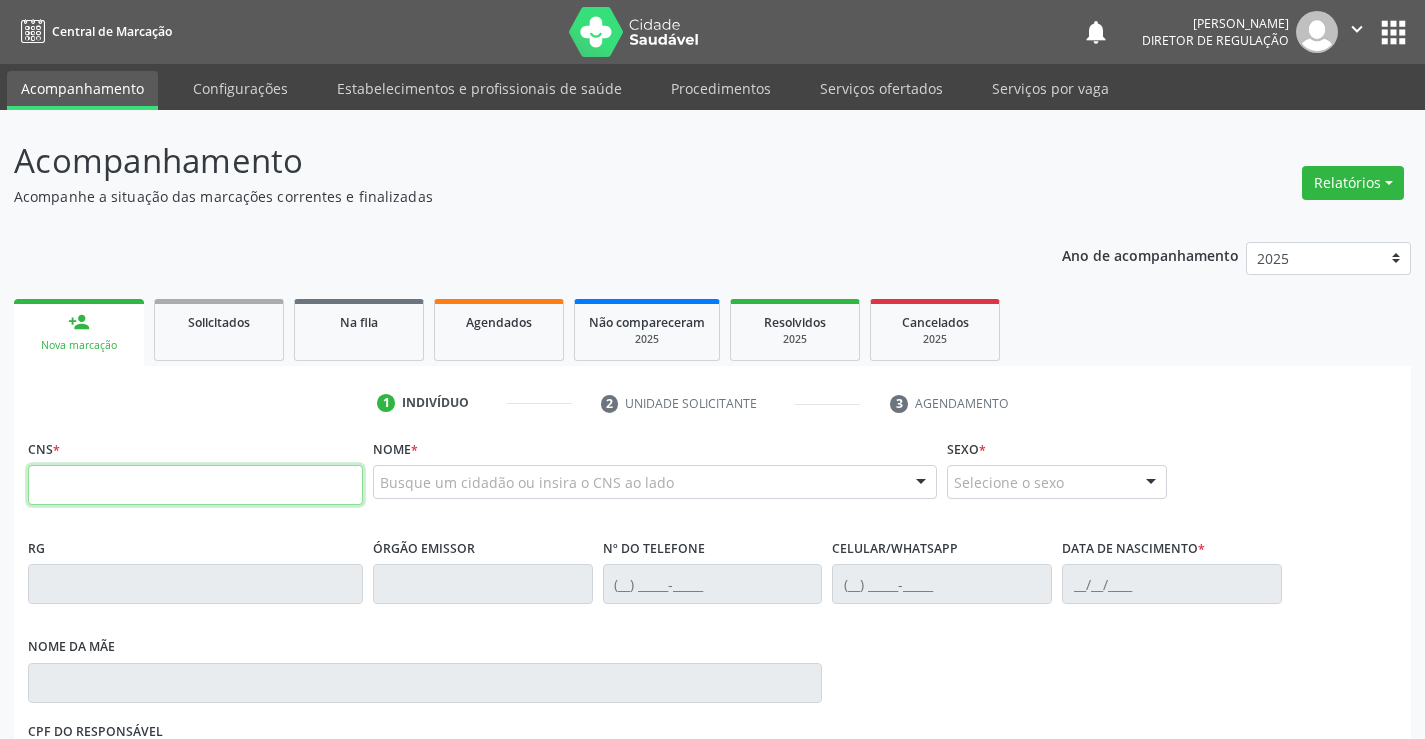 scroll, scrollTop: 0, scrollLeft: 0, axis: both 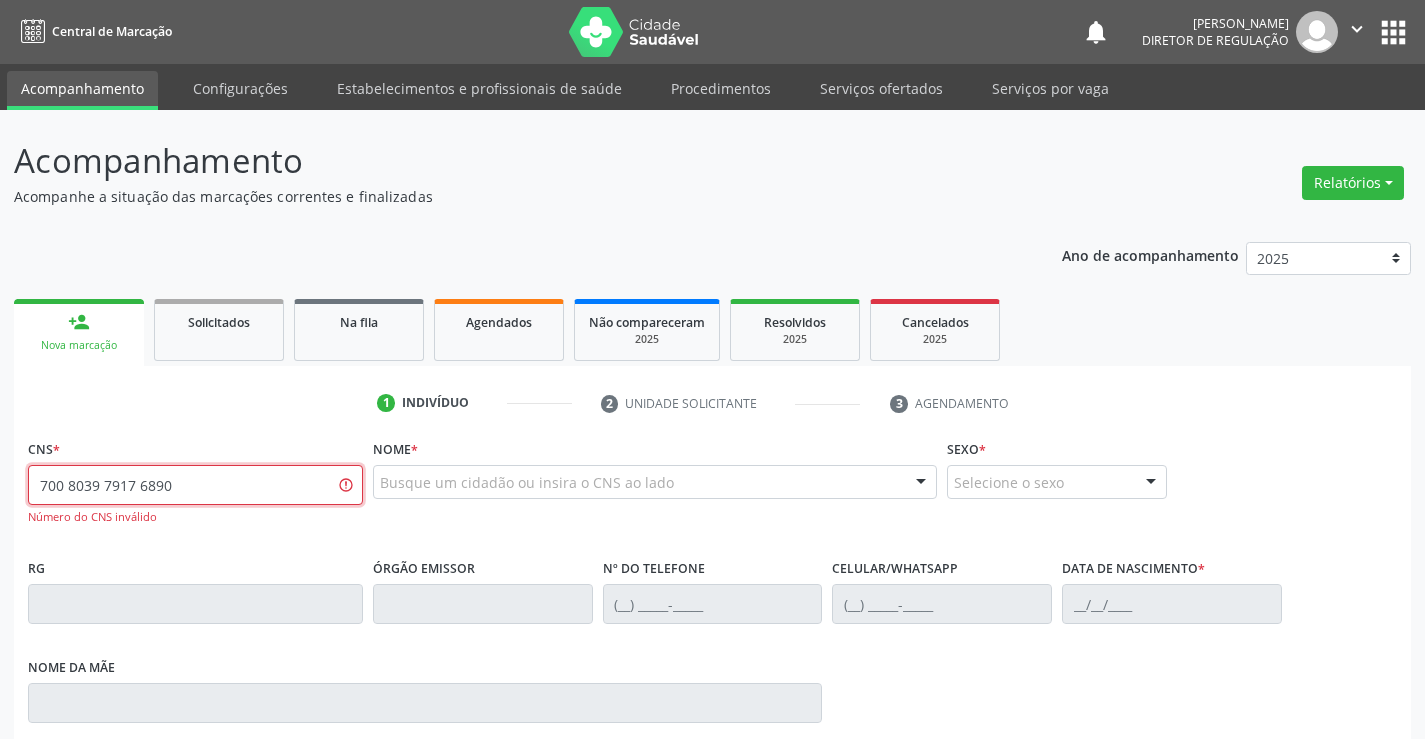 click on "700 8039 7917 6890" at bounding box center (195, 485) 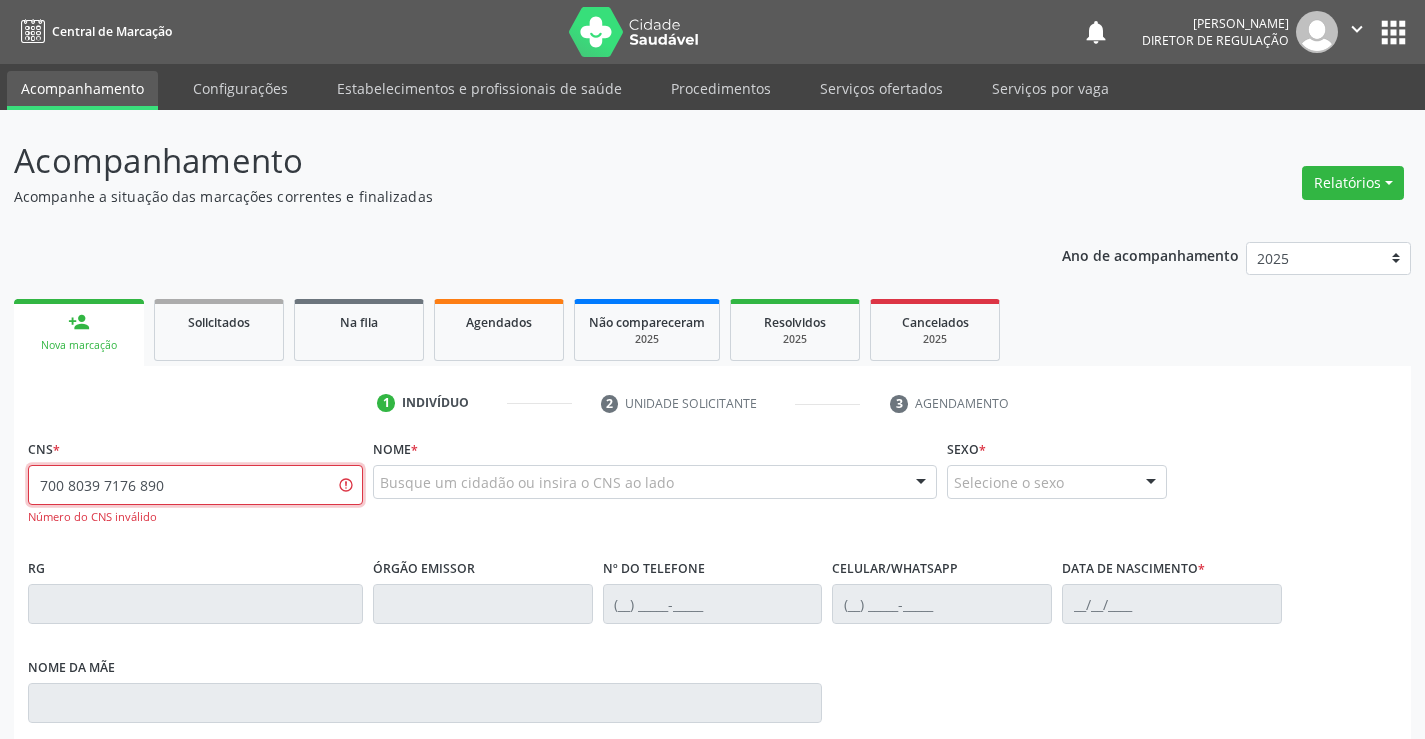click on "700 8039 7176 890" at bounding box center [195, 485] 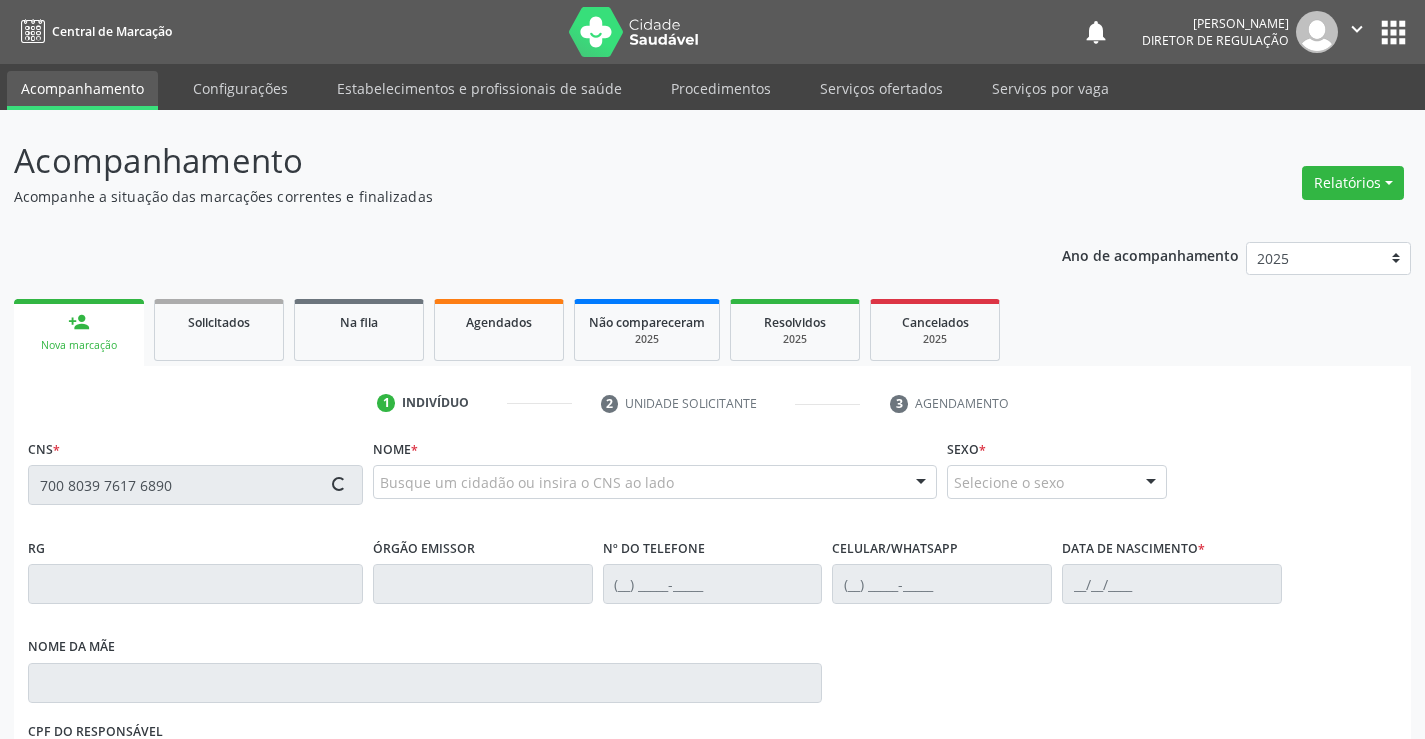 type on "700 8039 7617 6890" 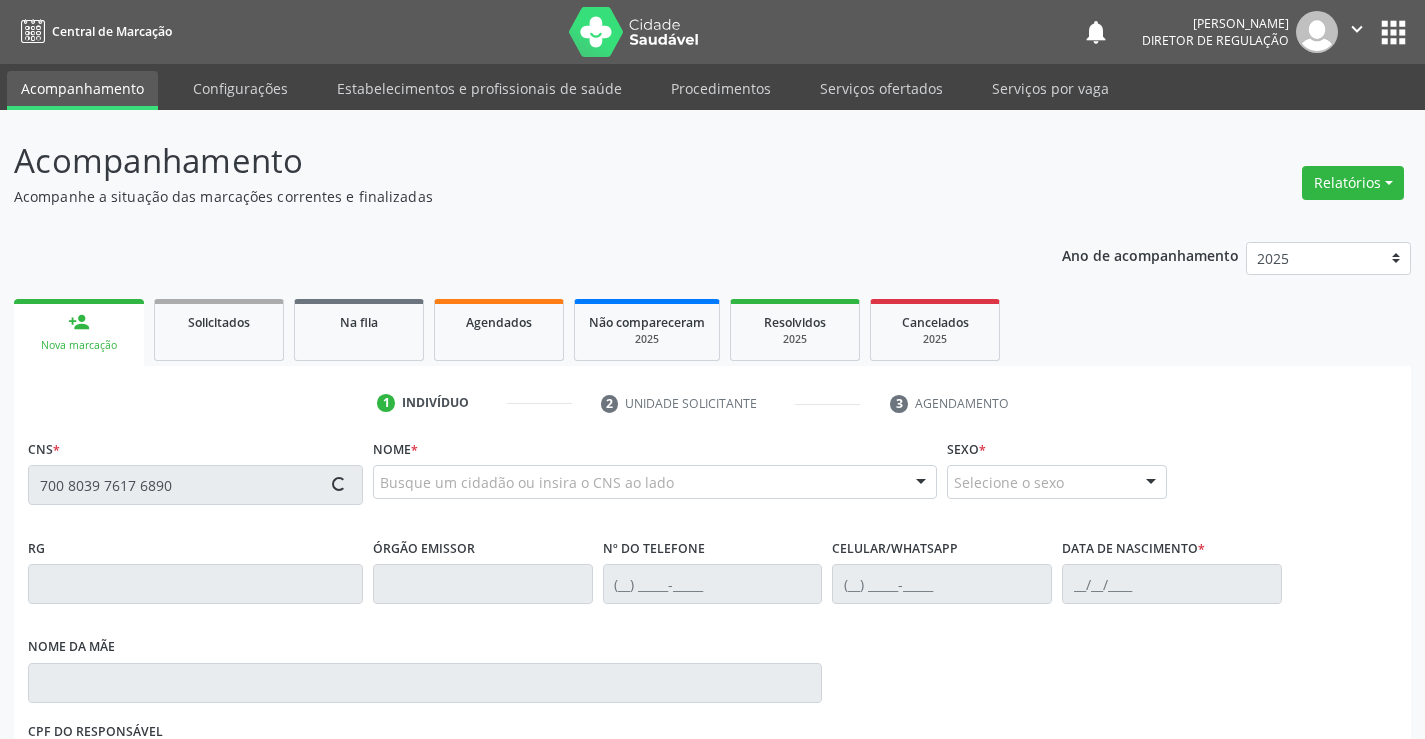 type 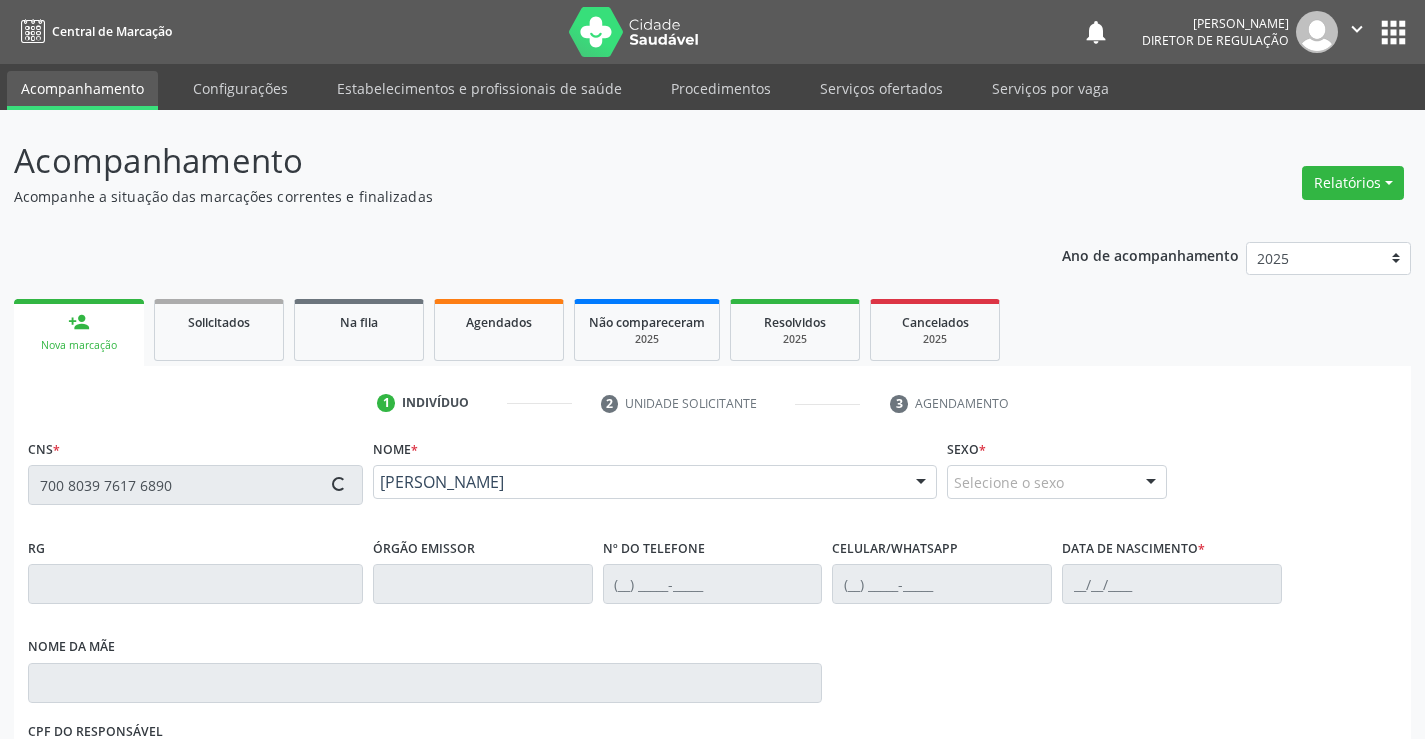 type on "10/05/1952" 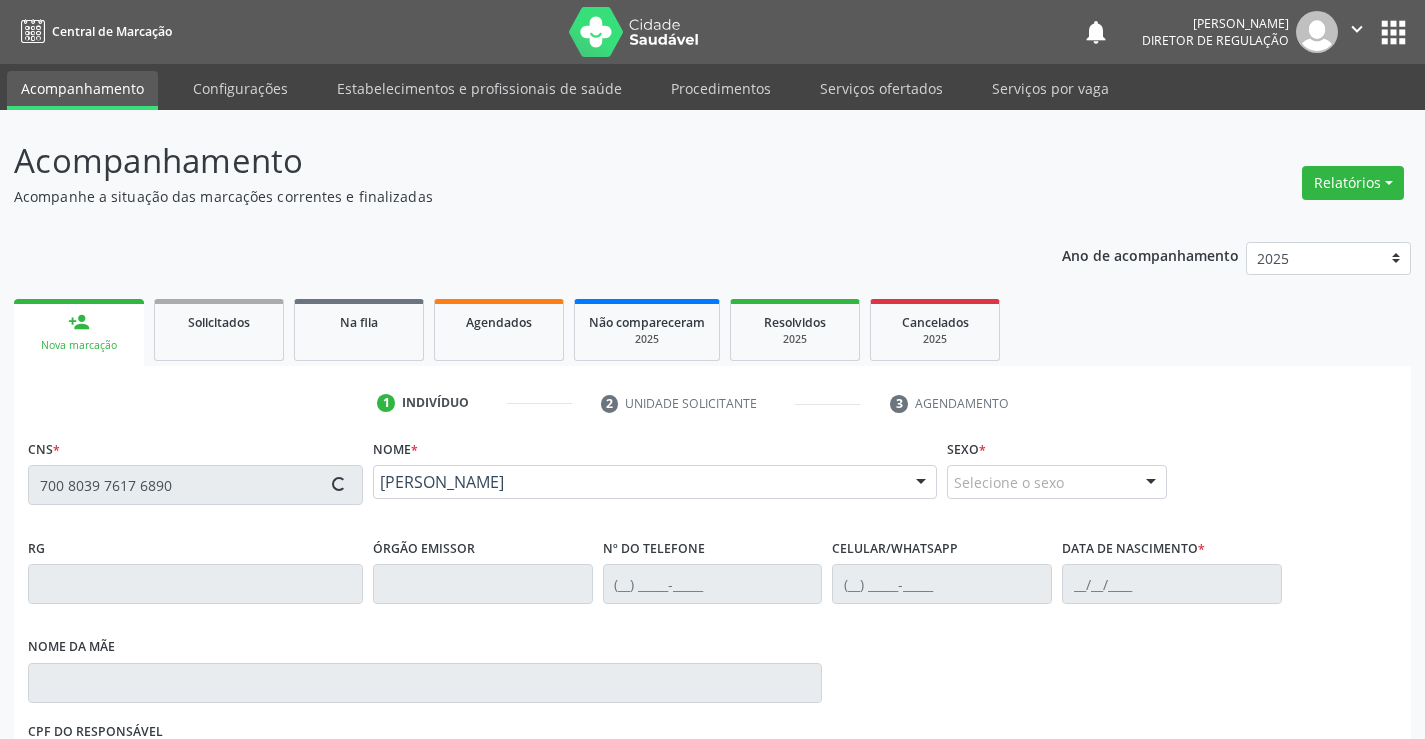 type on "S/N" 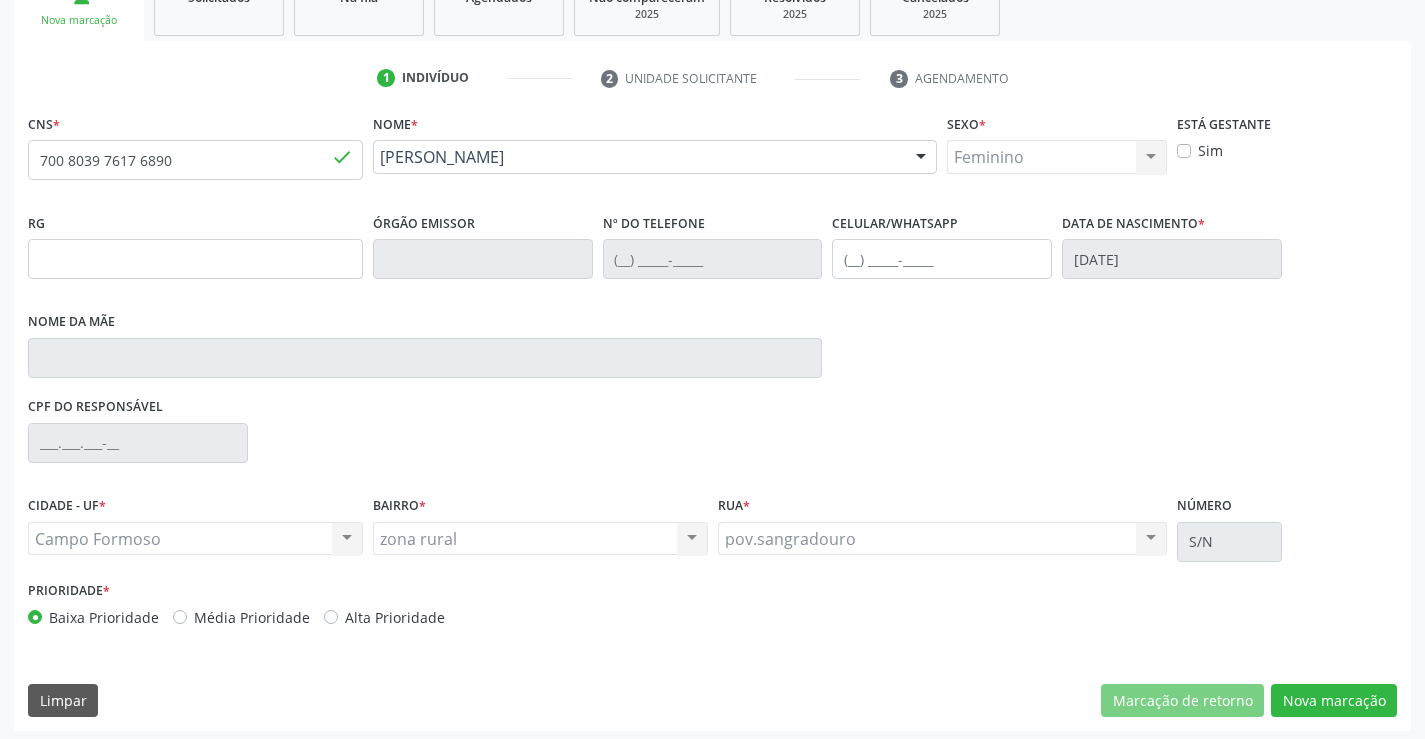 scroll, scrollTop: 331, scrollLeft: 0, axis: vertical 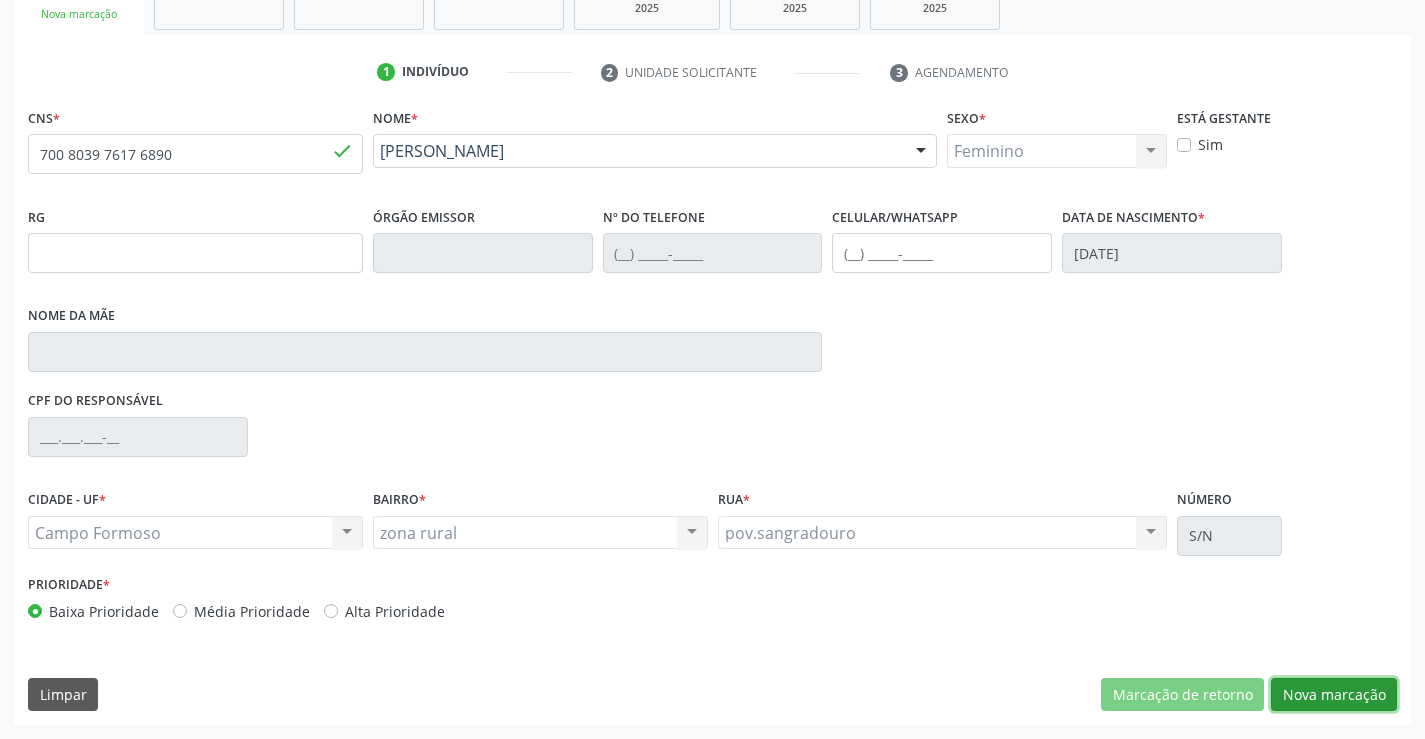 click on "Nova marcação" at bounding box center [1334, 695] 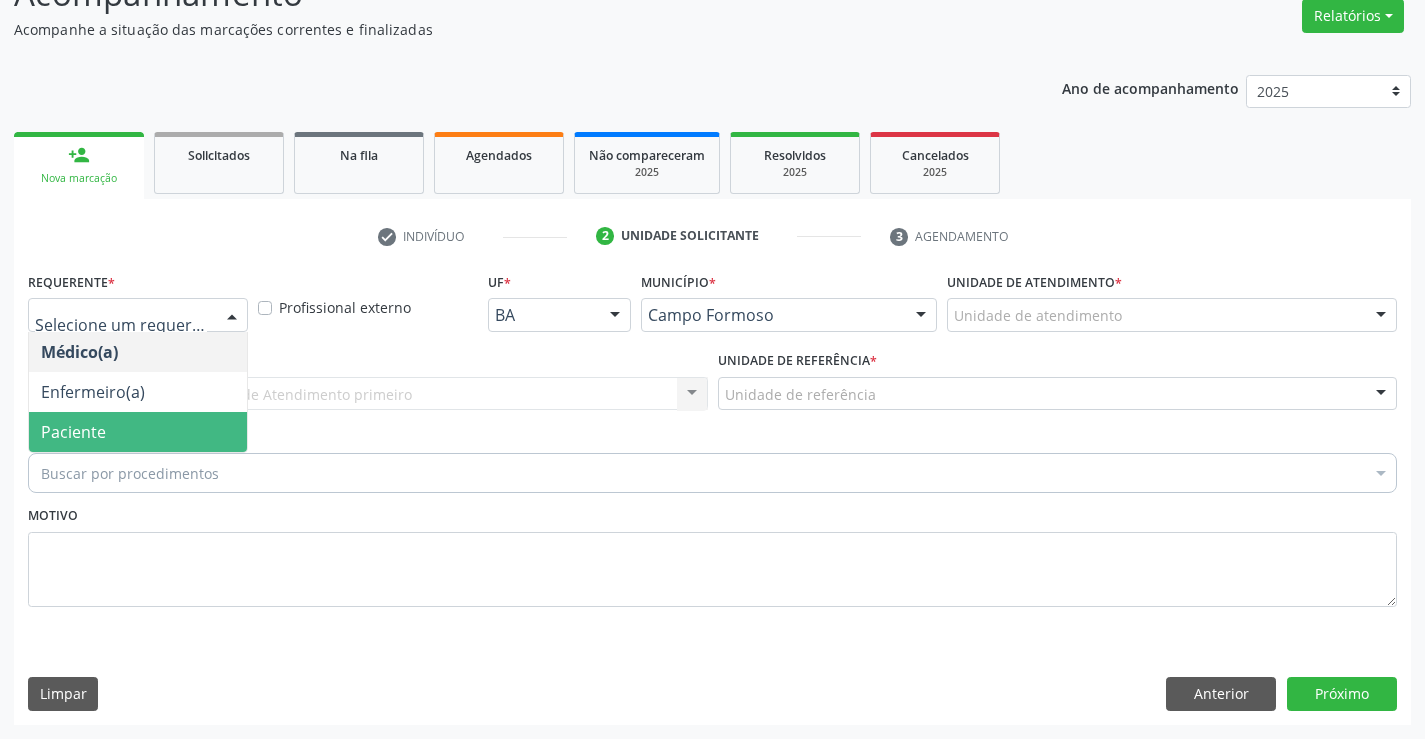 click on "Paciente" at bounding box center [138, 432] 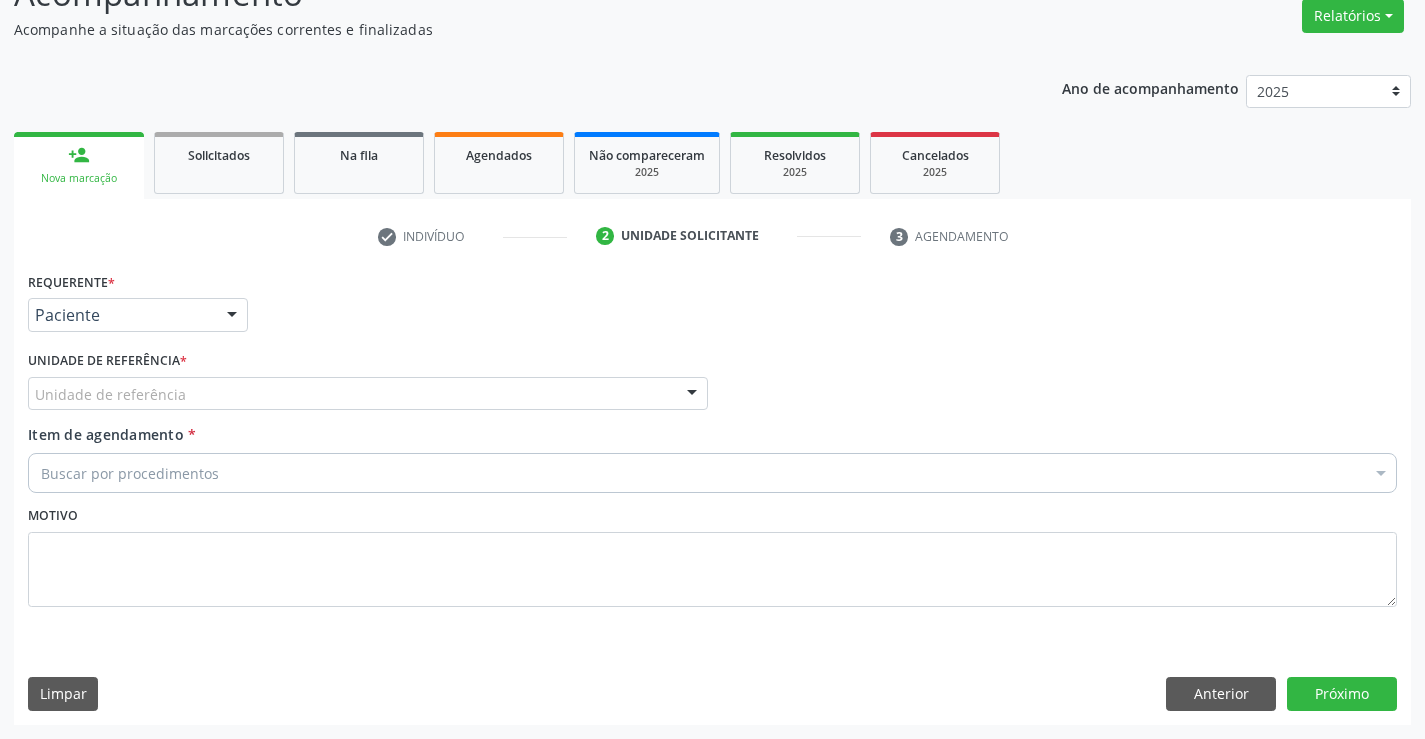 click on "Unidade de referência" at bounding box center (368, 394) 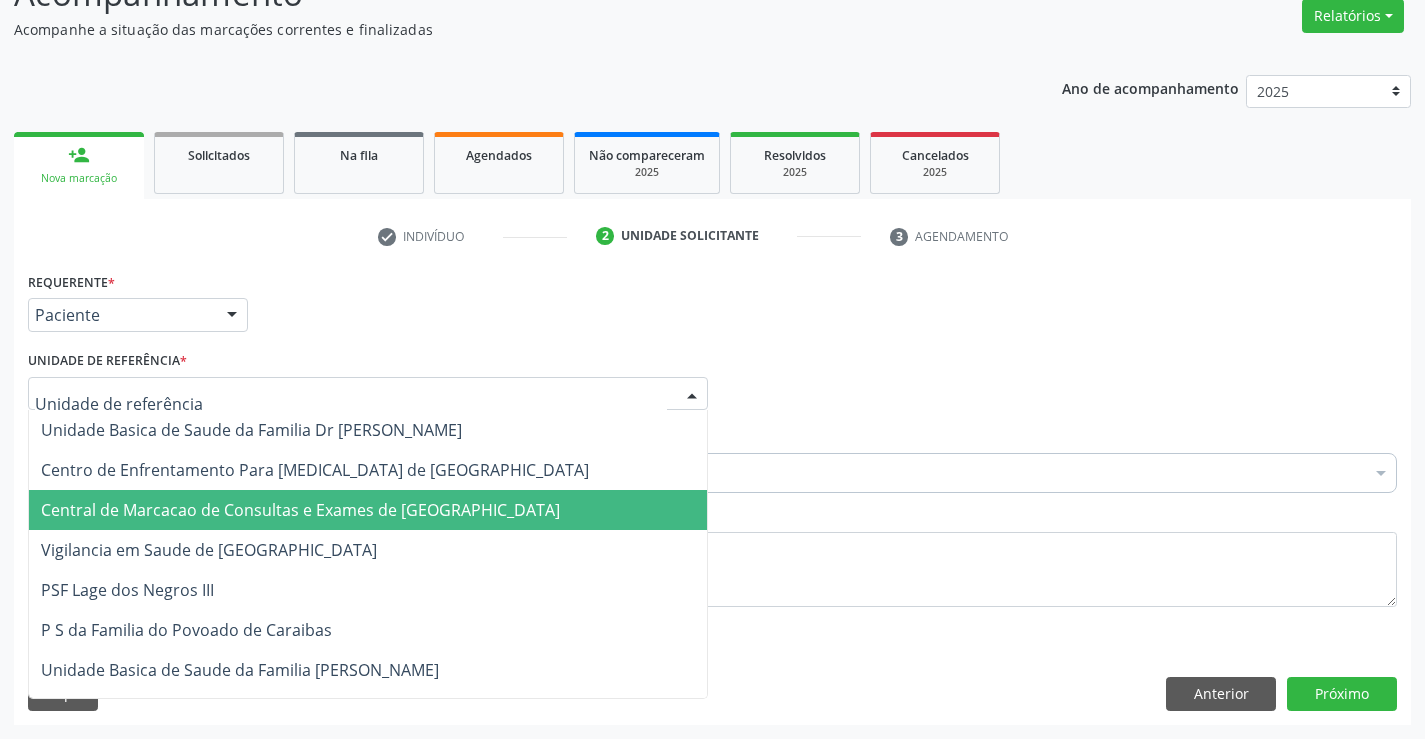 click on "Central de Marcacao de Consultas e Exames de [GEOGRAPHIC_DATA]" at bounding box center [368, 510] 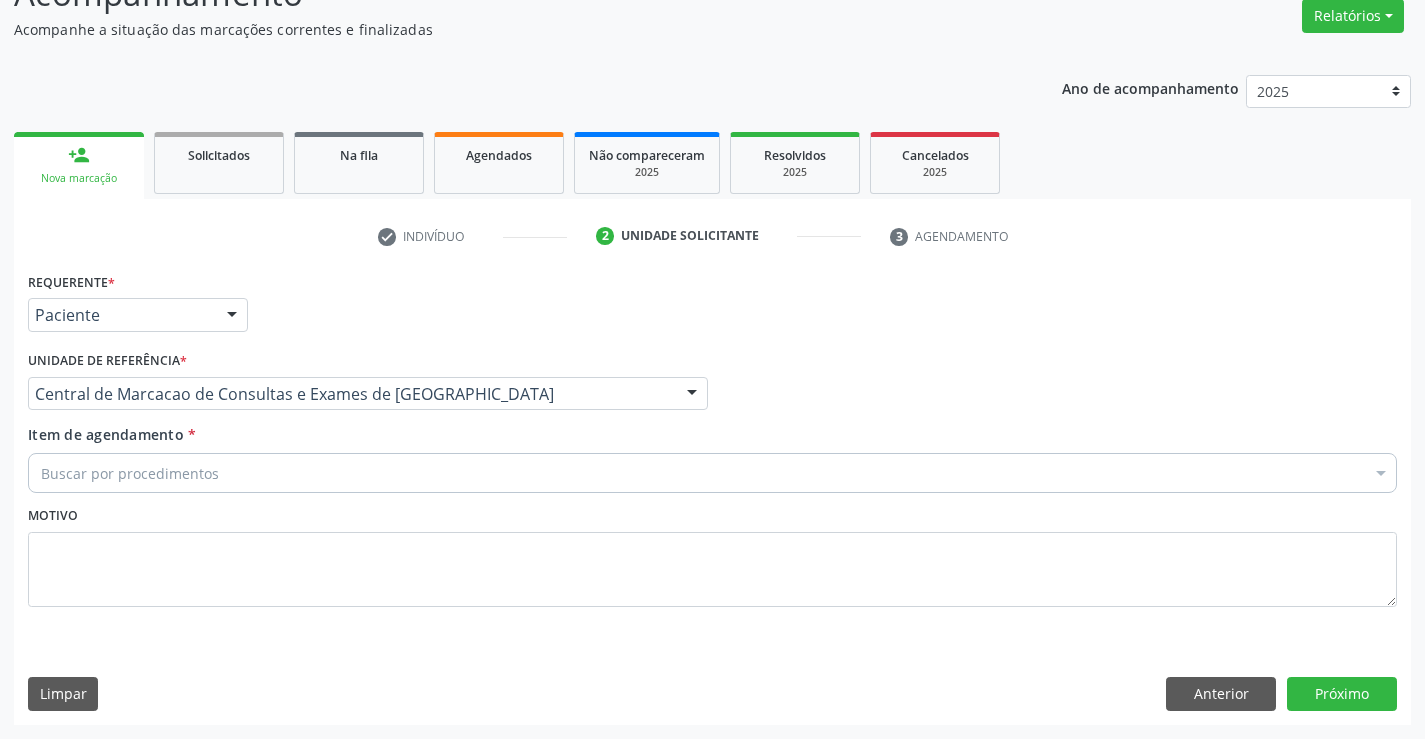 click on "Buscar por procedimentos" at bounding box center [712, 473] 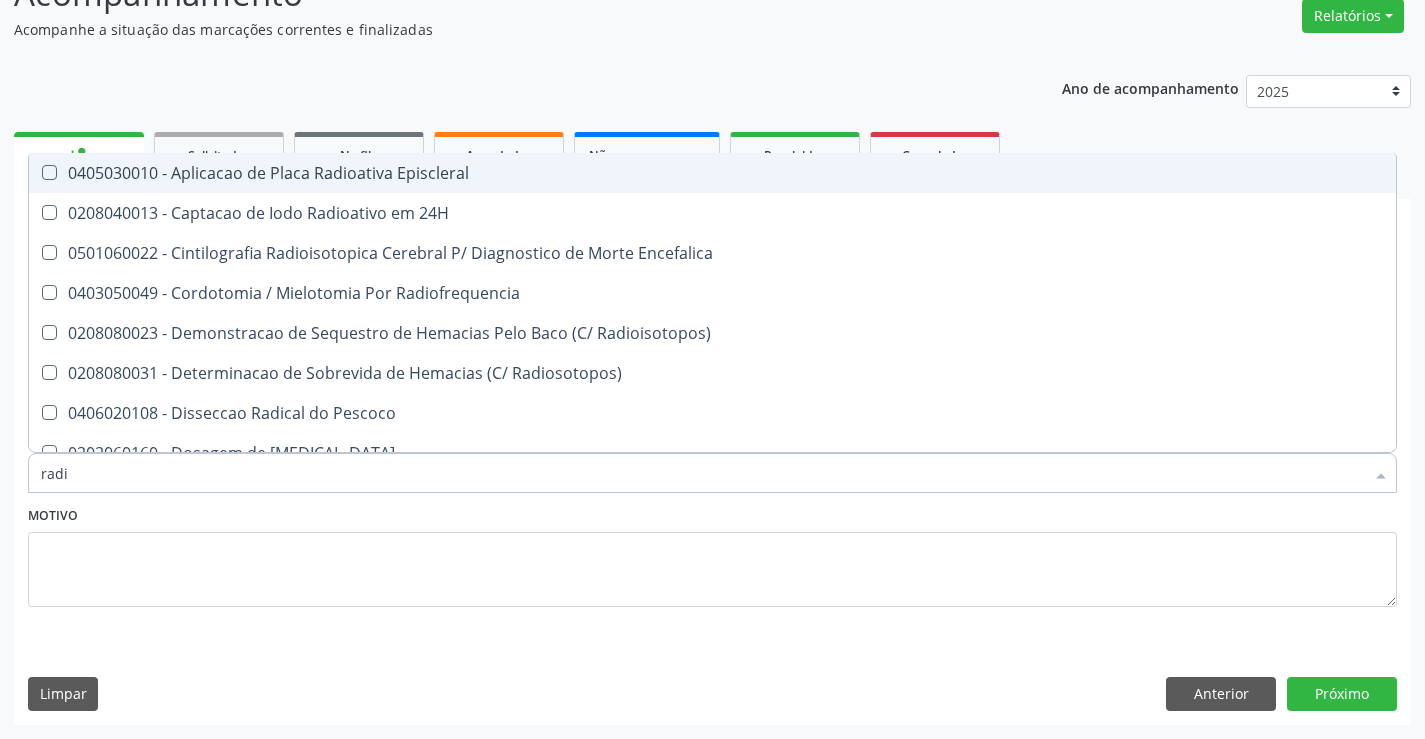 type on "radio" 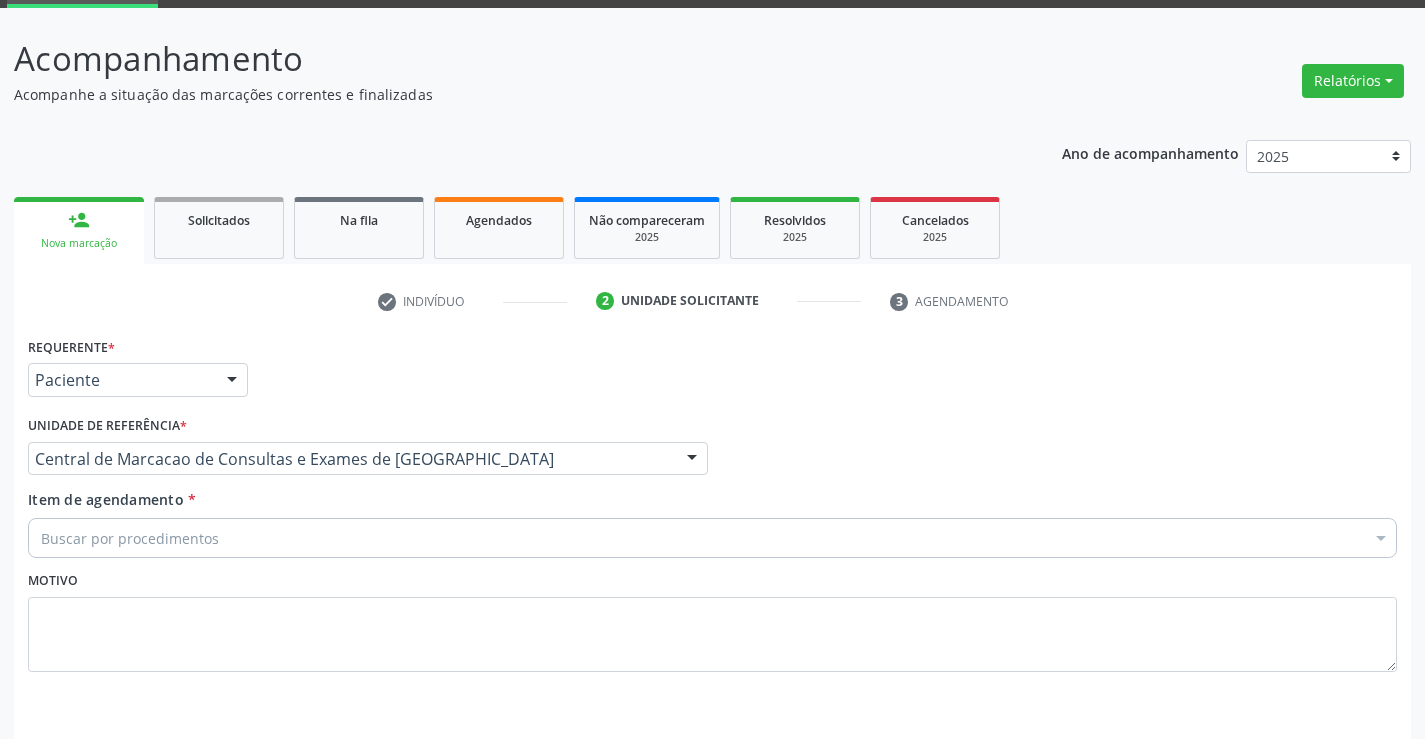 scroll, scrollTop: 0, scrollLeft: 0, axis: both 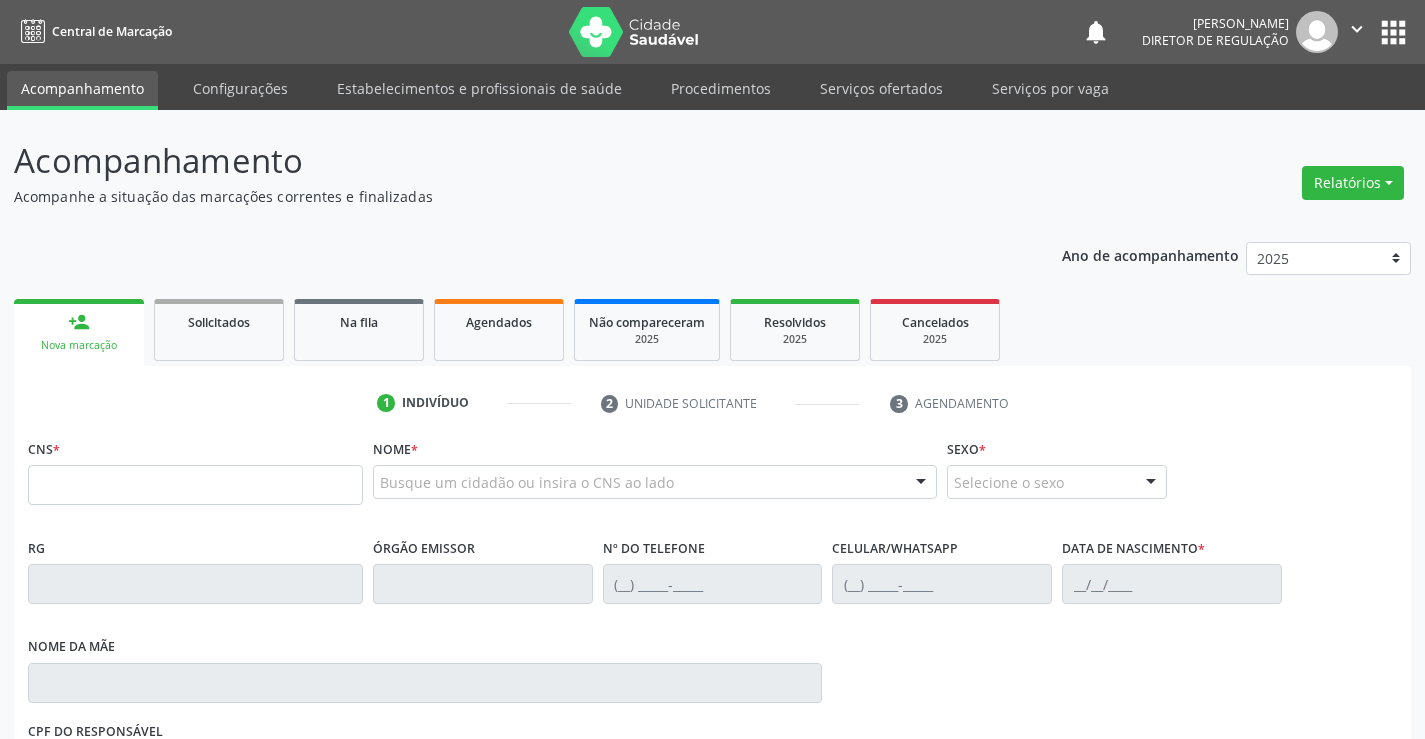 click on "CNS
*" at bounding box center (195, 469) 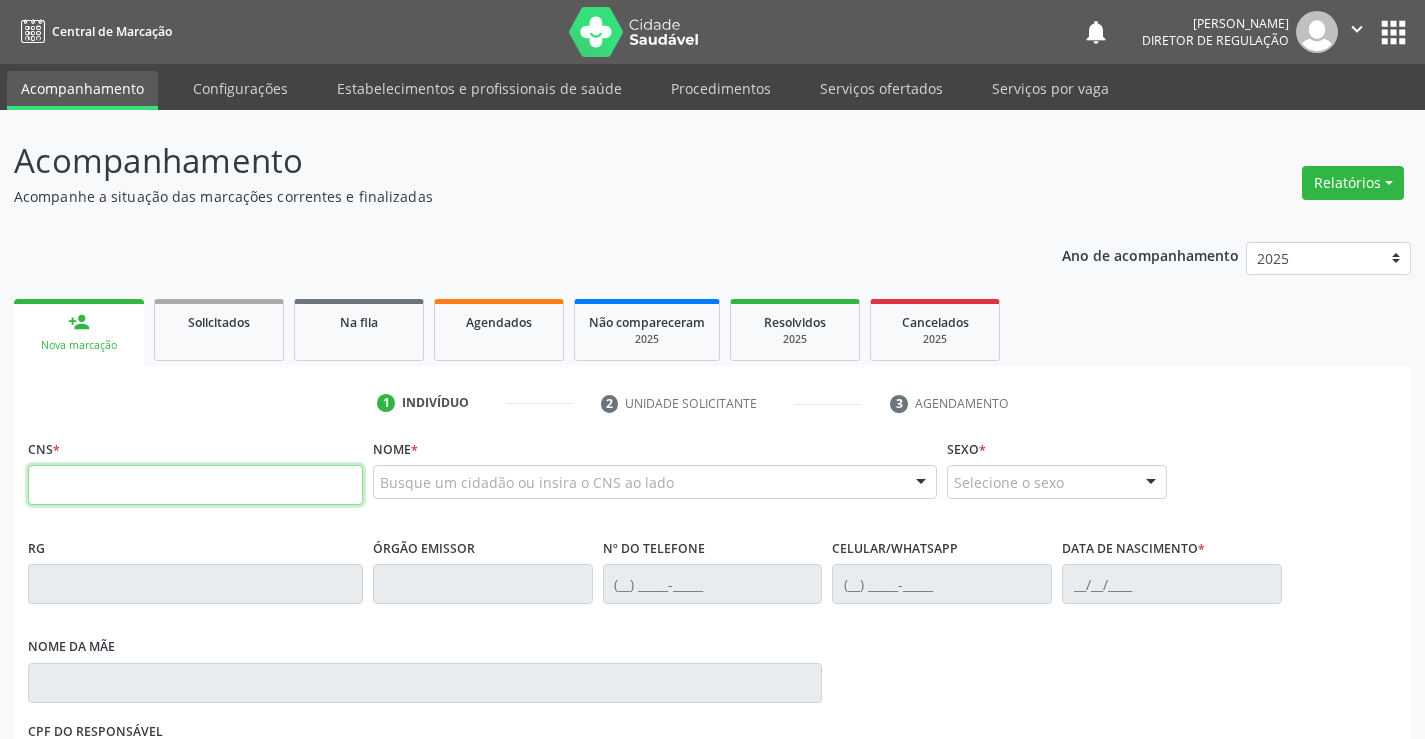 click at bounding box center (195, 485) 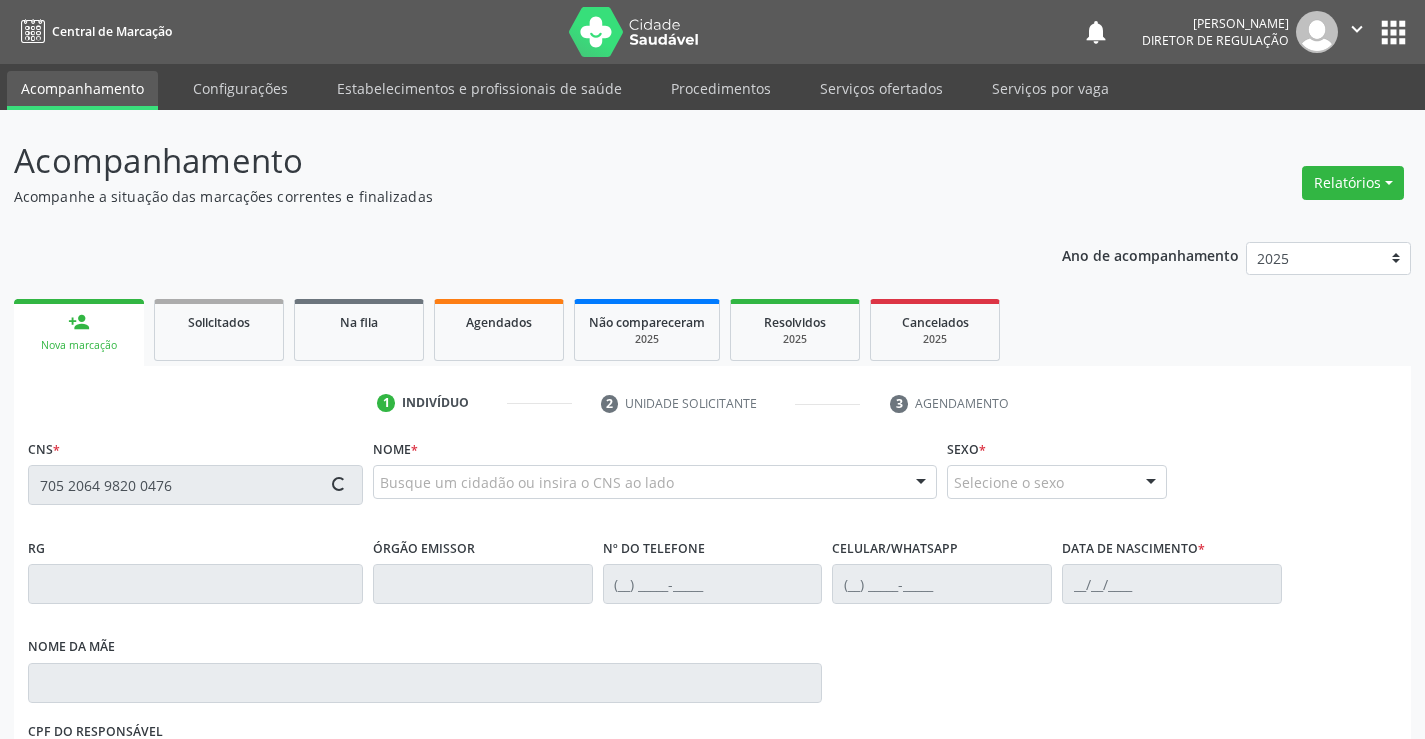 type on "705 2064 9820 0476" 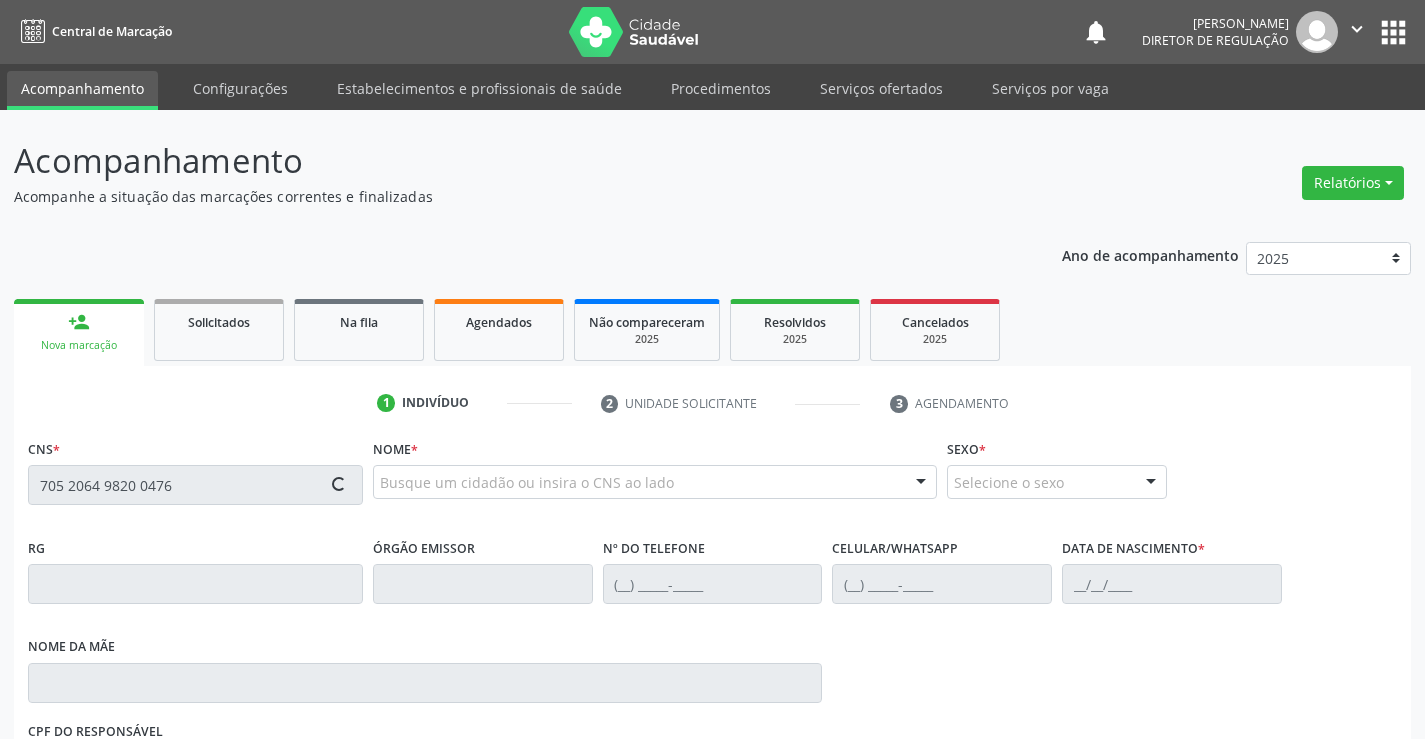 type 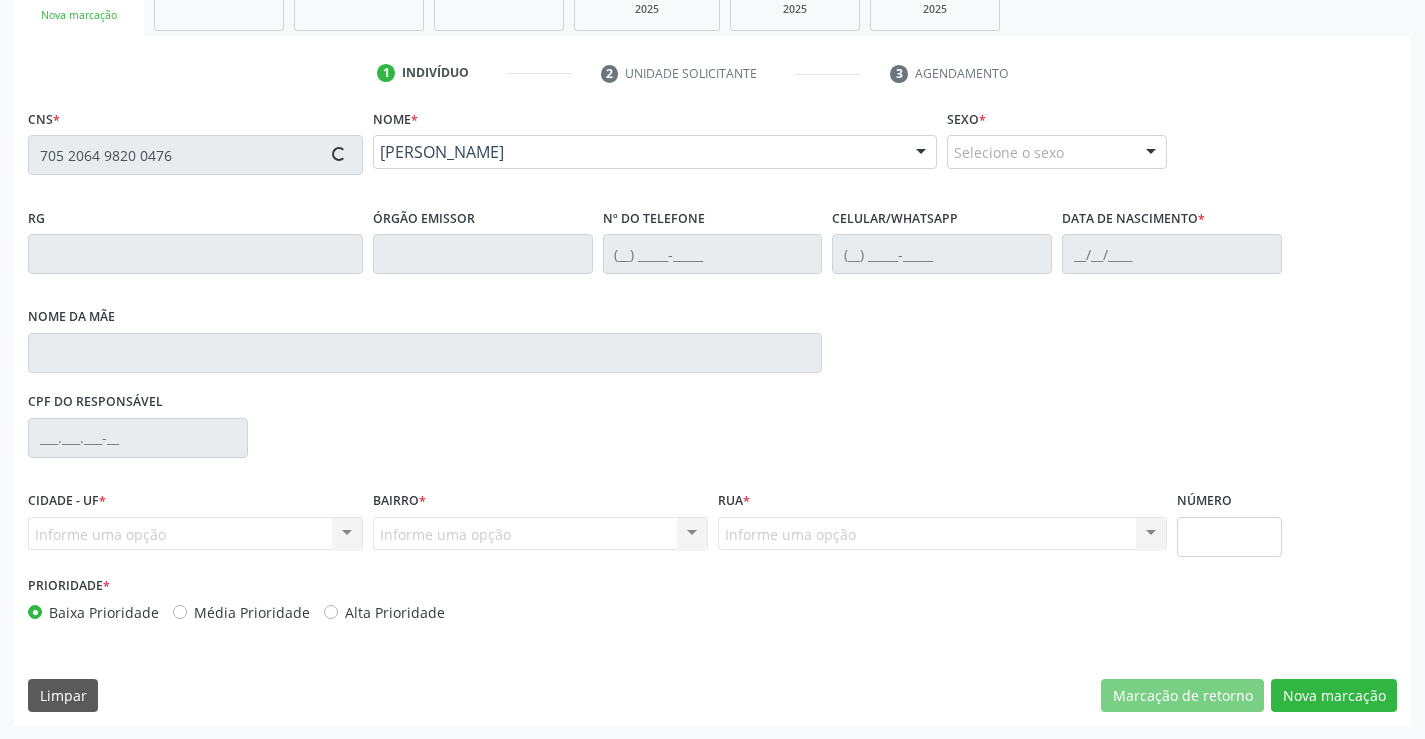 scroll, scrollTop: 331, scrollLeft: 0, axis: vertical 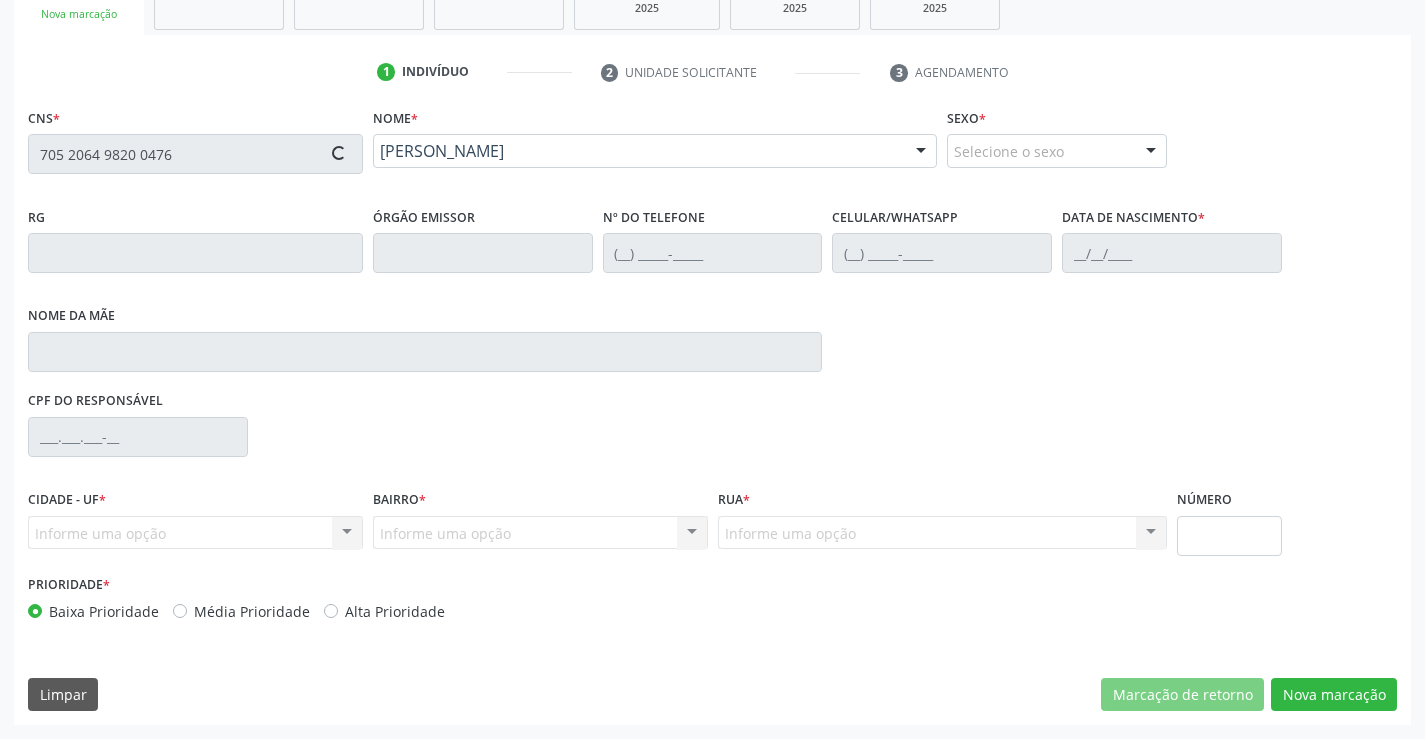 type on "3838519801" 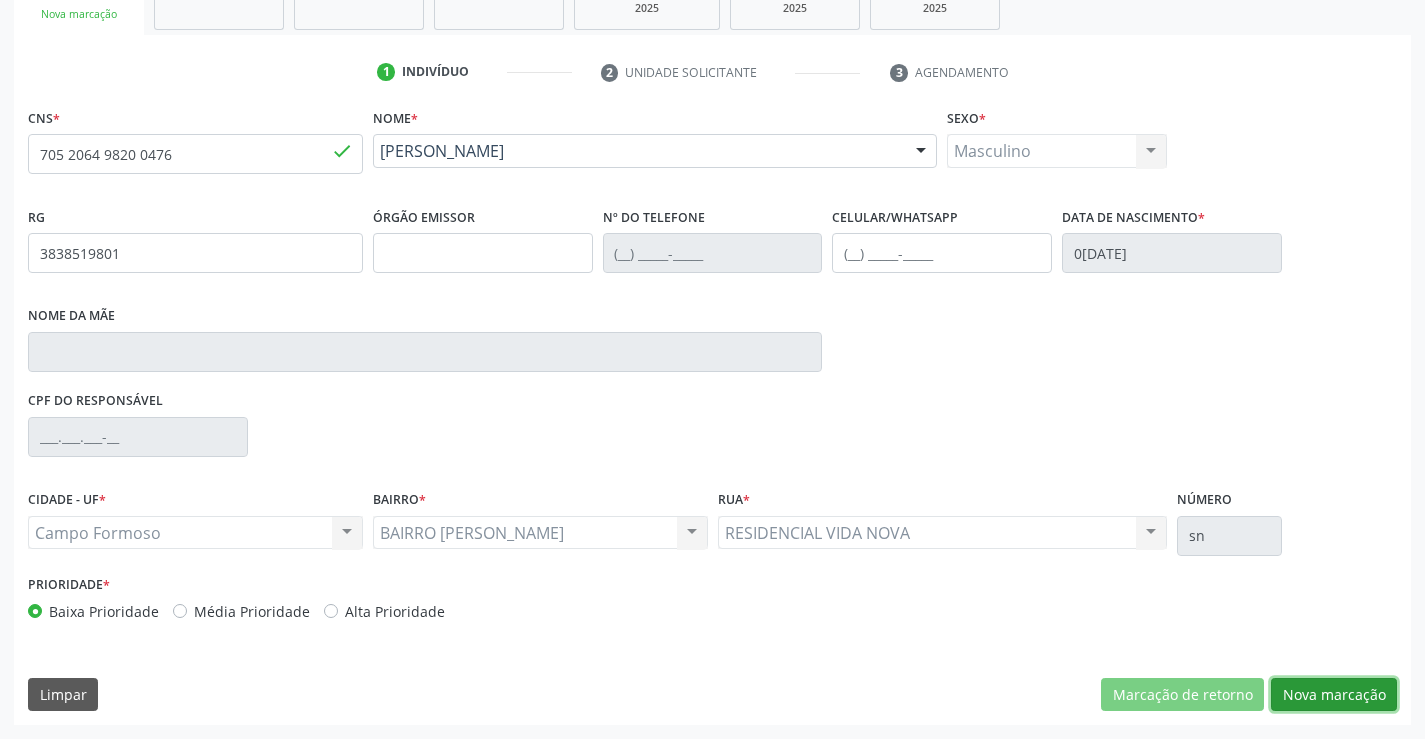 click on "Nova marcação" at bounding box center (1334, 695) 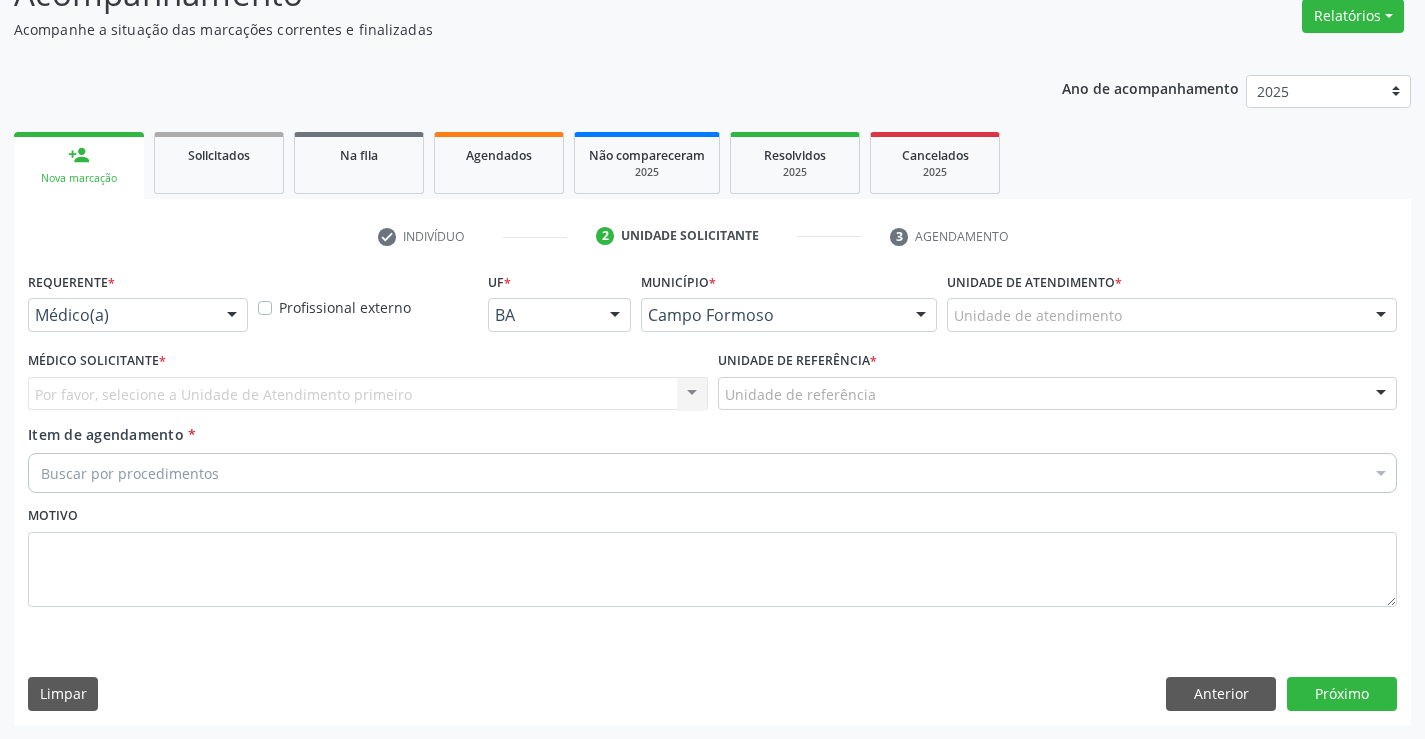scroll, scrollTop: 167, scrollLeft: 0, axis: vertical 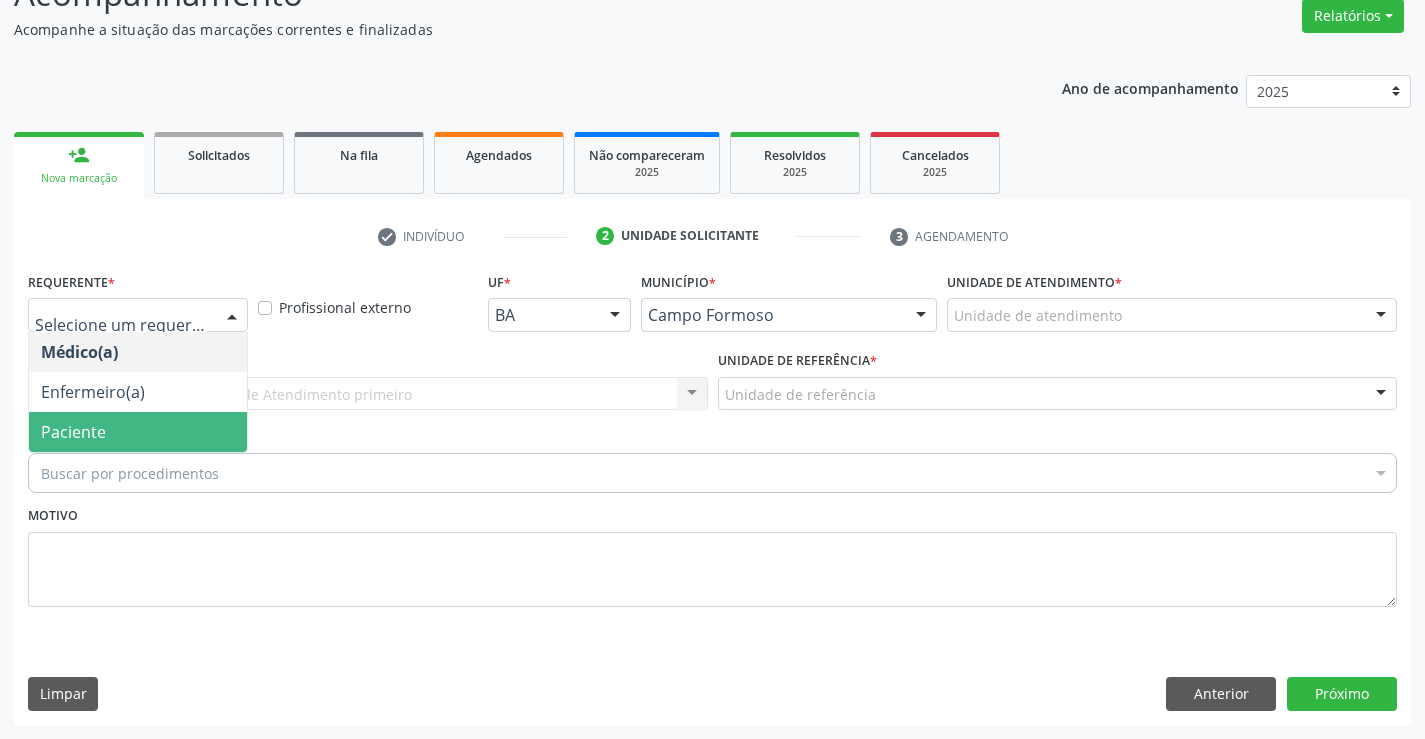 click on "Paciente" at bounding box center [138, 432] 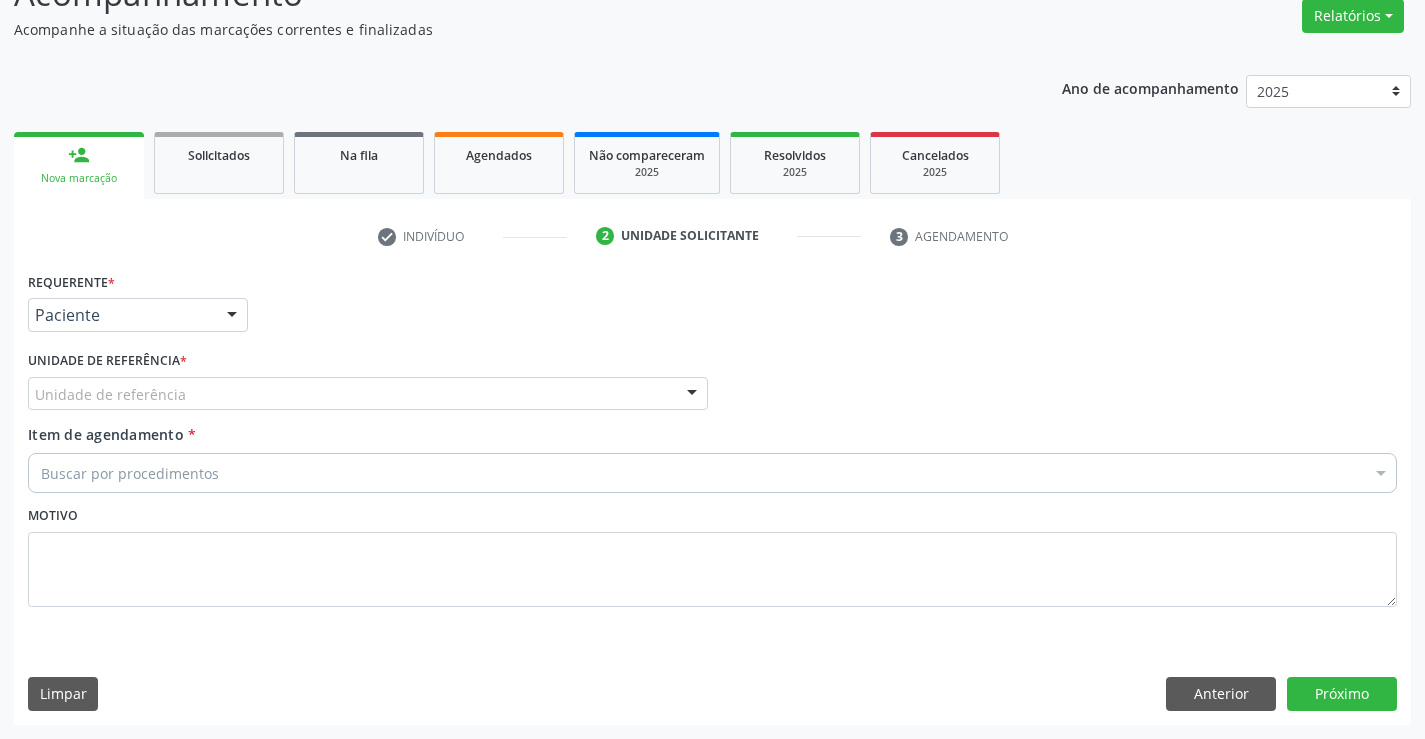 click on "Unidade de referência" at bounding box center (368, 394) 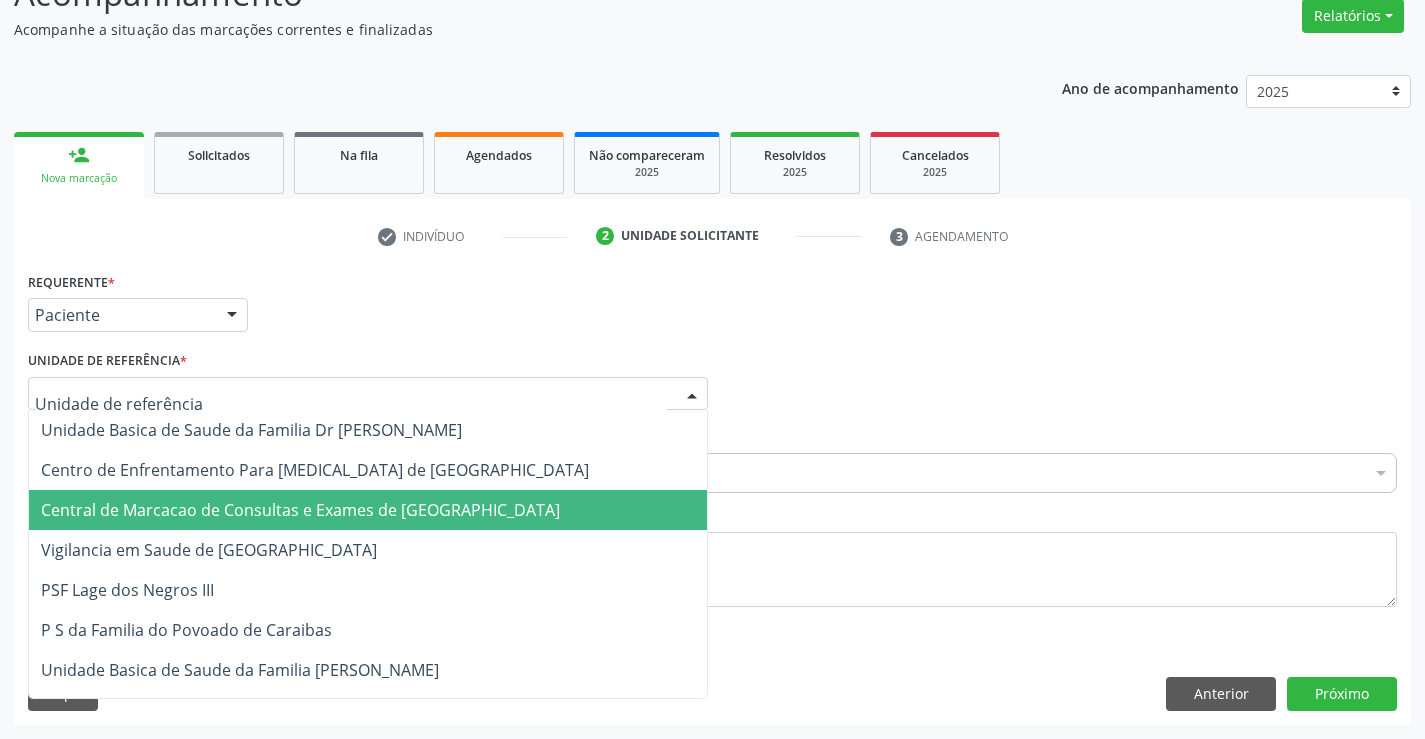 click on "Central de Marcacao de Consultas e Exames de [GEOGRAPHIC_DATA]" at bounding box center (300, 510) 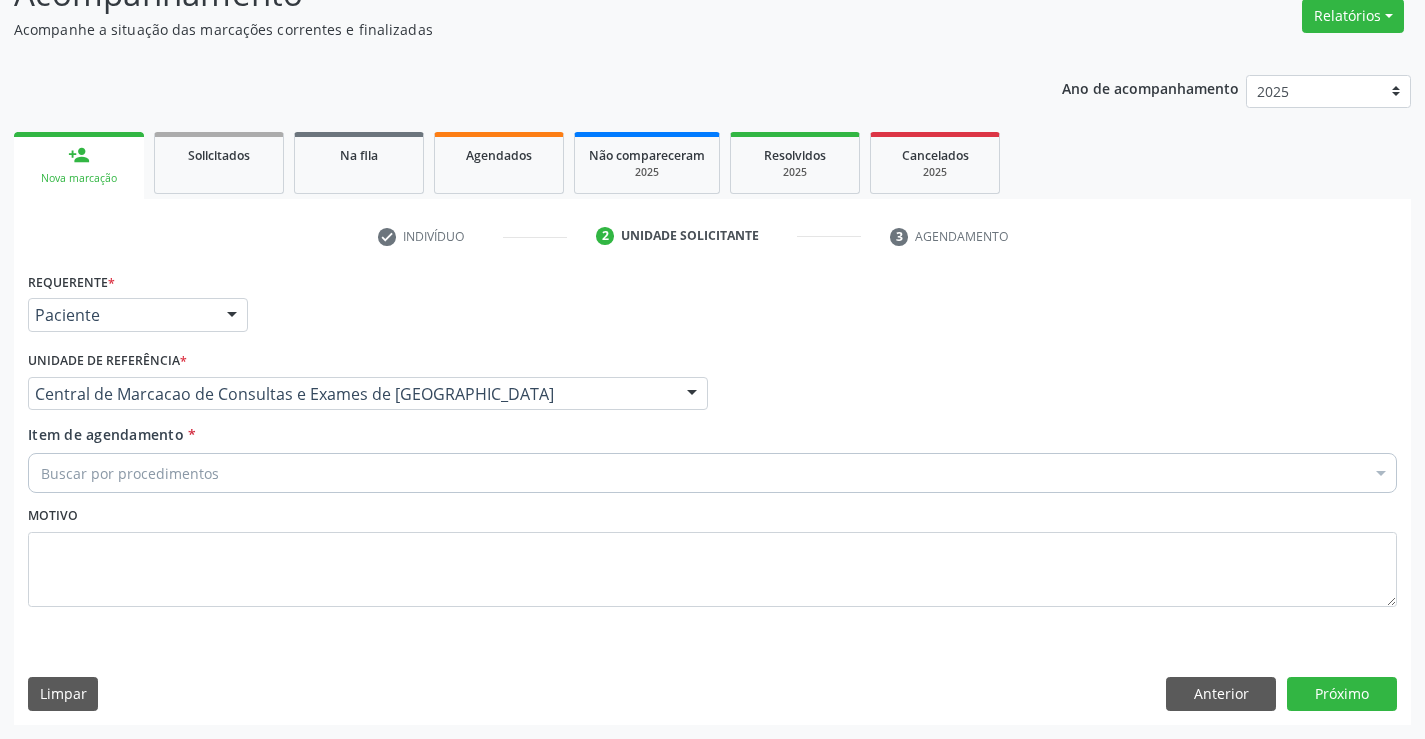 click on "Buscar por procedimentos" at bounding box center (712, 473) 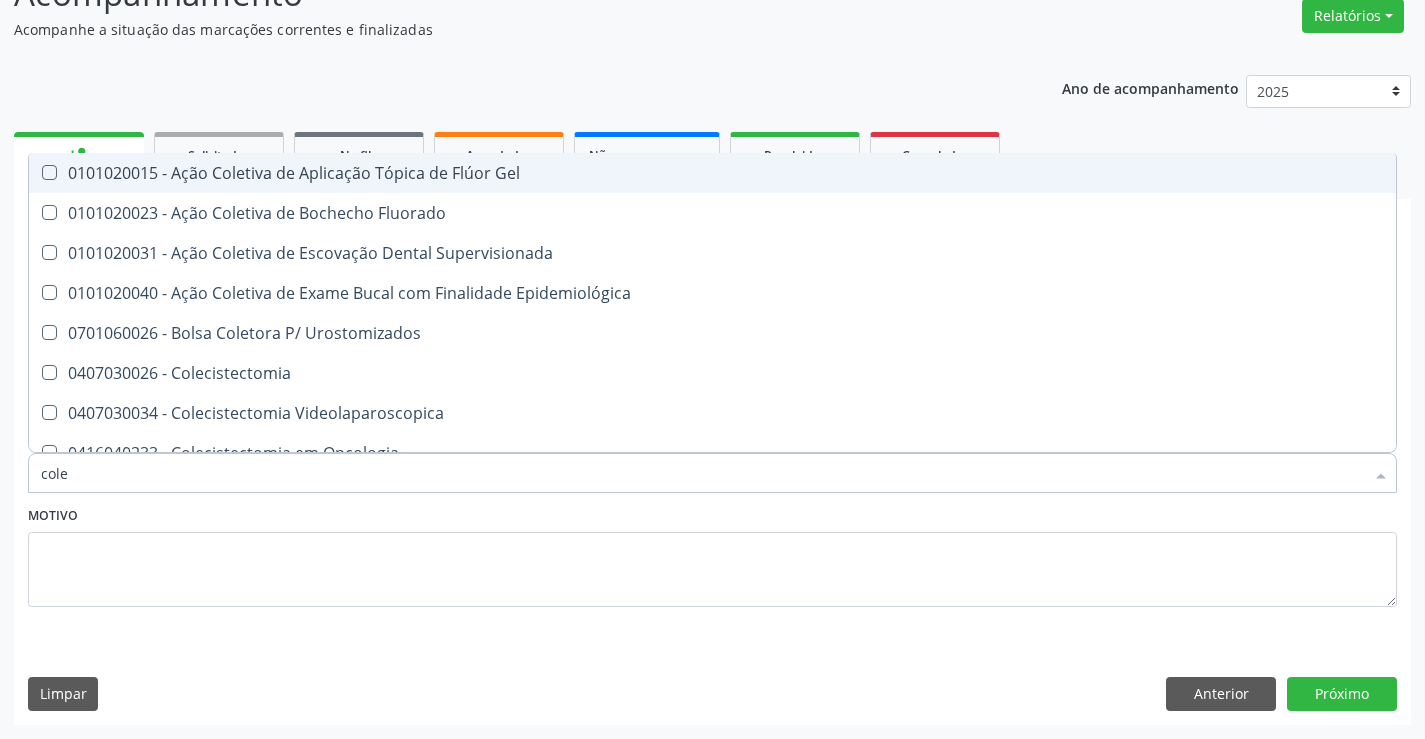 type on "coles" 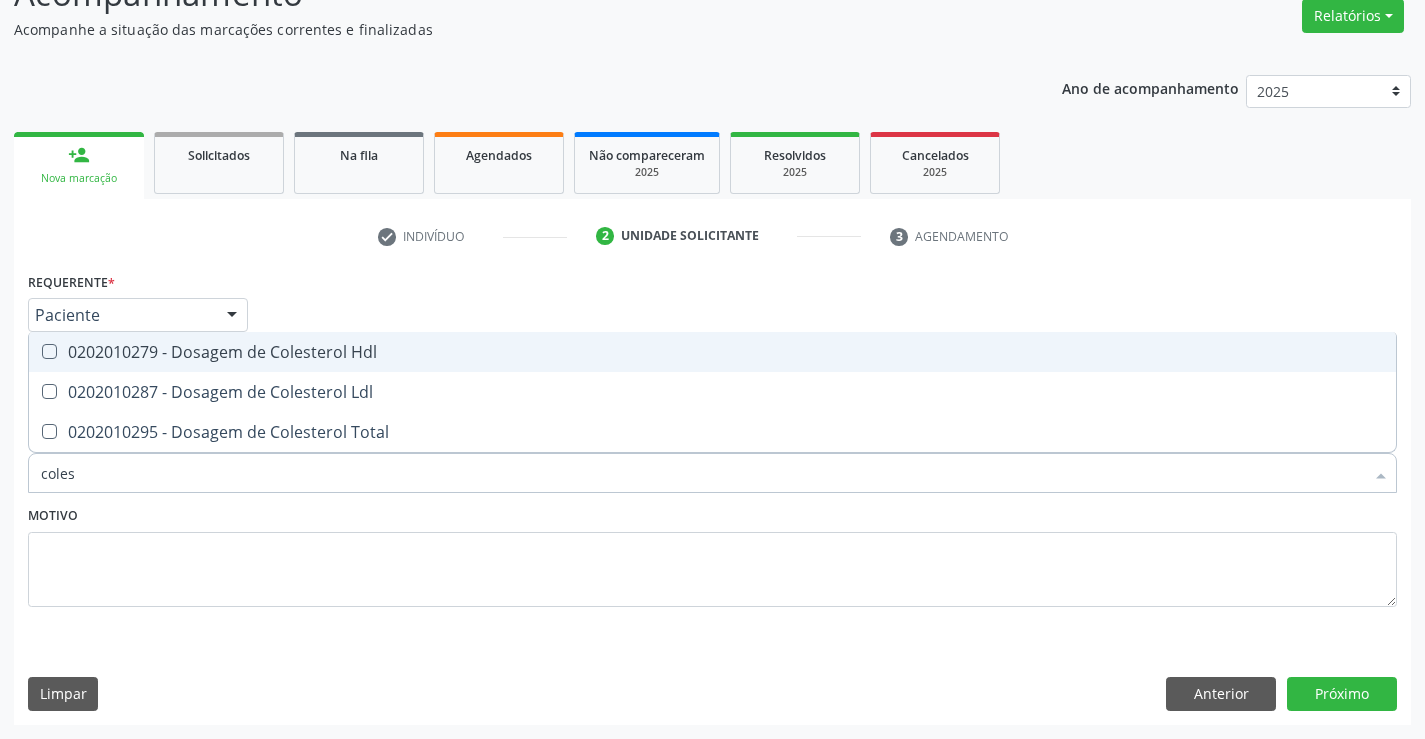 click on "0202010279 - Dosagem de Colesterol Hdl" at bounding box center [712, 352] 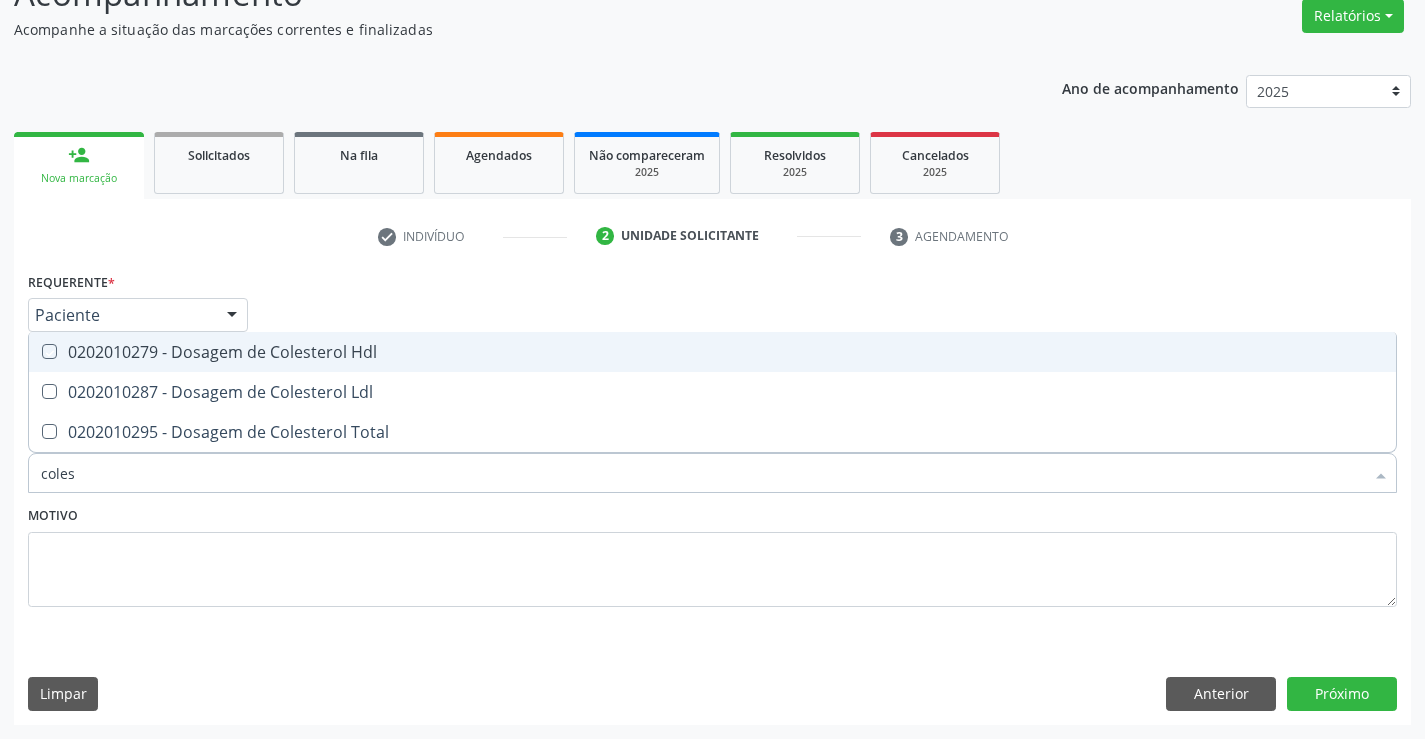 checkbox on "true" 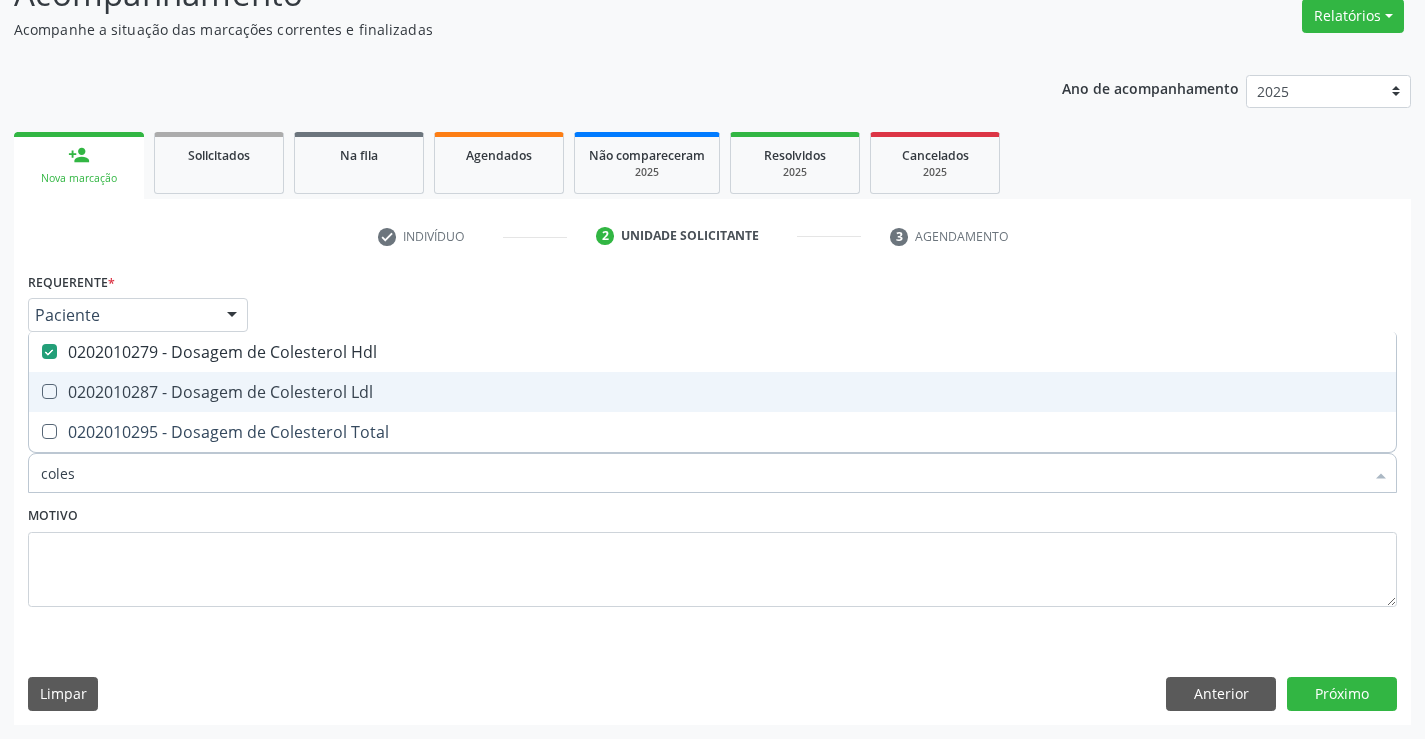 click on "0202010287 - Dosagem de Colesterol Ldl" at bounding box center (712, 392) 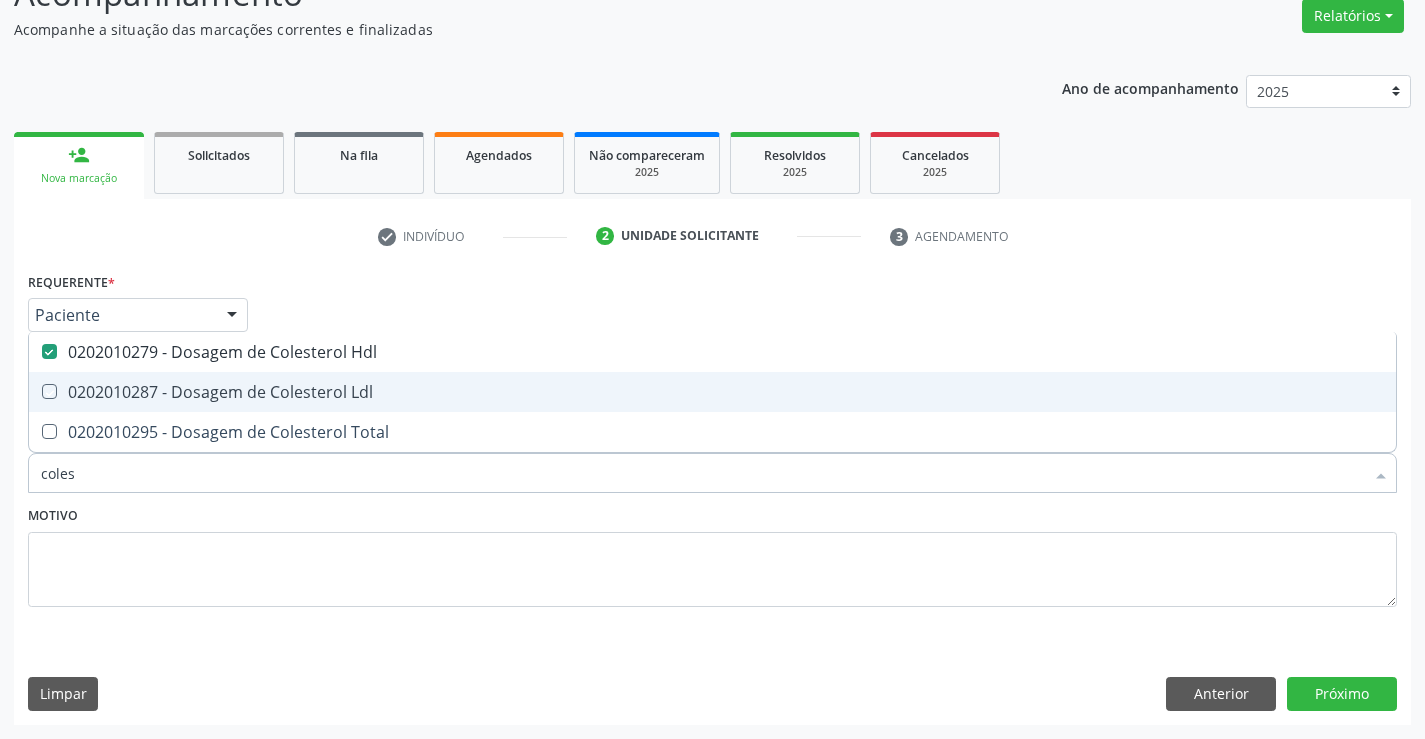 checkbox on "true" 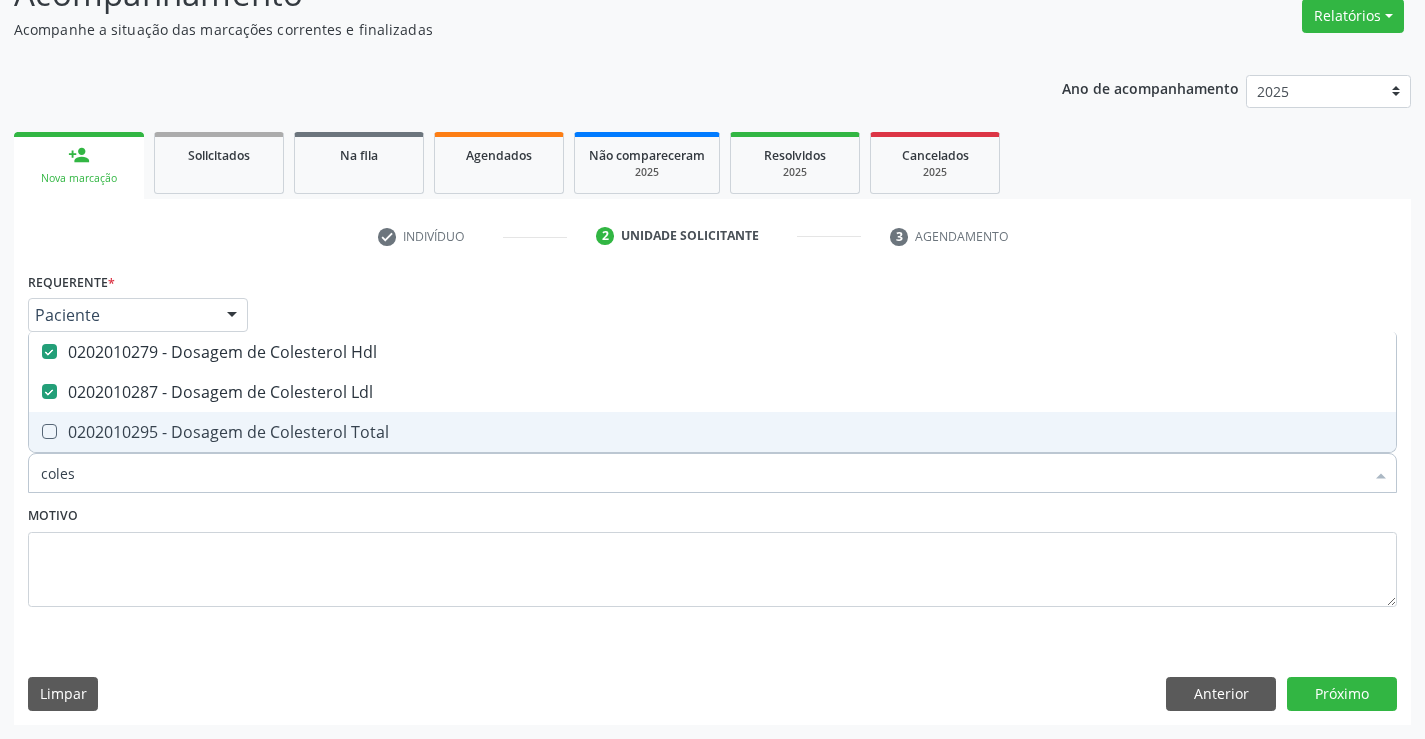 click on "0202010295 - Dosagem de Colesterol Total" at bounding box center (712, 432) 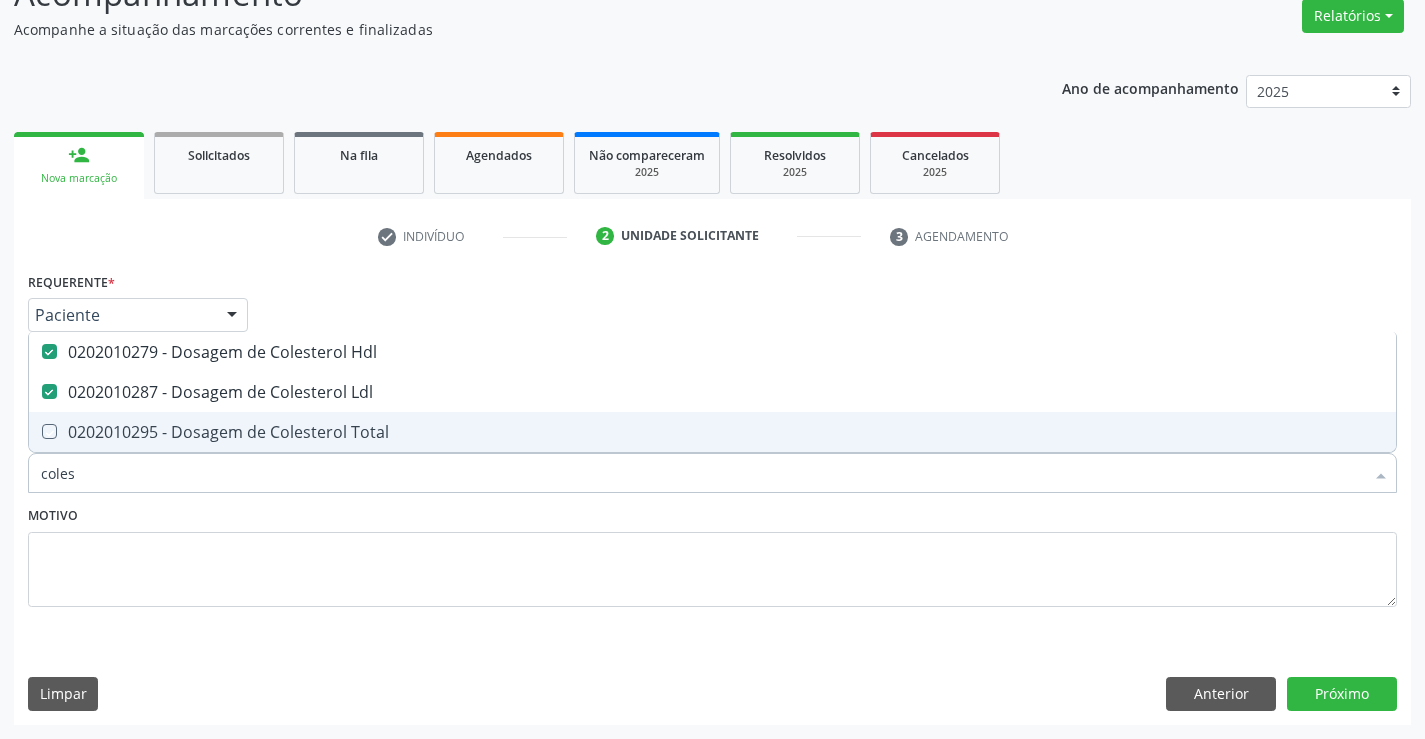 checkbox on "true" 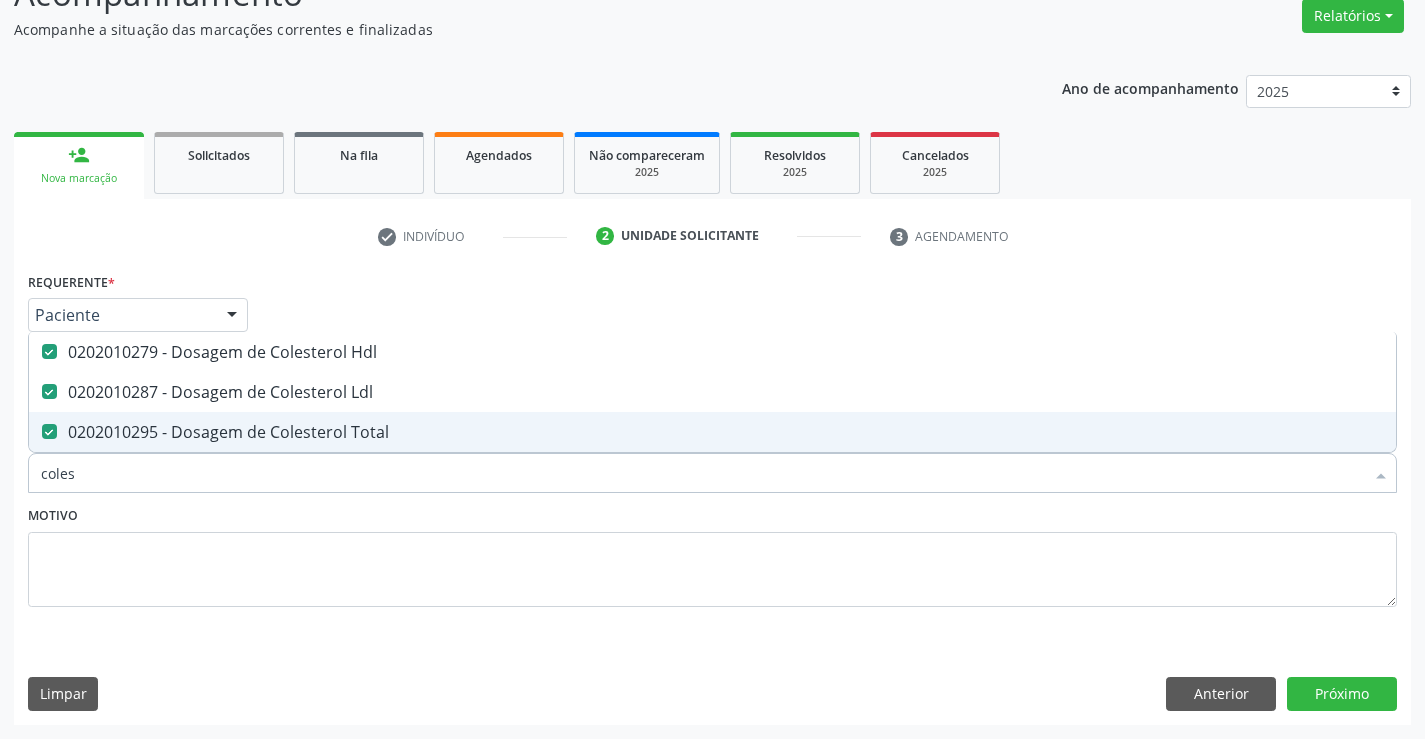 type on "coles" 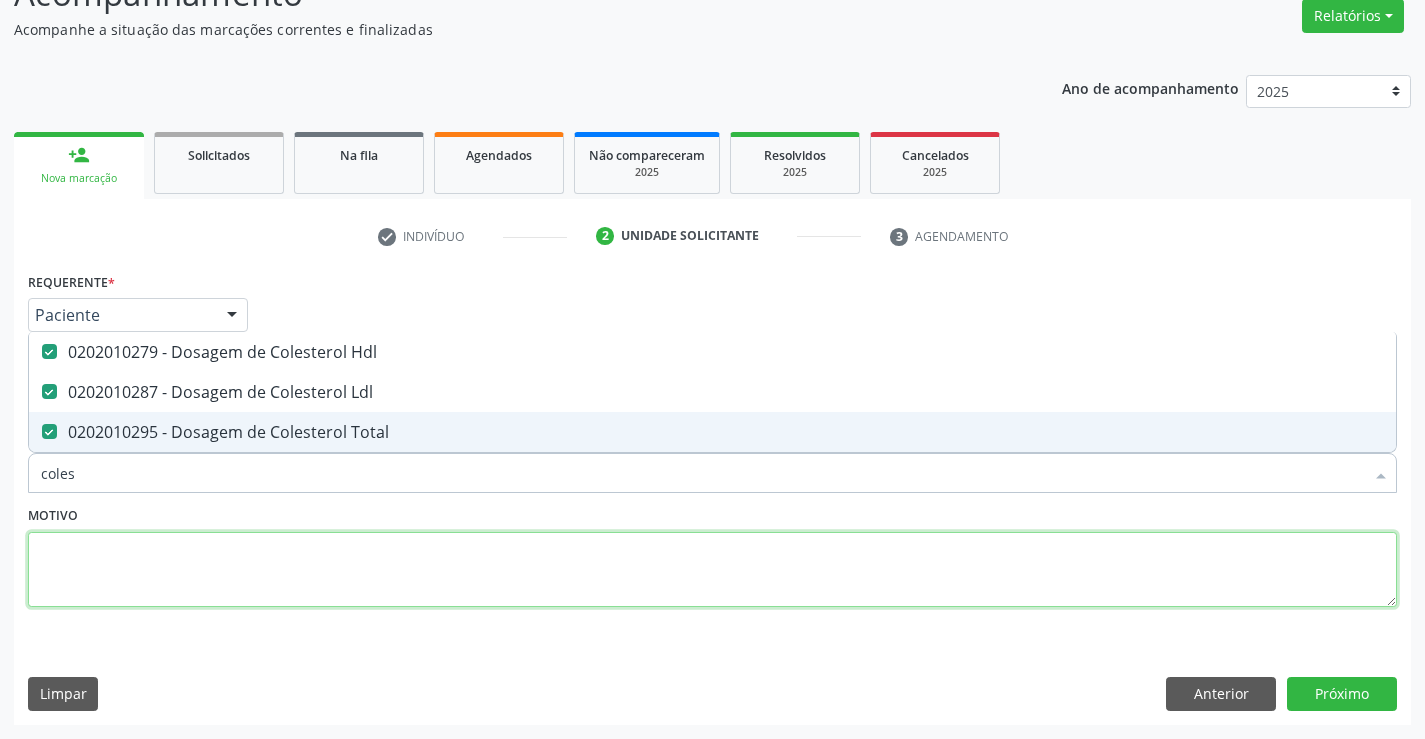 click at bounding box center (712, 570) 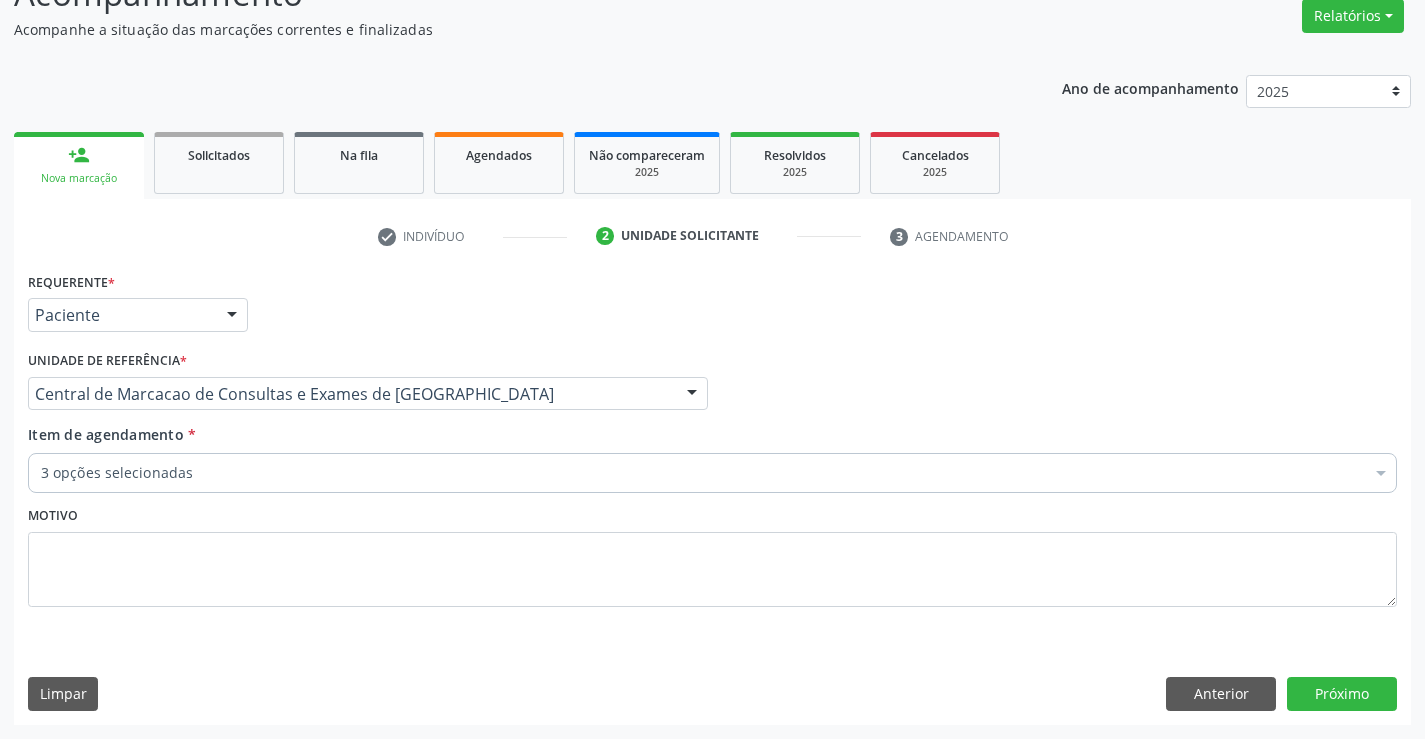 click on "3 opções selecionadas" at bounding box center [712, 473] 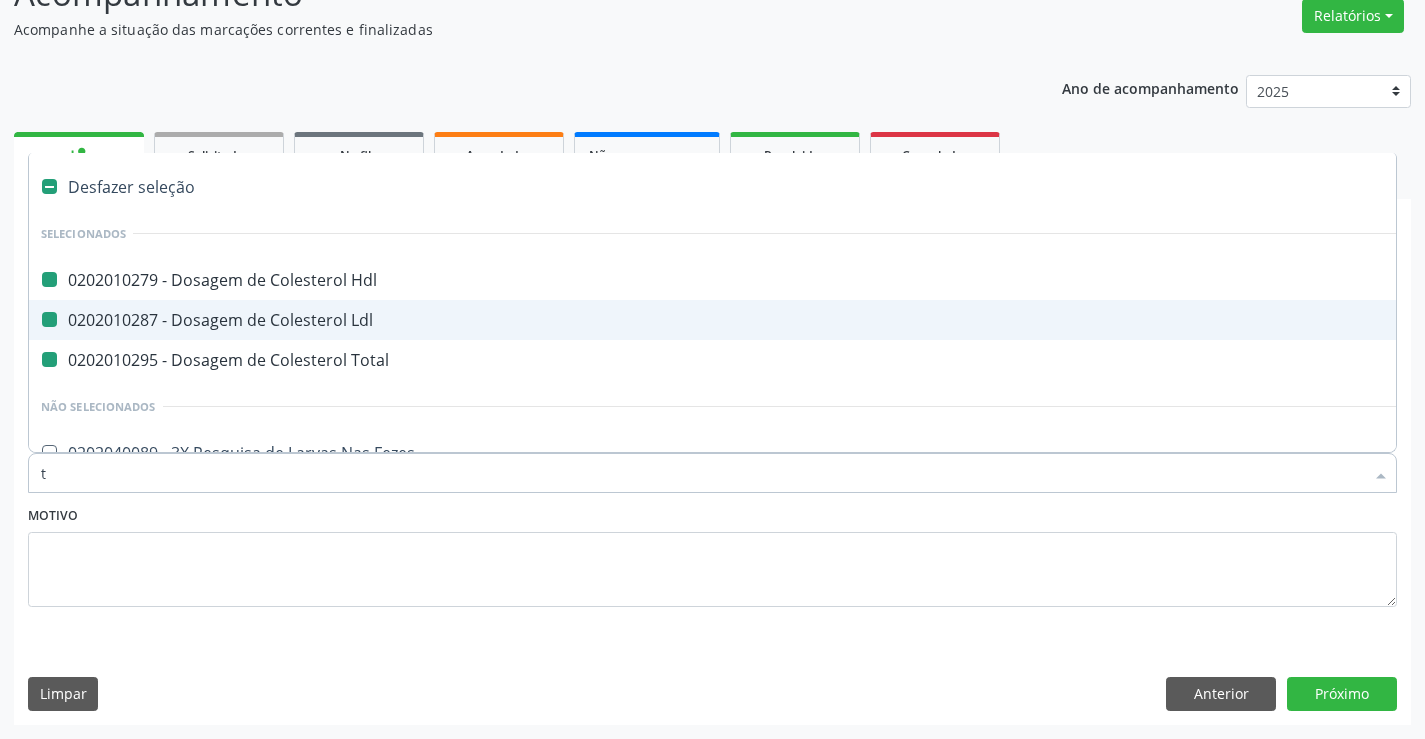 type on "tr" 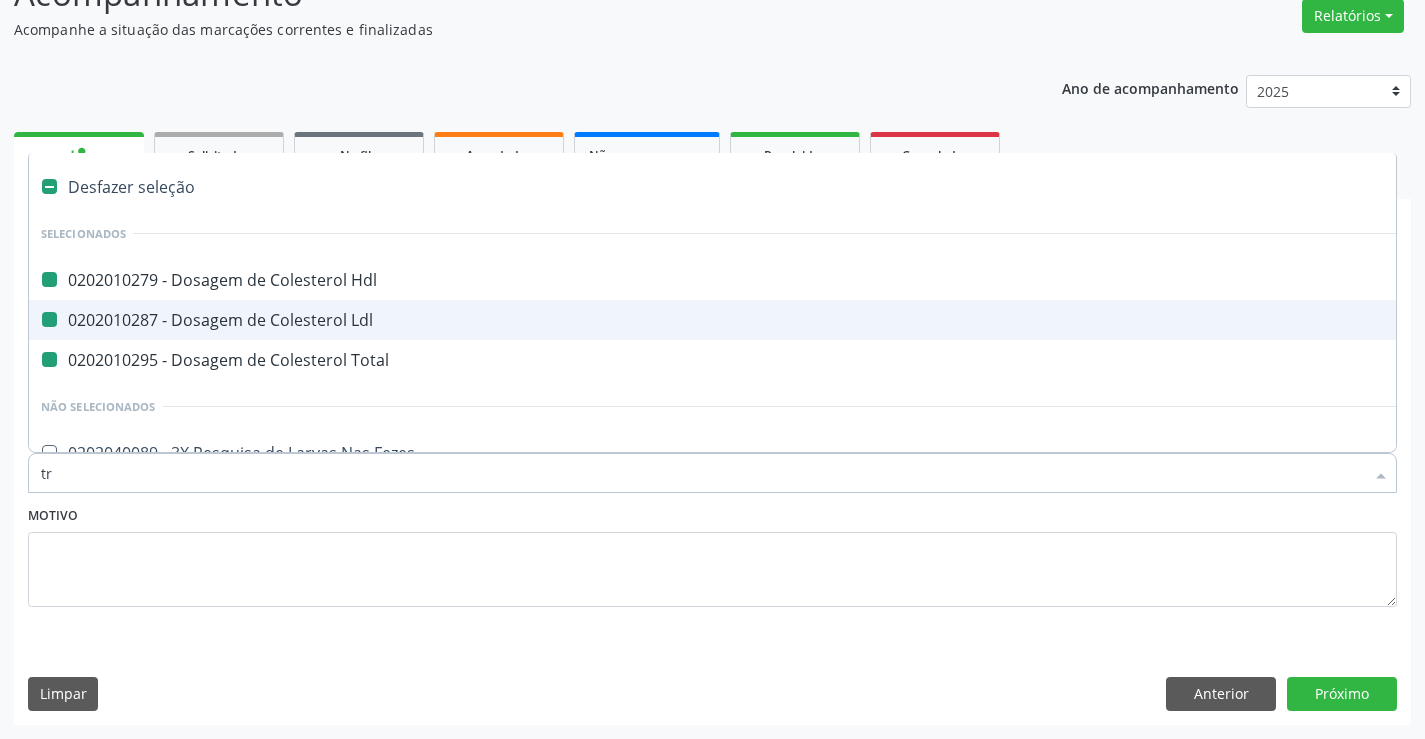 checkbox on "false" 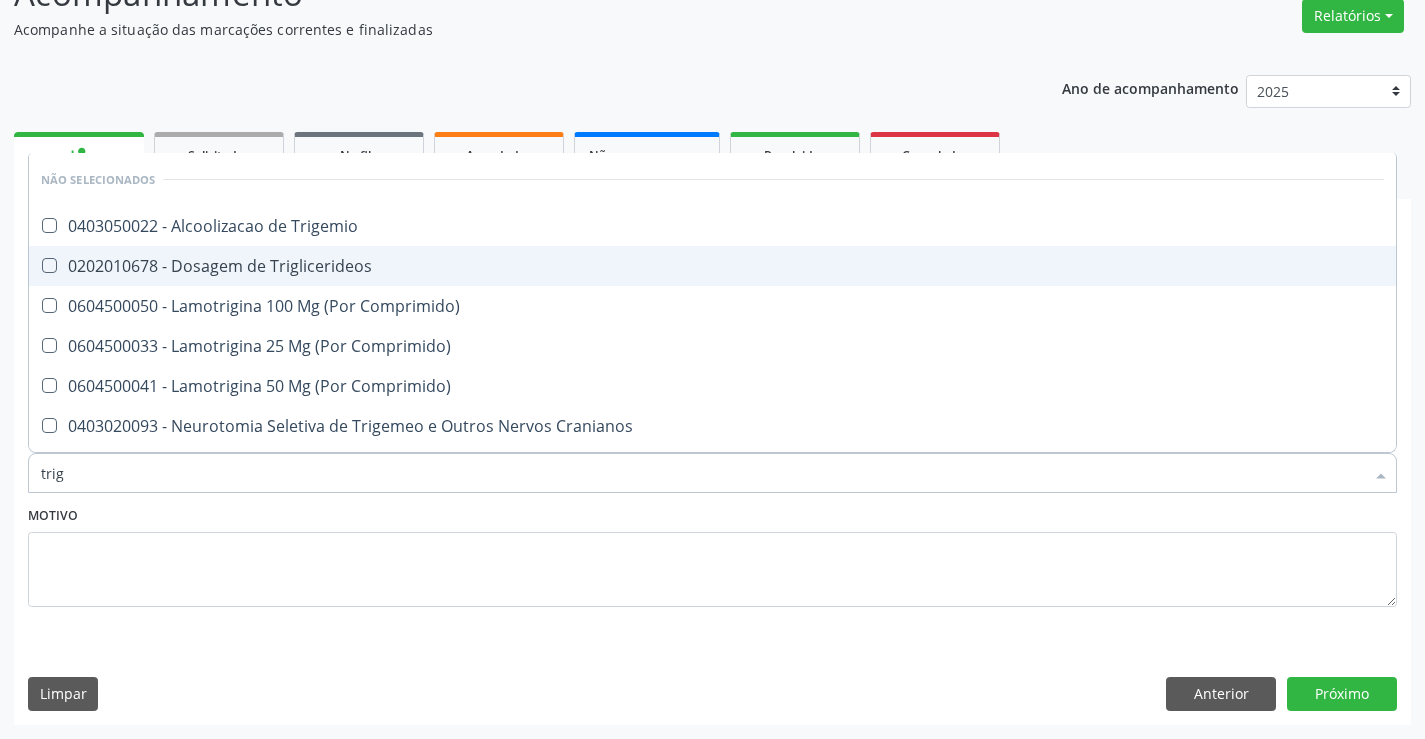 type on "trigl" 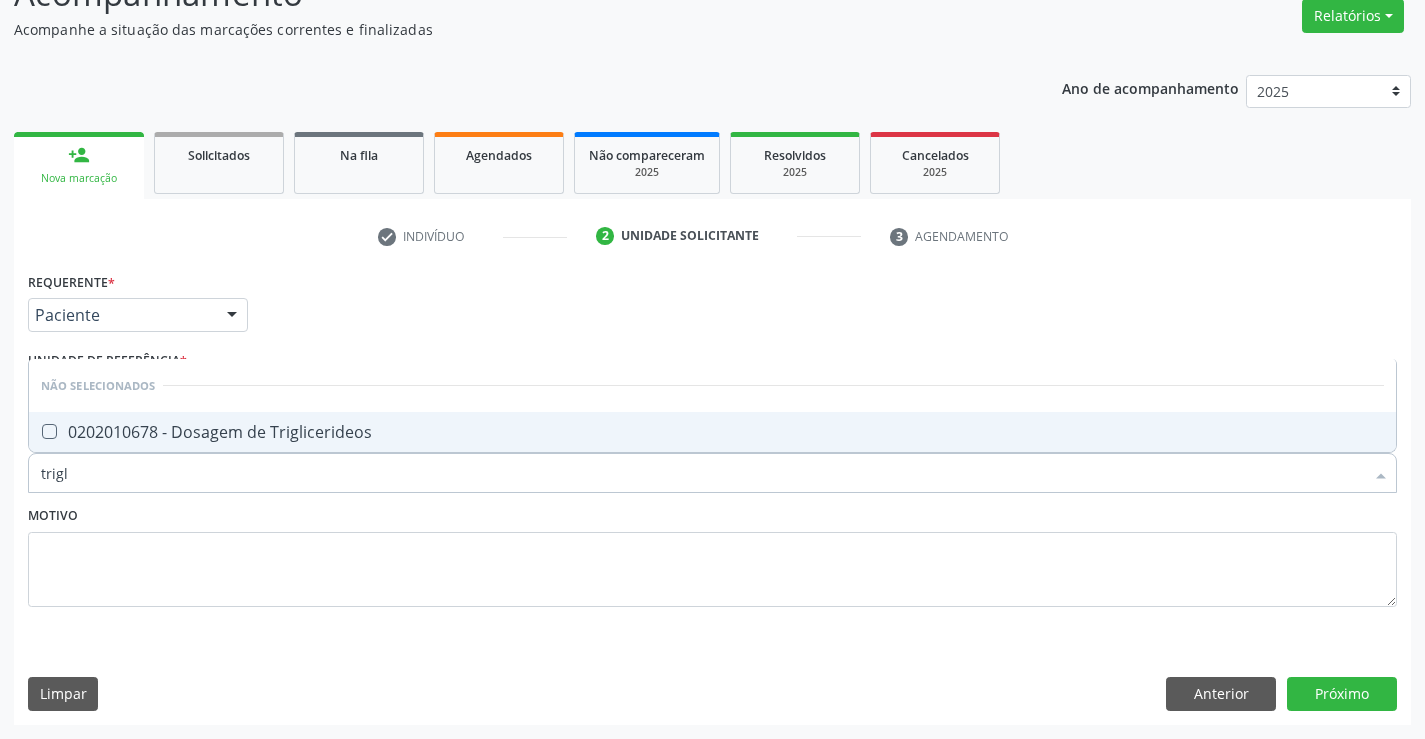 click on "0202010678 - Dosagem de Triglicerideos" at bounding box center [712, 432] 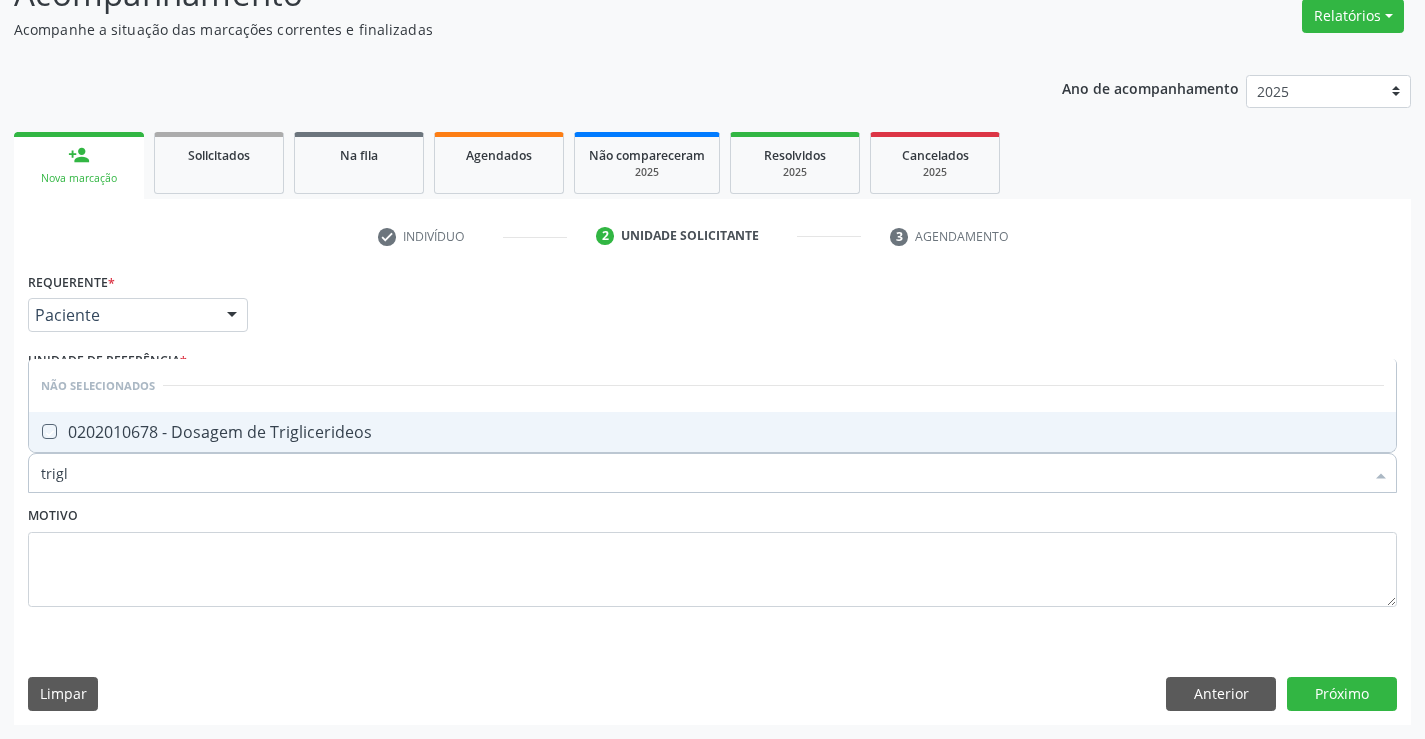 checkbox on "true" 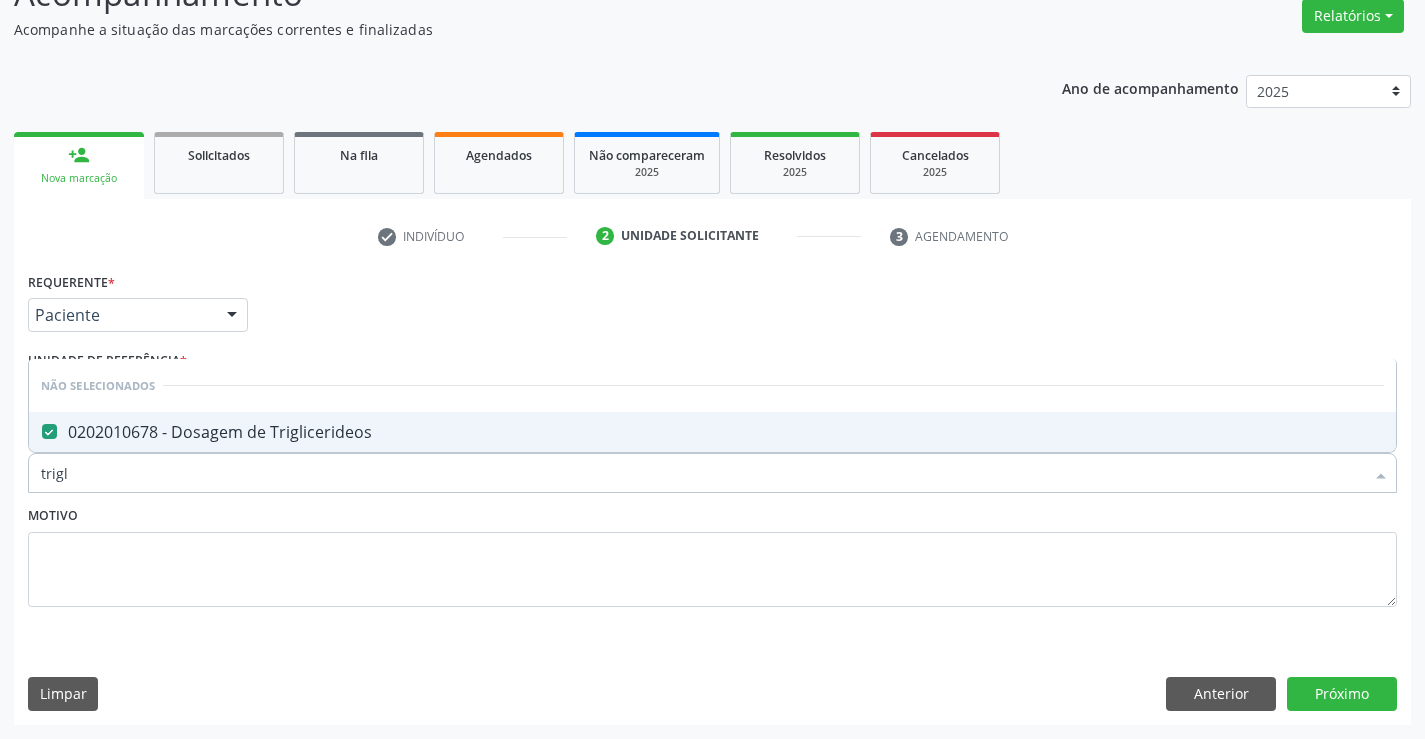 click on "Motivo" at bounding box center (712, 554) 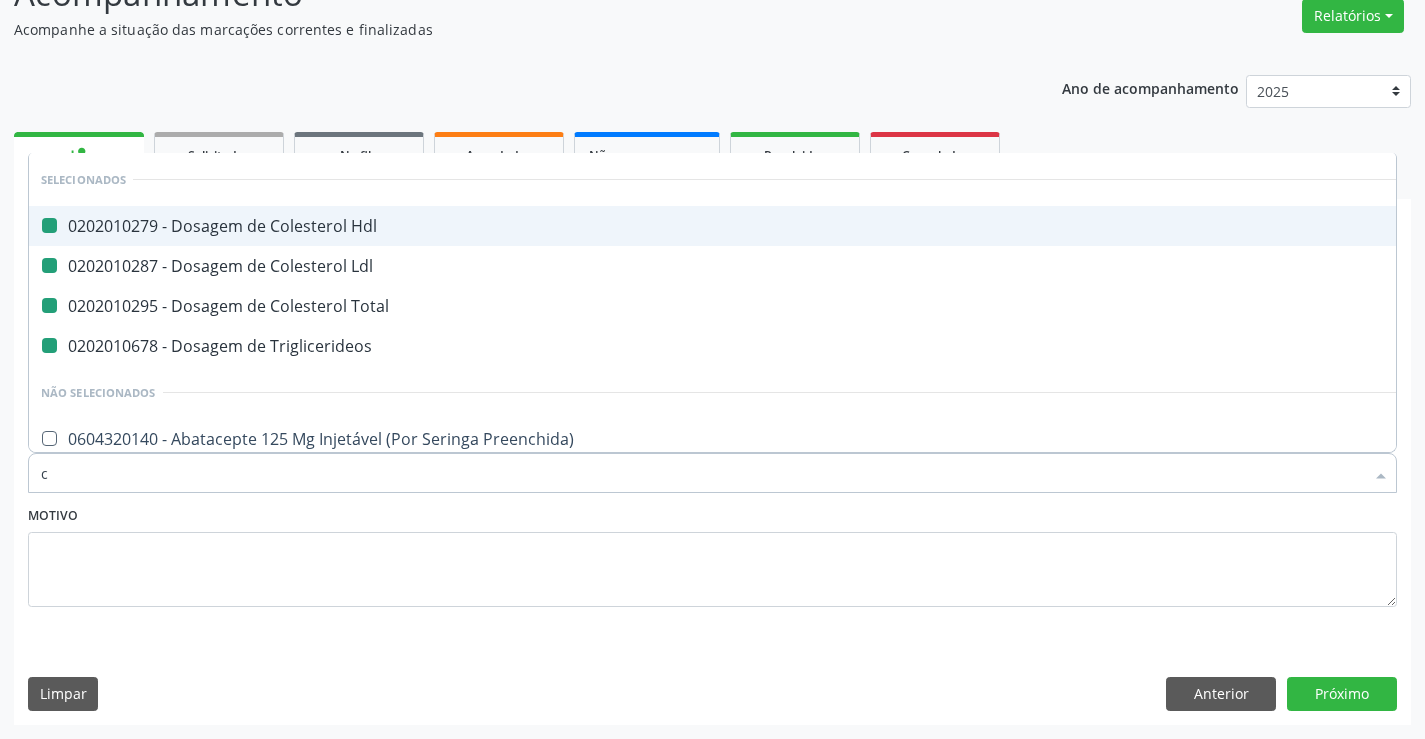 type on "cr" 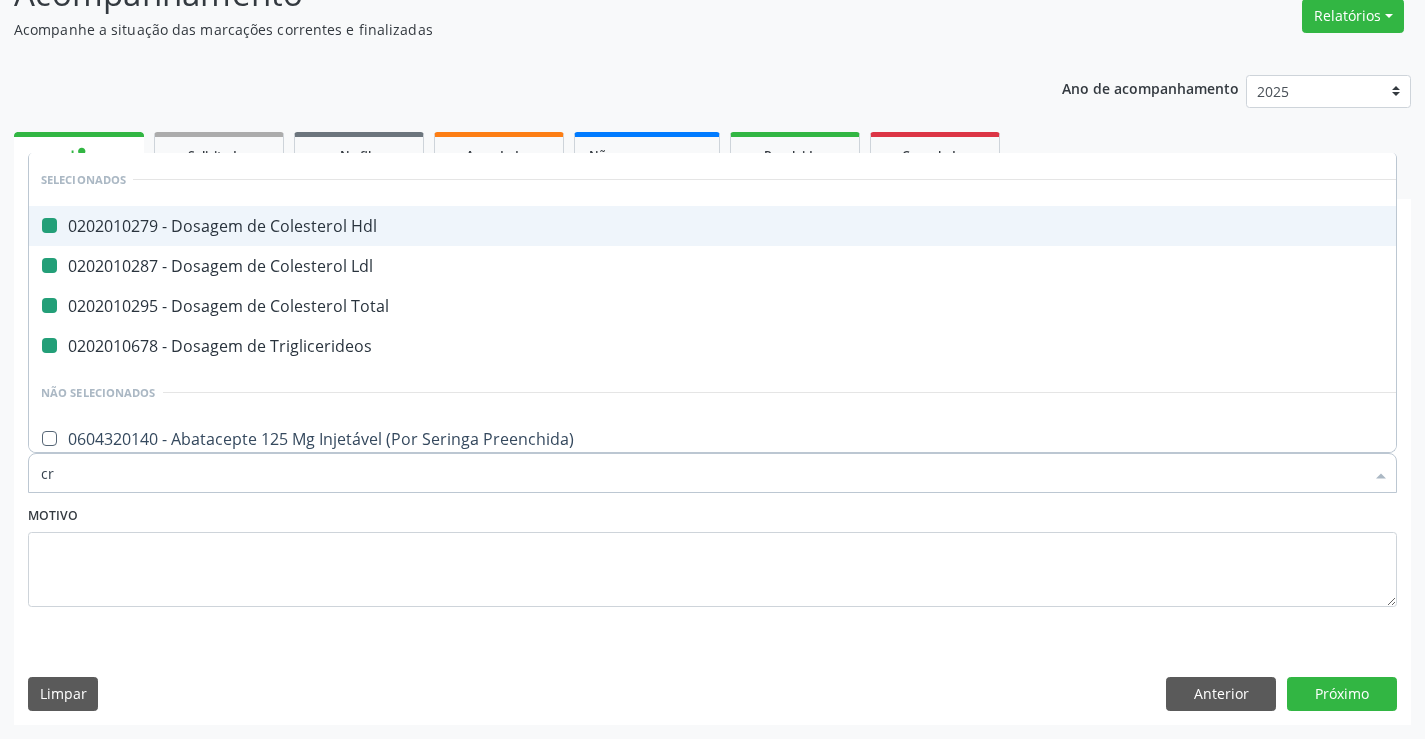 checkbox on "false" 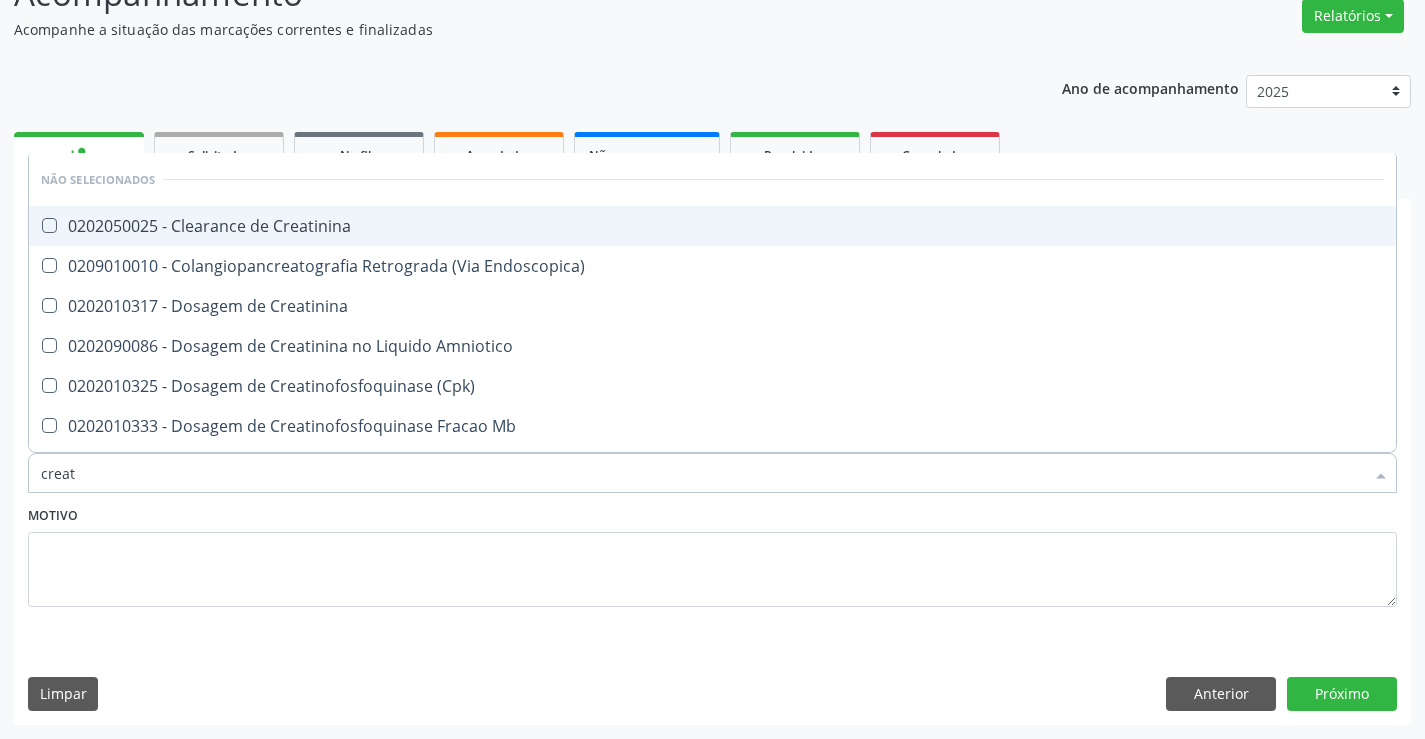 type on "creati" 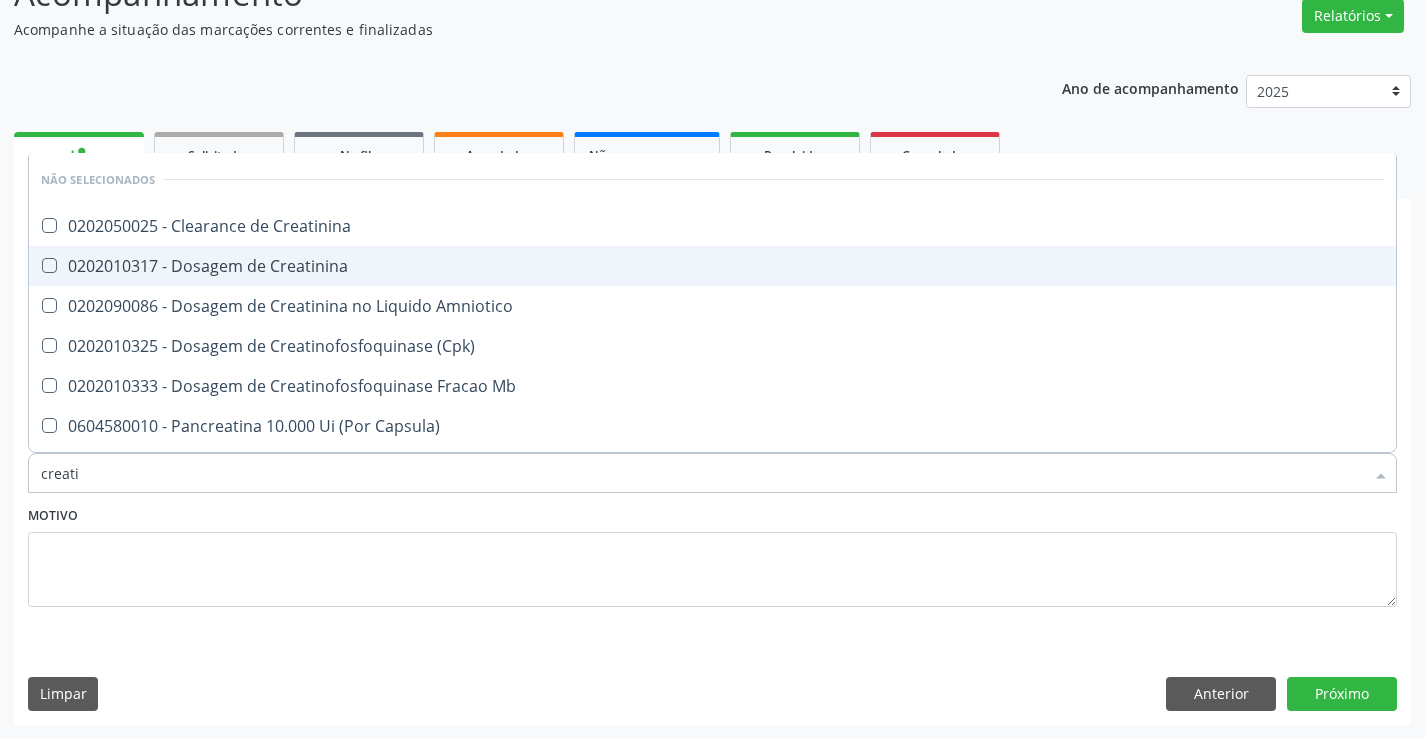 click on "0202010317 - Dosagem de Creatinina" at bounding box center [712, 266] 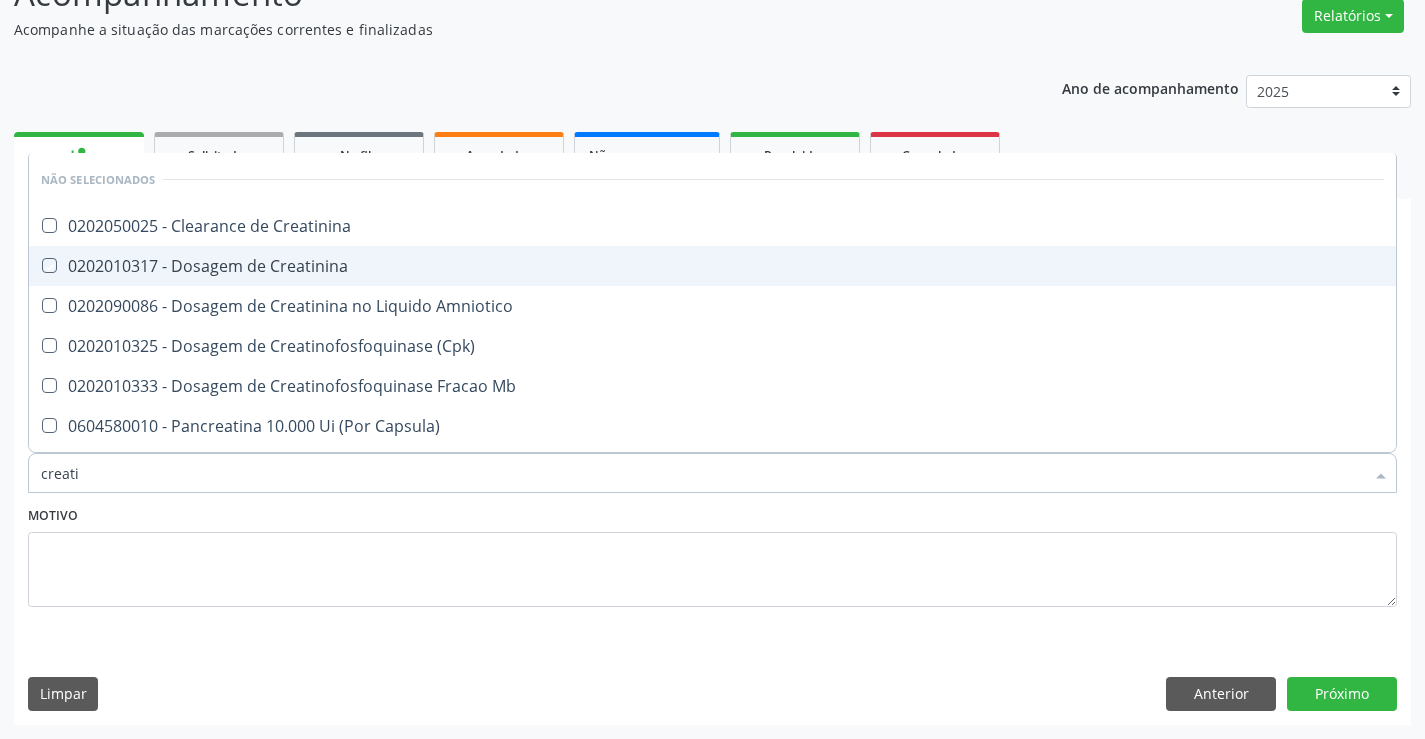checkbox on "true" 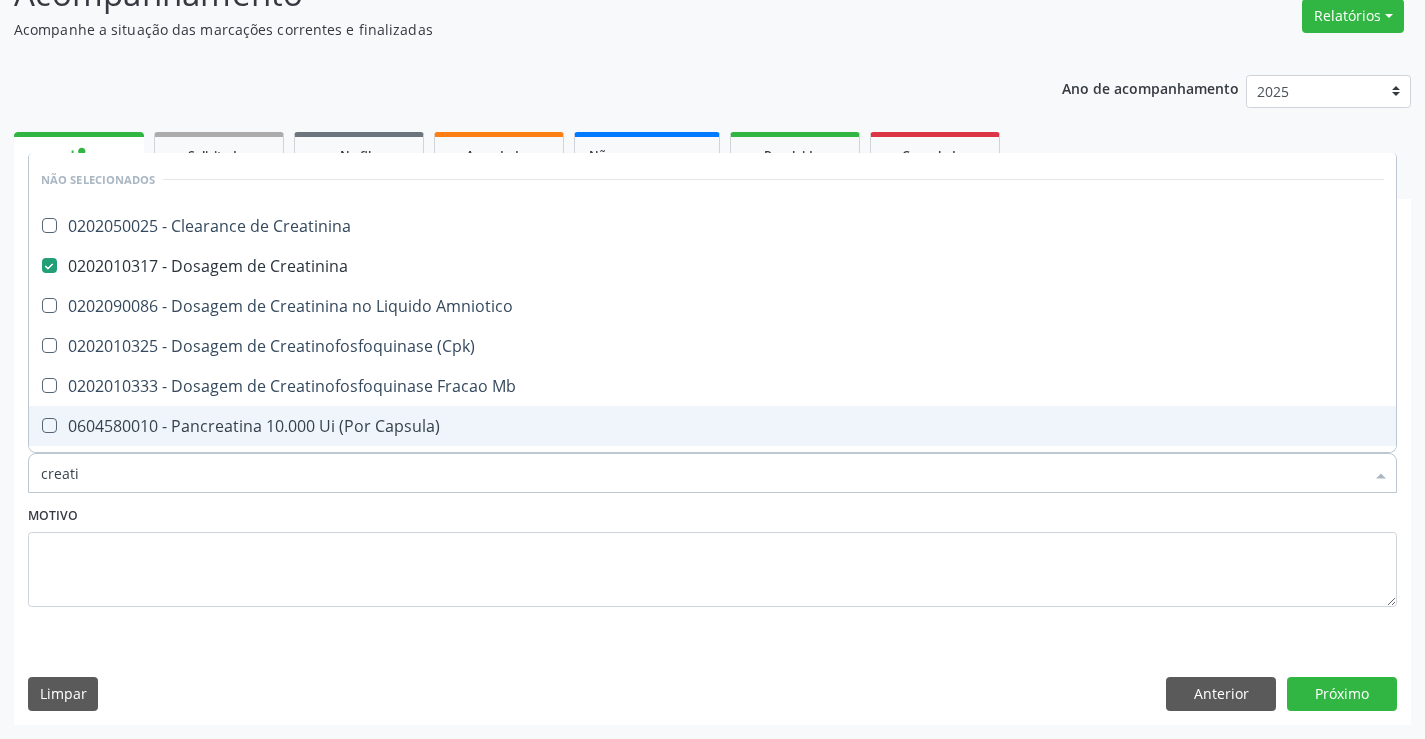 click on "Motivo" at bounding box center [712, 554] 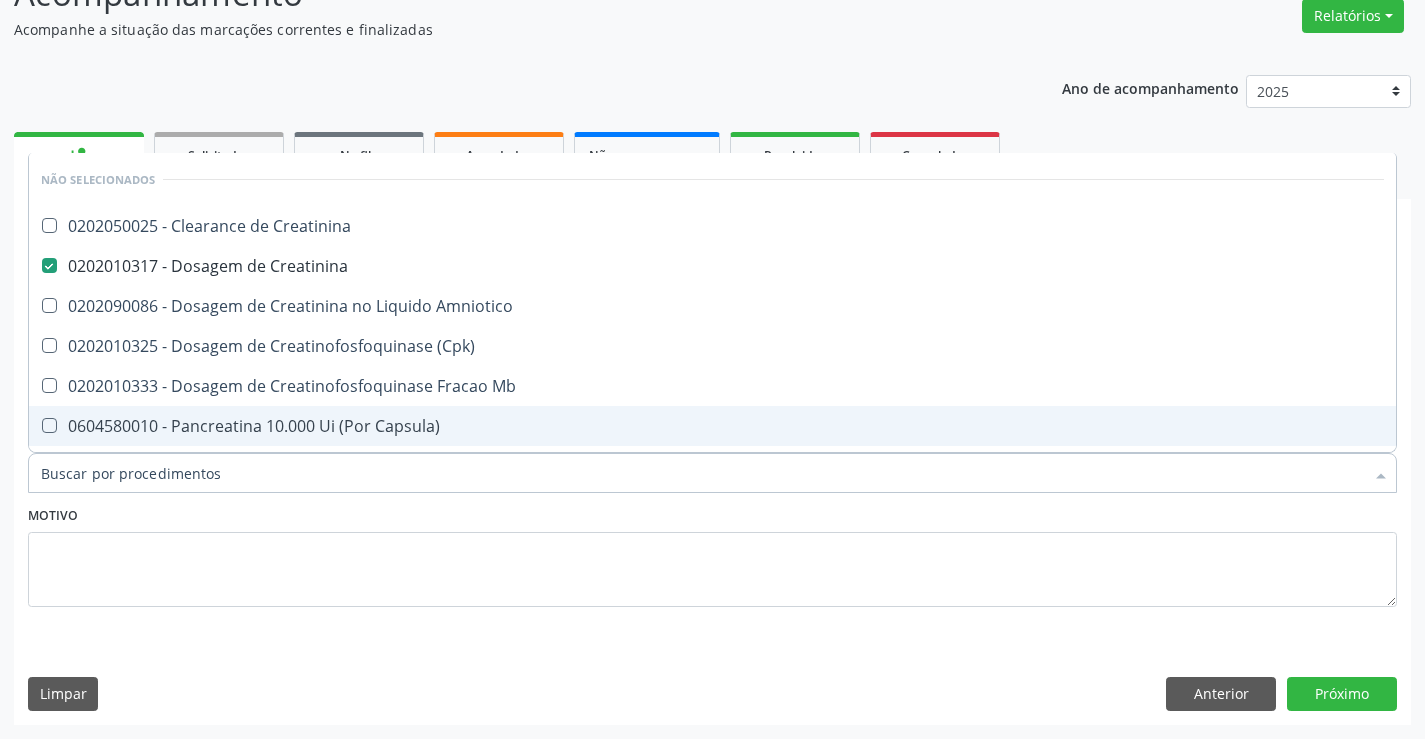 checkbox on "true" 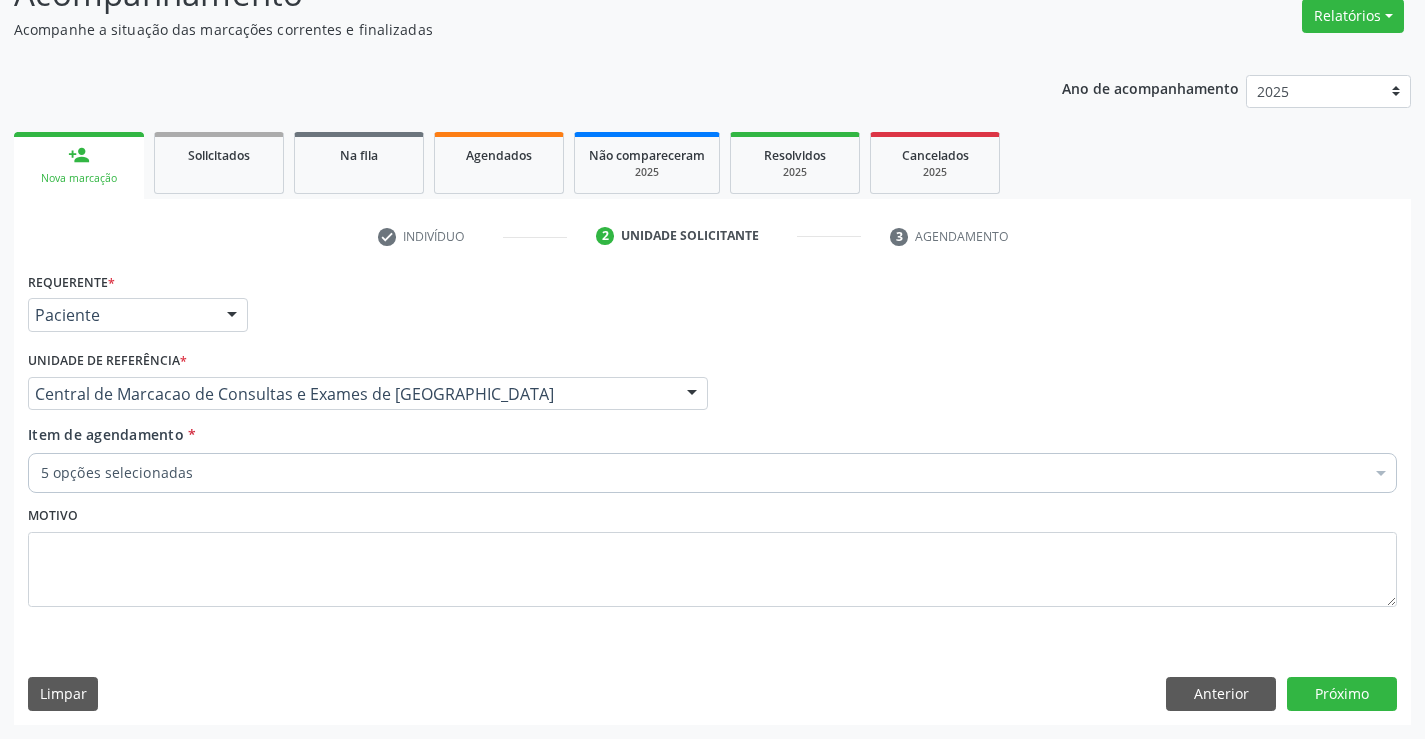 scroll, scrollTop: 74, scrollLeft: 0, axis: vertical 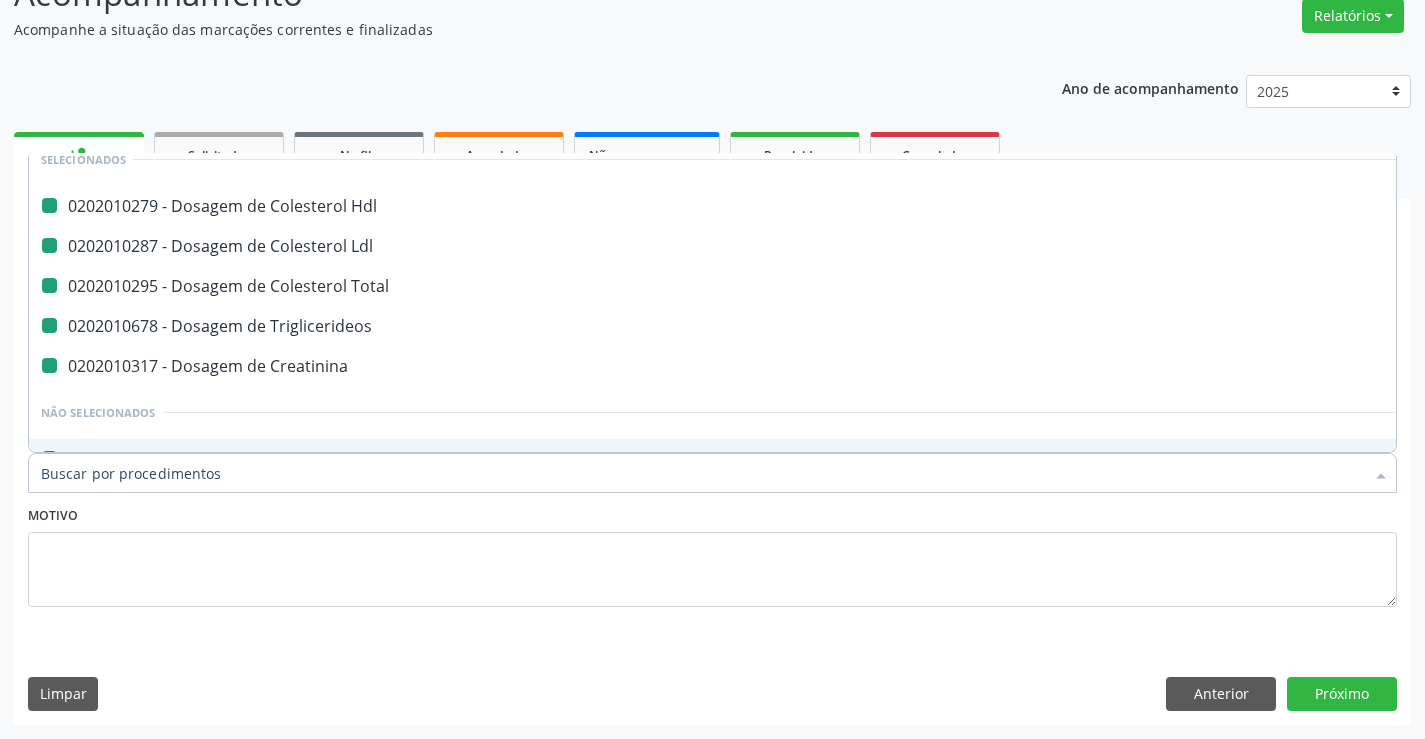 type on "u" 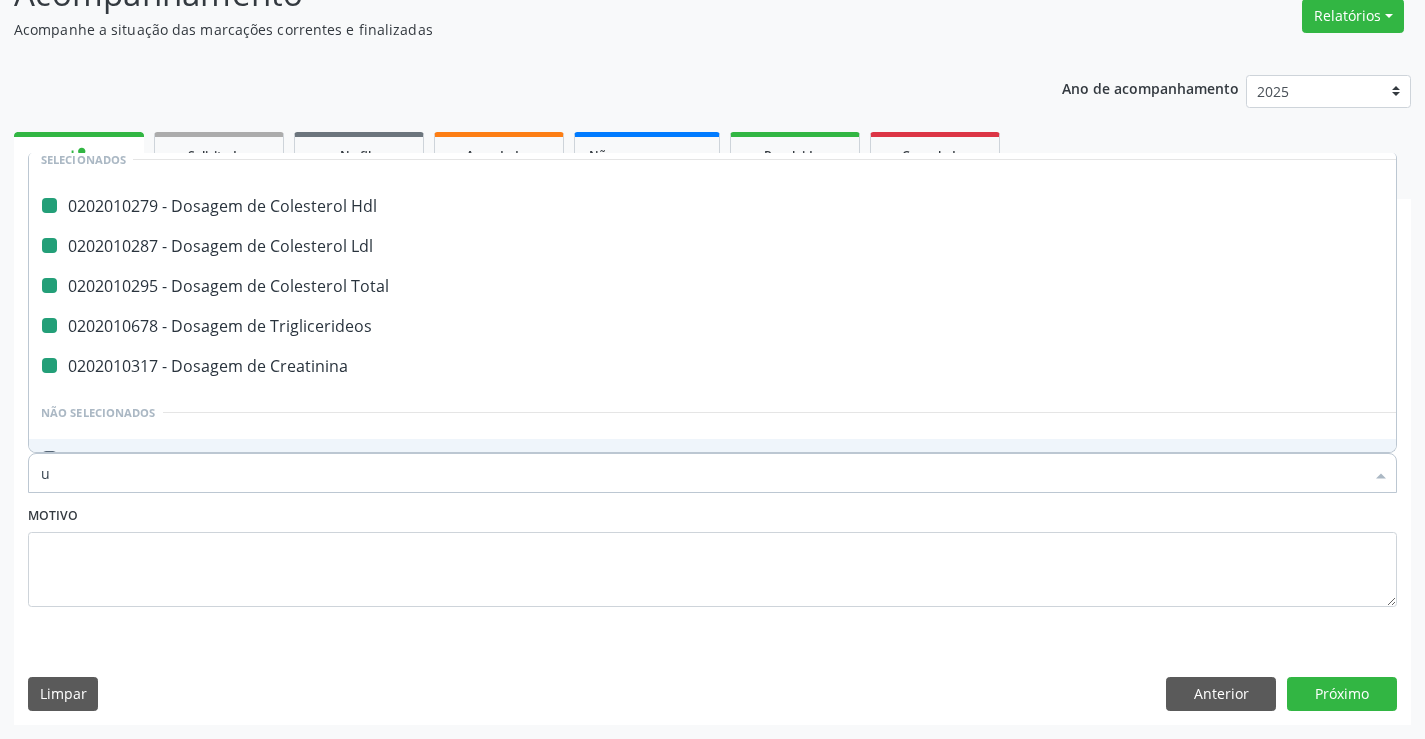 checkbox on "false" 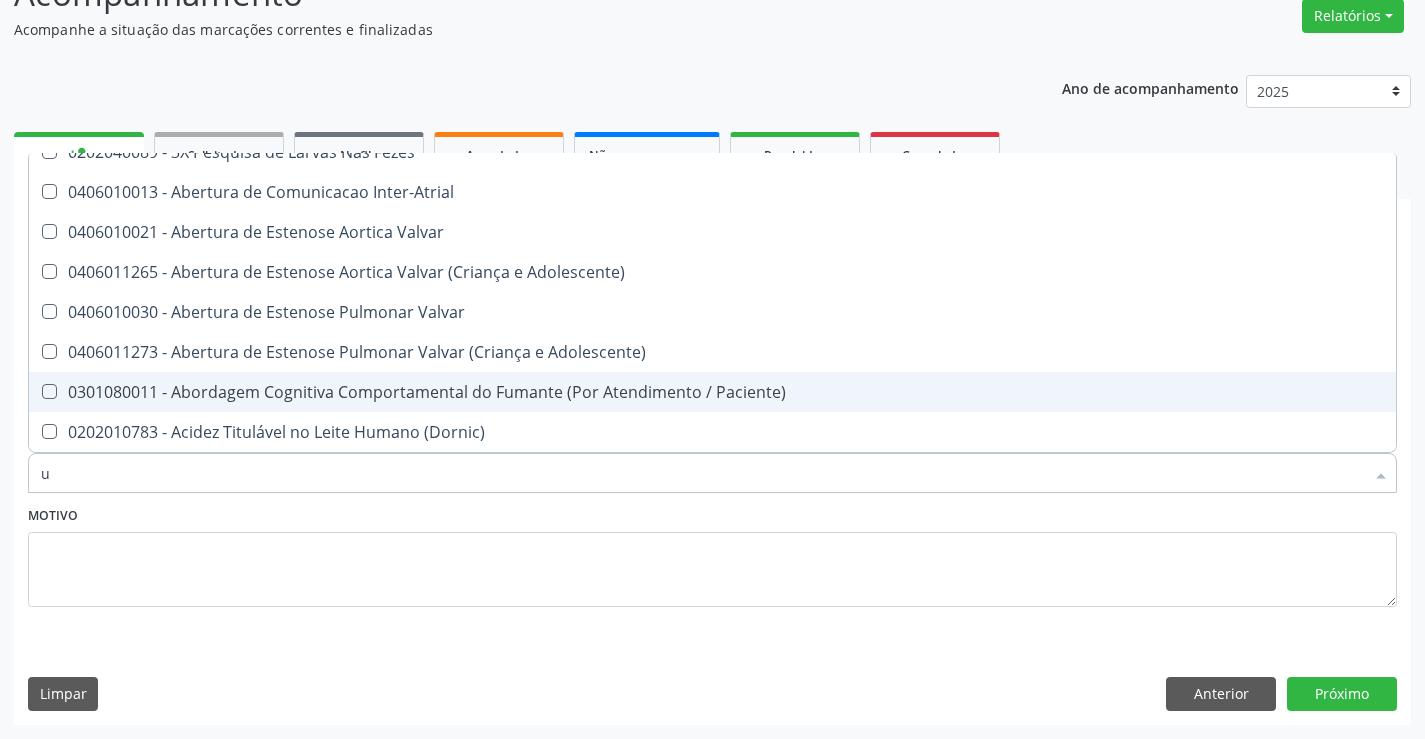 scroll, scrollTop: 20, scrollLeft: 0, axis: vertical 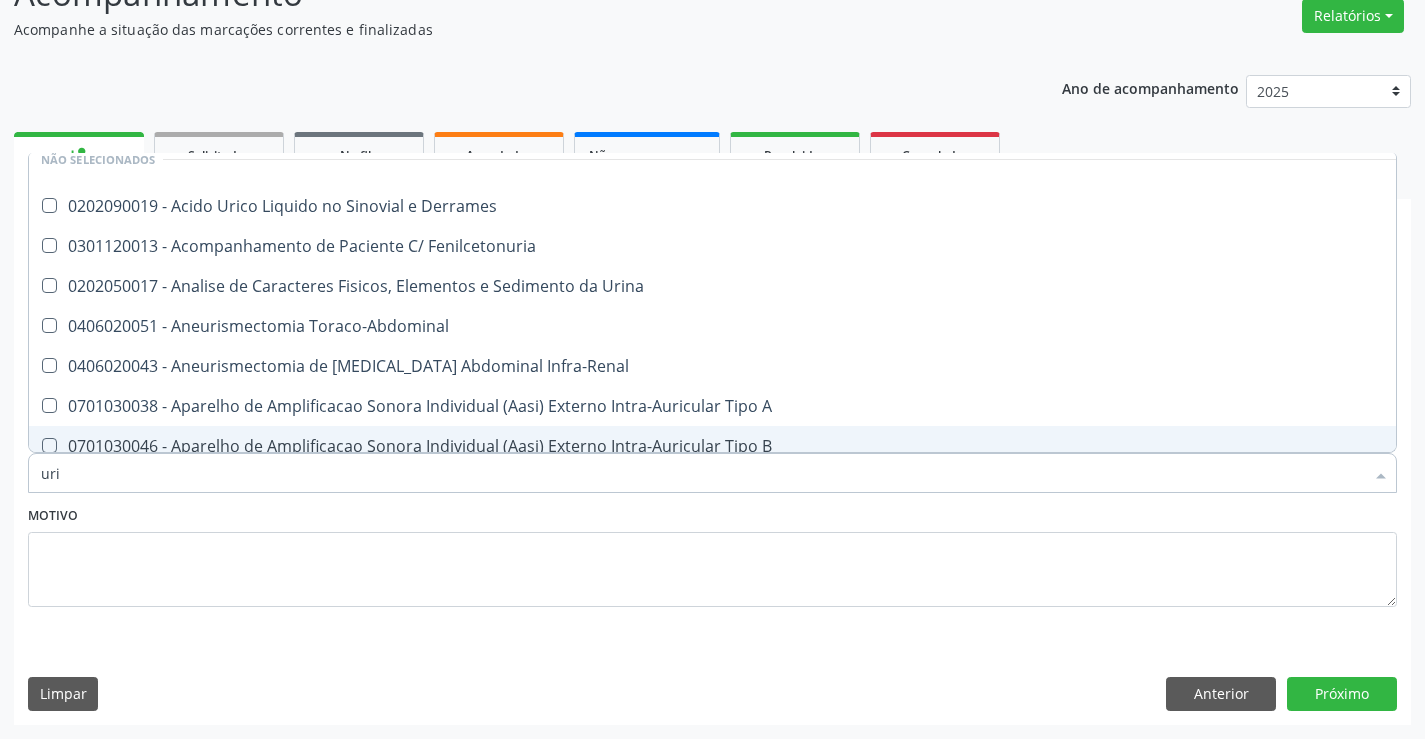 type on "urin" 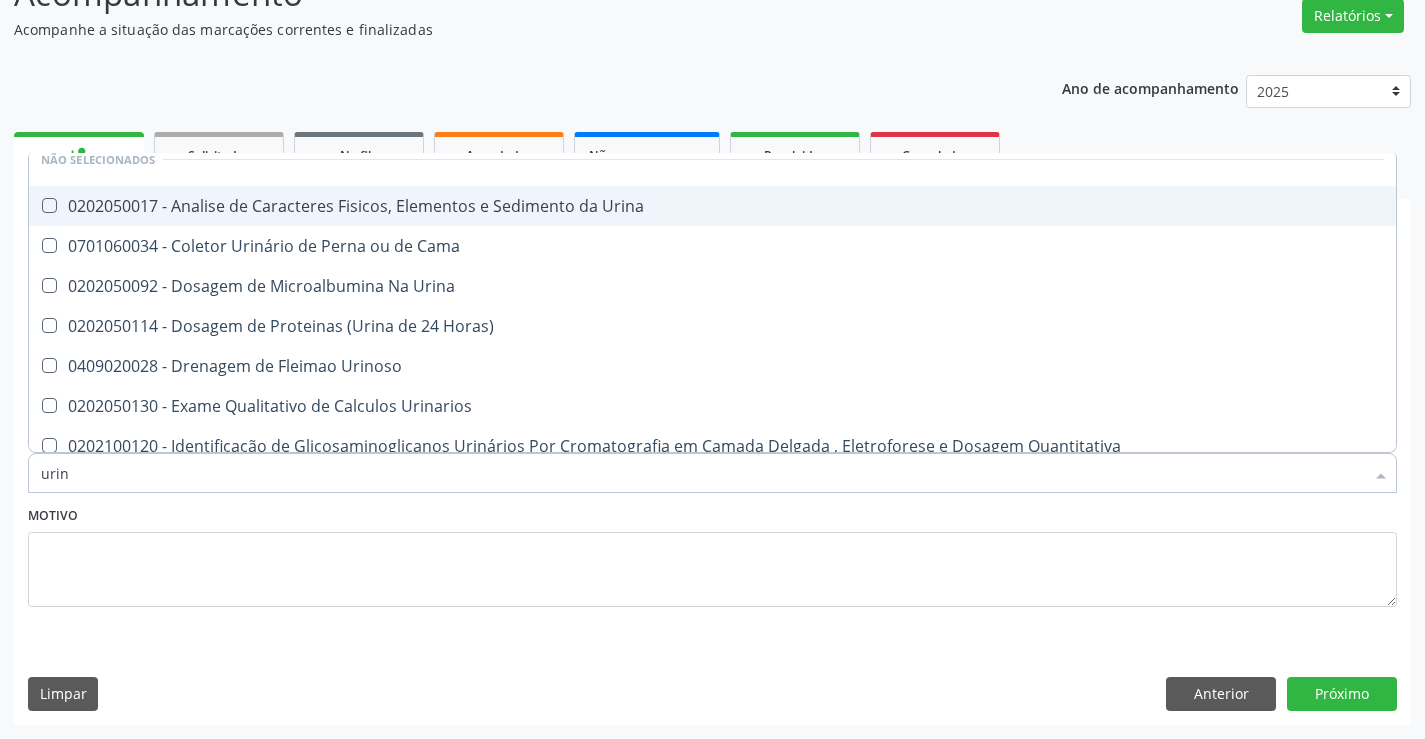 click on "0202050017 - Analise de Caracteres Fisicos, Elementos e Sedimento da Urina" at bounding box center (712, 206) 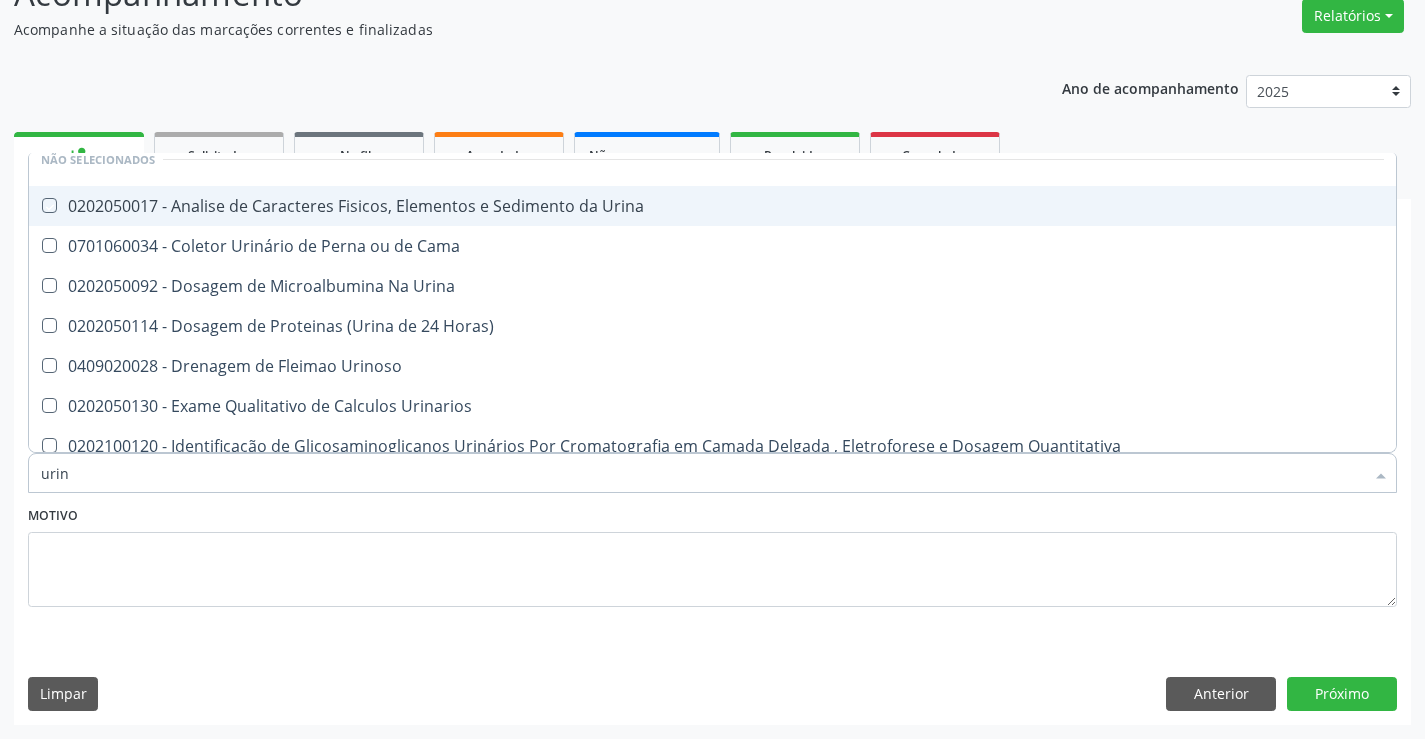 checkbox on "true" 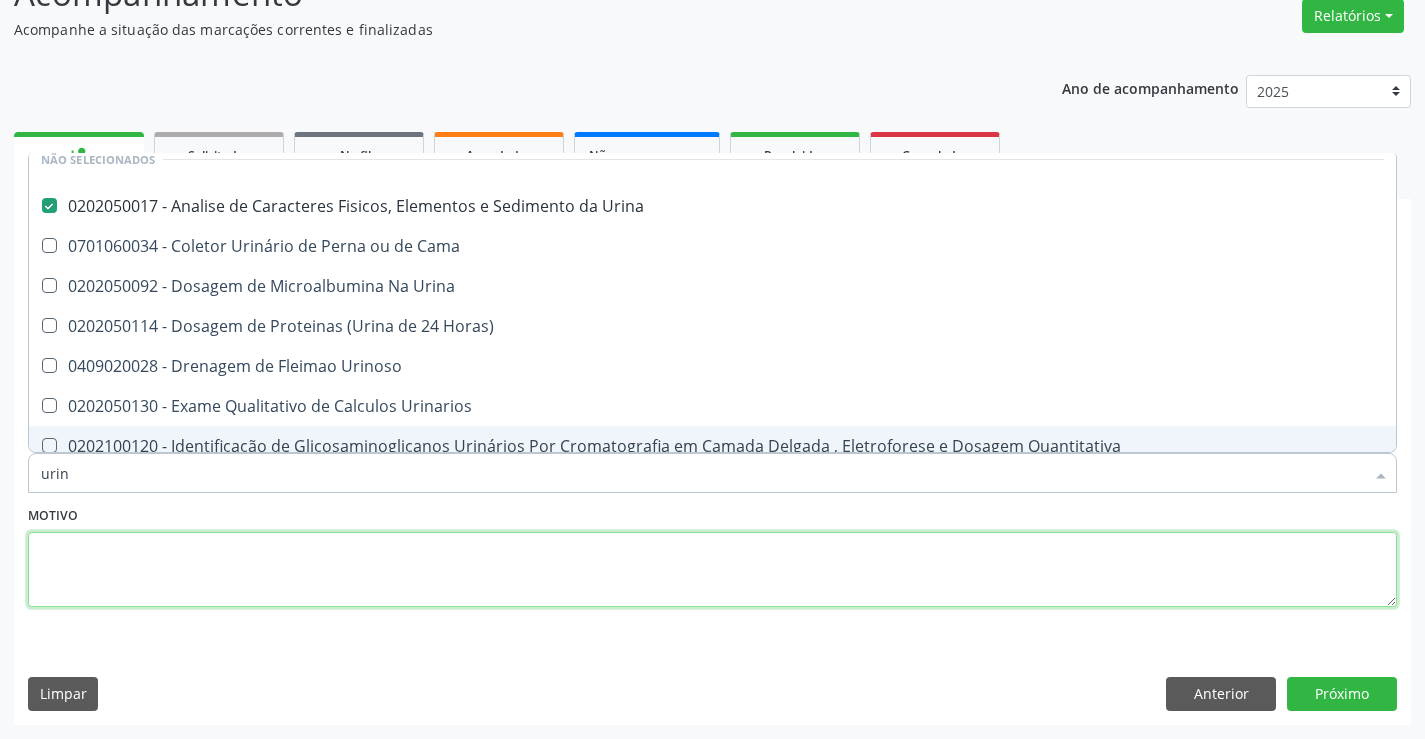 click at bounding box center (712, 570) 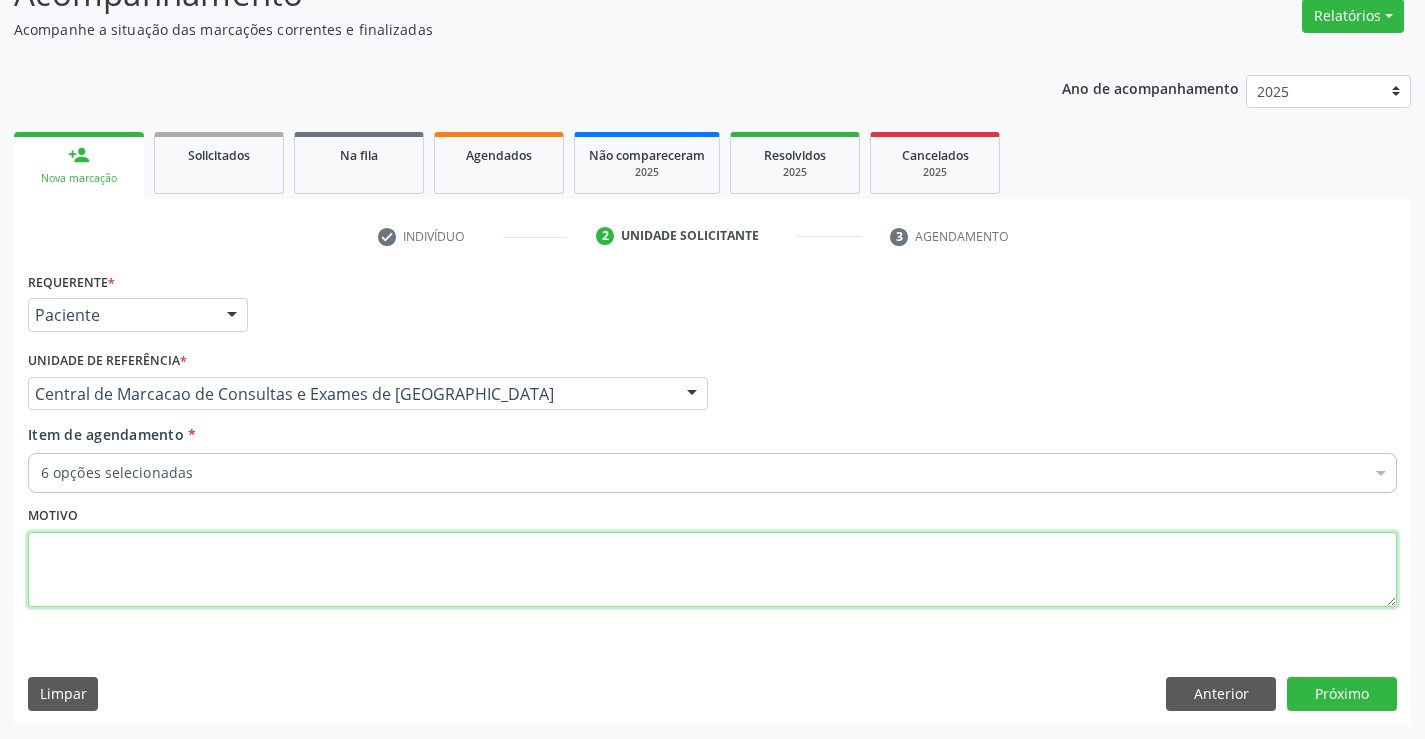 scroll, scrollTop: 0, scrollLeft: 0, axis: both 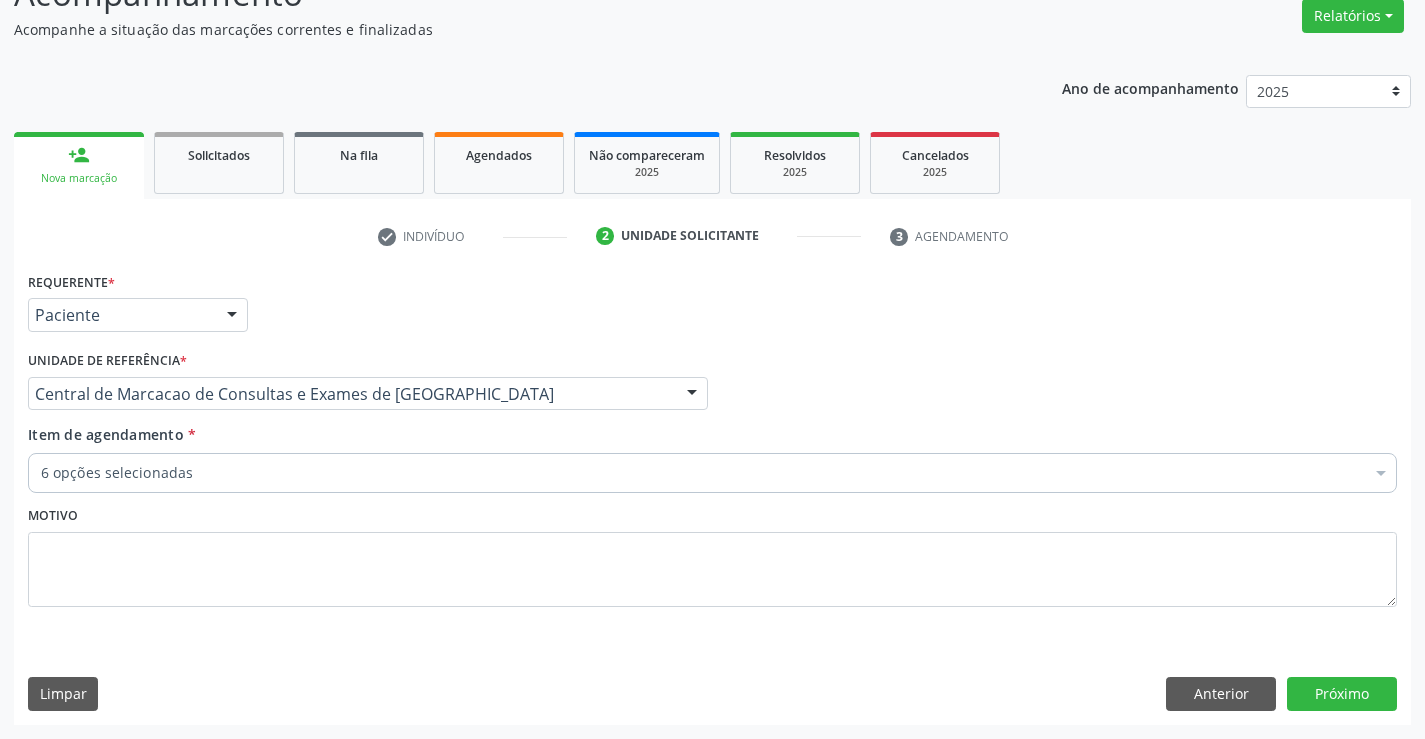 click on "Item de agendamento
*
6 opções selecionadas
Desfazer seleção
Selecionados
0202010279 - Dosagem de Colesterol Hdl
0202010287 - Dosagem de Colesterol Ldl
0202010295 - Dosagem de Colesterol Total
0202010678 - Dosagem de Triglicerideos
0202010317 - Dosagem de Creatinina
0202050017 - Analise de Caracteres Fisicos, Elementos e Sedimento da Urina
Não selecionados
0202040089 - 3X Pesquisa de Larvas Nas Fezes
0604320140 - Abatacepte 125 Mg Injetável (Por Seringa Preenchida)
0604320124 - Abatacepte 250 Mg Injetável (Por Frasco Ampola).
0603050018 - Abciximabe
0406010013 - Abertura de Comunicacao Inter-Atrial
0406010021 - Abertura de Estenose Aortica Valvar
0406011265 - Abertura de Estenose Aortica Valvar (Criança e Adolescente)" at bounding box center (712, 462) 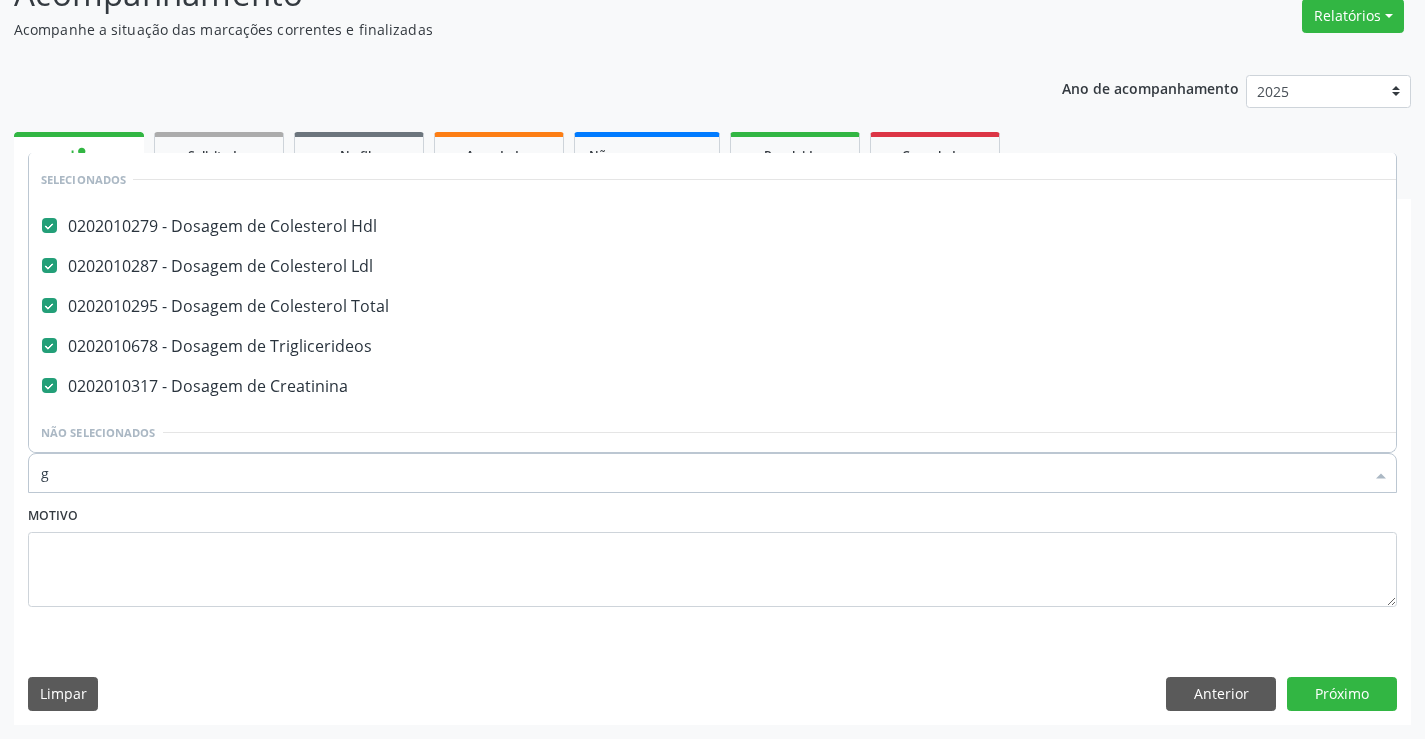 scroll, scrollTop: 60, scrollLeft: 0, axis: vertical 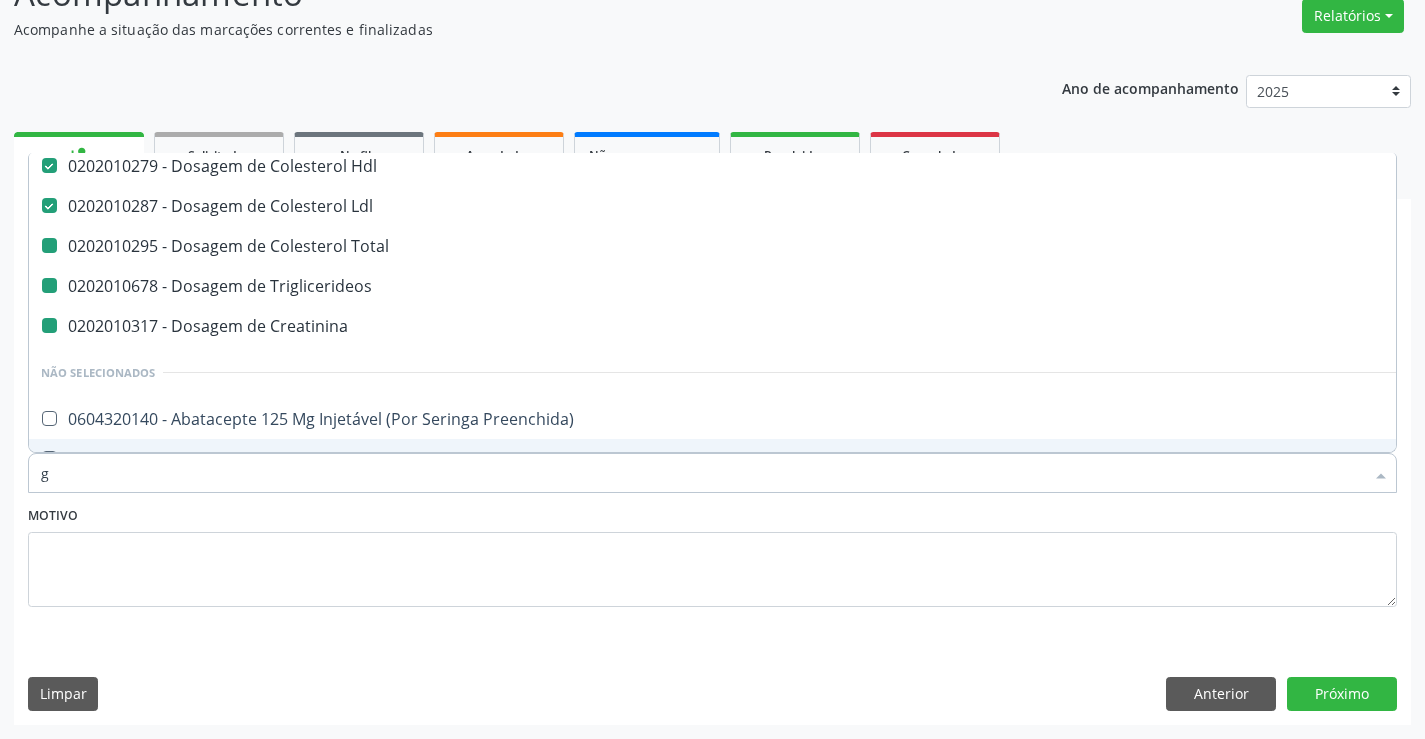 type on "gl" 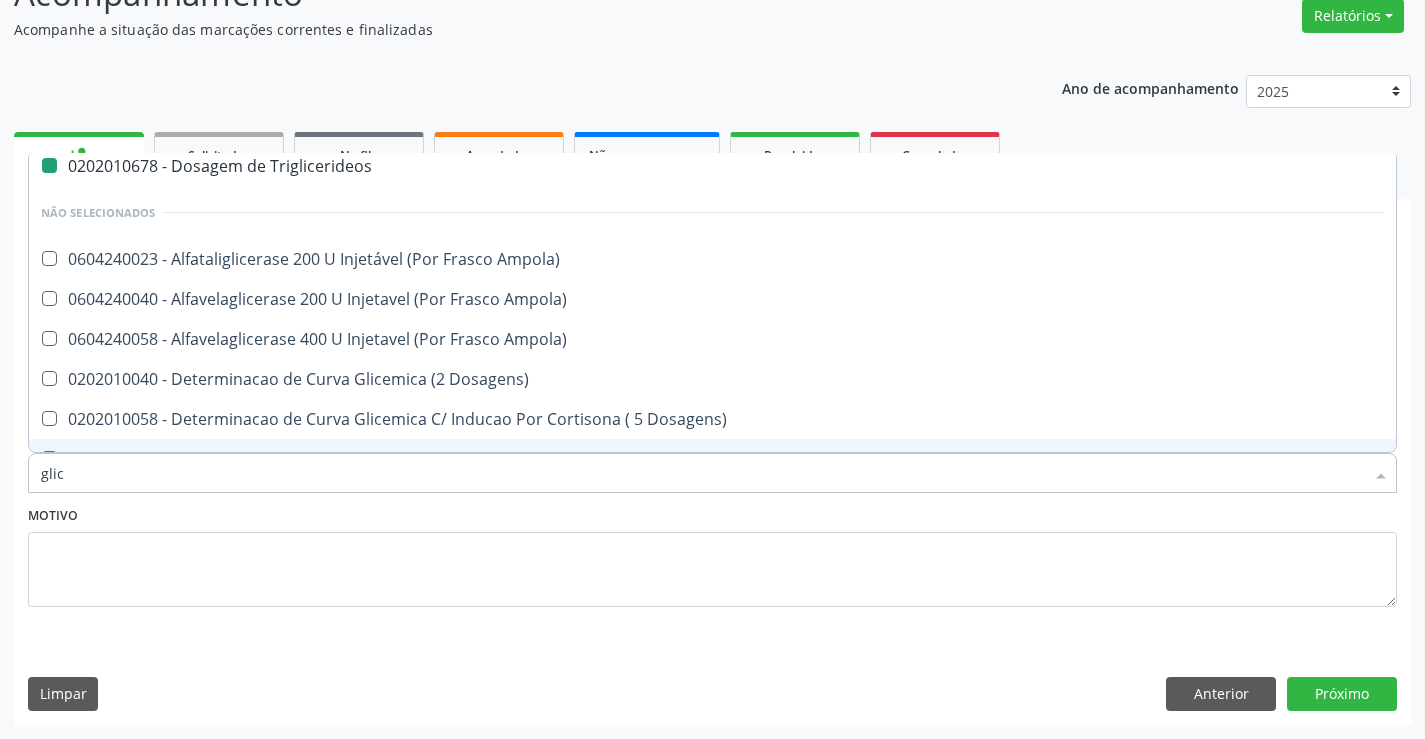 type on "glico" 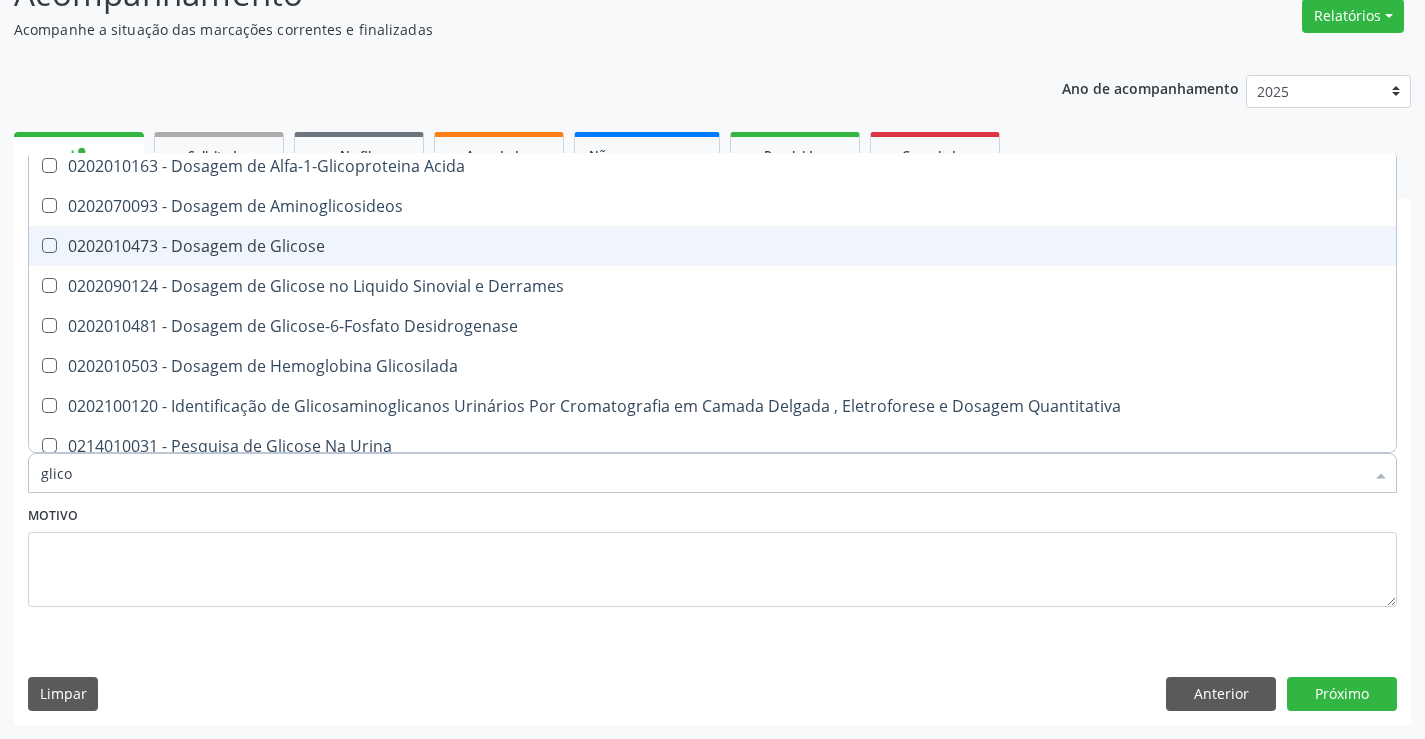 drag, startPoint x: 304, startPoint y: 266, endPoint x: 320, endPoint y: 257, distance: 18.35756 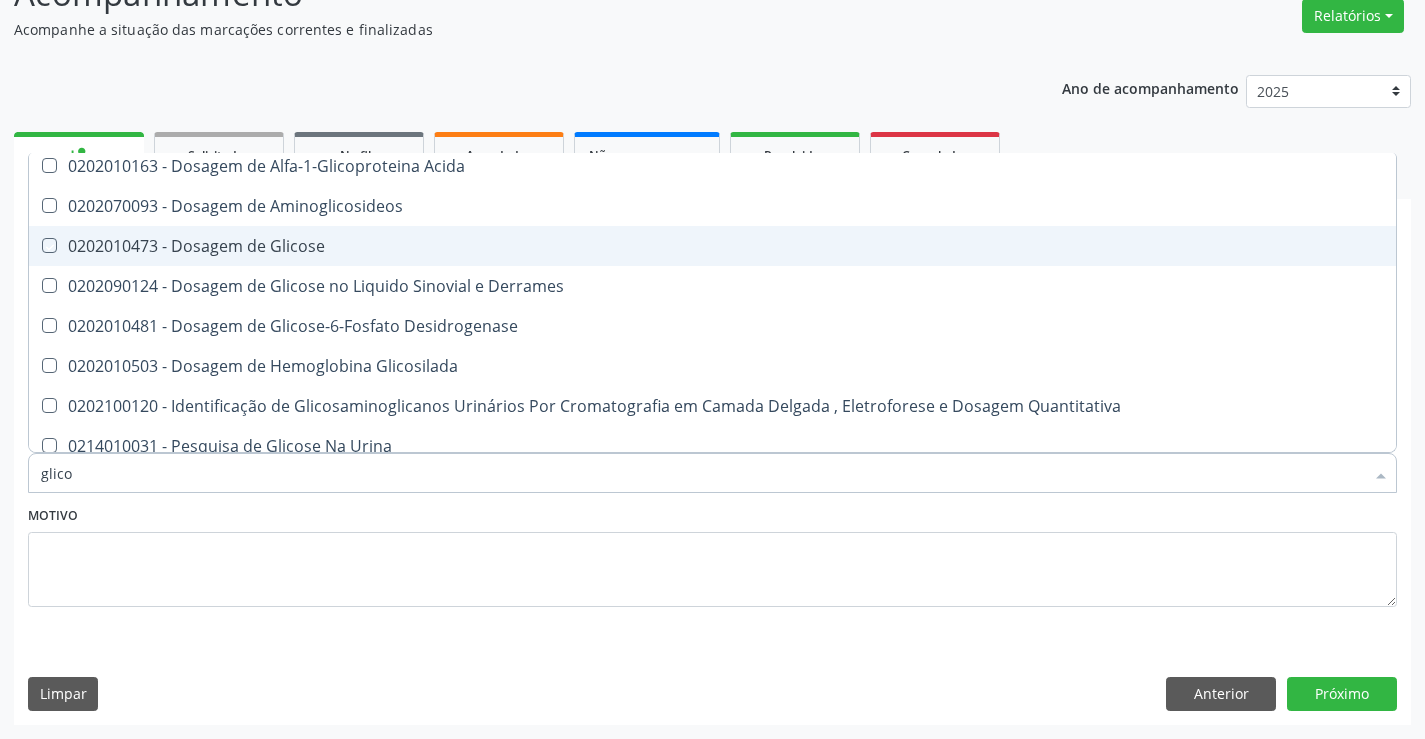 checkbox on "true" 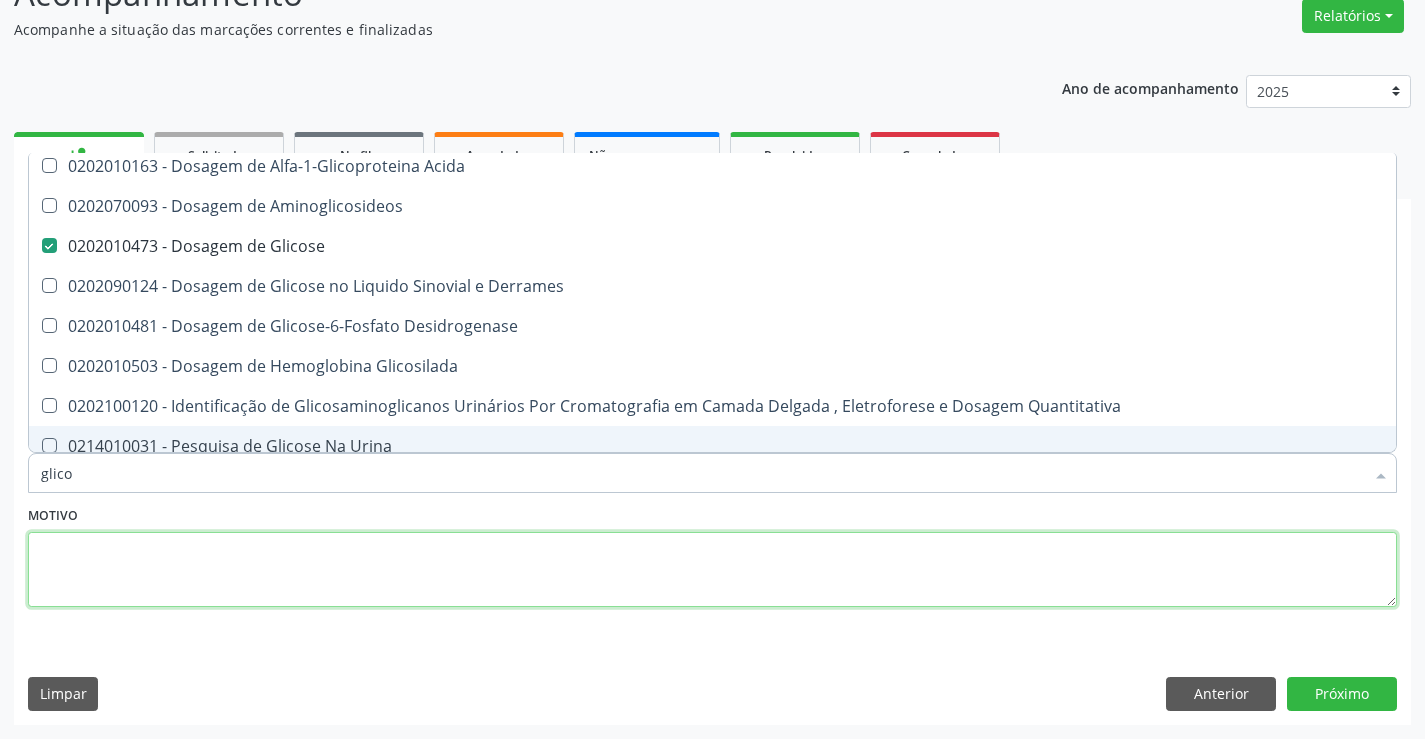 click at bounding box center [712, 570] 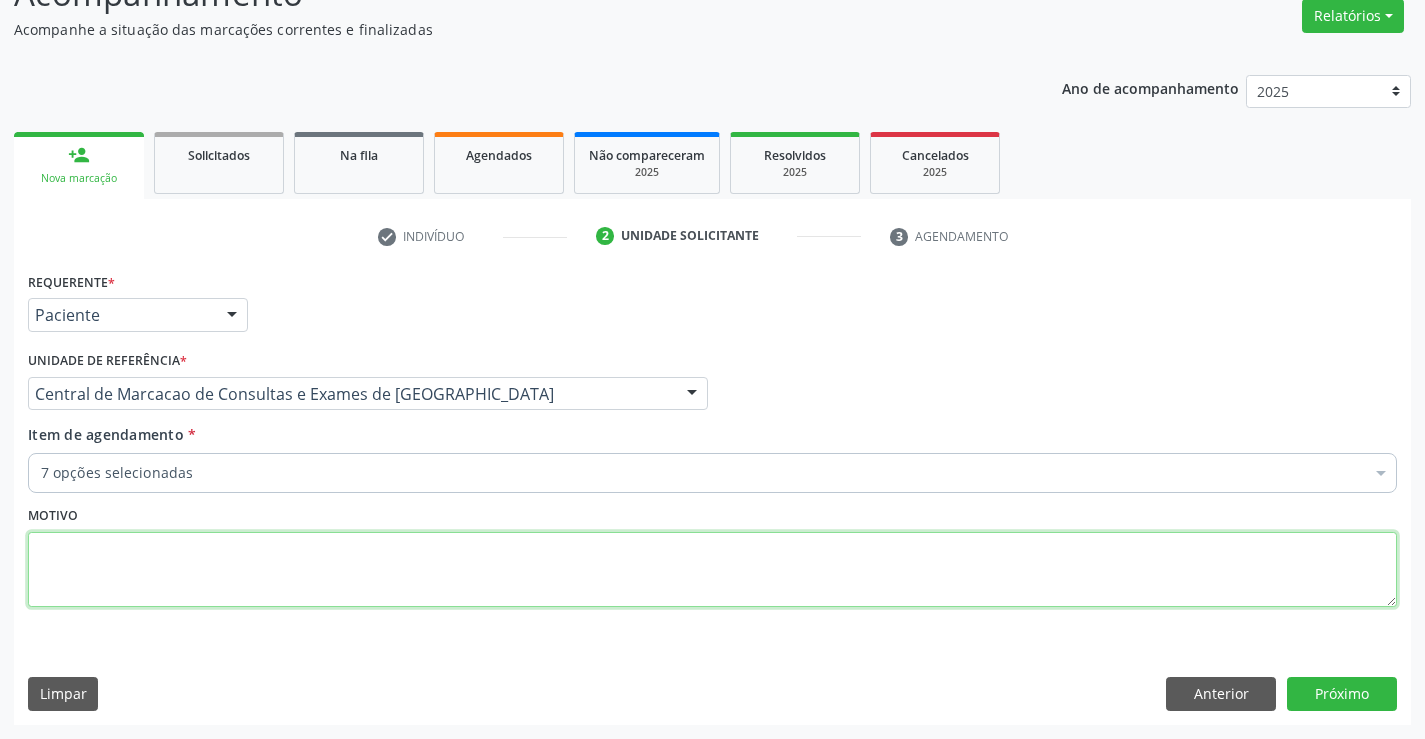 scroll, scrollTop: 154, scrollLeft: 0, axis: vertical 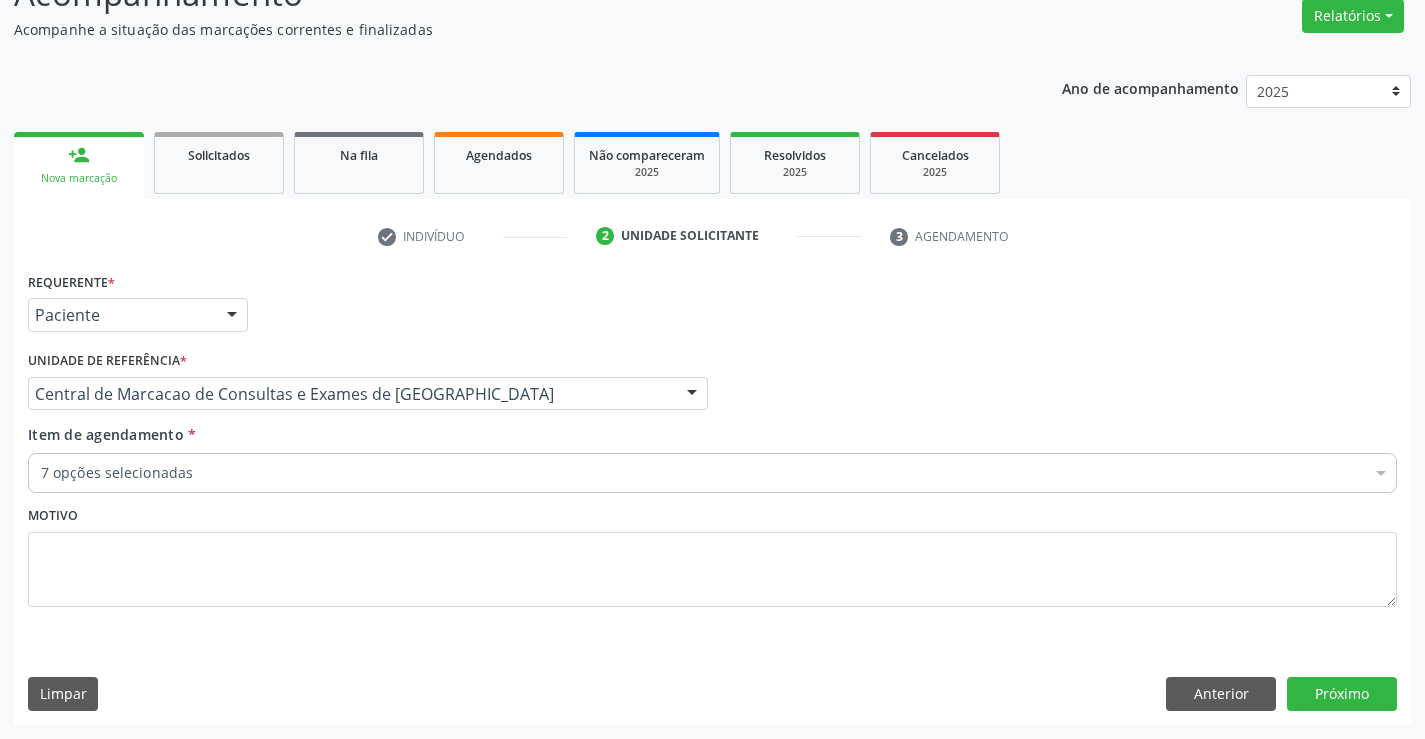 click on "7 opções selecionadas" at bounding box center (712, 473) 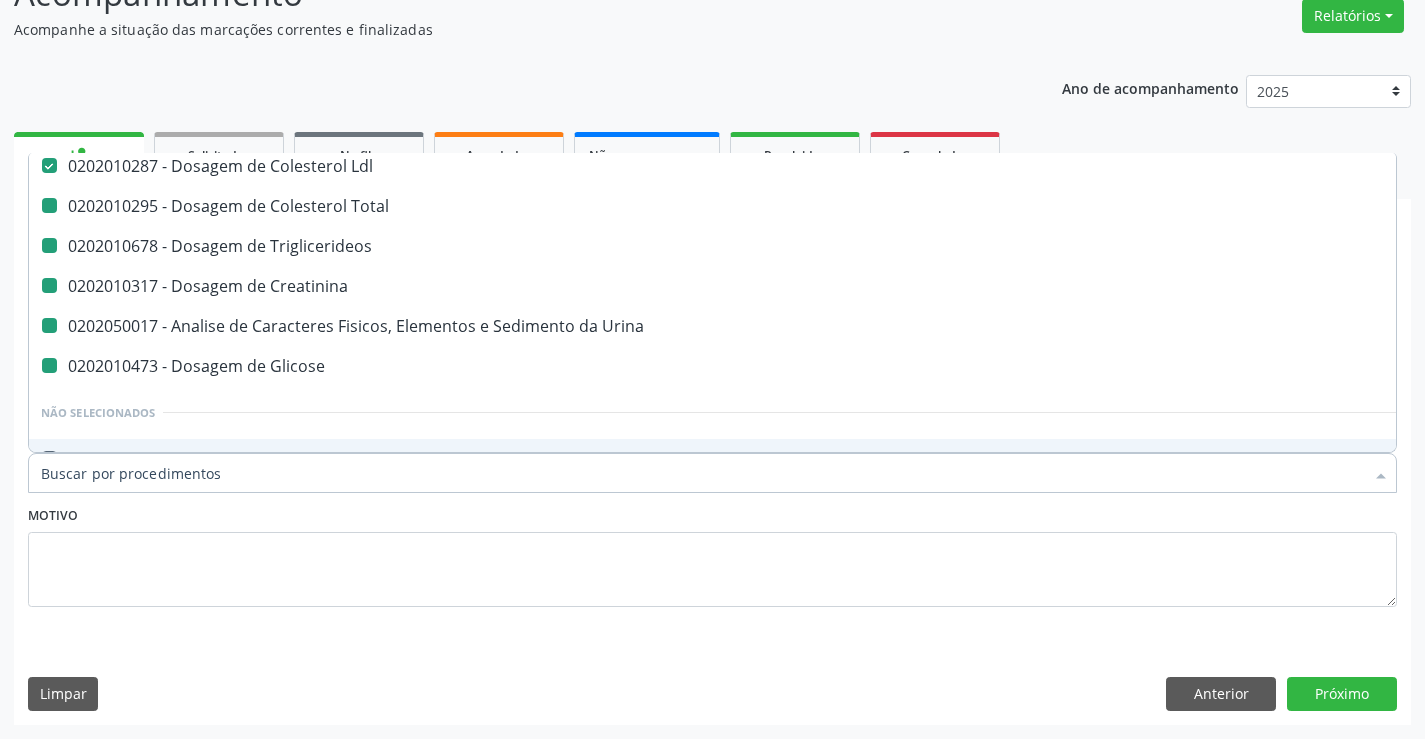 type on "h" 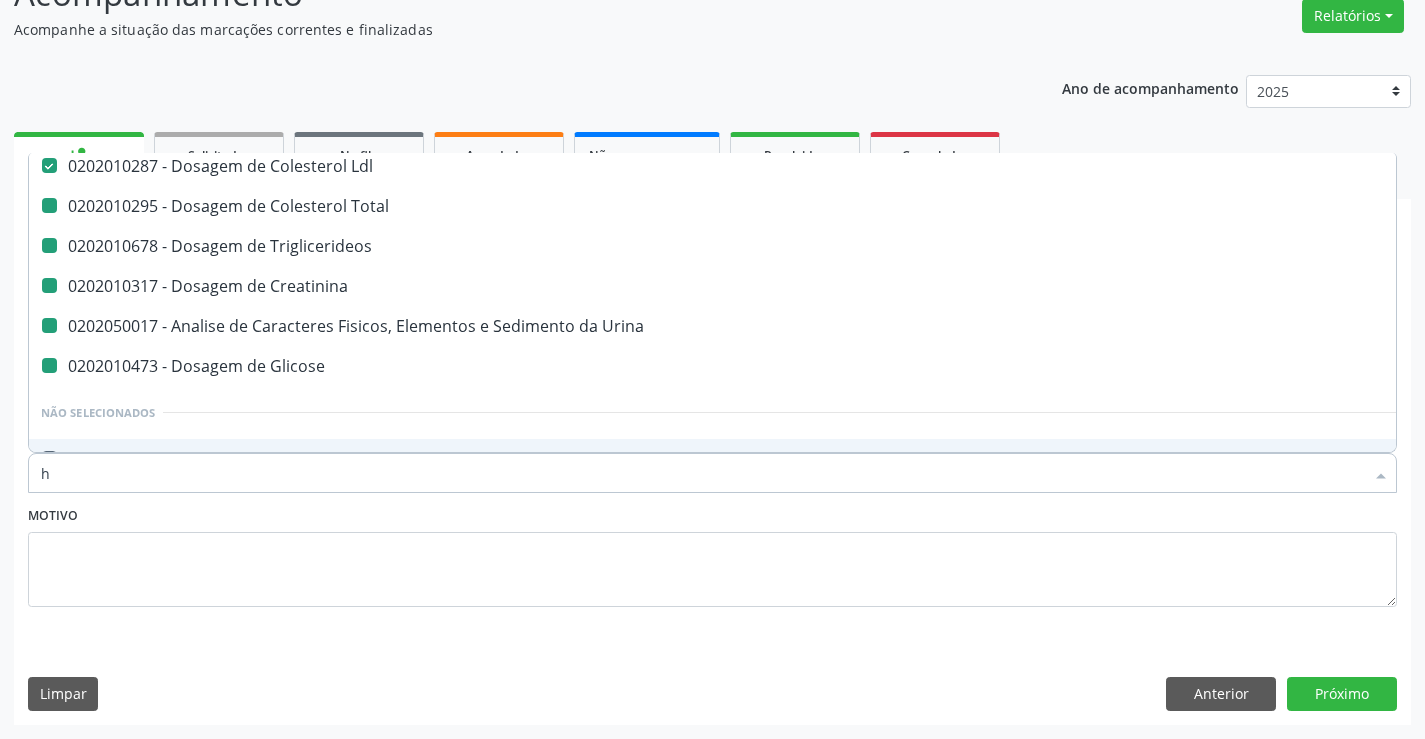 checkbox on "false" 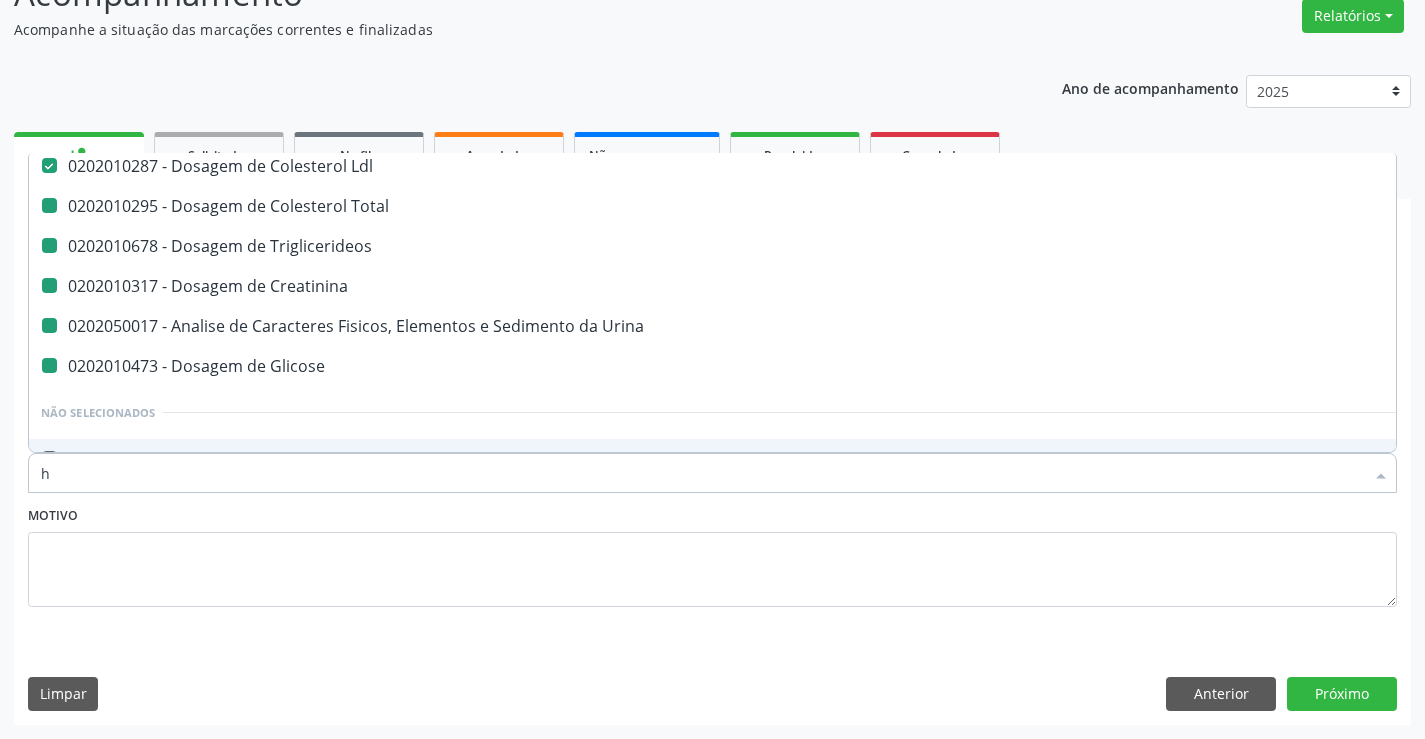 type on "he" 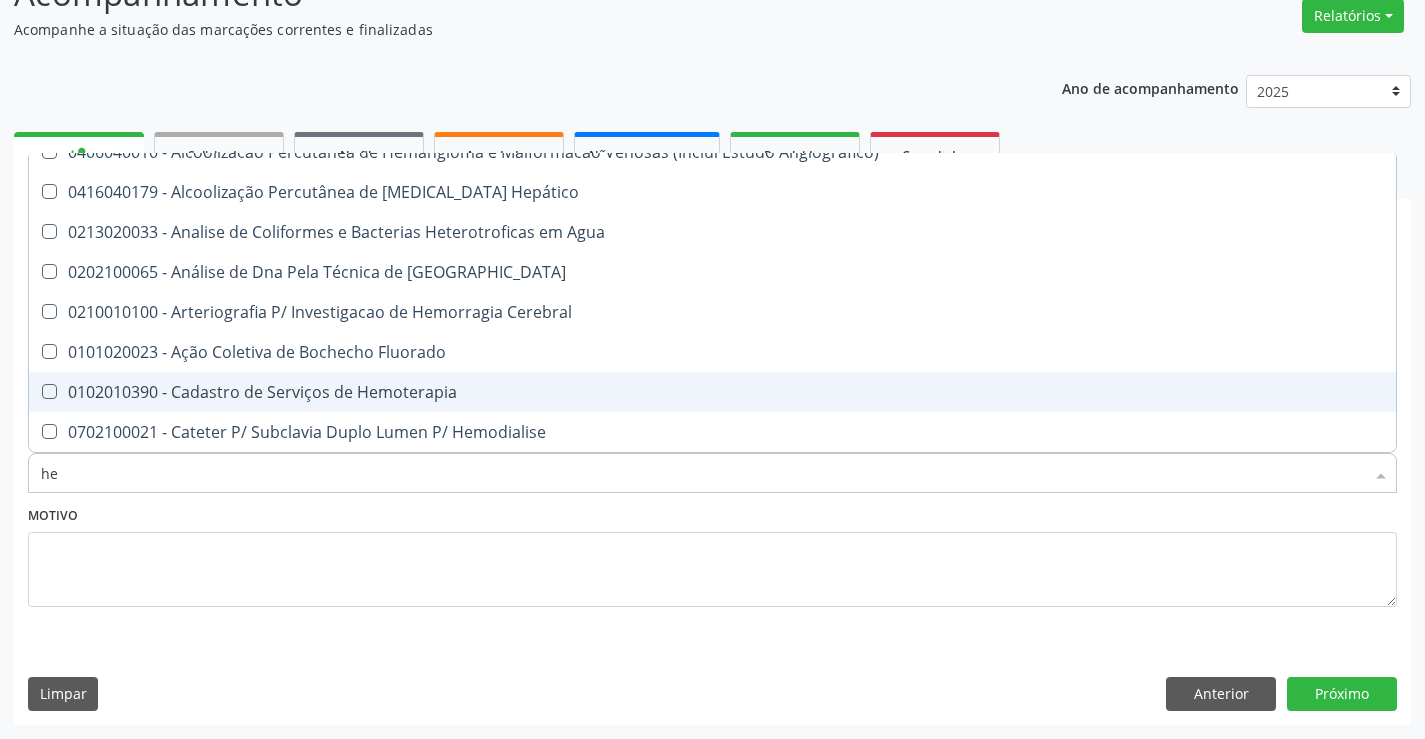 scroll, scrollTop: 100, scrollLeft: 0, axis: vertical 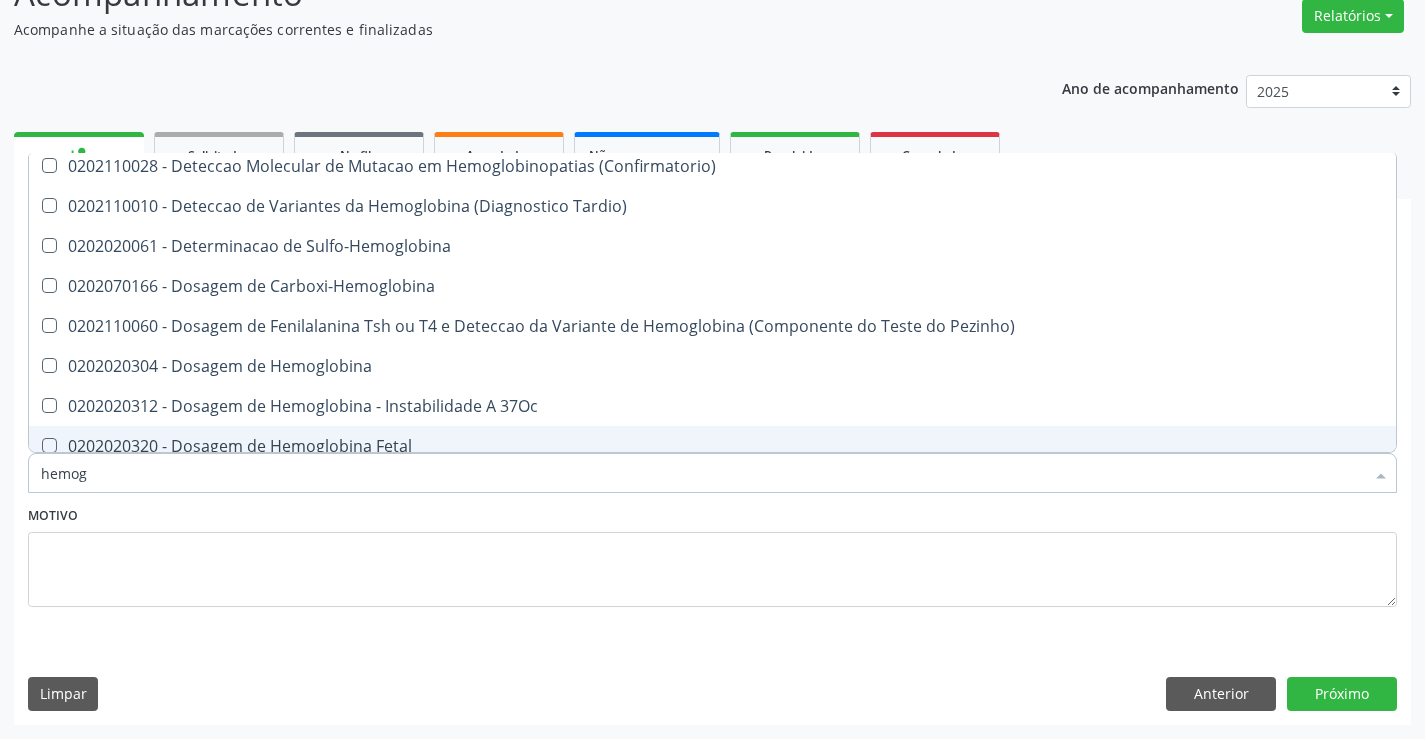 type on "hemogr" 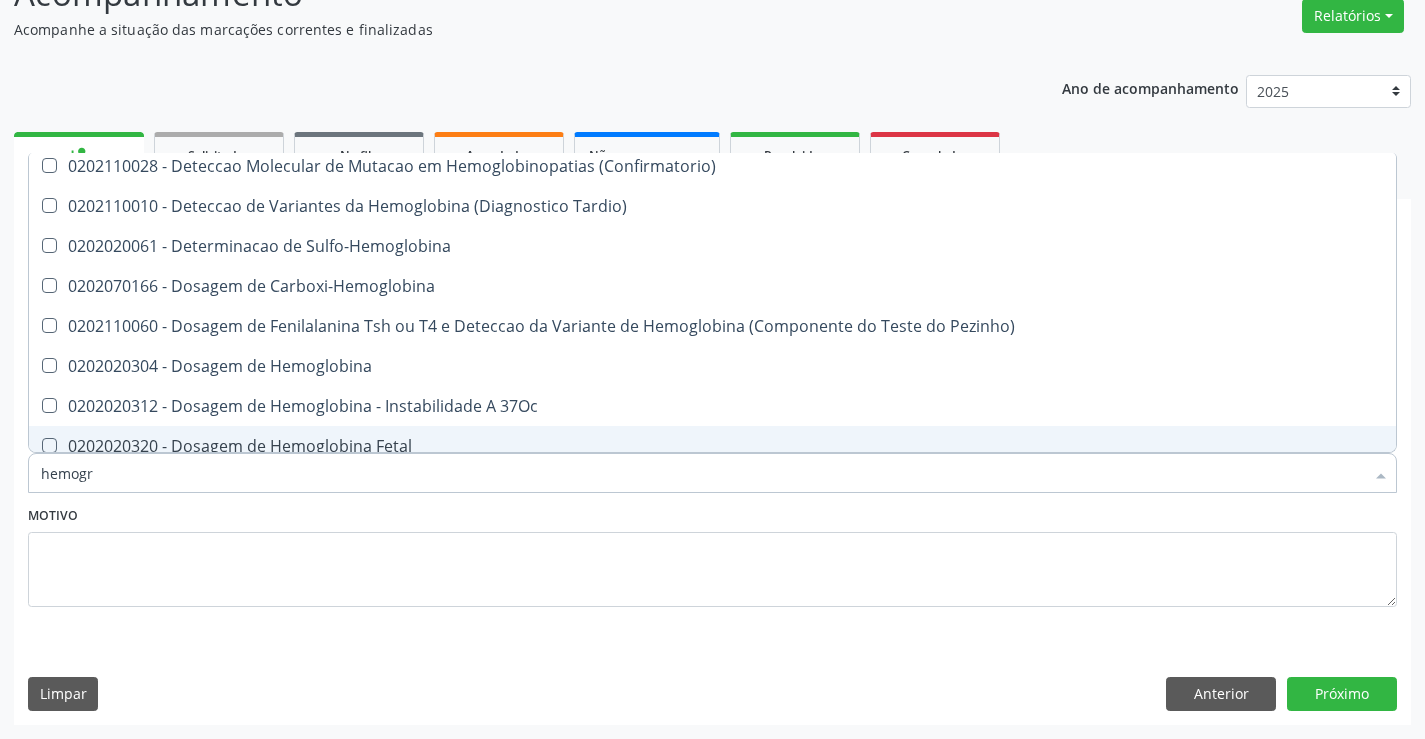 scroll, scrollTop: 0, scrollLeft: 0, axis: both 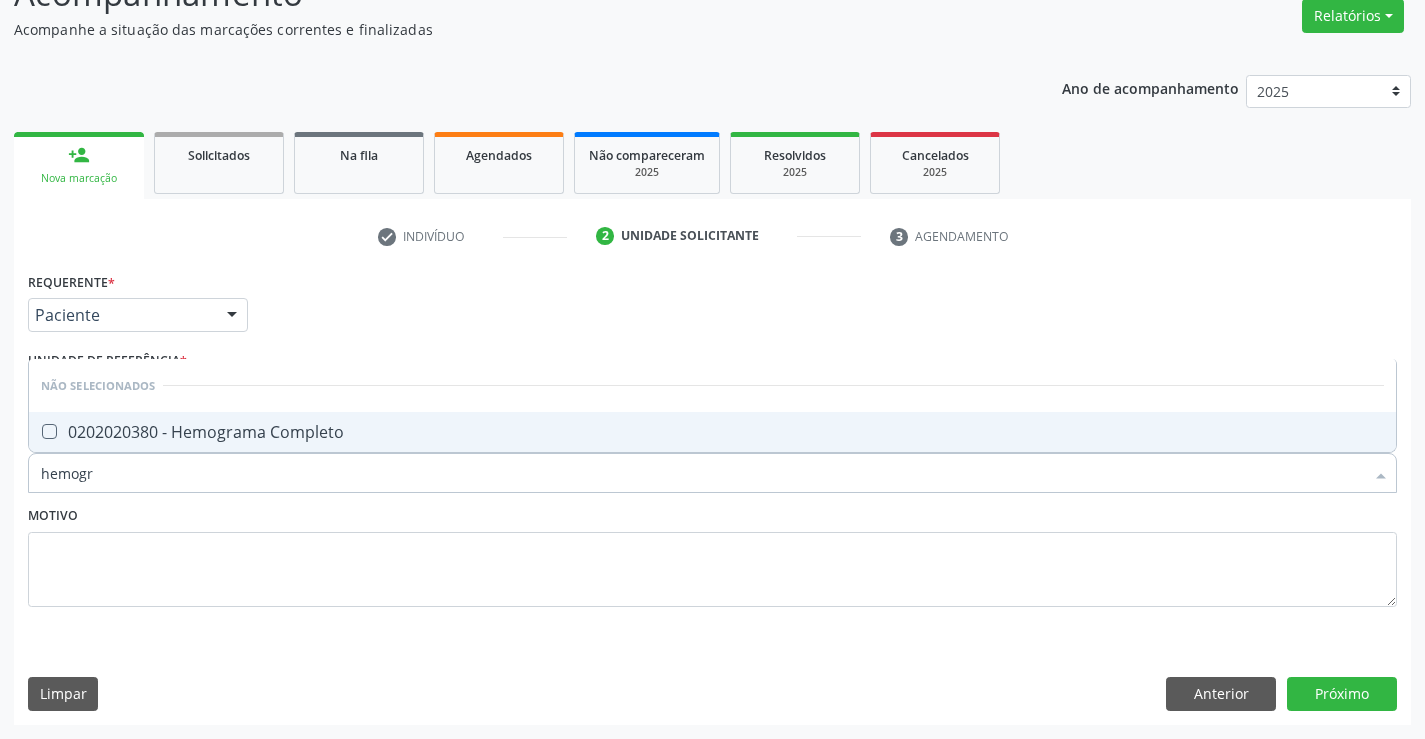 click on "0202020380 - Hemograma Completo" at bounding box center (712, 432) 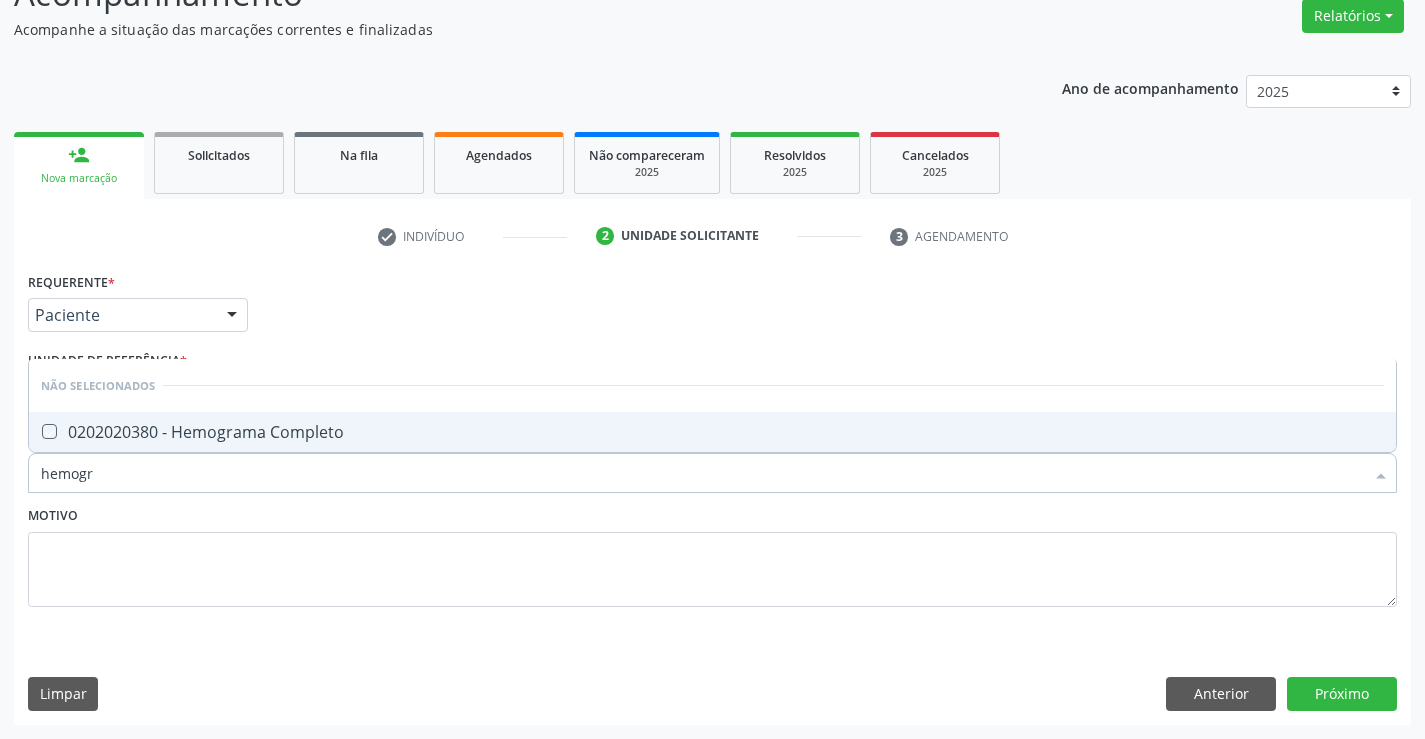 checkbox on "true" 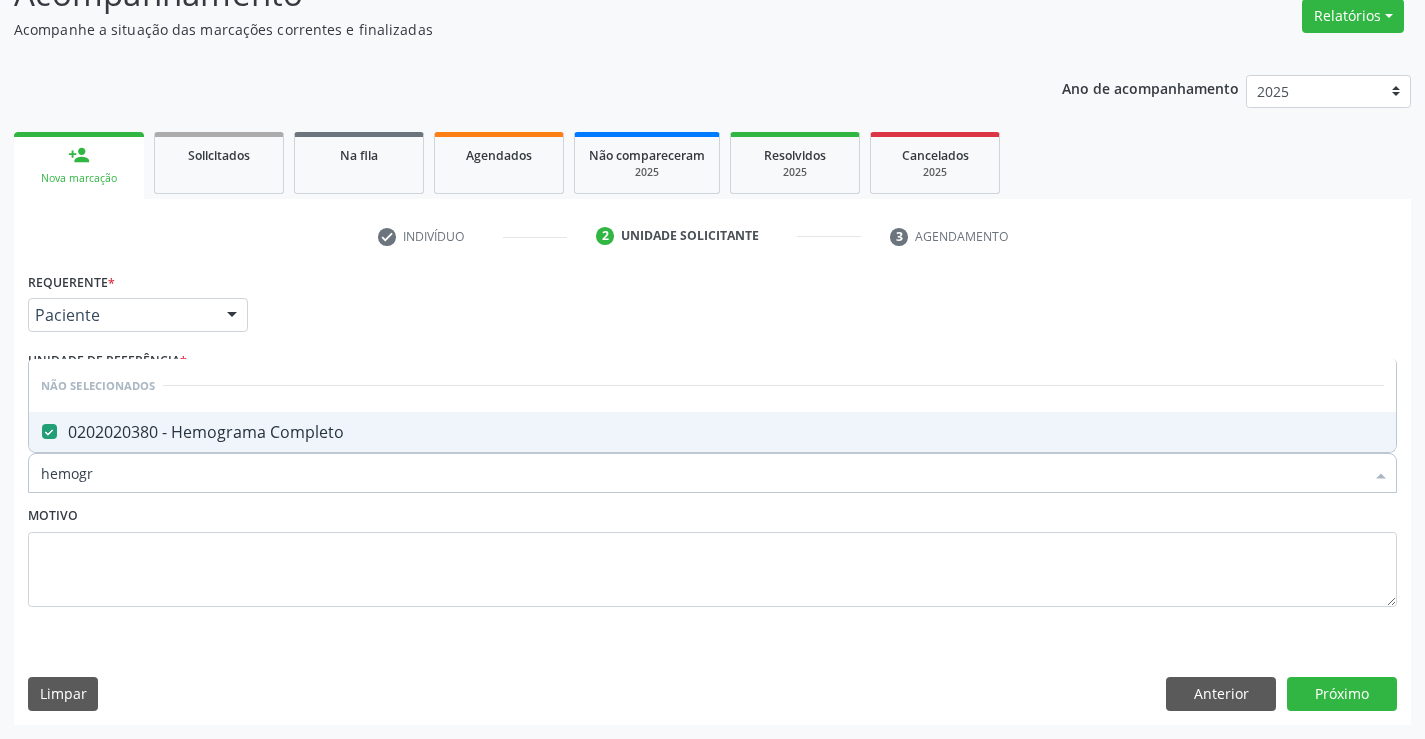 click on "Motivo" at bounding box center [712, 554] 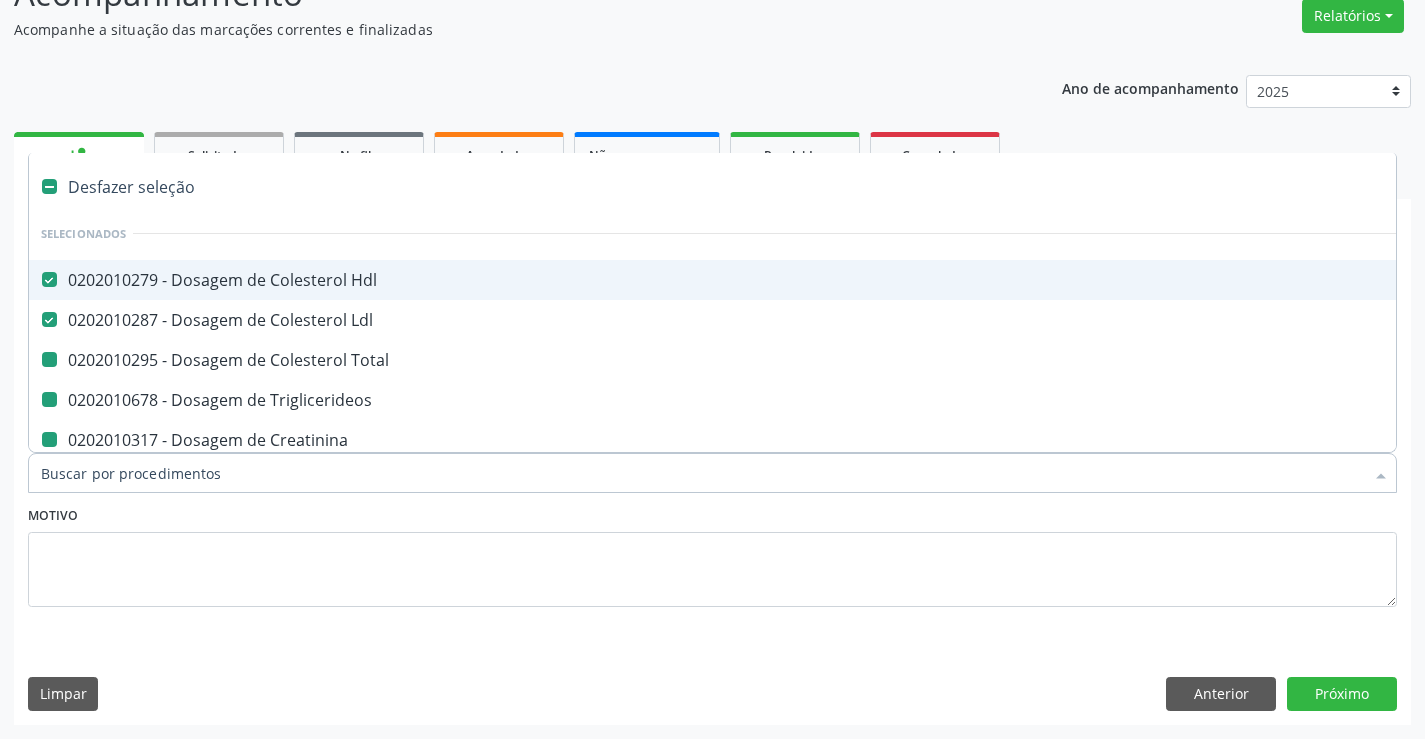 type on "p" 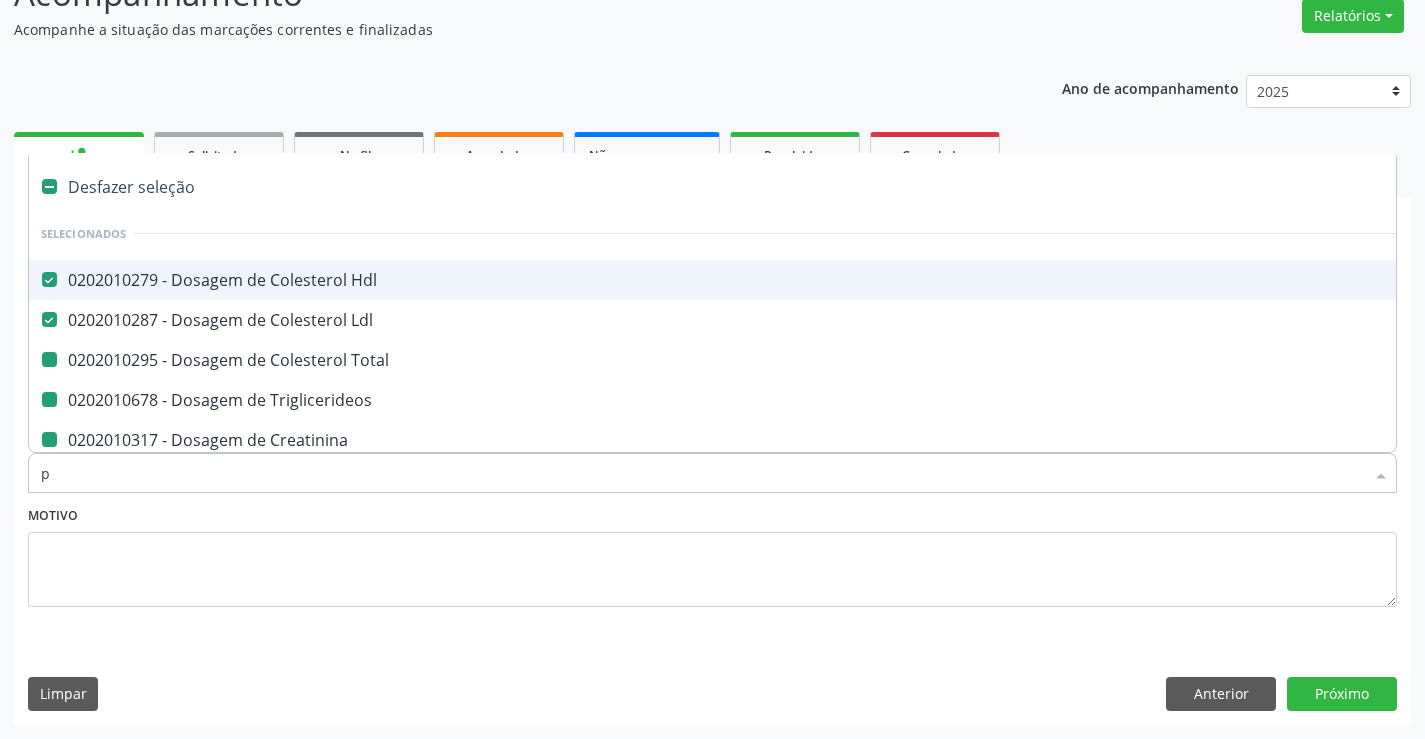 checkbox on "false" 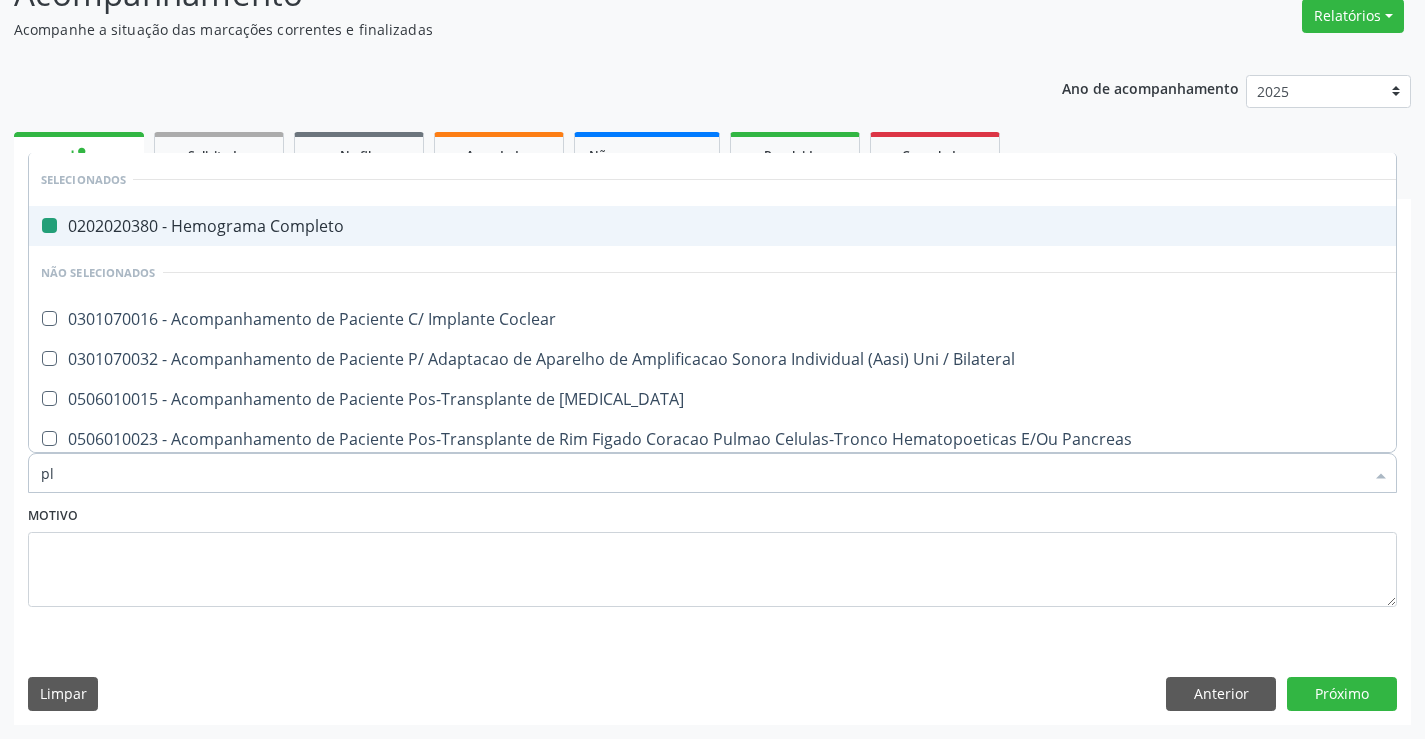 type on "pla" 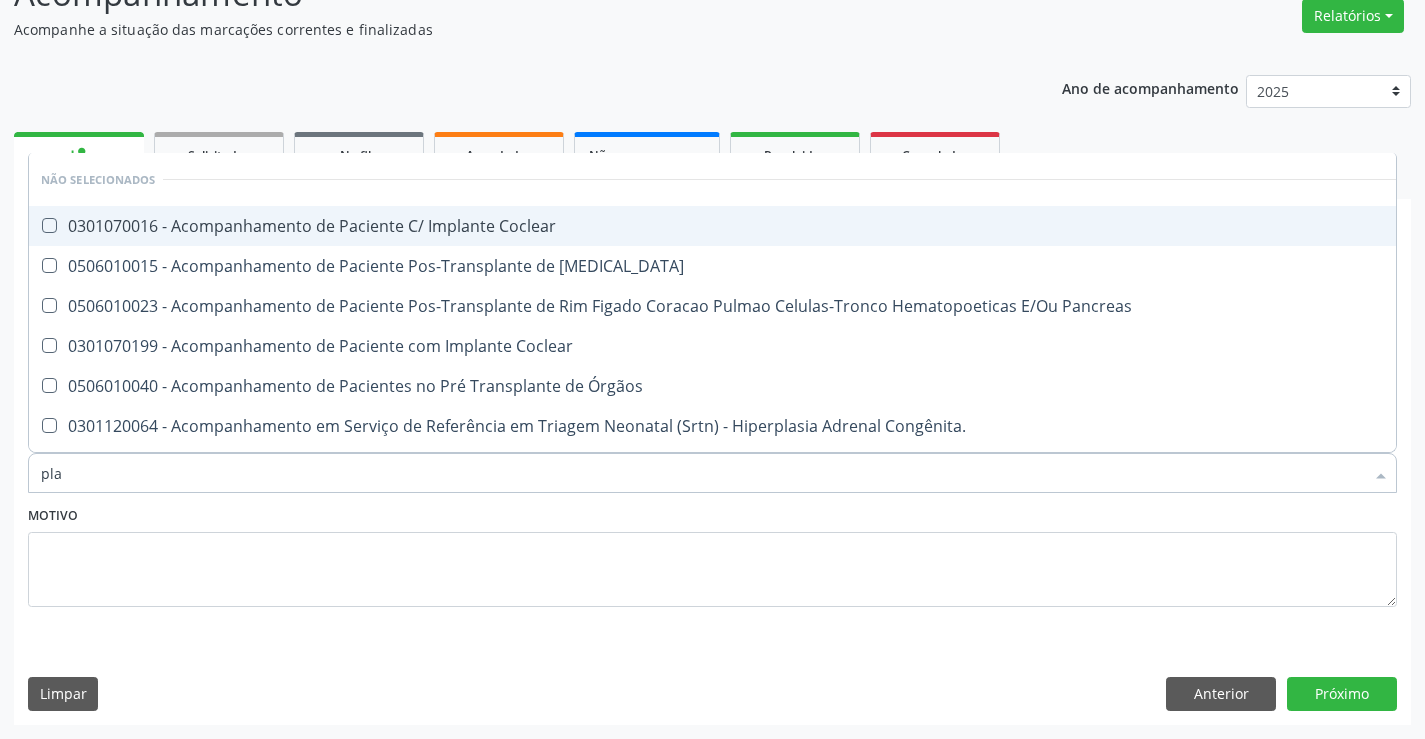 type on "plaq" 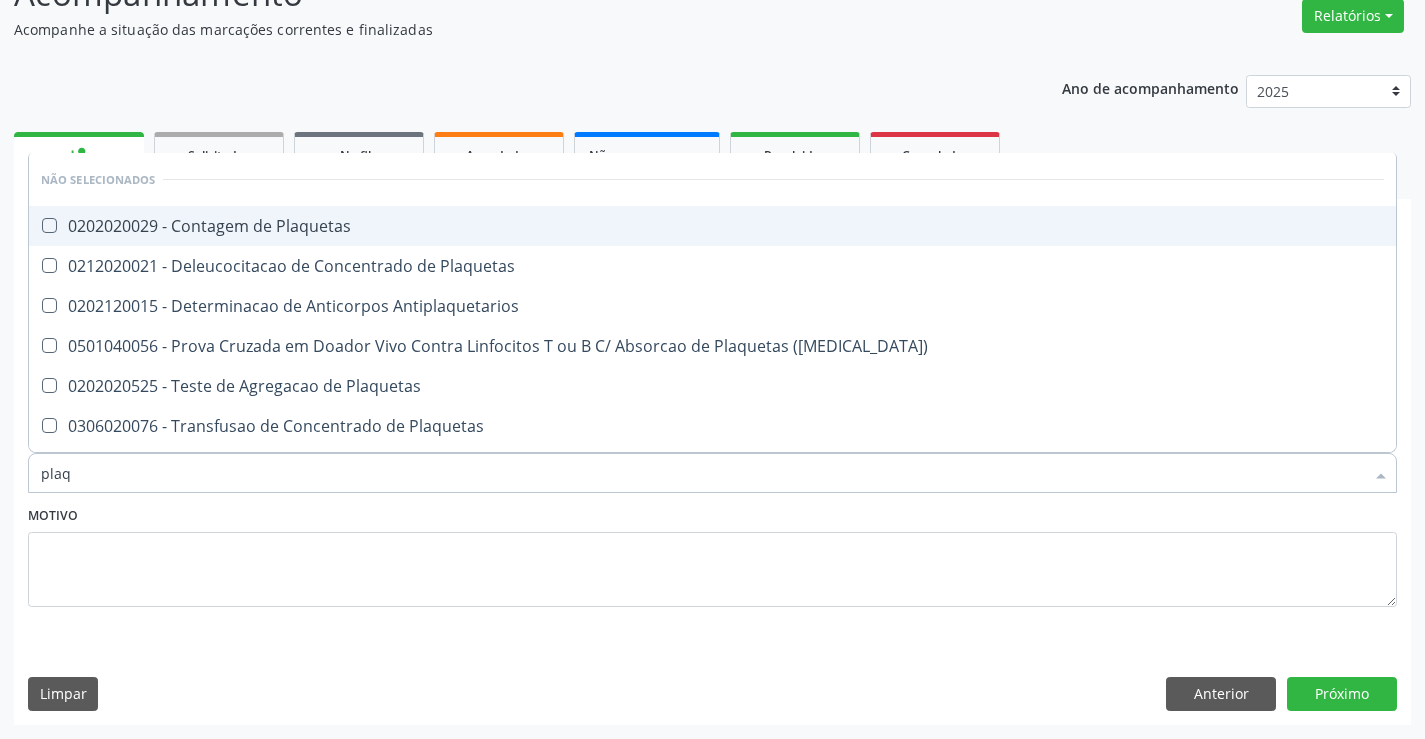 drag, startPoint x: 298, startPoint y: 247, endPoint x: 315, endPoint y: 239, distance: 18.788294 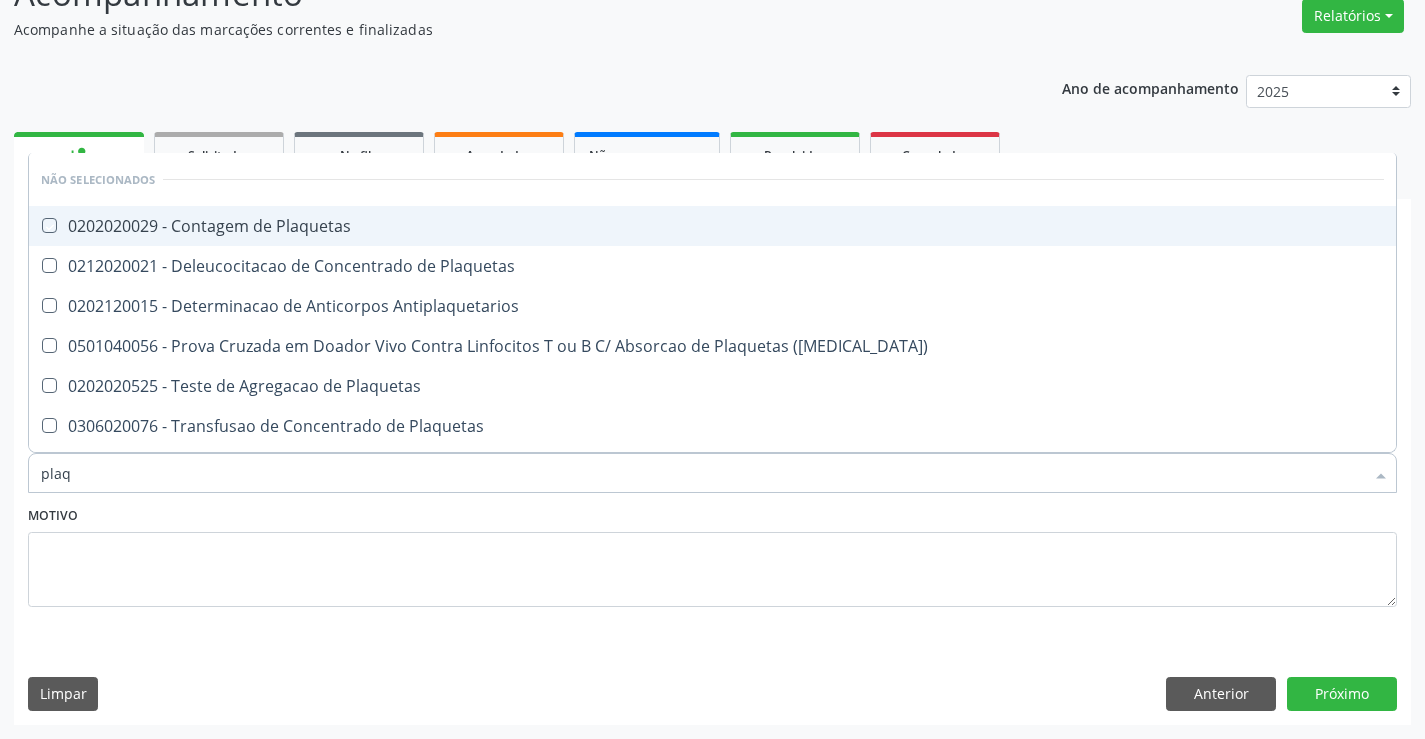 checkbox on "true" 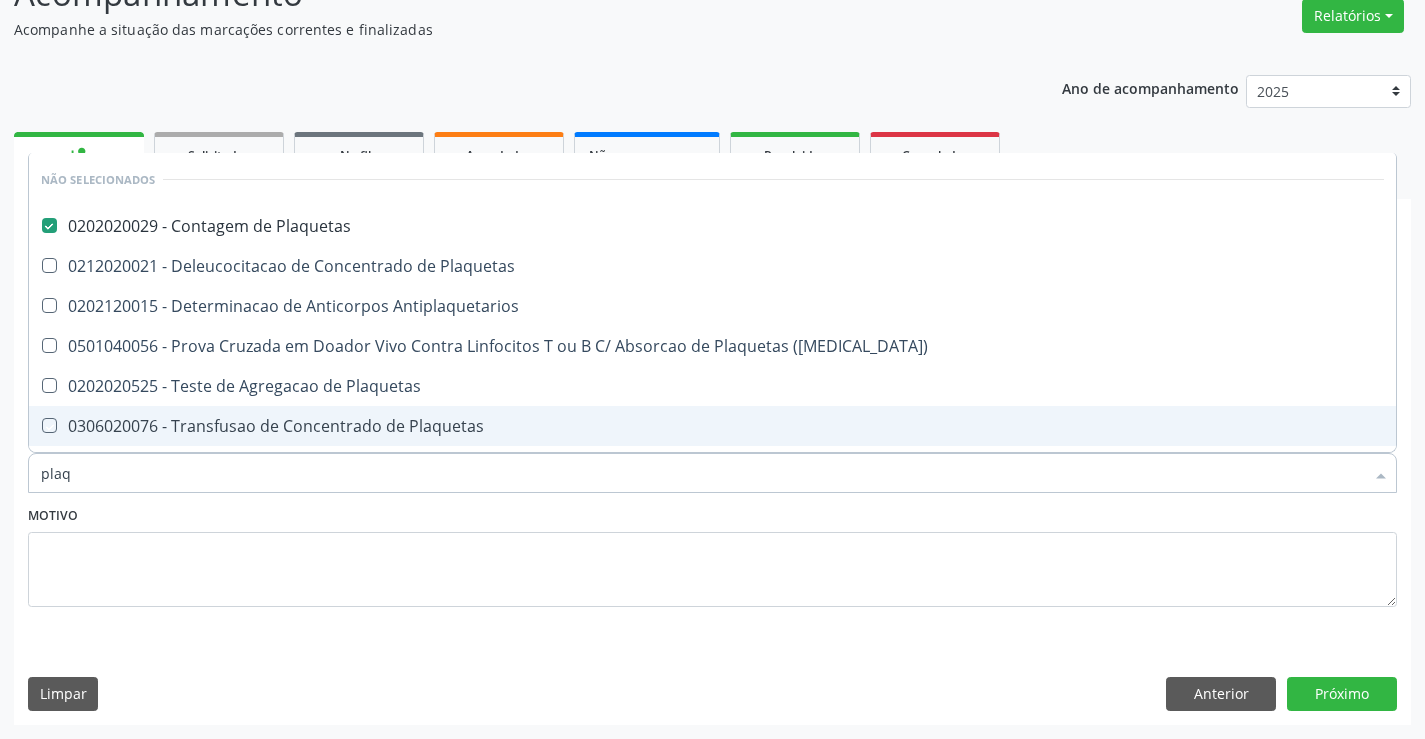 click on "Motivo" at bounding box center [712, 554] 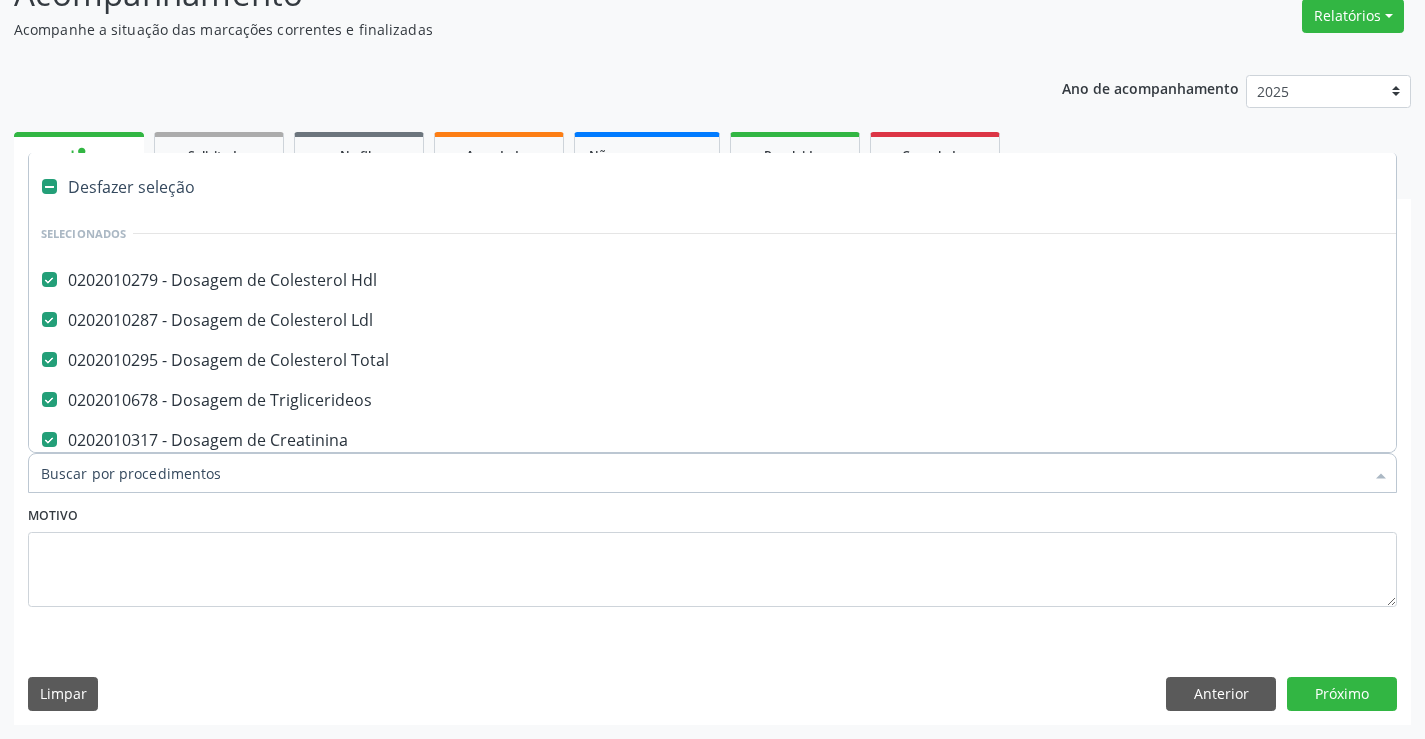 type on "s" 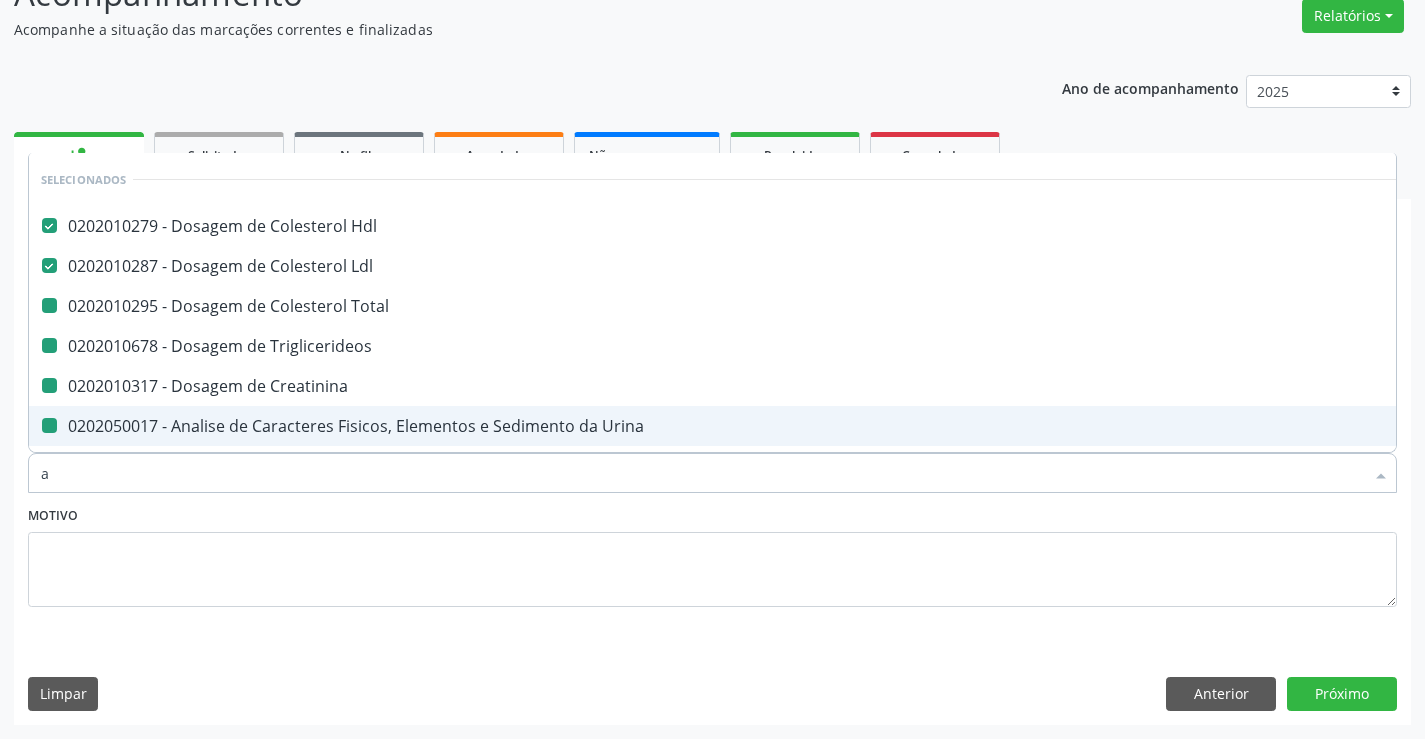 type on "ac" 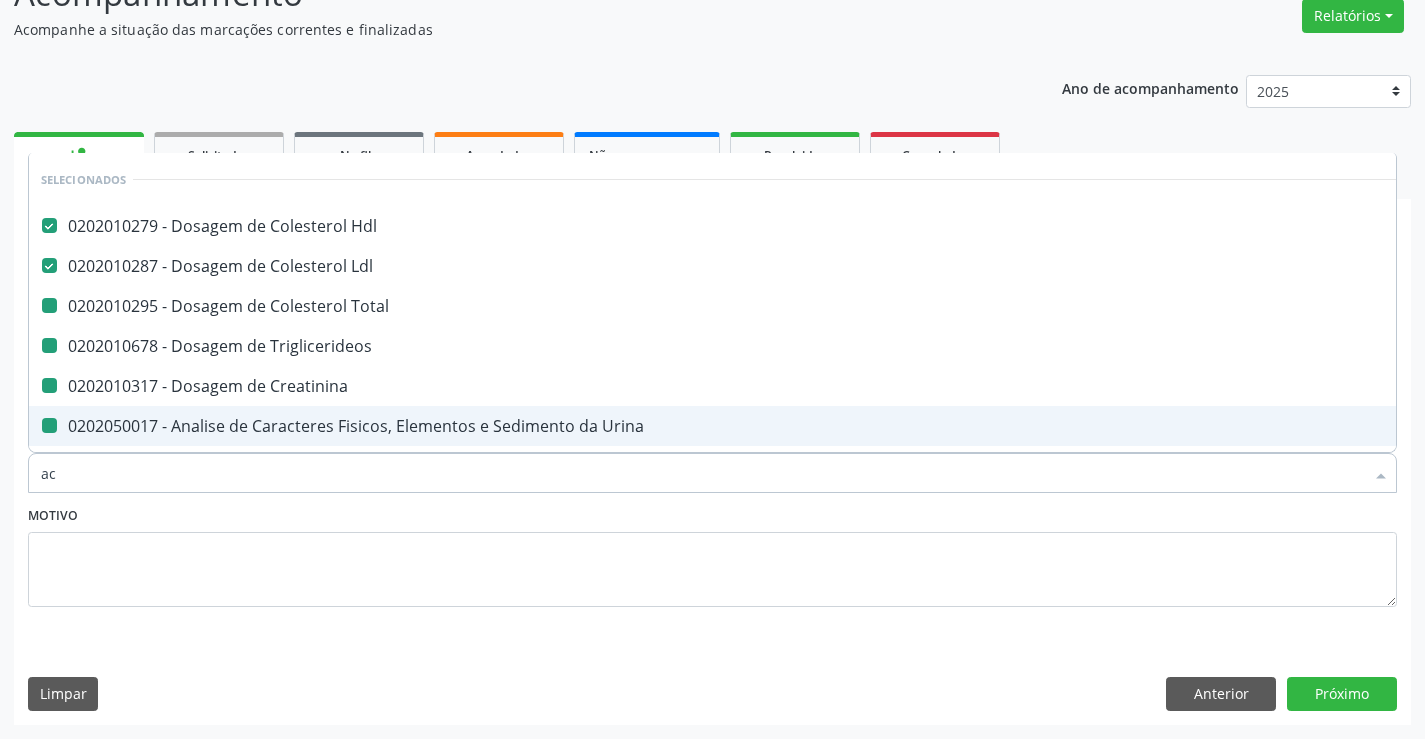 checkbox on "false" 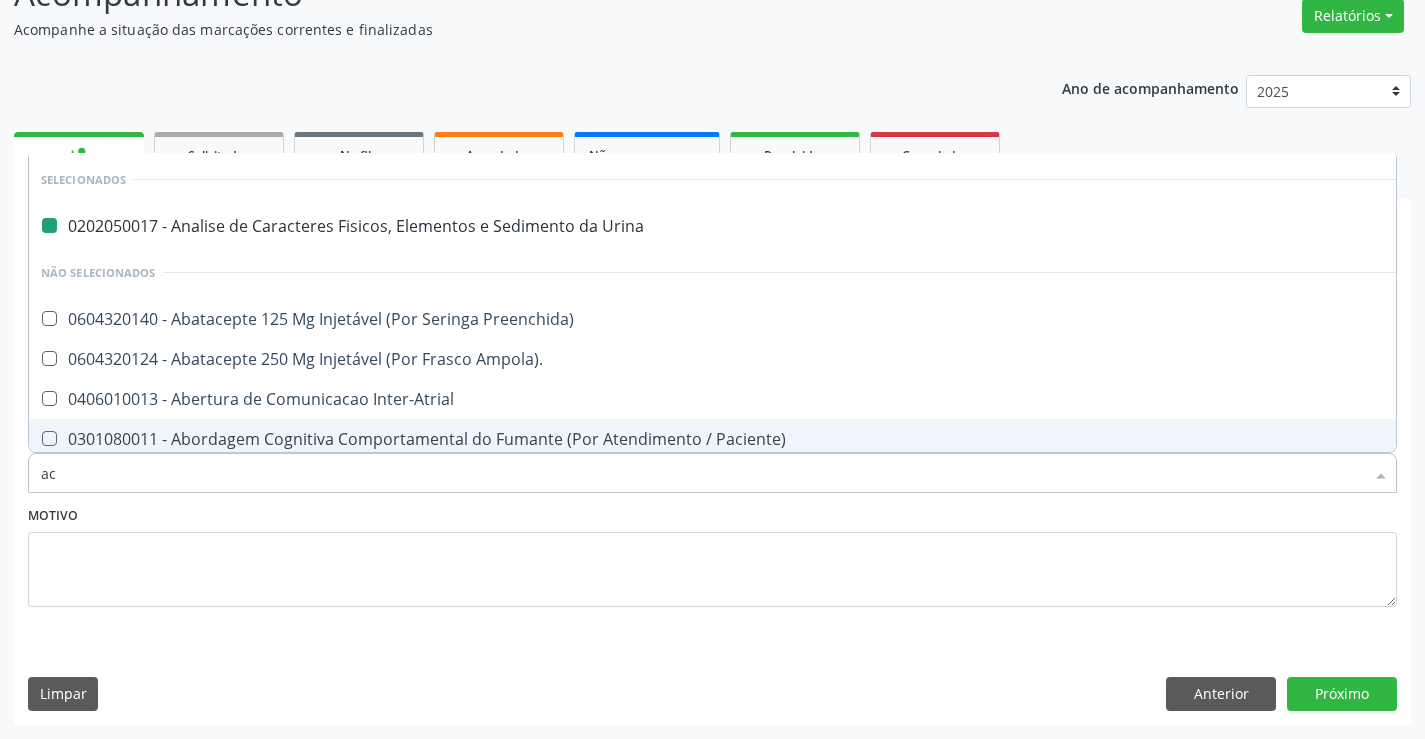 type on "aci" 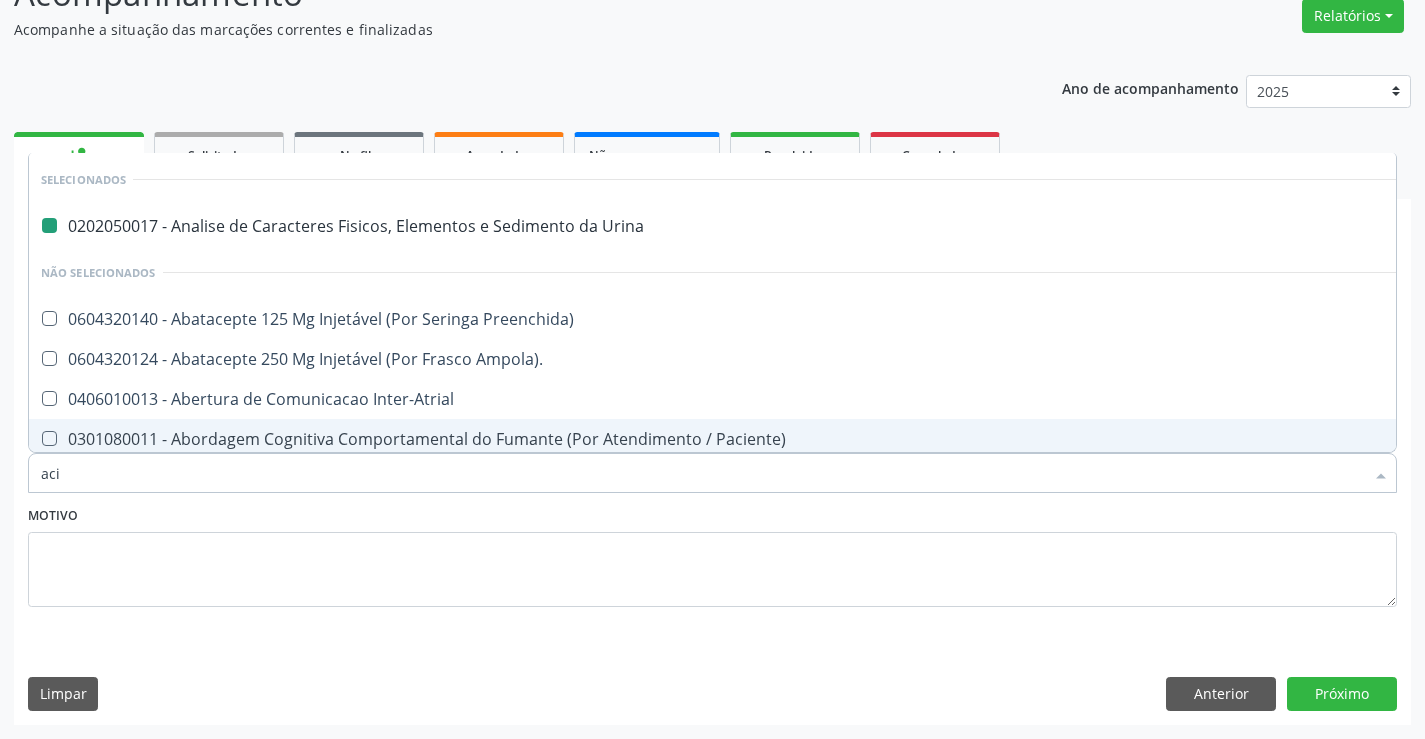 checkbox on "false" 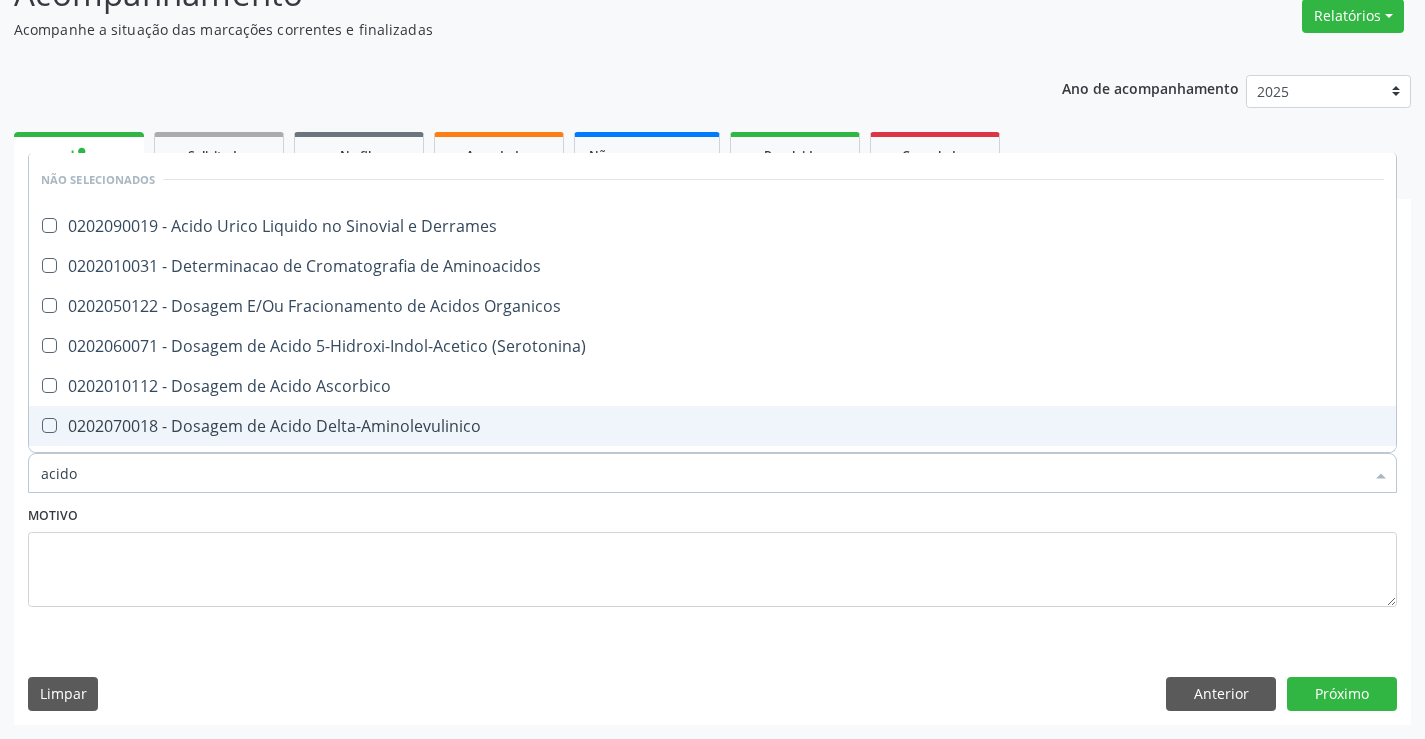 type on "acido u" 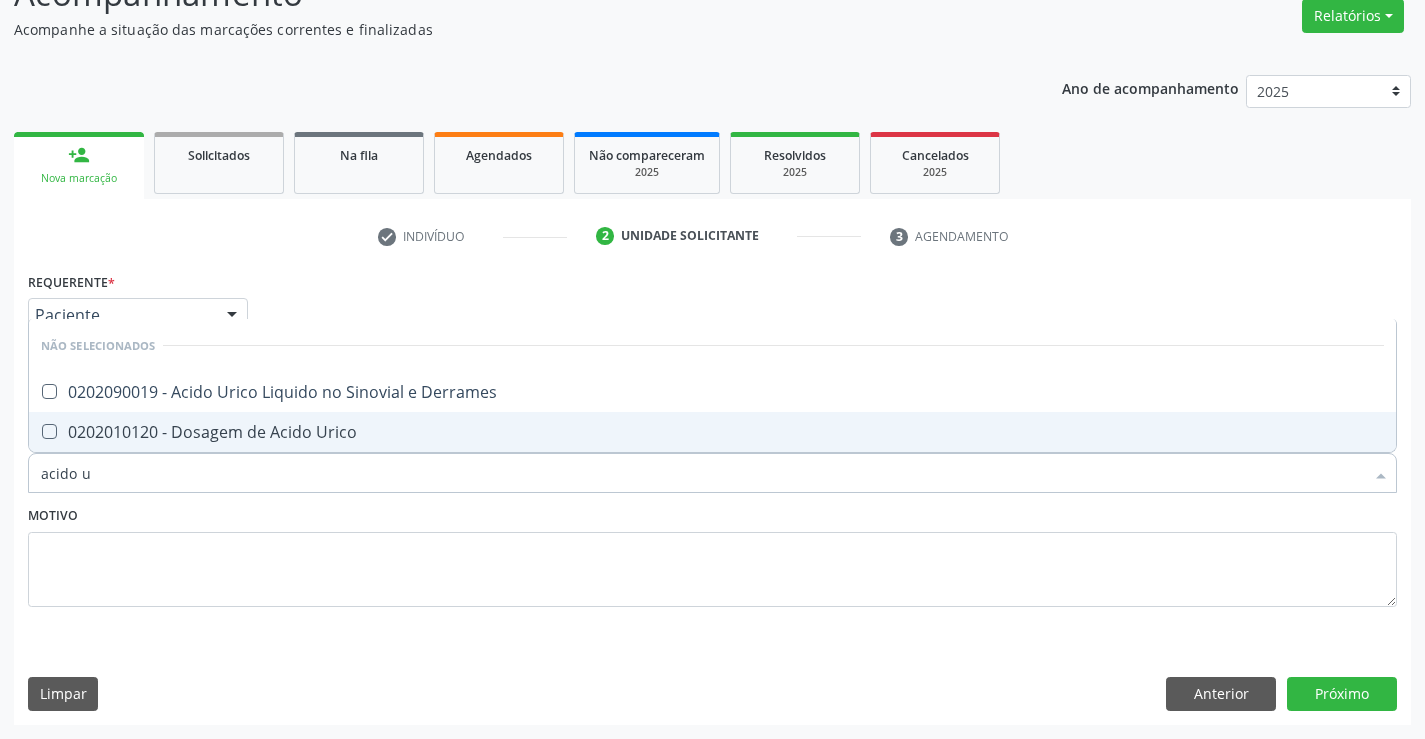 click on "0202010120 - Dosagem de Acido Urico" at bounding box center [712, 432] 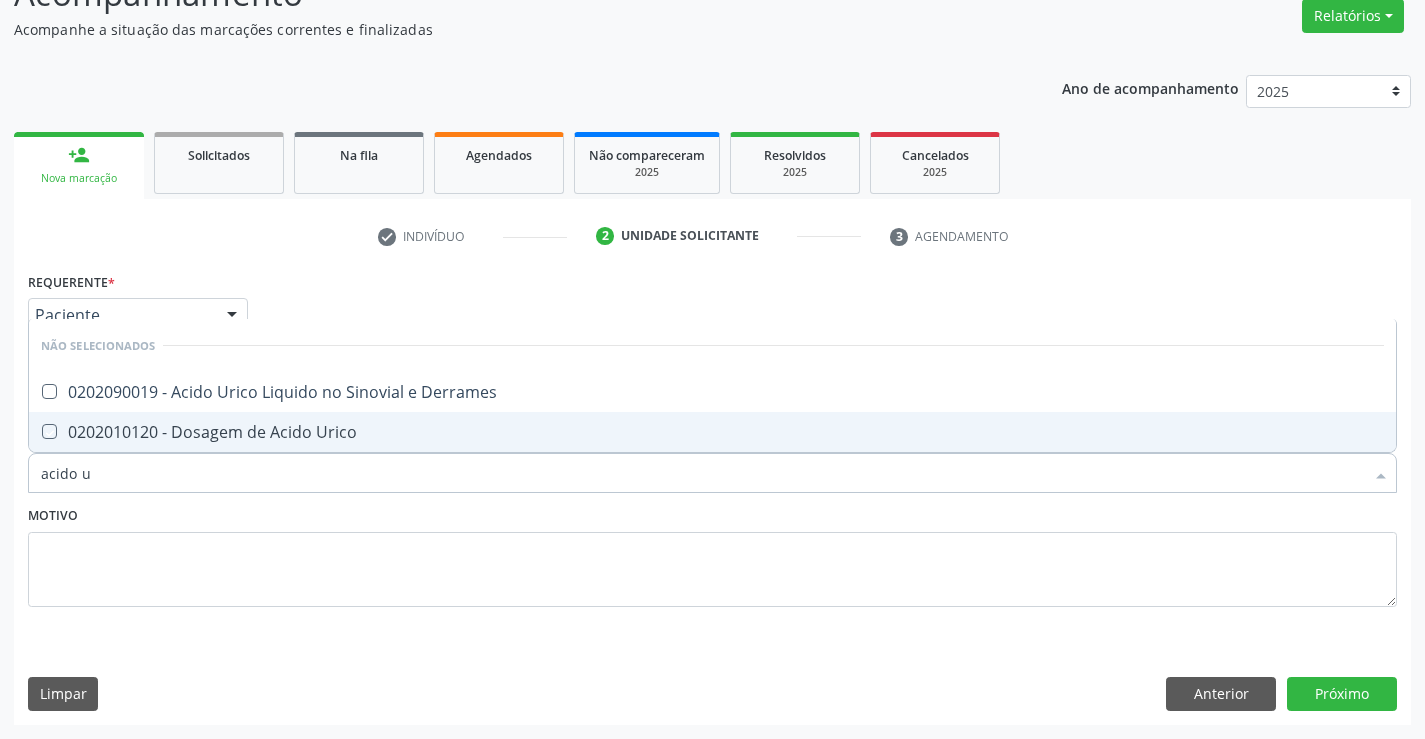 checkbox on "true" 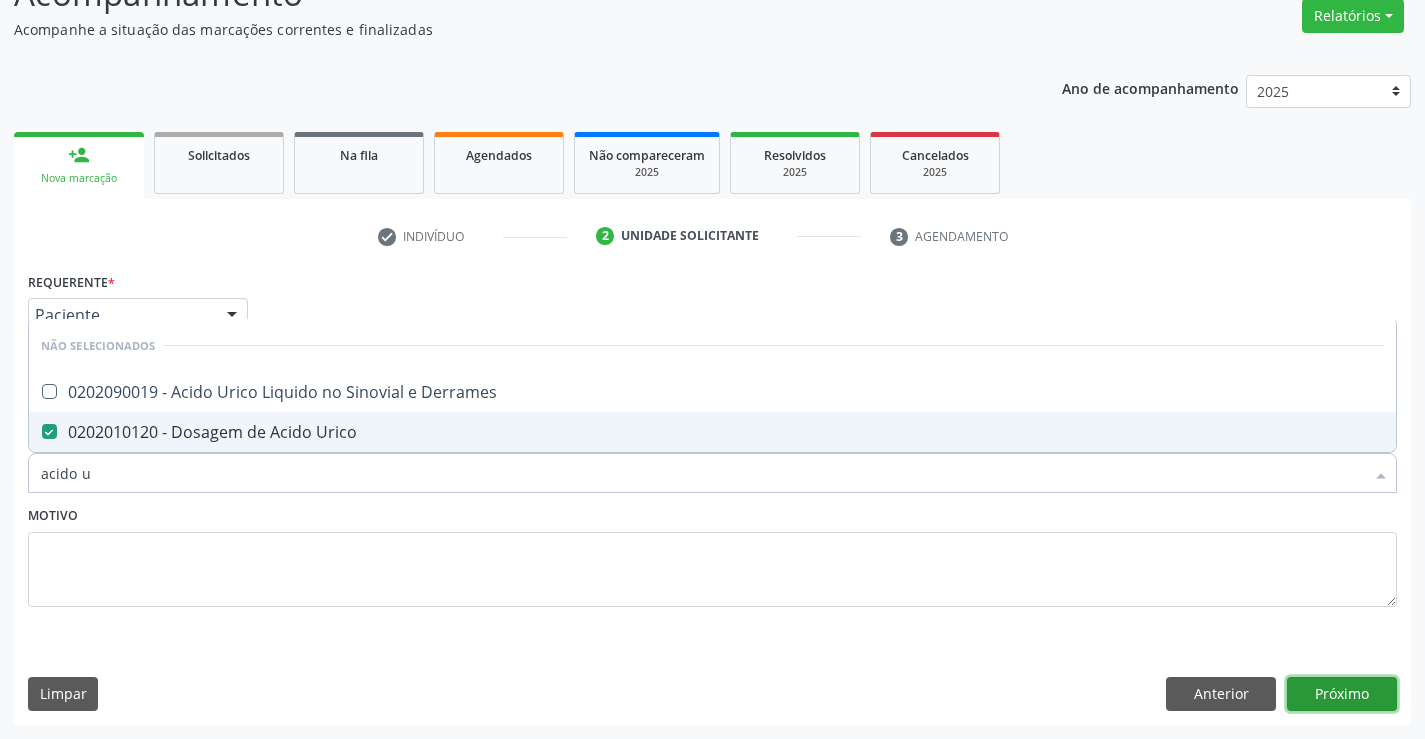 click on "Próximo" at bounding box center [1342, 694] 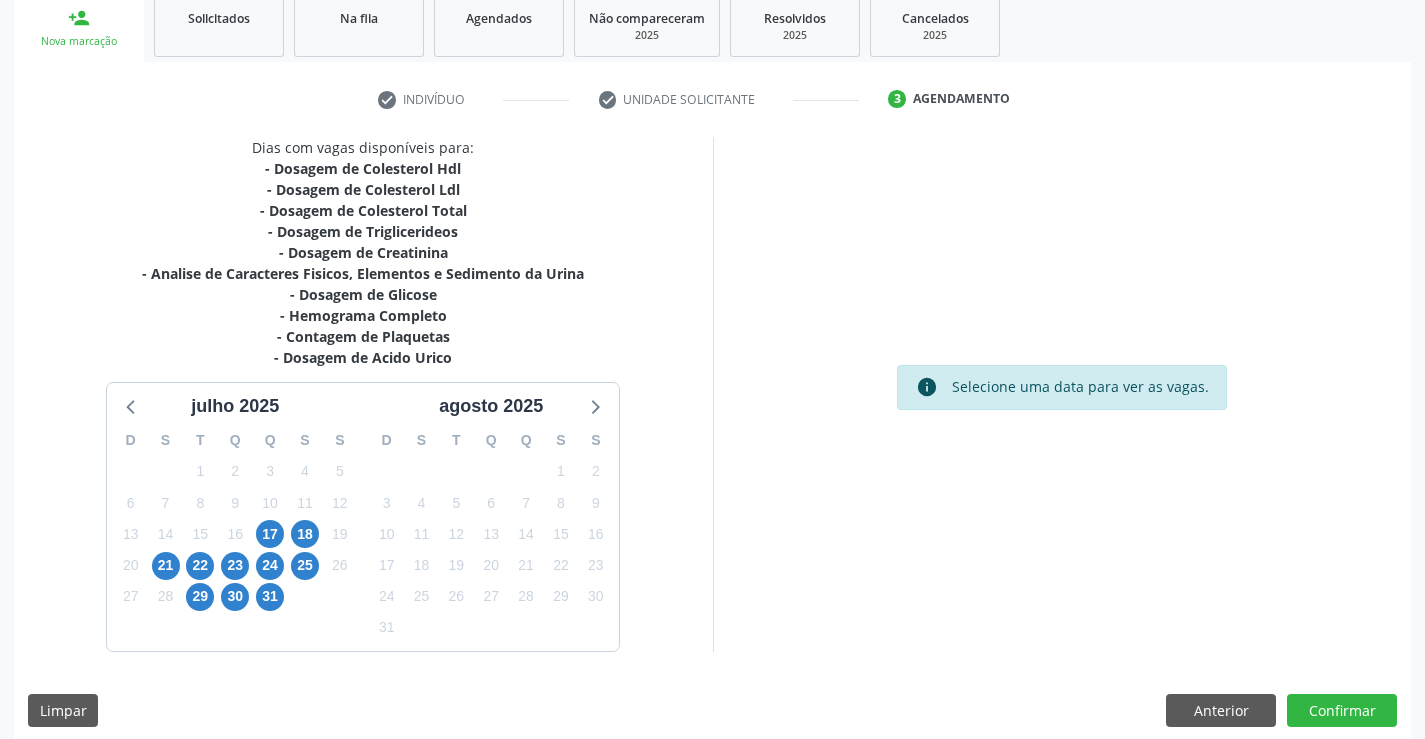 scroll, scrollTop: 320, scrollLeft: 0, axis: vertical 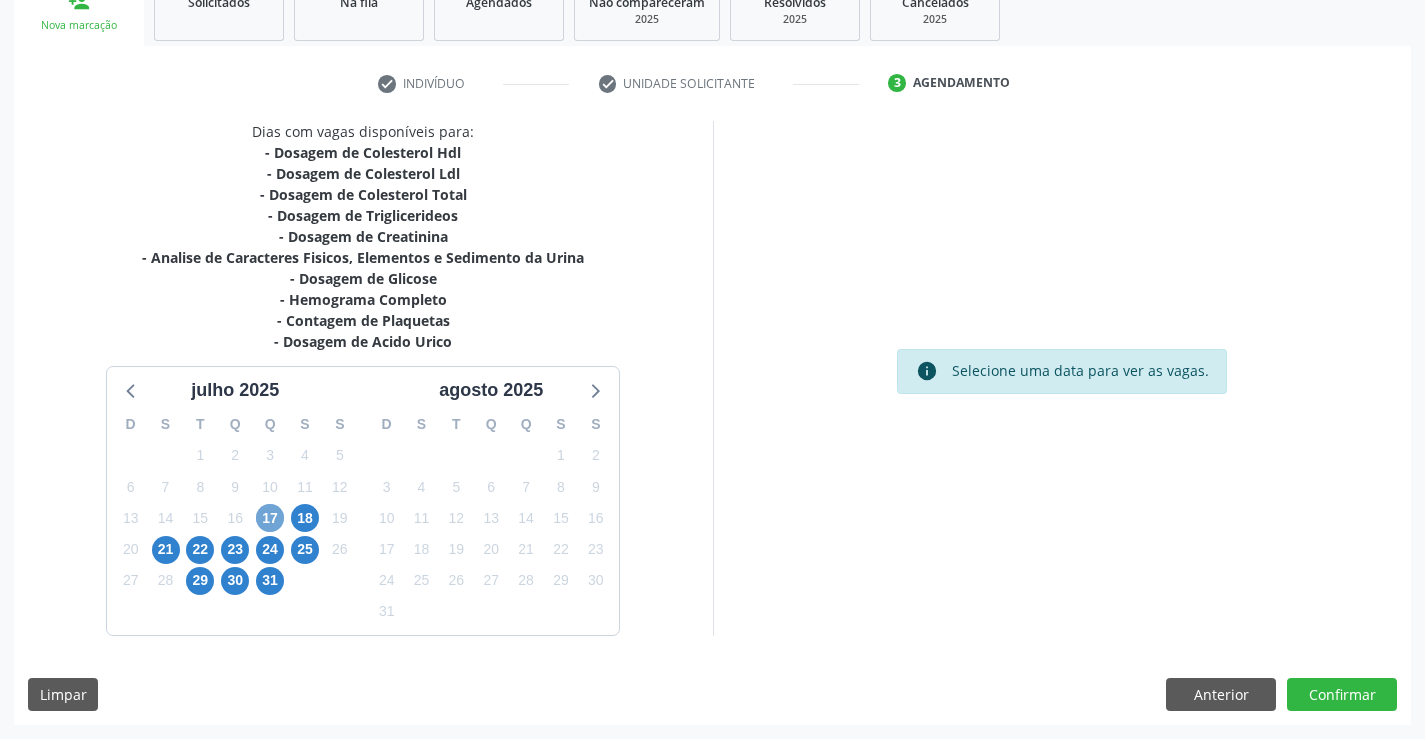 click on "17" at bounding box center [270, 518] 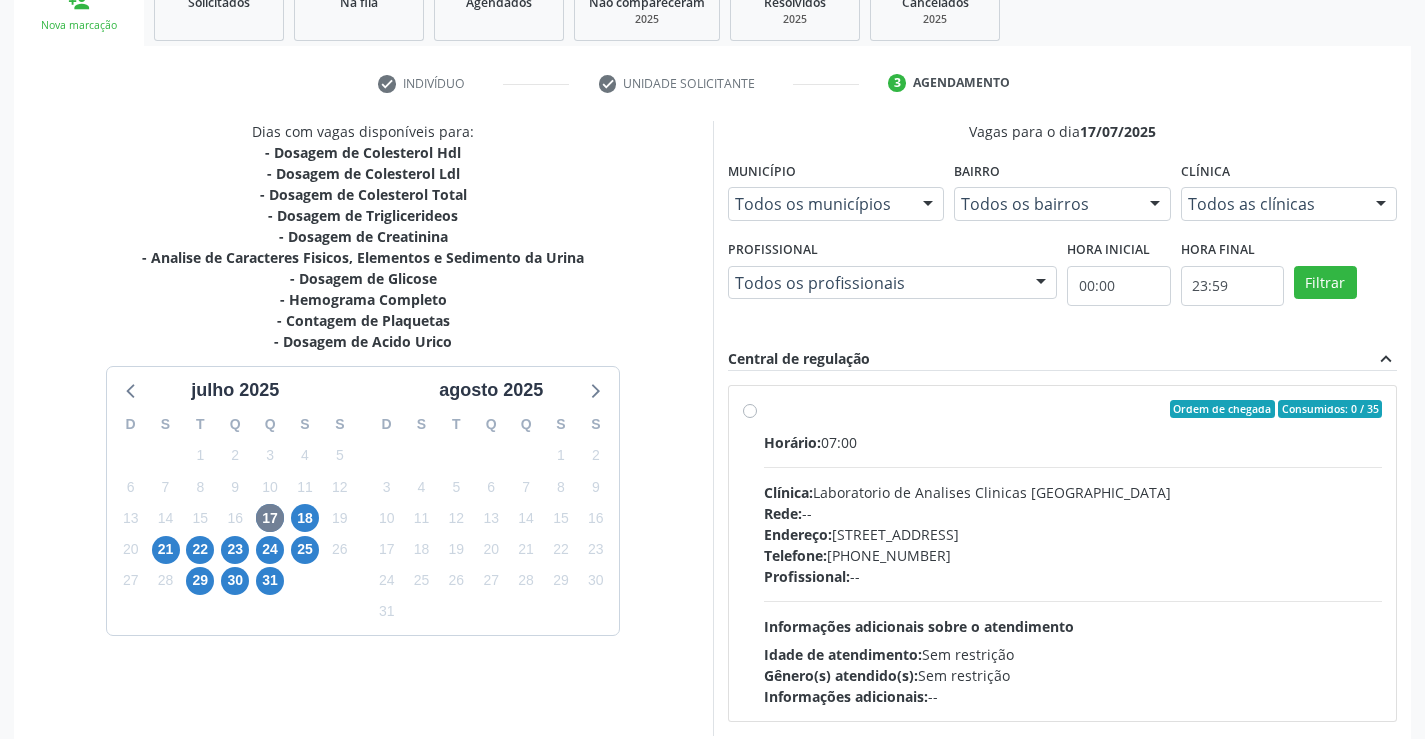 drag, startPoint x: 972, startPoint y: 522, endPoint x: 1189, endPoint y: 472, distance: 222.68588 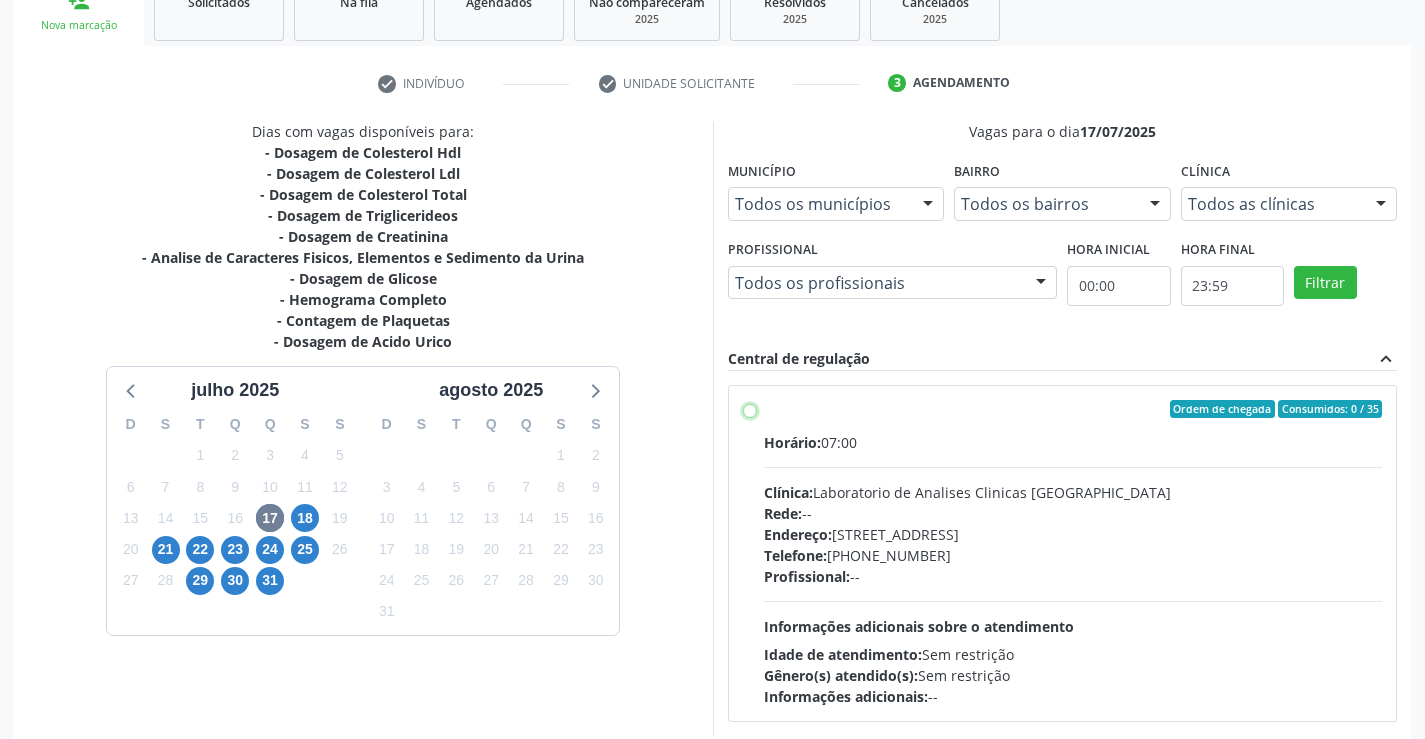 click on "Ordem de chegada
Consumidos: 0 / 35
Horário:   07:00
Clínica:  Laboratorio de Analises Clinicas Sao Francisco
Rede:
--
Endereço:   Terreo, nº 258, Centro, Campo Formoso - BA
Telefone:   (74) 36453588
Profissional:
--
Informações adicionais sobre o atendimento
Idade de atendimento:
Sem restrição
Gênero(s) atendido(s):
Sem restrição
Informações adicionais:
--" at bounding box center [750, 409] 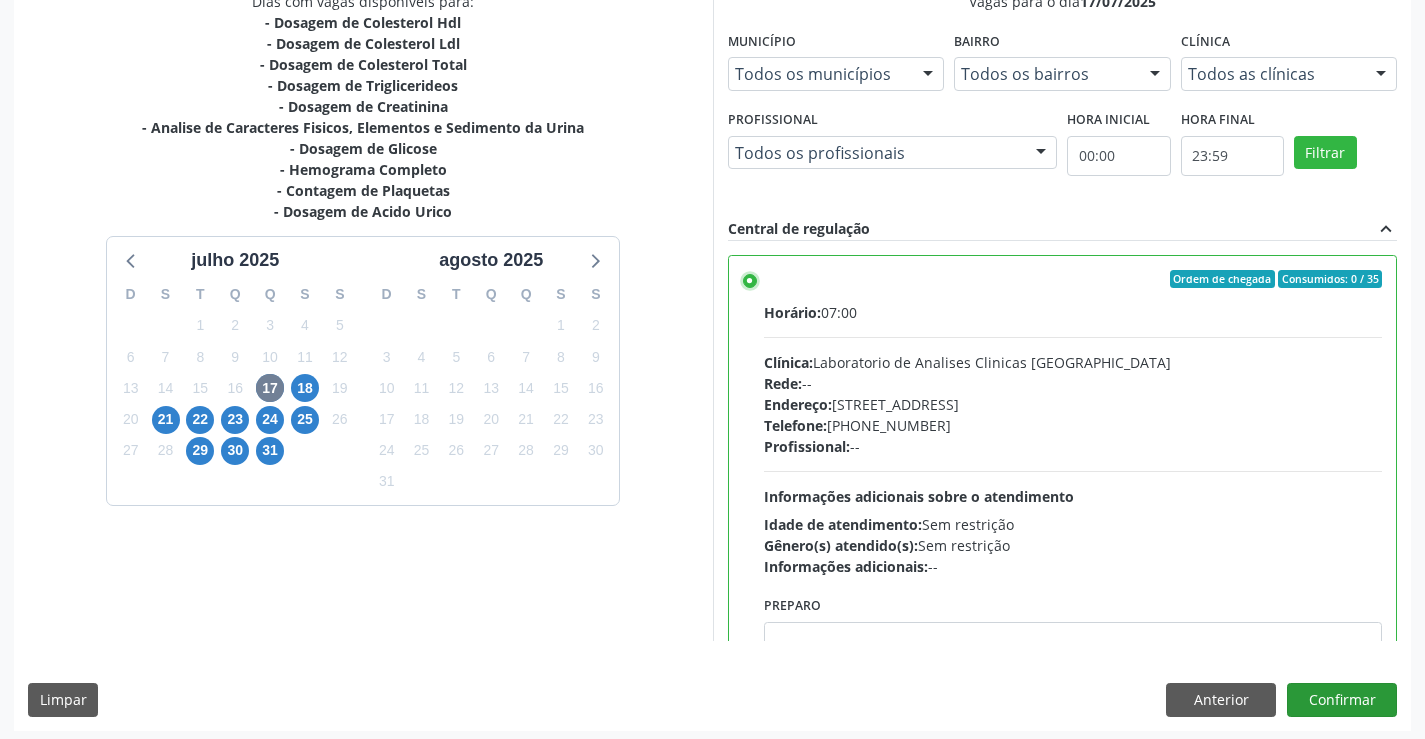 scroll, scrollTop: 456, scrollLeft: 0, axis: vertical 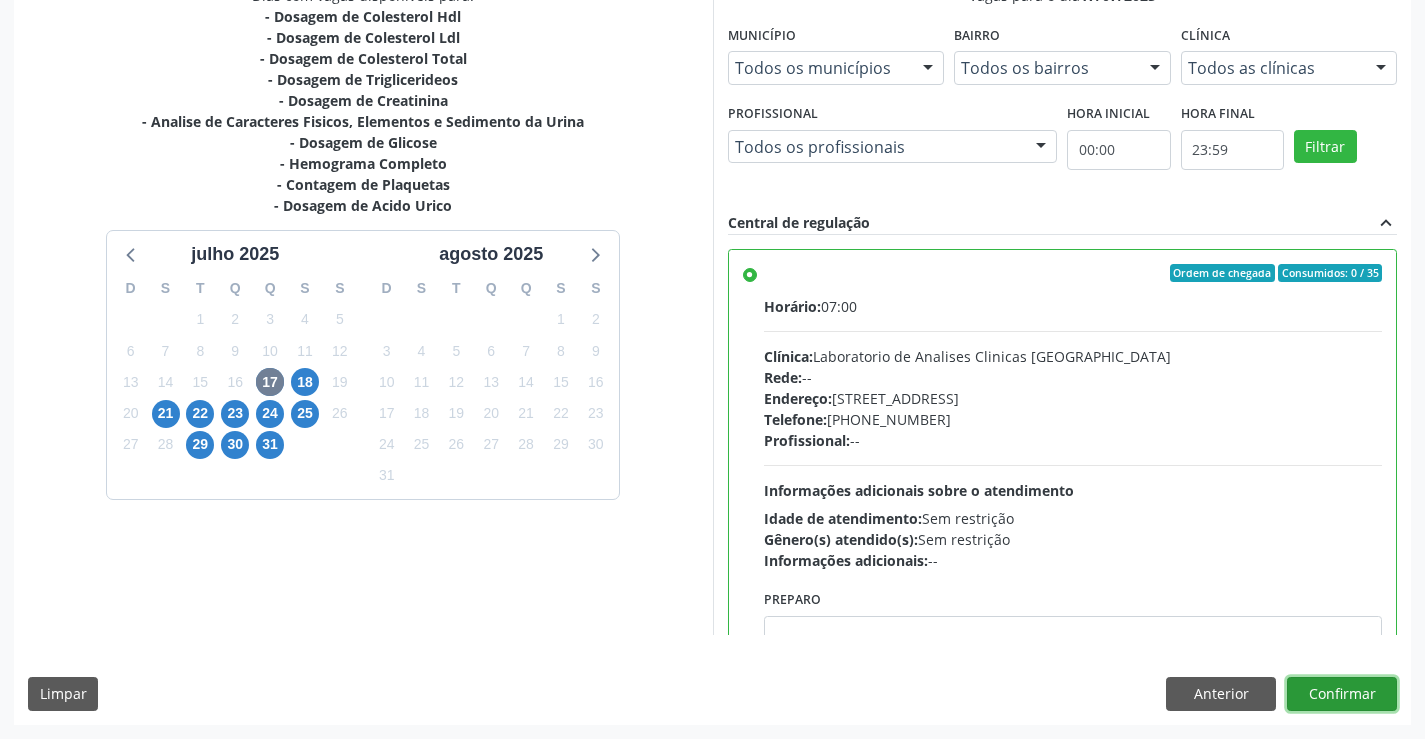 click on "Confirmar" at bounding box center (1342, 694) 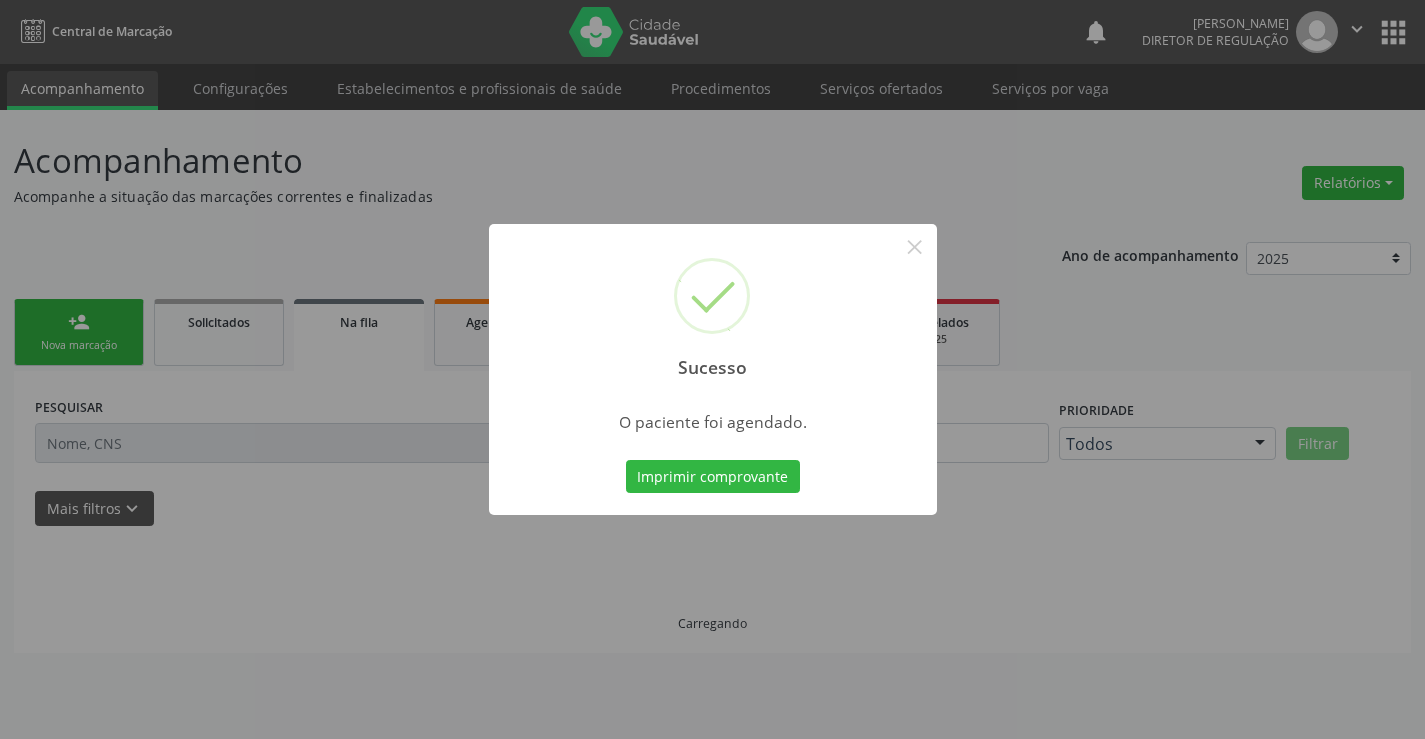 scroll, scrollTop: 0, scrollLeft: 0, axis: both 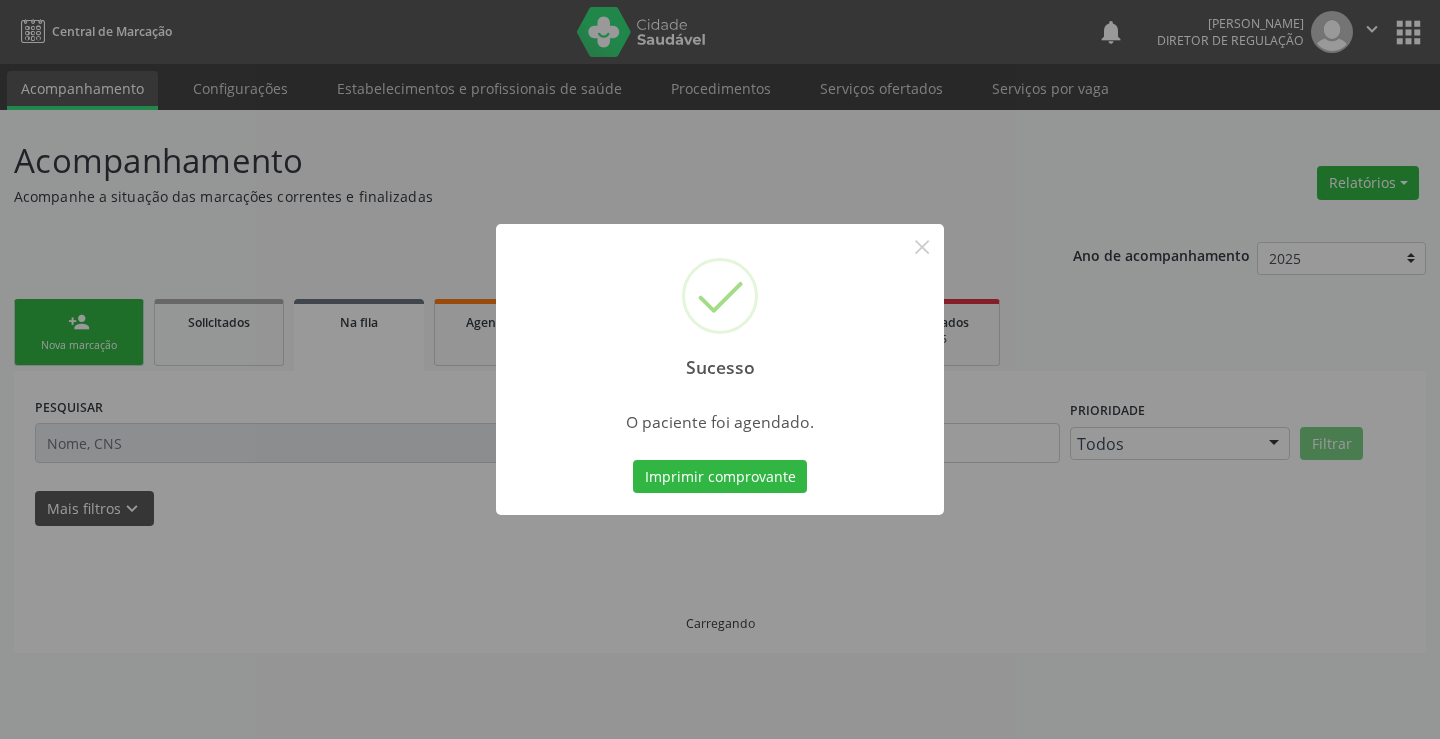 type 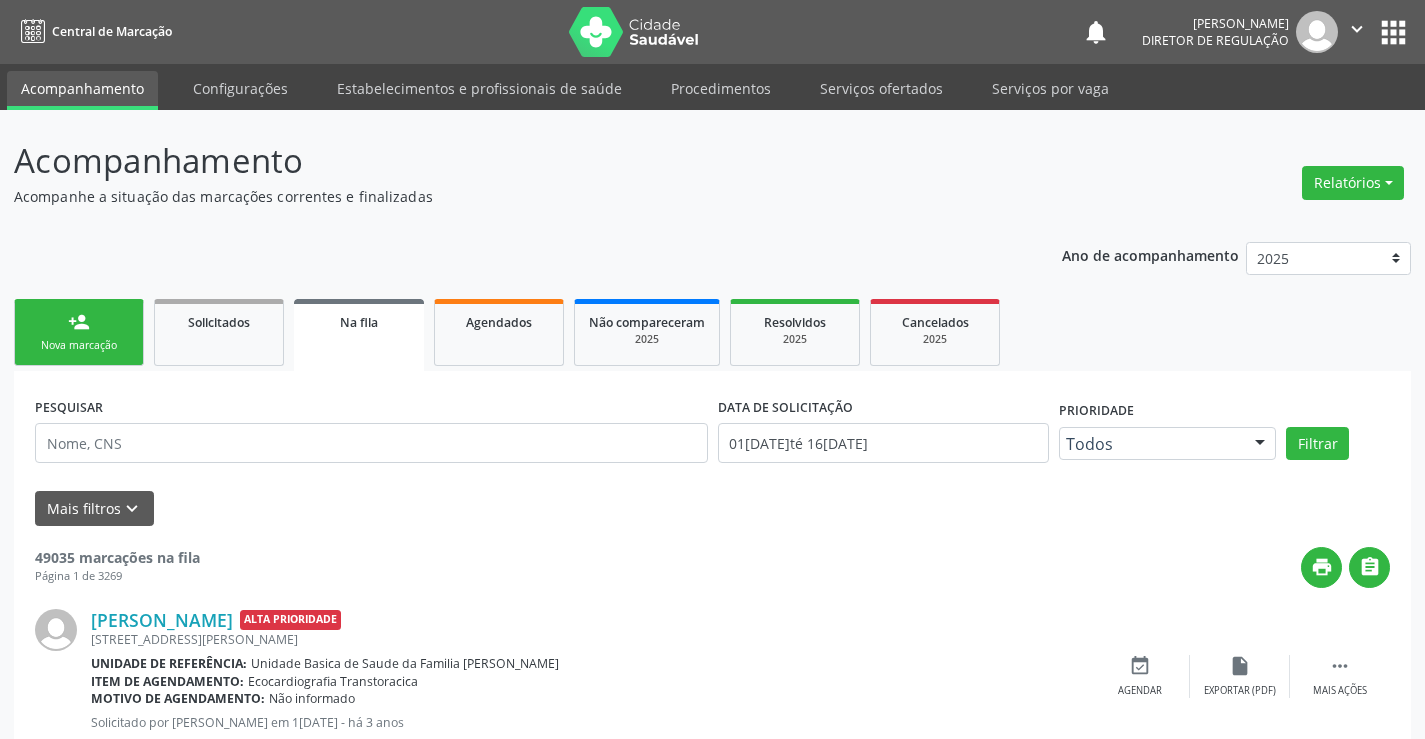 click on "person_add" at bounding box center [79, 322] 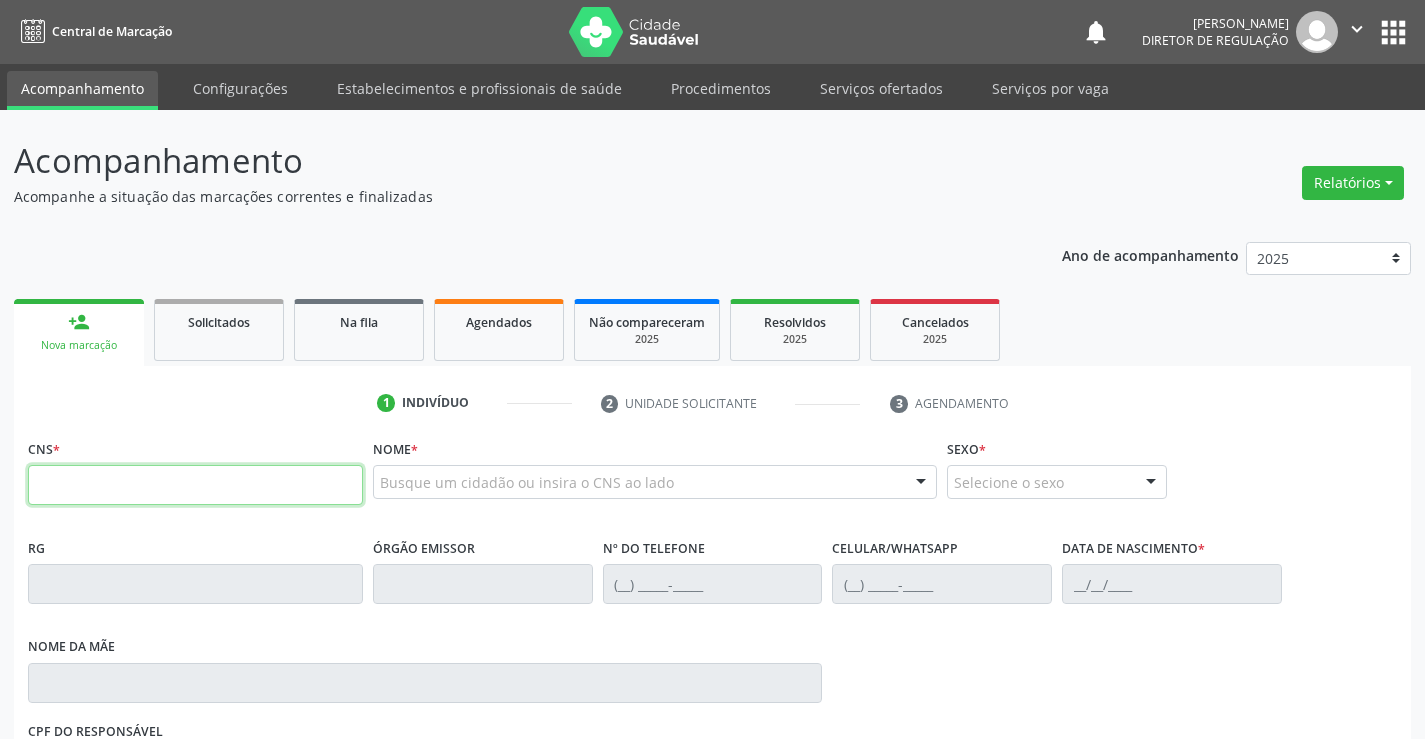 click at bounding box center (195, 485) 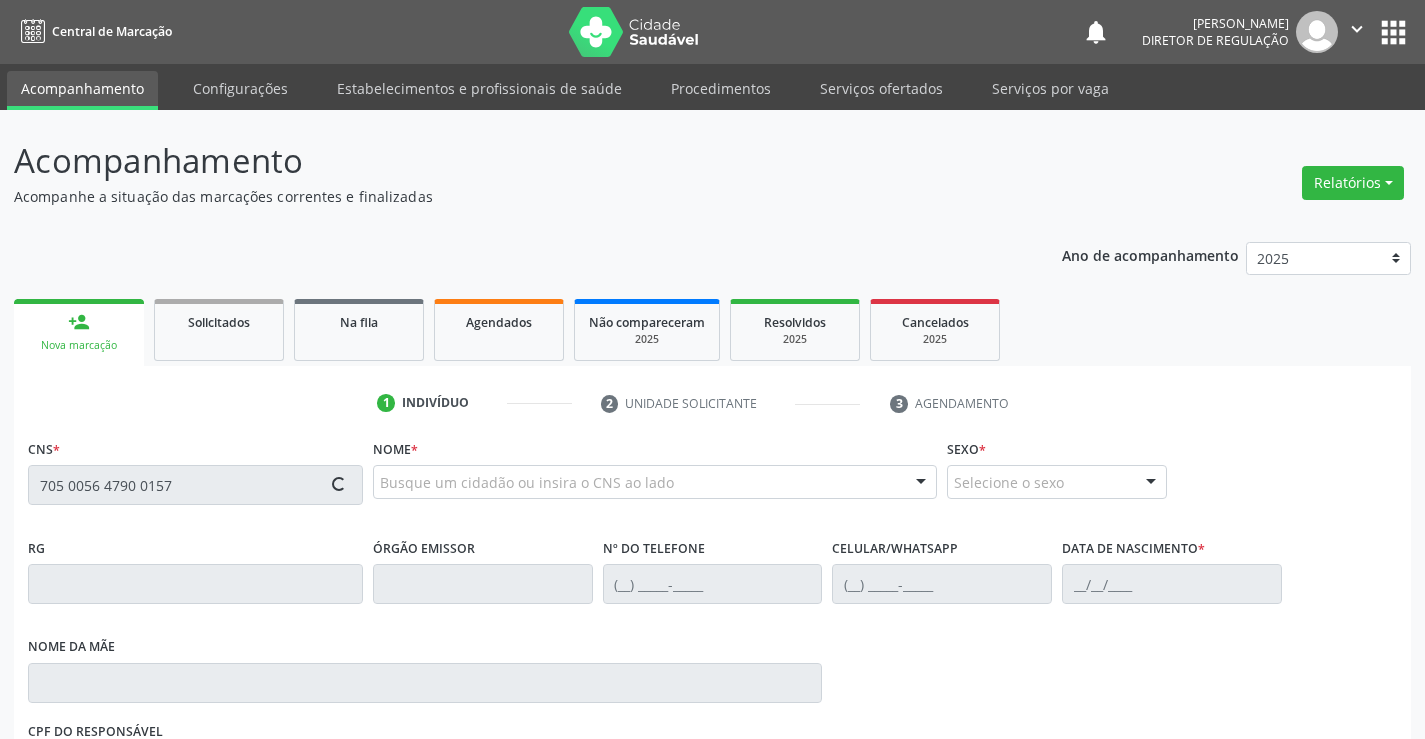 type on "705 0056 4790 0157" 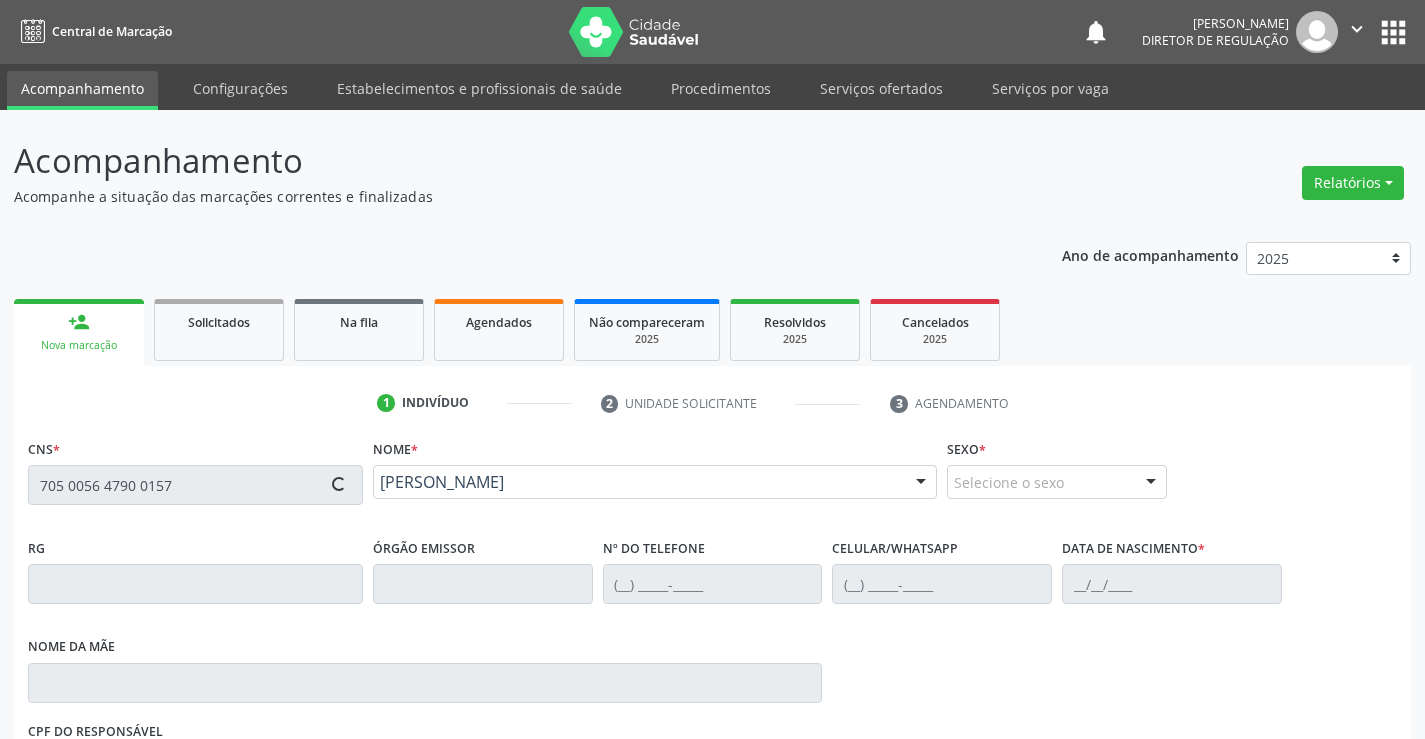 type on "(74) 98816-6085" 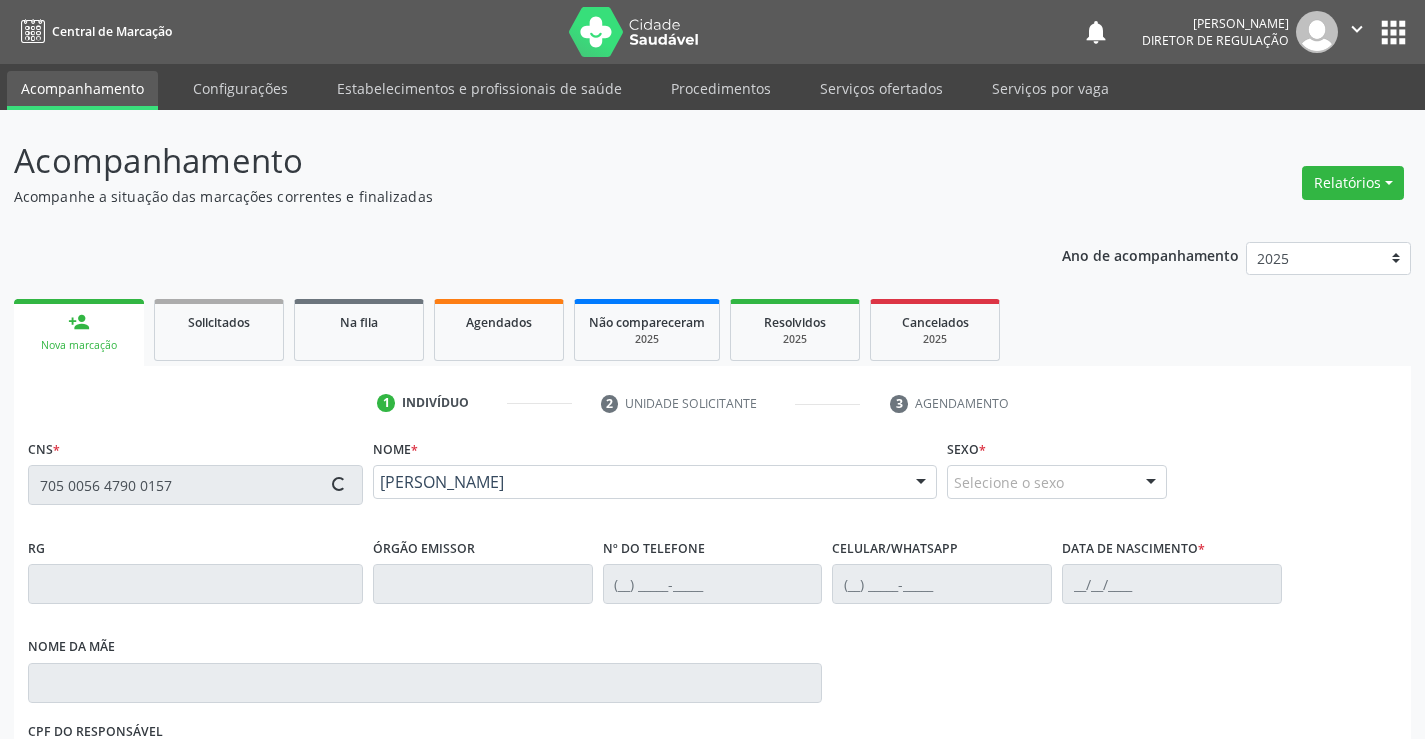 type on "11/06/1978" 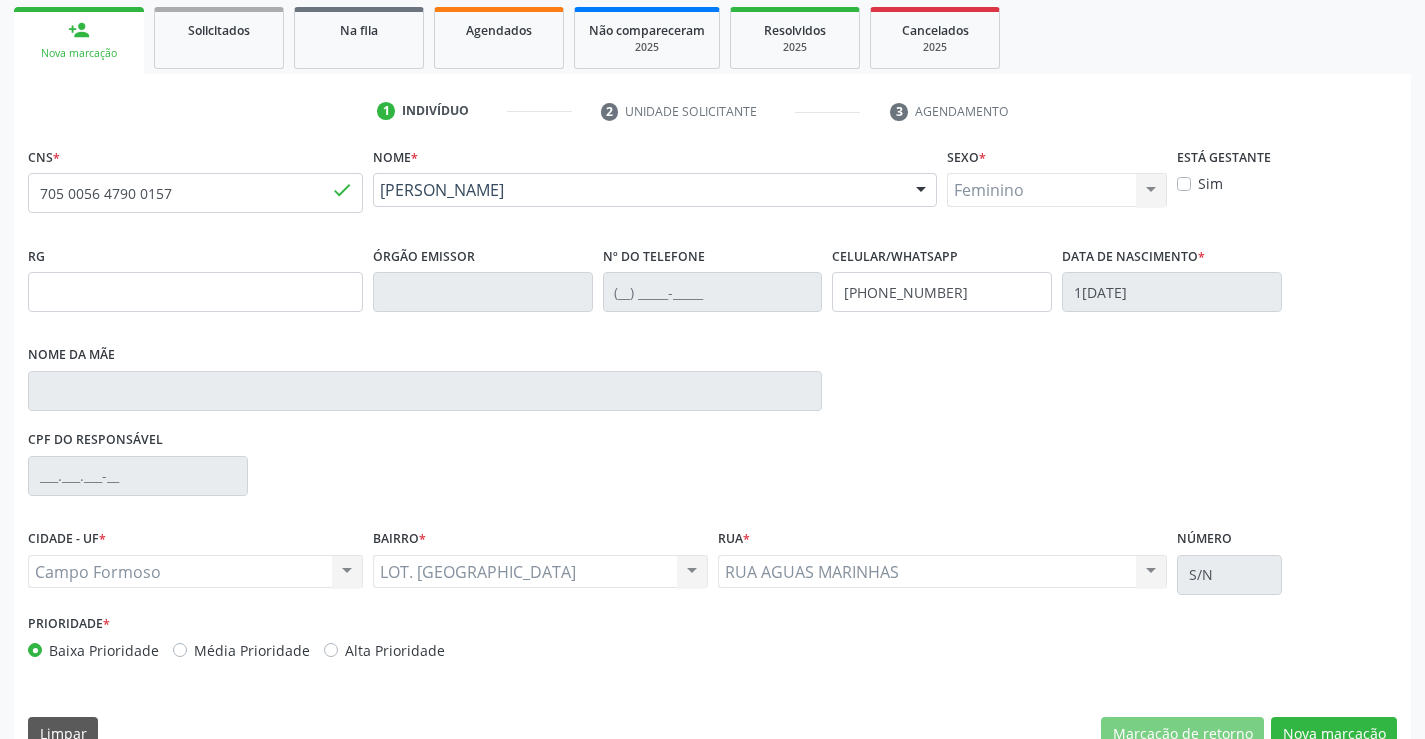 scroll, scrollTop: 331, scrollLeft: 0, axis: vertical 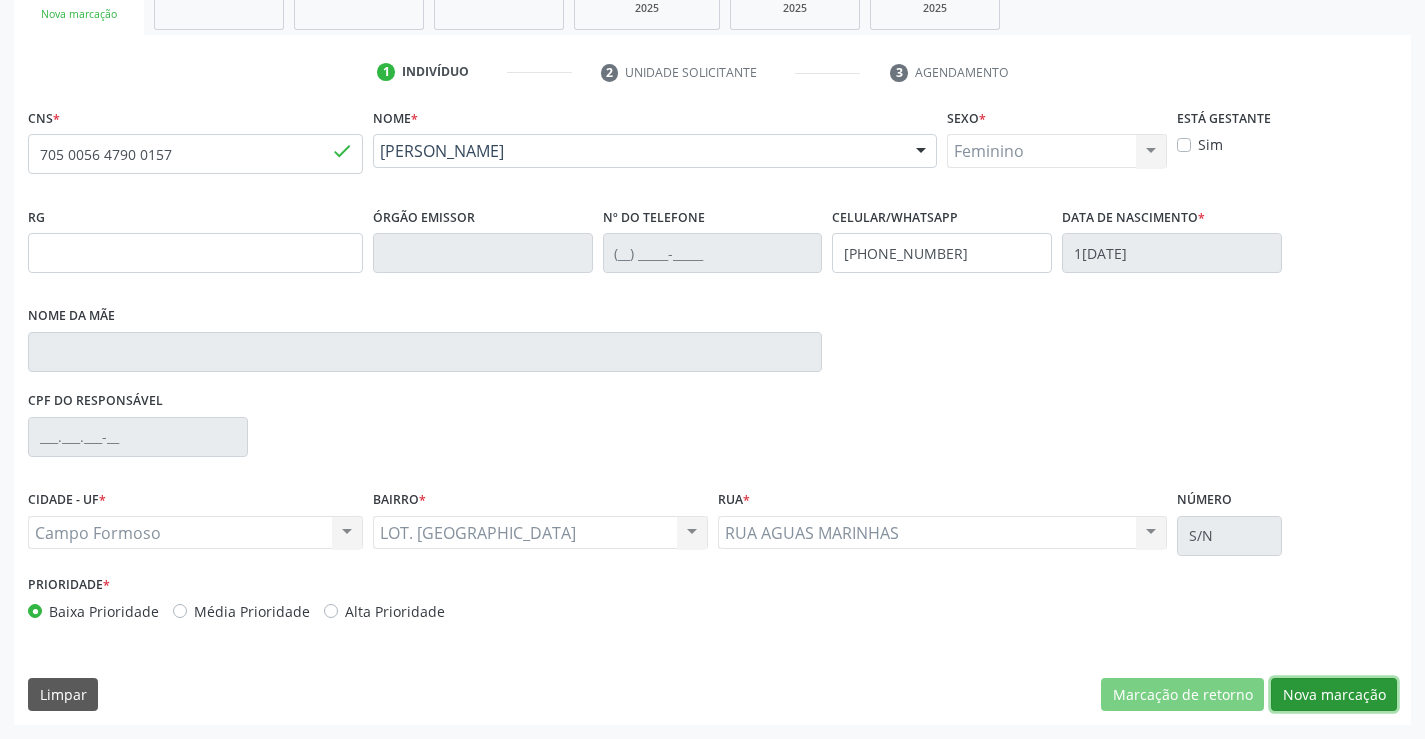 click on "Nova marcação" at bounding box center [1334, 695] 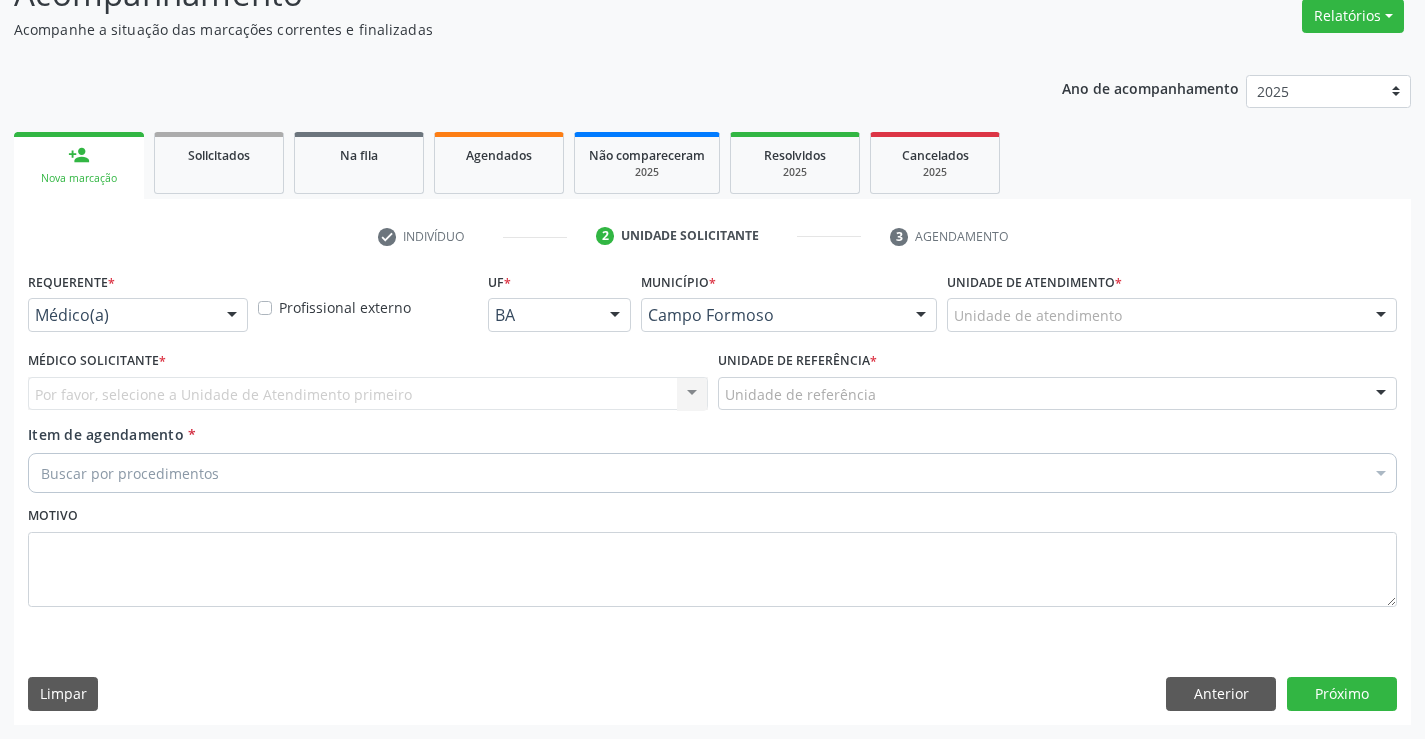 scroll, scrollTop: 167, scrollLeft: 0, axis: vertical 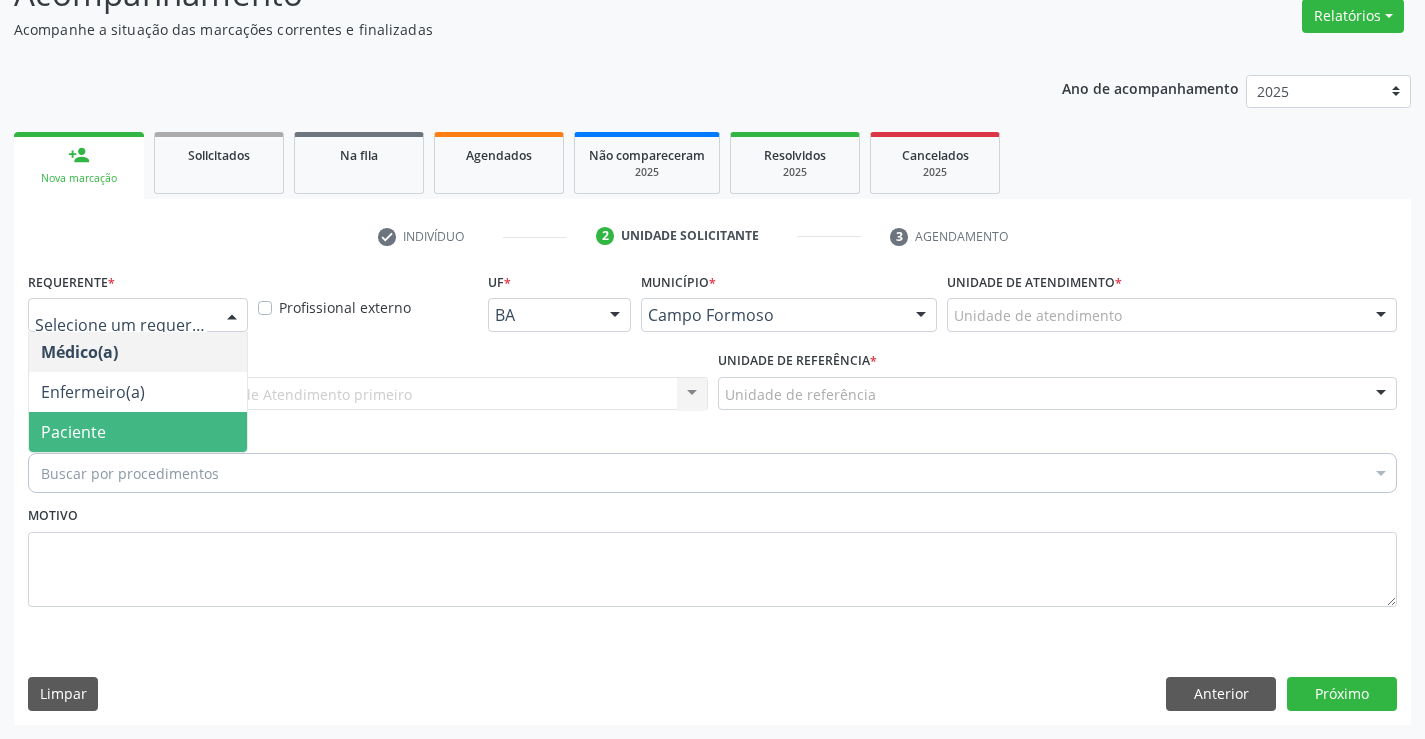 click on "Paciente" at bounding box center [138, 432] 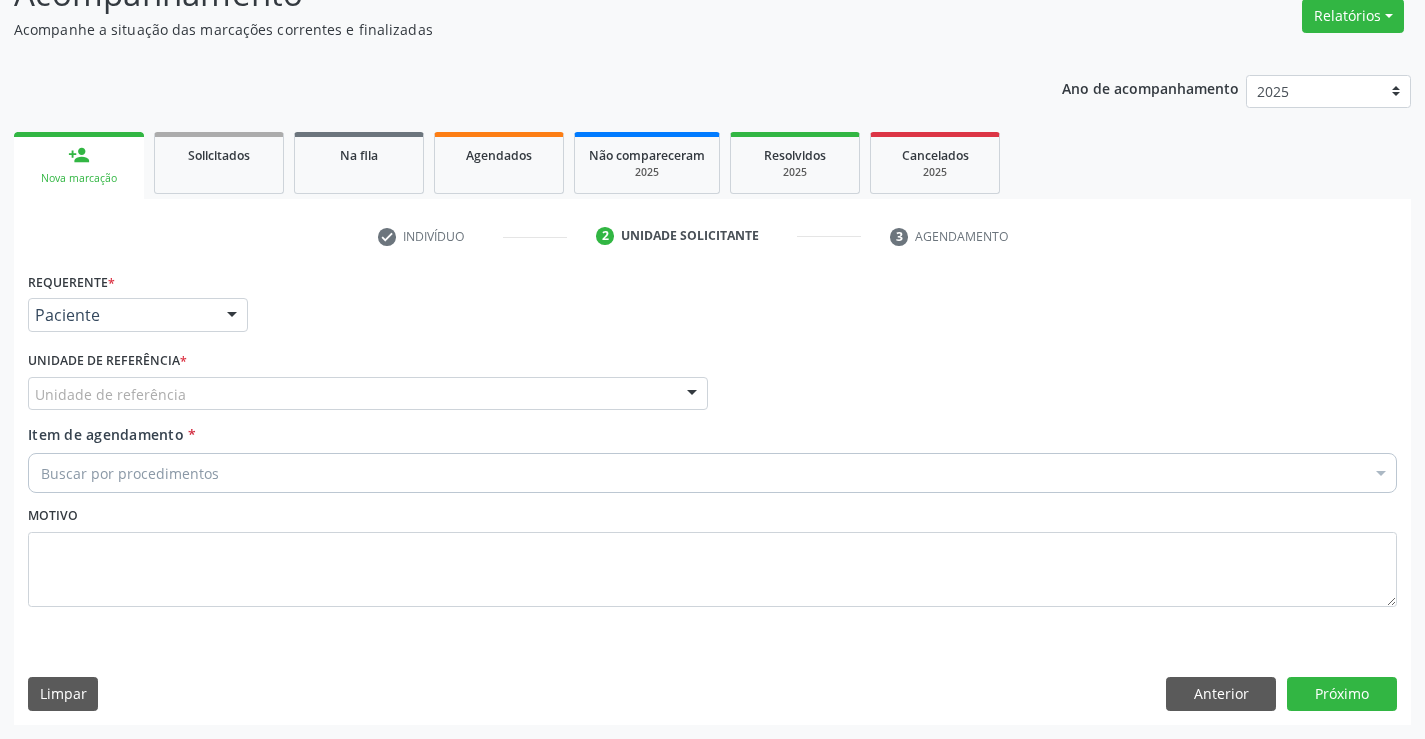 click on "Unidade de referência" at bounding box center (368, 394) 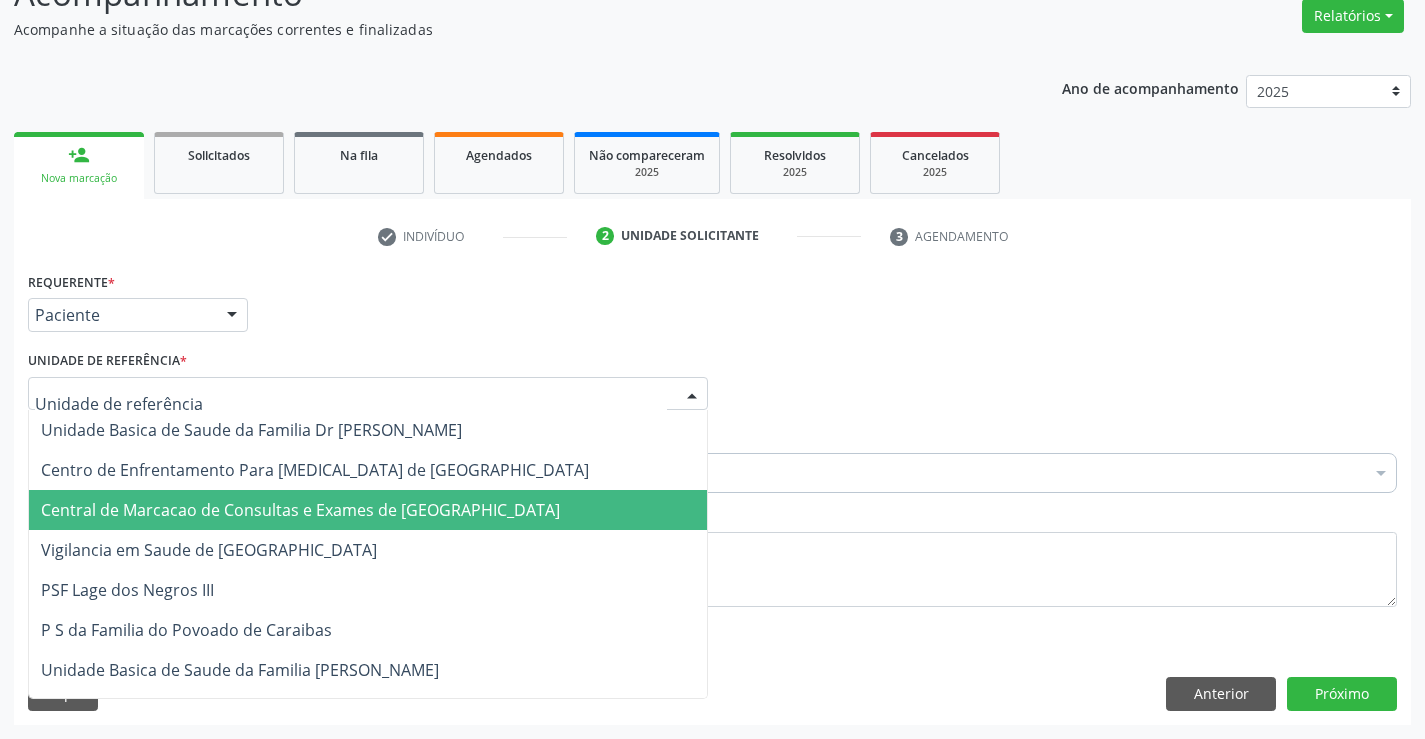 click on "Central de Marcacao de Consultas e Exames de [GEOGRAPHIC_DATA]" at bounding box center [300, 510] 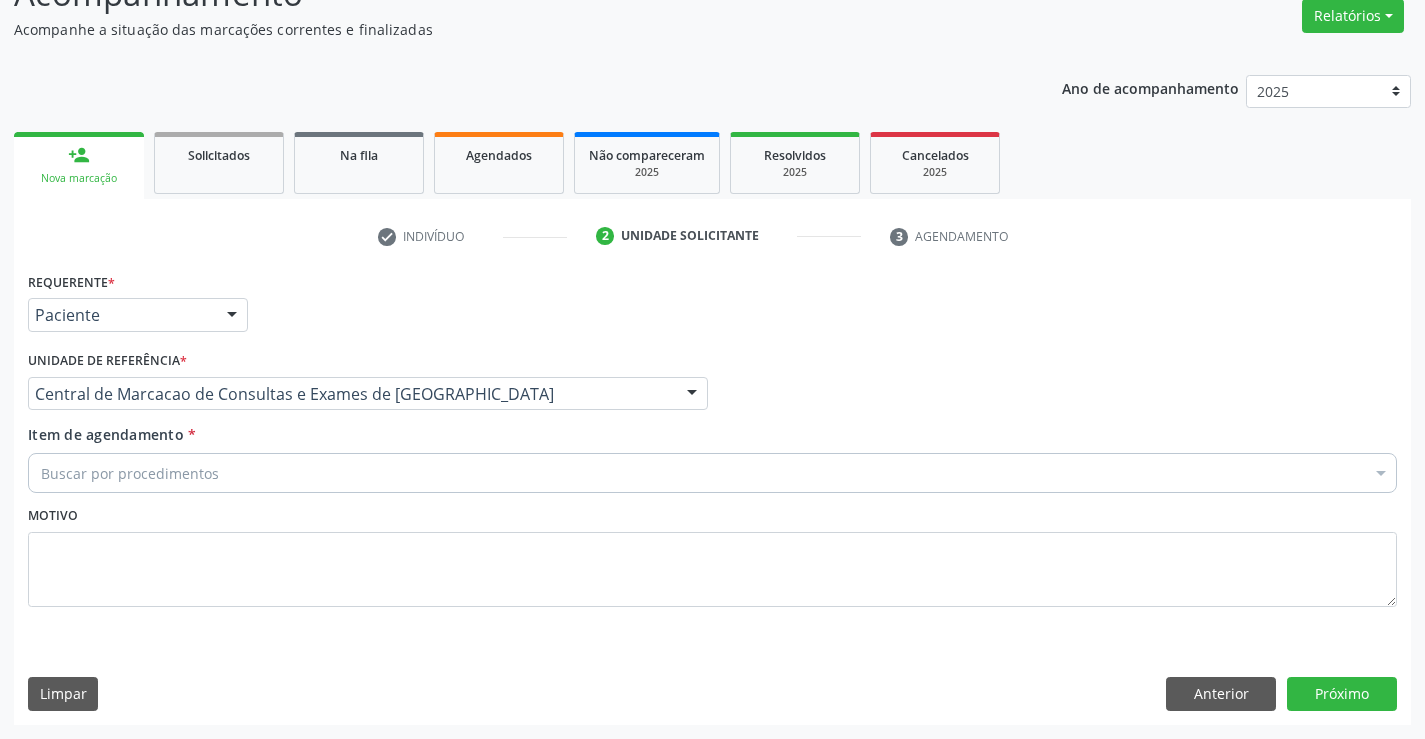 click on "Buscar por procedimentos" at bounding box center (712, 473) 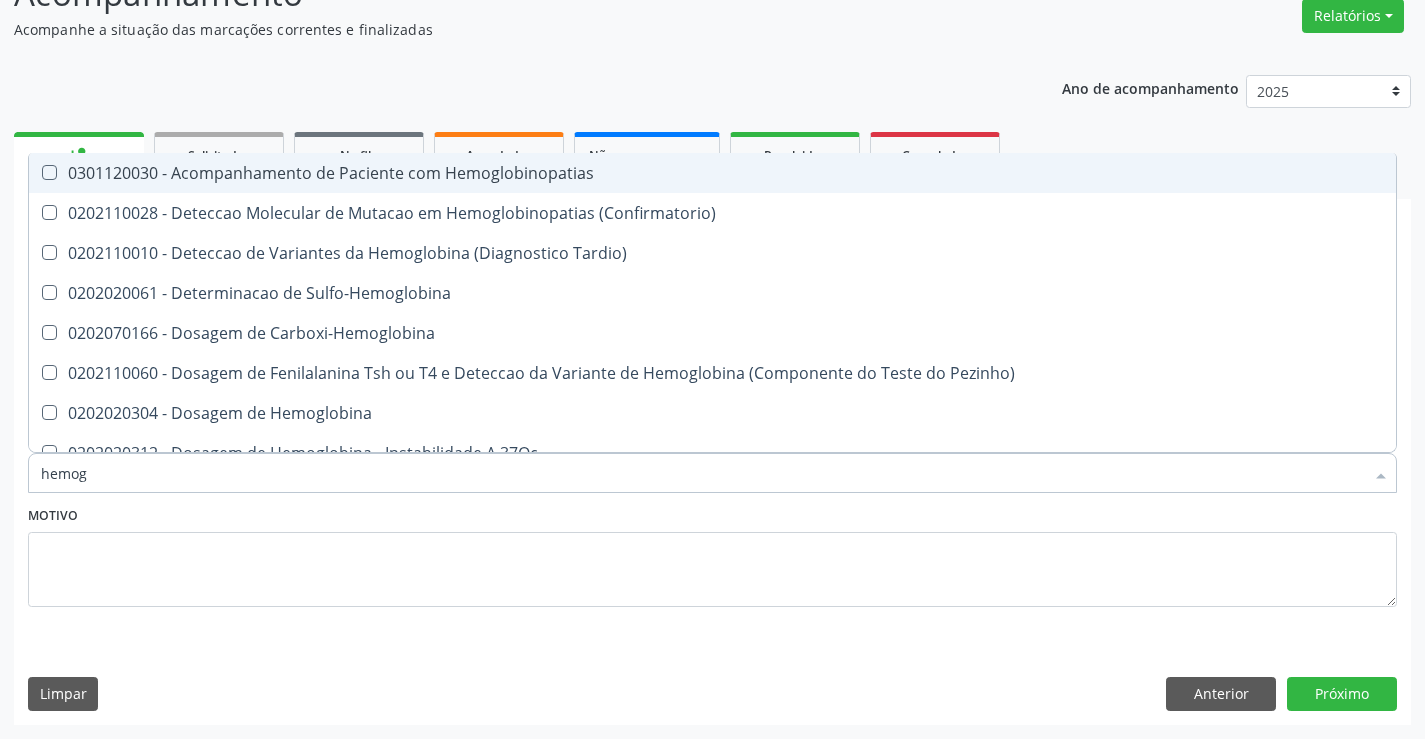 type on "hemogr" 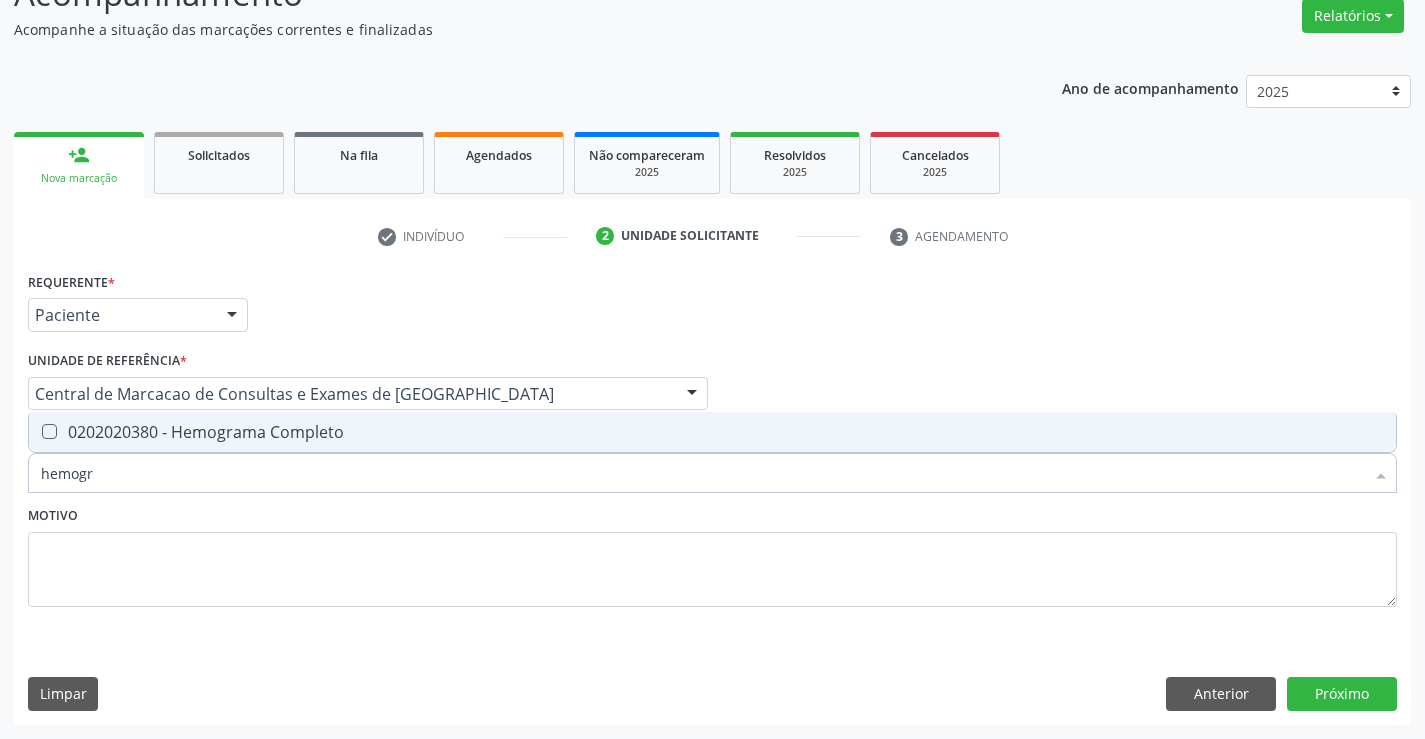 click on "0202020380 - Hemograma Completo" at bounding box center (712, 432) 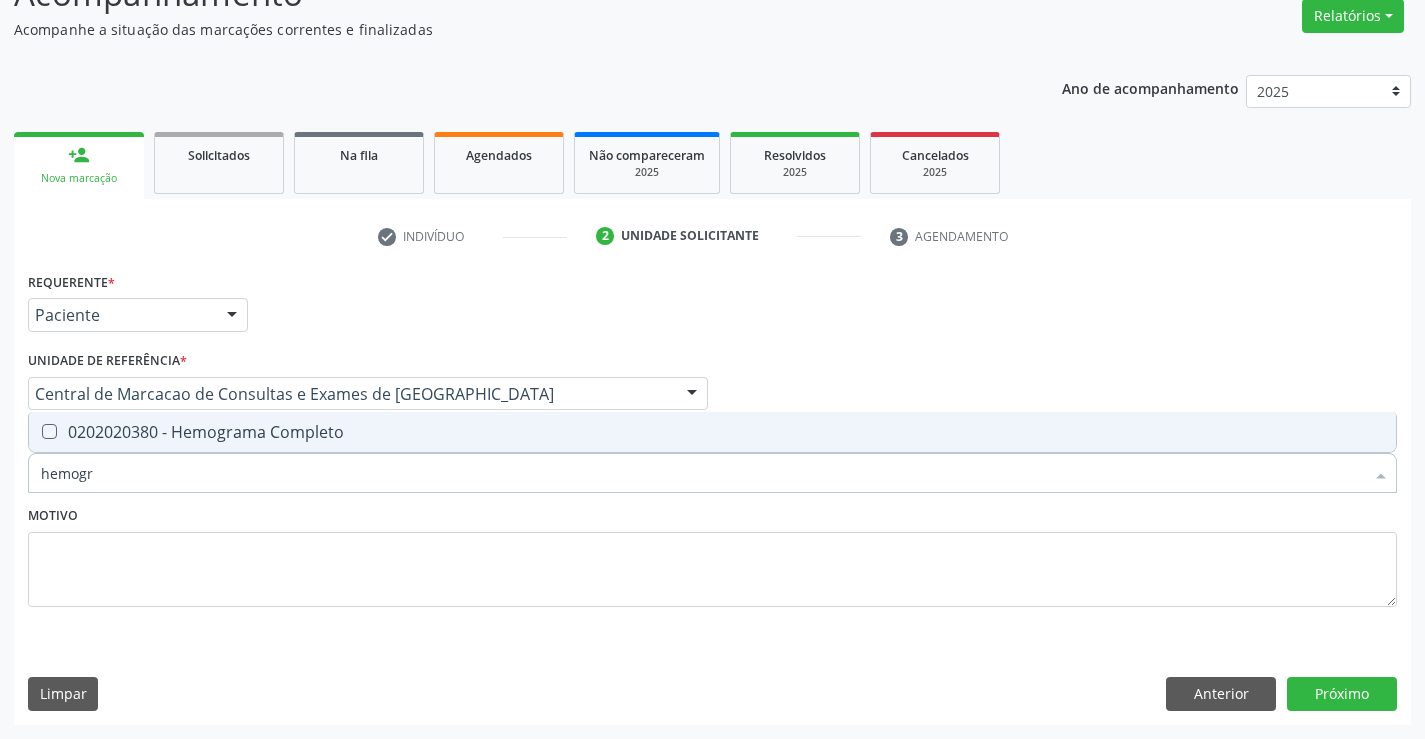 checkbox on "true" 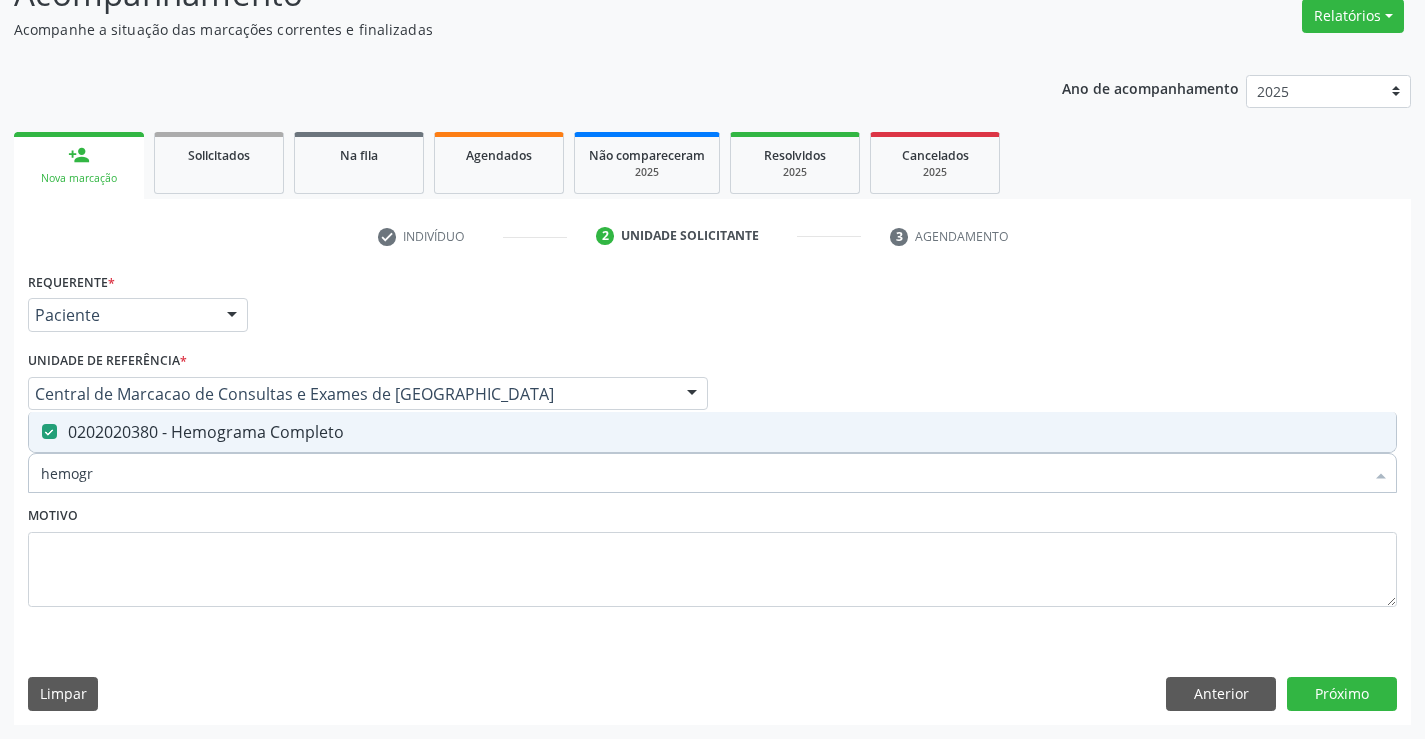 type on "hemogr" 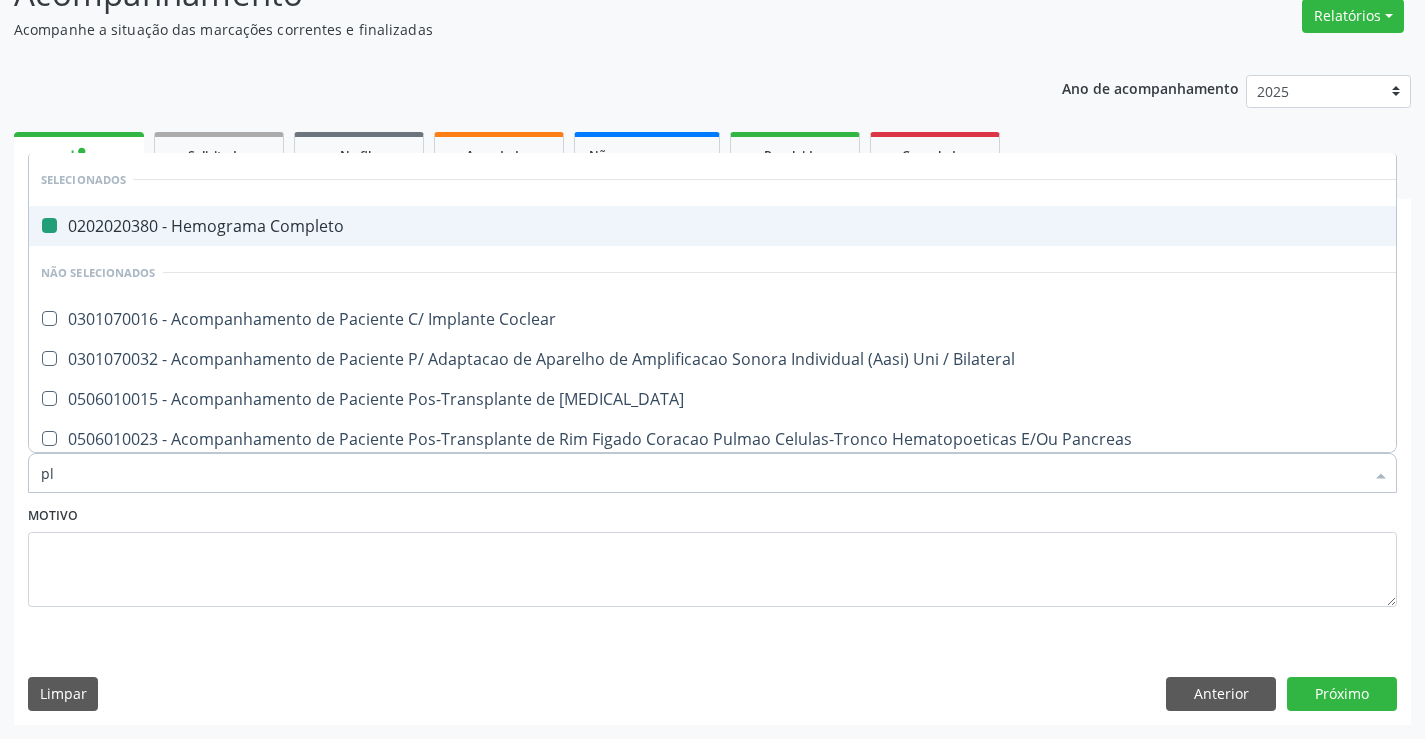 type on "pla" 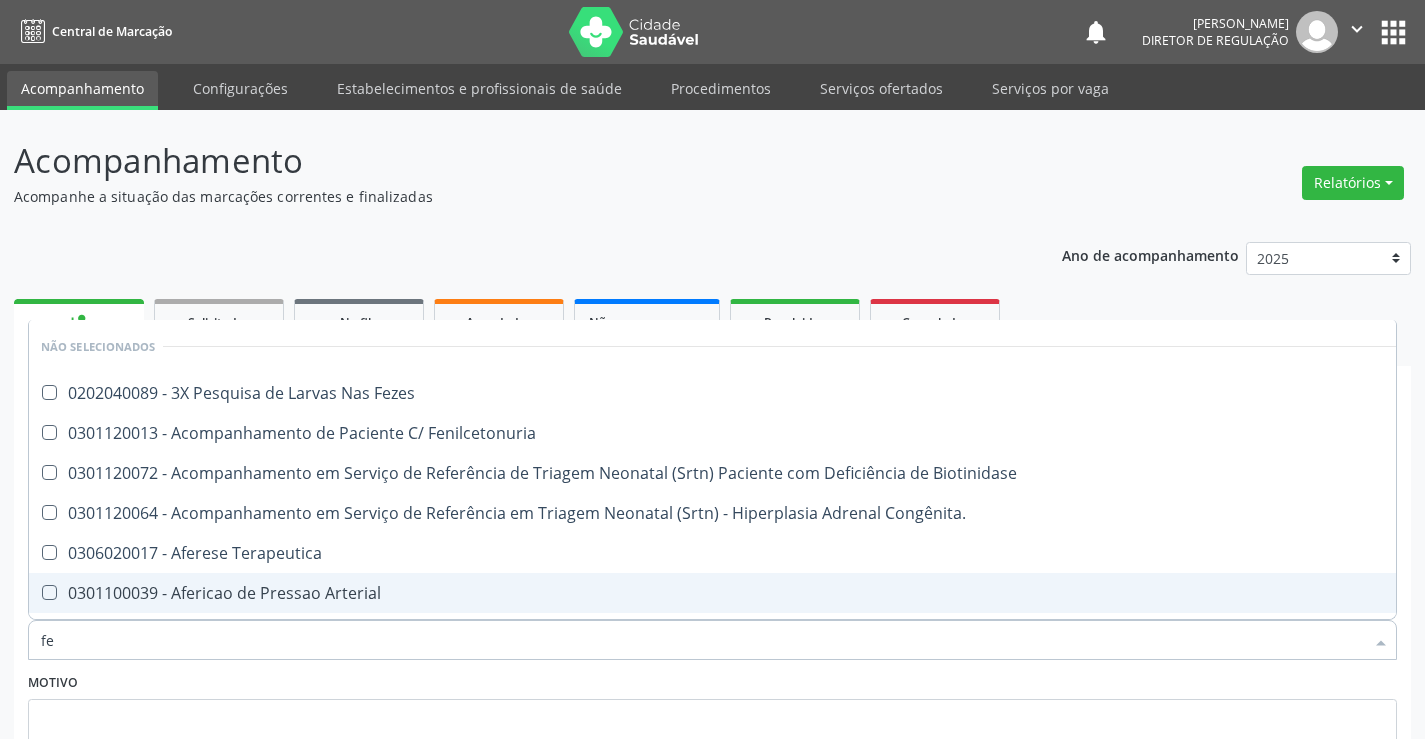 scroll, scrollTop: 167, scrollLeft: 0, axis: vertical 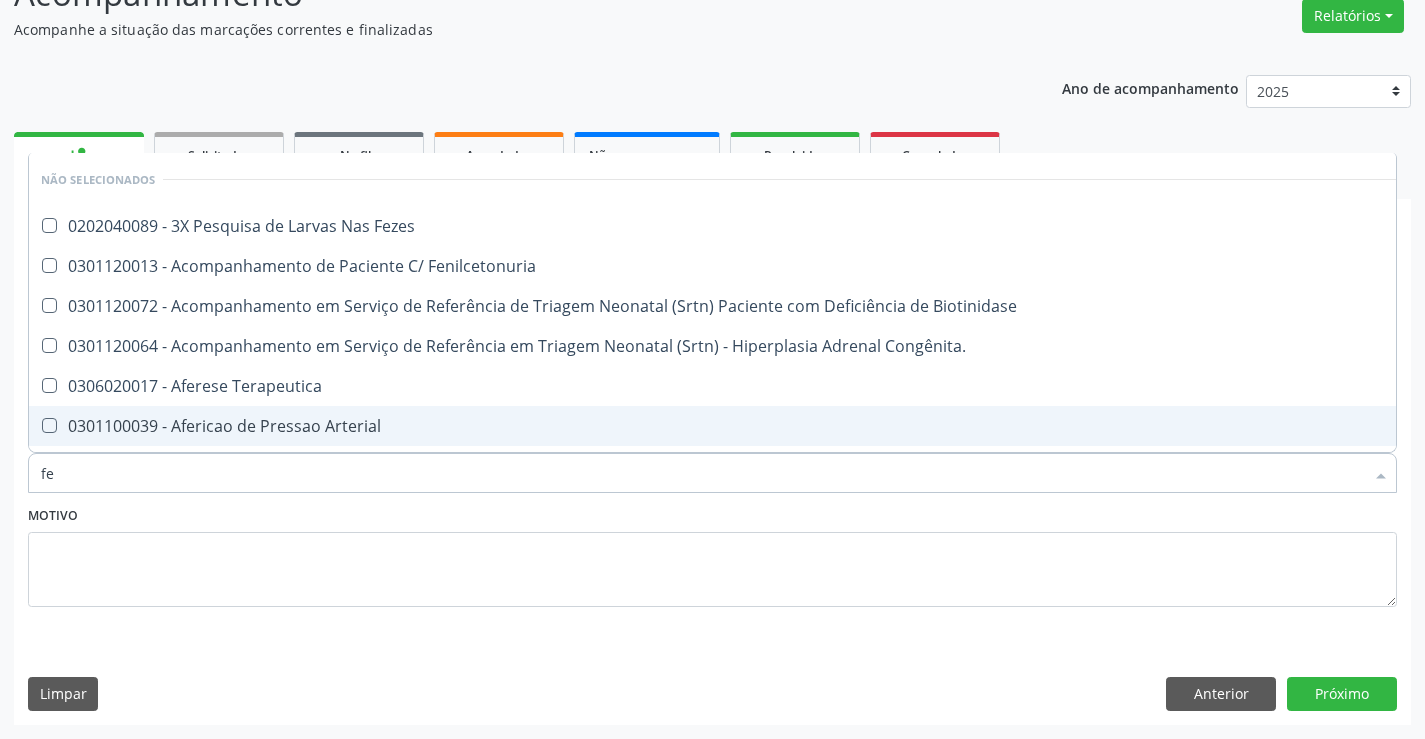 type on "fez" 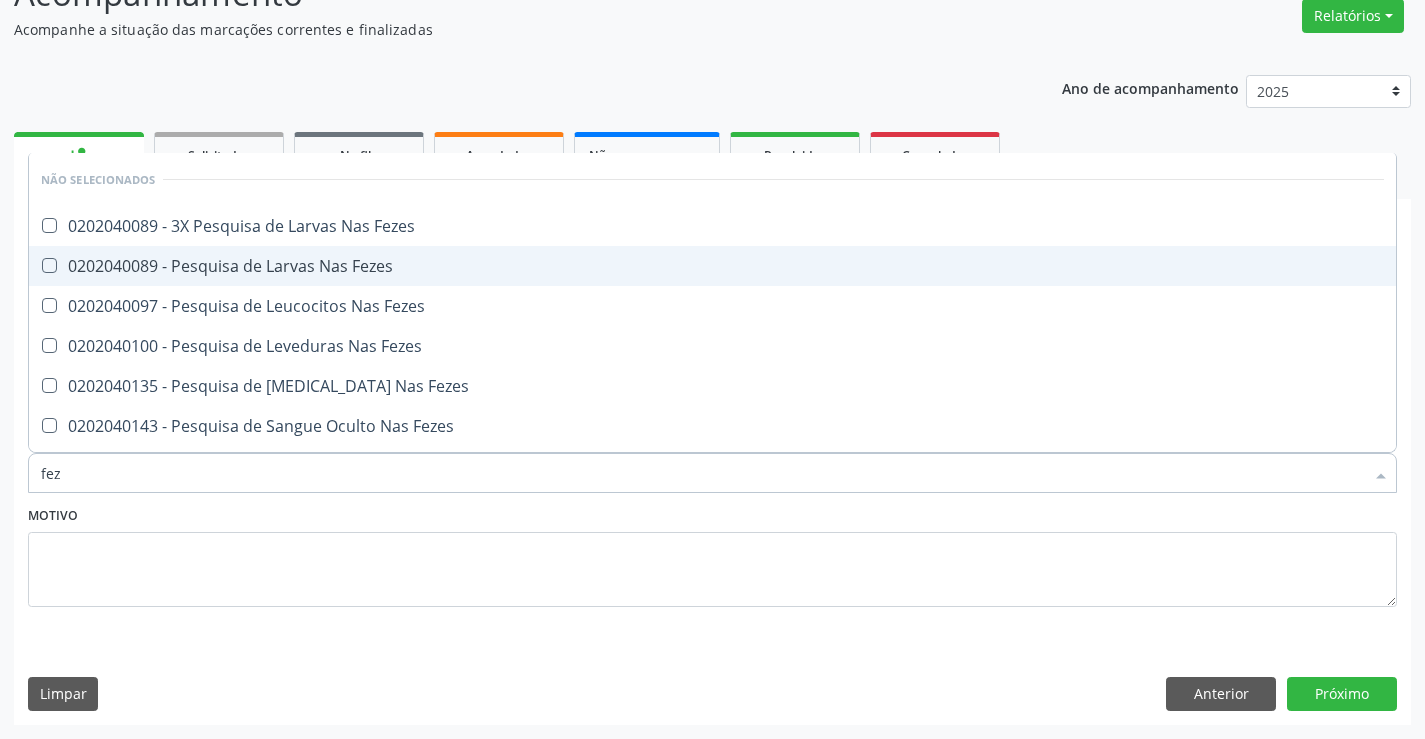 click on "0202040089 - Pesquisa de Larvas Nas Fezes" at bounding box center [712, 266] 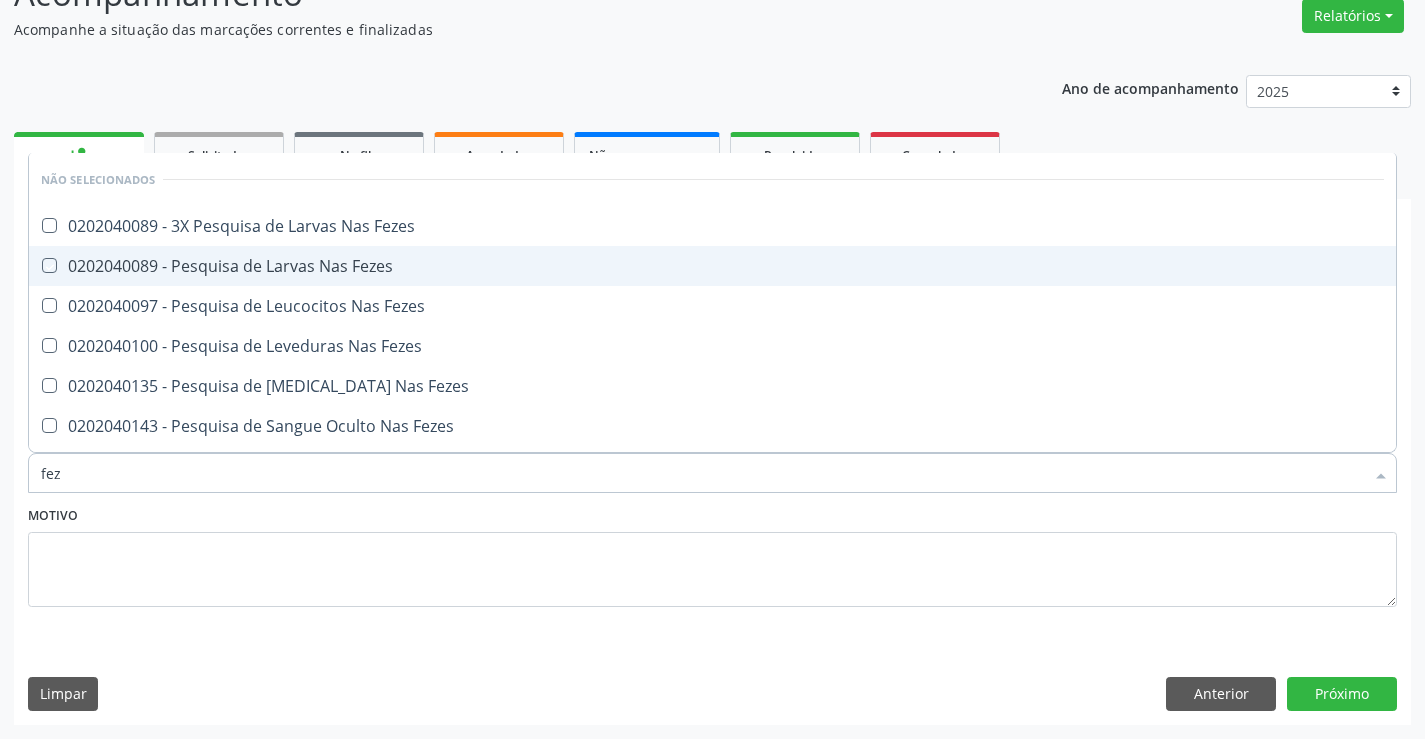 checkbox on "true" 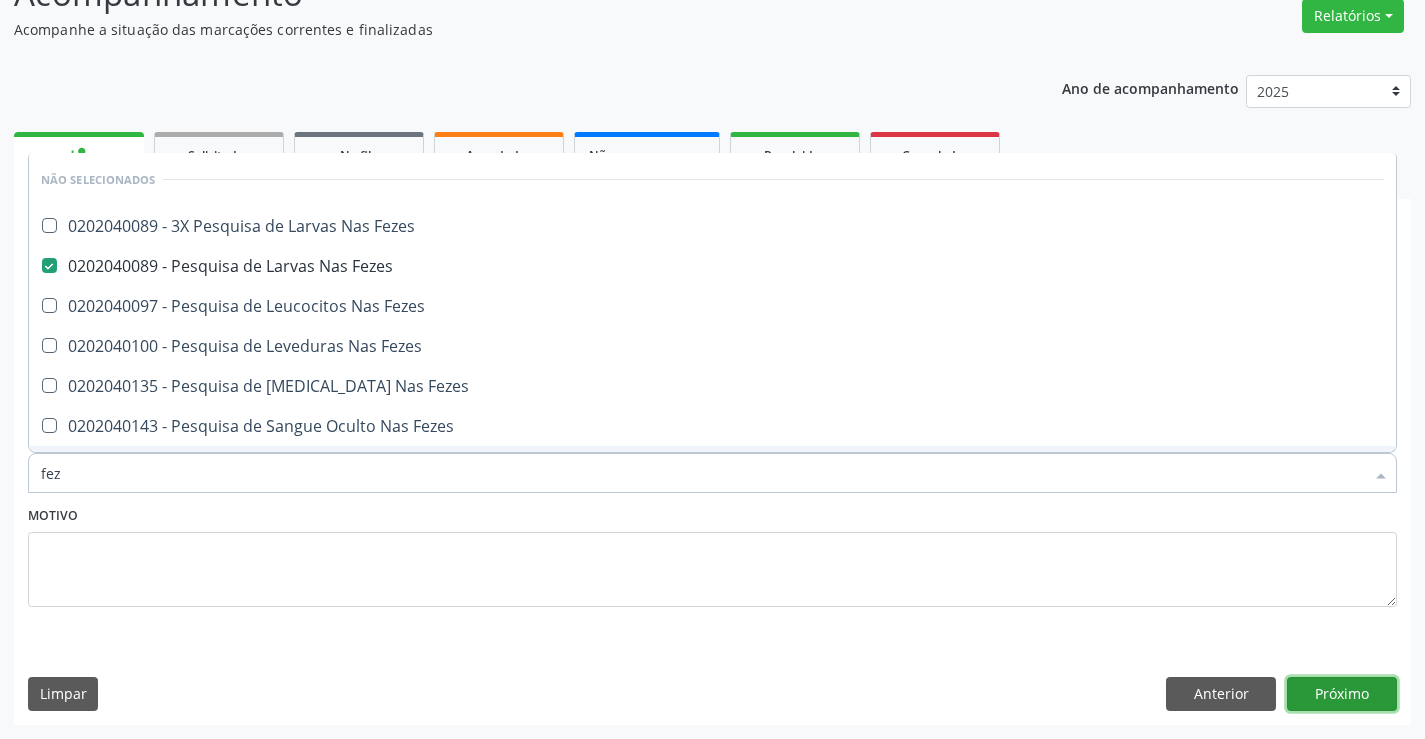 click on "Próximo" at bounding box center [1342, 694] 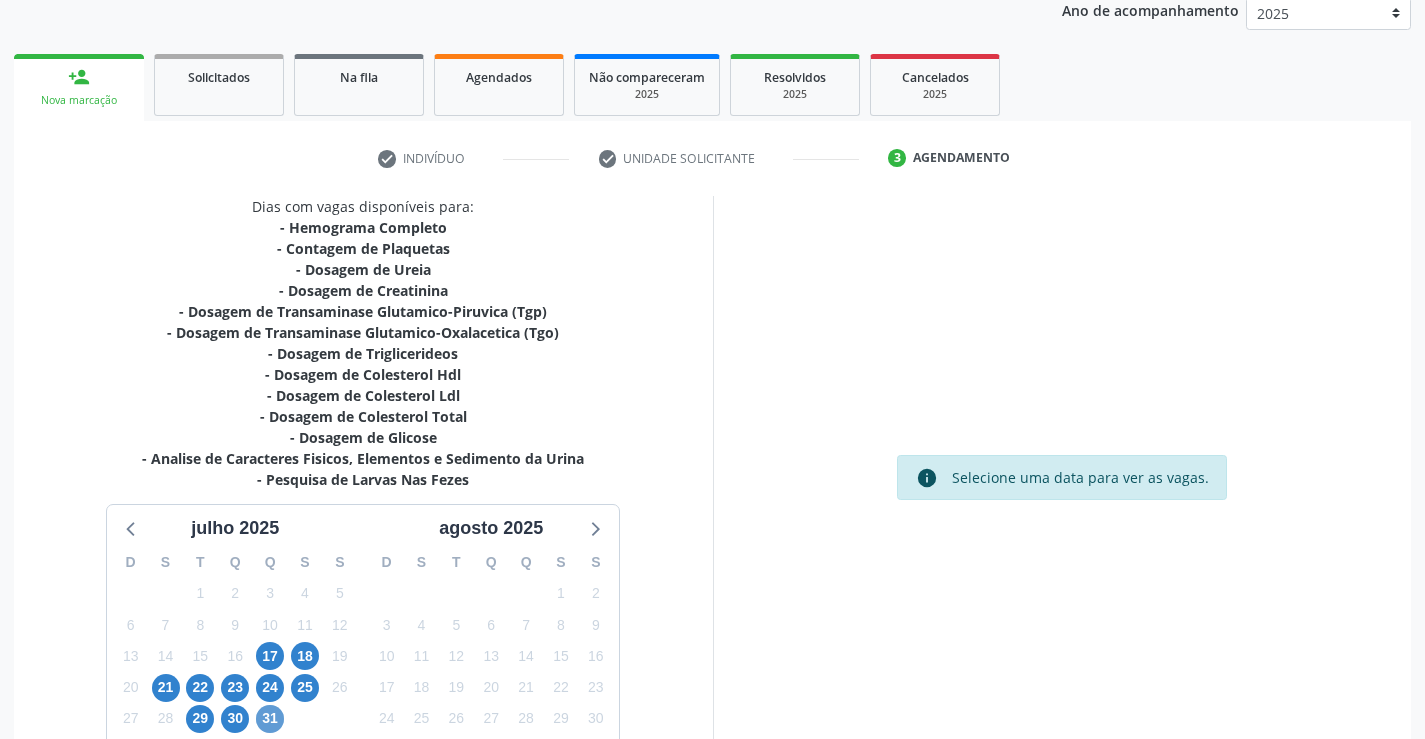 scroll, scrollTop: 367, scrollLeft: 0, axis: vertical 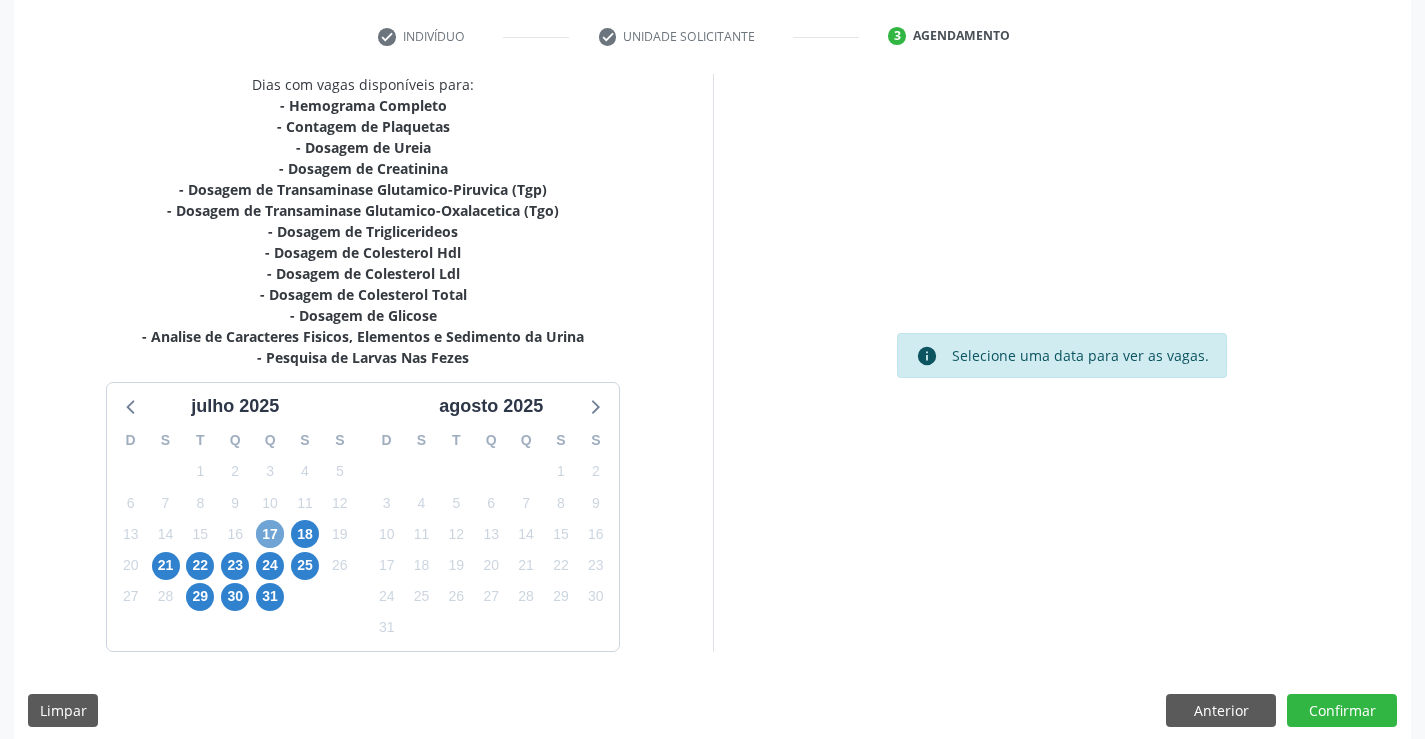 click on "17" at bounding box center (270, 534) 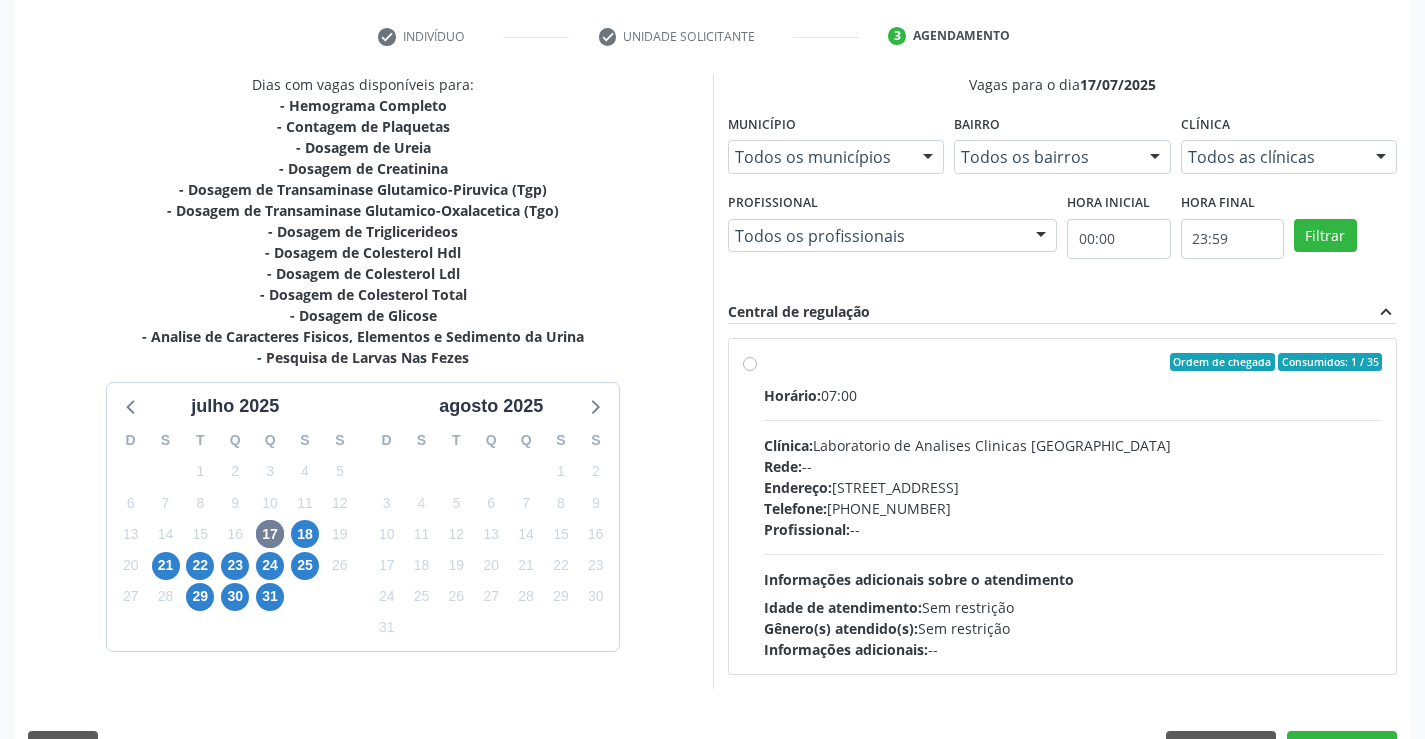 click on "Rede:
--" at bounding box center [1073, 466] 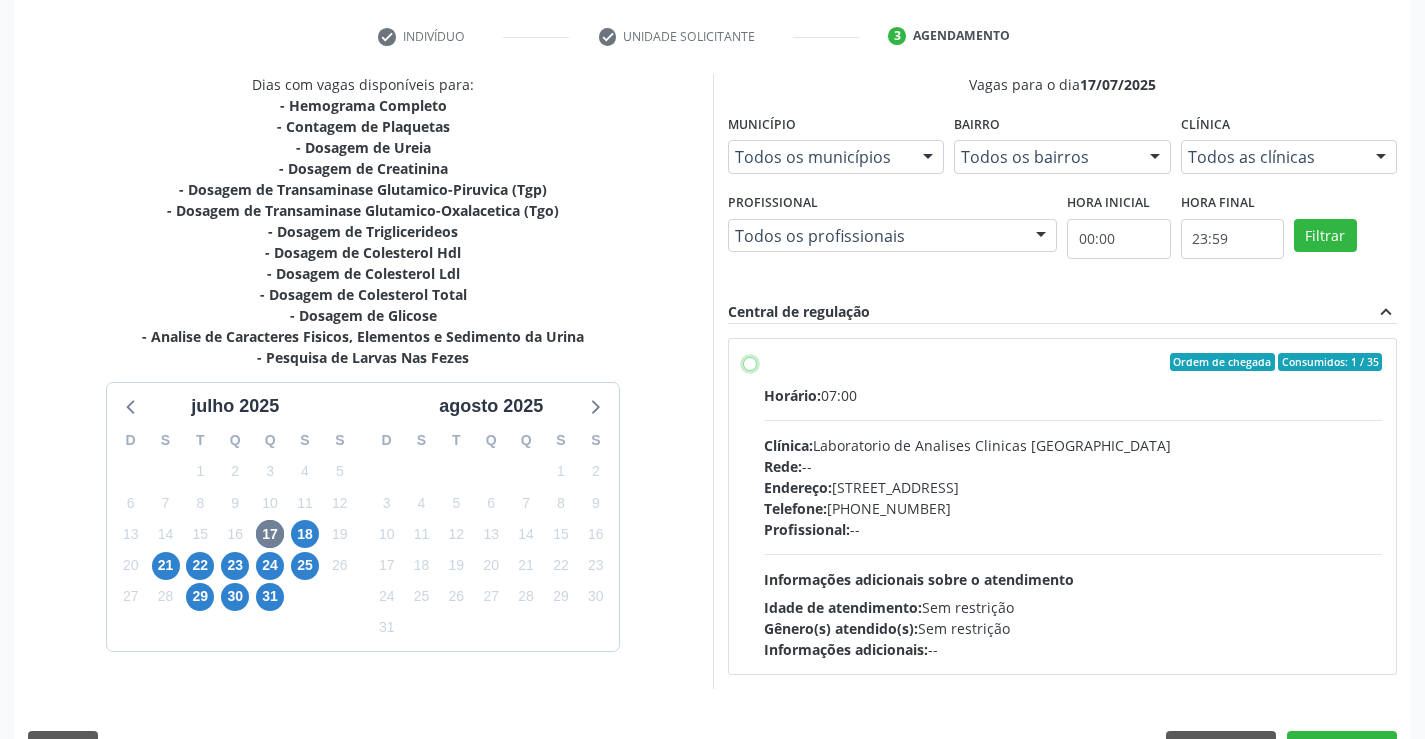 click on "Ordem de chegada
Consumidos: 1 / 35
Horário:   07:00
Clínica:  Laboratorio de Analises Clinicas [GEOGRAPHIC_DATA]
Rede:
--
Endereço:   [STREET_ADDRESS]
Telefone:   [PHONE_NUMBER]
Profissional:
--
Informações adicionais sobre o atendimento
Idade de atendimento:
Sem restrição
Gênero(s) atendido(s):
Sem restrição
Informações adicionais:
--" at bounding box center [750, 362] 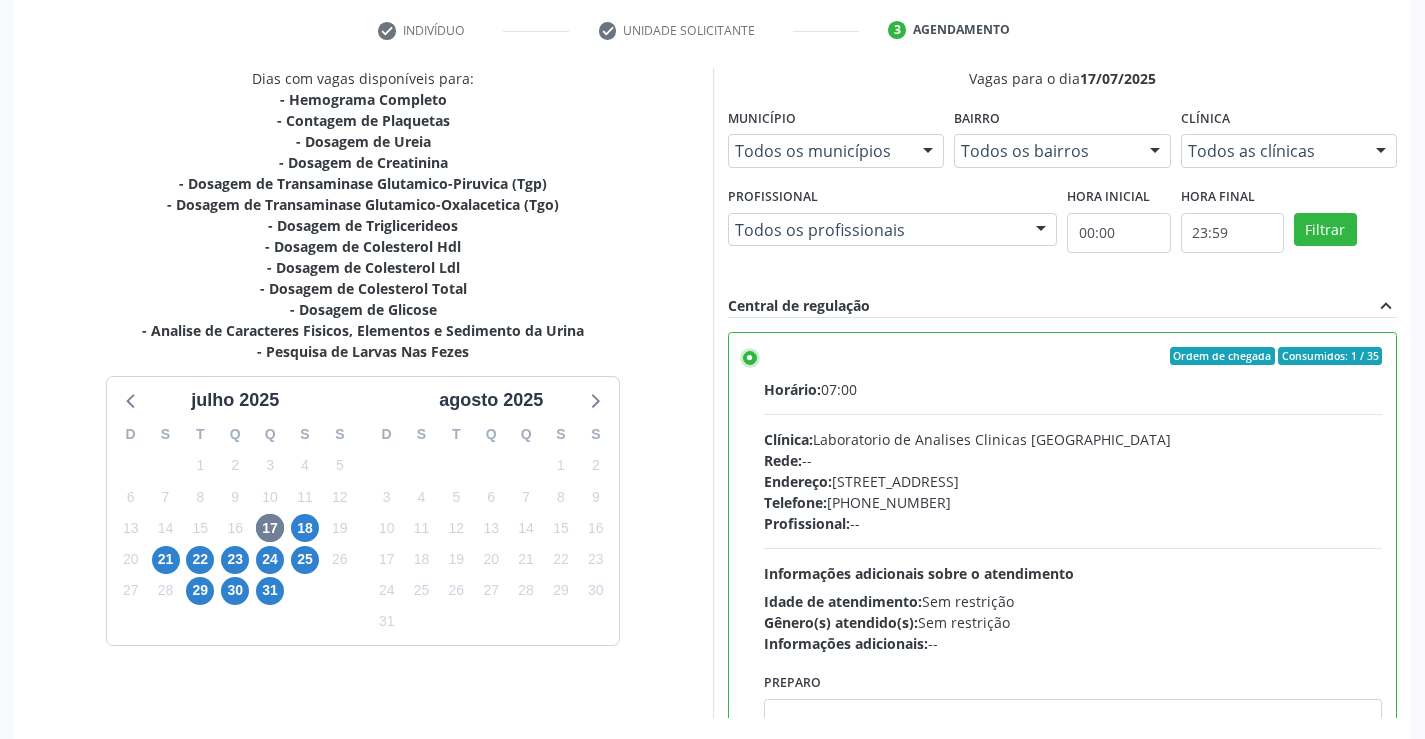 scroll, scrollTop: 456, scrollLeft: 0, axis: vertical 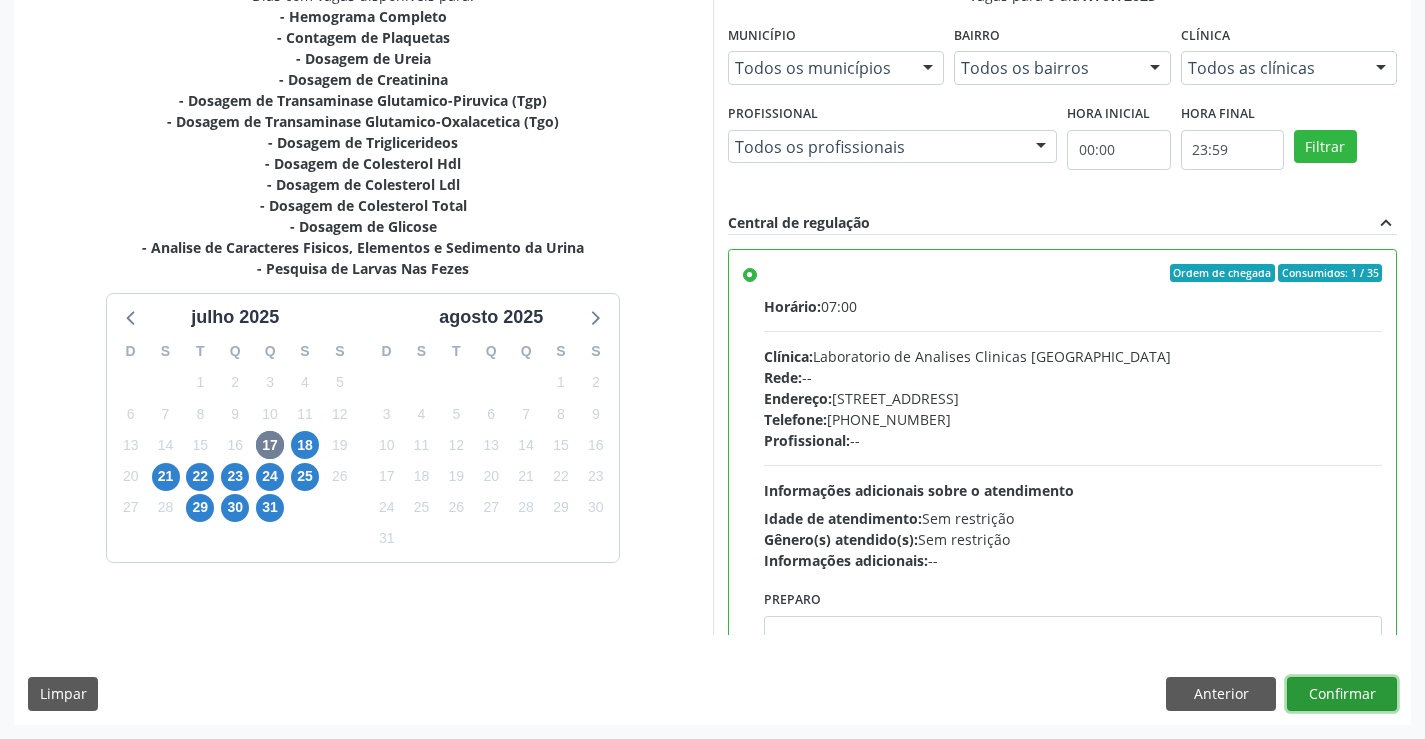 click on "Confirmar" at bounding box center [1342, 694] 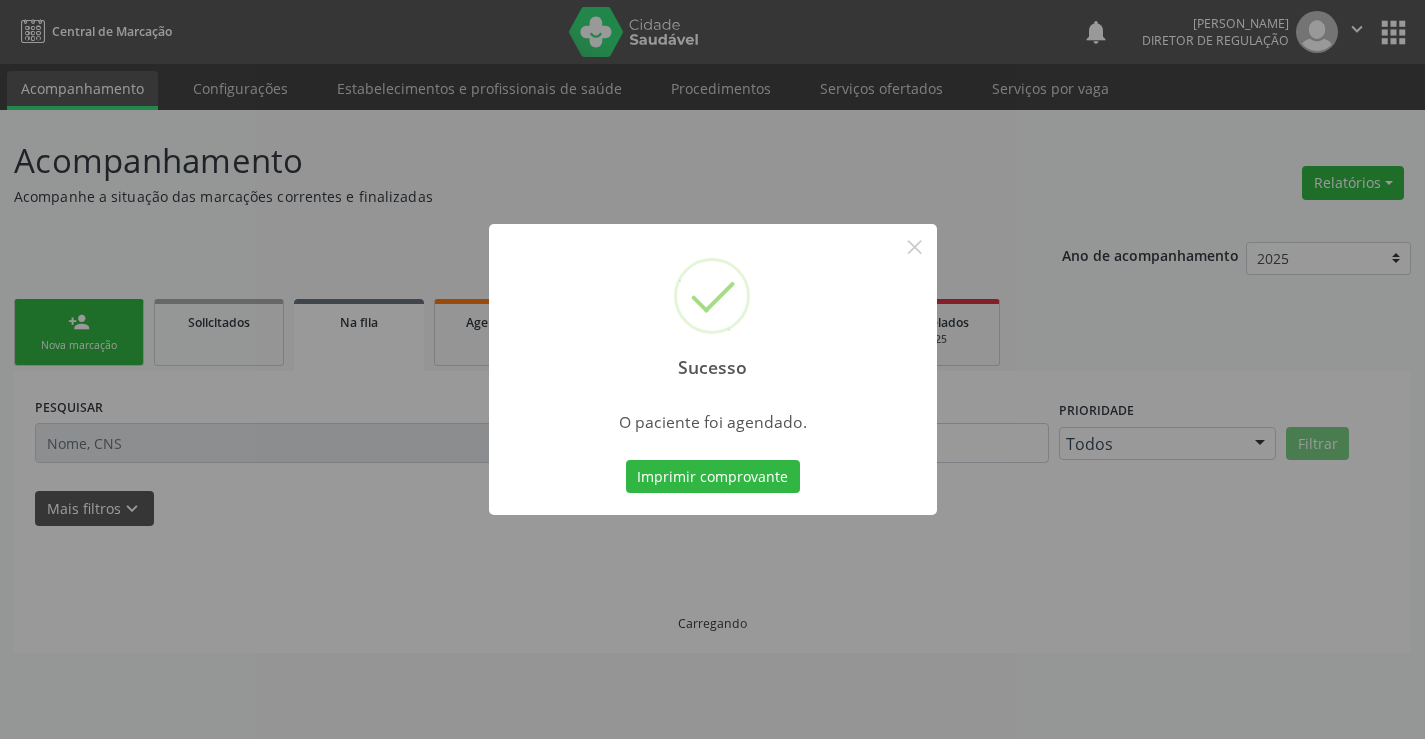 scroll, scrollTop: 0, scrollLeft: 0, axis: both 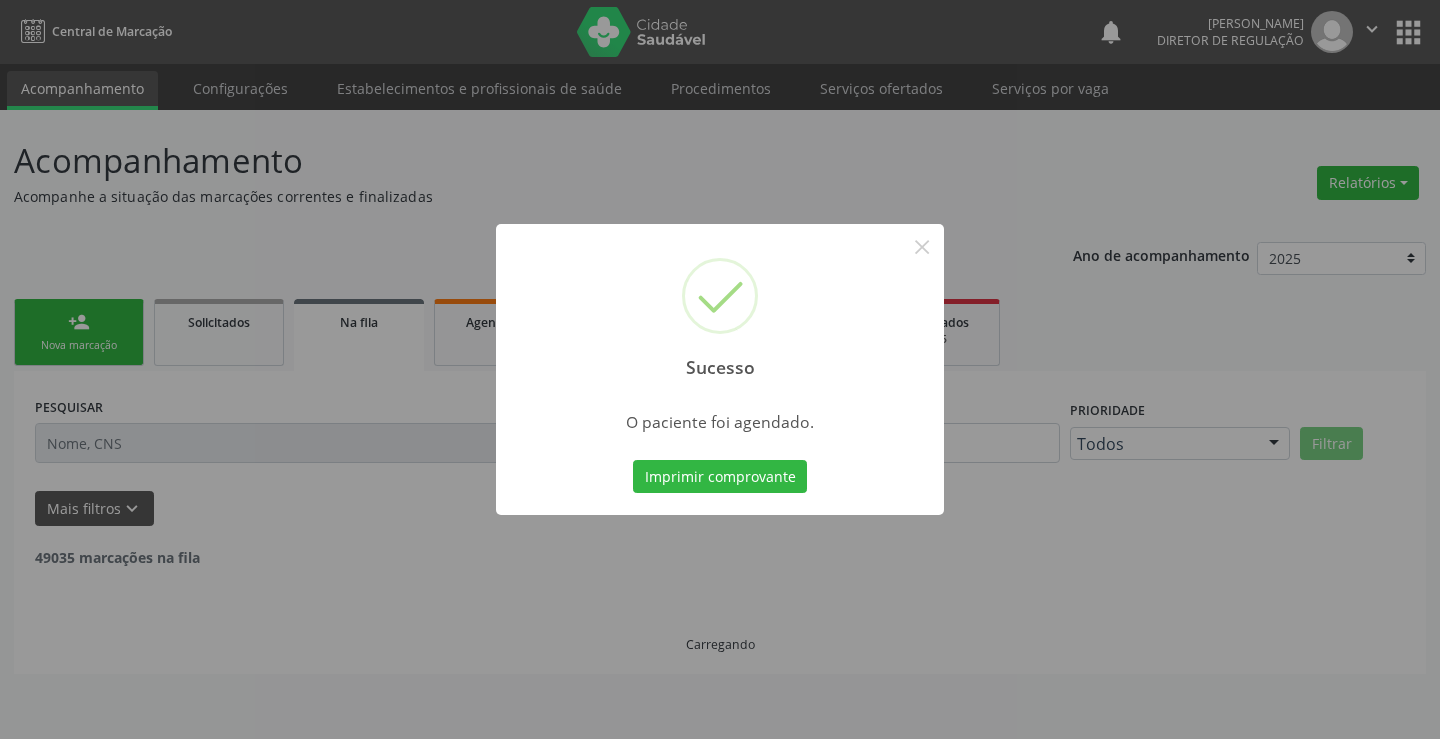 type 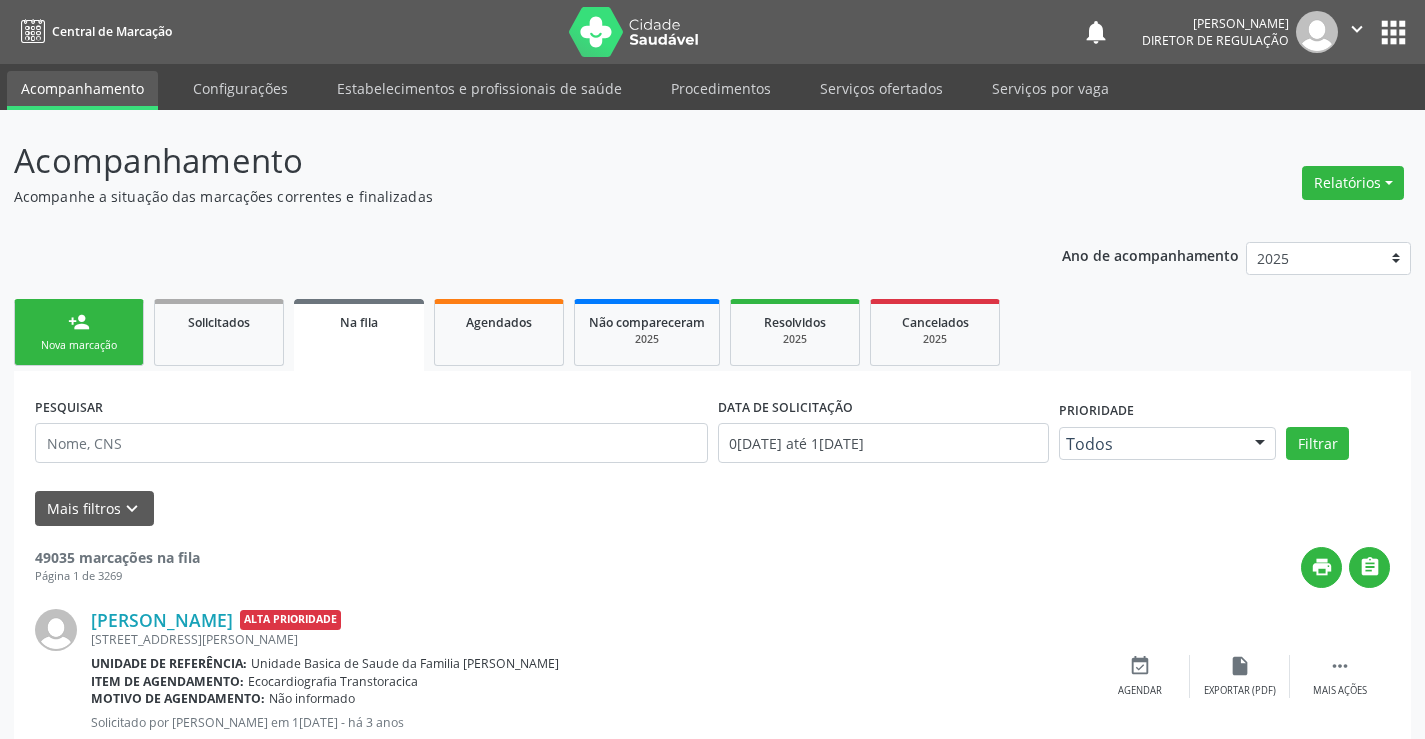 click on "Nova marcação" at bounding box center (79, 345) 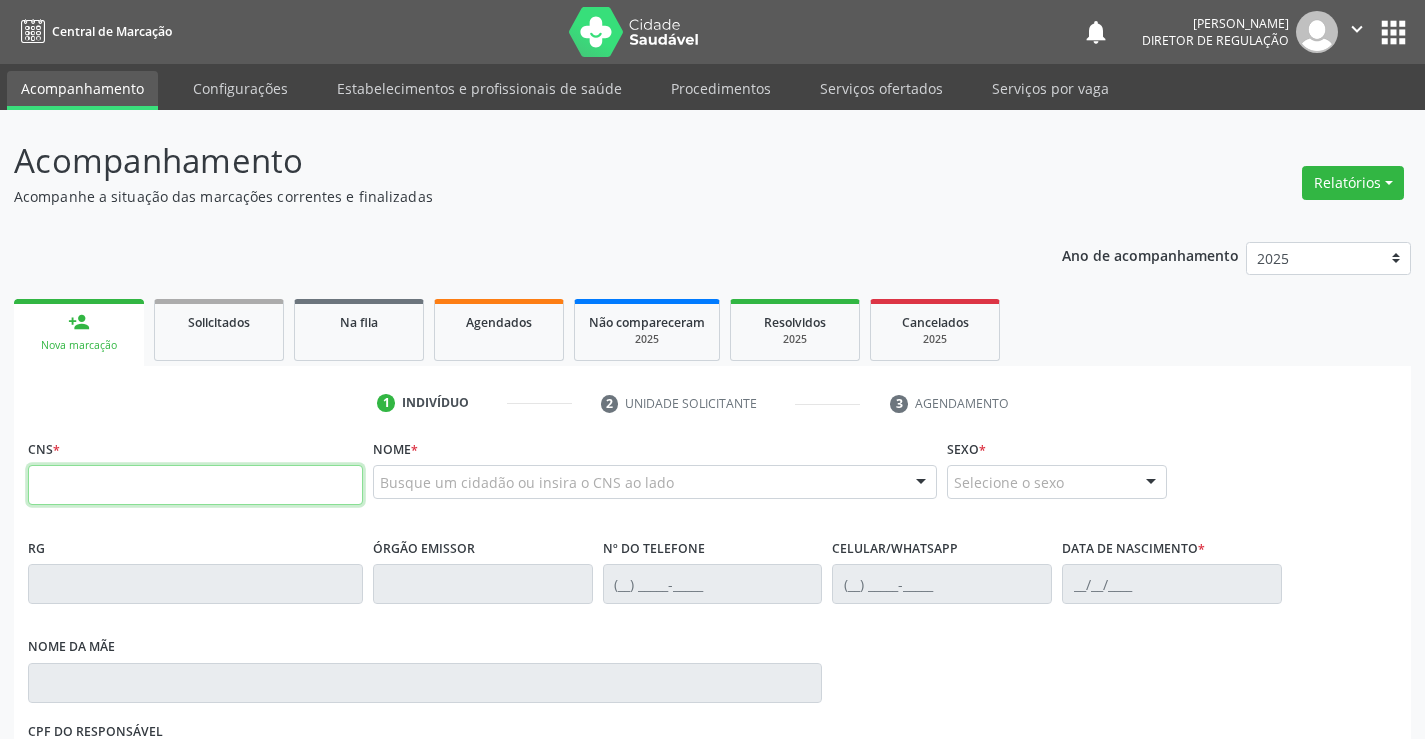click at bounding box center [195, 485] 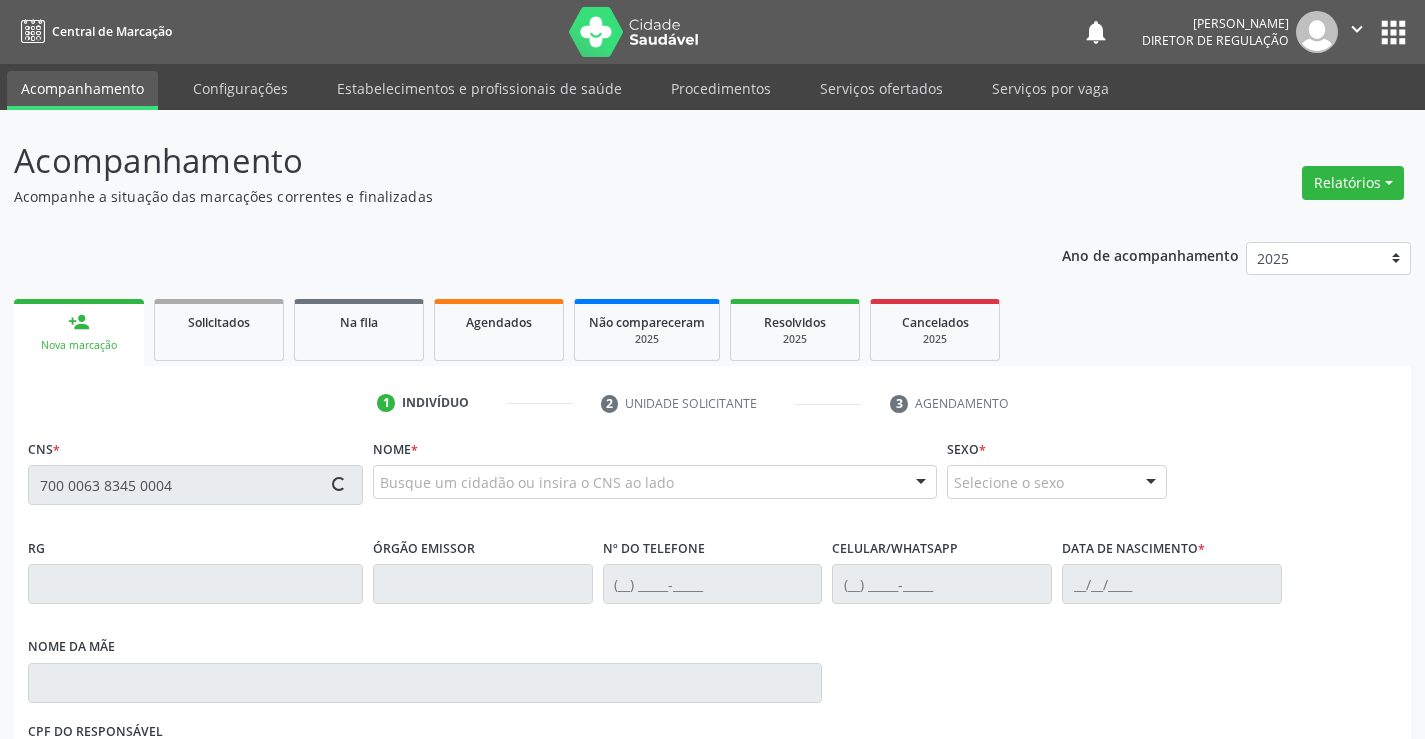 type on "700 0063 8345 0004" 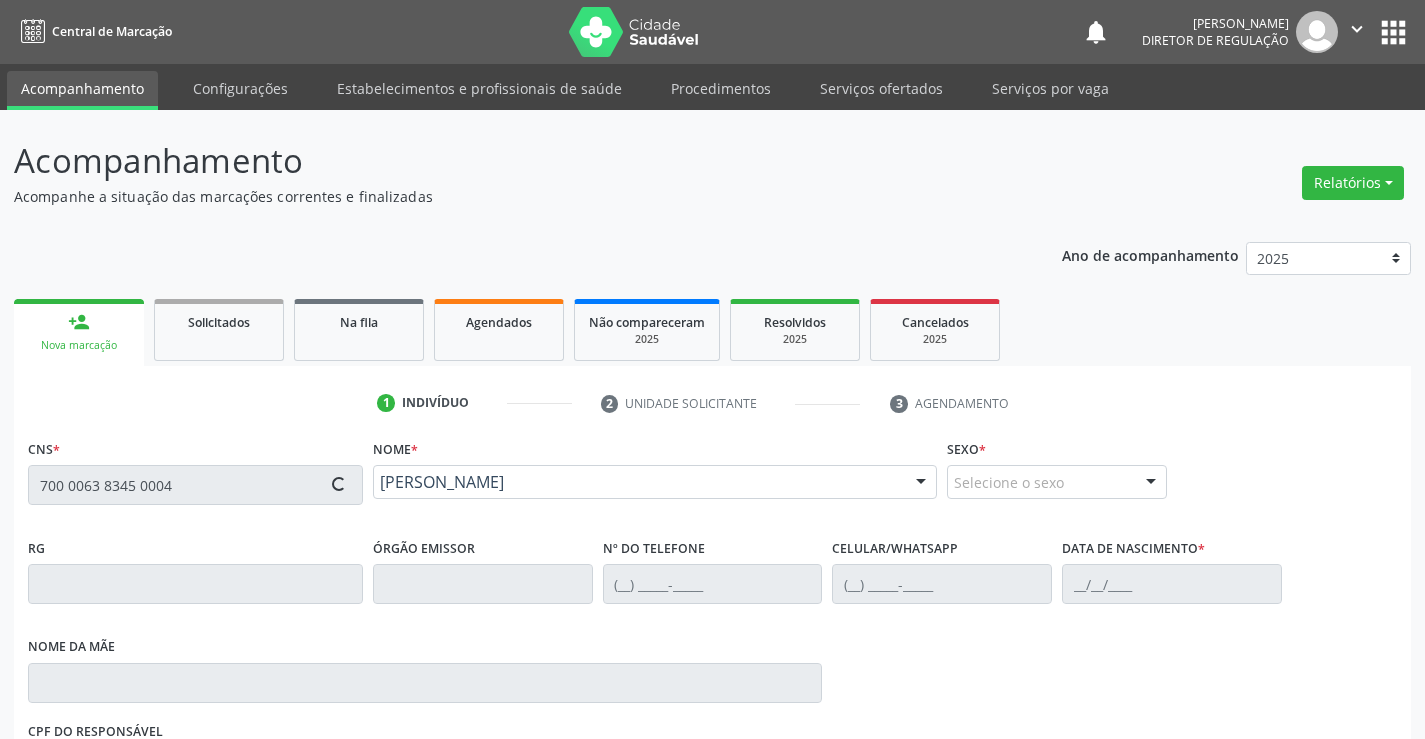 type on "[PHONE_NUMBER]" 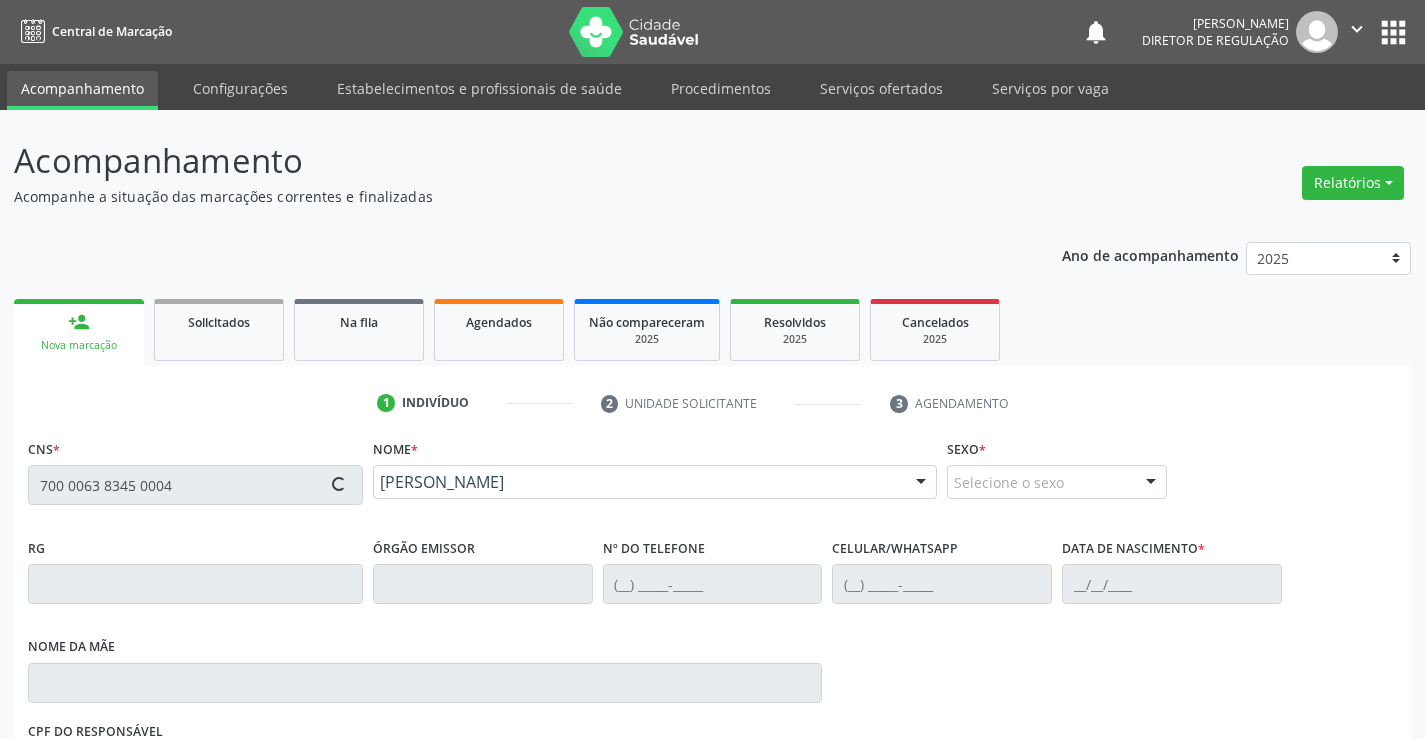 type on "[DATE]" 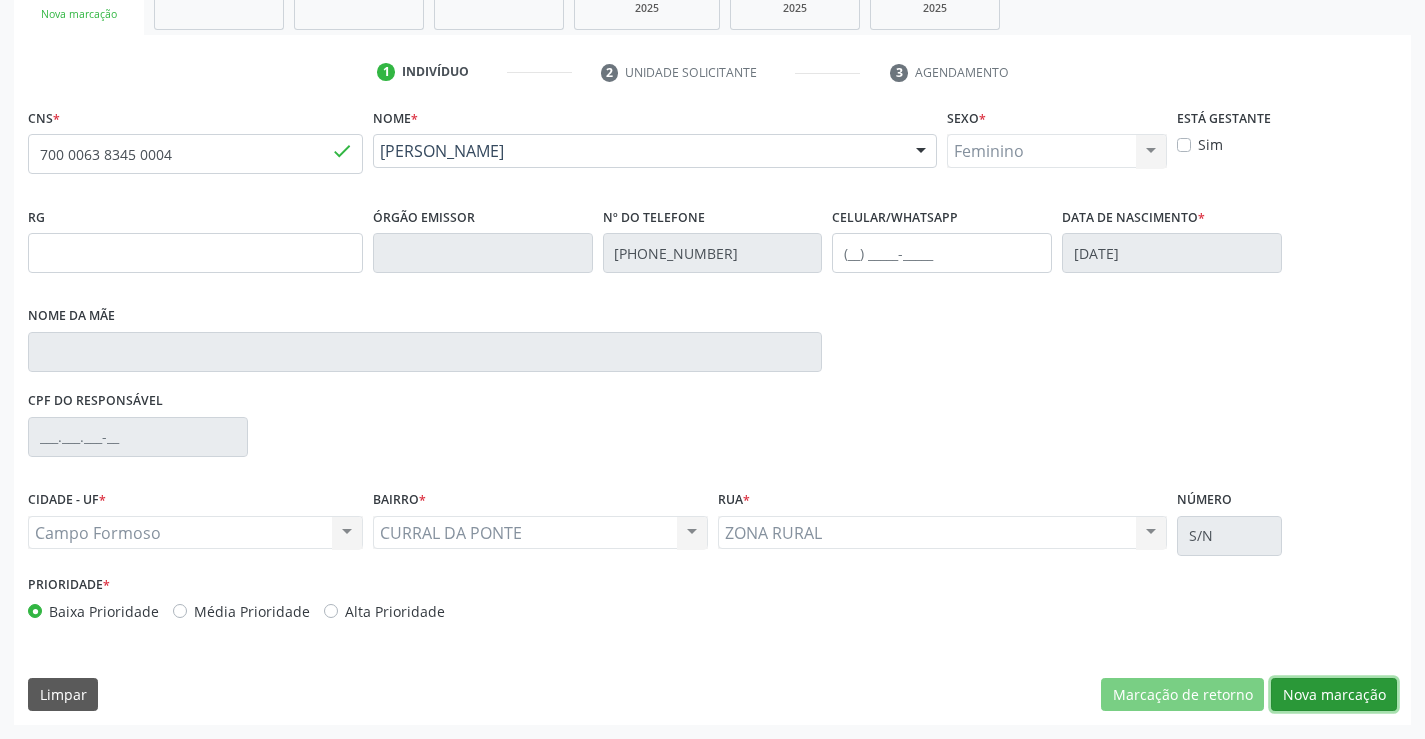 click on "Nova marcação" at bounding box center (1334, 695) 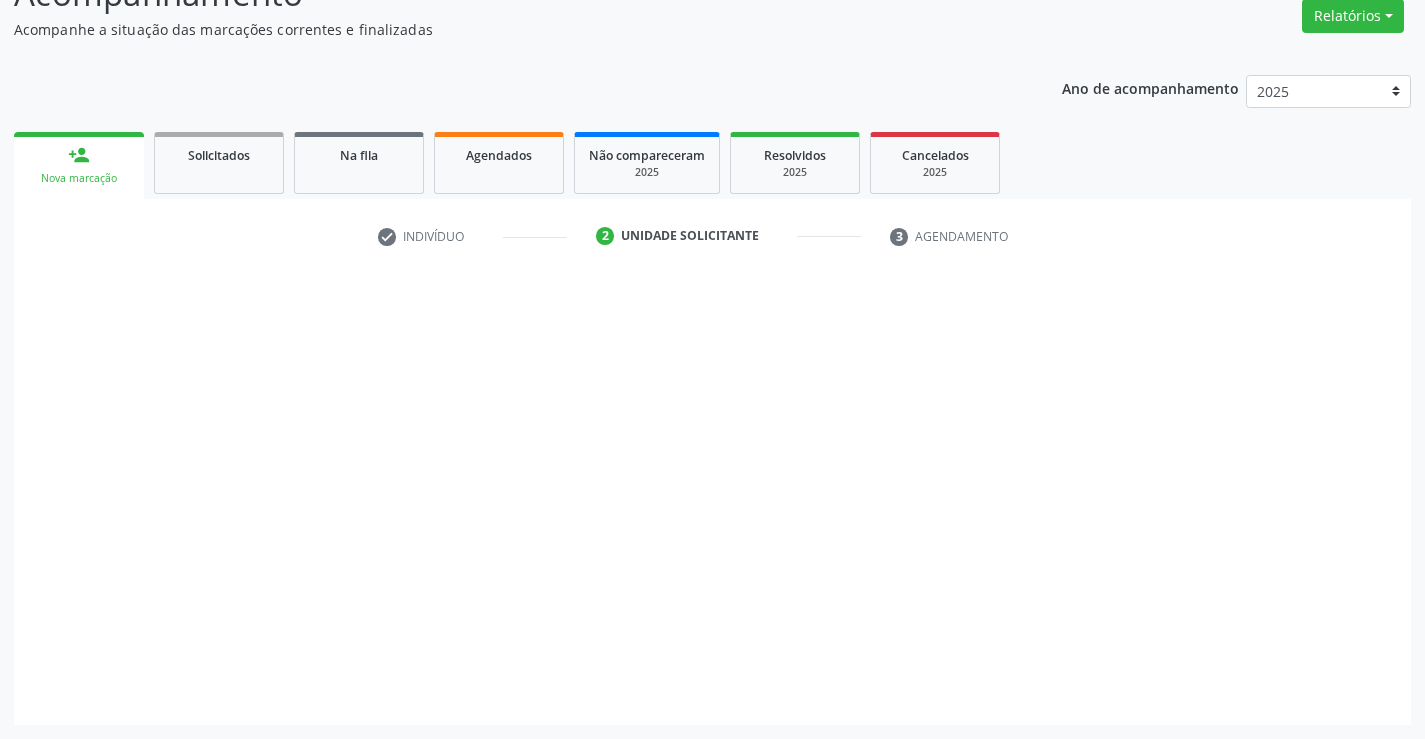scroll, scrollTop: 167, scrollLeft: 0, axis: vertical 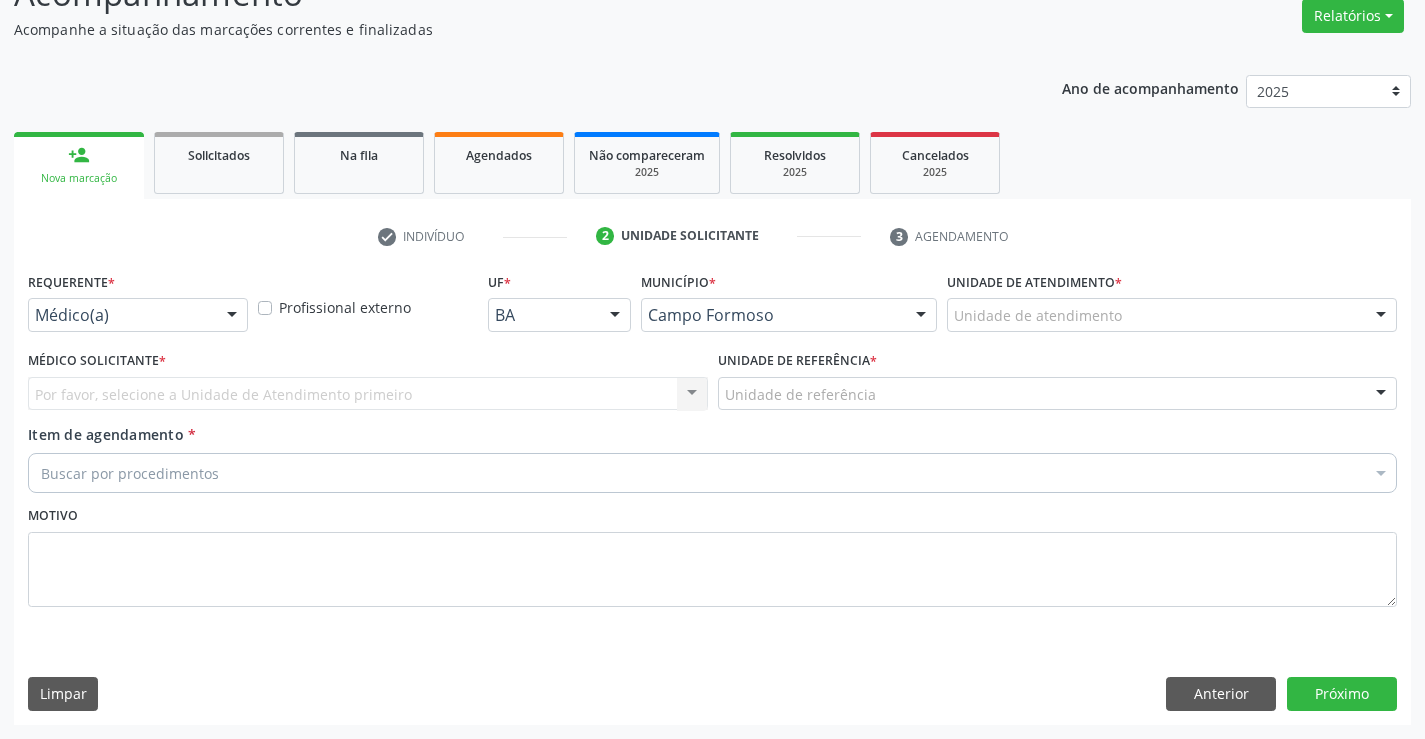 click on "Requerente
*
Médico(a)         Médico(a)   Enfermeiro(a)   Paciente
Nenhum resultado encontrado para: "   "
Não há nenhuma opção para ser exibida." at bounding box center (138, 306) 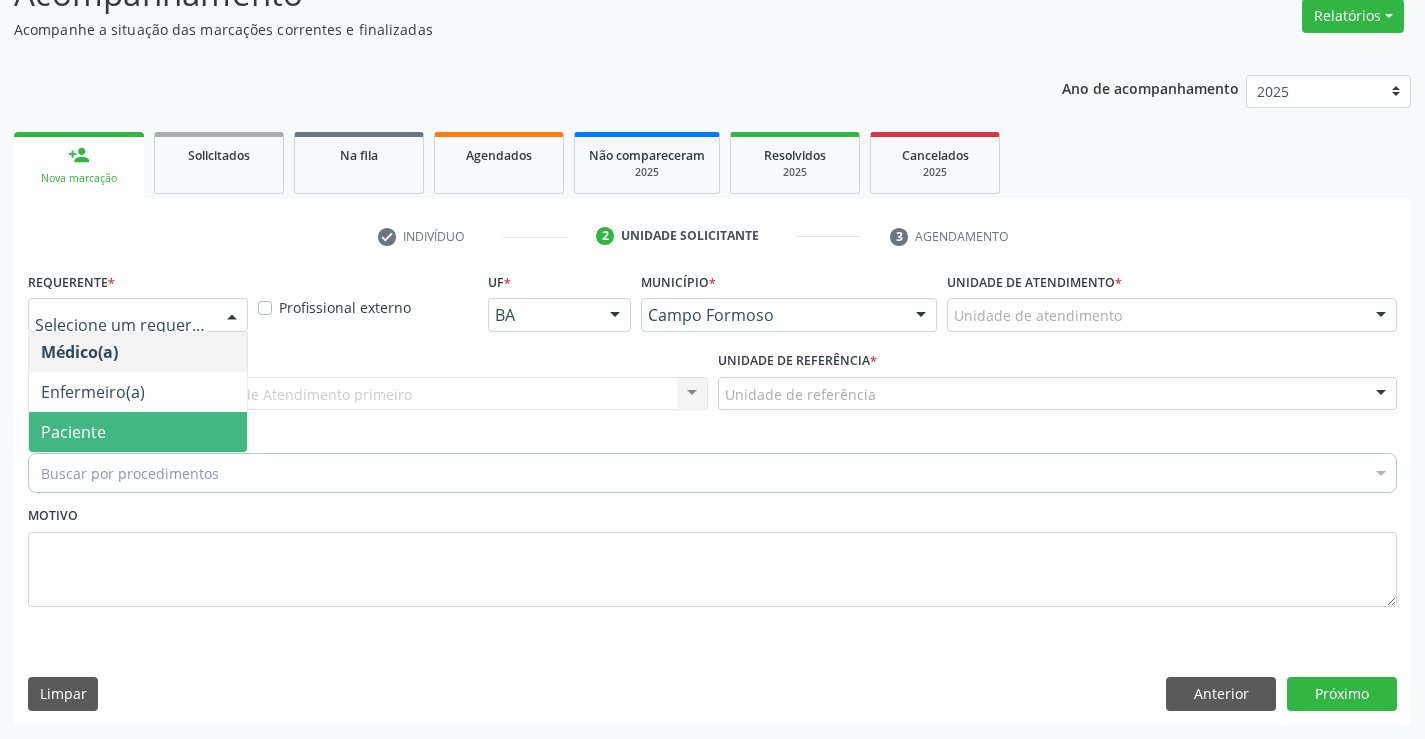 click on "Paciente" at bounding box center (138, 432) 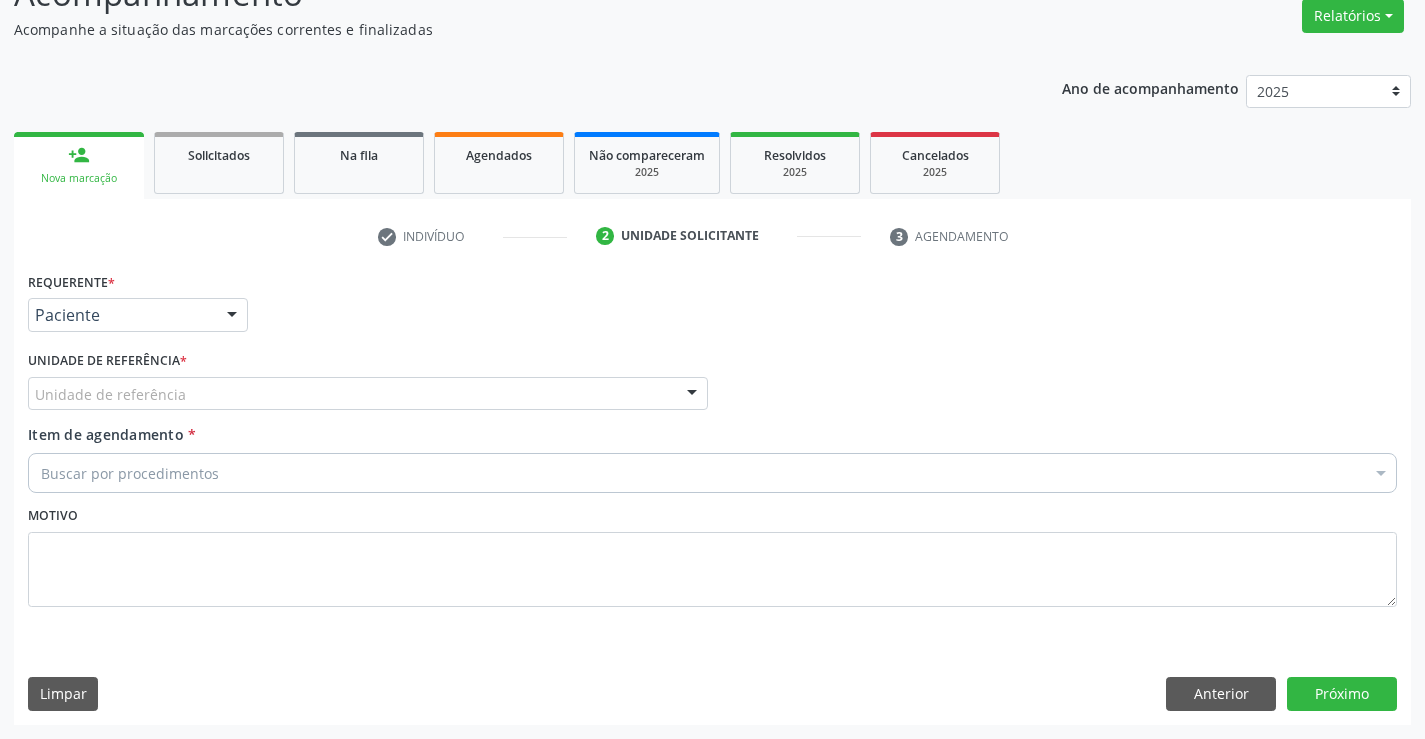 click on "Unidade de referência" at bounding box center [368, 394] 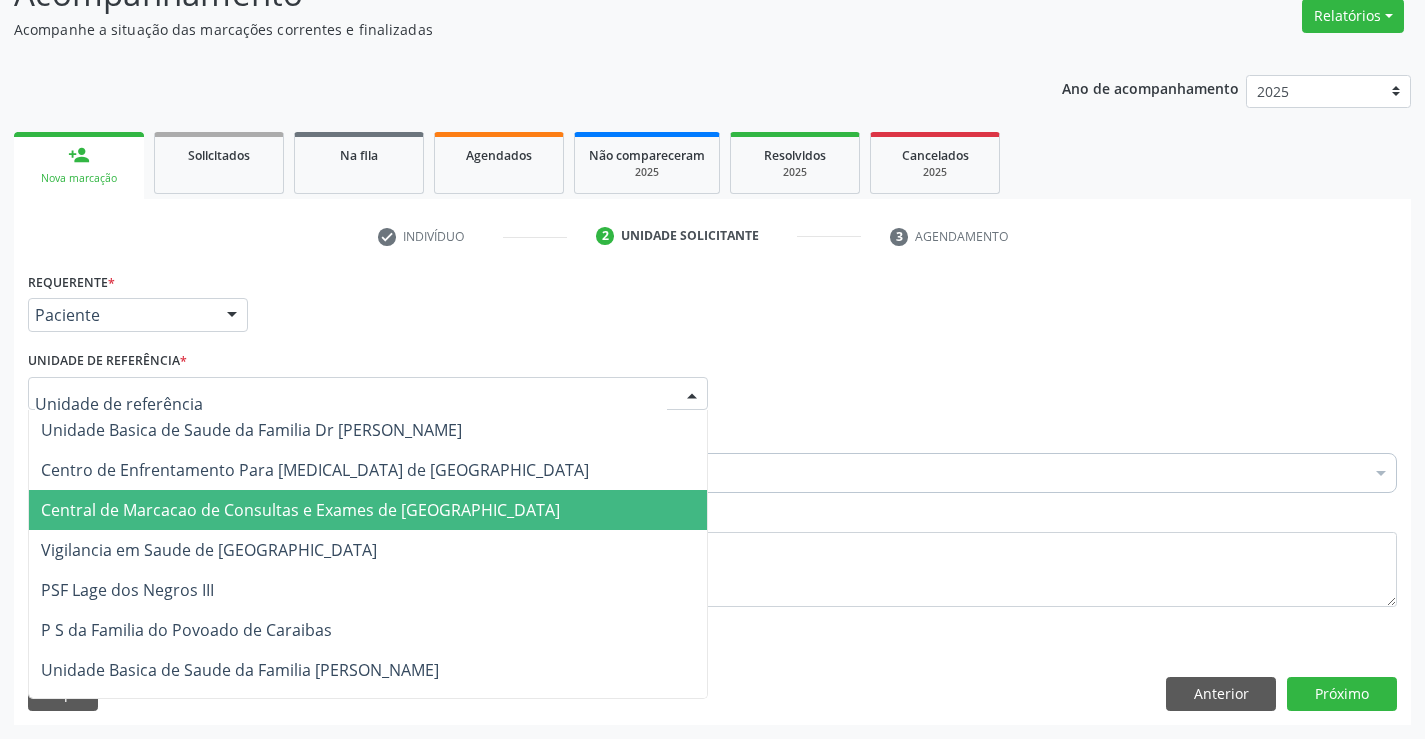 click on "Central de Marcacao de Consultas e Exames de [GEOGRAPHIC_DATA]" at bounding box center (368, 510) 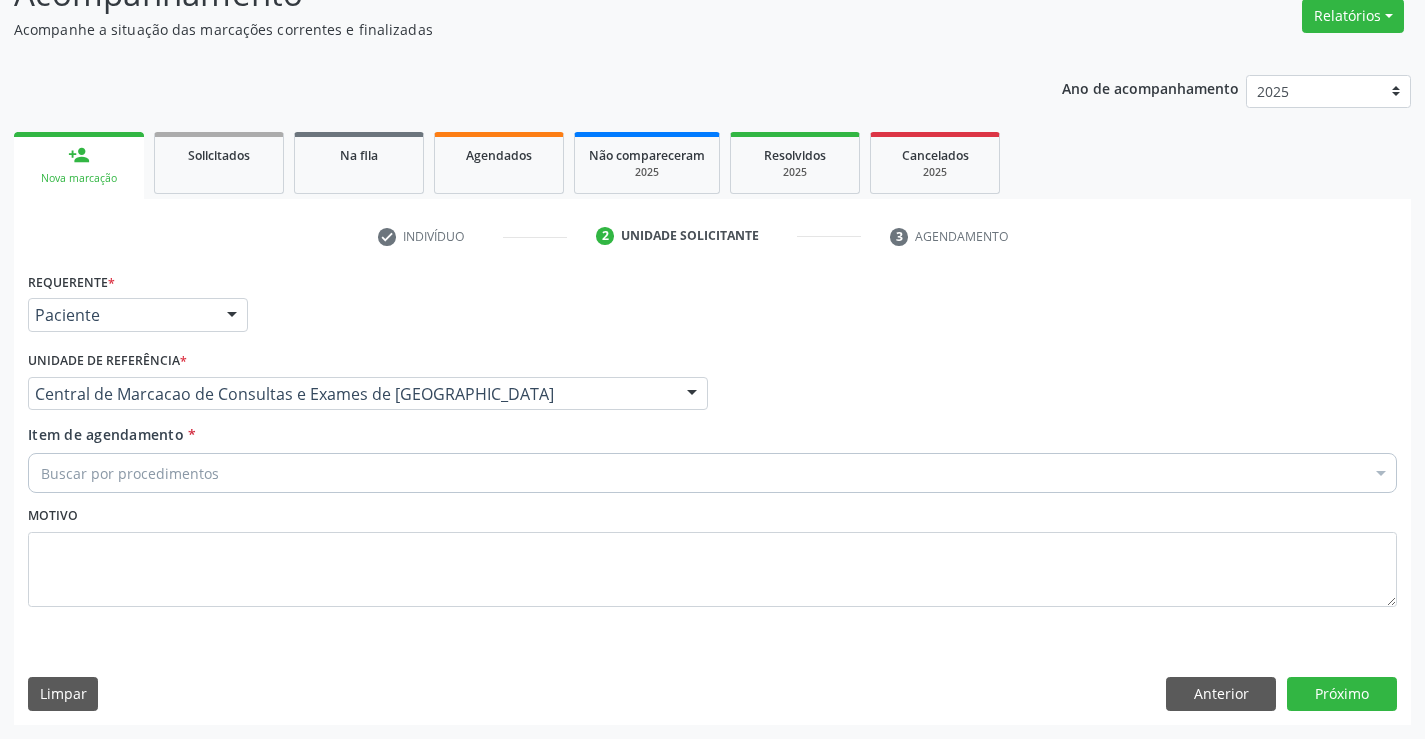 click on "Buscar por procedimentos" at bounding box center [712, 473] 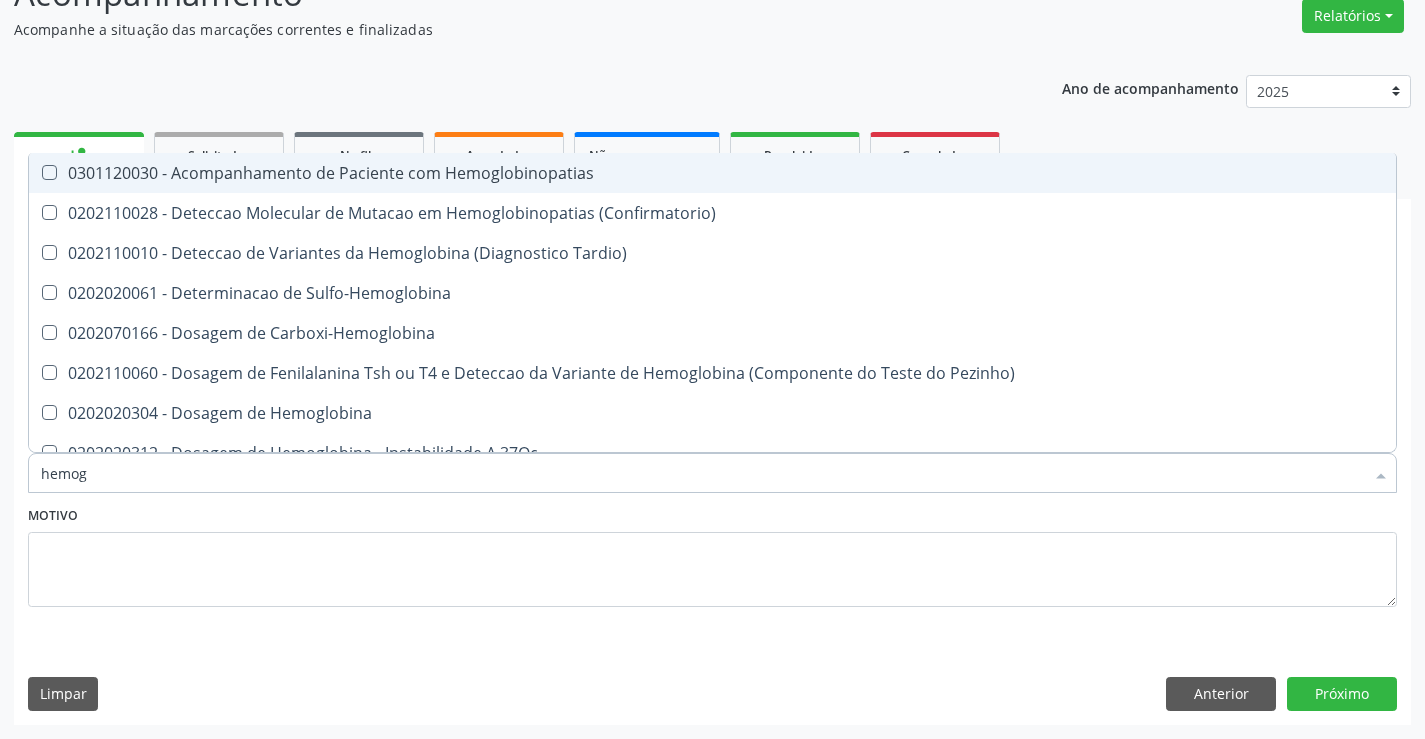 type on "hemogr" 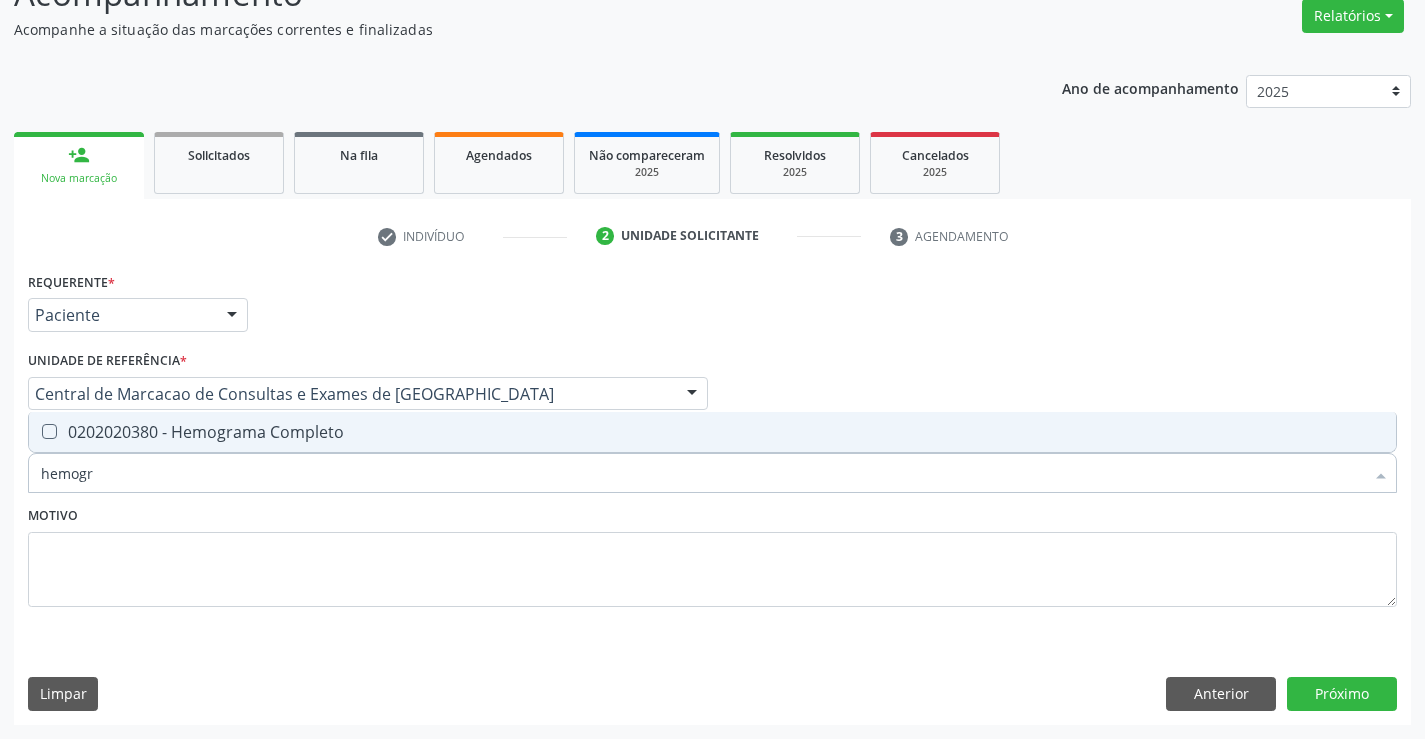 click on "0202020380 - Hemograma Completo" at bounding box center [712, 432] 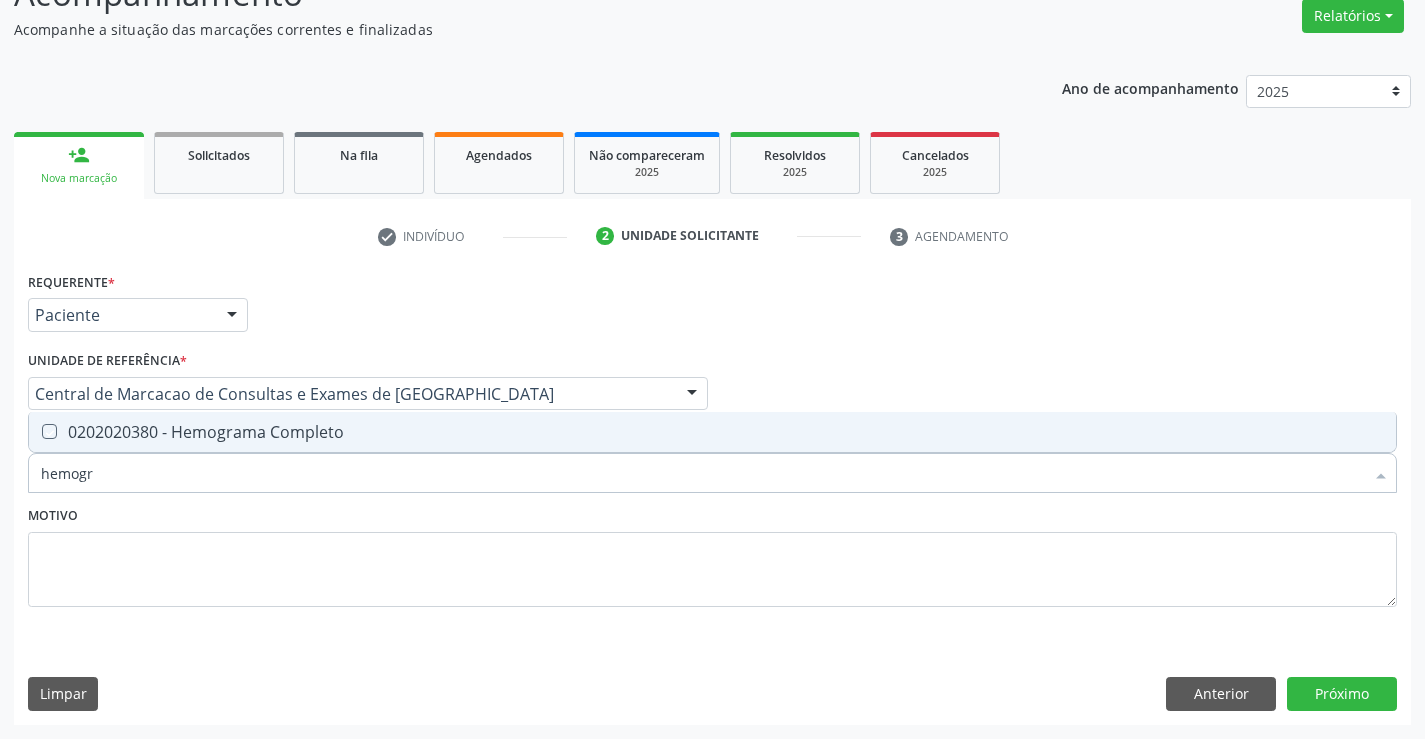 checkbox on "true" 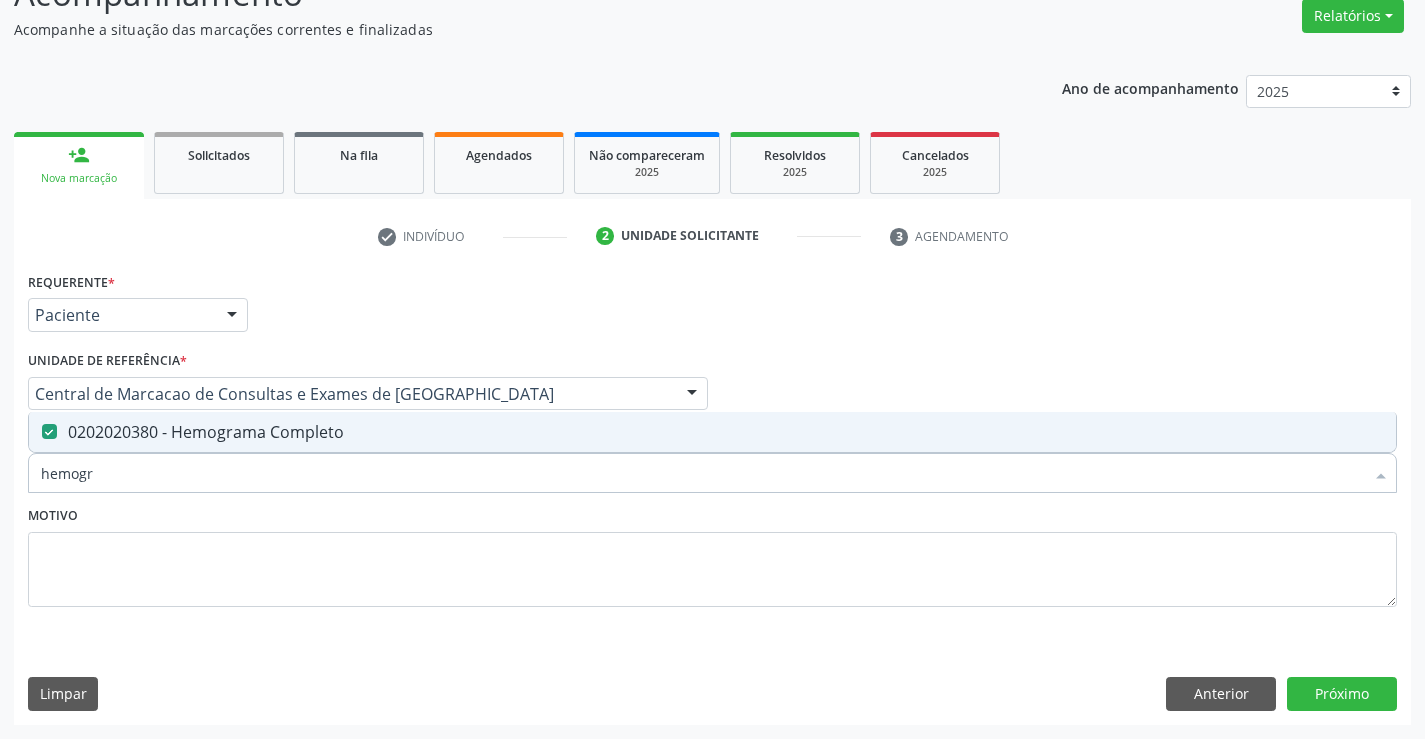 type on "hemogr" 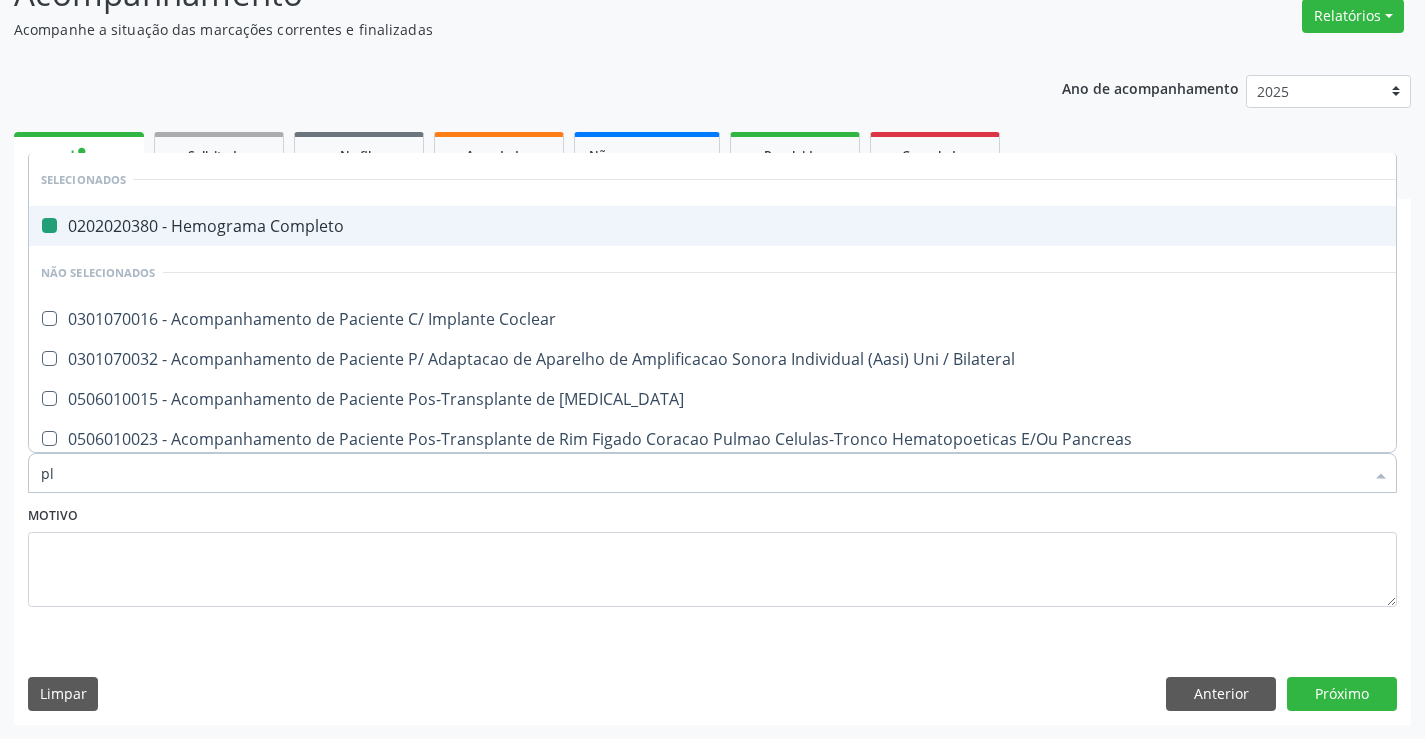 type on "pla" 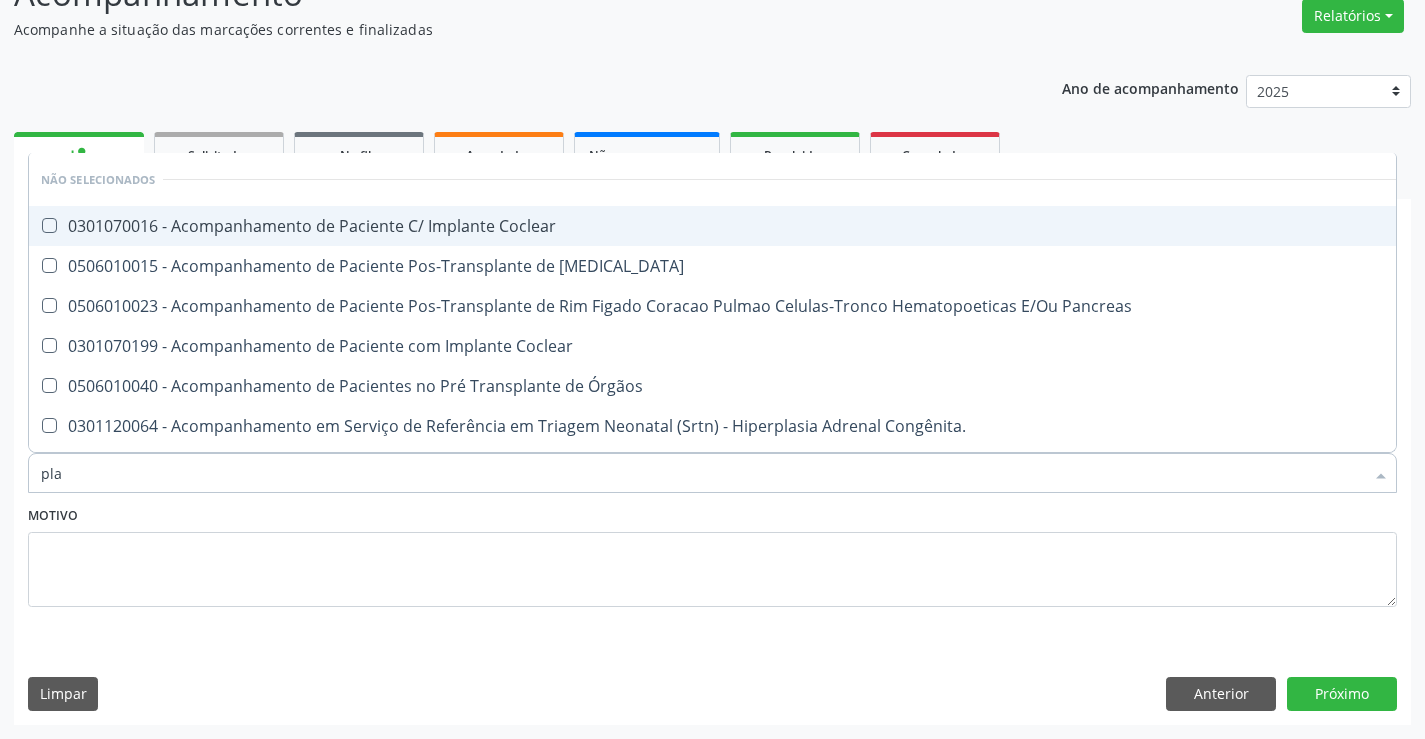 type on "plaq" 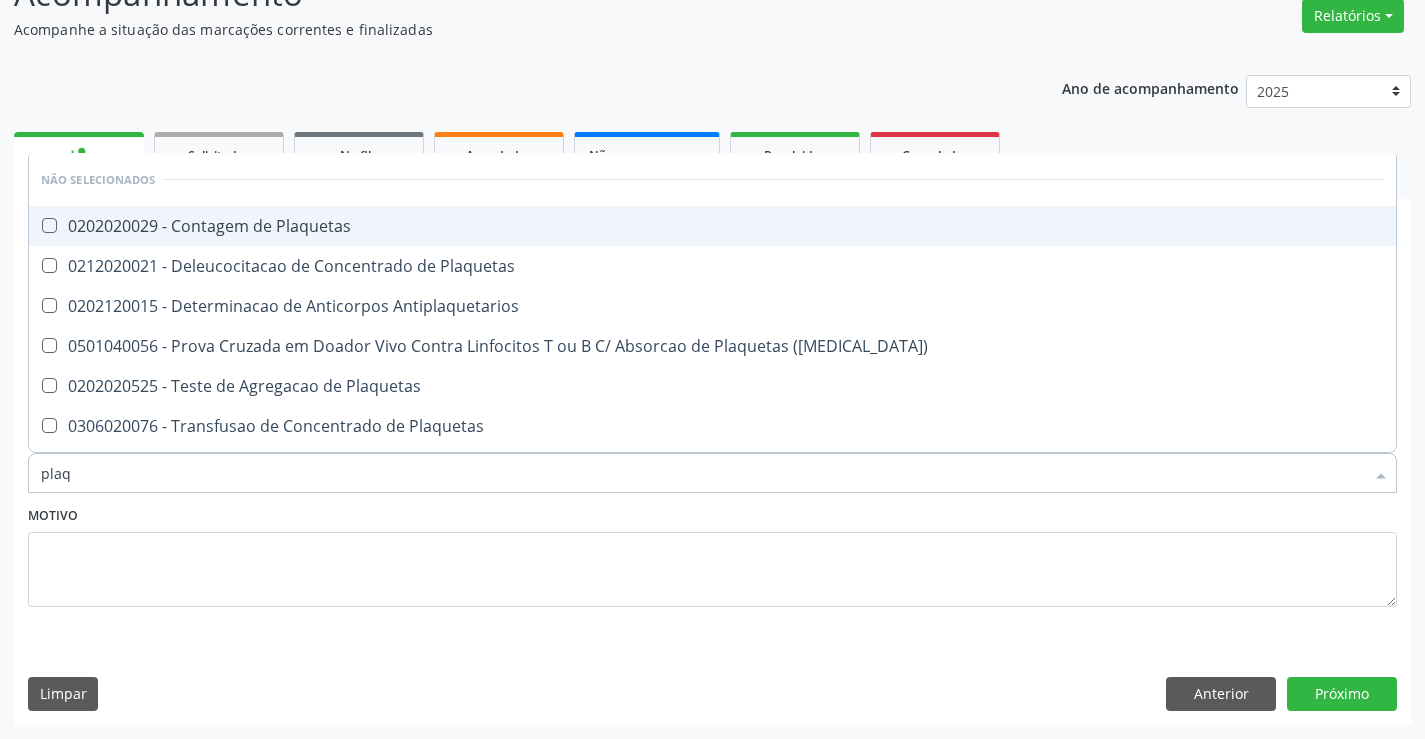 drag, startPoint x: 357, startPoint y: 224, endPoint x: 347, endPoint y: 329, distance: 105.47511 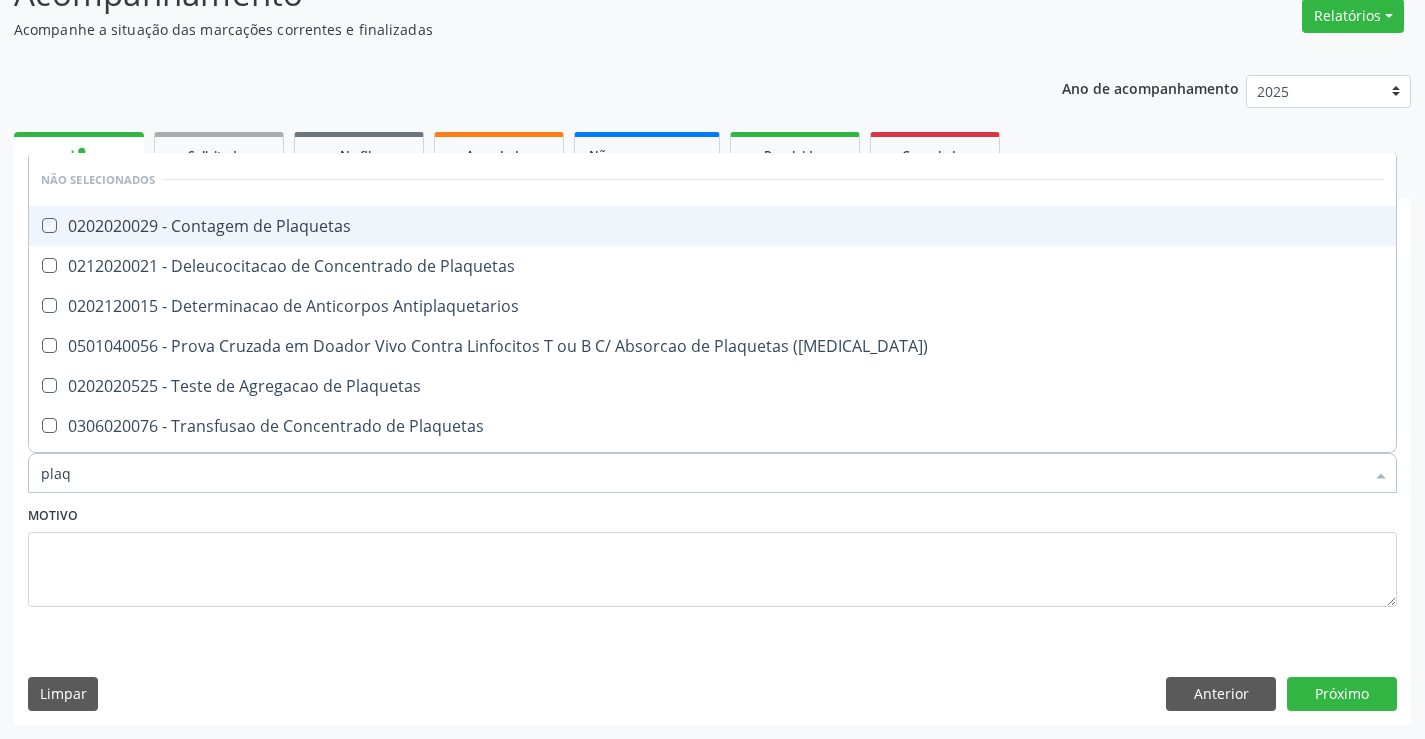 checkbox on "true" 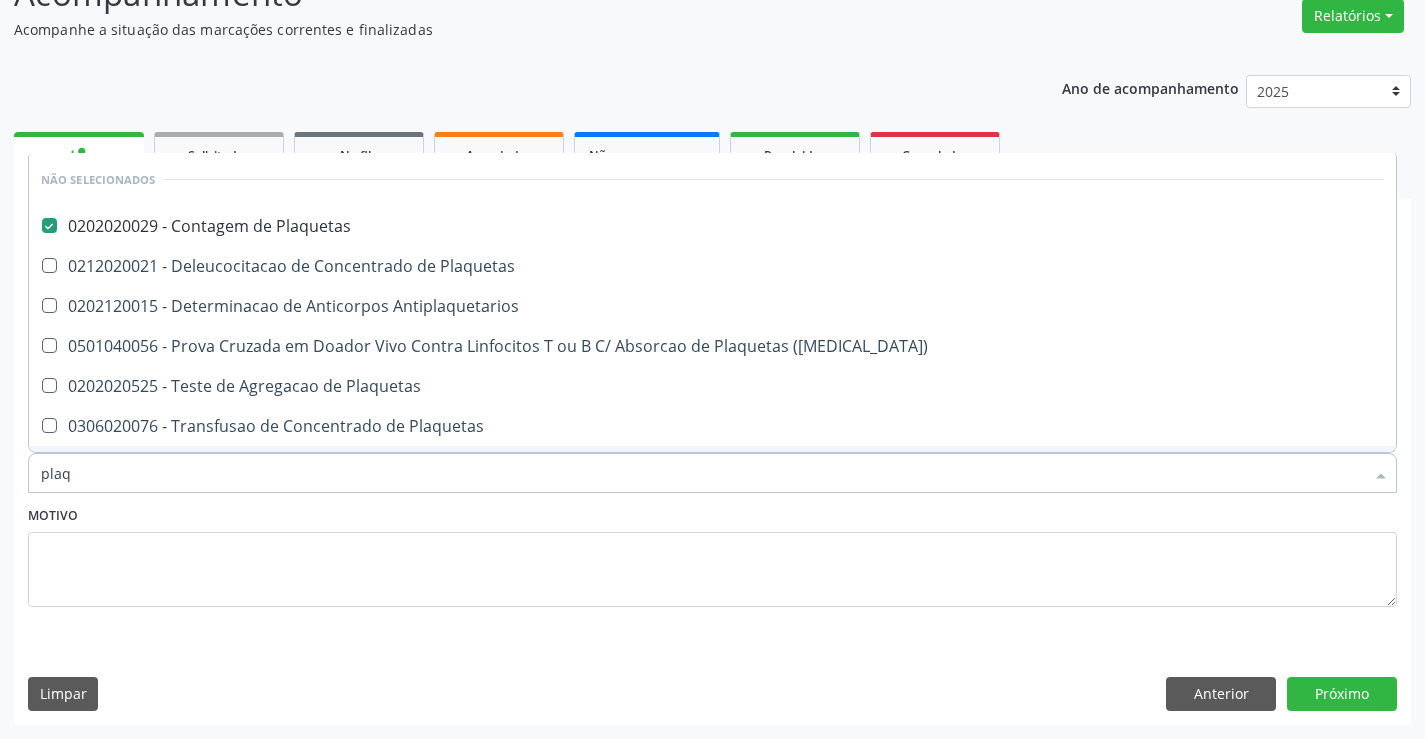 click on "plaq" at bounding box center (702, 473) 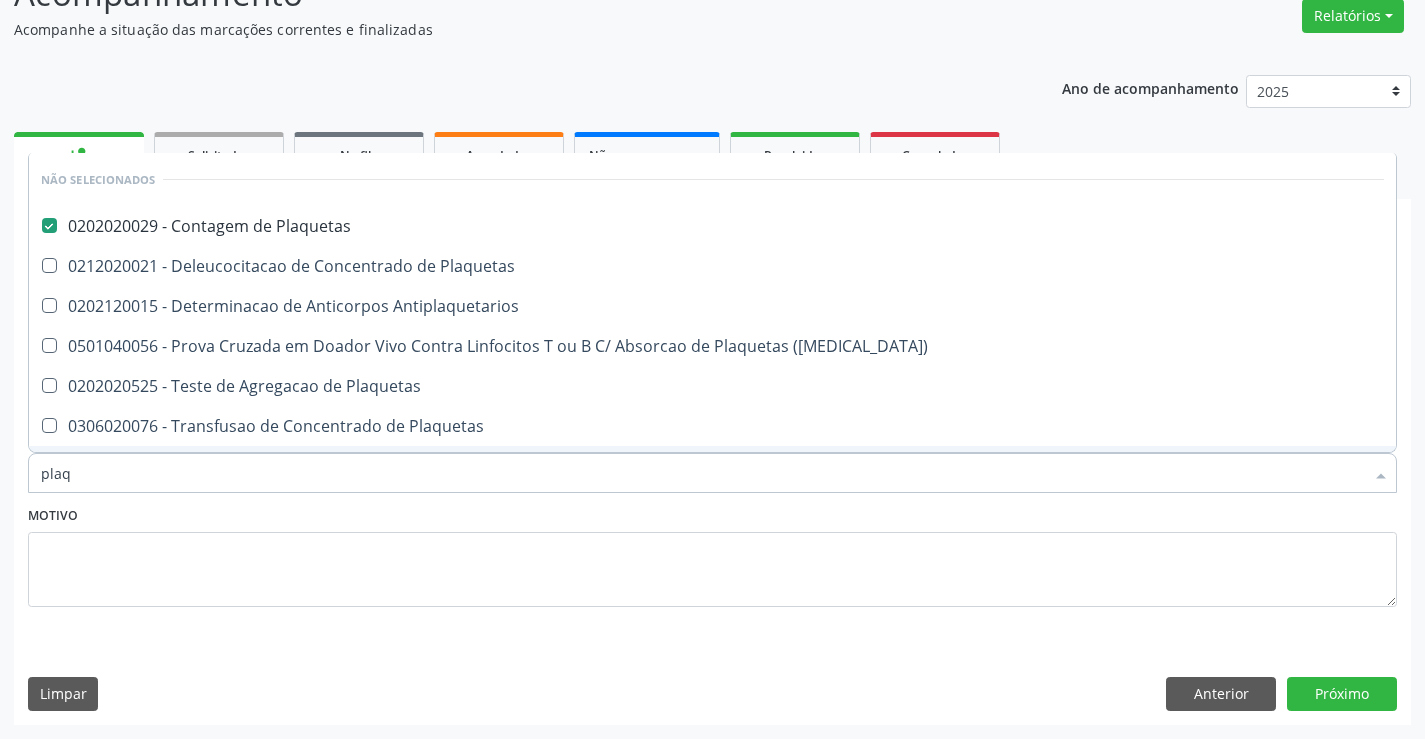 type on "plaq" 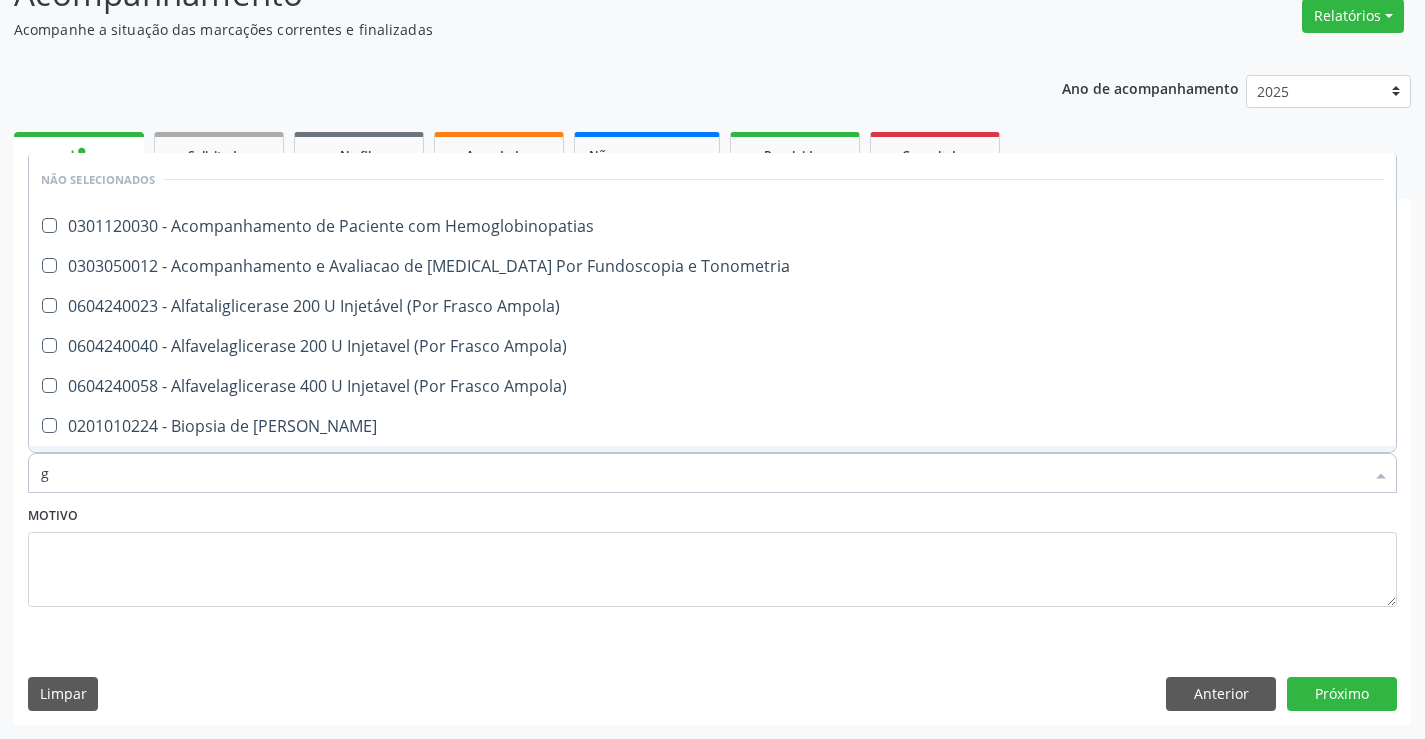 type on "gl" 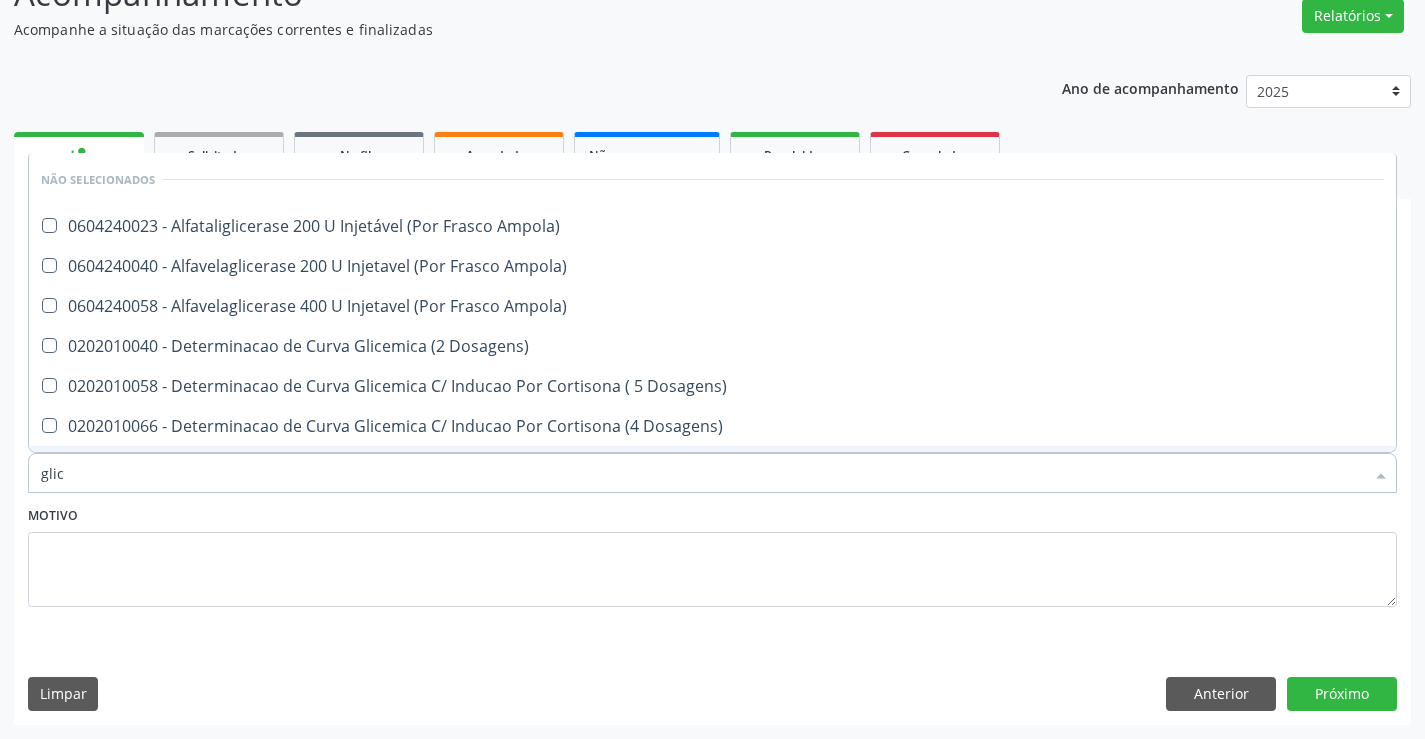 type on "glico" 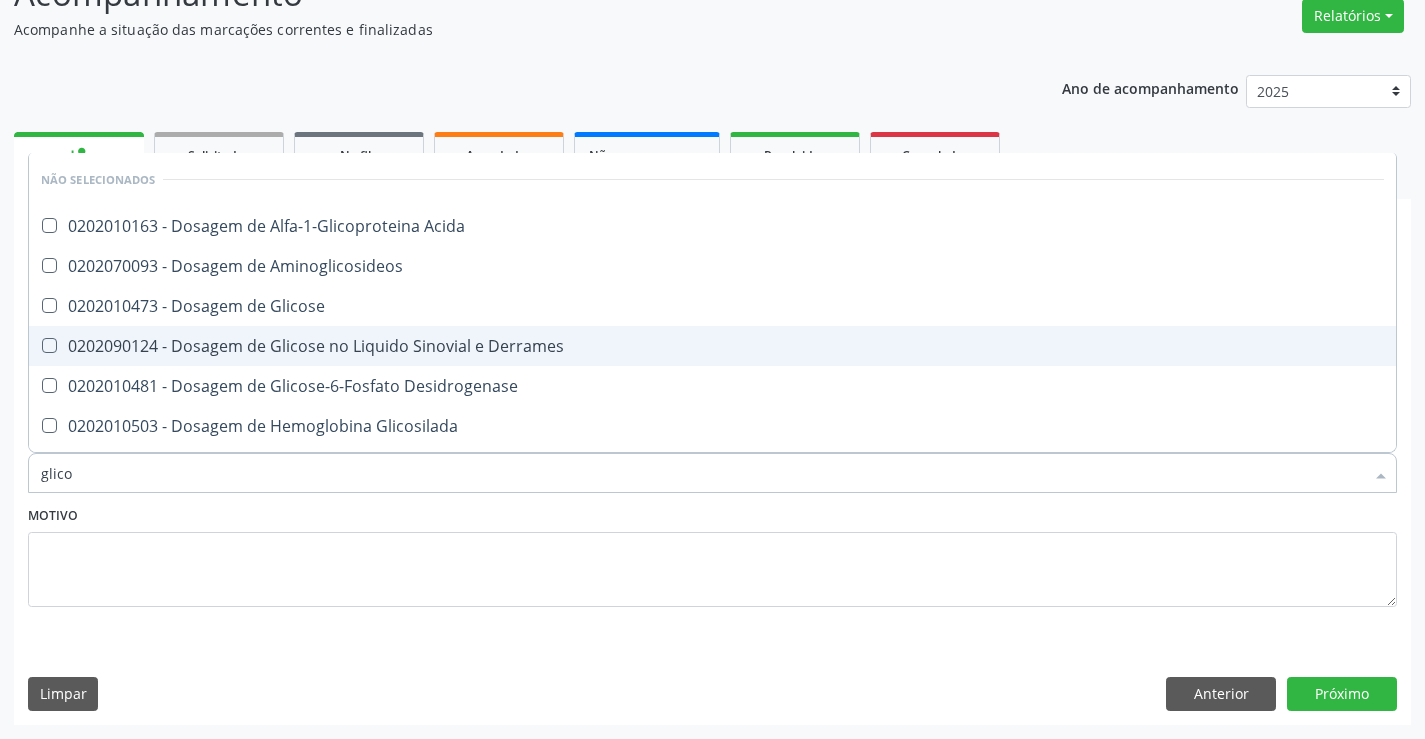 click on "0202090124 - Dosagem de Glicose no Liquido Sinovial e Derrames" at bounding box center [712, 346] 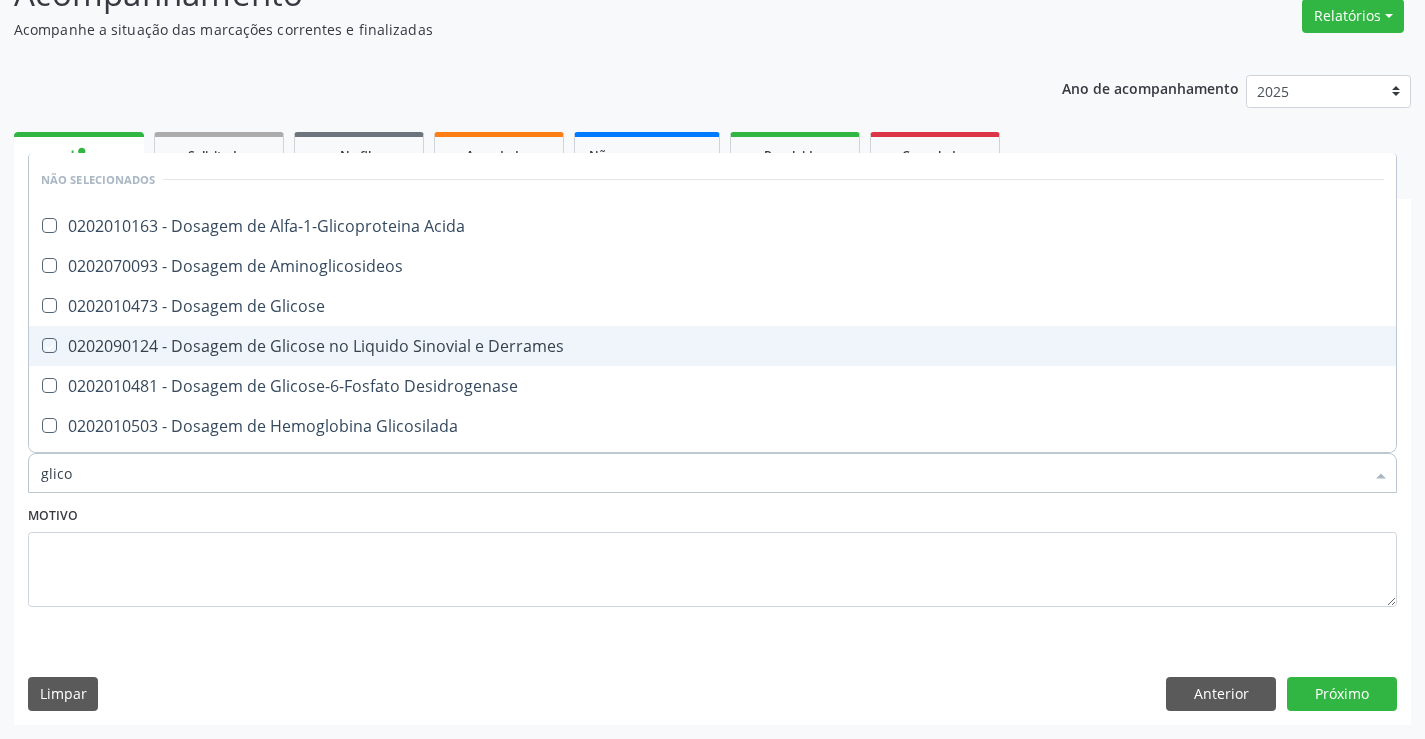 checkbox on "true" 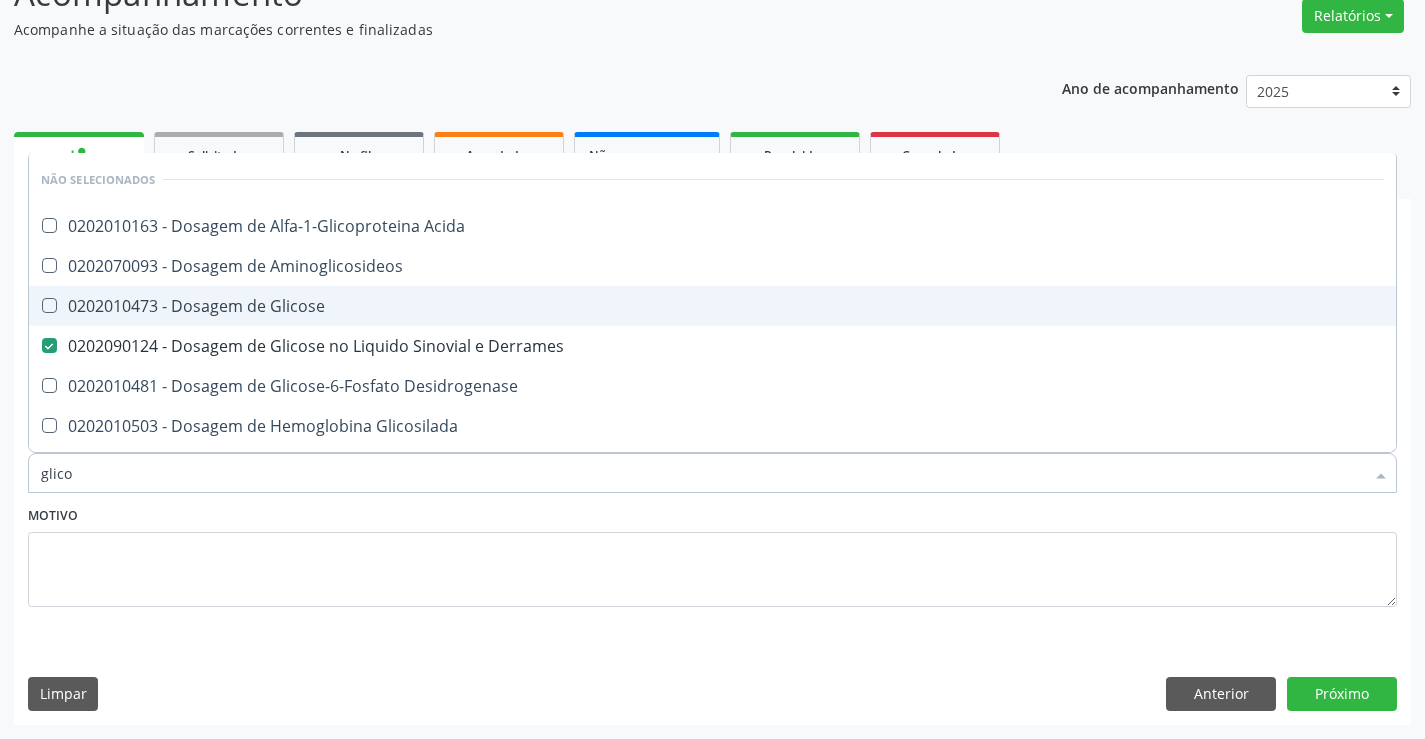 click on "0202010473 - Dosagem de Glicose" at bounding box center [712, 306] 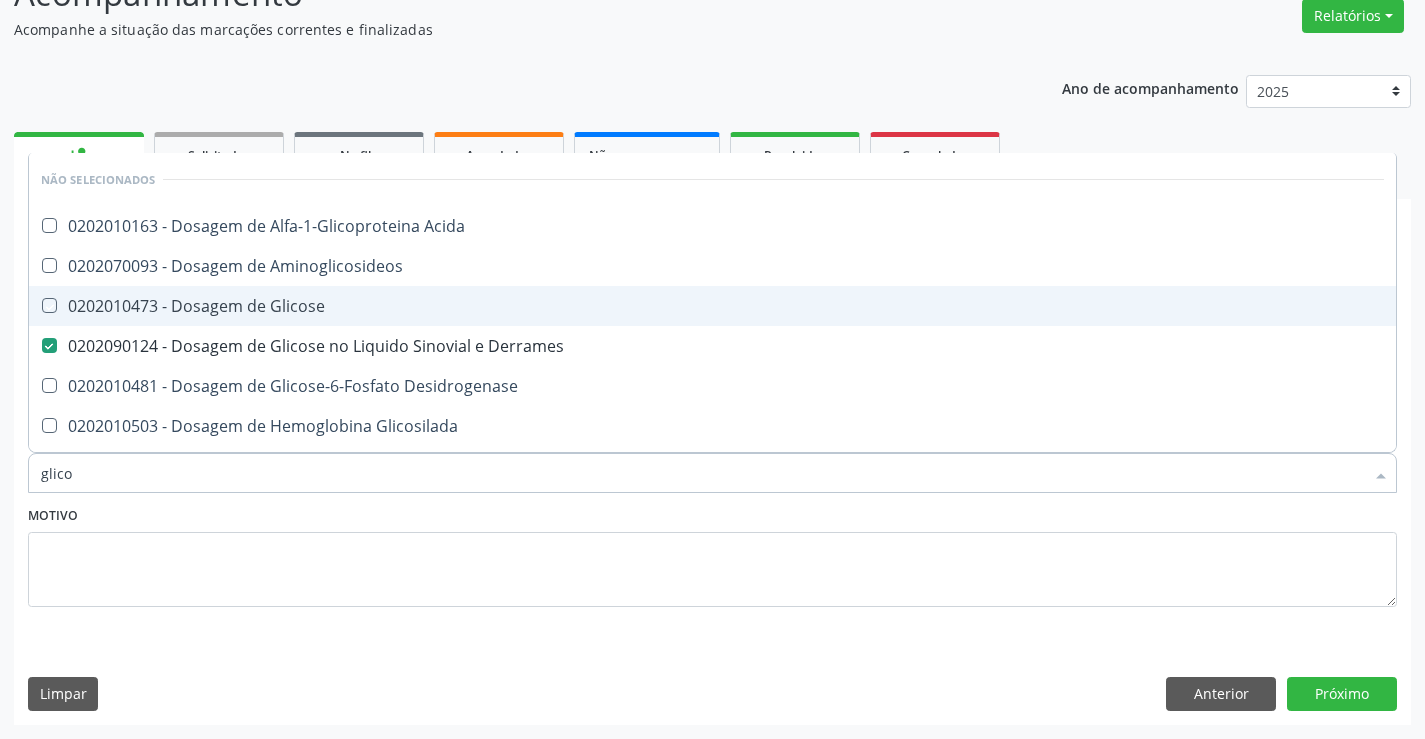 checkbox on "true" 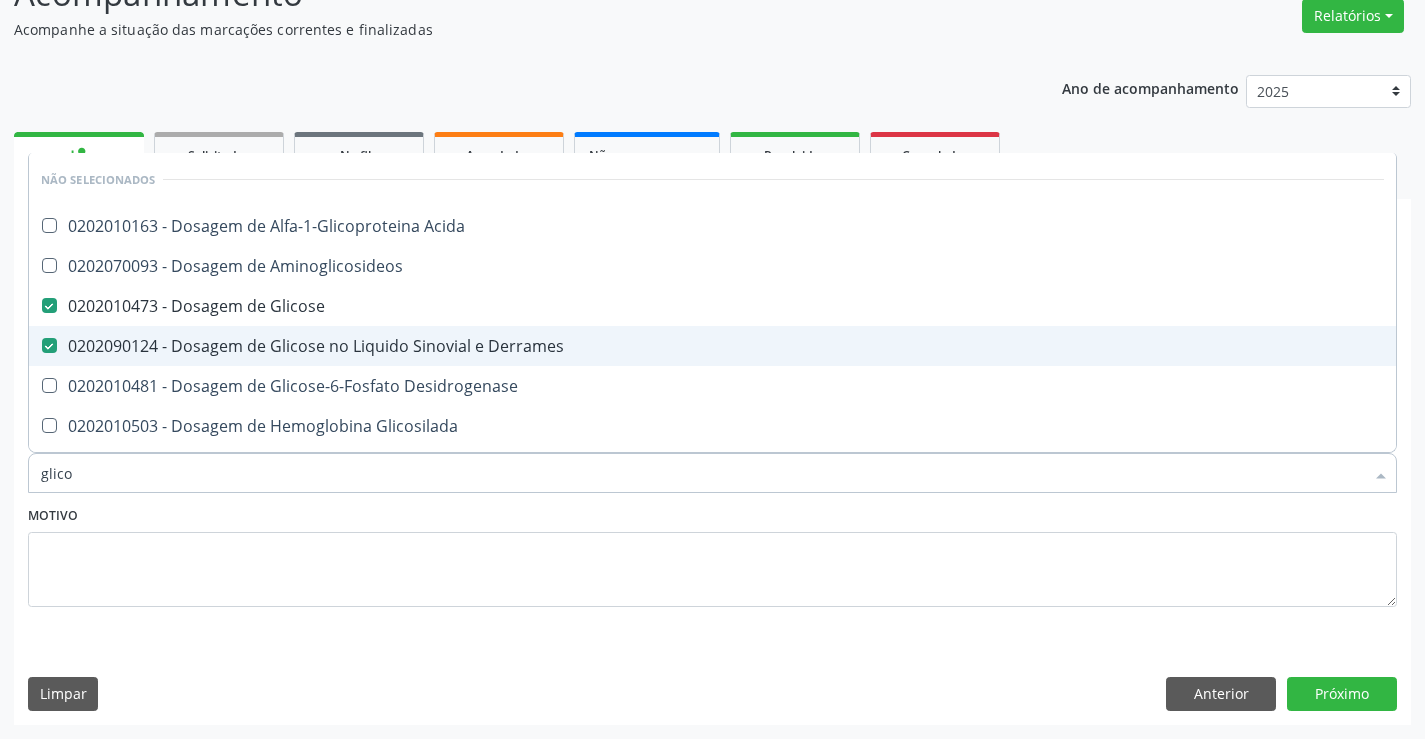click on "0202090124 - Dosagem de Glicose no Liquido Sinovial e Derrames" at bounding box center (712, 346) 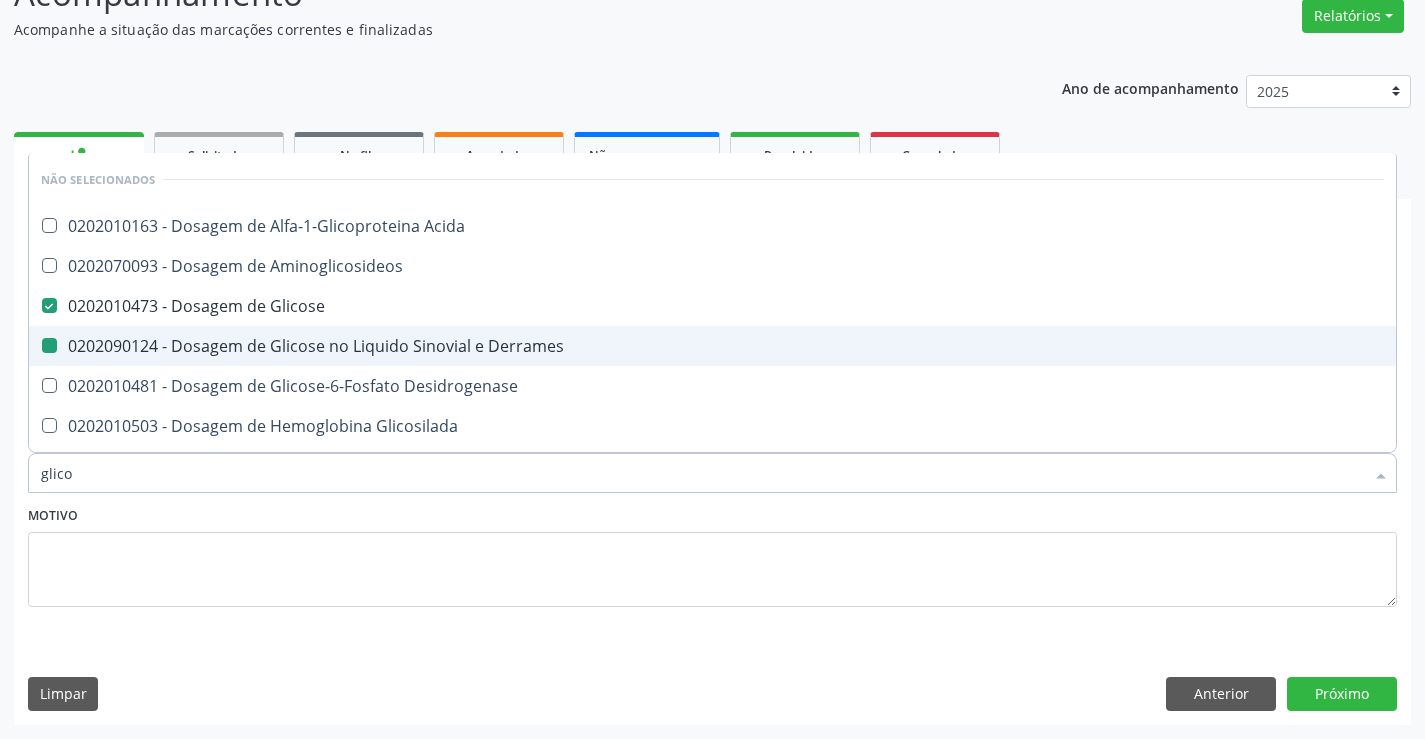 checkbox on "false" 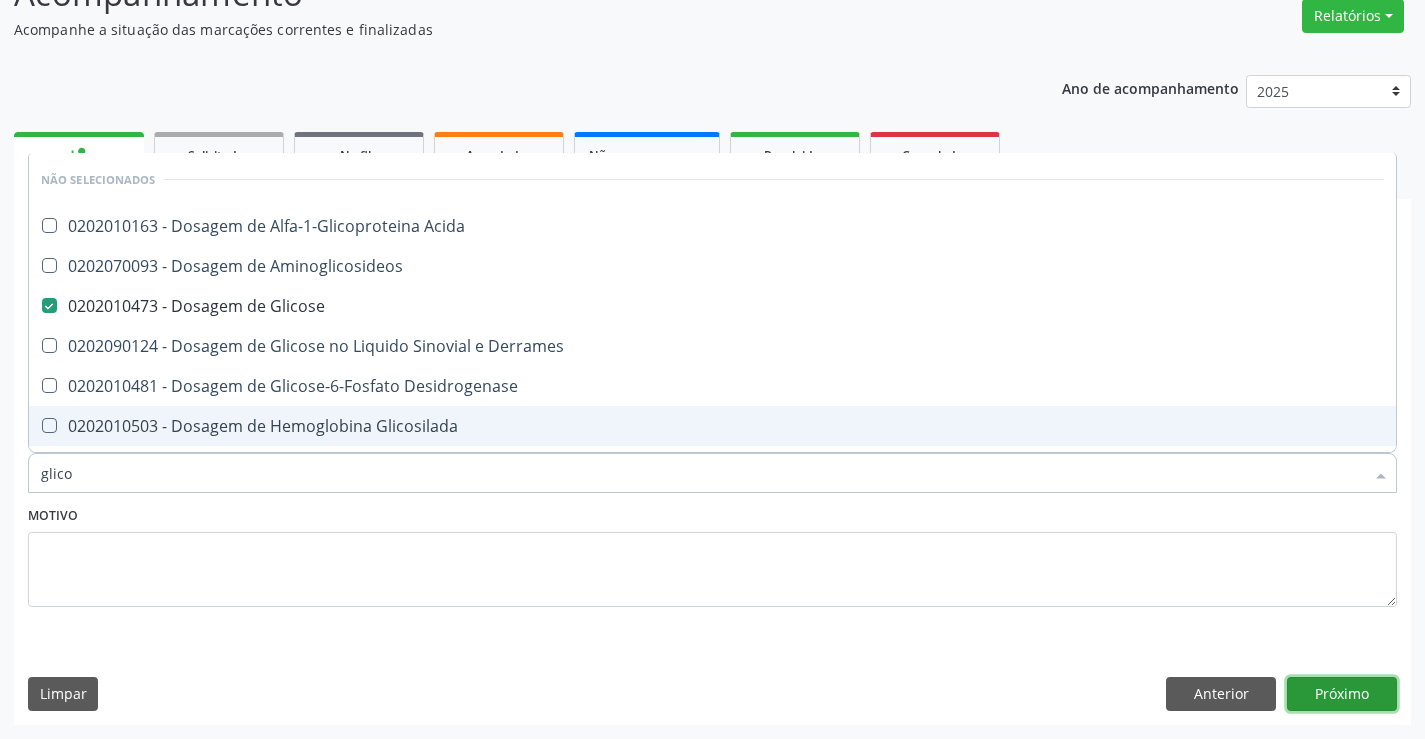 click on "Próximo" at bounding box center [1342, 694] 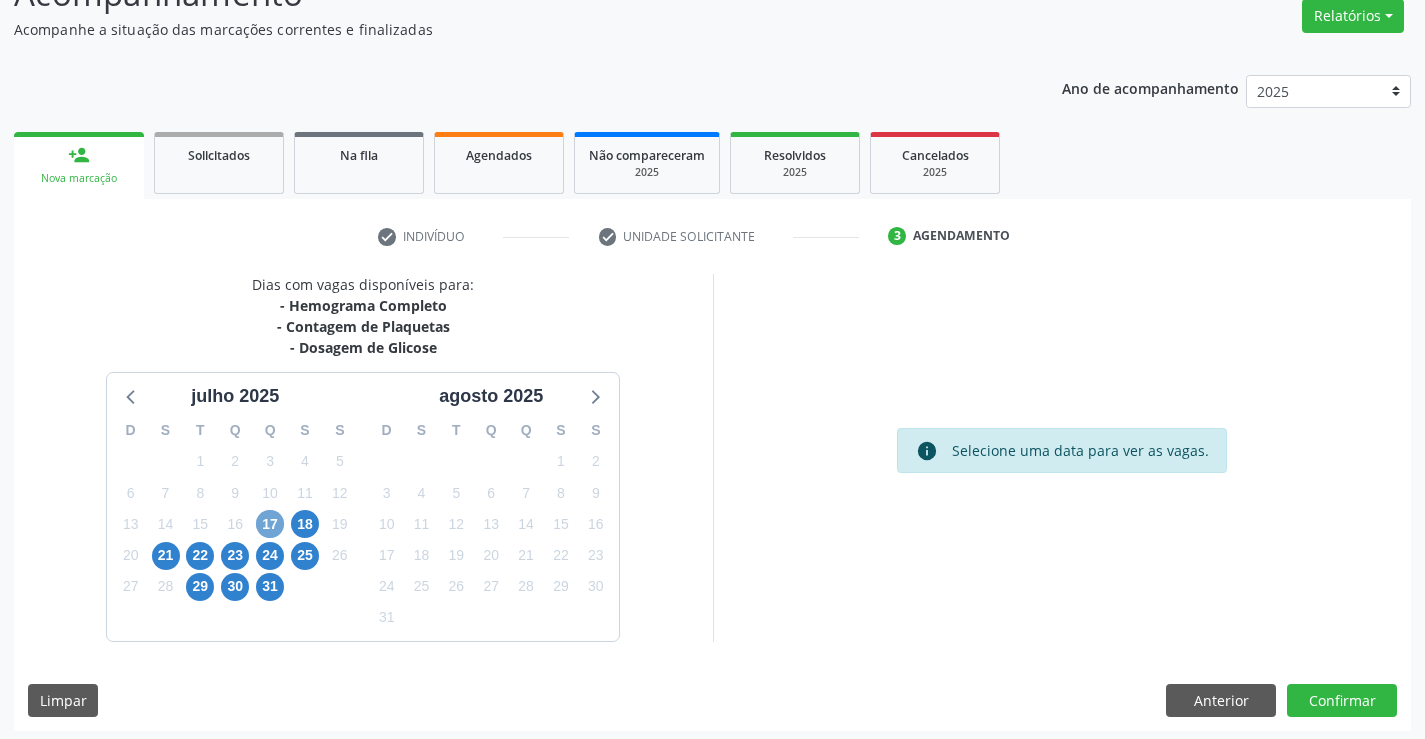 click on "17" at bounding box center (270, 524) 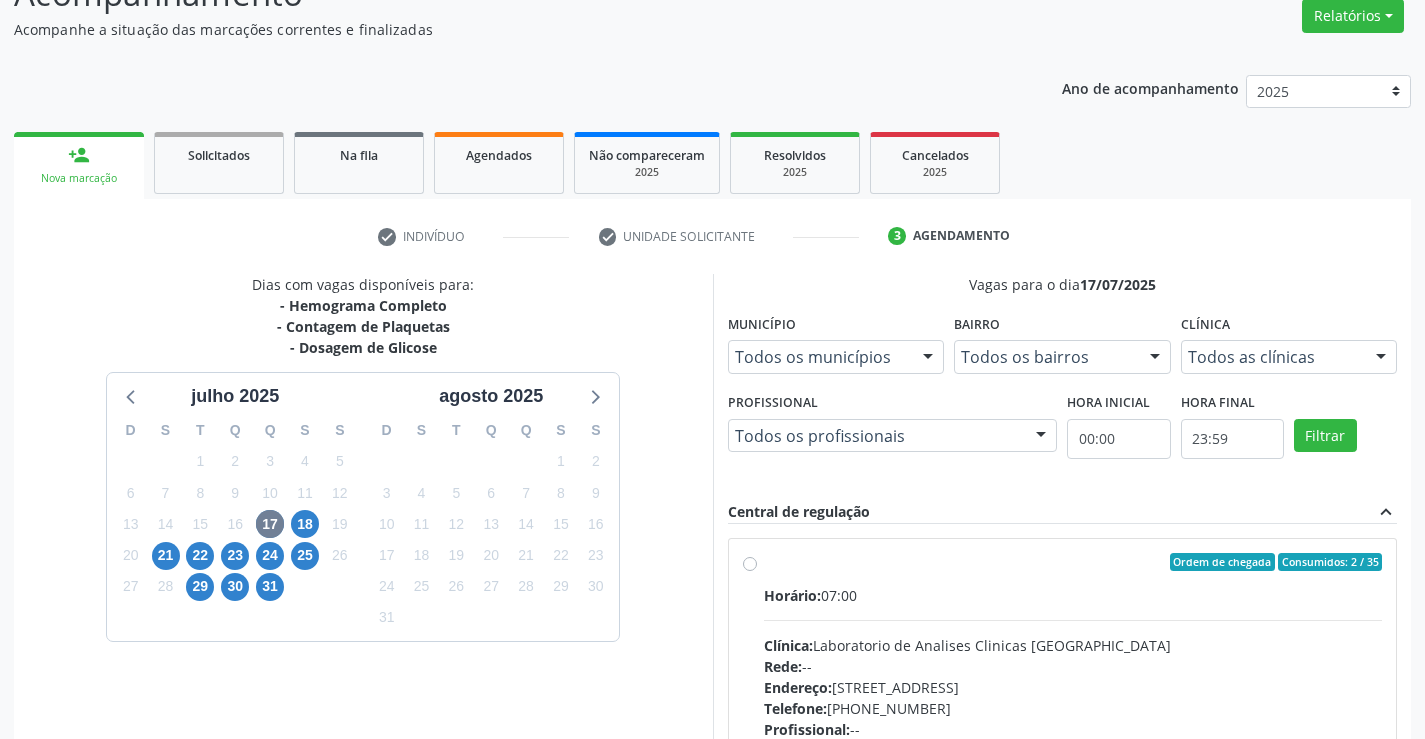 click on "Horário:   07:00" at bounding box center (1073, 595) 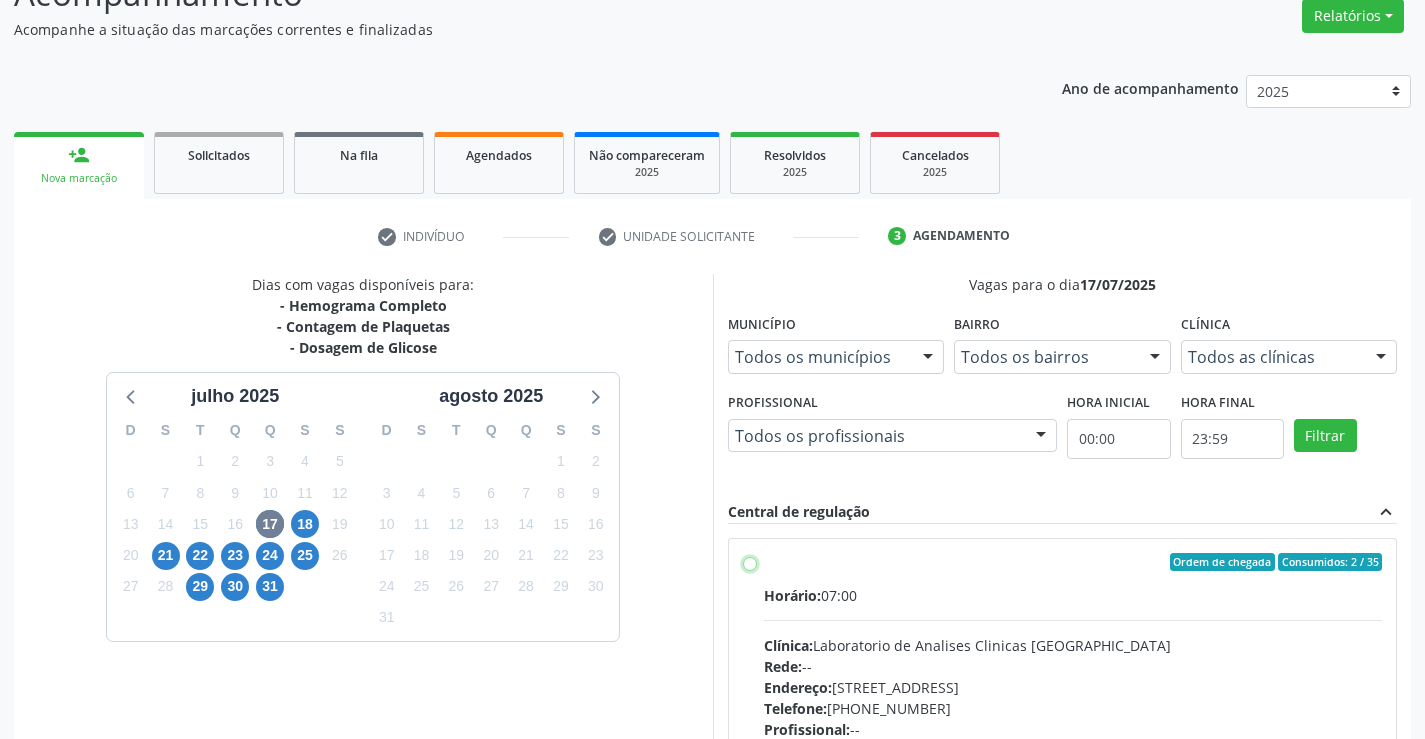 click on "Ordem de chegada
Consumidos: 2 / 35
Horário:   07:00
Clínica:  Laboratorio de Analises Clinicas Sao Francisco
Rede:
--
Endereço:   Terreo, nº 258, Centro, Campo Formoso - BA
Telefone:   (74) 36453588
Profissional:
--
Informações adicionais sobre o atendimento
Idade de atendimento:
Sem restrição
Gênero(s) atendido(s):
Sem restrição
Informações adicionais:
--" at bounding box center (750, 562) 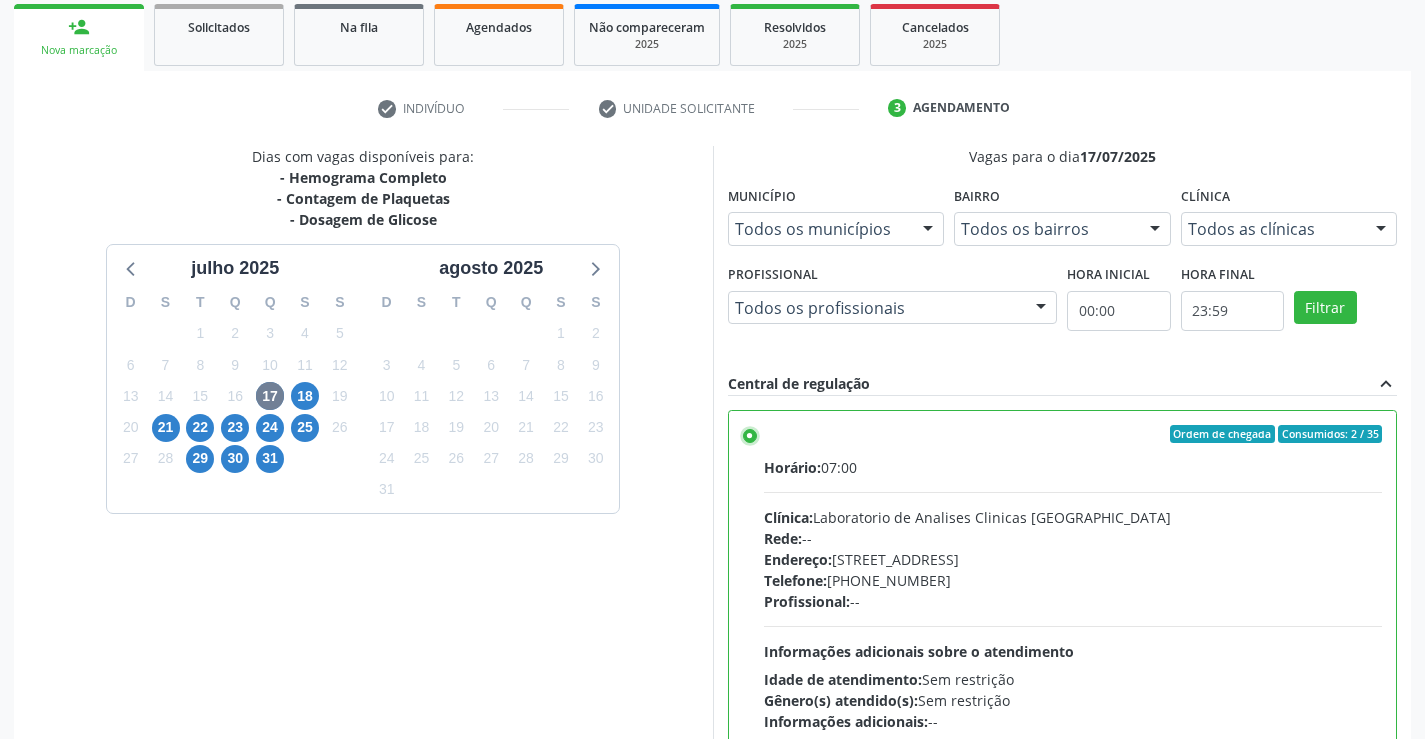 scroll, scrollTop: 456, scrollLeft: 0, axis: vertical 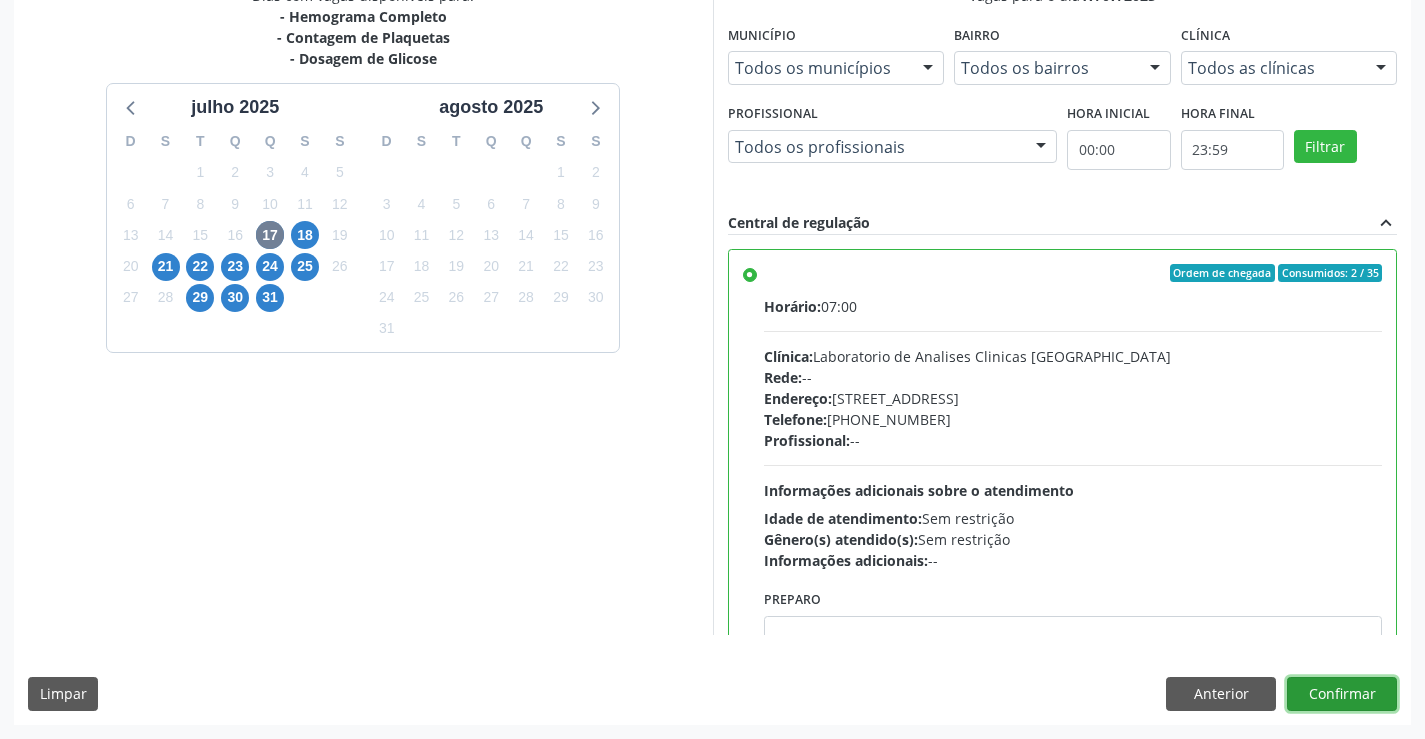 click on "Confirmar" at bounding box center [1342, 694] 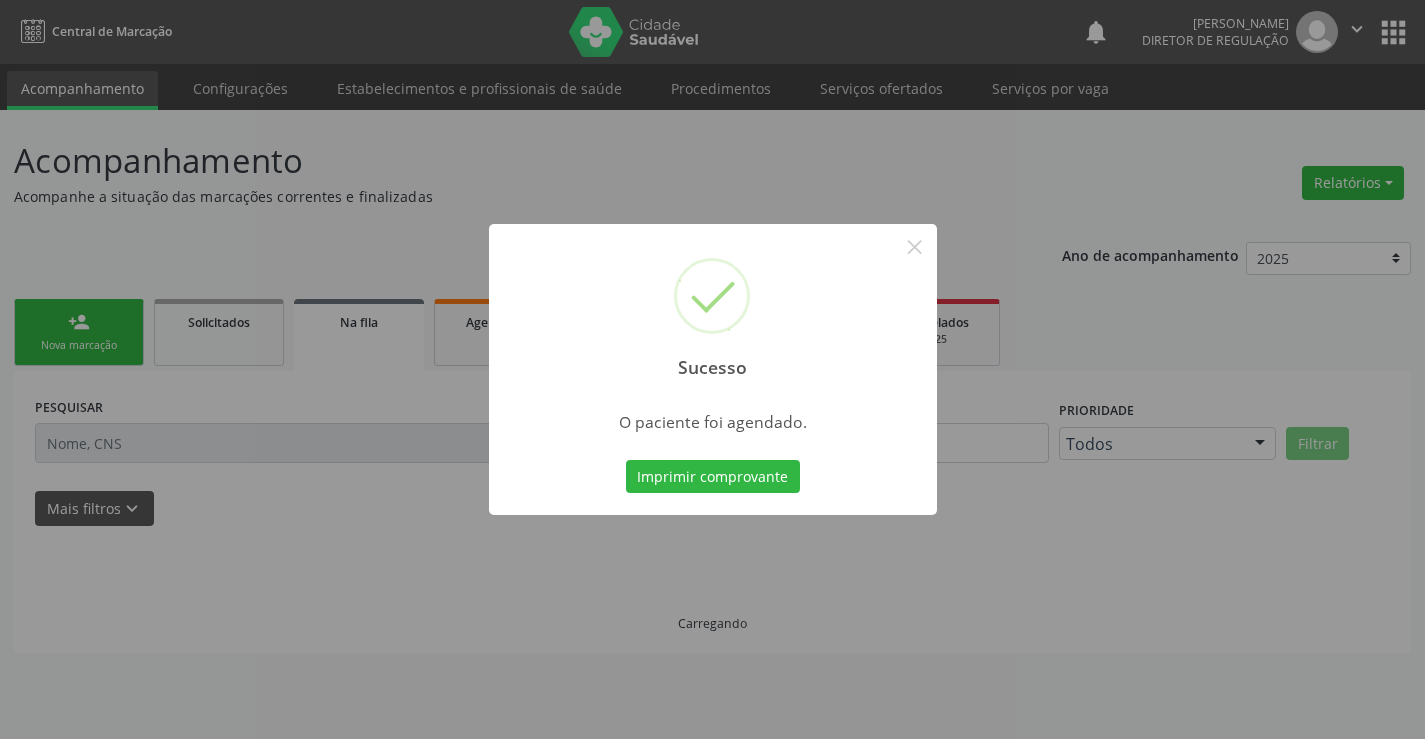 scroll, scrollTop: 0, scrollLeft: 0, axis: both 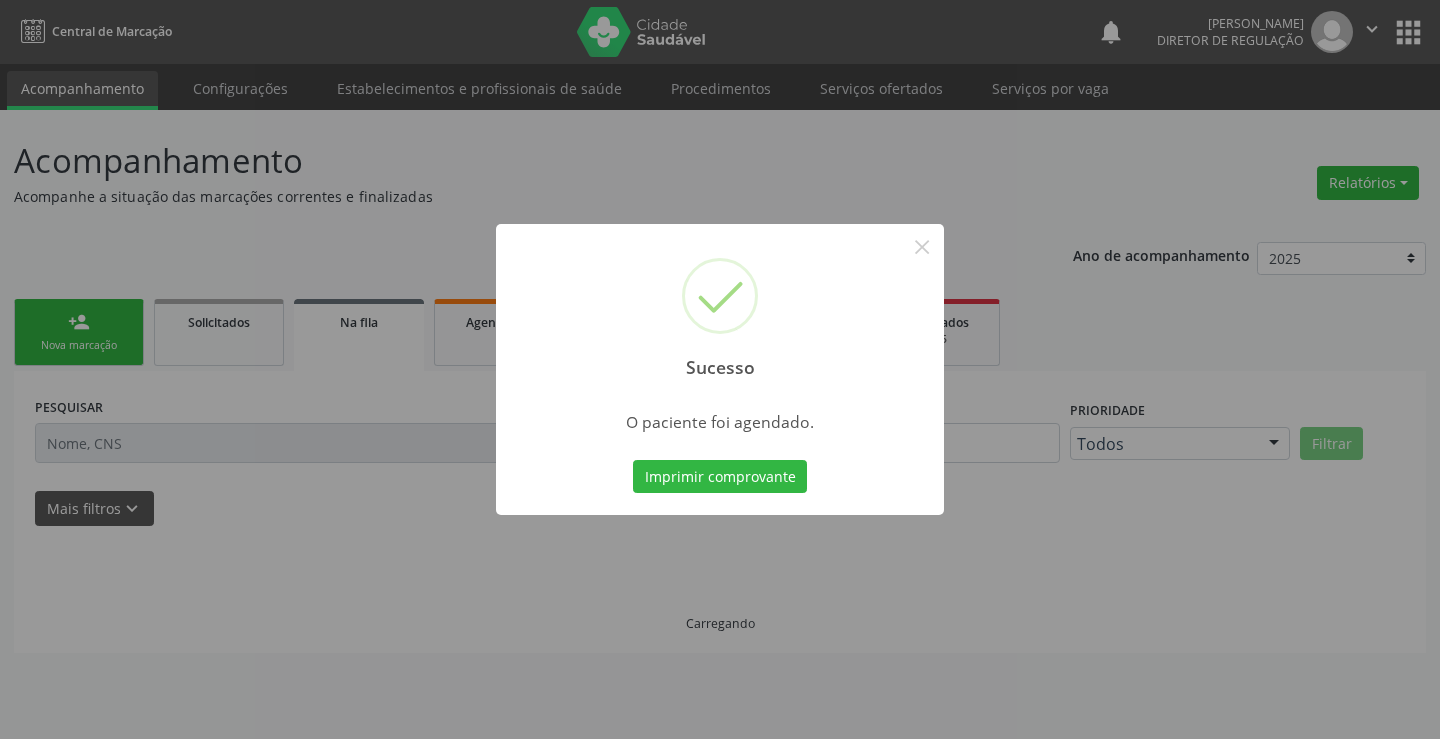 type 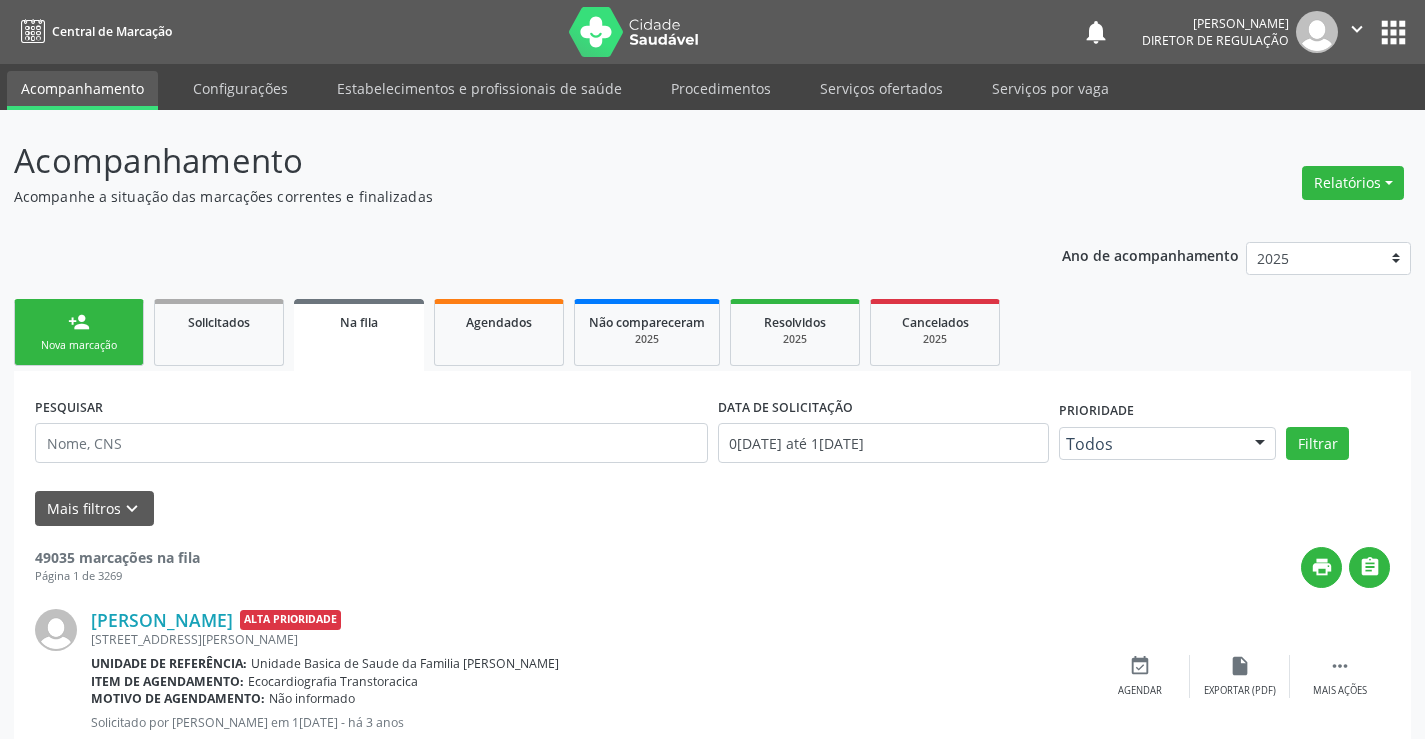 click on "Nova marcação" at bounding box center (79, 345) 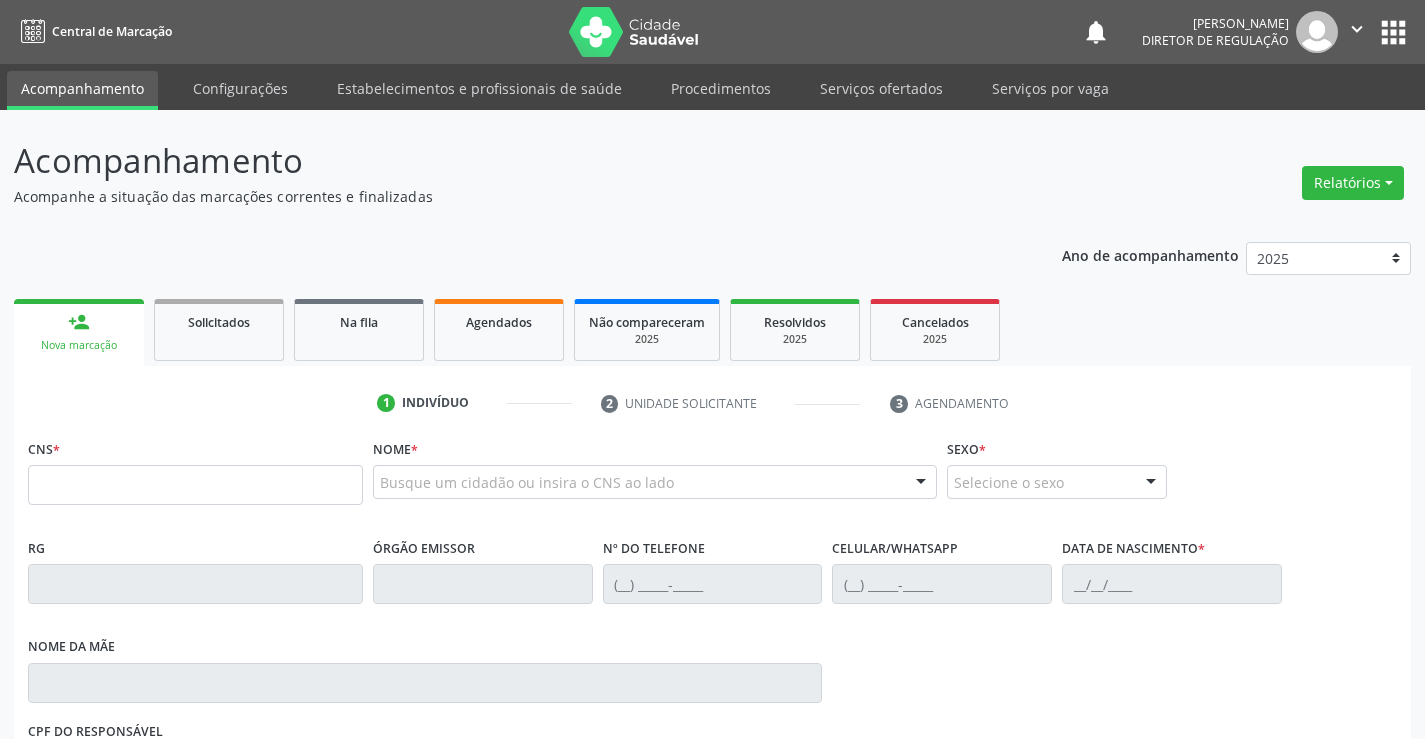 click on "CNS
*" at bounding box center (195, 469) 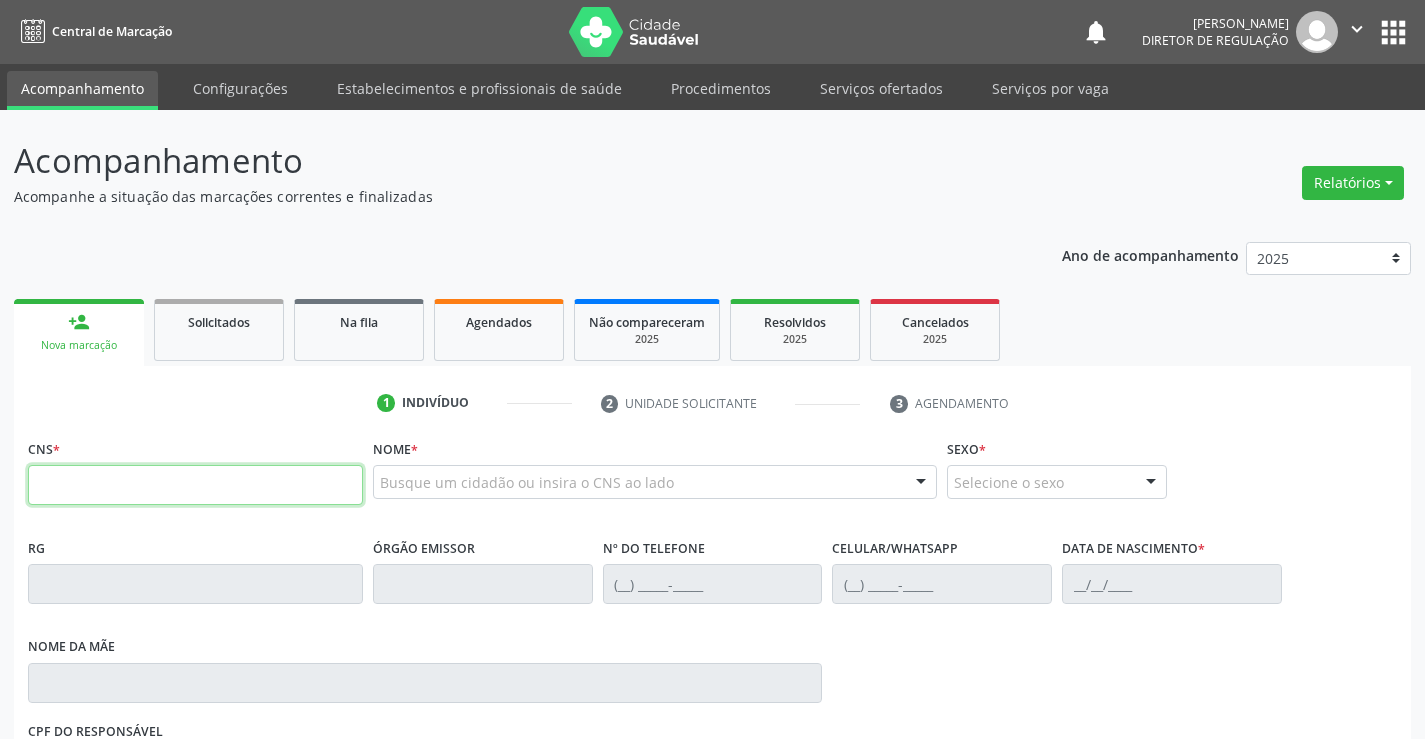 click at bounding box center (195, 485) 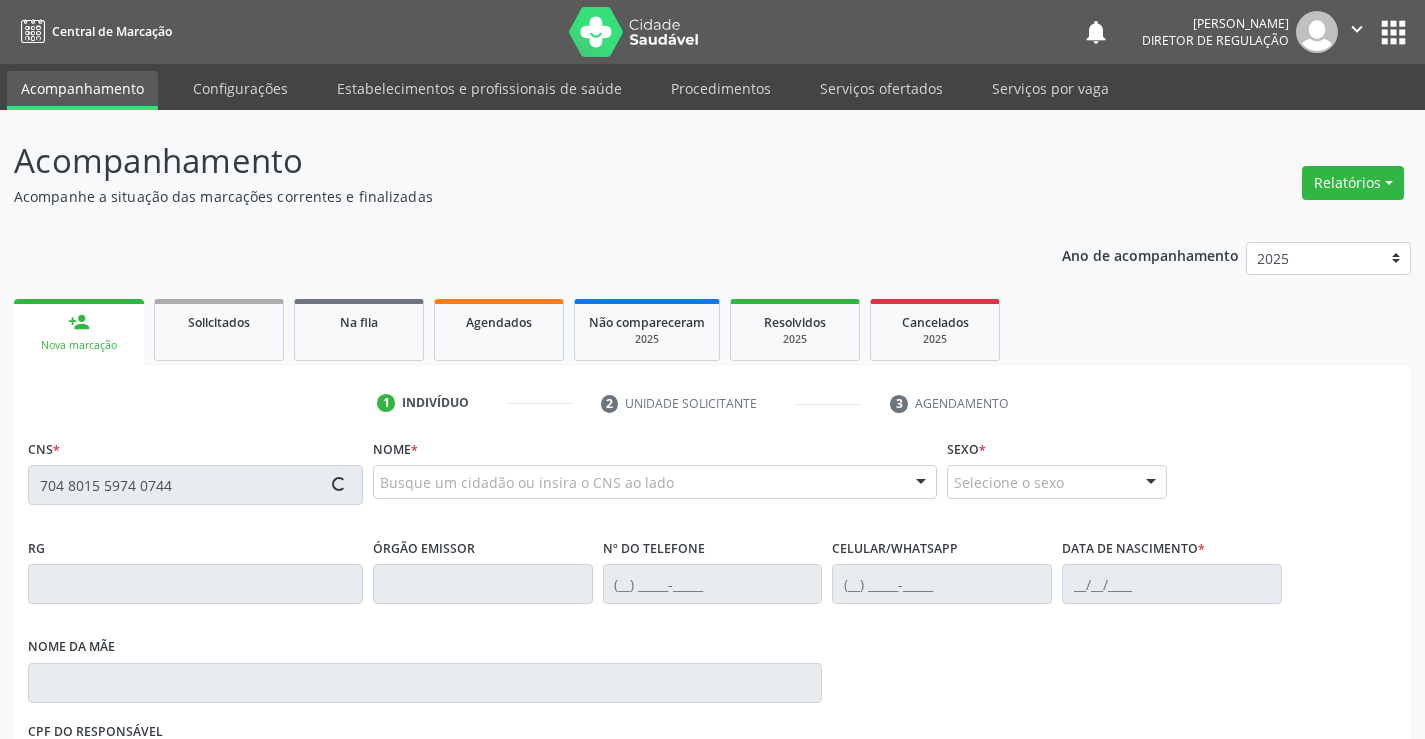 type on "704 8015 5974 0744" 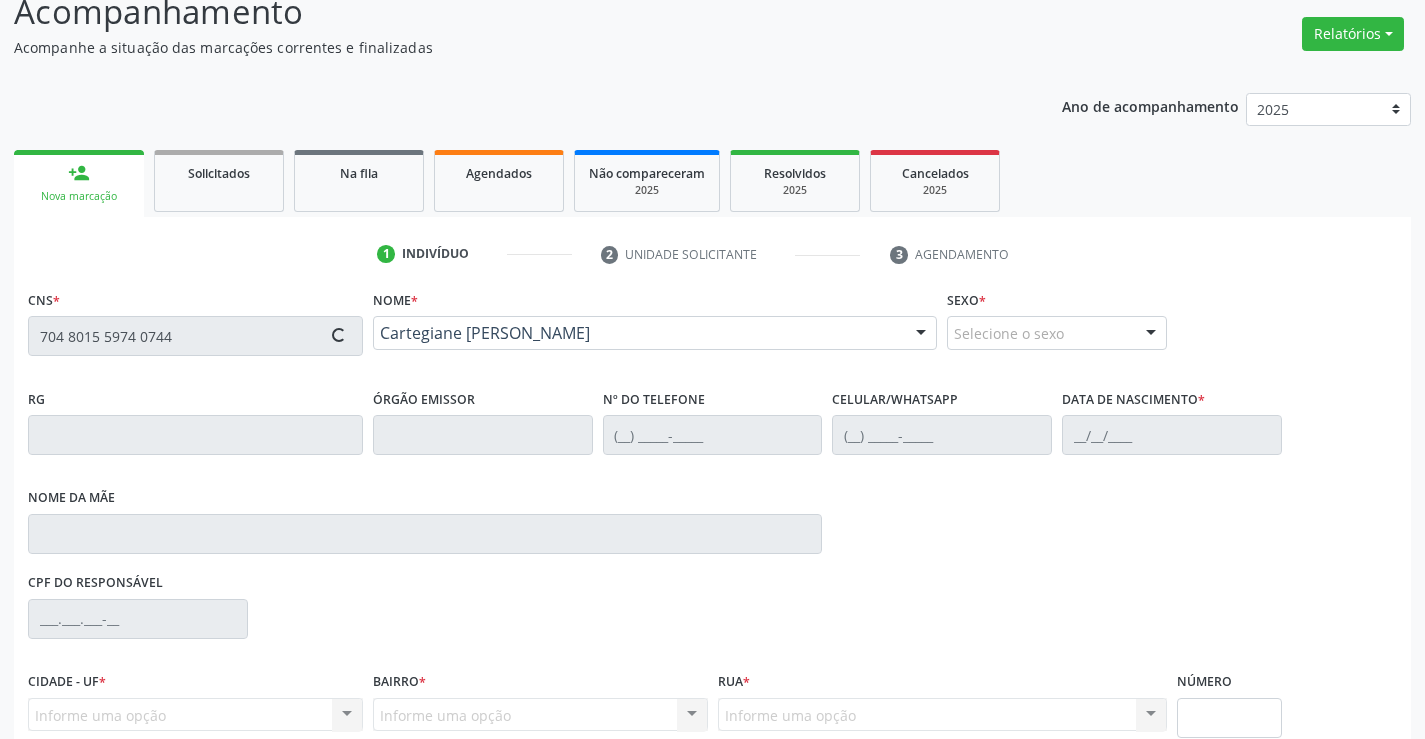 type on "767834305" 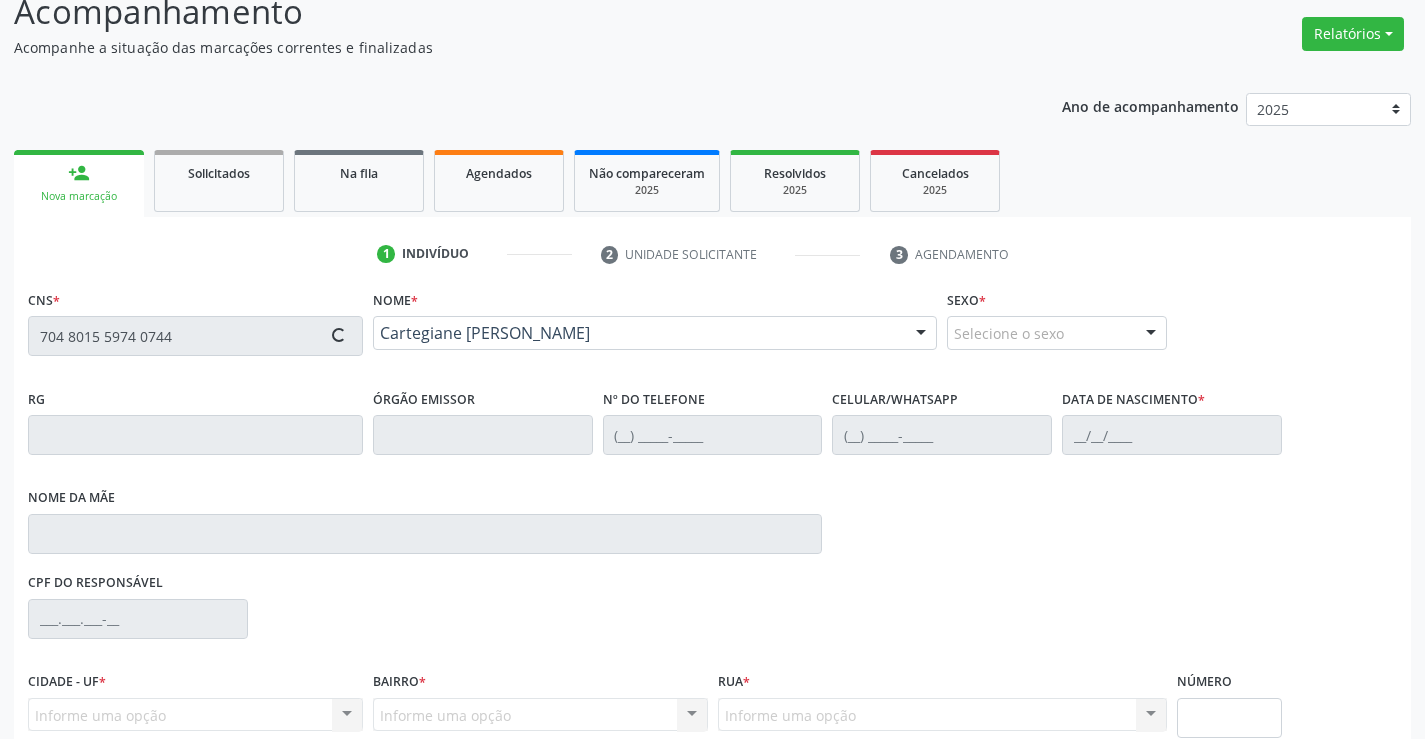 type on "(74) 98802-0465" 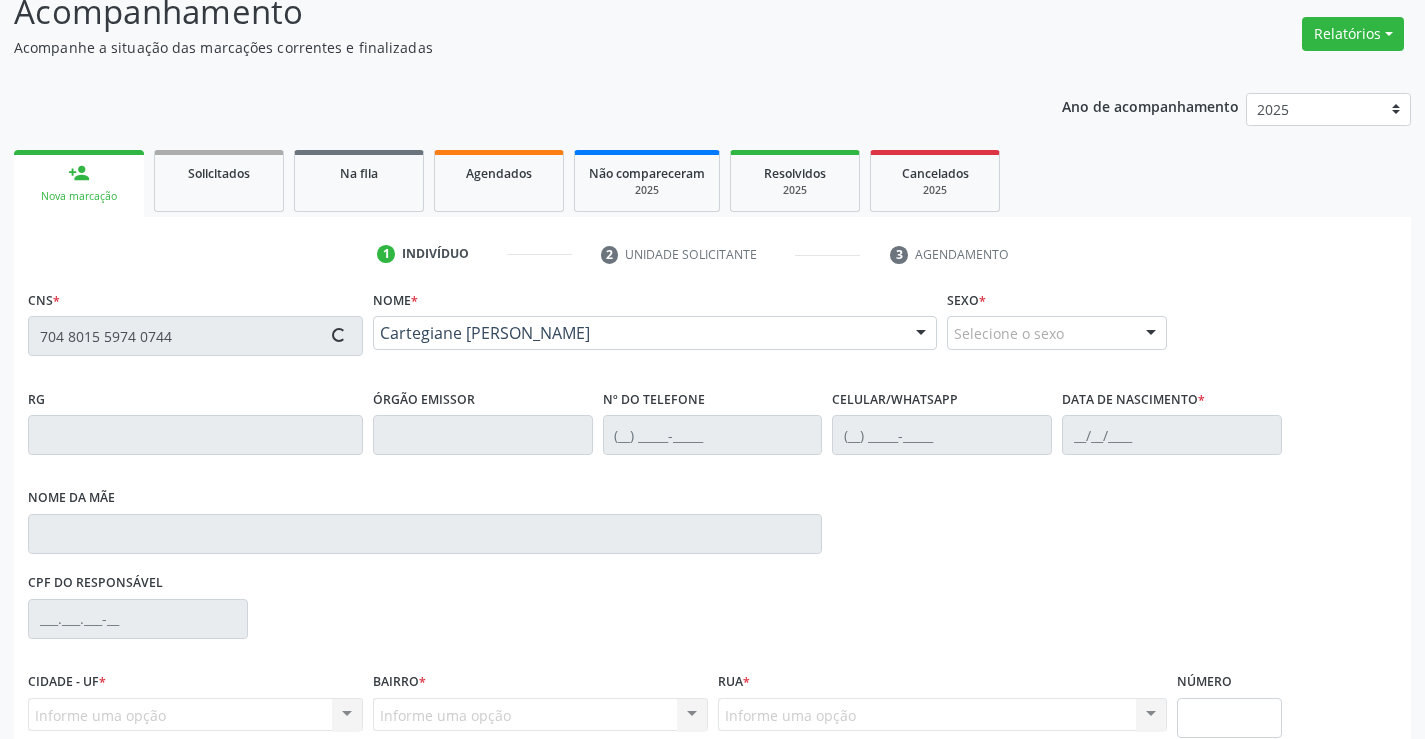 type on "06/12/1977" 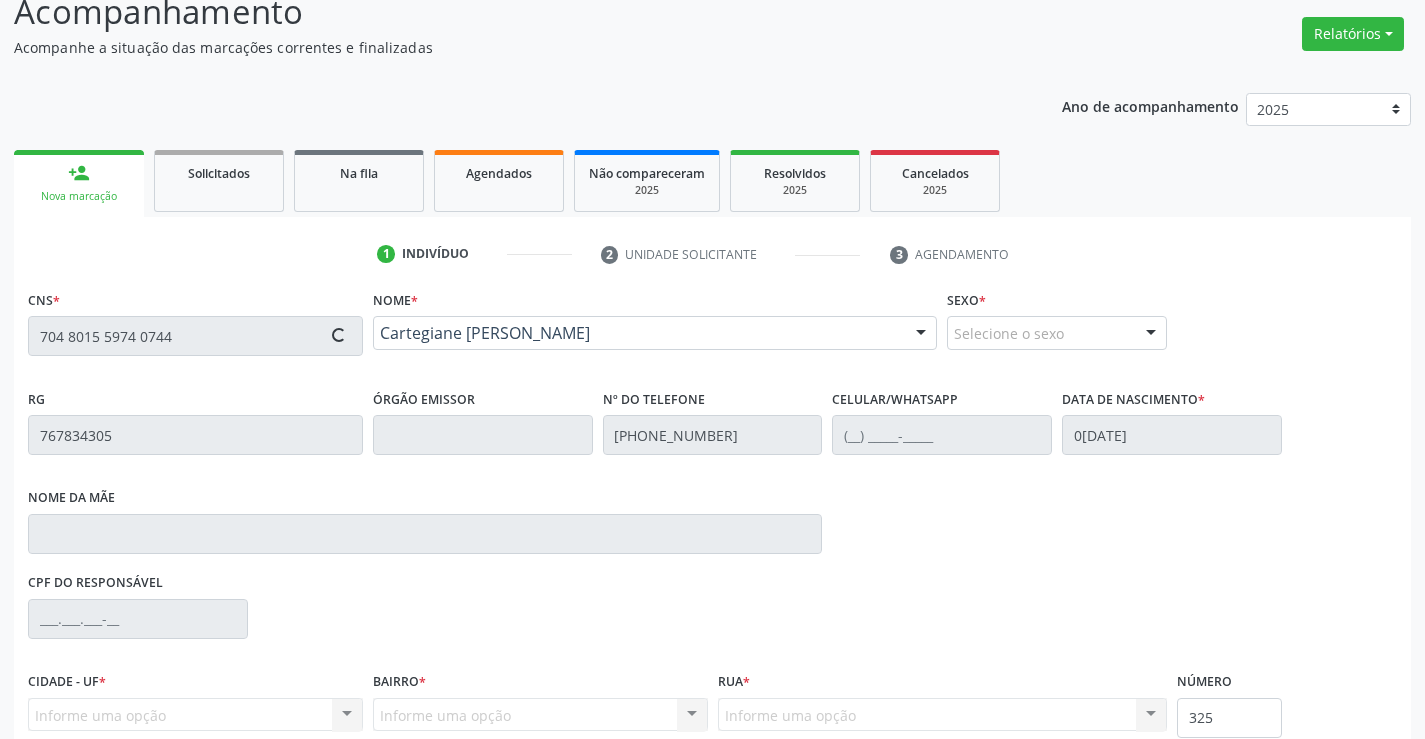 scroll, scrollTop: 331, scrollLeft: 0, axis: vertical 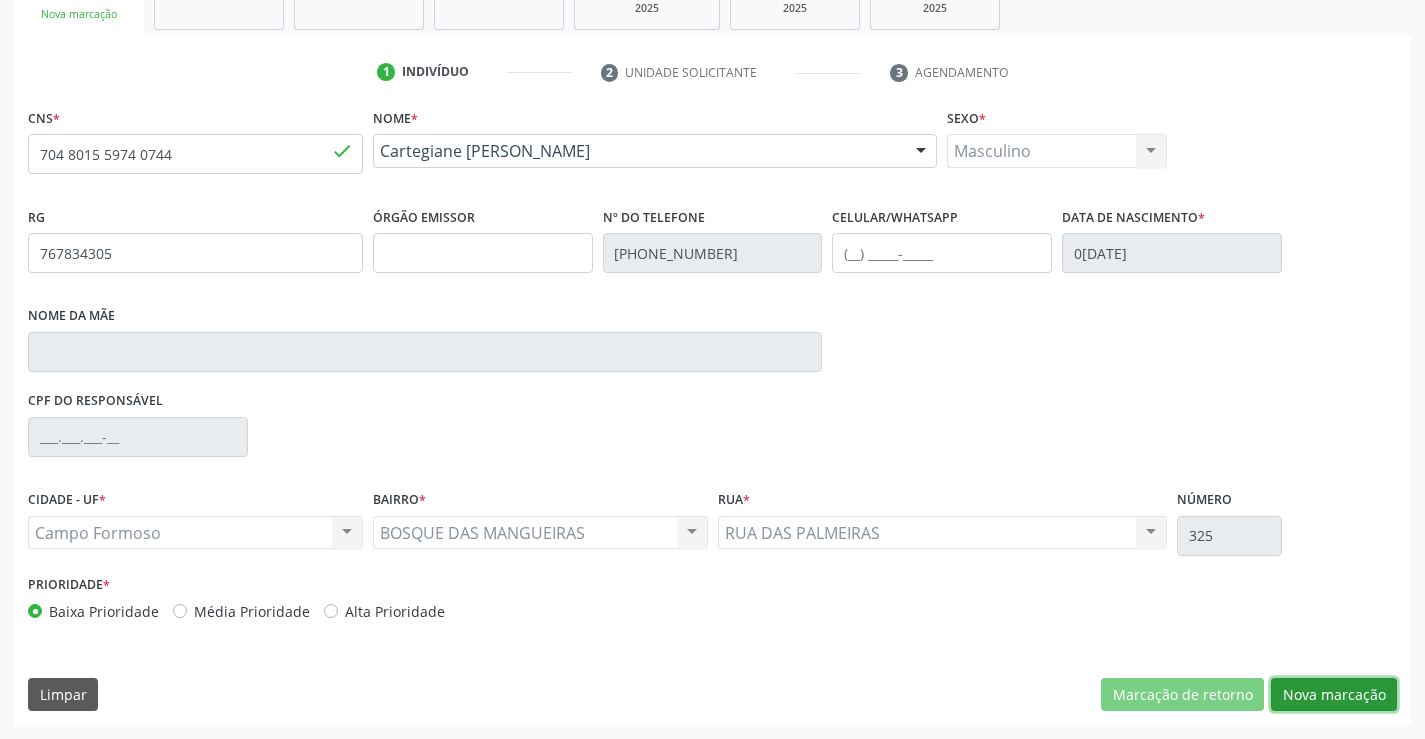 click on "Nova marcação" at bounding box center (1334, 695) 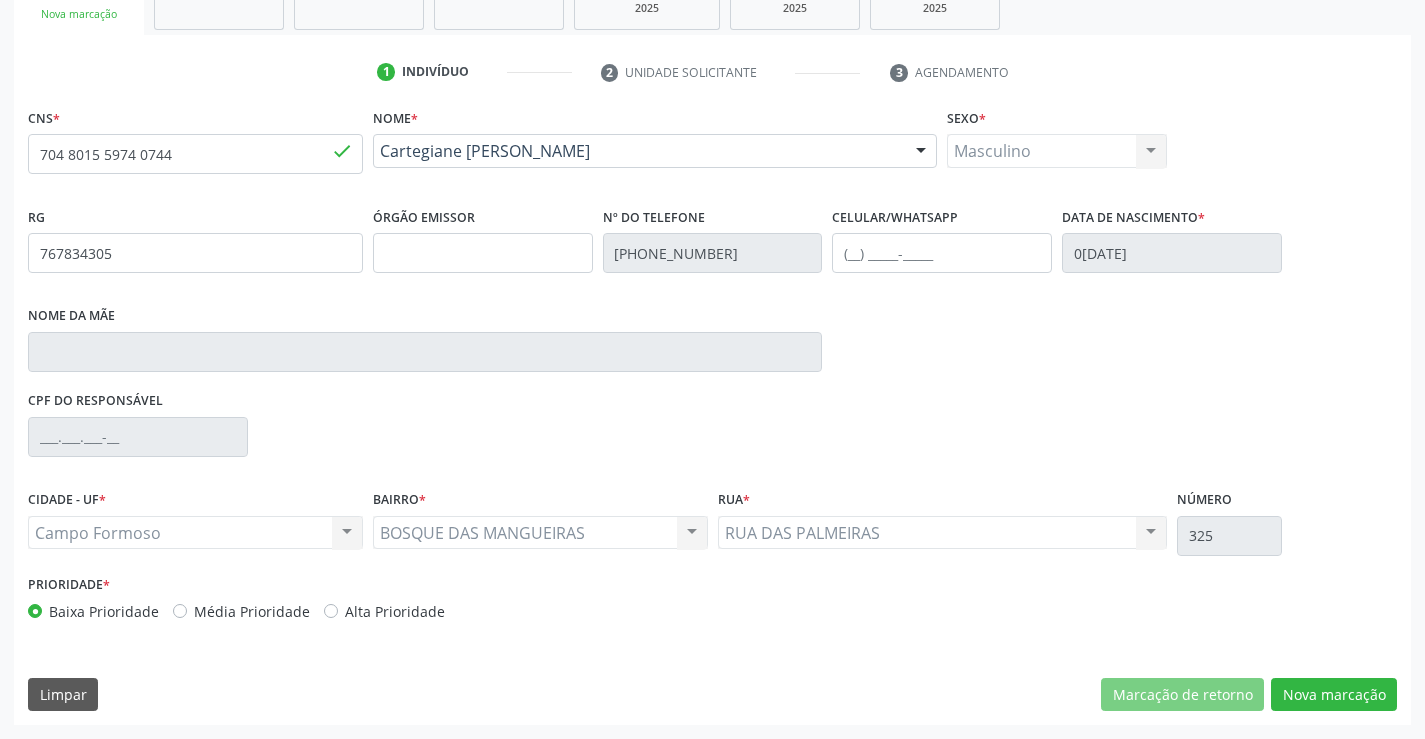 scroll, scrollTop: 167, scrollLeft: 0, axis: vertical 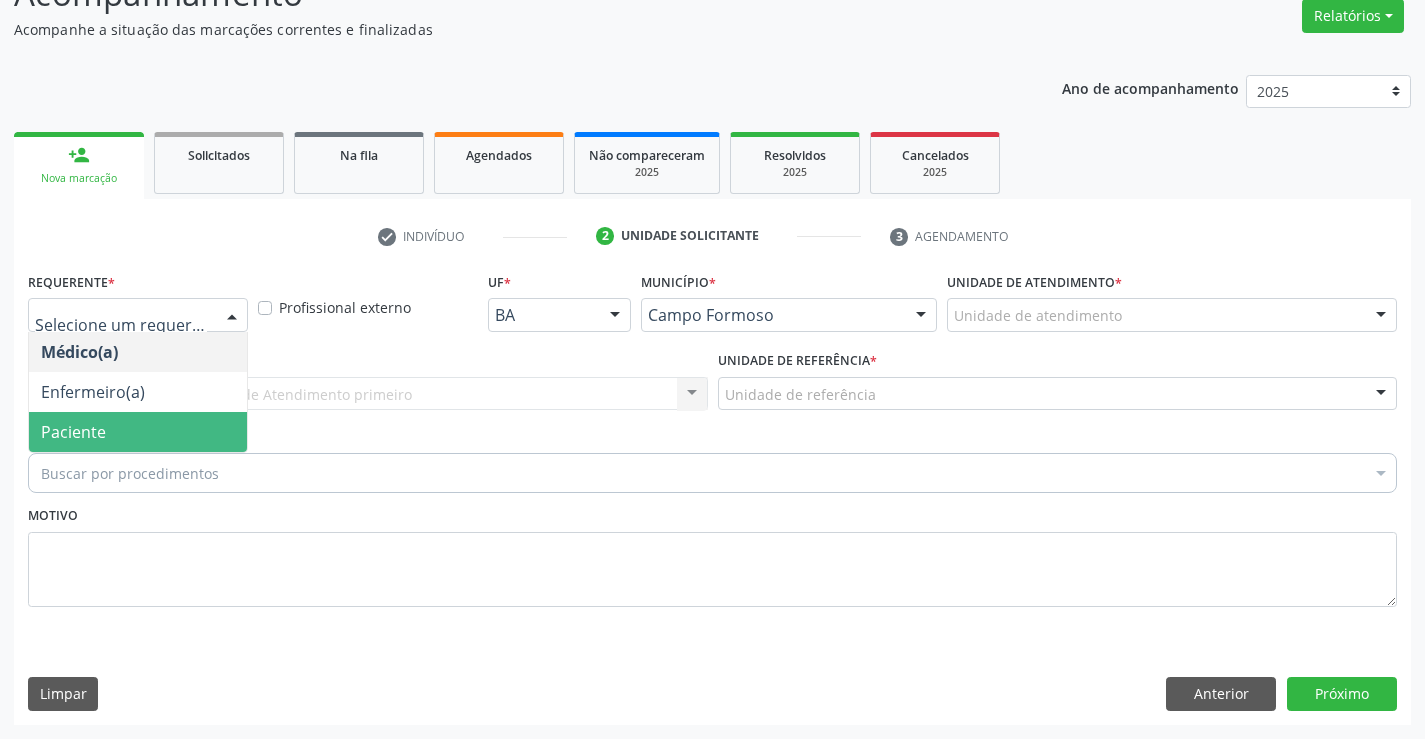 click on "Paciente" at bounding box center [138, 432] 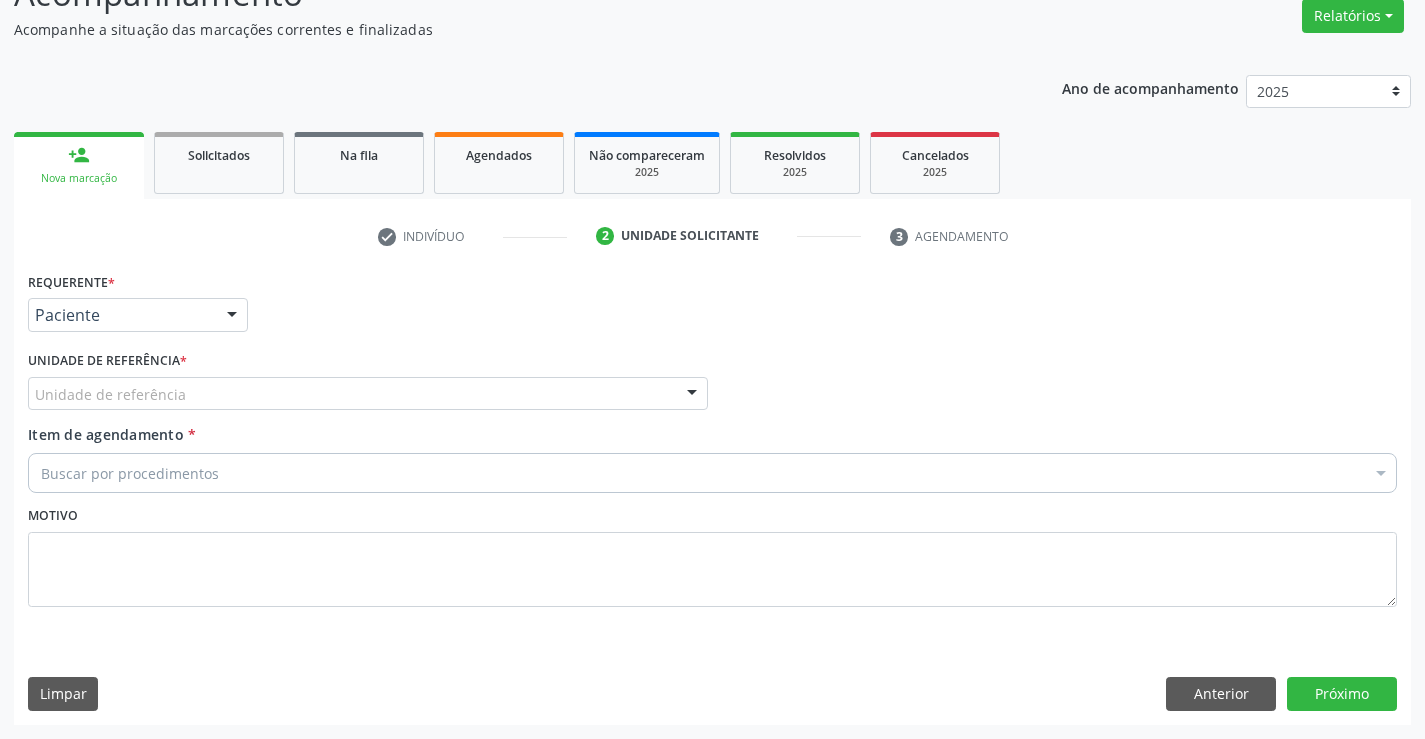 click on "Unidade de referência" at bounding box center [368, 394] 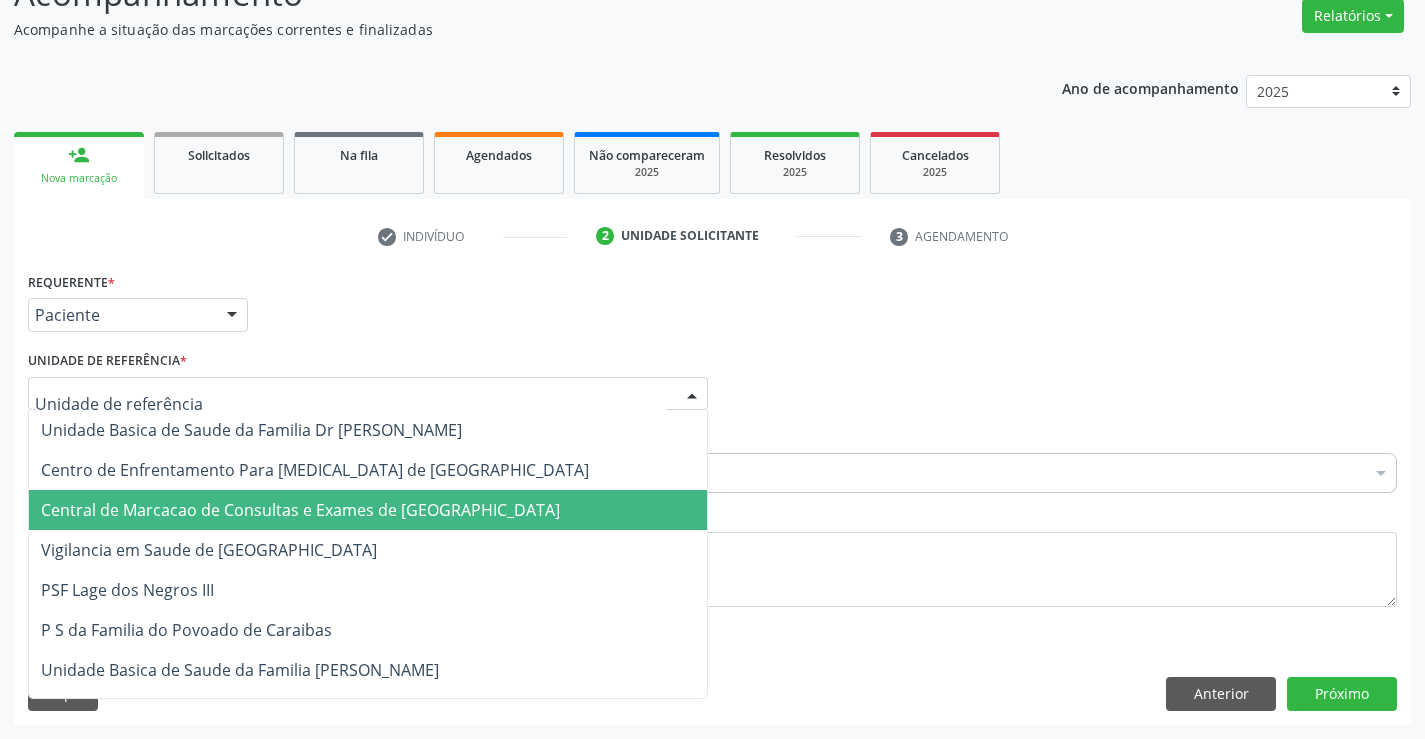click on "Central de Marcacao de Consultas e Exames de [GEOGRAPHIC_DATA]" at bounding box center (300, 510) 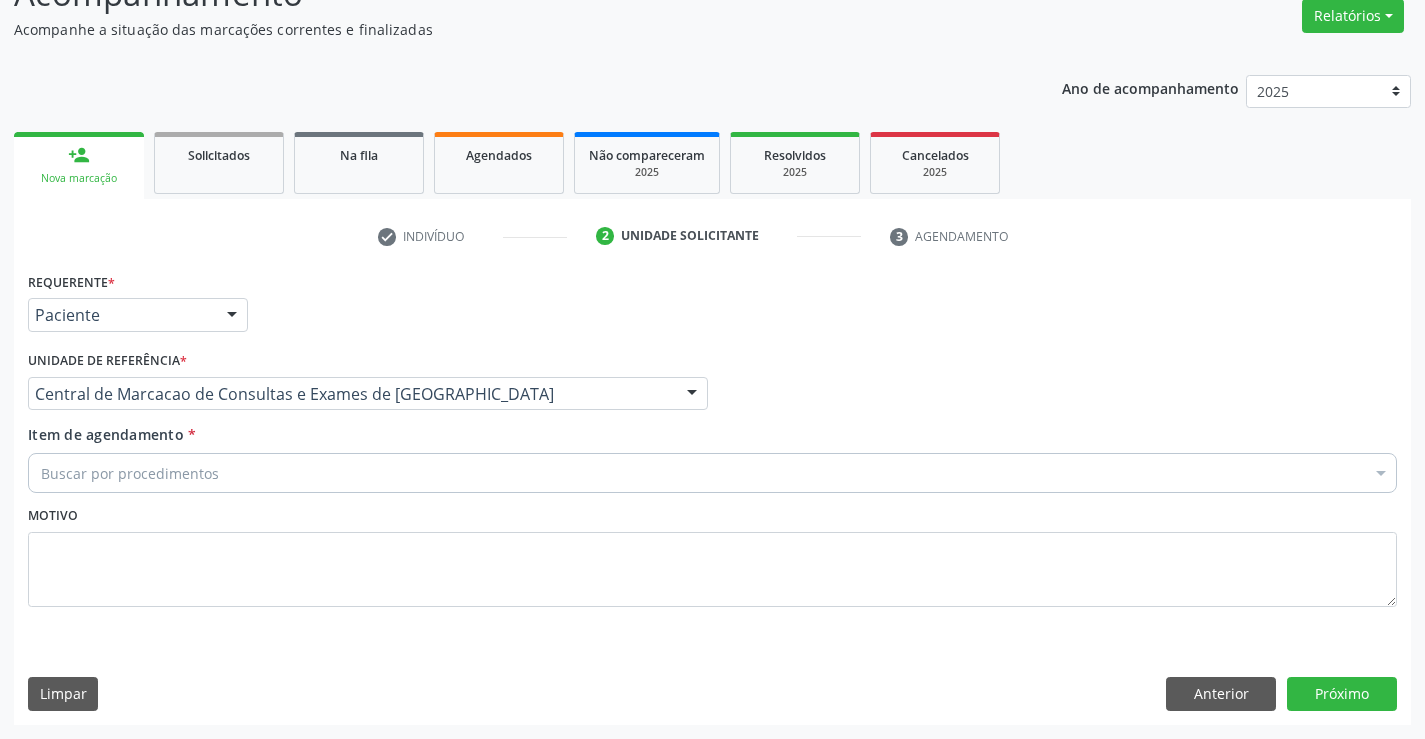 click on "Buscar por procedimentos" at bounding box center (712, 473) 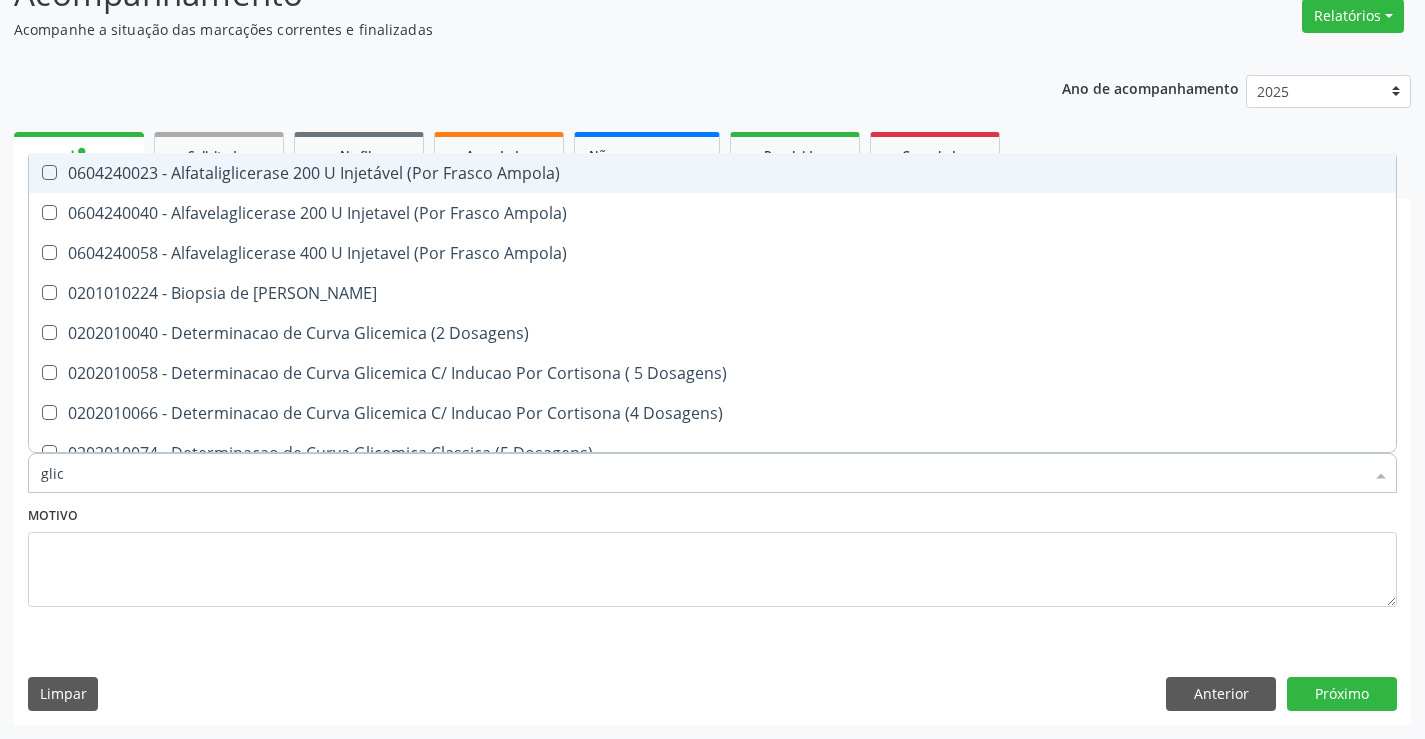 type on "glico" 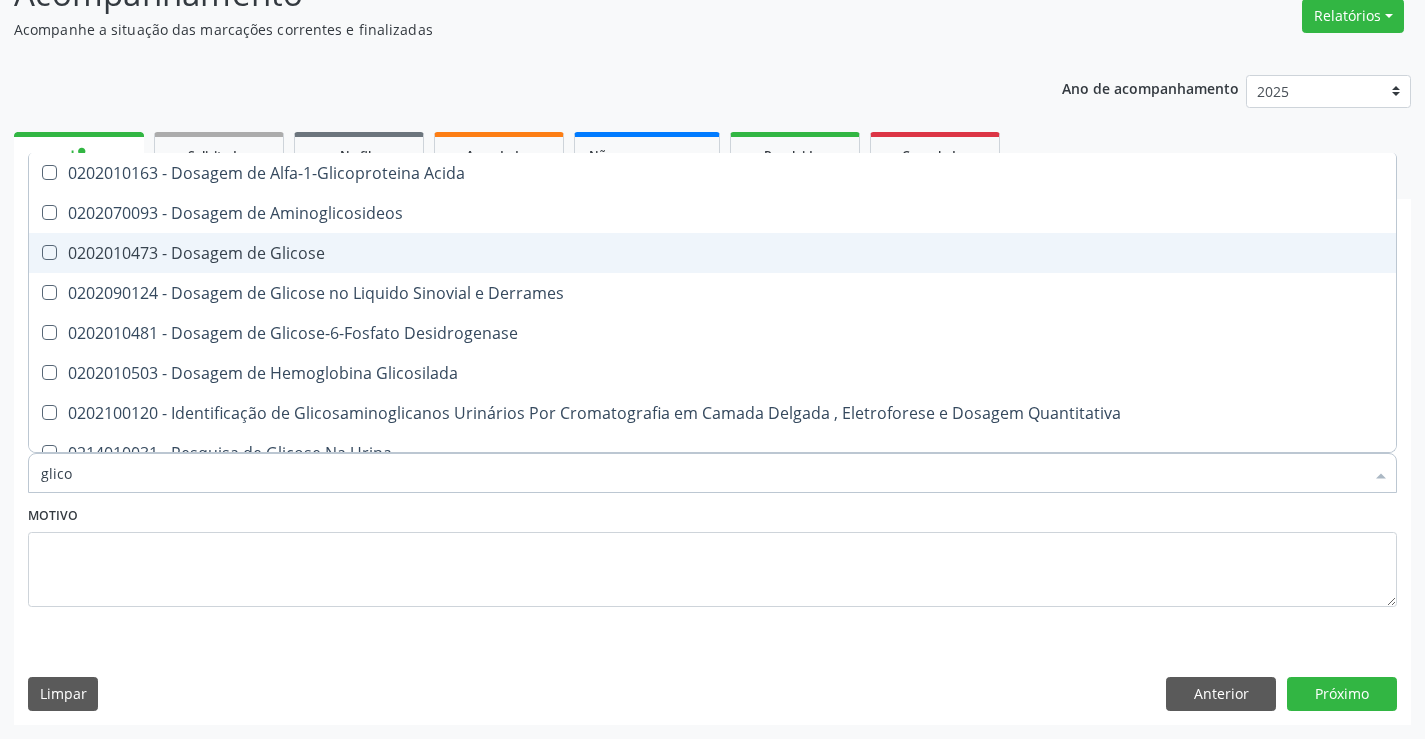 click on "0202010473 - Dosagem de Glicose" at bounding box center (712, 253) 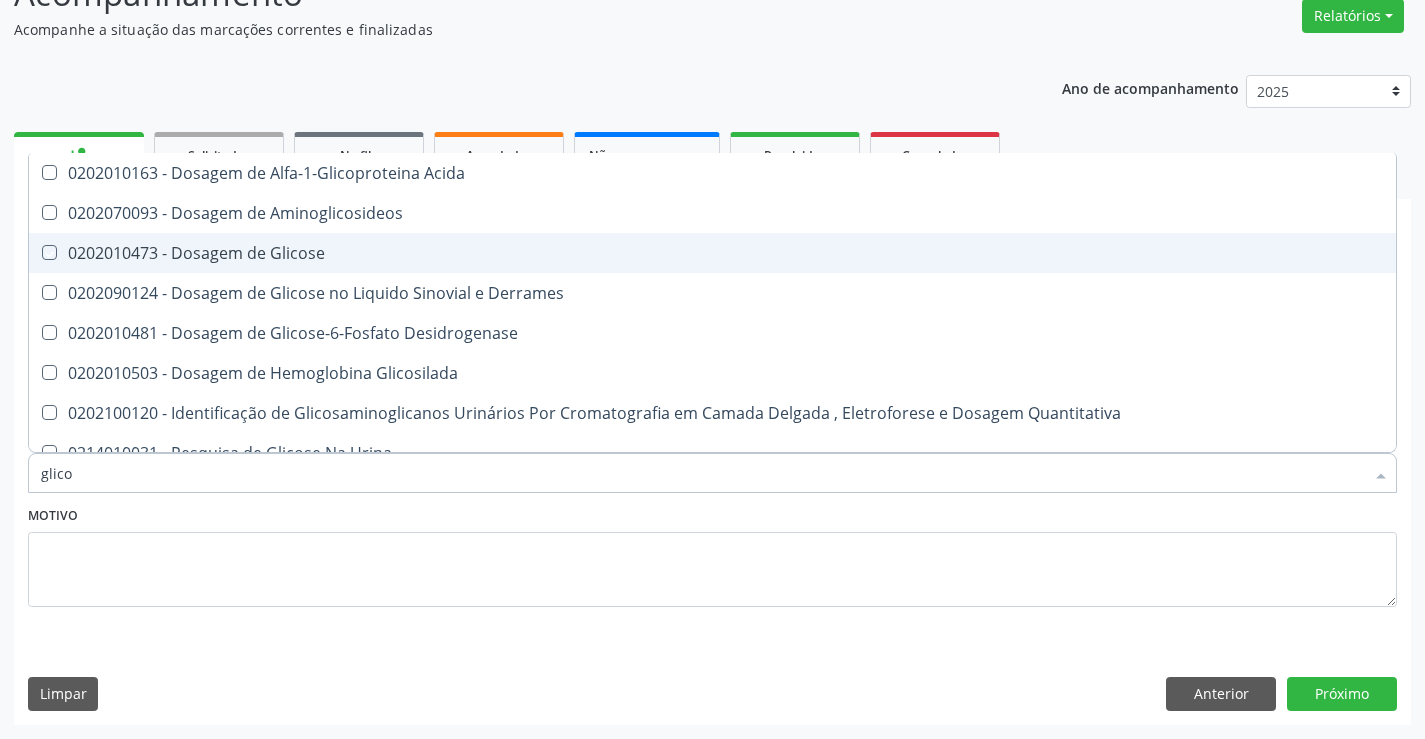 checkbox on "true" 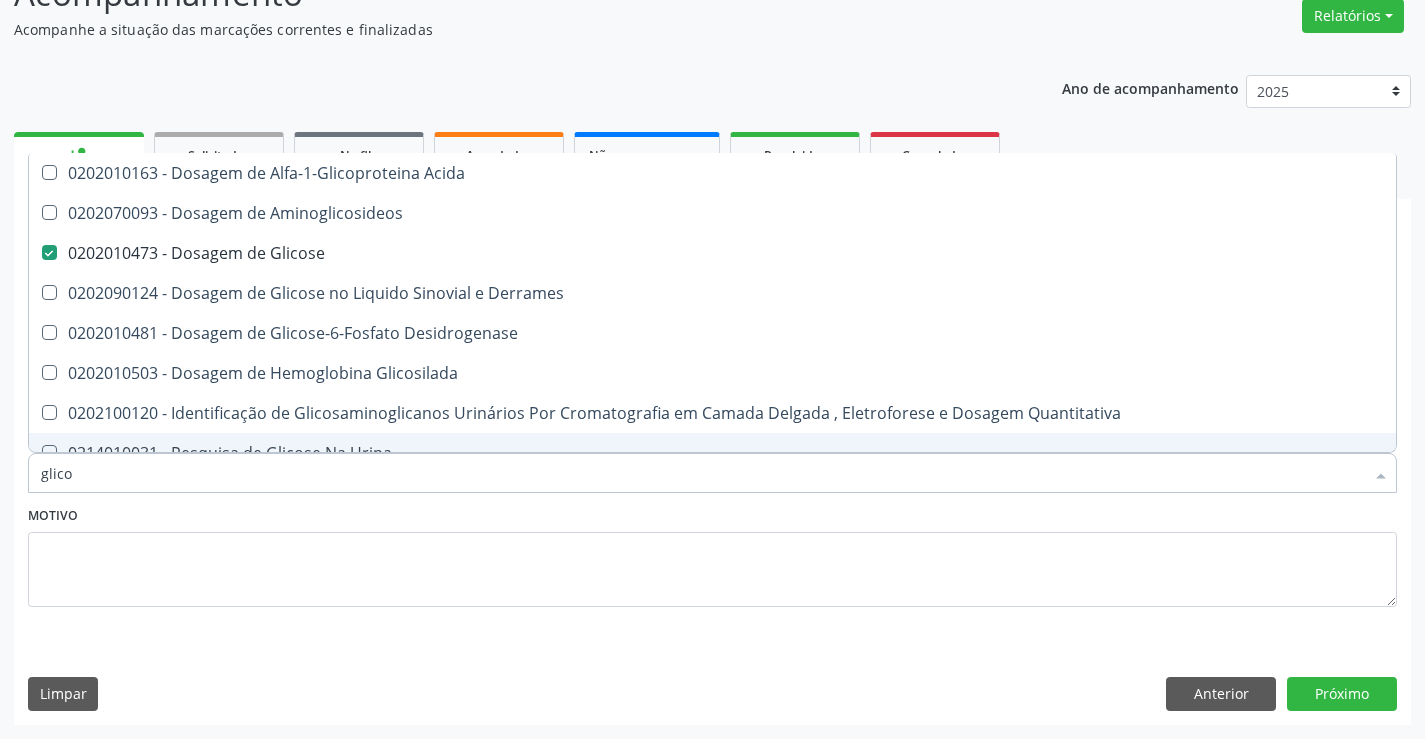 type on "glico" 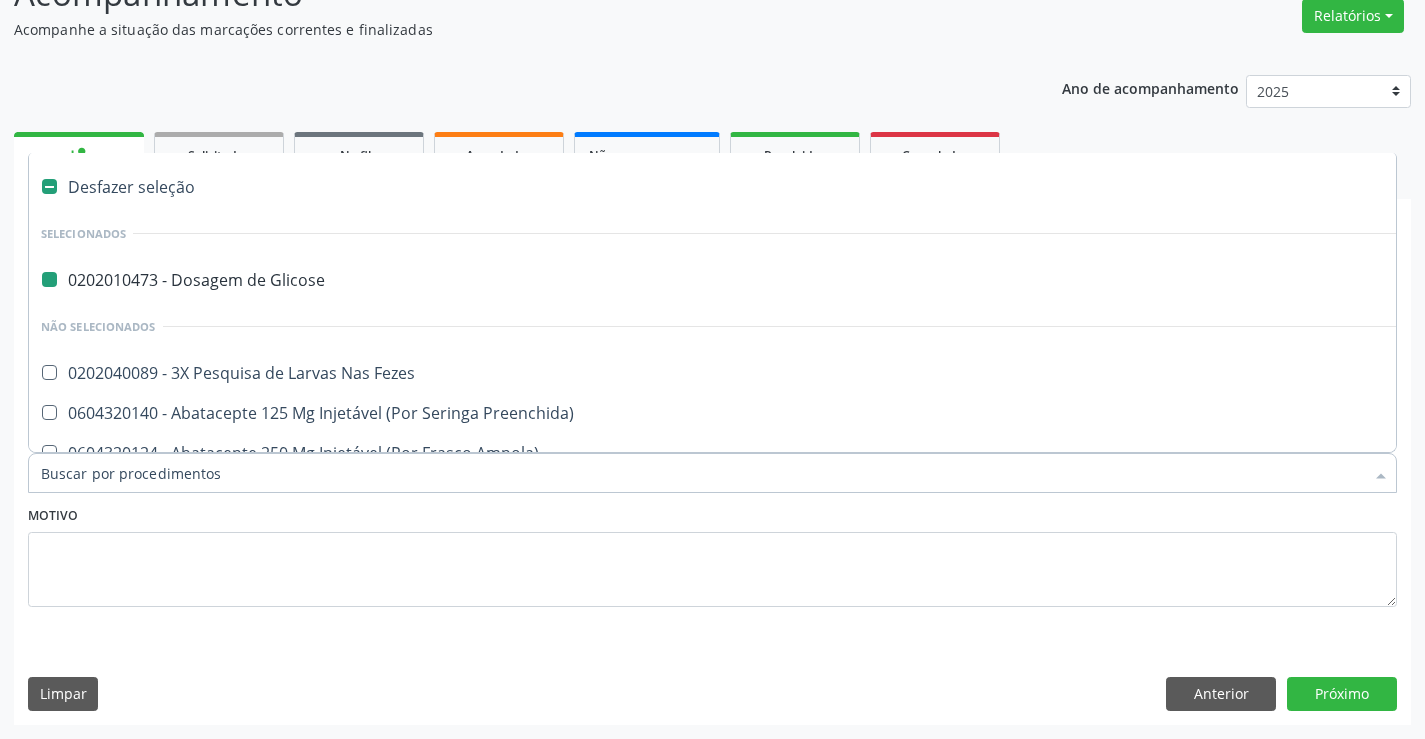 type on "u" 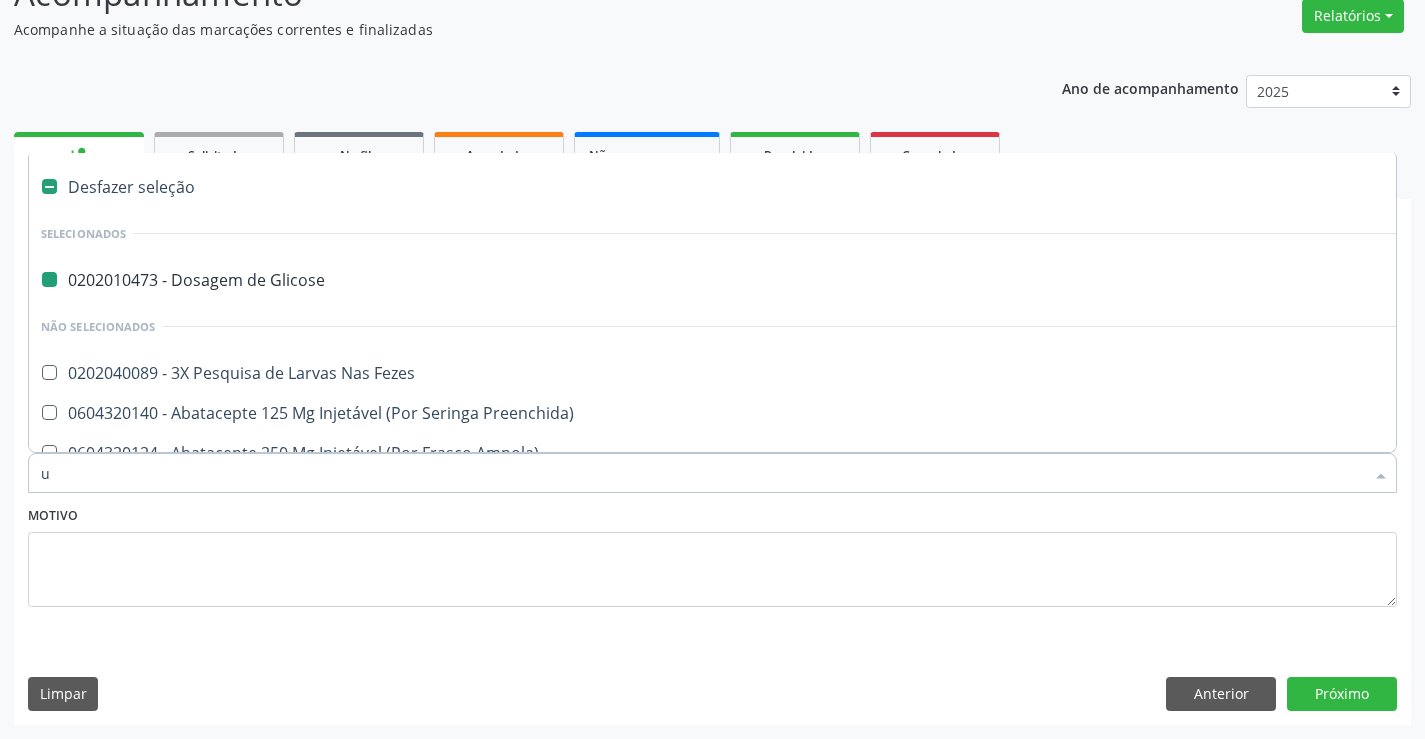 checkbox on "false" 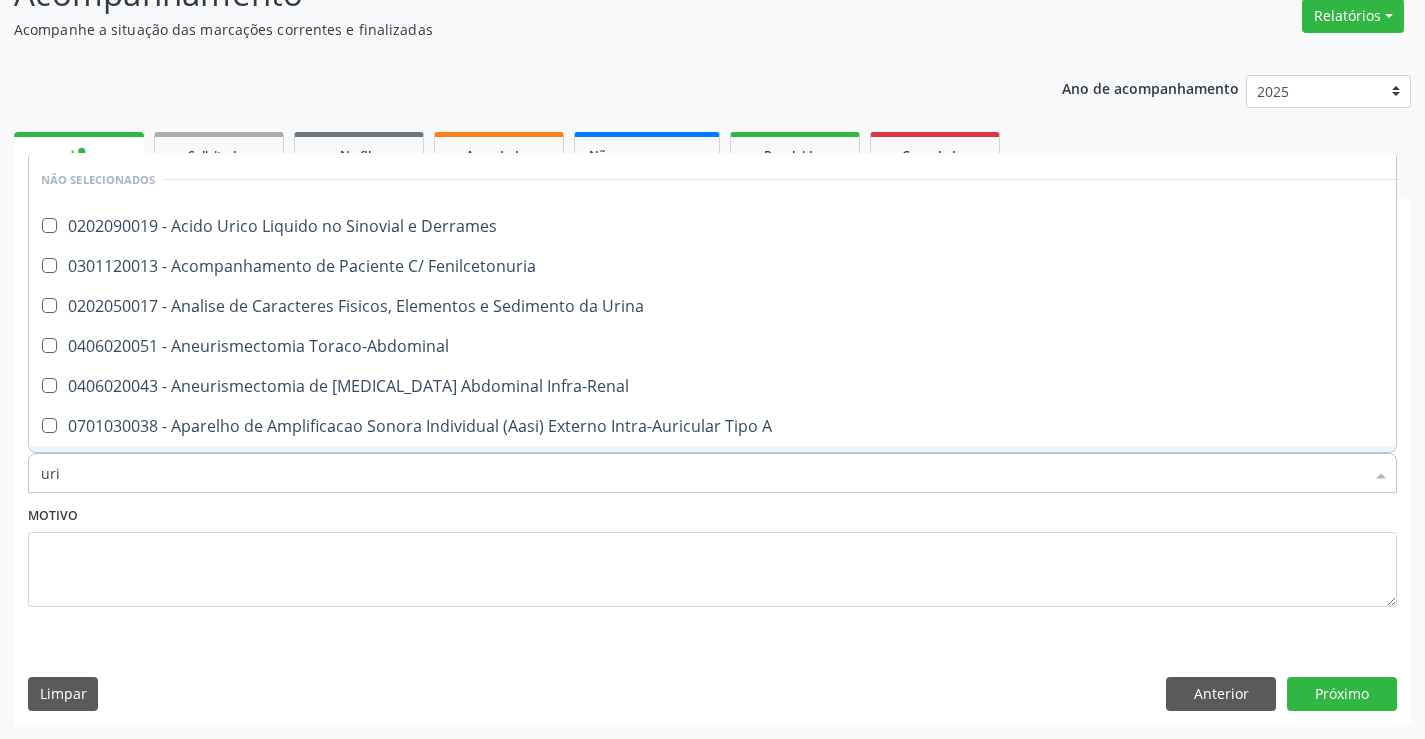 type on "urin" 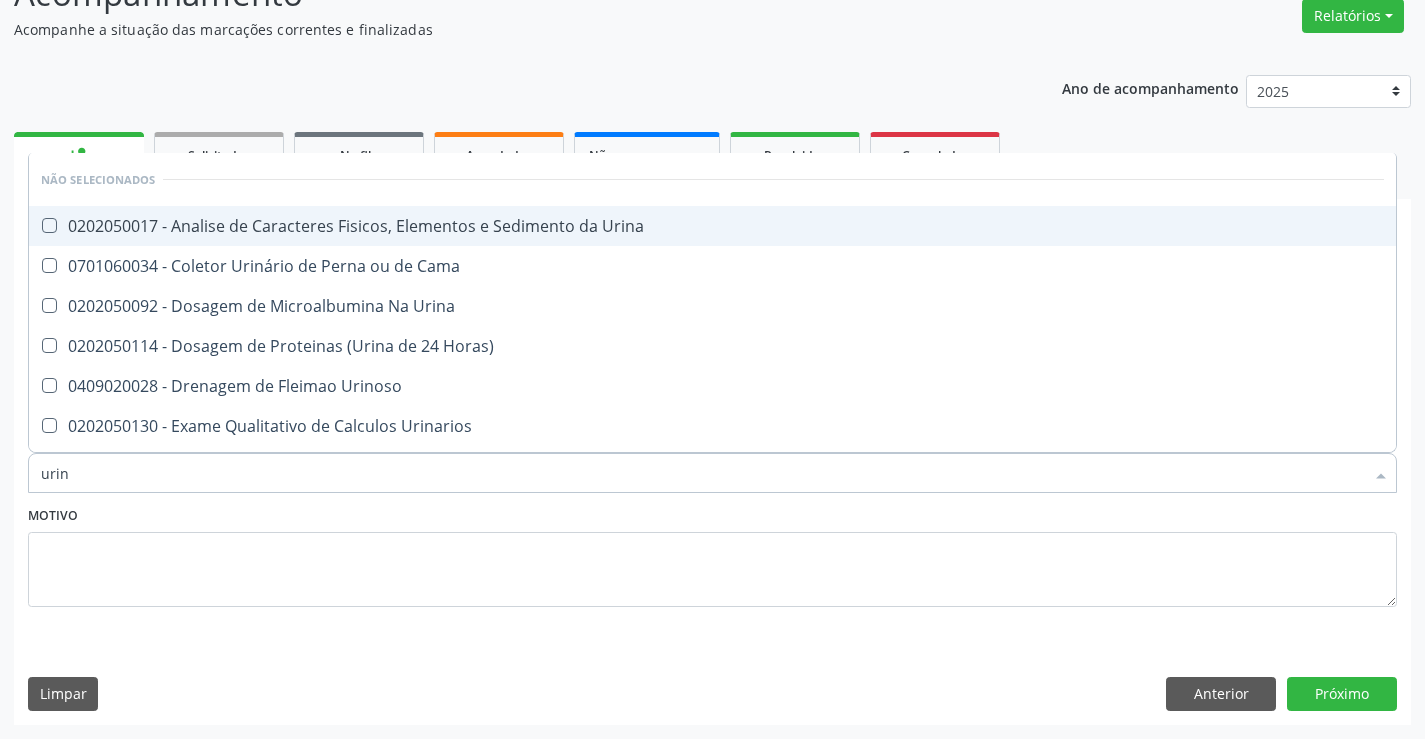 click on "0202050017 - Analise de Caracteres Fisicos, Elementos e Sedimento da Urina" at bounding box center [712, 226] 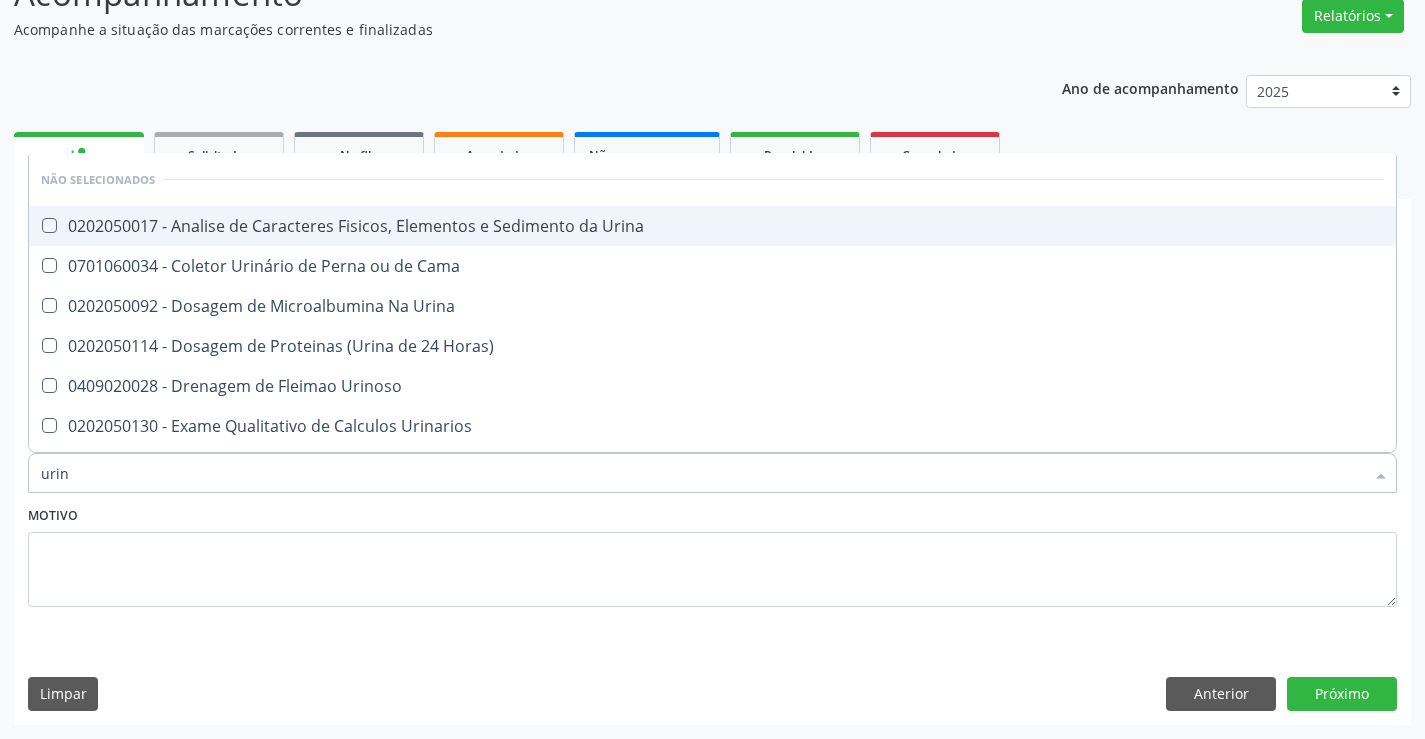 checkbox on "true" 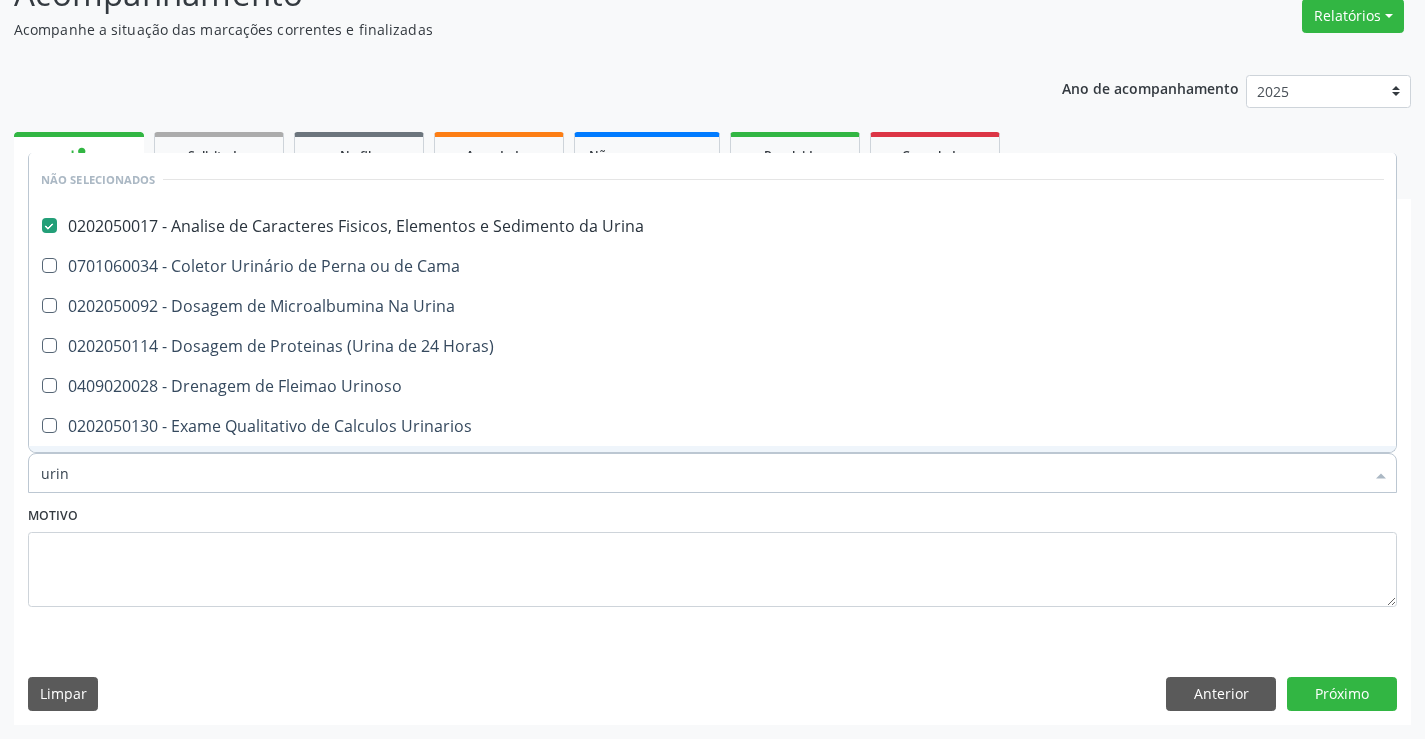 click on "Motivo" at bounding box center [712, 554] 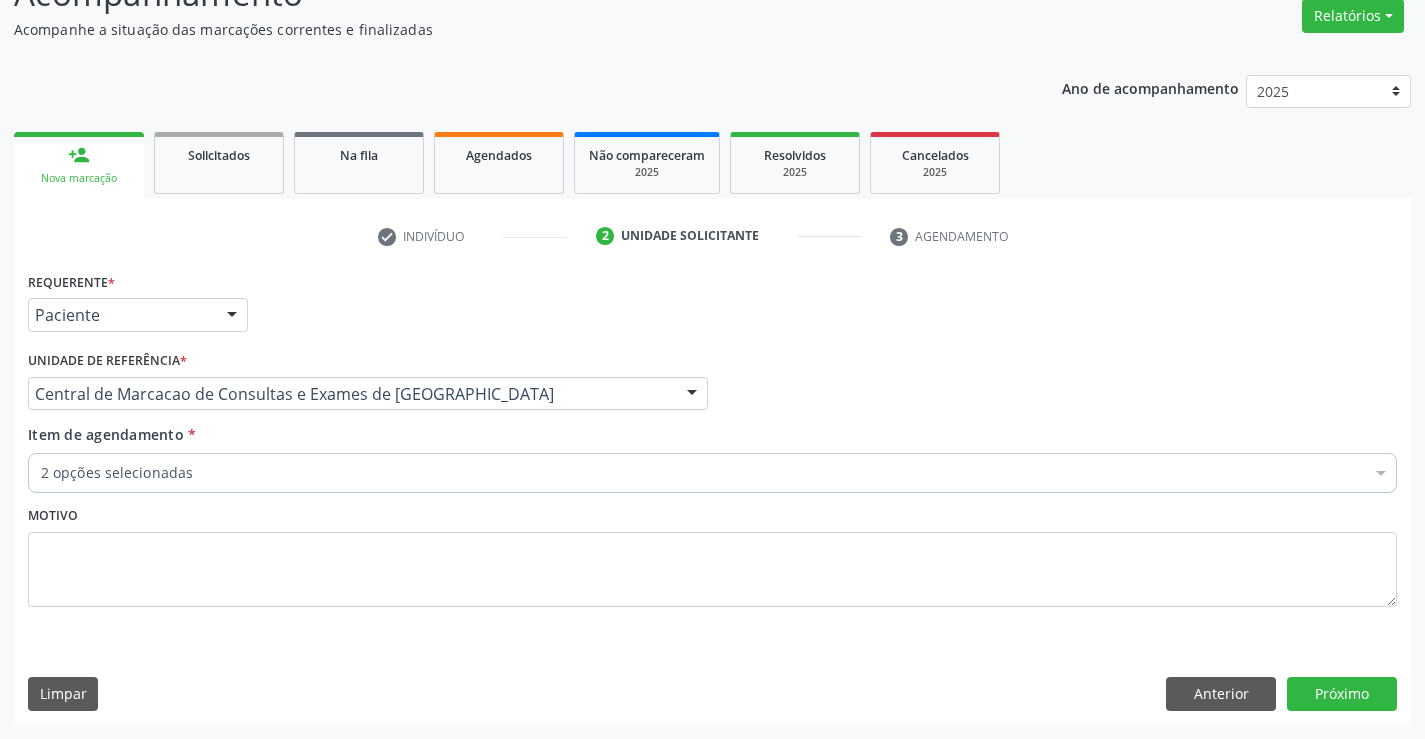 click on "2 opções selecionadas" at bounding box center (712, 473) 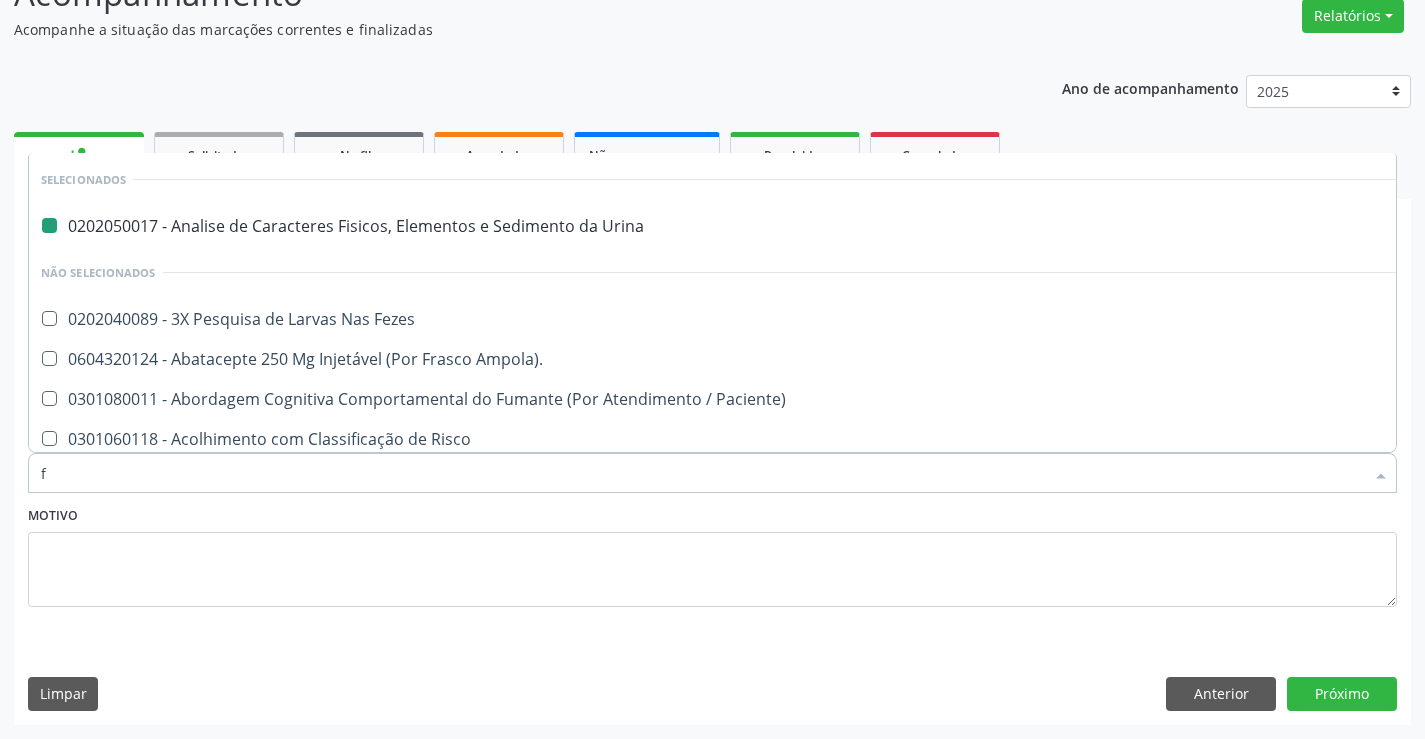 type on "fe" 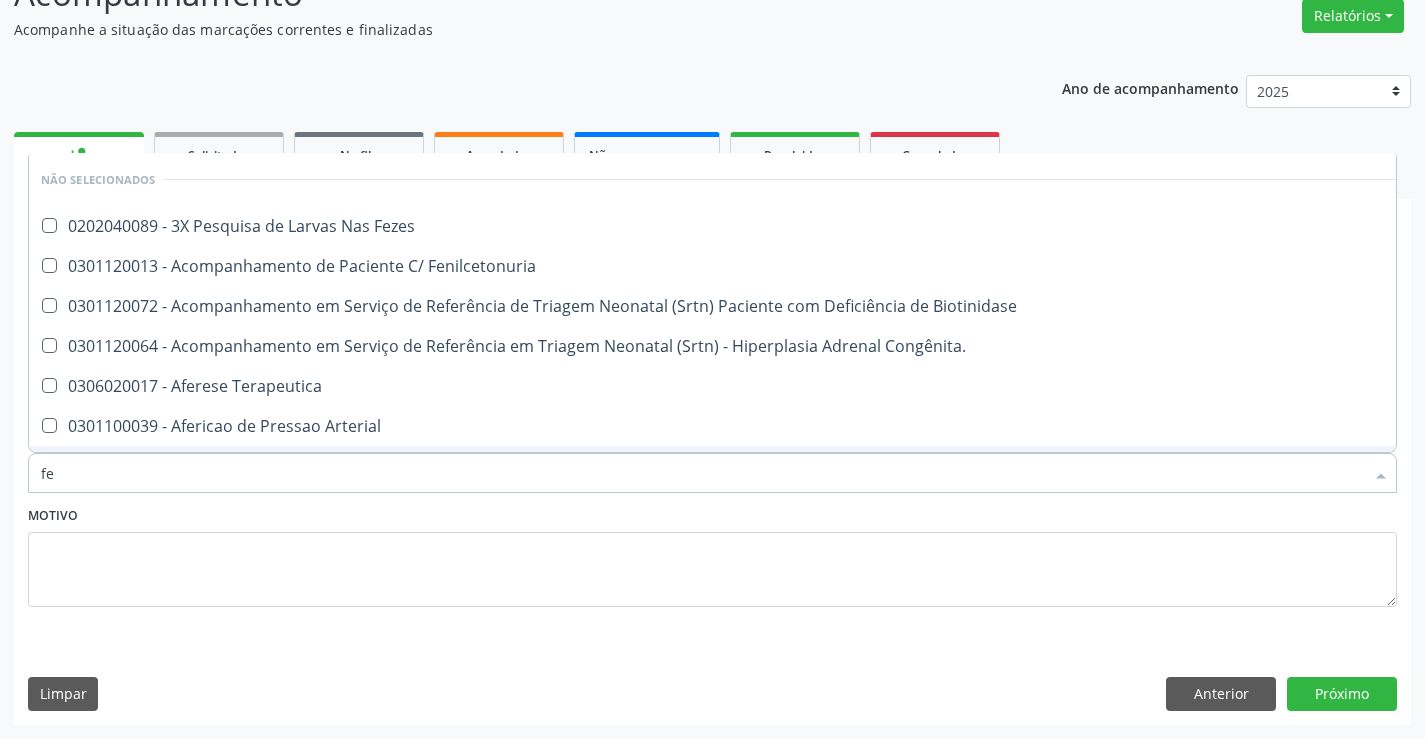 type on "fez" 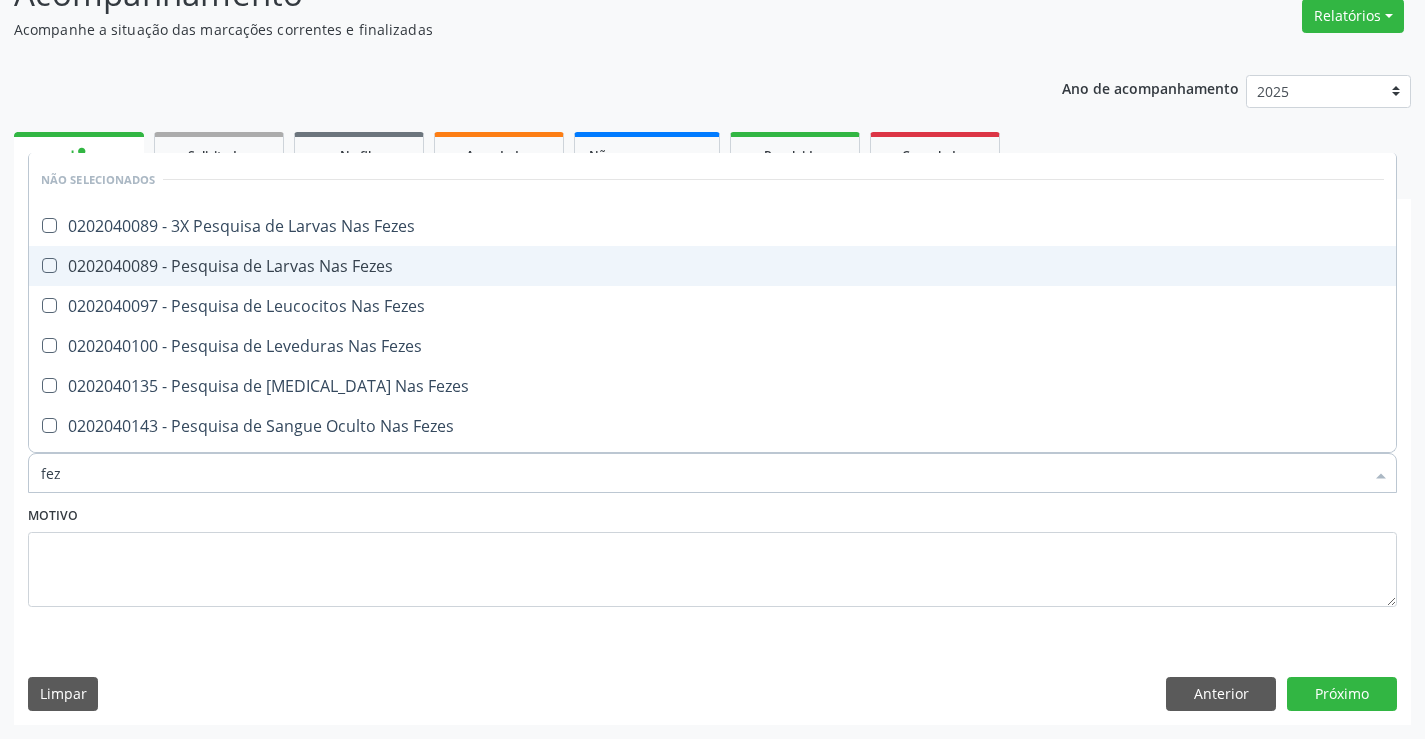 click on "0202040089 - Pesquisa de Larvas Nas Fezes" at bounding box center [712, 266] 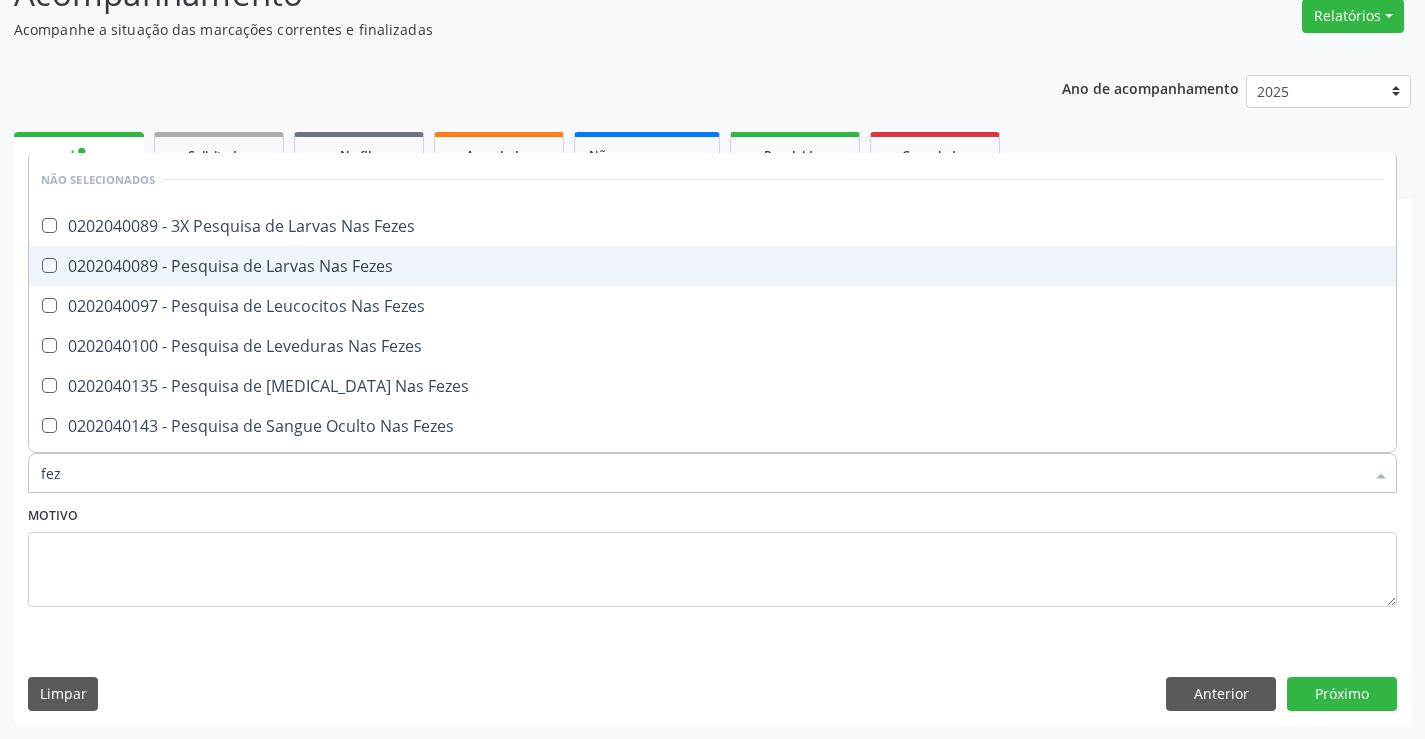 checkbox on "true" 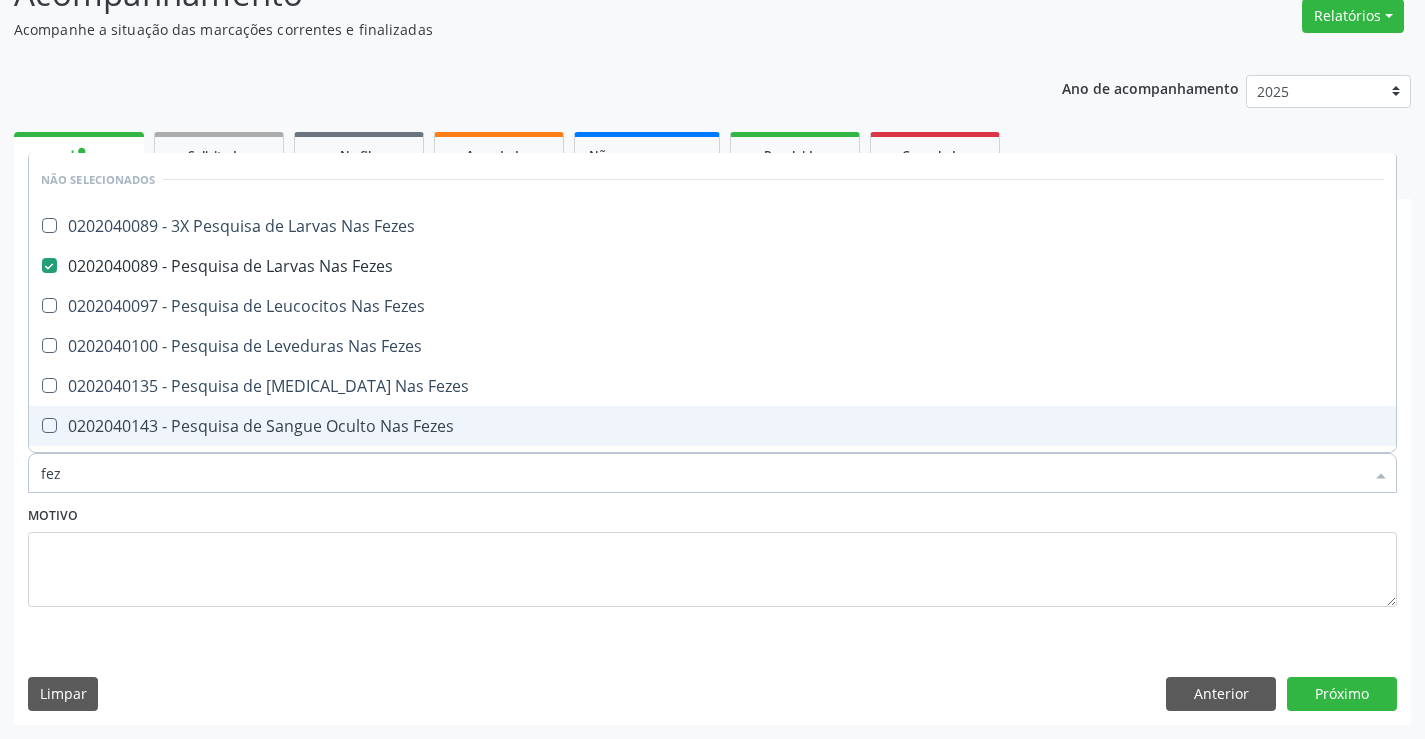 type on "fez" 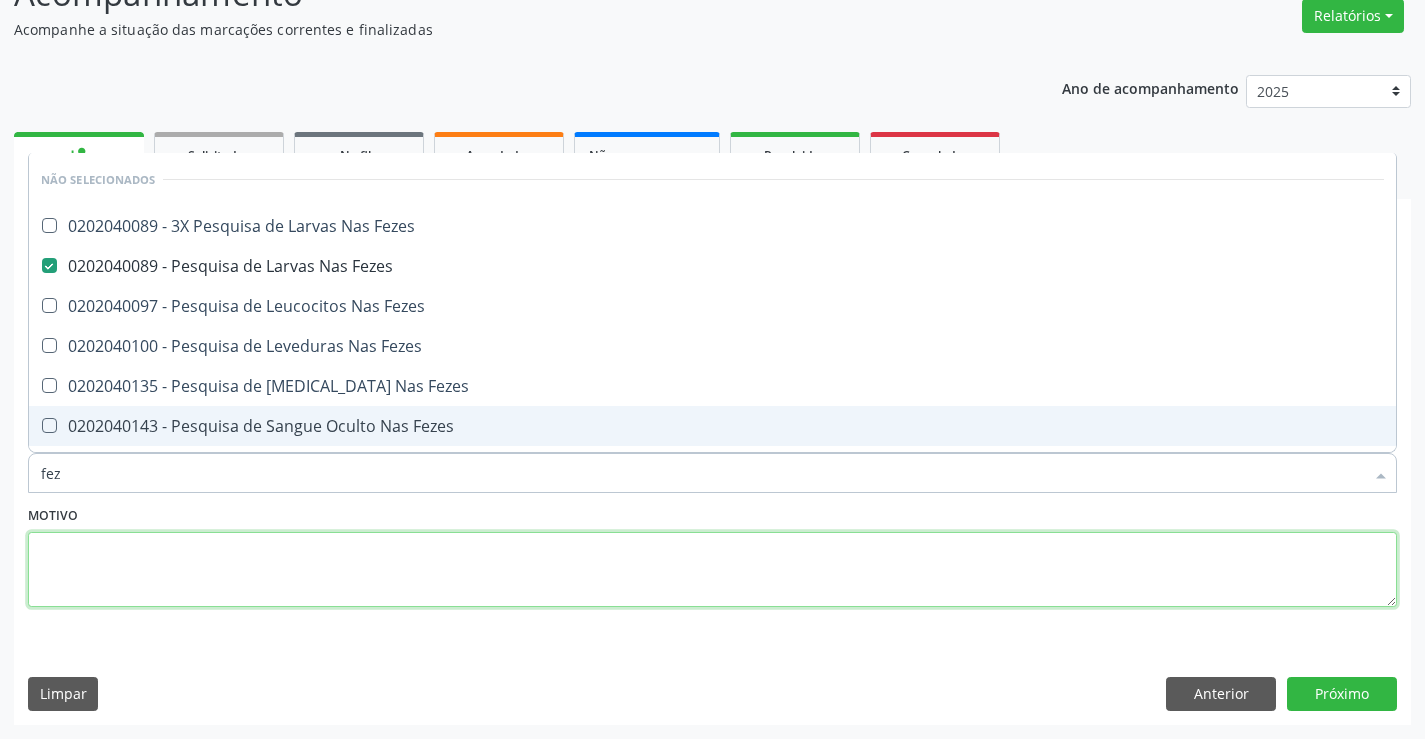 click at bounding box center [712, 570] 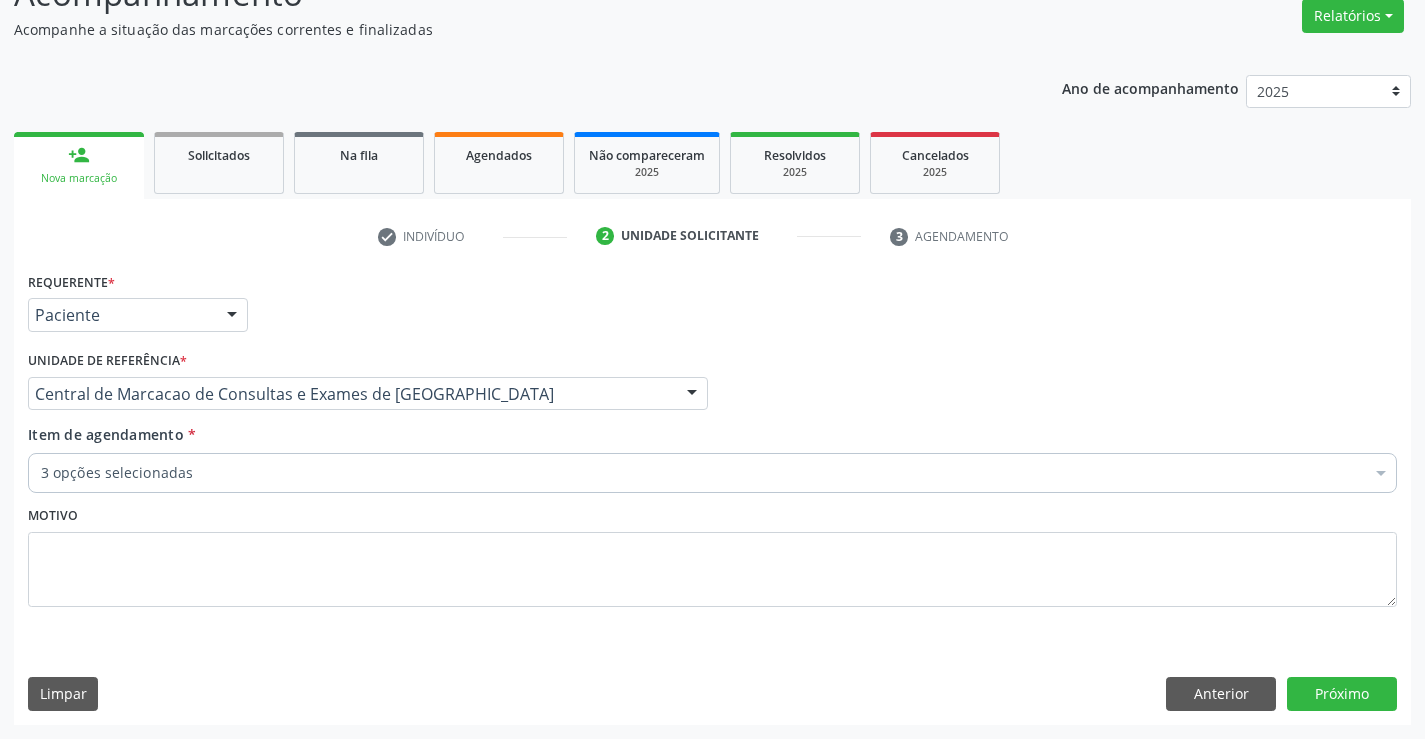 click on "3 opções selecionadas" at bounding box center [712, 473] 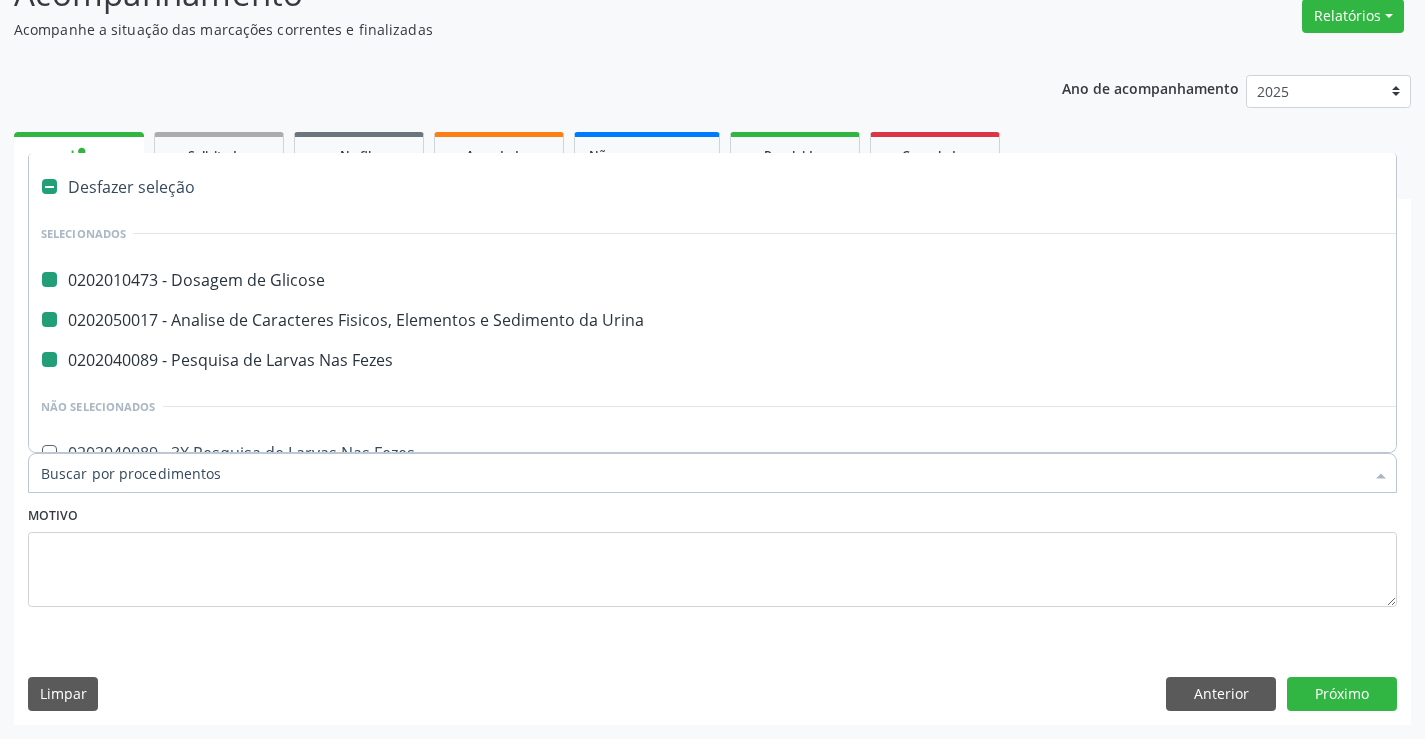 type on "h" 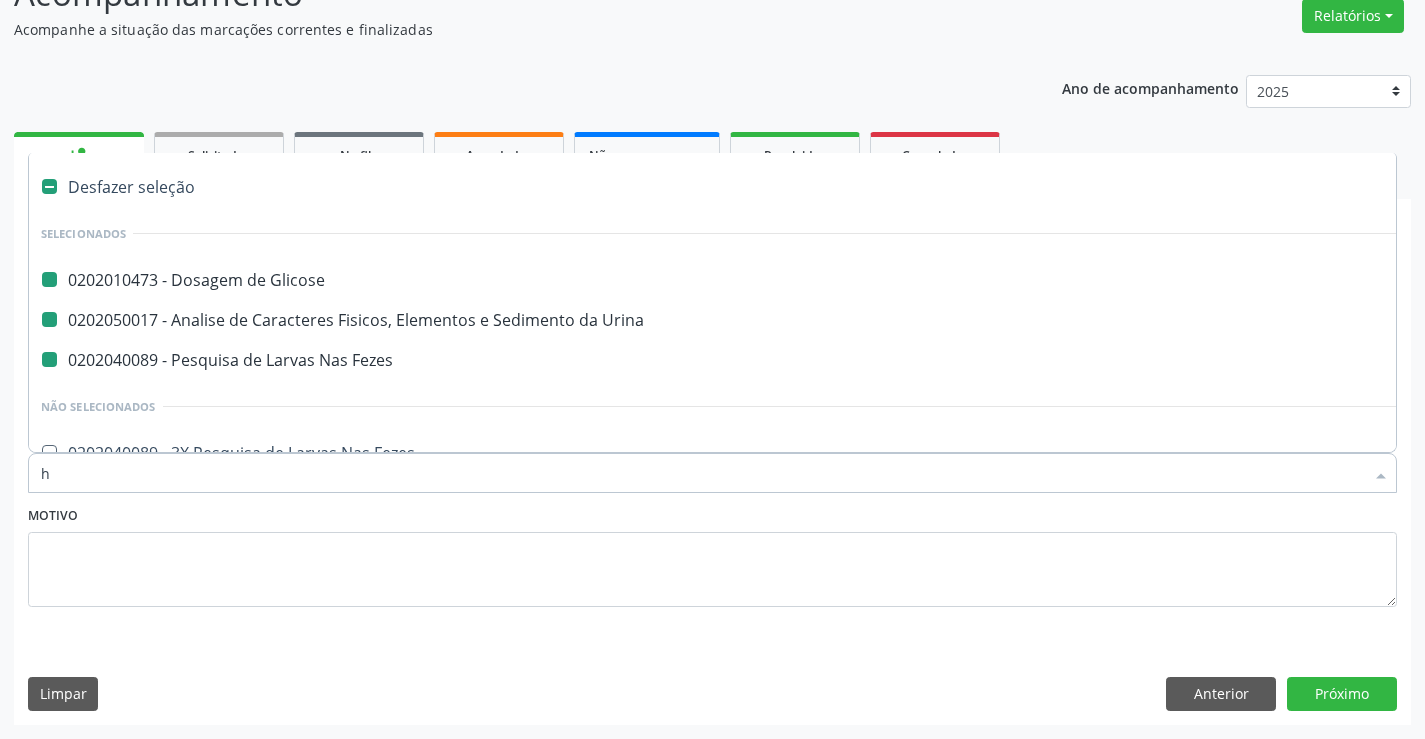 checkbox on "false" 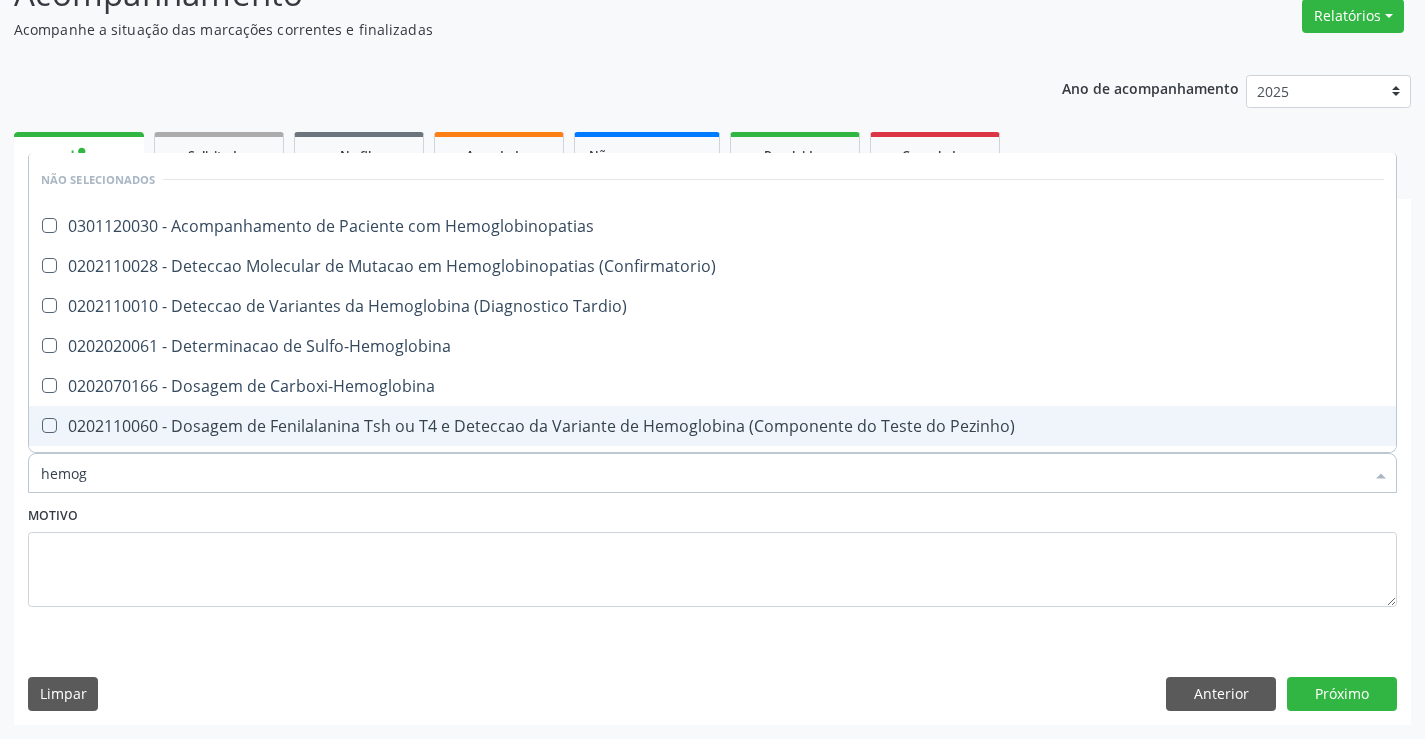 type on "hemogr" 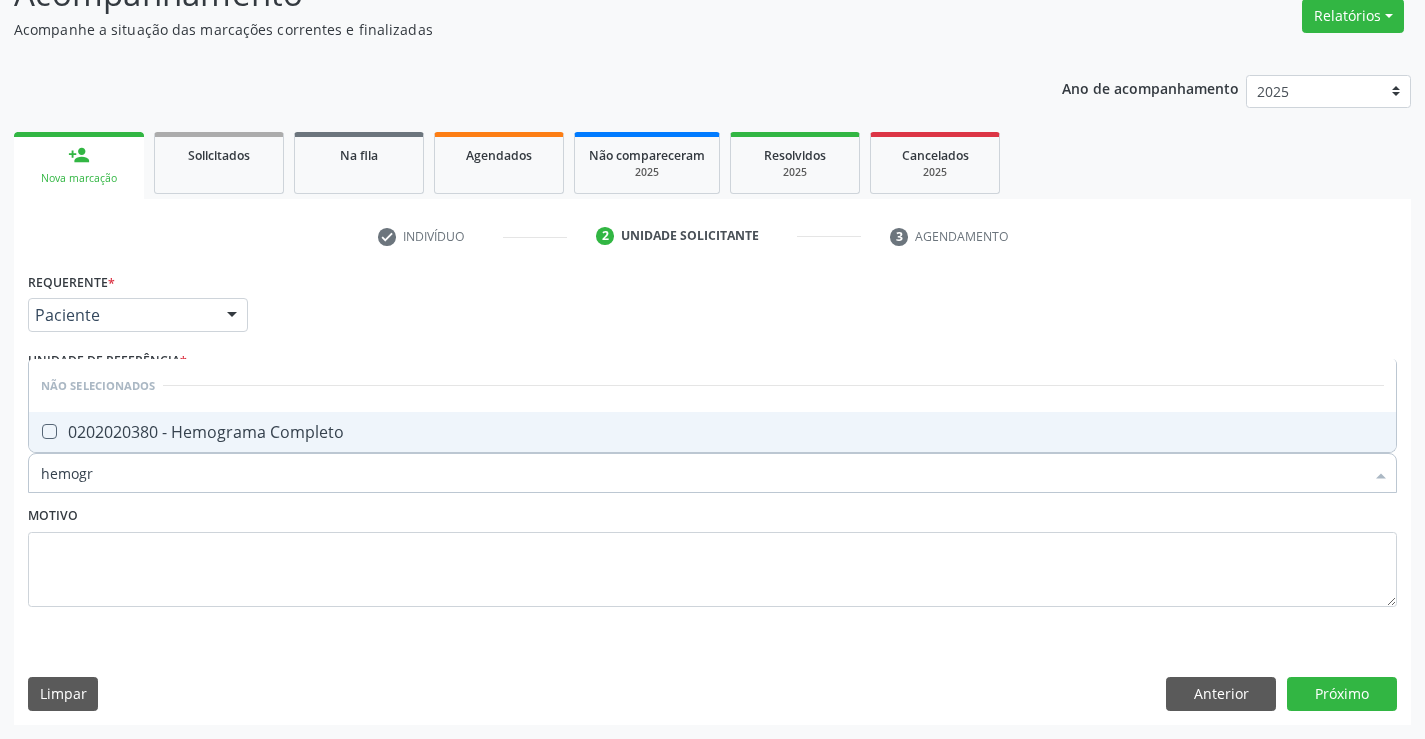 click on "0202020380 - Hemograma Completo" at bounding box center (712, 432) 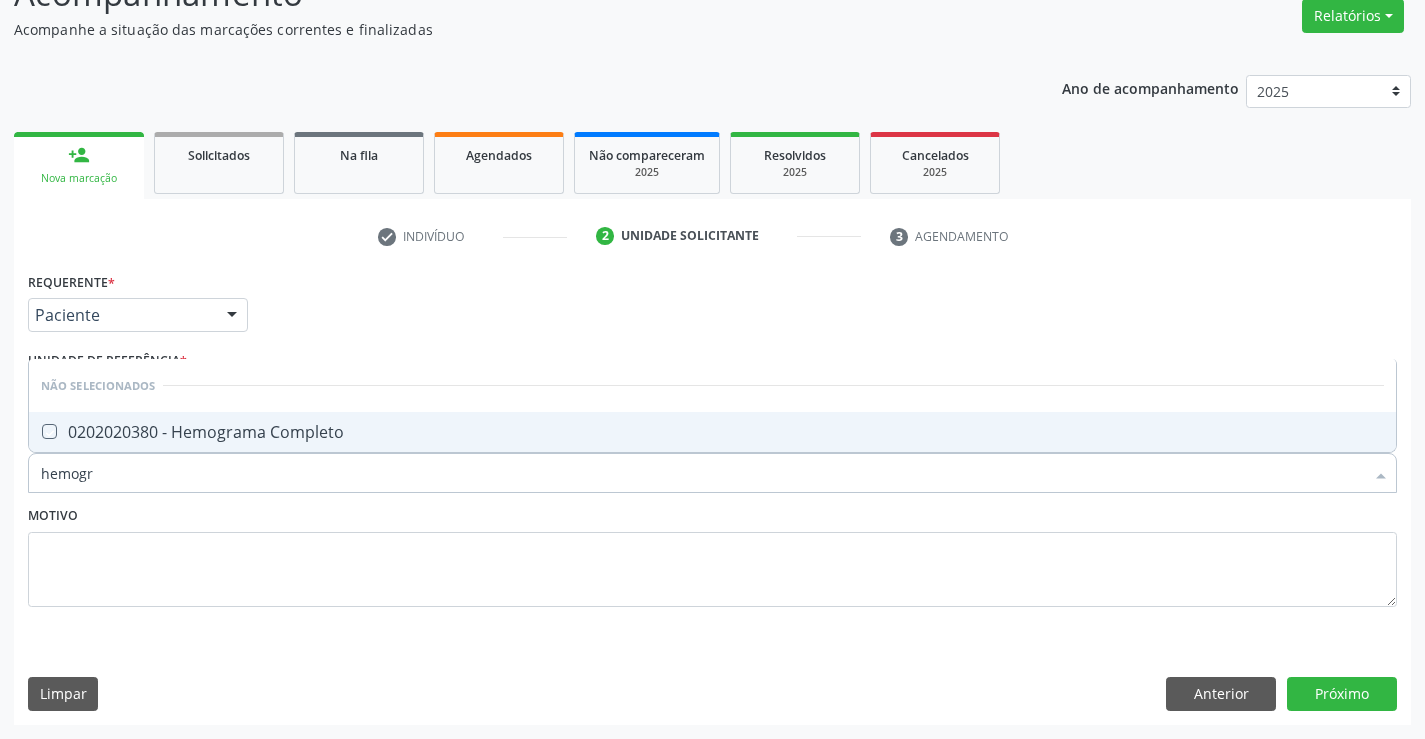 checkbox on "true" 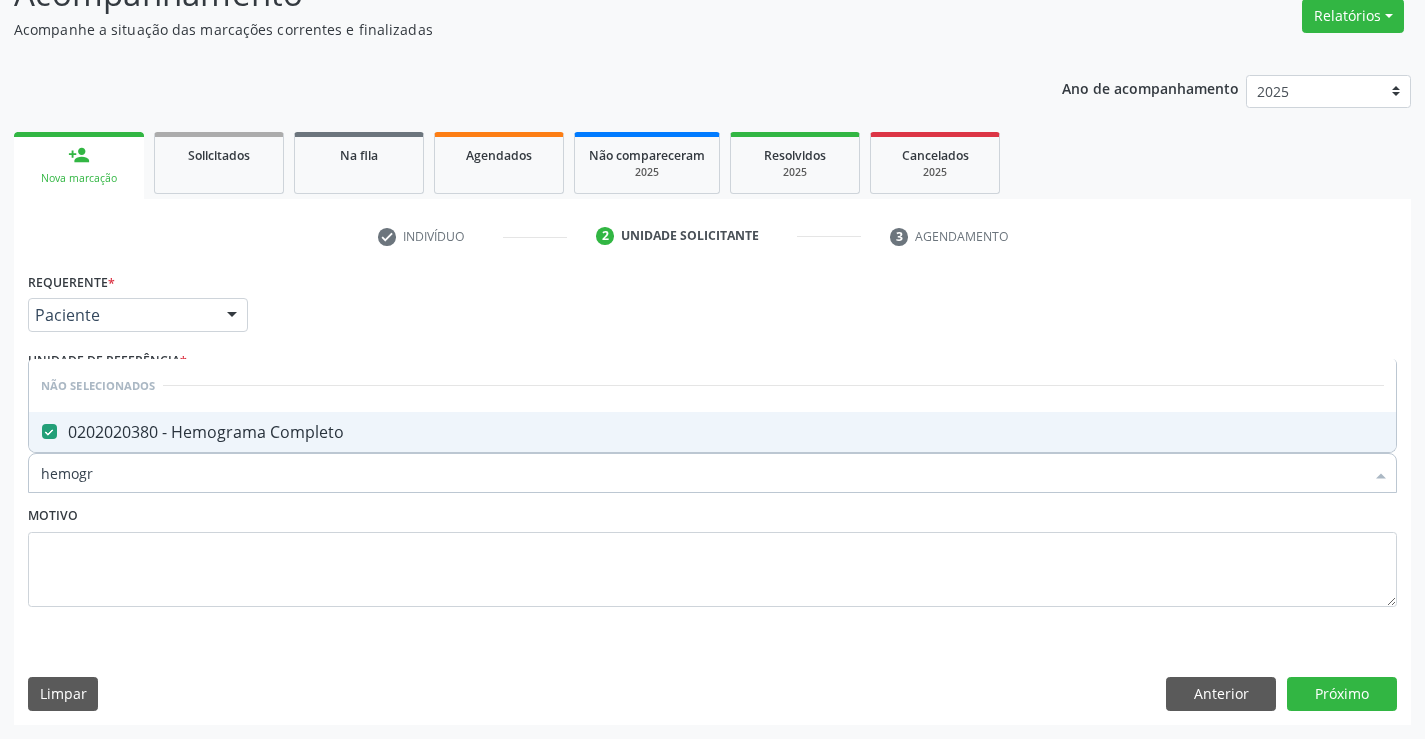 type on "hemogr" 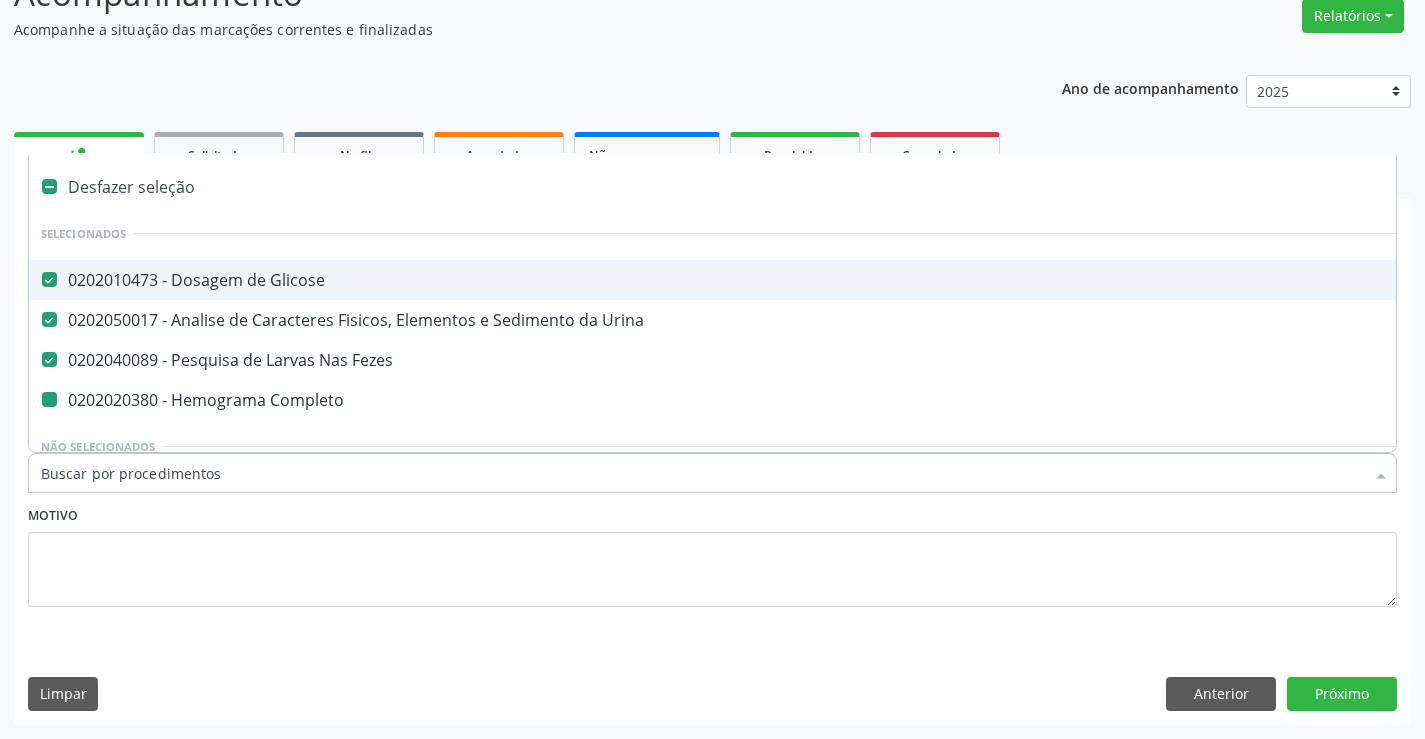 type on "p" 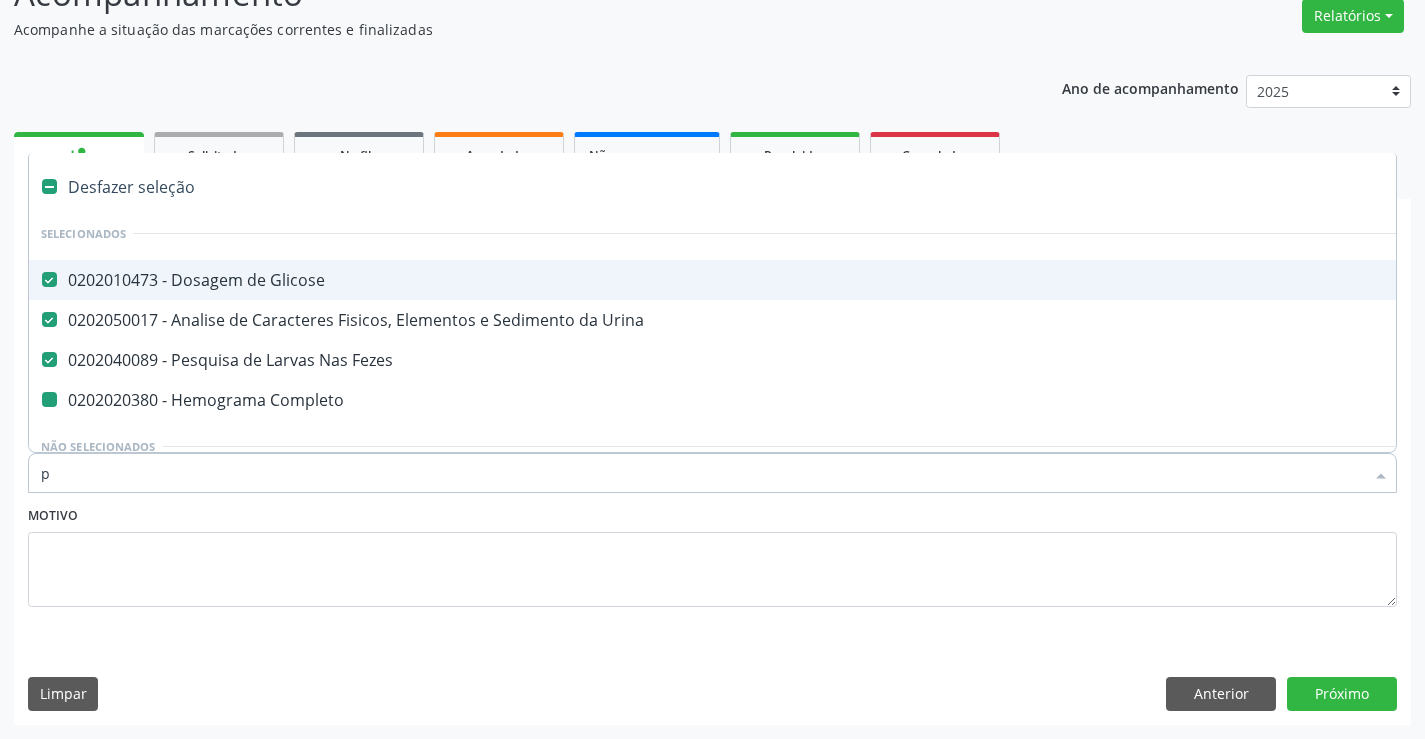 checkbox on "false" 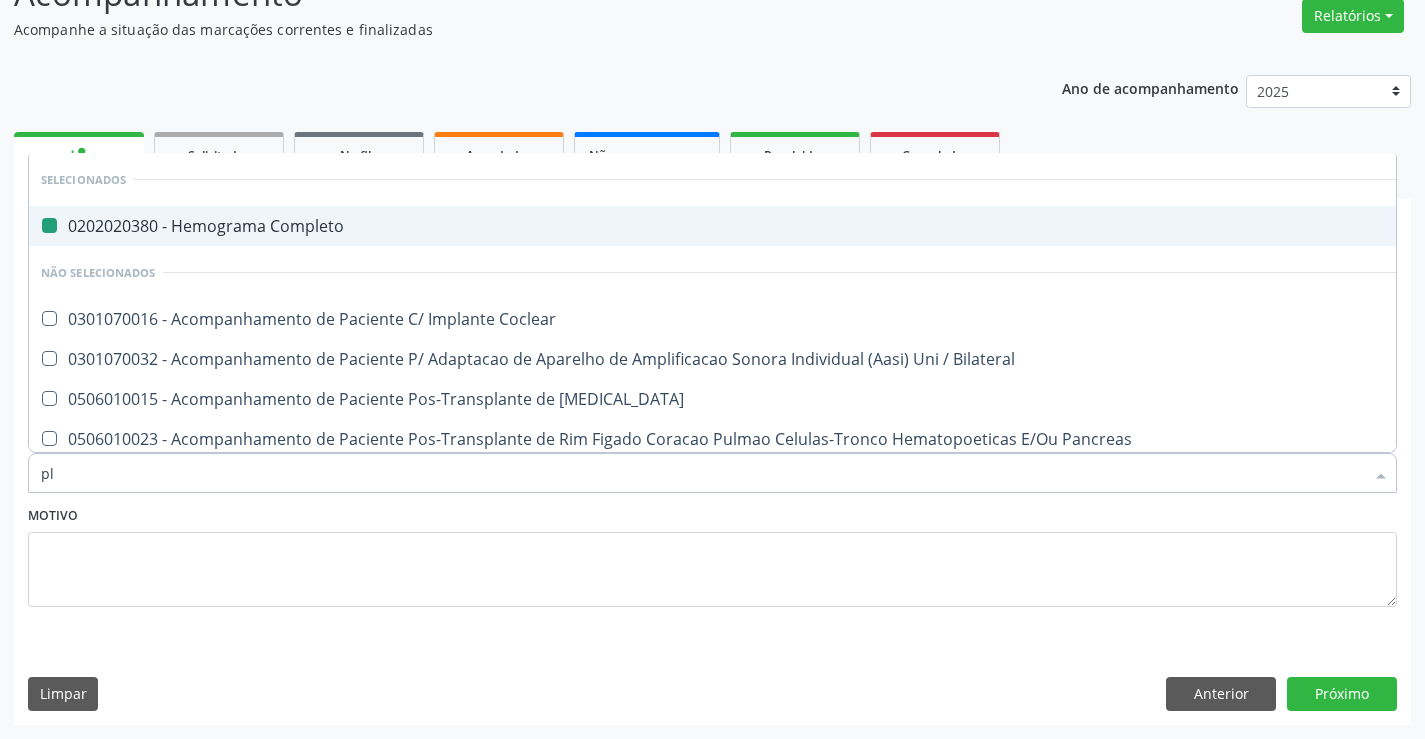 type on "pla" 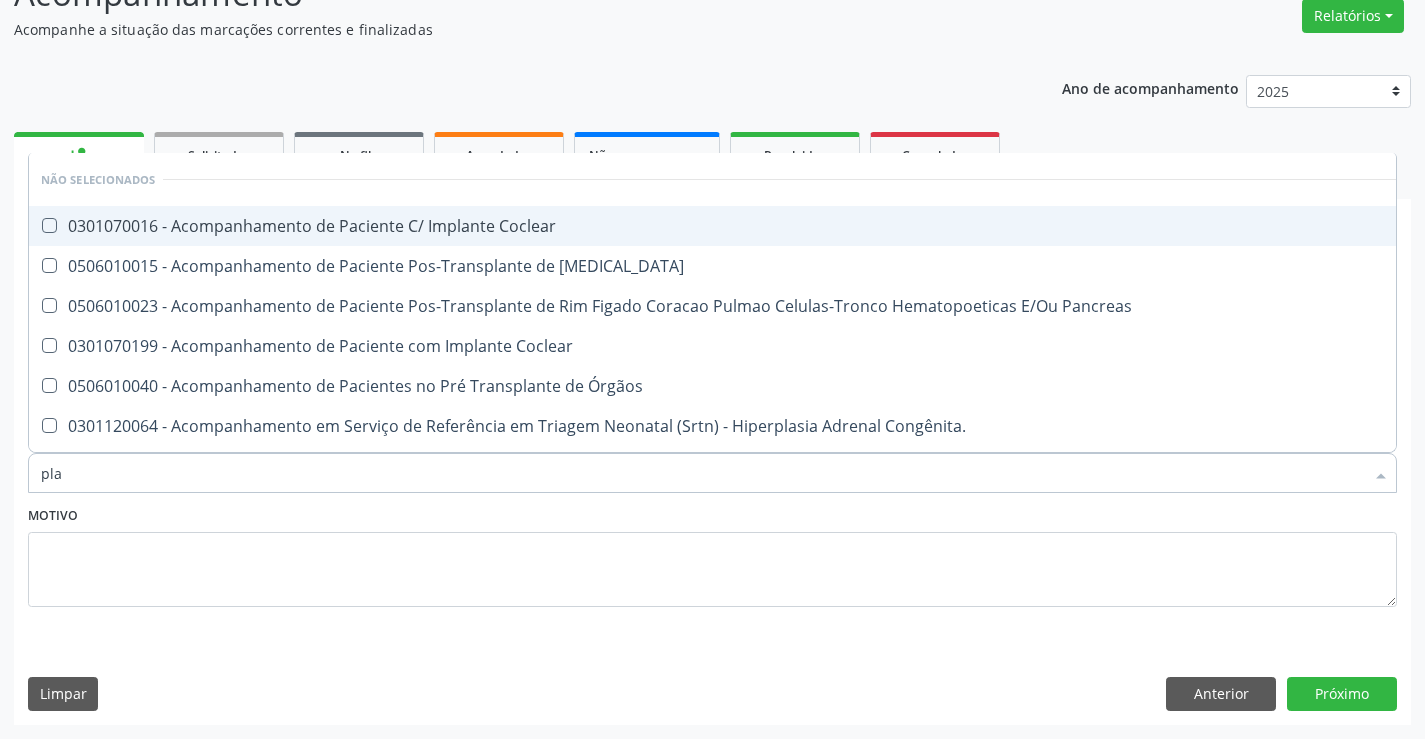 type on "plaq" 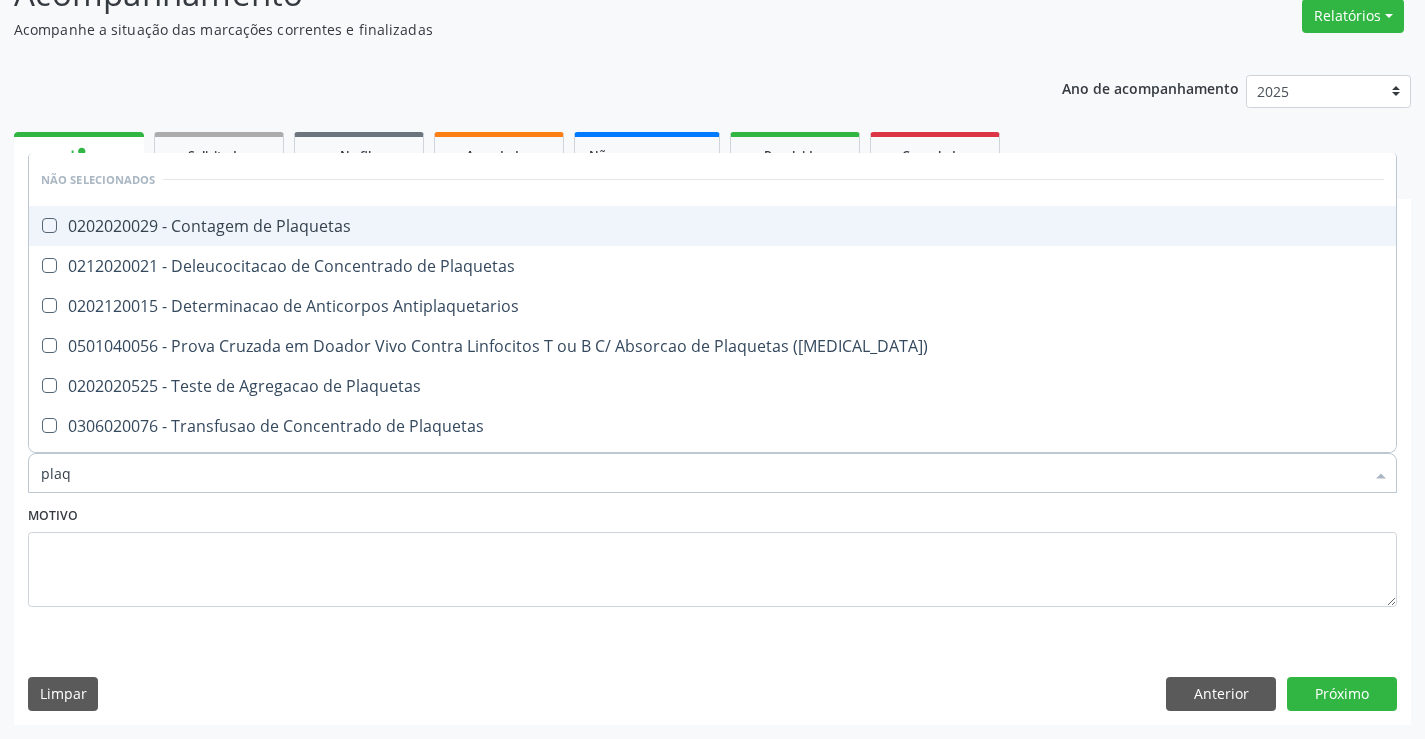 click on "0202020029 - Contagem de Plaquetas" at bounding box center [712, 226] 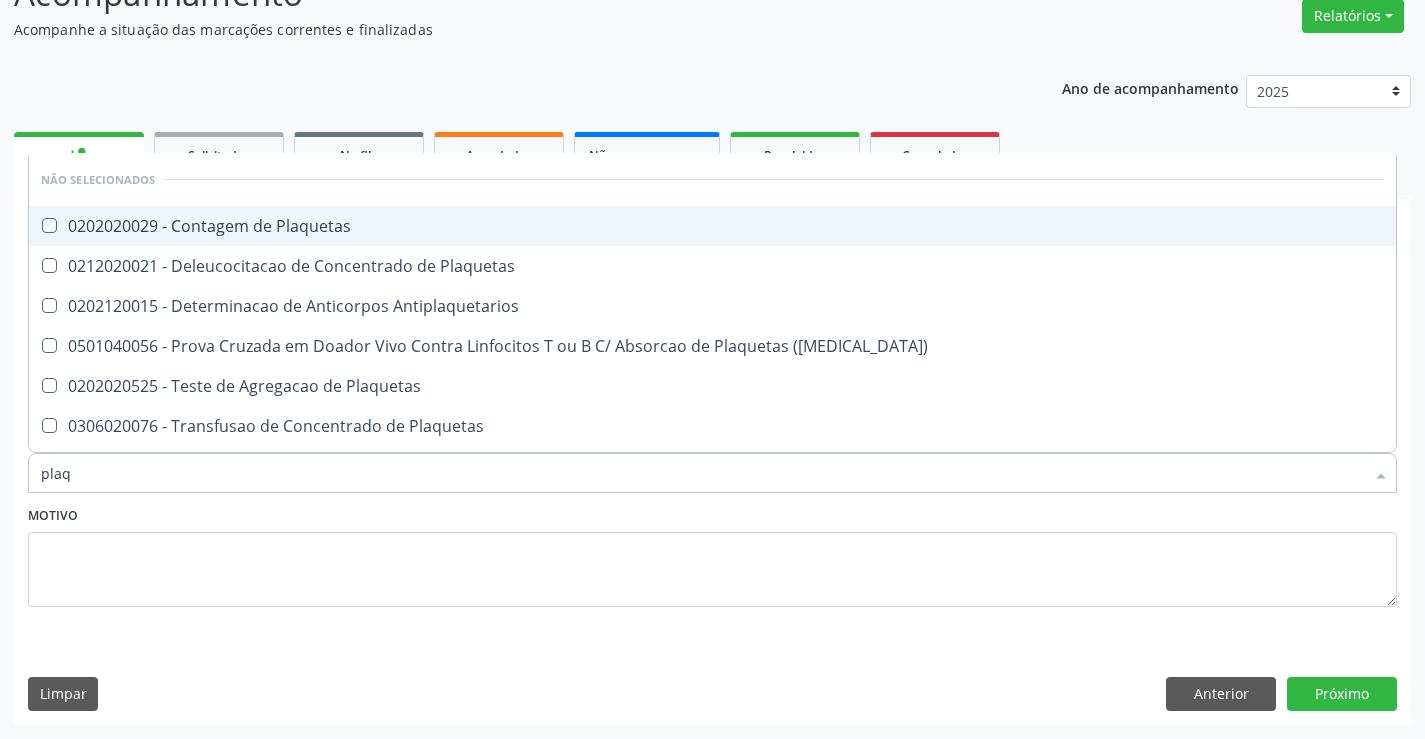 checkbox on "true" 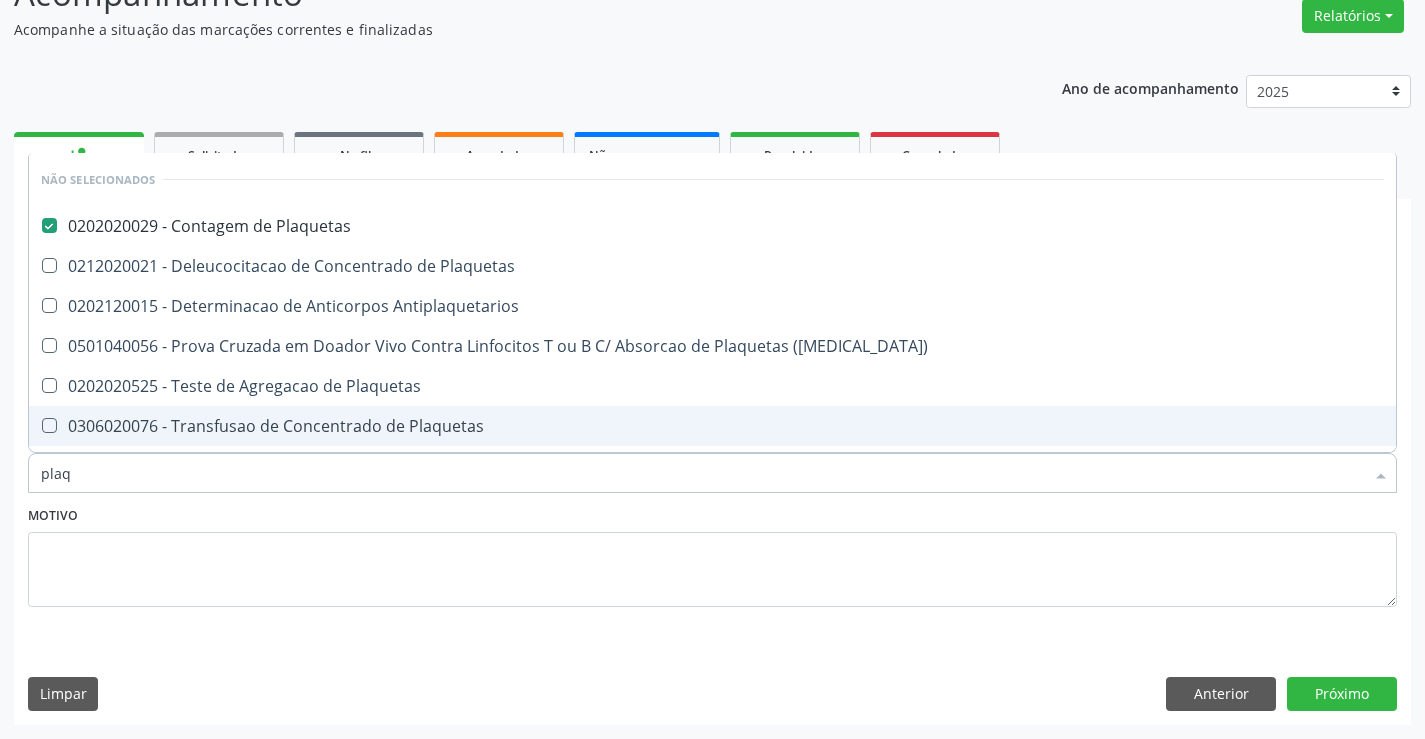 type on "plaq" 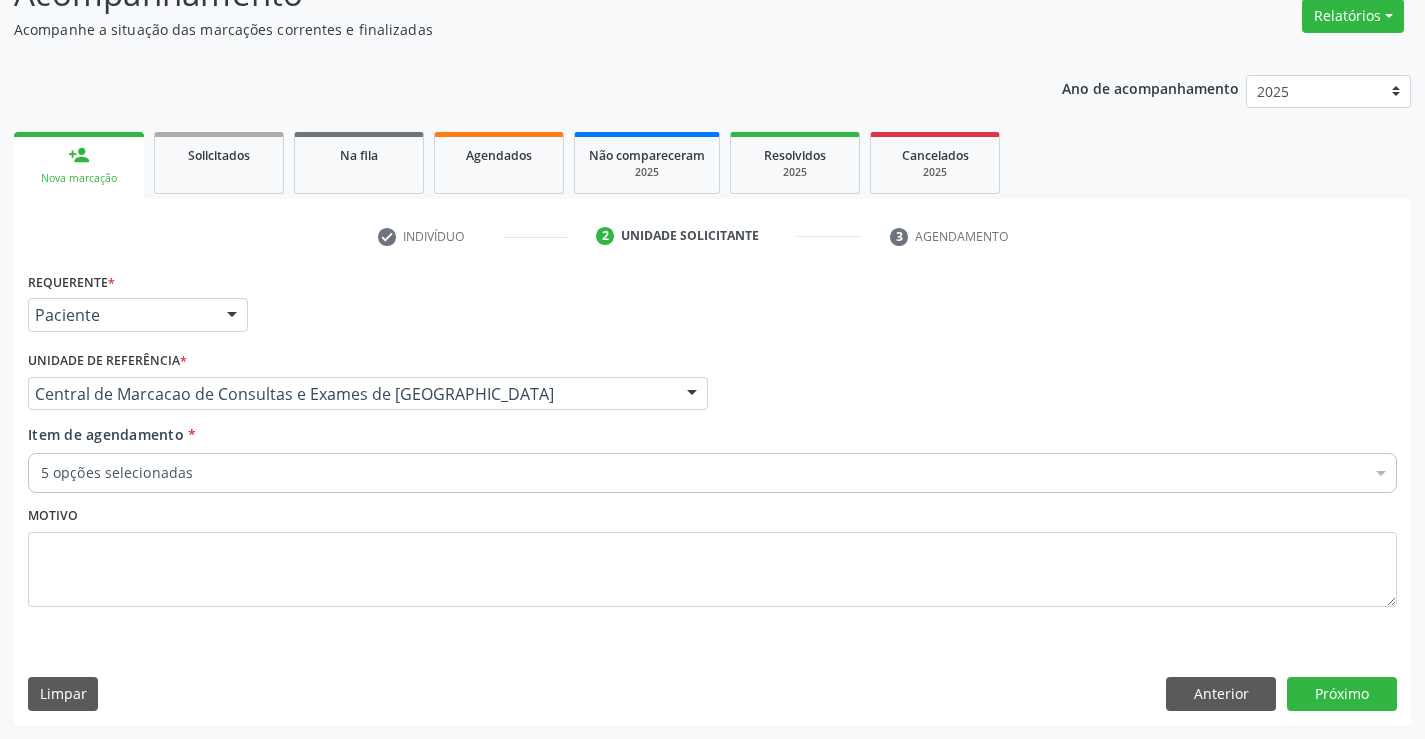 scroll, scrollTop: 74, scrollLeft: 0, axis: vertical 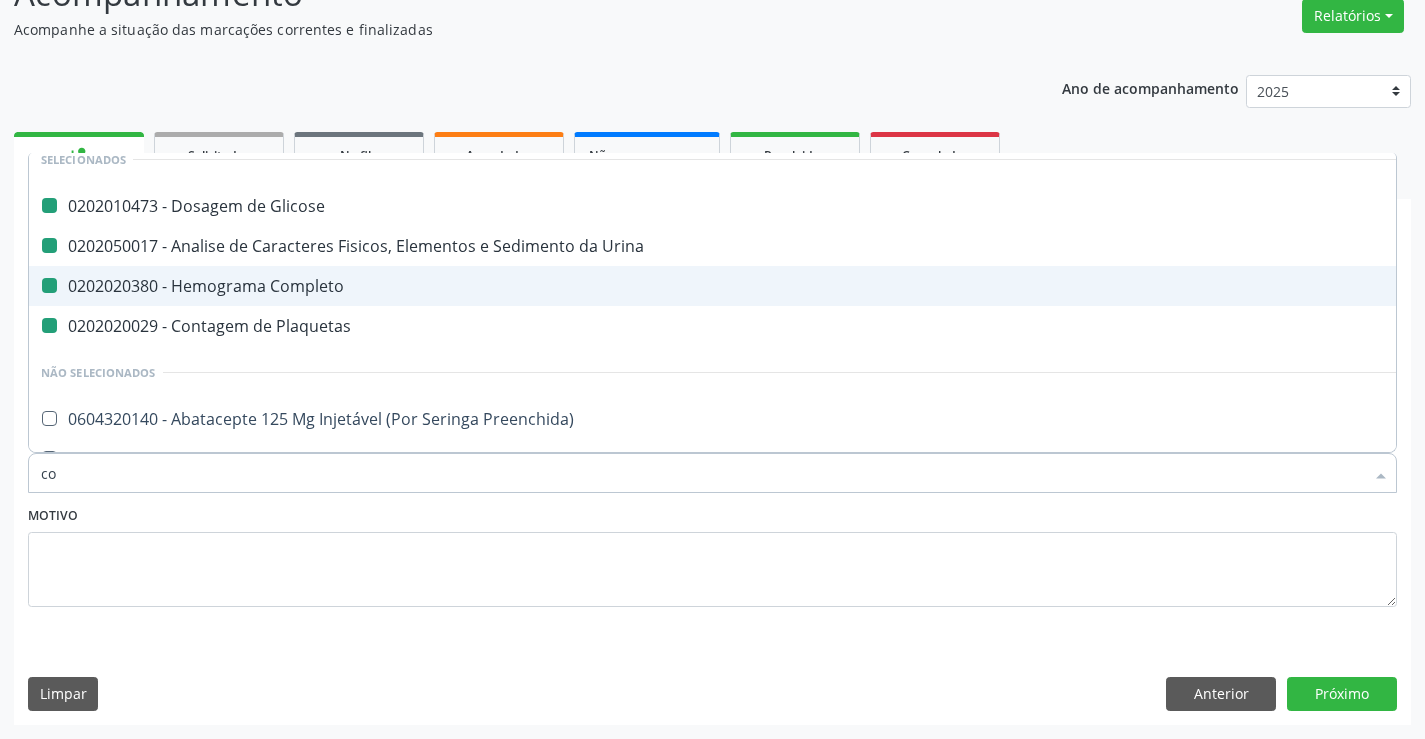 type on "col" 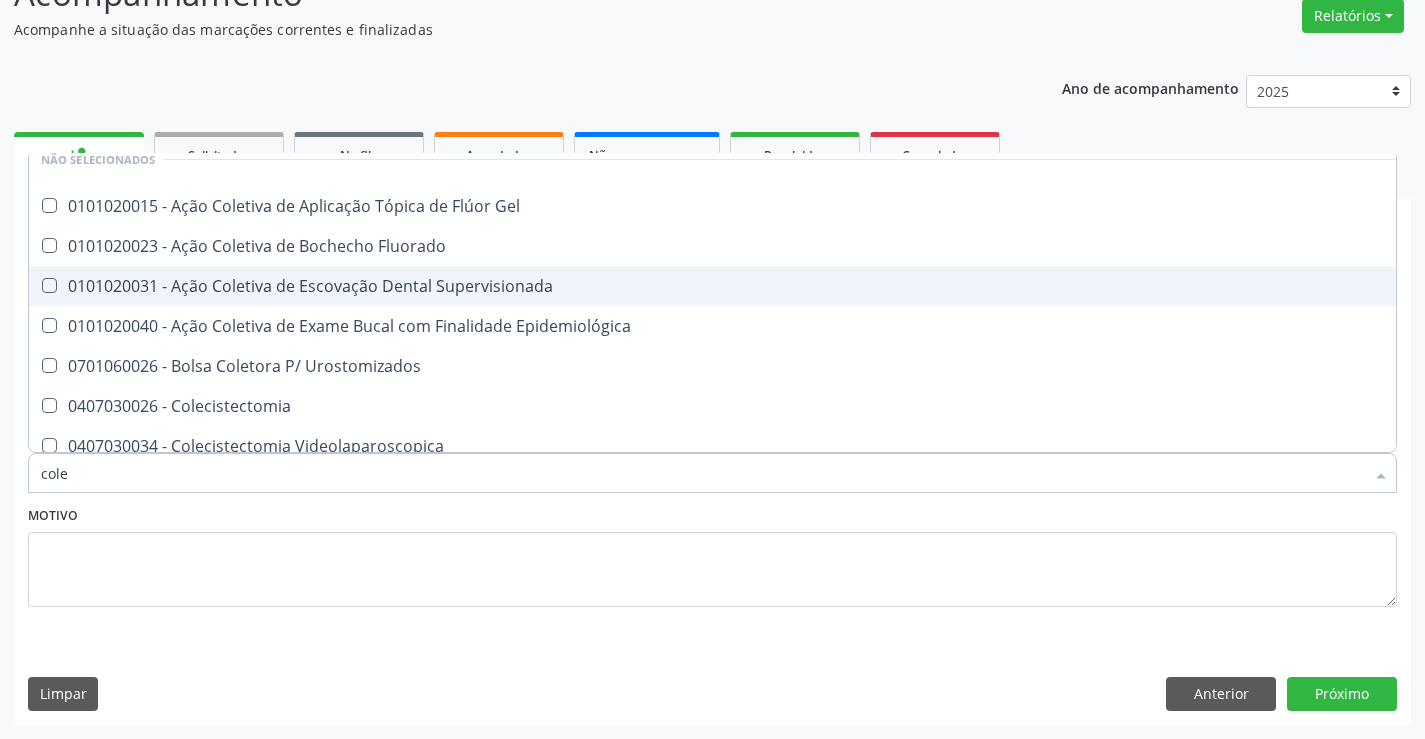 type on "coles" 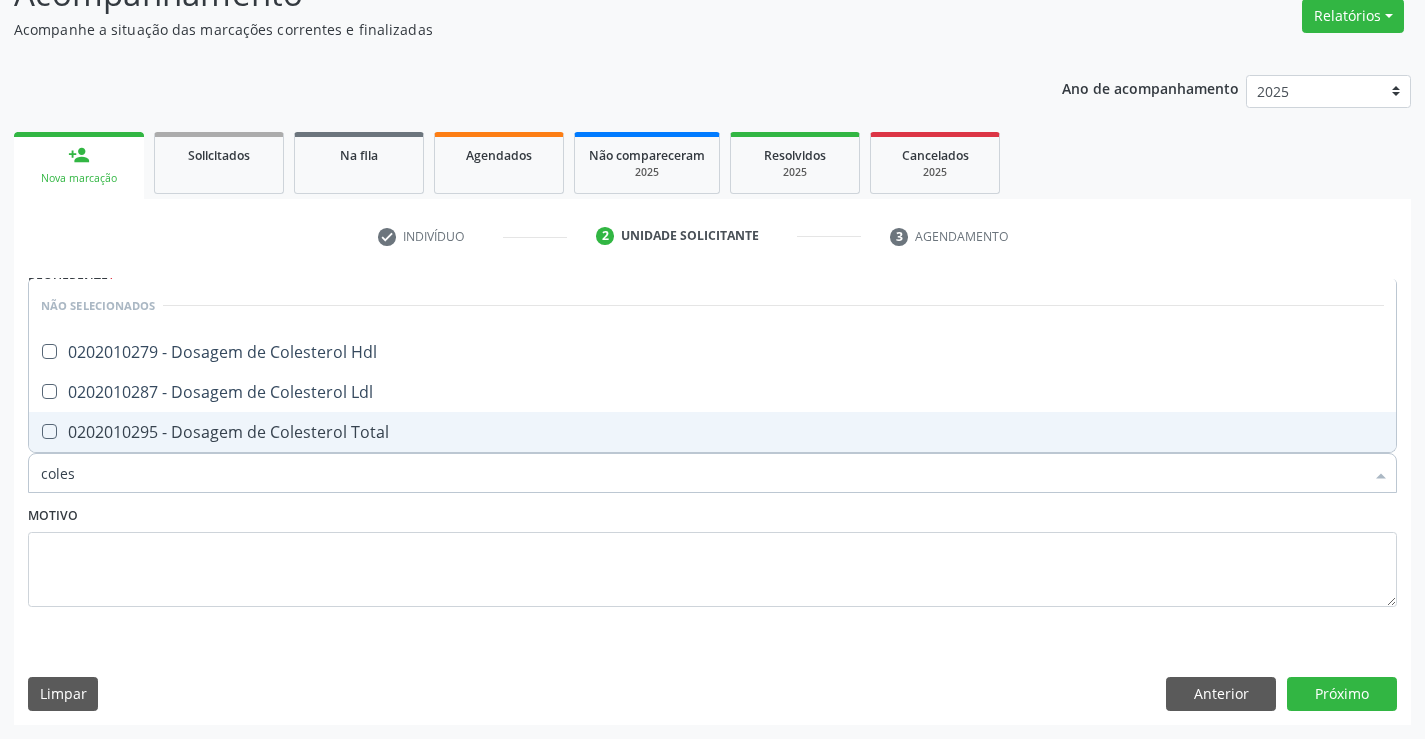scroll, scrollTop: 0, scrollLeft: 0, axis: both 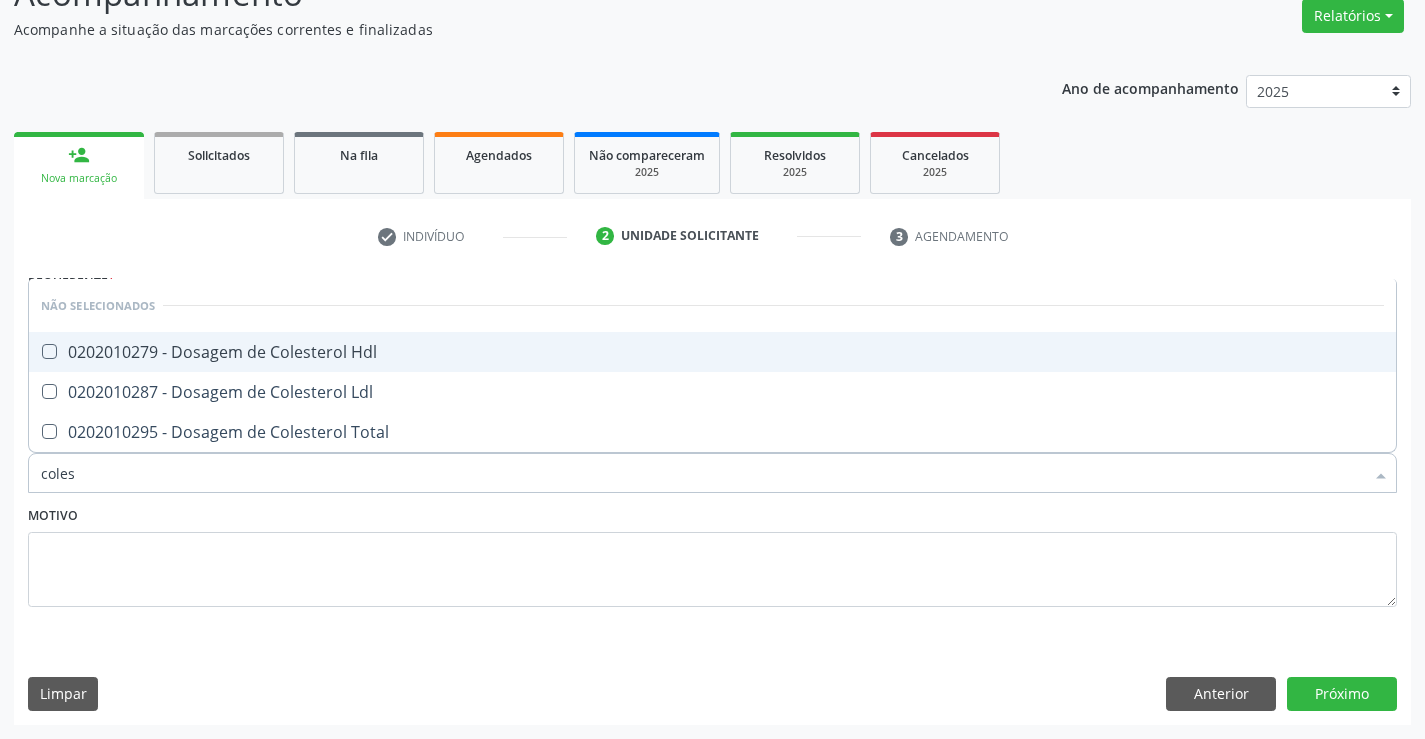 click on "0202010279 - Dosagem de Colesterol Hdl" at bounding box center (712, 352) 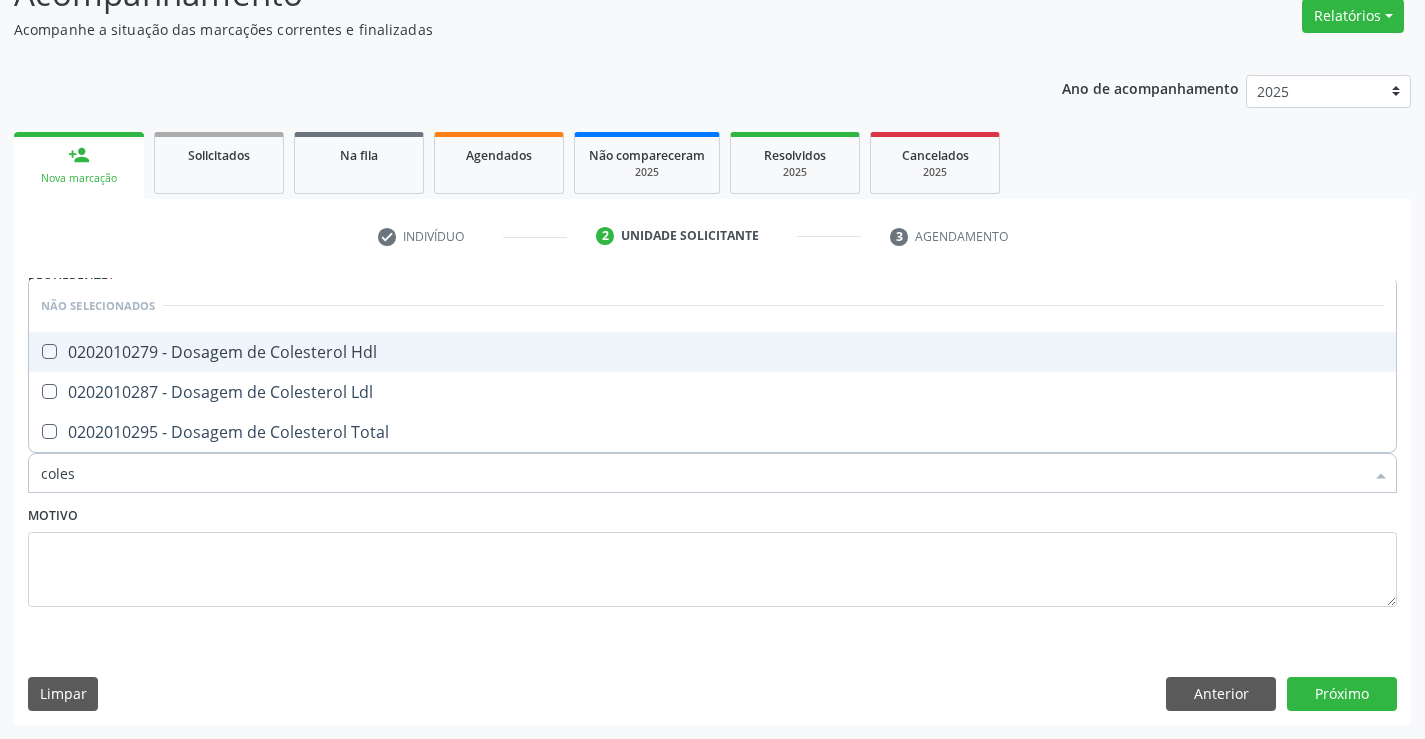 checkbox on "true" 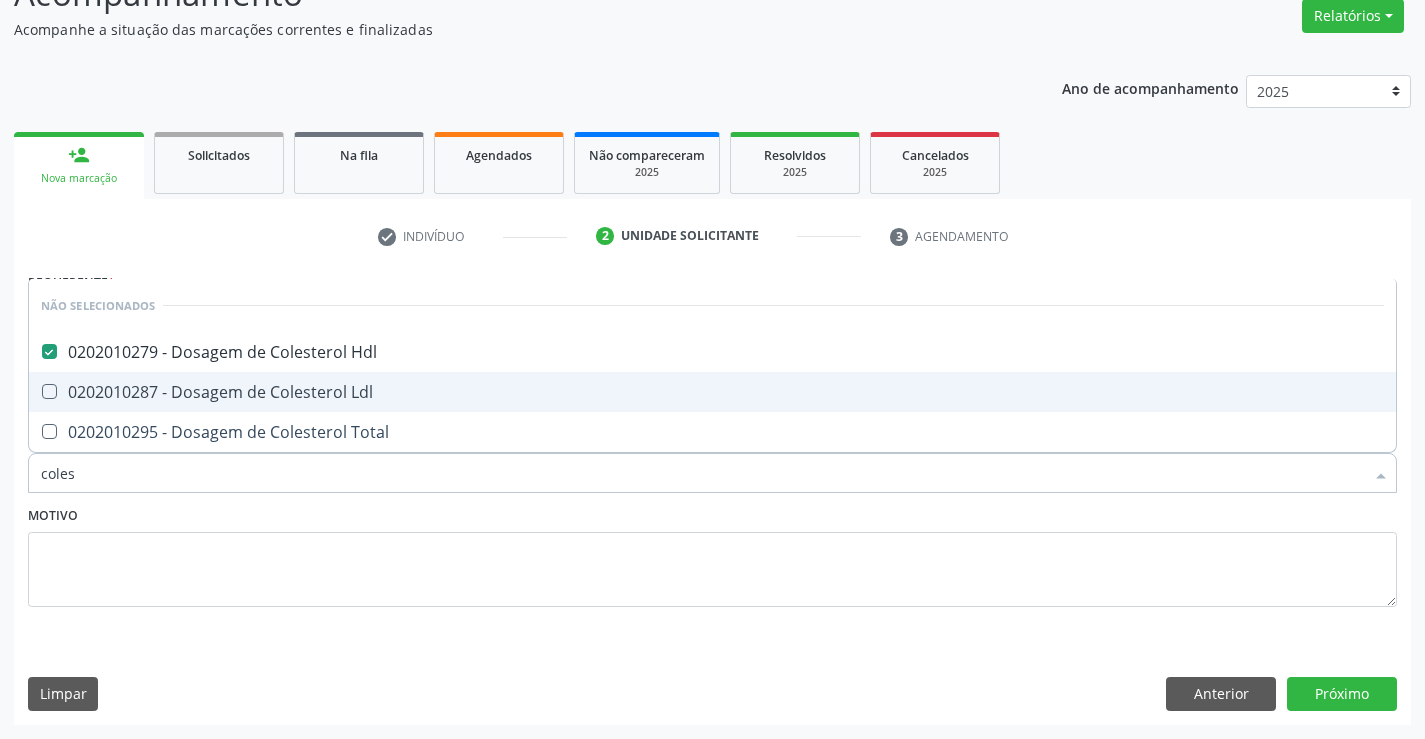 click on "0202010287 - Dosagem de Colesterol Ldl" at bounding box center (712, 392) 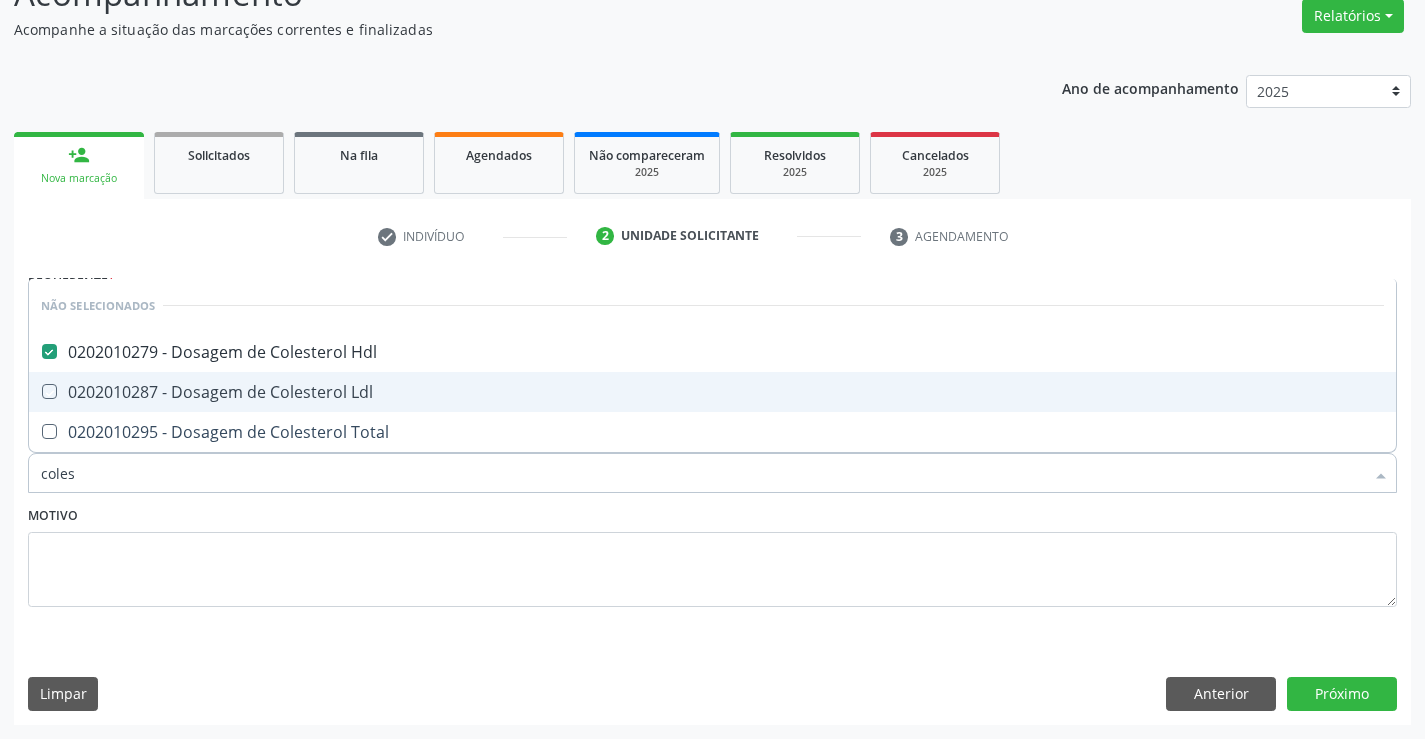 checkbox on "true" 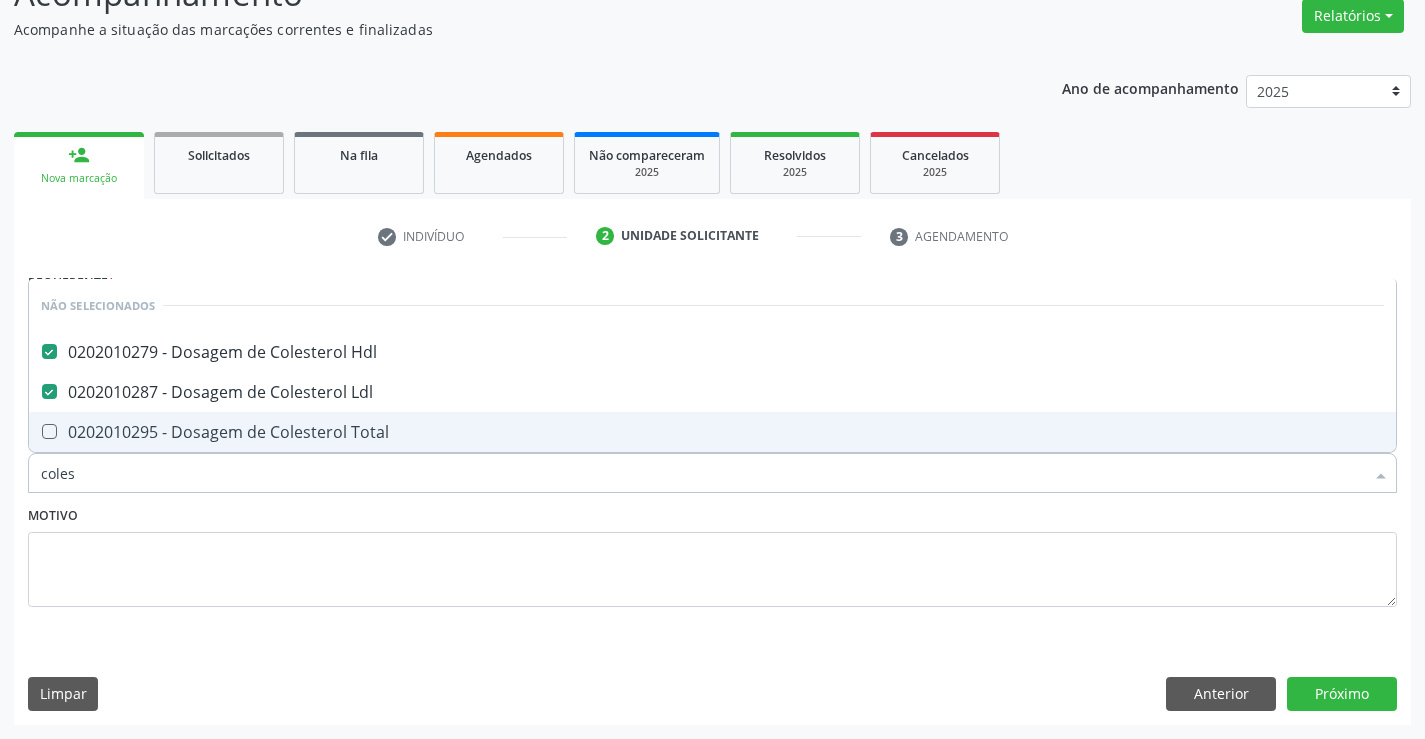 click on "0202010295 - Dosagem de Colesterol Total" at bounding box center (712, 432) 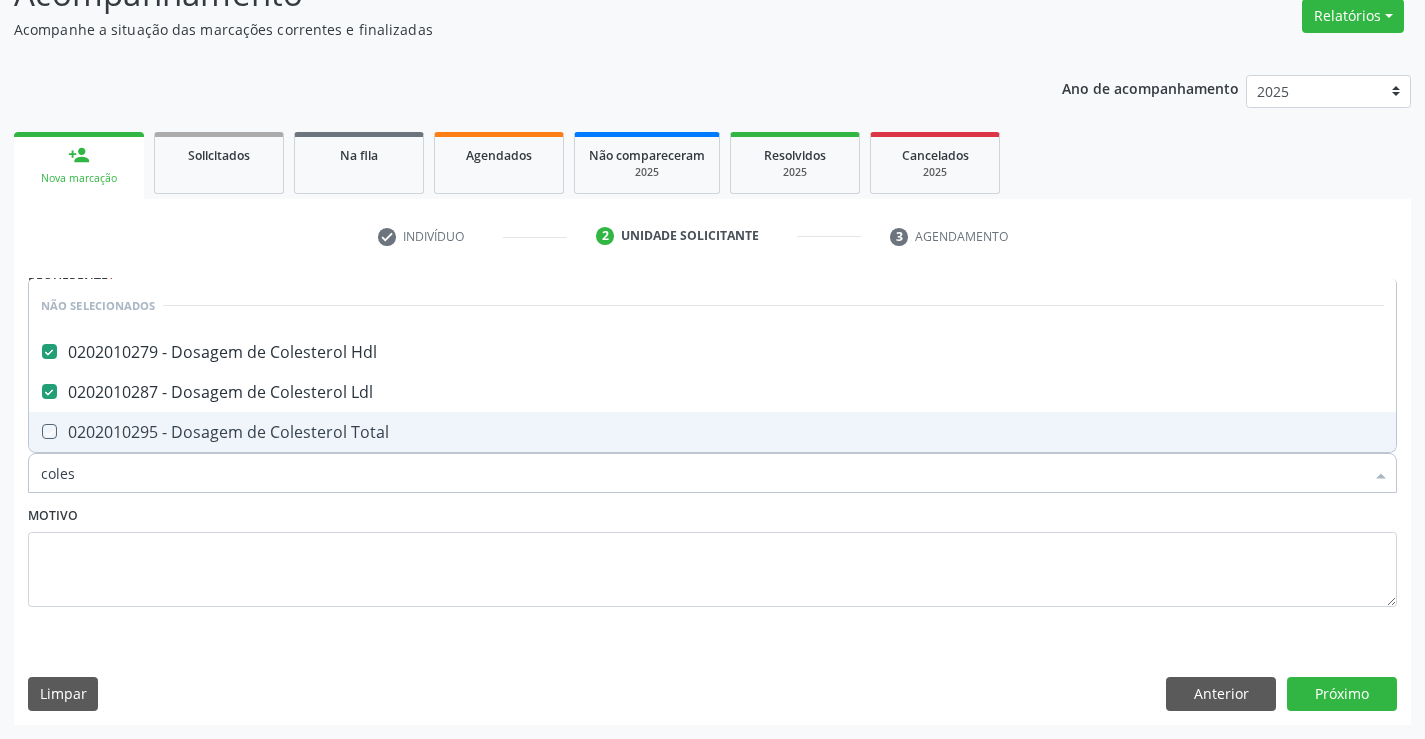 checkbox on "true" 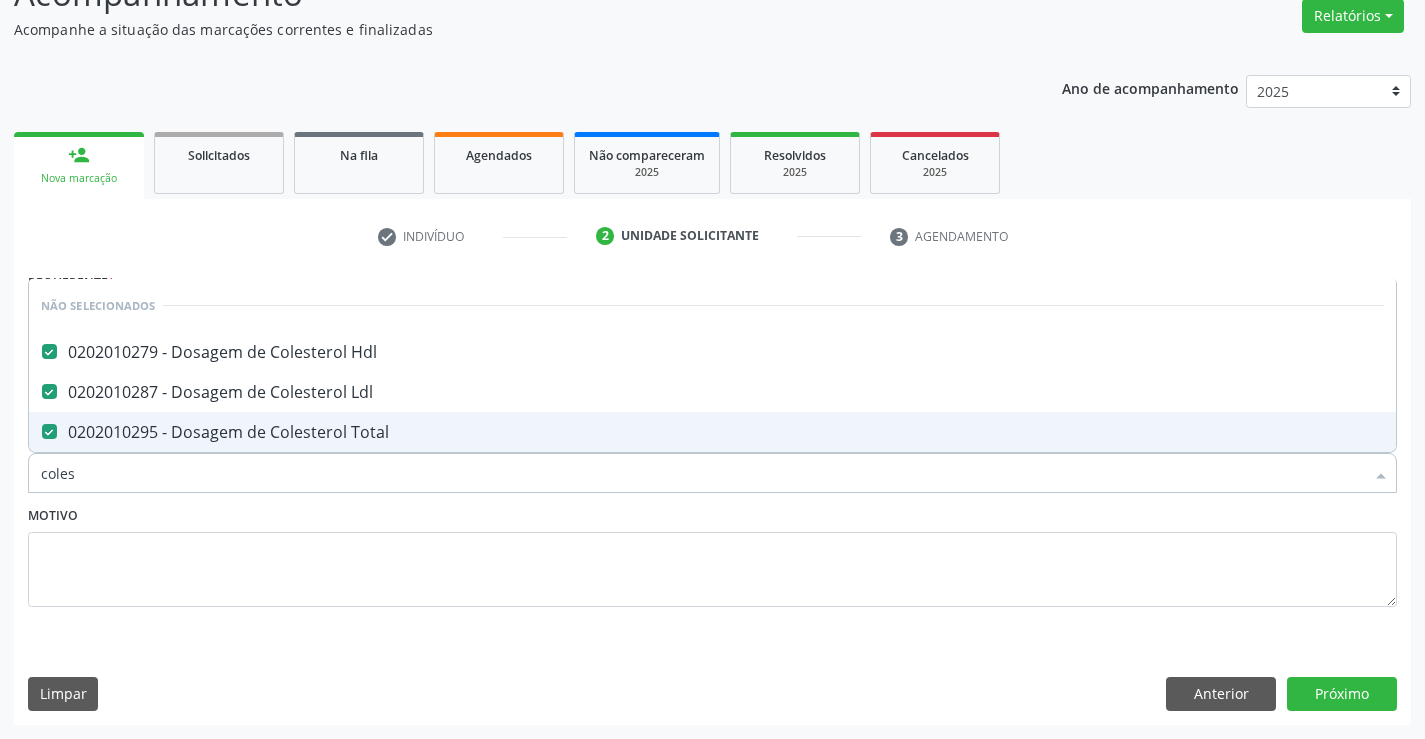 click on "Motivo" at bounding box center (712, 554) 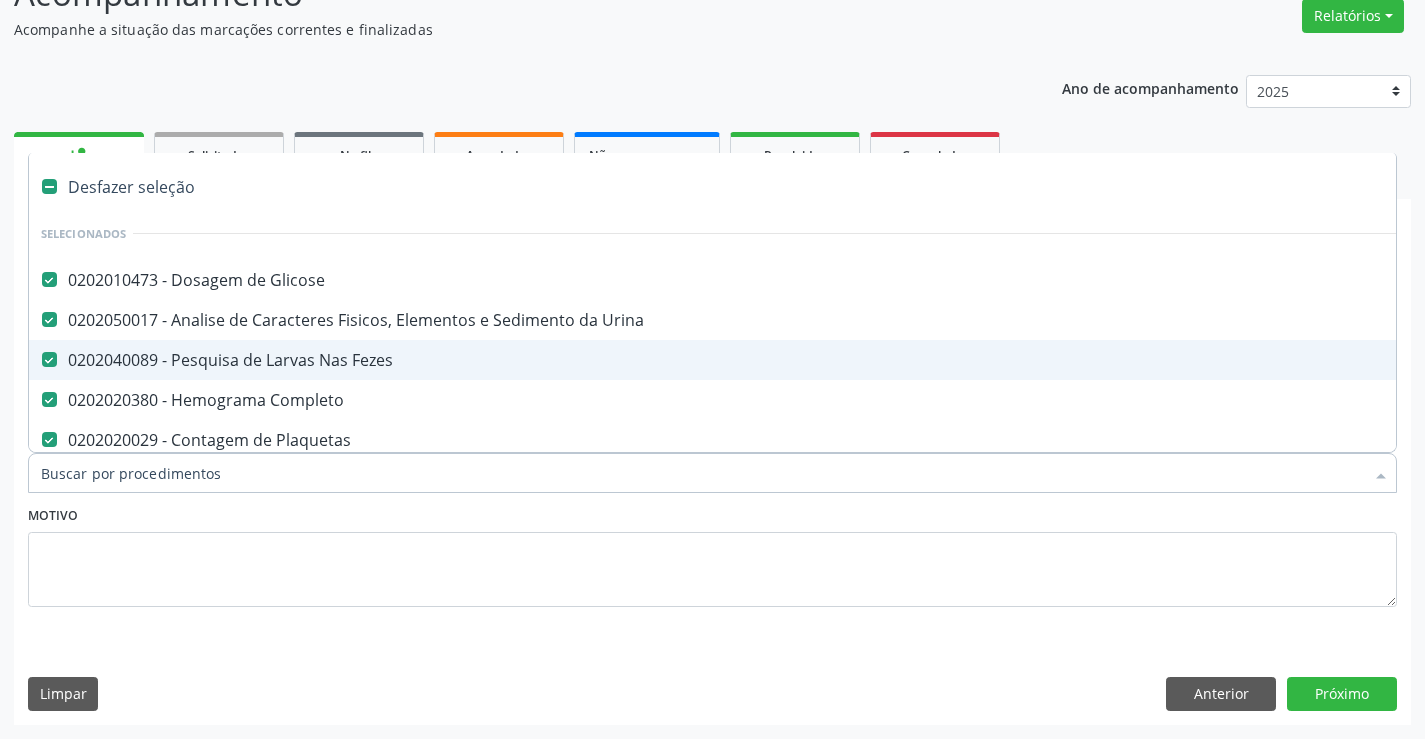type on "t" 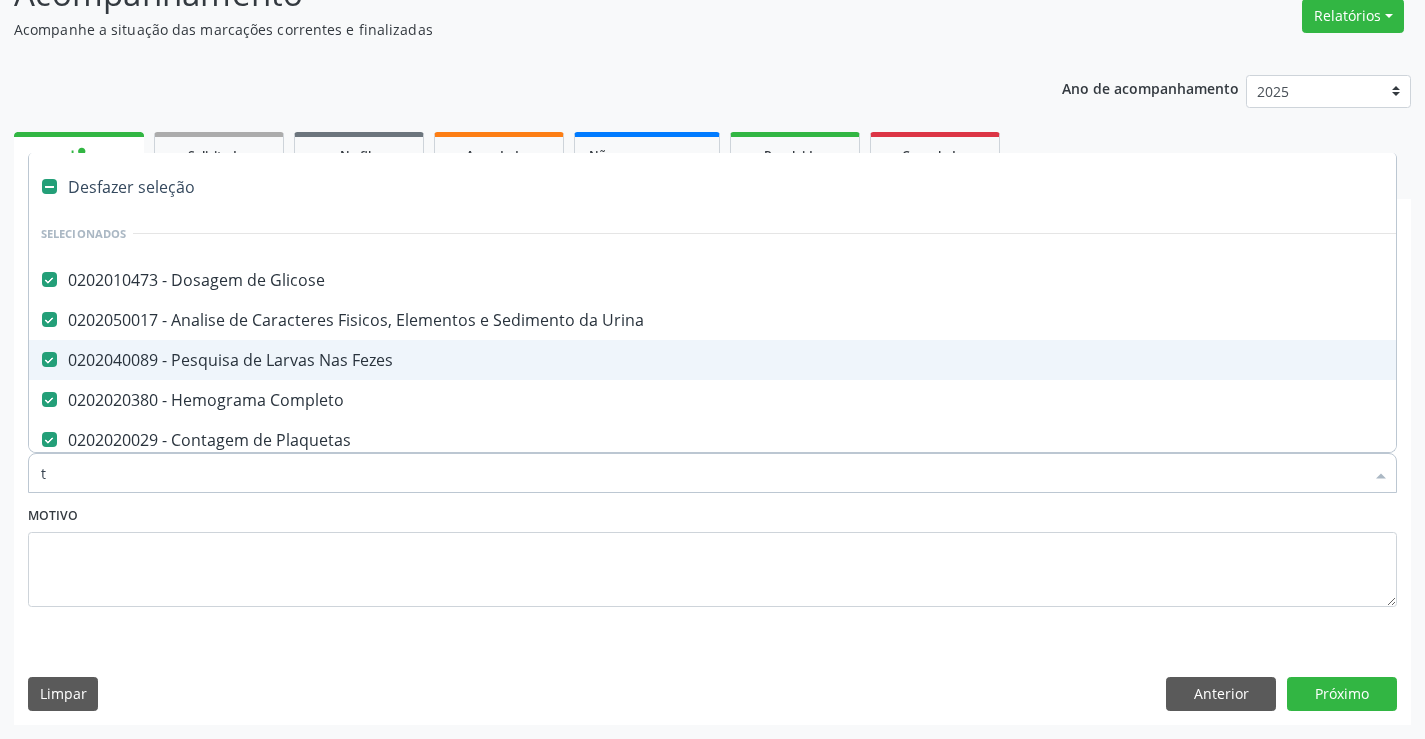checkbox on "false" 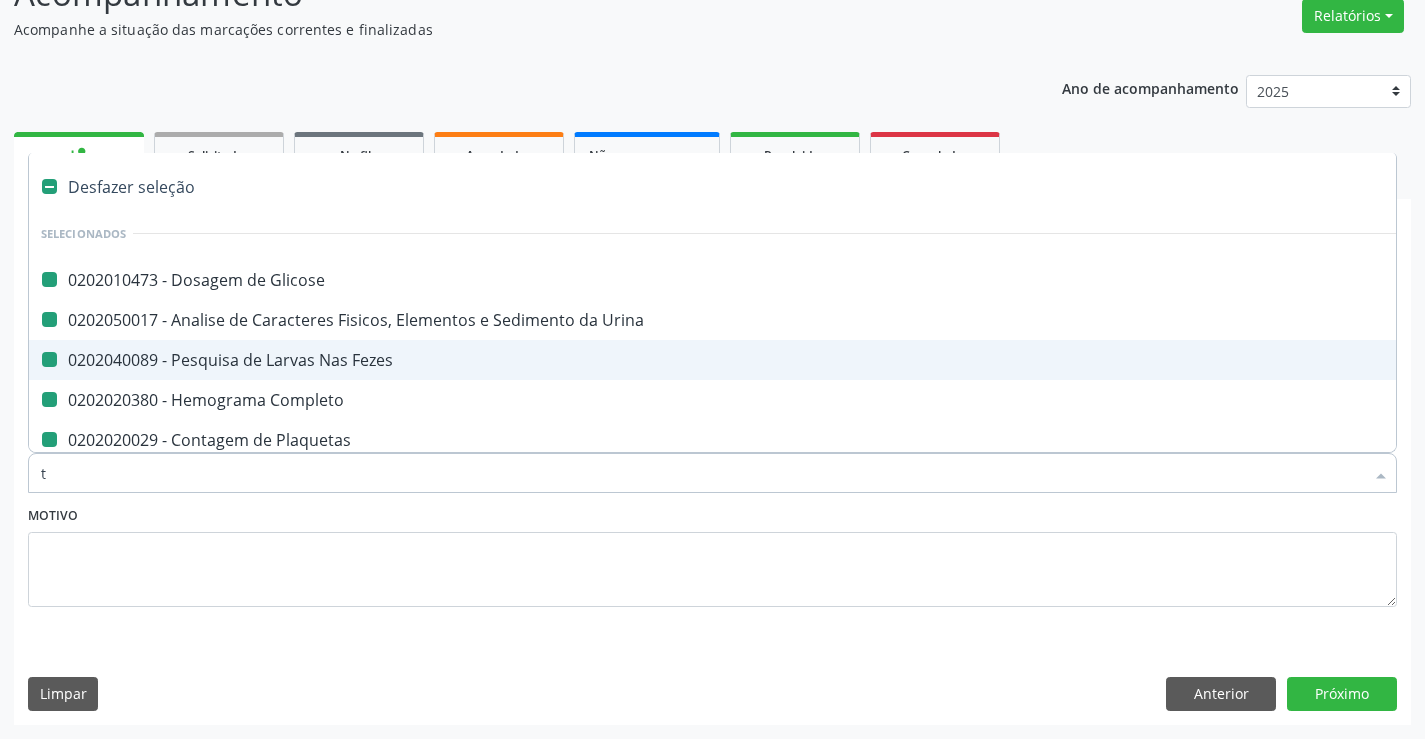 type on "tr" 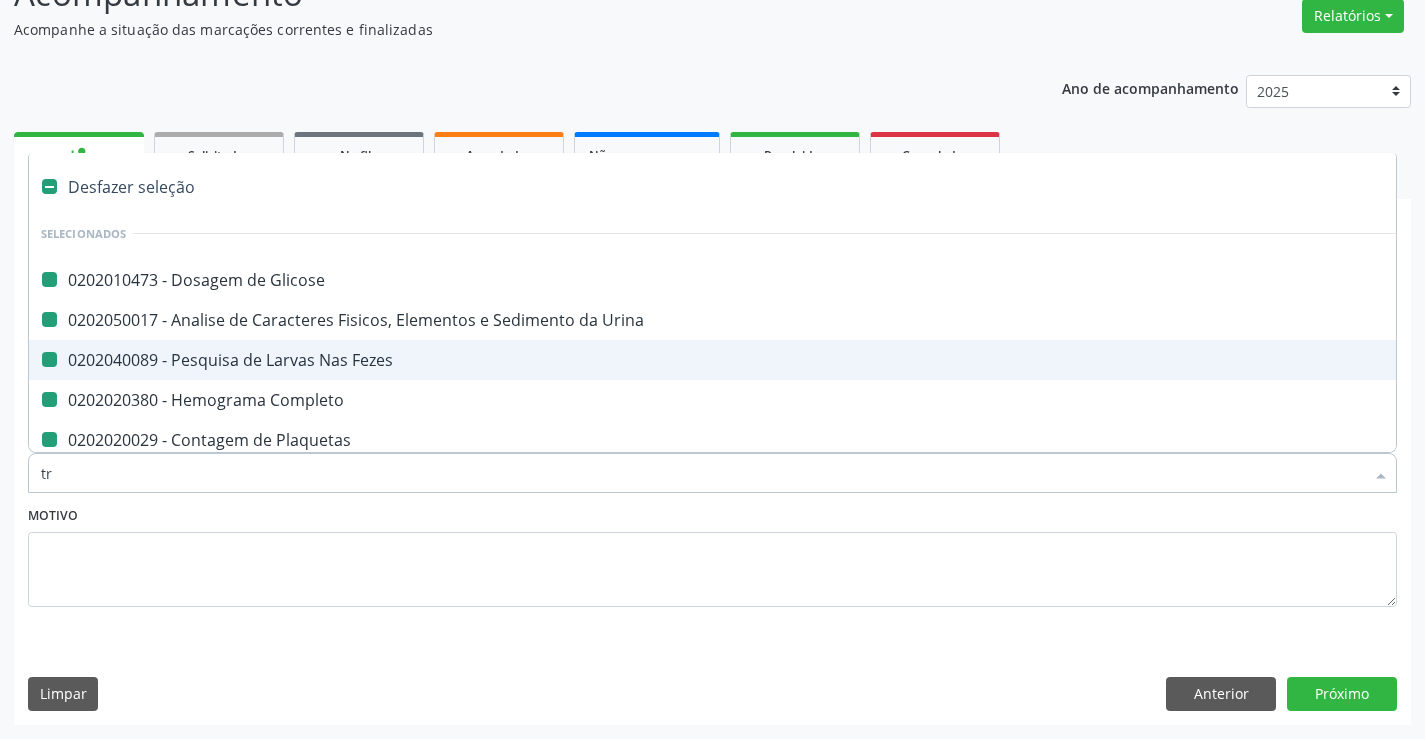 checkbox on "false" 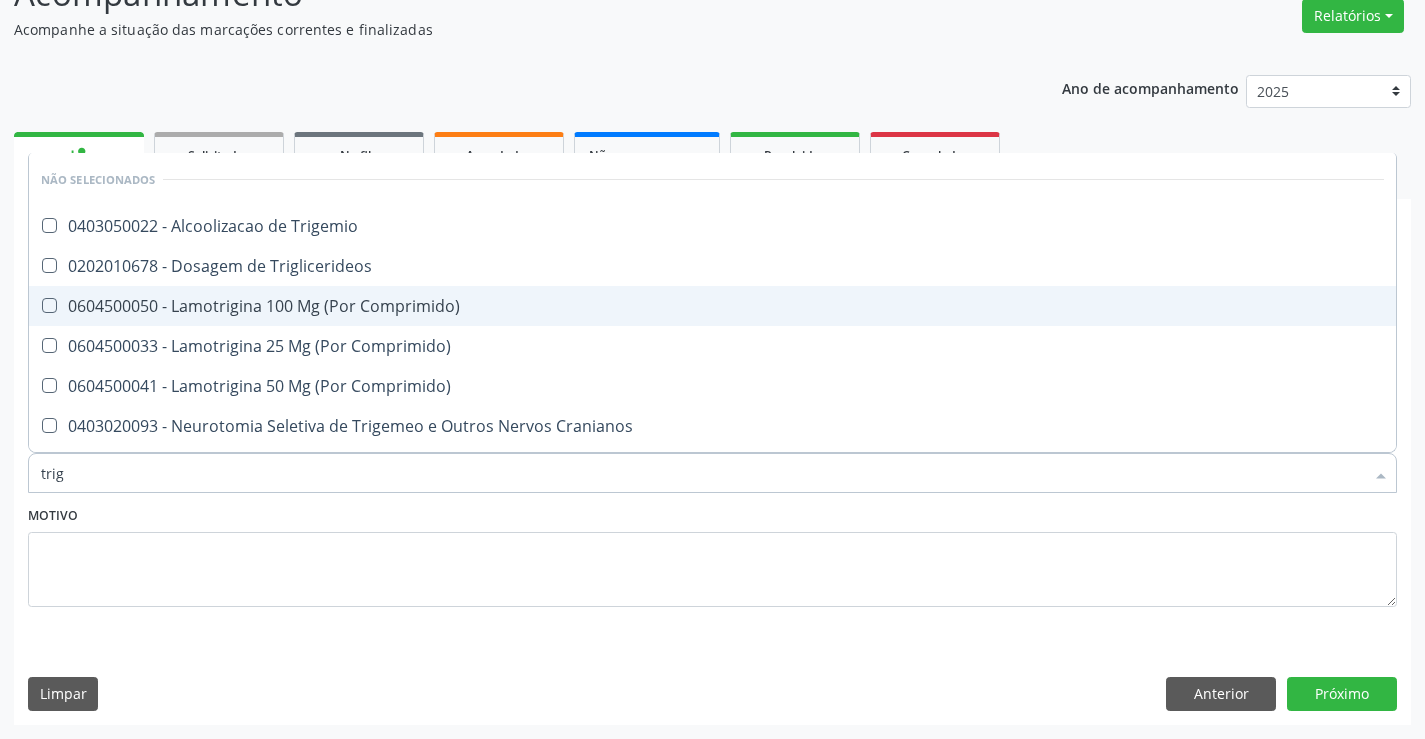 type on "trigl" 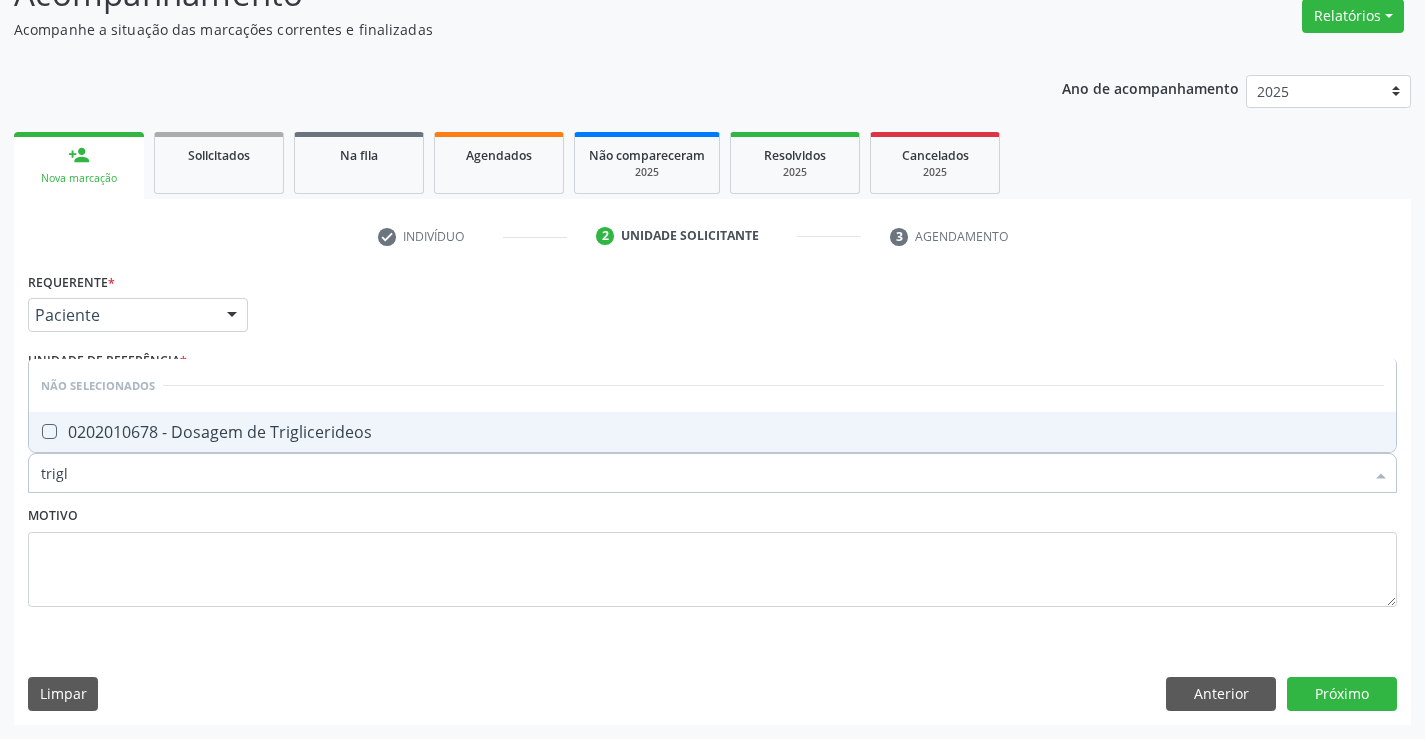 click on "0202010678 - Dosagem de Triglicerideos" at bounding box center [712, 432] 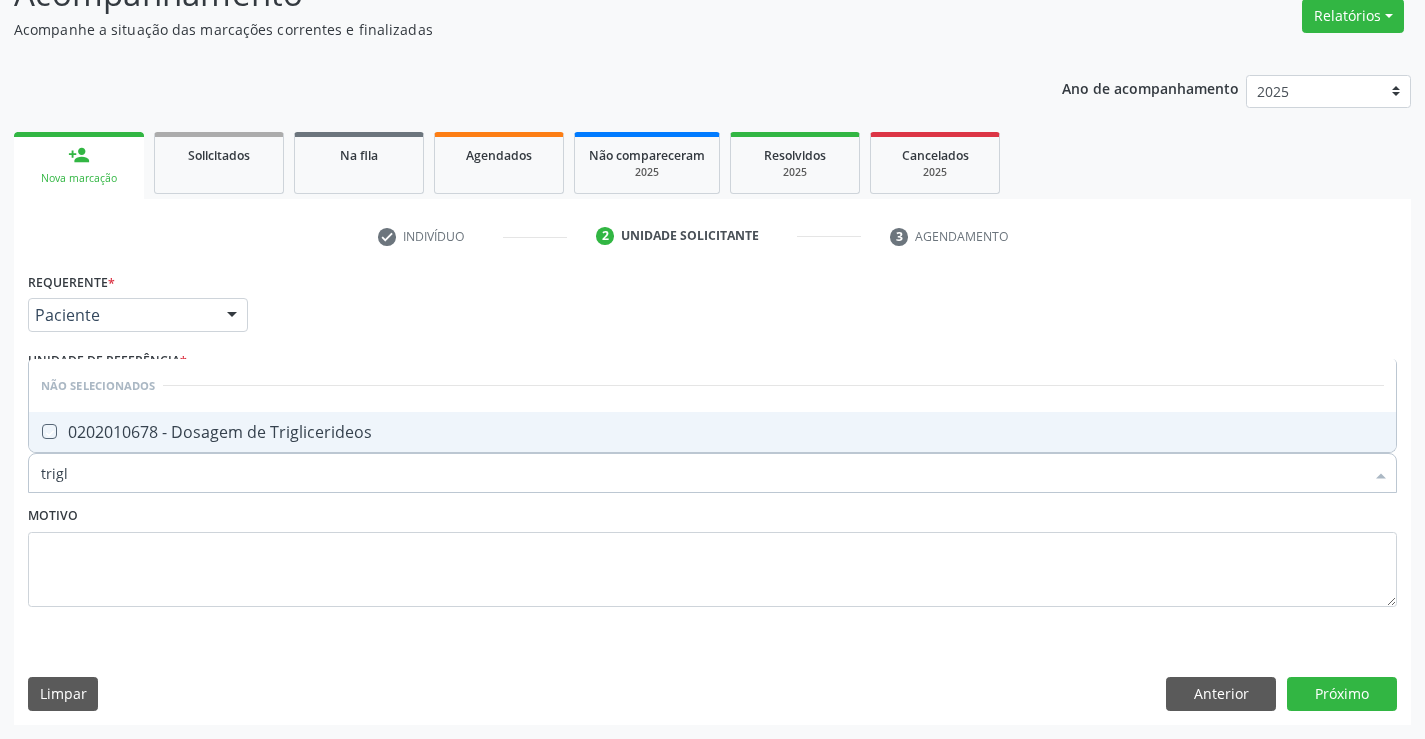 checkbox on "true" 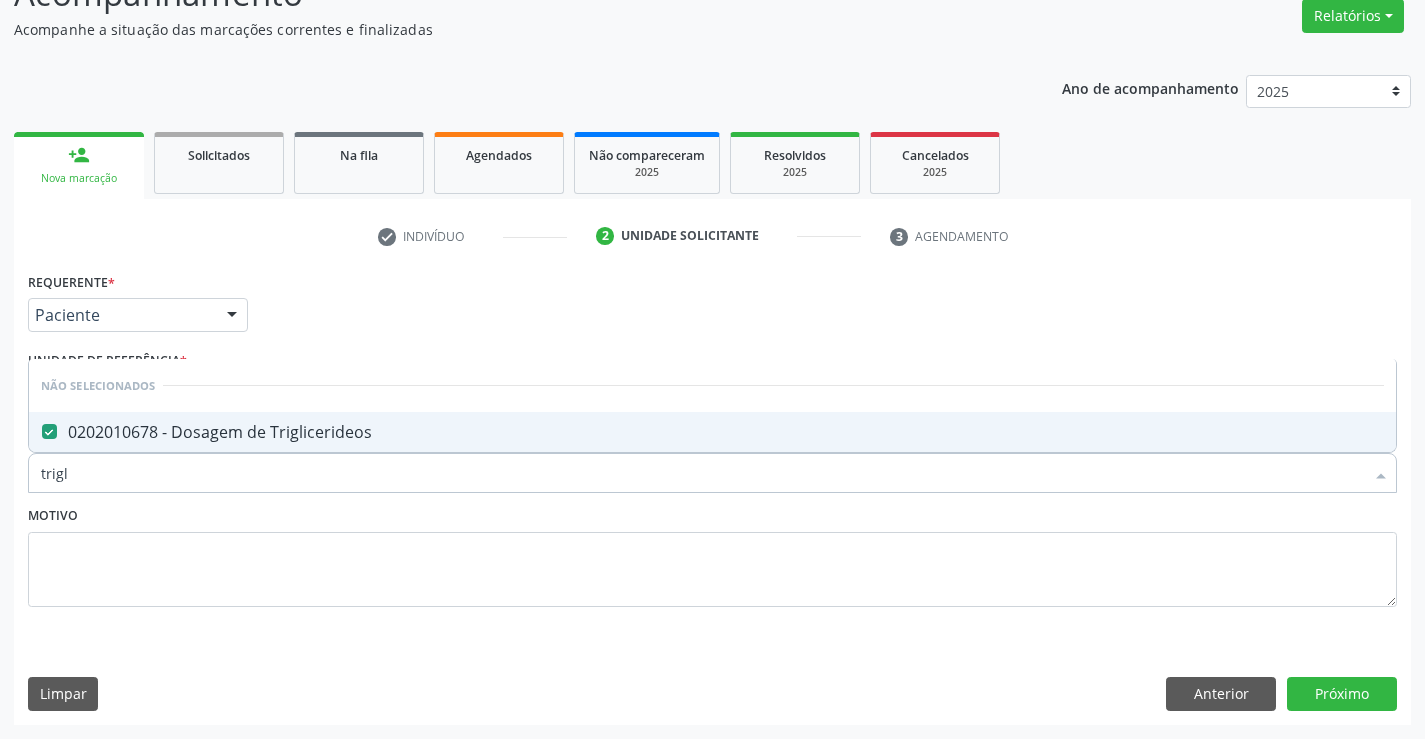 click on "Motivo" at bounding box center (712, 554) 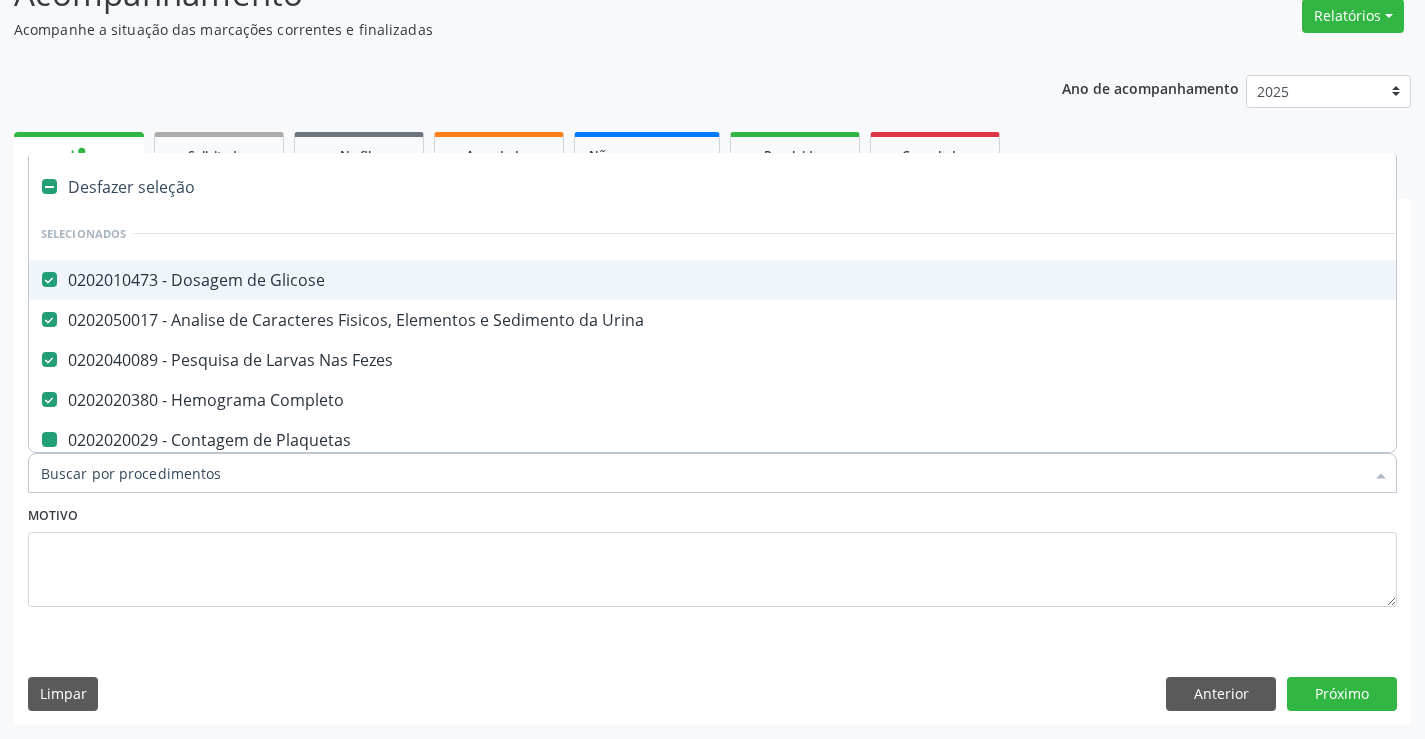 type on "u" 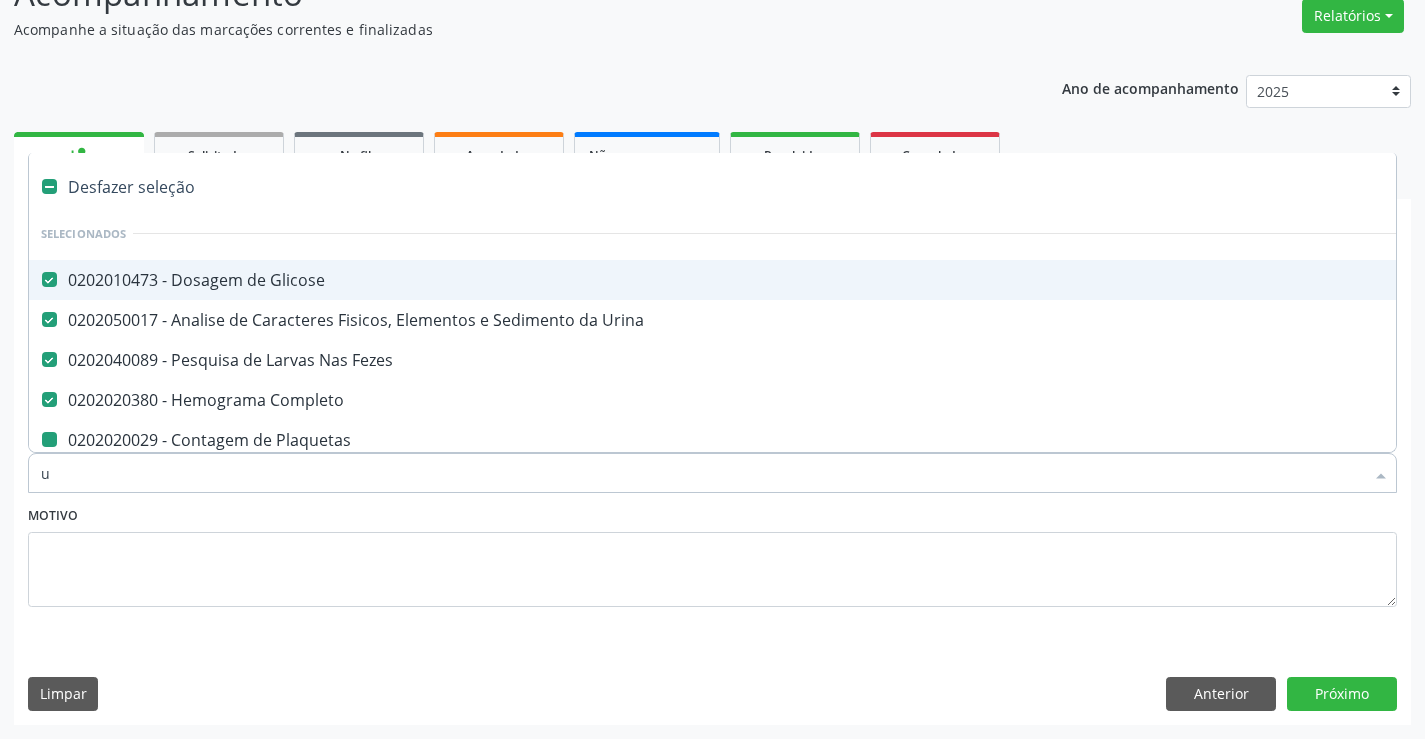 checkbox on "false" 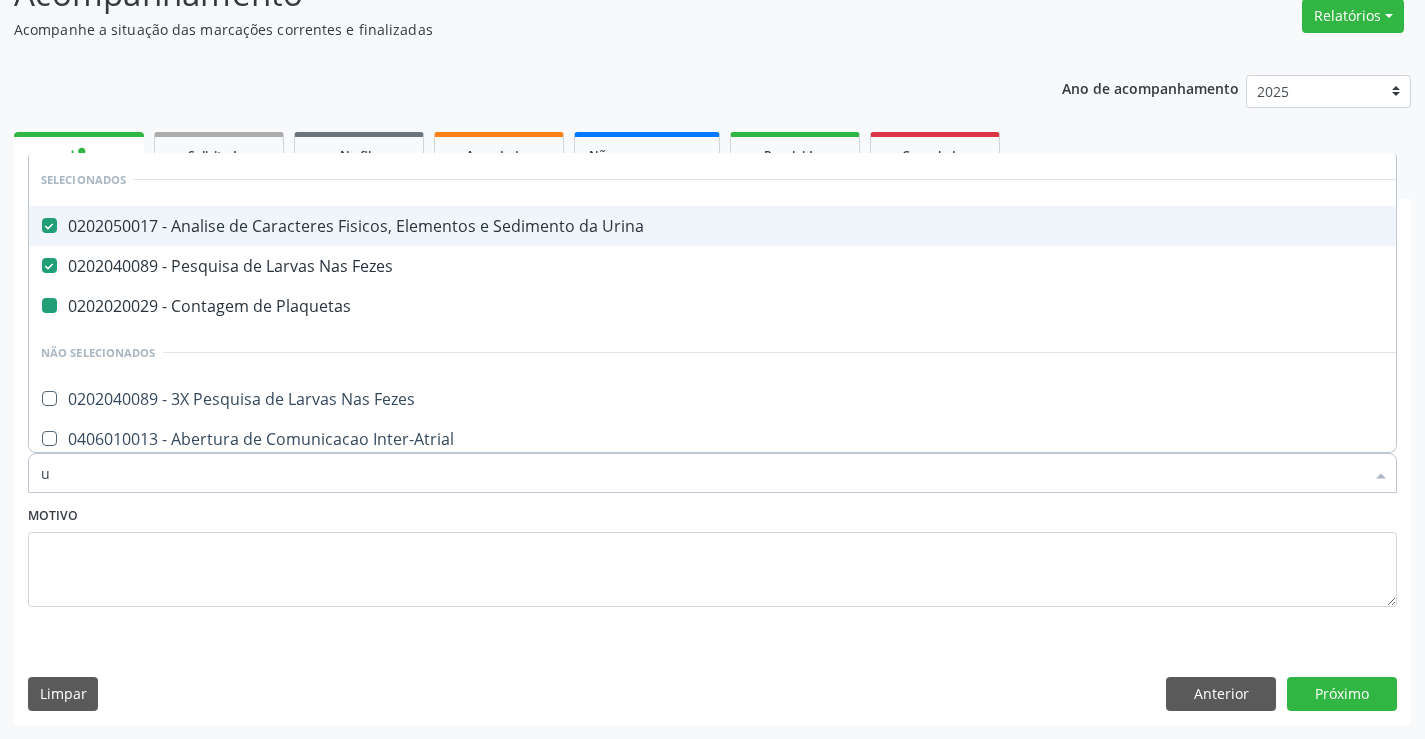 type on "ur" 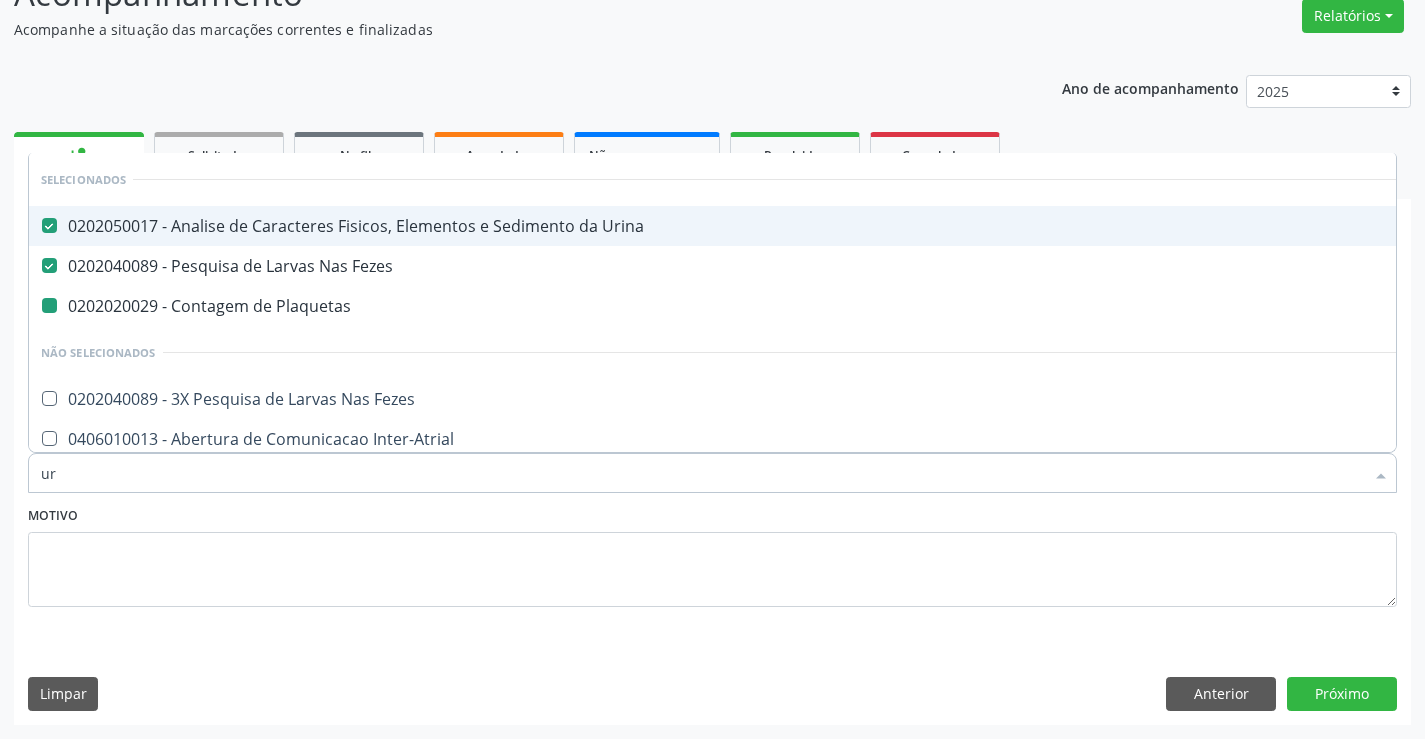 checkbox on "false" 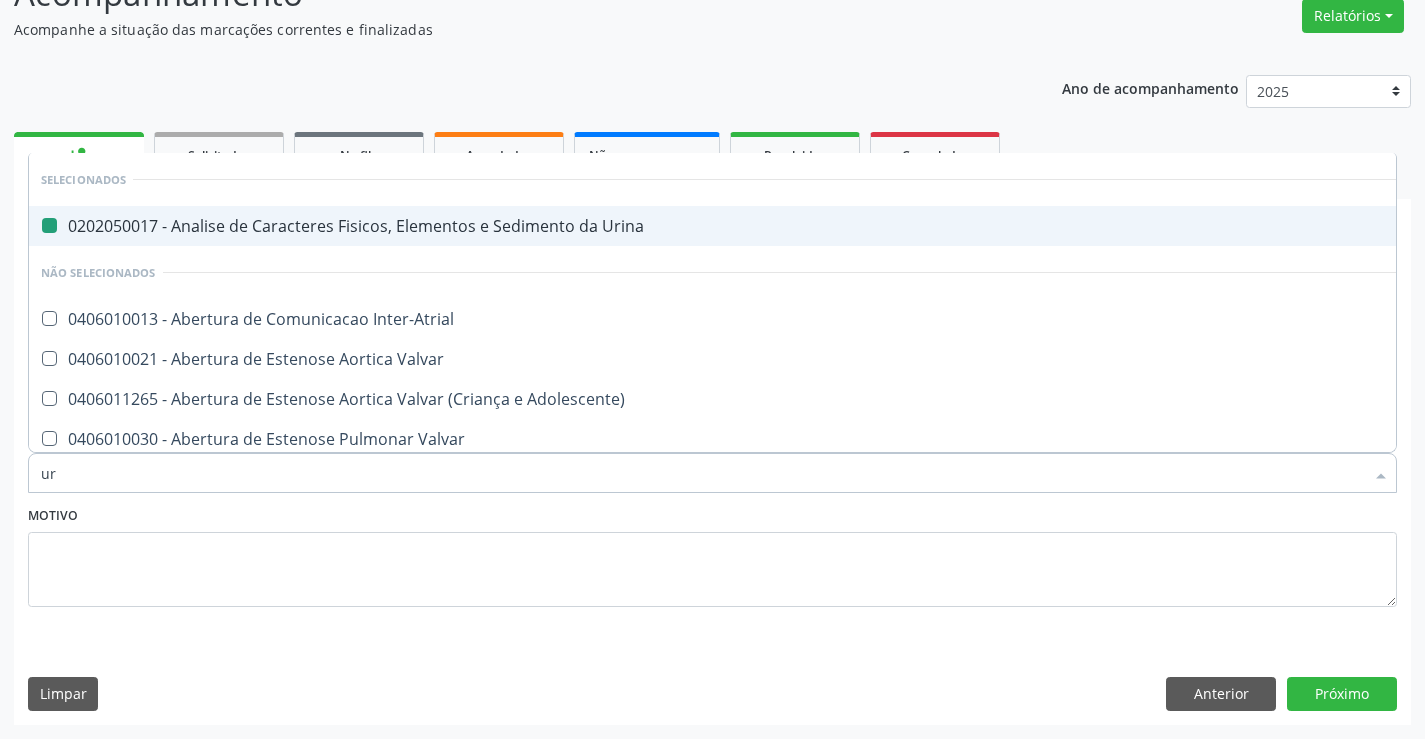 type on "ure" 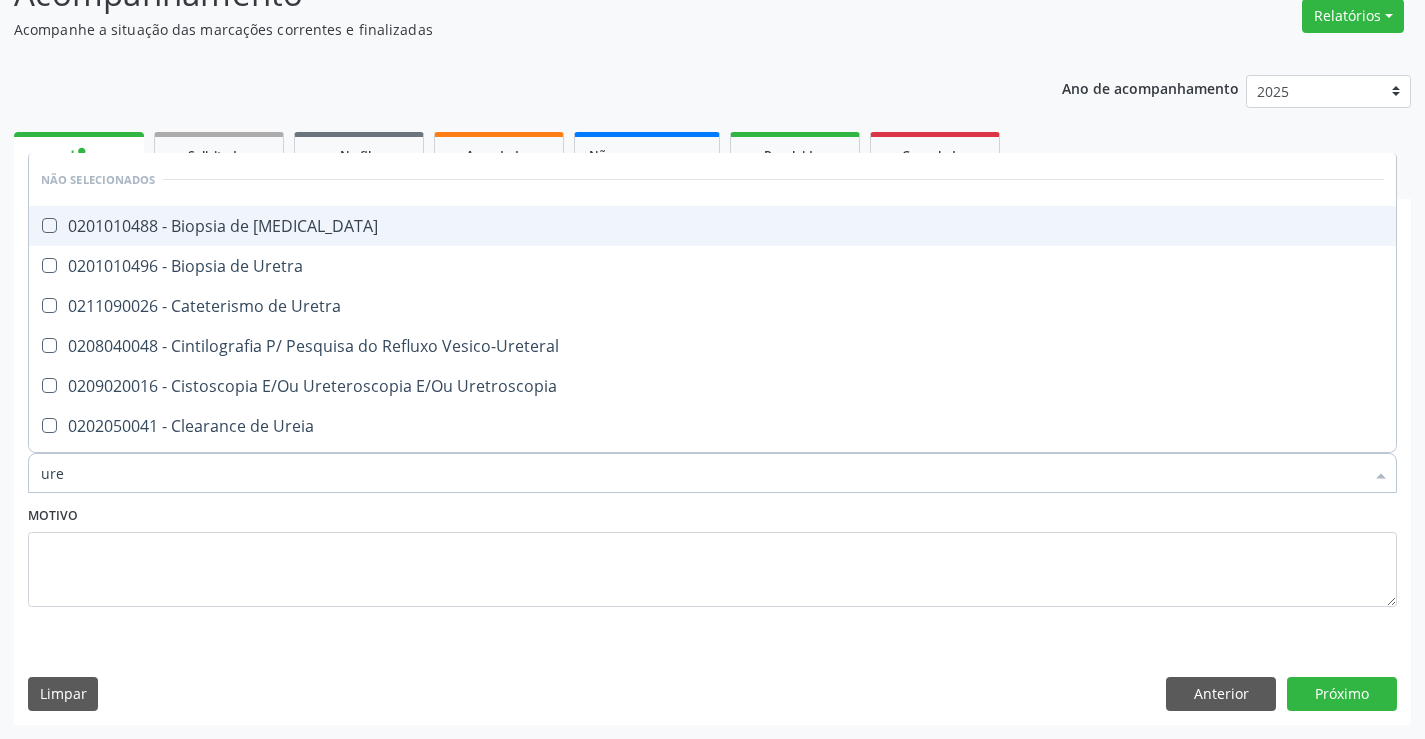 type on "urei" 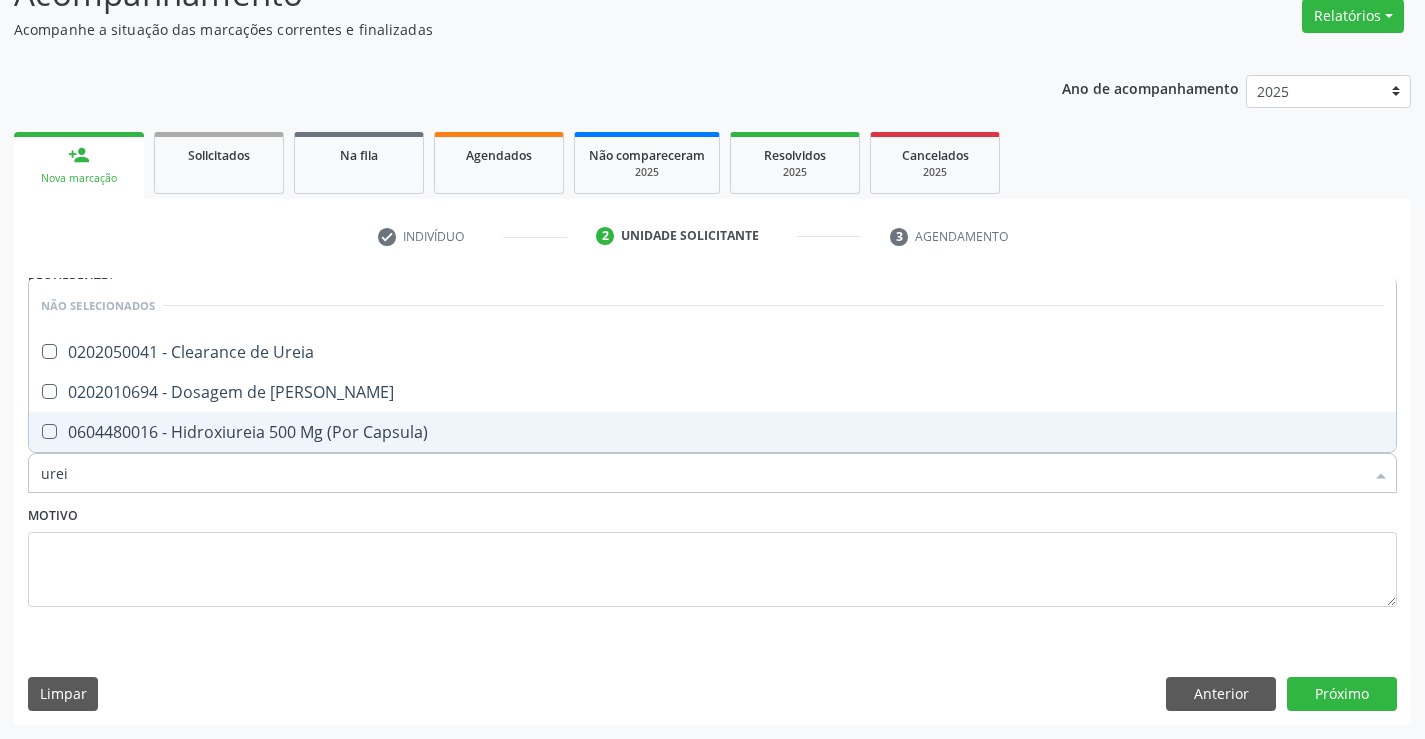 click on "0604480016 - Hidroxiureia 500 Mg (Por Capsula)" at bounding box center (712, 432) 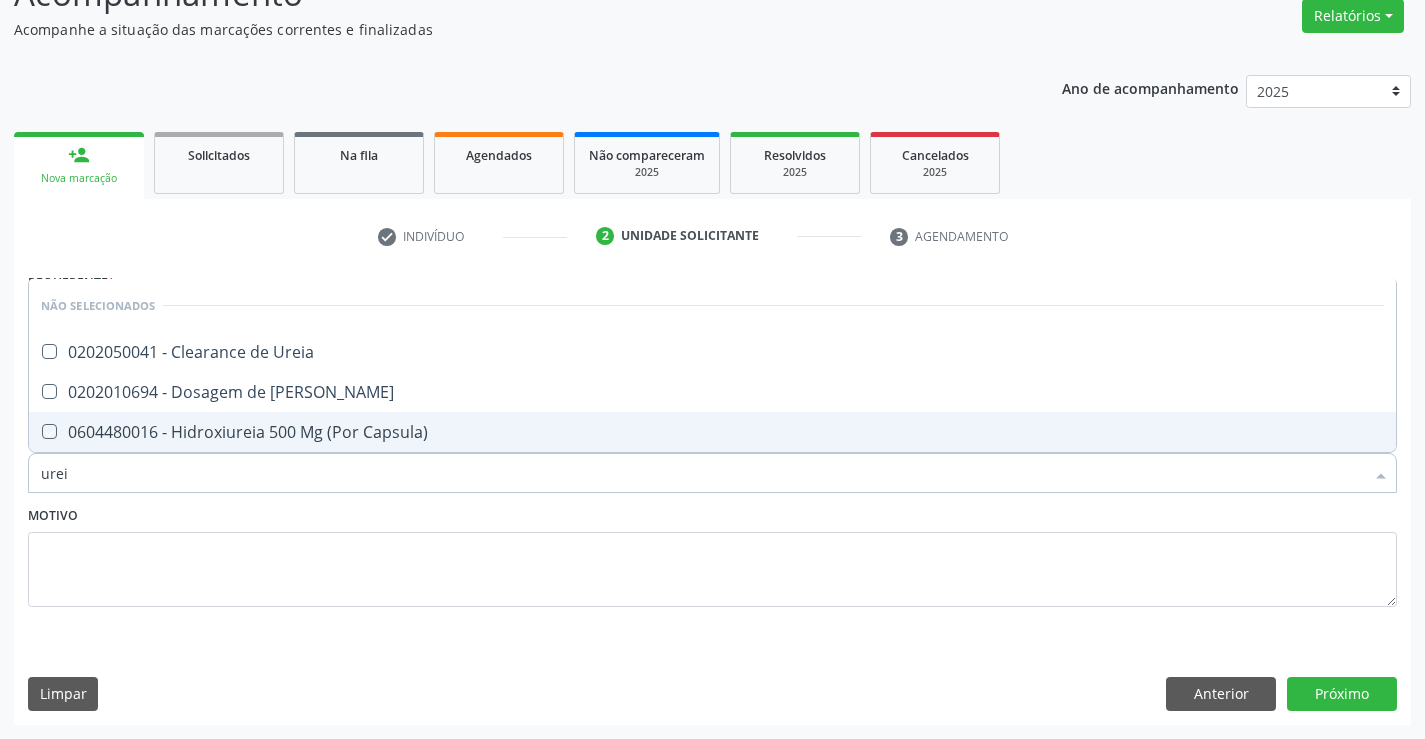 checkbox on "true" 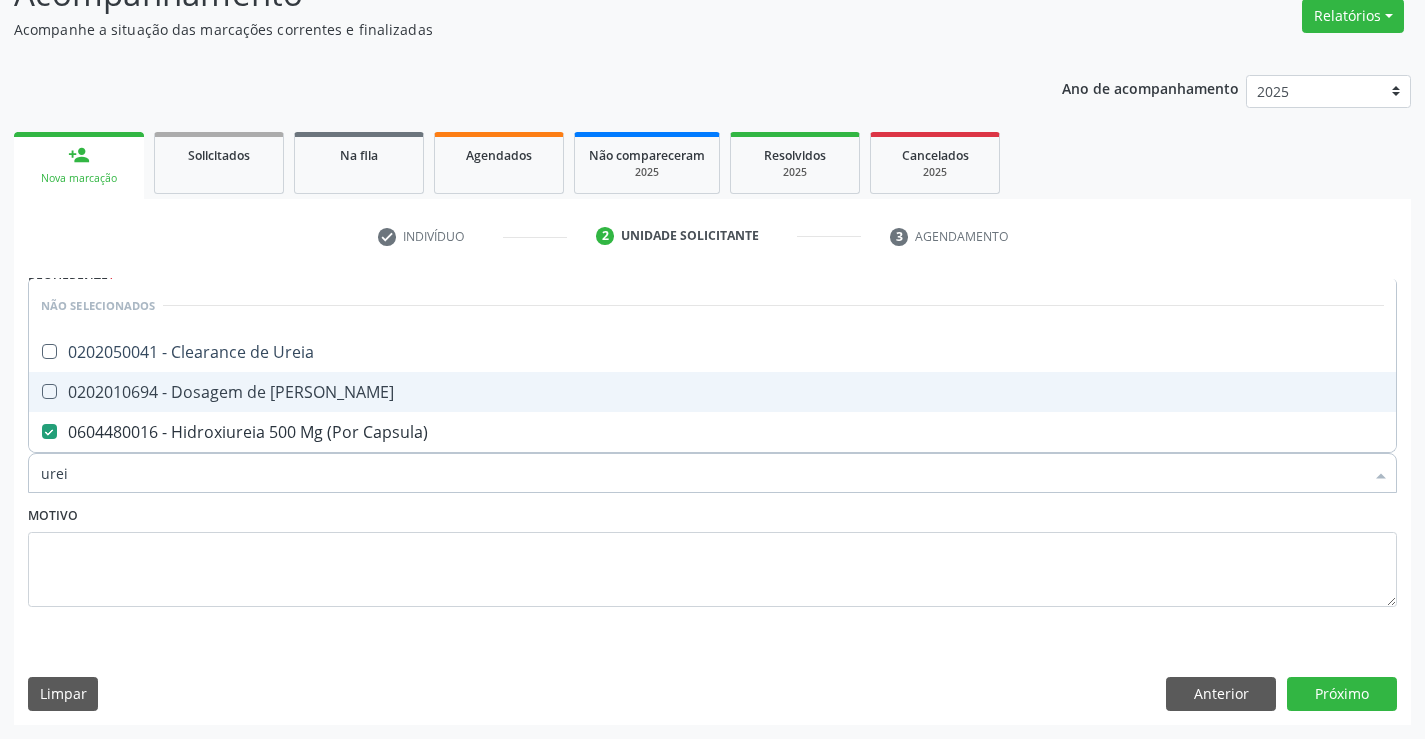 click on "0202010694 - Dosagem de [PERSON_NAME]" at bounding box center [712, 392] 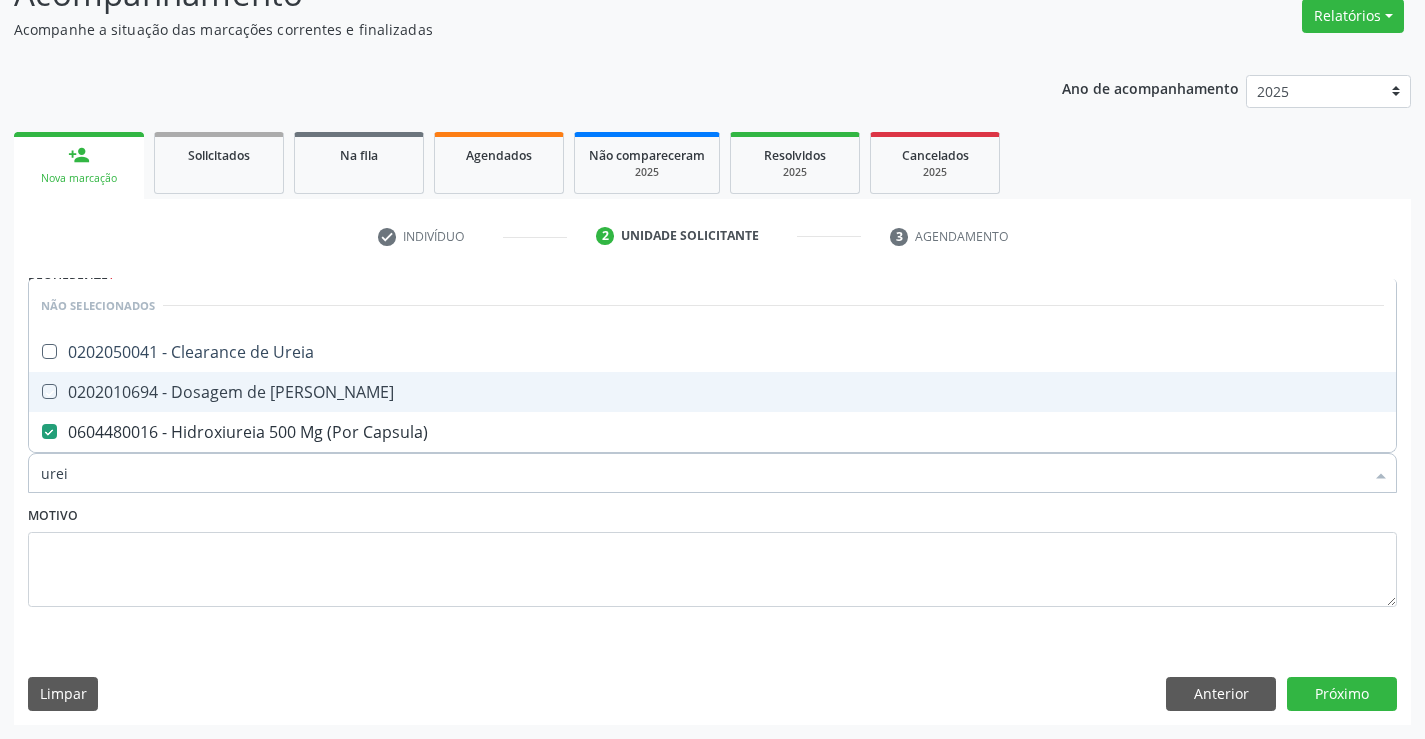 checkbox on "true" 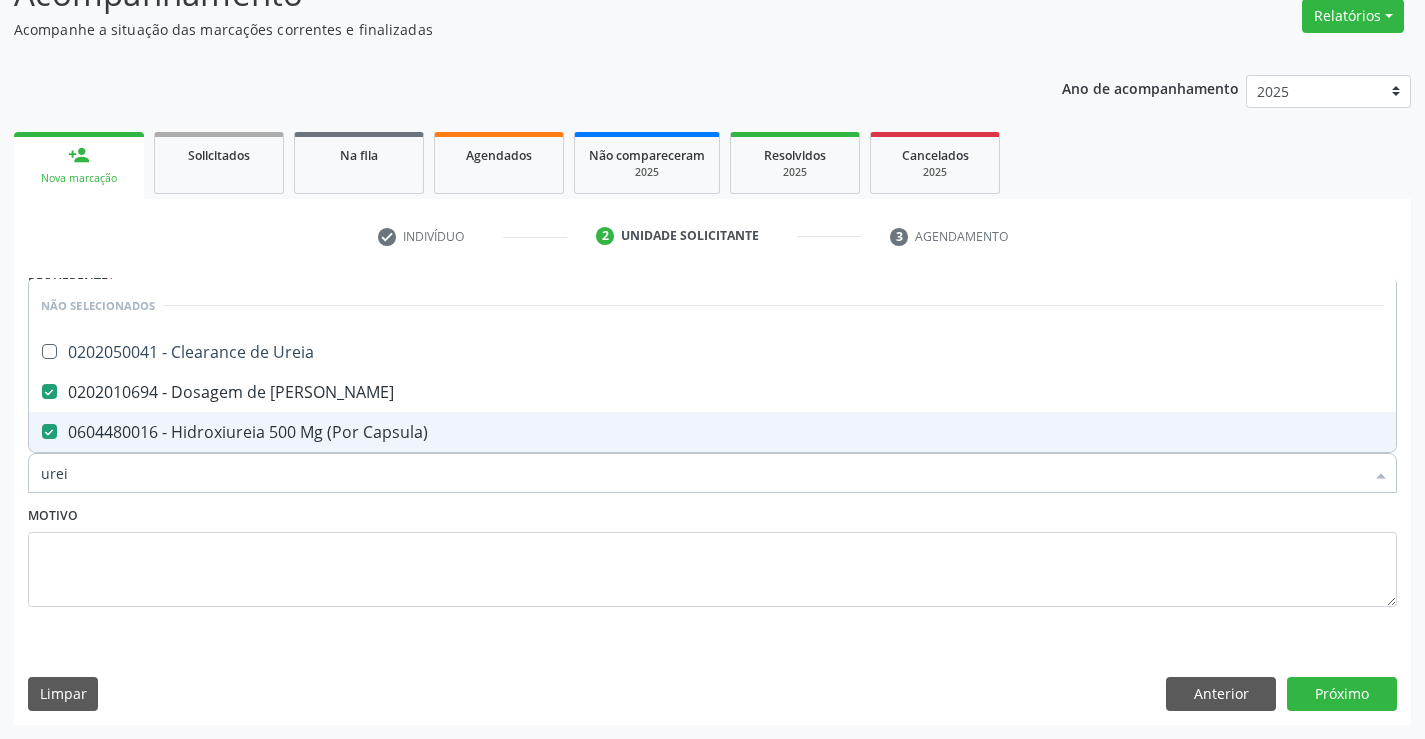 click on "0604480016 - Hidroxiureia 500 Mg (Por Capsula)" at bounding box center (712, 432) 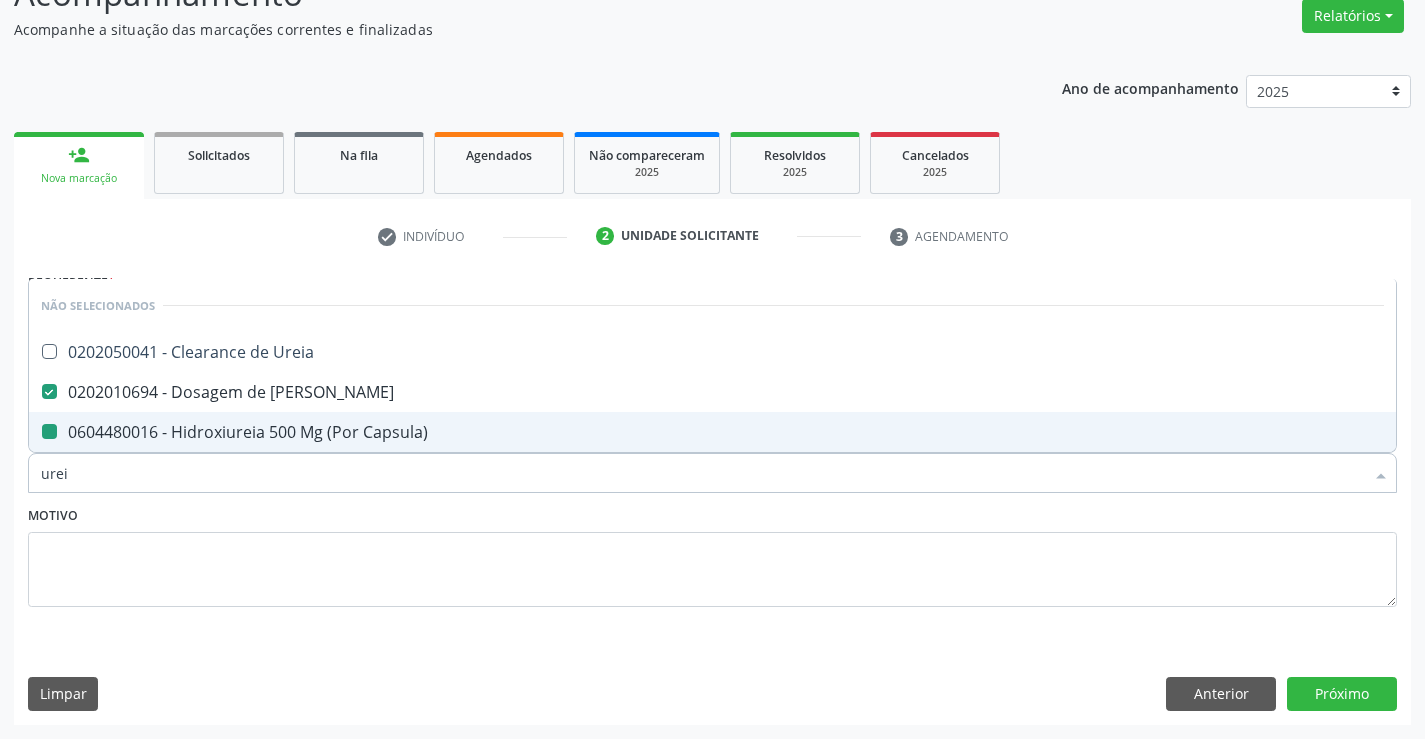 checkbox on "false" 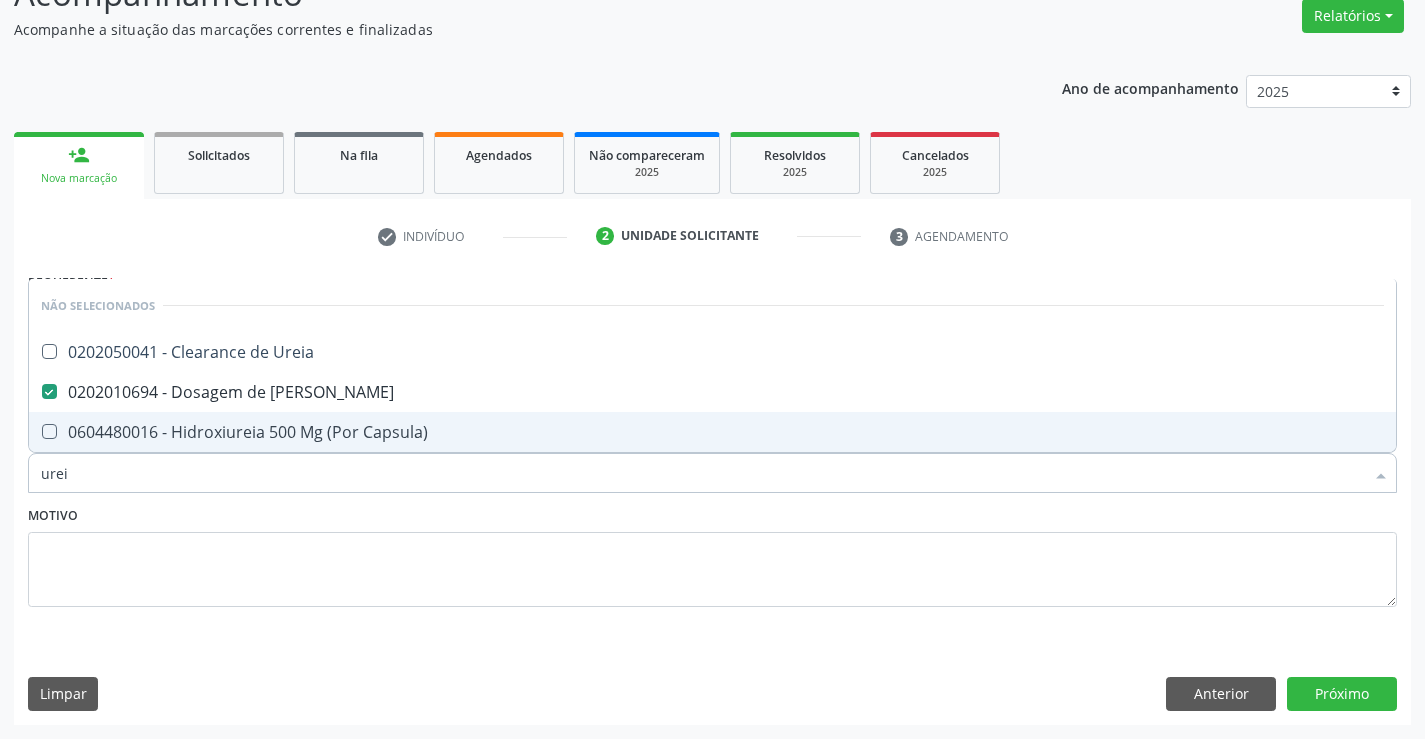 type on "urei" 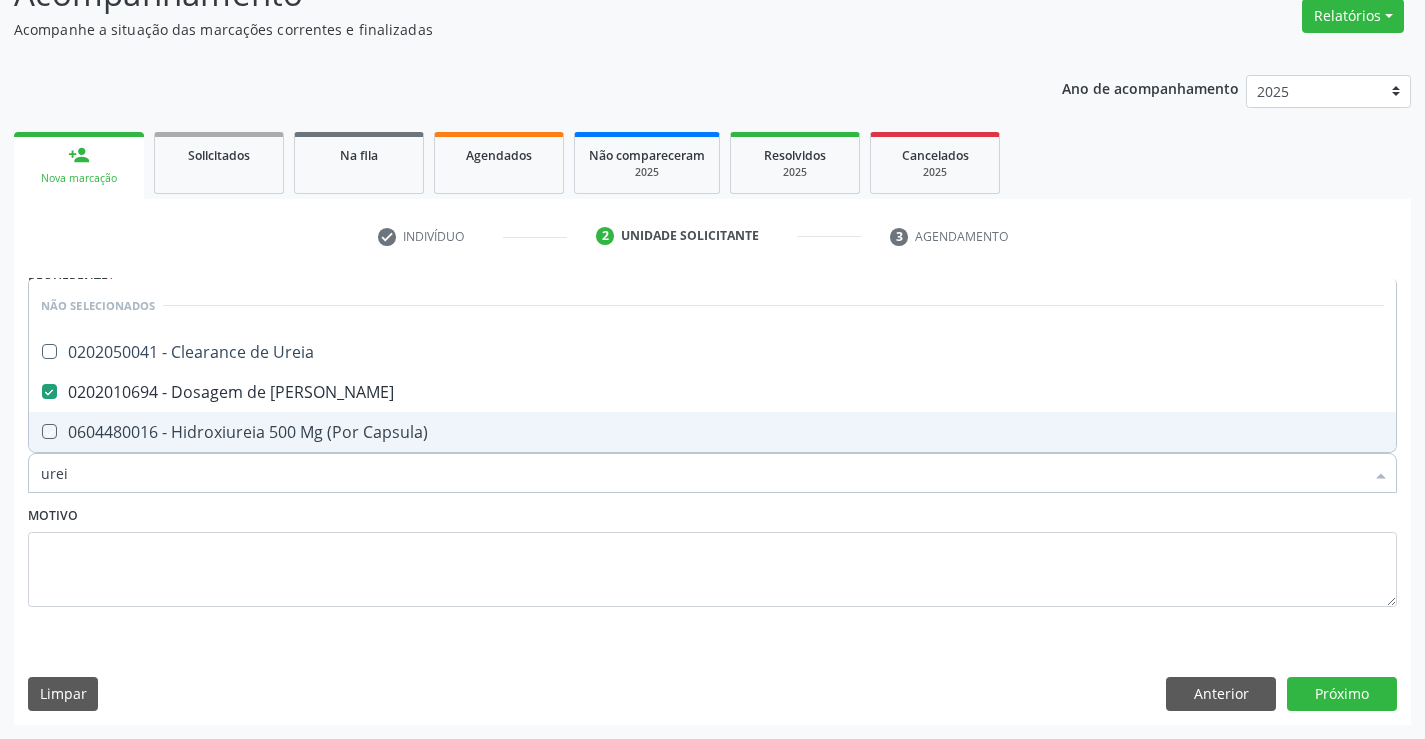 click on "Motivo" at bounding box center [712, 554] 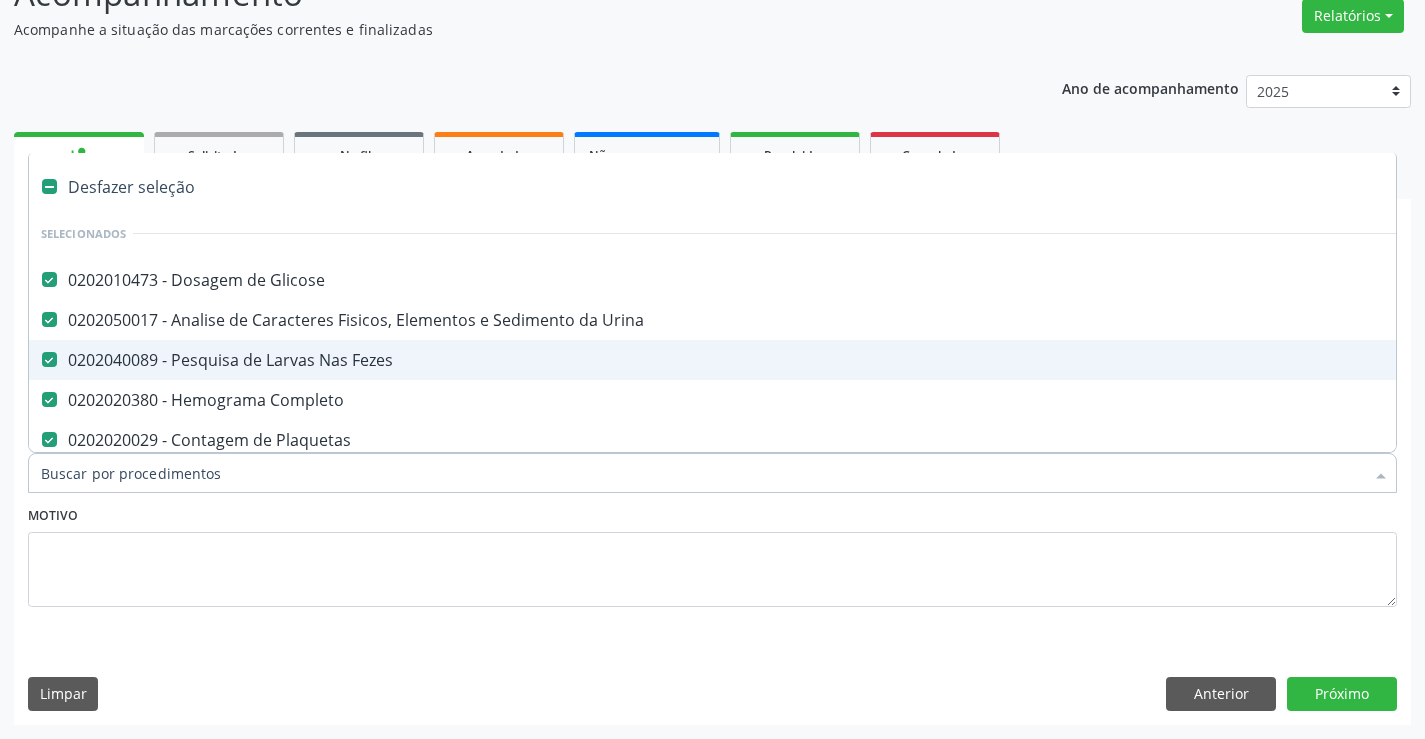 type on "c" 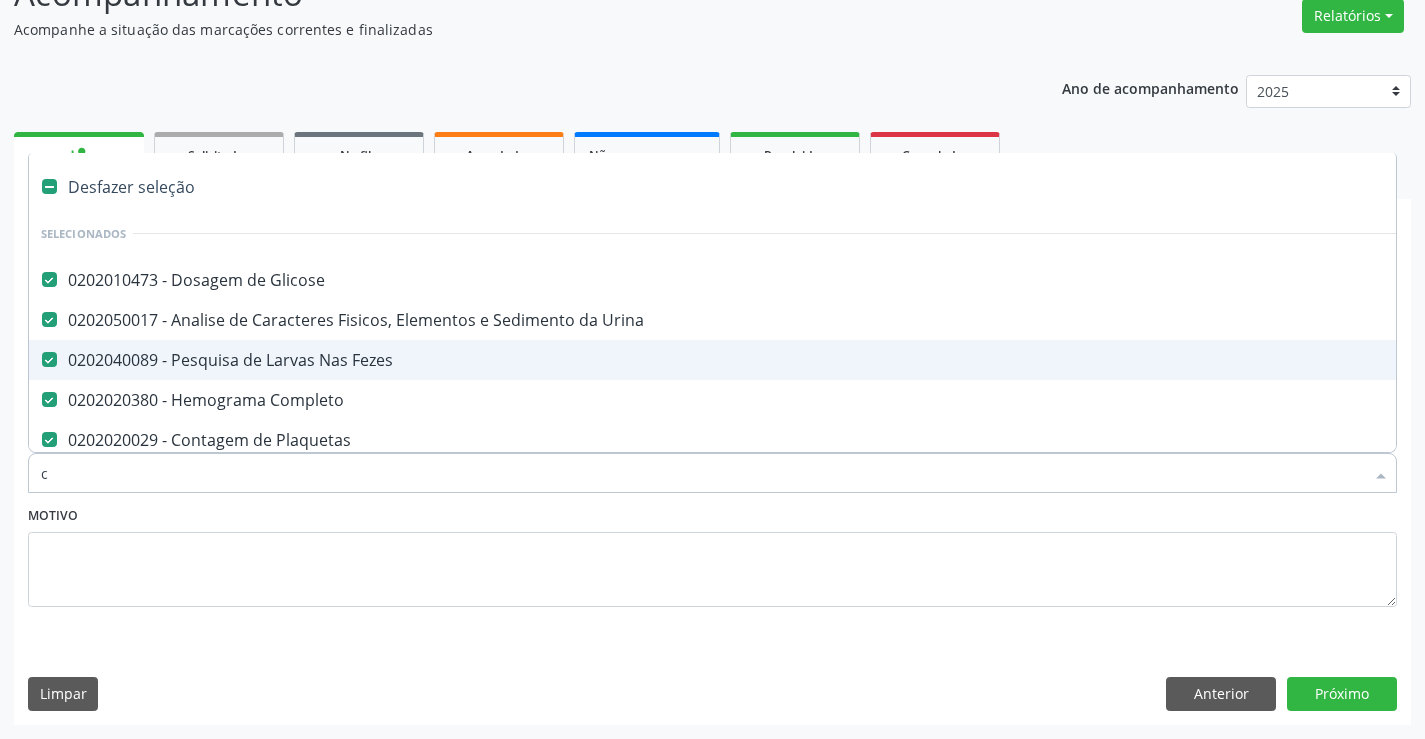 checkbox on "false" 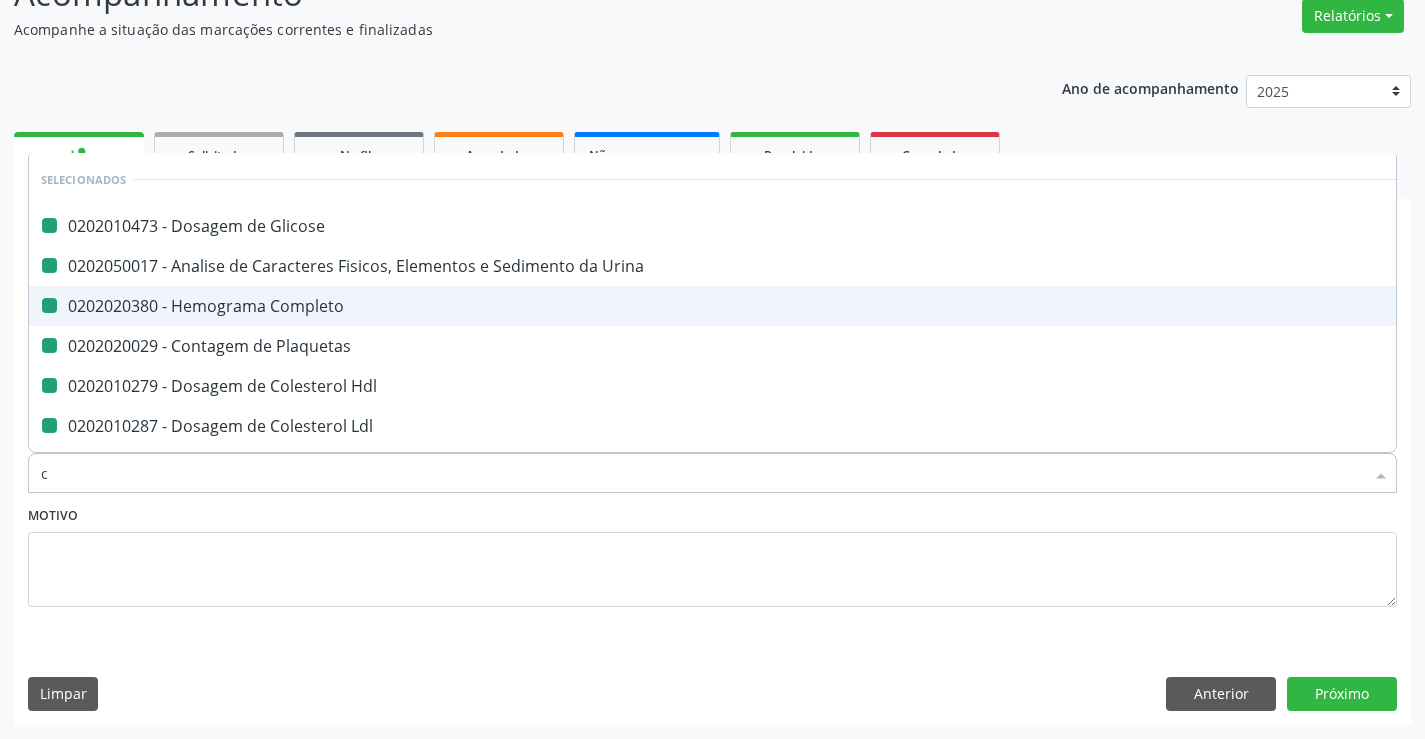 type on "cr" 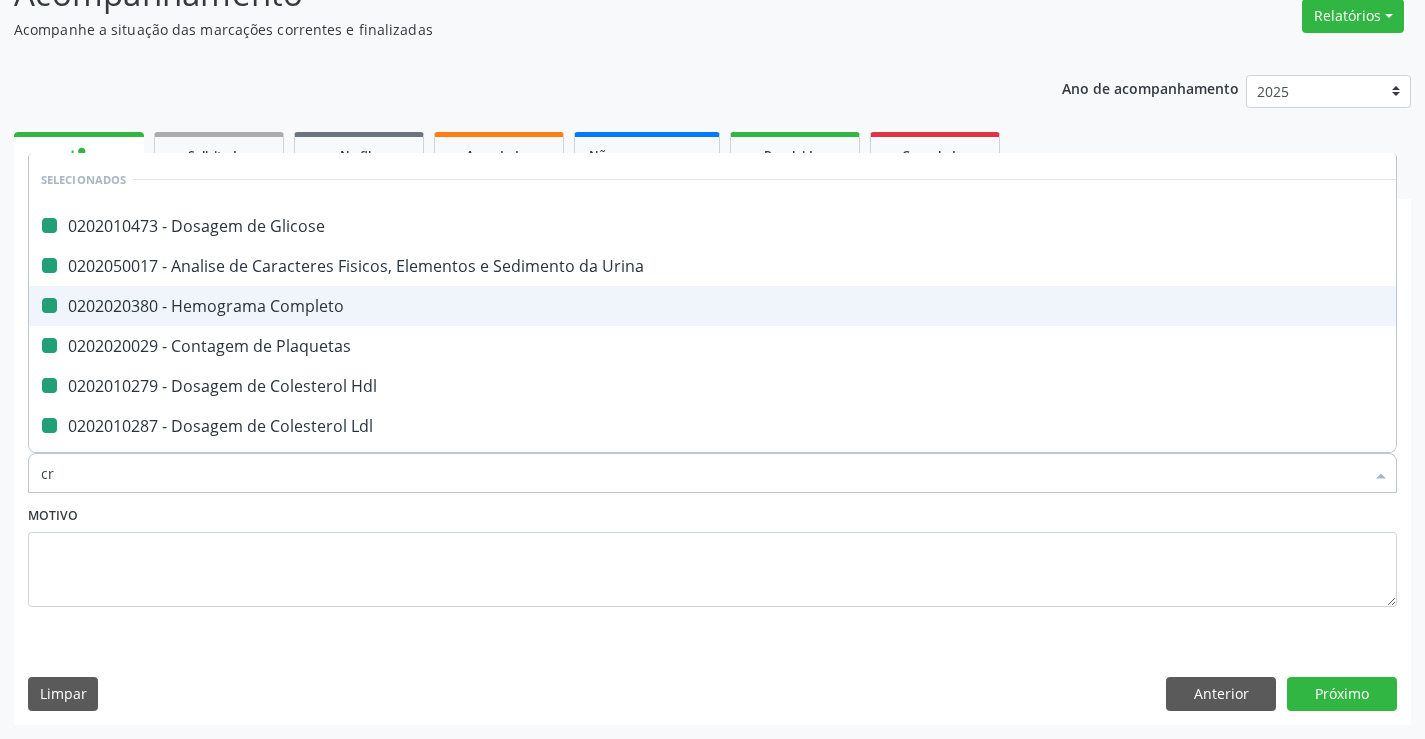 checkbox on "false" 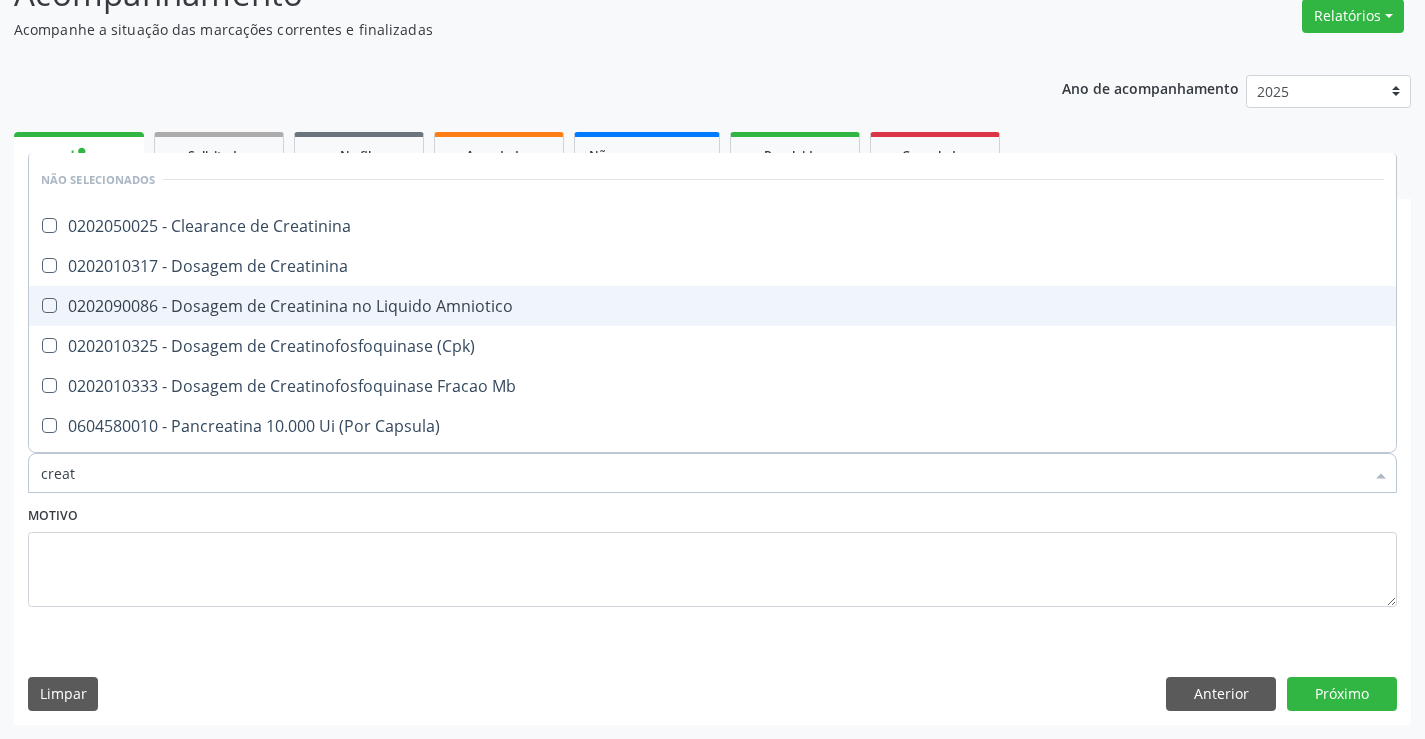 type on "creati" 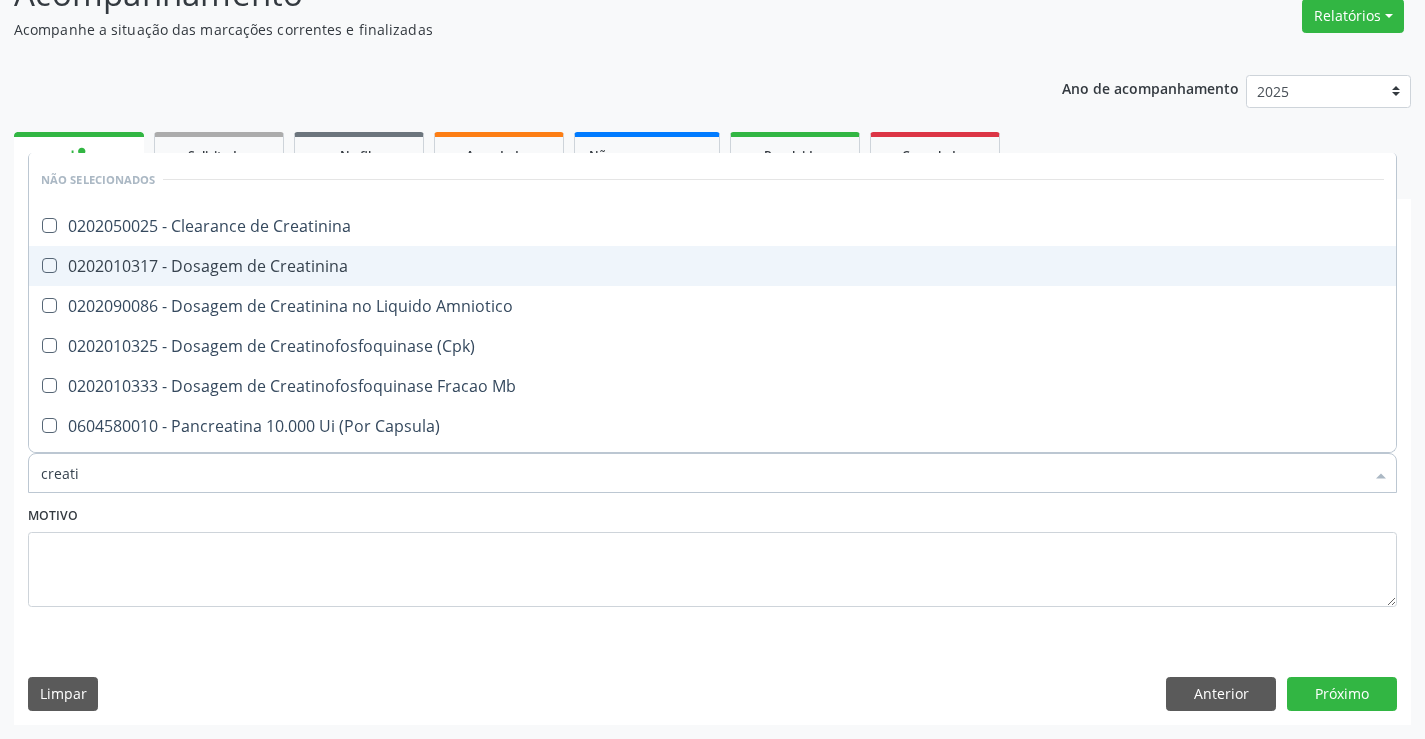 click on "0202010317 - Dosagem de Creatinina" at bounding box center (712, 266) 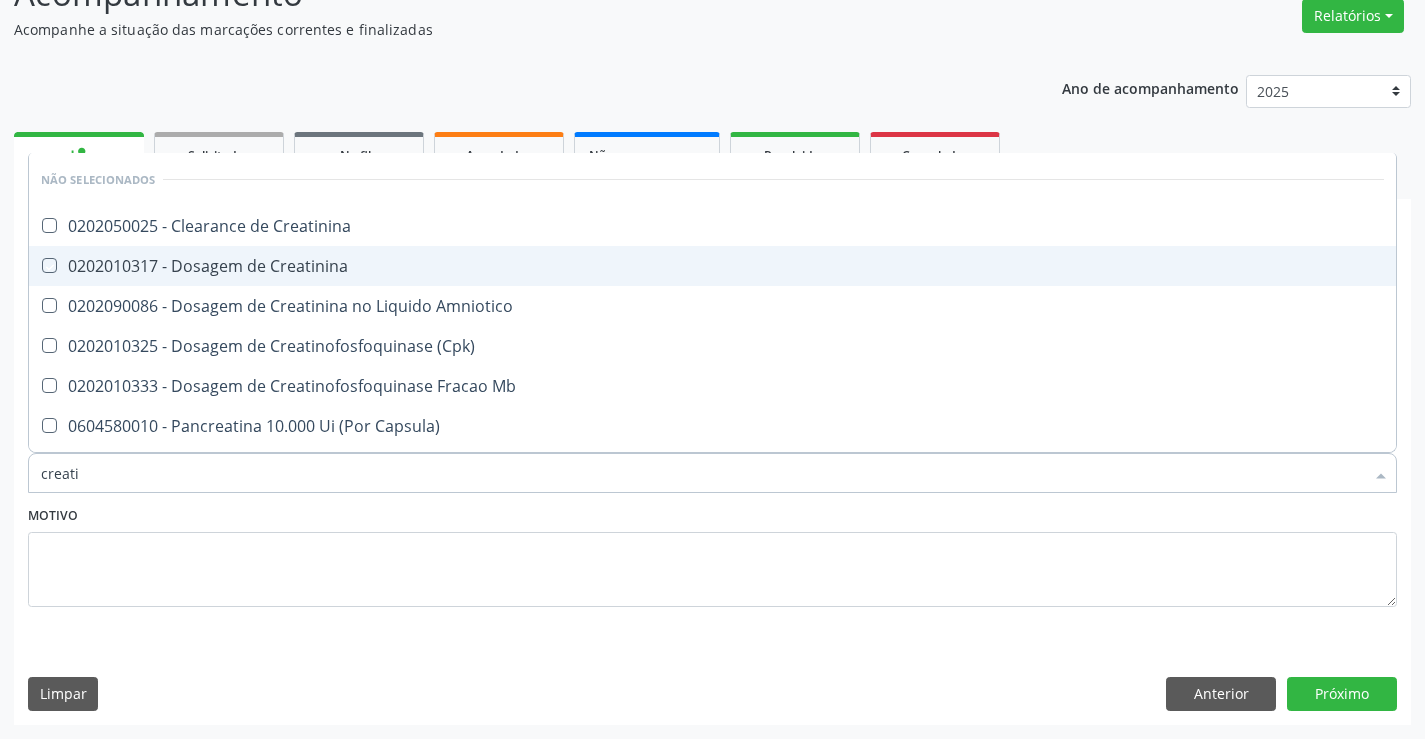 checkbox on "true" 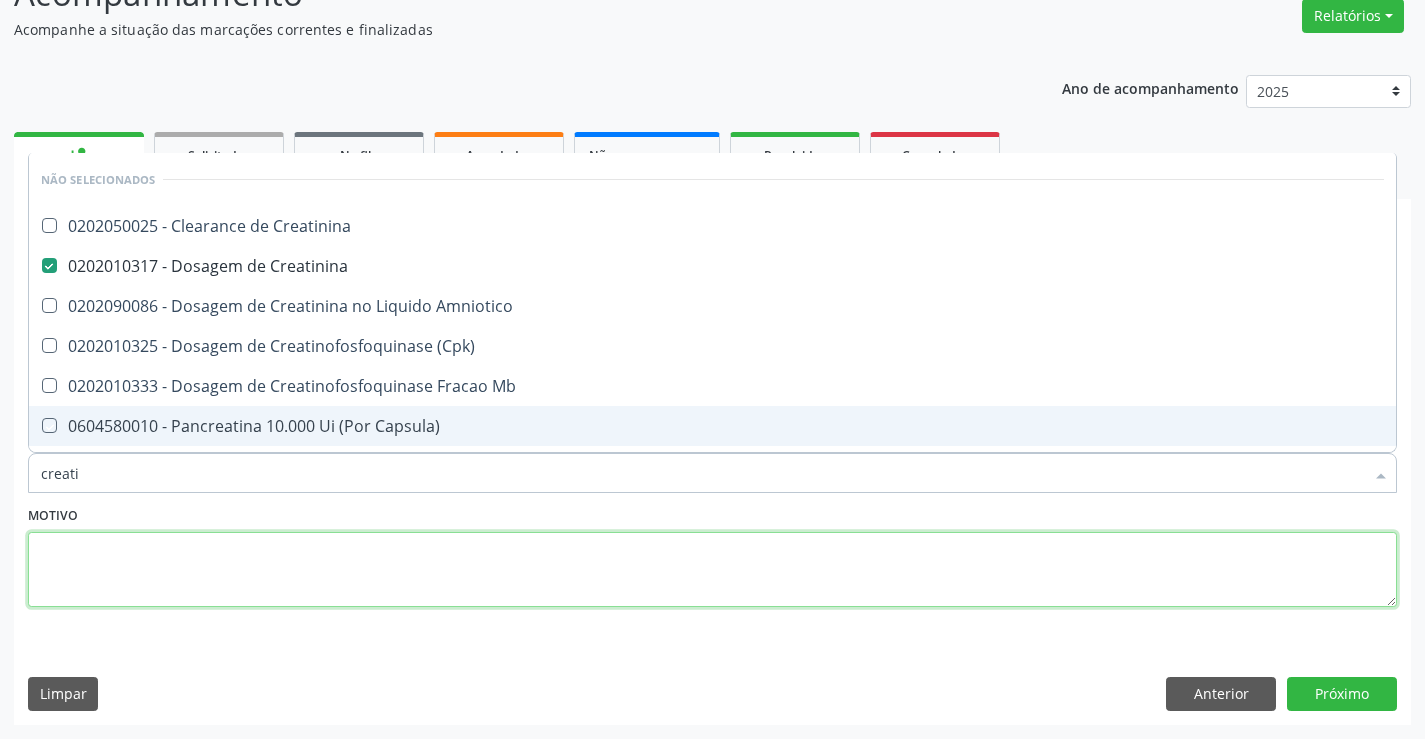 click at bounding box center [712, 570] 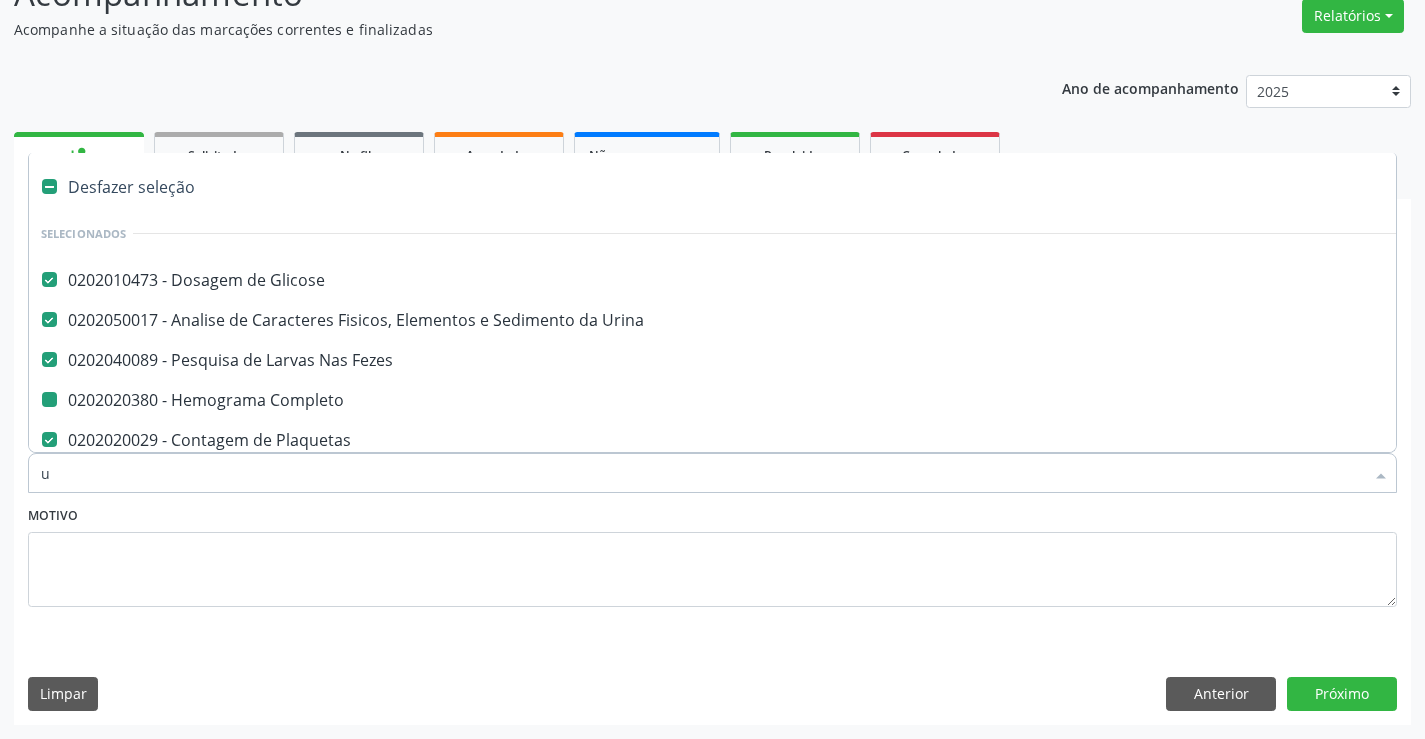 type on "ur" 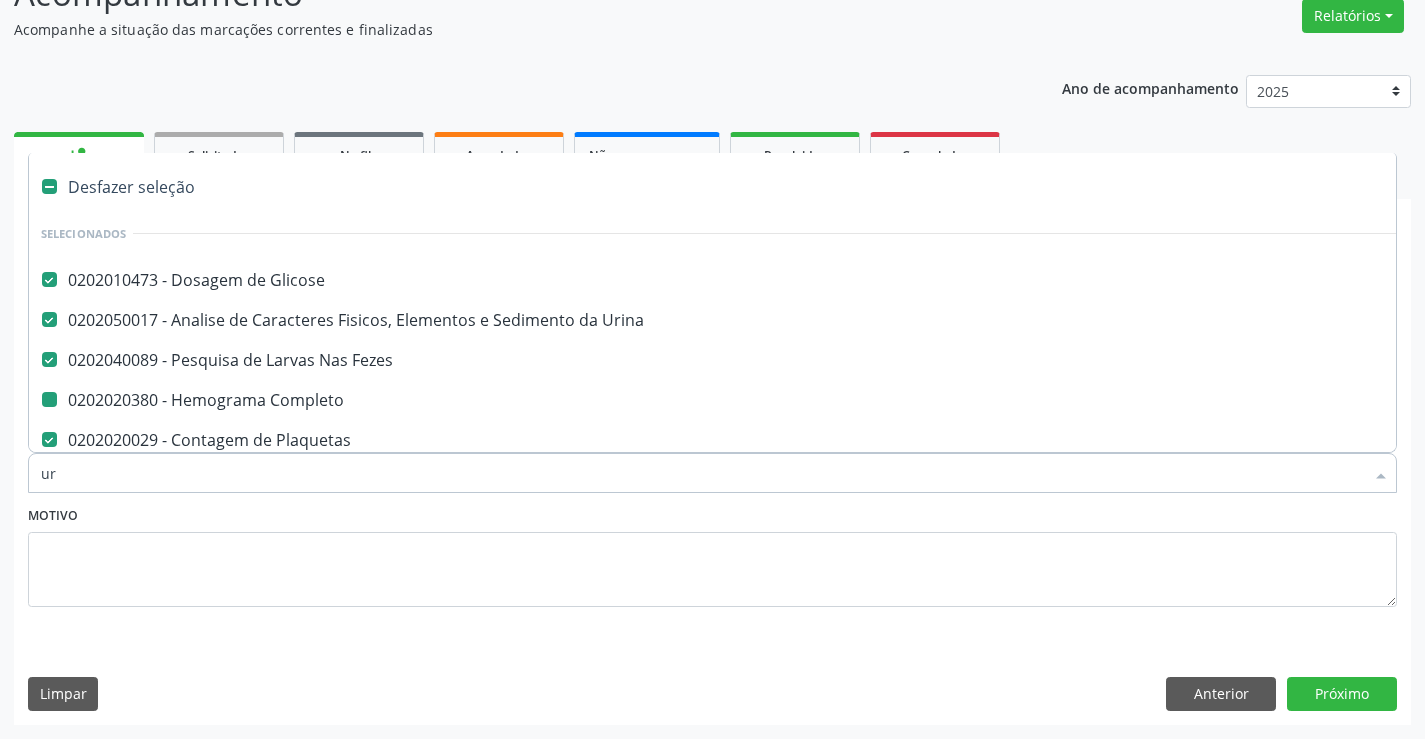 checkbox on "false" 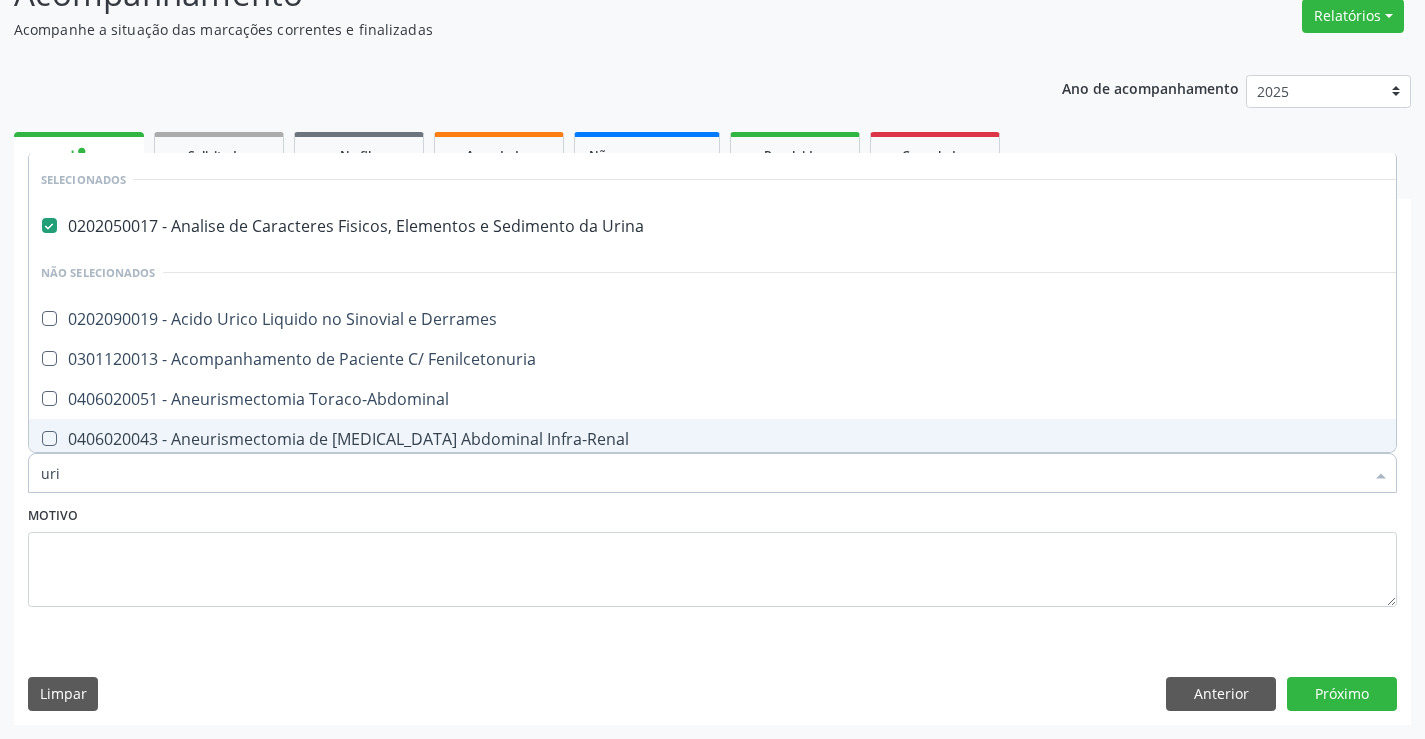 type on "urin" 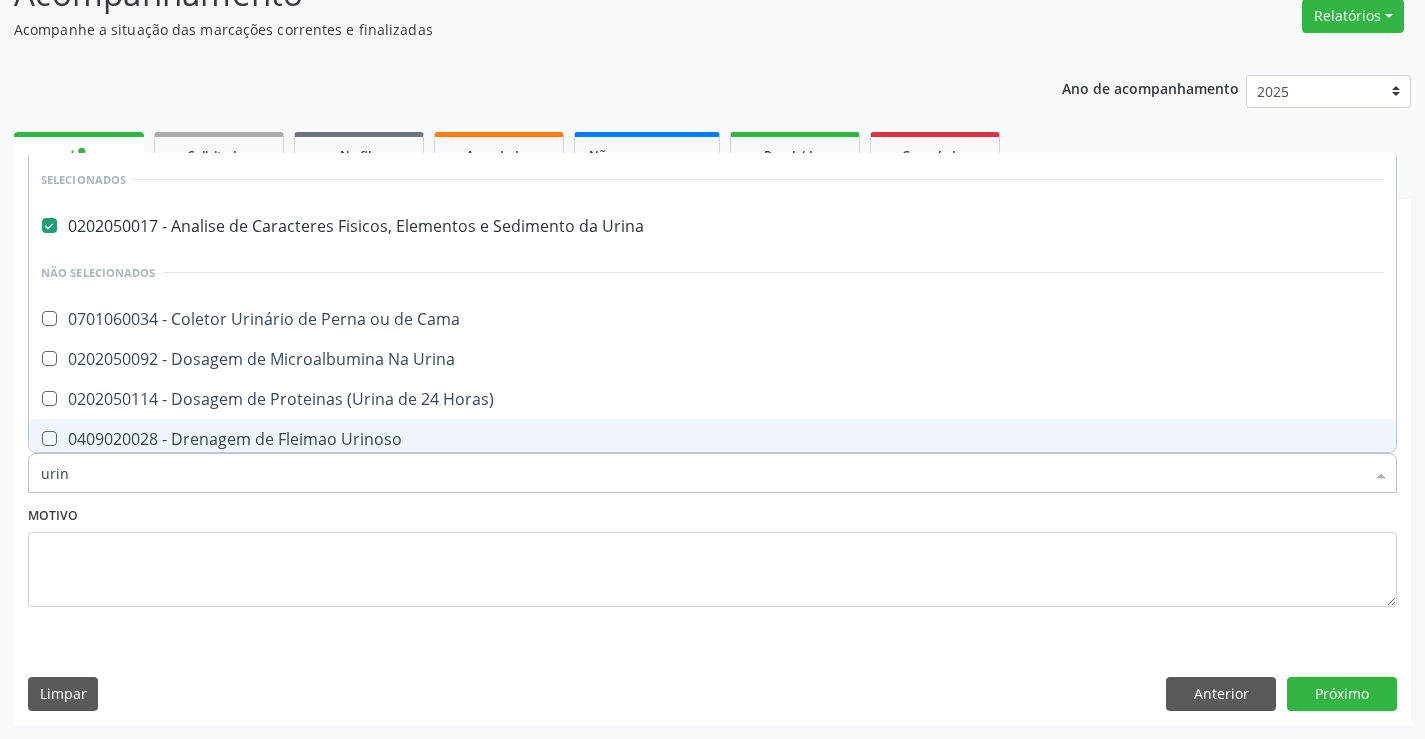 click on "Motivo" at bounding box center [712, 554] 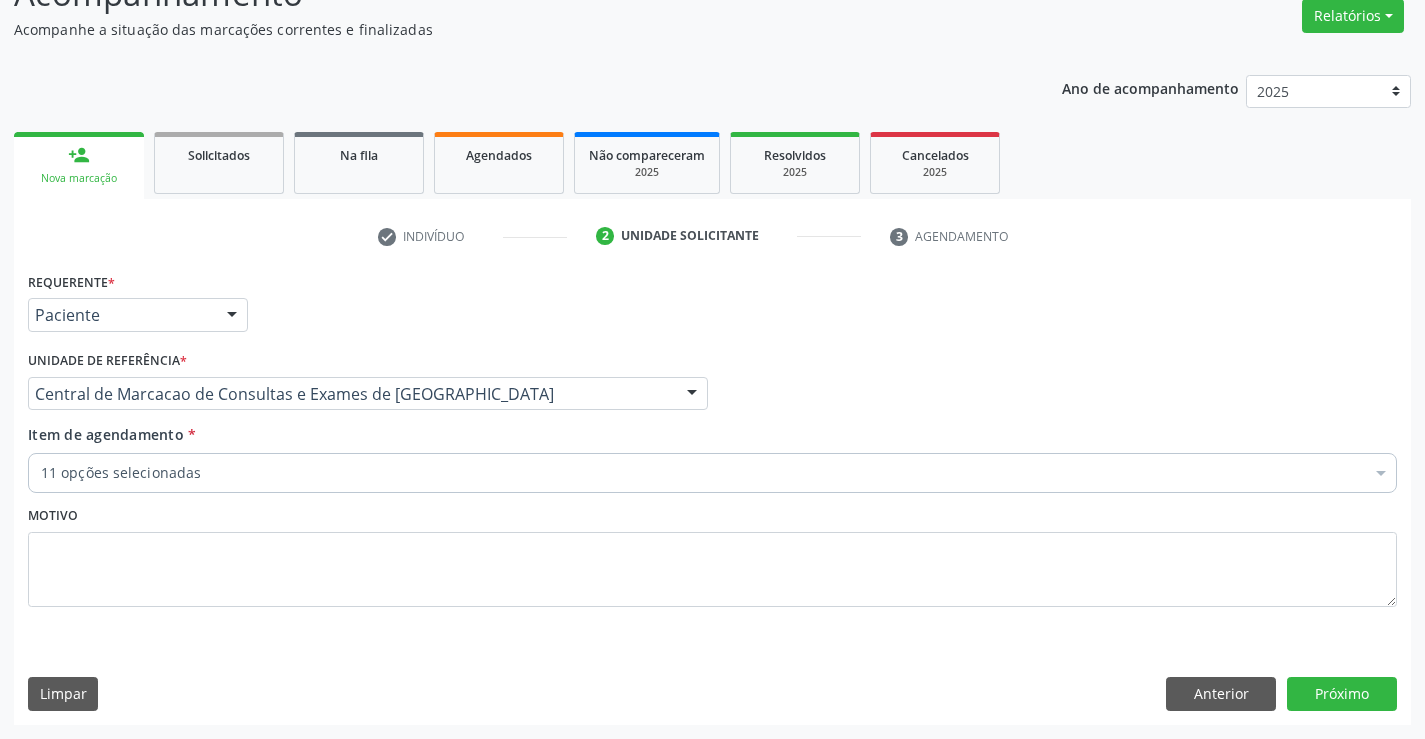 click on "11 opções selecionadas" at bounding box center (712, 473) 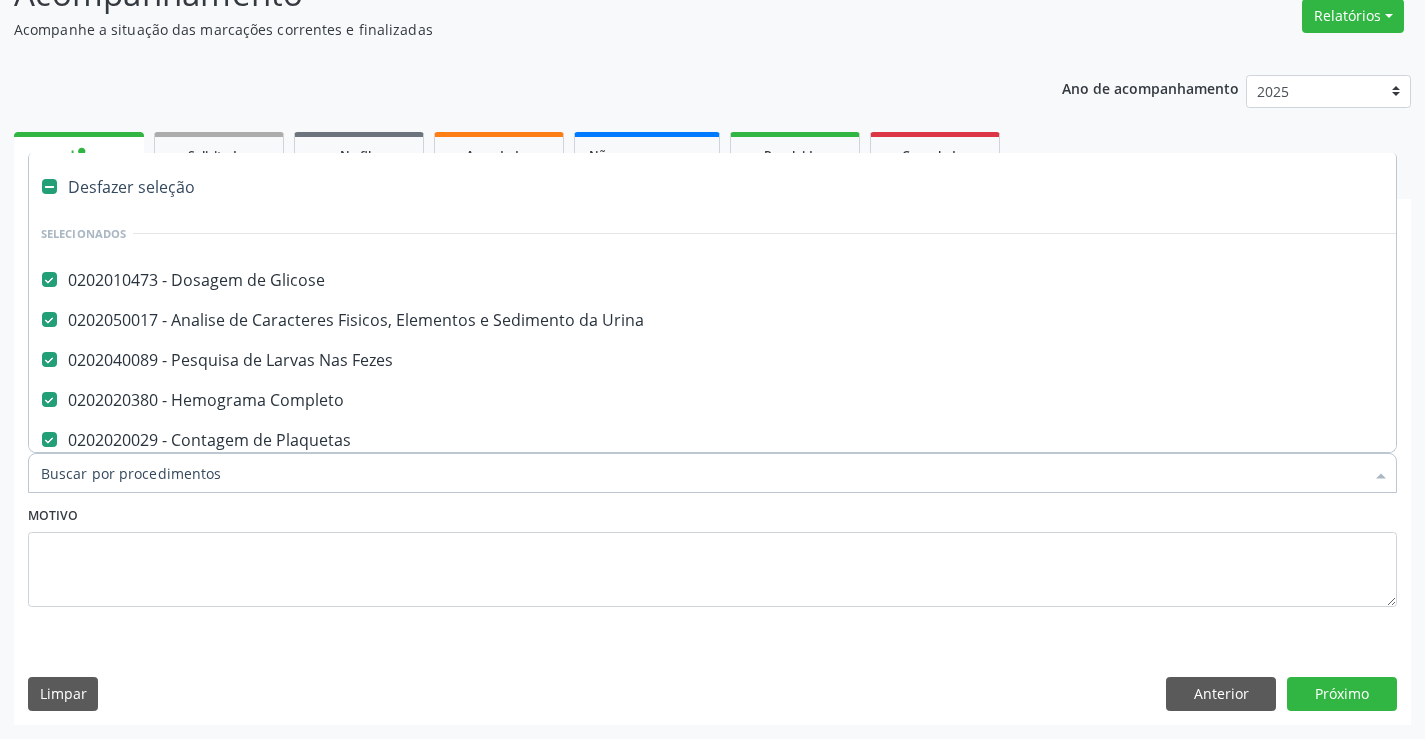 type on "t" 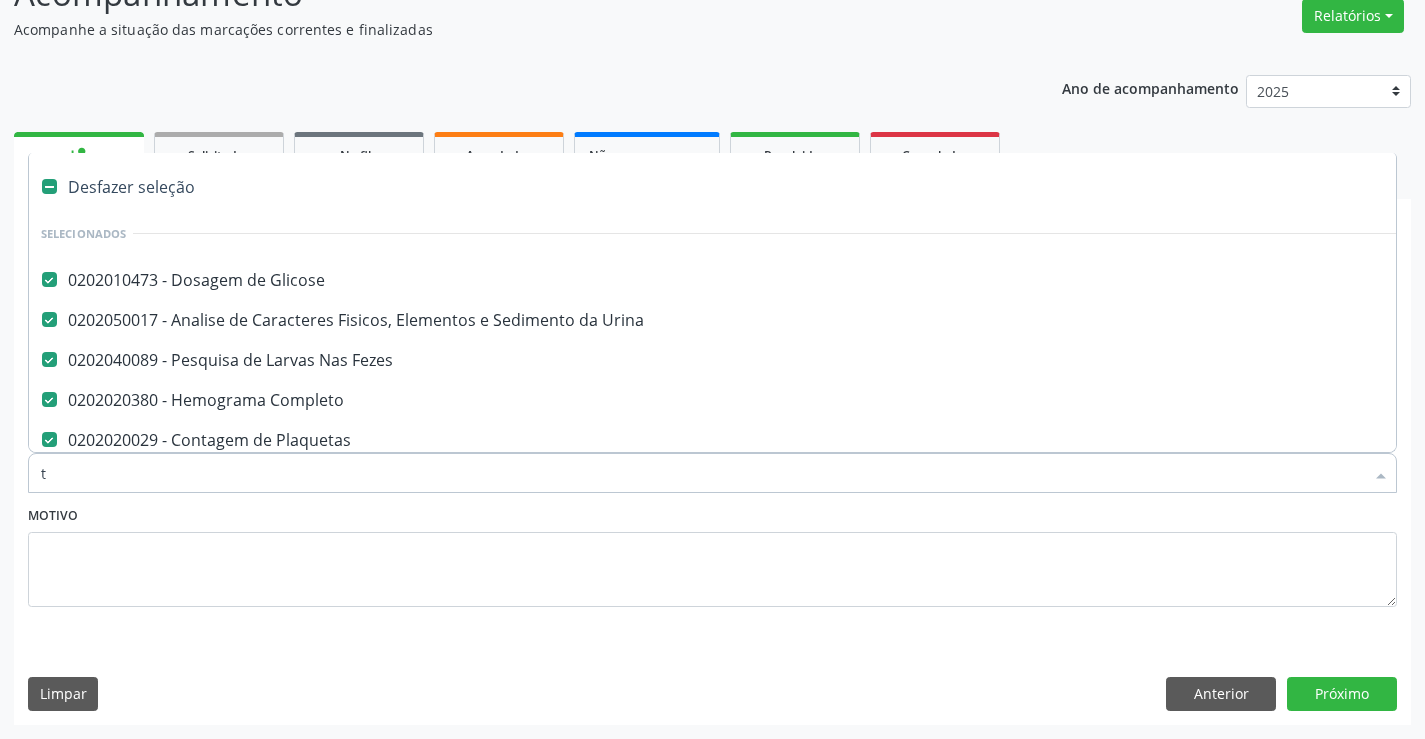 checkbox on "false" 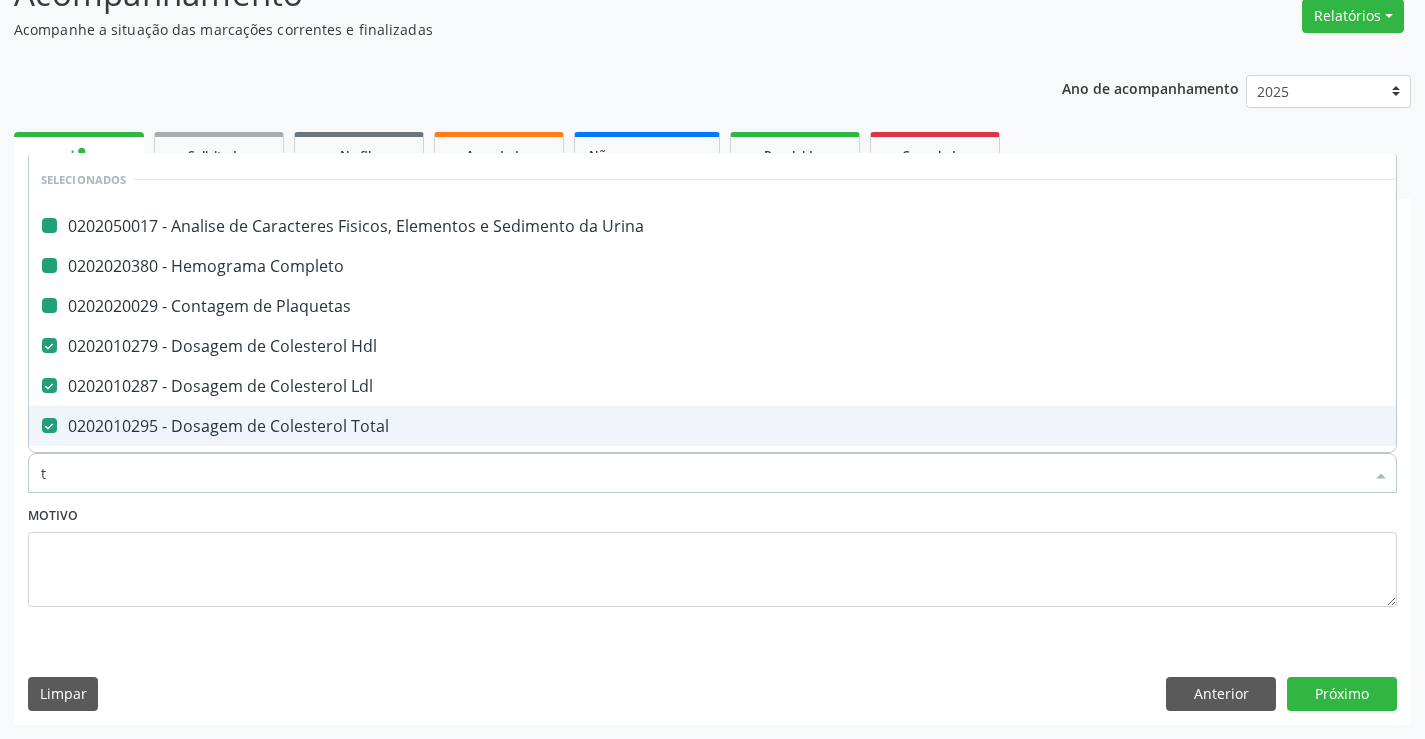 type on "tg" 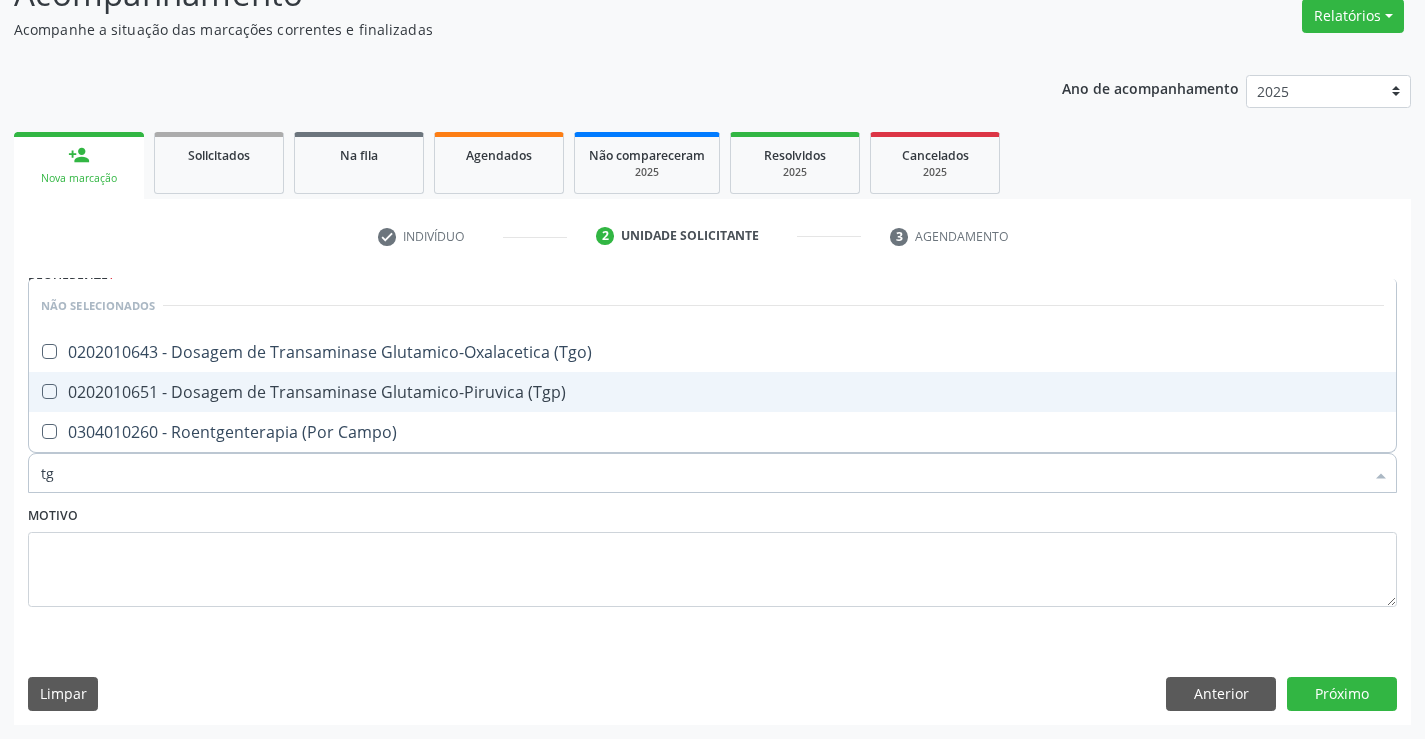 click on "0202010651 - Dosagem de Transaminase Glutamico-Piruvica (Tgp)" at bounding box center (712, 392) 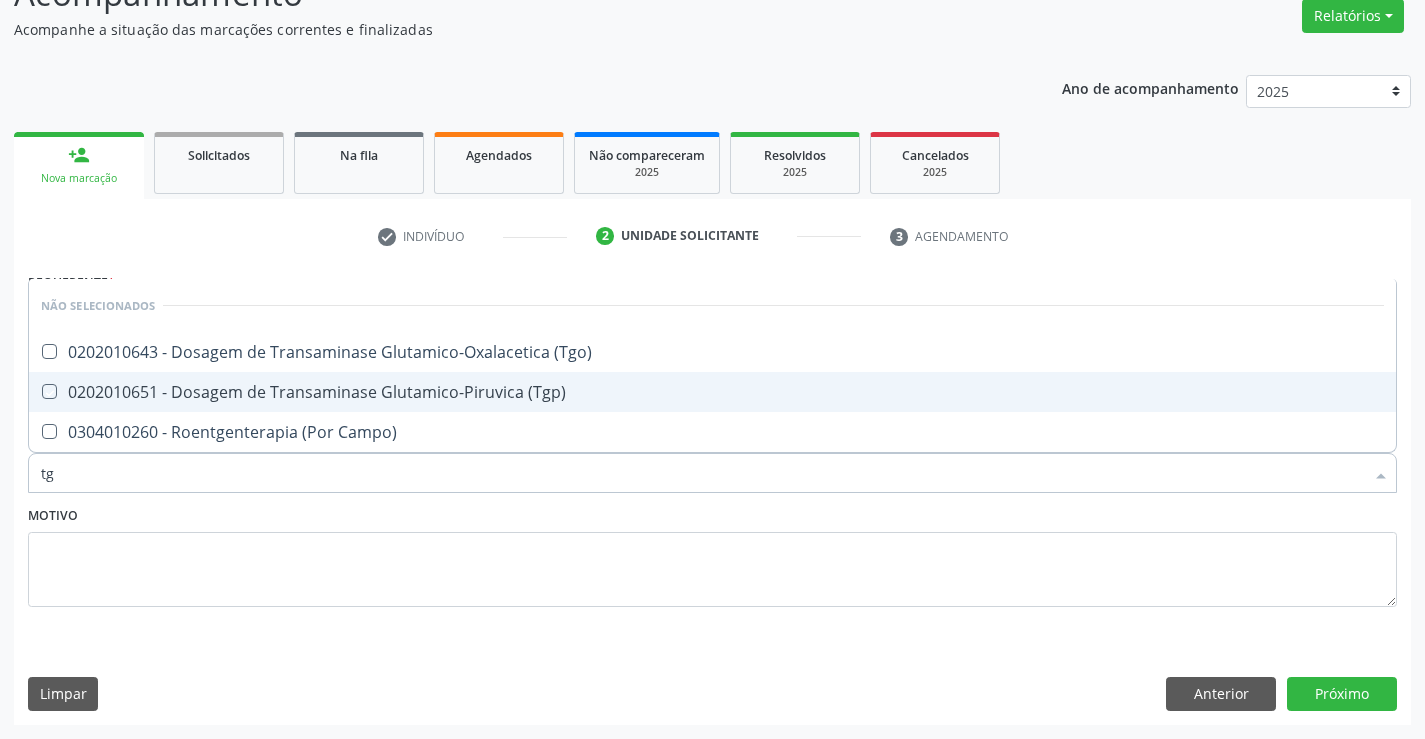 checkbox on "true" 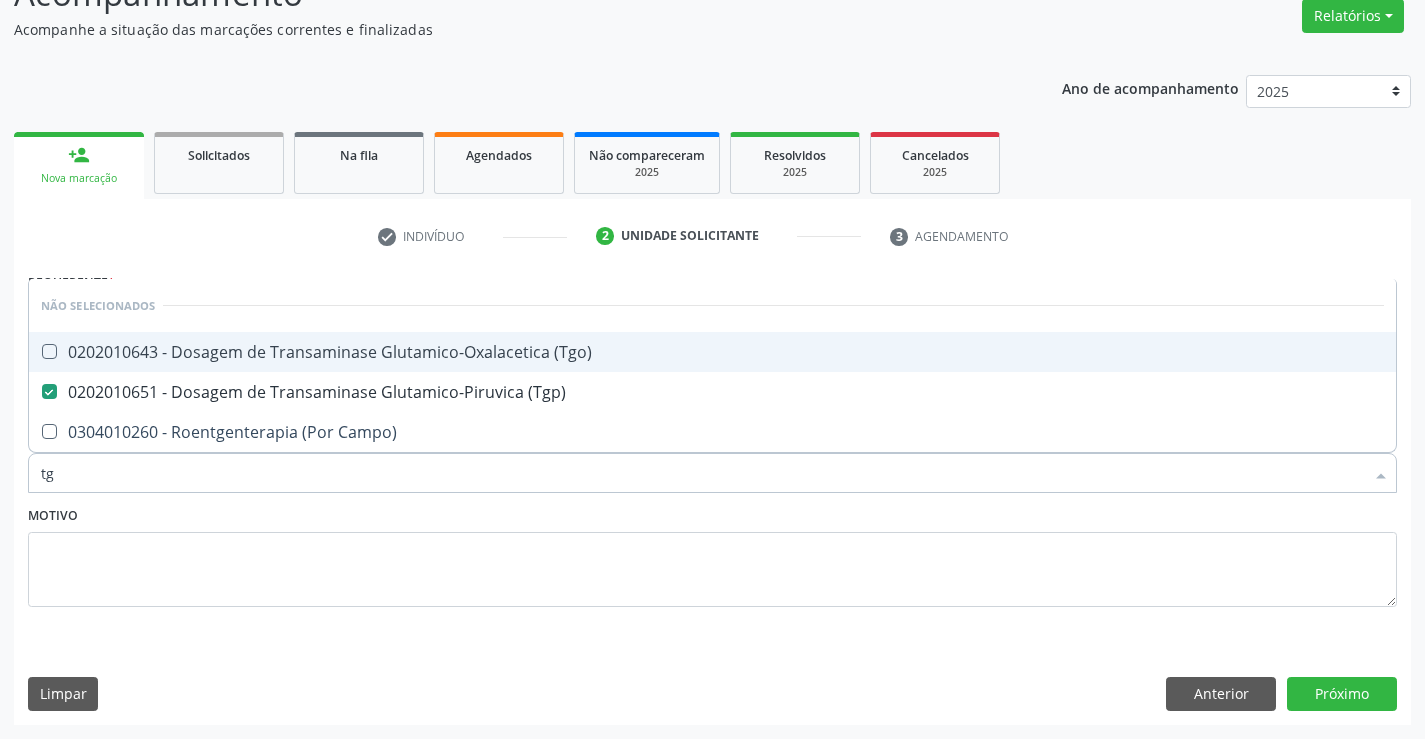 click on "0202010643 - Dosagem de Transaminase Glutamico-Oxalacetica (Tgo)" at bounding box center (712, 352) 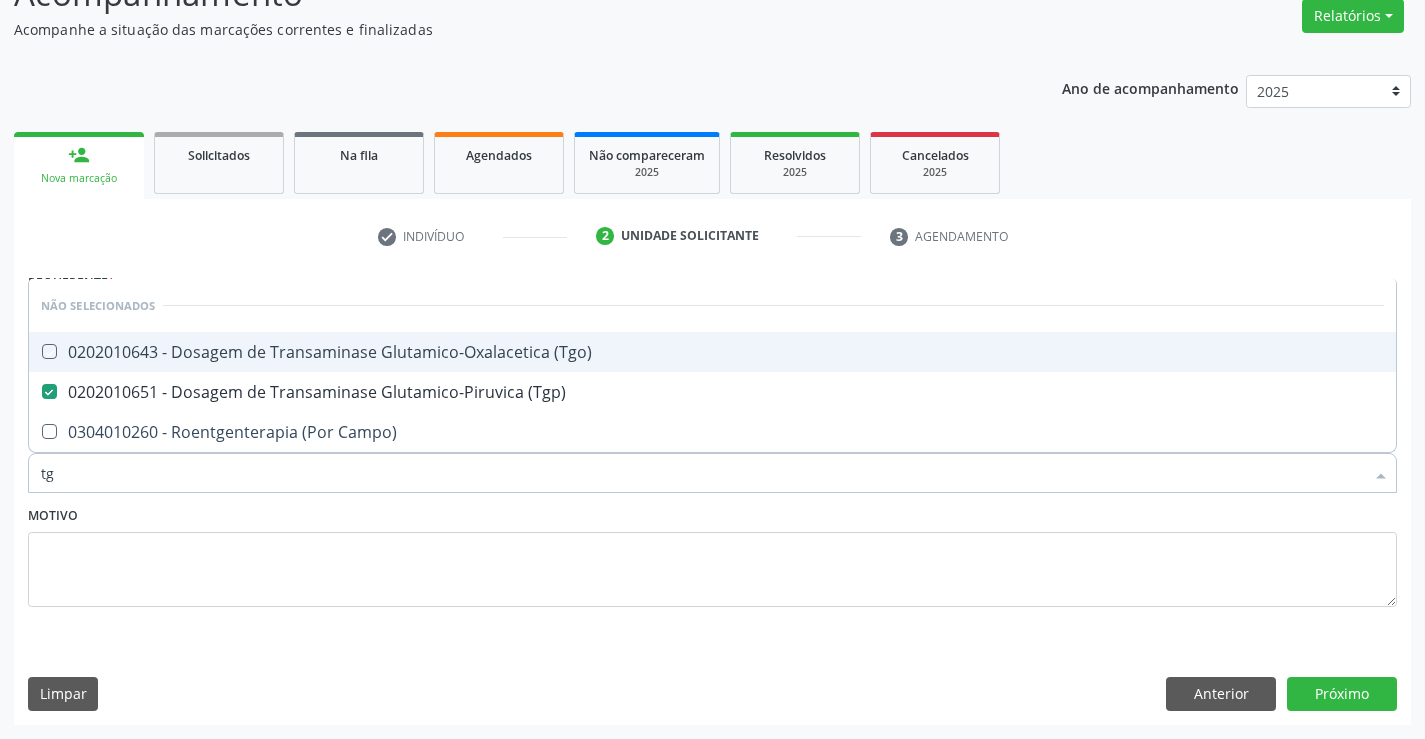checkbox on "true" 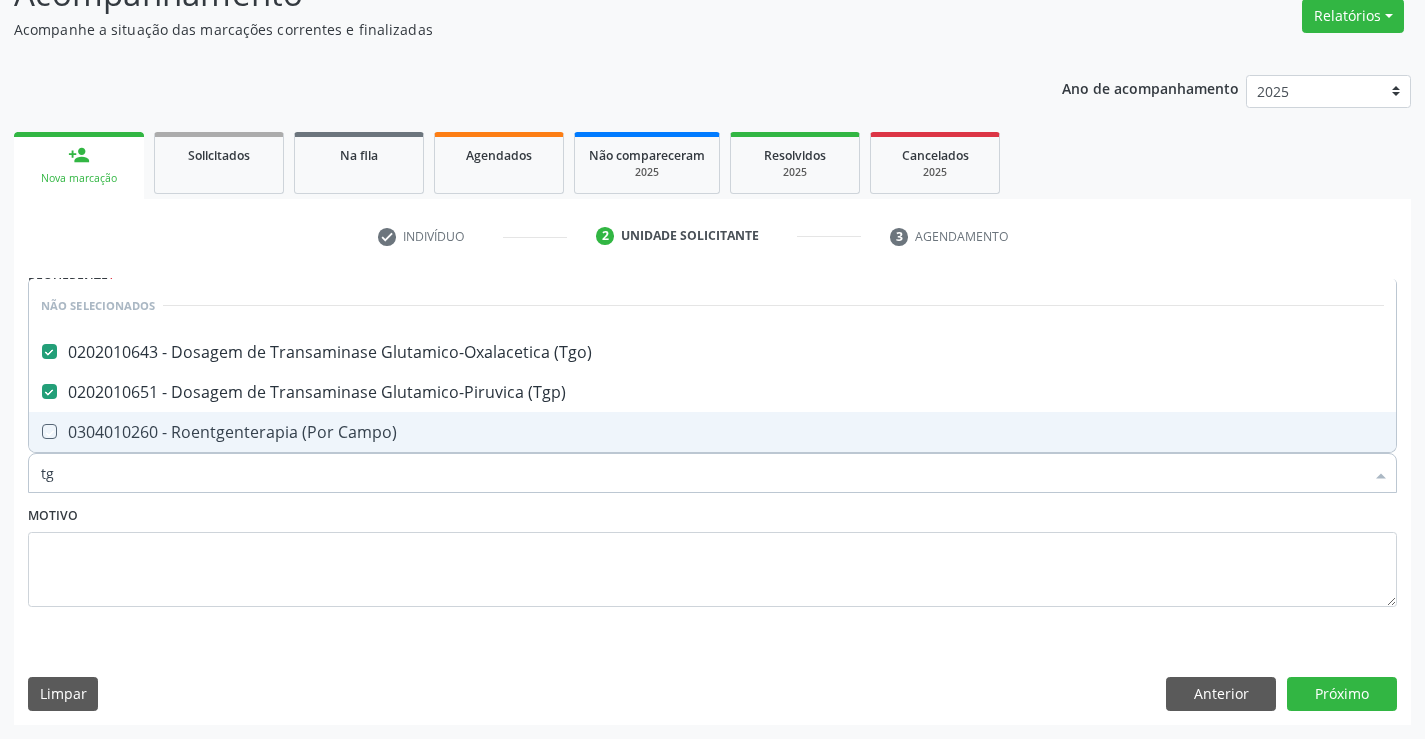 click on "Motivo" at bounding box center (712, 554) 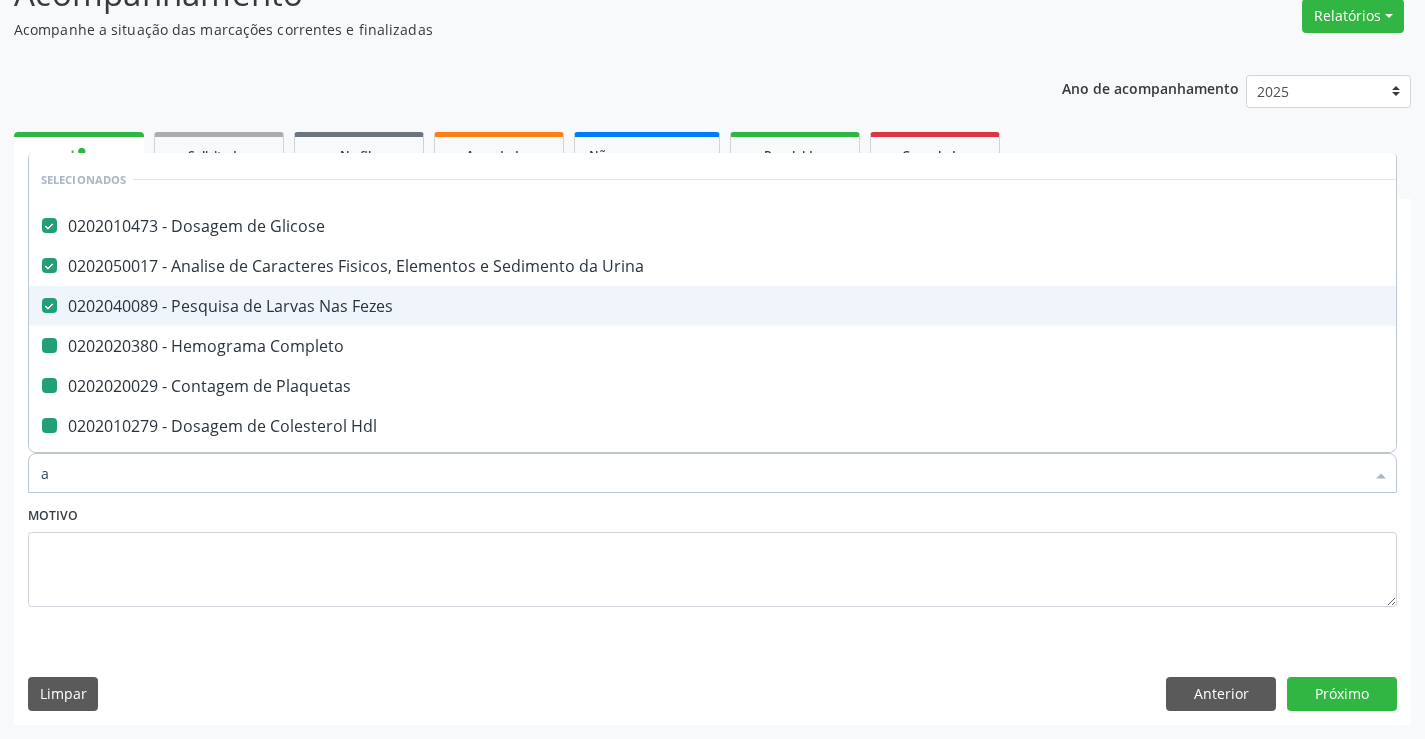 type on "ac" 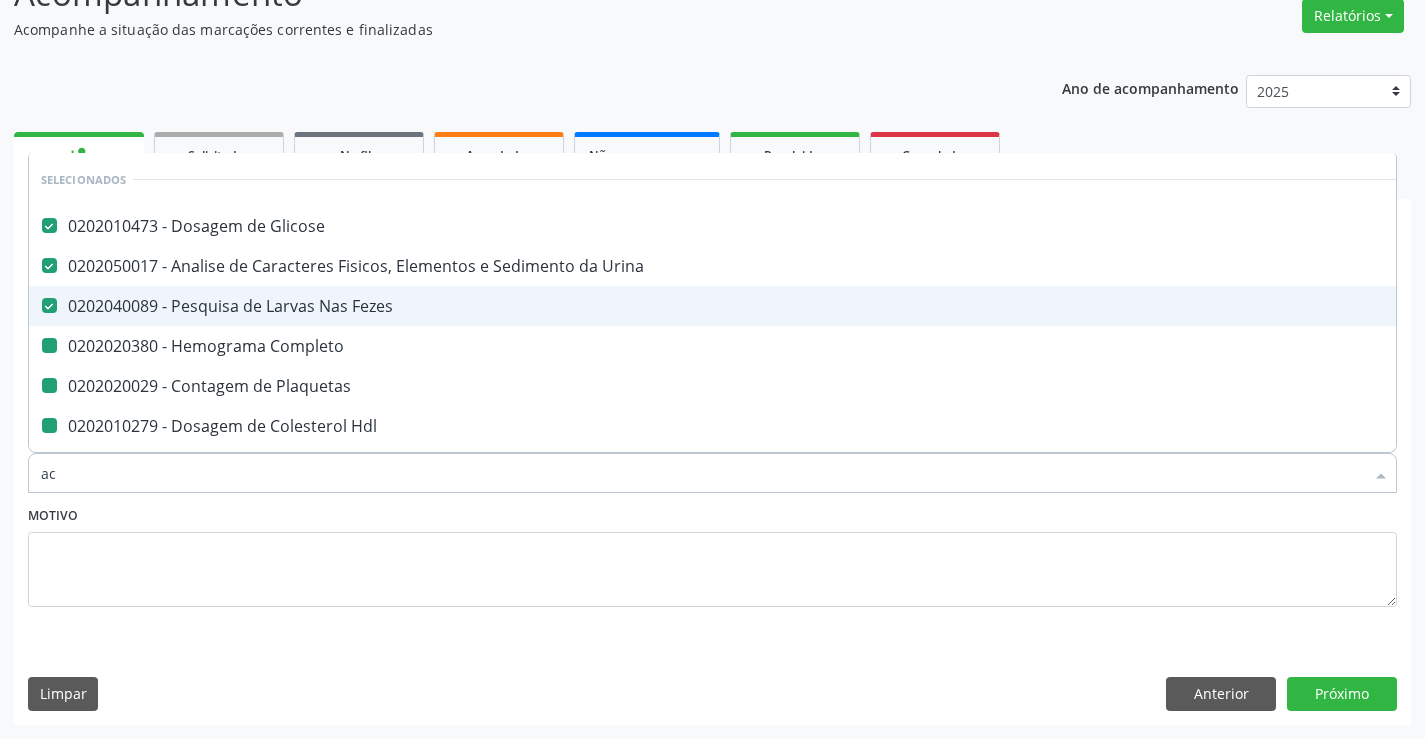 checkbox on "false" 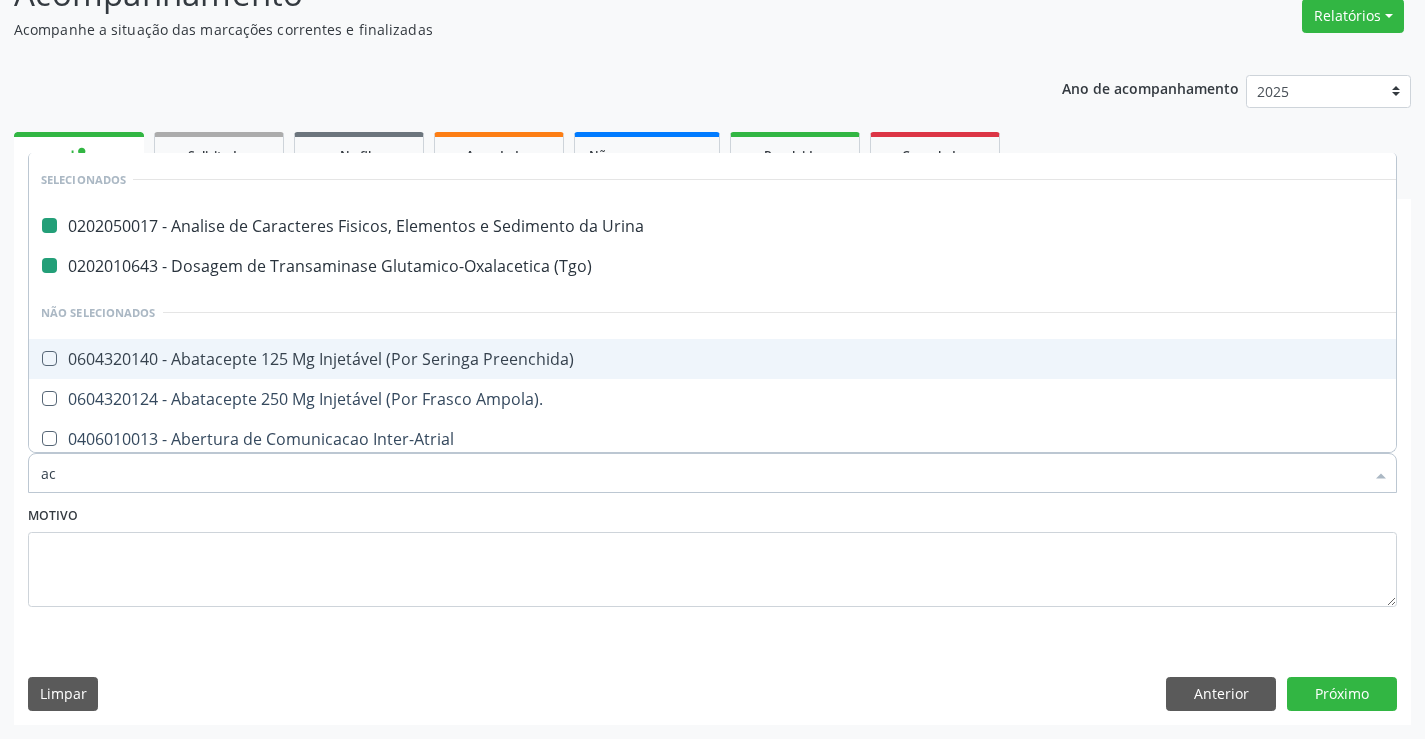 type on "aci" 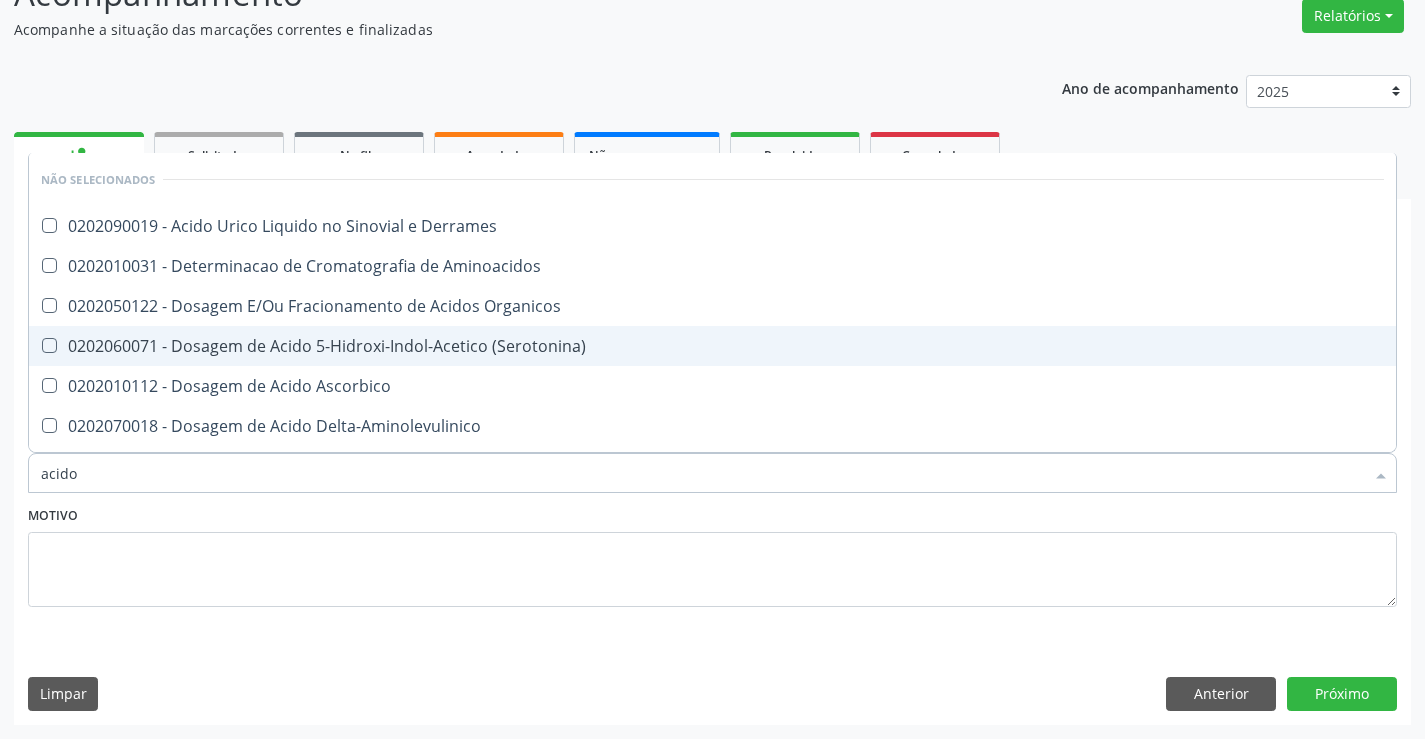 type on "acido u" 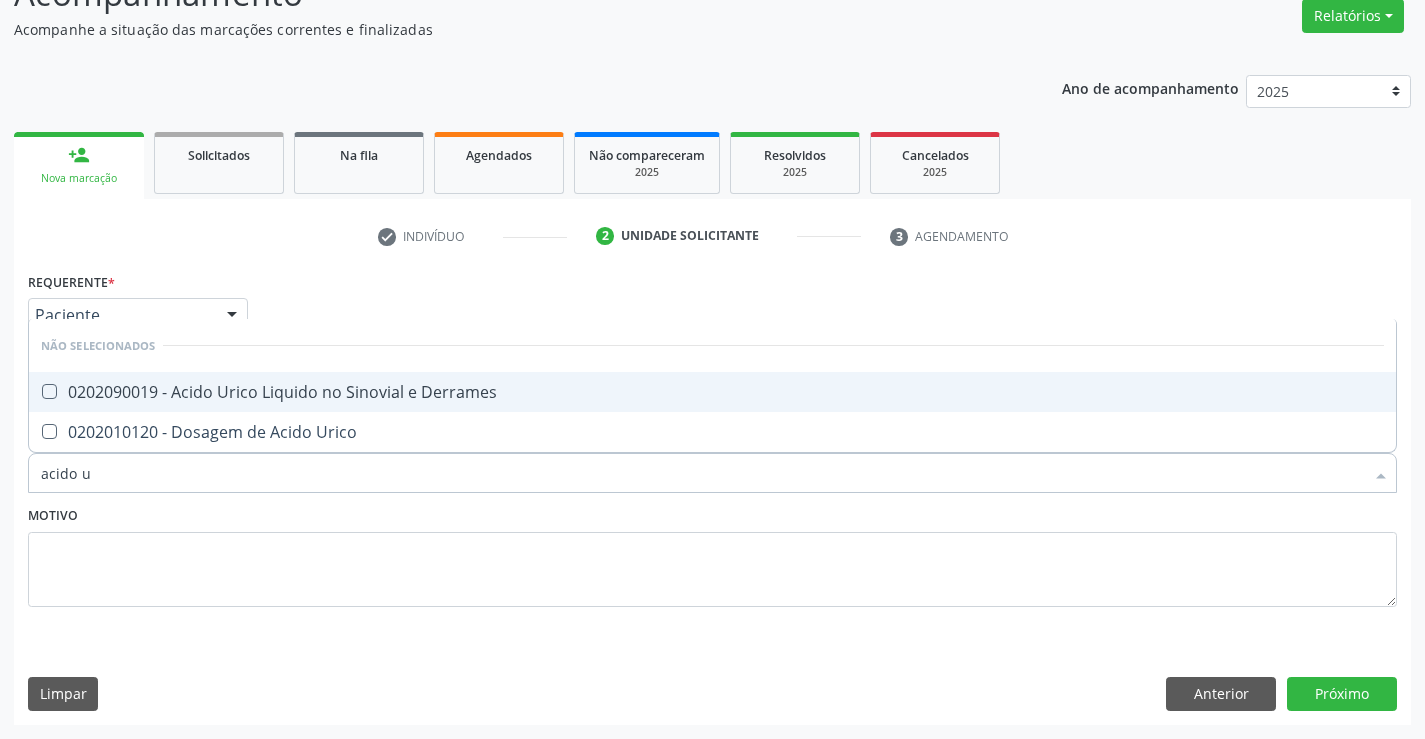 click on "0202090019 - Acido Urico Liquido no Sinovial e Derrames" at bounding box center (712, 392) 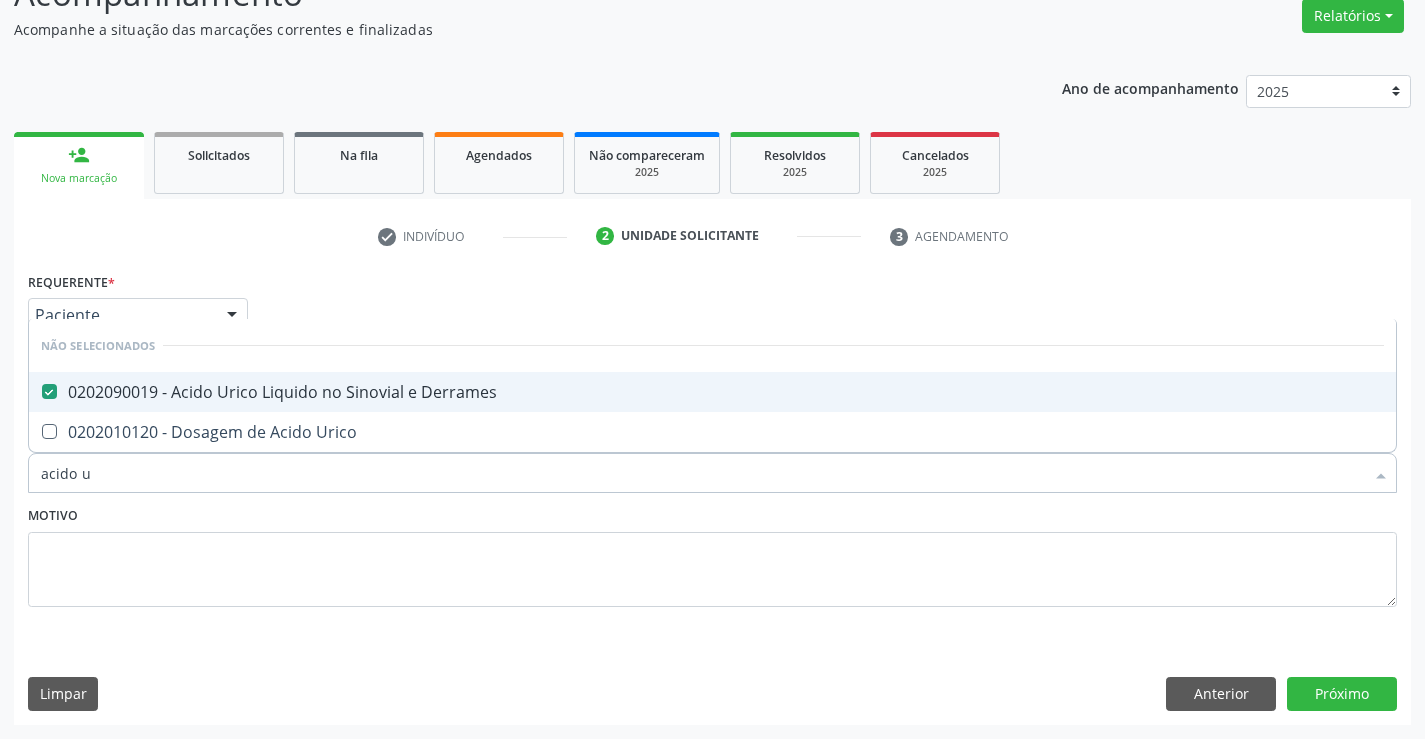 click on "0202090019 - Acido Urico Liquido no Sinovial e Derrames" at bounding box center [712, 392] 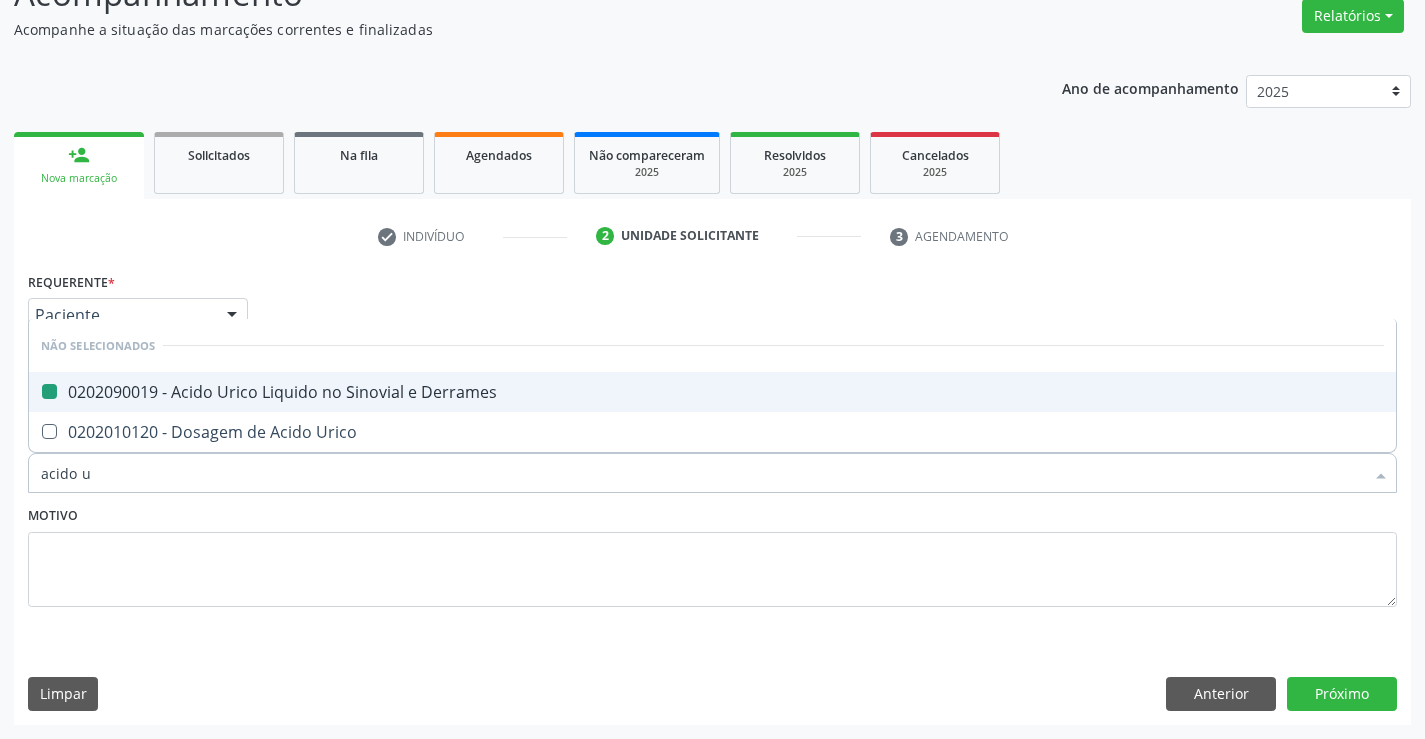 checkbox on "false" 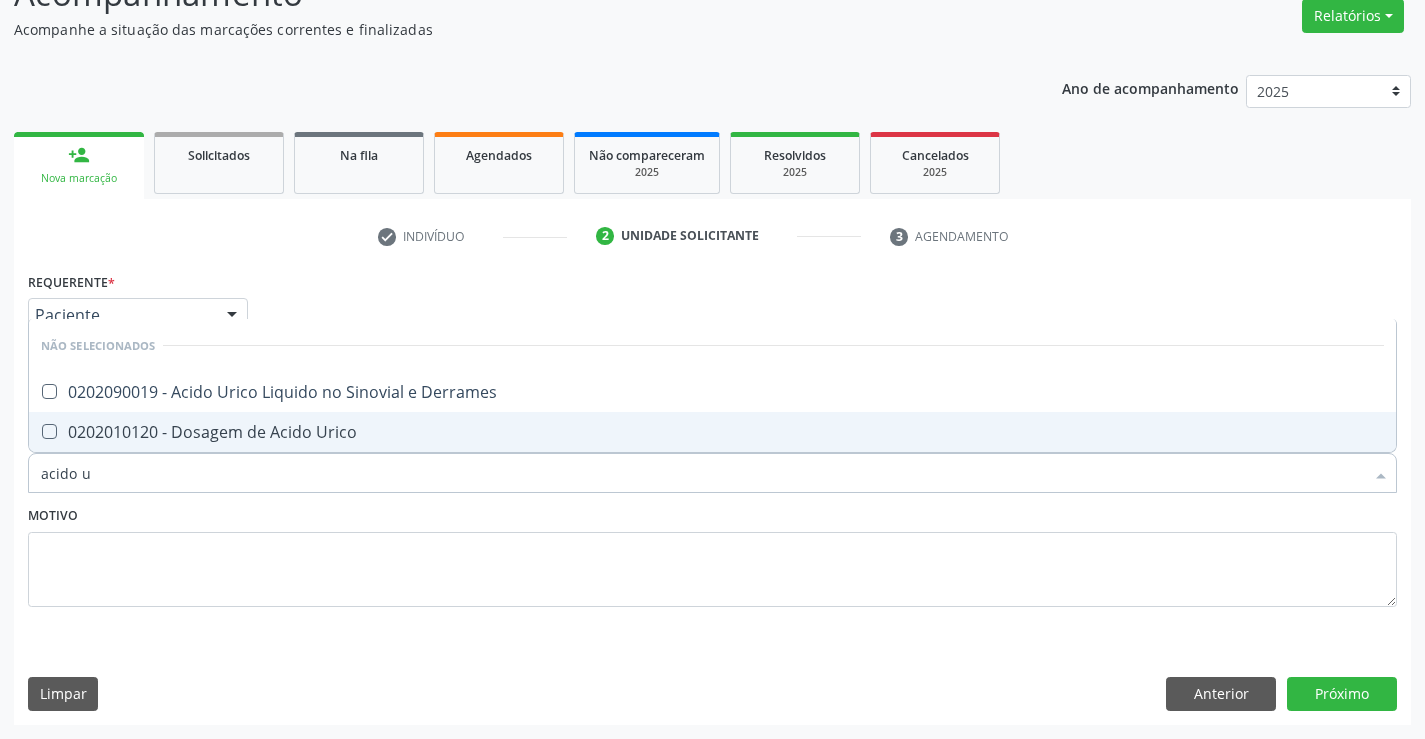 click on "0202010120 - Dosagem de Acido Urico" at bounding box center (712, 432) 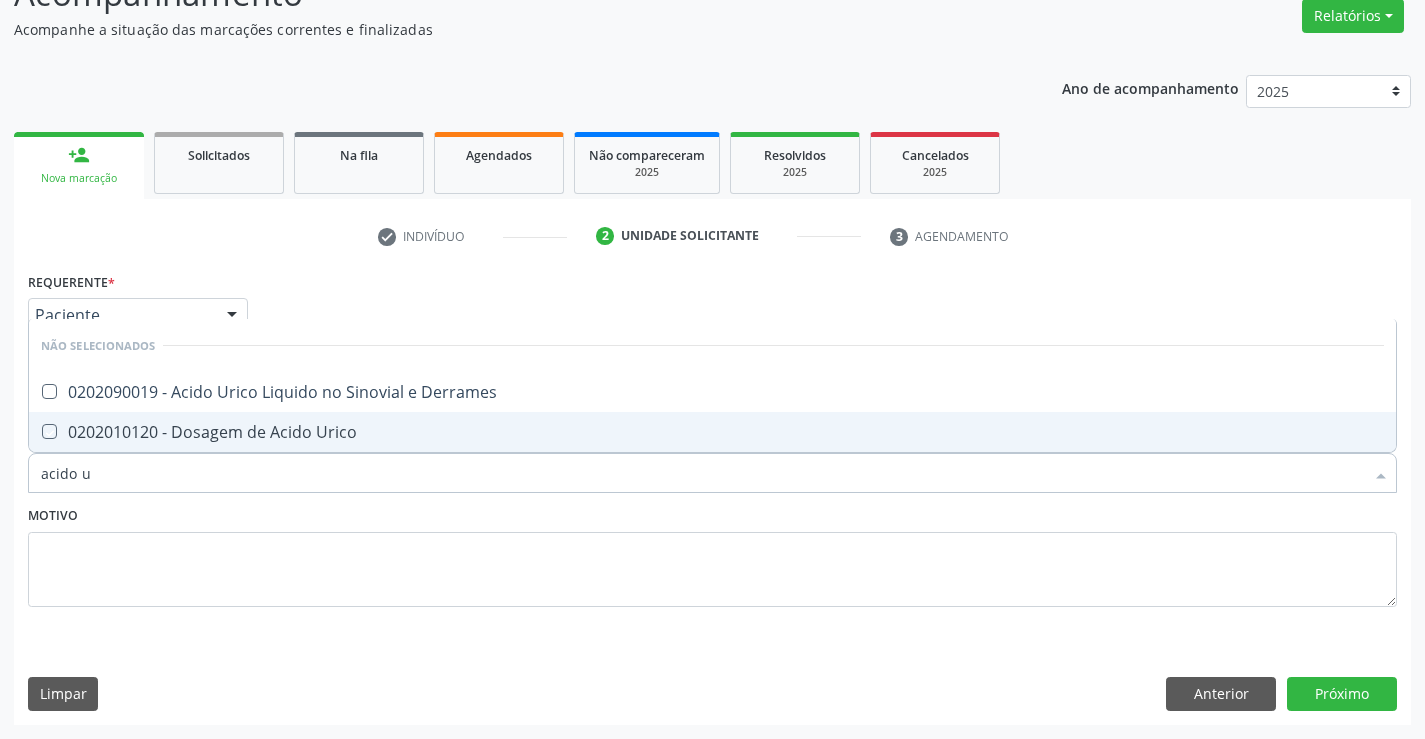 checkbox on "true" 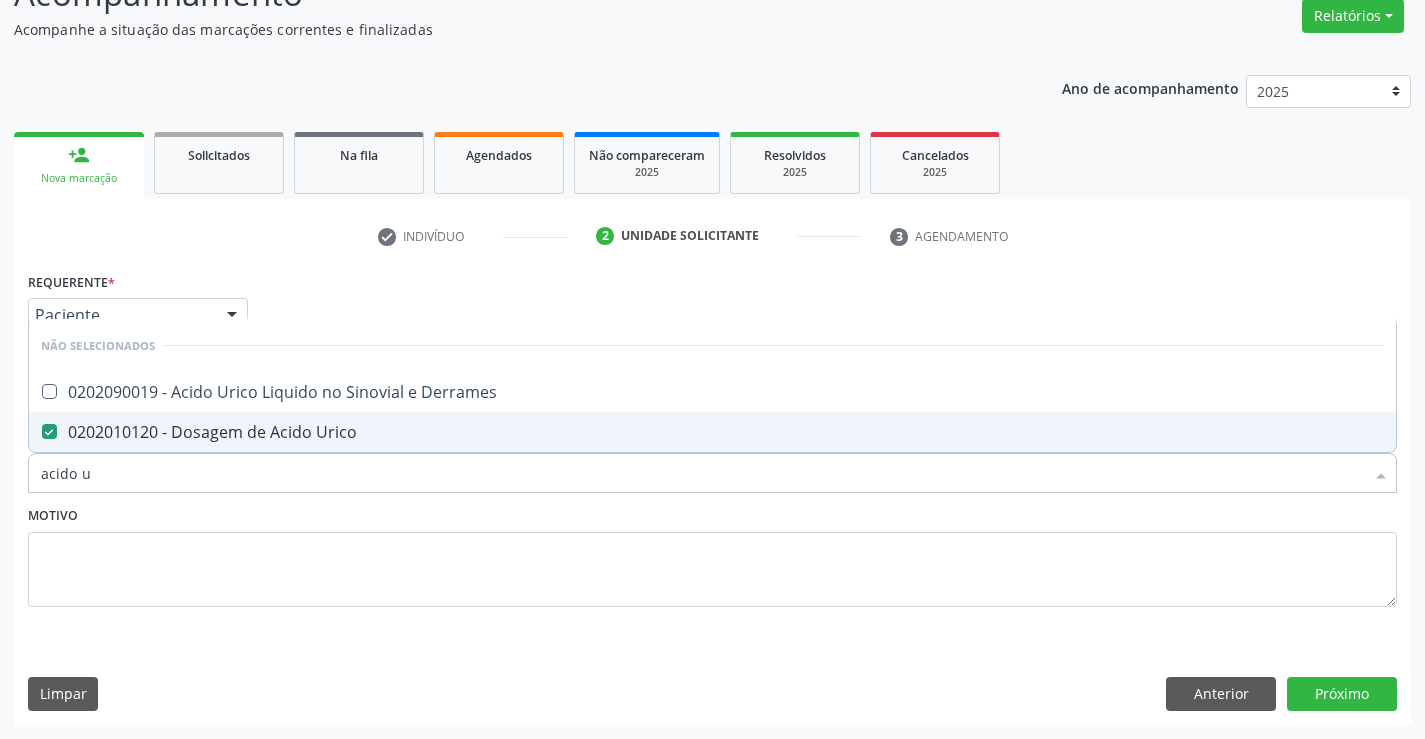 click on "Motivo" at bounding box center [712, 554] 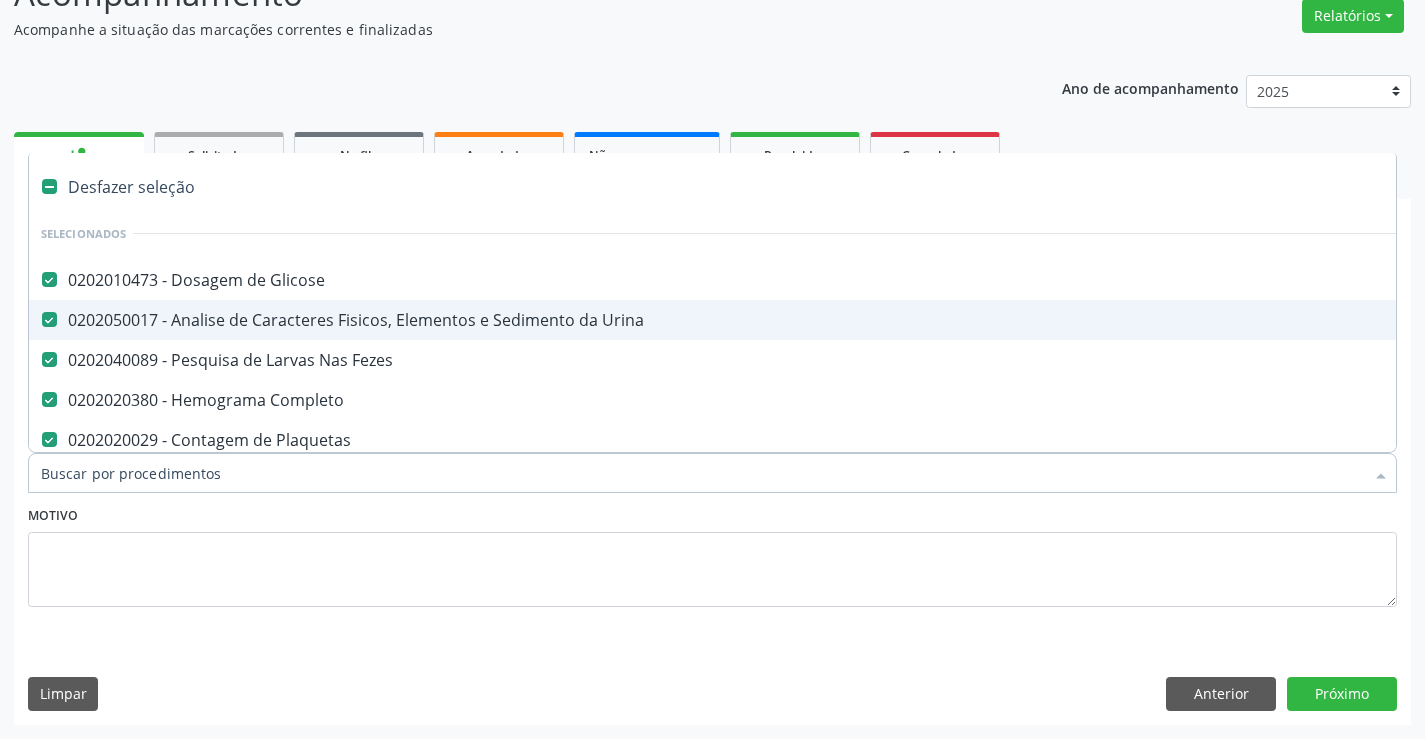 type on "g" 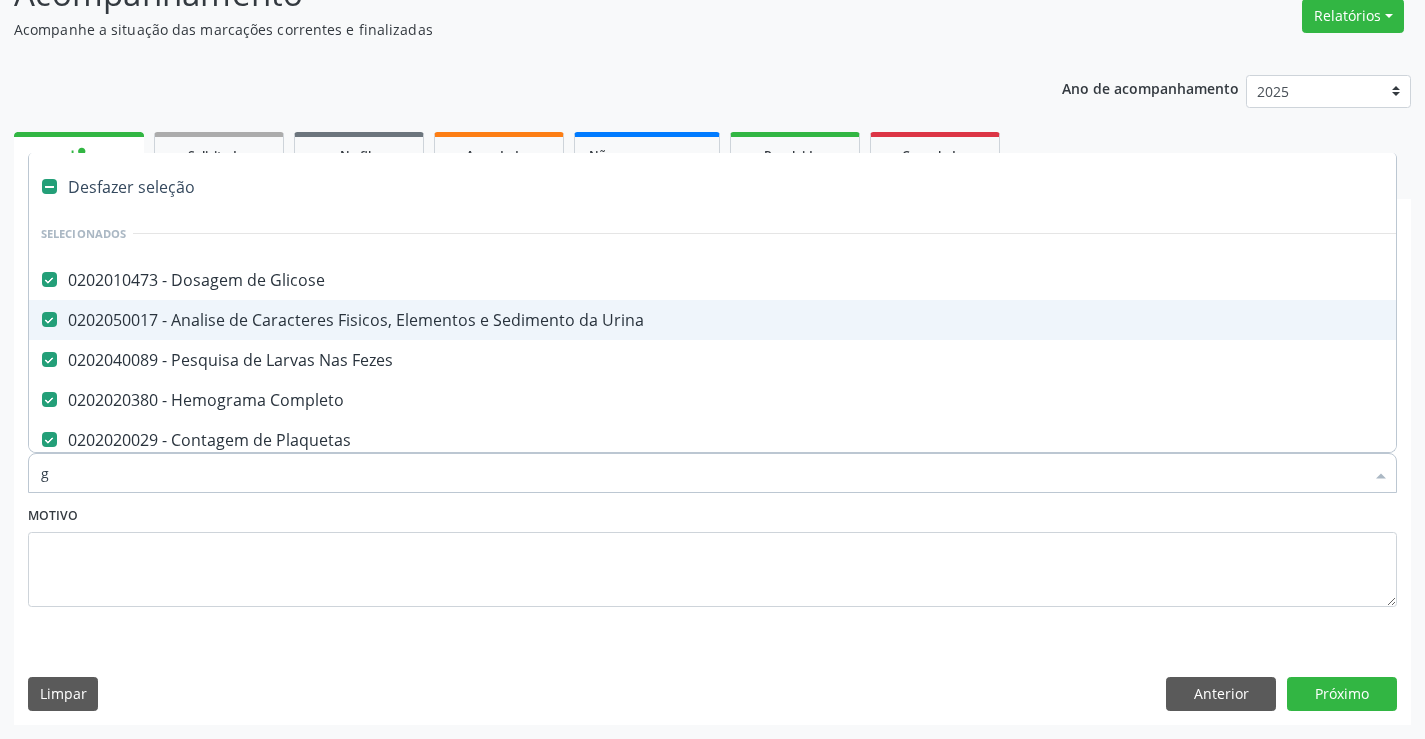 checkbox on "false" 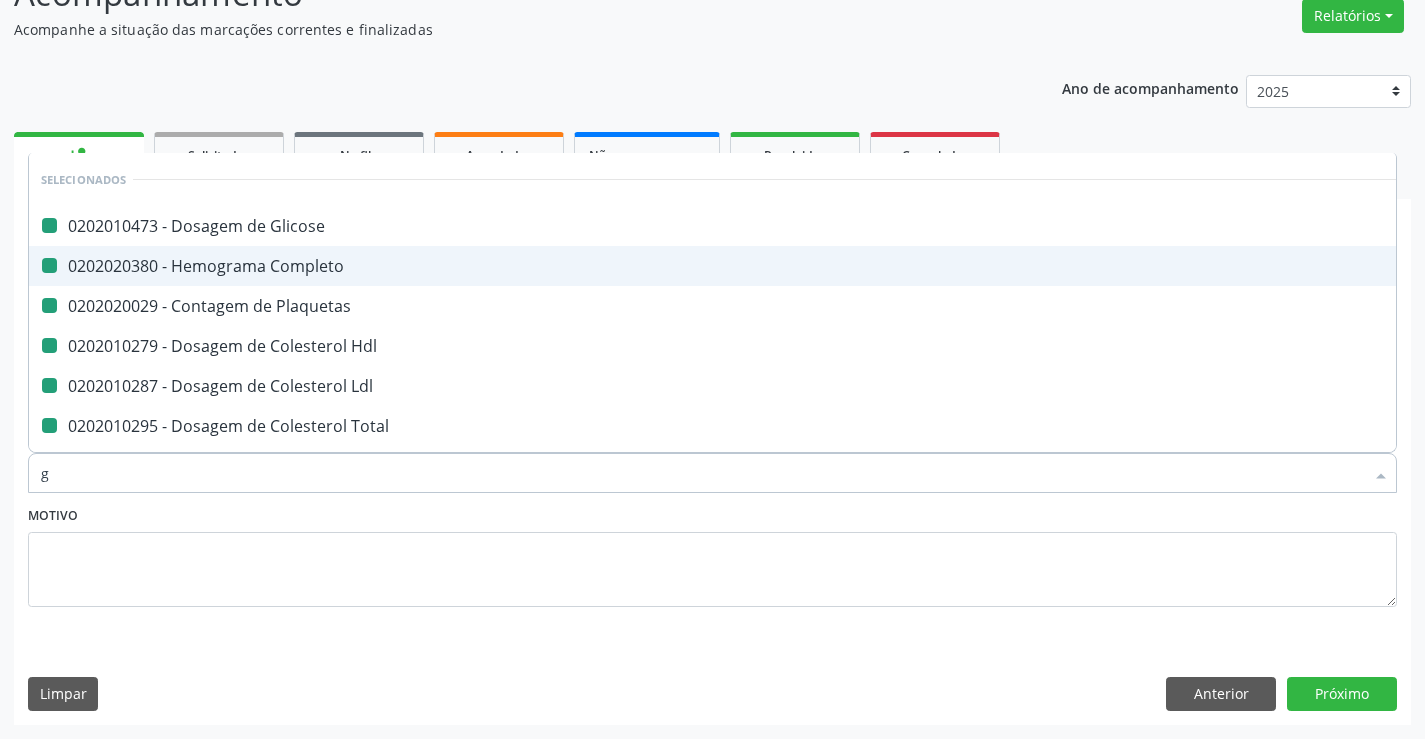 type on "ga" 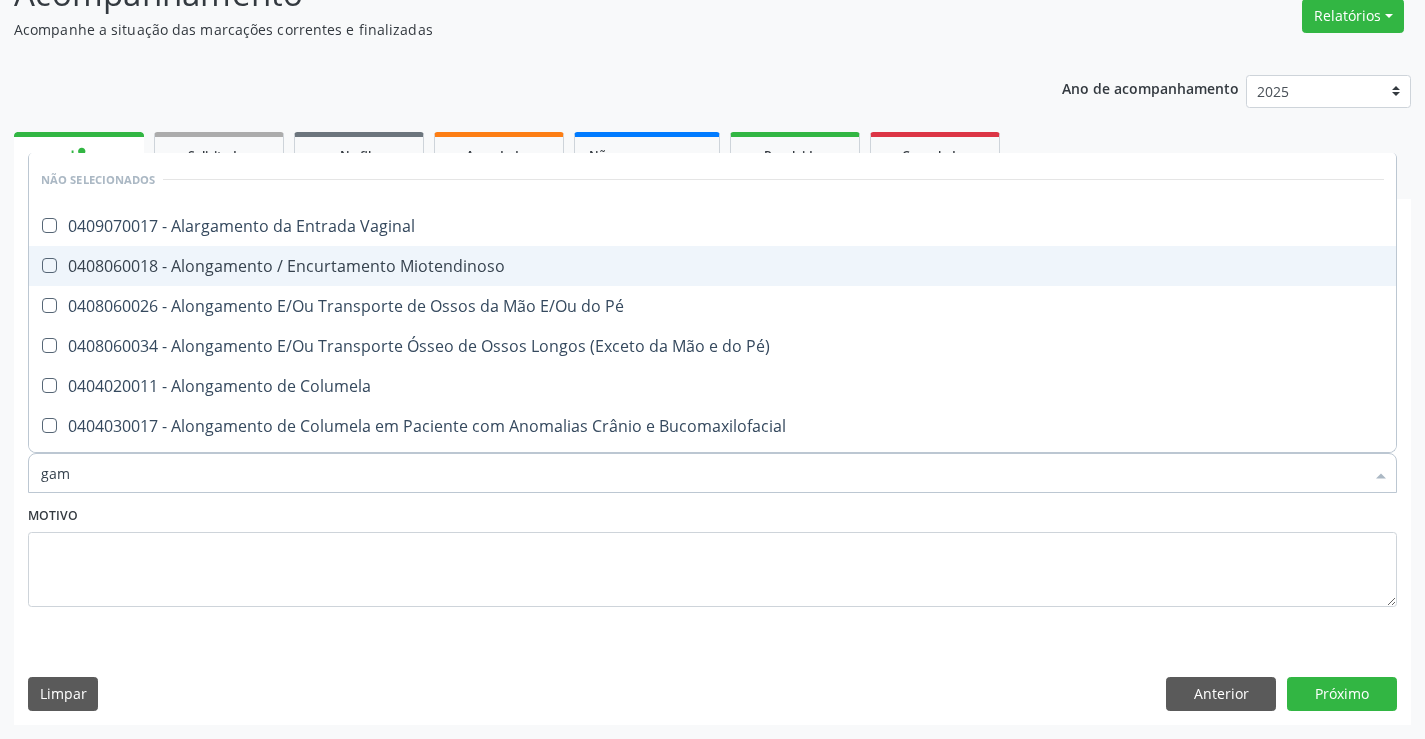type on "gama" 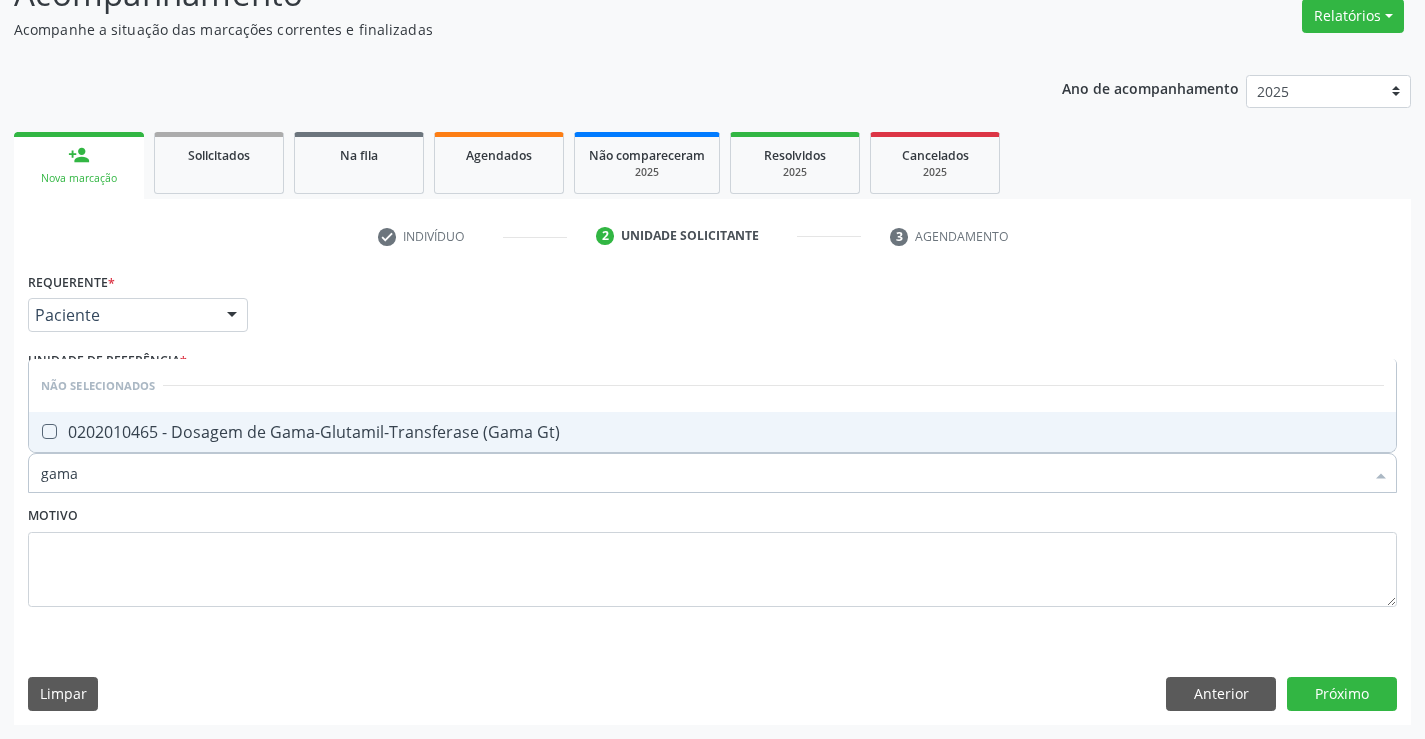 click on "0202010465 - Dosagem de Gama-Glutamil-Transferase (Gama Gt)" at bounding box center [712, 432] 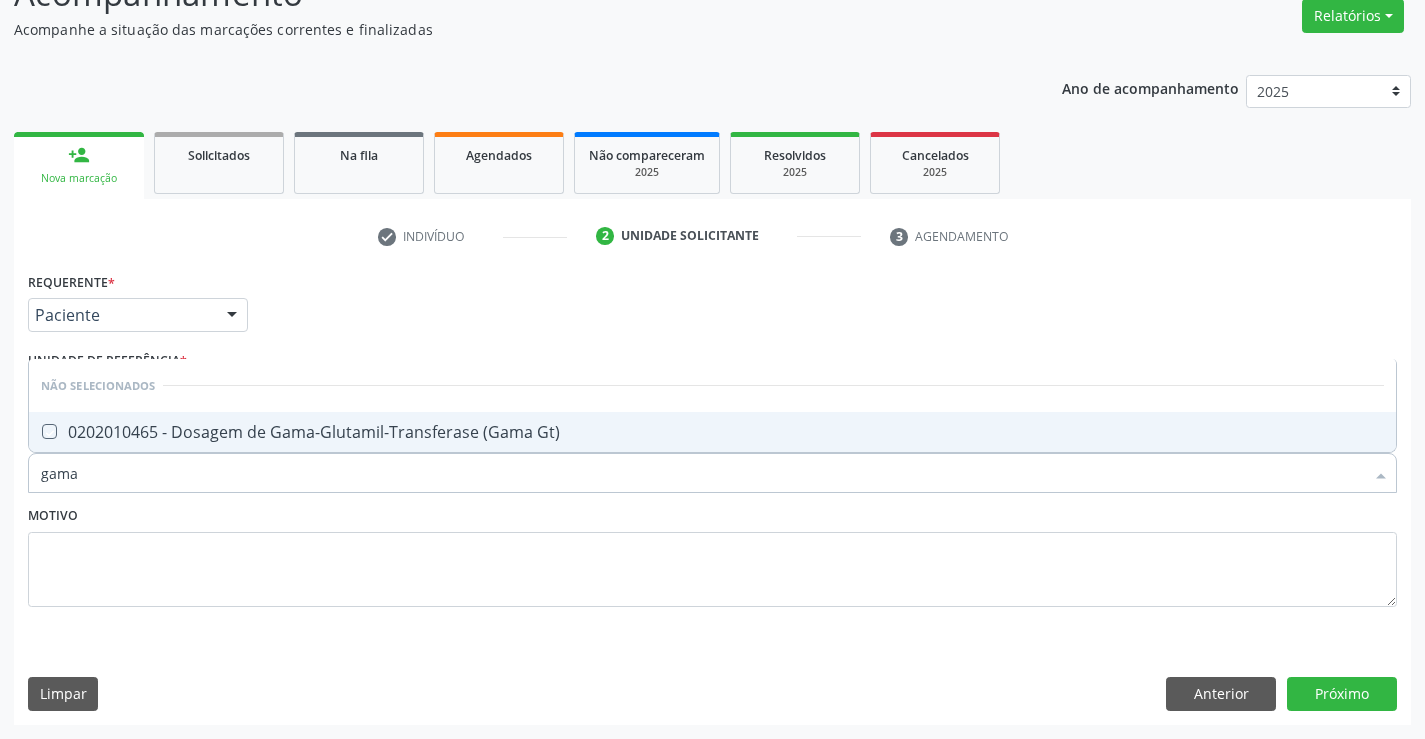 checkbox on "true" 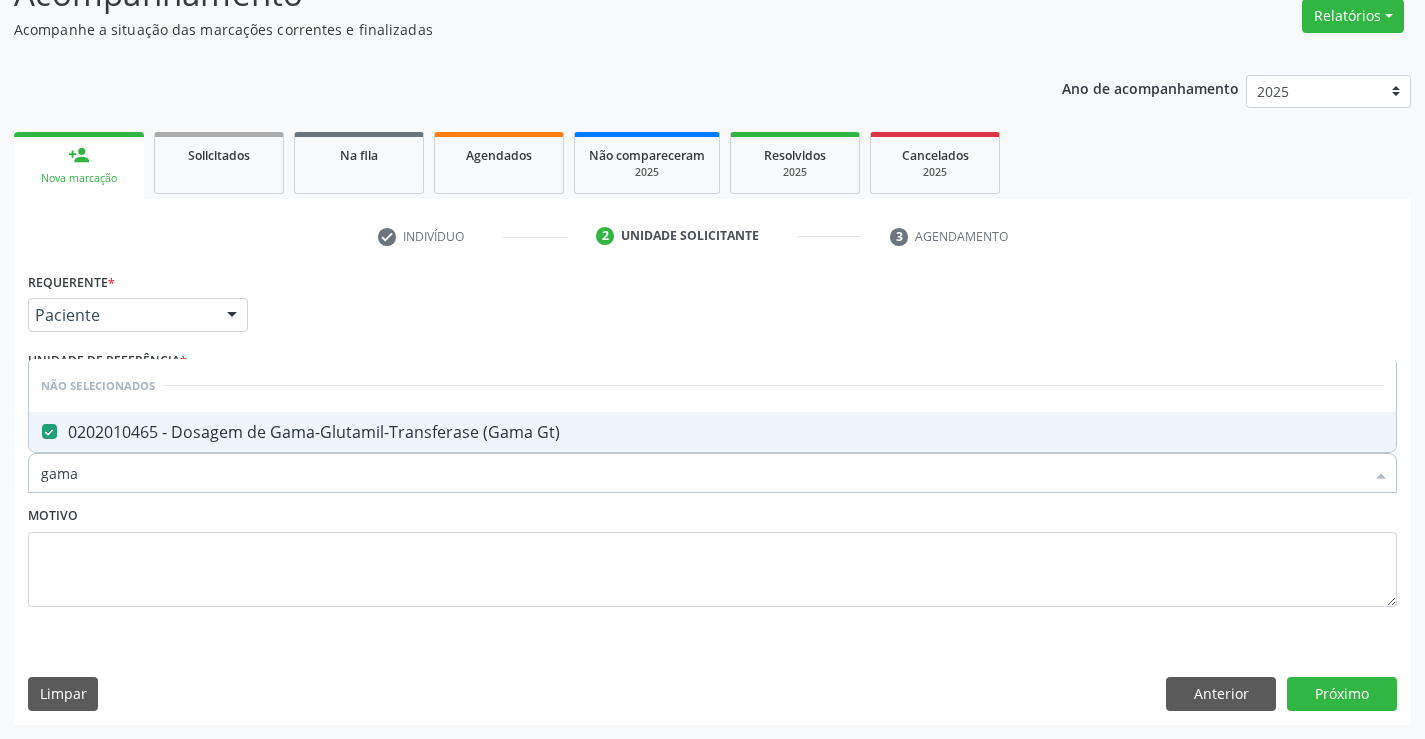 click on "Motivo" at bounding box center (712, 554) 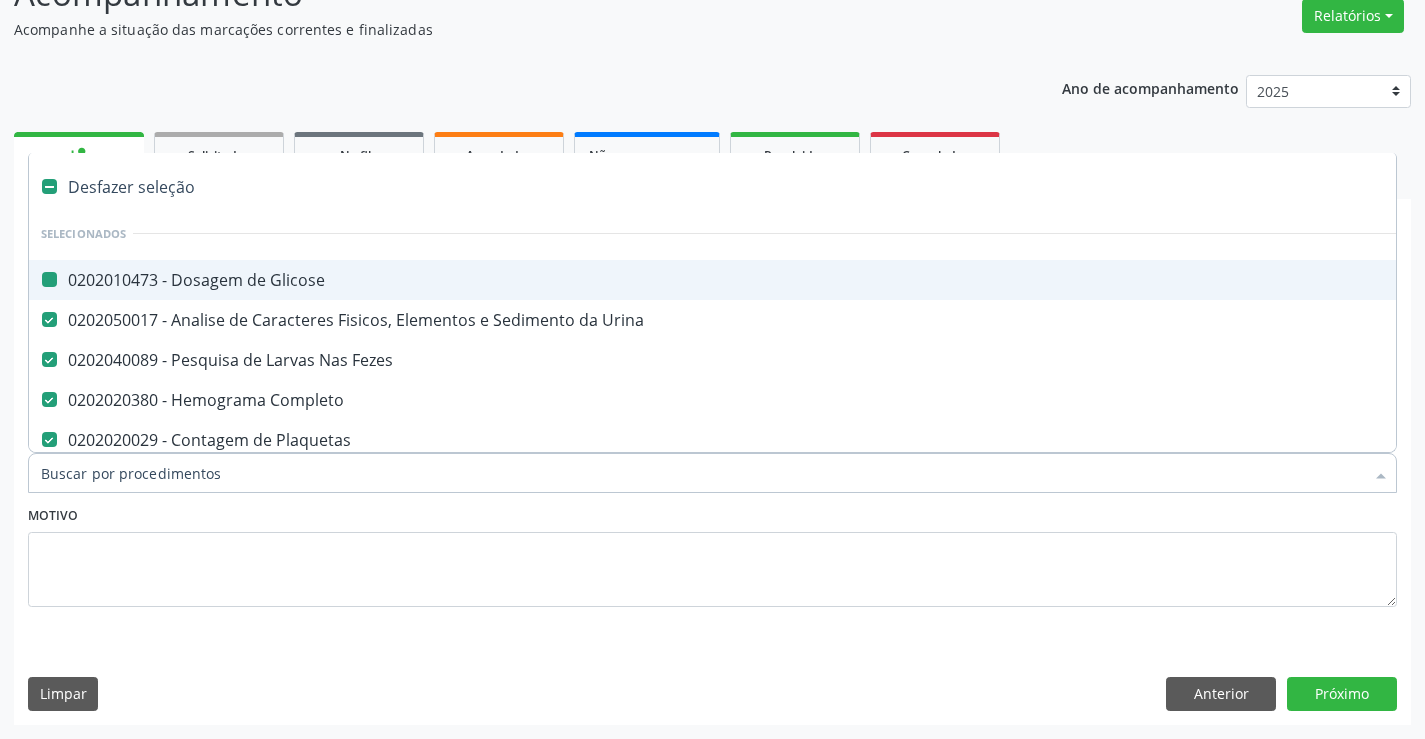 type on "b" 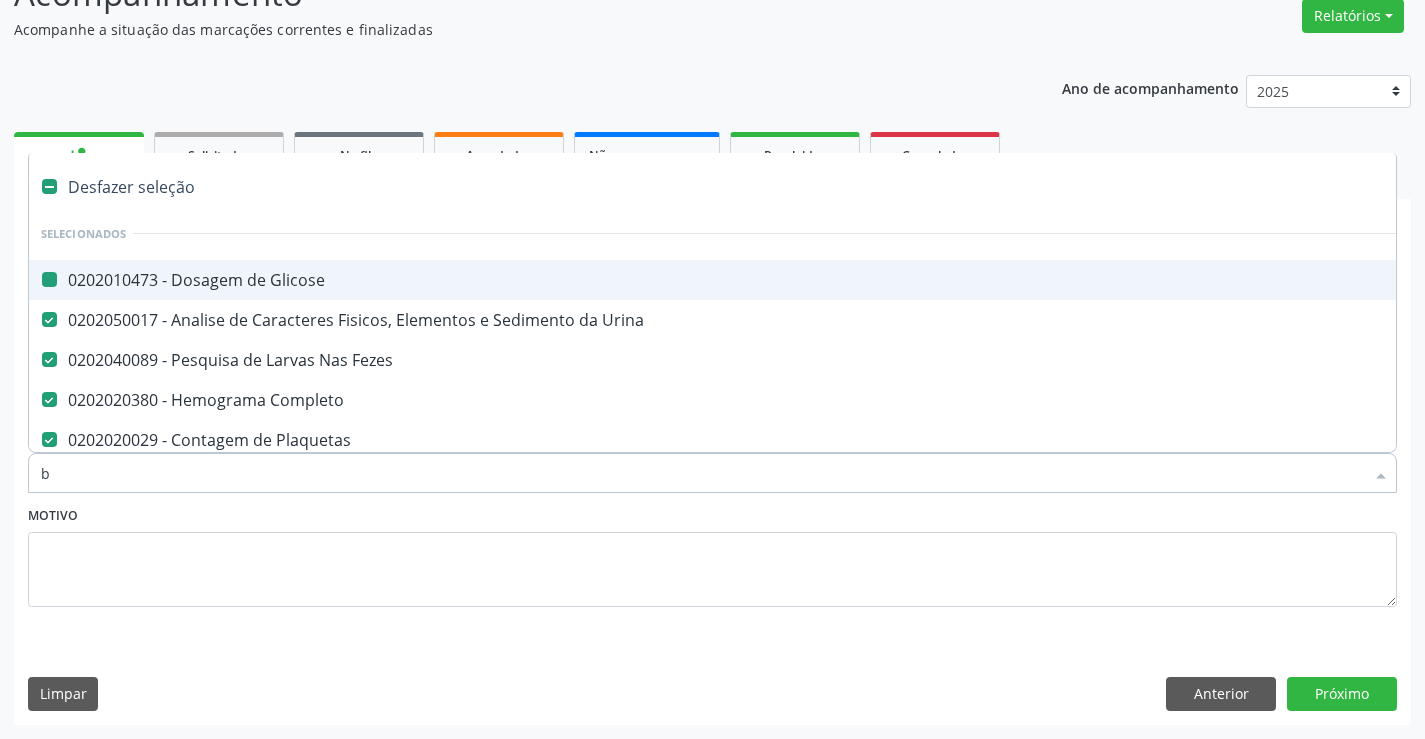 checkbox on "false" 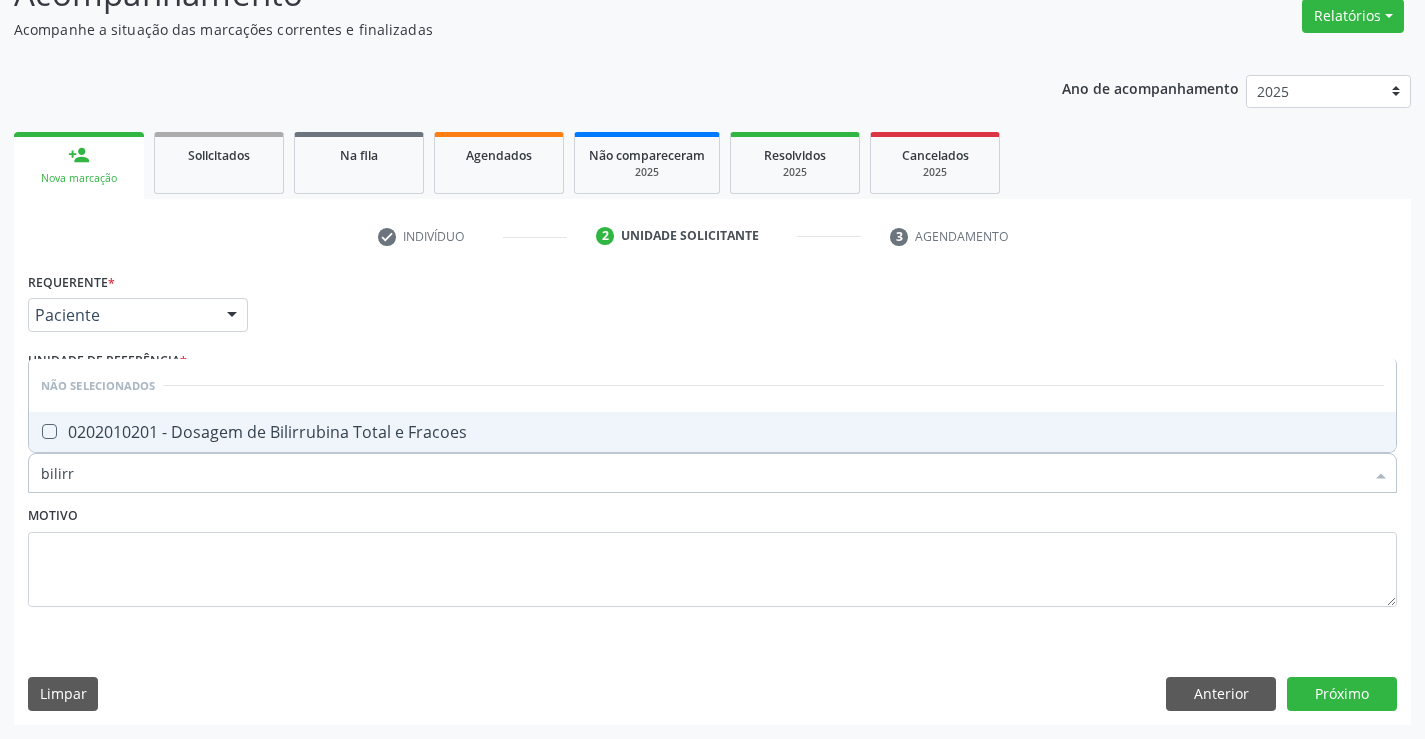 click on "0202010201 - Dosagem de Bilirrubina Total e Fracoes" at bounding box center (712, 432) 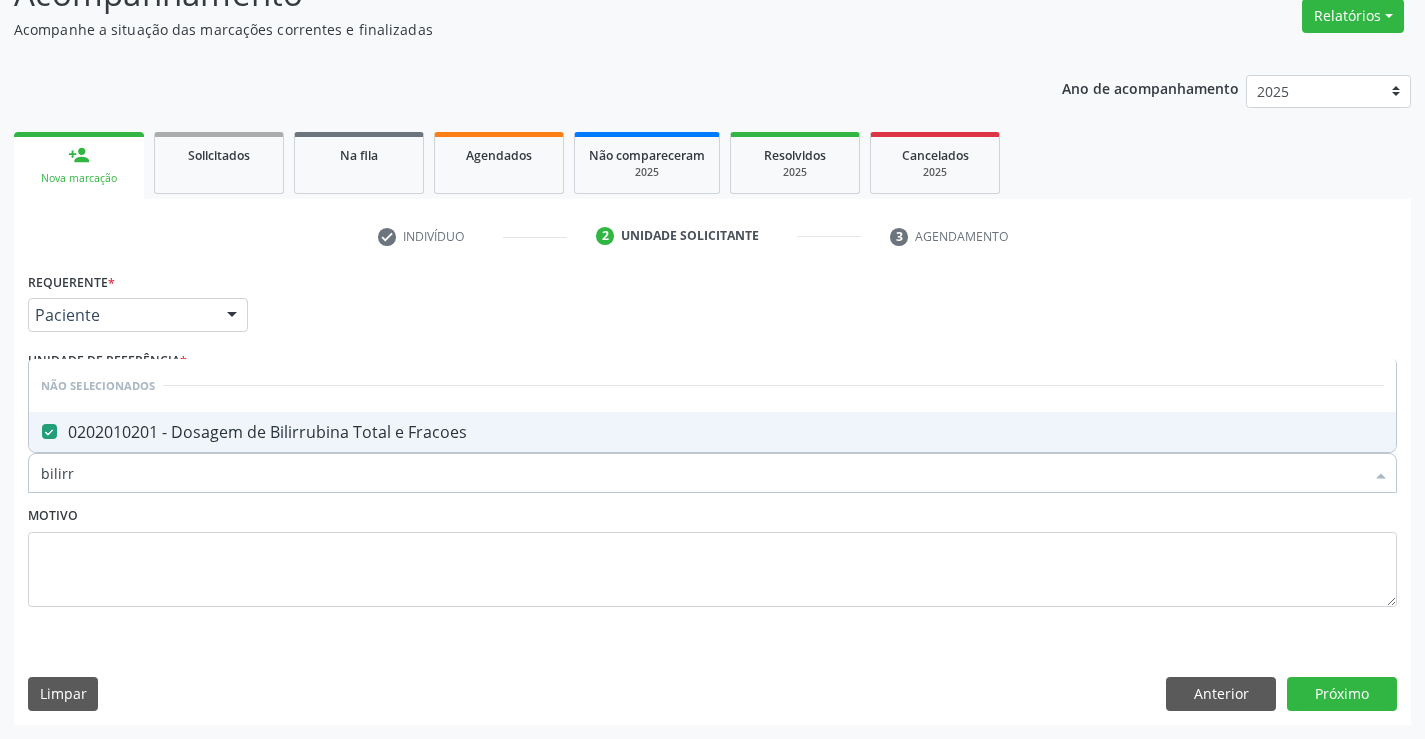 click on "Motivo" at bounding box center [712, 554] 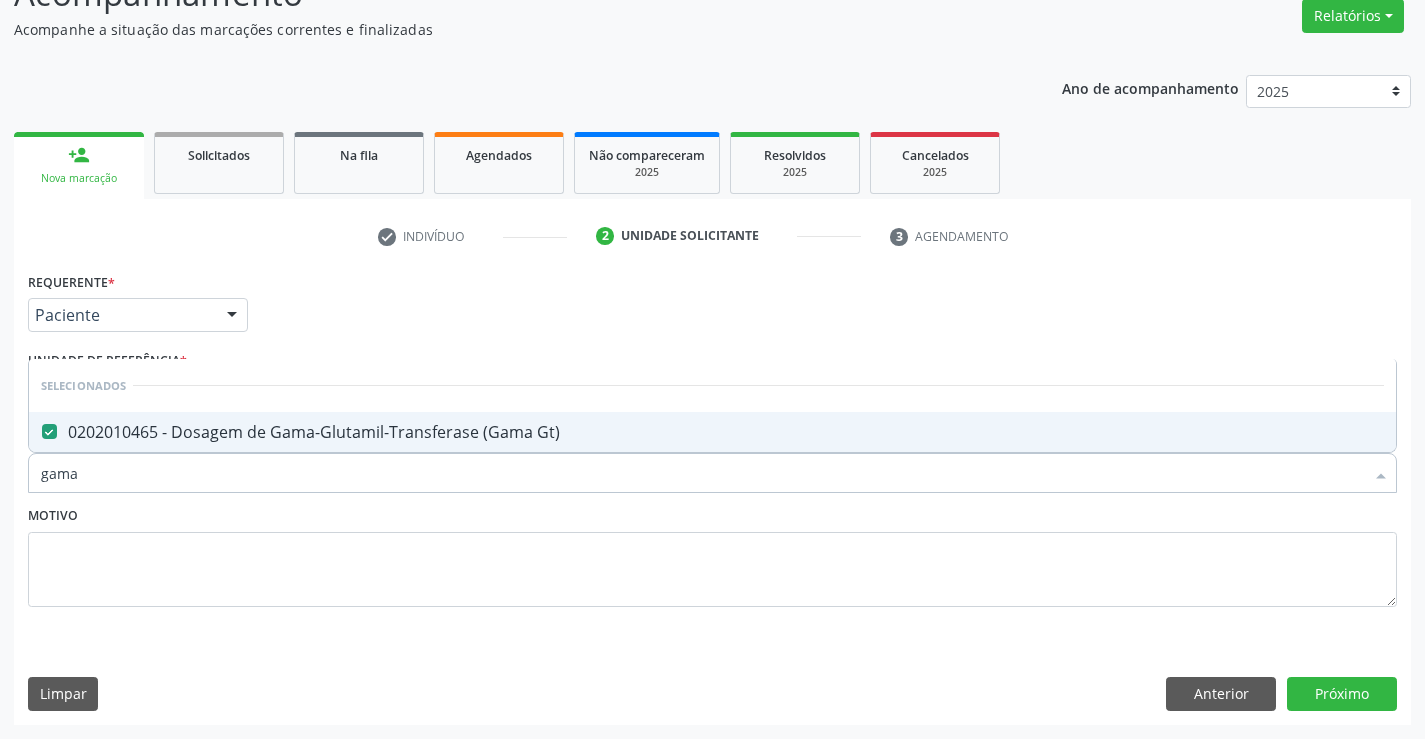 click on "0202010465 - Dosagem de Gama-Glutamil-Transferase (Gama Gt)" at bounding box center [712, 432] 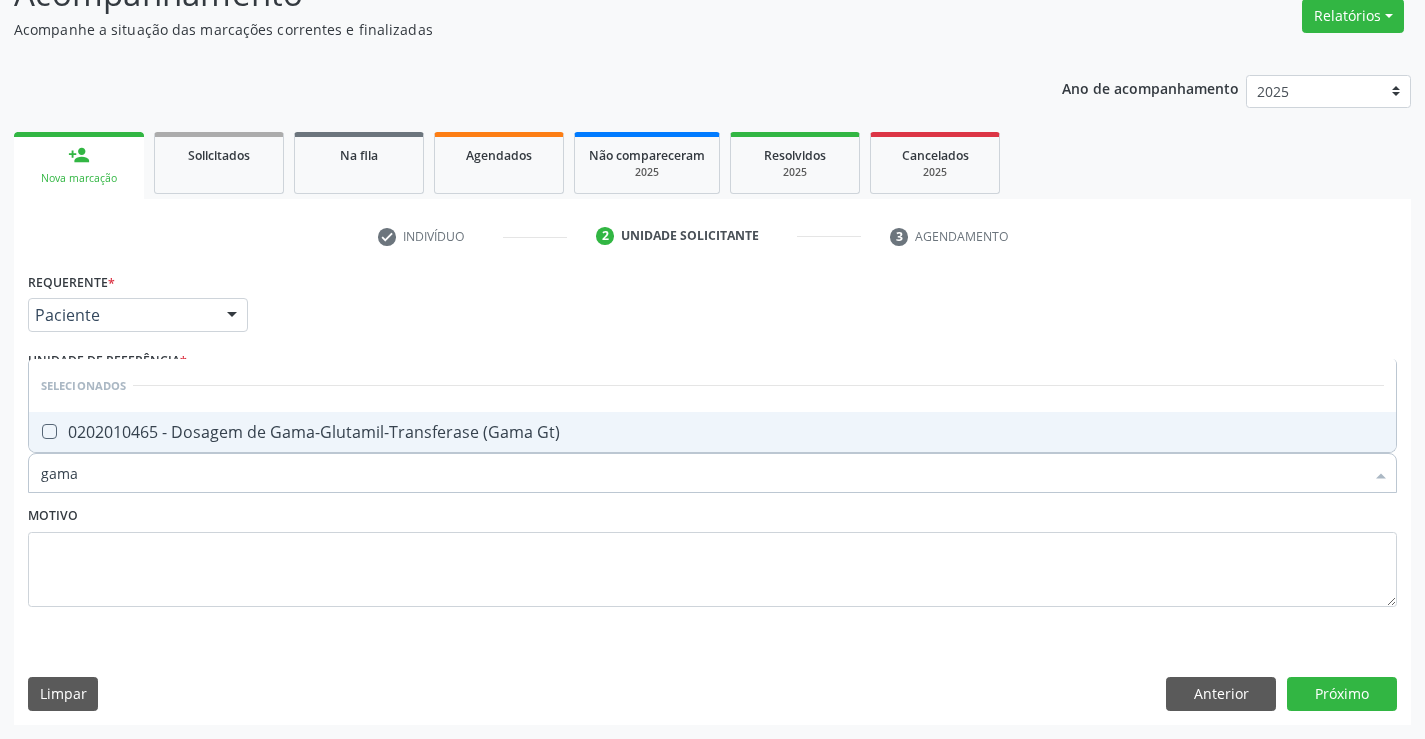 click on "0202010465 - Dosagem de Gama-Glutamil-Transferase (Gama Gt)" at bounding box center (712, 432) 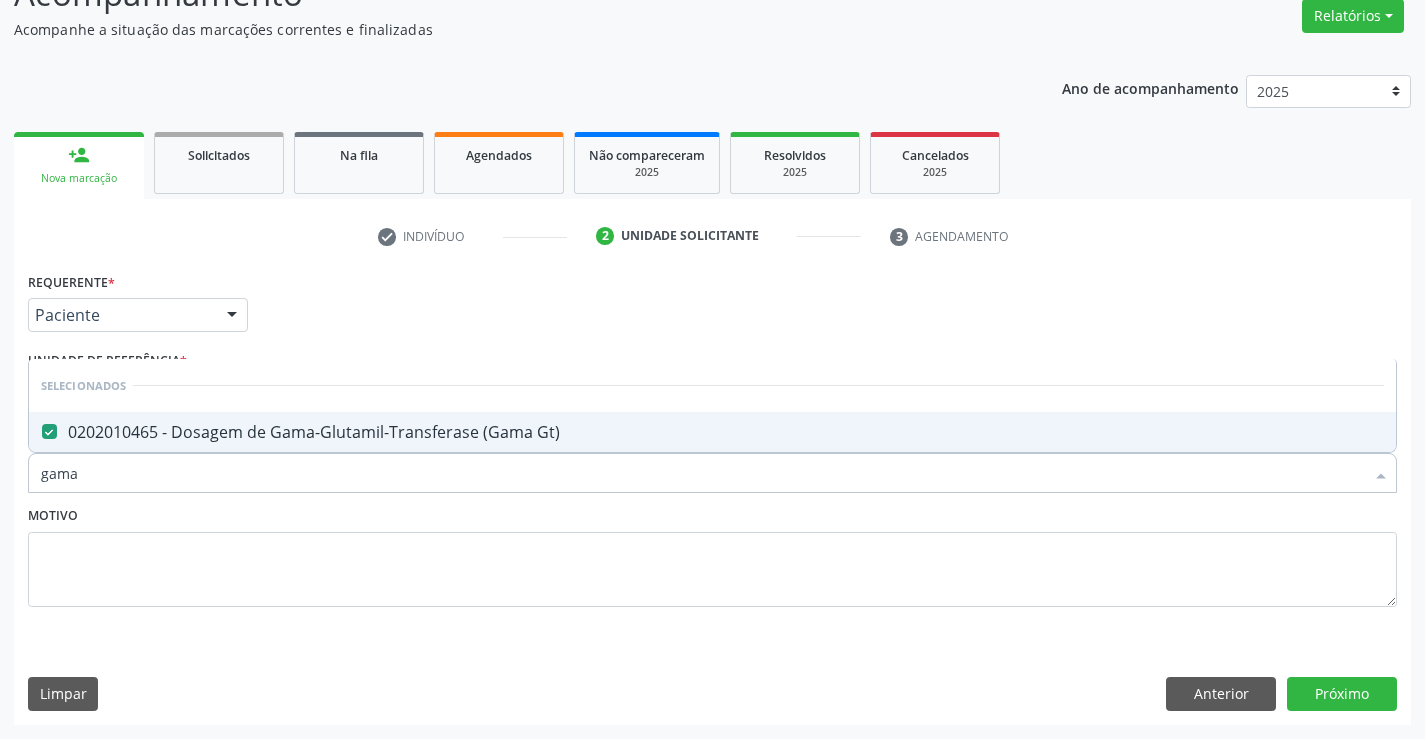click on "Motivo" at bounding box center [712, 554] 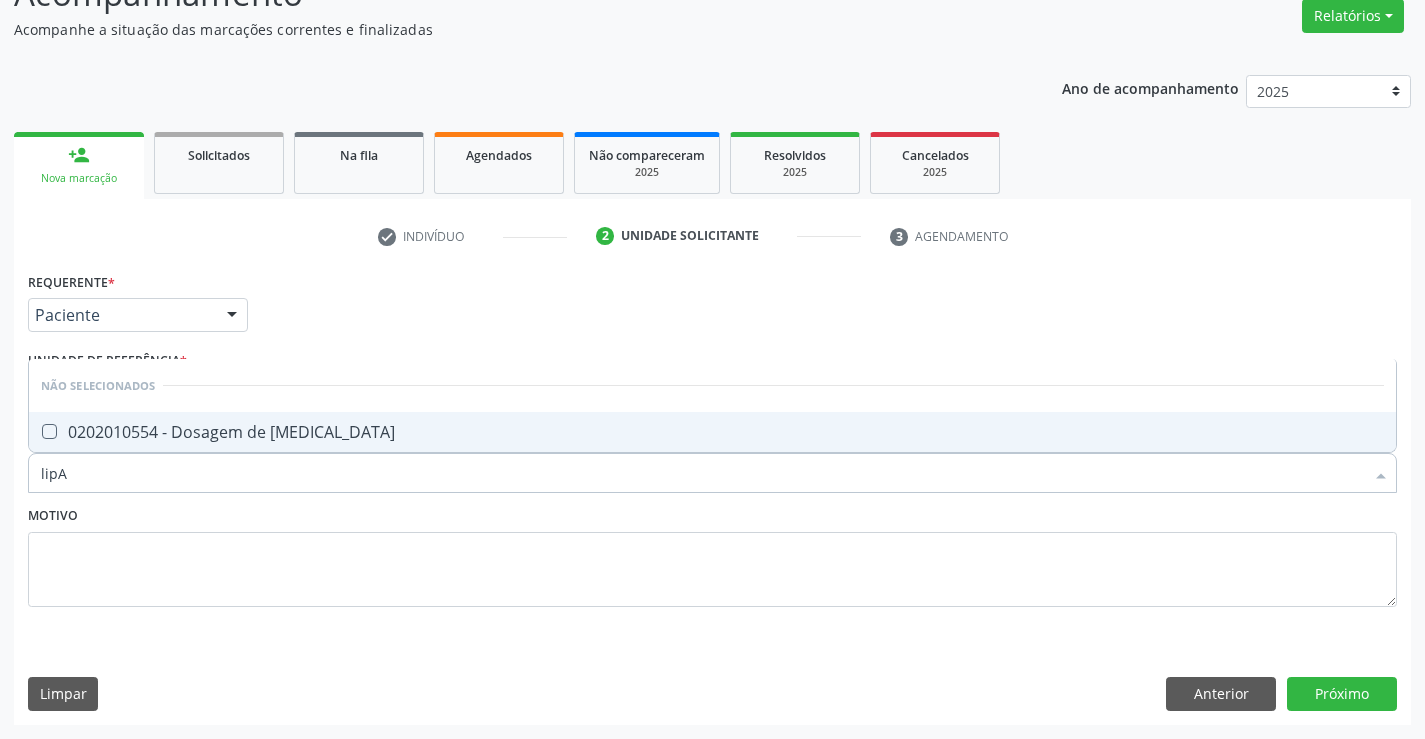 click on "0202010554 - Dosagem de [MEDICAL_DATA]" at bounding box center [712, 432] 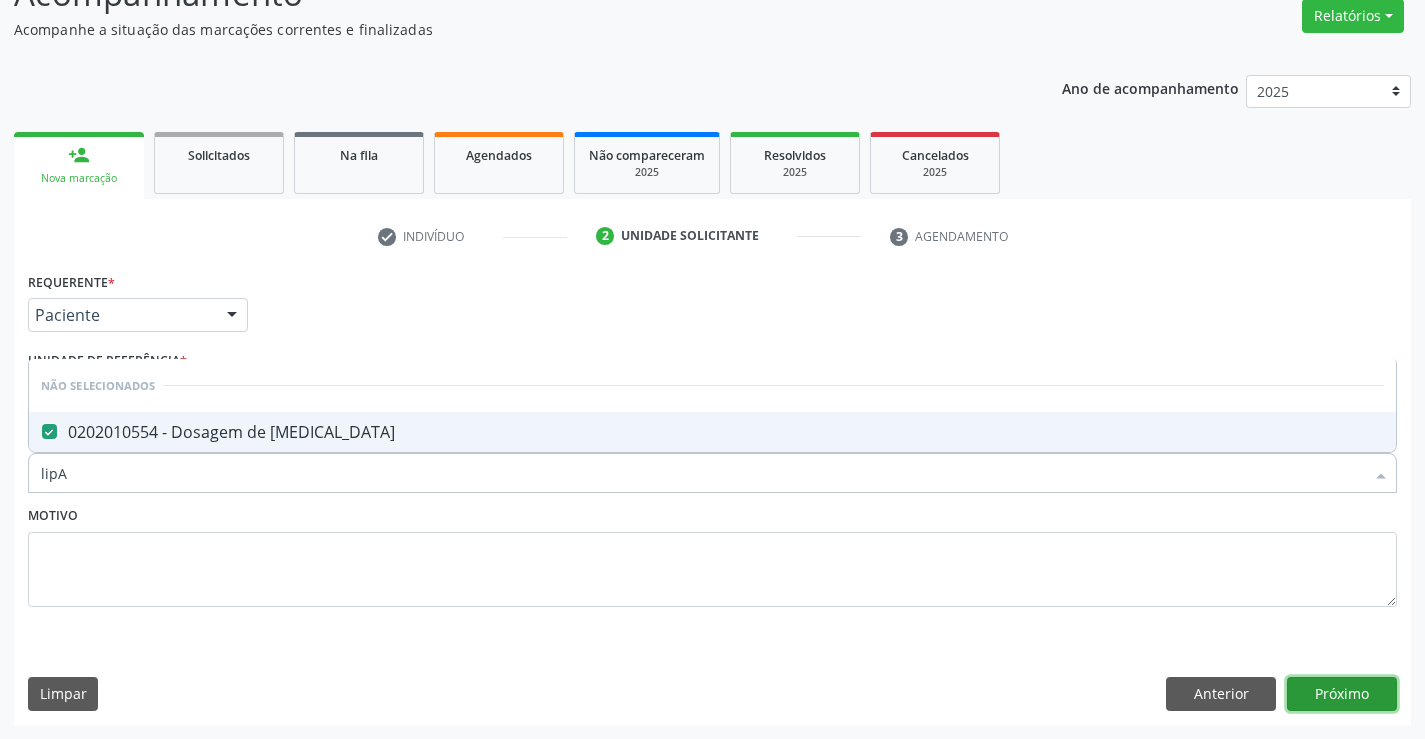 click on "Próximo" at bounding box center (1342, 694) 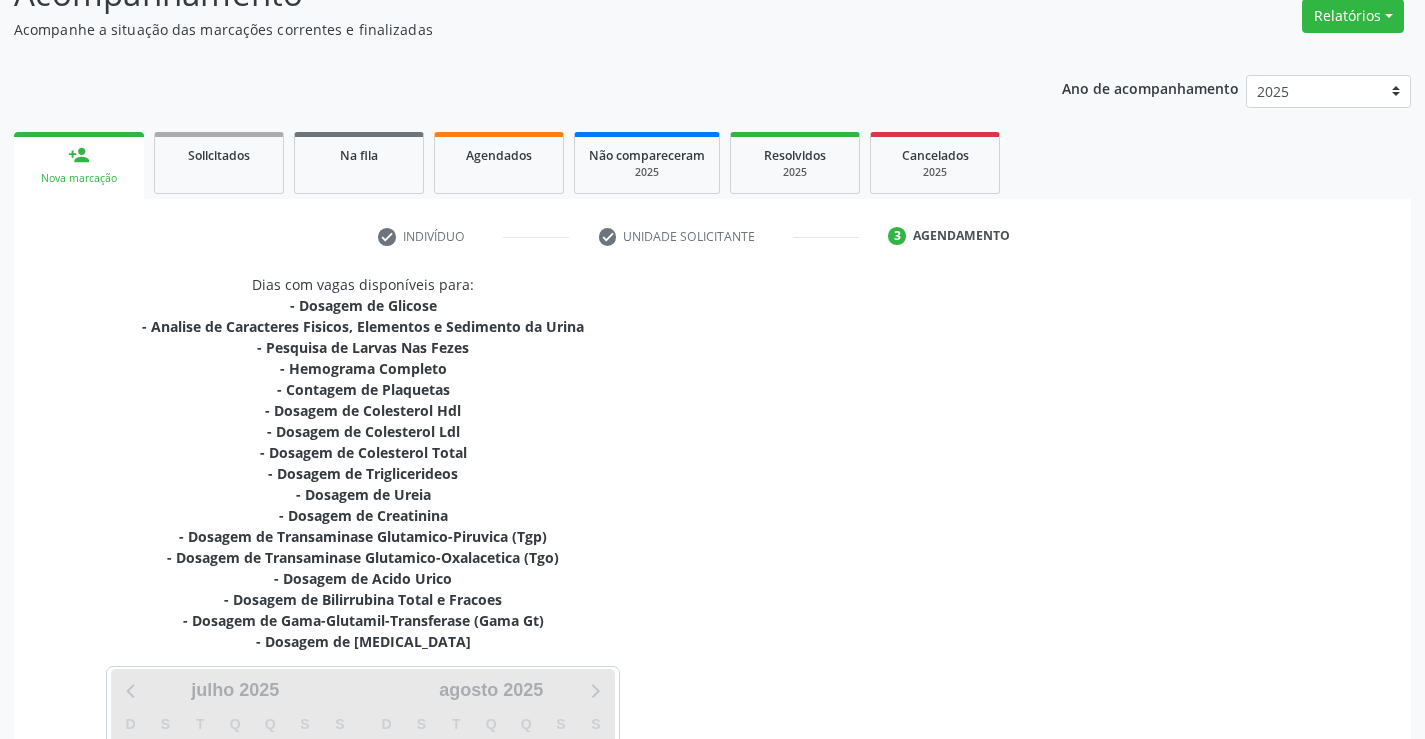 scroll, scrollTop: 467, scrollLeft: 0, axis: vertical 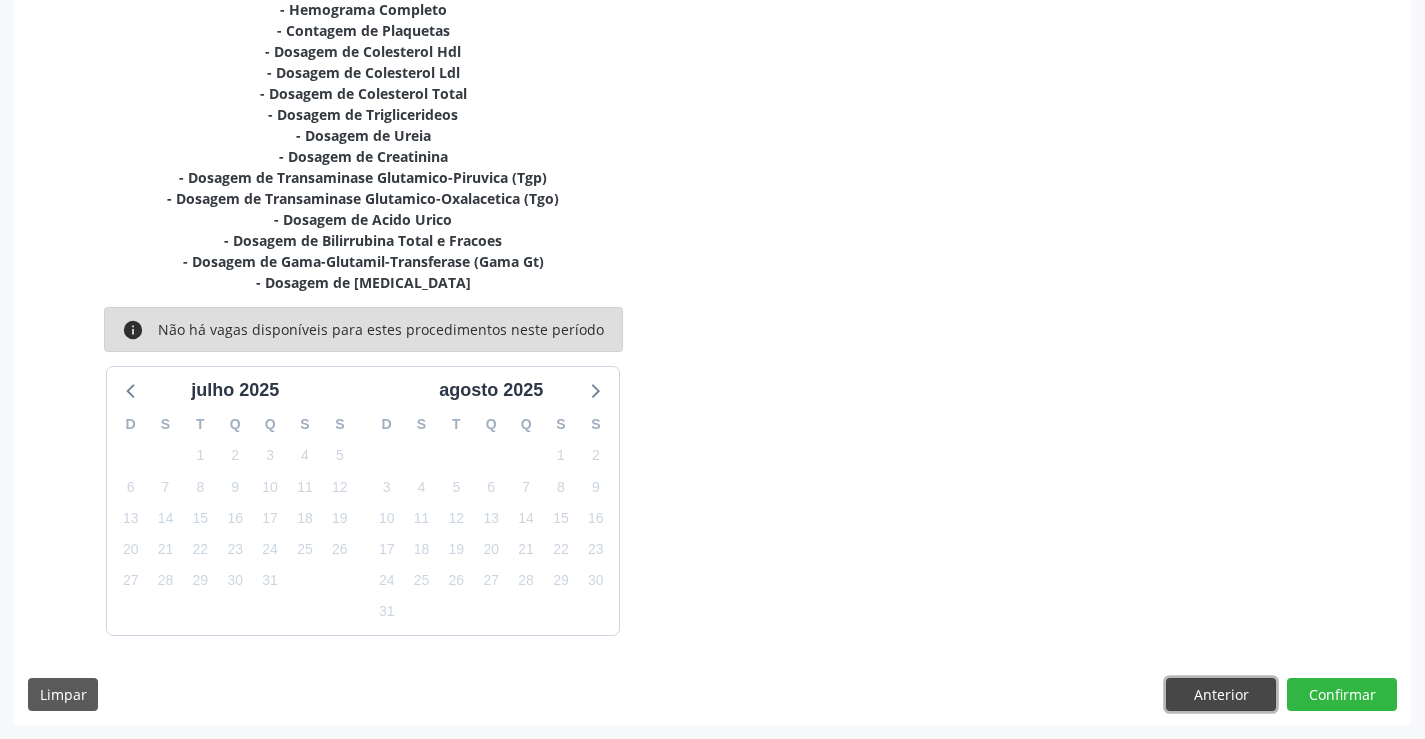 click on "Anterior" at bounding box center [1221, 695] 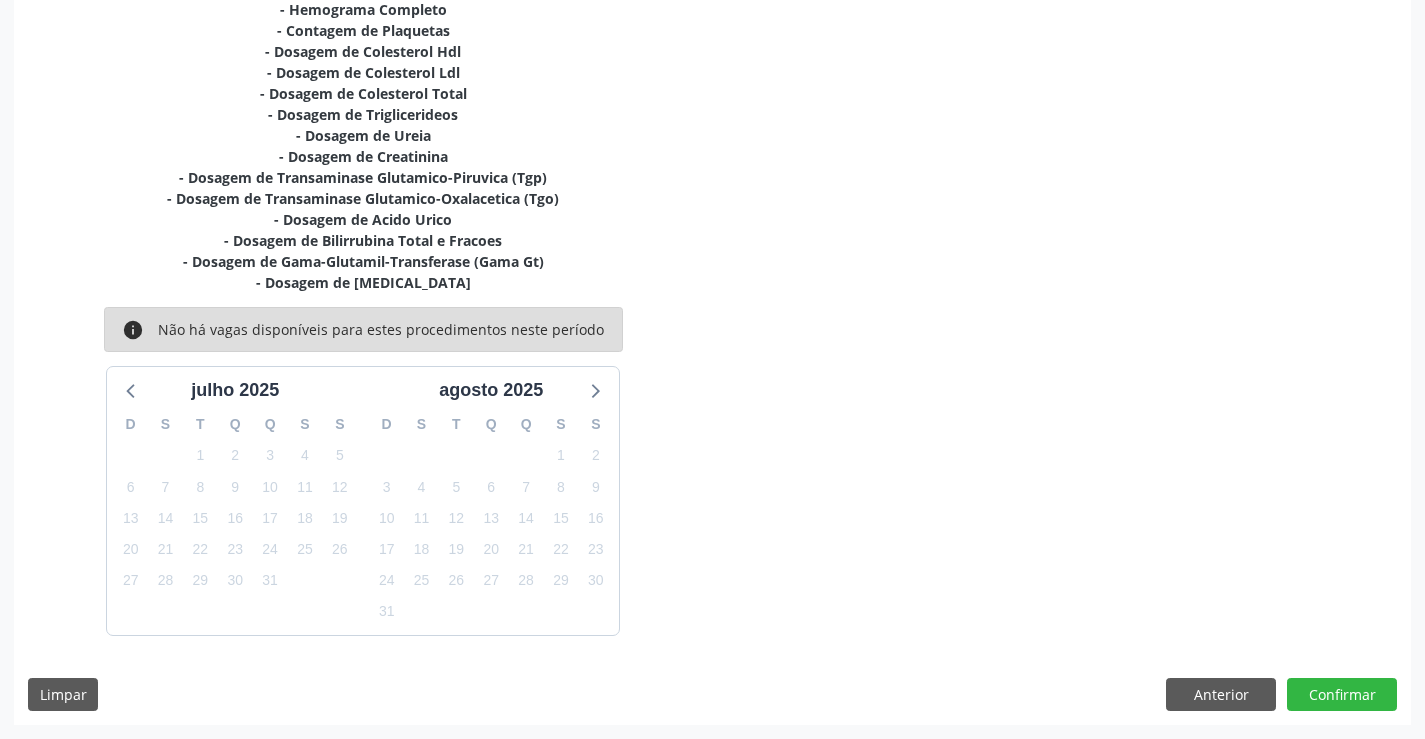 scroll, scrollTop: 167, scrollLeft: 0, axis: vertical 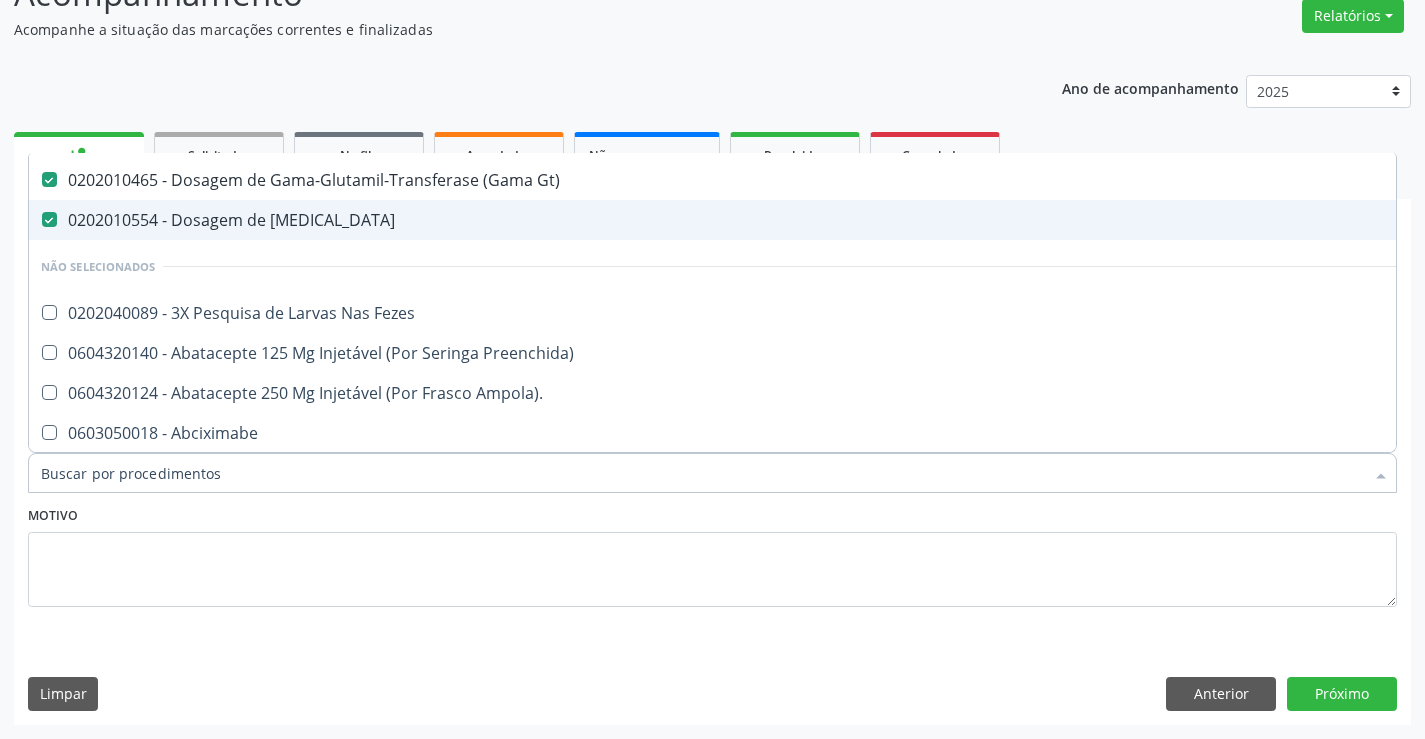 click on "0202010554 - Dosagem de [MEDICAL_DATA]" at bounding box center [819, 220] 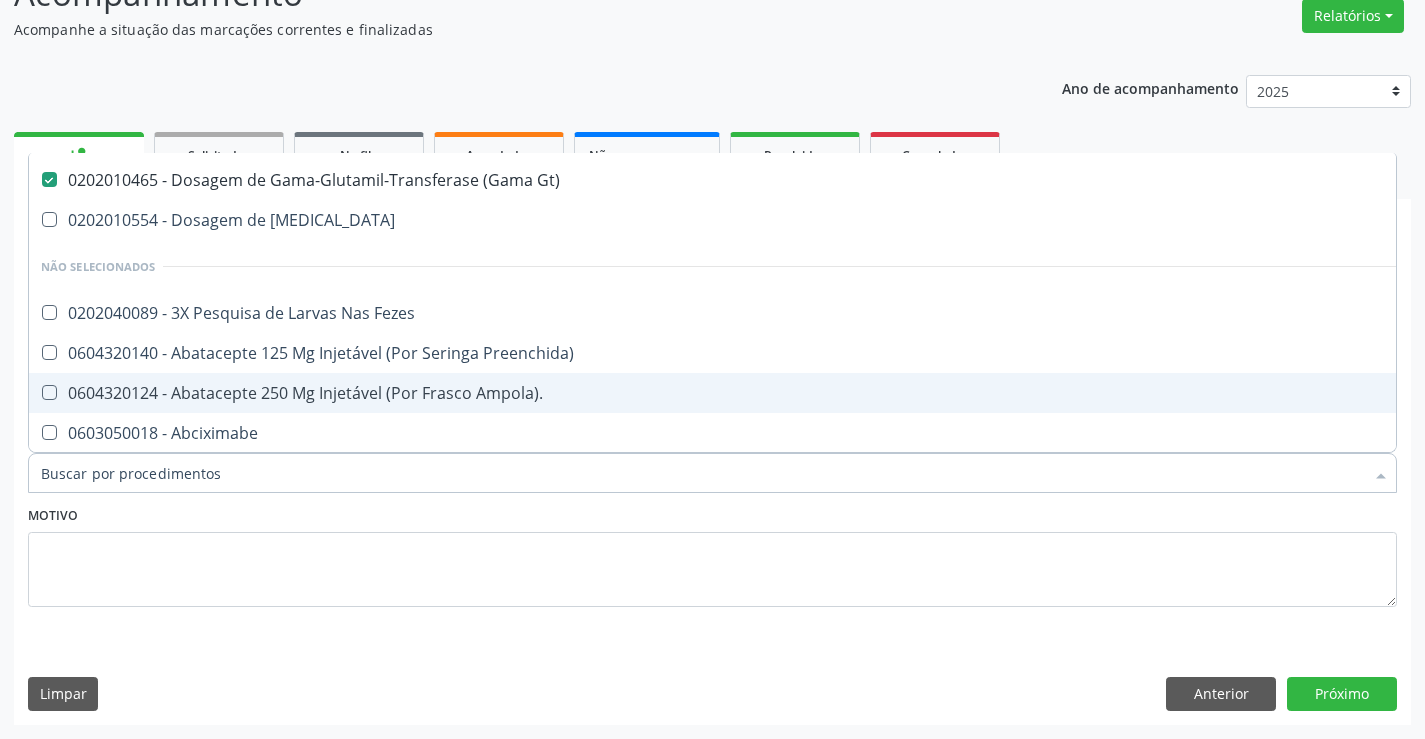 click on "Motivo" at bounding box center (712, 554) 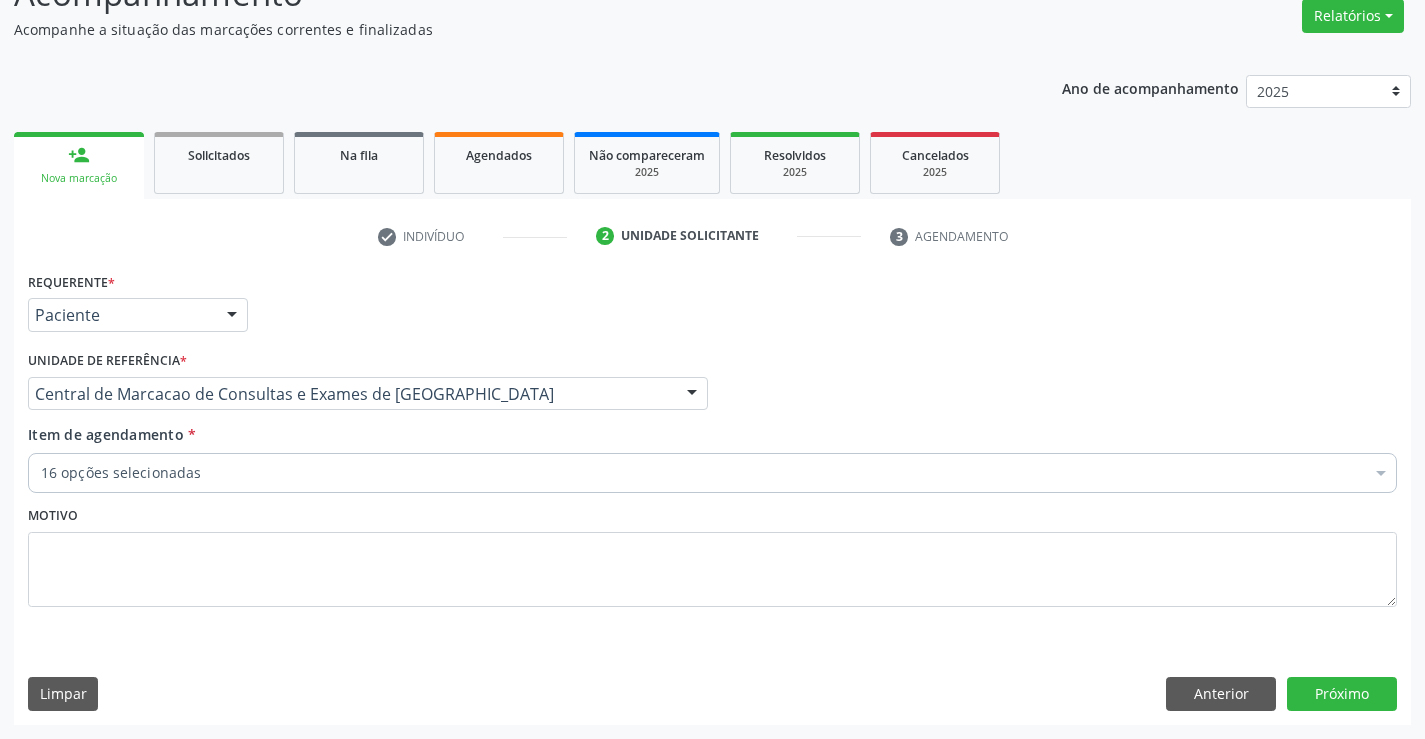 scroll, scrollTop: 0, scrollLeft: 0, axis: both 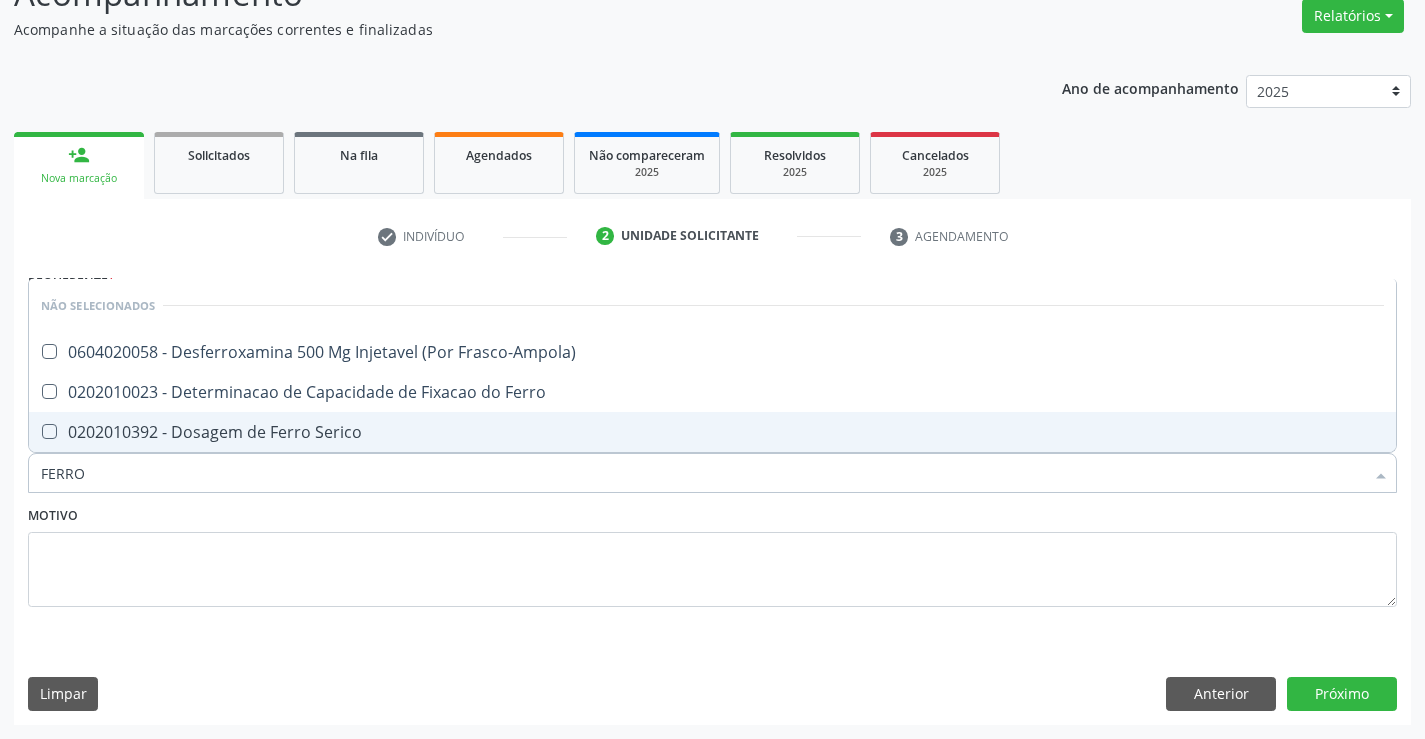 click on "0202010392 - Dosagem de Ferro Serico" at bounding box center (712, 432) 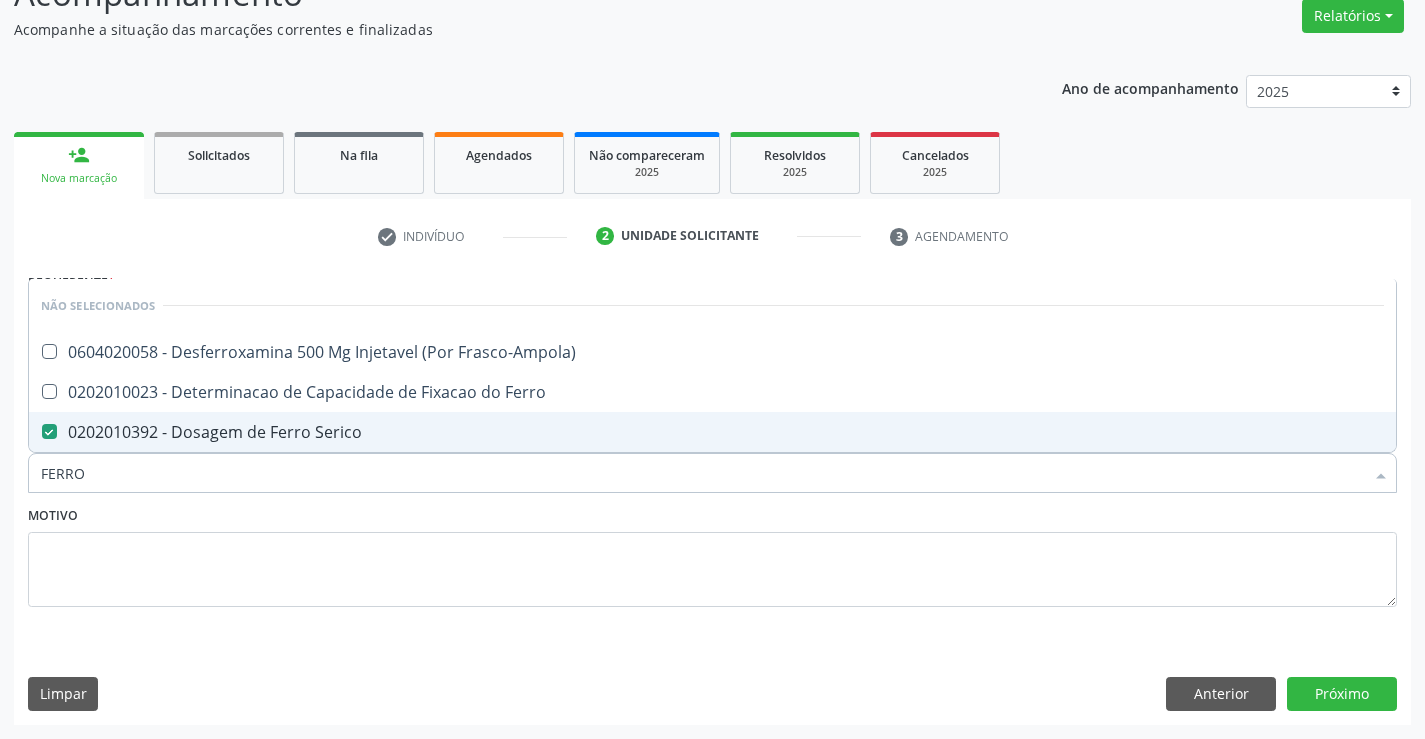 click on "Motivo" at bounding box center [712, 554] 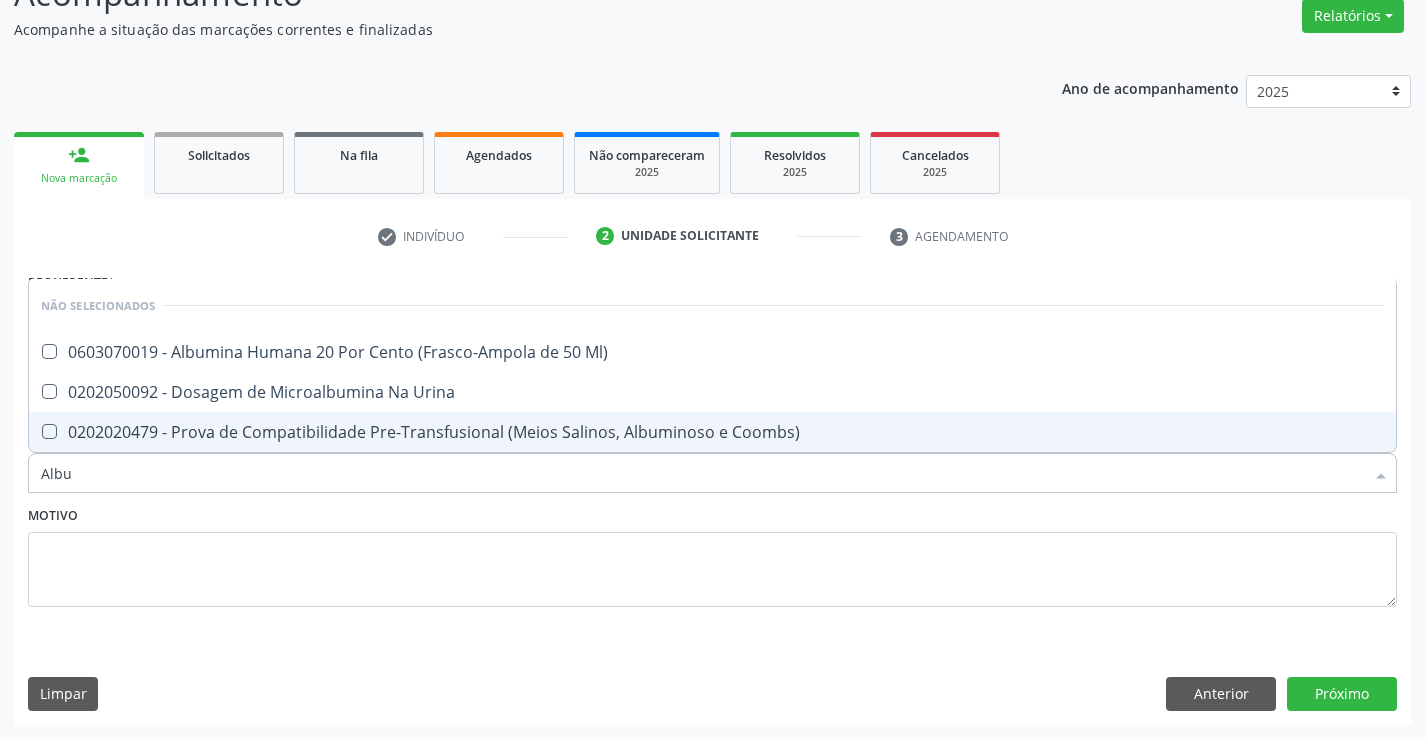 click on "Item de agendamento
*
Albu
Desfazer seleção
Não selecionados
0603070019 - Albumina Humana 20 Por Cento (Frasco-Ampola de 50 Ml)
0202050092 - Dosagem de Microalbumina Na Urina
0202020479 - Prova de Compatibilidade Pre-Transfusional (Meios Salinos, Albuminoso e Coombs)
Nenhum resultado encontrado para: " Albu  "
Não há nenhuma opção para ser exibida." at bounding box center [712, 462] 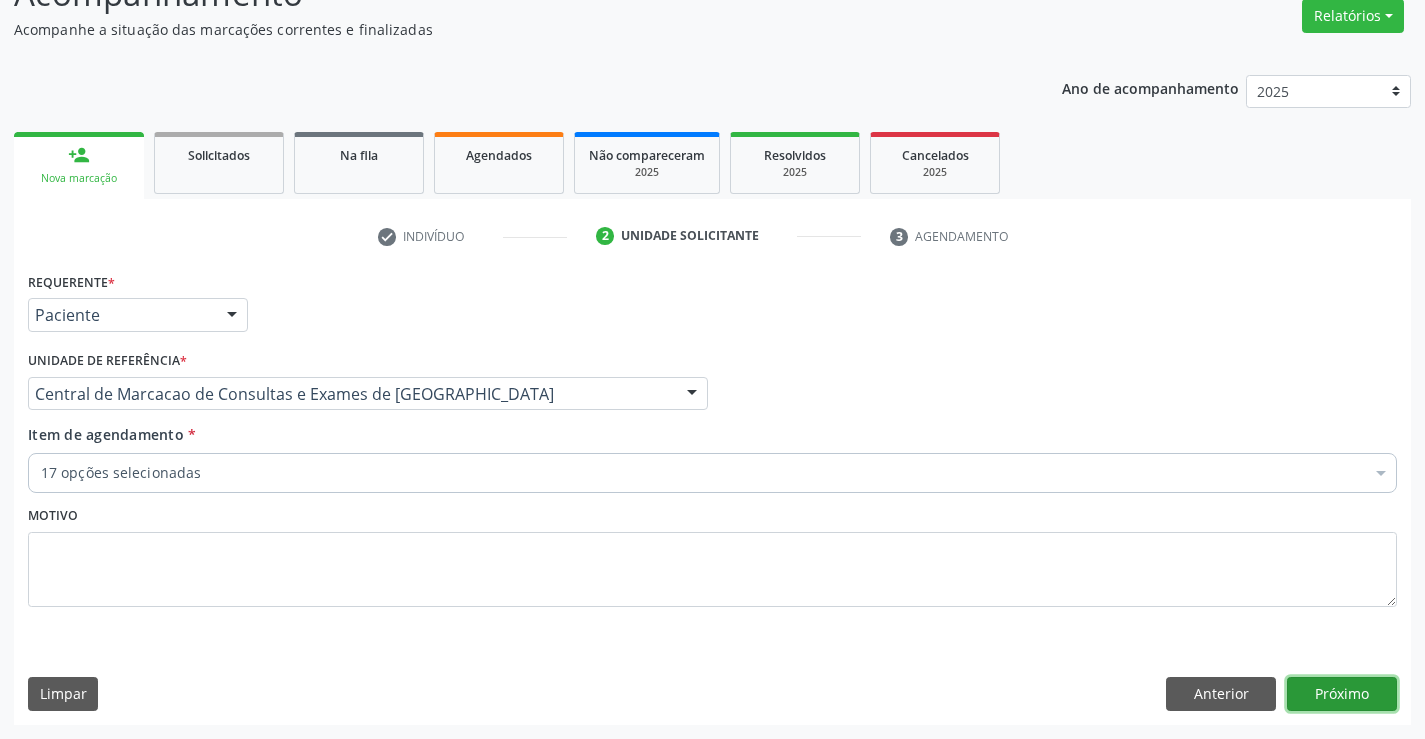 click on "Próximo" at bounding box center [1342, 694] 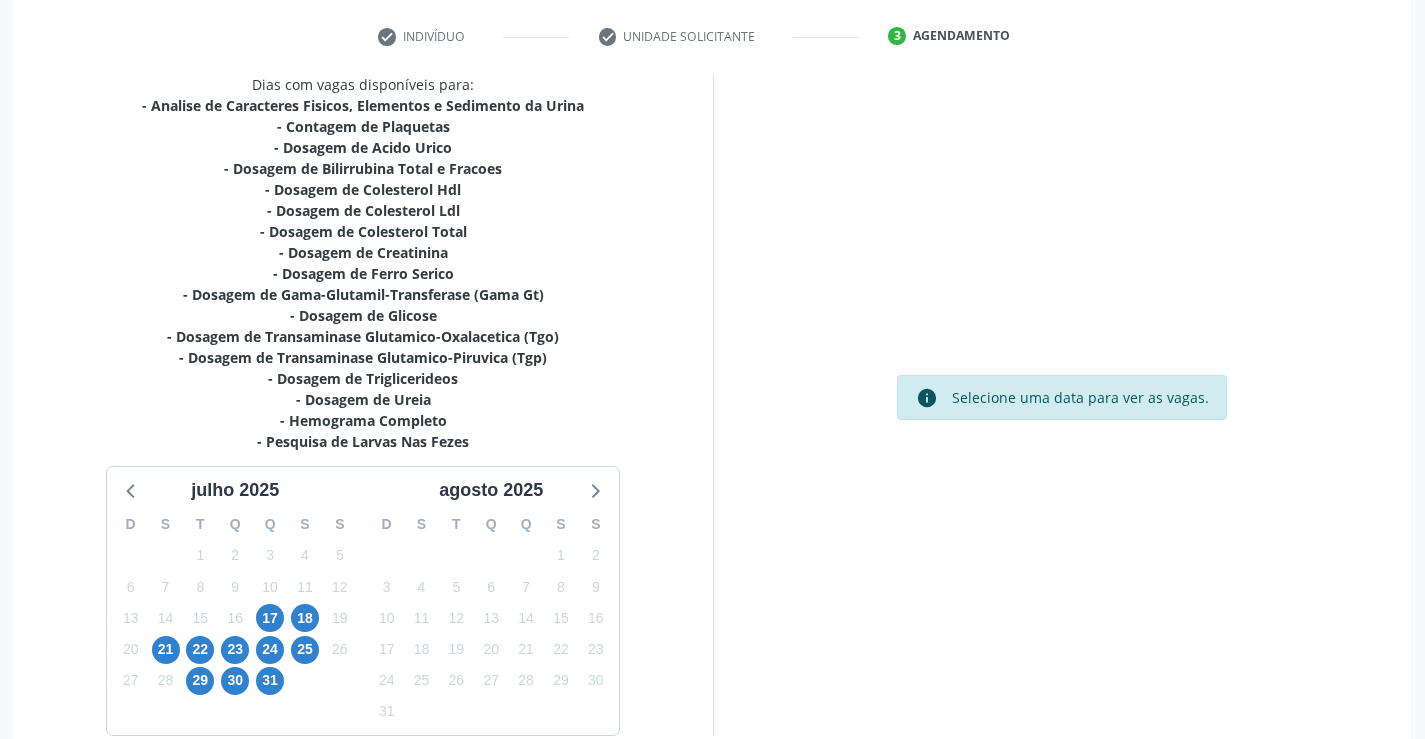 scroll, scrollTop: 467, scrollLeft: 0, axis: vertical 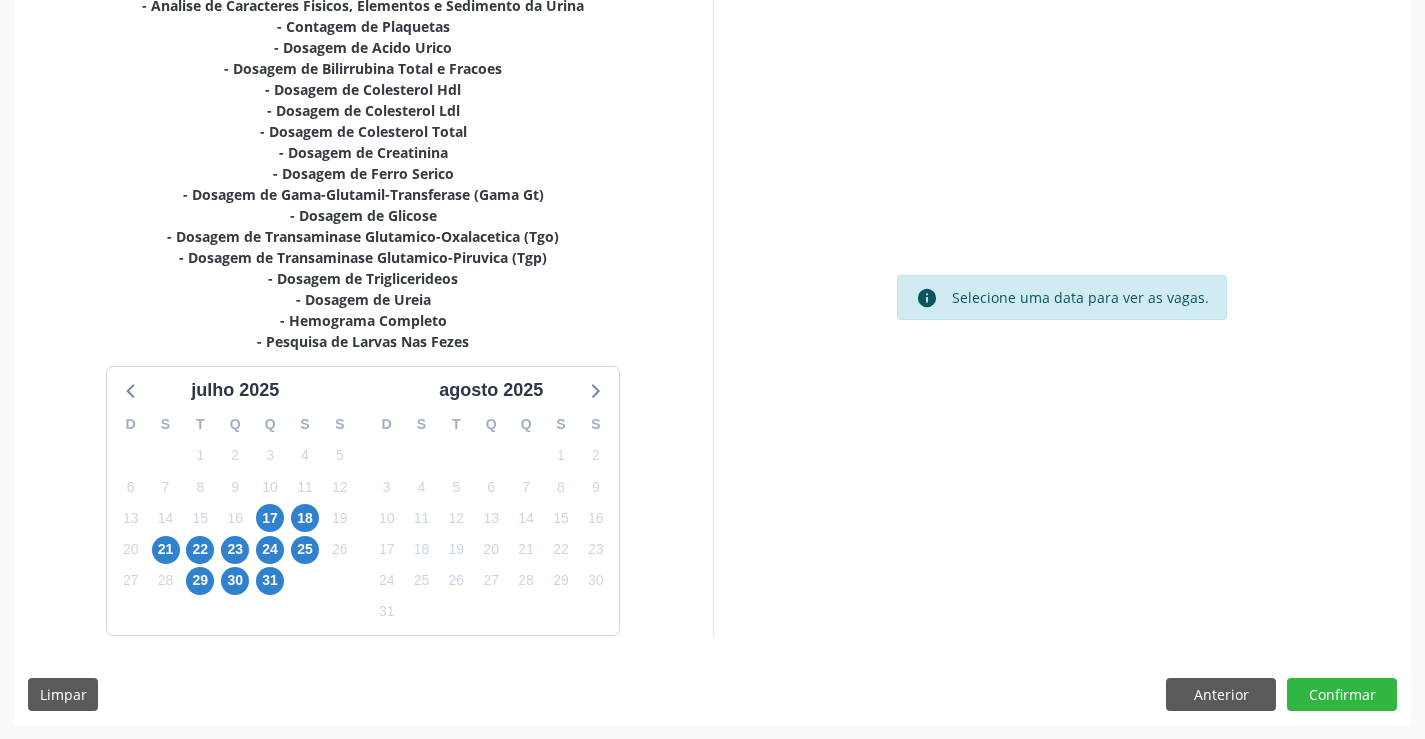 click on "17" at bounding box center [270, 518] 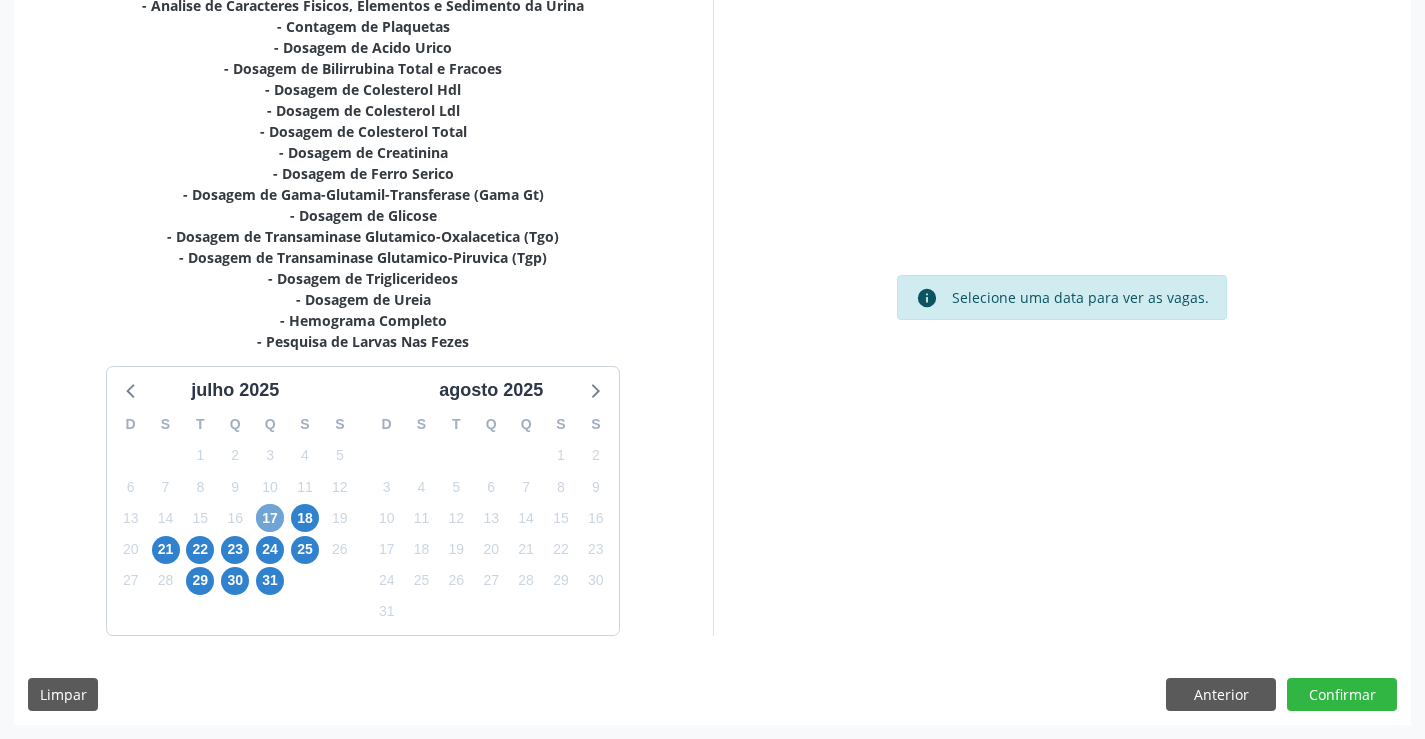 click on "17" at bounding box center [270, 518] 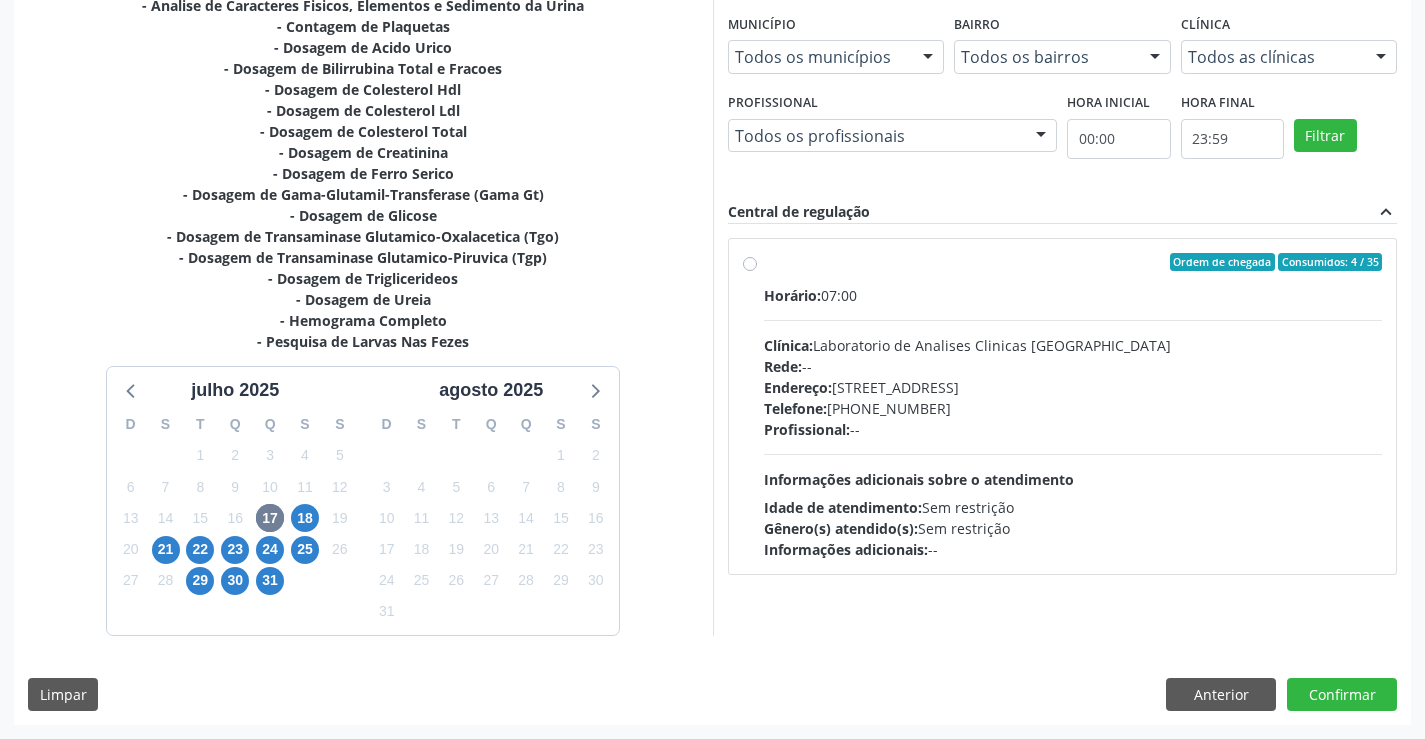 click on "Telefone:   (74) 36453588" at bounding box center (1073, 408) 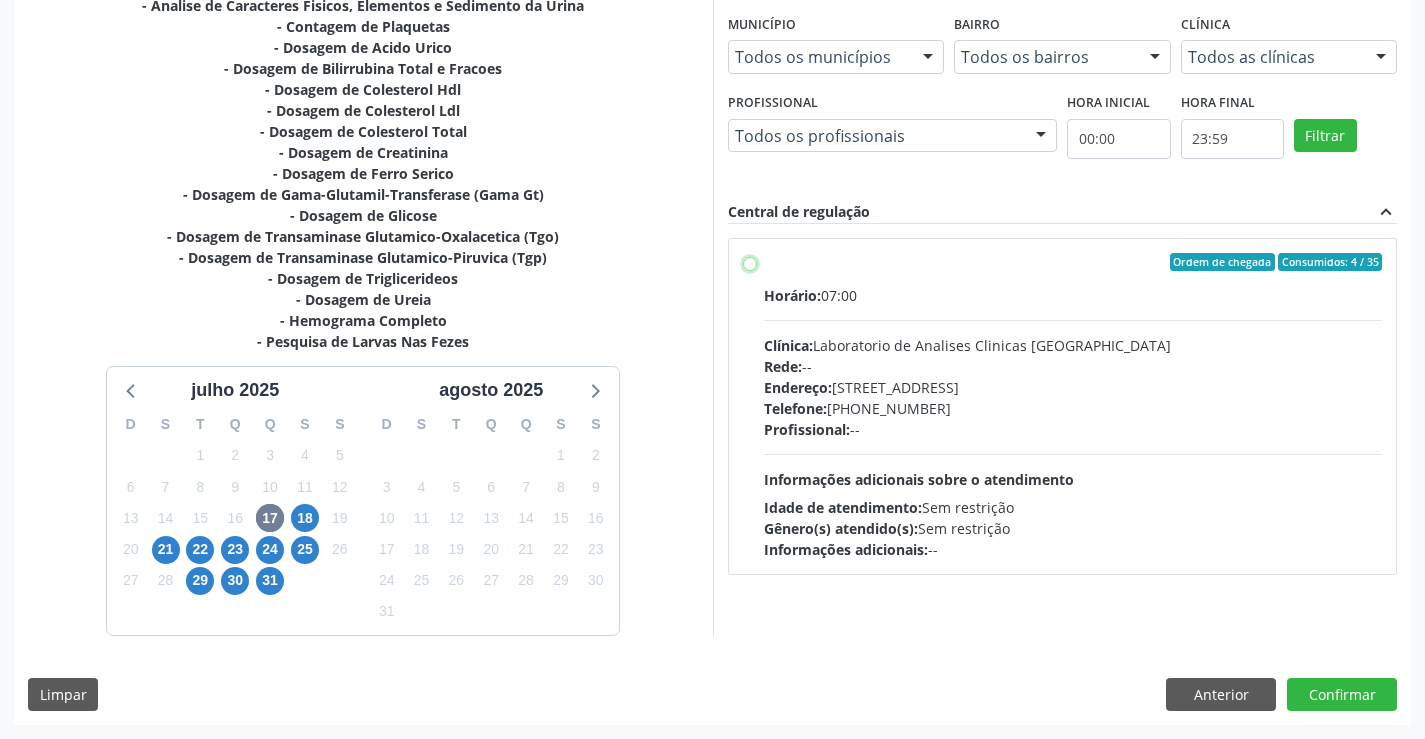 click on "Ordem de chegada
Consumidos: 4 / 35
Horário:   07:00
Clínica:  Laboratorio de Analises Clinicas Sao Francisco
Rede:
--
Endereço:   Terreo, nº 258, Centro, Campo Formoso - BA
Telefone:   (74) 36453588
Profissional:
--
Informações adicionais sobre o atendimento
Idade de atendimento:
Sem restrição
Gênero(s) atendido(s):
Sem restrição
Informações adicionais:
--" at bounding box center [750, 262] 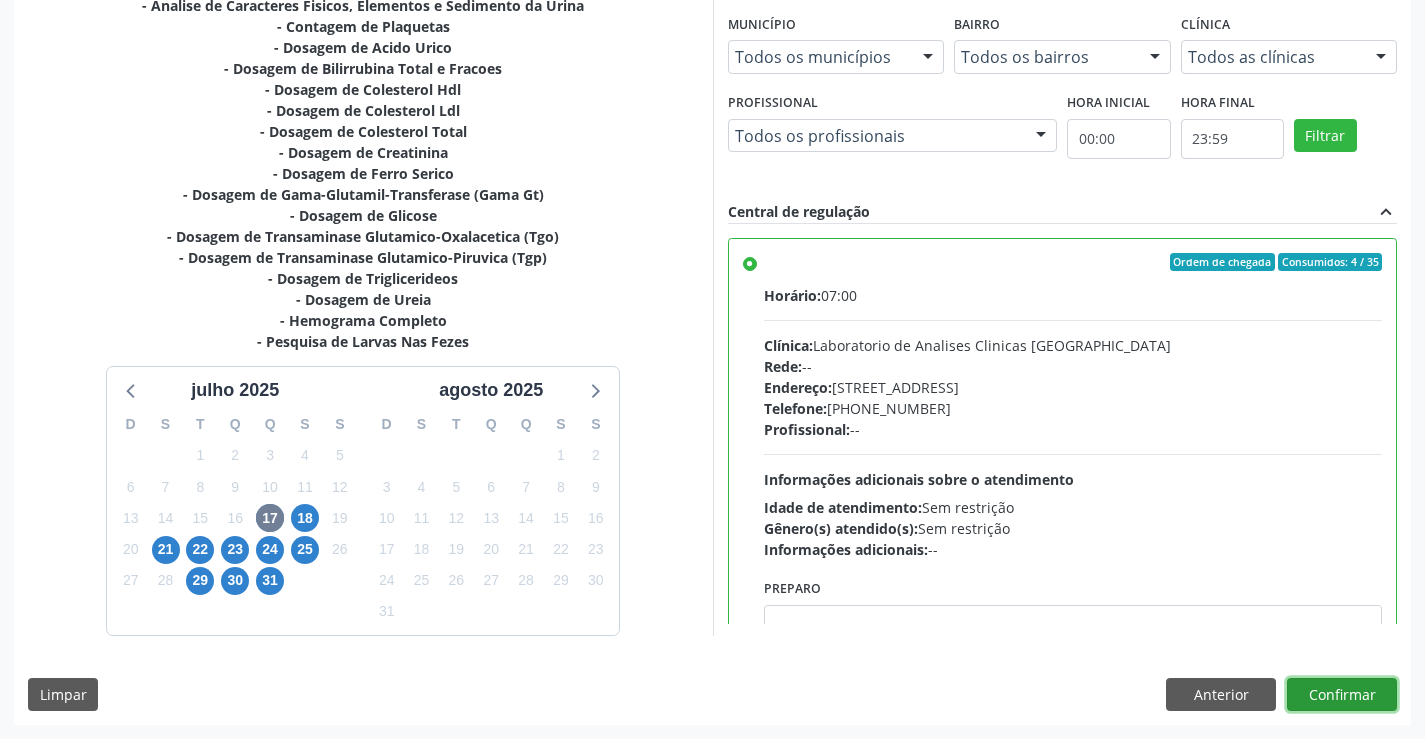 click on "Confirmar" at bounding box center (1342, 695) 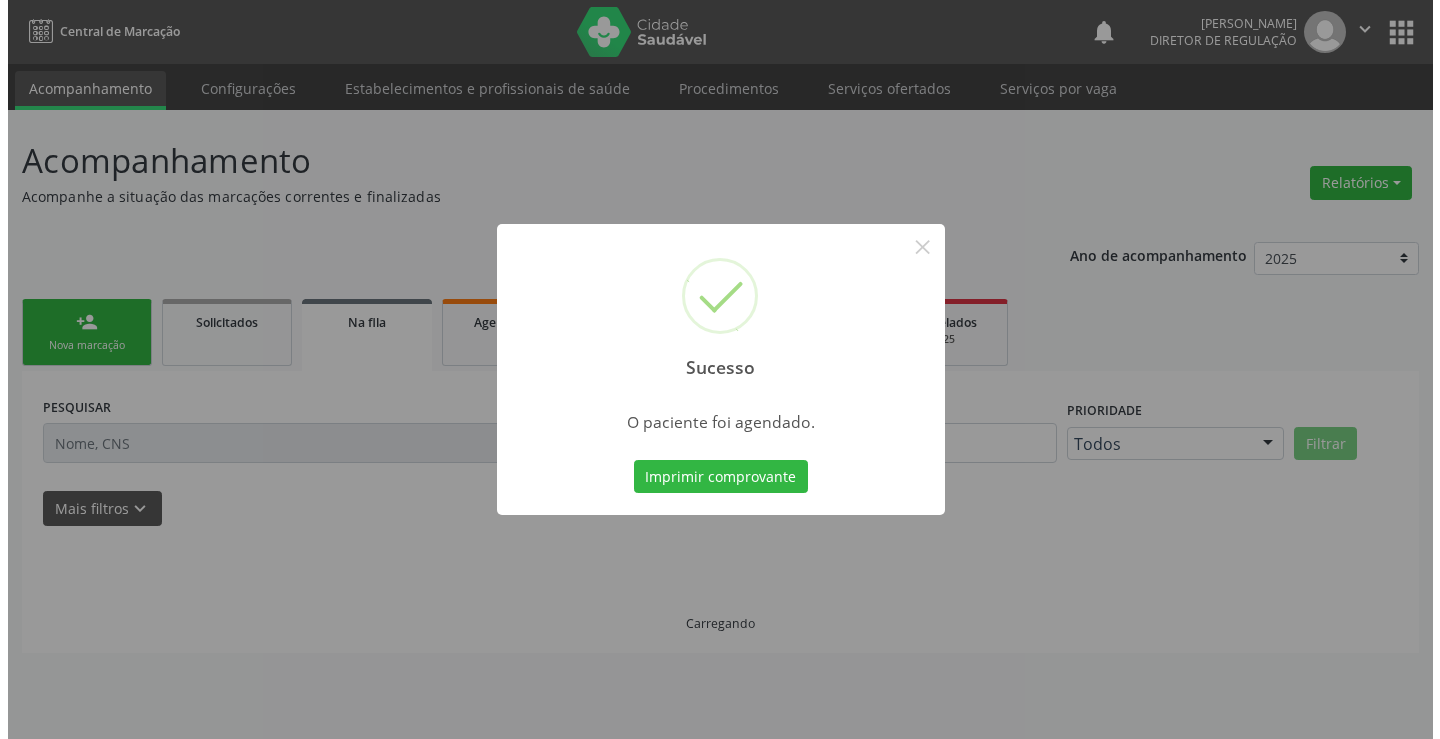 scroll, scrollTop: 0, scrollLeft: 0, axis: both 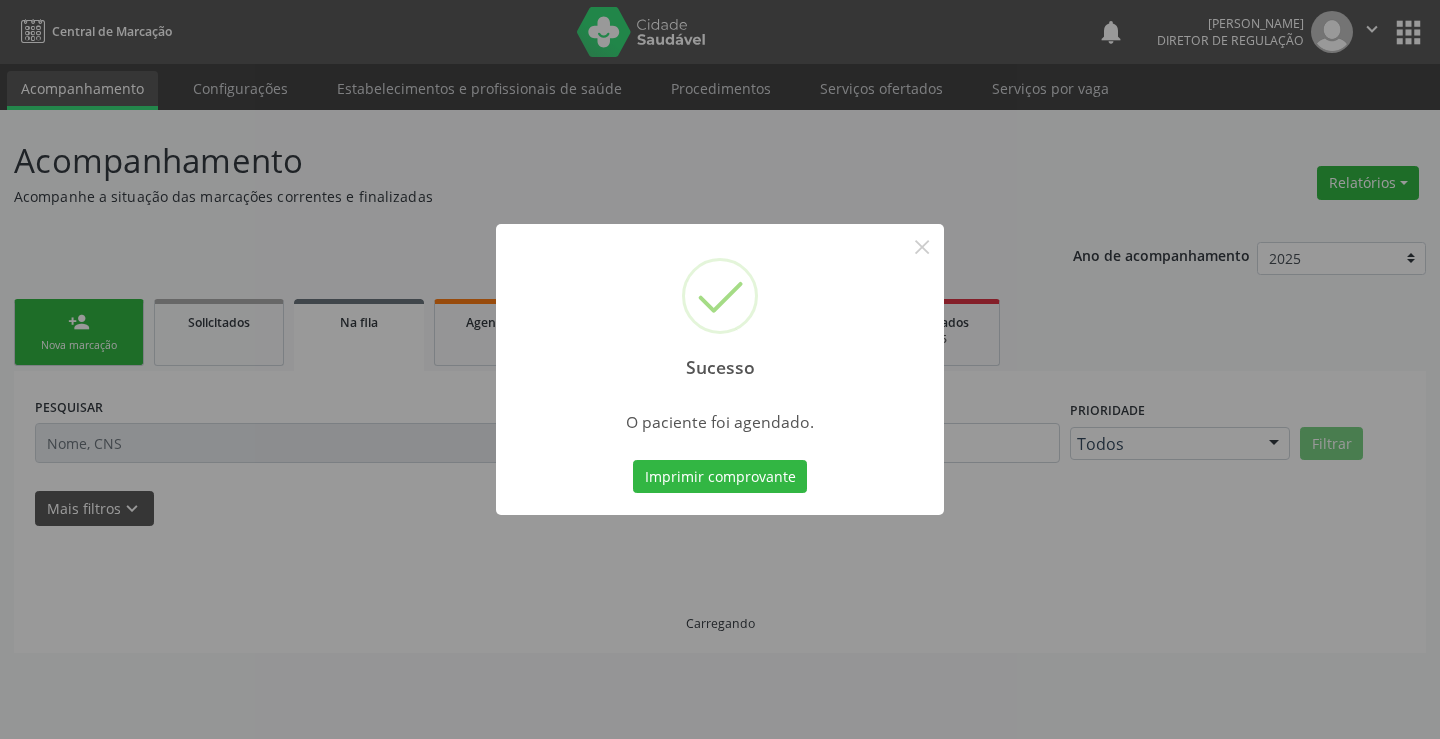 click on "Imprimir comprovante" at bounding box center [720, 477] 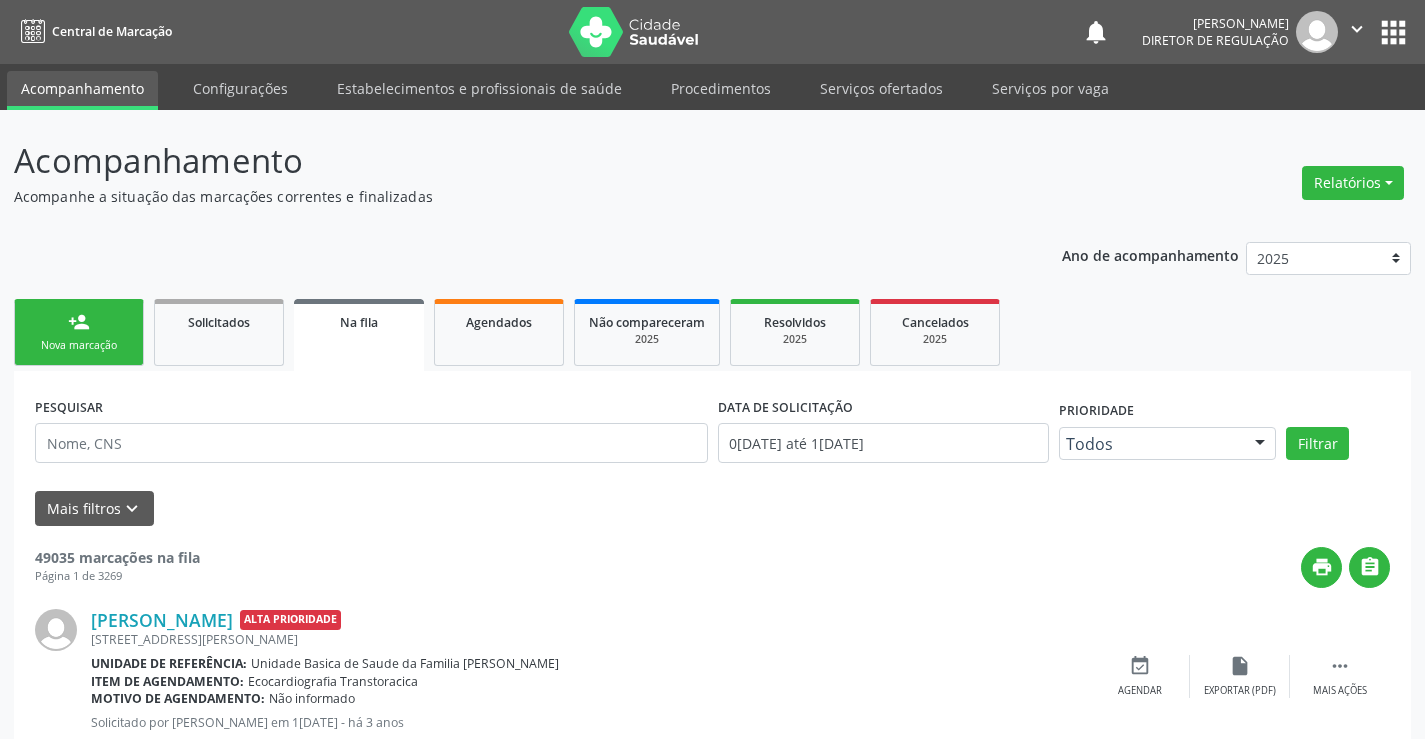 scroll, scrollTop: 0, scrollLeft: 0, axis: both 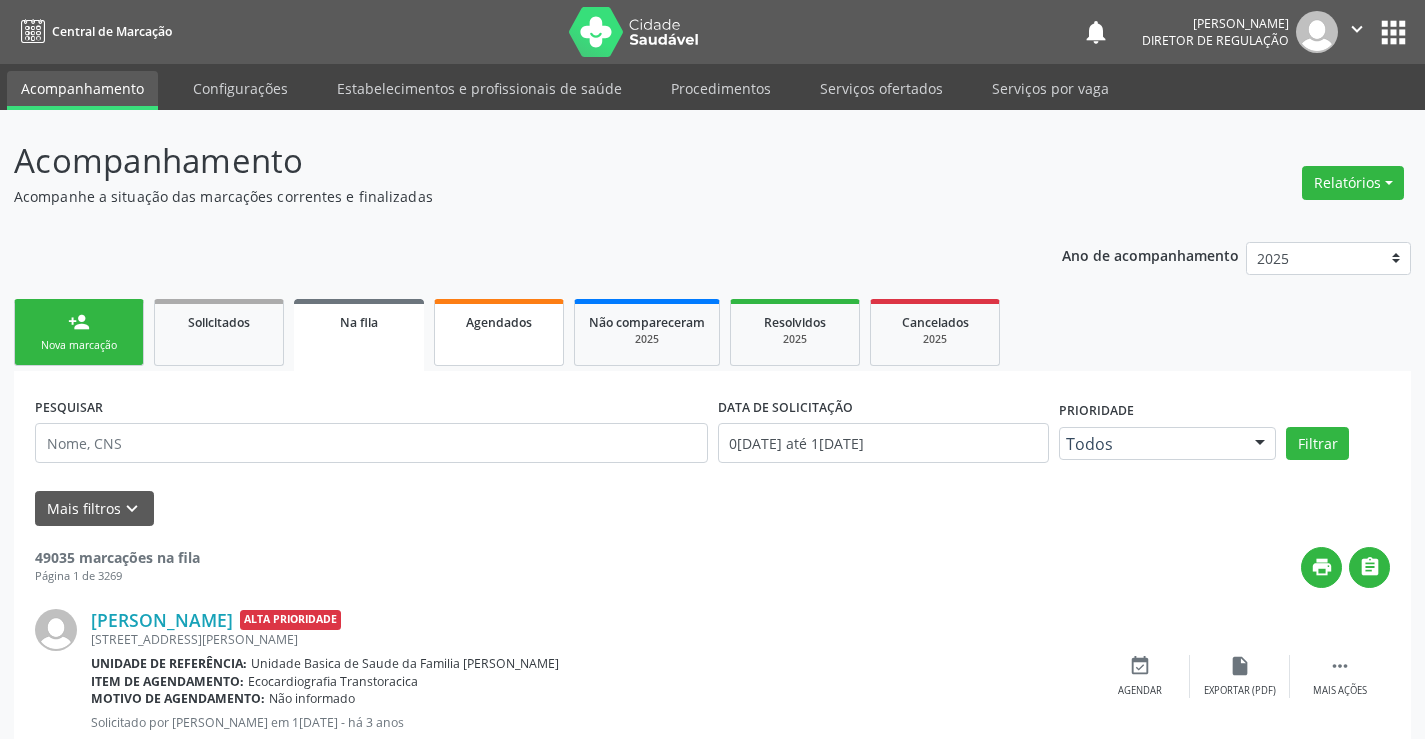 click on "Agendados" at bounding box center (499, 332) 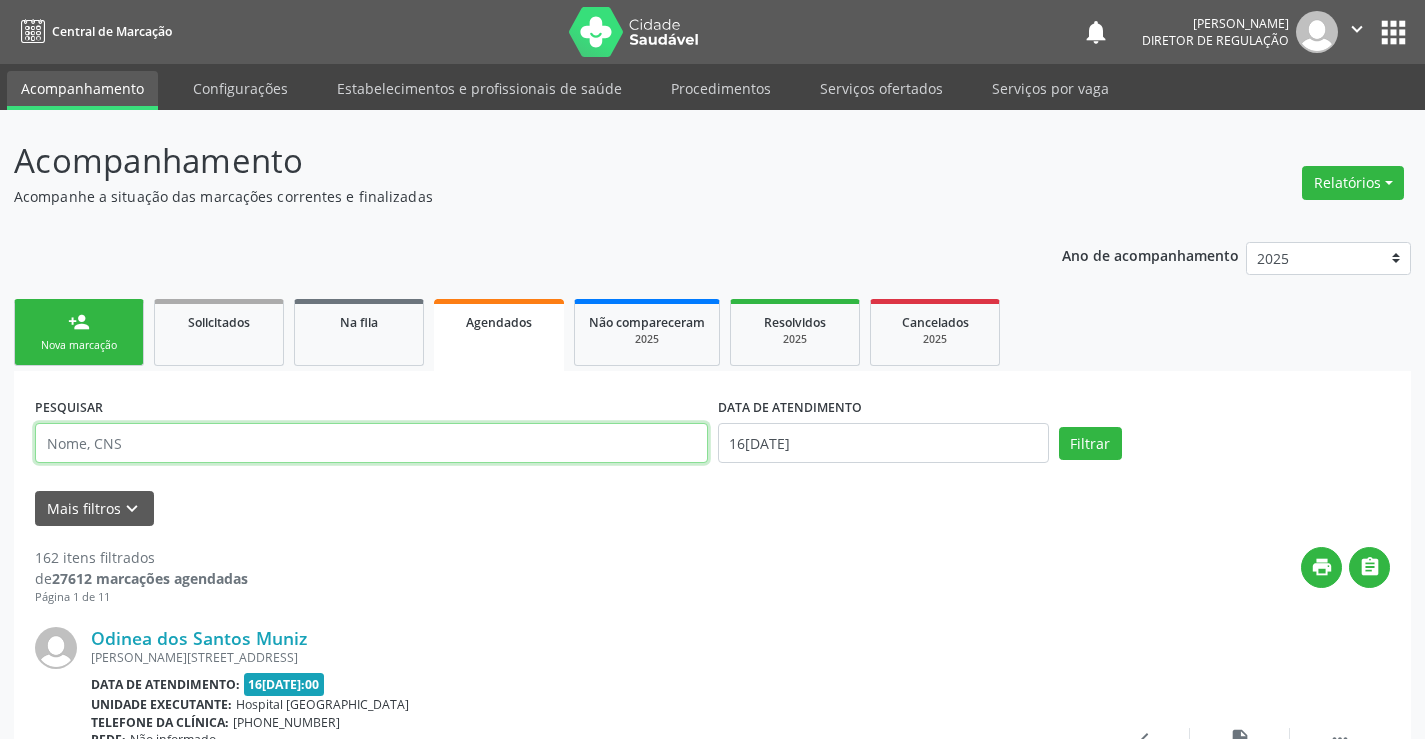 click at bounding box center [371, 443] 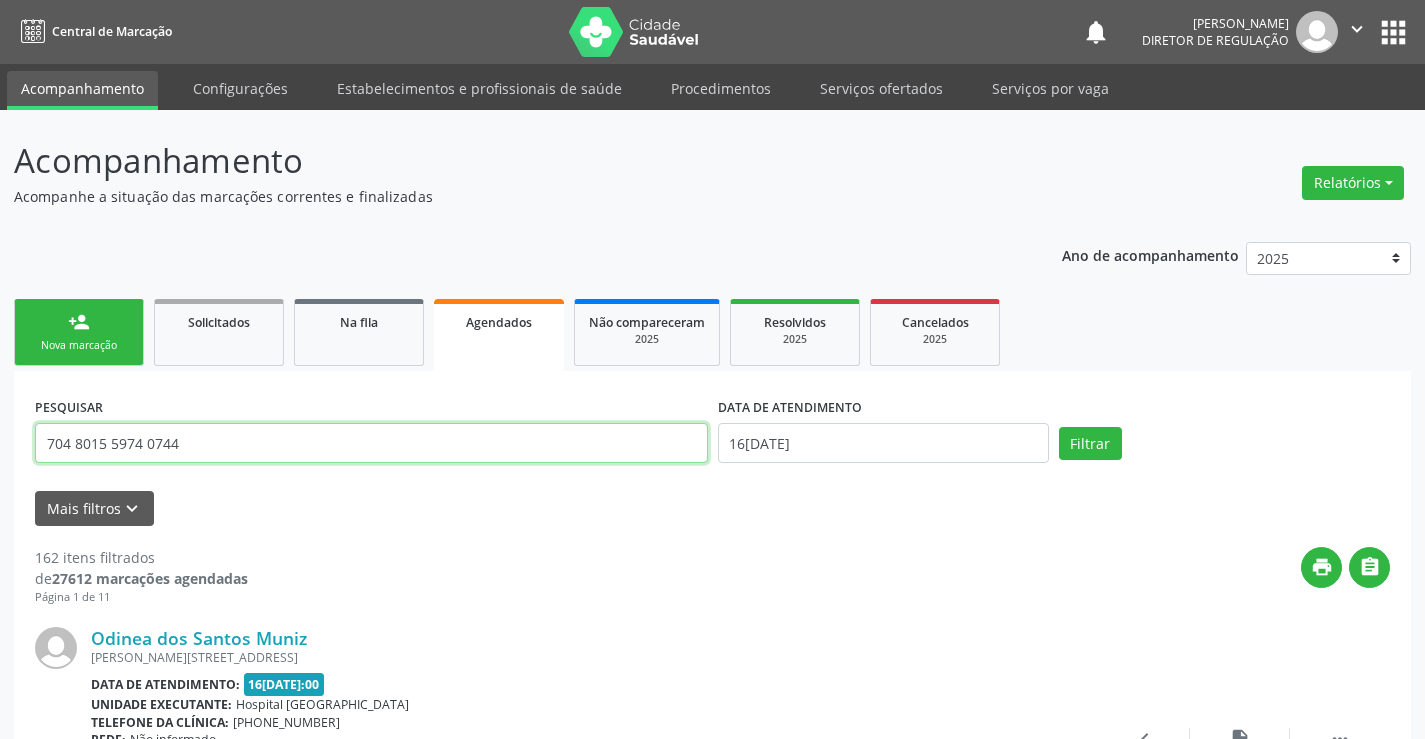 type on "704 8015 5974 0744" 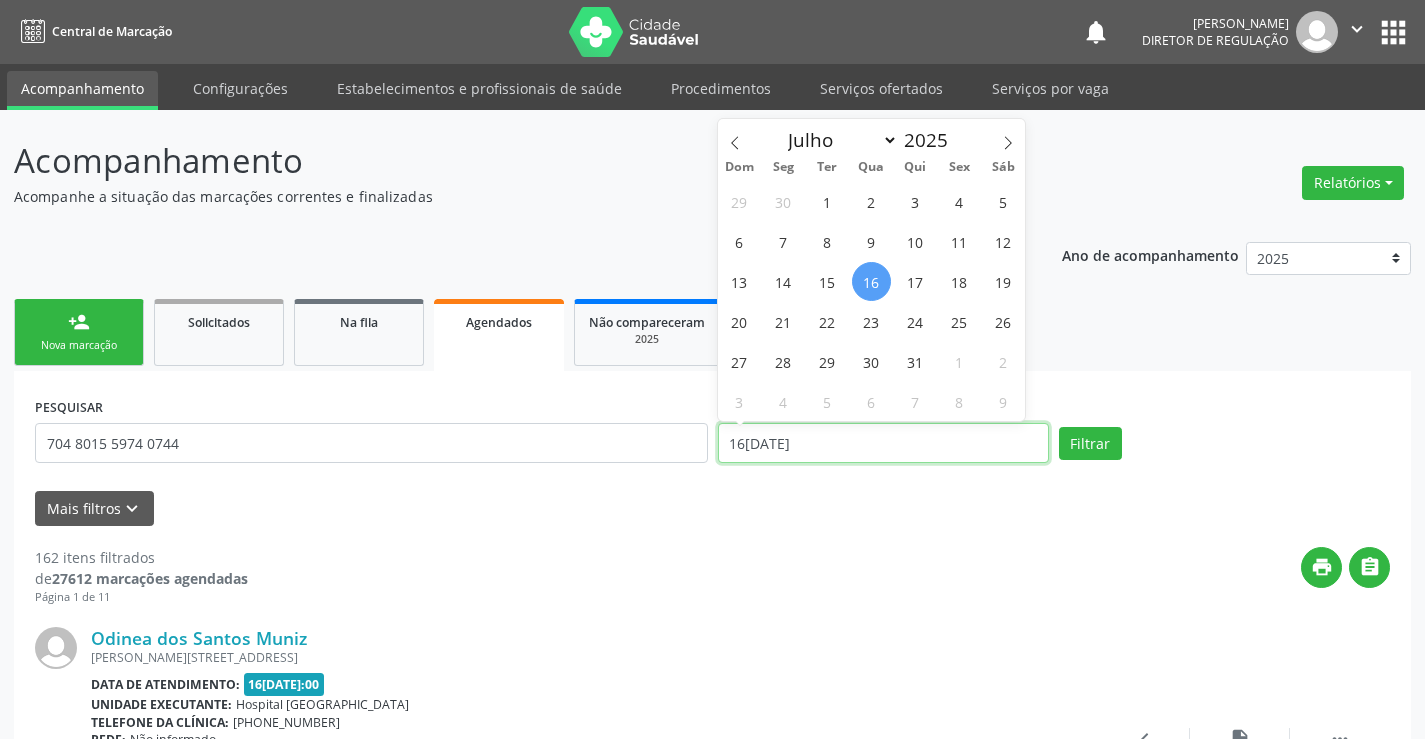 click on "16/07/2025" at bounding box center [883, 443] 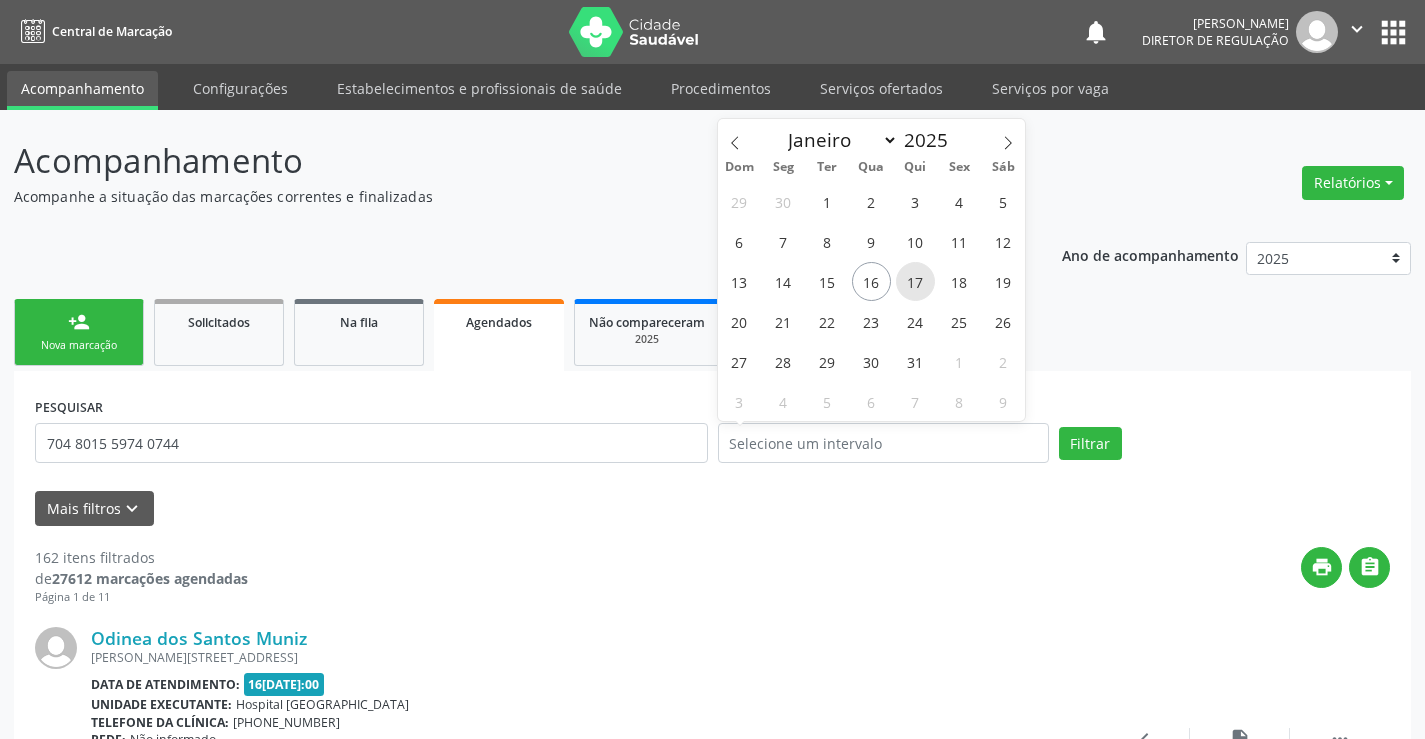 click on "17" at bounding box center (915, 281) 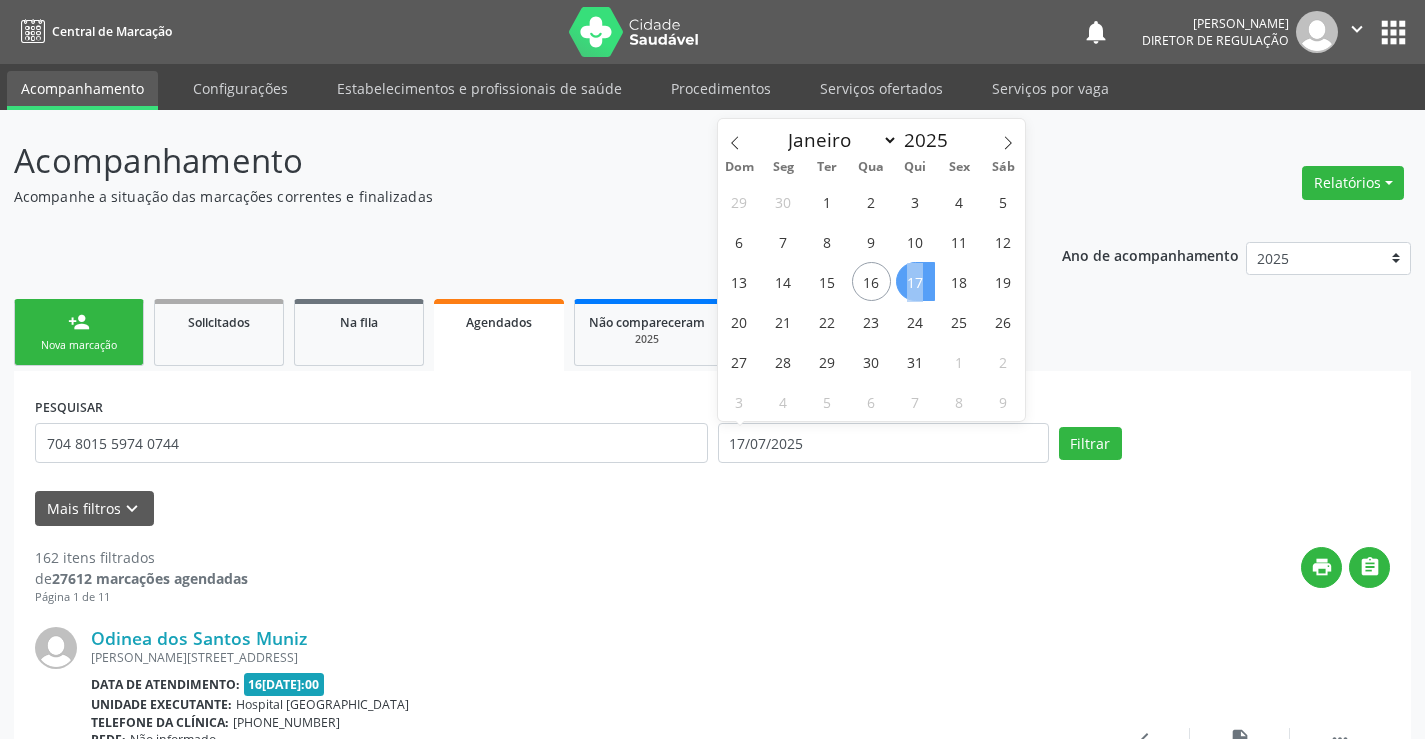 click on "17" at bounding box center (915, 281) 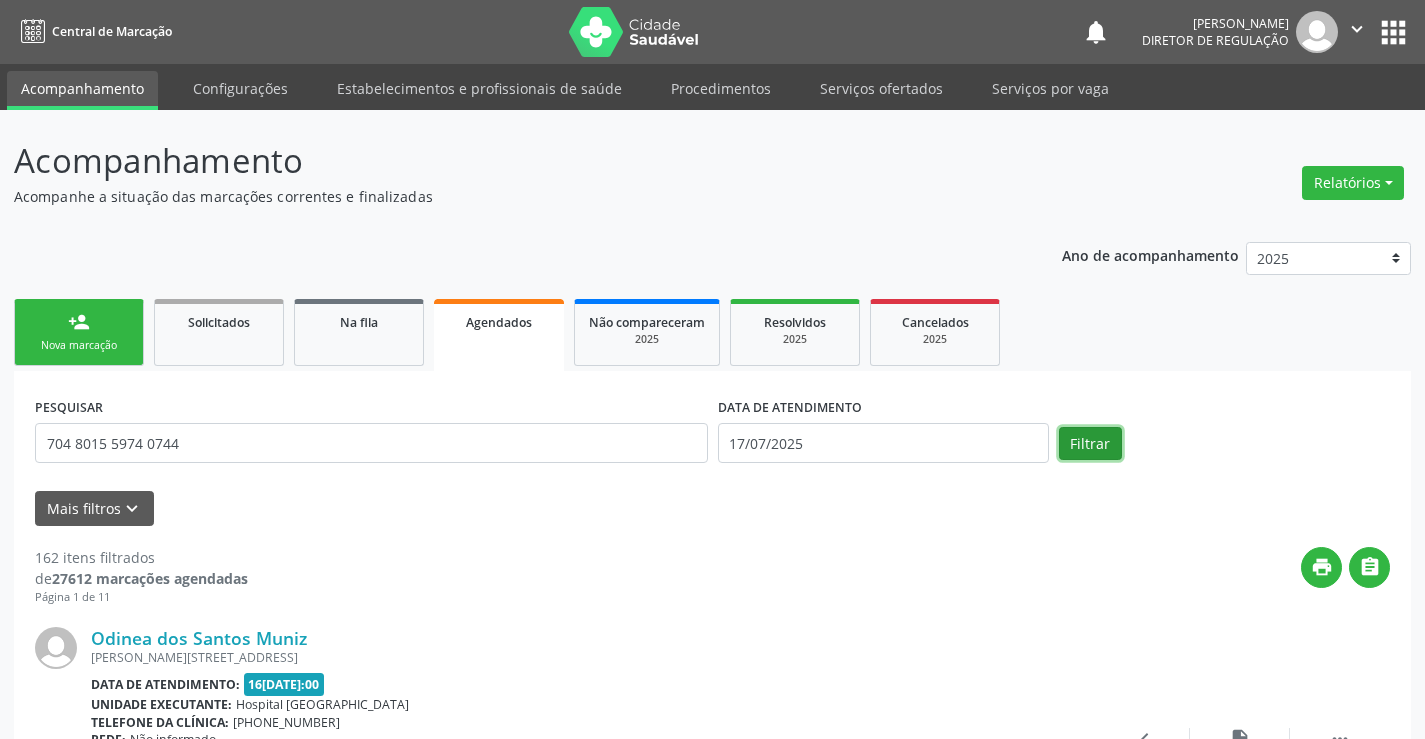 click on "Filtrar" at bounding box center (1090, 444) 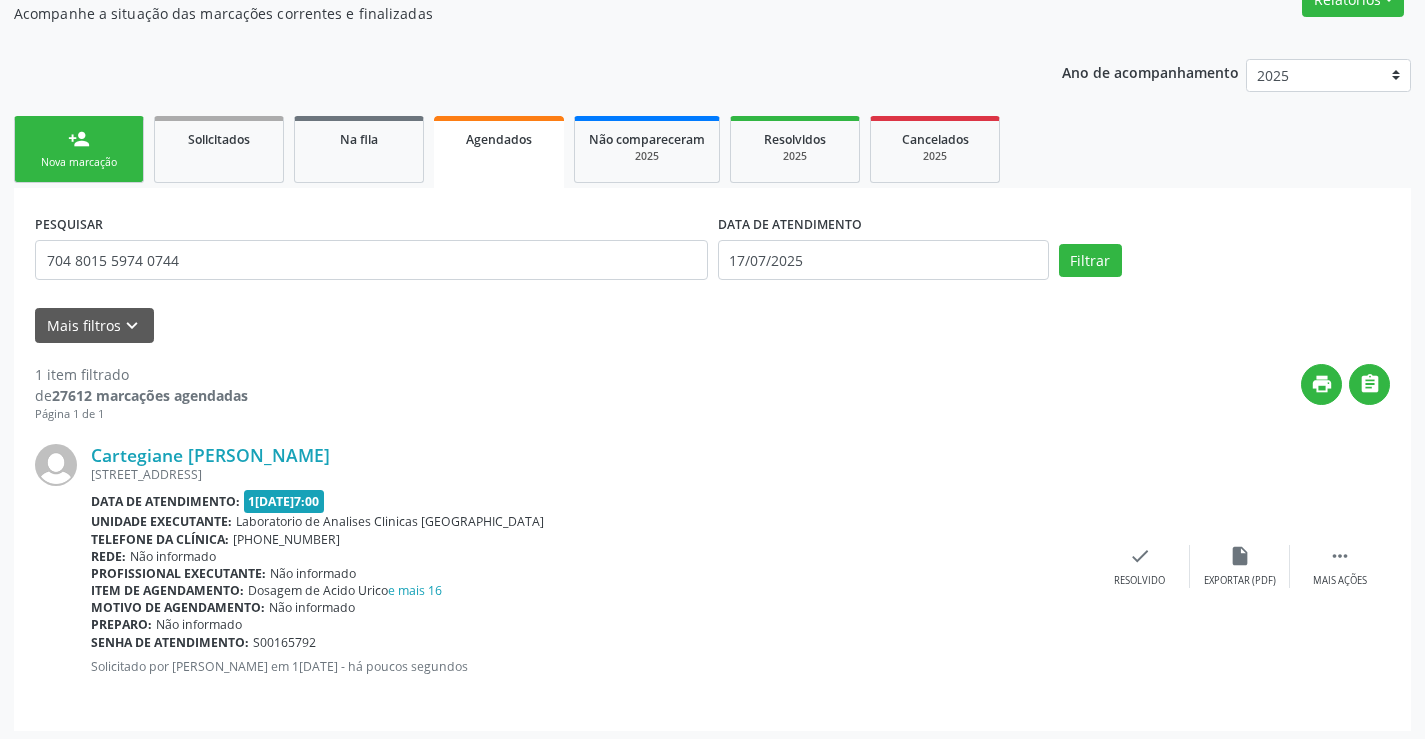 scroll, scrollTop: 189, scrollLeft: 0, axis: vertical 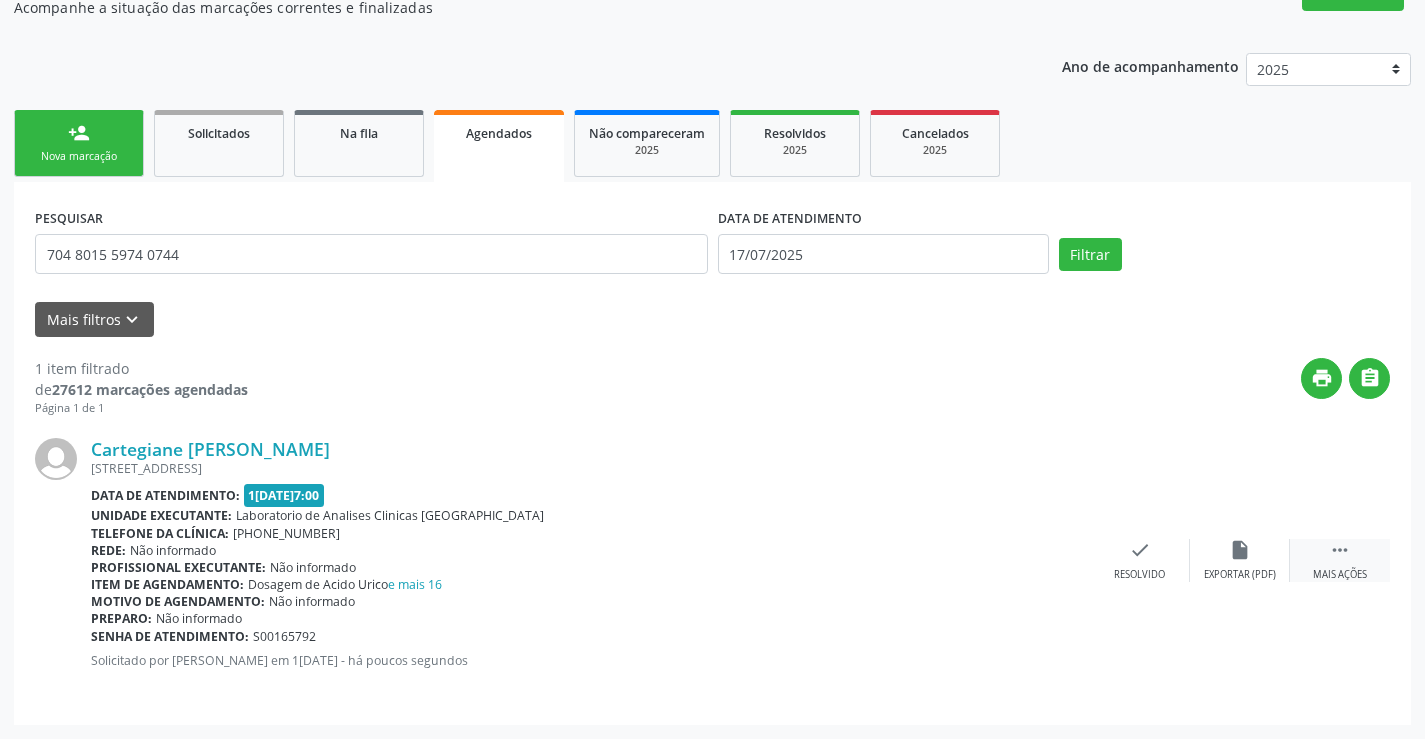 click on "
Mais ações" at bounding box center [1340, 560] 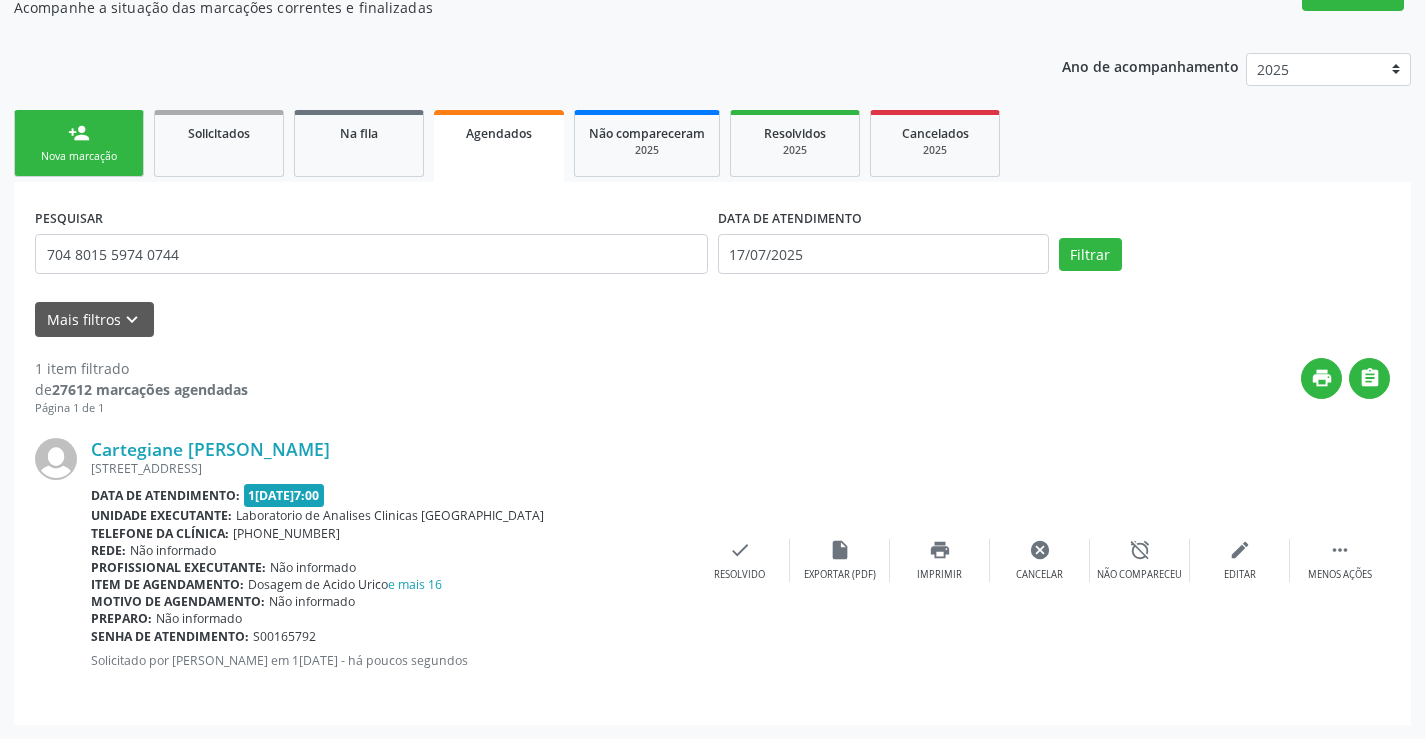 click on "Cartegiane Alves da Silva
RUA DAS PALMEIRAS, 325, BOSQUE DAS MANGUEIRAS, Campo Formoso - BA
Data de atendimento:
17/07/2025 - 07:00
Unidade executante:
Laboratorio de Analises Clinicas Sao Francisco
Telefone da clínica:
(74) 36453588
Rede:
Não informado
Profissional executante:
Não informado
Item de agendamento:
Dosagem de Acido Urico
e mais 16
Motivo de agendamento:
Não informado
Preparo:
Não informado
Senha de atendimento:
S00165792
Solicitado por Ana Karolainy Santos Serafim em 16/07/2025 - há poucos segundos

Menos ações
edit
Editar
alarm_off
Não compareceu
cancel
Cancelar
print
Imprimir
insert_drive_file
Exportar (PDF)
check
Resolvido" at bounding box center (712, 560) 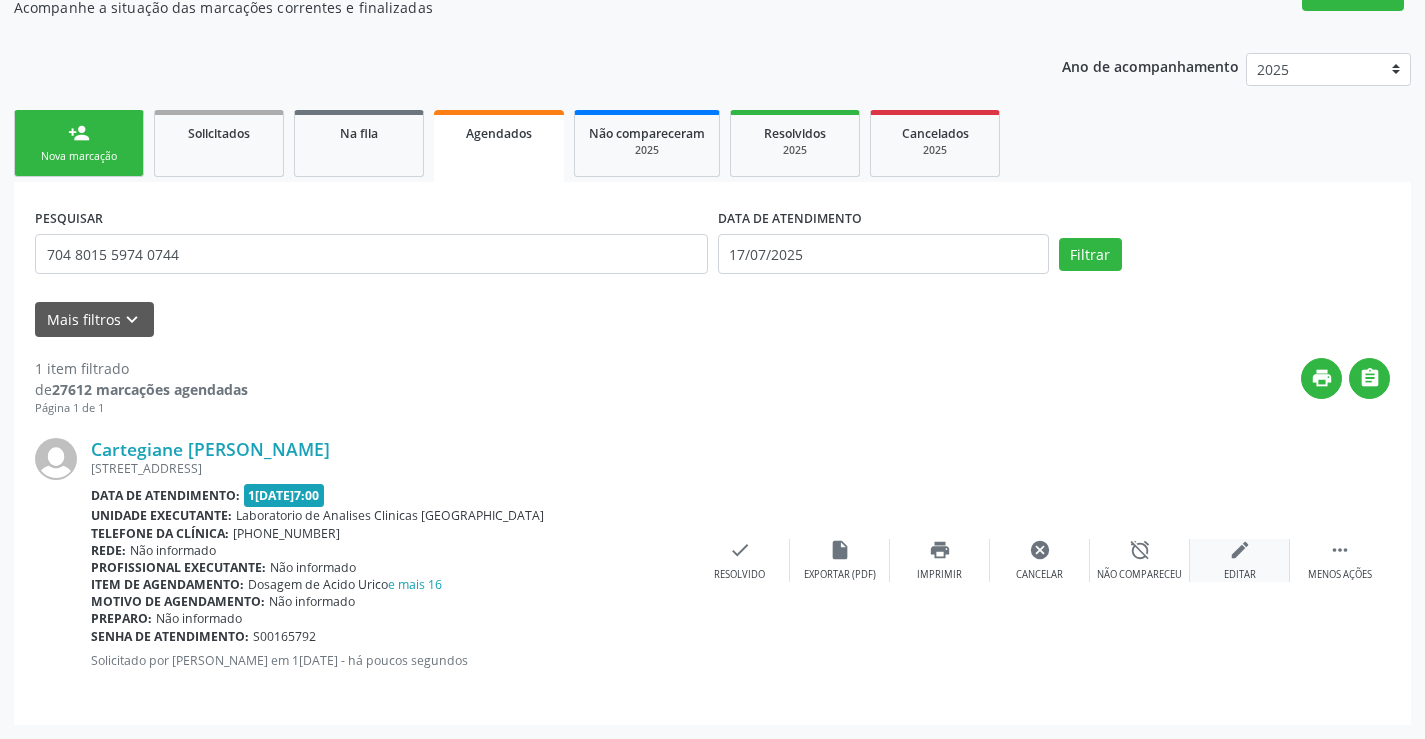 click on "edit" at bounding box center (1240, 550) 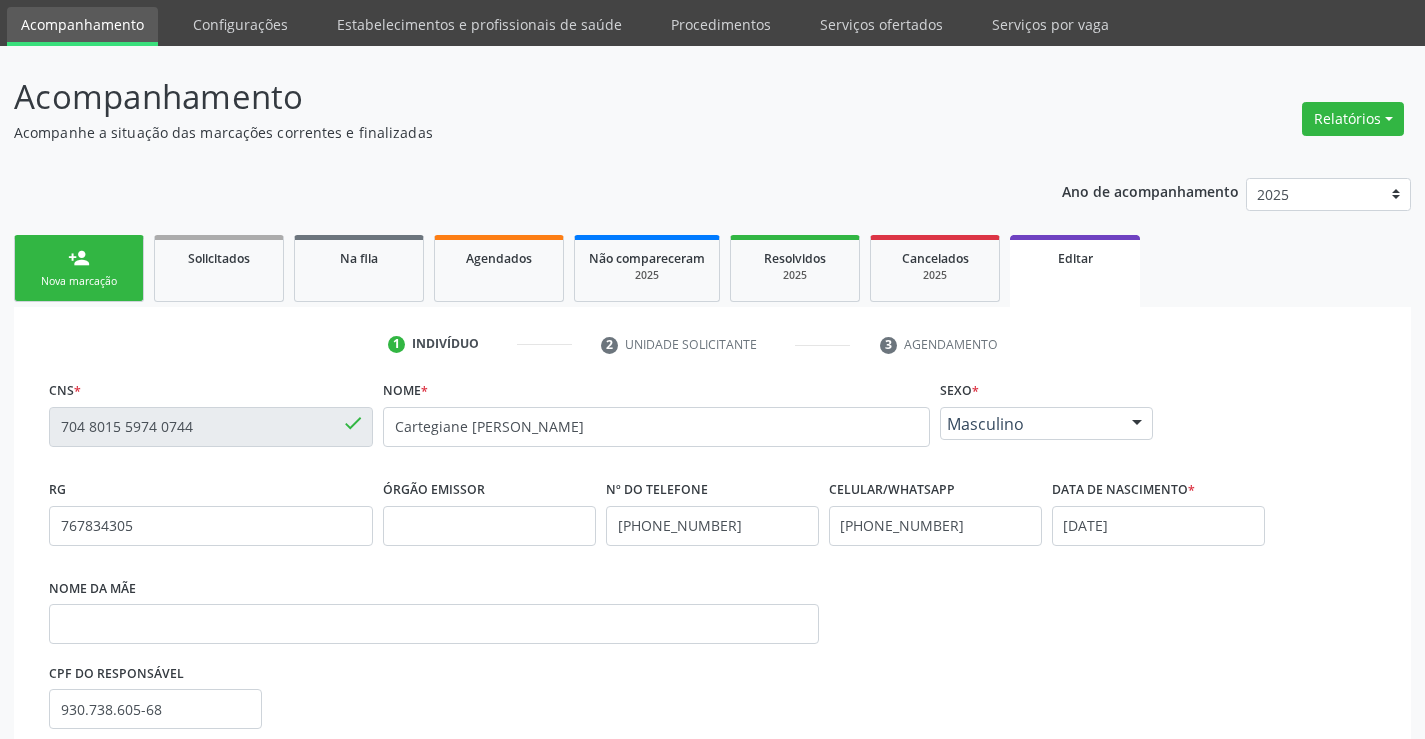 scroll, scrollTop: 300, scrollLeft: 0, axis: vertical 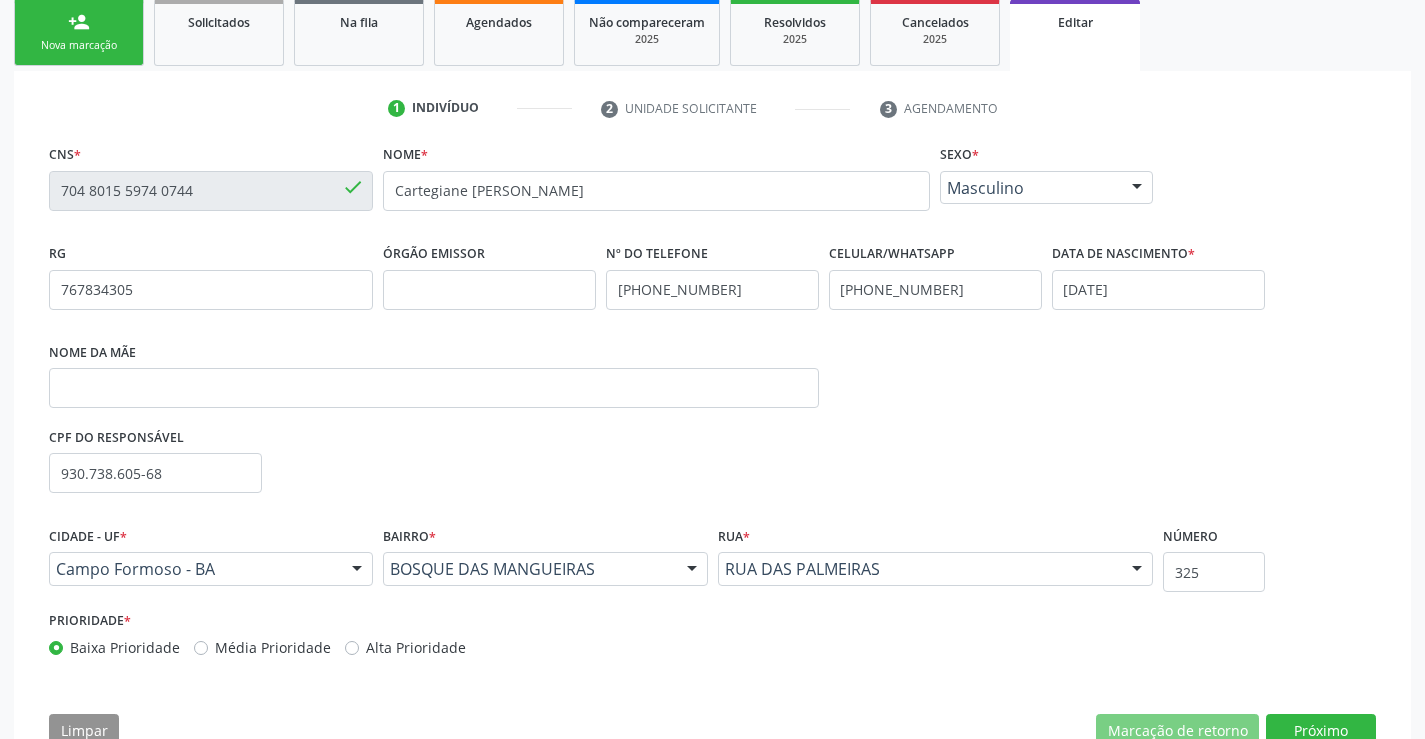 click on "CNS
*
704 8015 5974 0744       done
Nome
*
Cartegiane Alves da Silva
Sexo
*
Masculino         Masculino   Feminino
Nenhum resultado encontrado para: "   "
Não há nenhuma opção para ser exibida.
RG
767834305
Órgão emissor
Nº do Telefone
(74) 98802-0465
Celular/WhatsApp
(74) 98802-0465
Data de nascimento
*
06/12/1977
Nome da mãe
CPF do responsável
930.738.605-68
Cidade - UF
*
Campo Formoso - BA         Campo Formoso - BA
Nenhum resultado encontrado para: "   "
Nenhuma opção encontrada
Bairro
*
BOSQUE DAS MANGUEIRAS         CENTRO   BAIRRO SÃO FRANCISCO   zona rural   TRES BARRAS   Vila Pernanbucana   POÇOS   TIQUARA   maria joana   BORDA D'AGUA" at bounding box center [712, 451] 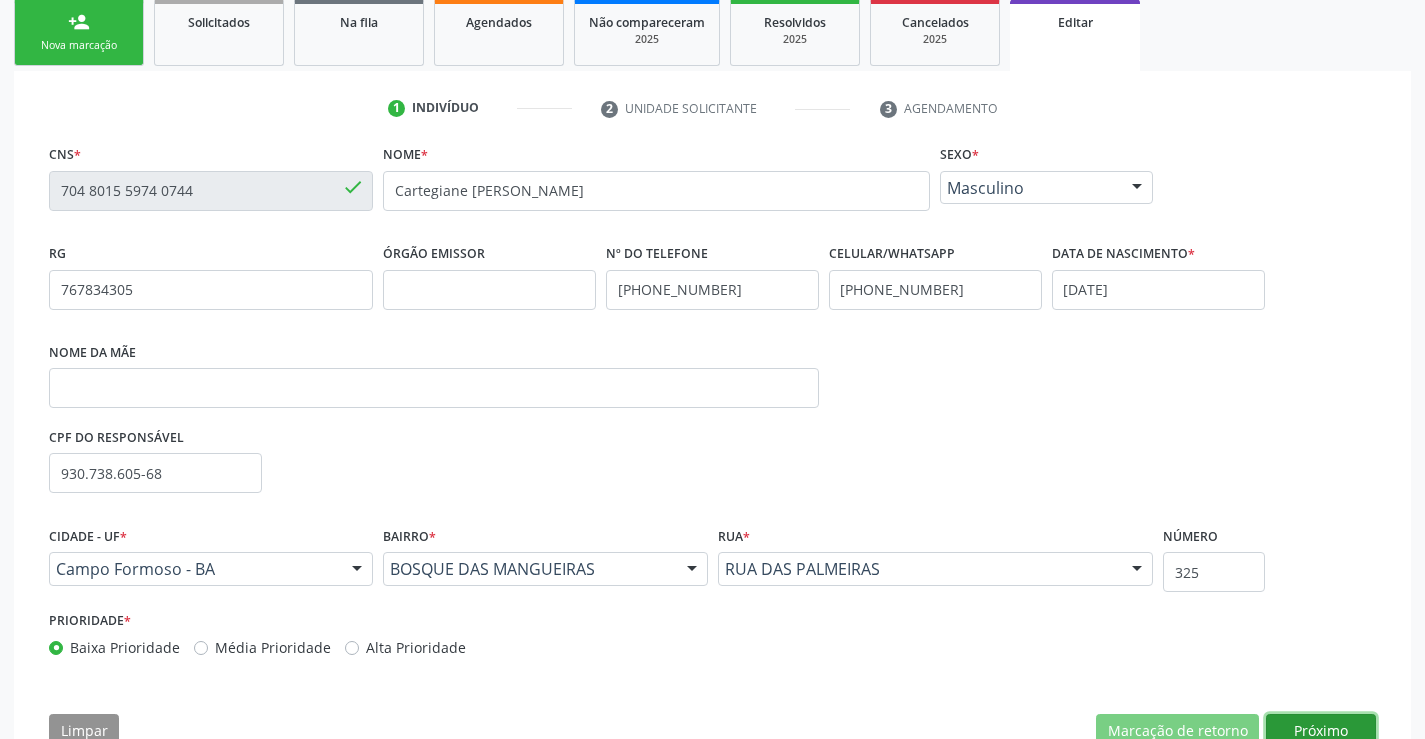 click on "Próximo" at bounding box center [1321, 731] 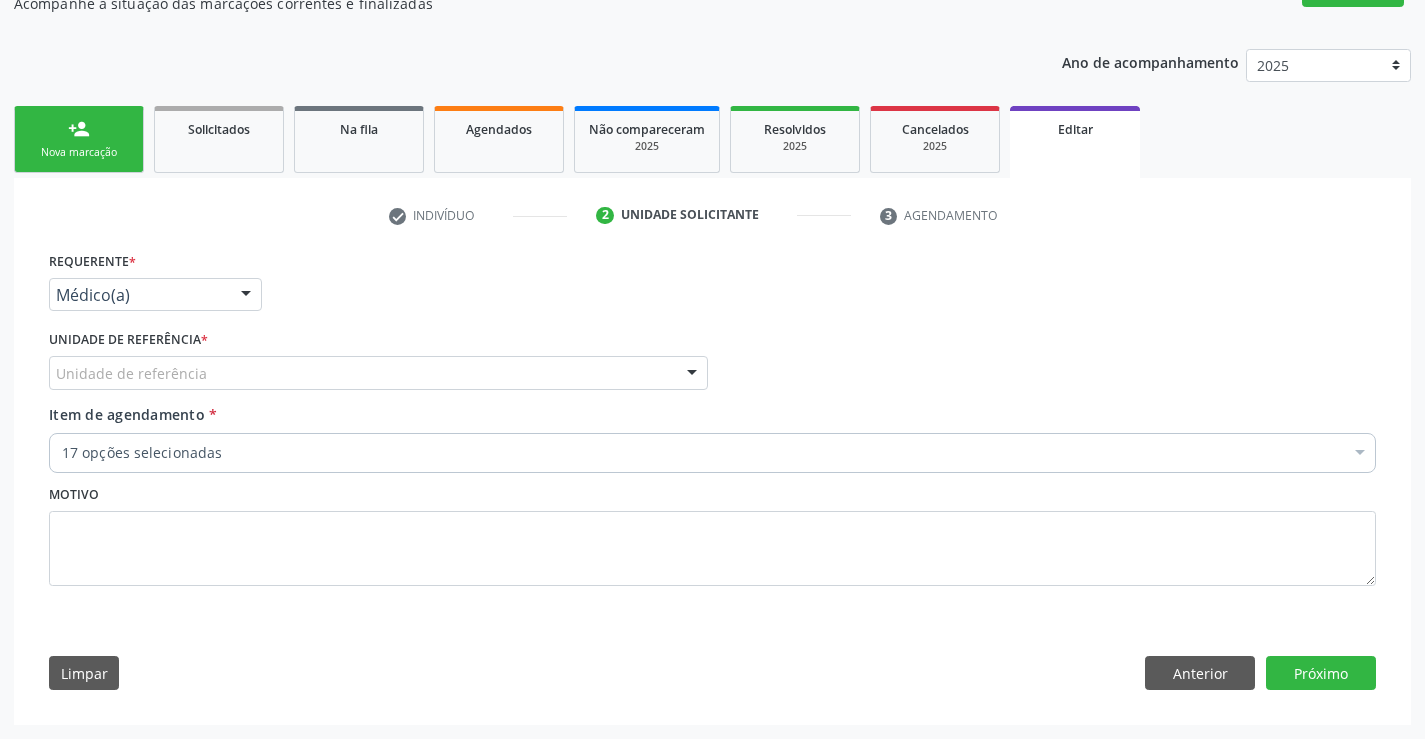 scroll, scrollTop: 193, scrollLeft: 0, axis: vertical 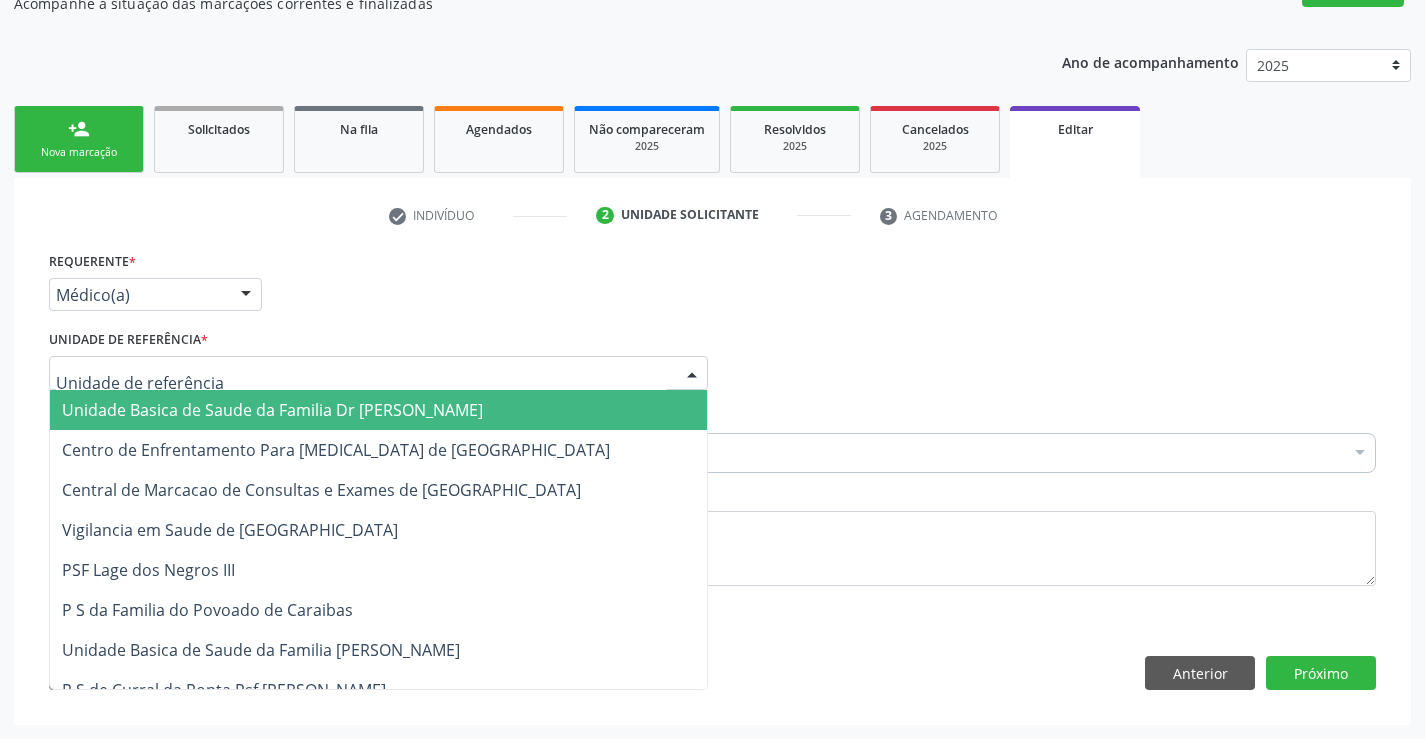 click at bounding box center (378, 373) 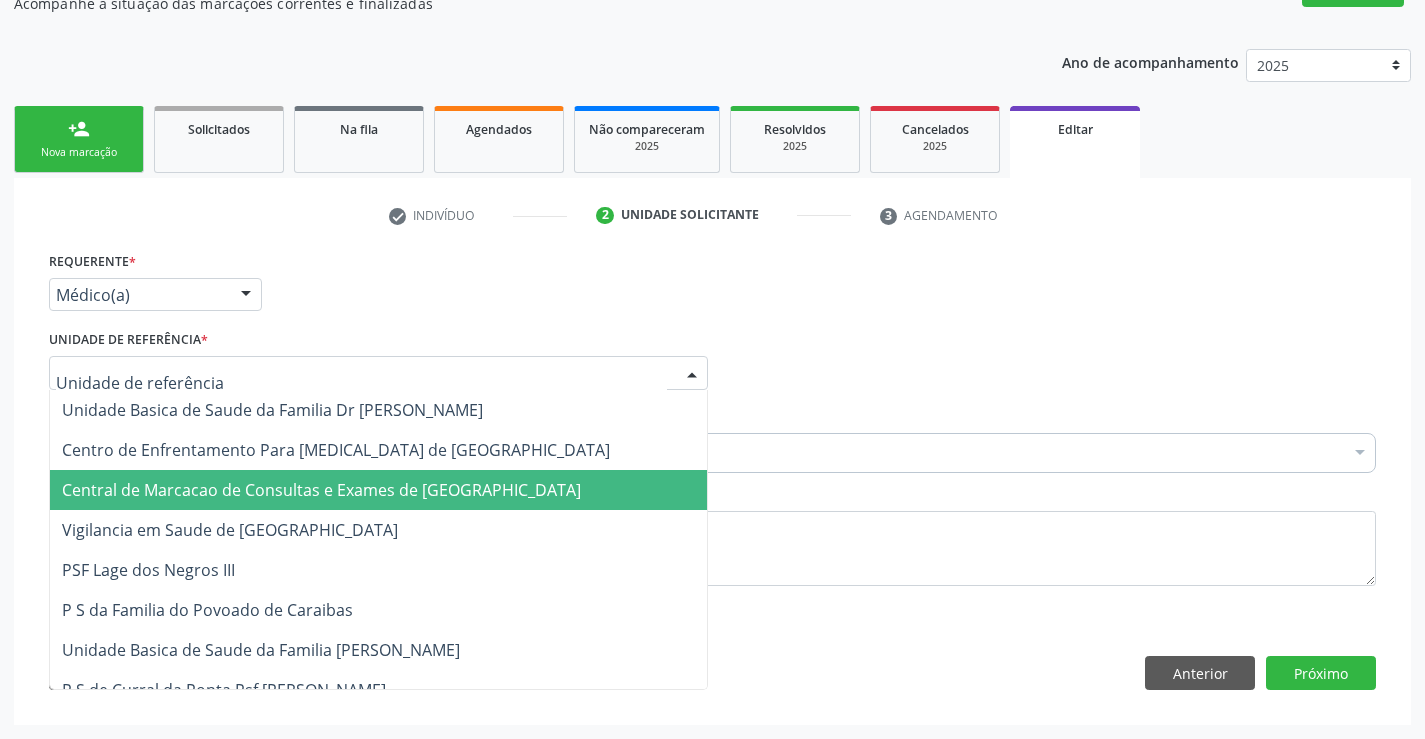 click on "Central de Marcacao de Consultas e Exames de [GEOGRAPHIC_DATA]" at bounding box center [321, 490] 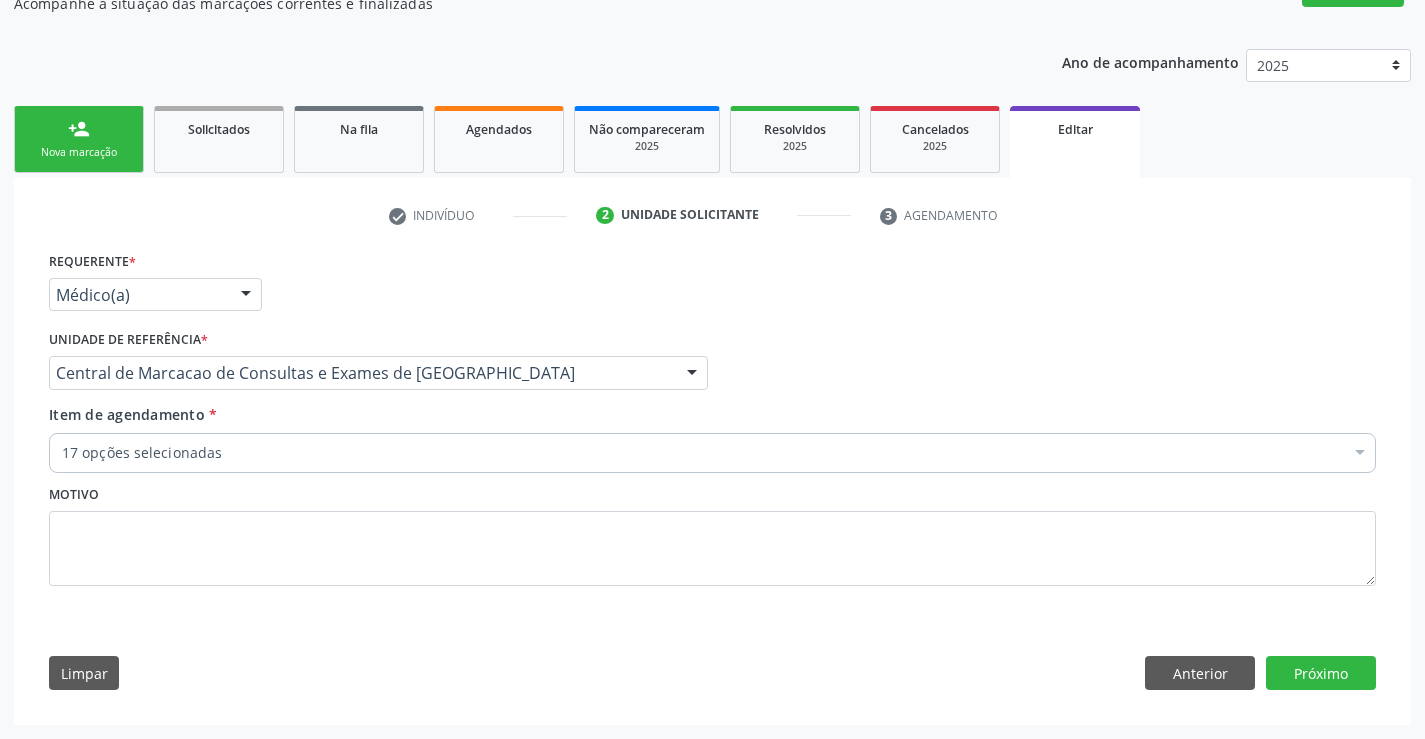 click on "17 opções selecionadas" at bounding box center (712, 453) 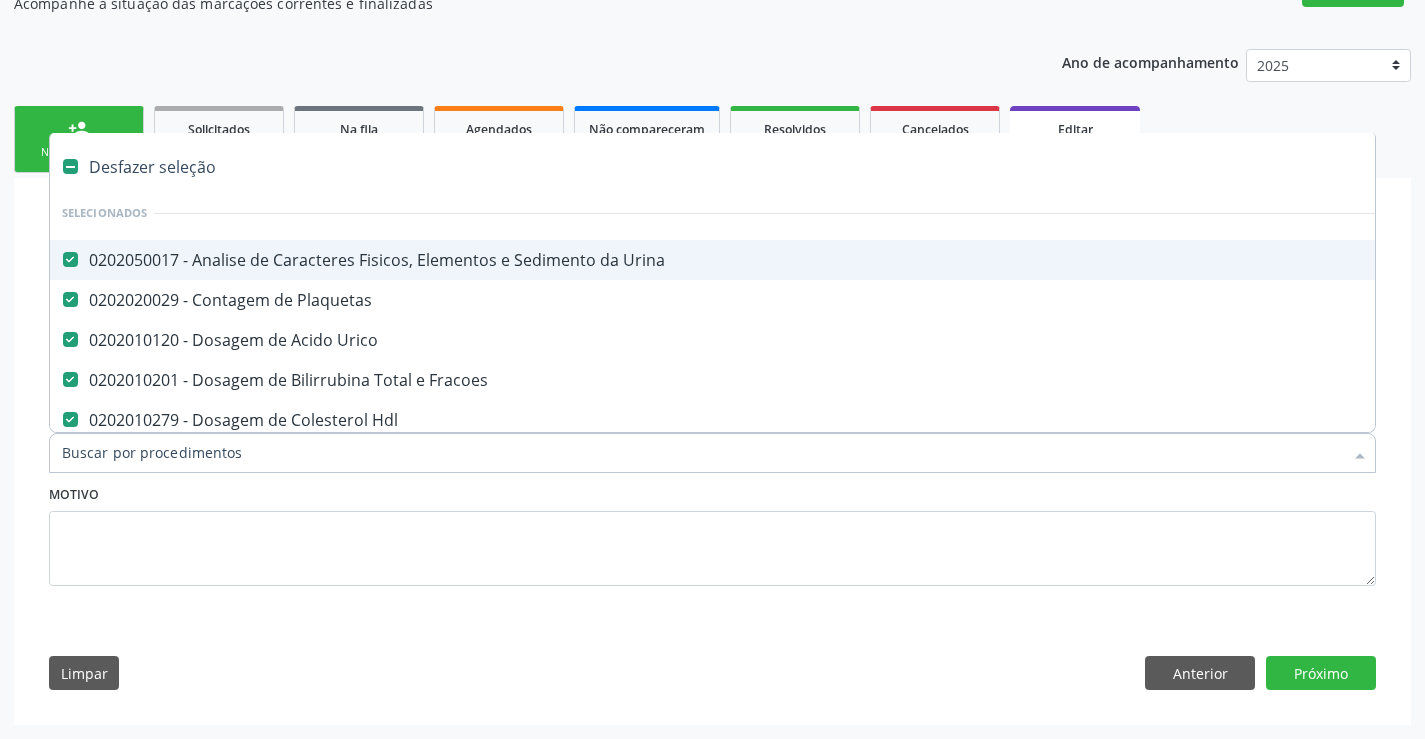 type on "p" 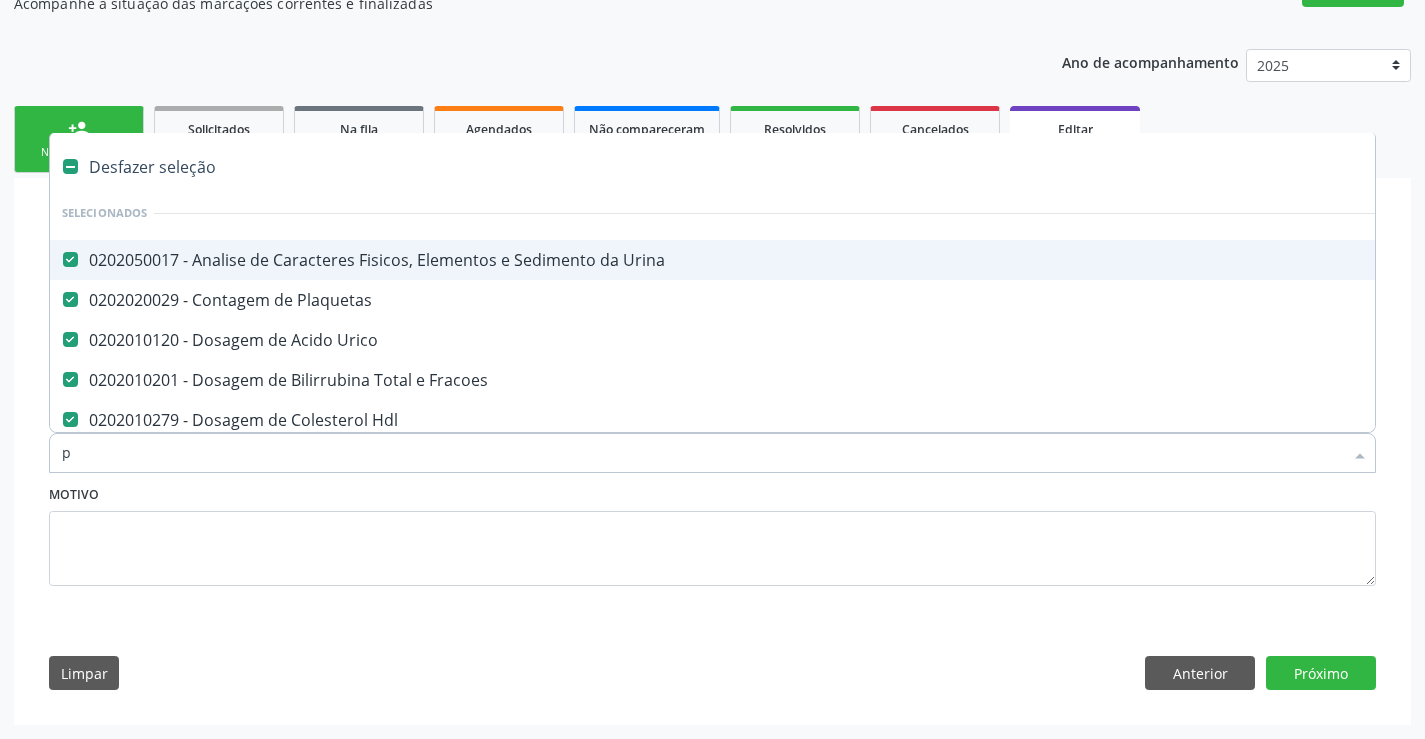 checkbox on "false" 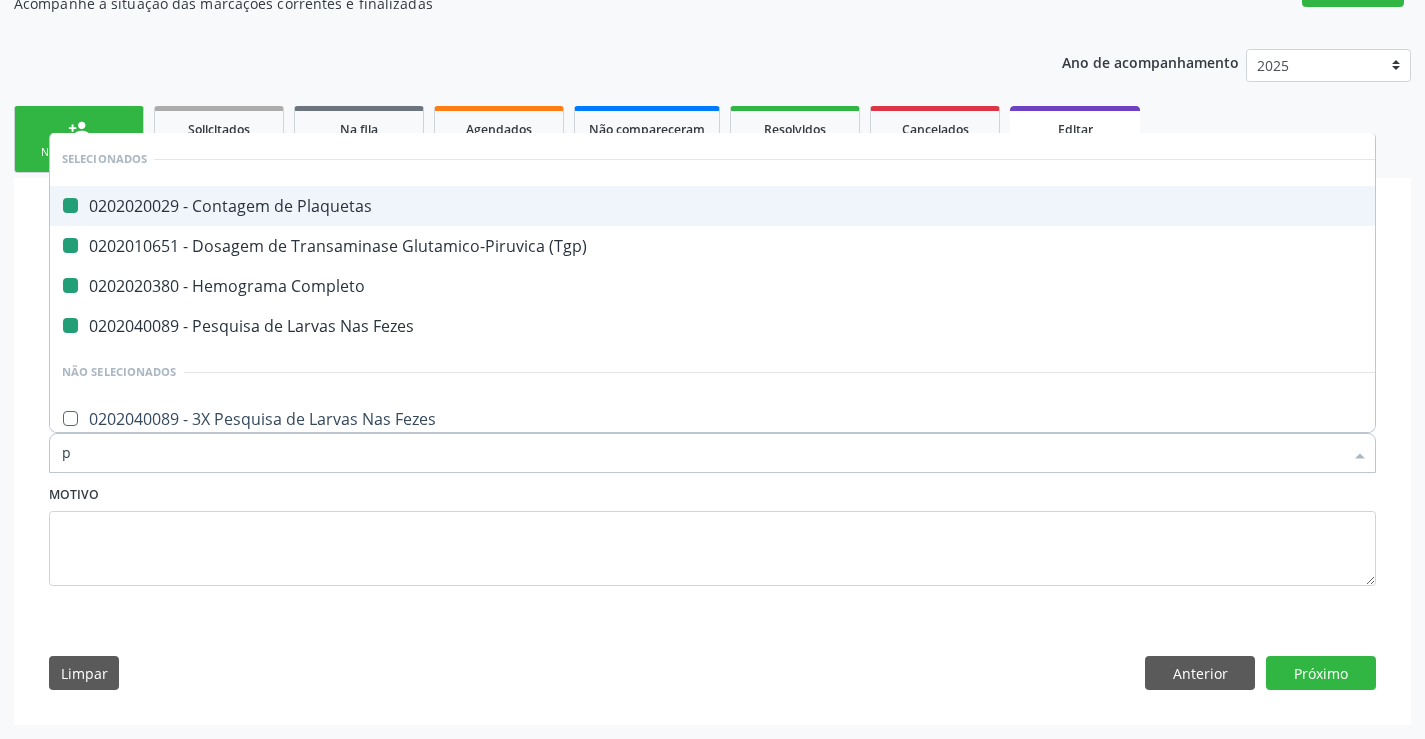 type on "pr" 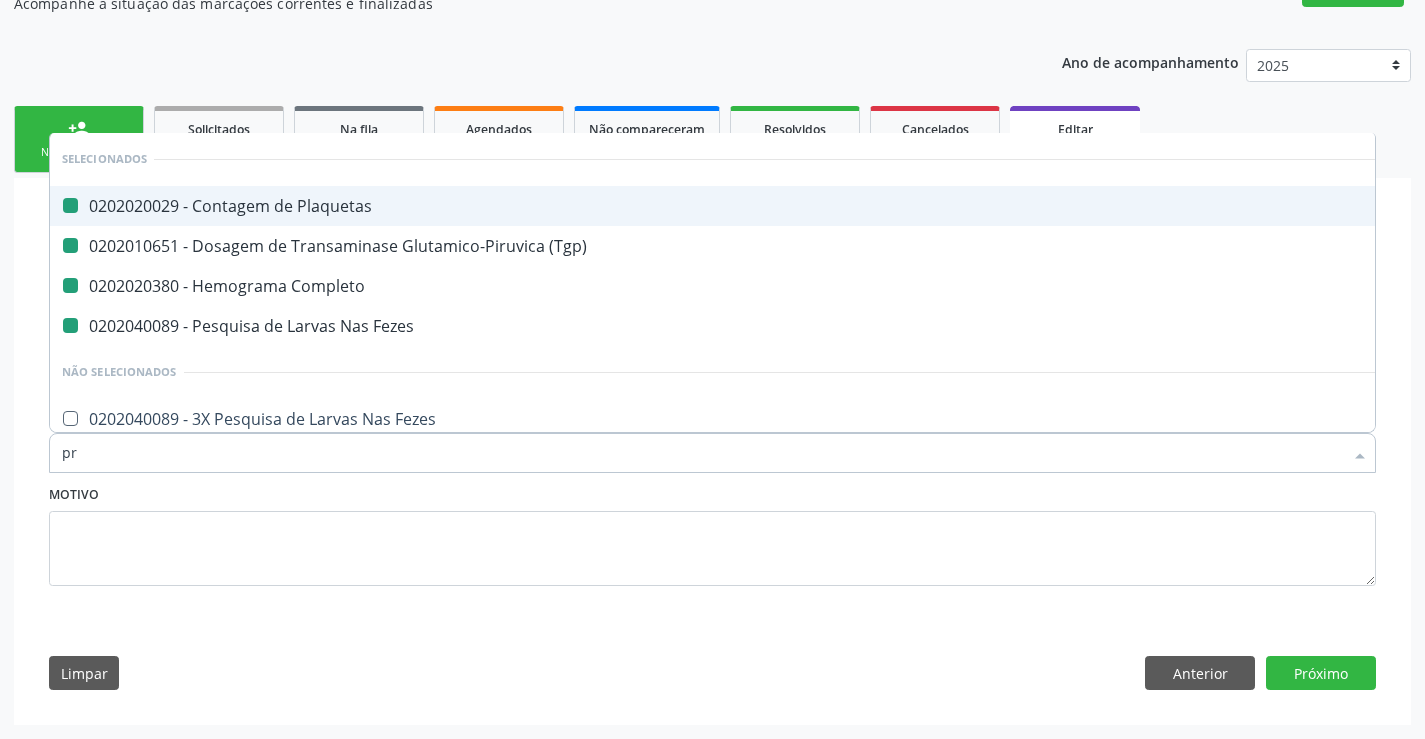 checkbox on "false" 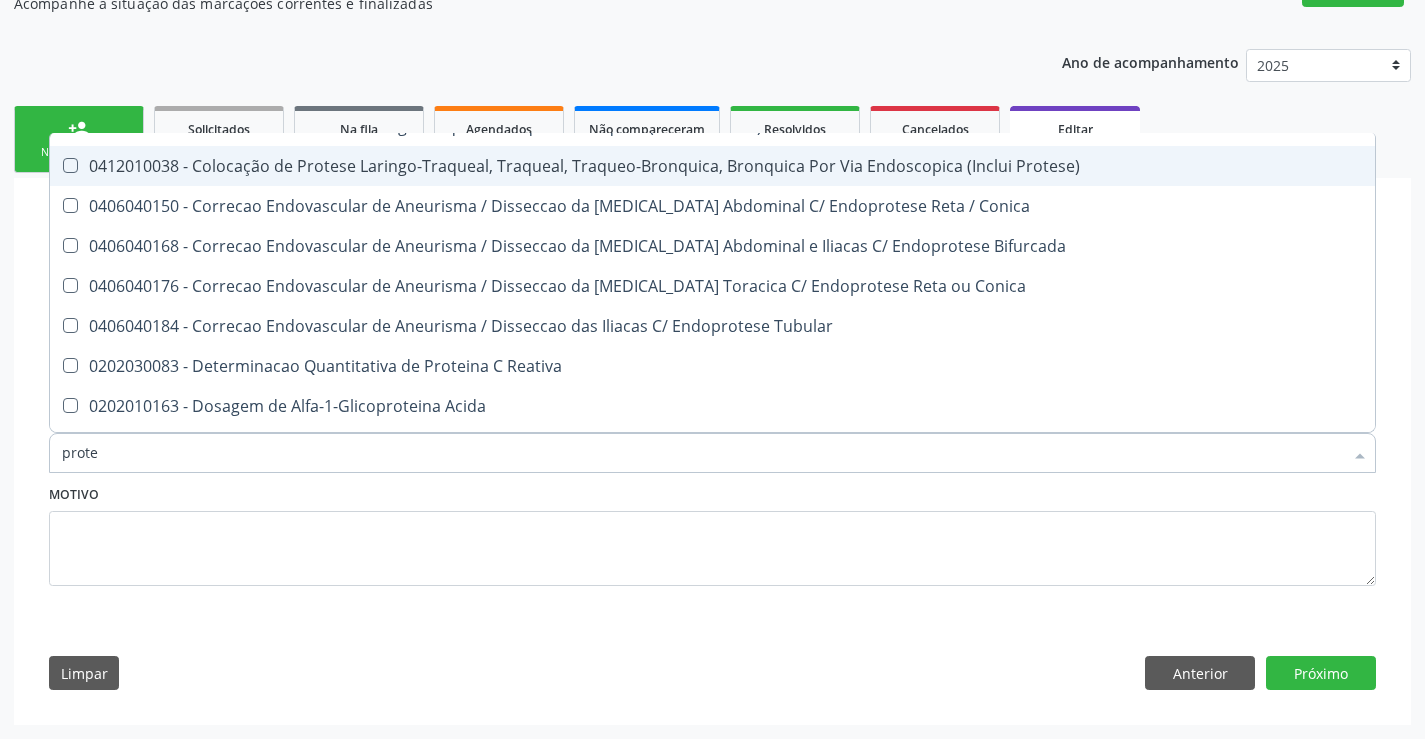 scroll, scrollTop: 300, scrollLeft: 0, axis: vertical 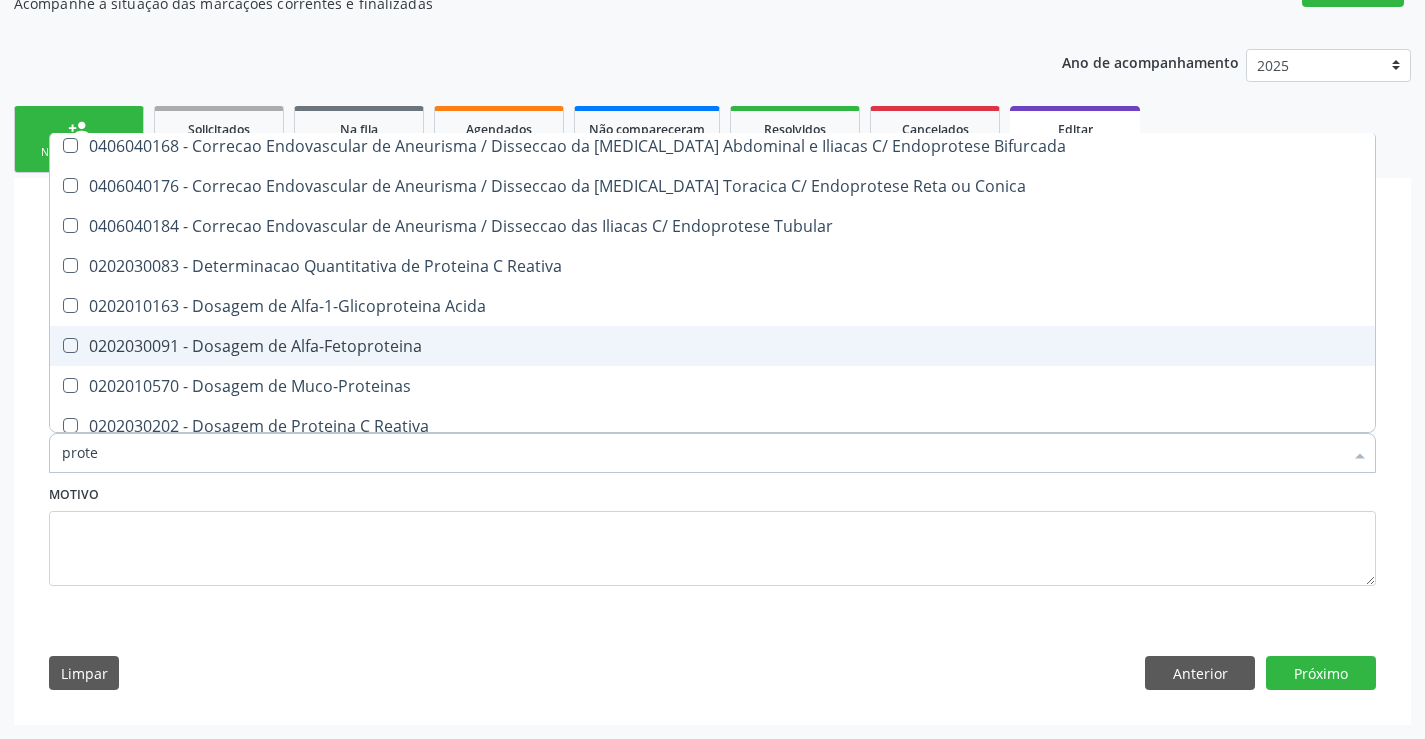 type on "protei" 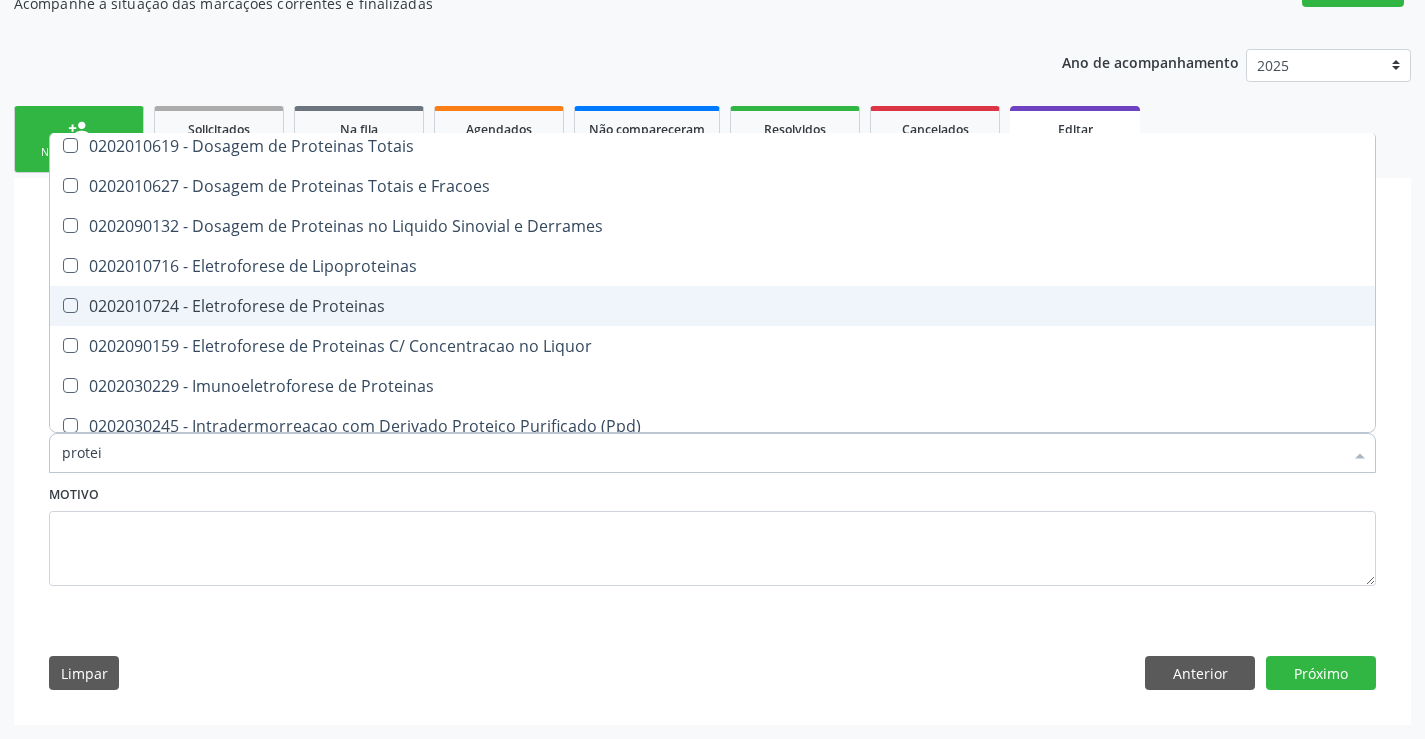 scroll, scrollTop: 200, scrollLeft: 0, axis: vertical 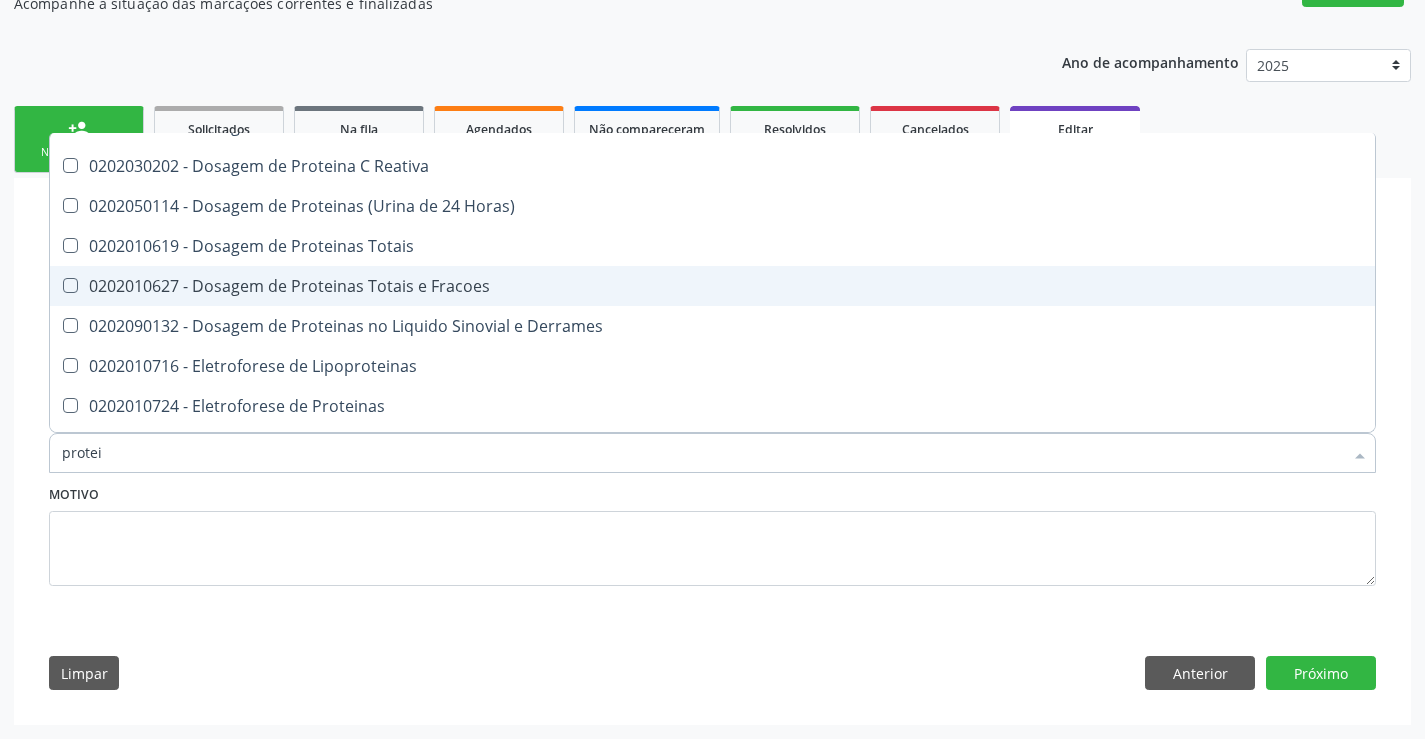click on "0202010627 - Dosagem de Proteinas Totais e Fracoes" at bounding box center (712, 286) 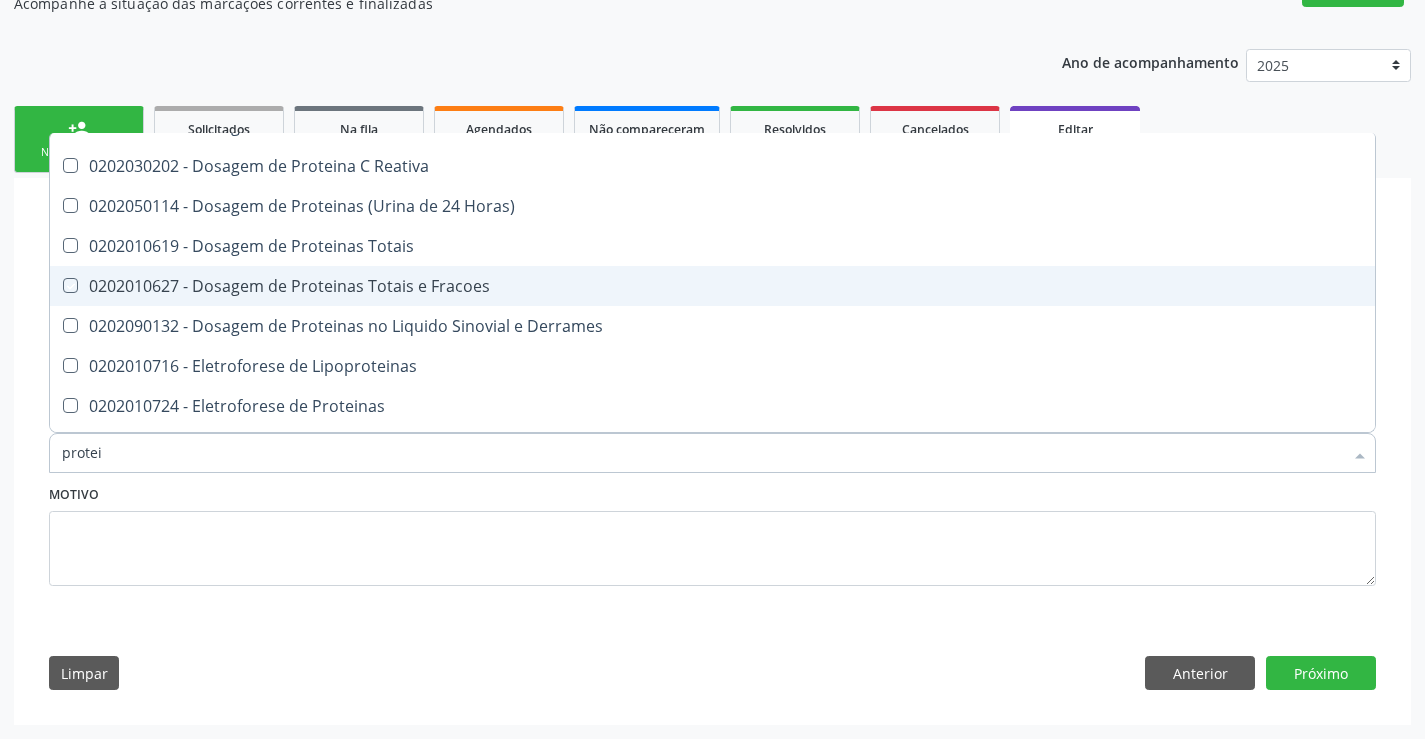 checkbox on "true" 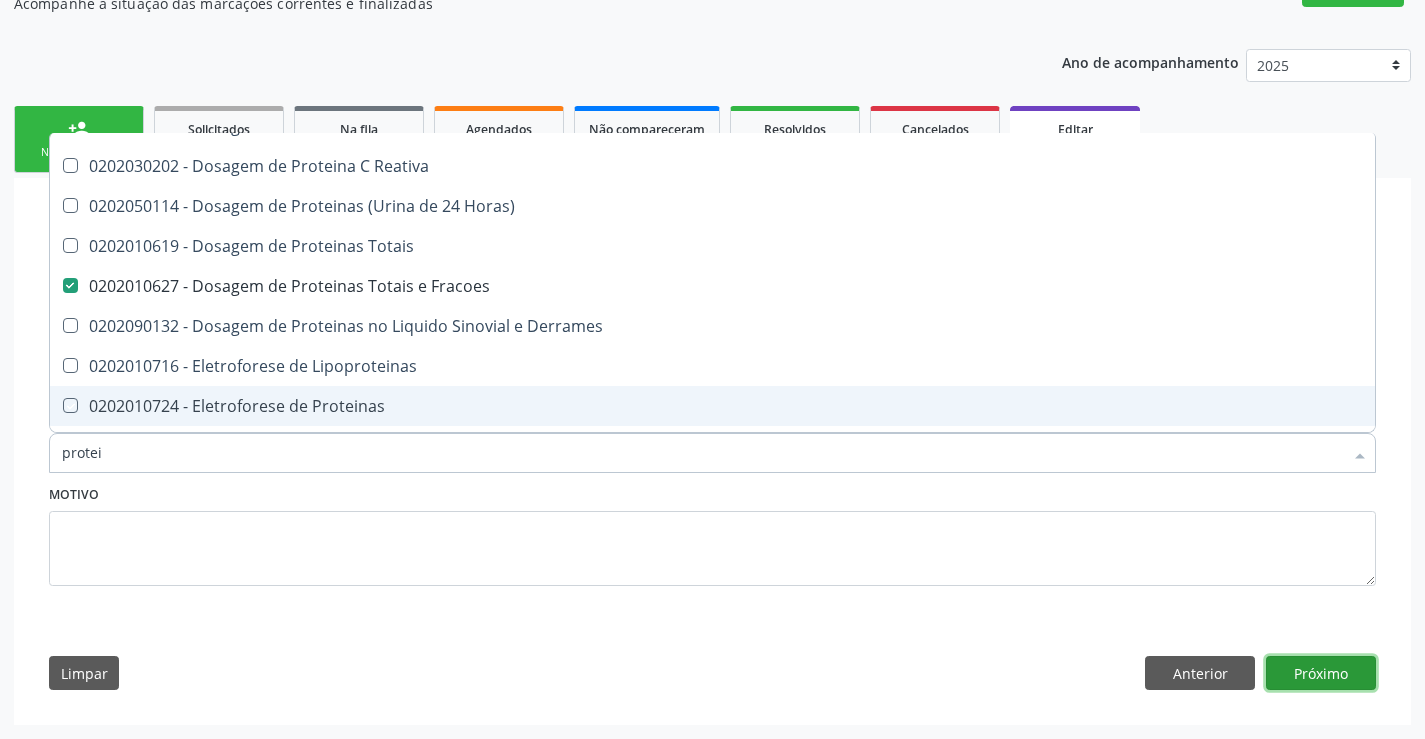 click on "Próximo" at bounding box center [1321, 673] 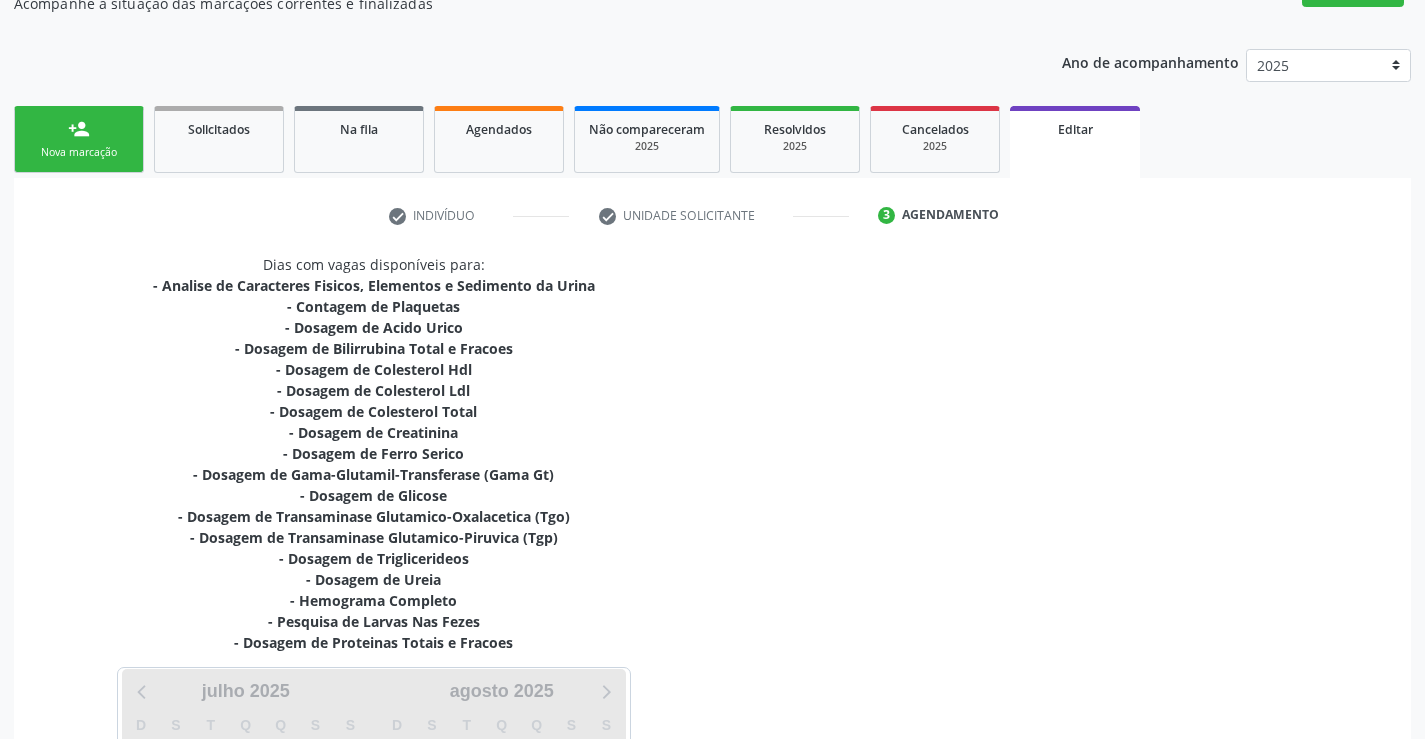 scroll, scrollTop: 0, scrollLeft: 0, axis: both 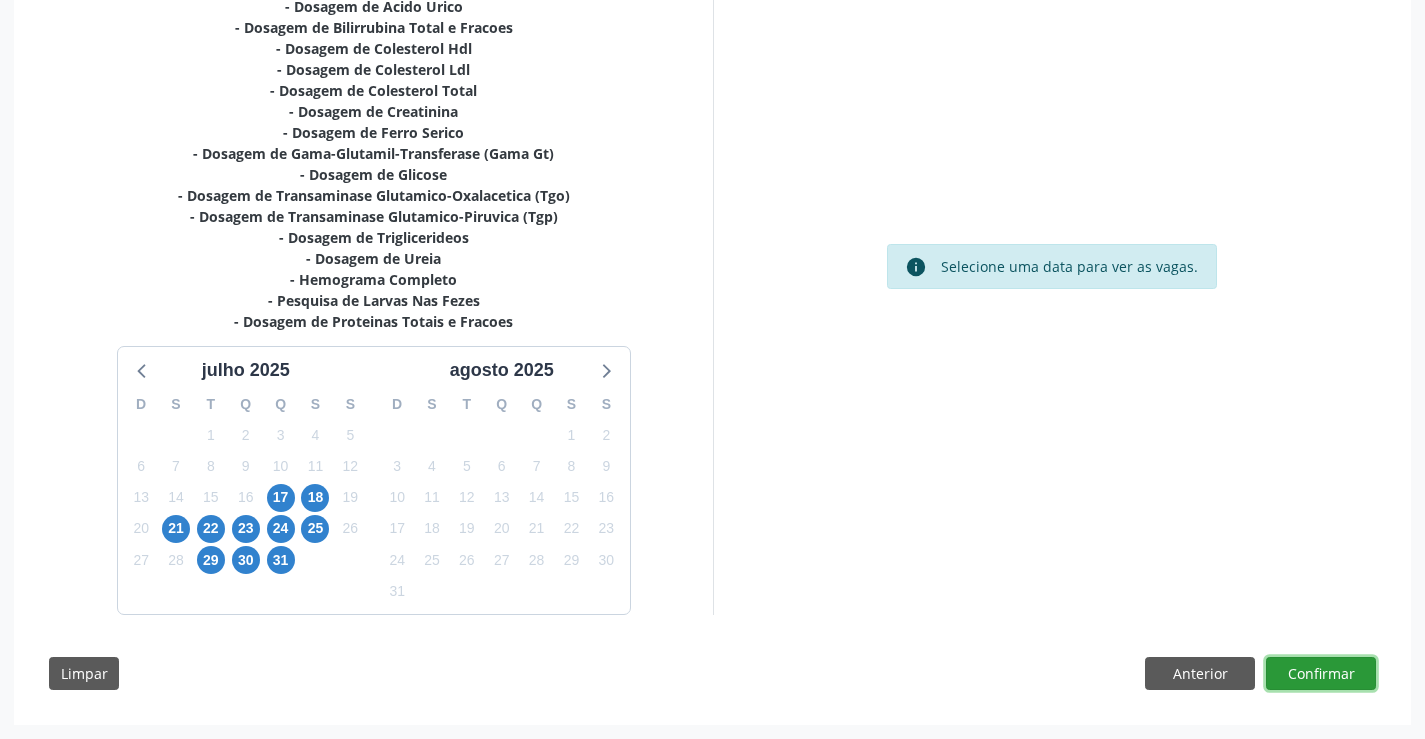 click on "Confirmar" at bounding box center (1321, 674) 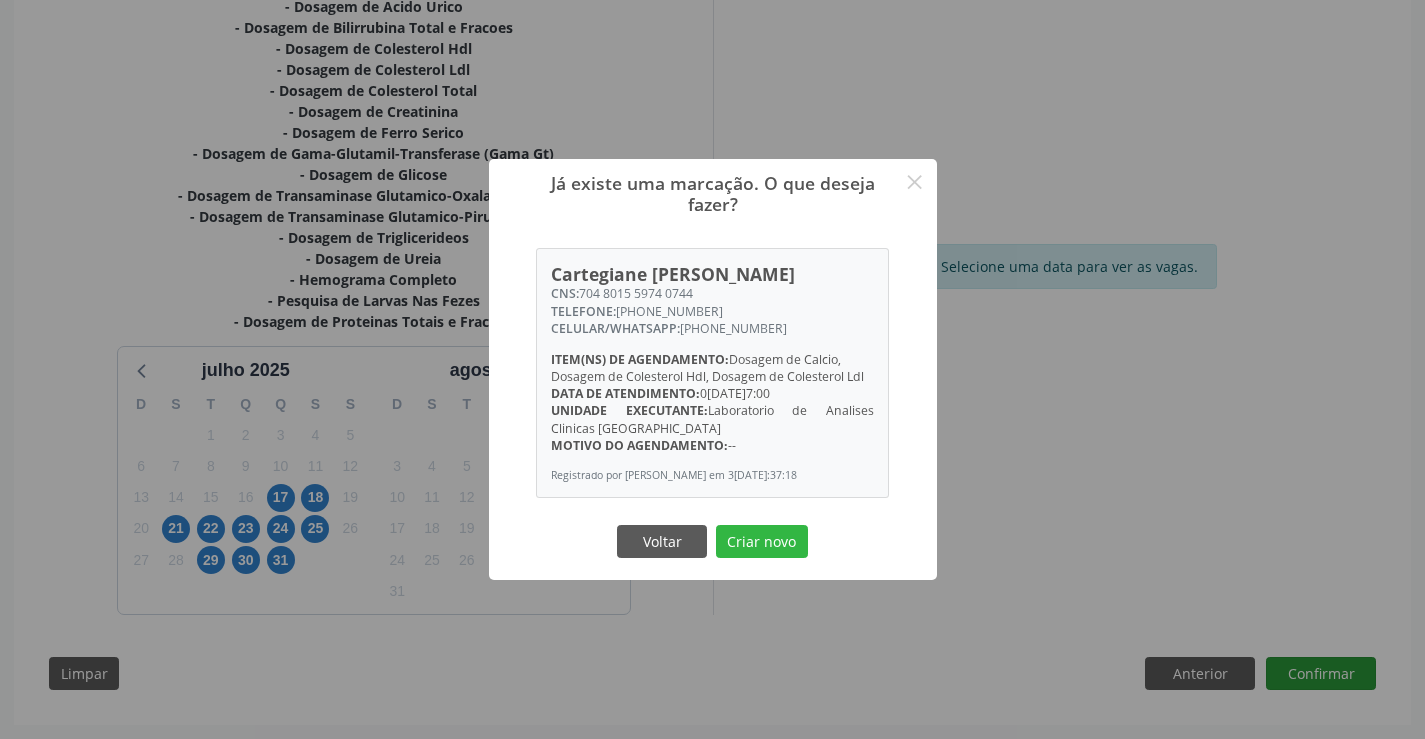 type 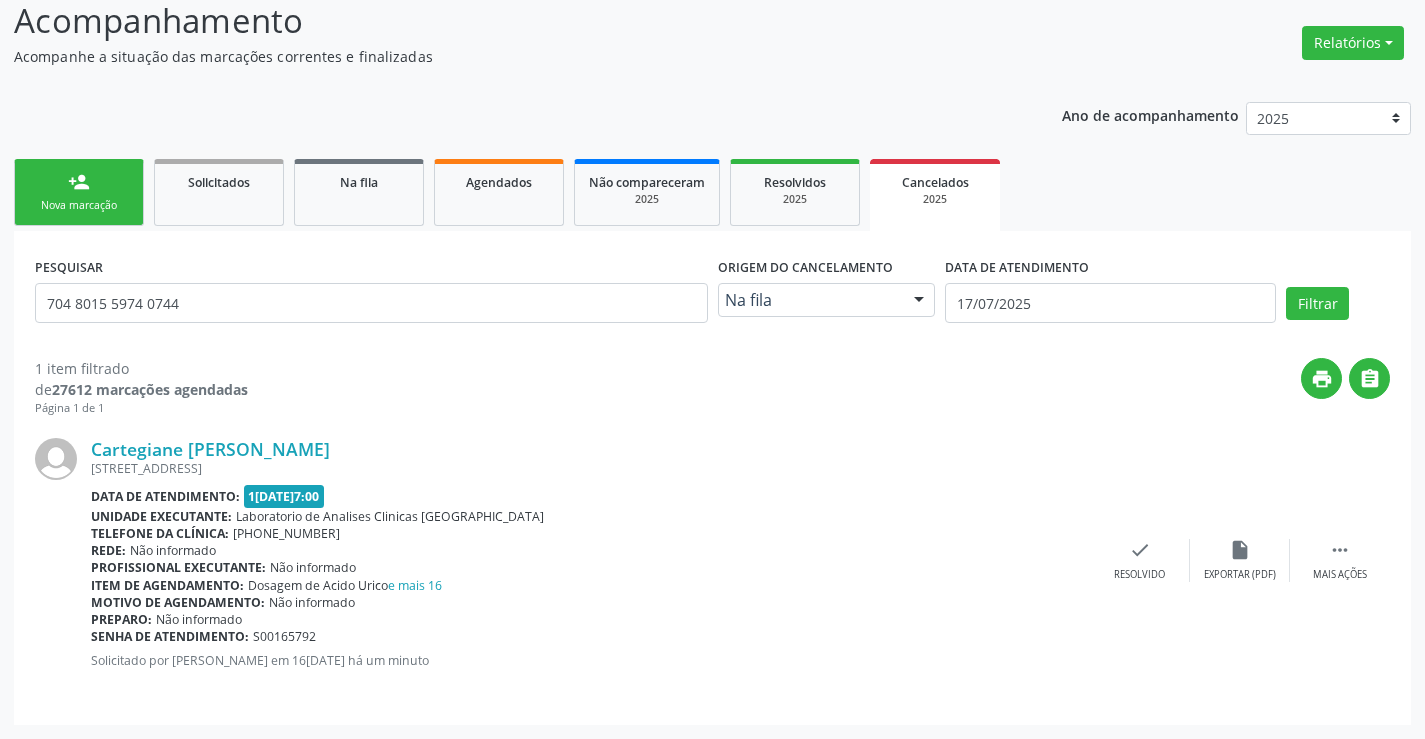 scroll, scrollTop: 0, scrollLeft: 0, axis: both 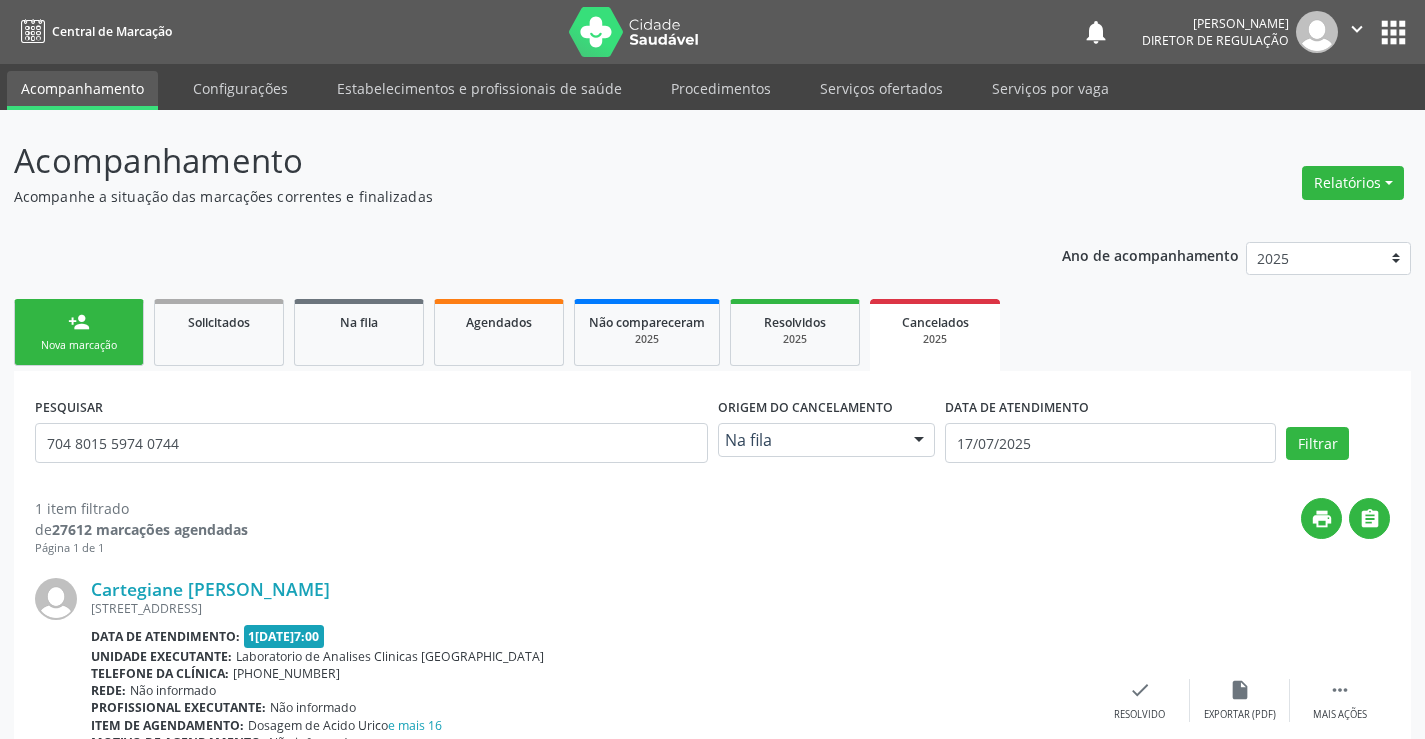 click on "person_add
Nova marcação" at bounding box center [79, 332] 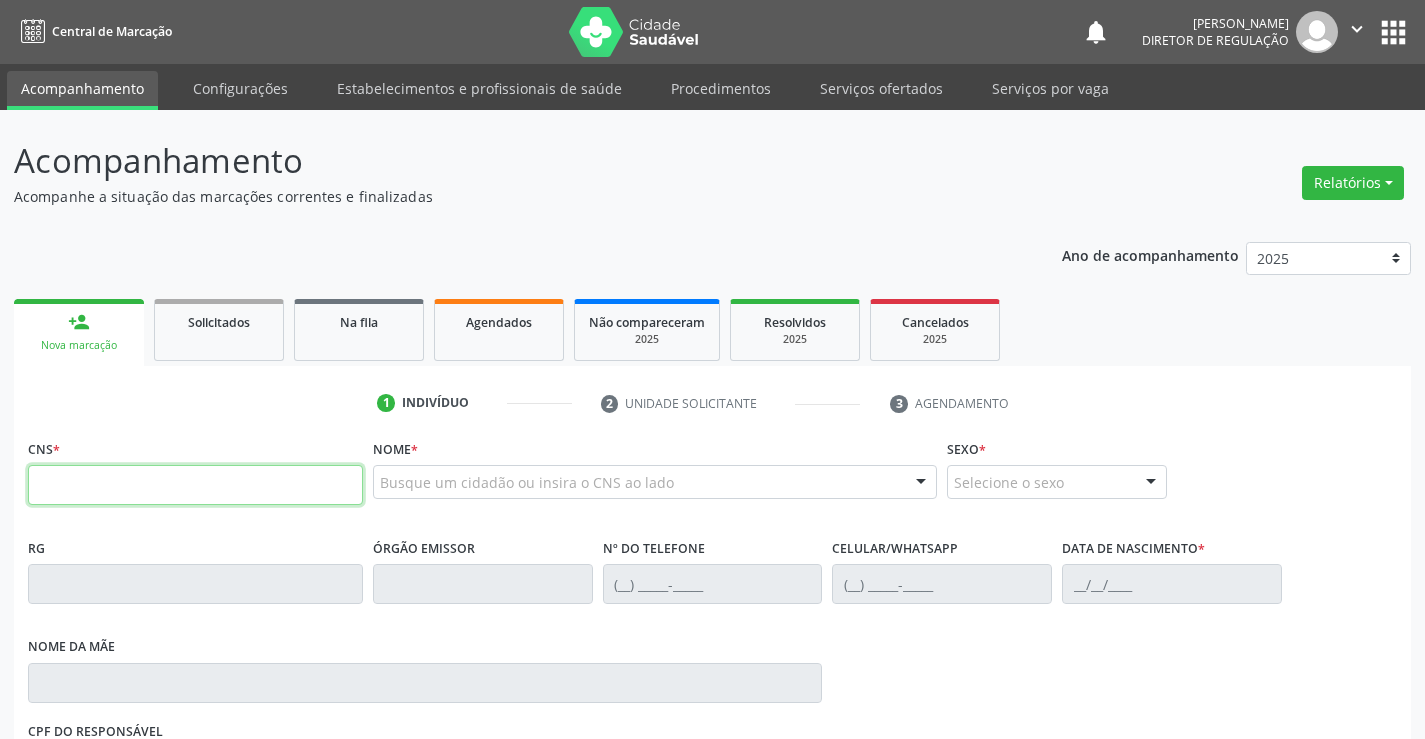 click at bounding box center (195, 485) 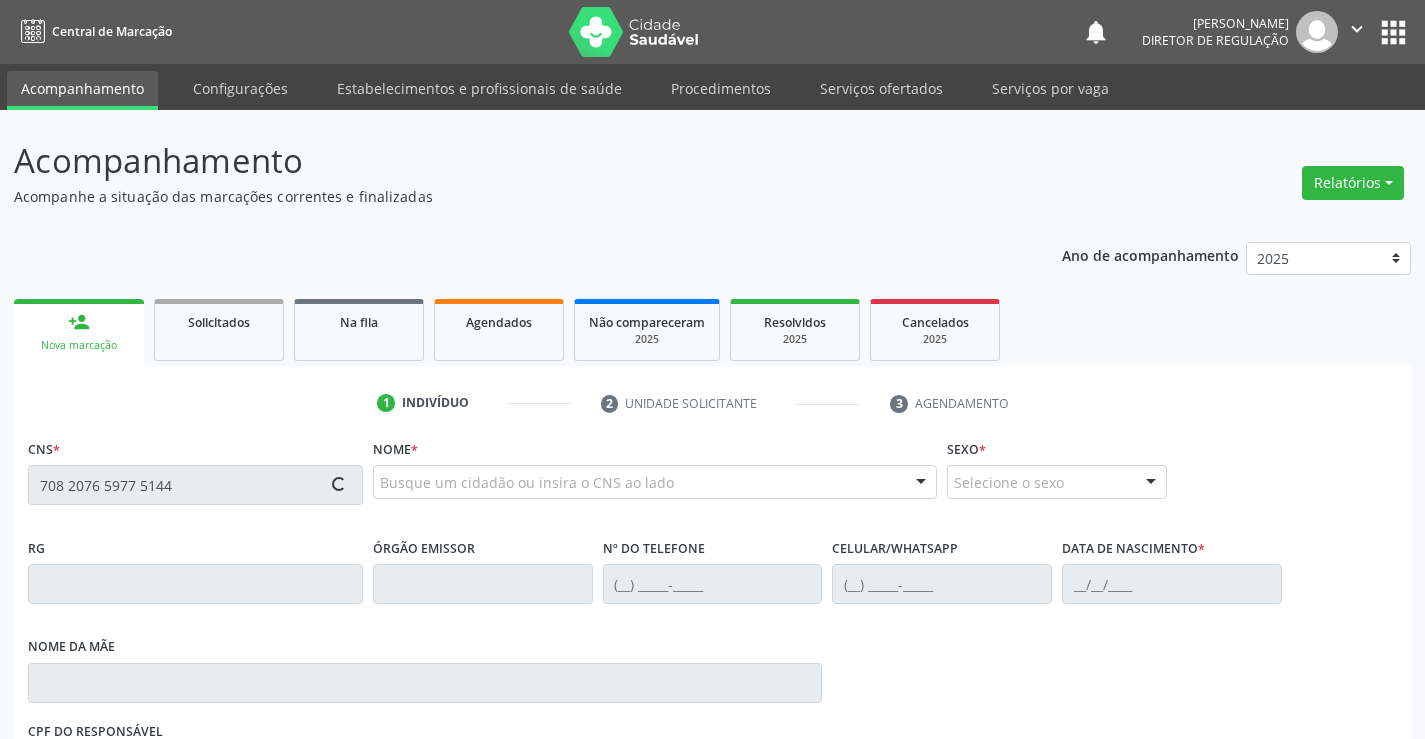 type on "708 2076 5977 5144" 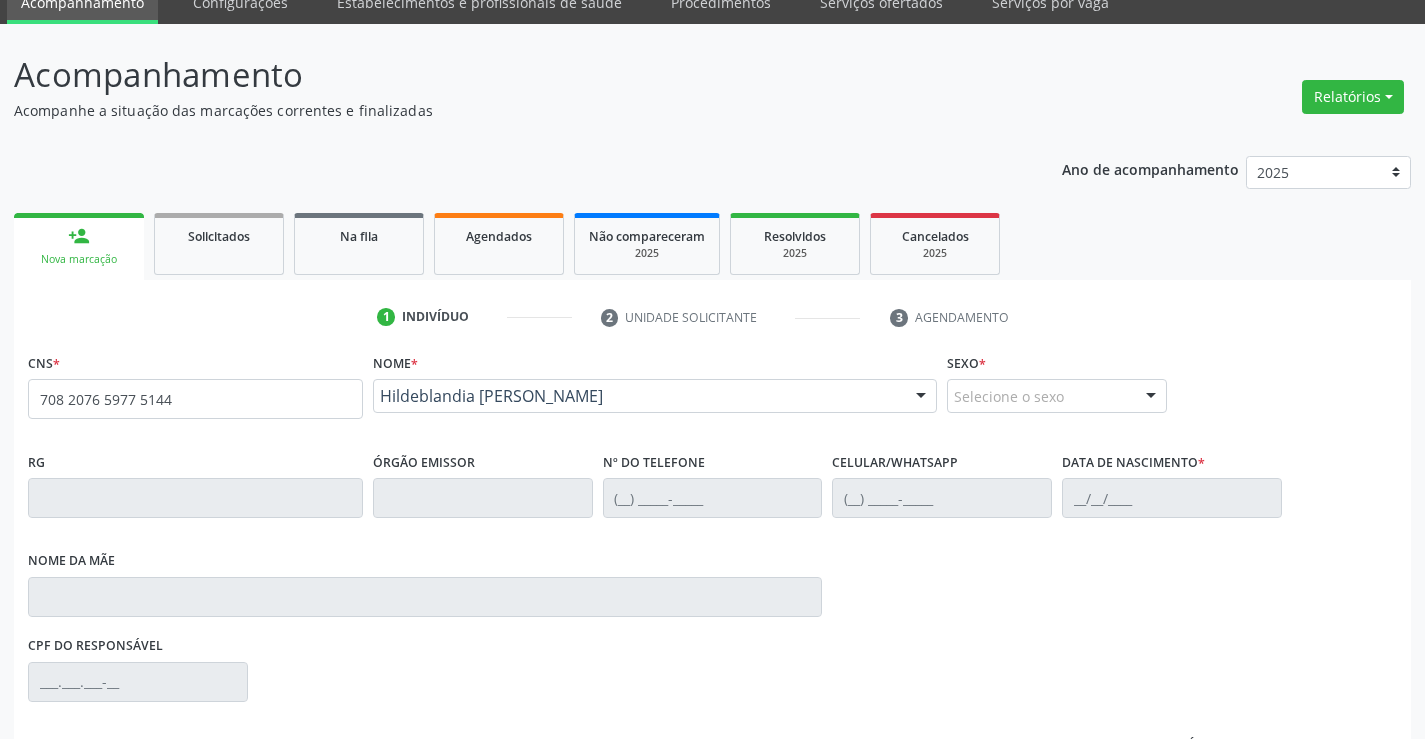 scroll, scrollTop: 331, scrollLeft: 0, axis: vertical 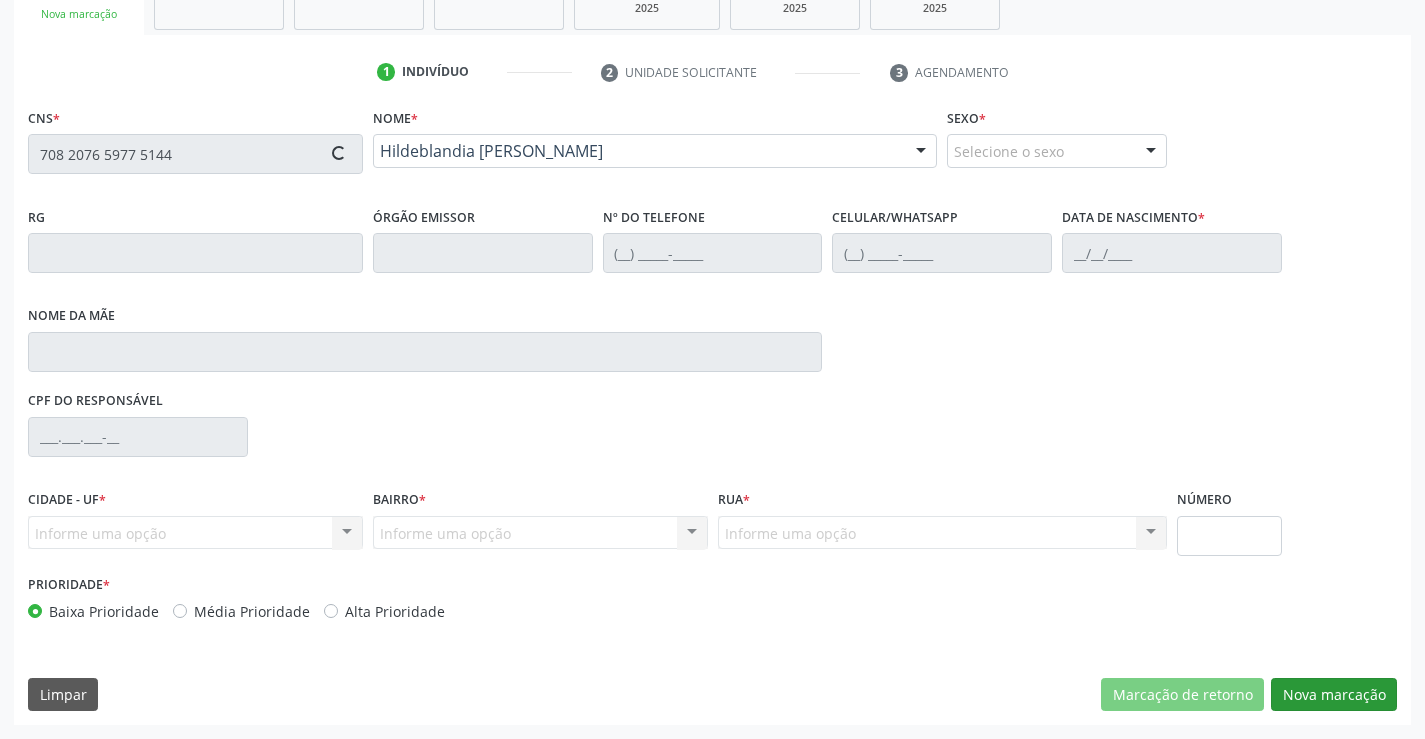 type on "(74) 99189-2584" 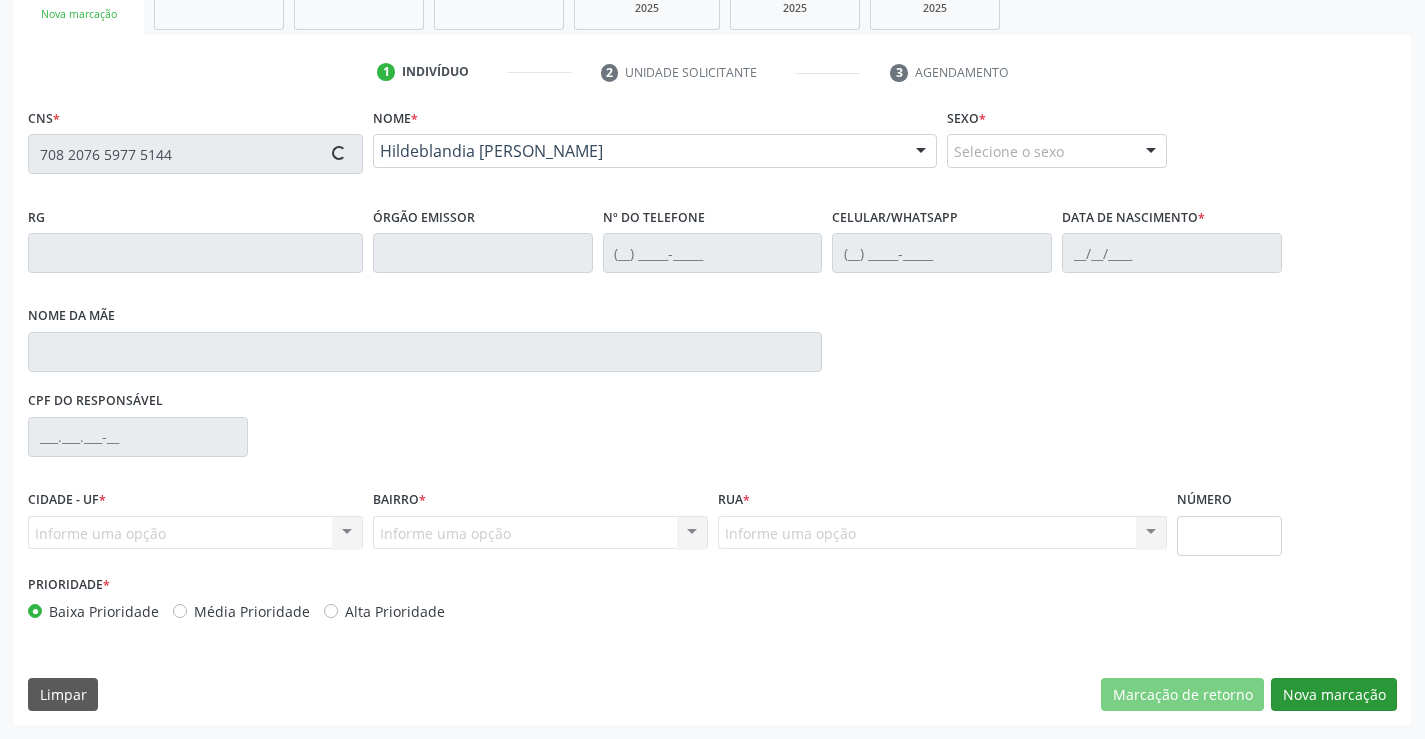 type on "08/01/1931" 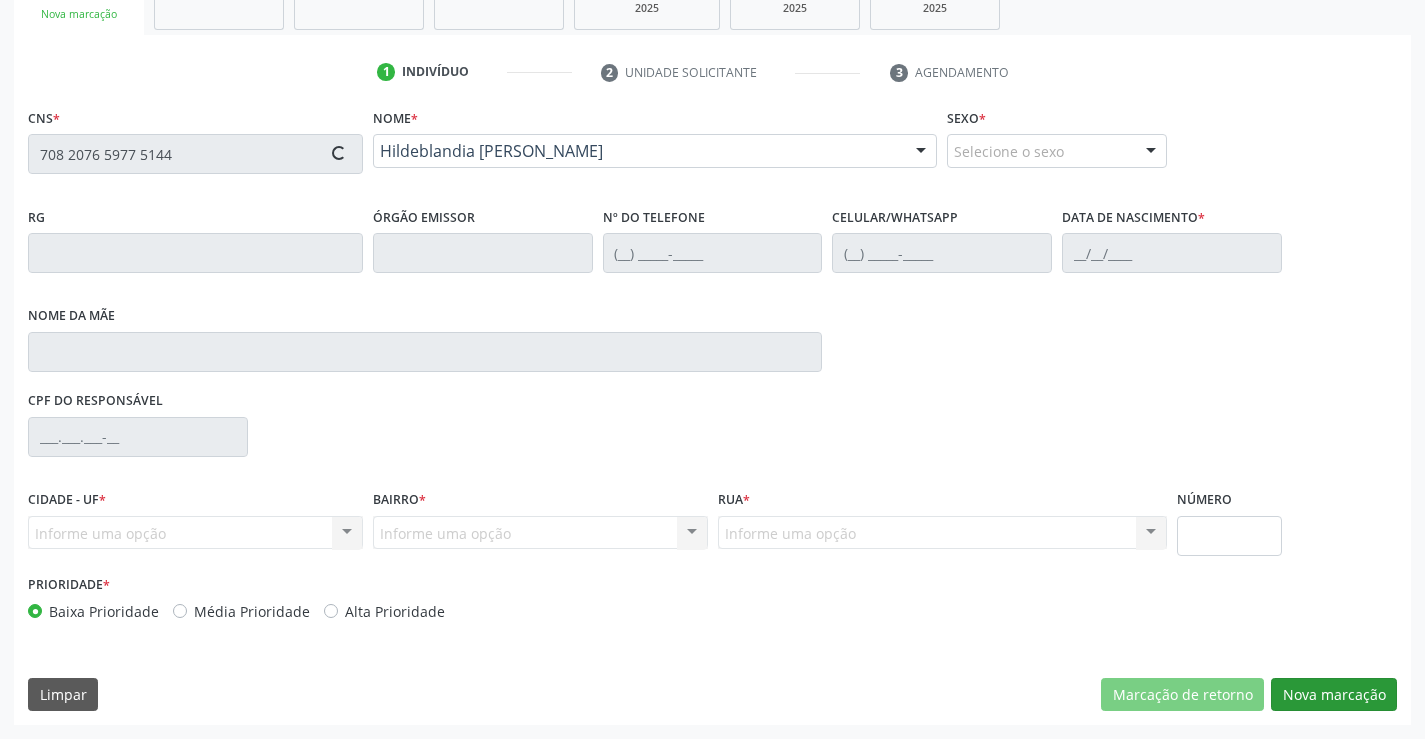 type on "S/N" 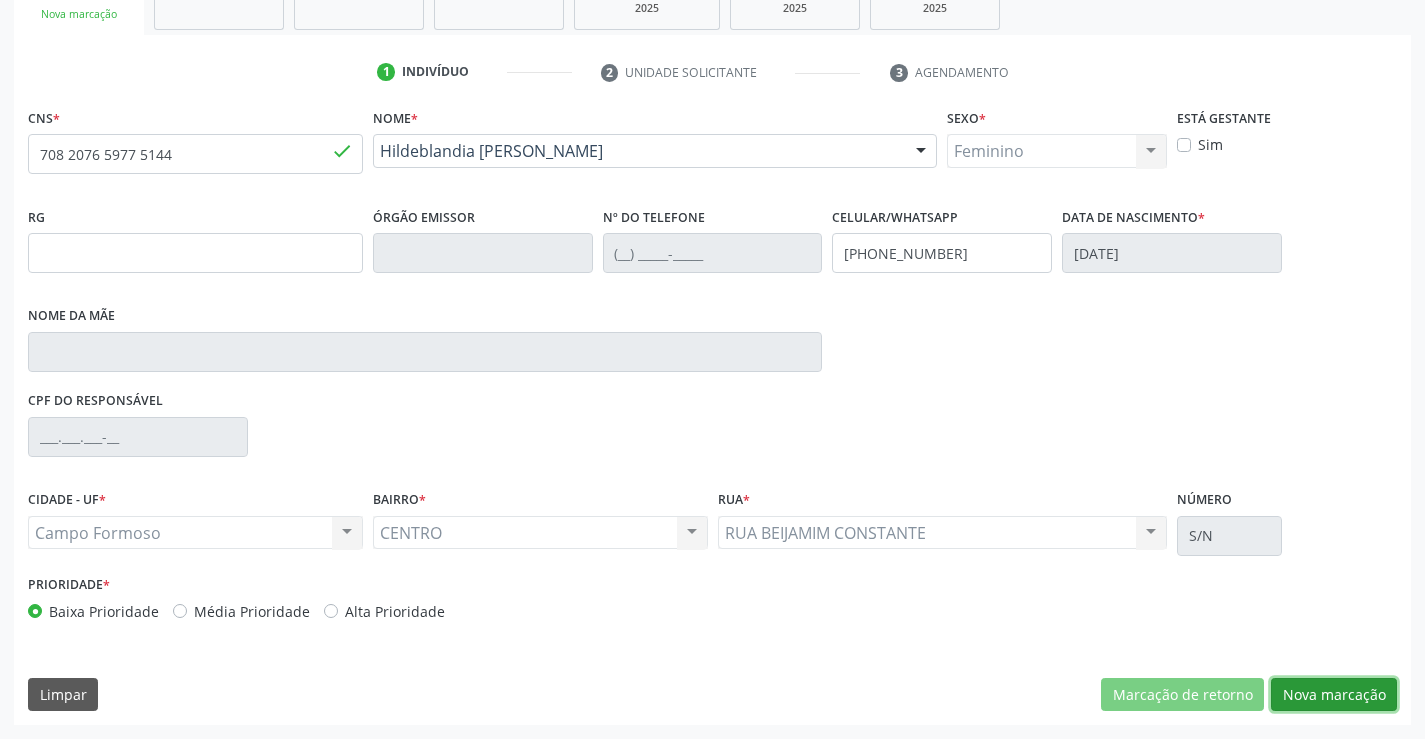 click on "Nova marcação" at bounding box center [1334, 695] 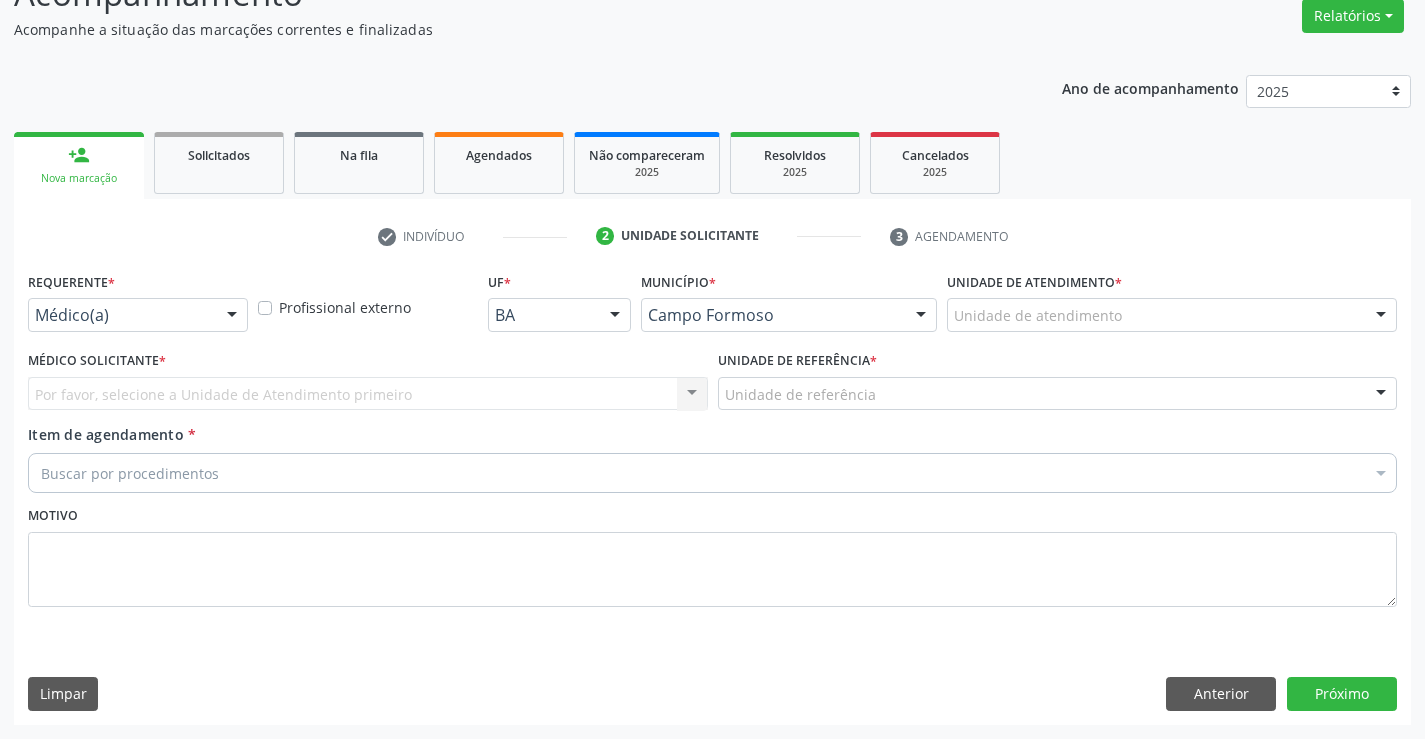 scroll, scrollTop: 167, scrollLeft: 0, axis: vertical 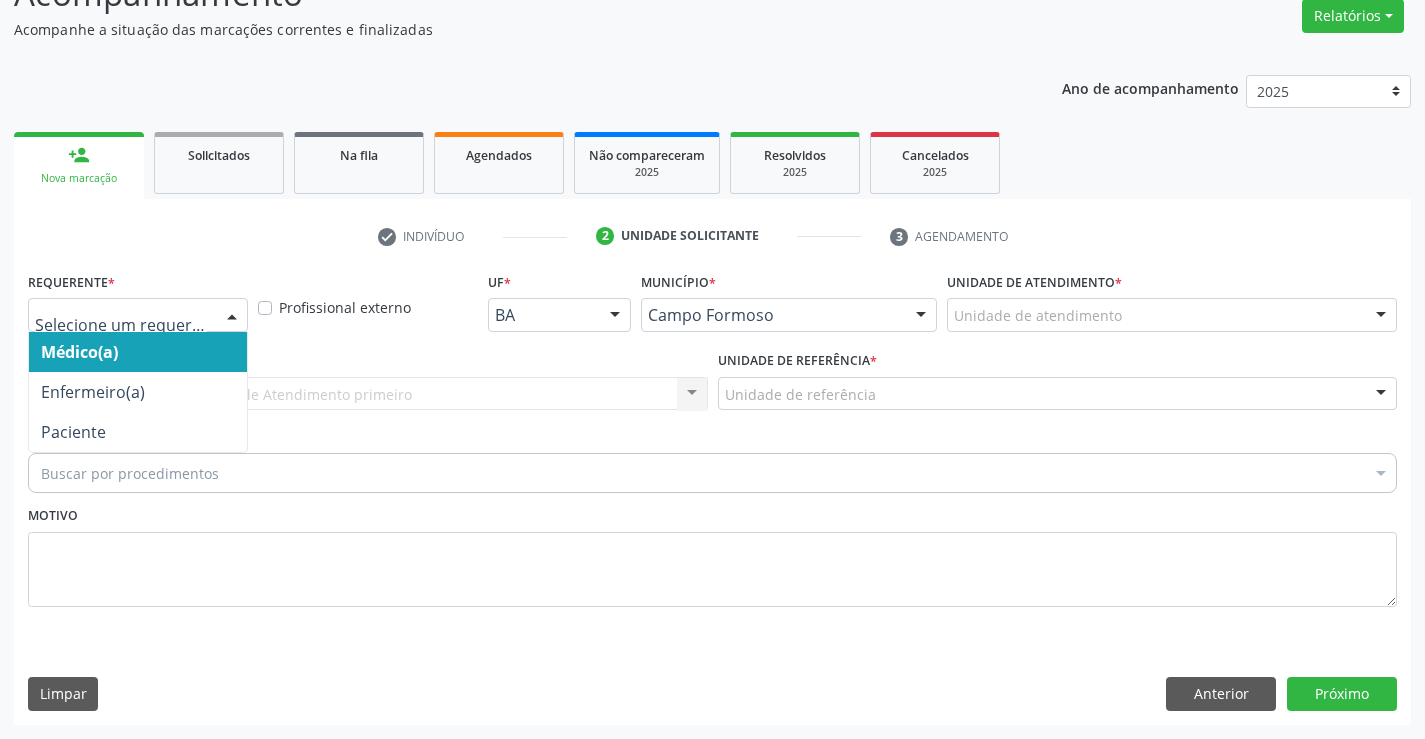 drag, startPoint x: 171, startPoint y: 329, endPoint x: 168, endPoint y: 365, distance: 36.124783 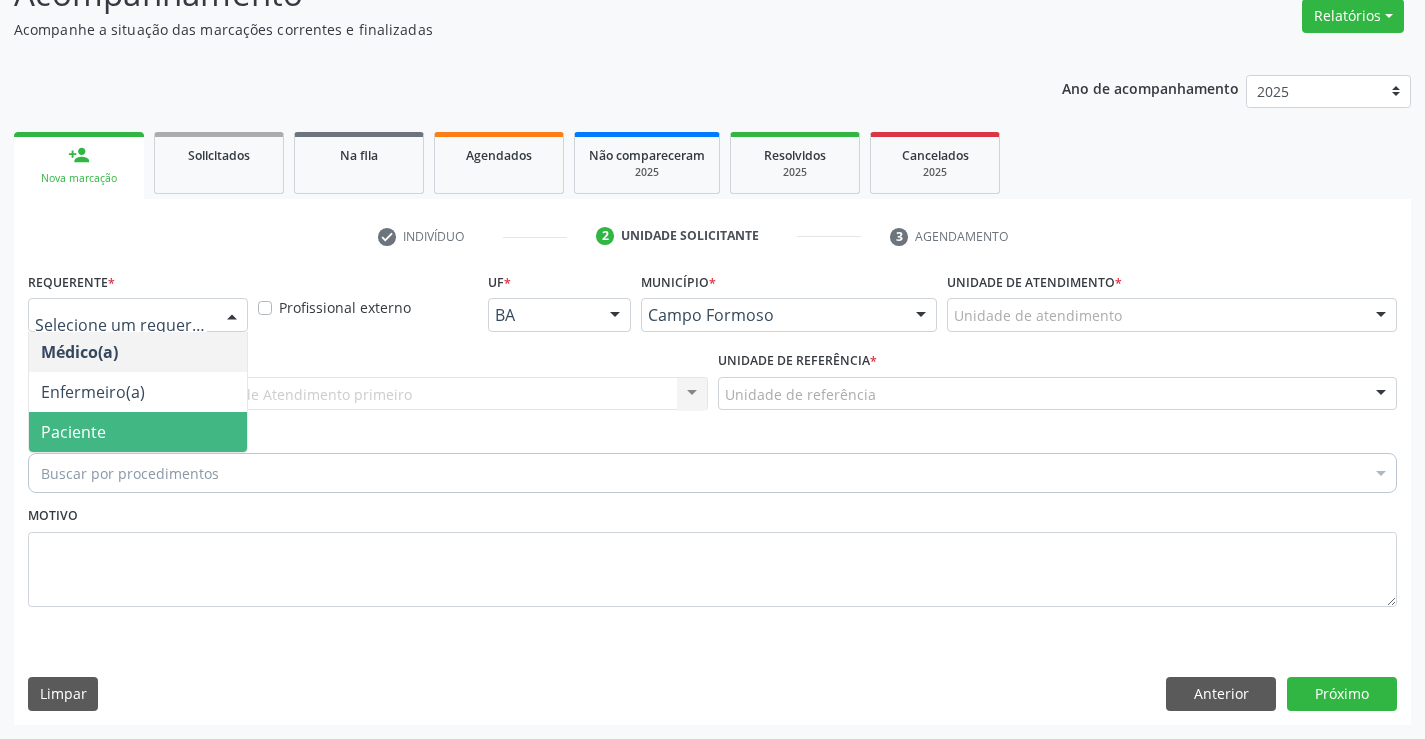 click on "Paciente" at bounding box center (138, 432) 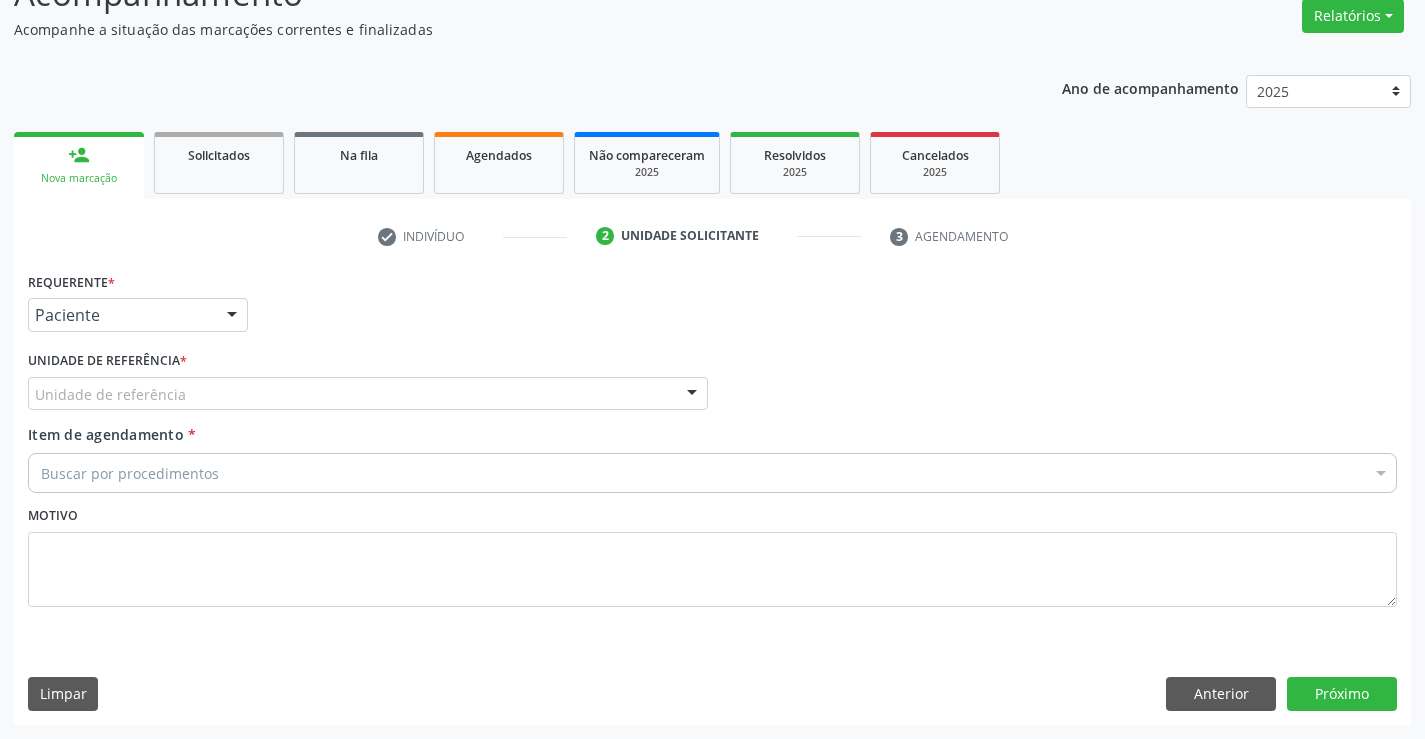 drag, startPoint x: 342, startPoint y: 397, endPoint x: 344, endPoint y: 407, distance: 10.198039 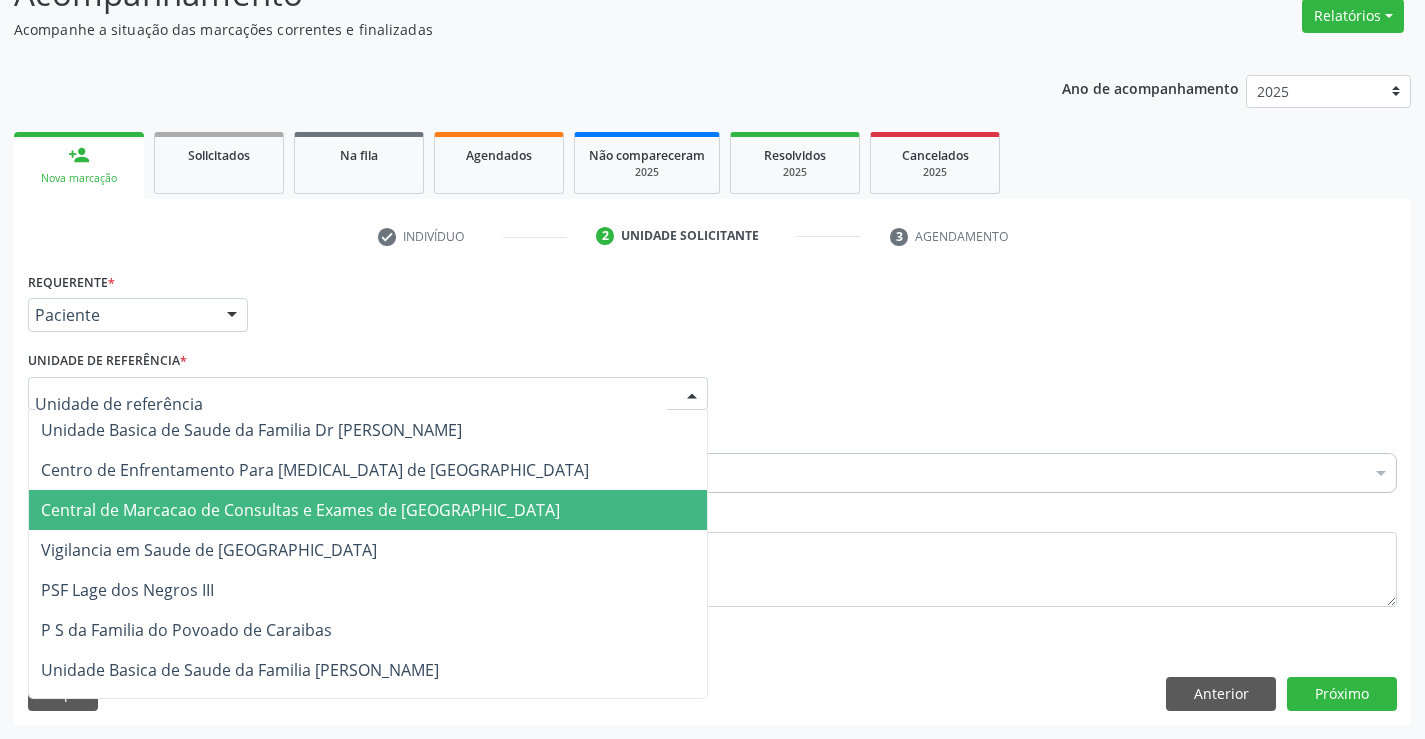 click on "Central de Marcacao de Consultas e Exames de [GEOGRAPHIC_DATA]" at bounding box center [300, 510] 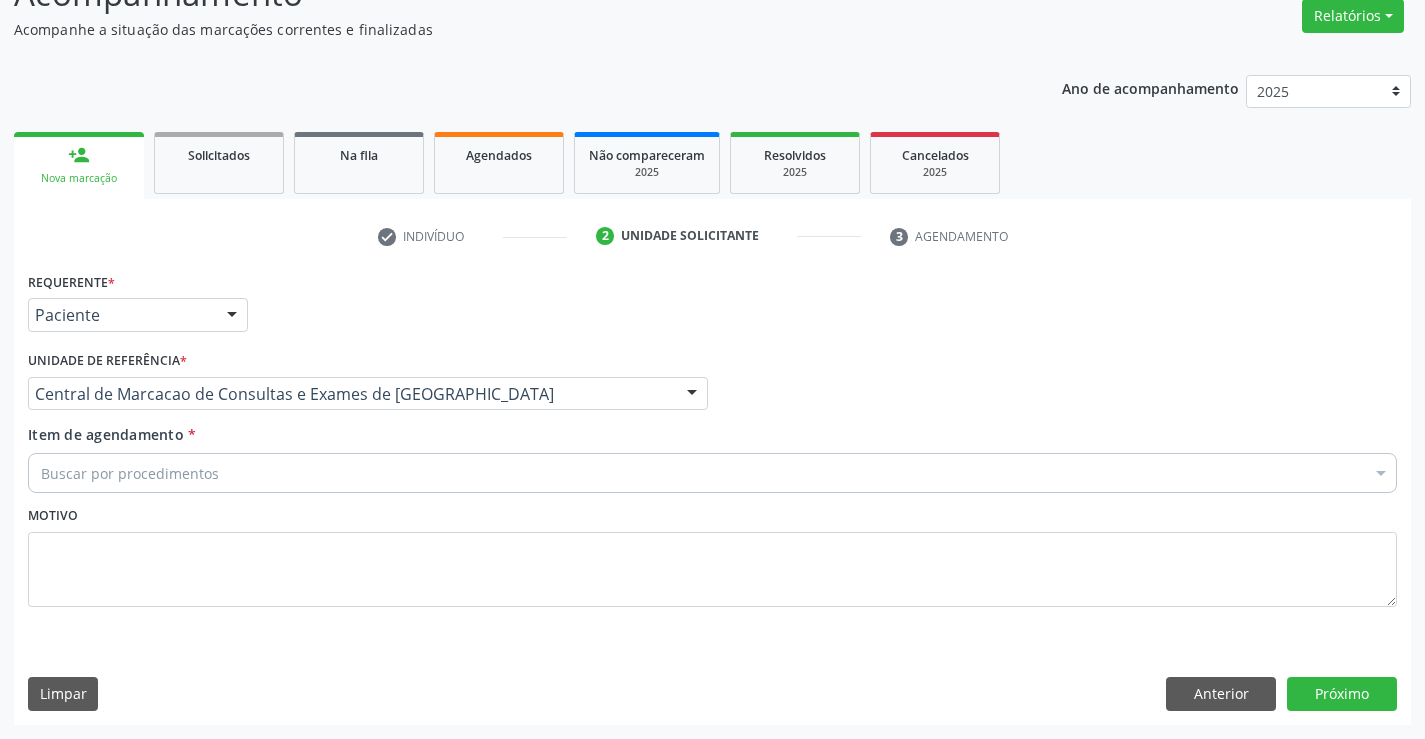 click on "Buscar por procedimentos" at bounding box center [712, 473] 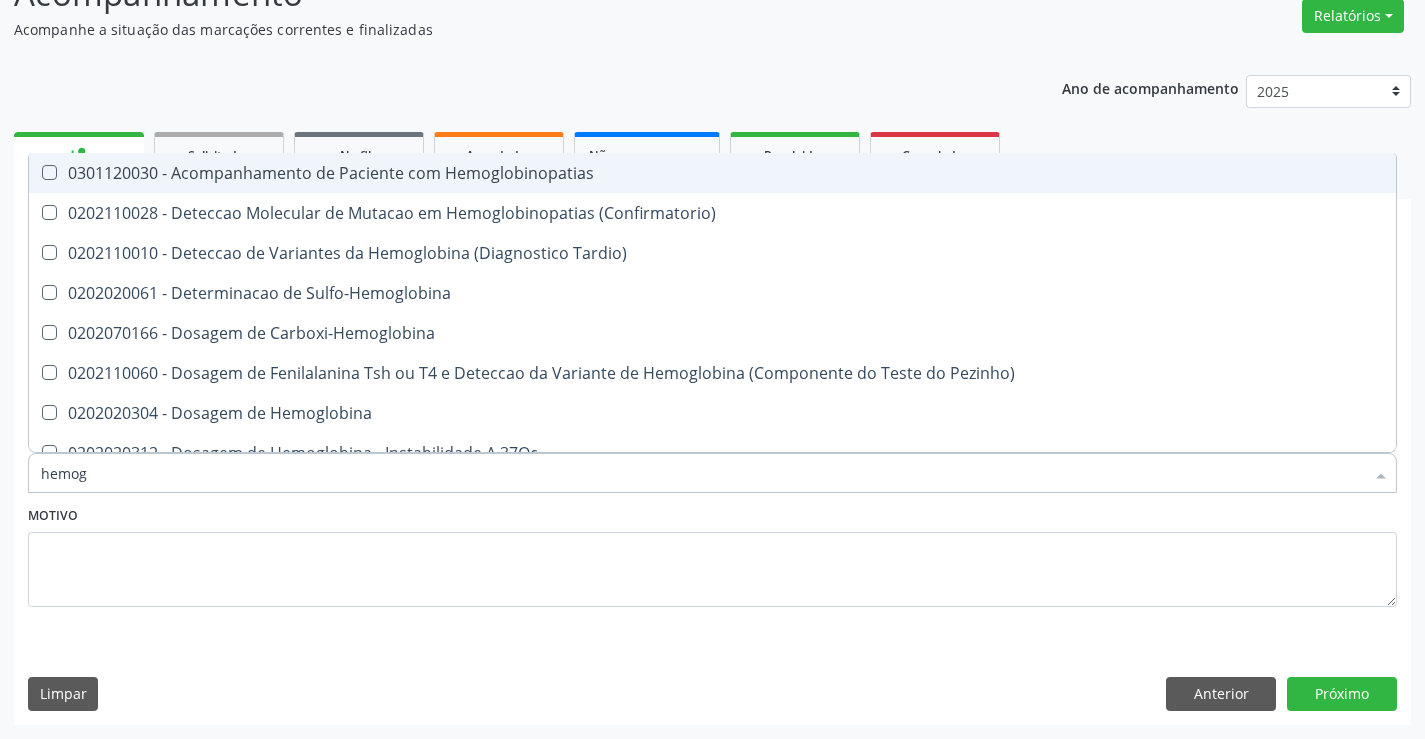 type on "hemogr" 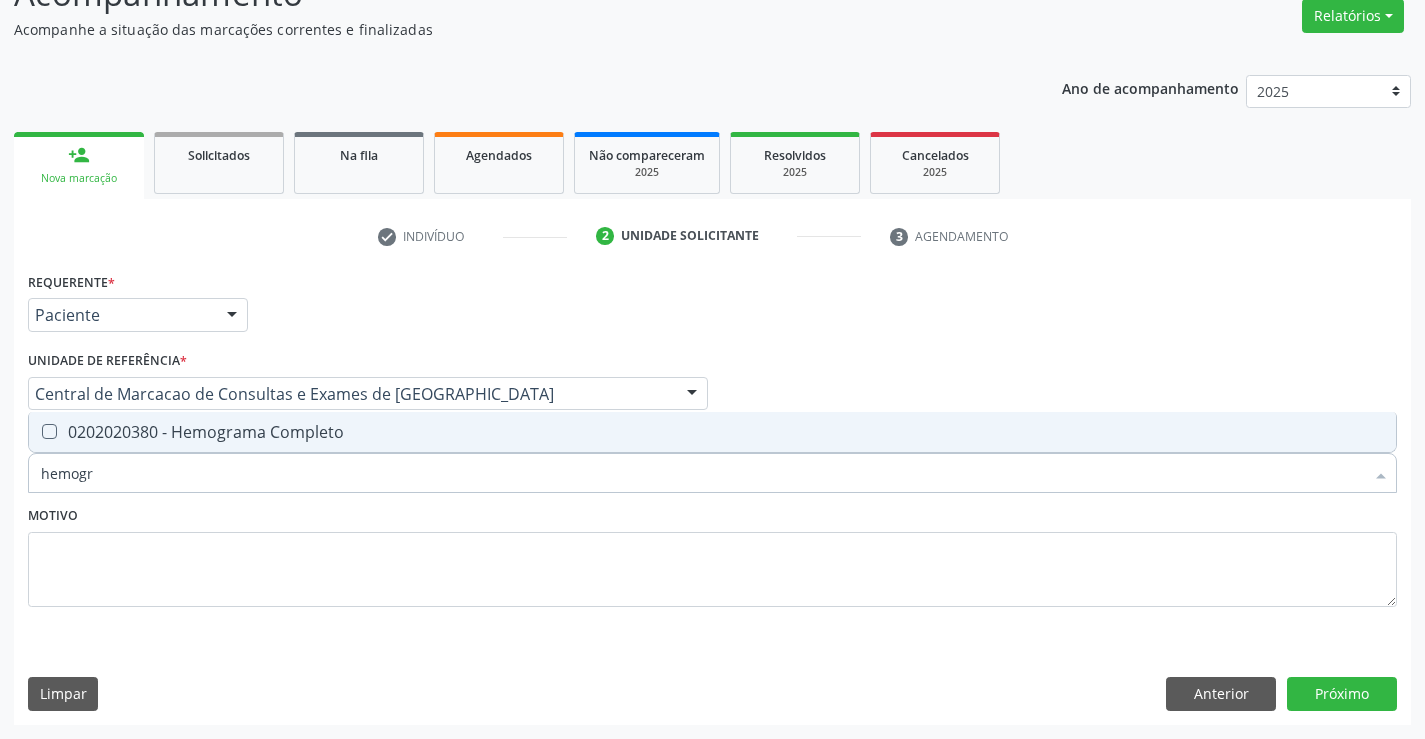 click on "0202020380 - Hemograma Completo" at bounding box center [712, 432] 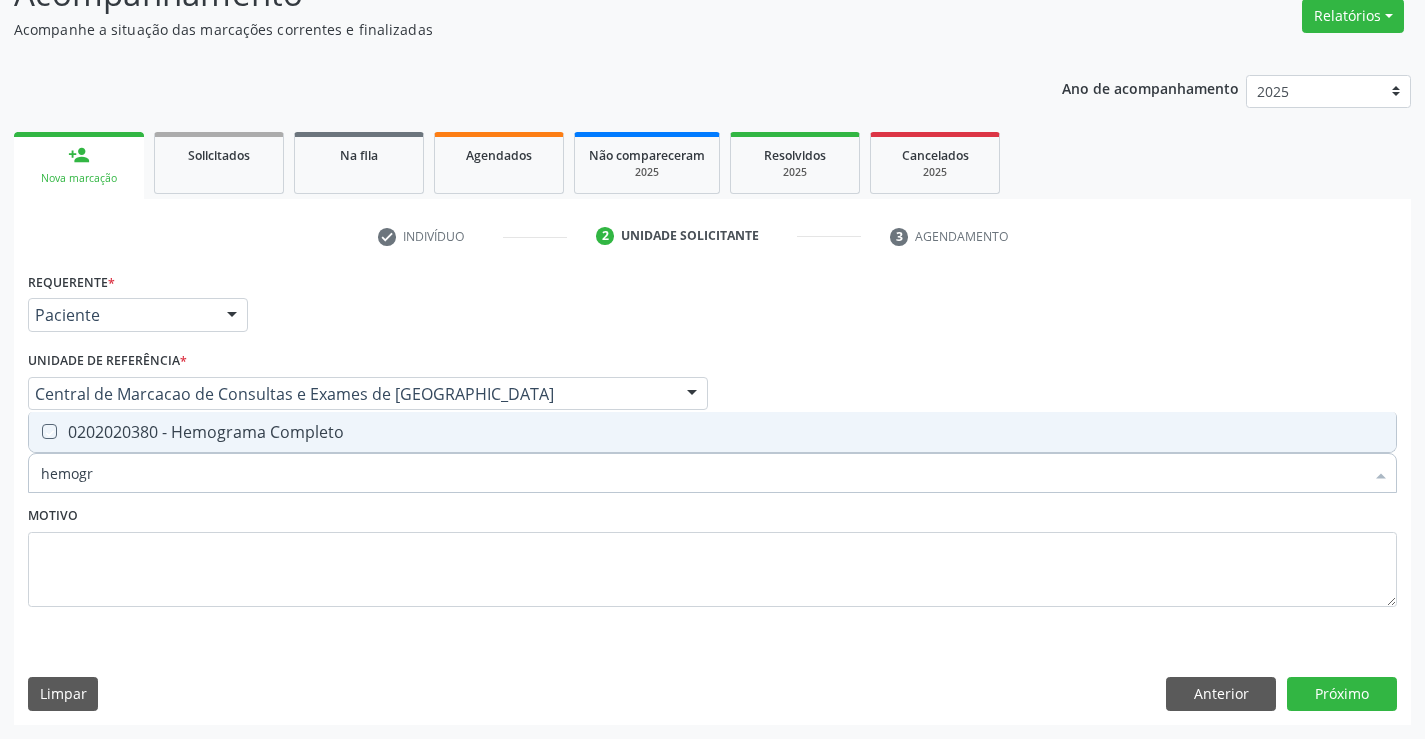 checkbox on "true" 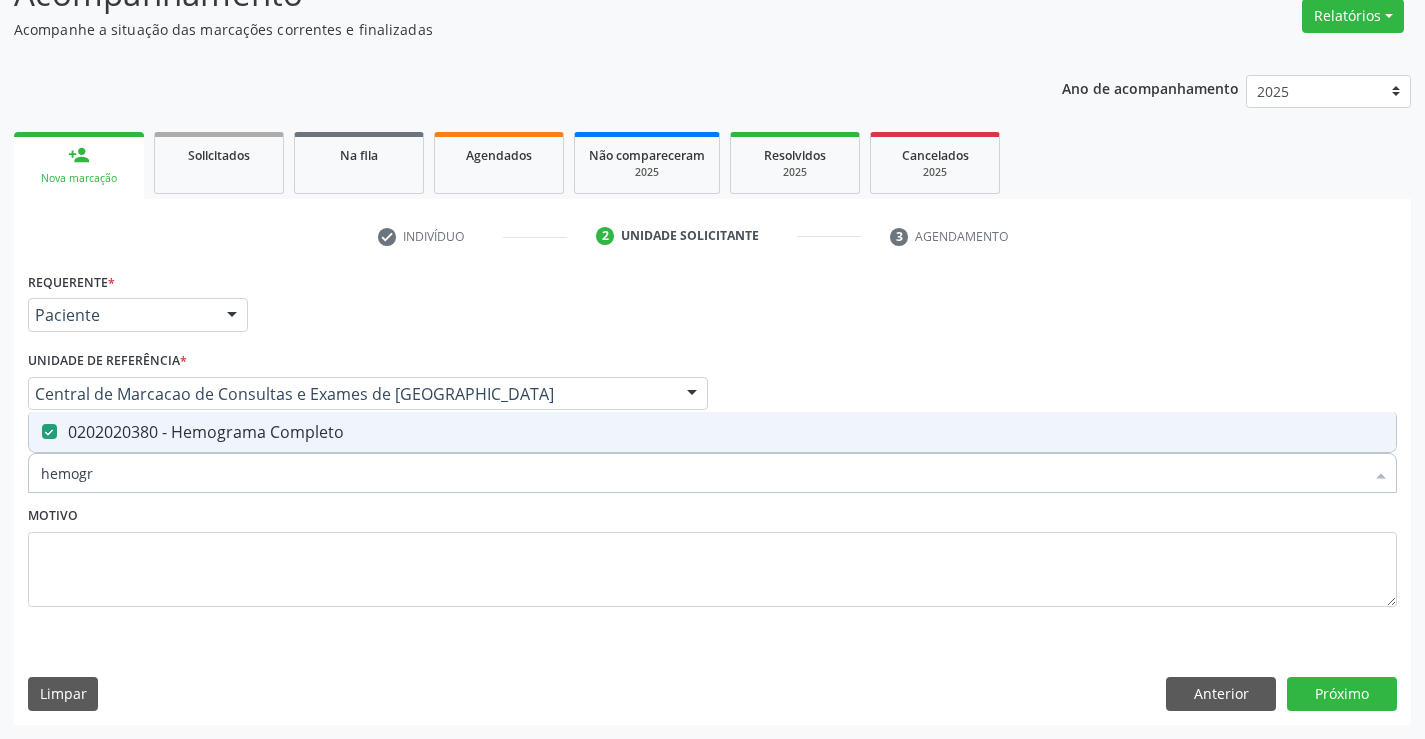 type on "hemogr" 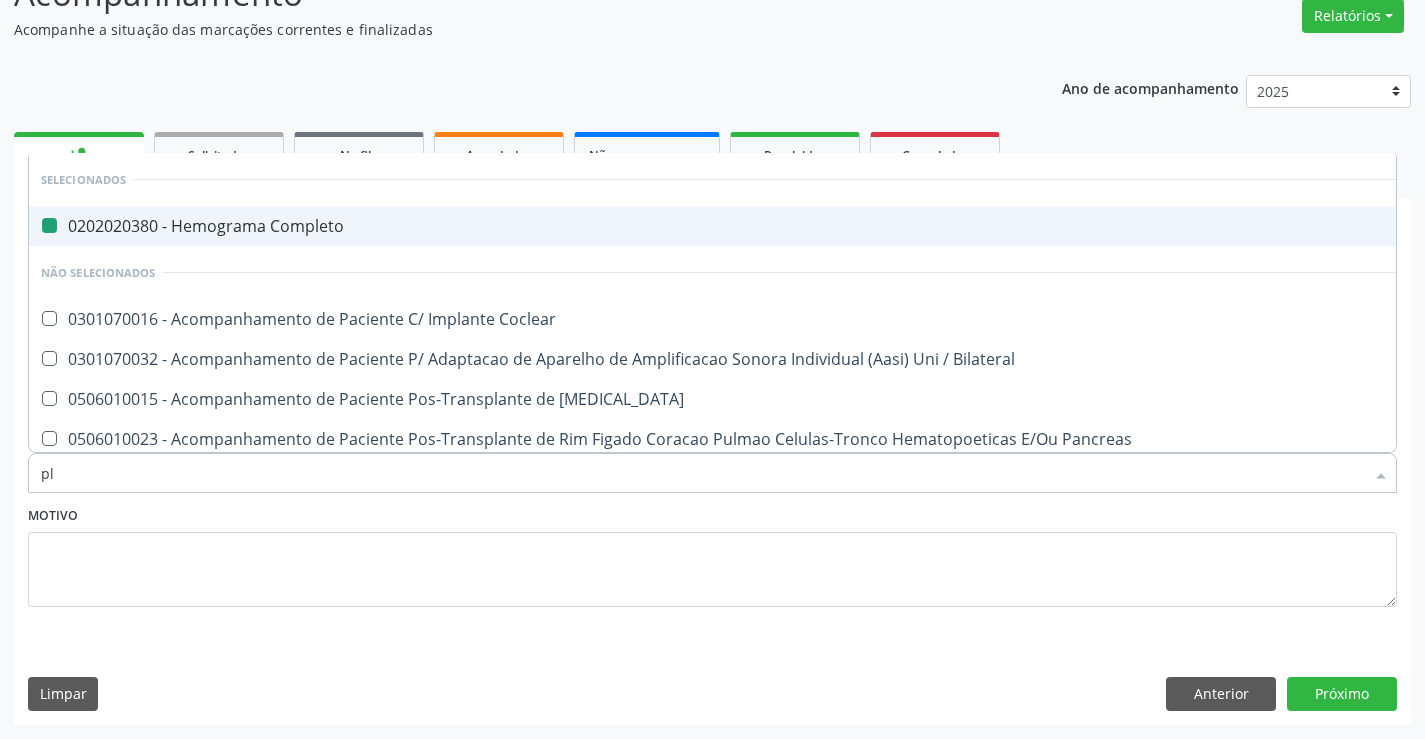 type on "pla" 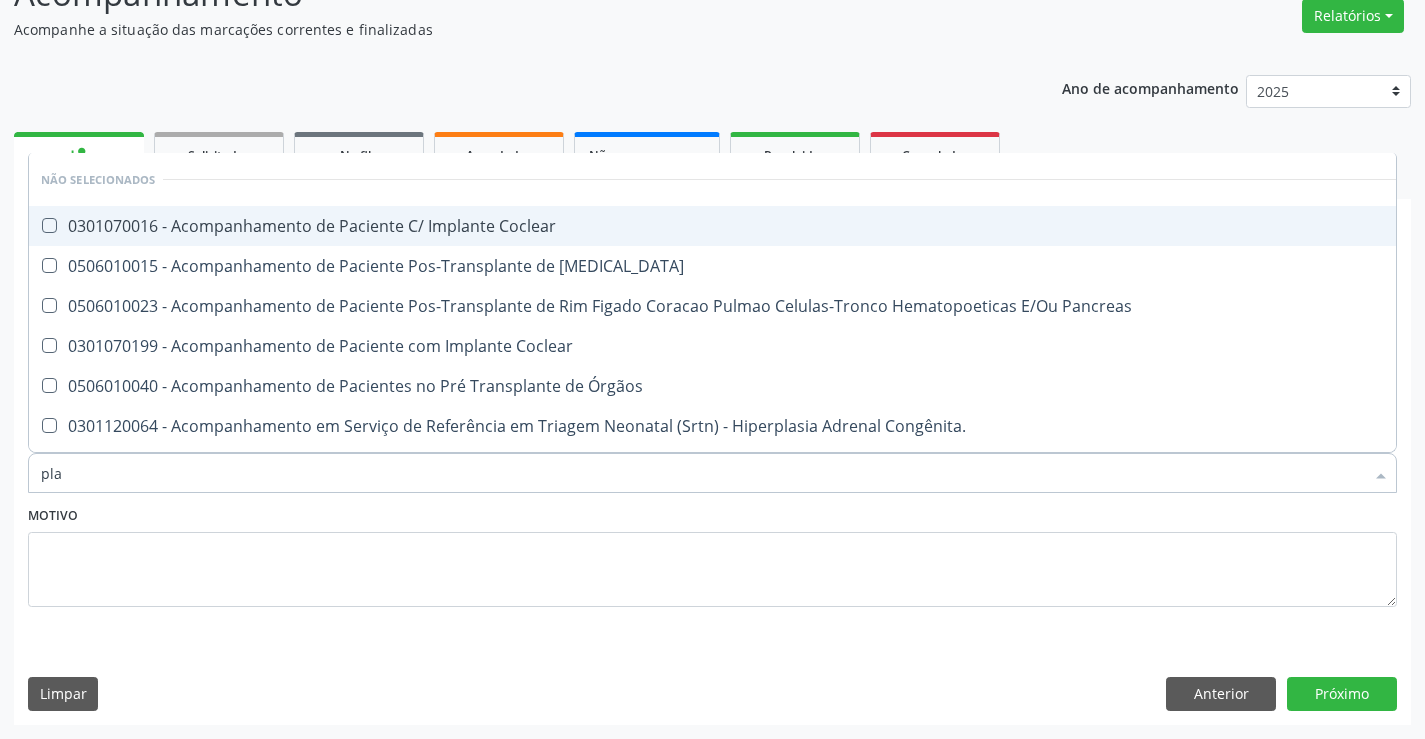 type on "plaq" 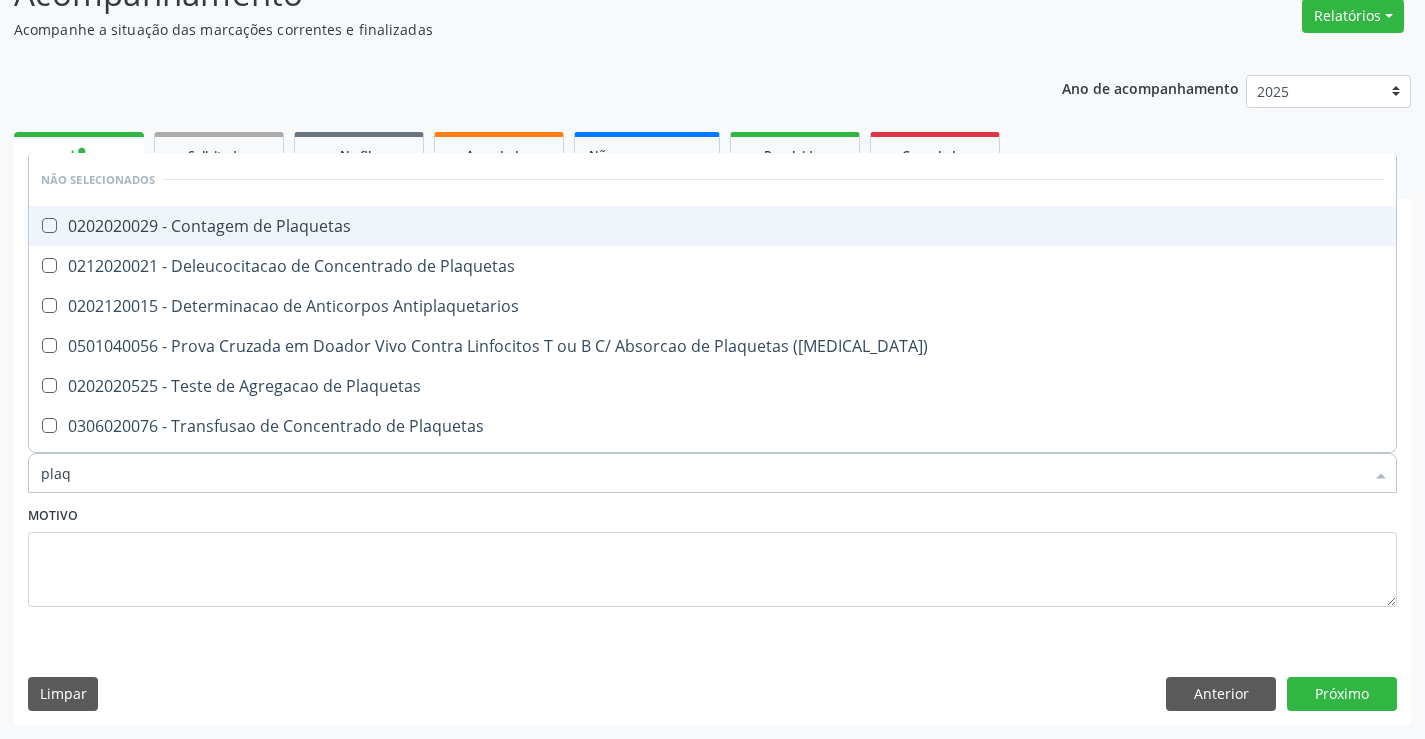 click on "0202020029 - Contagem de Plaquetas" at bounding box center [712, 226] 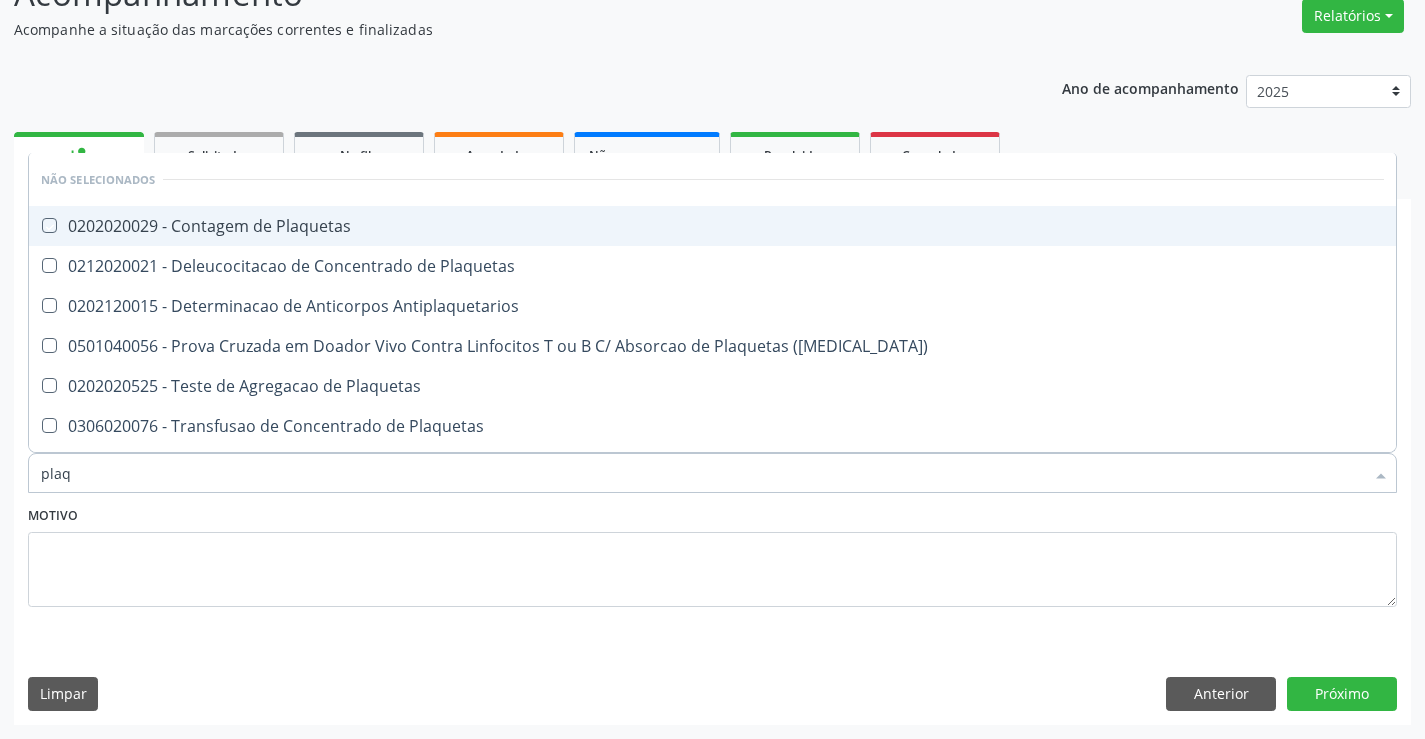 checkbox on "true" 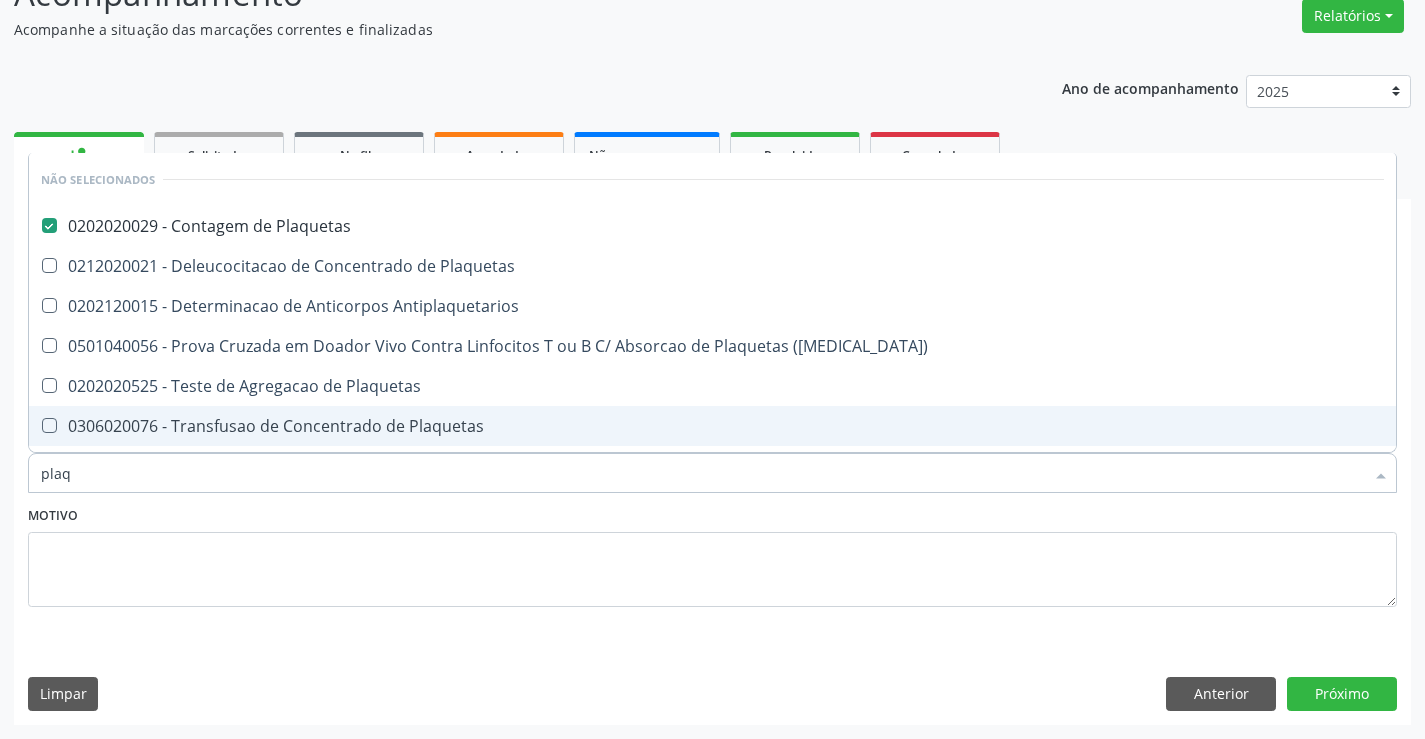 click on "Motivo" at bounding box center [712, 554] 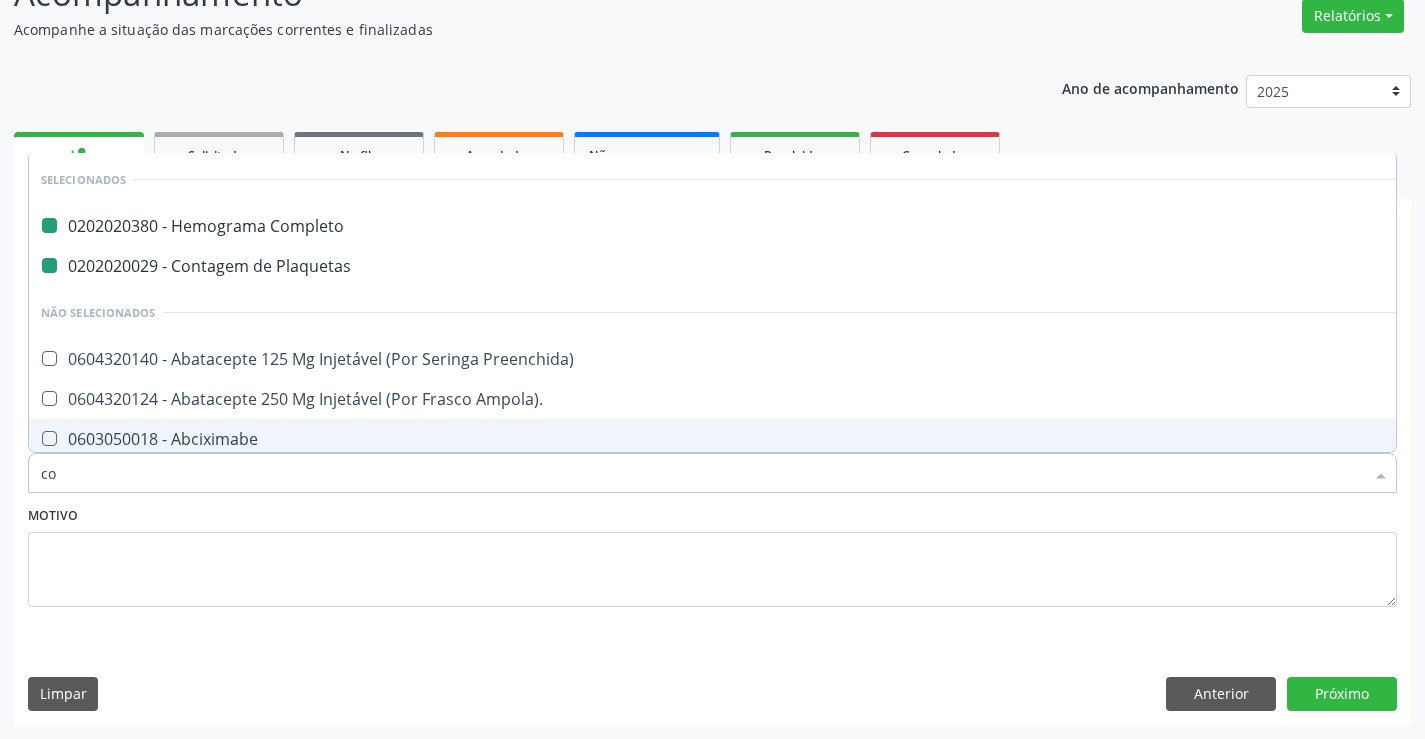 type on "col" 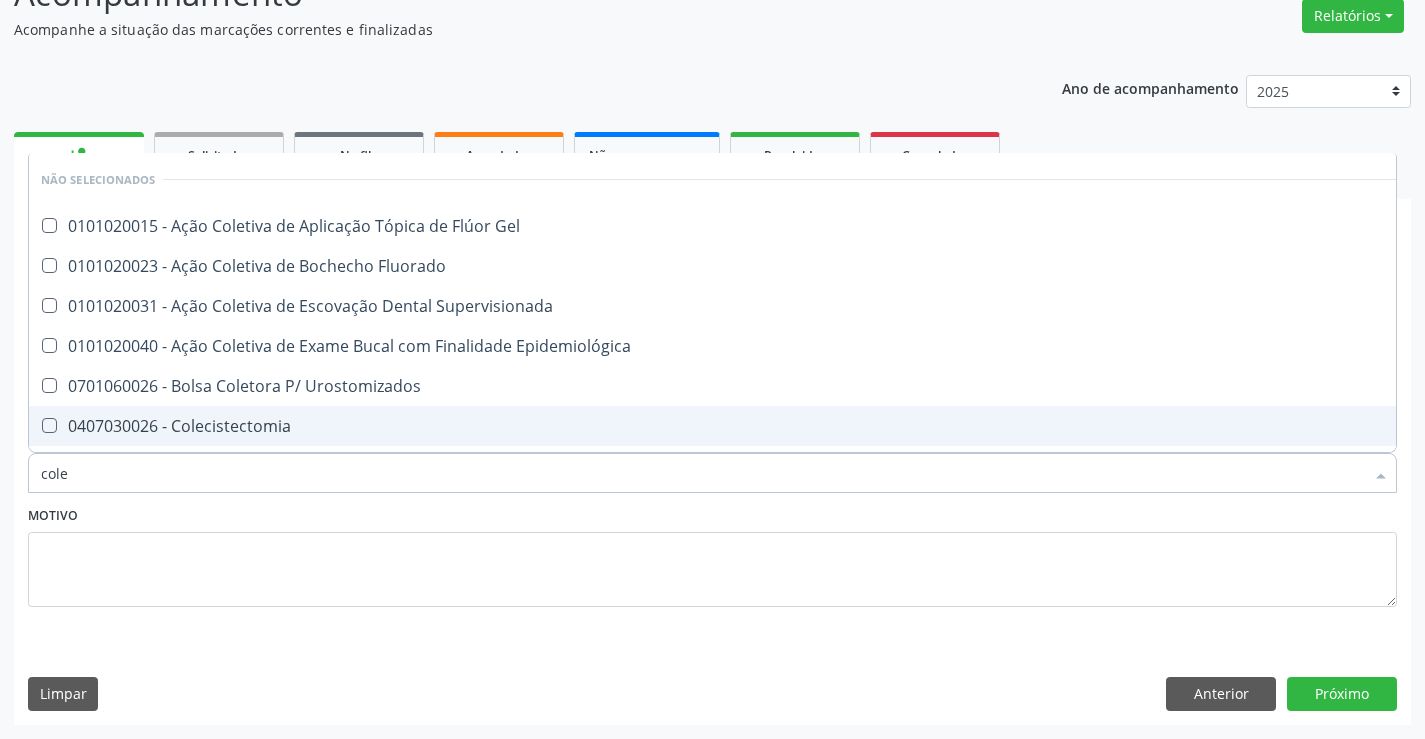 type on "coles" 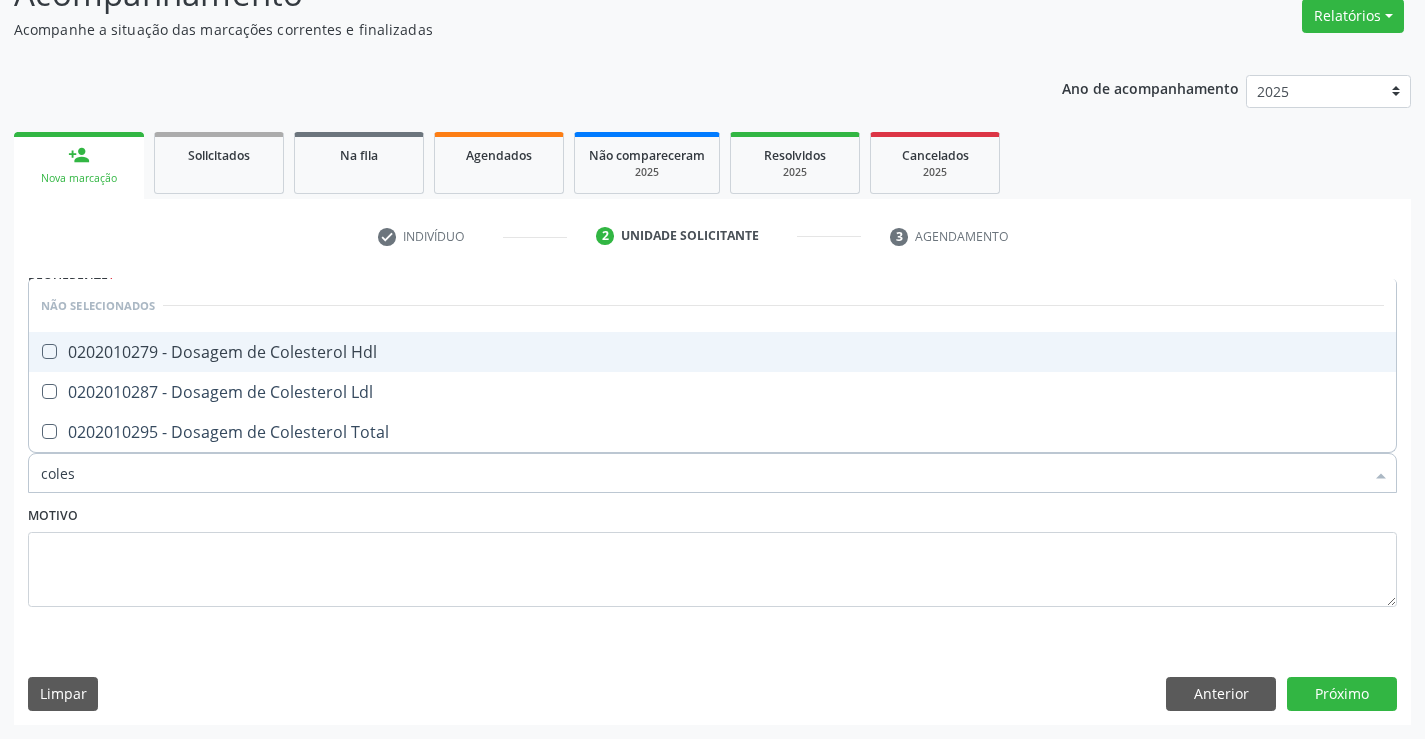click on "0202010279 - Dosagem de Colesterol Hdl" at bounding box center (712, 352) 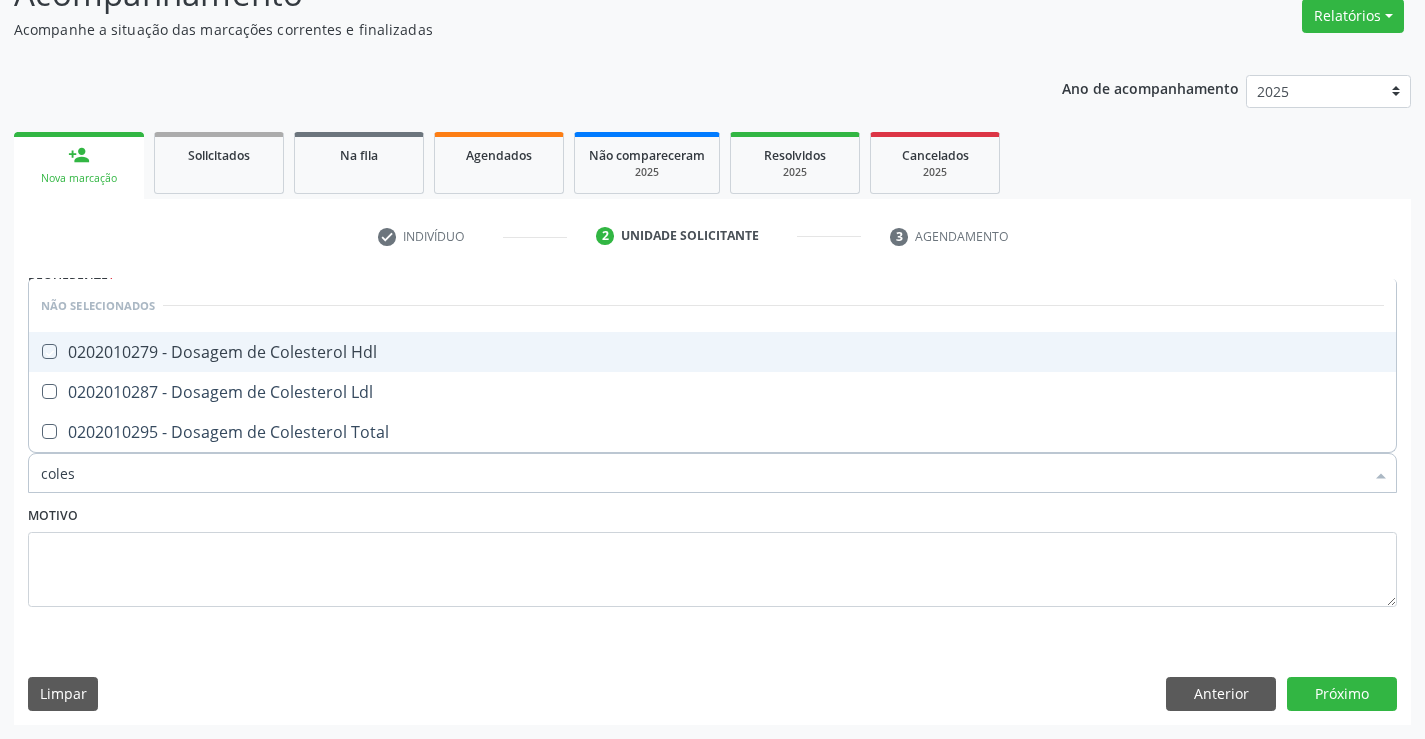 checkbox on "true" 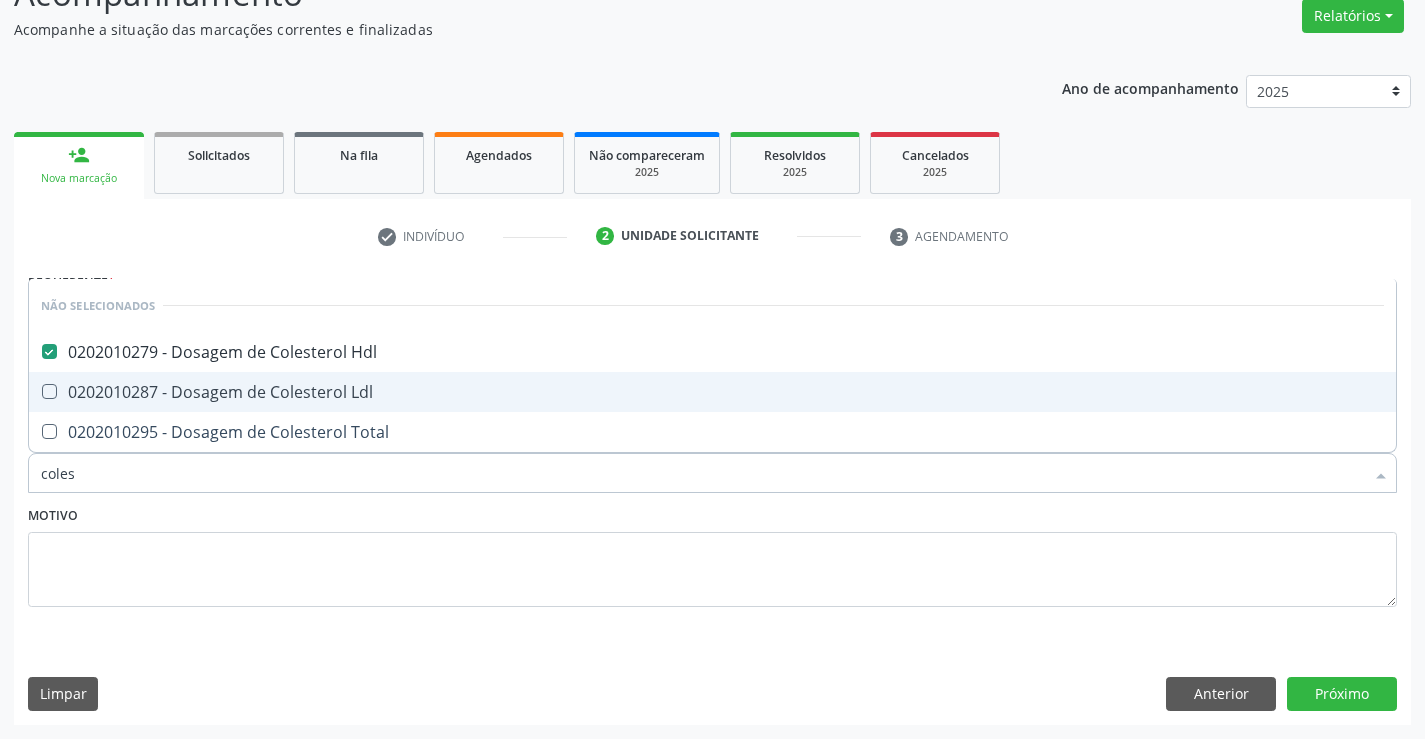 click on "0202010287 - Dosagem de Colesterol Ldl" at bounding box center (712, 392) 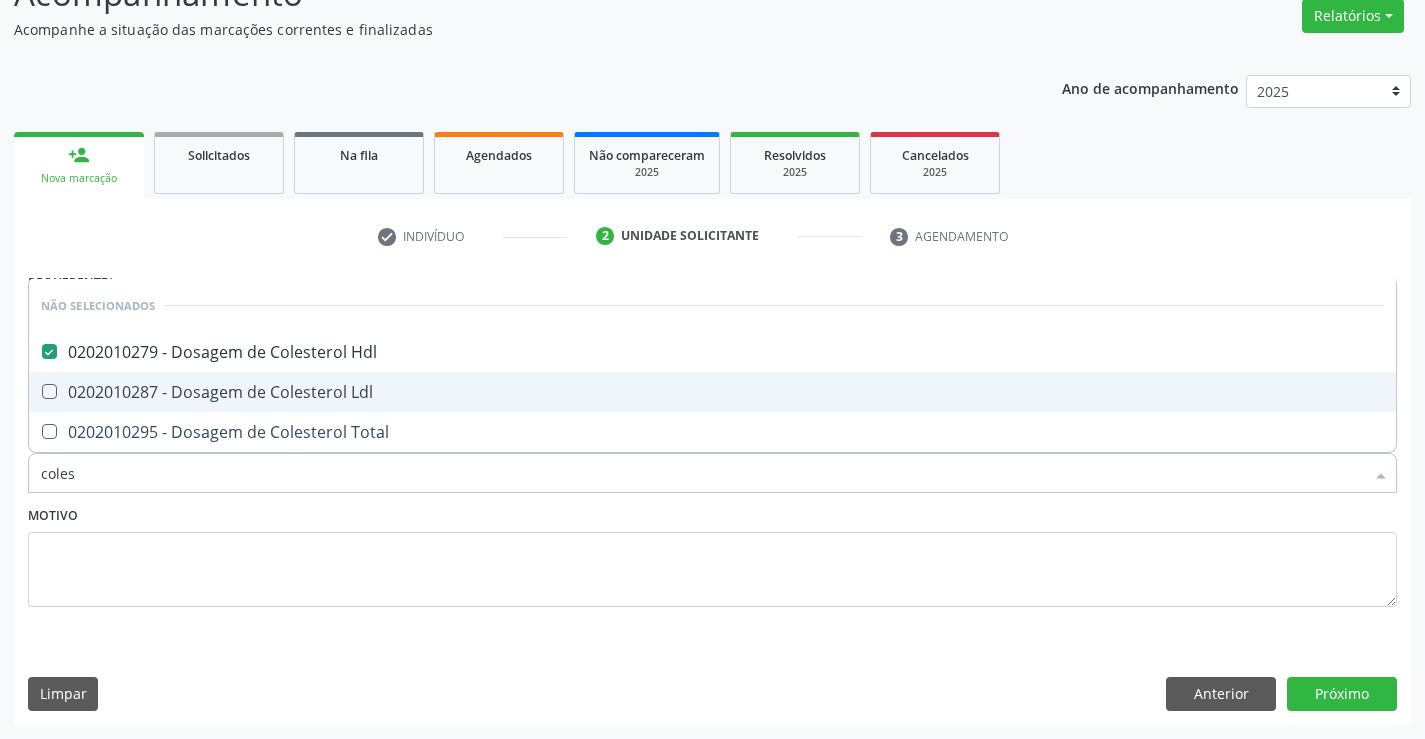 checkbox on "true" 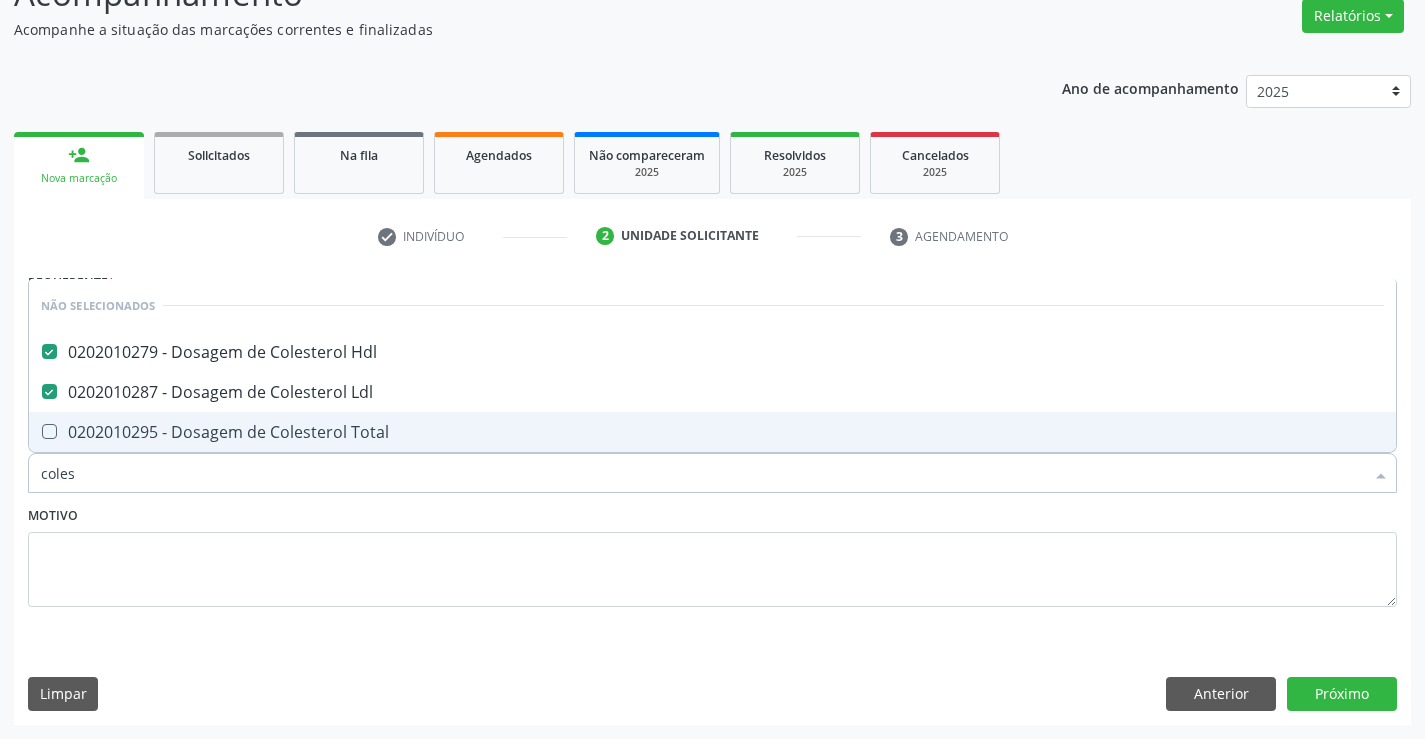 click on "0202010295 - Dosagem de Colesterol Total" at bounding box center (712, 432) 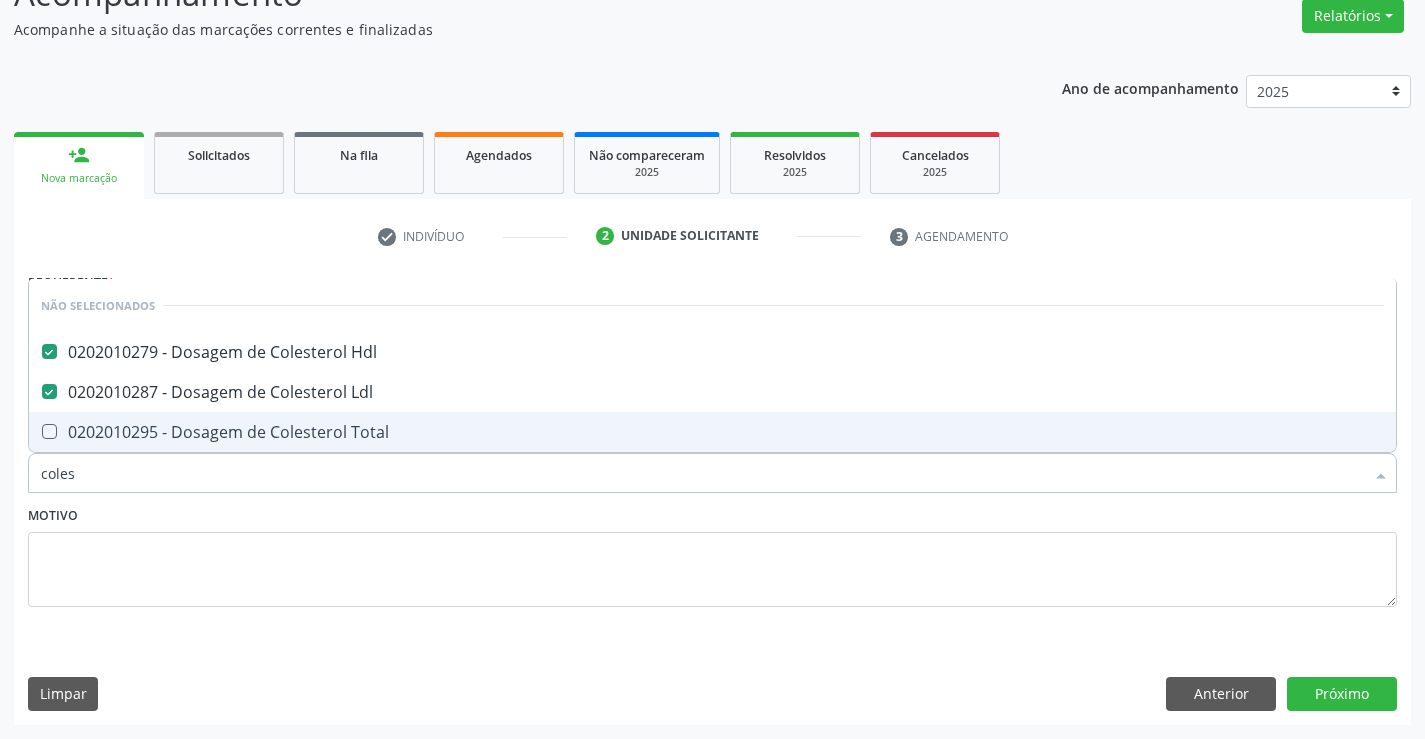 checkbox on "true" 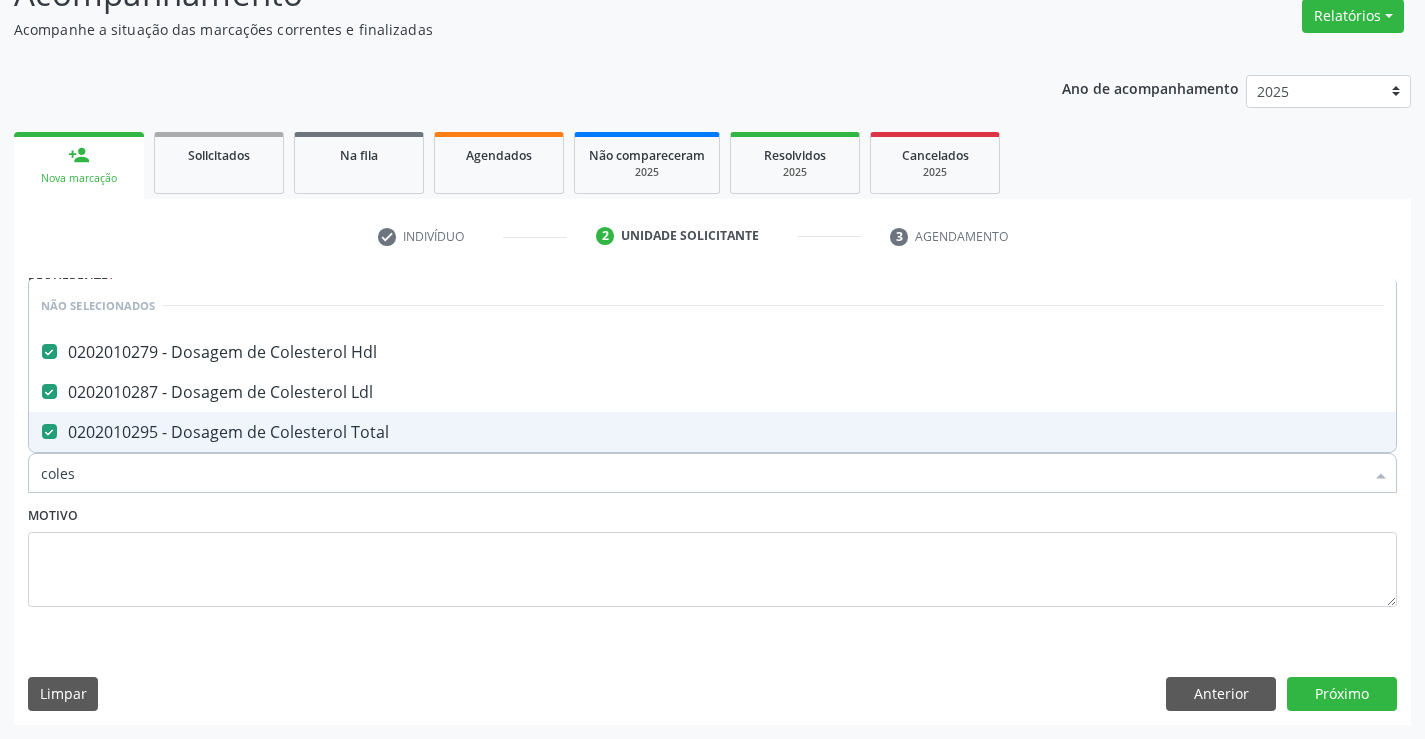 type on "coles" 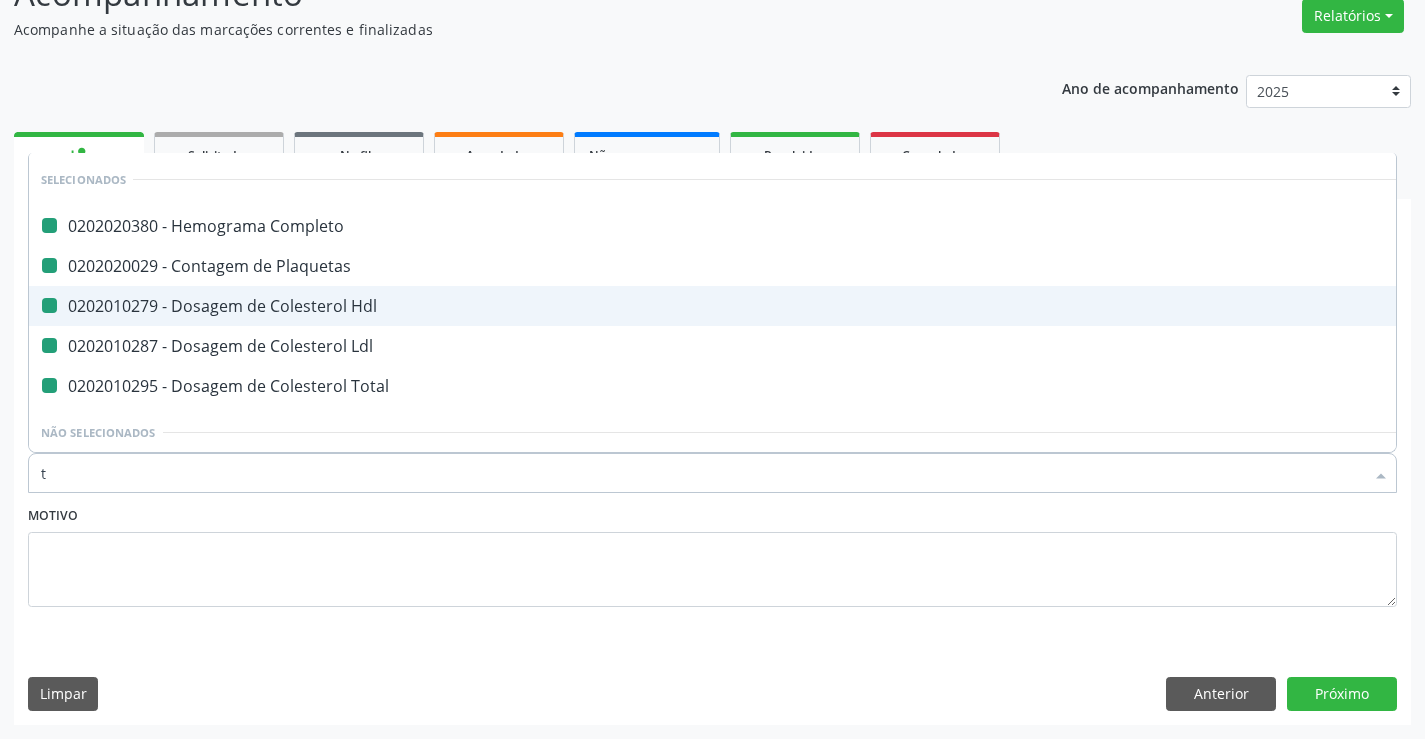 type on "tr" 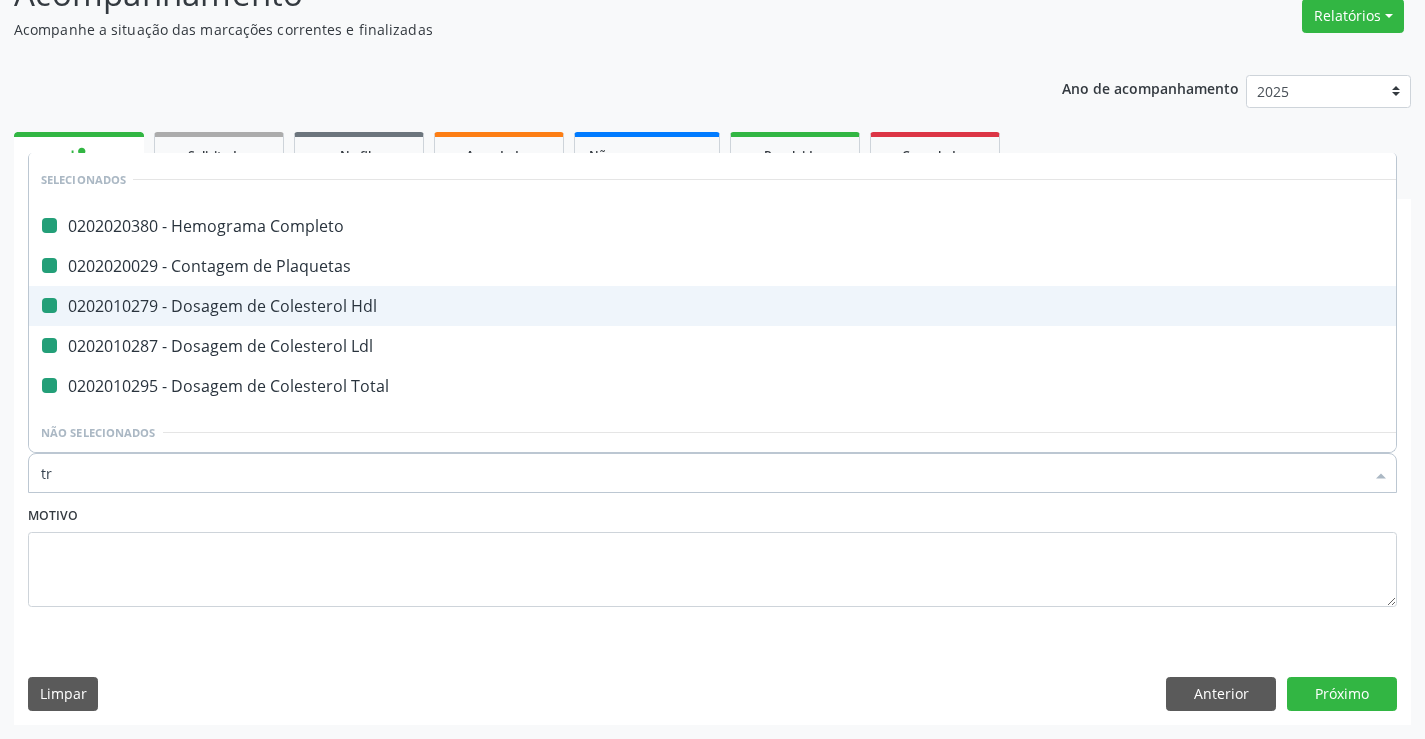 checkbox on "false" 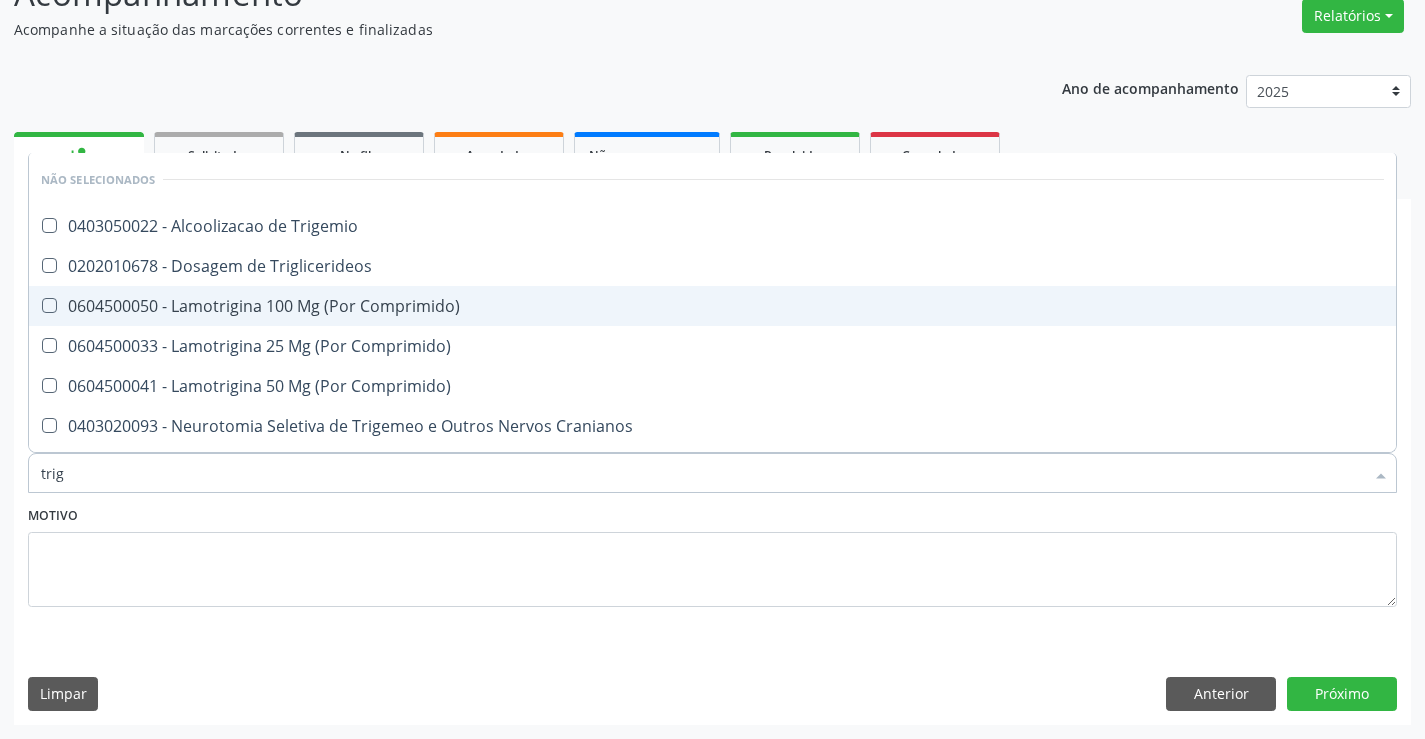 type on "trigl" 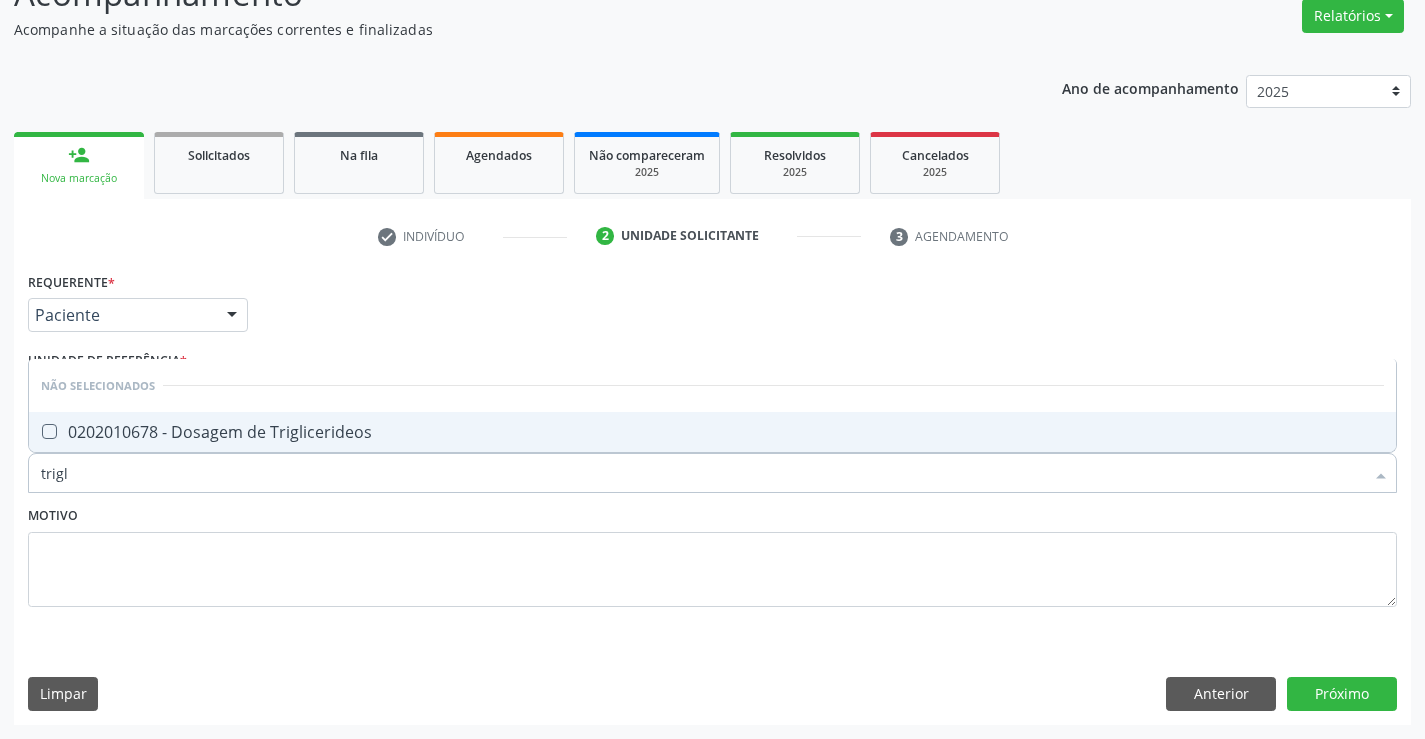 click on "0202010678 - Dosagem de Triglicerideos" at bounding box center [712, 432] 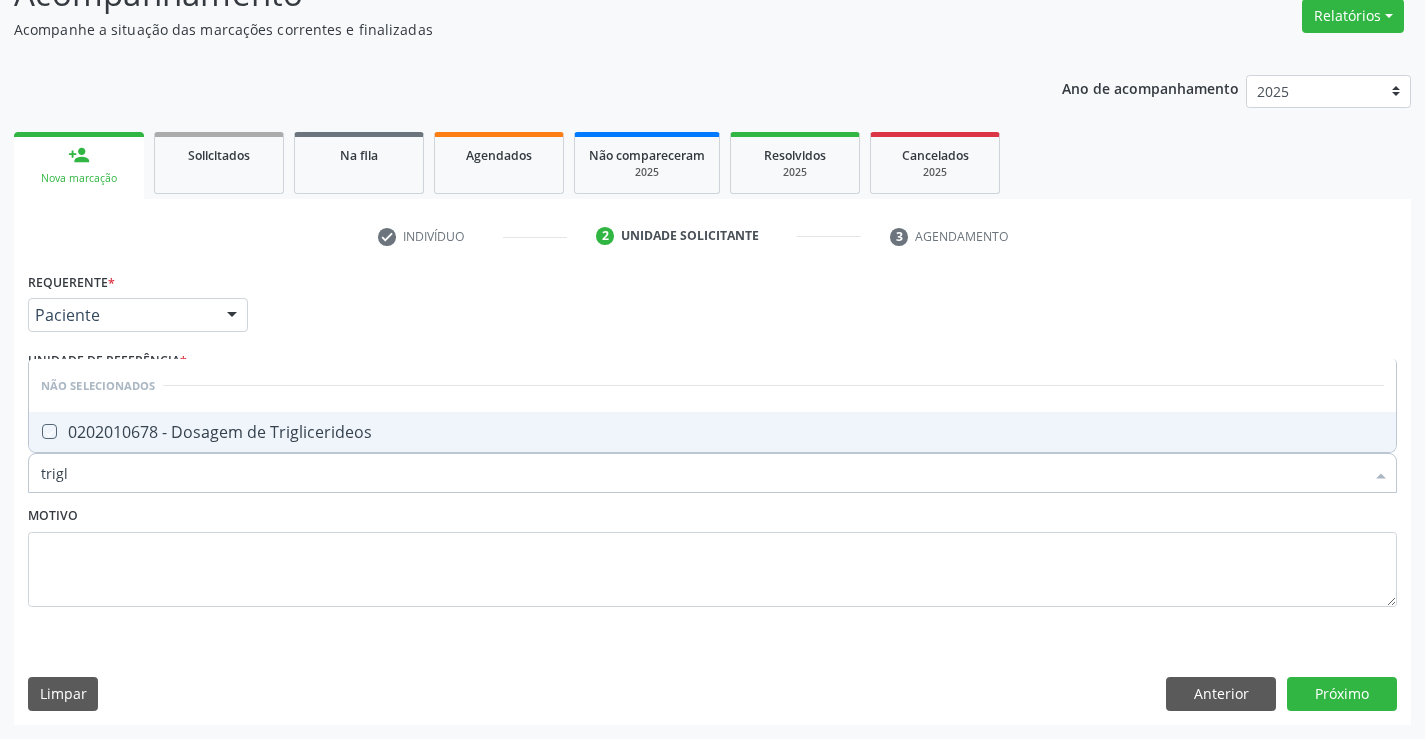 checkbox on "true" 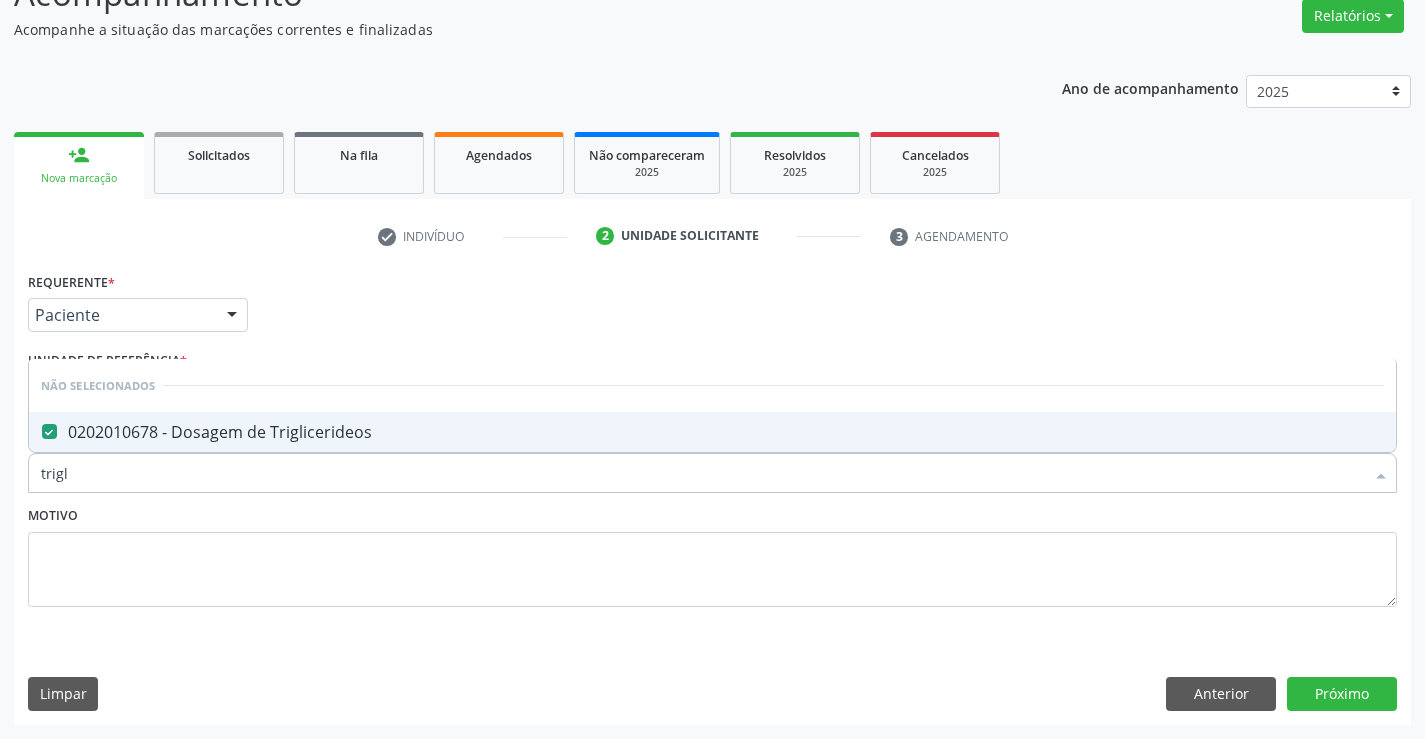 click on "Motivo" at bounding box center [712, 554] 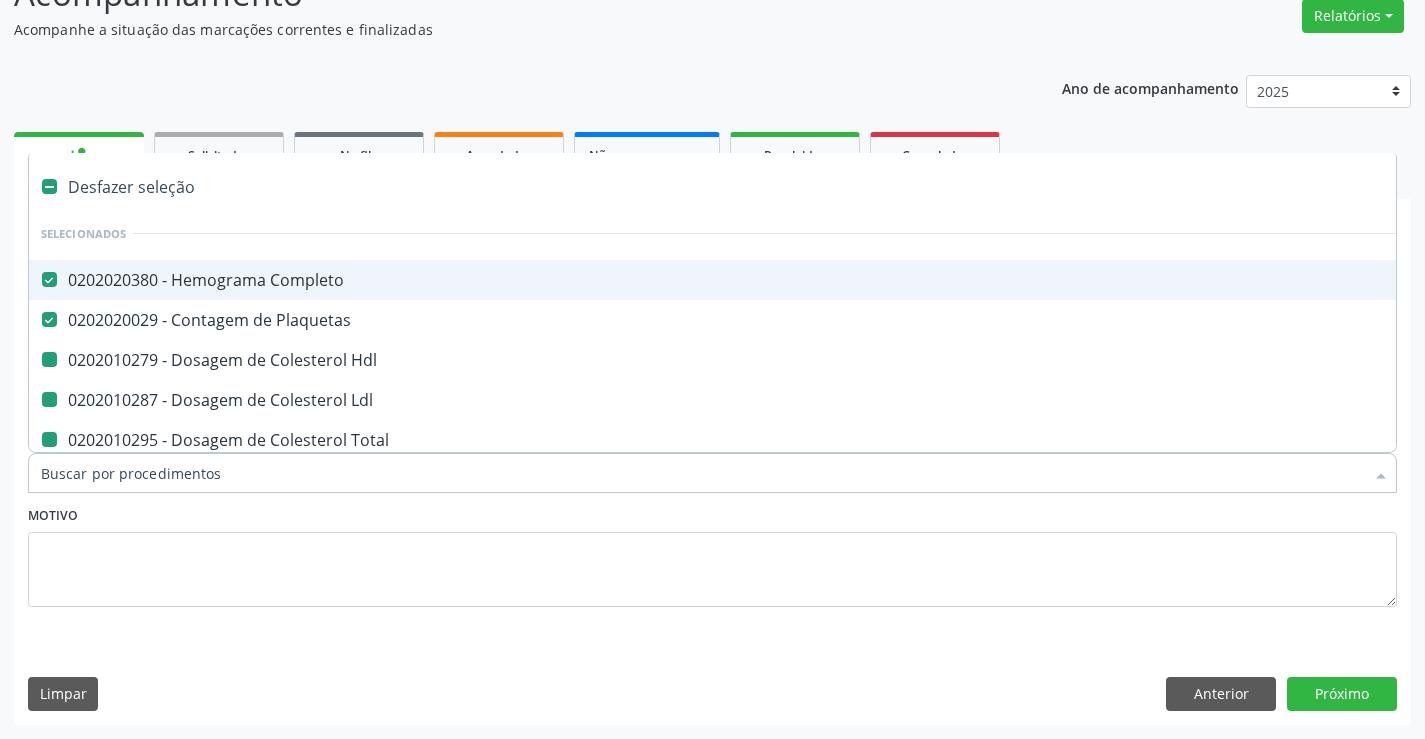 type on "u" 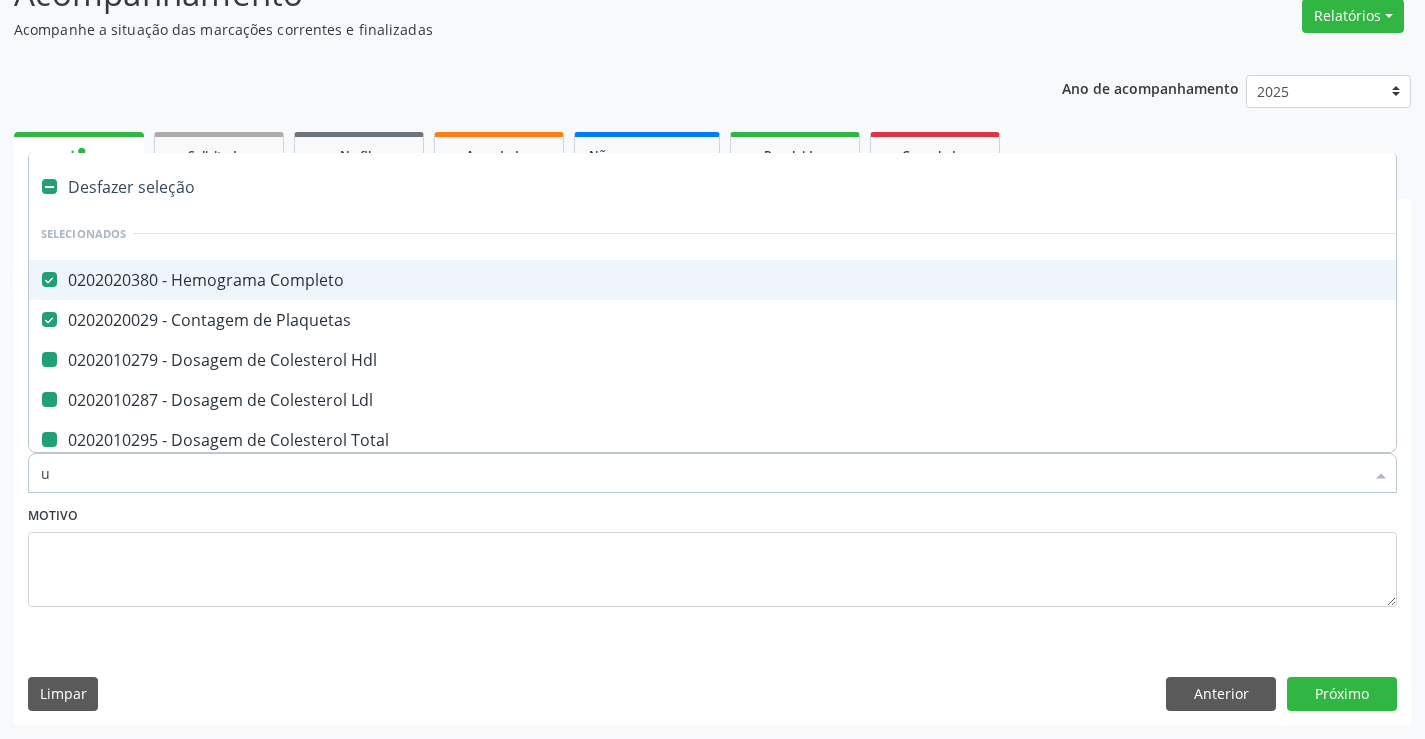 checkbox on "false" 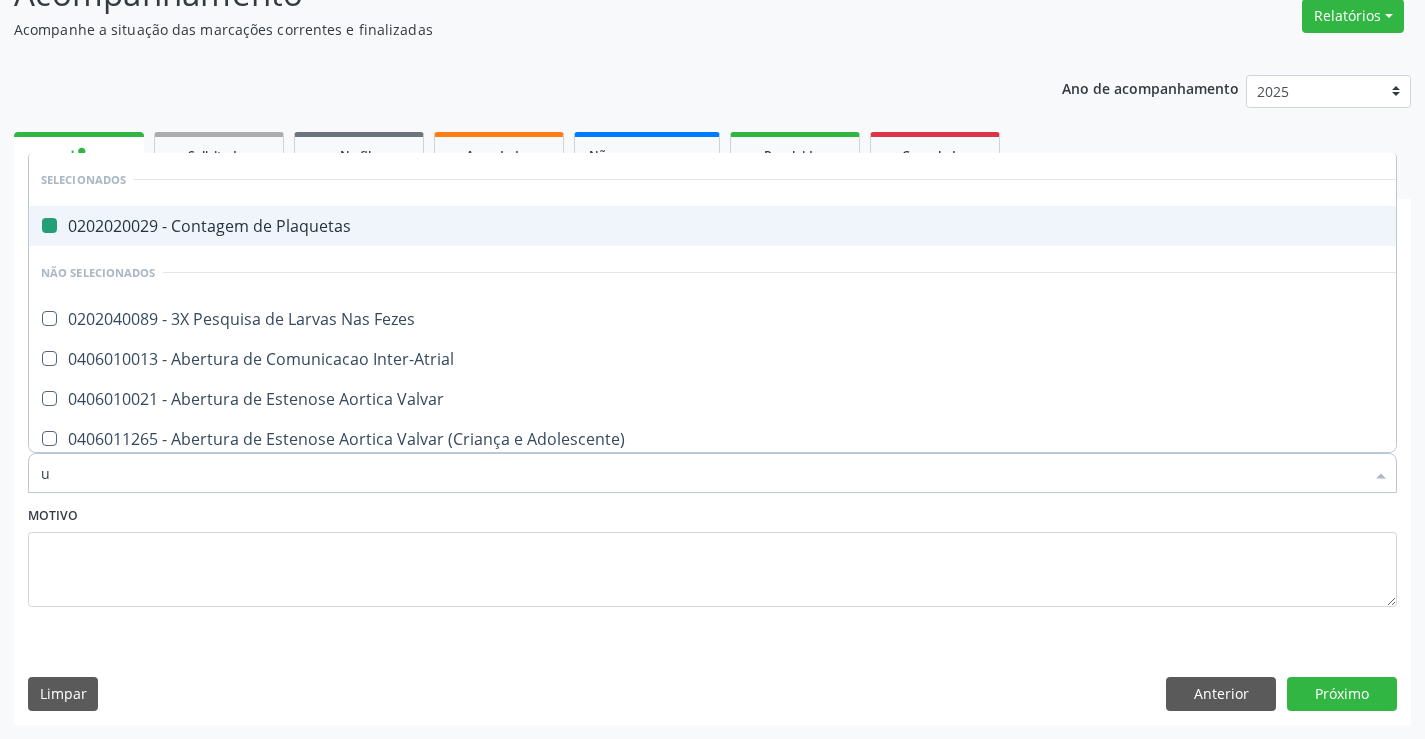 type on "ur" 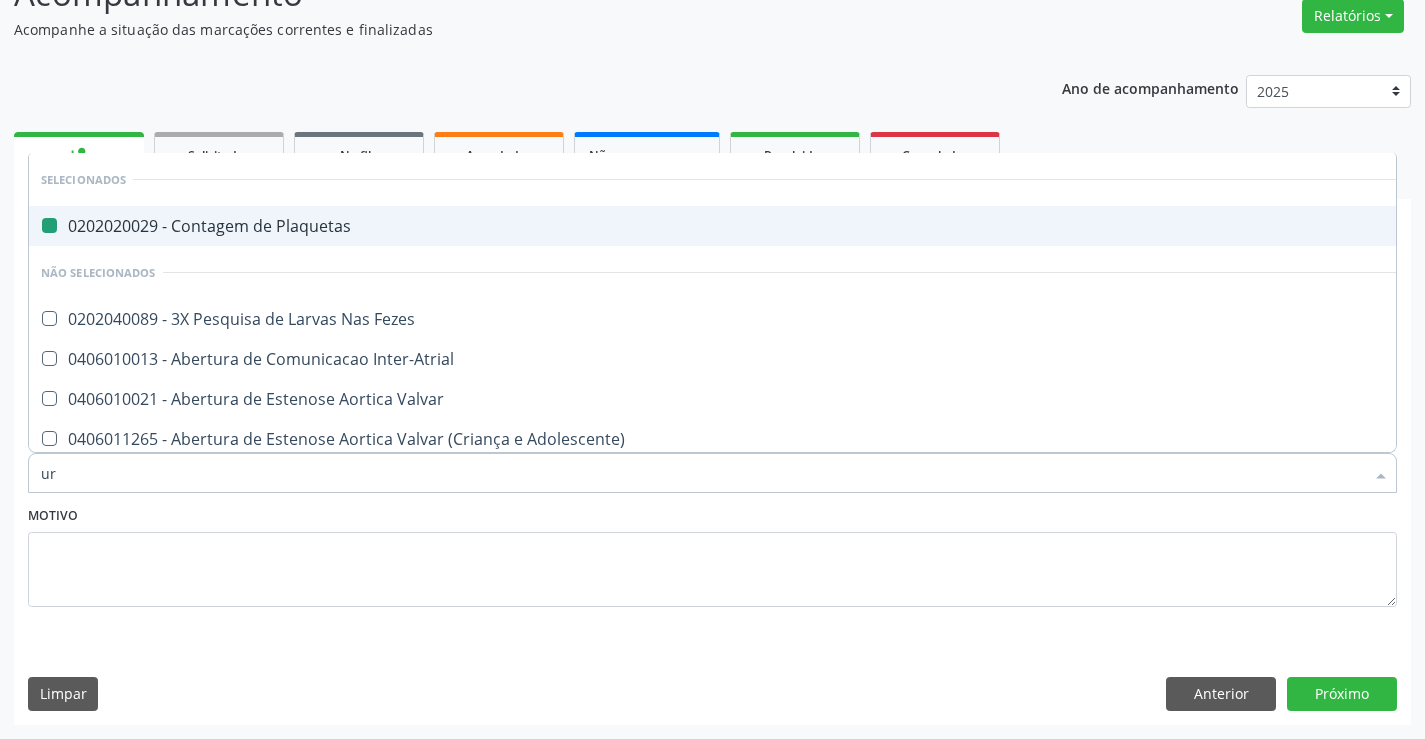 checkbox on "false" 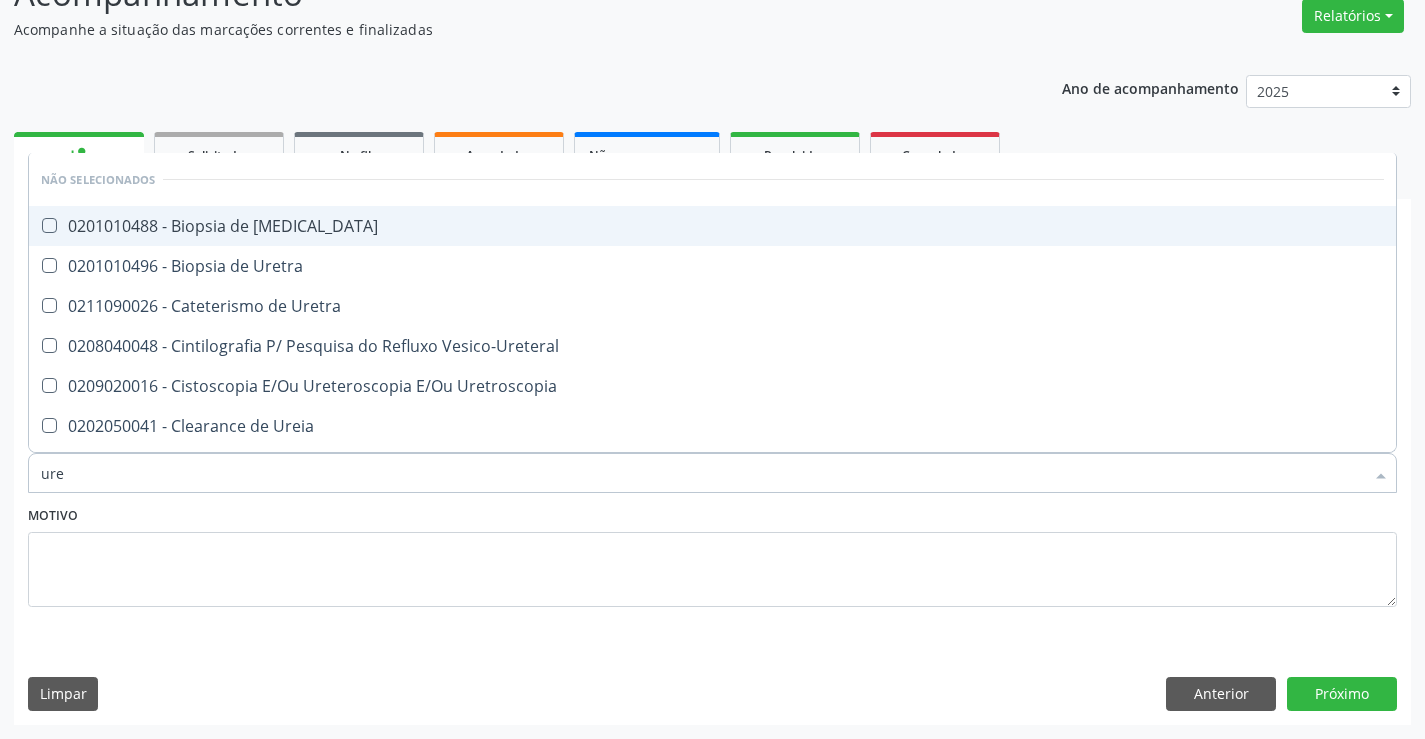 type on "urei" 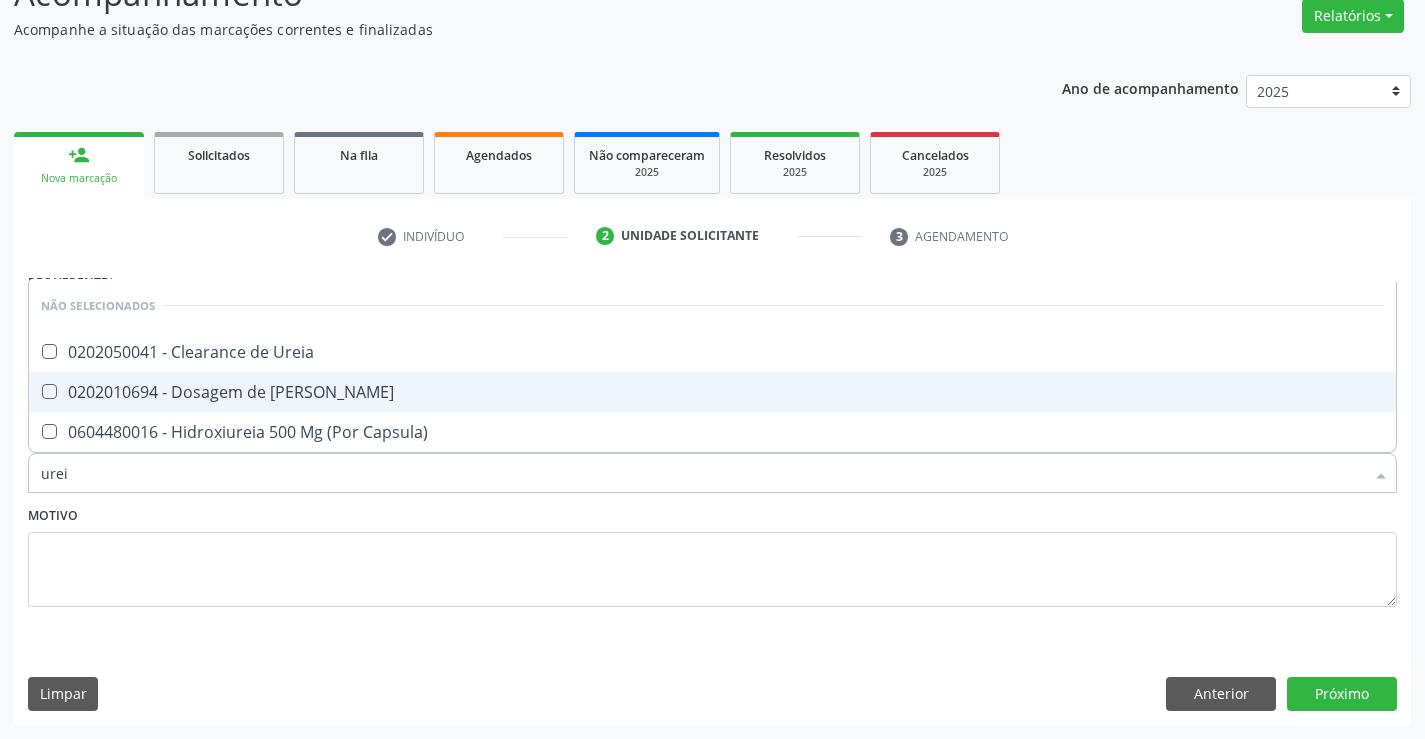 click on "0202010694 - Dosagem de [PERSON_NAME]" at bounding box center [712, 392] 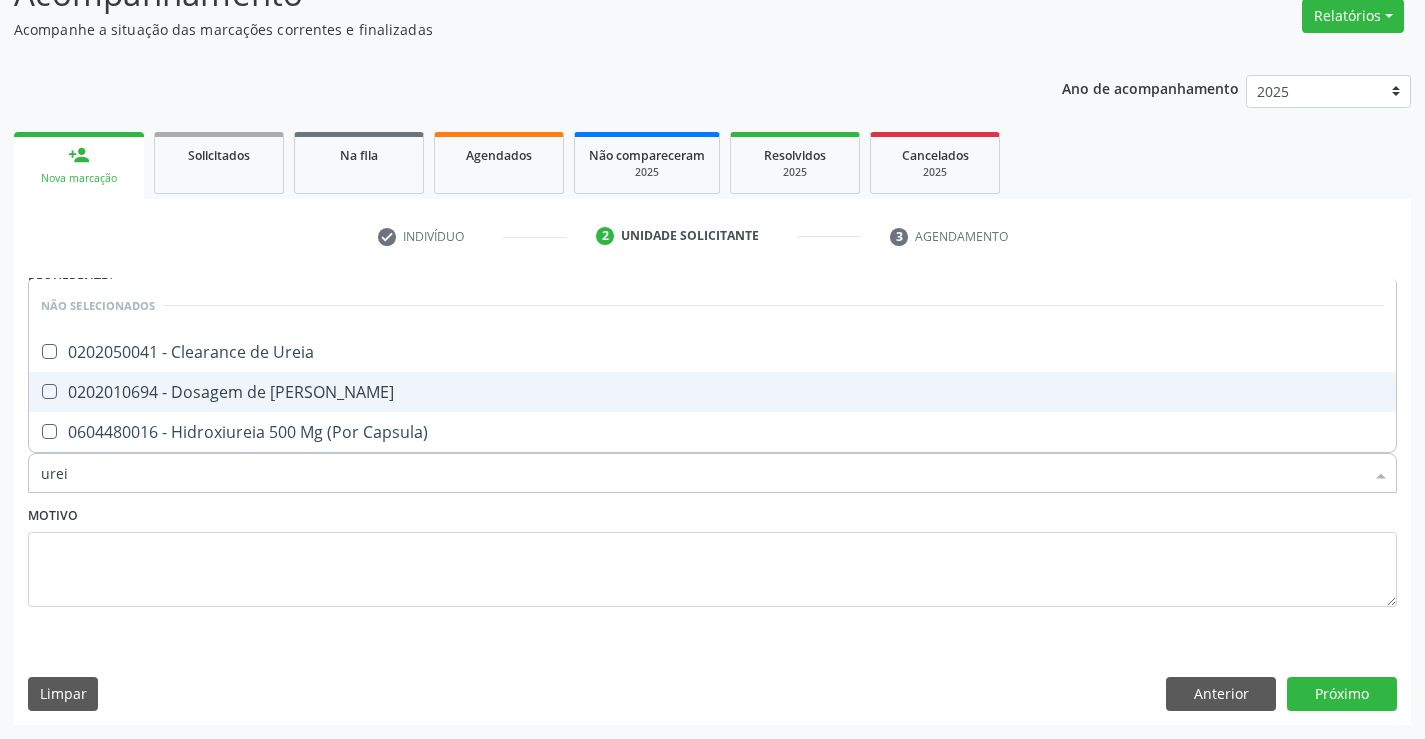 checkbox on "true" 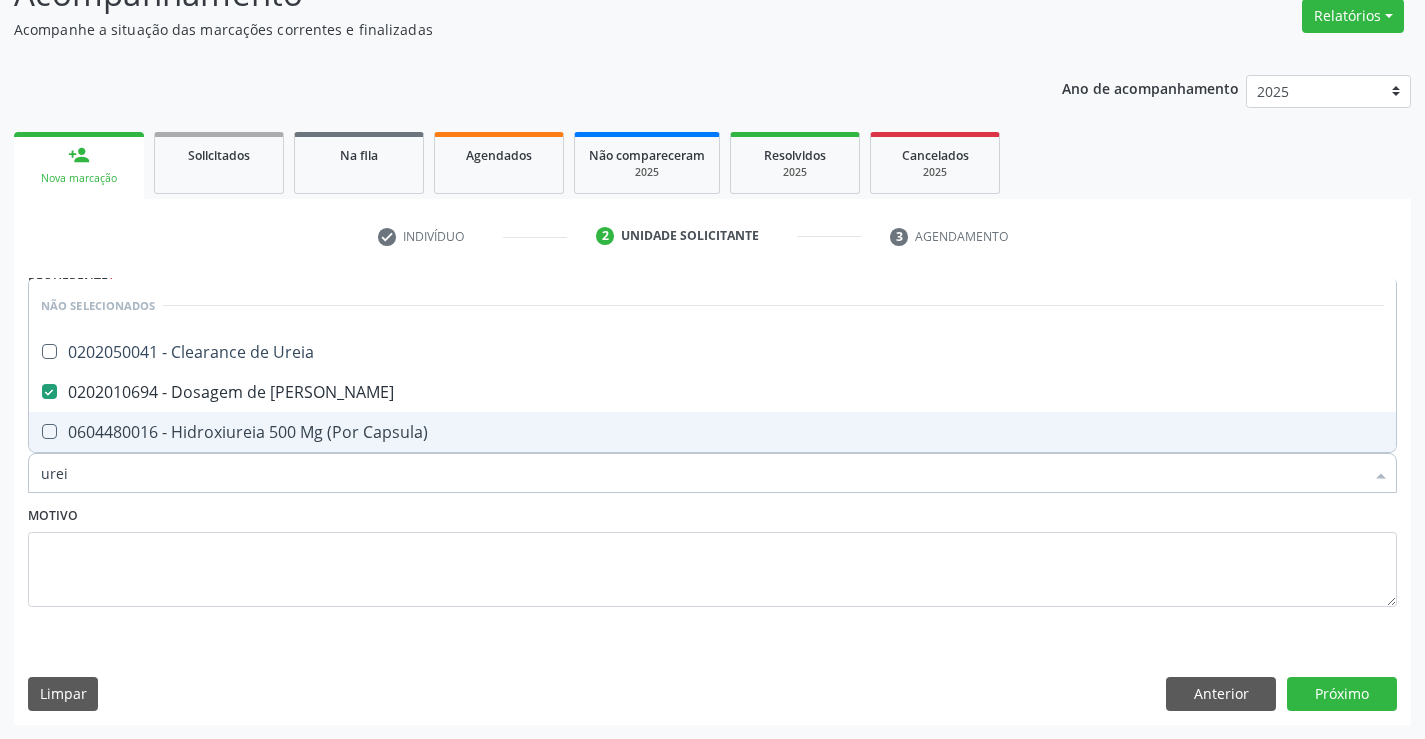 type on "urei" 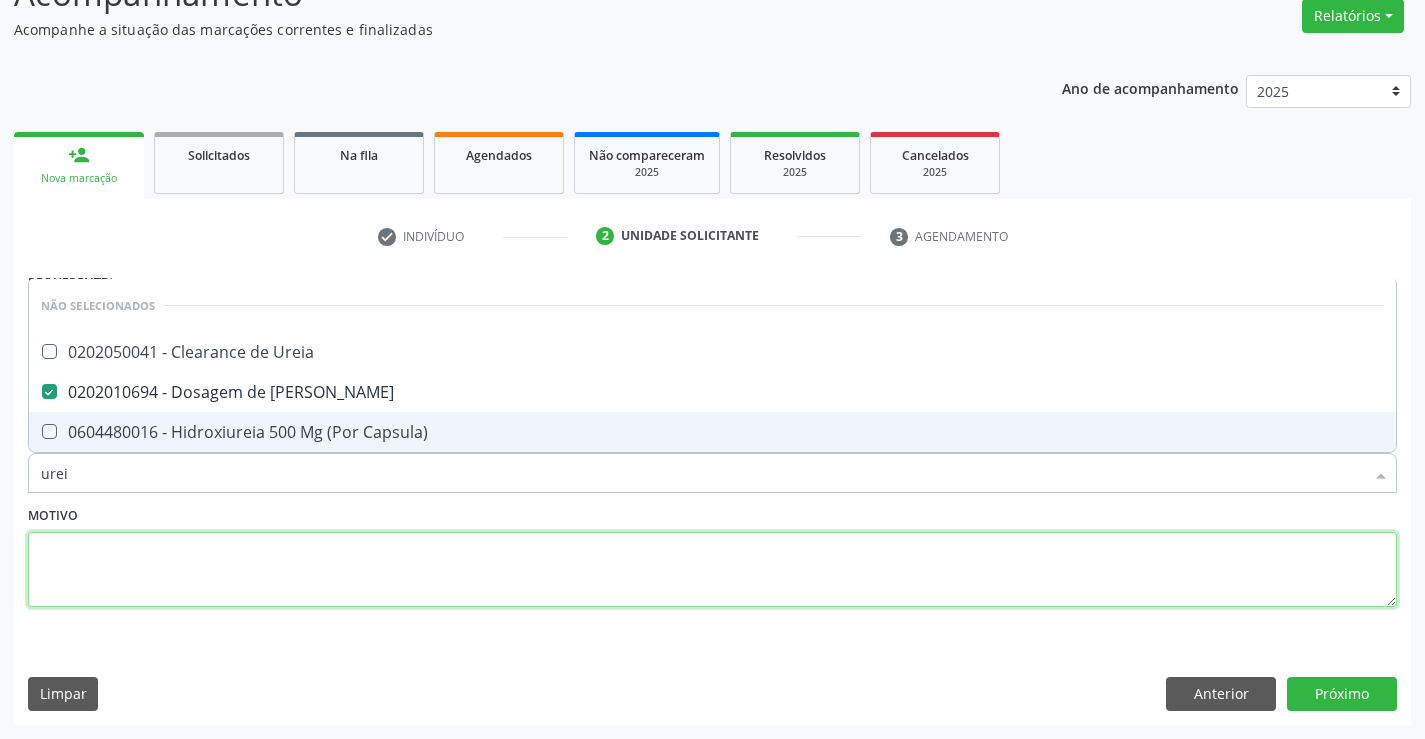 click at bounding box center (712, 570) 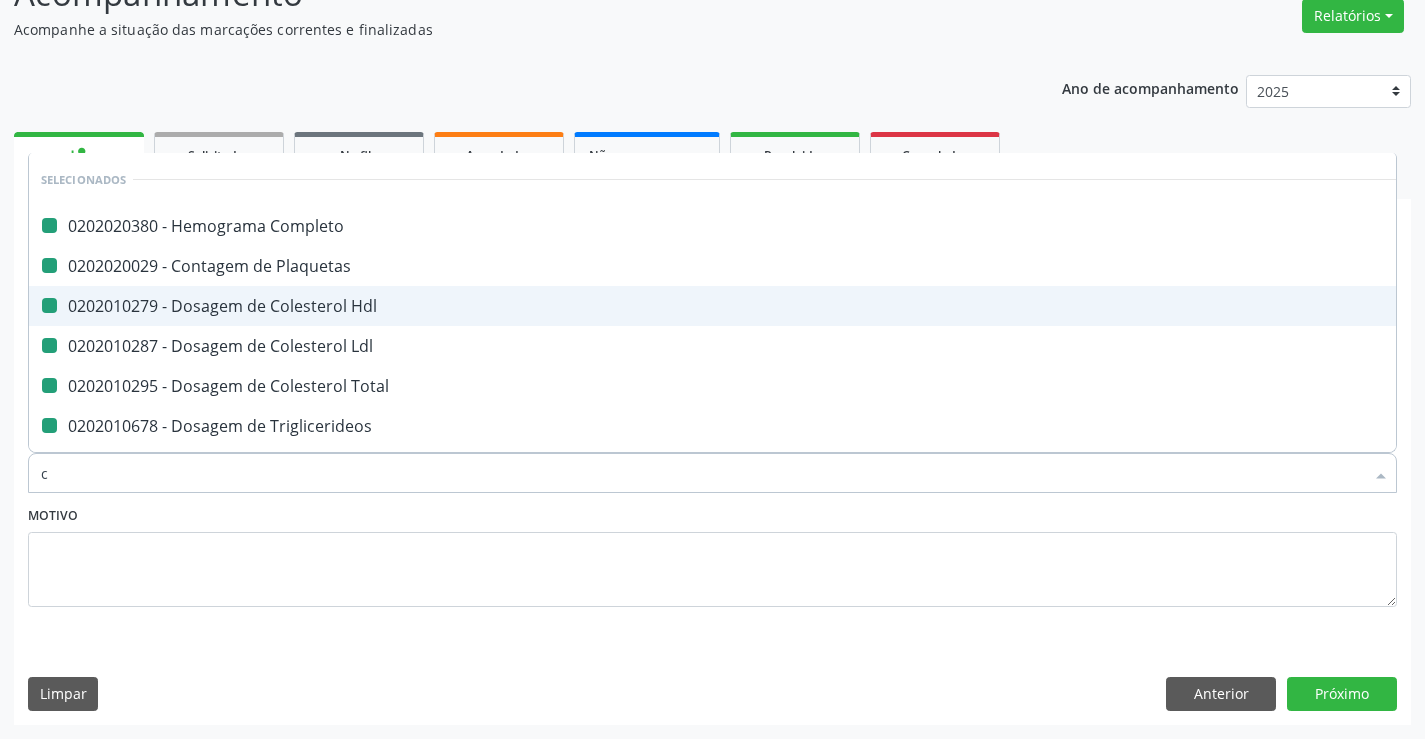 type on "cr" 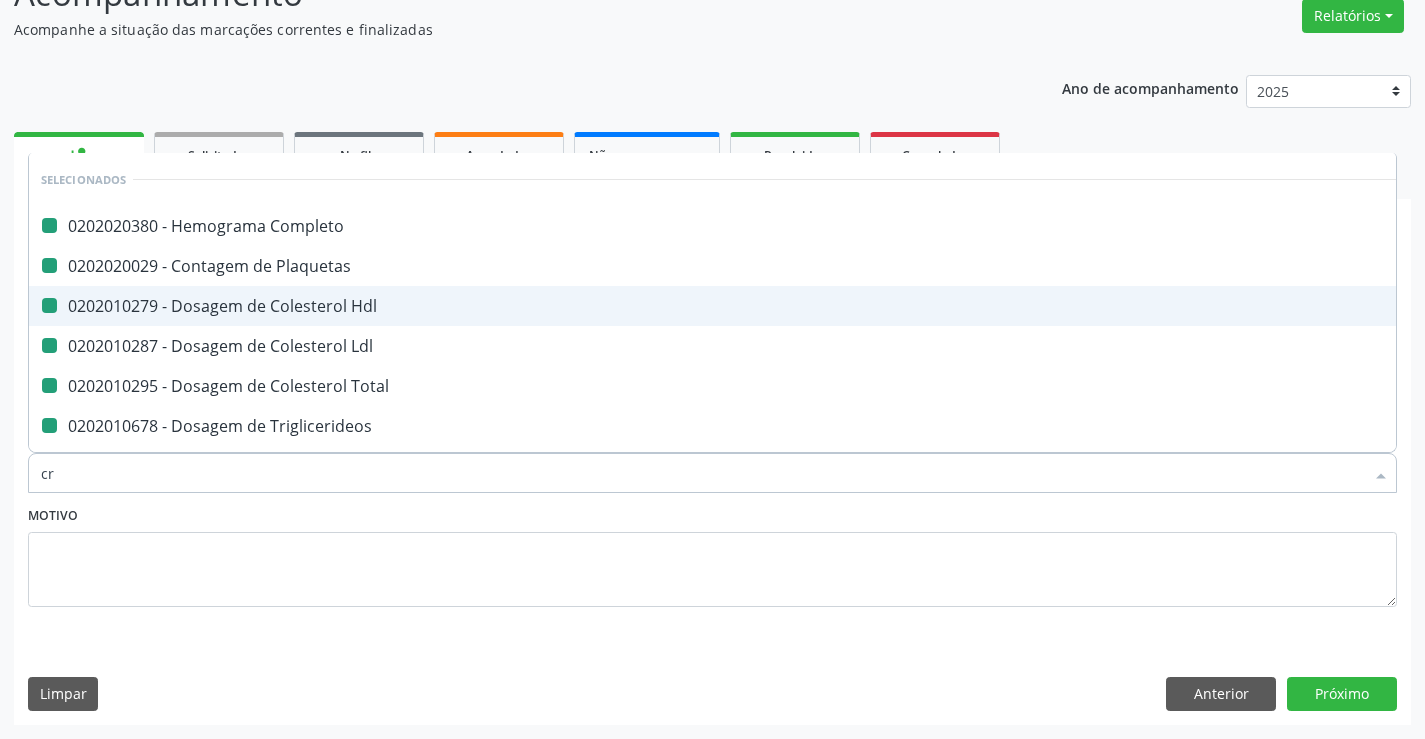 checkbox on "false" 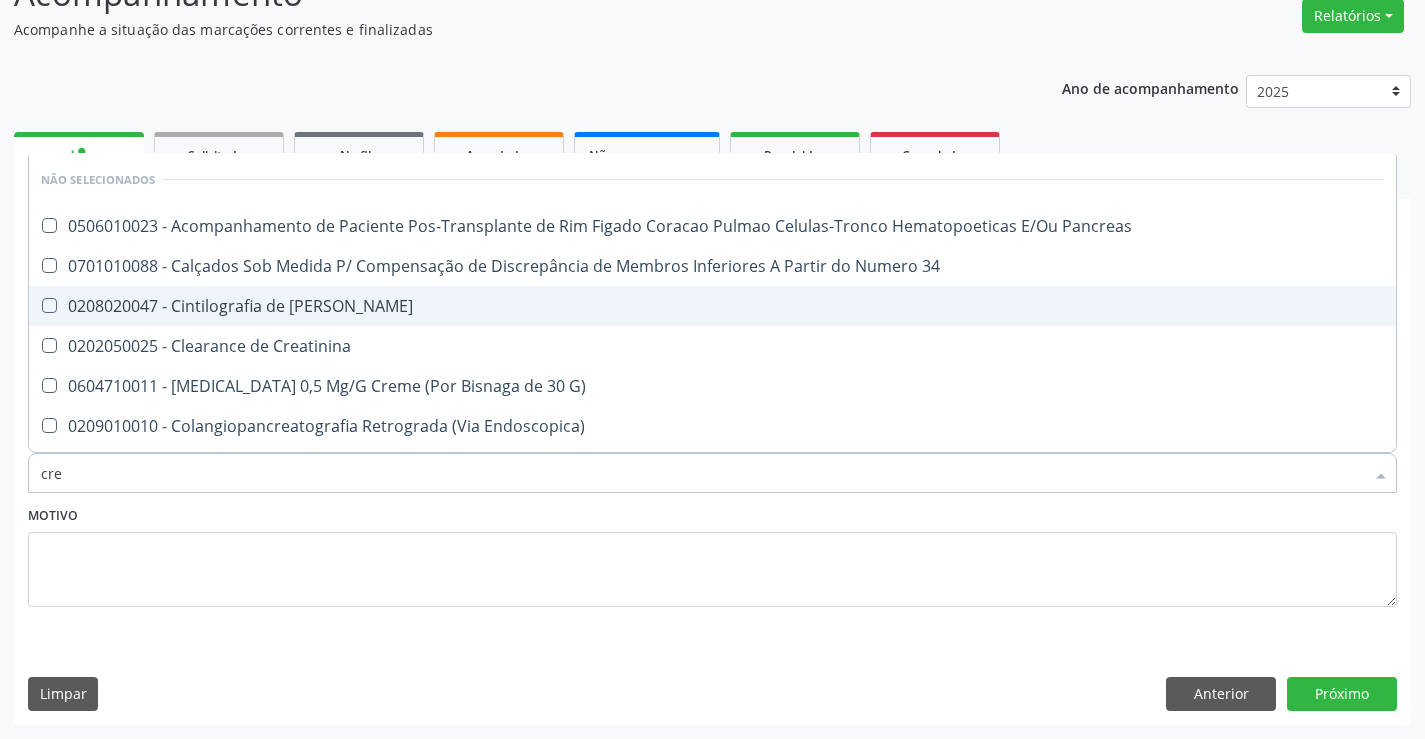 type on "crea" 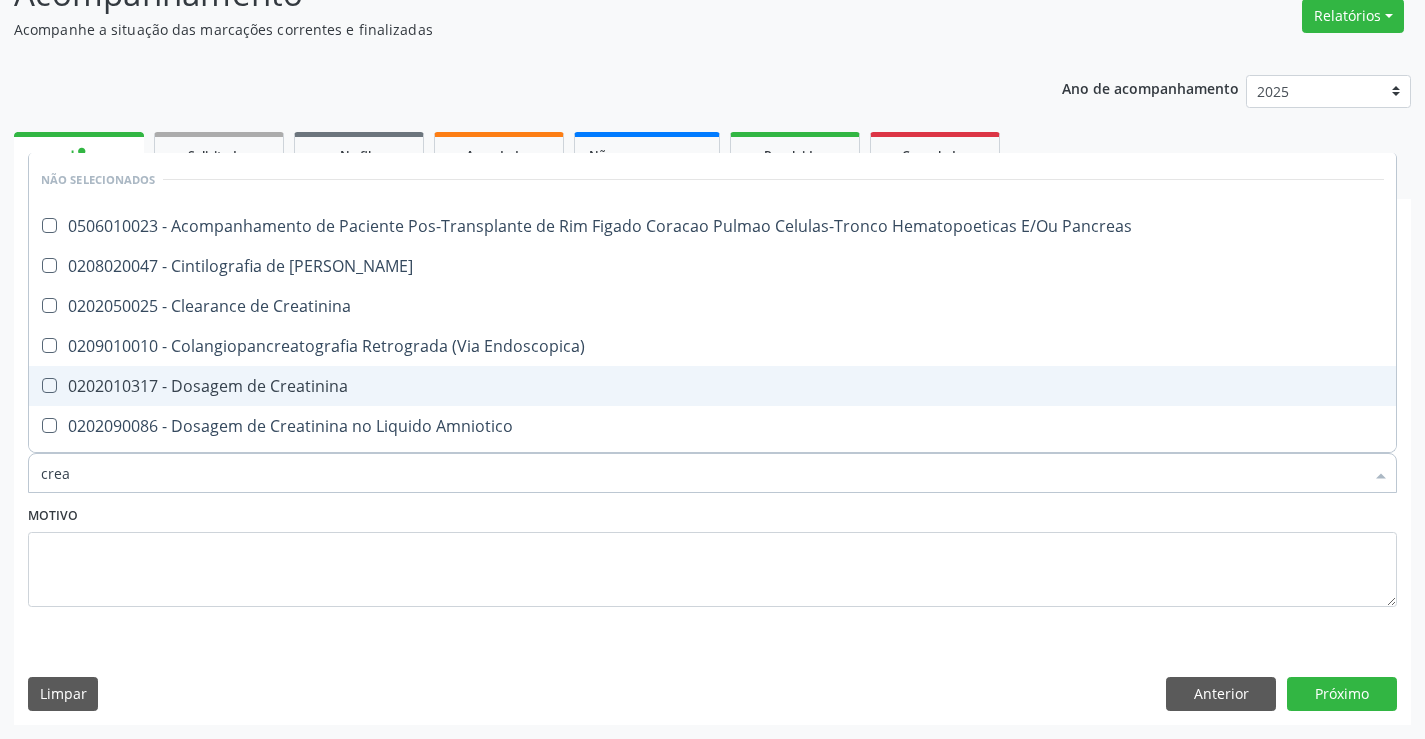 click on "0202010317 - Dosagem de Creatinina" at bounding box center [712, 386] 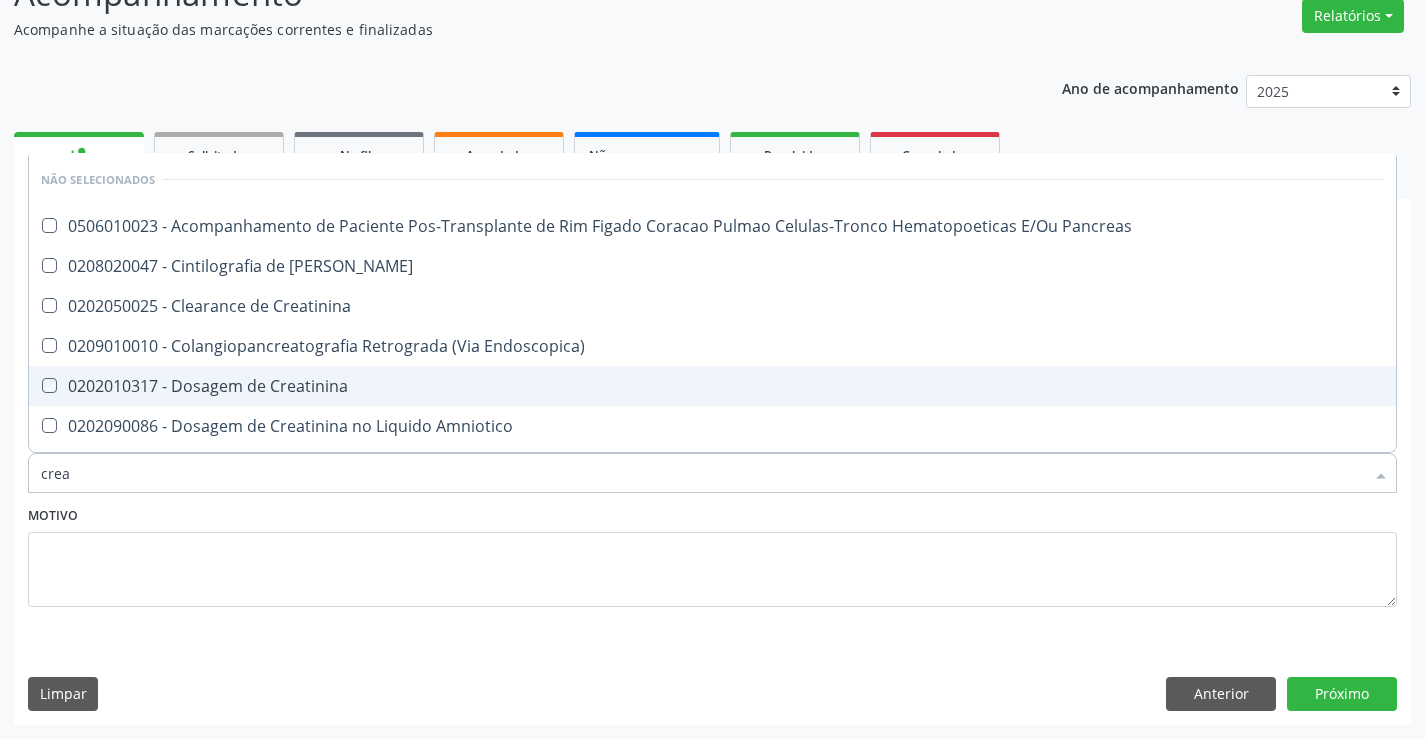 checkbox on "true" 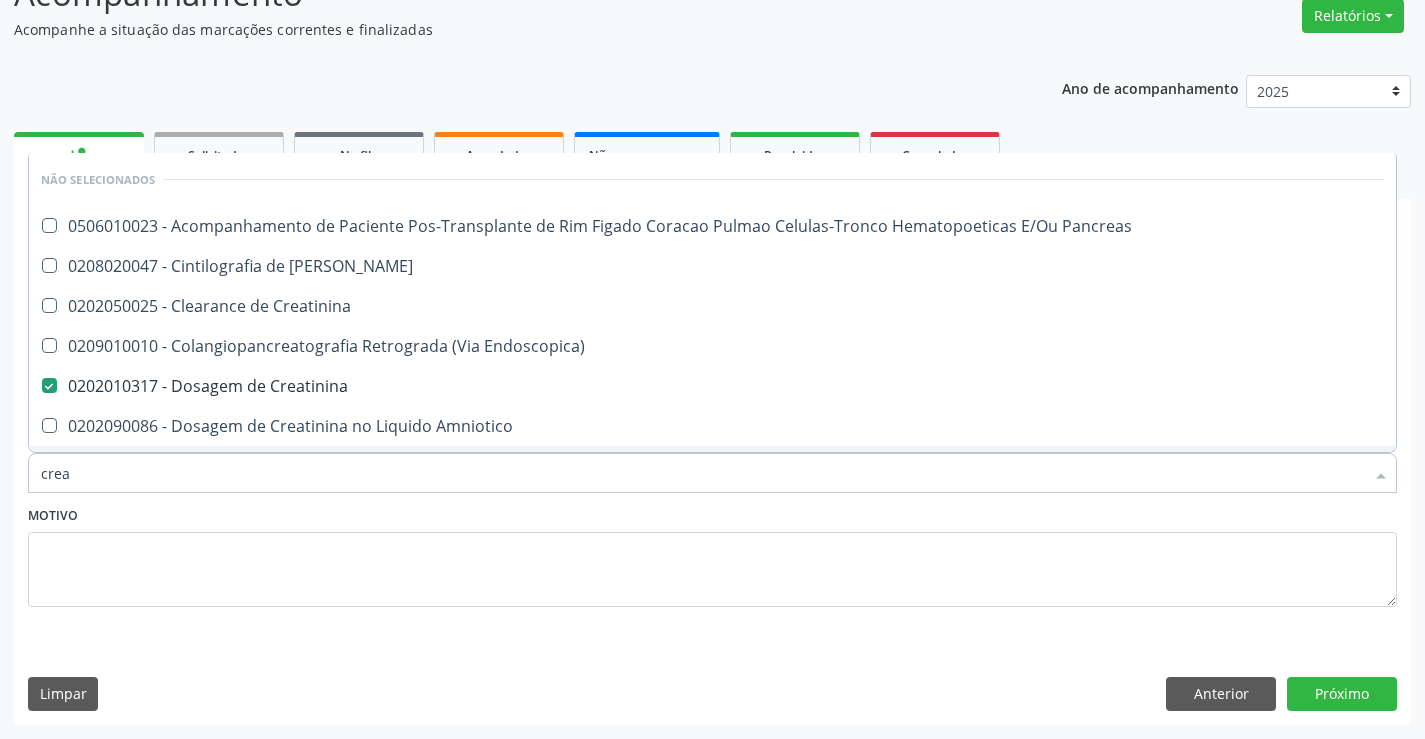 click on "Motivo" at bounding box center [712, 554] 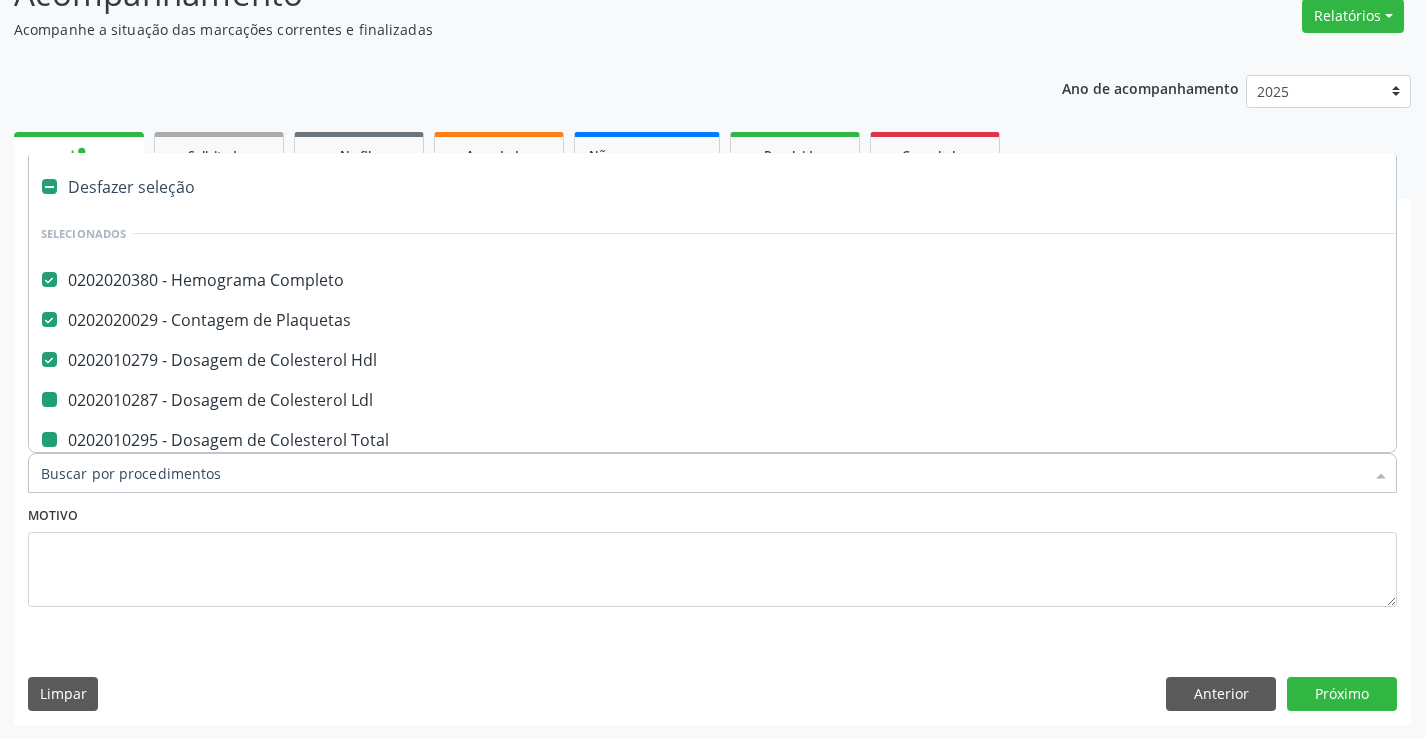type on "u" 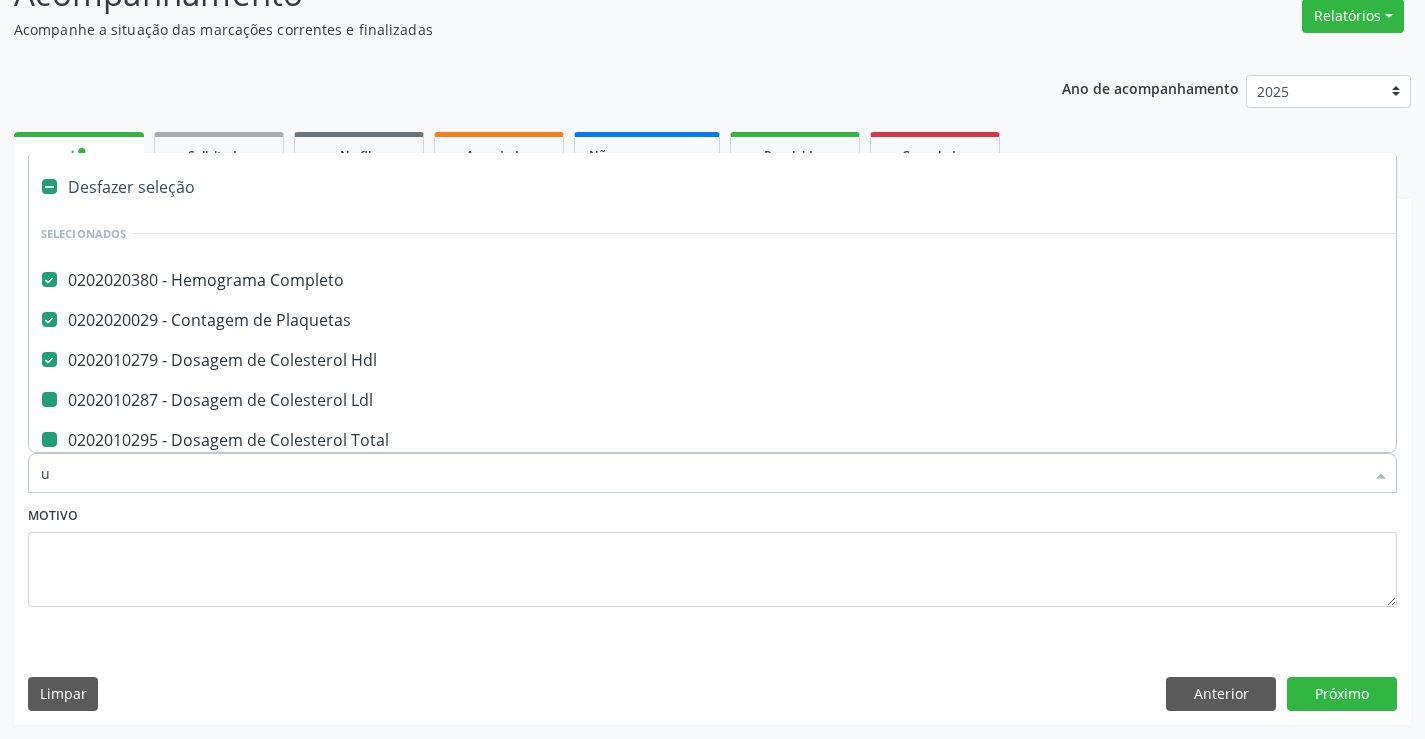 checkbox on "false" 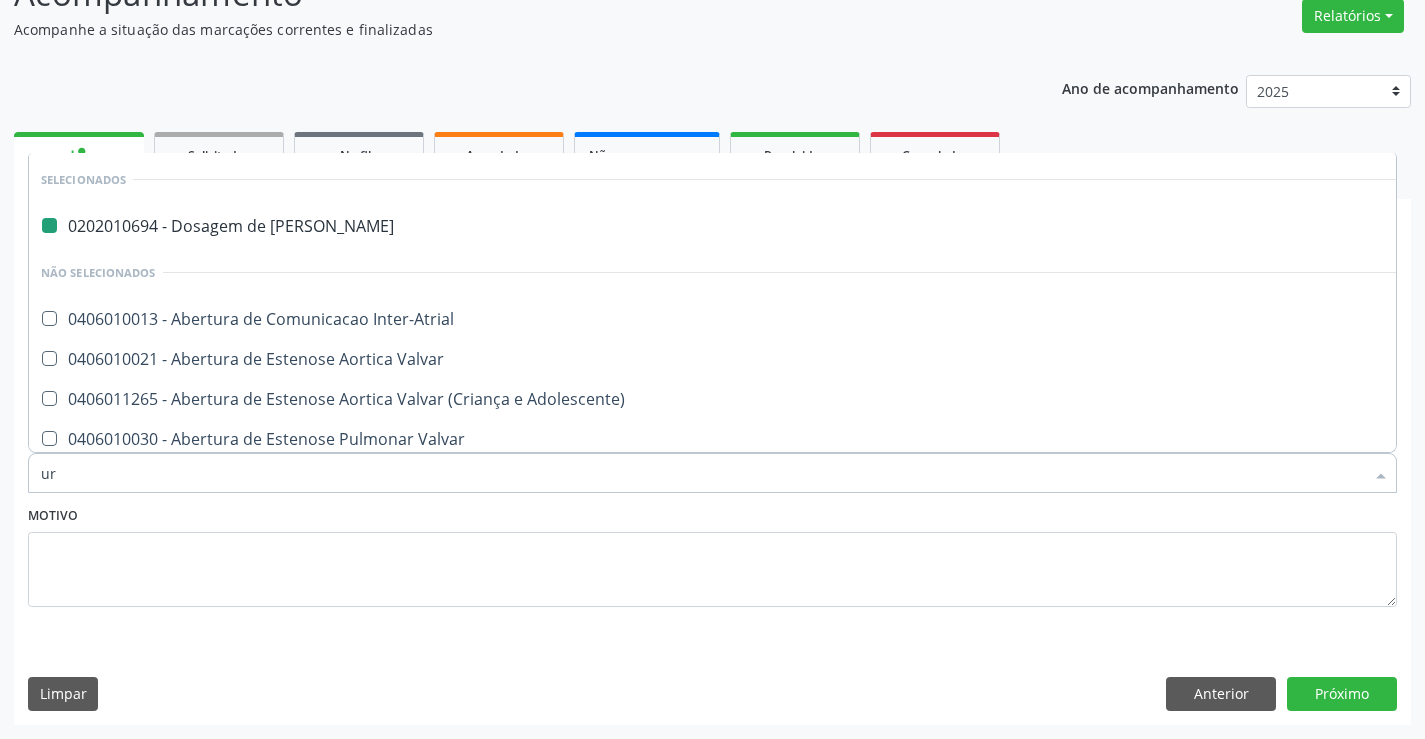 type on "uri" 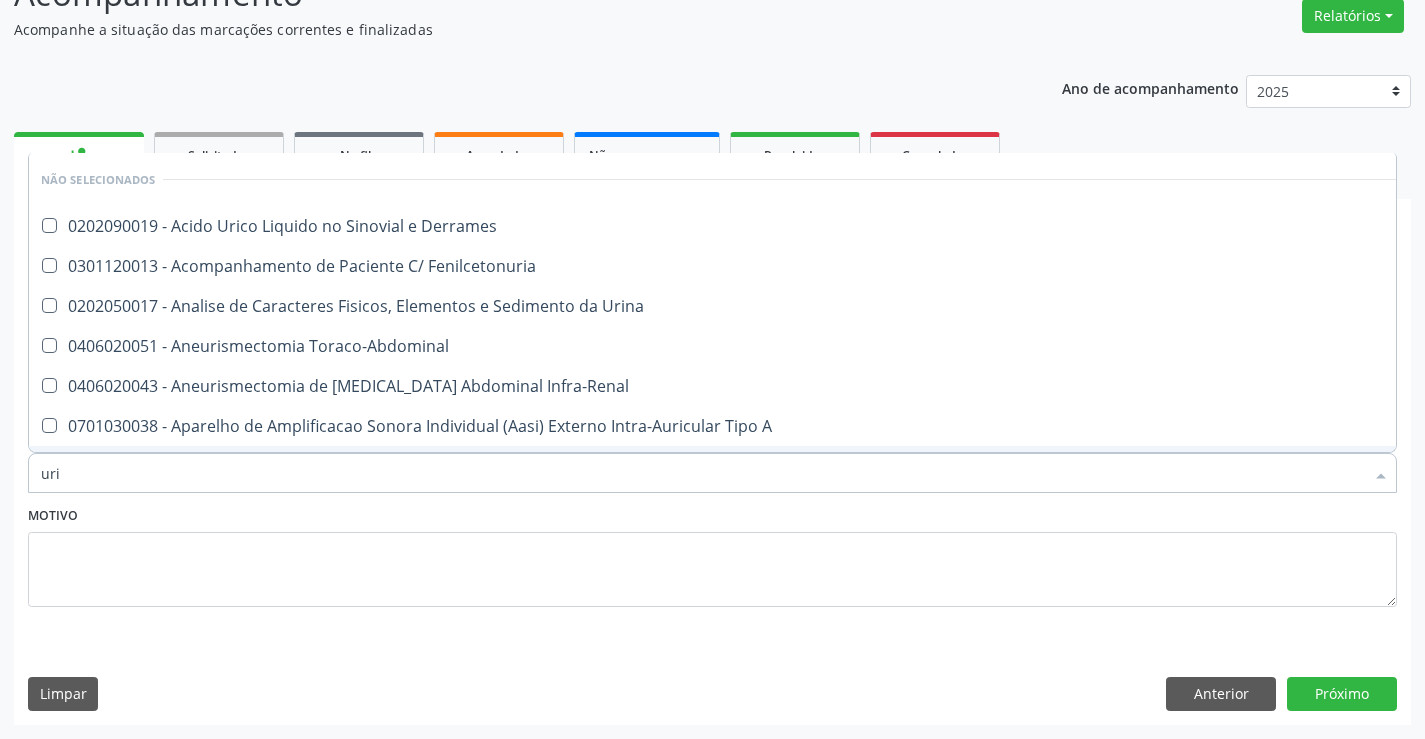 type on "urin" 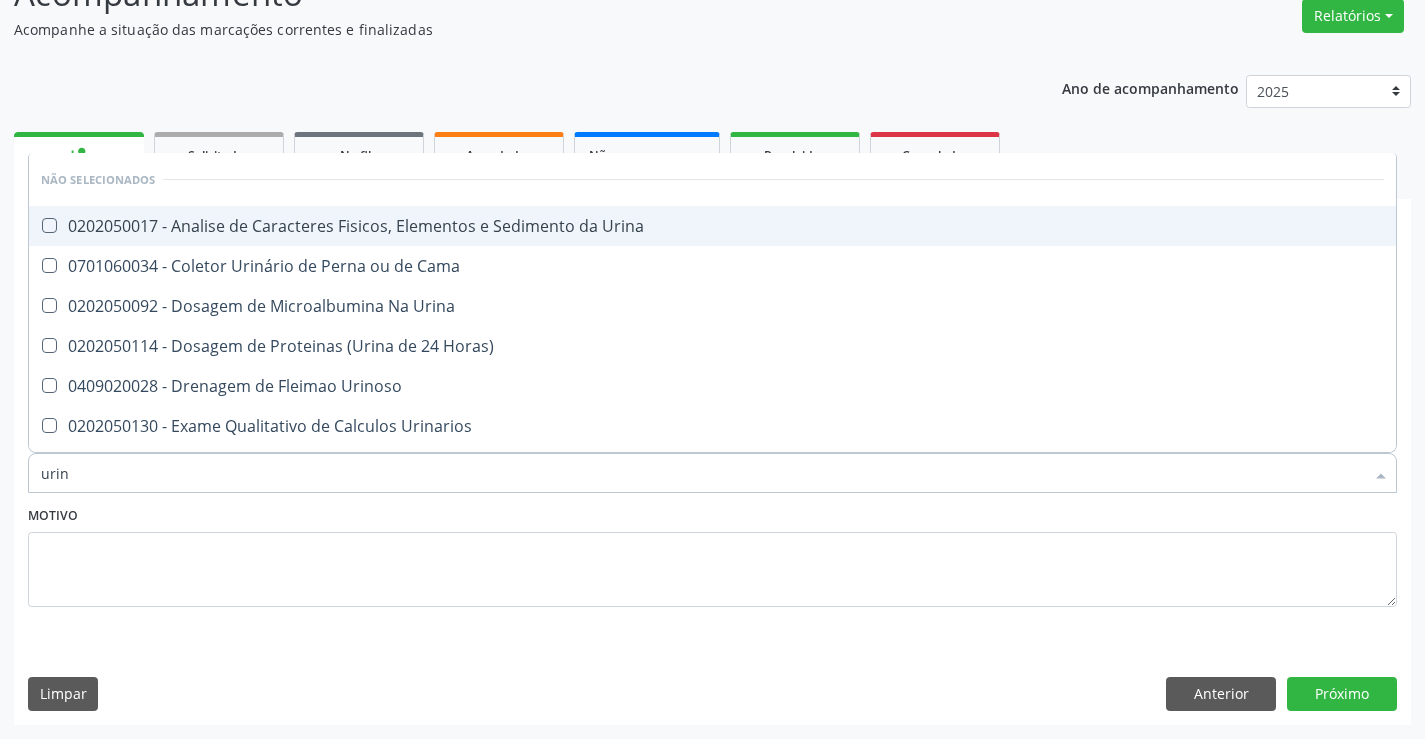 click on "0202050017 - Analise de Caracteres Fisicos, Elementos e Sedimento da Urina" at bounding box center (712, 226) 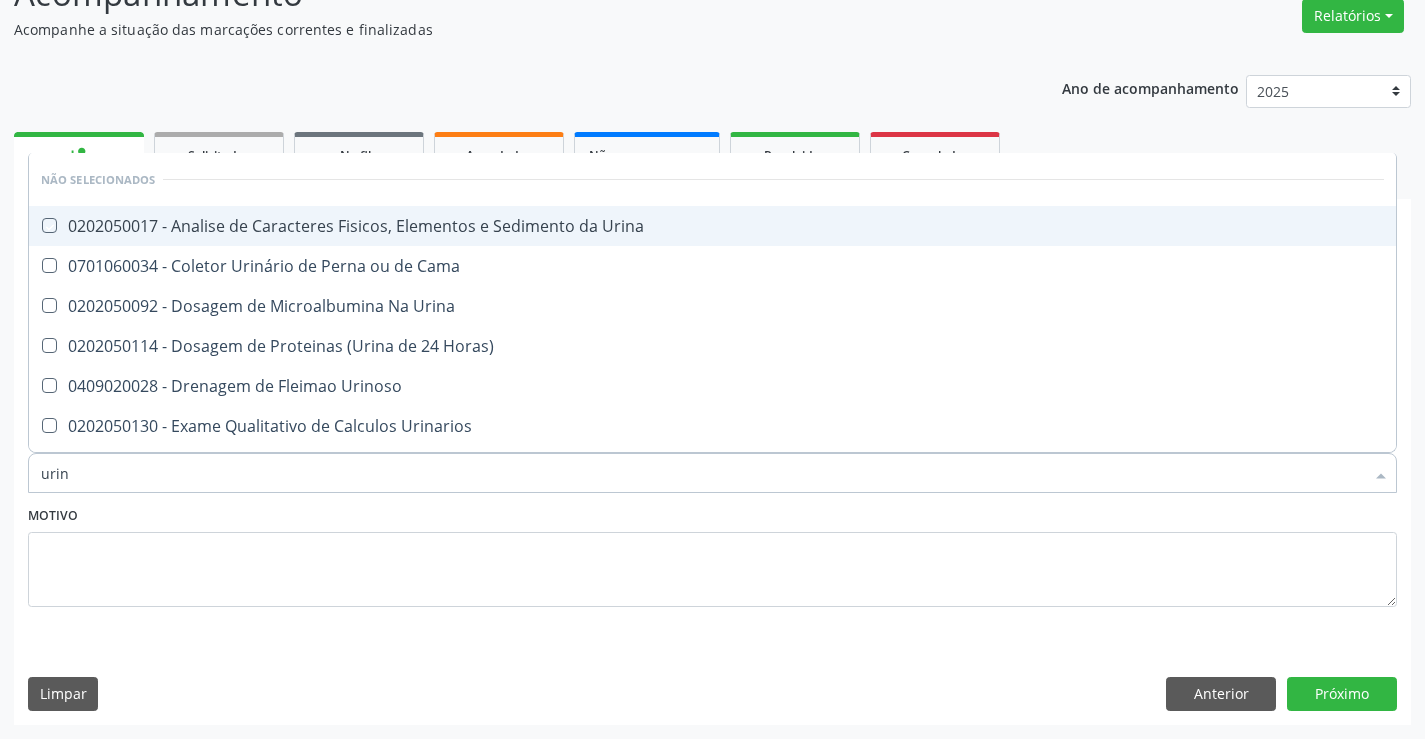 checkbox on "true" 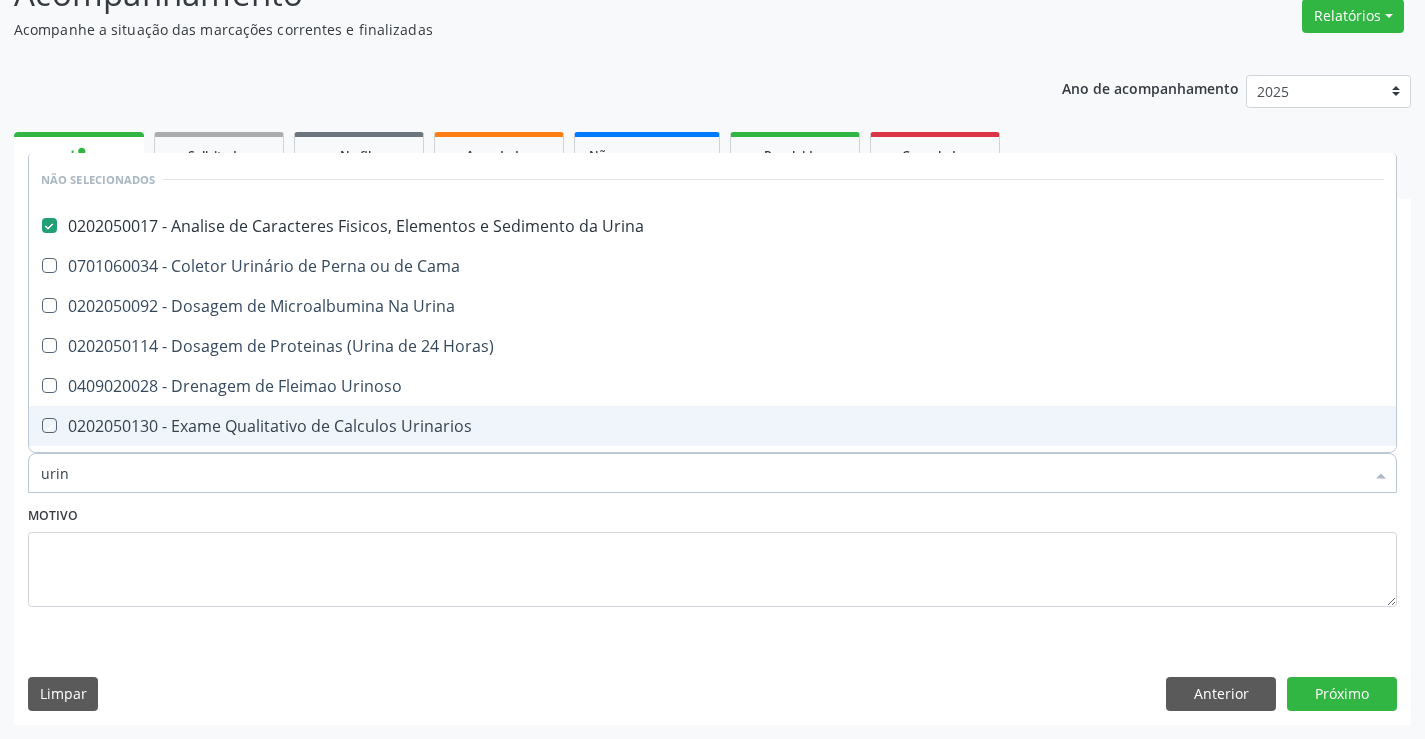 click on "Motivo" at bounding box center [712, 554] 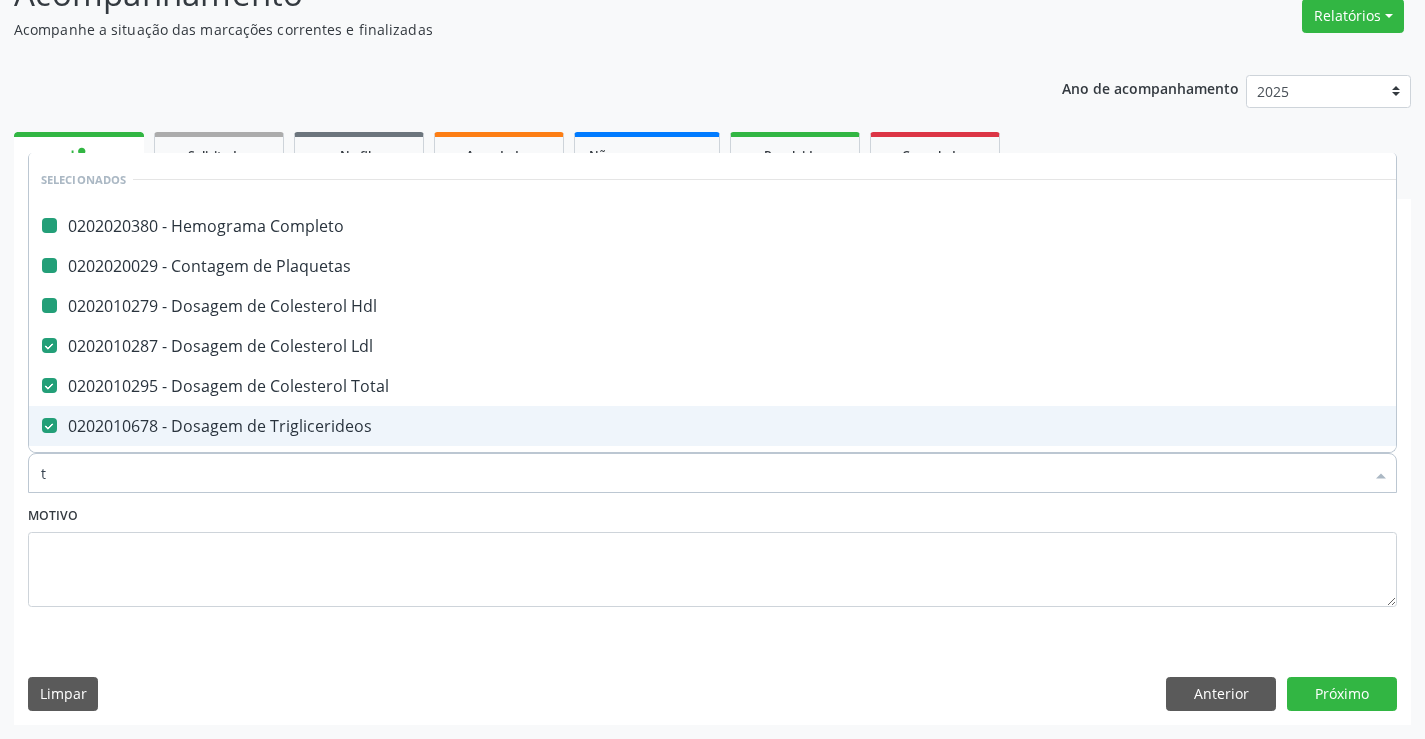 type on "tg" 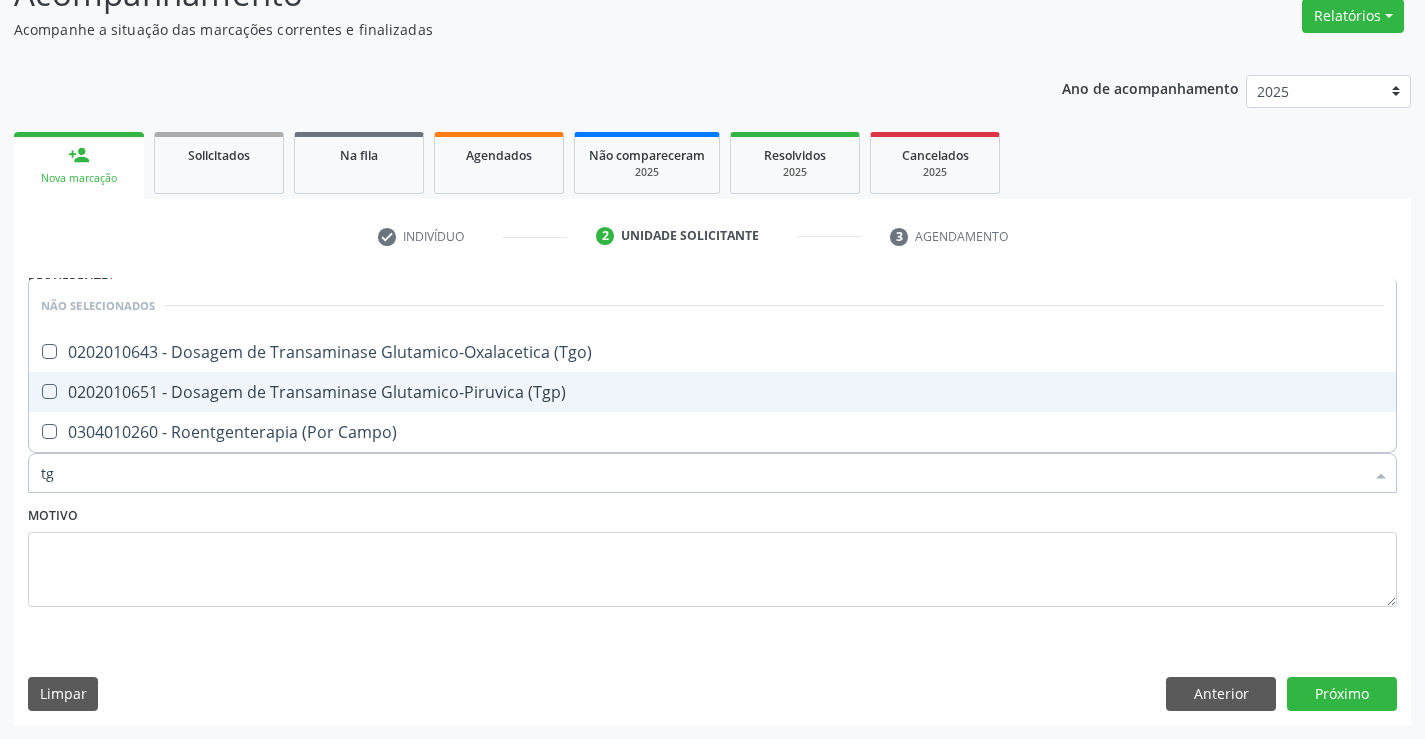 click on "0202010651 - Dosagem de Transaminase Glutamico-Piruvica (Tgp)" at bounding box center [712, 392] 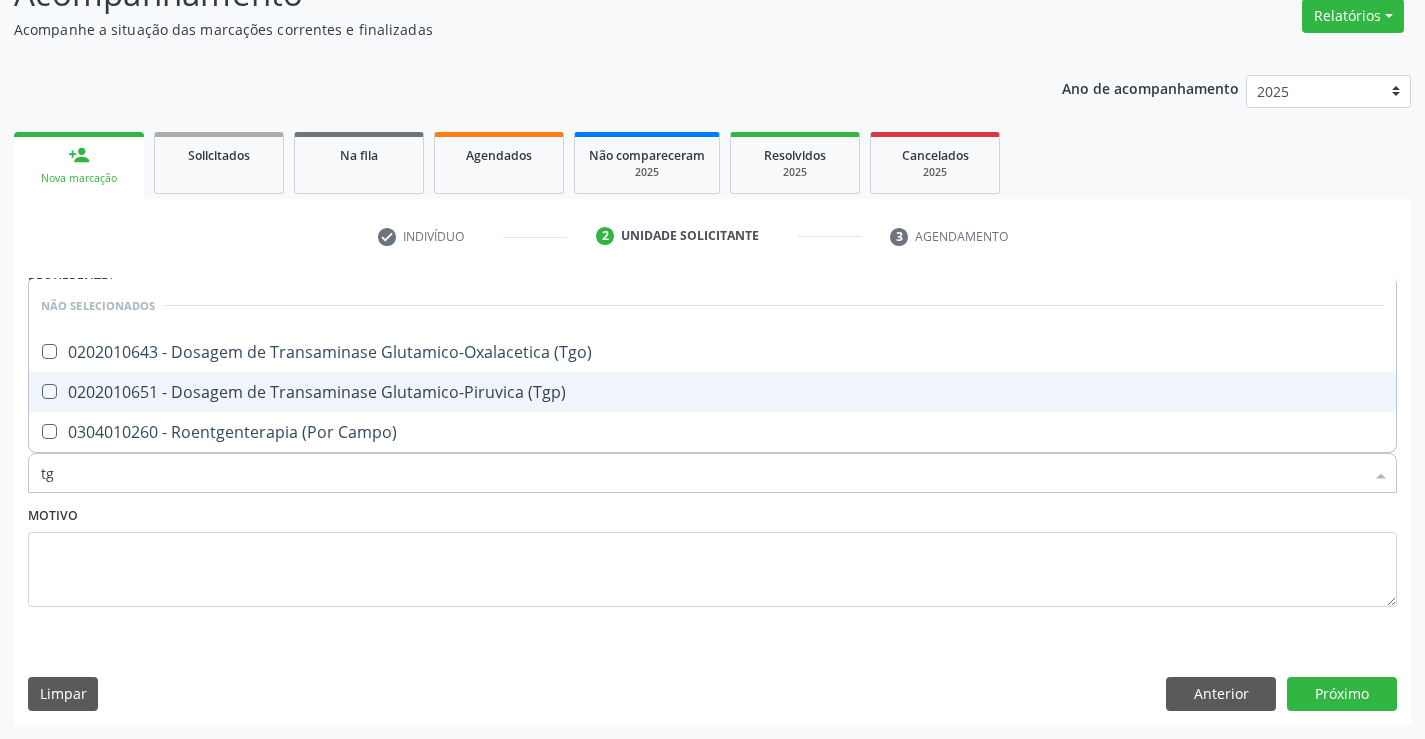 checkbox on "true" 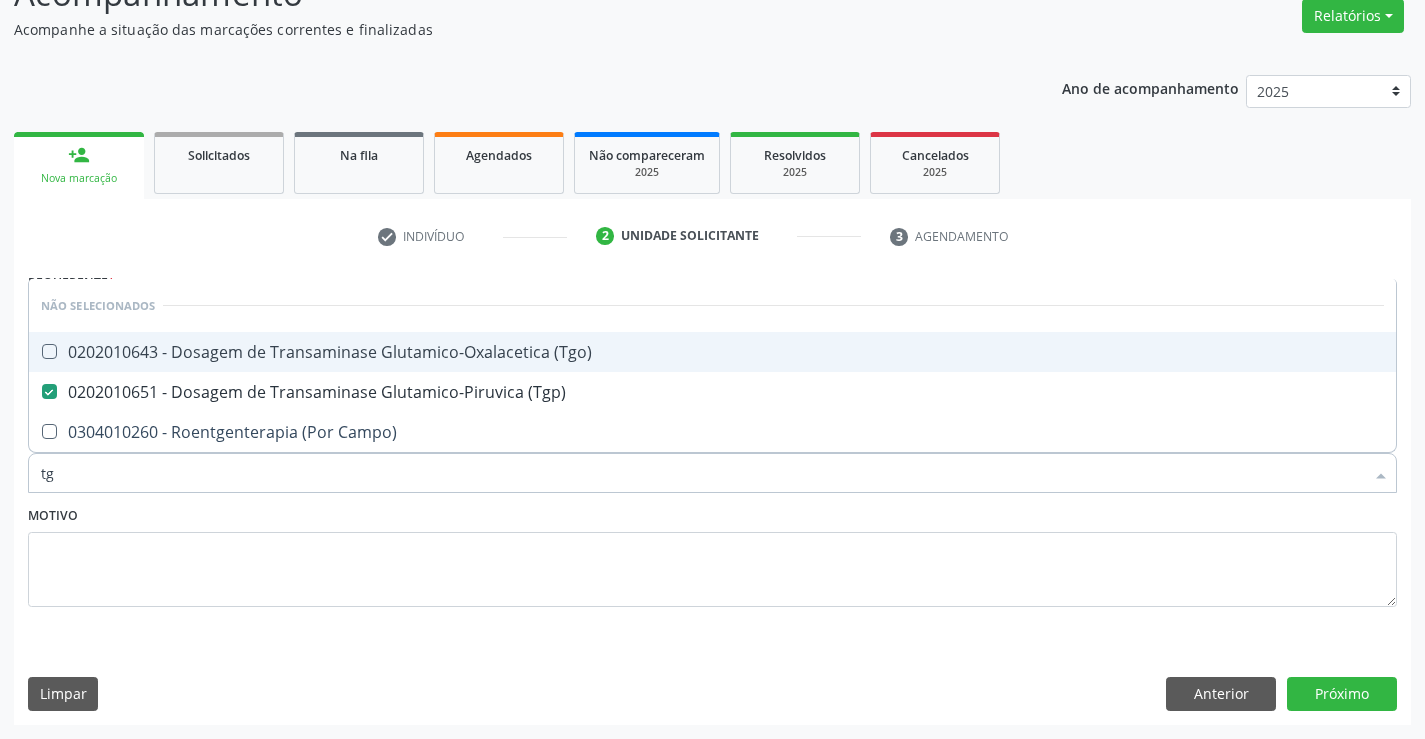click on "0202010643 - Dosagem de Transaminase Glutamico-Oxalacetica (Tgo)" at bounding box center (712, 352) 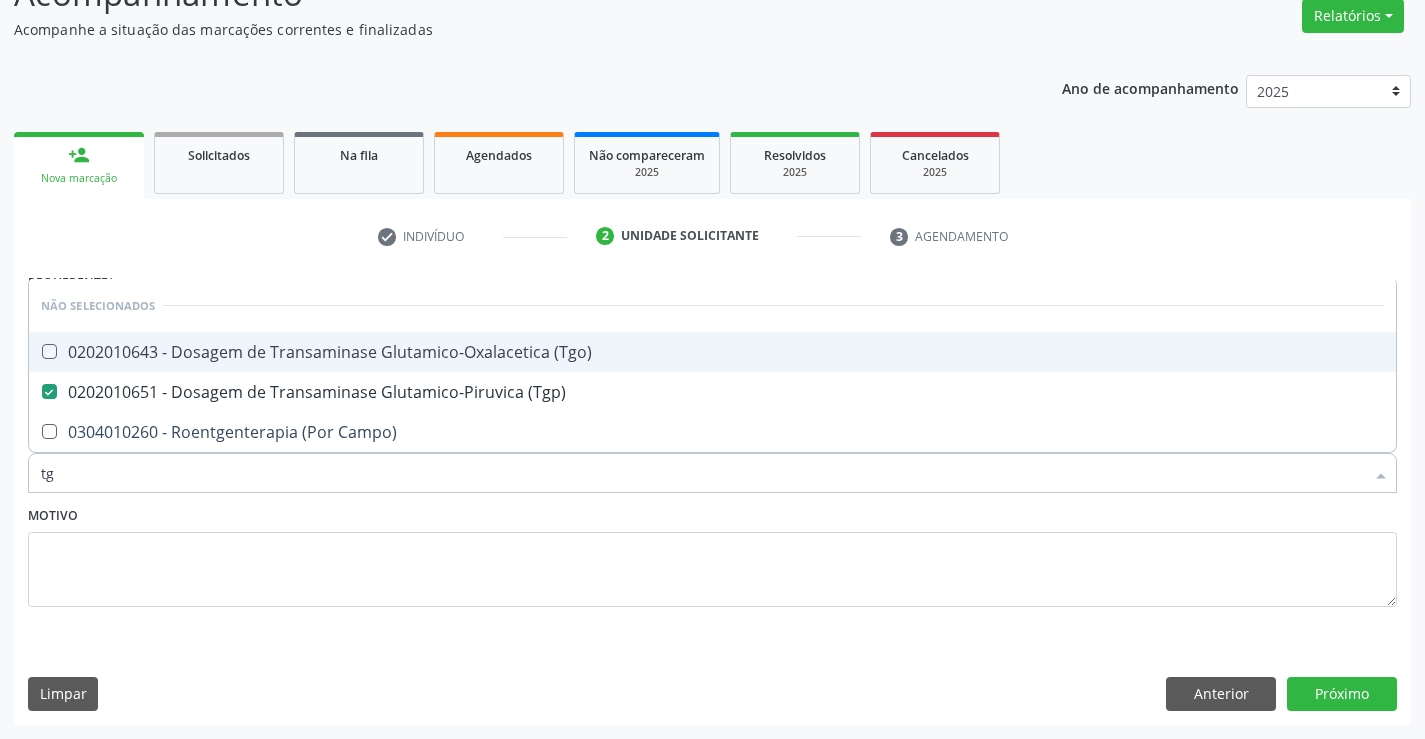 checkbox on "true" 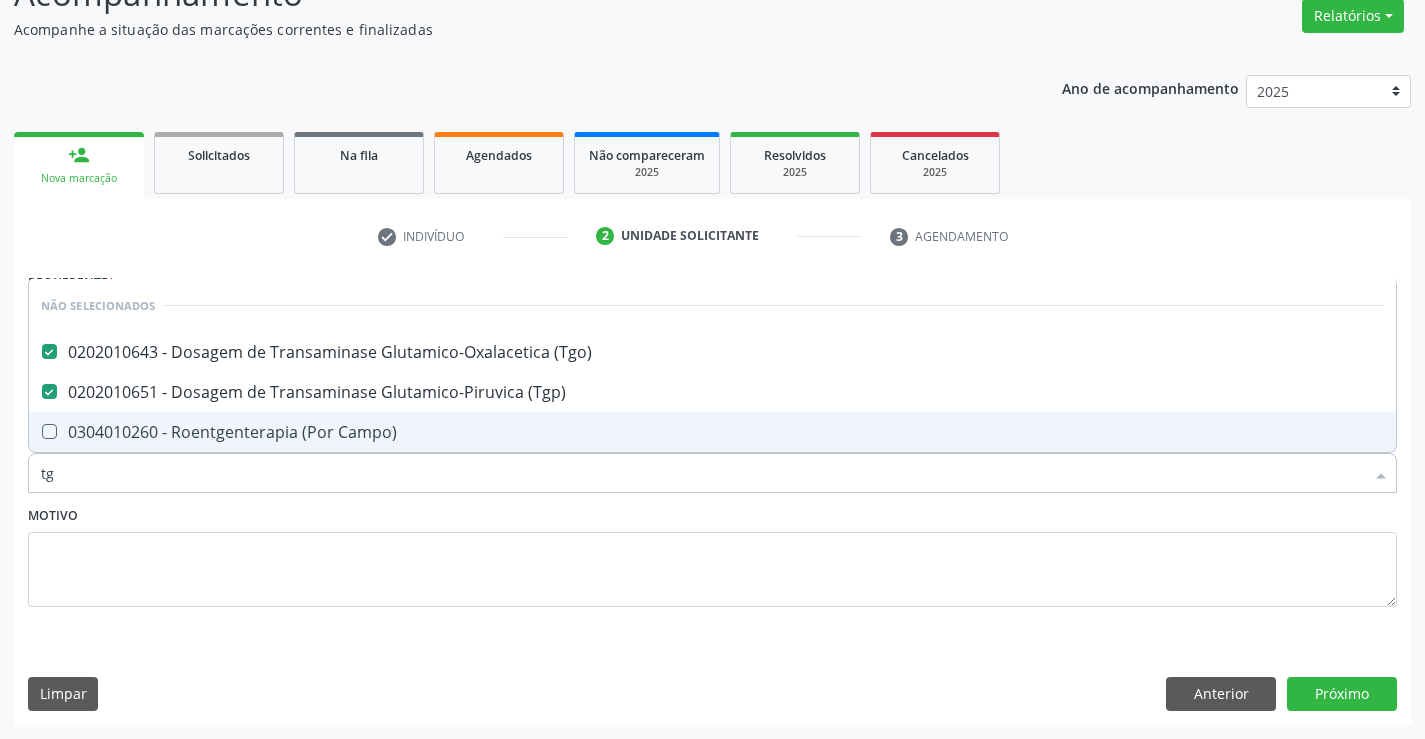 click on "Motivo" at bounding box center [712, 554] 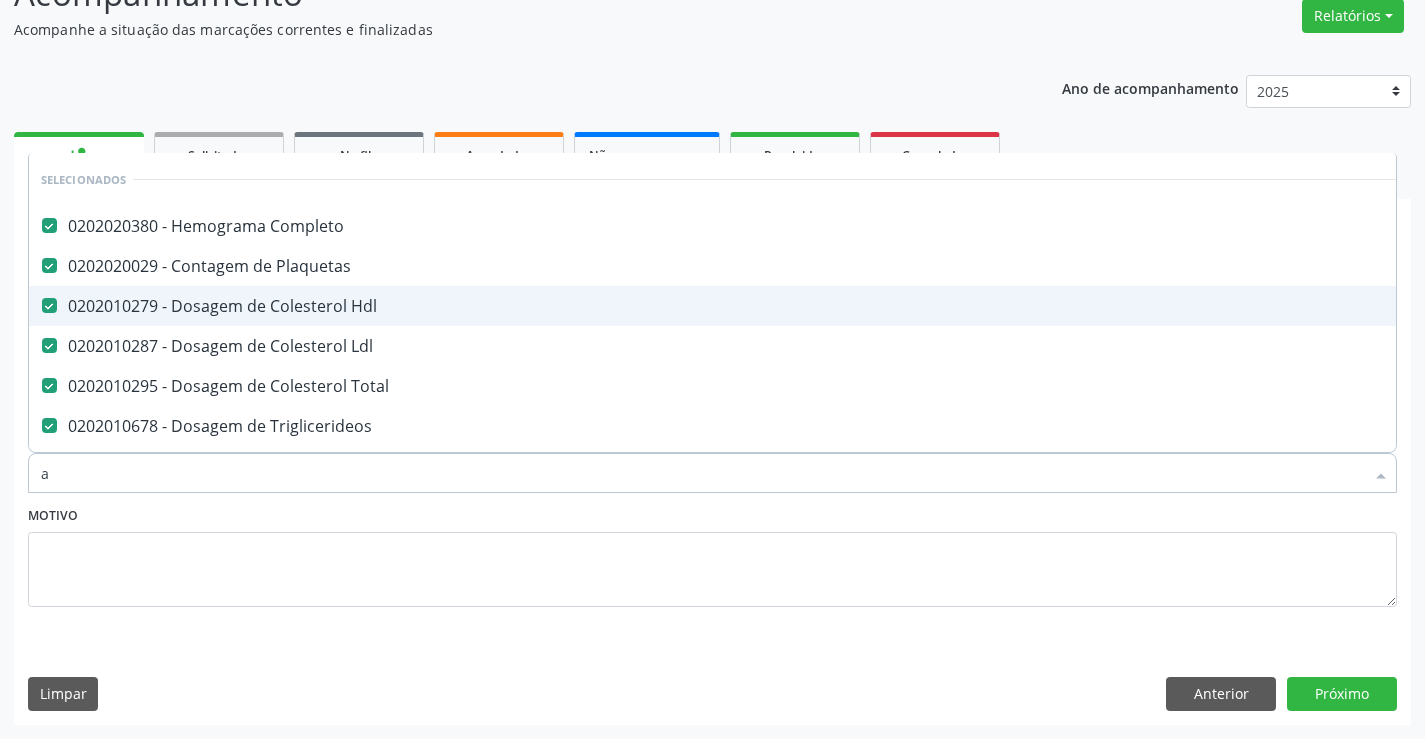 type on "ac" 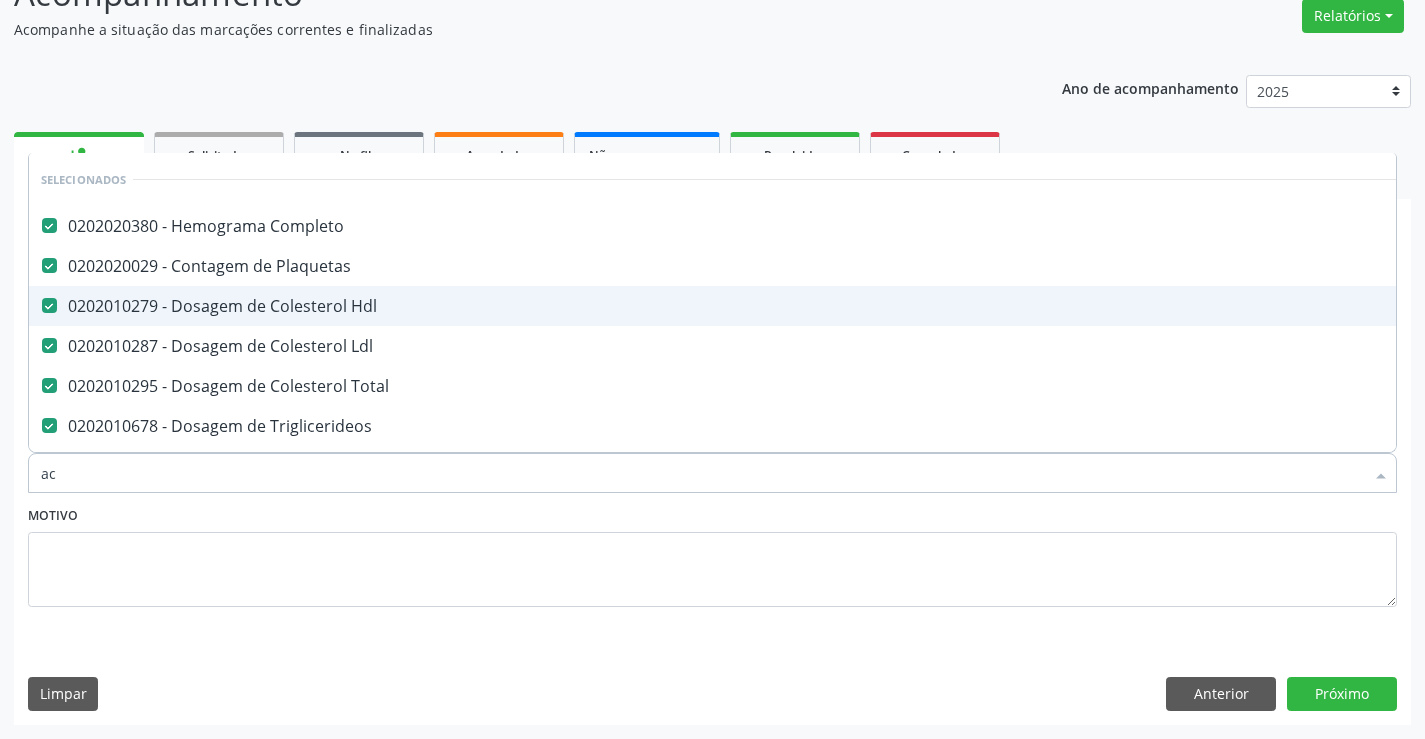 checkbox on "false" 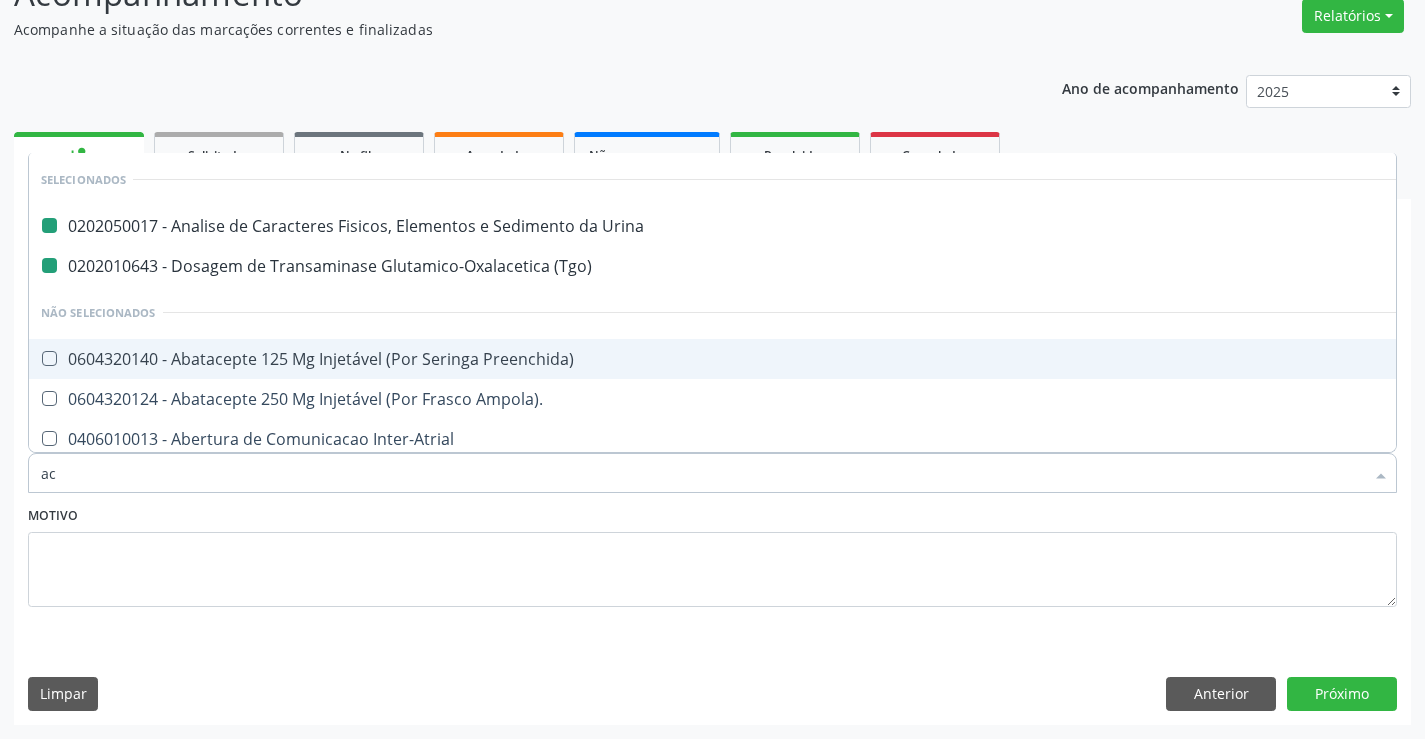 type on "aci" 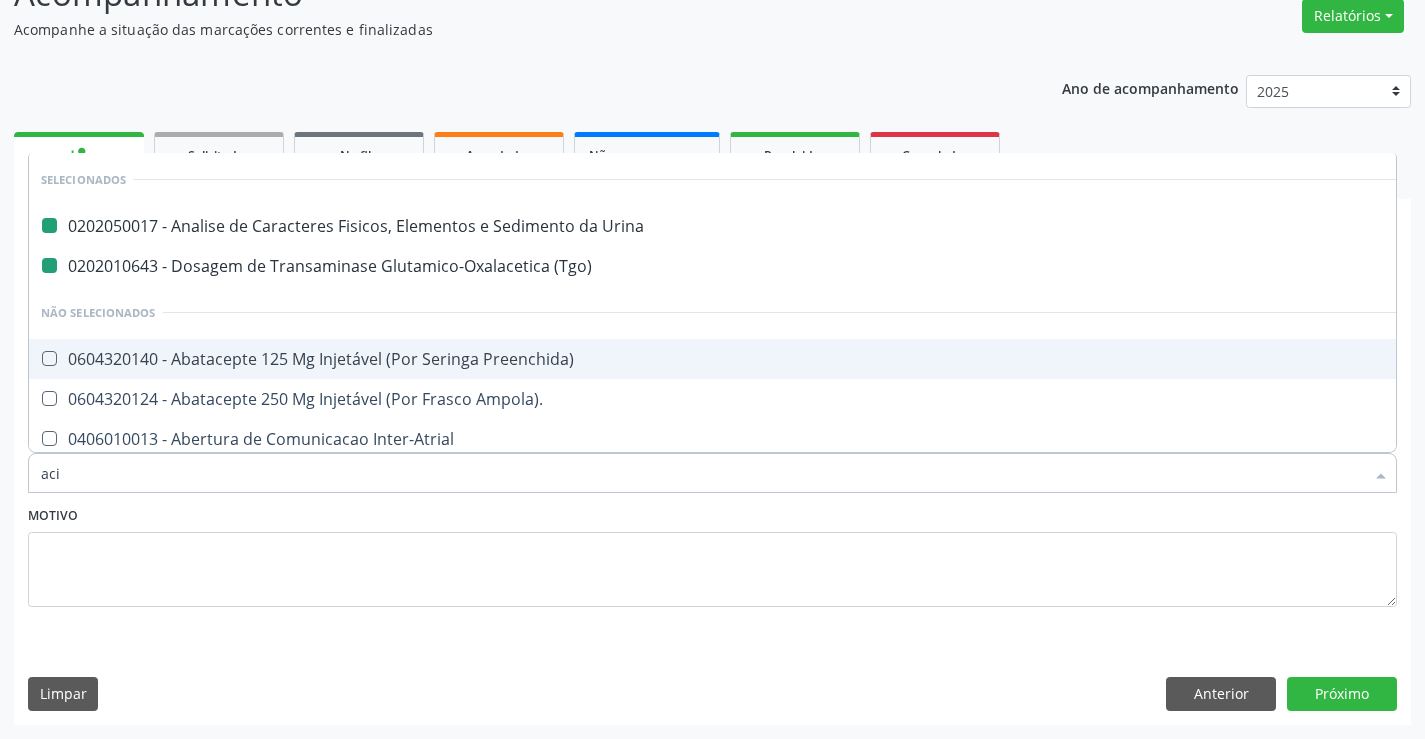 checkbox on "false" 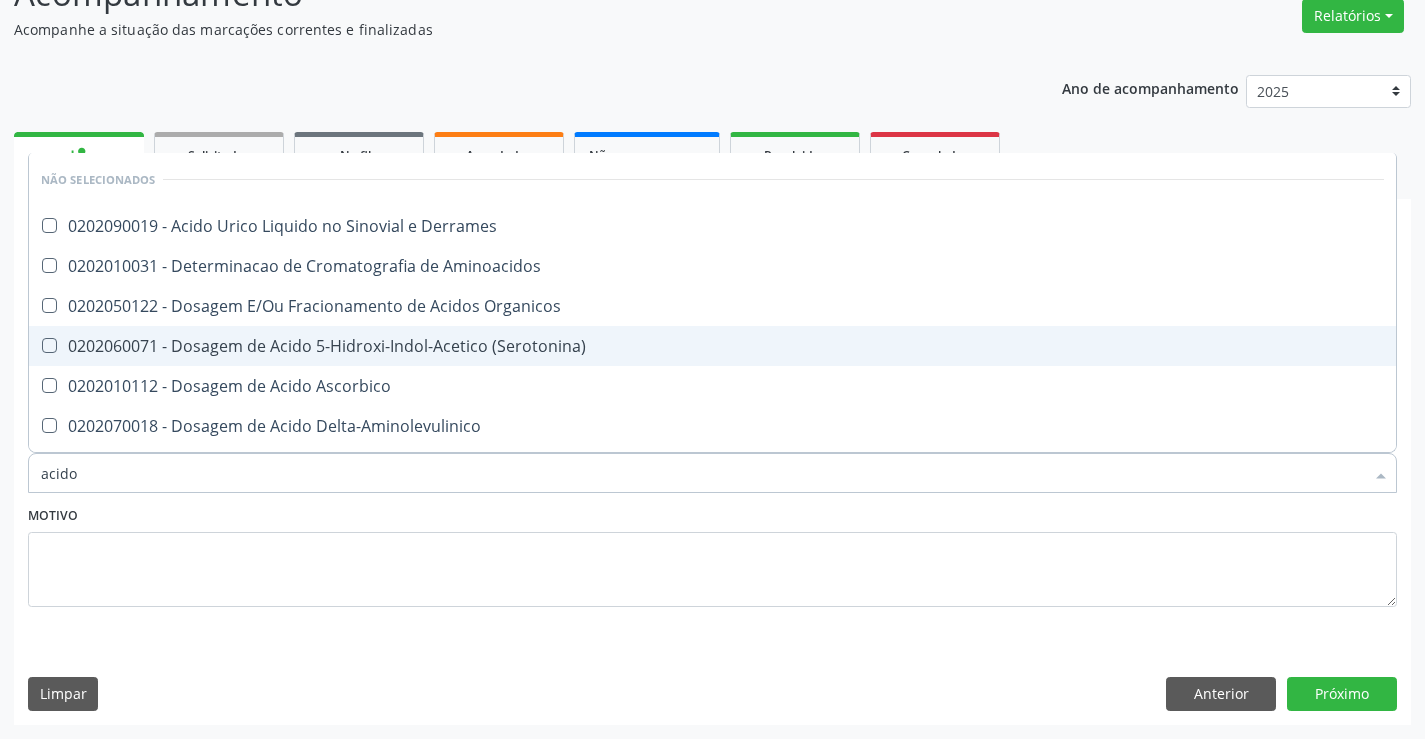 type on "acido u" 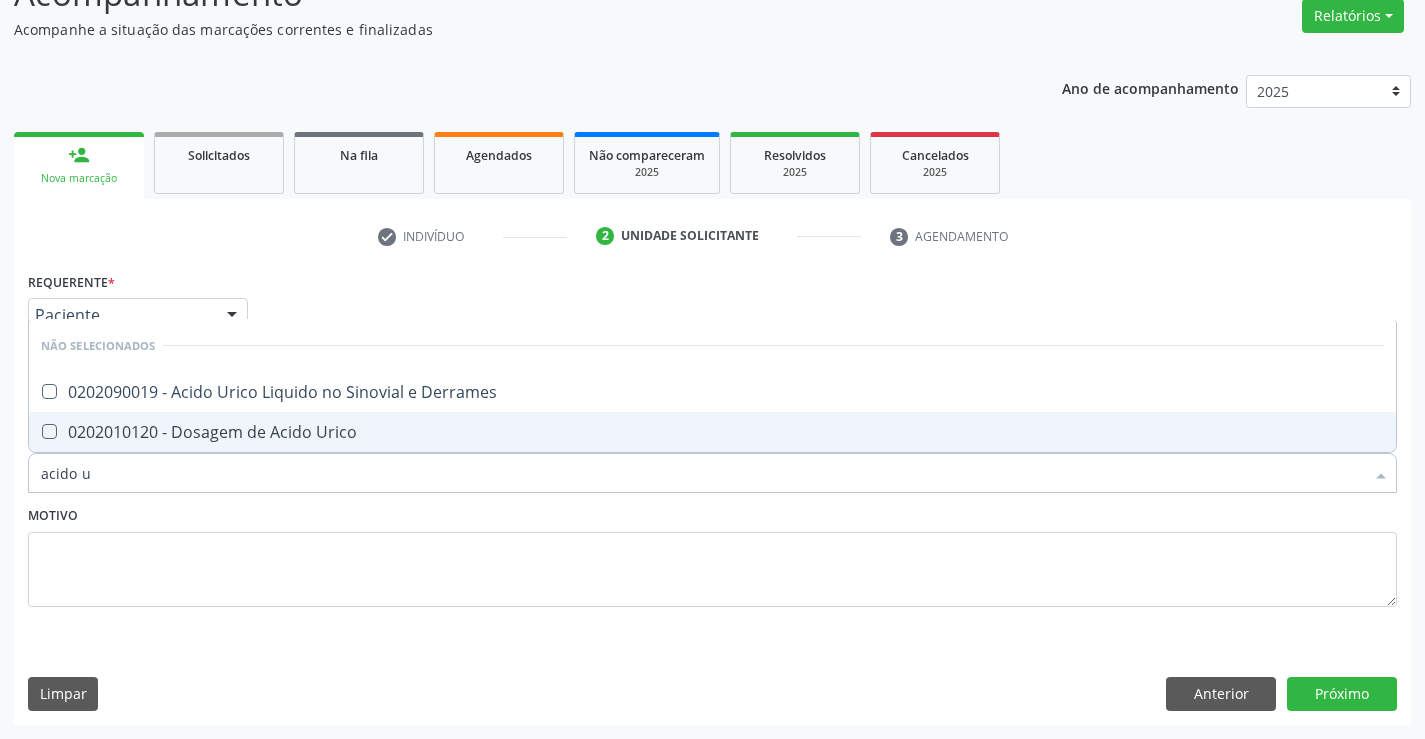 click on "0202010120 - Dosagem de Acido Urico" at bounding box center (712, 432) 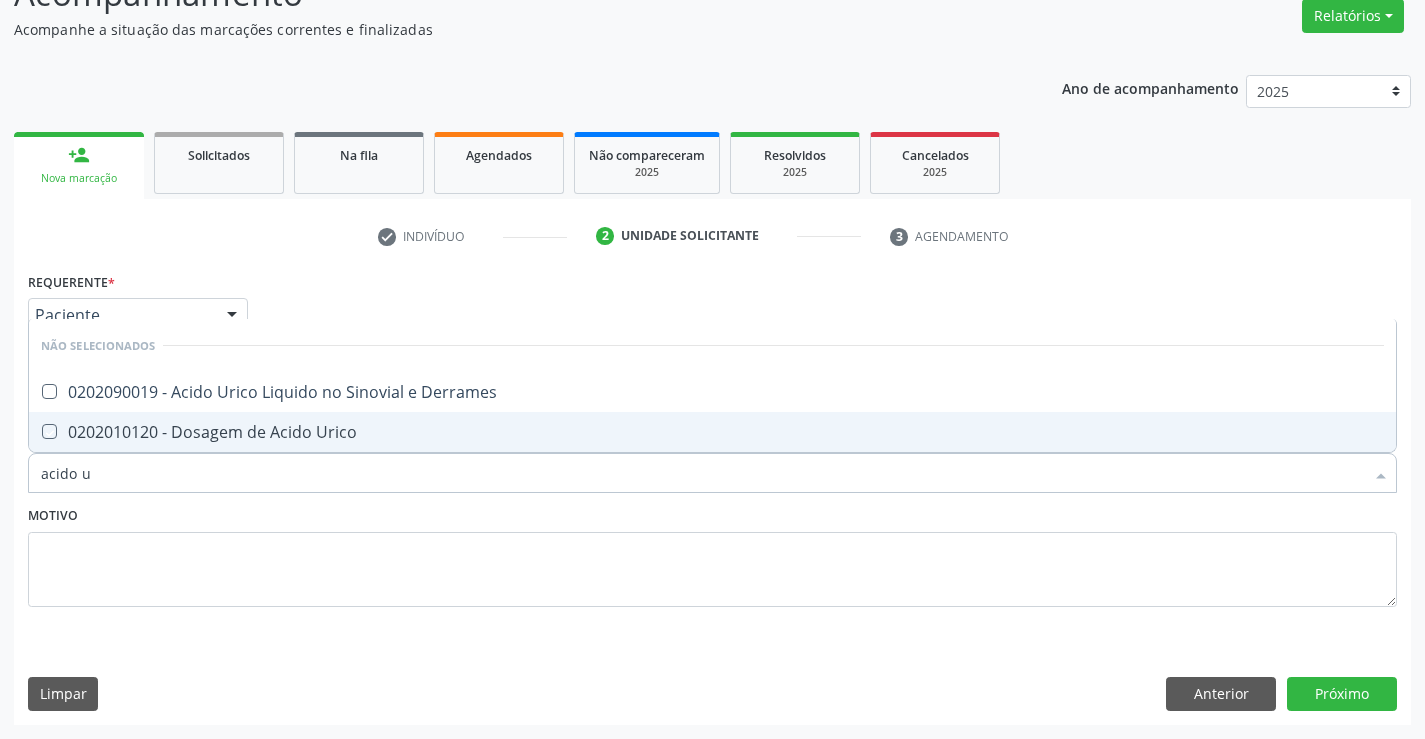 checkbox on "true" 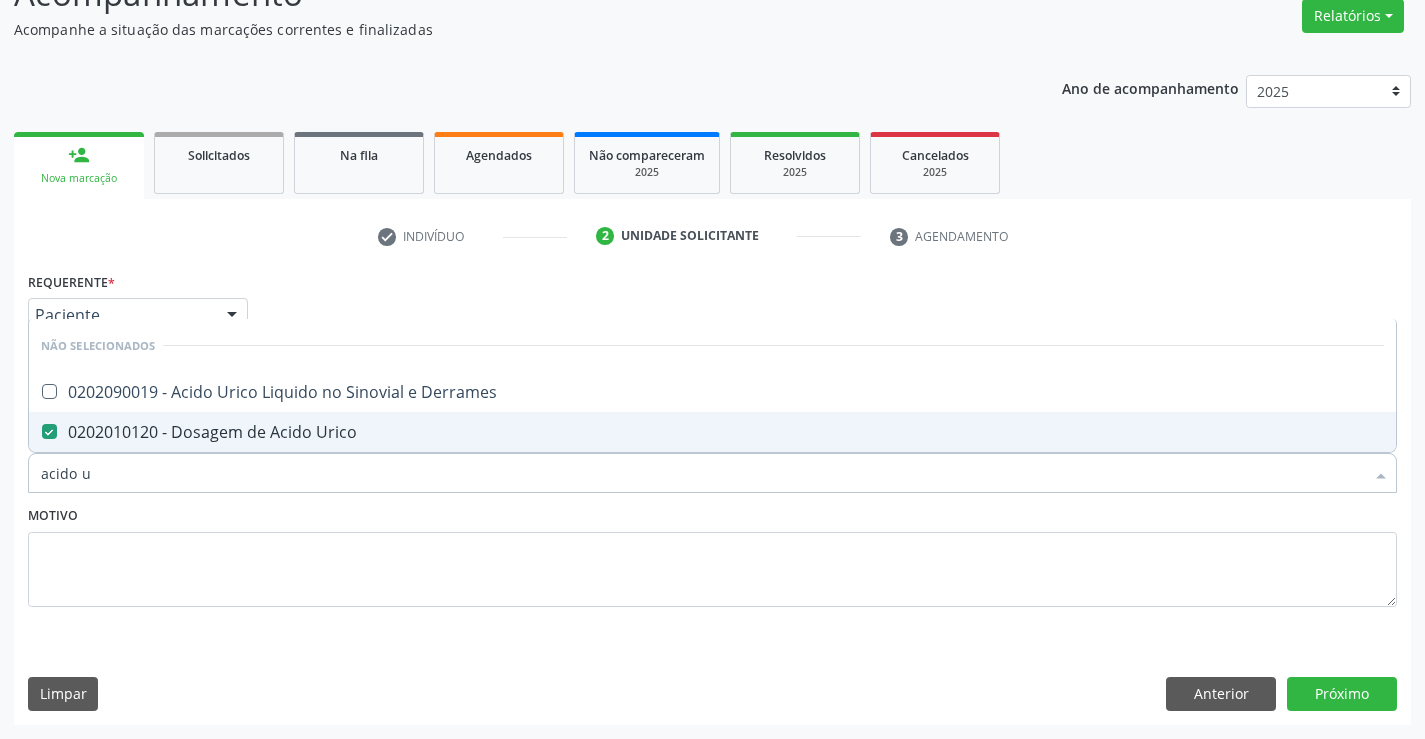 click on "Motivo" at bounding box center (712, 554) 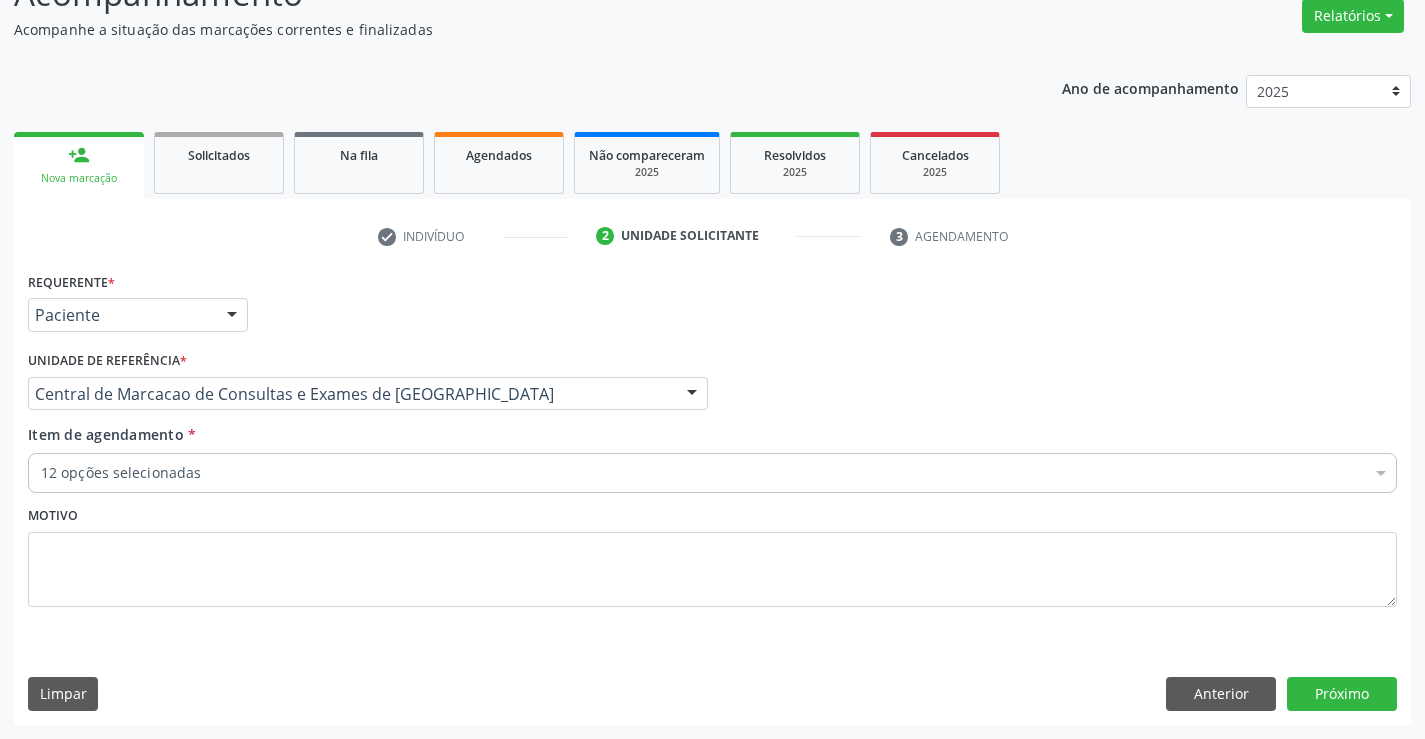 click on "12 opções selecionadas" at bounding box center (712, 473) 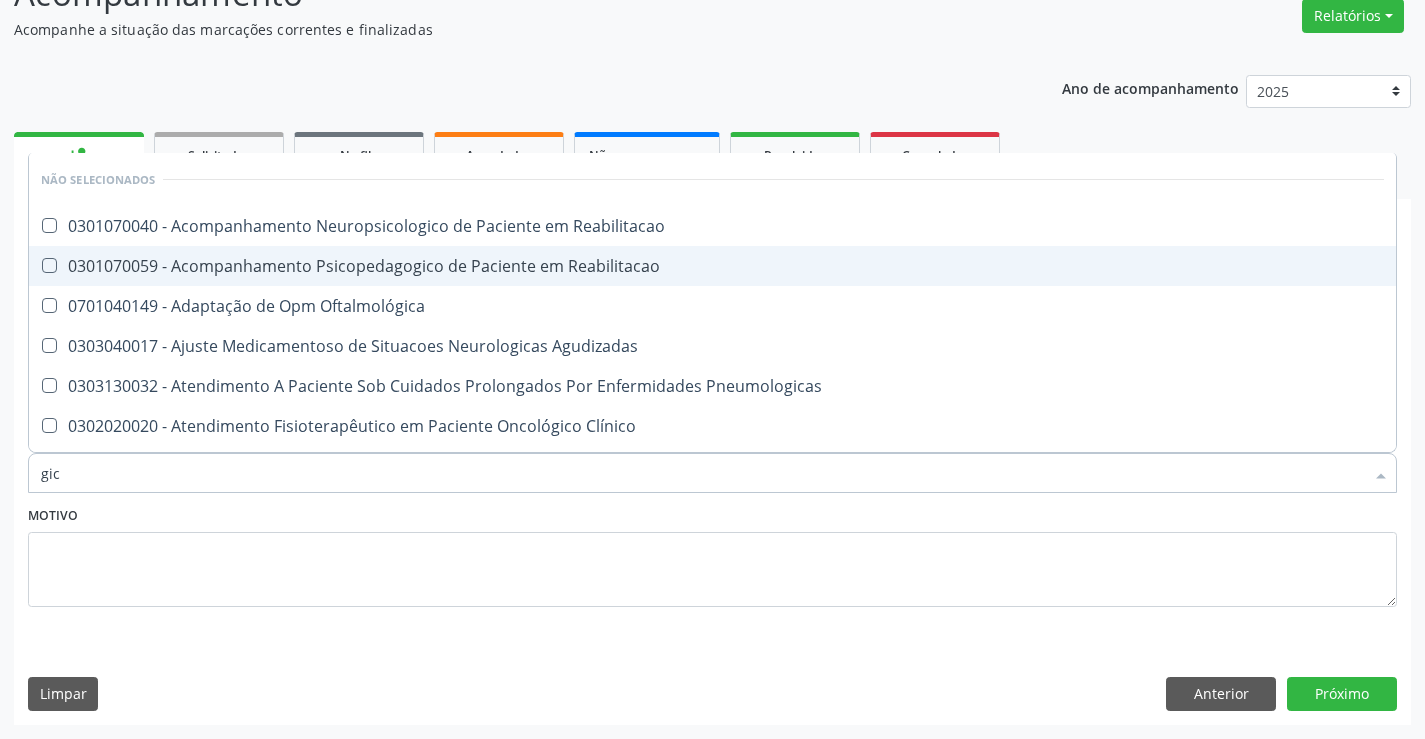type on "gico" 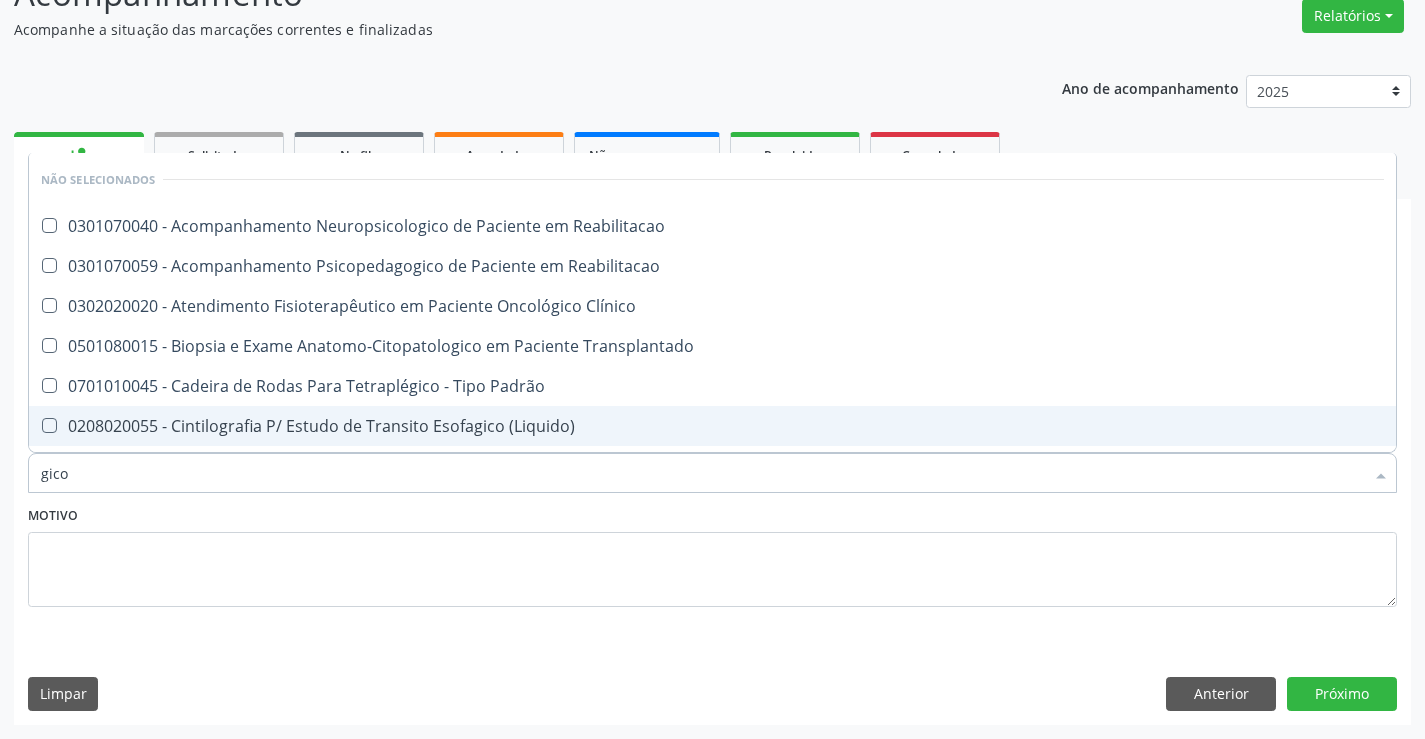 click on "gico" at bounding box center (702, 473) 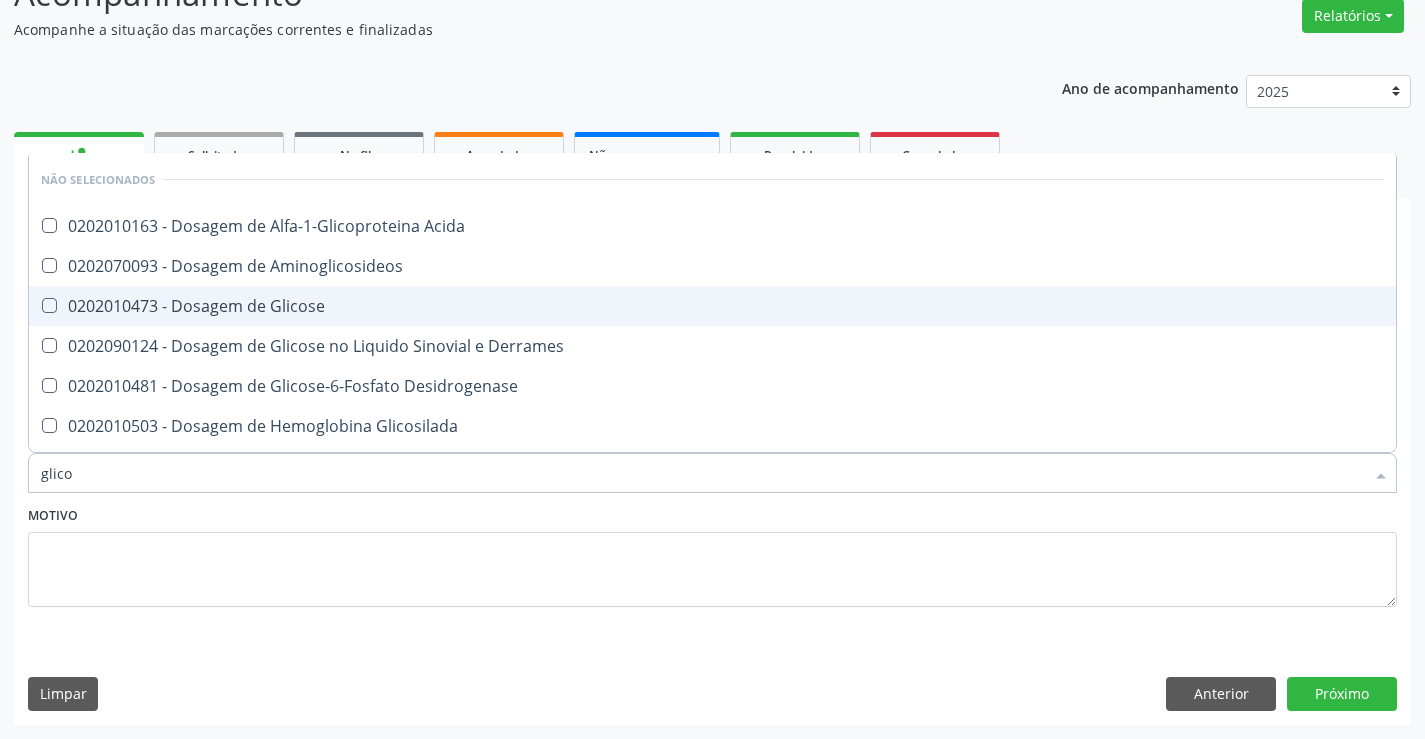 click on "0202010473 - Dosagem de Glicose" at bounding box center (712, 306) 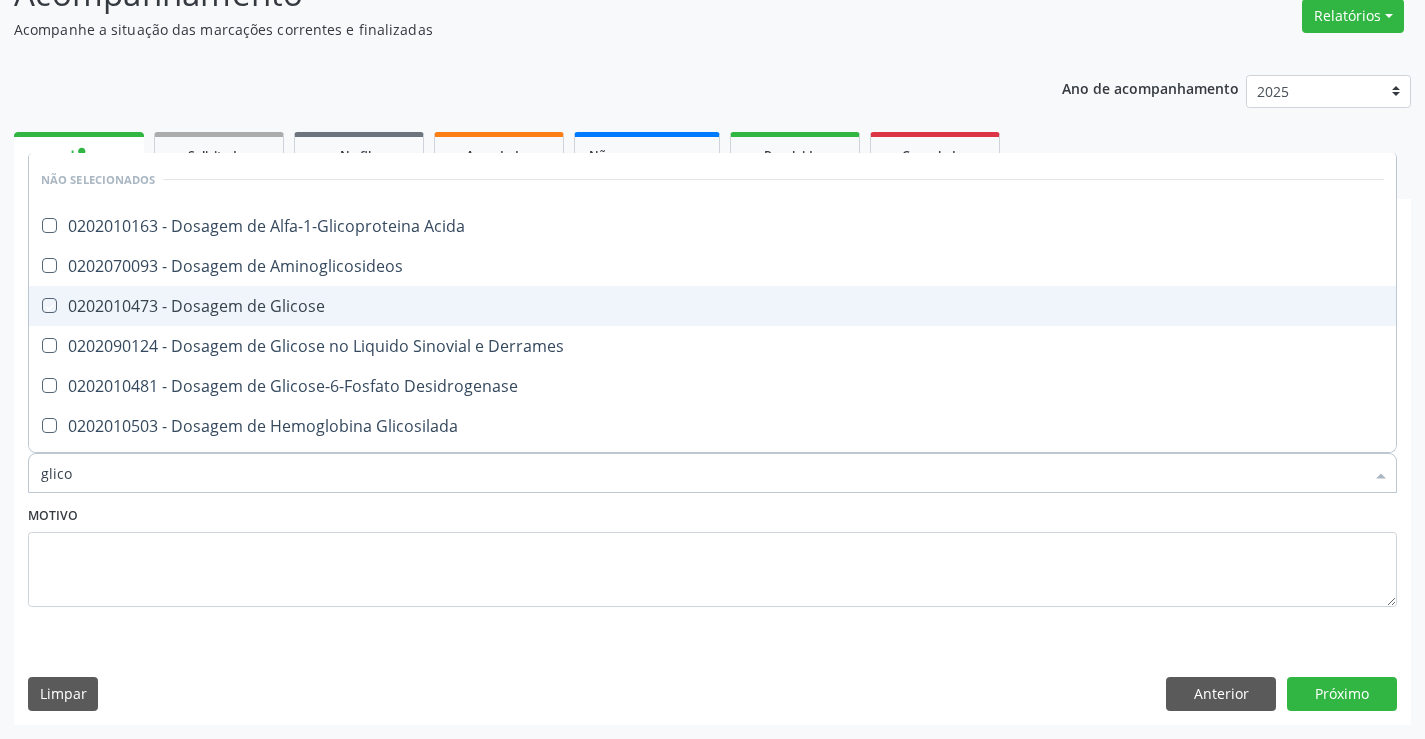 checkbox on "true" 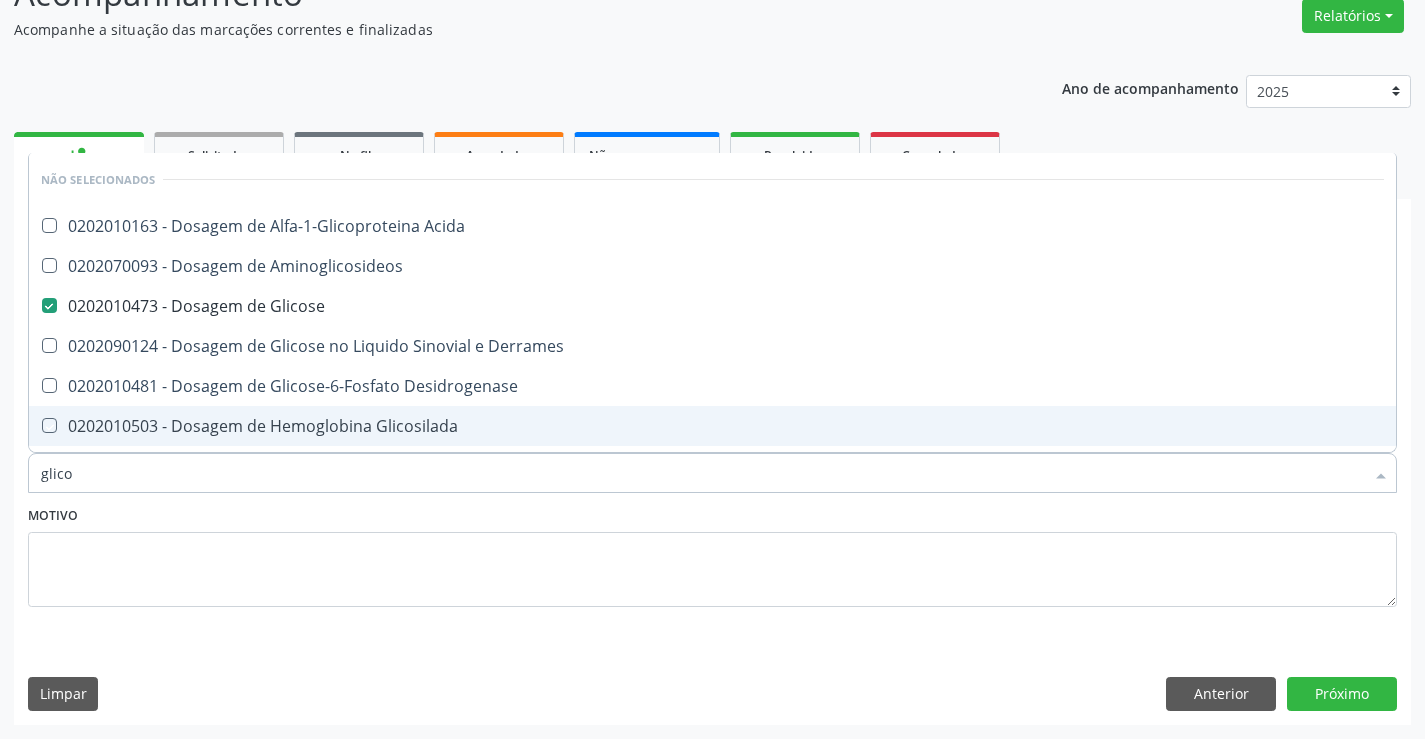 click on "Motivo" at bounding box center (712, 554) 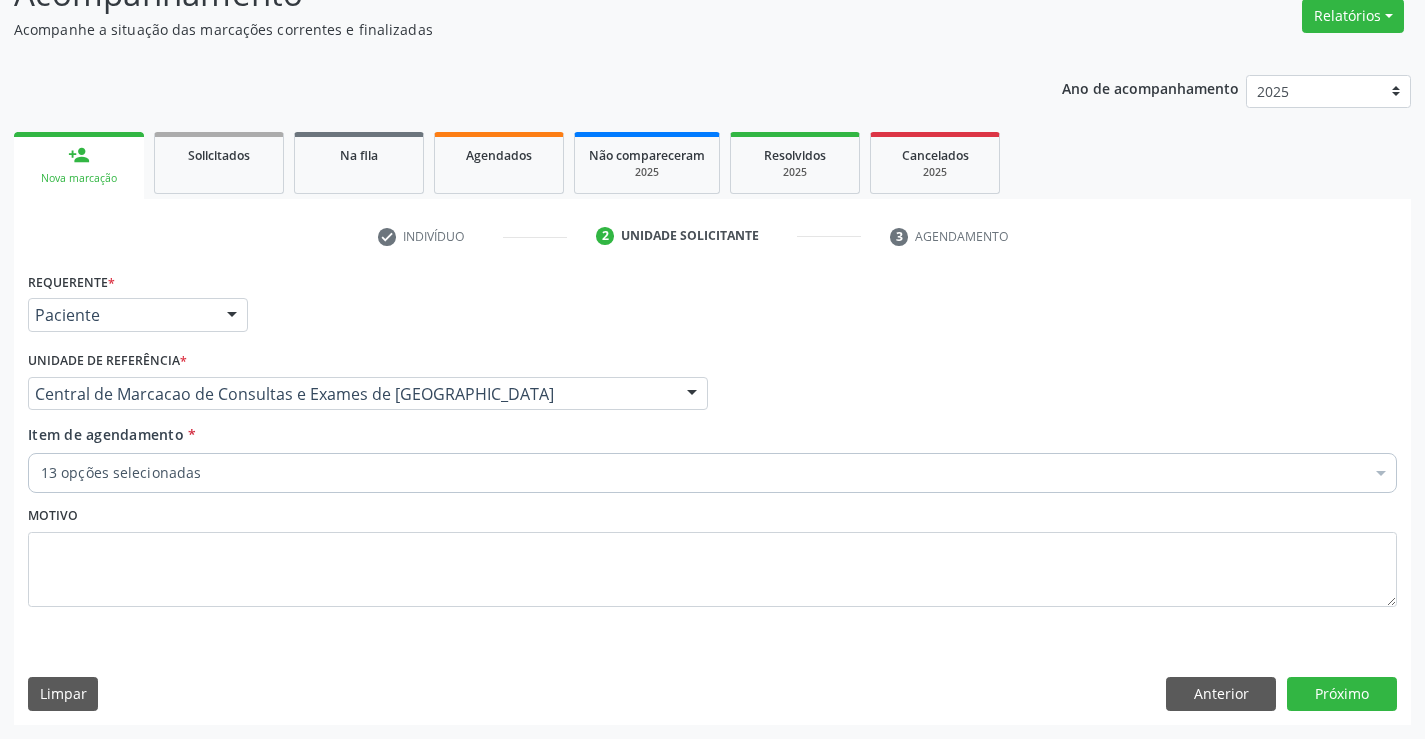 click on "13 opções selecionadas" at bounding box center [712, 473] 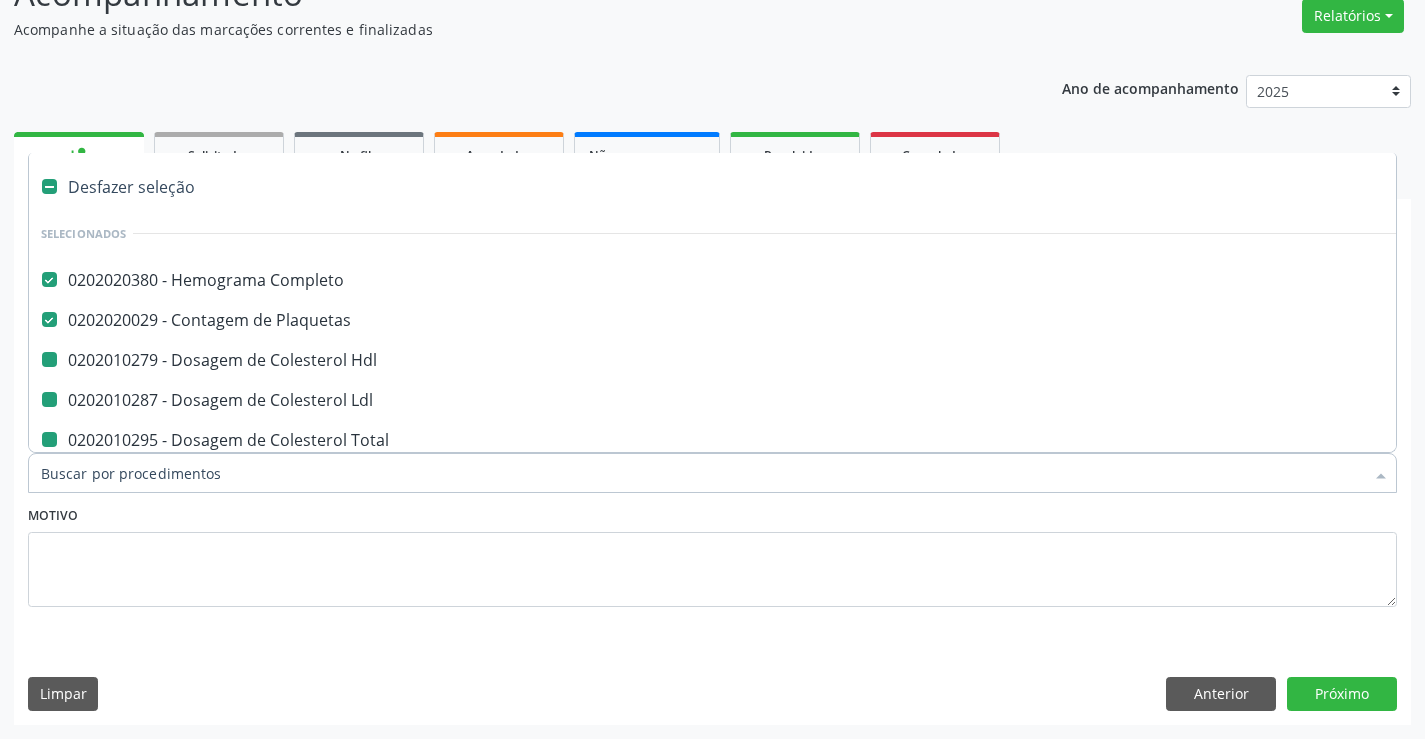 type on "f" 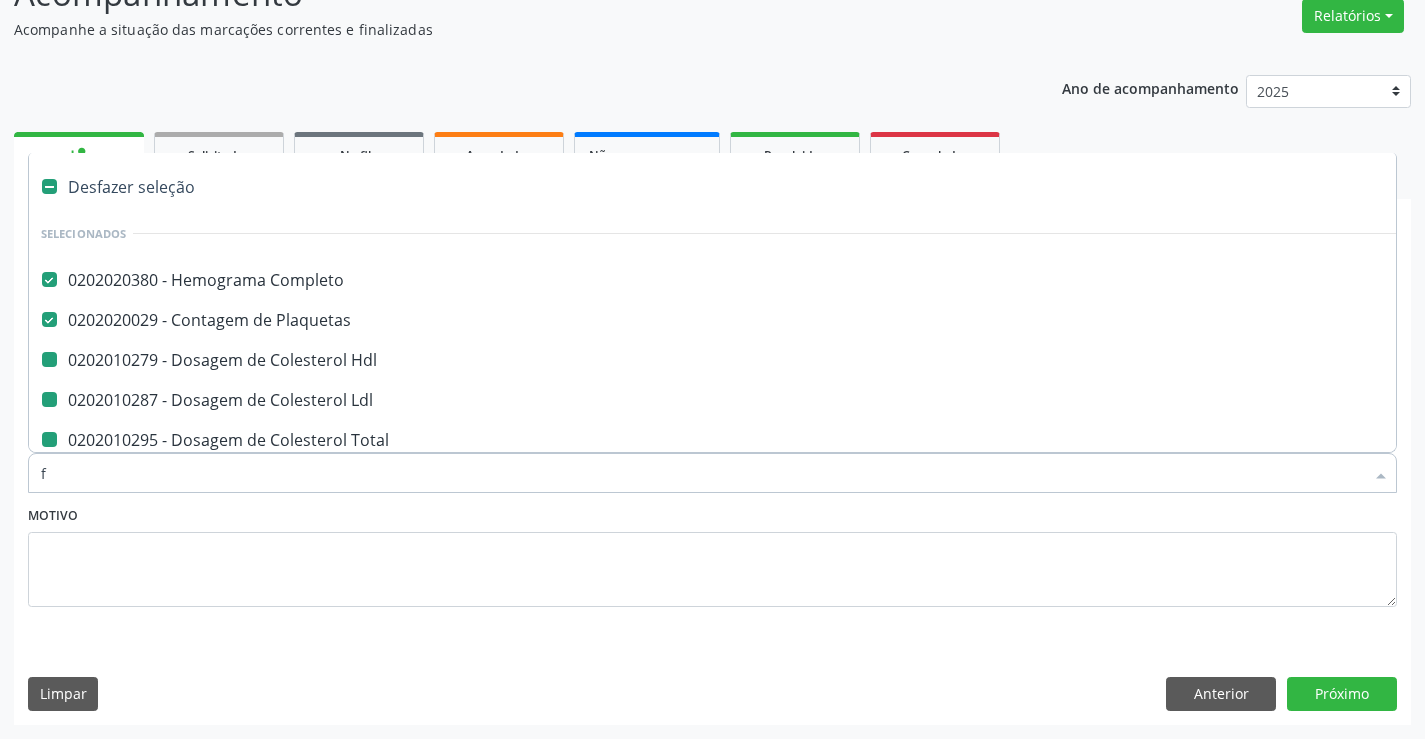 checkbox on "false" 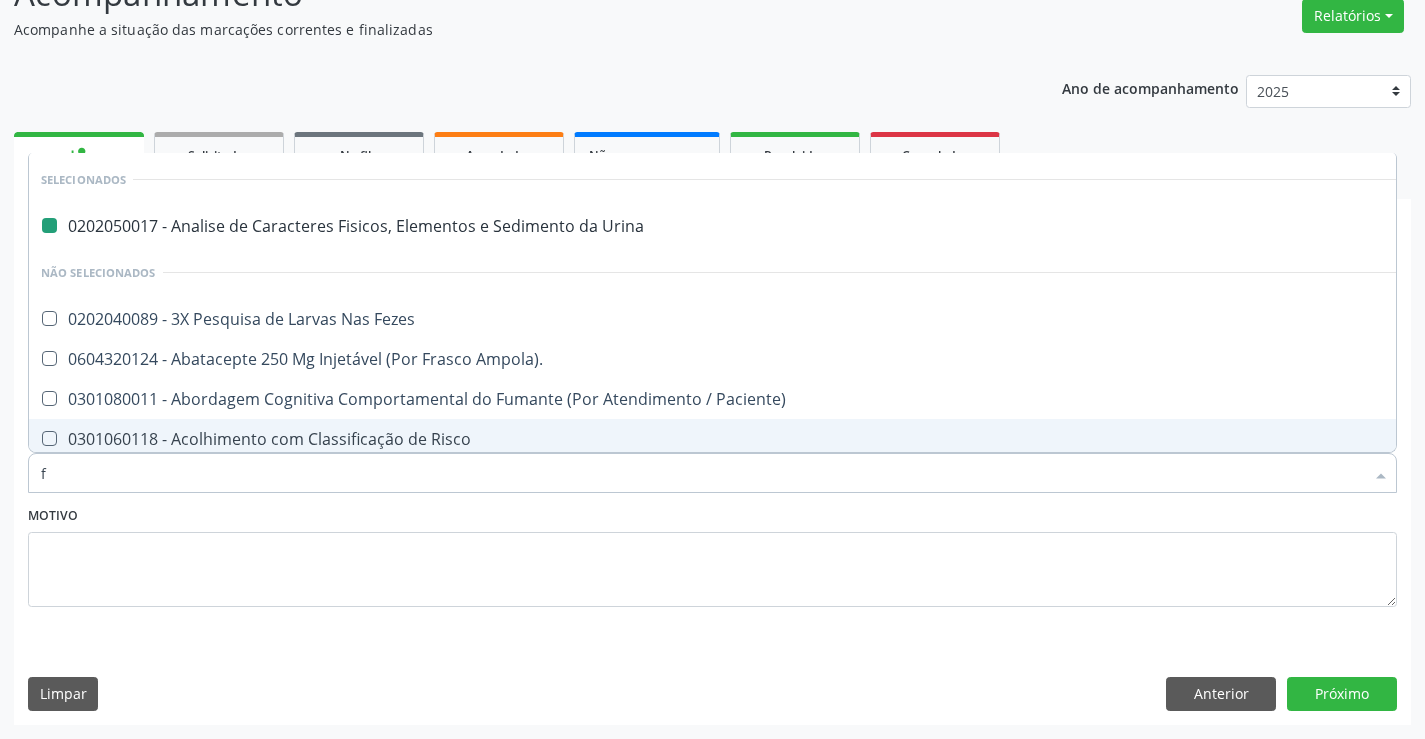 type on "fe" 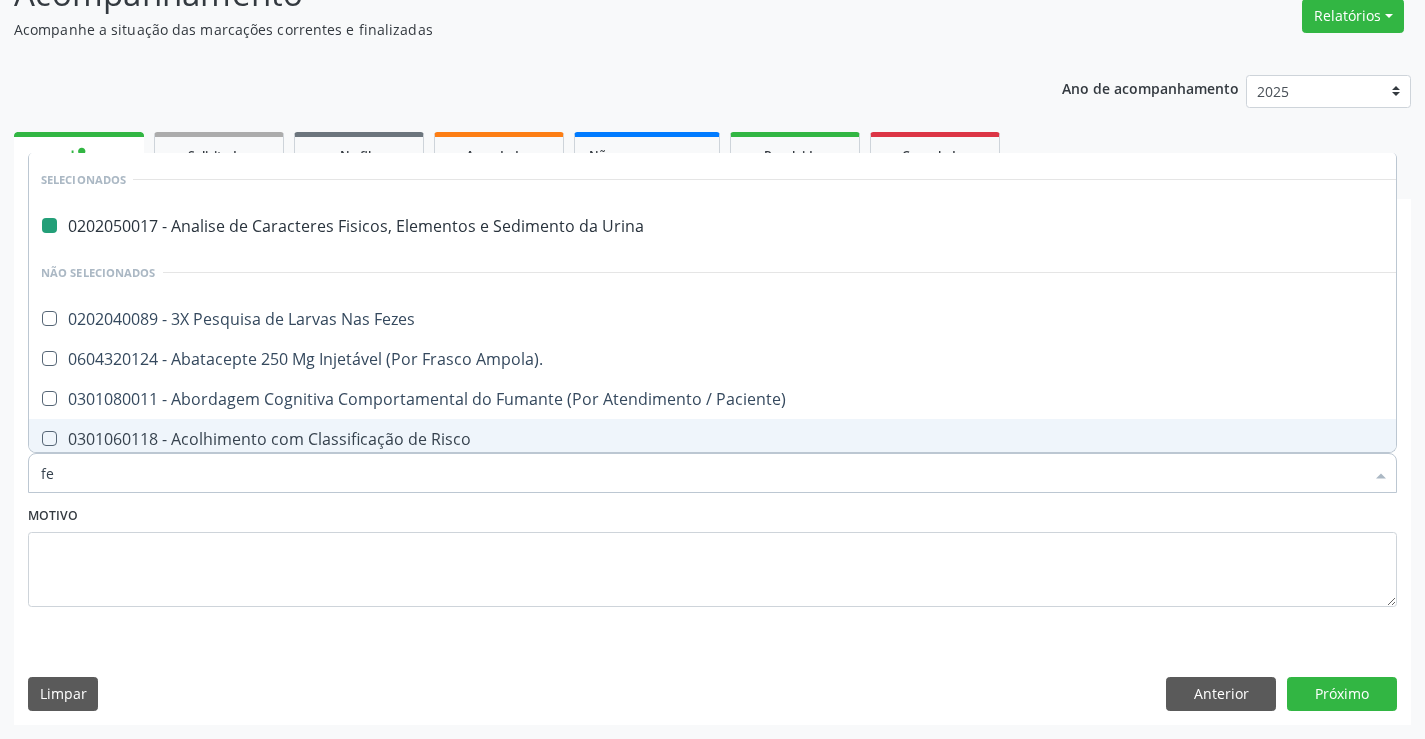 checkbox on "false" 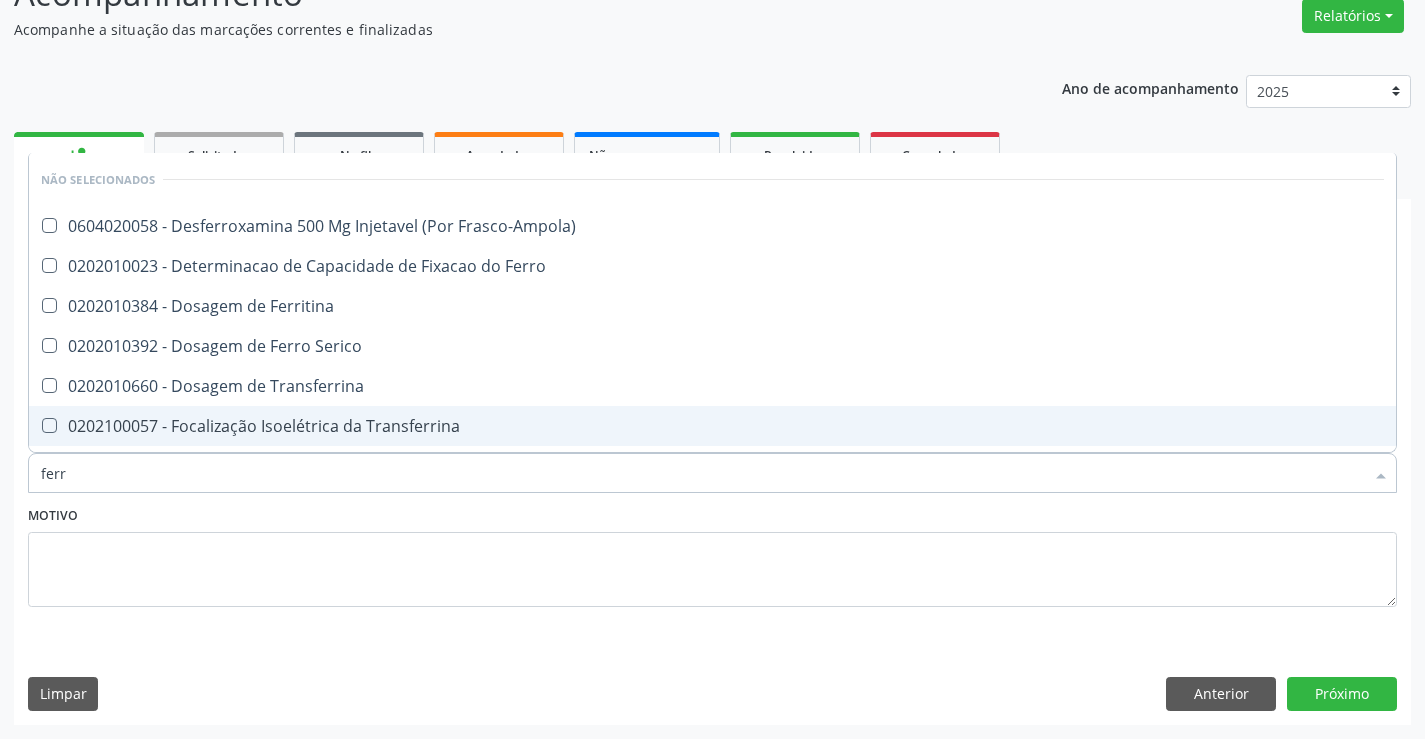 type on "ferro" 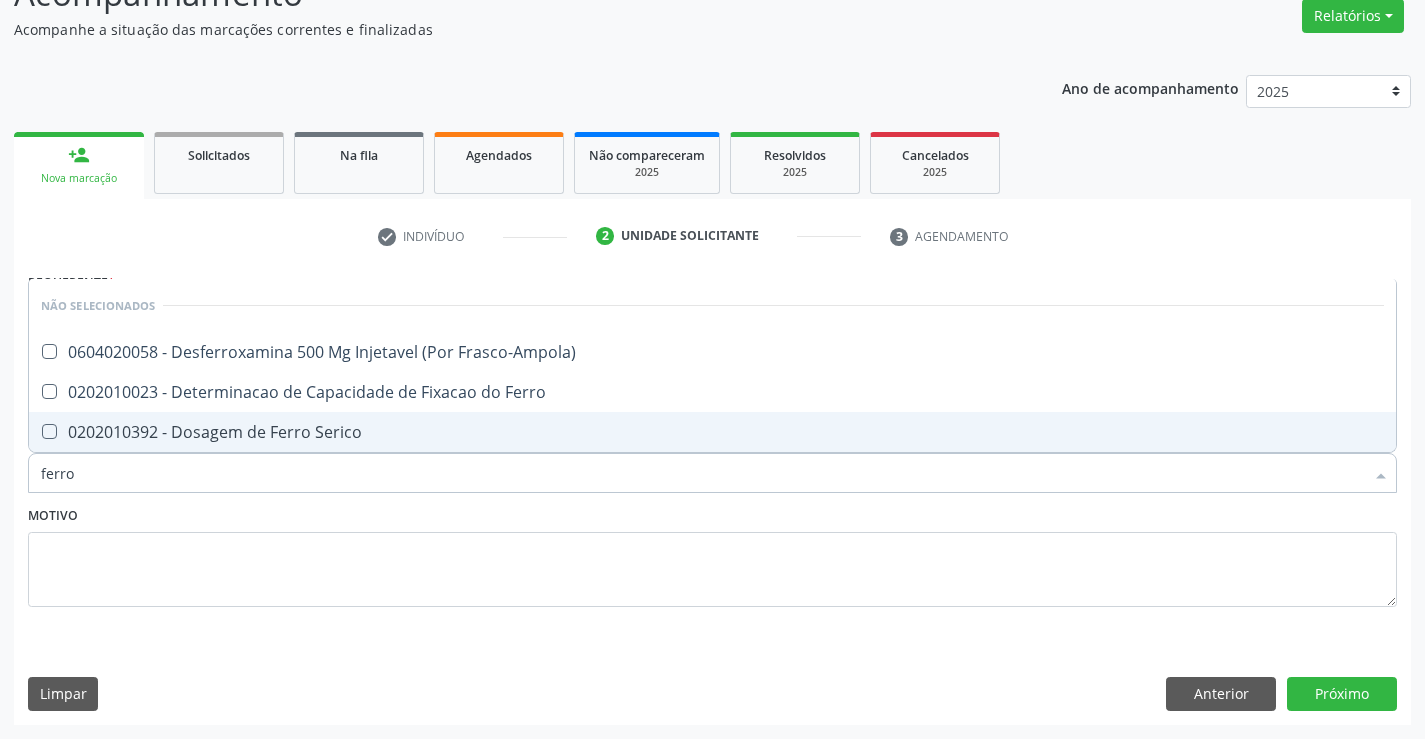 click on "0202010392 - Dosagem de Ferro Serico" at bounding box center [712, 432] 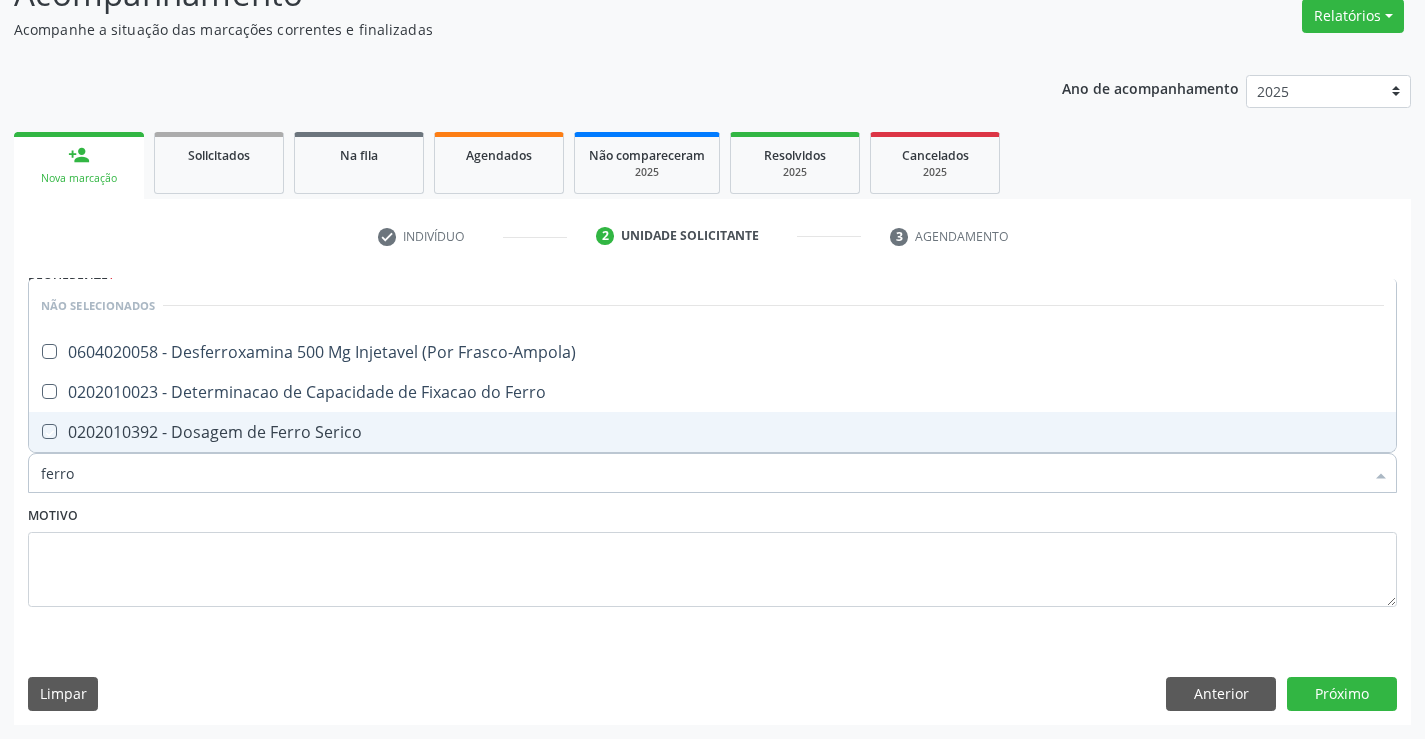 checkbox on "true" 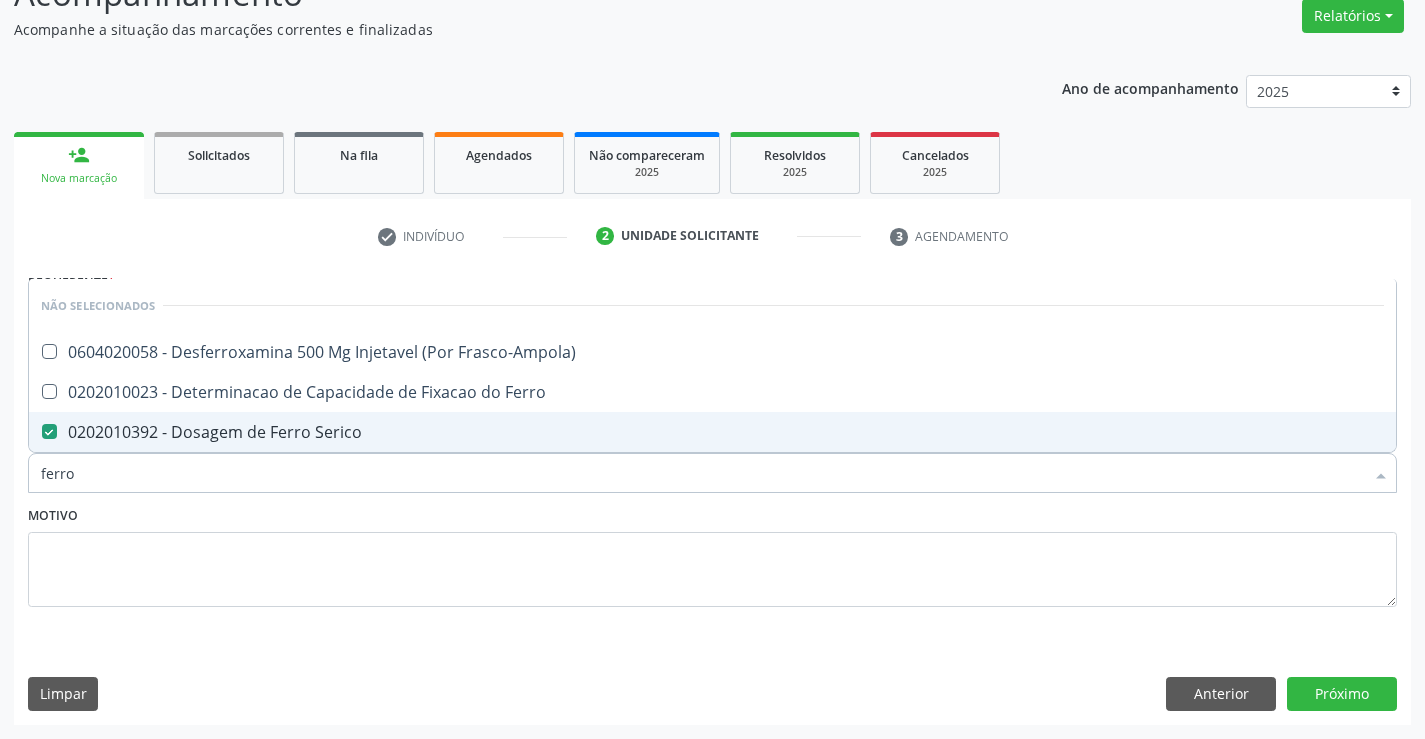 click on "Motivo" at bounding box center [712, 554] 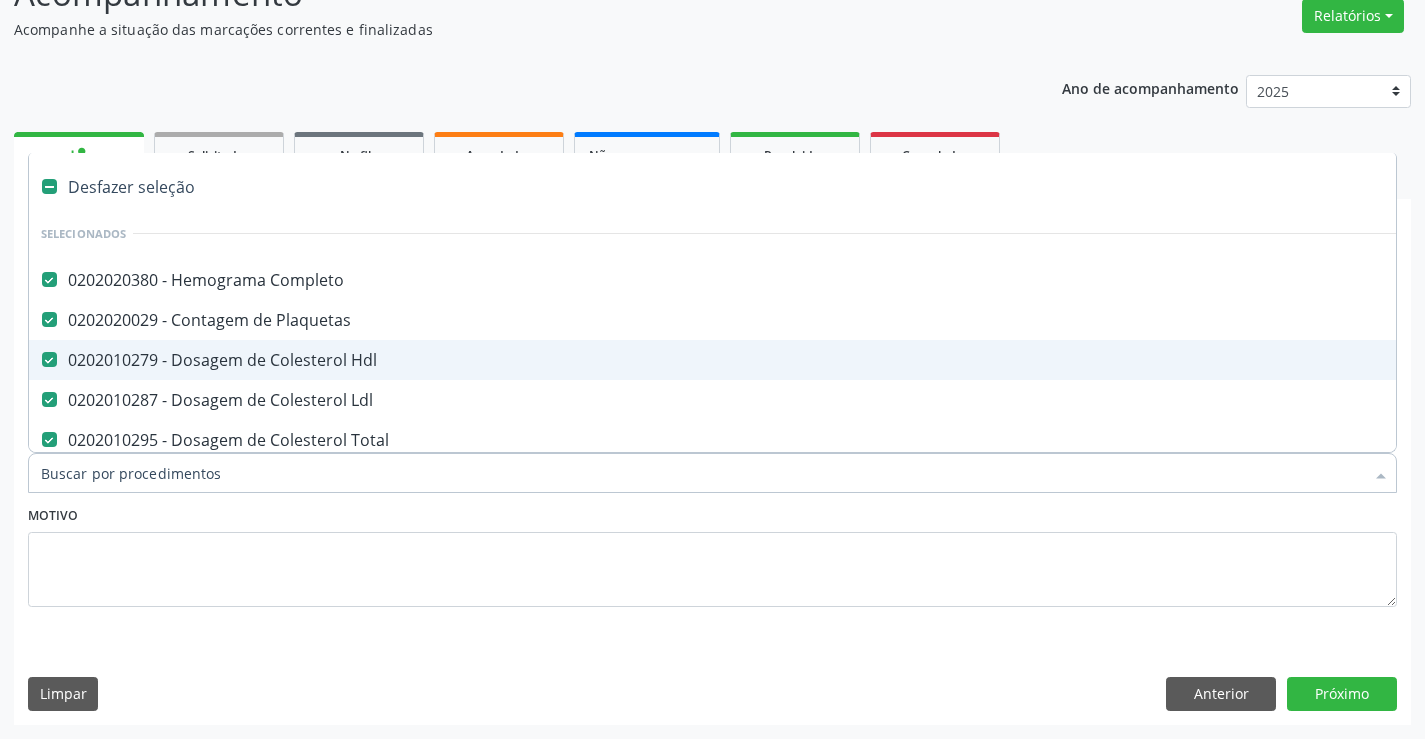 type on "f" 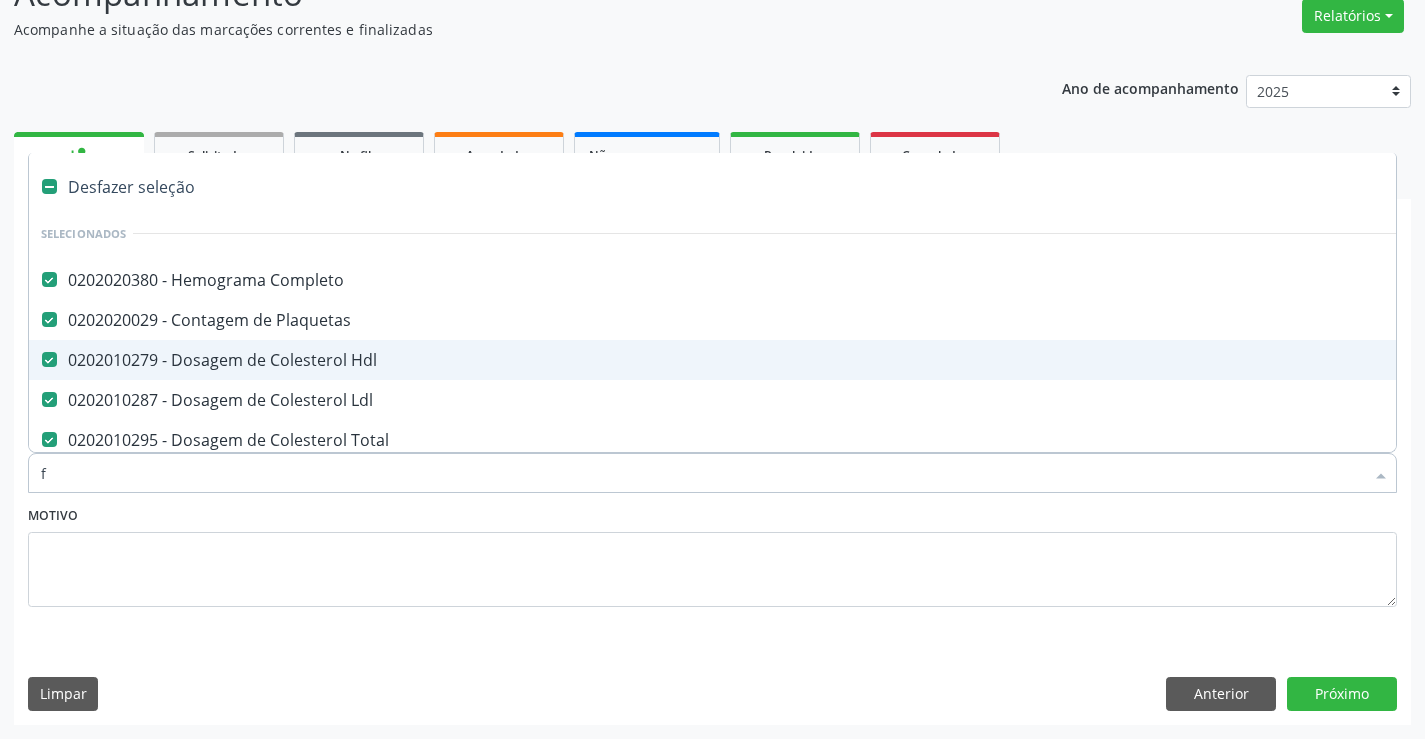 checkbox on "false" 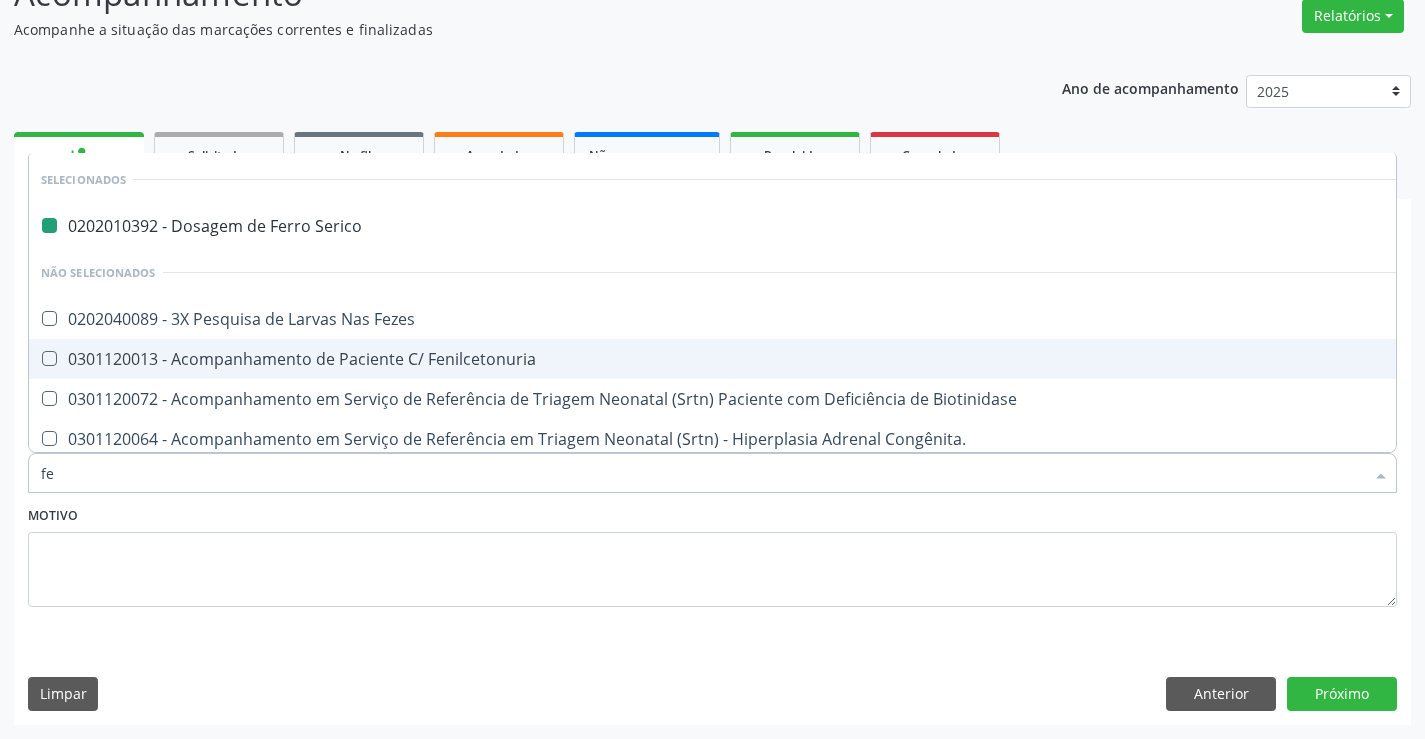 type on "fez" 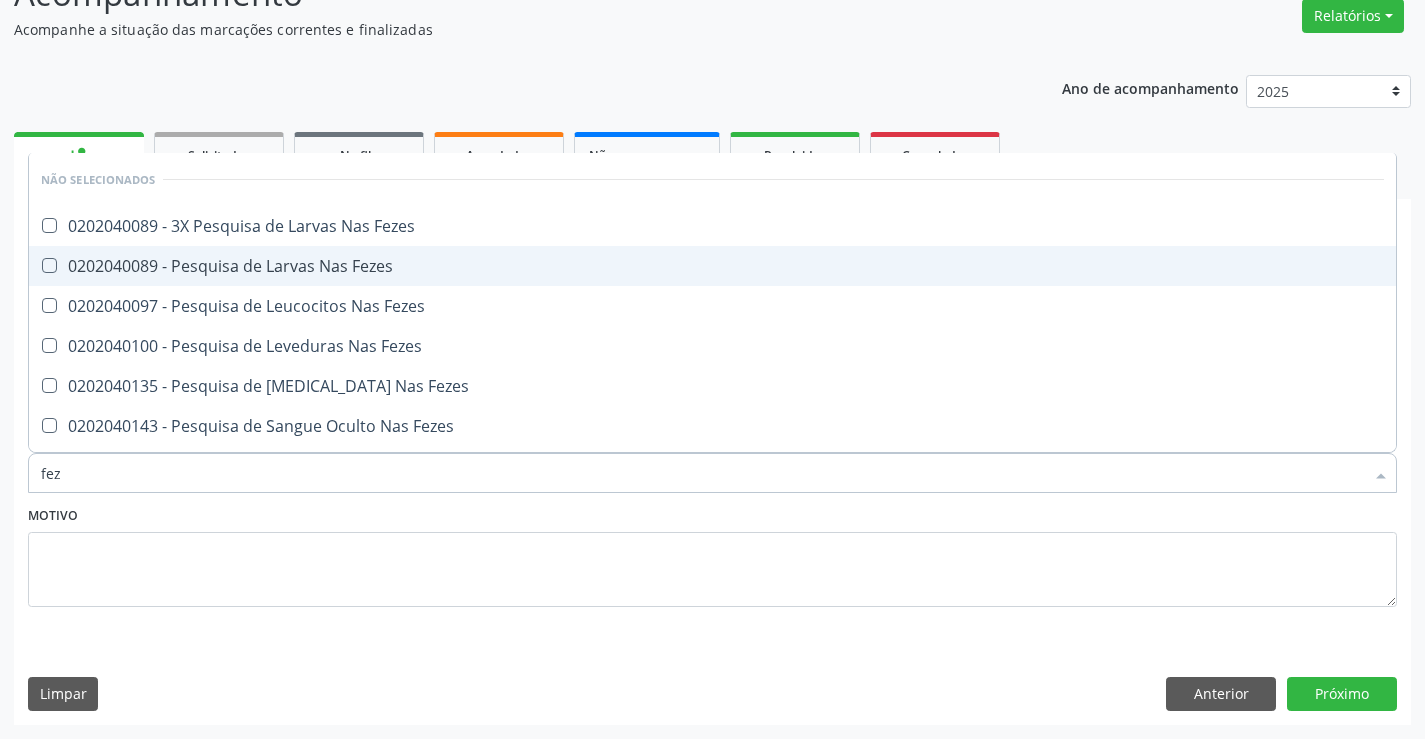 click on "0202040089 - Pesquisa de Larvas Nas Fezes" at bounding box center [712, 266] 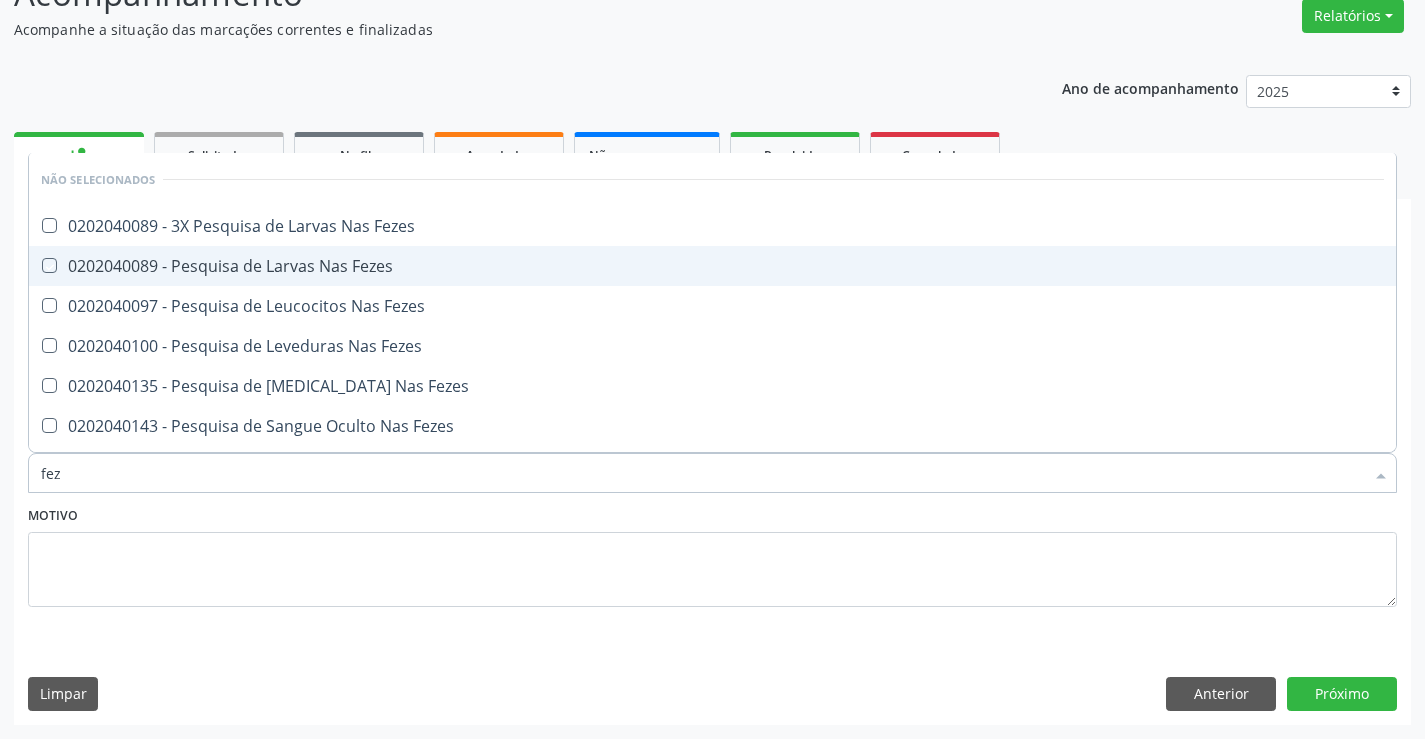 checkbox on "true" 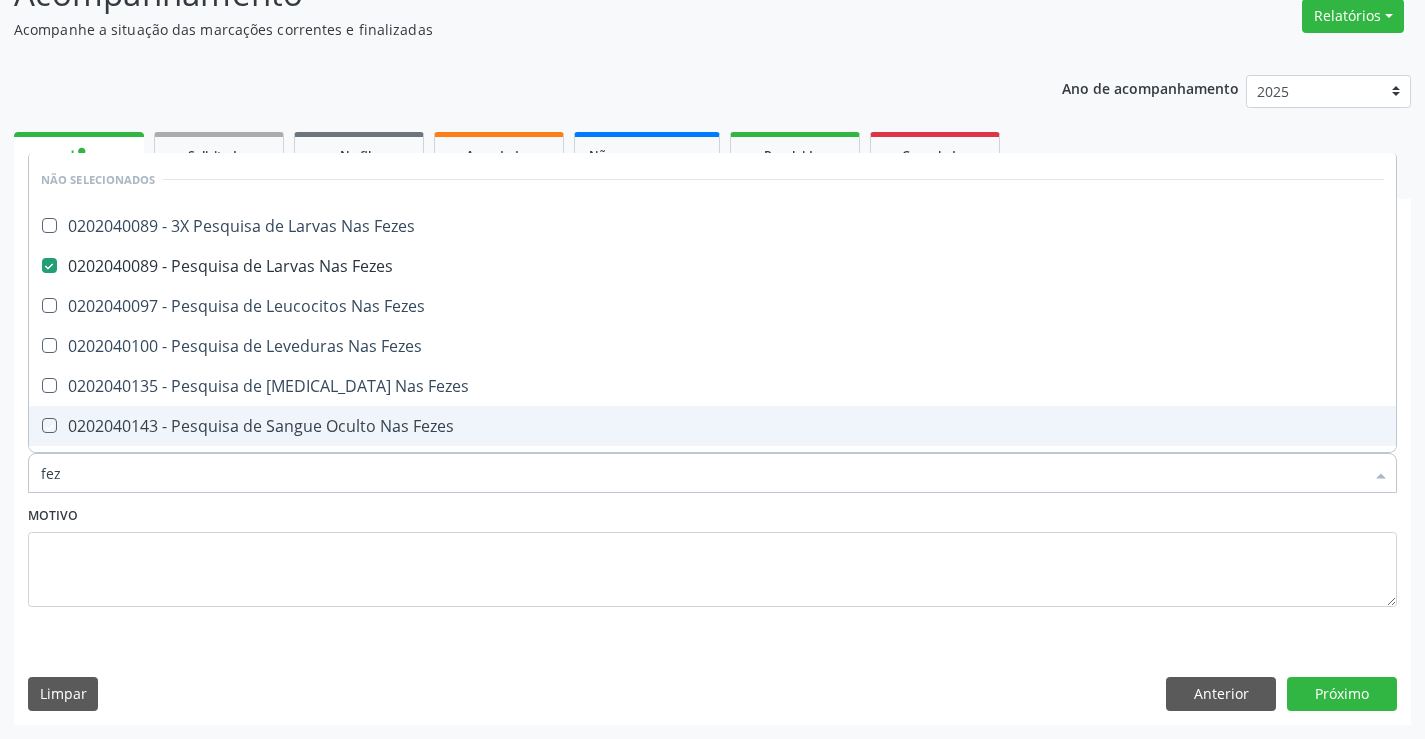 click on "Motivo" at bounding box center (712, 554) 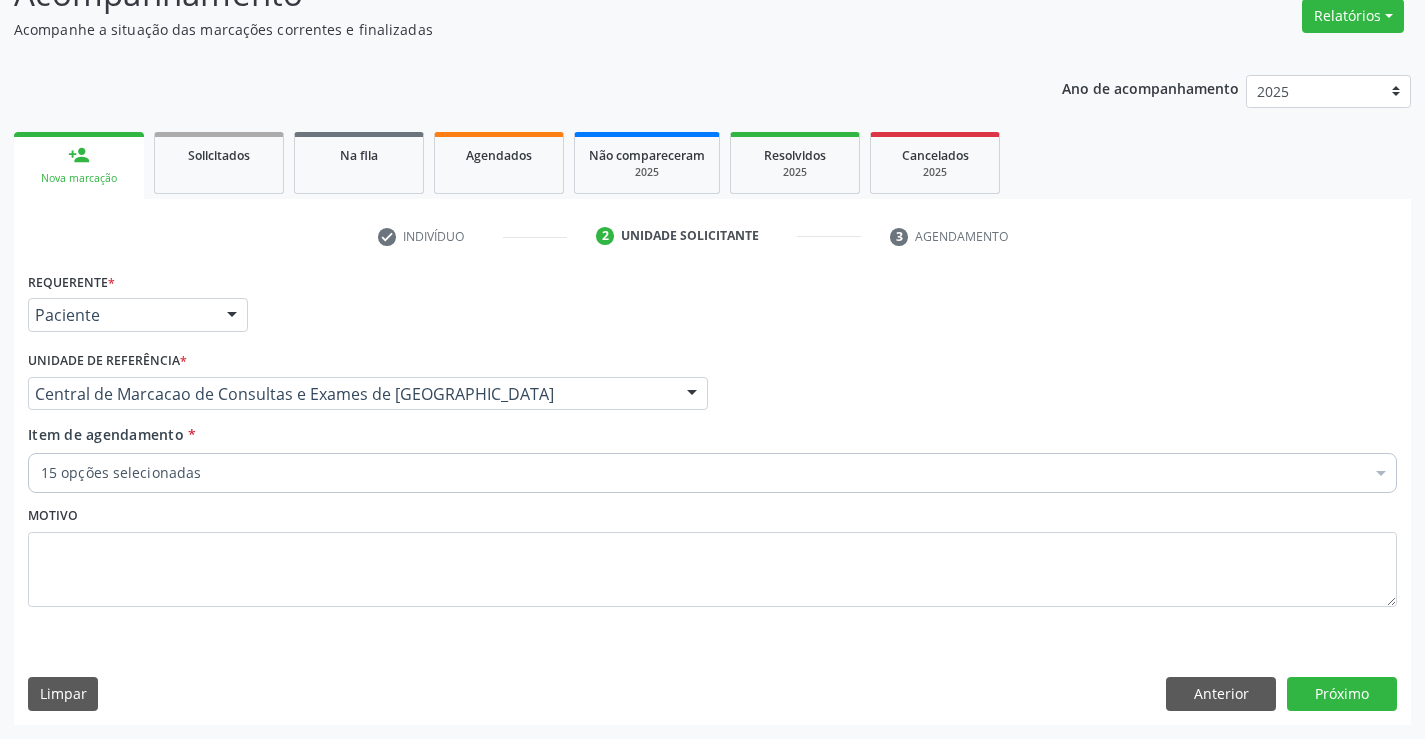 click on "15 opções selecionadas" at bounding box center (712, 473) 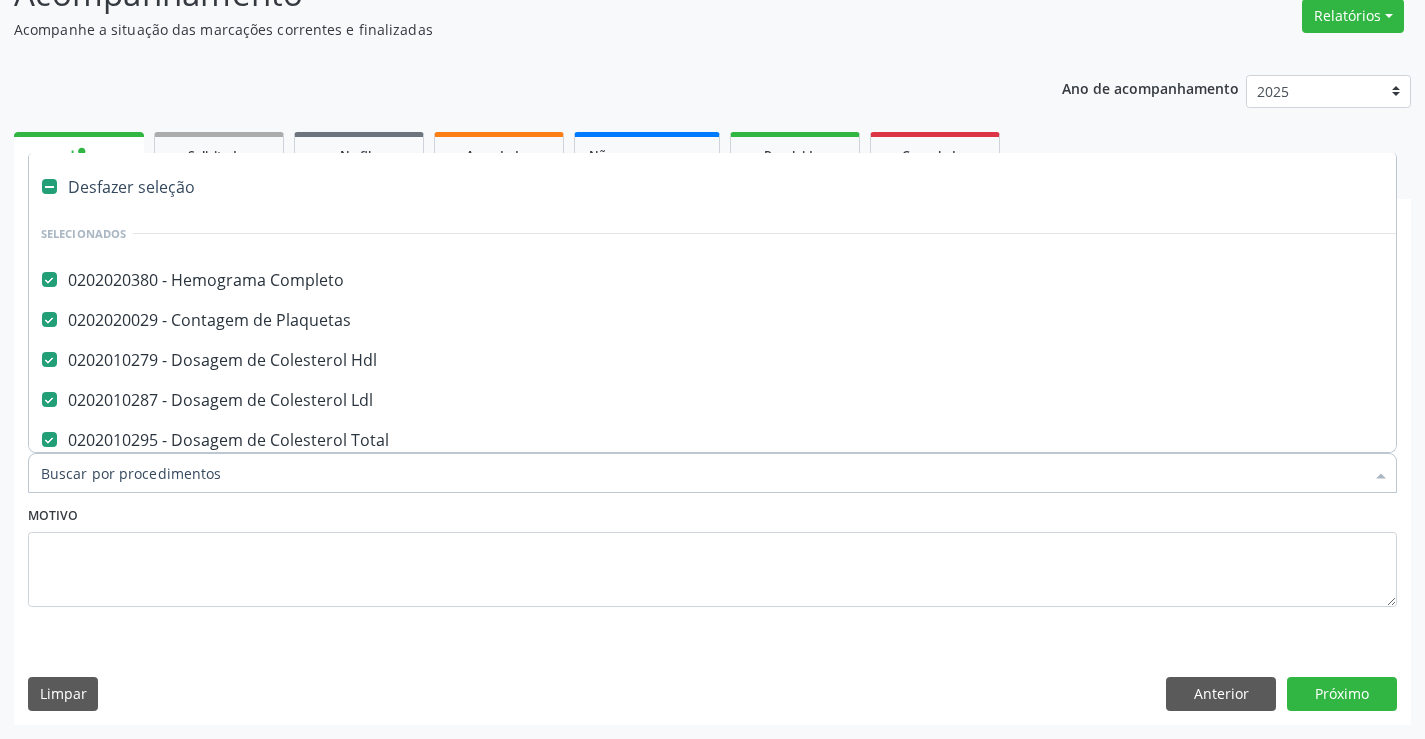 type on "c" 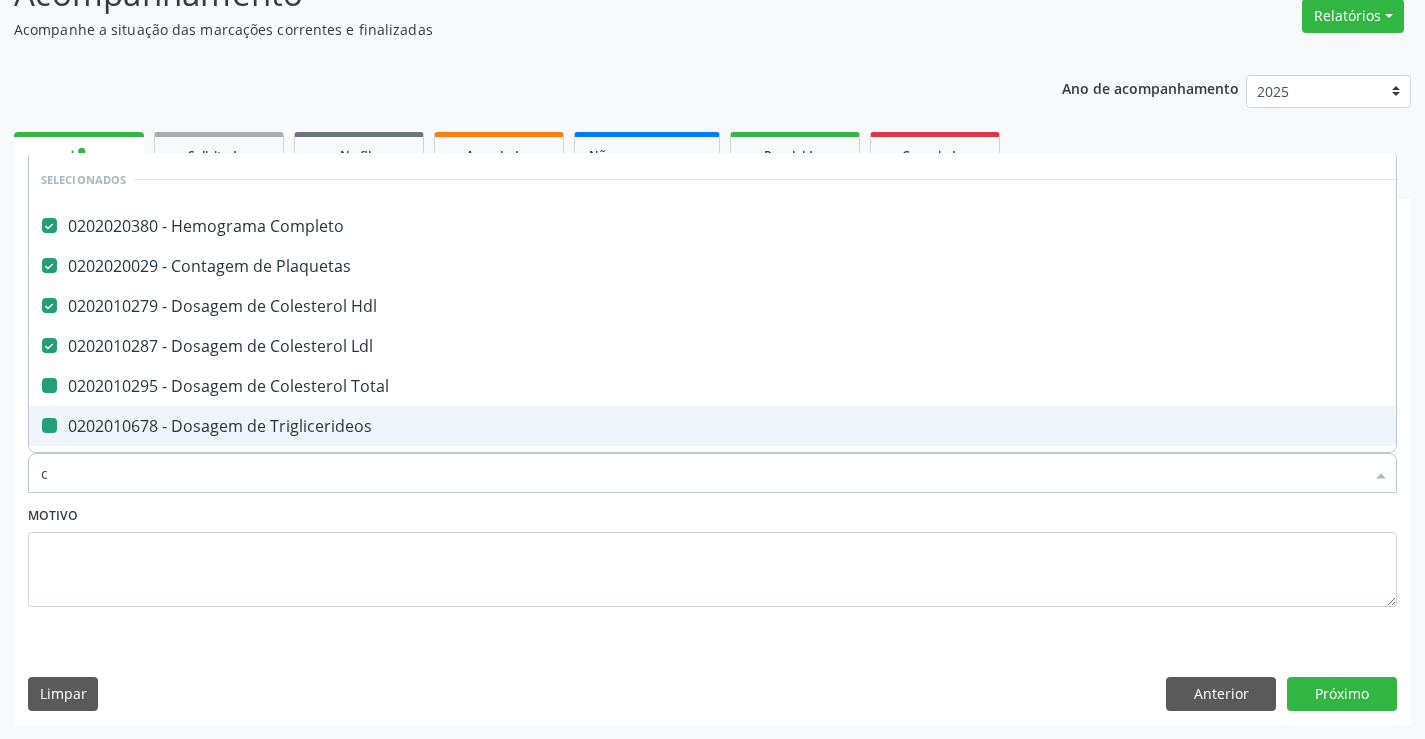 type on "ca" 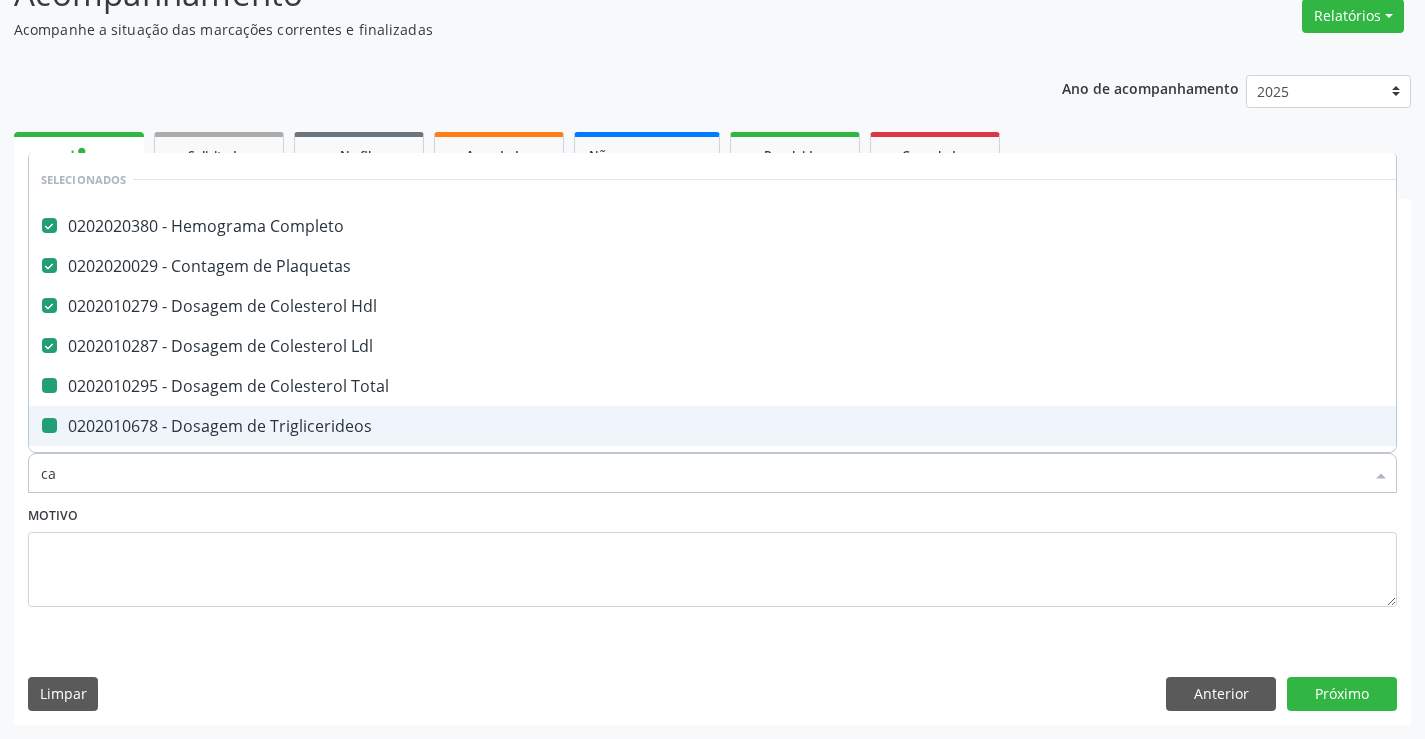 checkbox on "false" 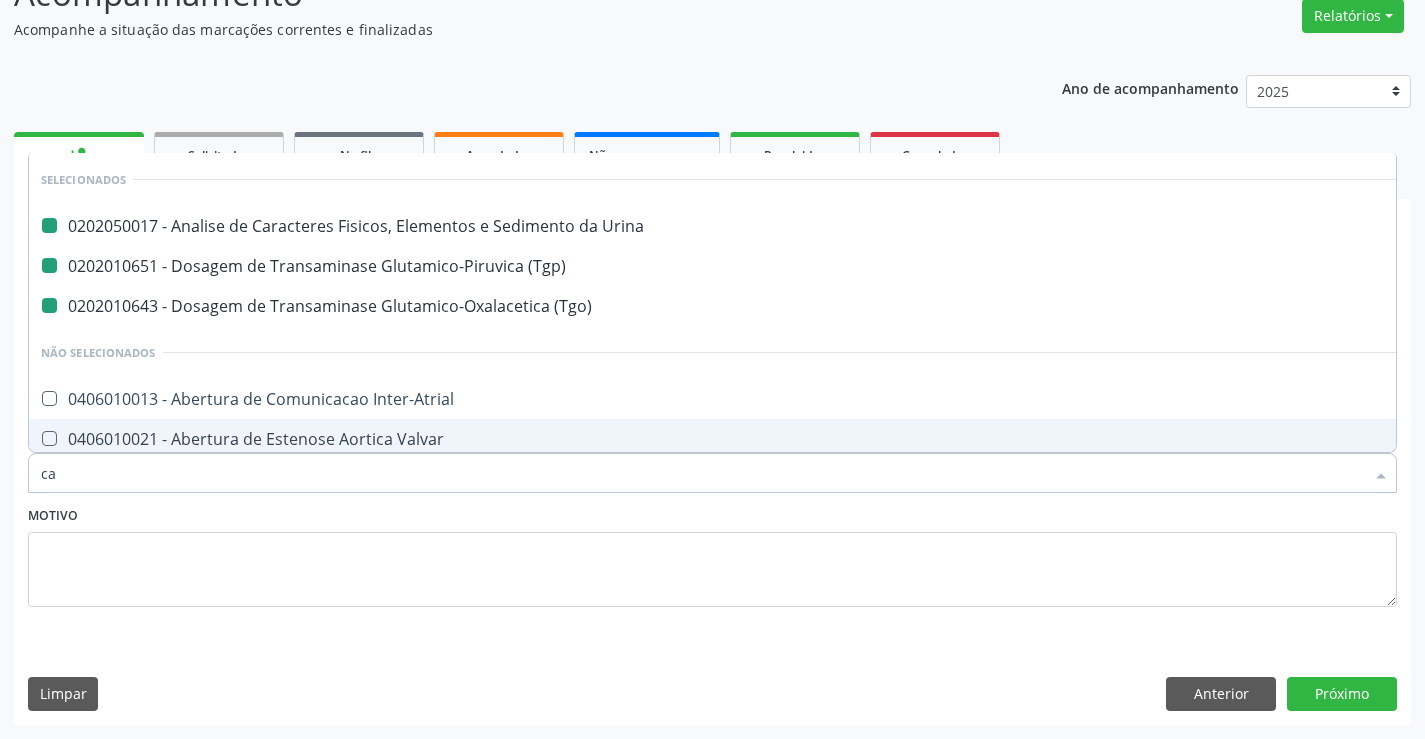 type on "cal" 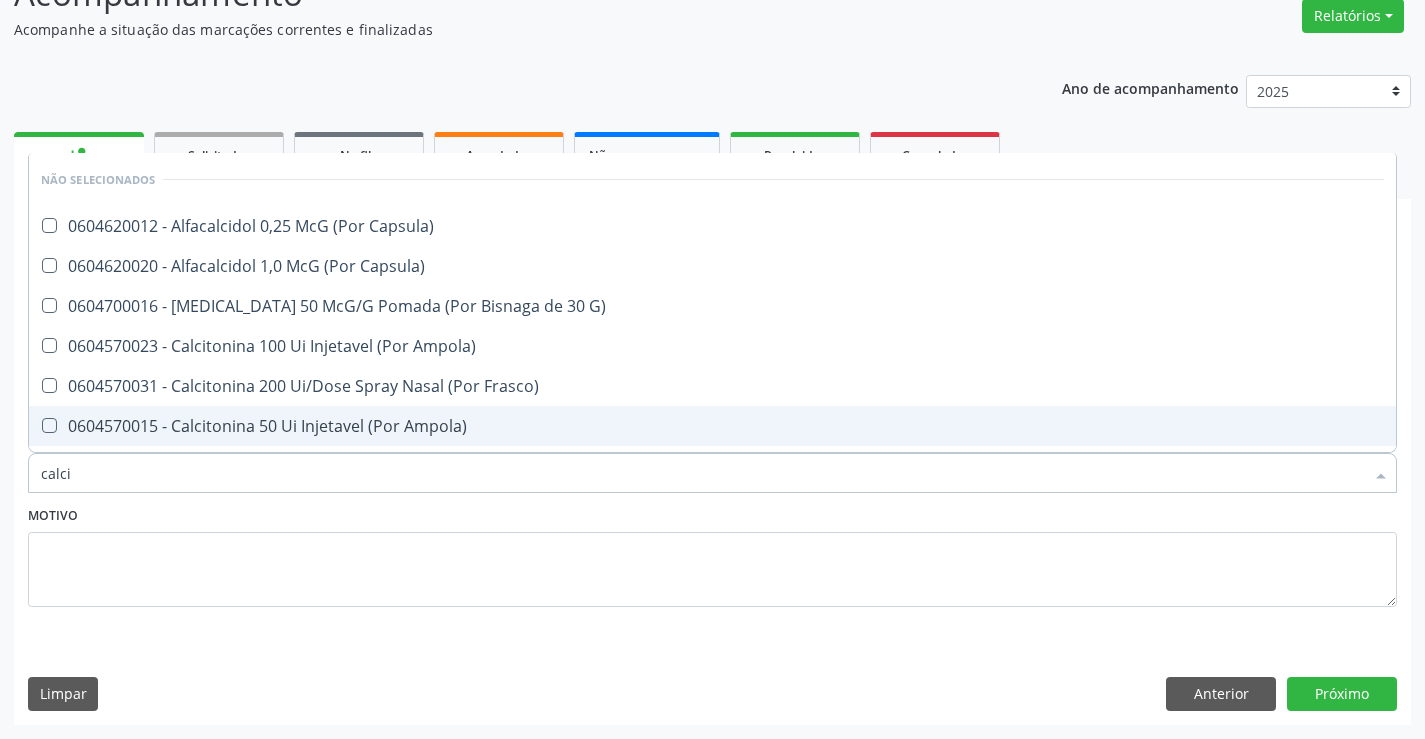 type on "calcio" 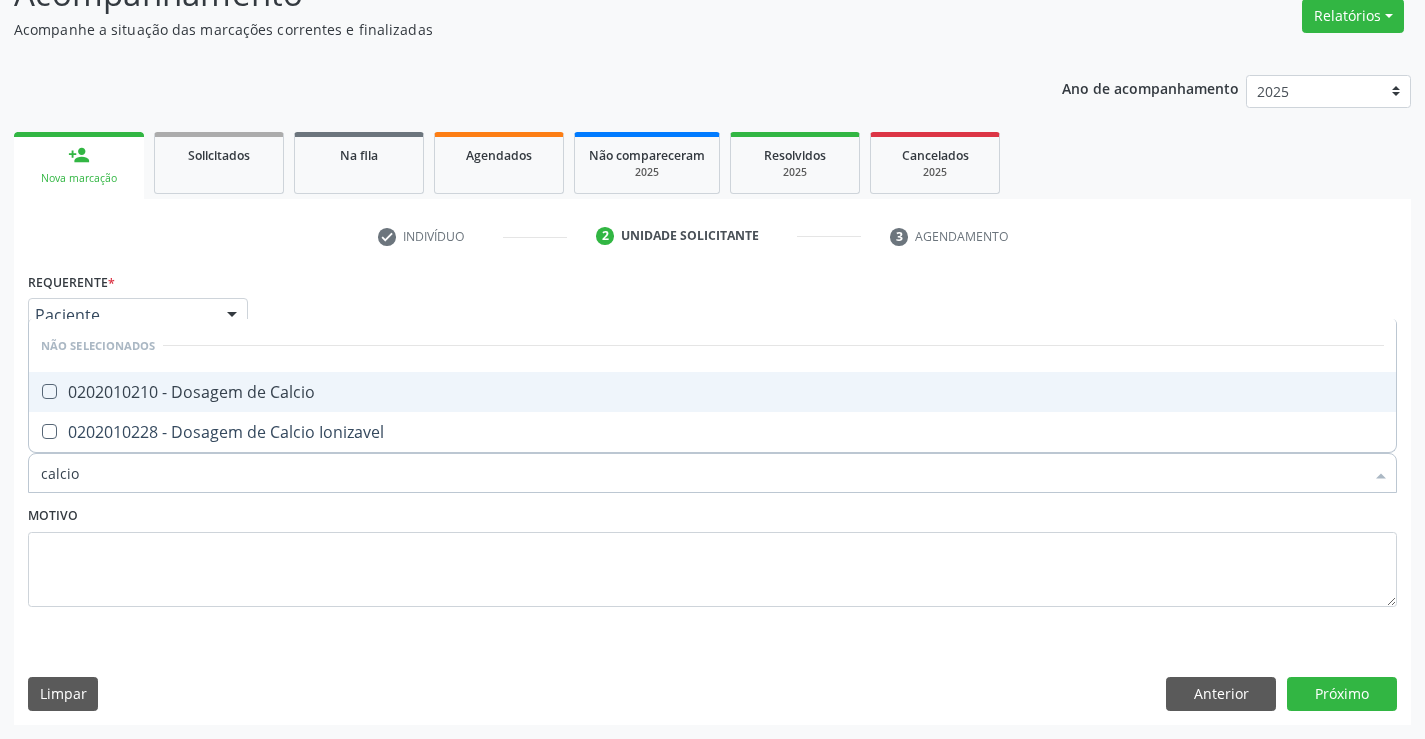 click on "0202010210 - Dosagem de Calcio" at bounding box center (712, 392) 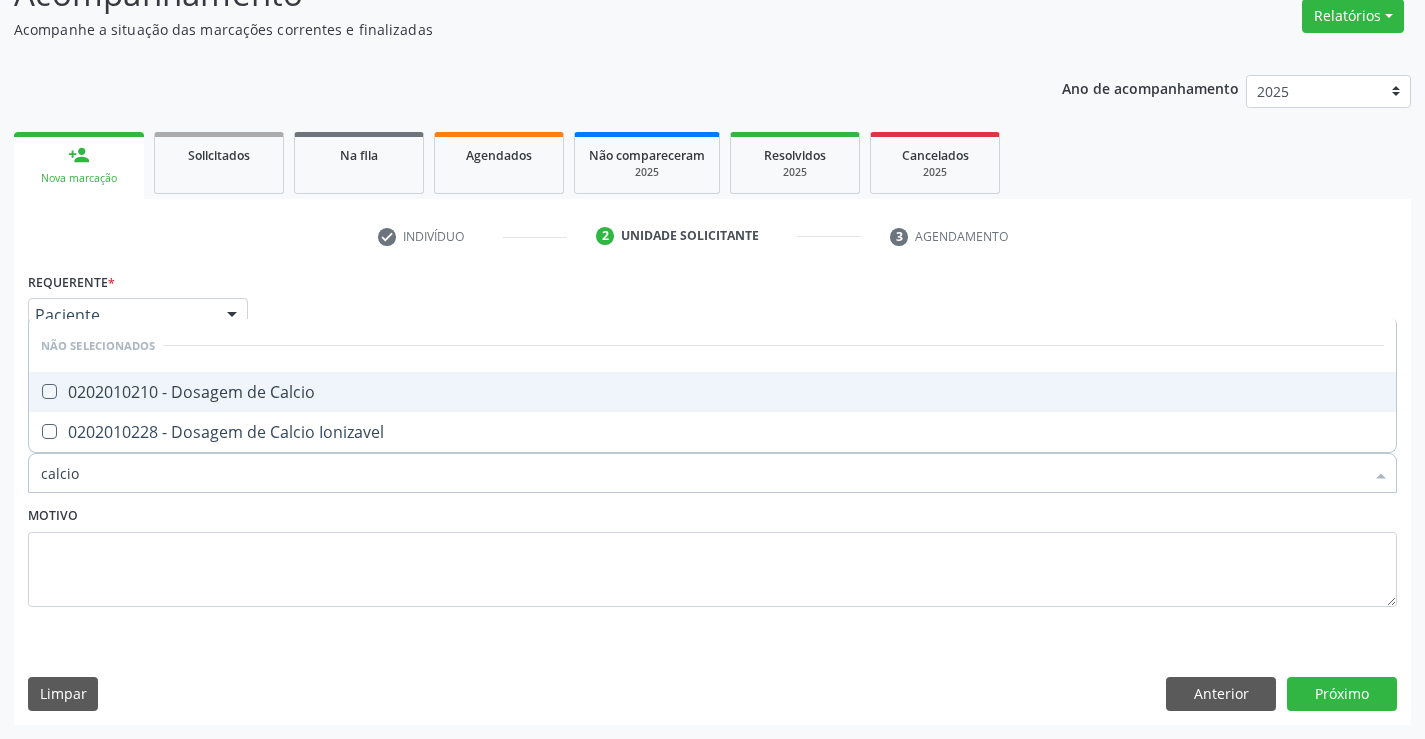 checkbox on "true" 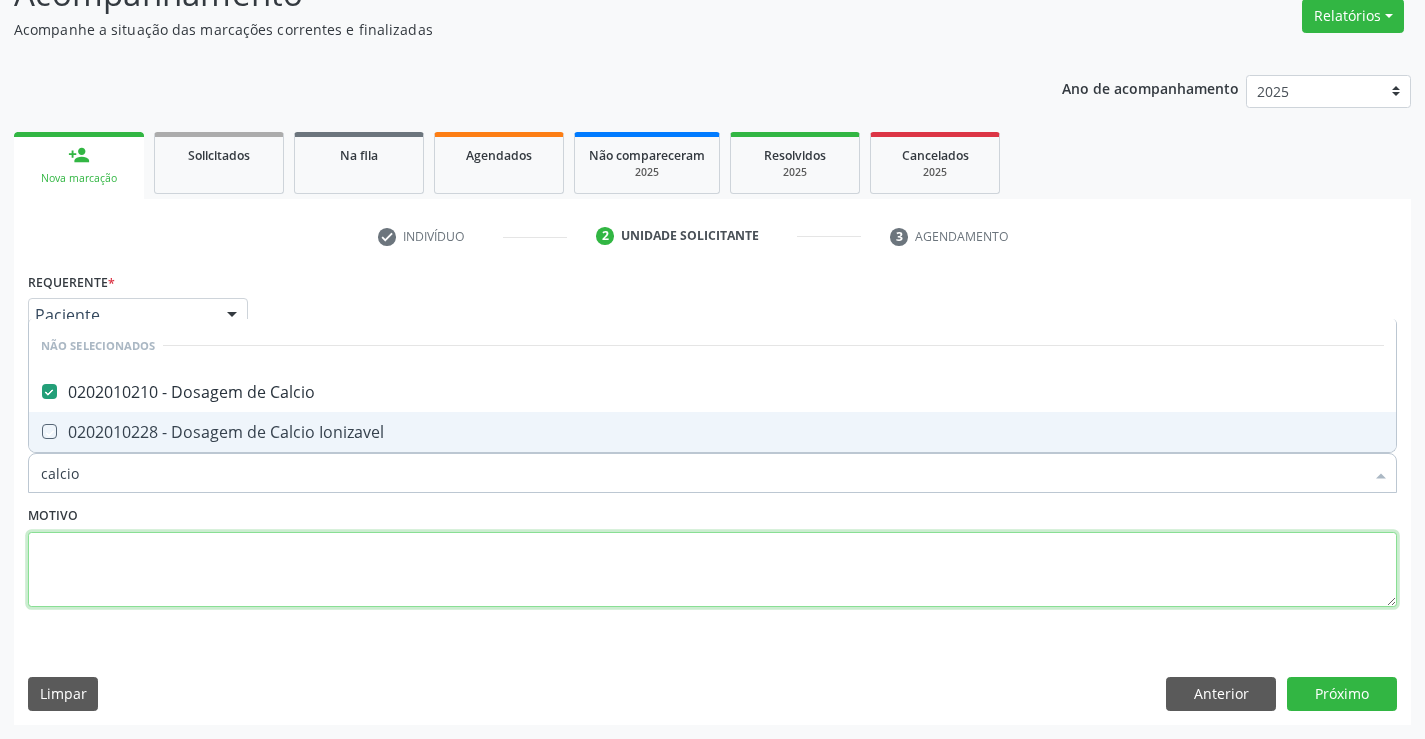 click at bounding box center (712, 570) 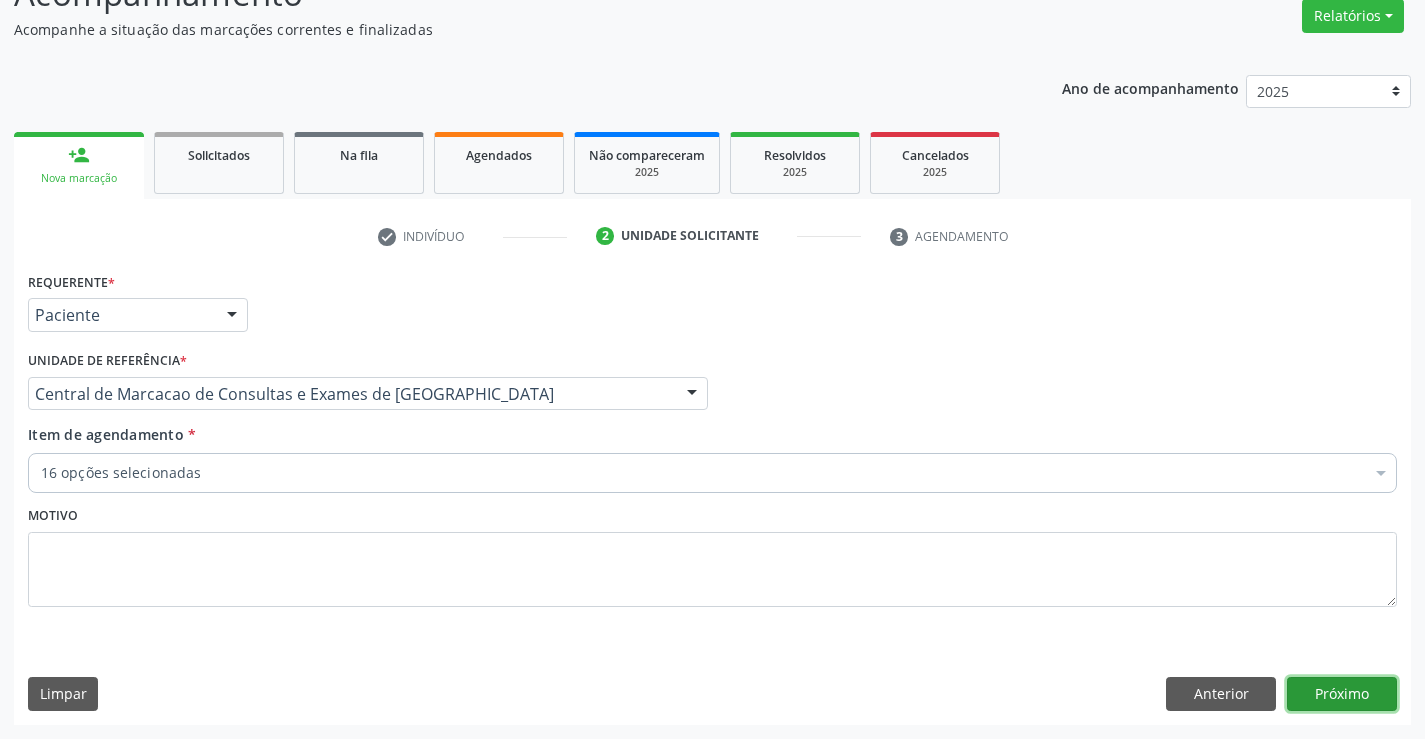 click on "Próximo" at bounding box center (1342, 694) 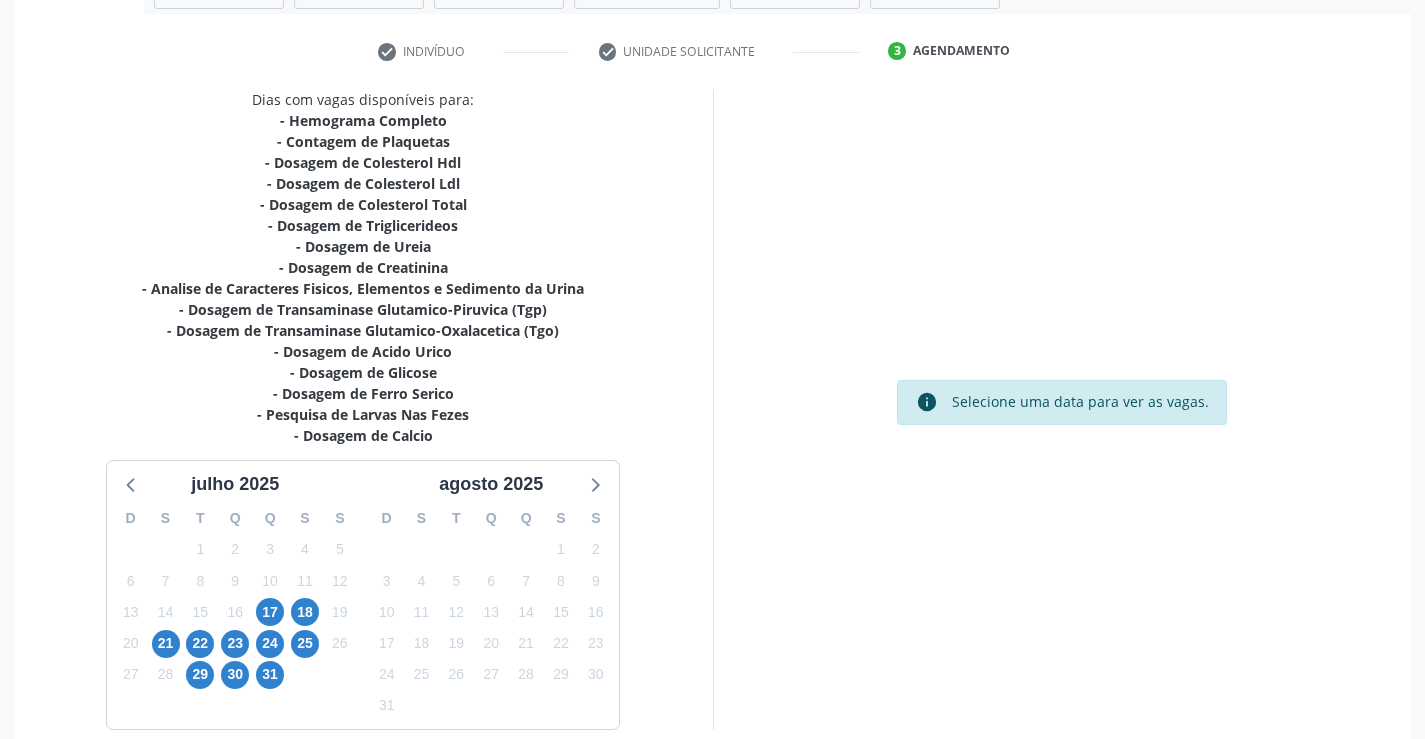 scroll, scrollTop: 446, scrollLeft: 0, axis: vertical 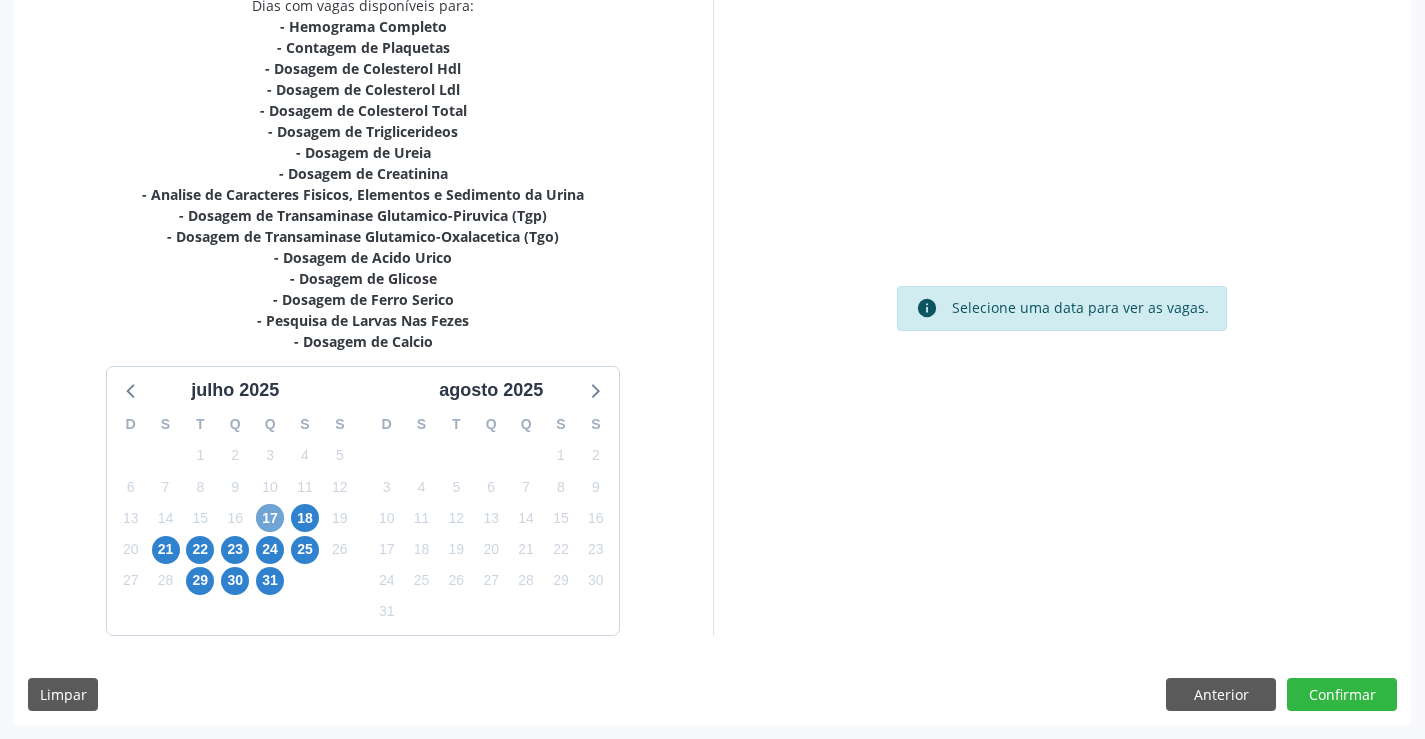 click on "17" at bounding box center [270, 518] 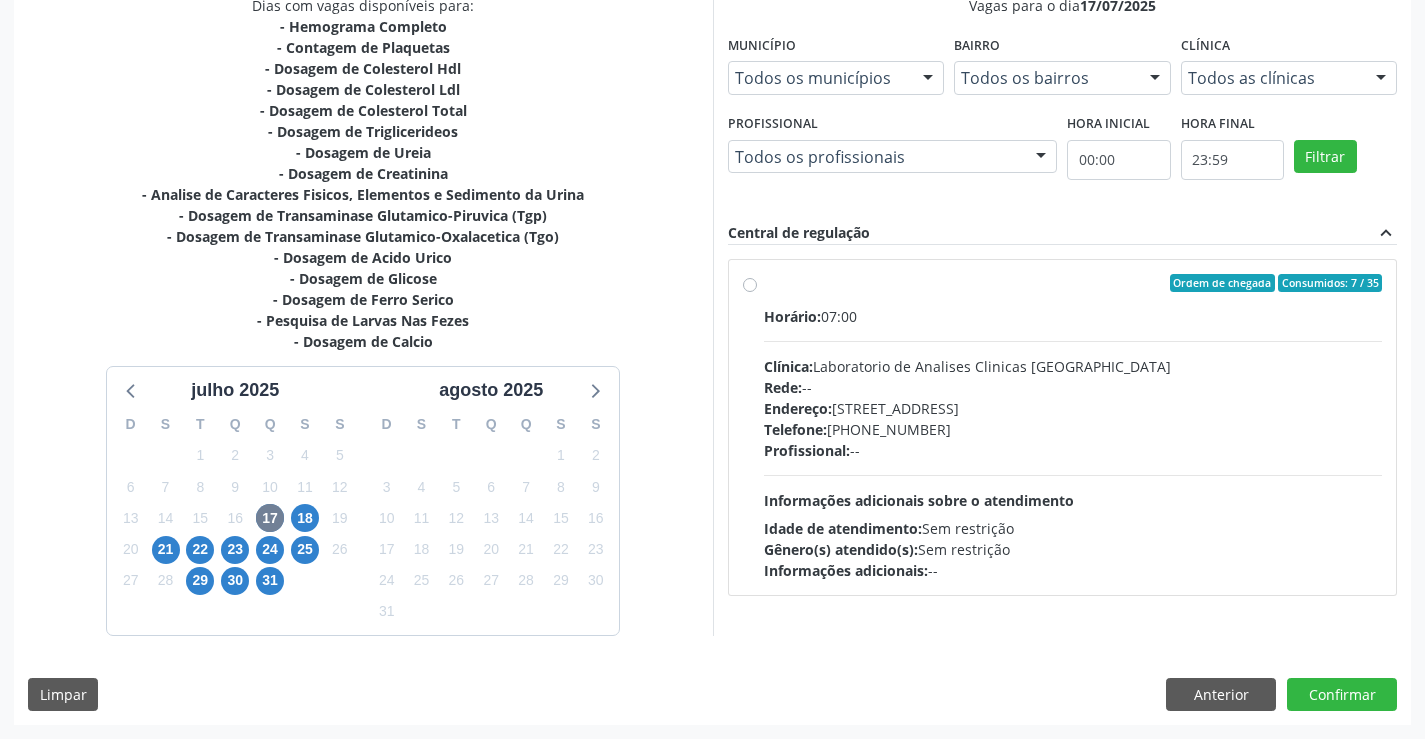 click on "Gênero(s) atendido(s):
Sem restrição" at bounding box center (1073, 549) 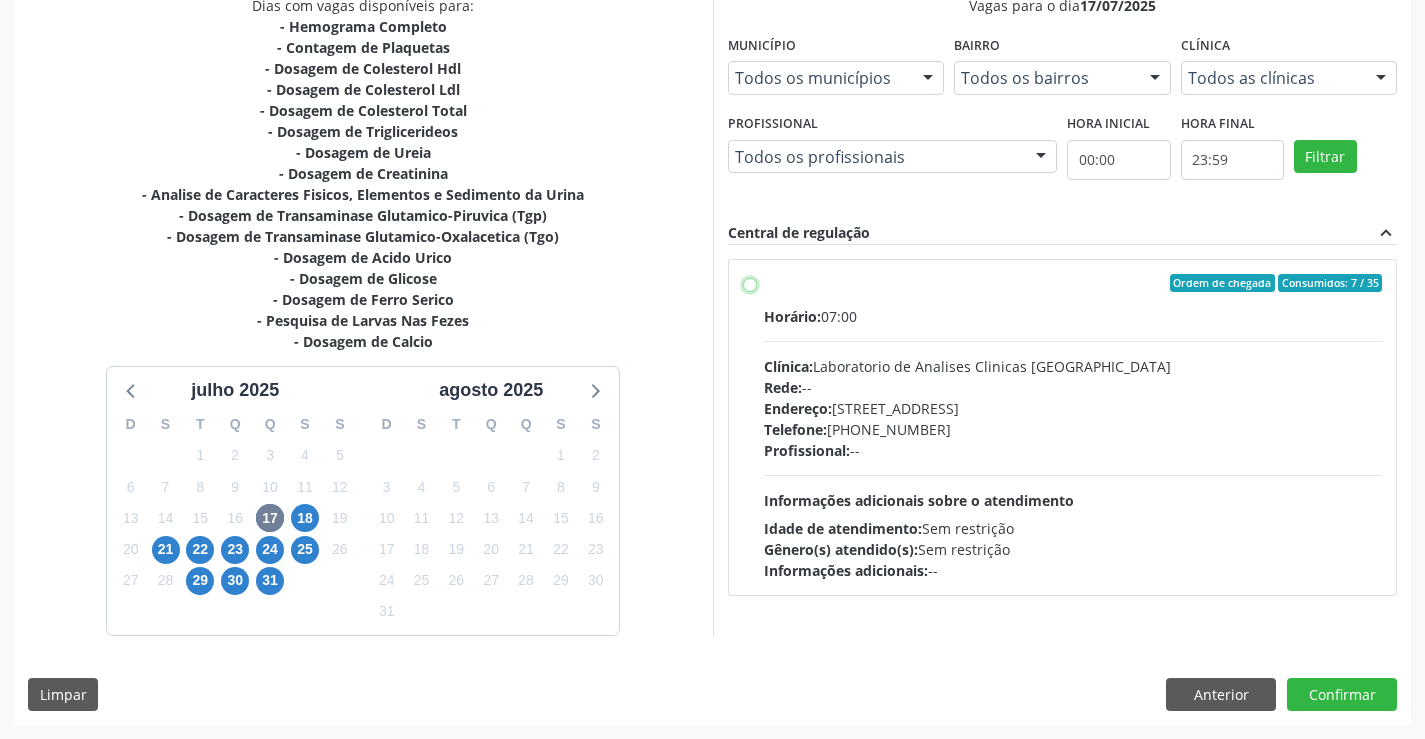 click on "Ordem de chegada
Consumidos: 7 / 35
Horário:   07:00
Clínica:  Laboratorio de Analises Clinicas Sao Francisco
Rede:
--
Endereço:   Terreo, nº 258, Centro, Campo Formoso - BA
Telefone:   (74) 36453588
Profissional:
--
Informações adicionais sobre o atendimento
Idade de atendimento:
Sem restrição
Gênero(s) atendido(s):
Sem restrição
Informações adicionais:
--" at bounding box center [750, 283] 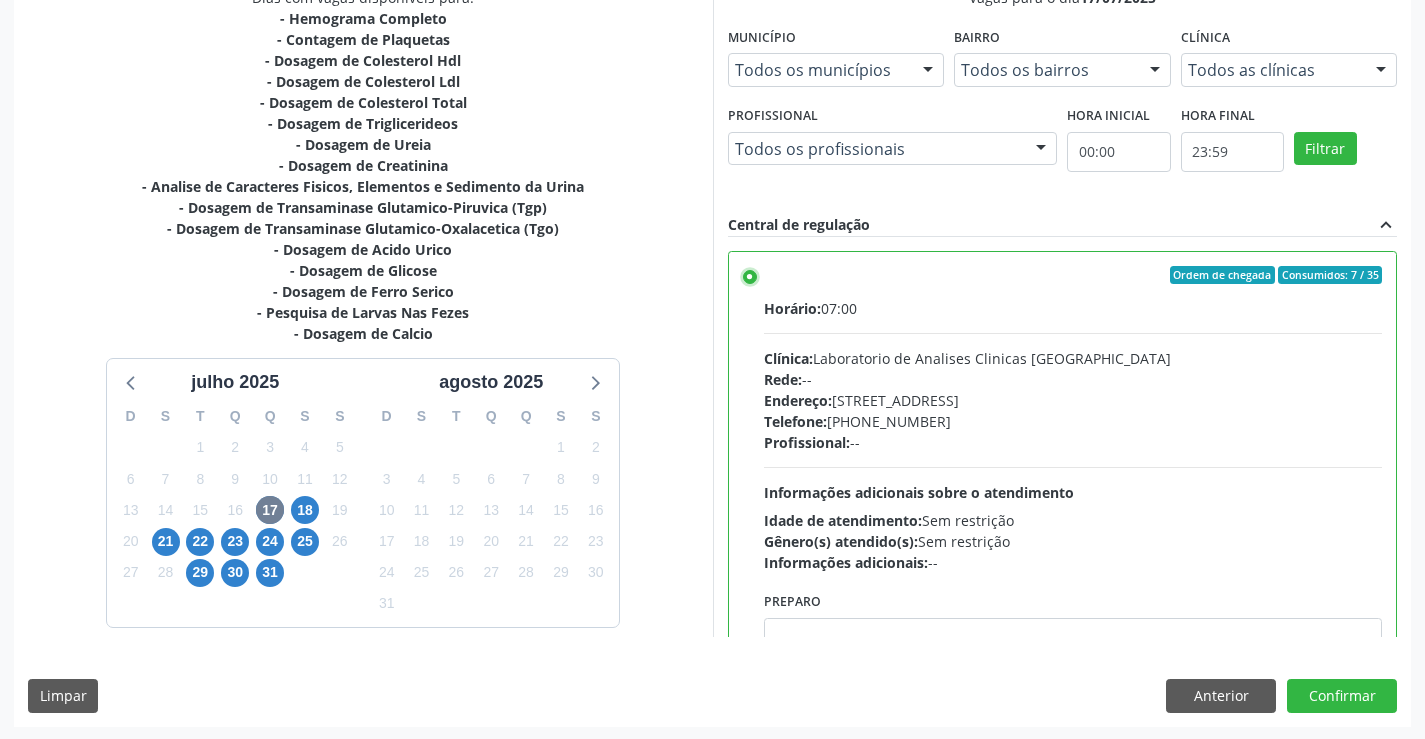 scroll, scrollTop: 456, scrollLeft: 0, axis: vertical 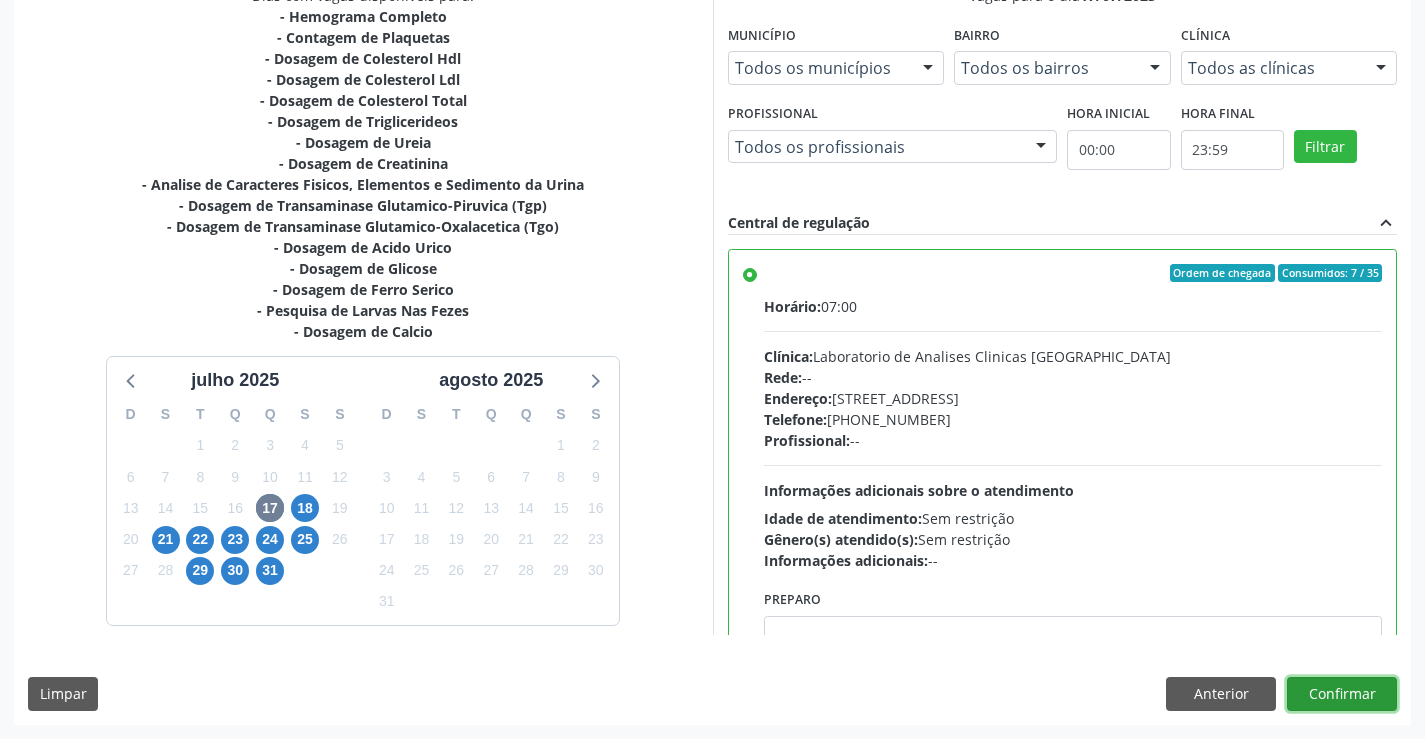 click on "Confirmar" at bounding box center (1342, 694) 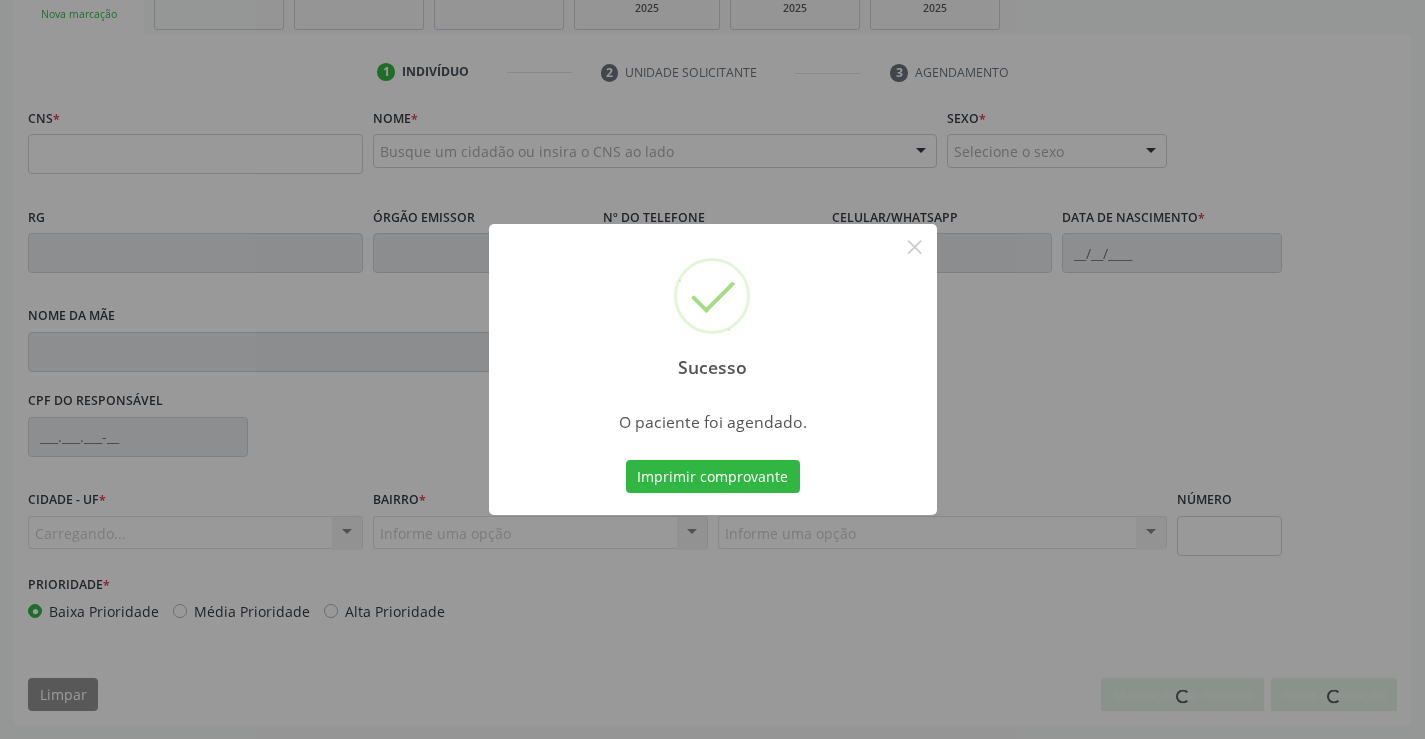 scroll, scrollTop: 331, scrollLeft: 0, axis: vertical 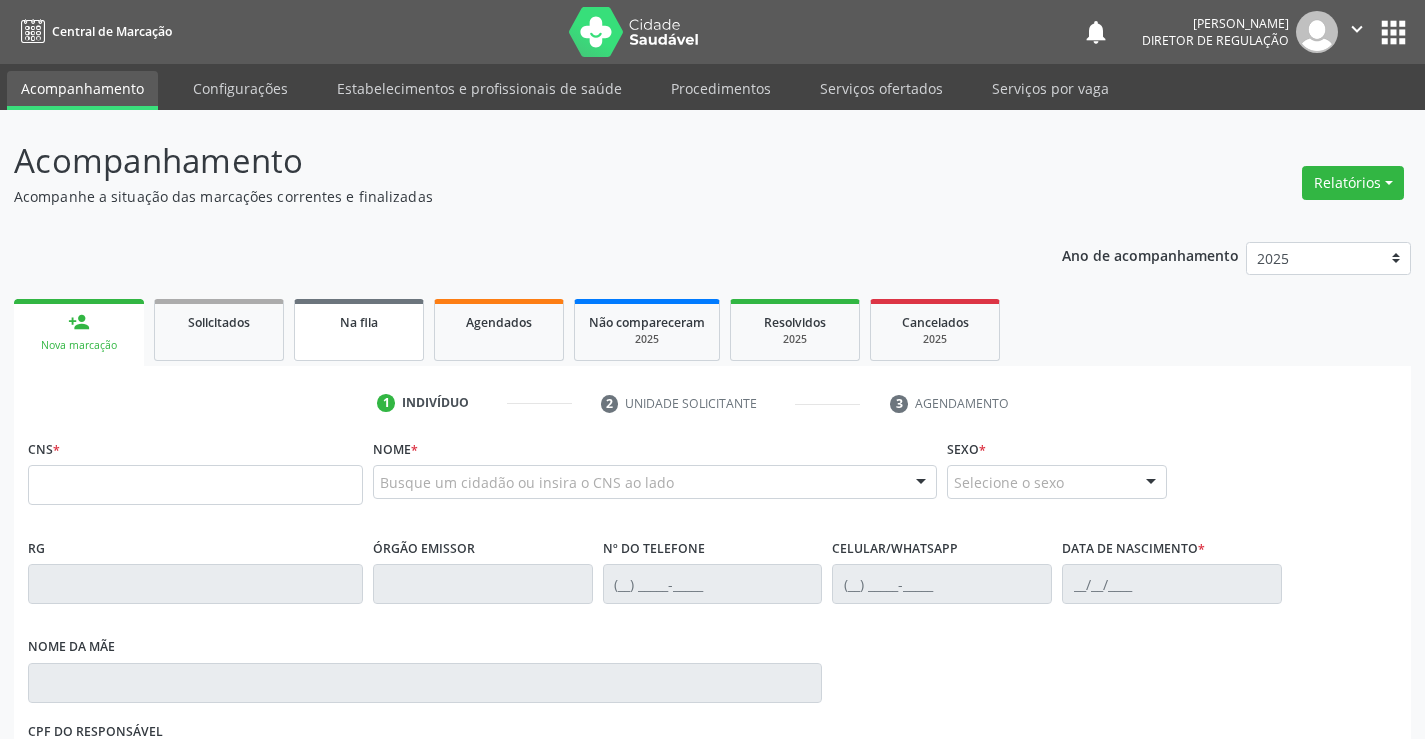 click on "Na fila" at bounding box center [359, 321] 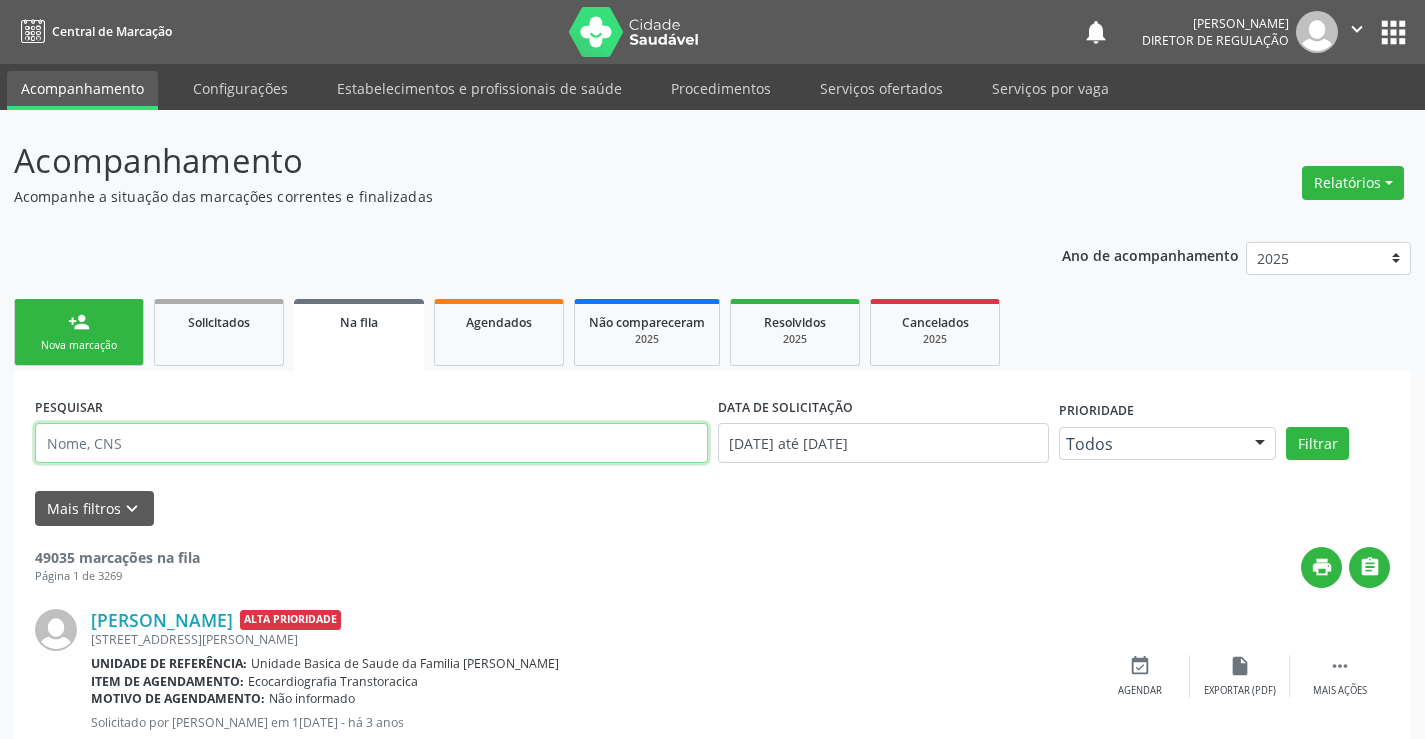 click at bounding box center (371, 443) 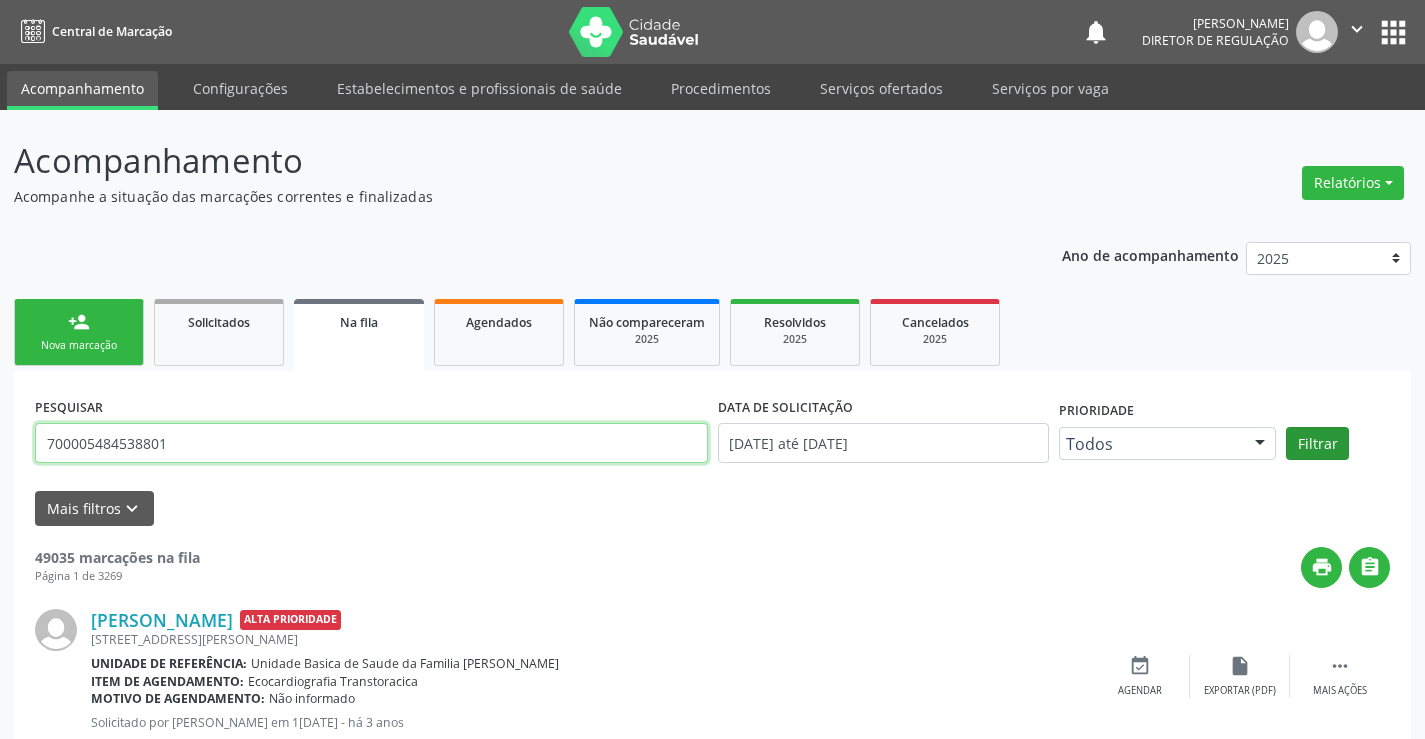 type on "700005484538801" 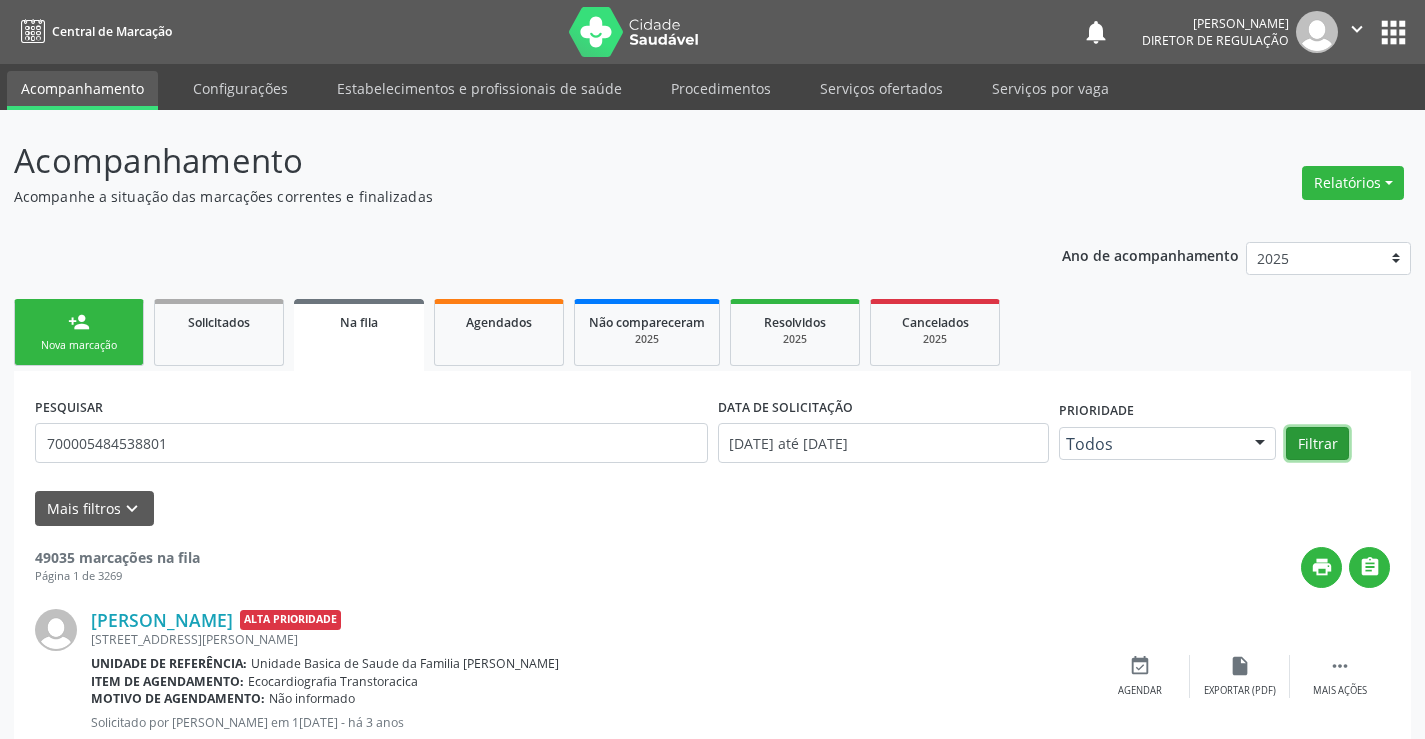 click on "Filtrar" at bounding box center [1317, 444] 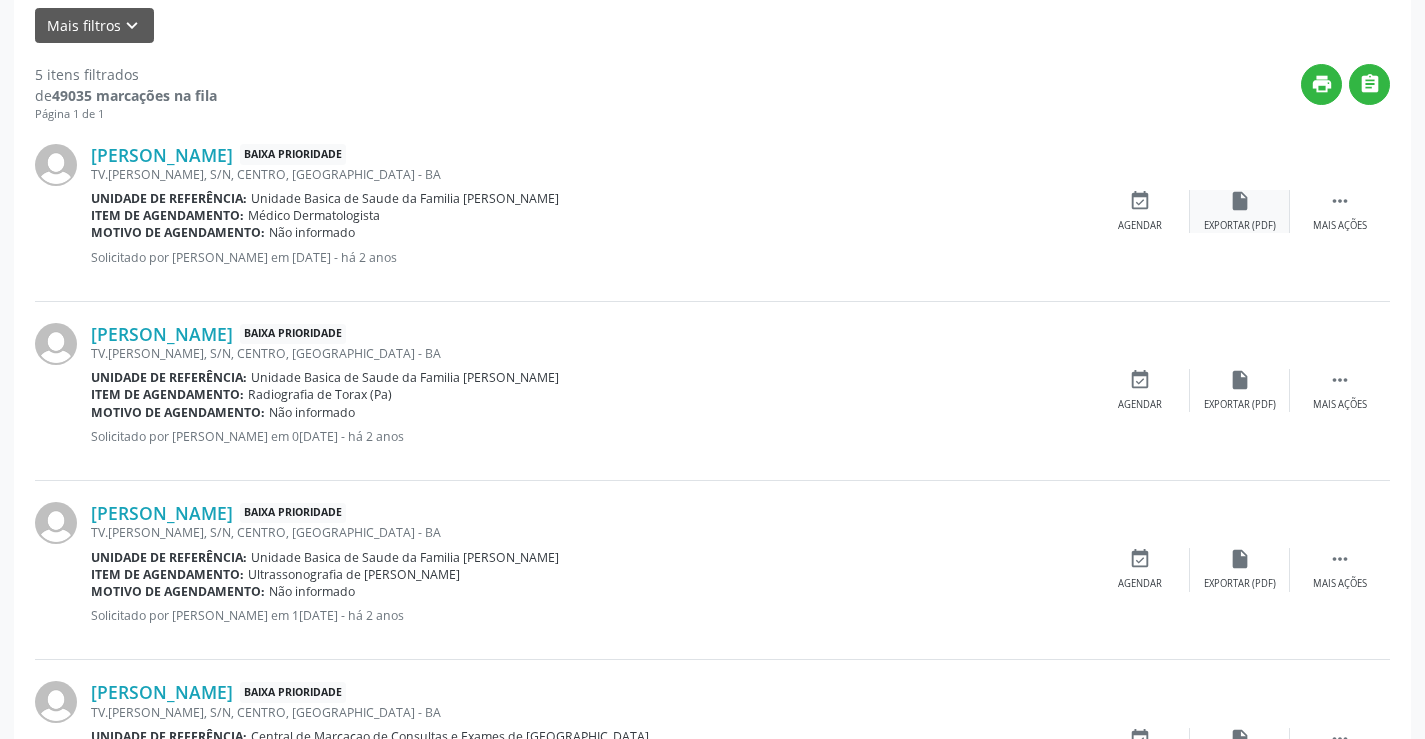 scroll, scrollTop: 797, scrollLeft: 0, axis: vertical 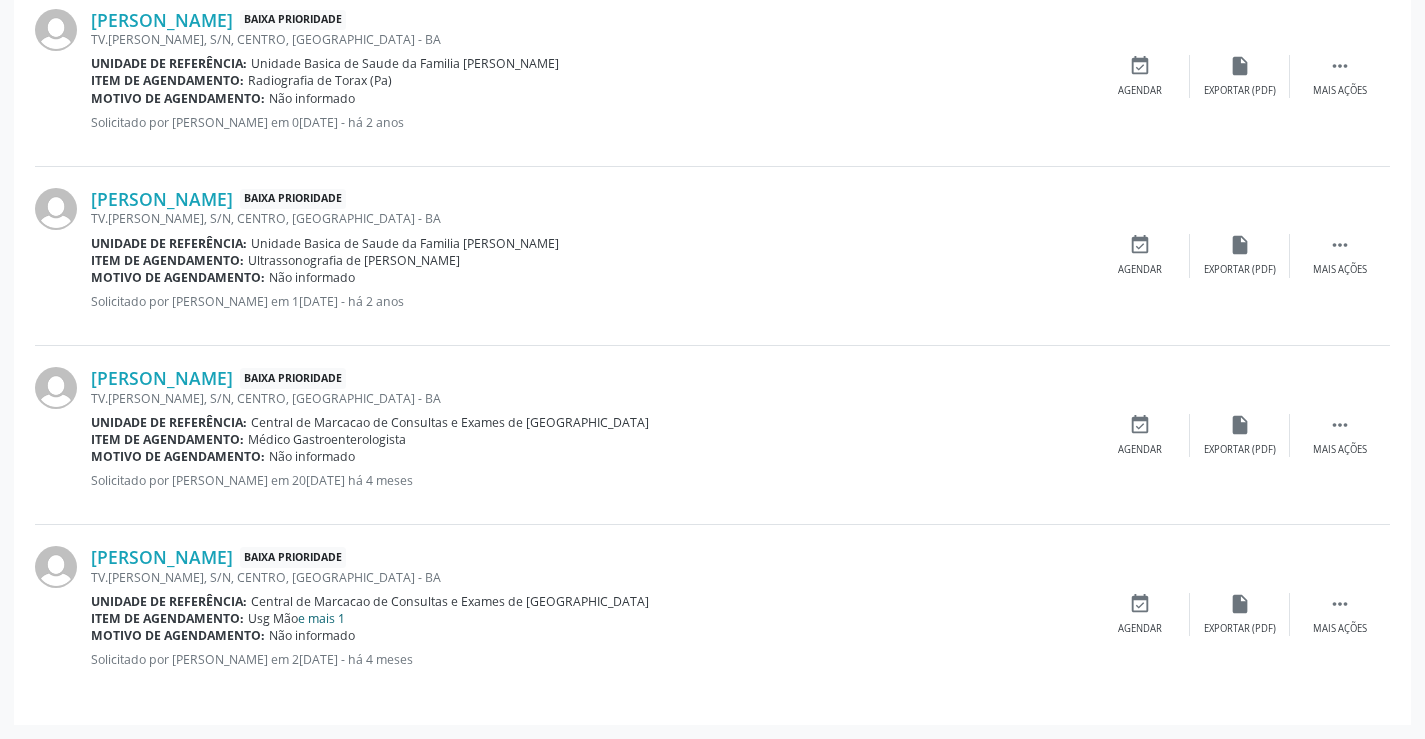 click on "e mais 1" at bounding box center (321, 618) 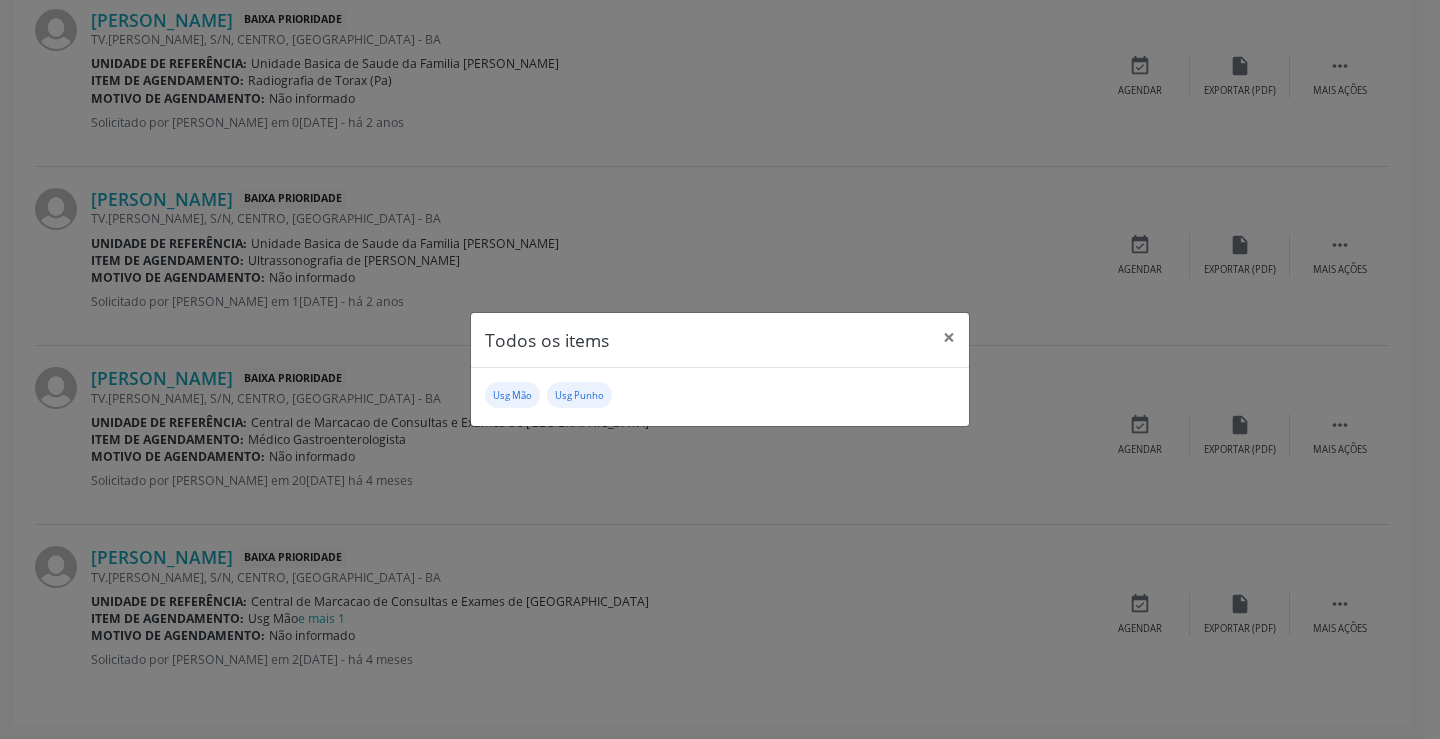 click on "Todos os items × Usg Mão Usg Punho" at bounding box center (720, 369) 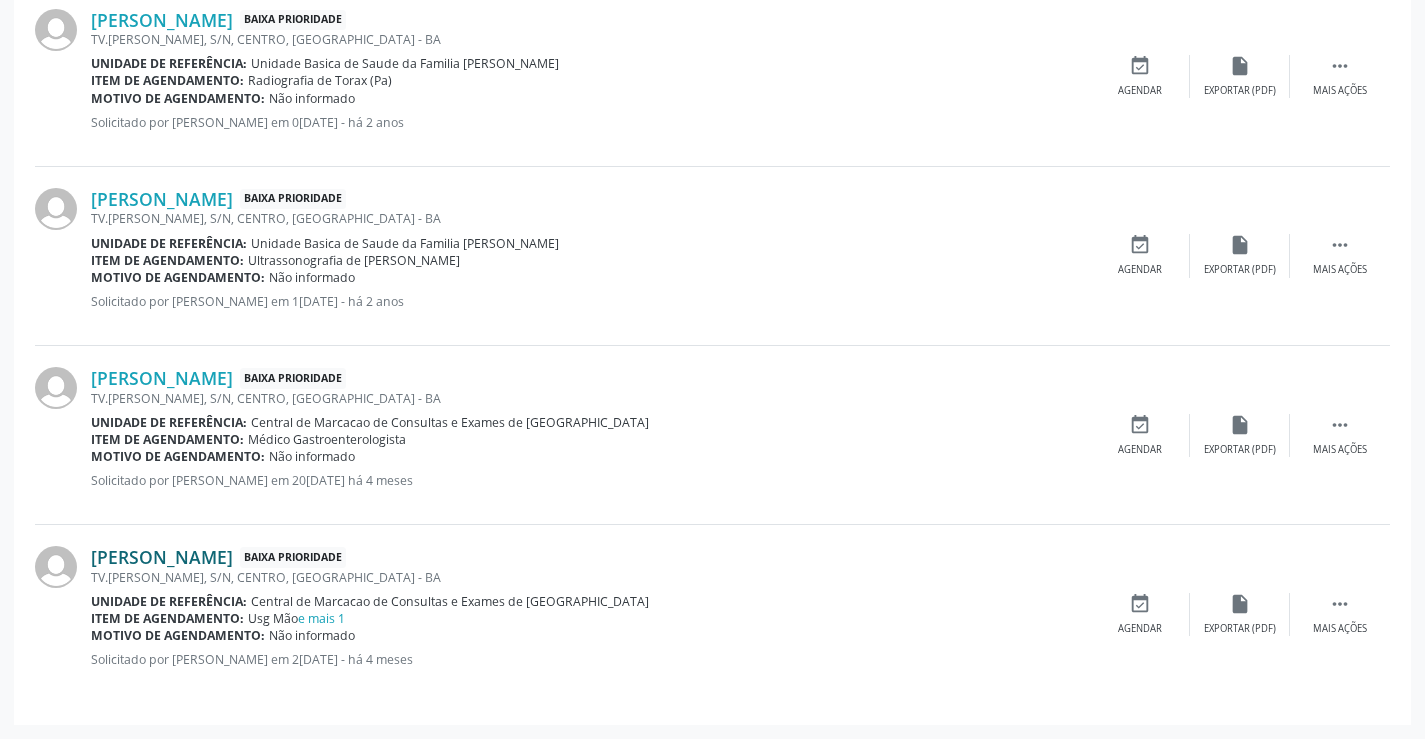 click on "[PERSON_NAME]" at bounding box center [162, 557] 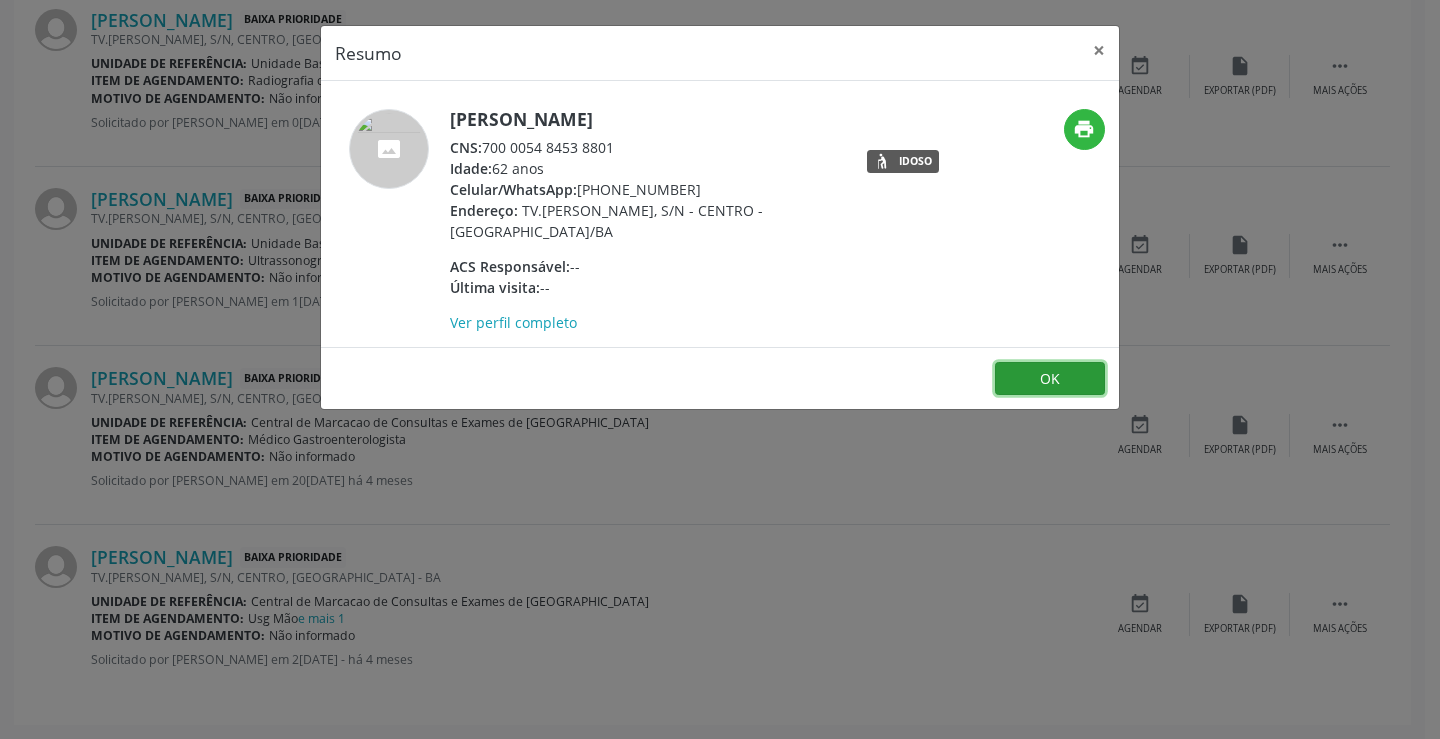 click on "OK" at bounding box center [1050, 379] 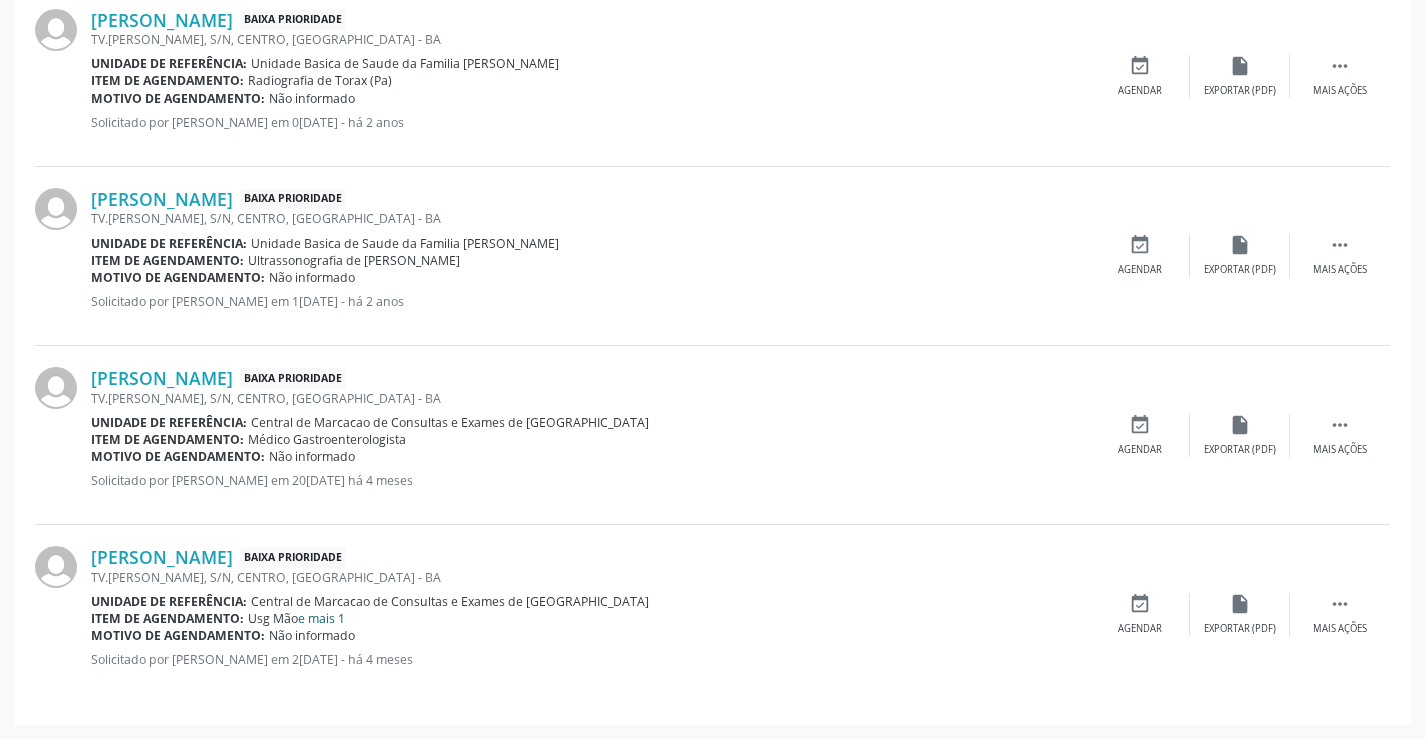 click on "e mais 1" at bounding box center [321, 618] 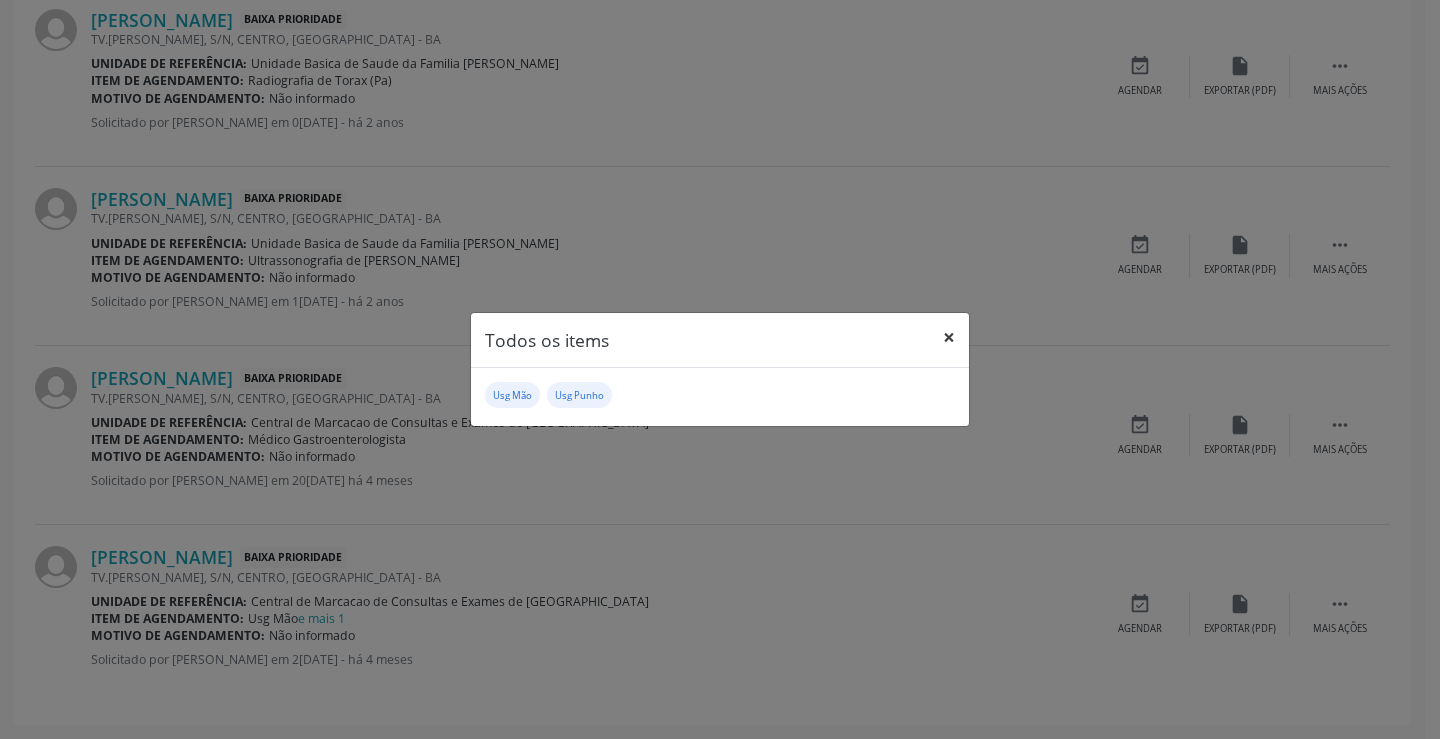 click on "×" at bounding box center [949, 337] 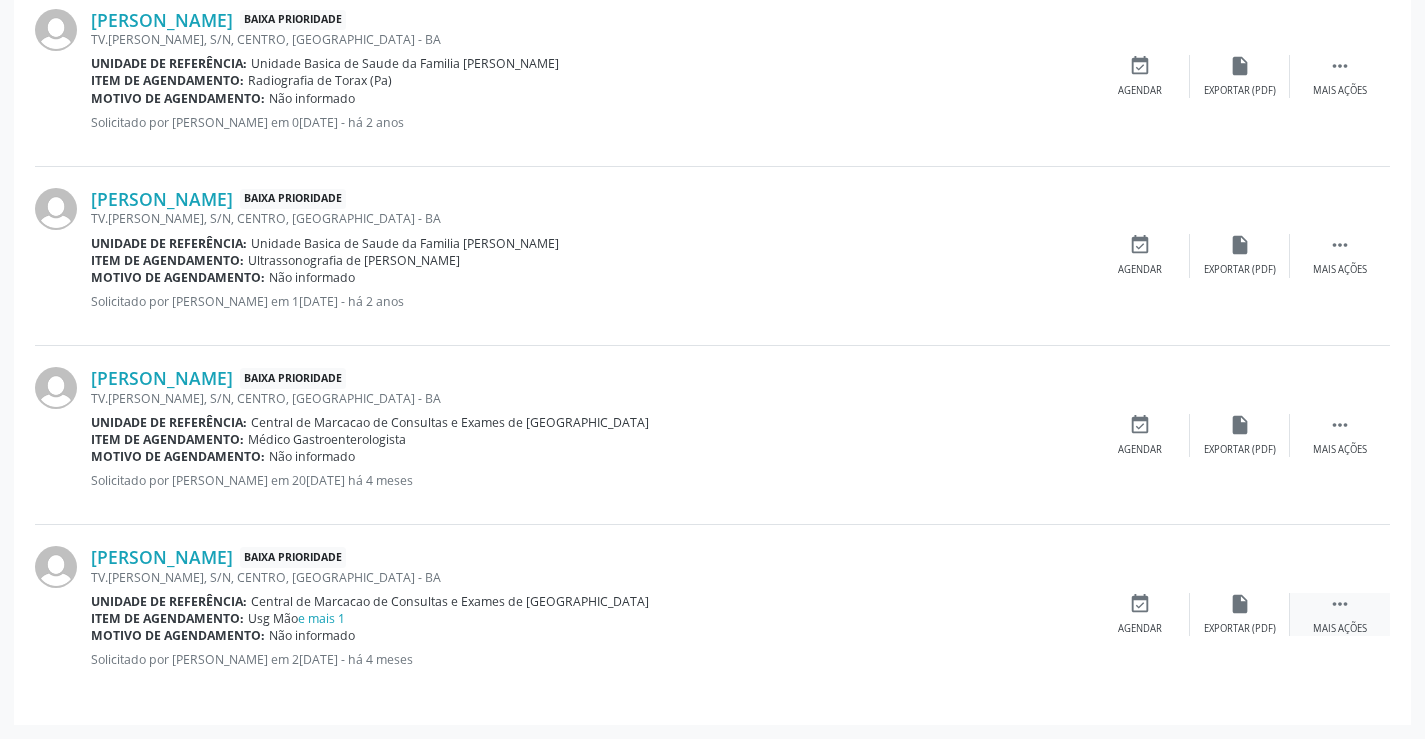 click on "" at bounding box center [1340, 604] 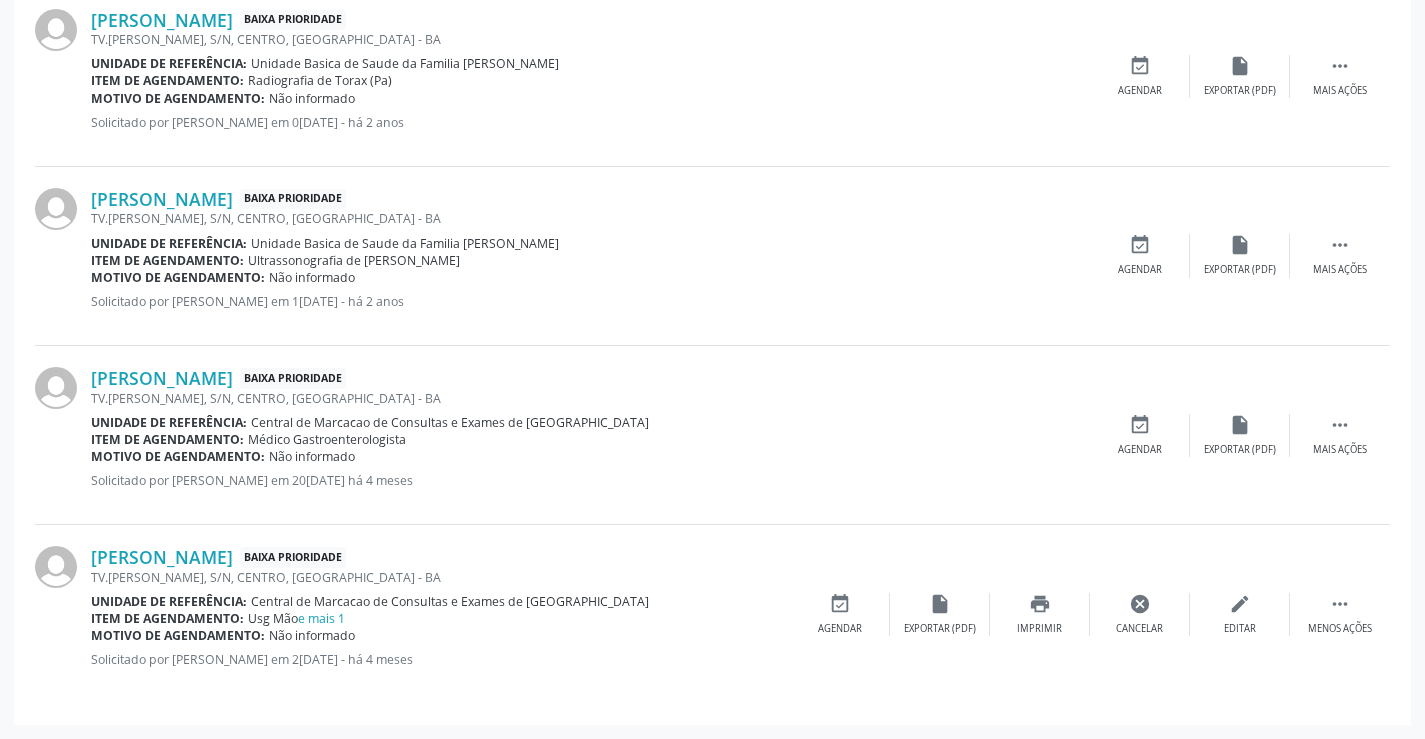 click on "[PERSON_NAME]
Baixa Prioridade
TV.[PERSON_NAME], S/N, CENTRO, [GEOGRAPHIC_DATA]
Unidade de referência:
Central de Marcacao de Consultas e Exames de [GEOGRAPHIC_DATA]
Item de agendamento:
Usg Mão
e mais 1
Motivo de agendamento:
Não informado
Solicitado por [PERSON_NAME] em 2[DATE] - há 4 meses" at bounding box center (440, 614) 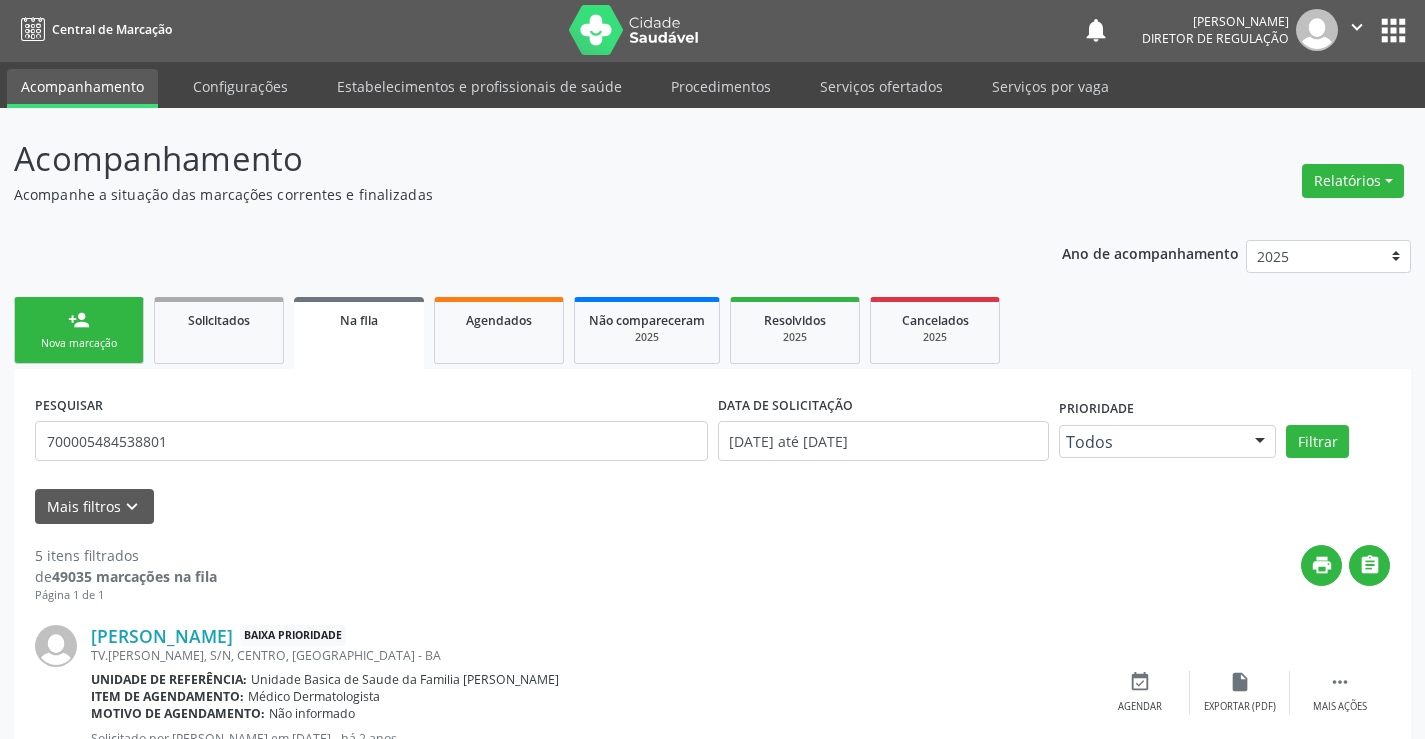 scroll, scrollTop: 0, scrollLeft: 0, axis: both 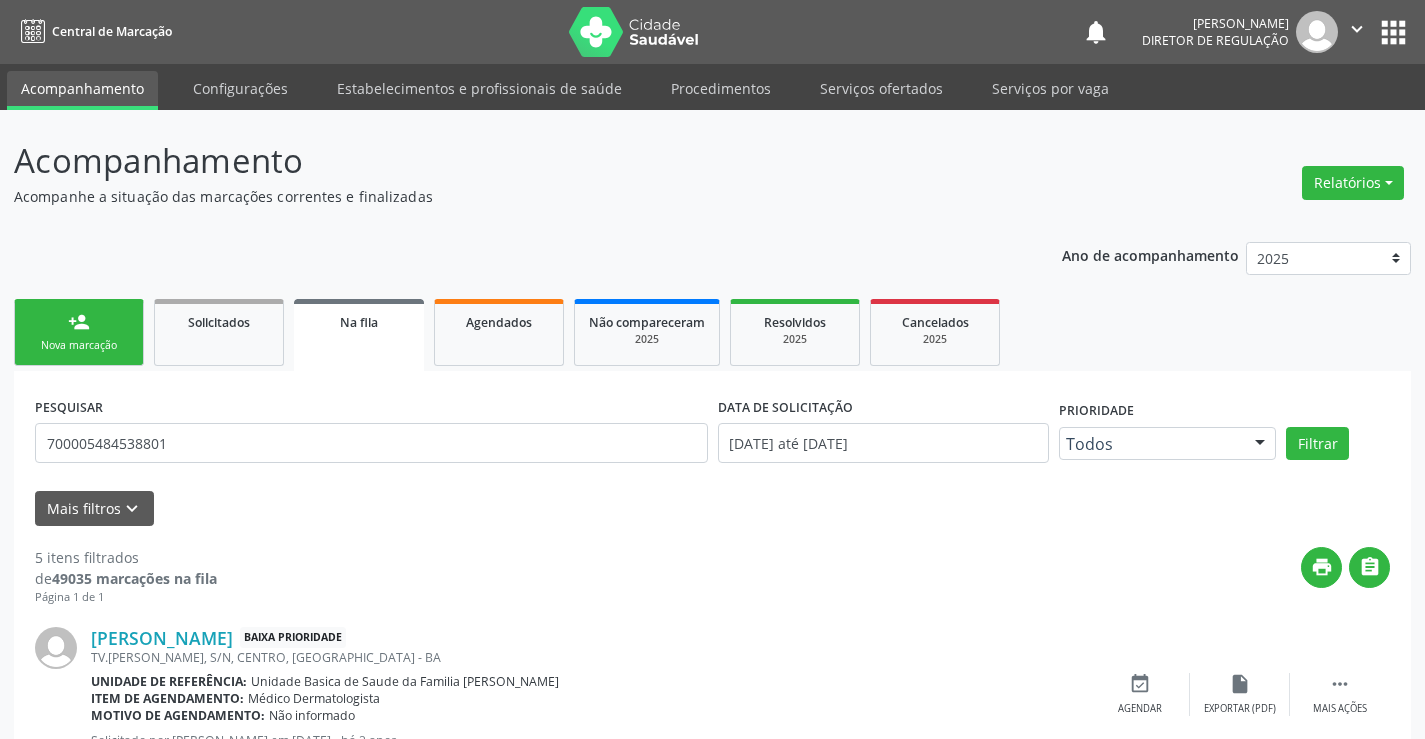 click on "person_add
Nova marcação" at bounding box center [79, 332] 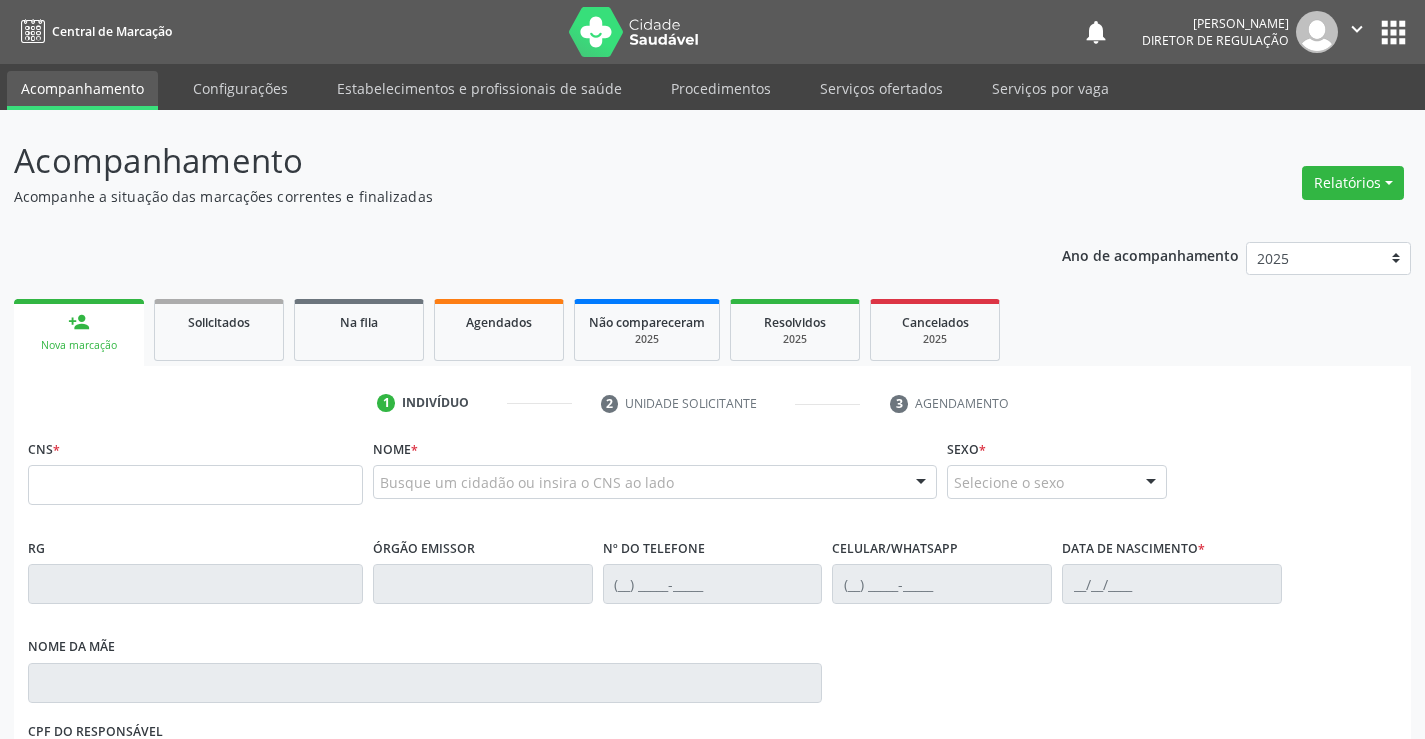 click on "CNS
*" at bounding box center (195, 469) 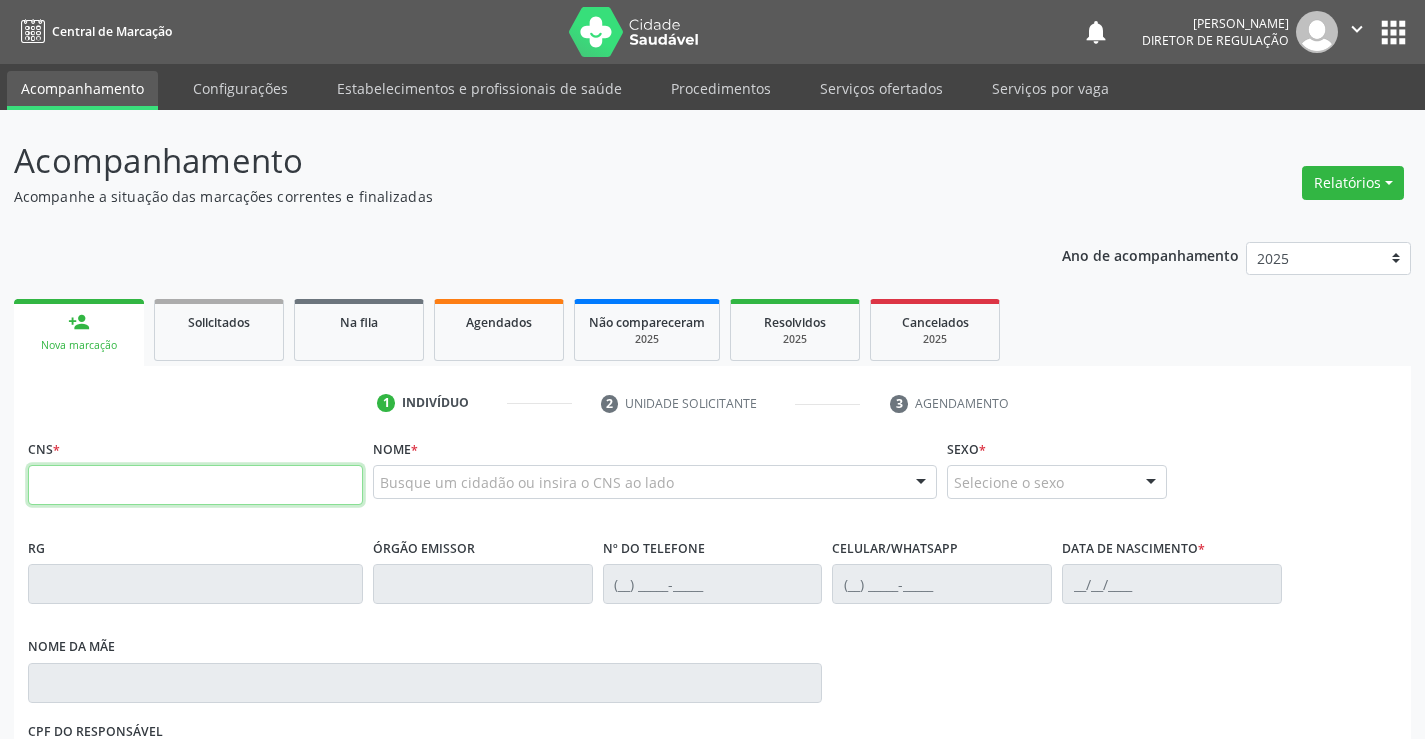 click at bounding box center (195, 485) 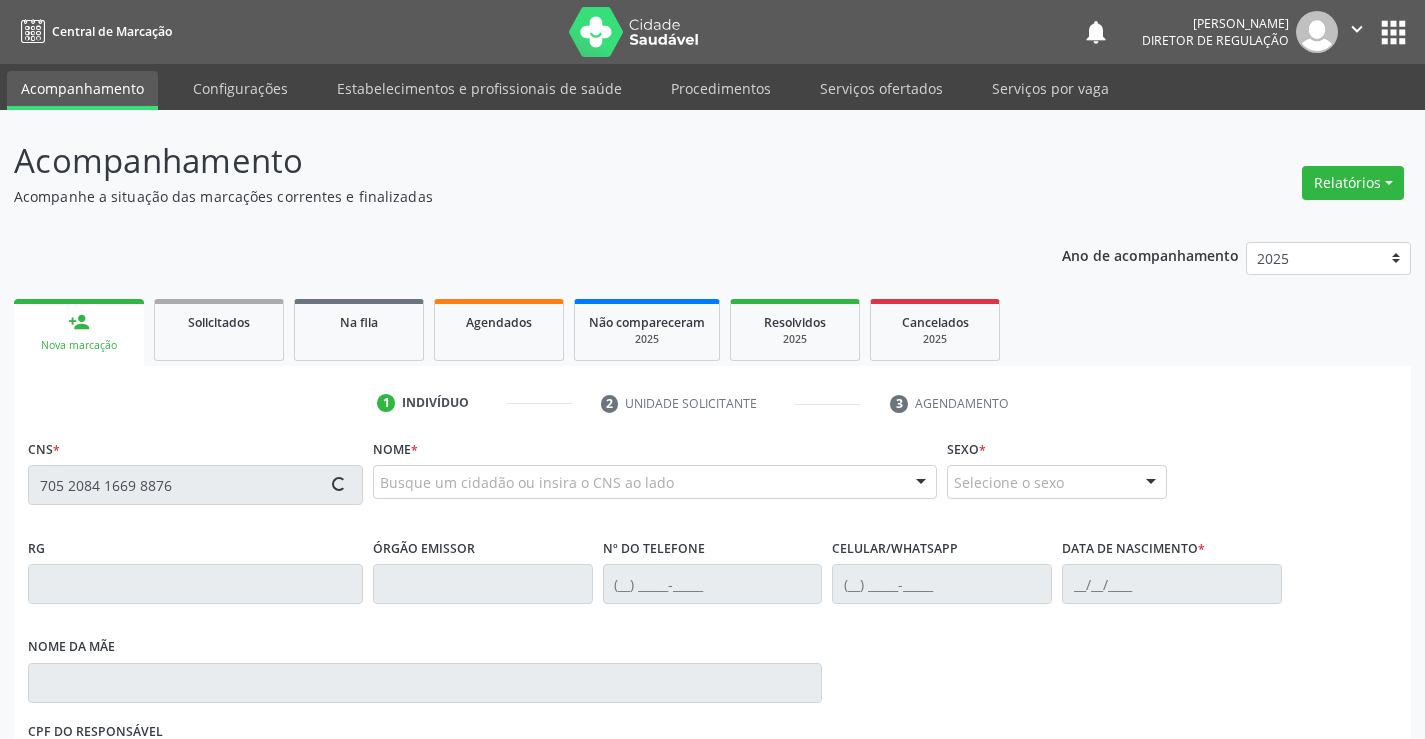 type on "705 2084 1669 8876" 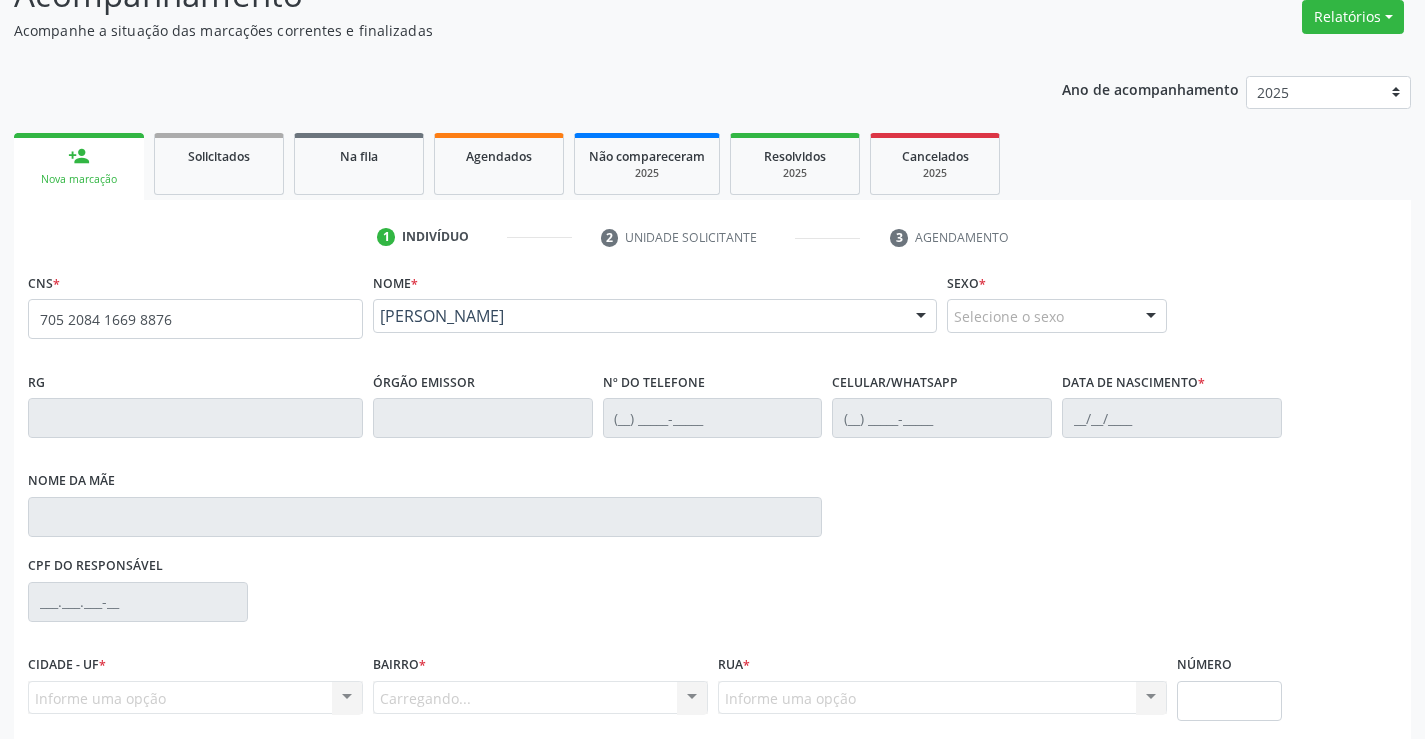 scroll, scrollTop: 331, scrollLeft: 0, axis: vertical 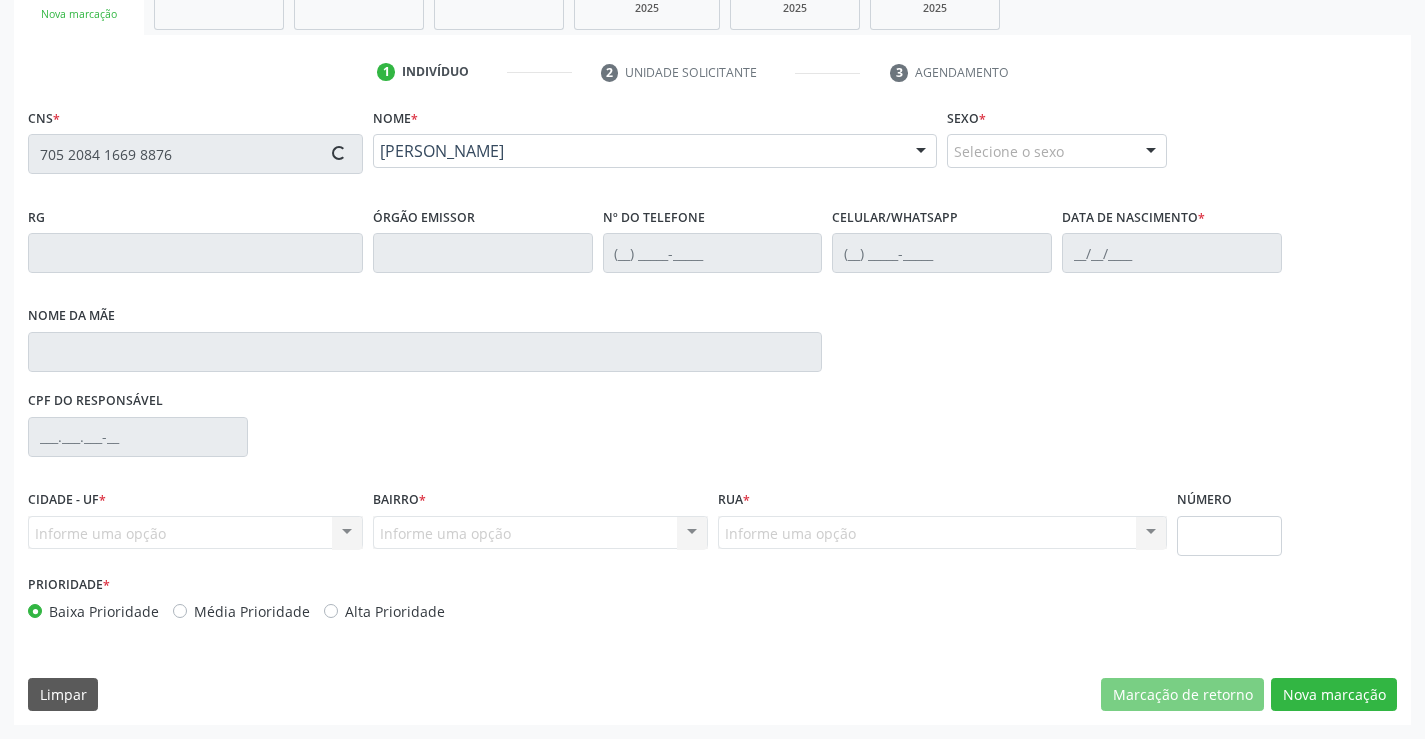 type on "1117212963" 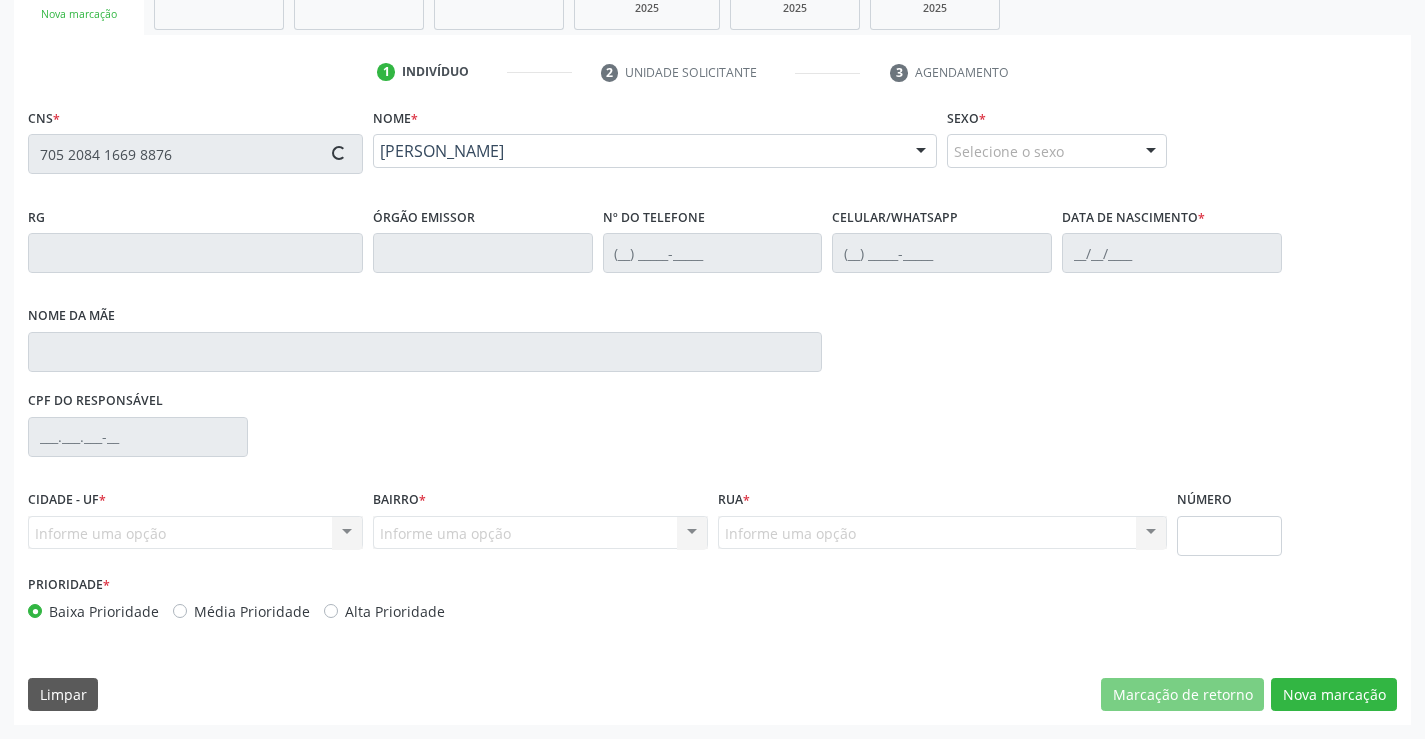 type on "[PHONE_NUMBER]" 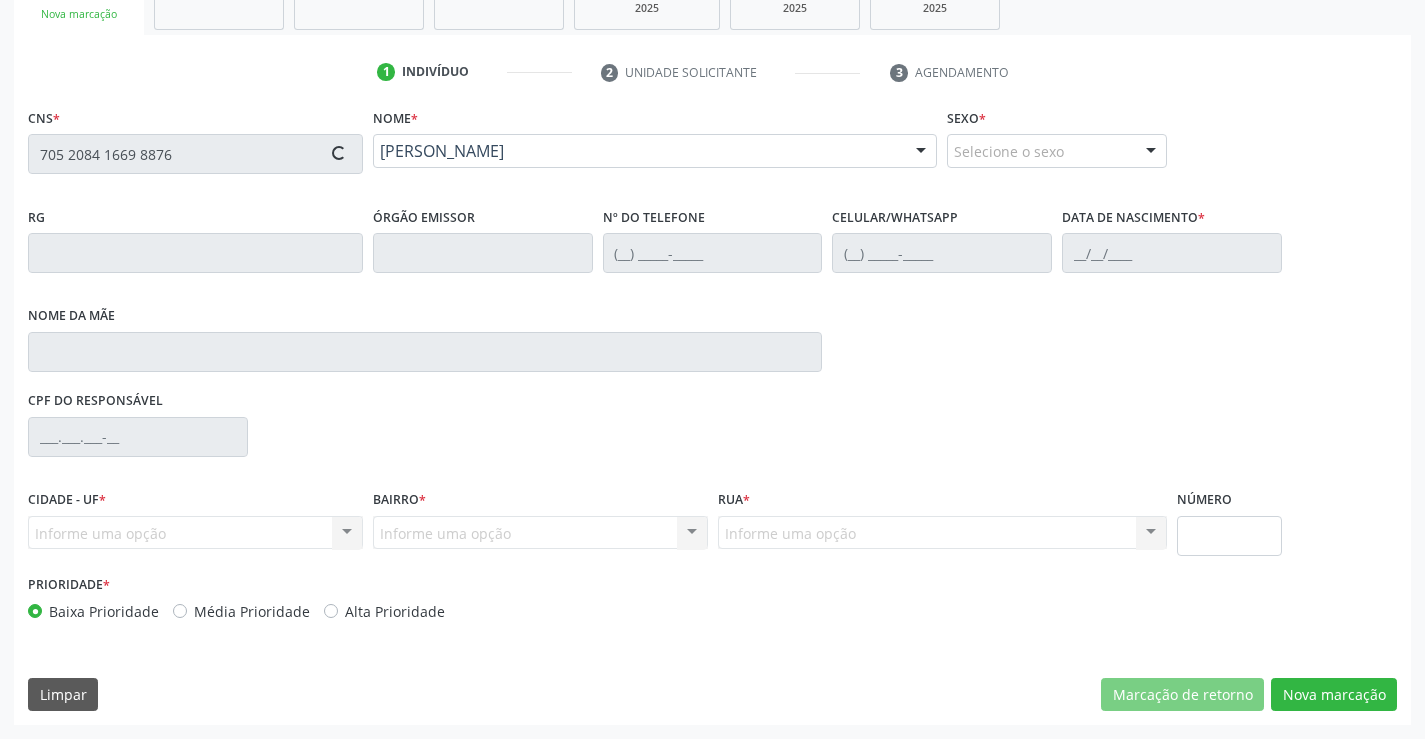 type on "002.734.875-07" 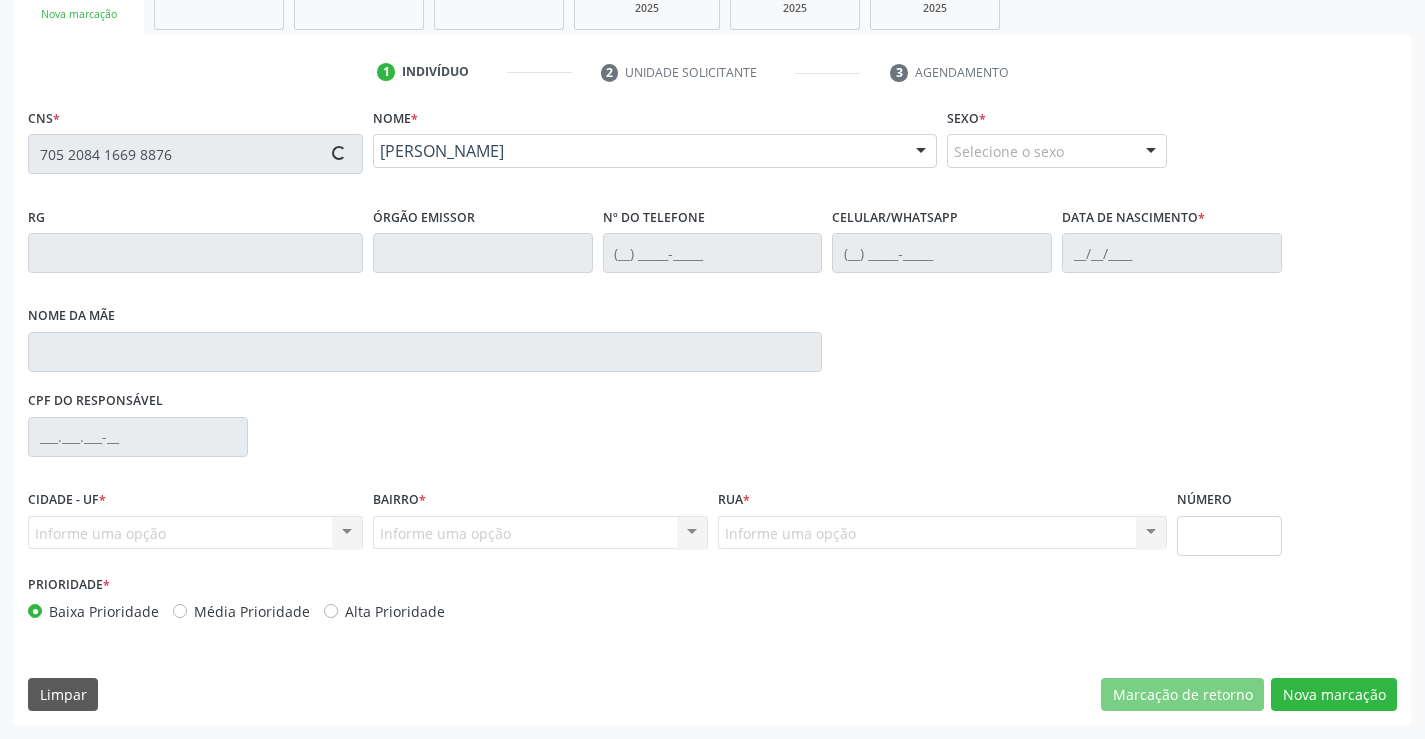 type on "S/N" 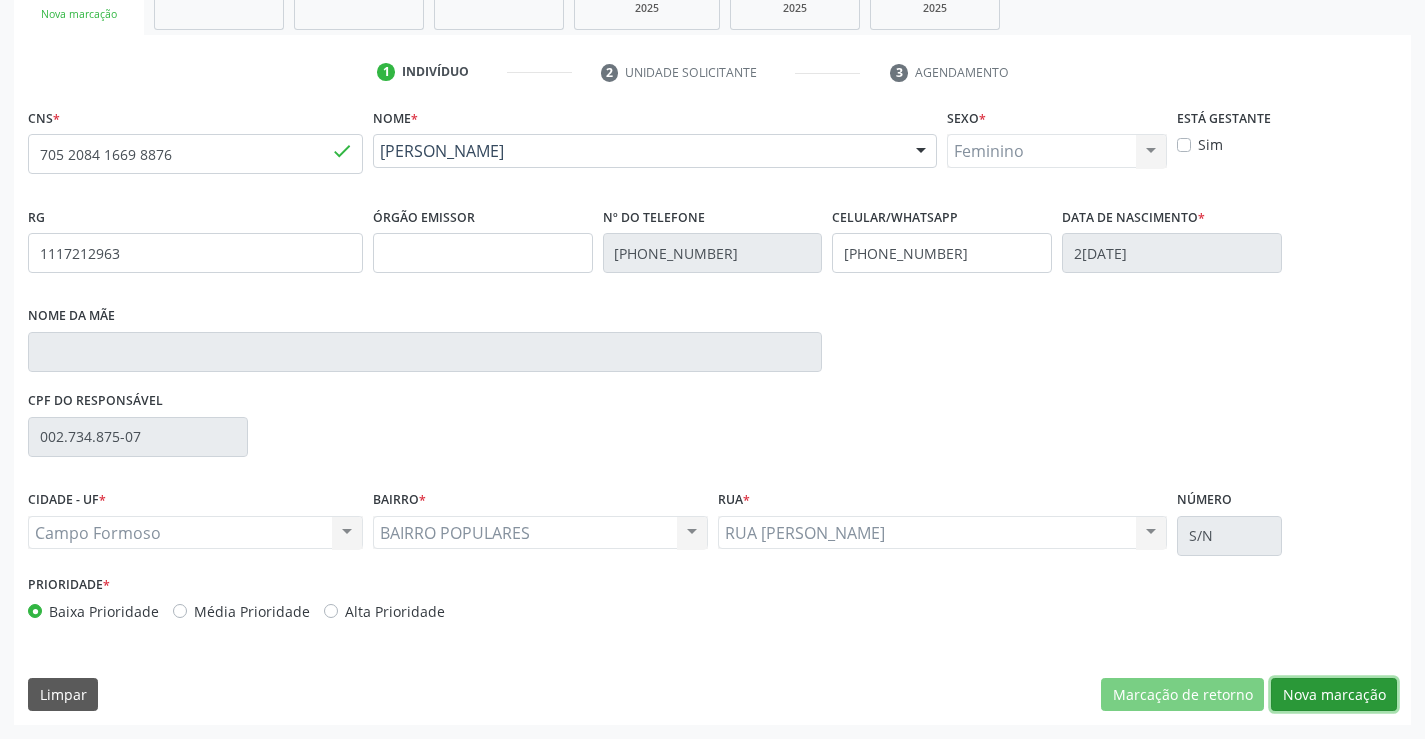 click on "Nova marcação" at bounding box center [1334, 695] 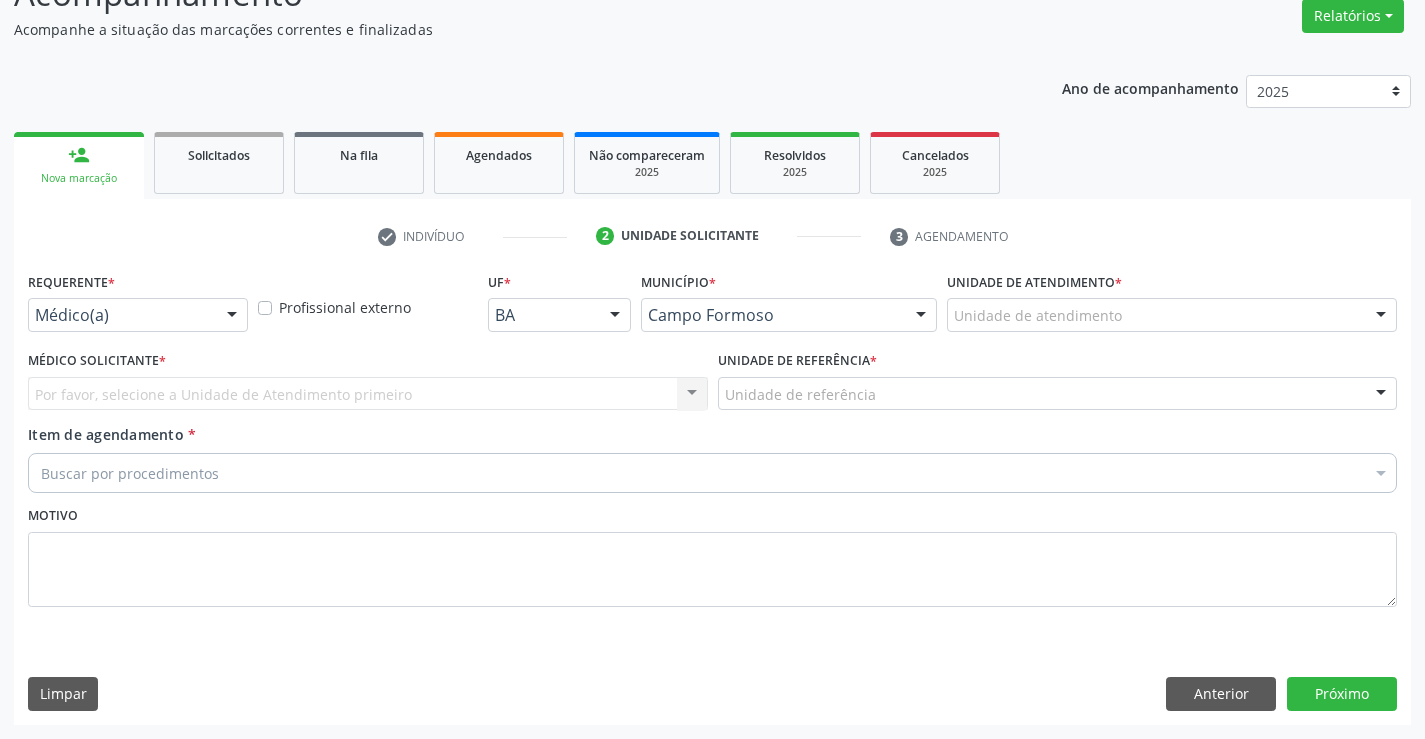 scroll, scrollTop: 167, scrollLeft: 0, axis: vertical 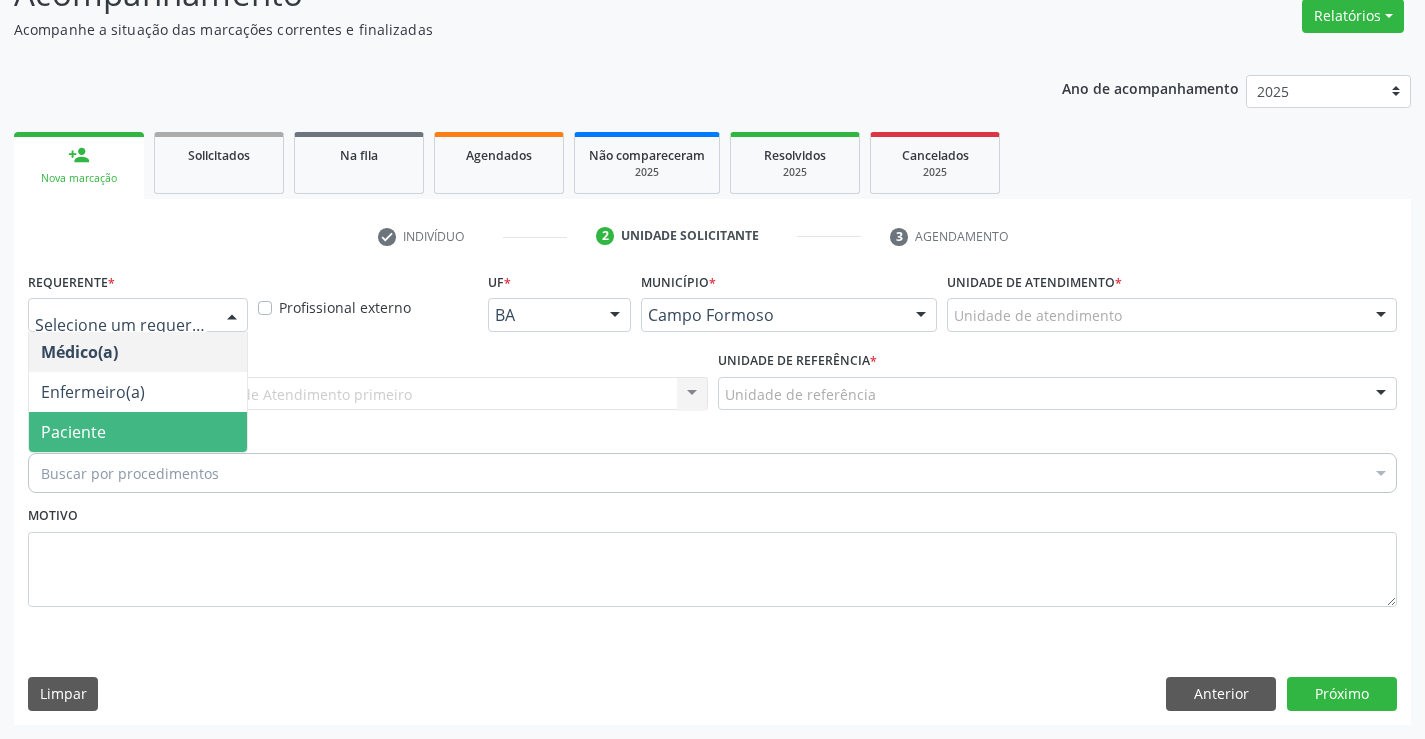 click on "Paciente" at bounding box center [138, 432] 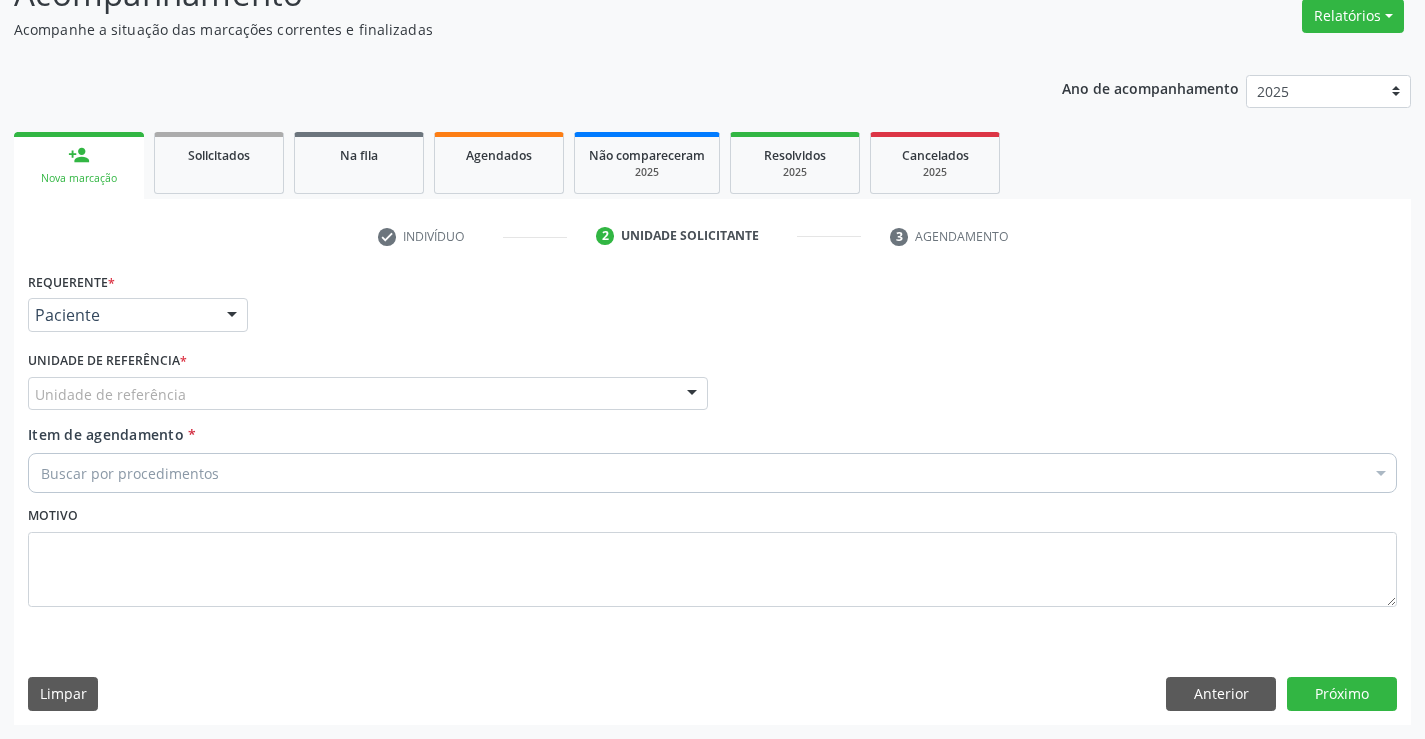 drag, startPoint x: 340, startPoint y: 401, endPoint x: 340, endPoint y: 420, distance: 19 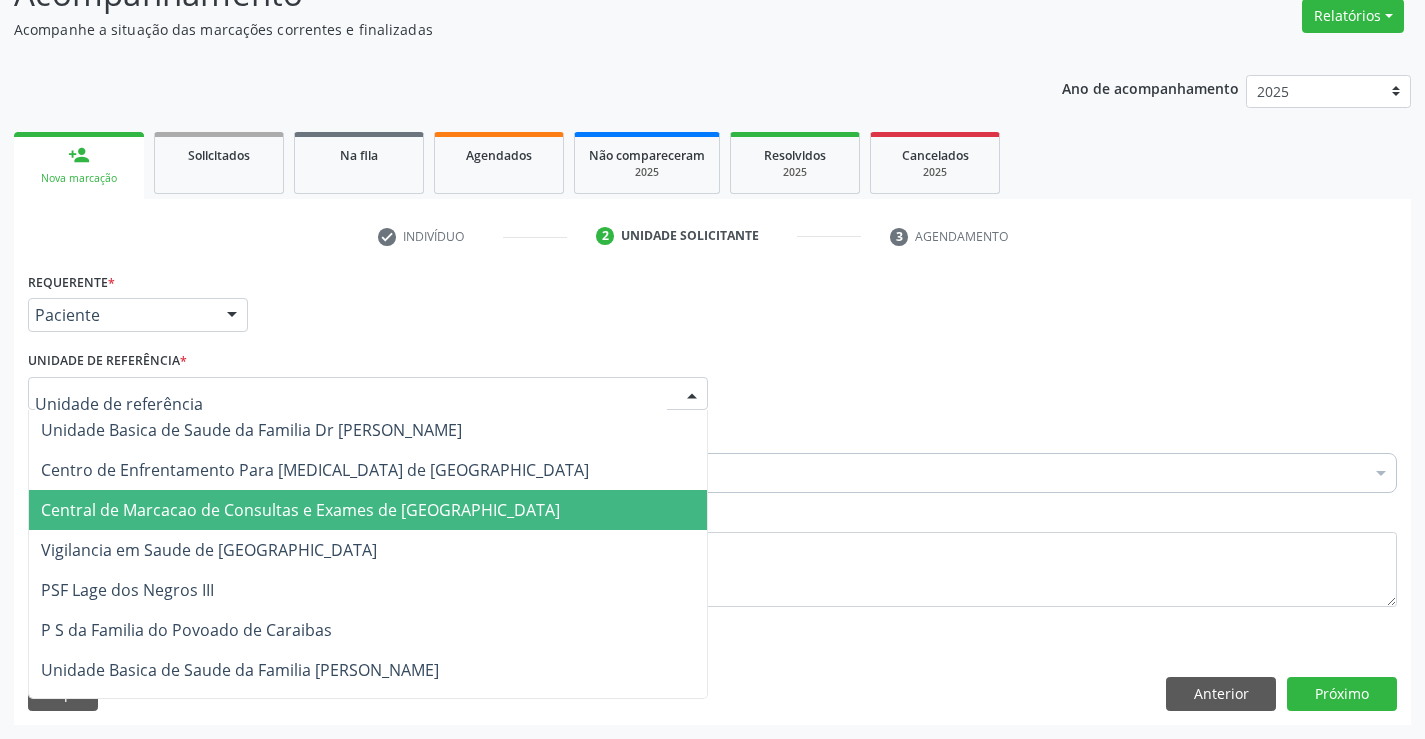 drag, startPoint x: 353, startPoint y: 514, endPoint x: 459, endPoint y: 487, distance: 109.38464 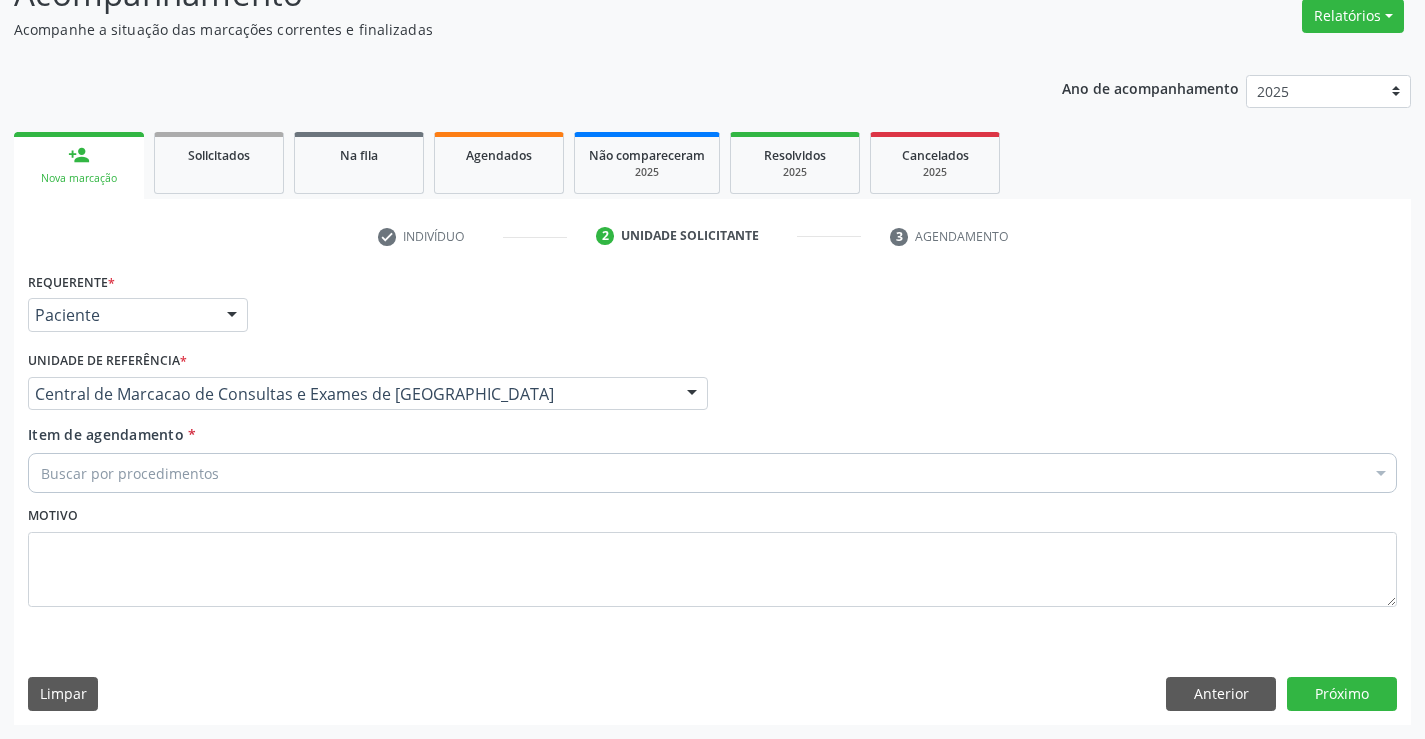 click on "Buscar por procedimentos" at bounding box center [712, 473] 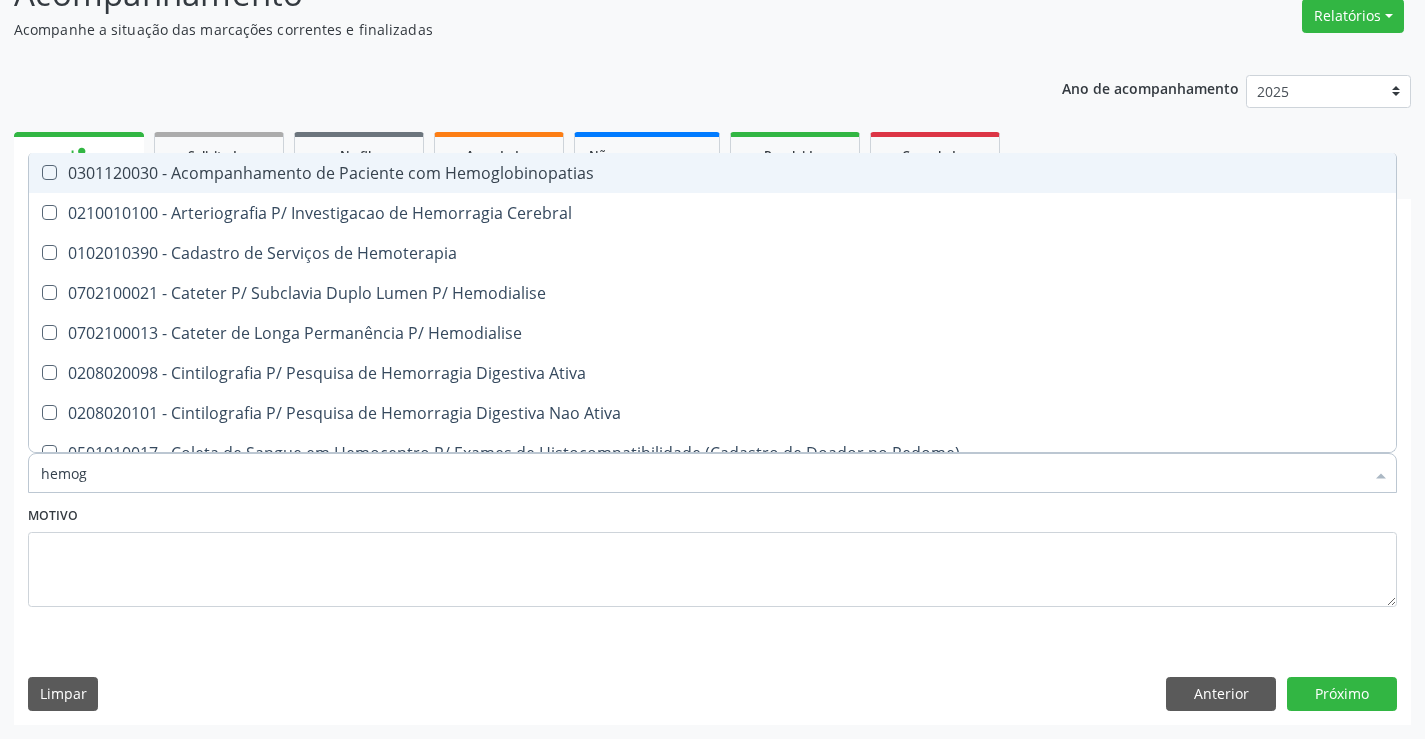 type on "hemogr" 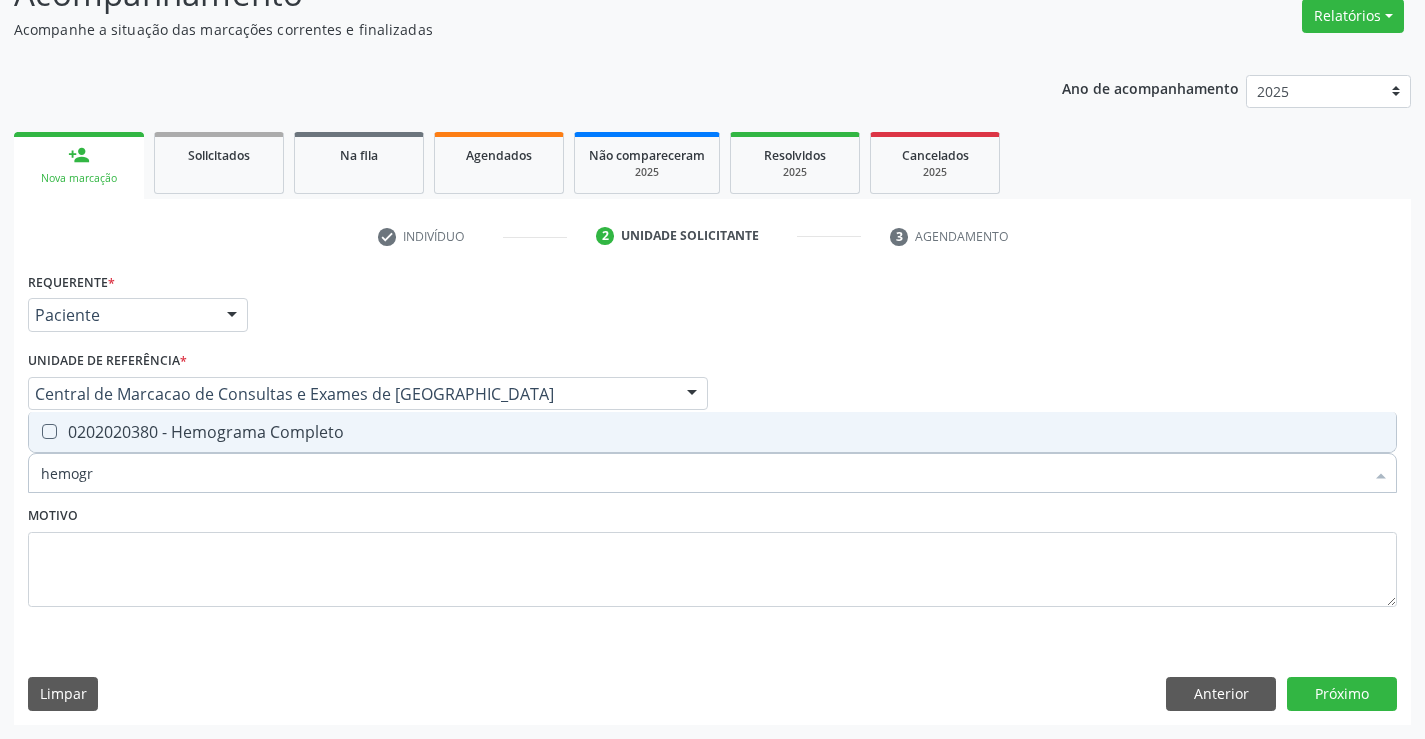 click on "0202020380 - Hemograma Completo" at bounding box center [712, 432] 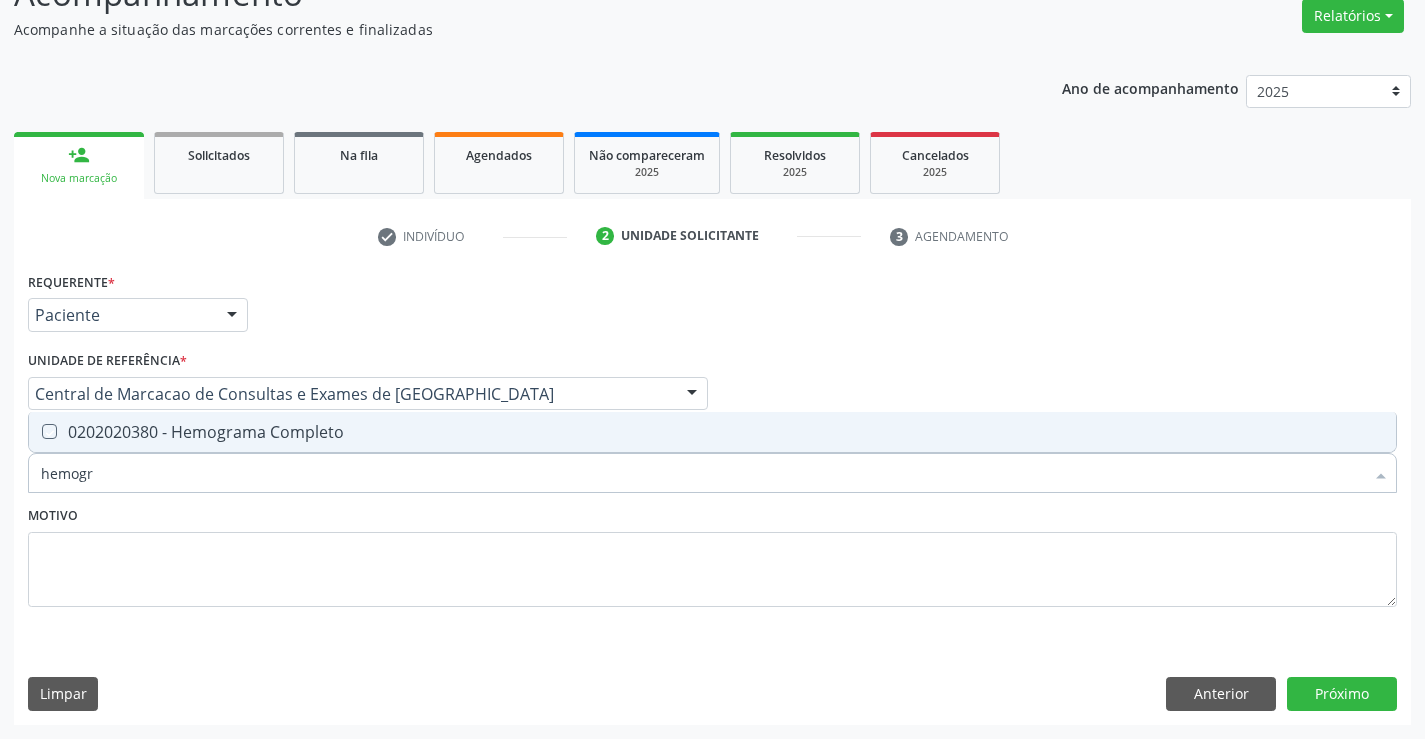 checkbox on "true" 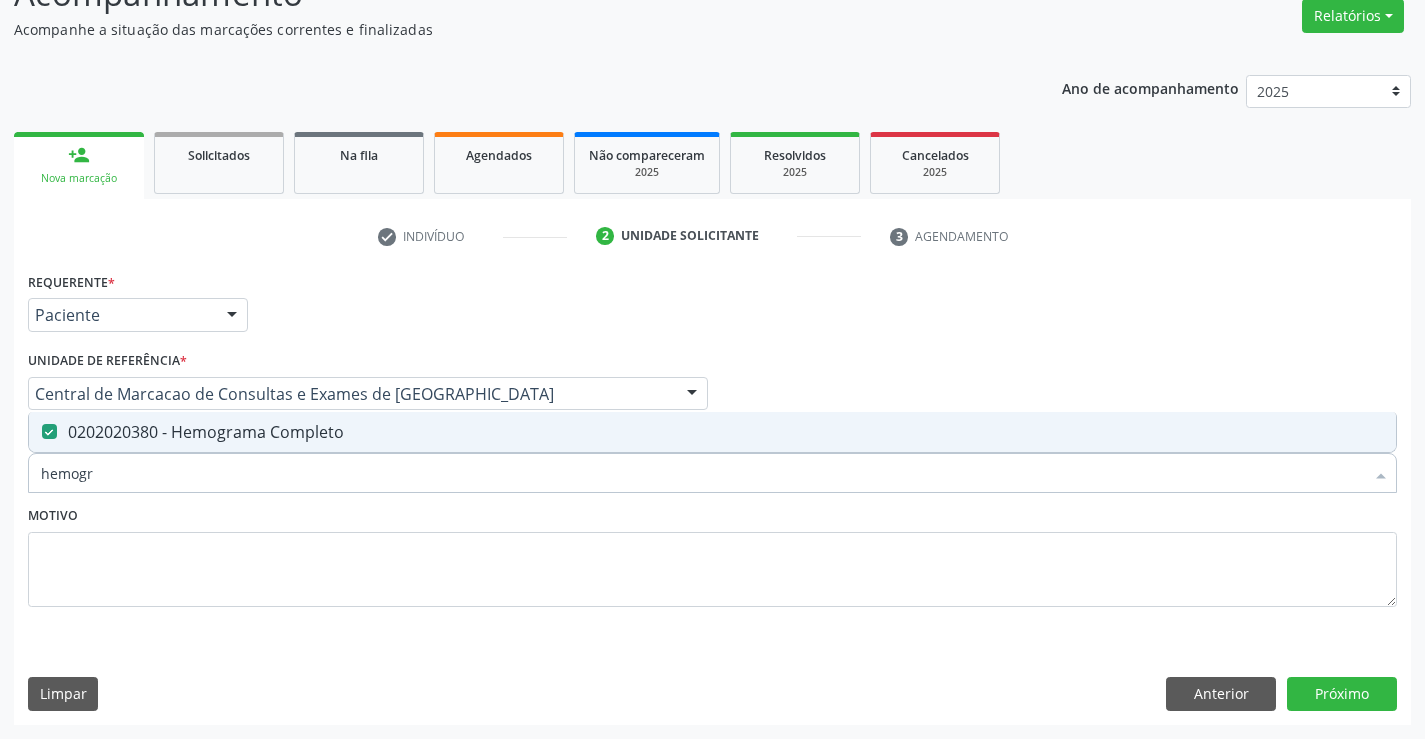 type on "hemogr" 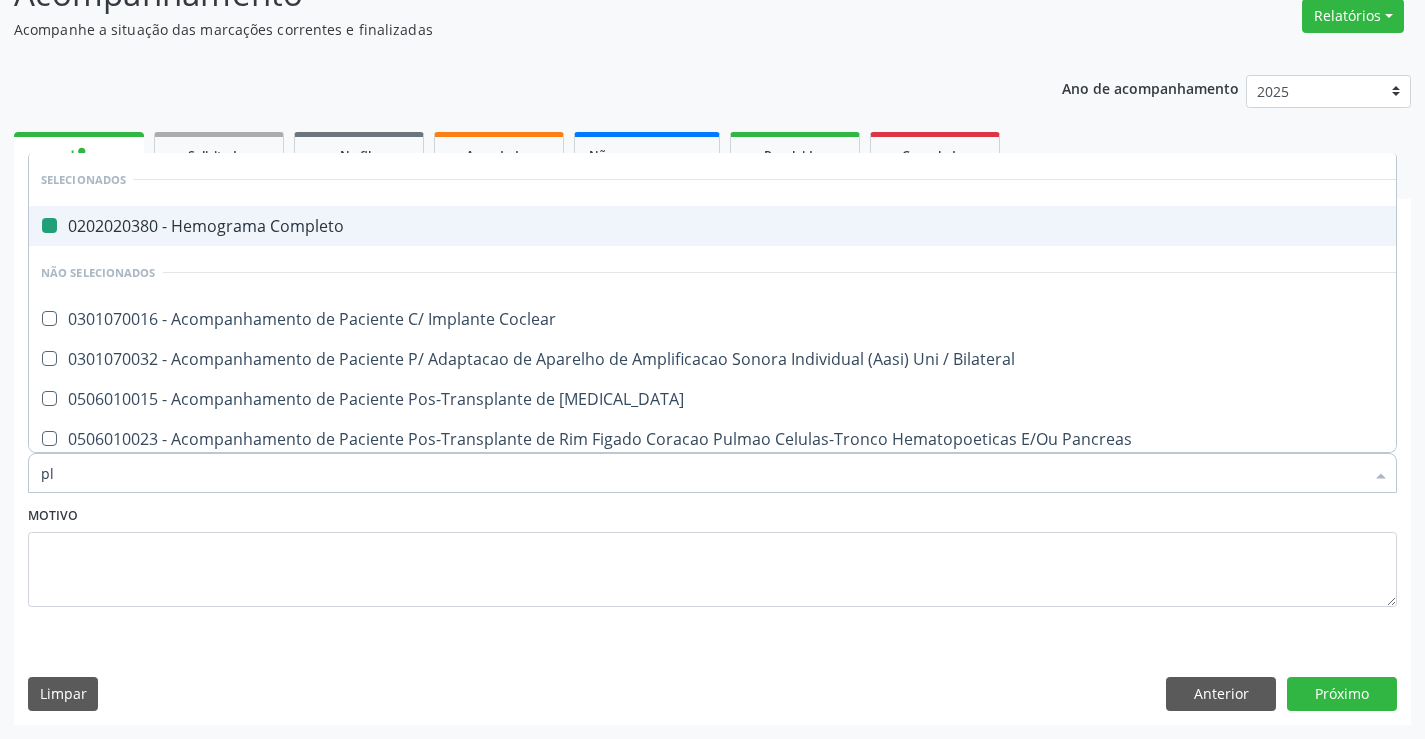 type on "pla" 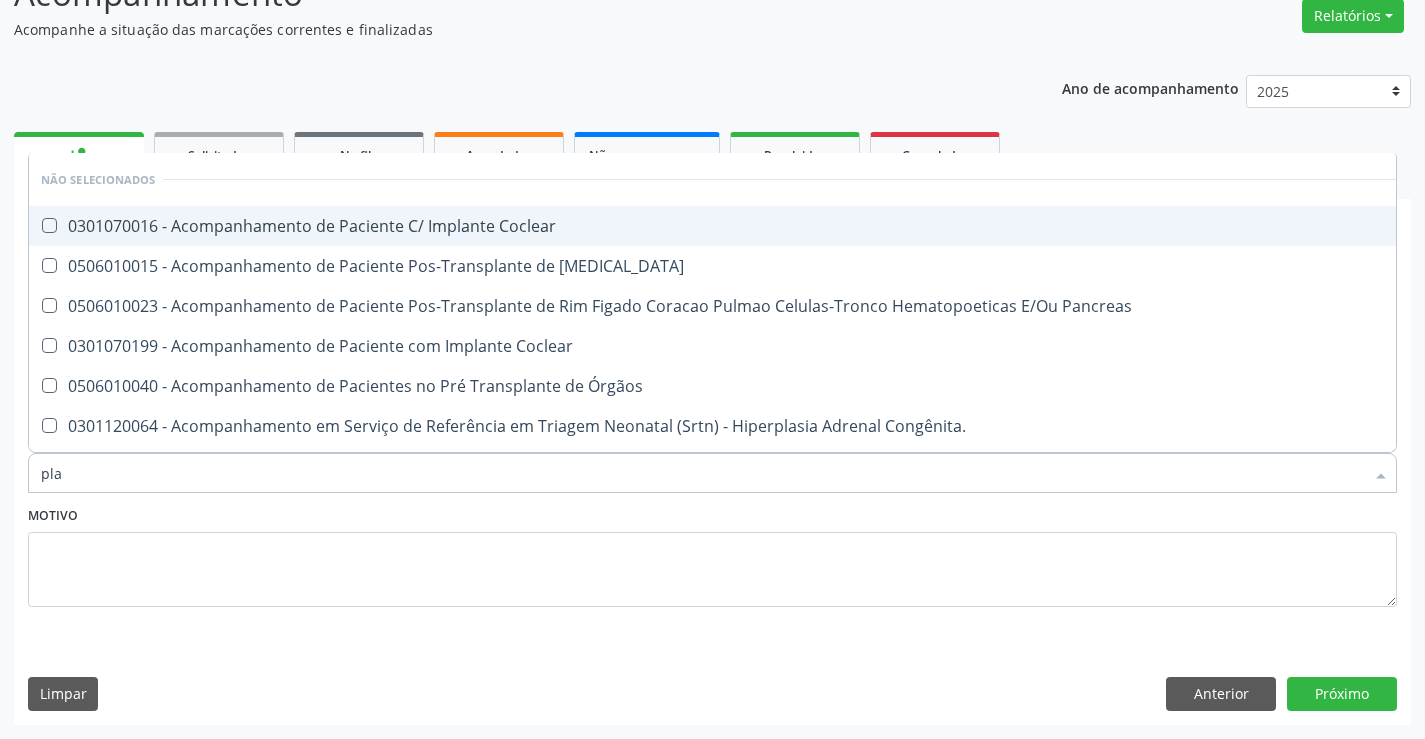 type on "plaq" 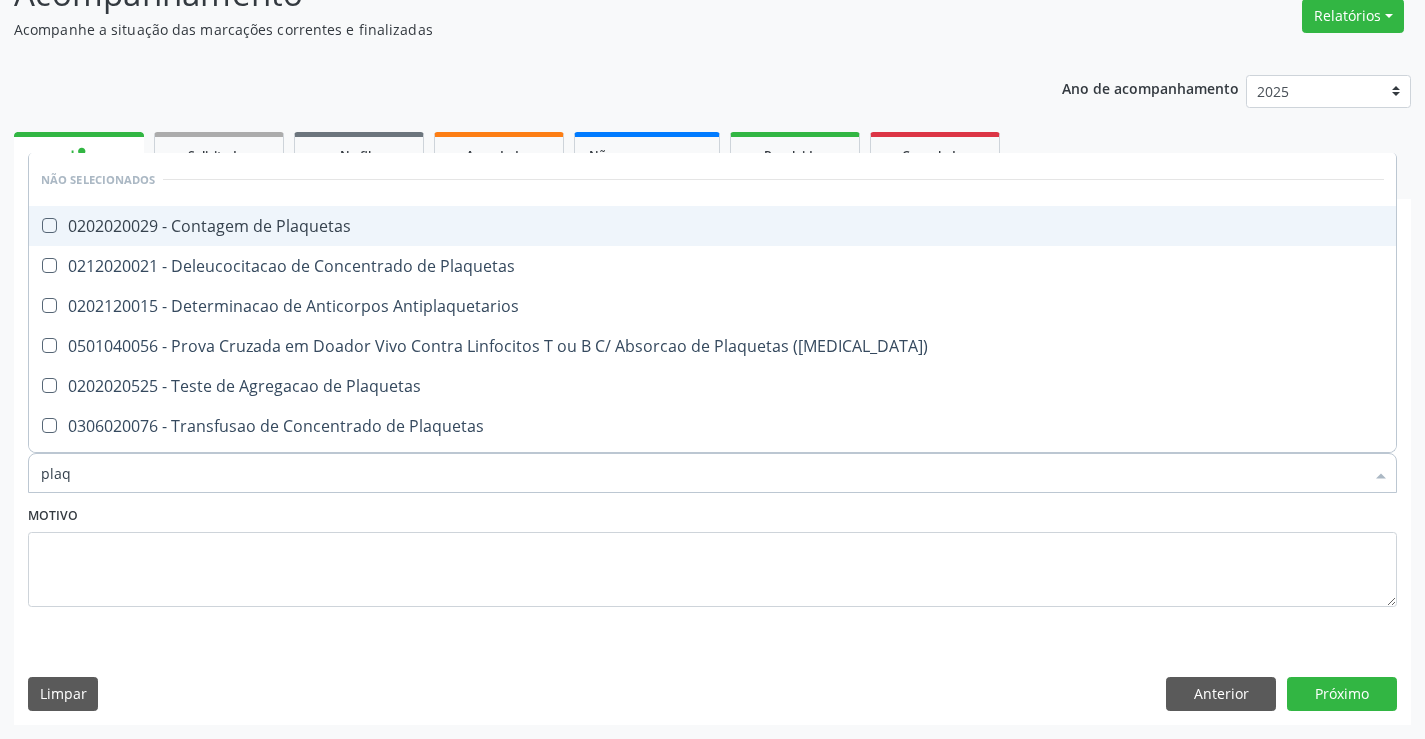 click on "0202020029 - Contagem de Plaquetas" at bounding box center [712, 226] 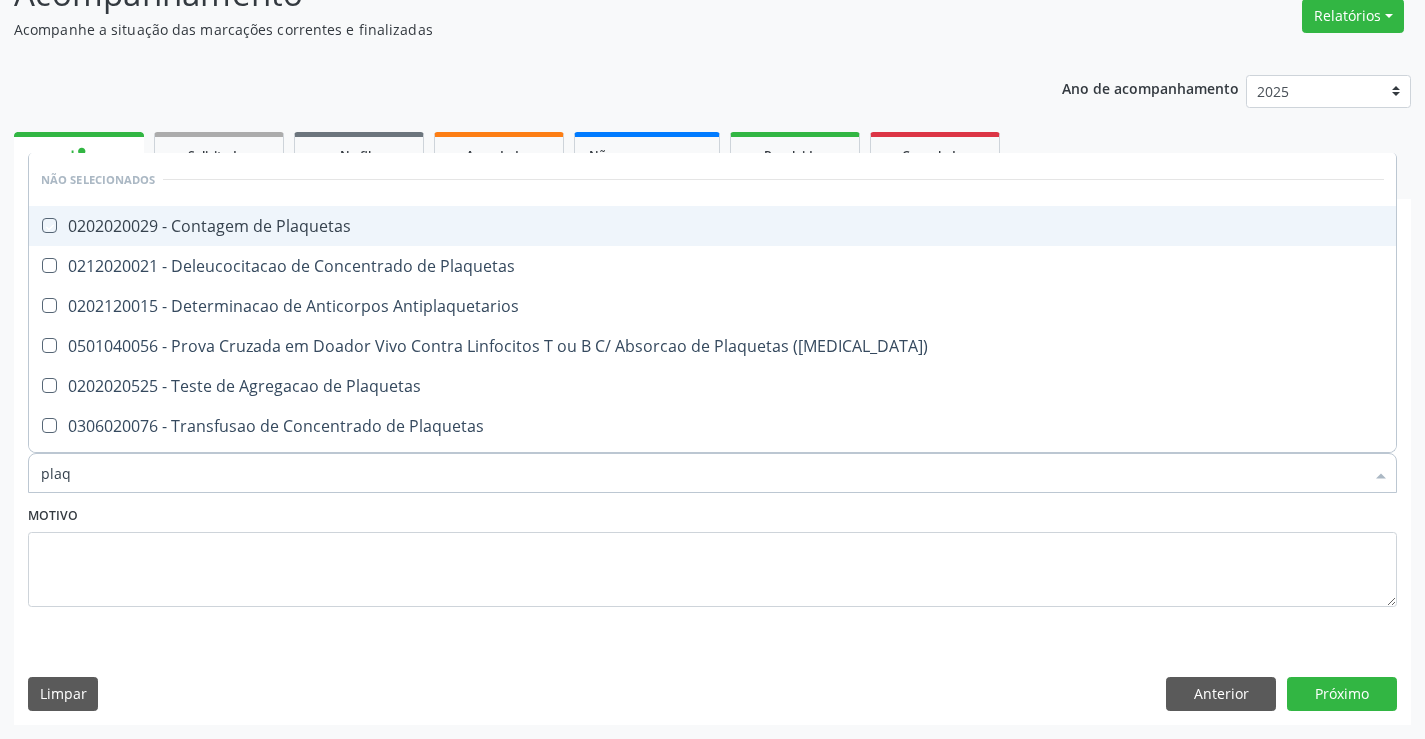 checkbox on "true" 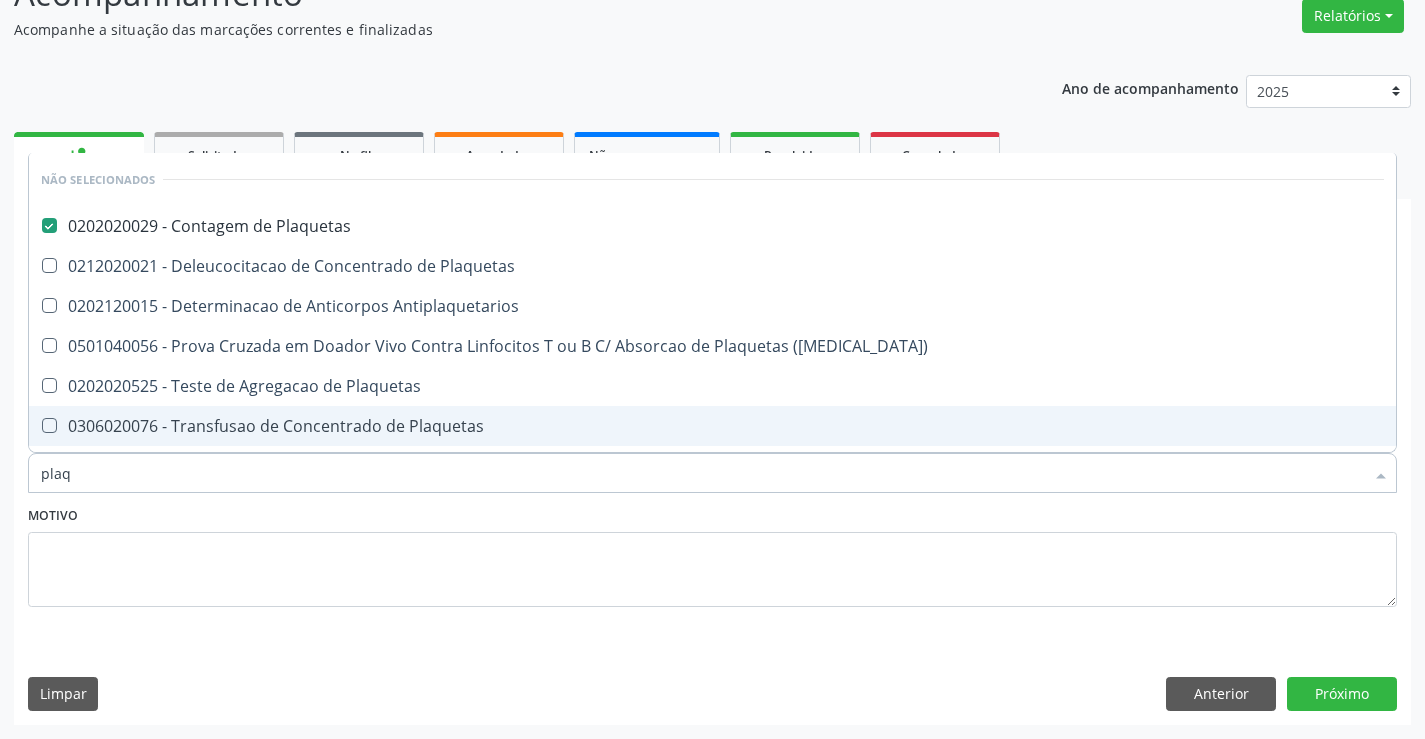 click on "Item de agendamento
*
plaq
Desfazer seleção
Não selecionados
0202020029 - Contagem de Plaquetas
0212020021 - Deleucocitacao de Concentrado de Plaquetas
0202120015 - Determinacao de Anticorpos Antiplaquetarios
0501040056 - Prova Cruzada em Doador Vivo Contra Linfocitos T ou B C/ Absorcao de Plaquetas ([MEDICAL_DATA])
0202020525 - Teste de Agregacao de Plaquetas
0306020076 - Transfusao de Concentrado de Plaquetas
0306020092 - Transfusao de Plaquetas Por Aferese
Nenhum resultado encontrado para: " plaq  "
Não há nenhuma opção para ser exibida." at bounding box center [712, 462] 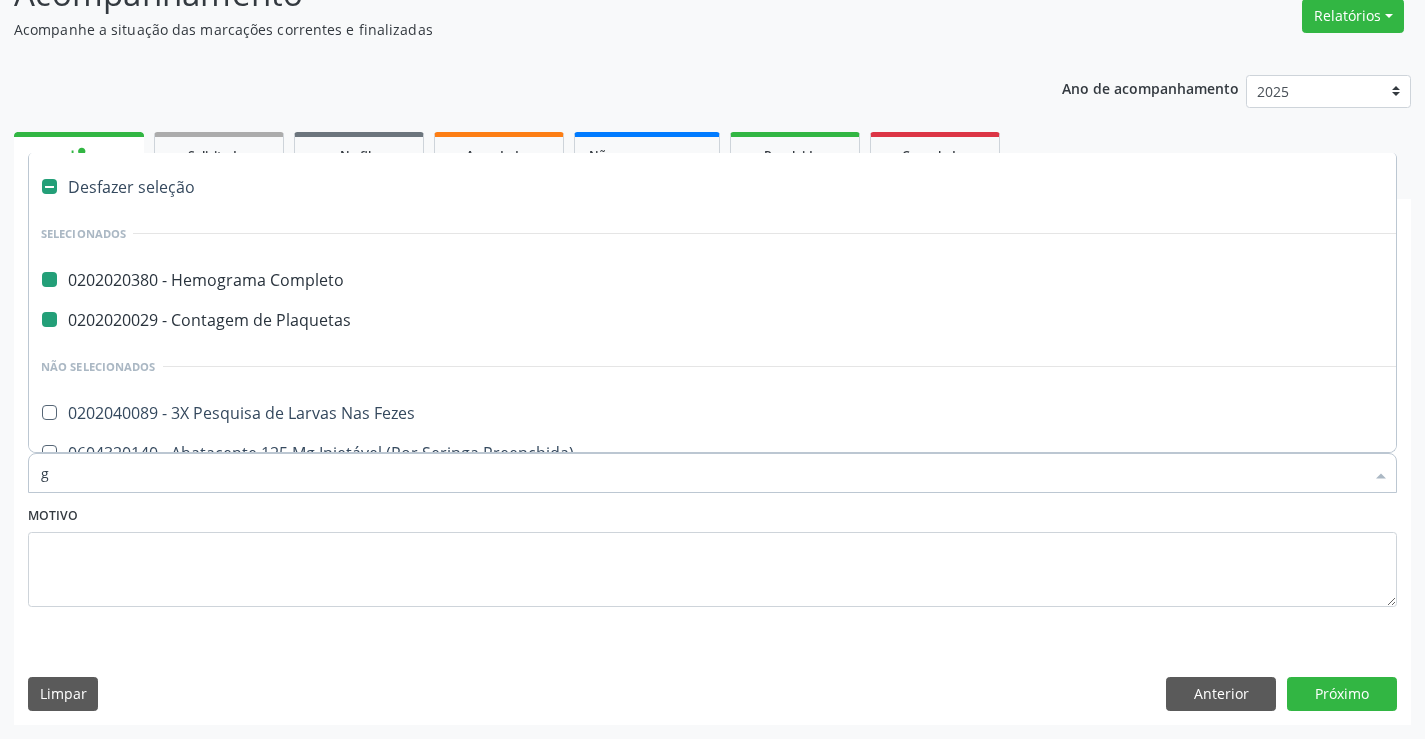 type on "gl" 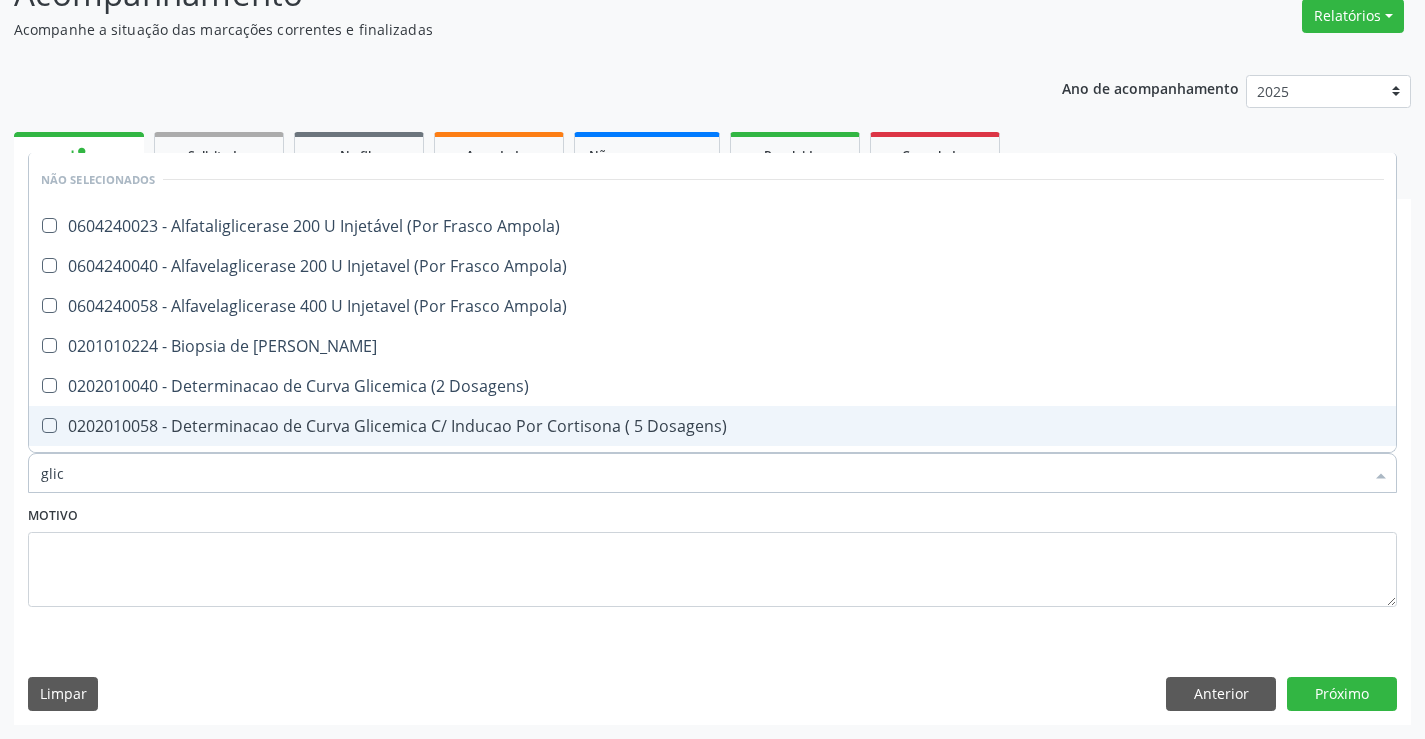 type on "glico" 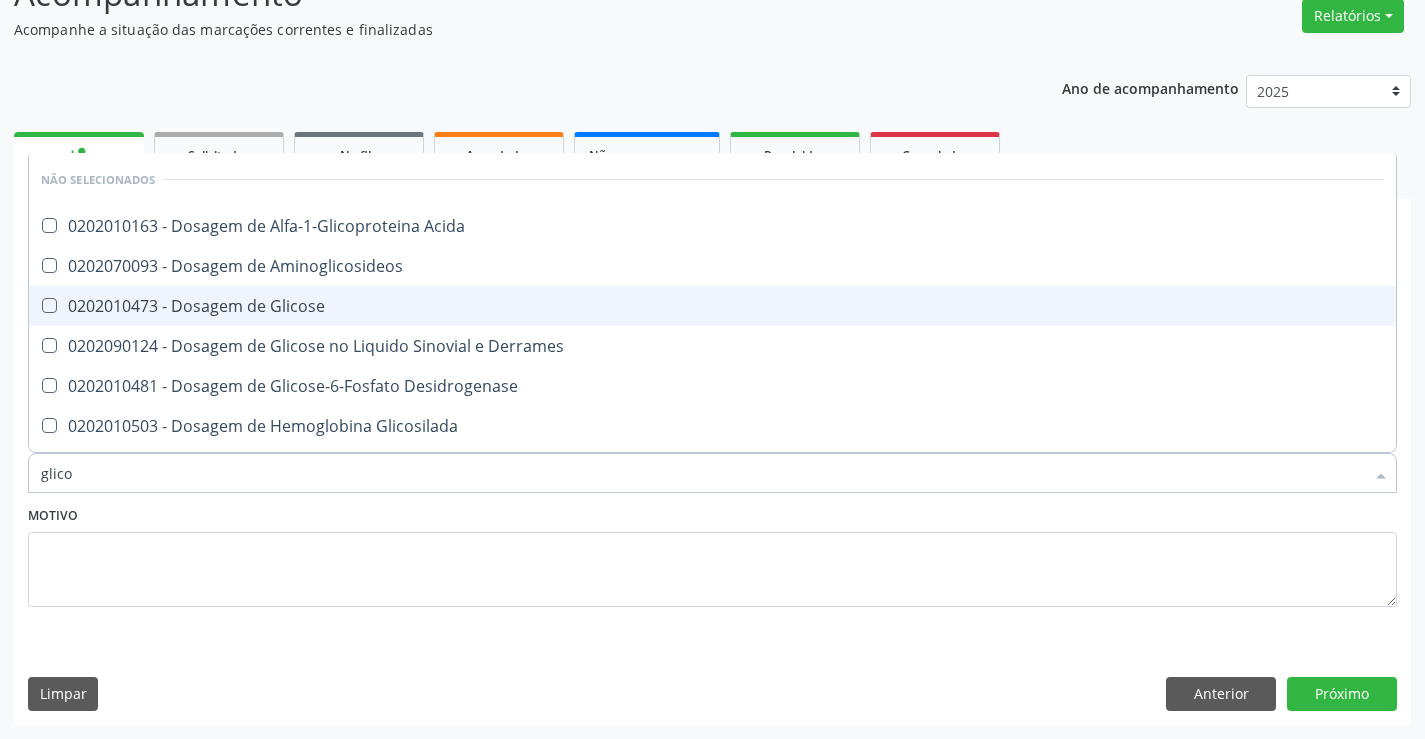 click on "0202010473 - Dosagem de Glicose" at bounding box center (712, 306) 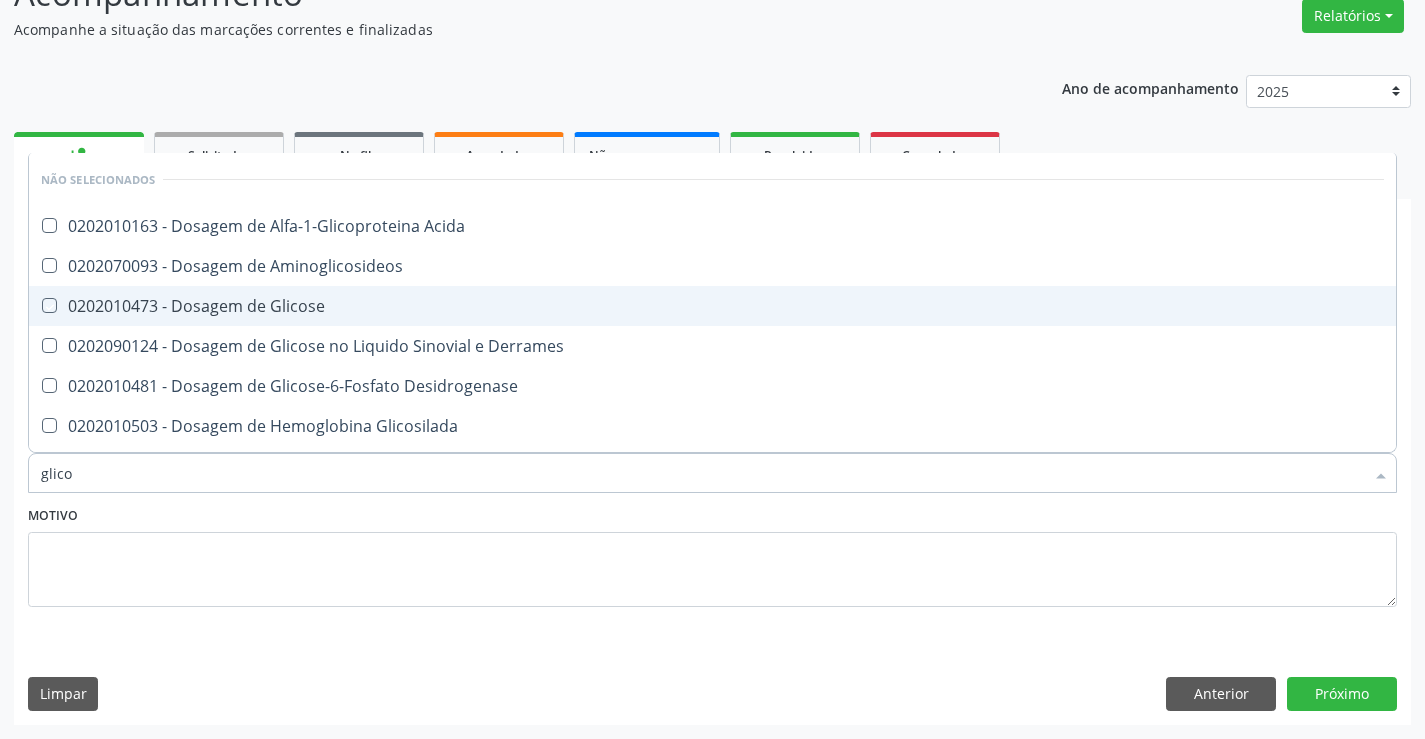 checkbox on "true" 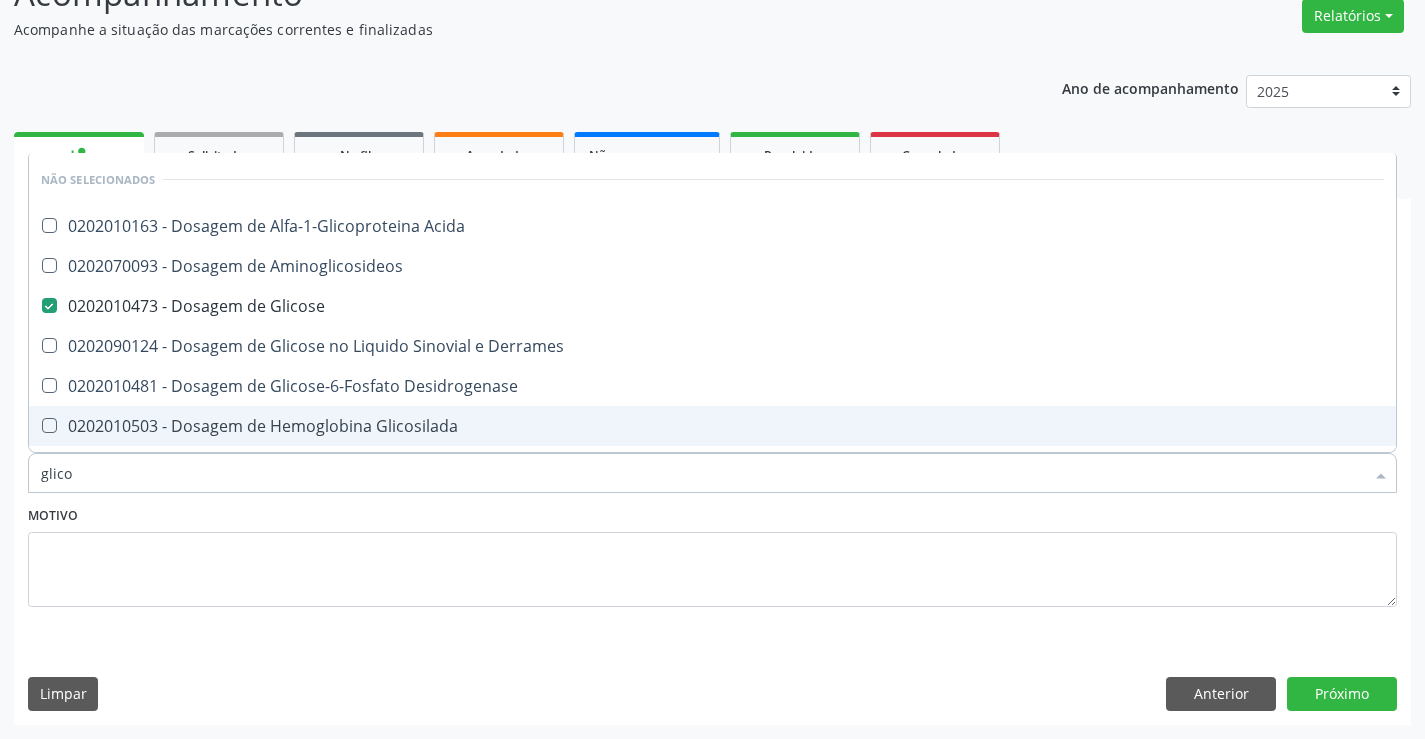 type on "glico" 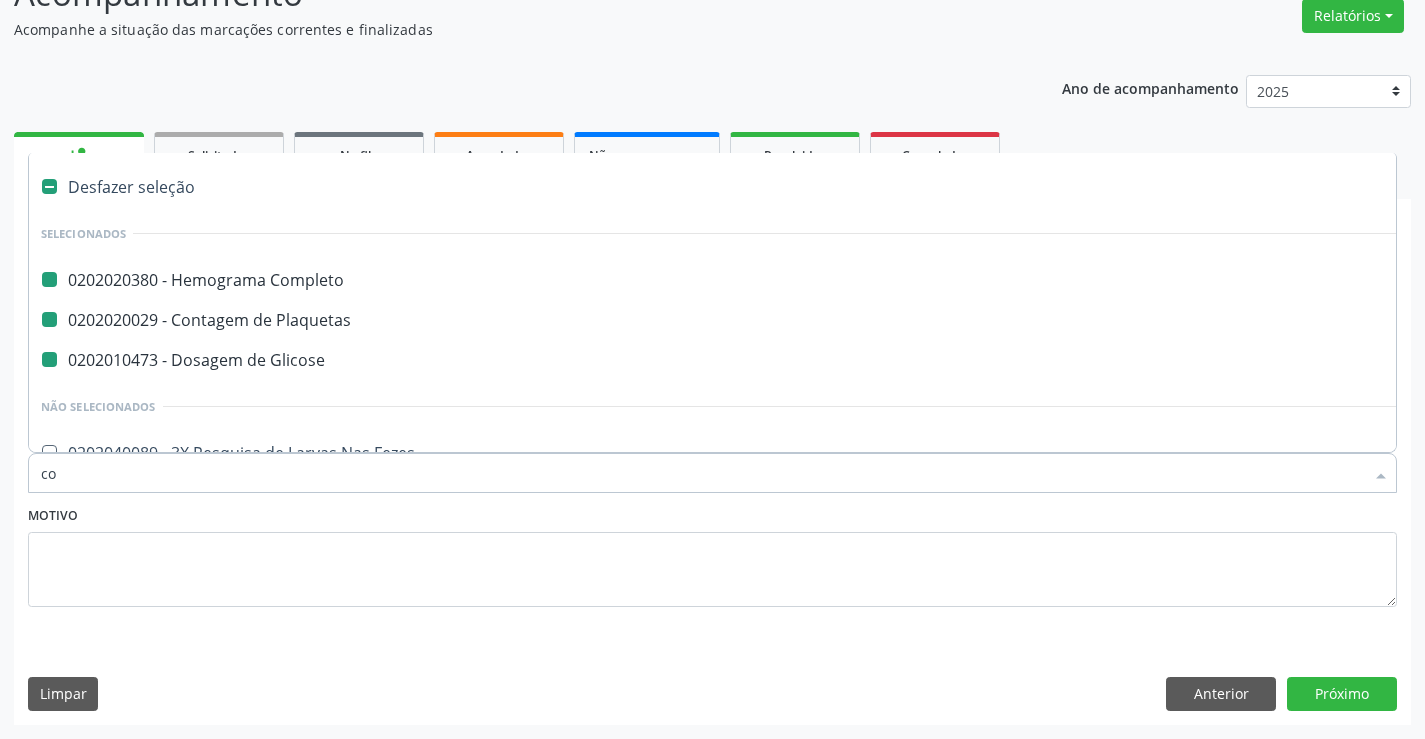 type on "col" 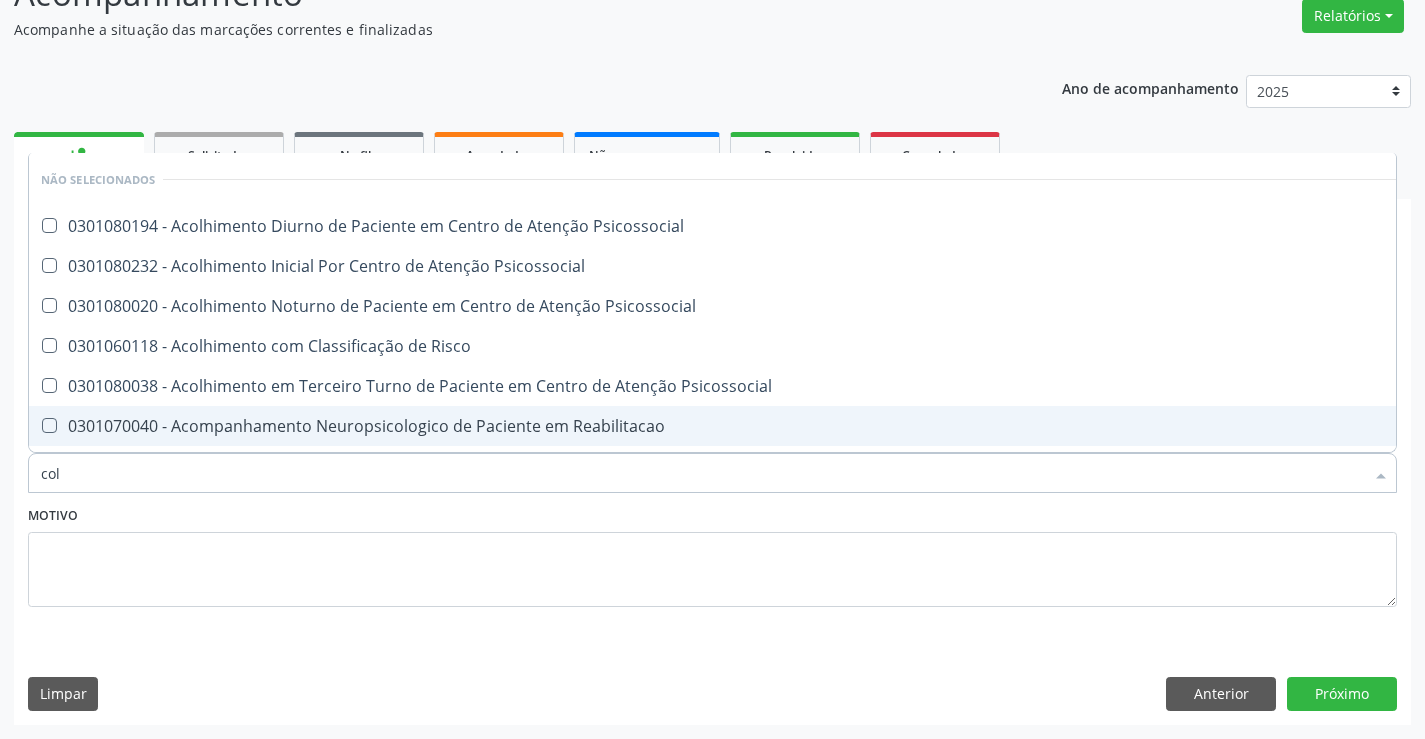 checkbox on "false" 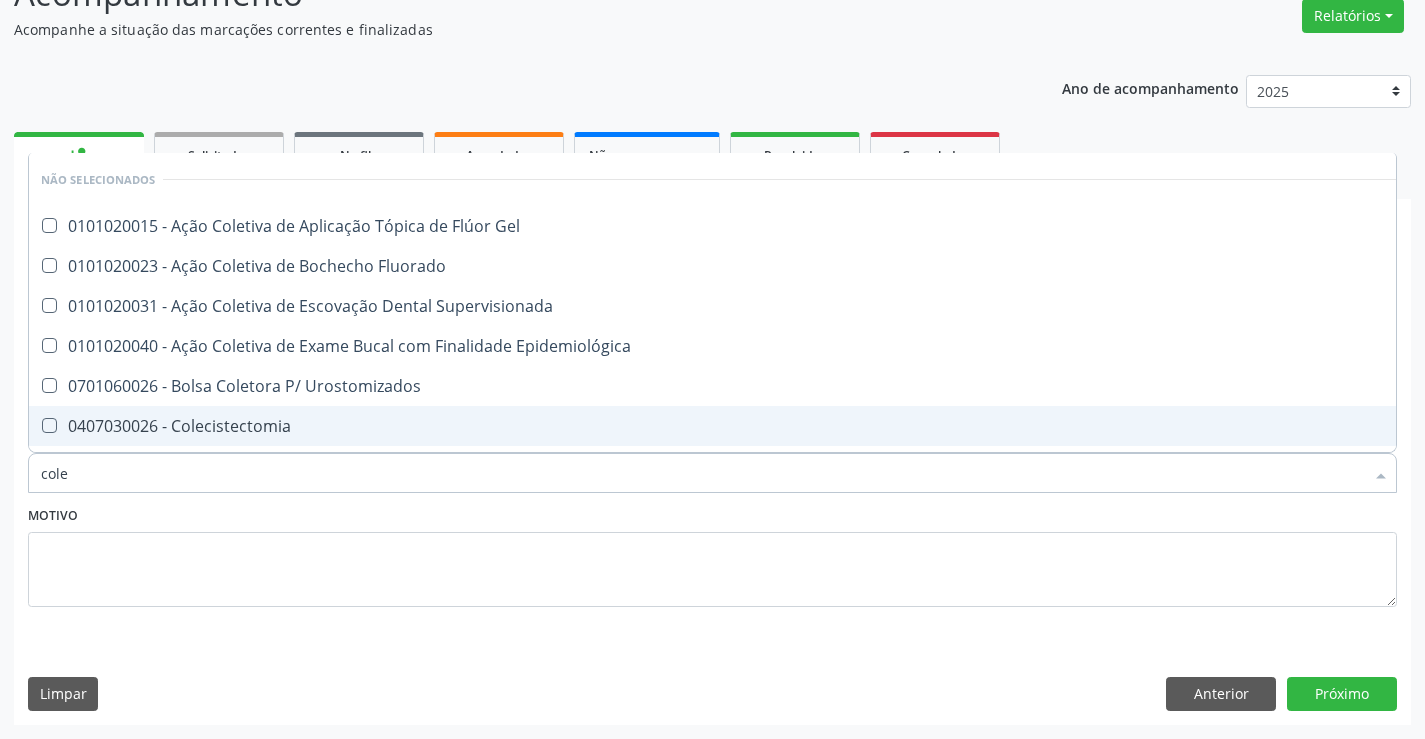 type on "coles" 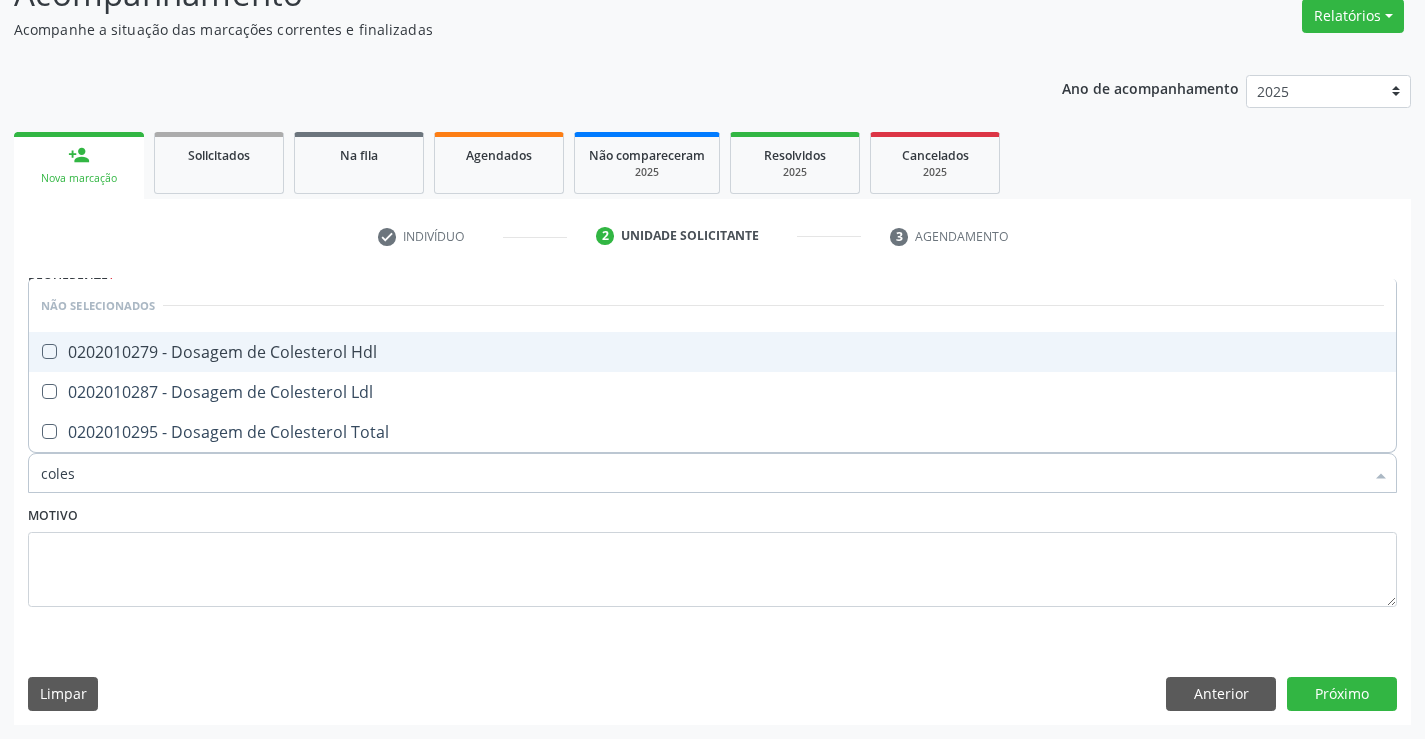 drag, startPoint x: 316, startPoint y: 312, endPoint x: 317, endPoint y: 347, distance: 35.014282 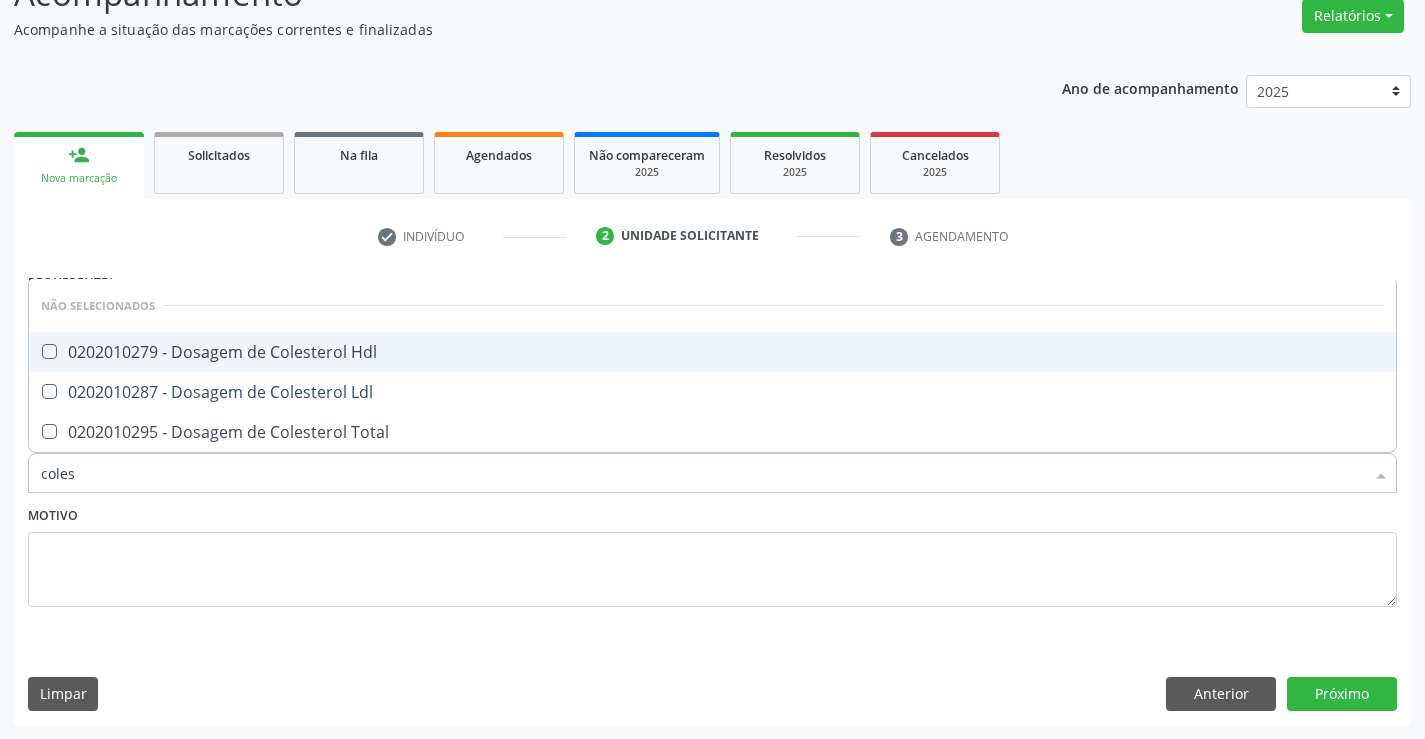 checkbox on "true" 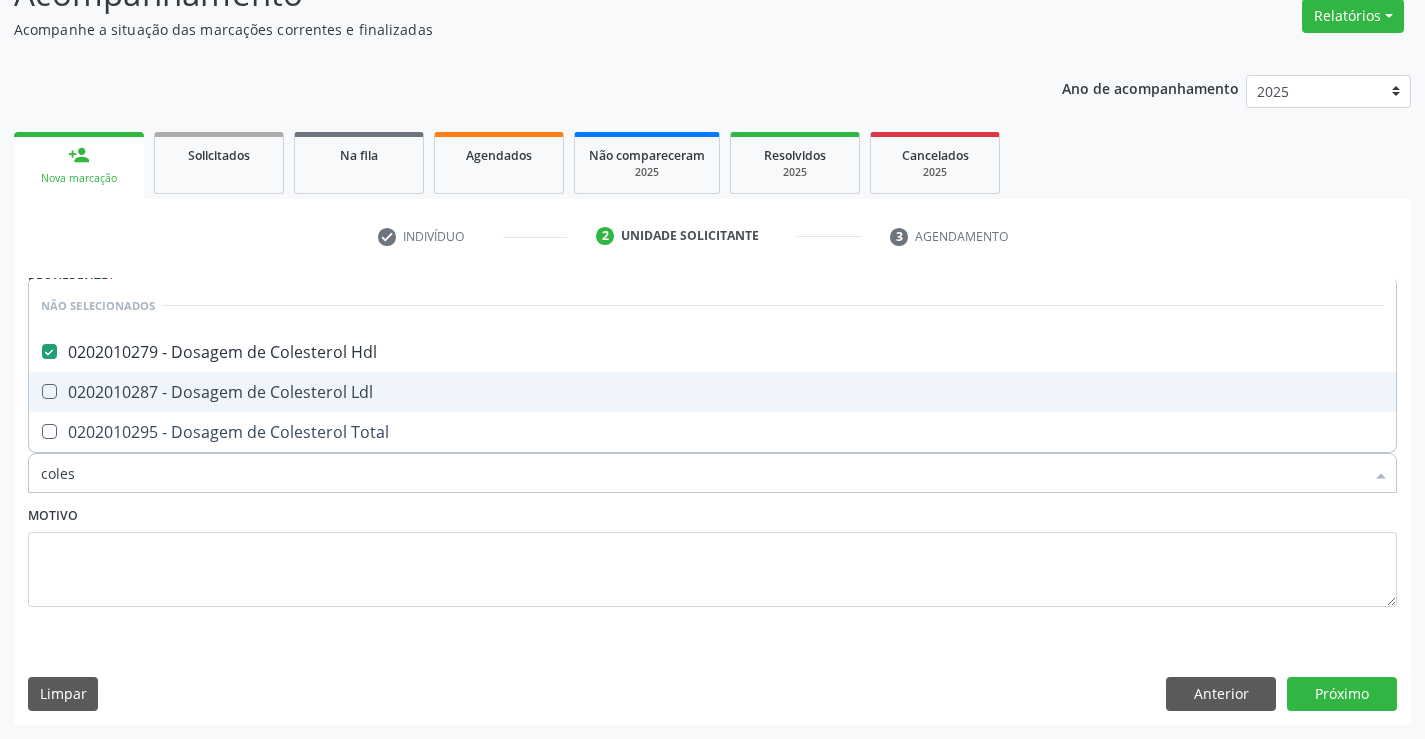 drag, startPoint x: 326, startPoint y: 381, endPoint x: 331, endPoint y: 417, distance: 36.345562 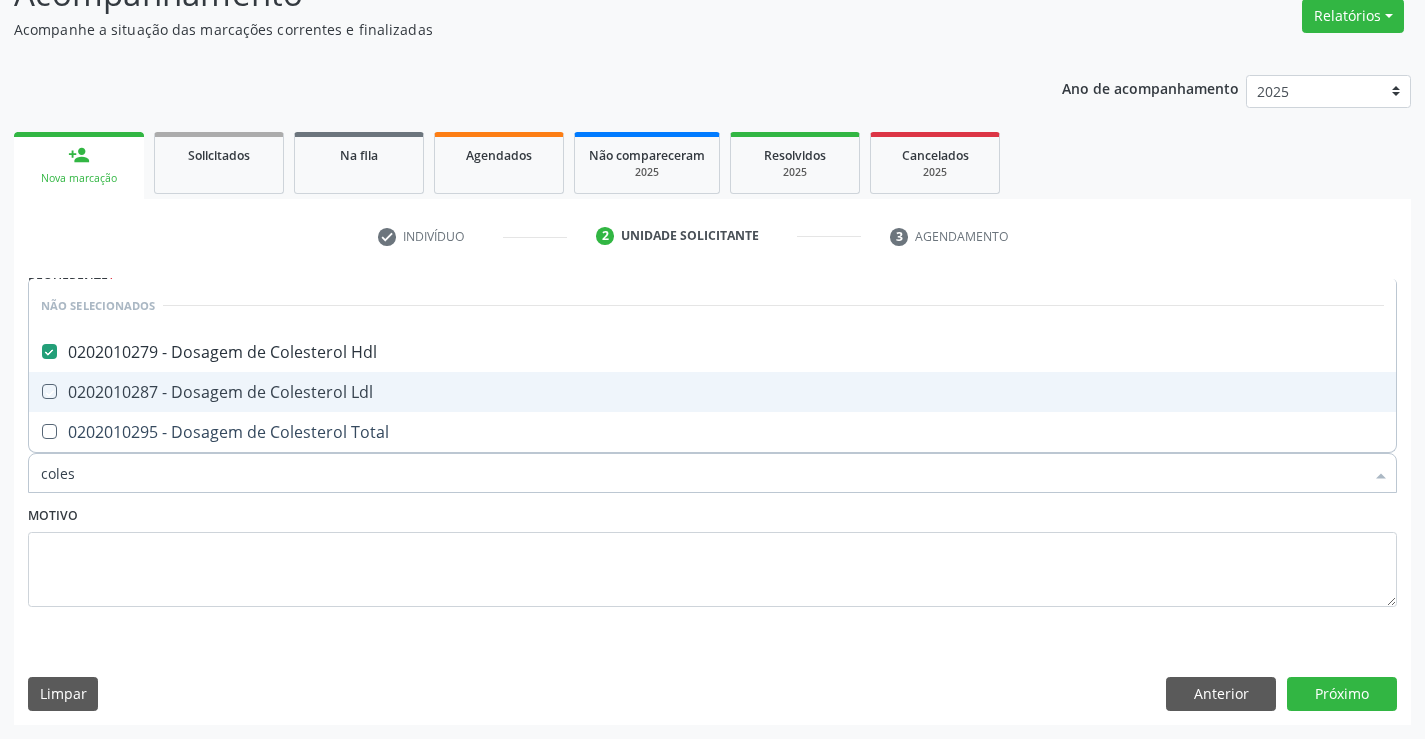 checkbox on "true" 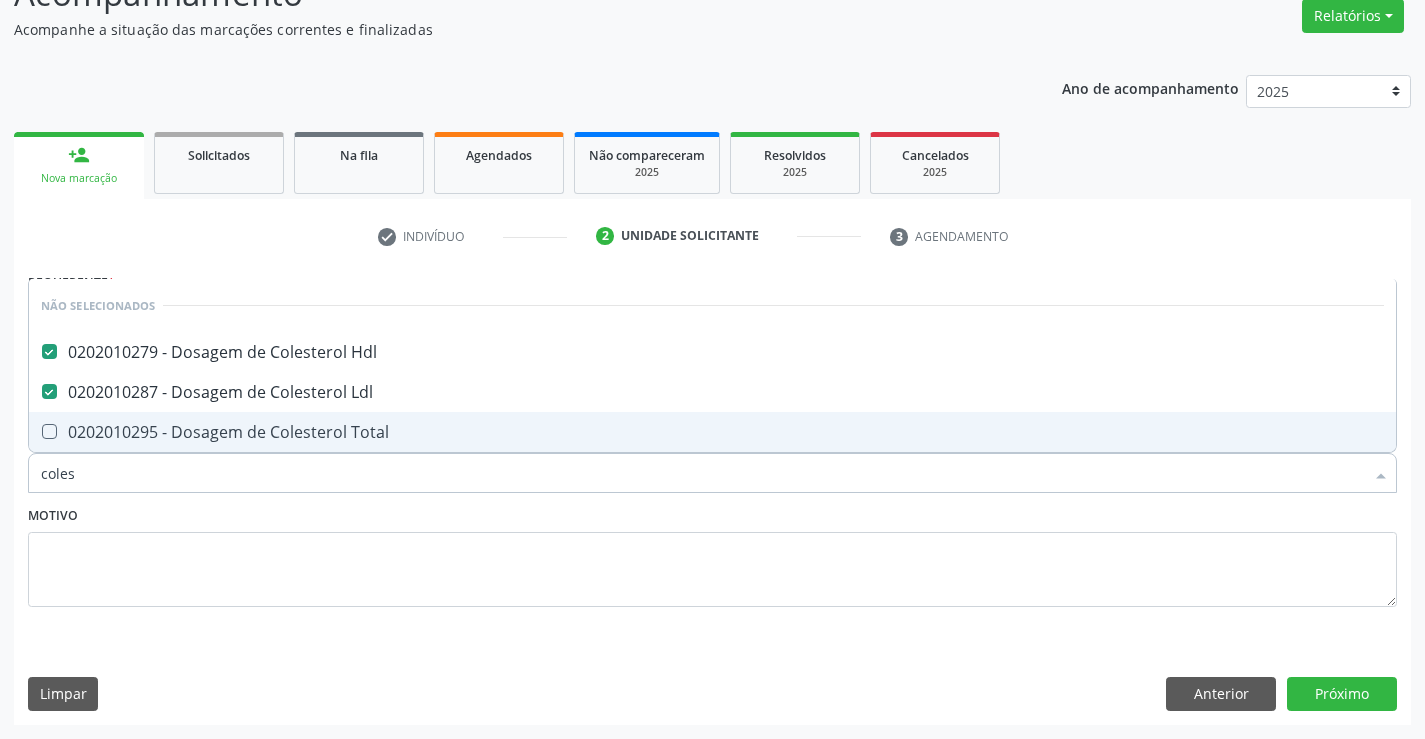 click on "0202010295 - Dosagem de Colesterol Total" at bounding box center [712, 432] 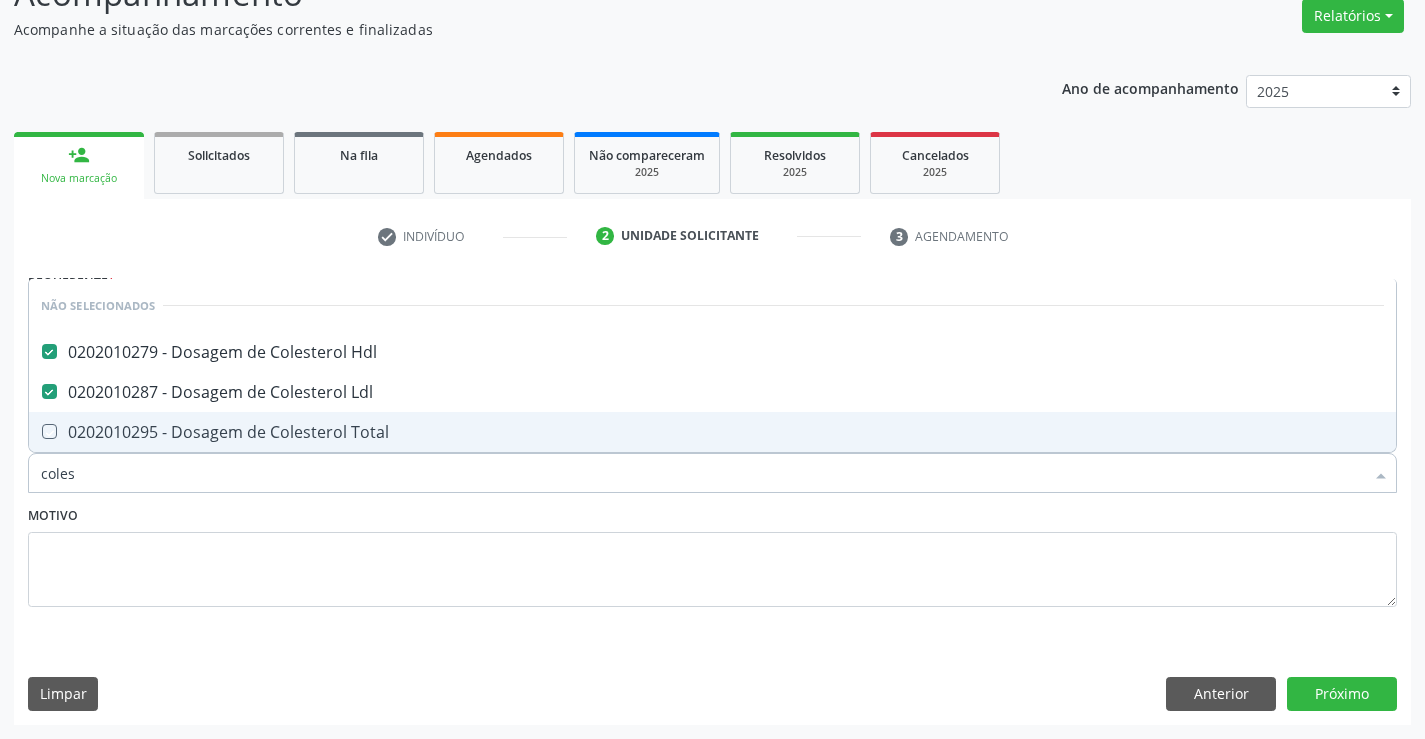 checkbox on "true" 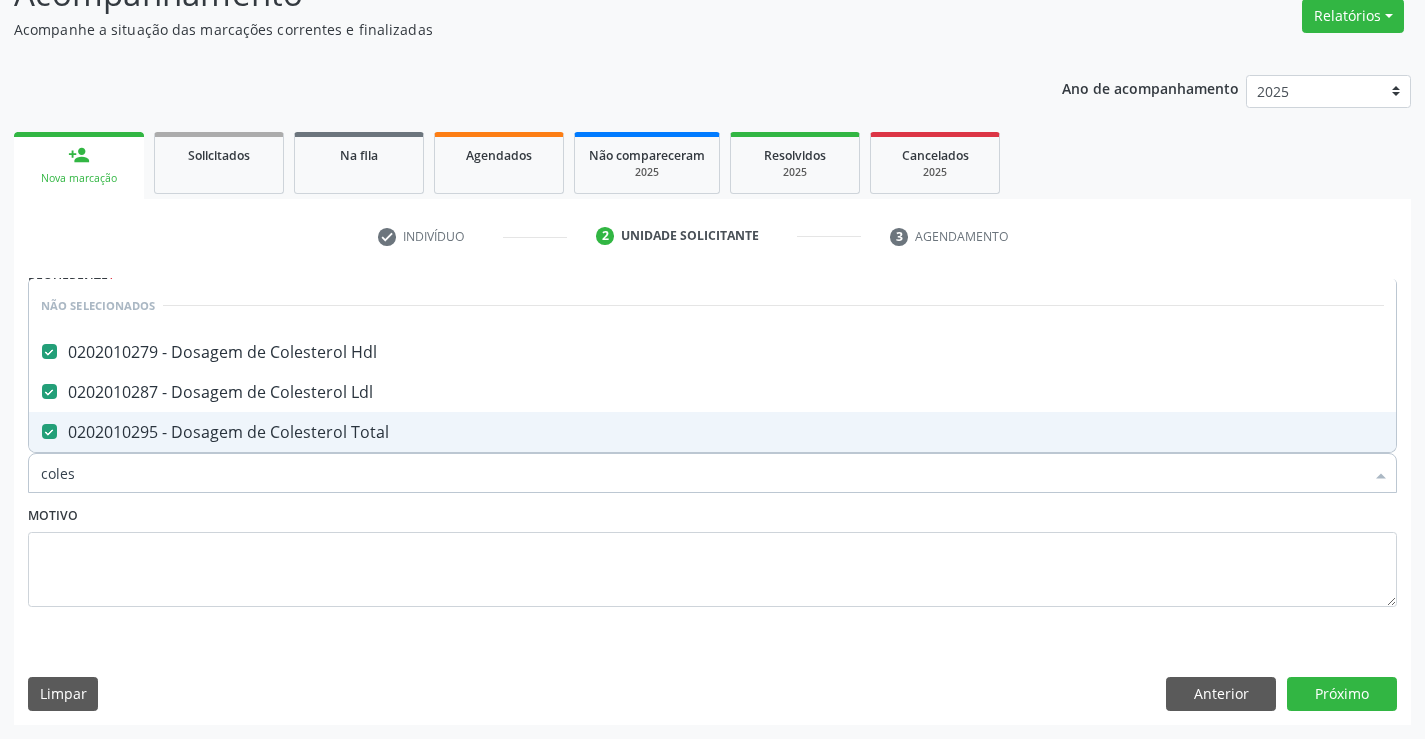 click on "Item de agendamento
*
coles
Desfazer seleção
Não selecionados
0202010279 - Dosagem de Colesterol Hdl
0202010287 - Dosagem de Colesterol Ldl
0202010295 - Dosagem de Colesterol Total
Nenhum resultado encontrado para: " coles  "
Não há nenhuma opção para ser exibida." at bounding box center [712, 462] 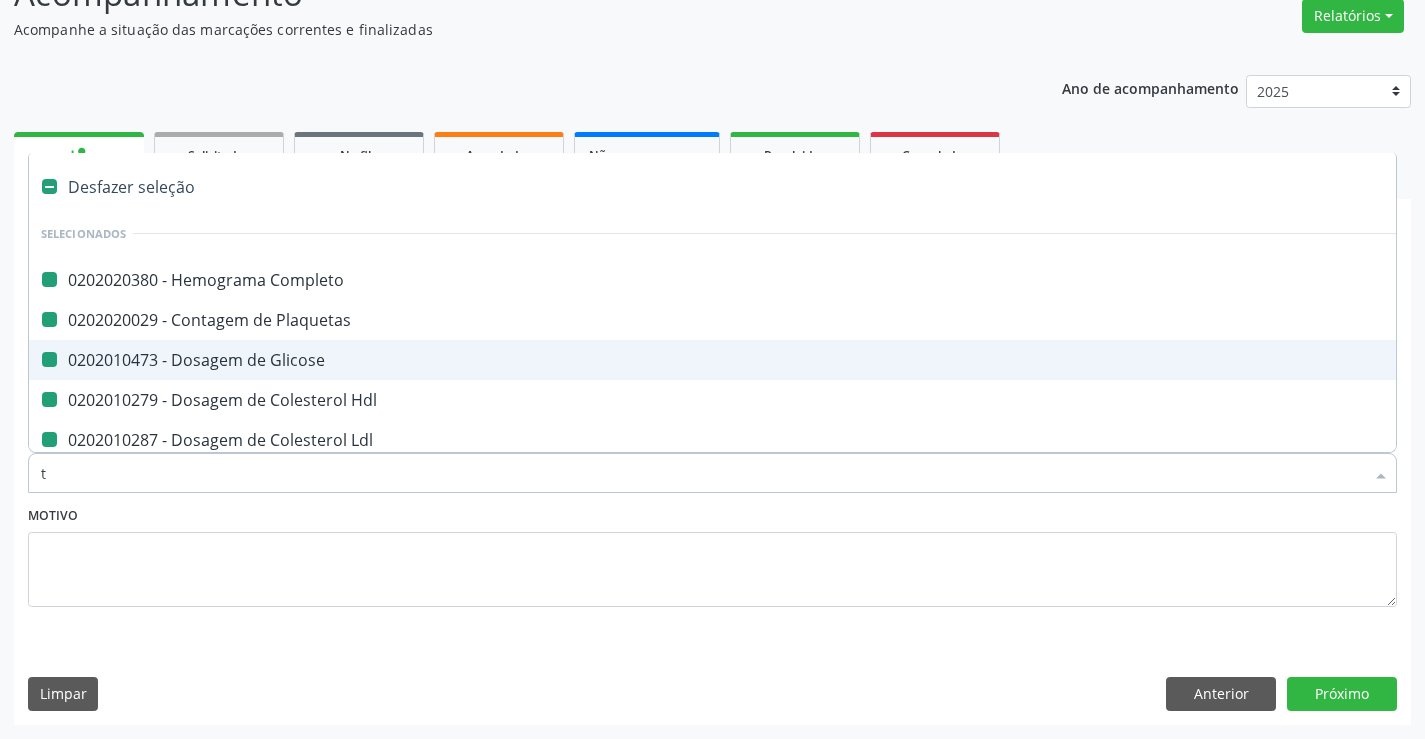 type on "tr" 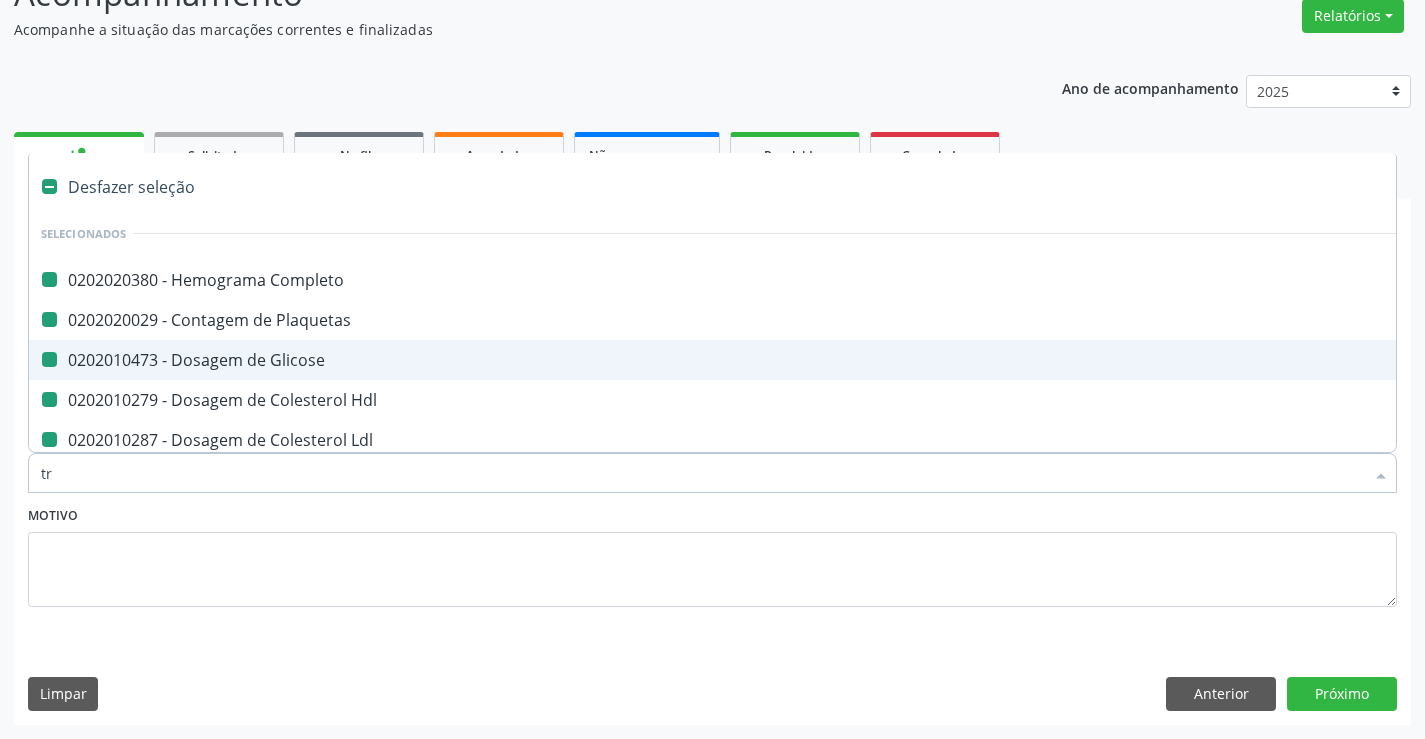 checkbox on "false" 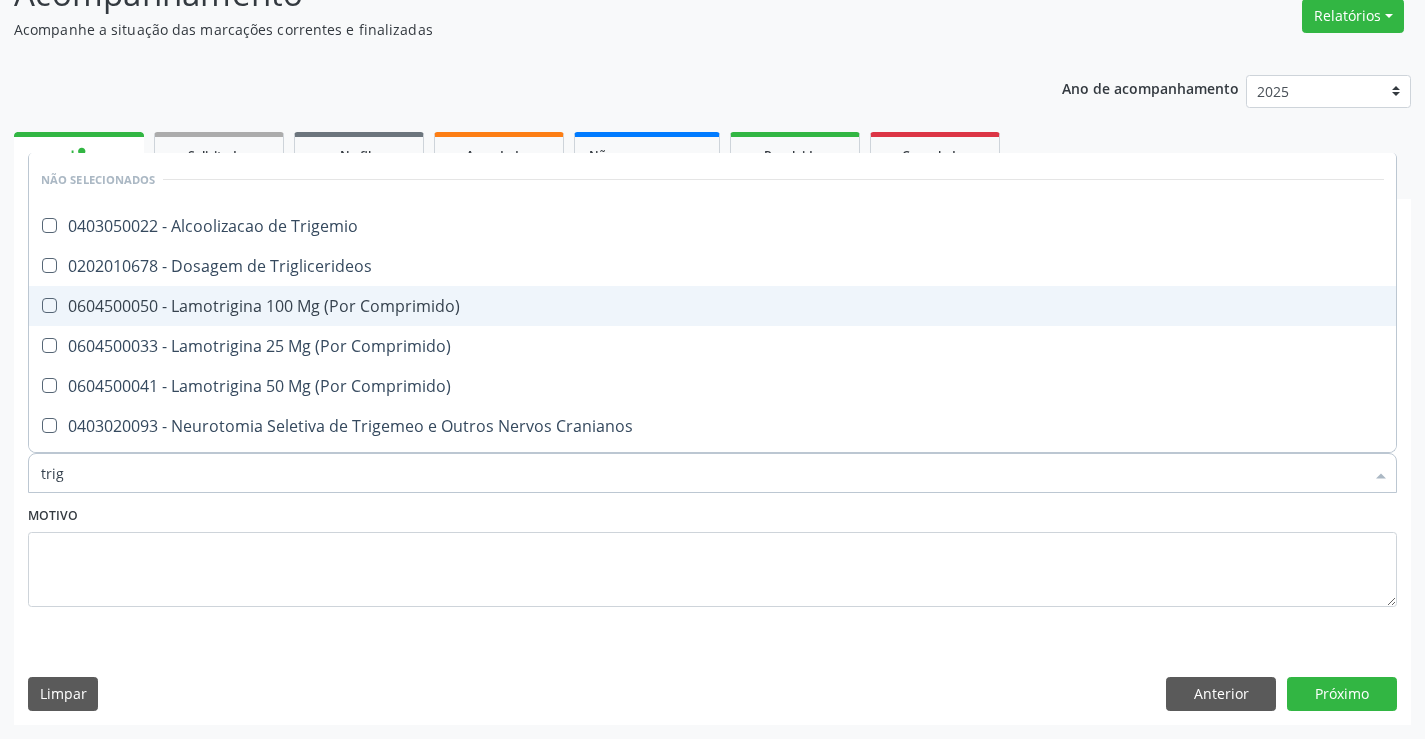 type on "trigl" 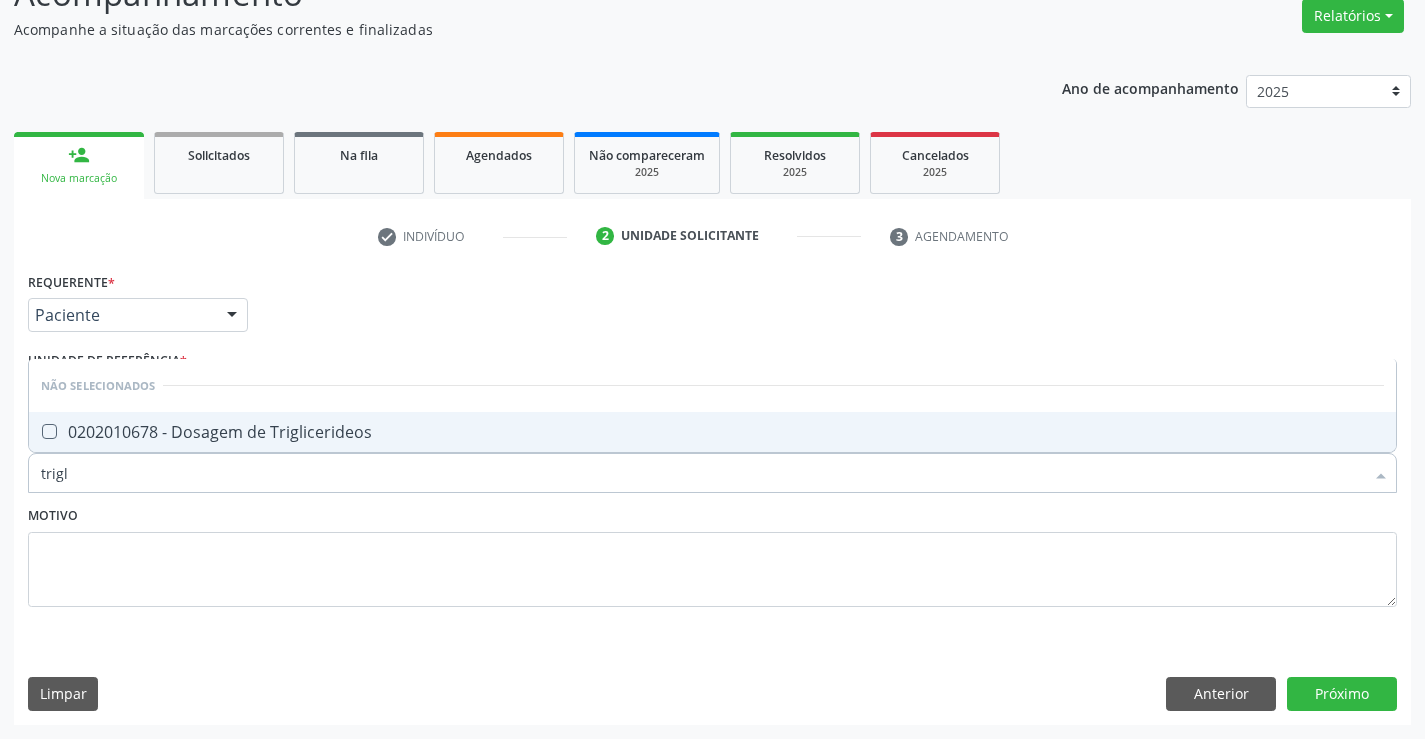 click on "0202010678 - Dosagem de Triglicerideos" at bounding box center [712, 432] 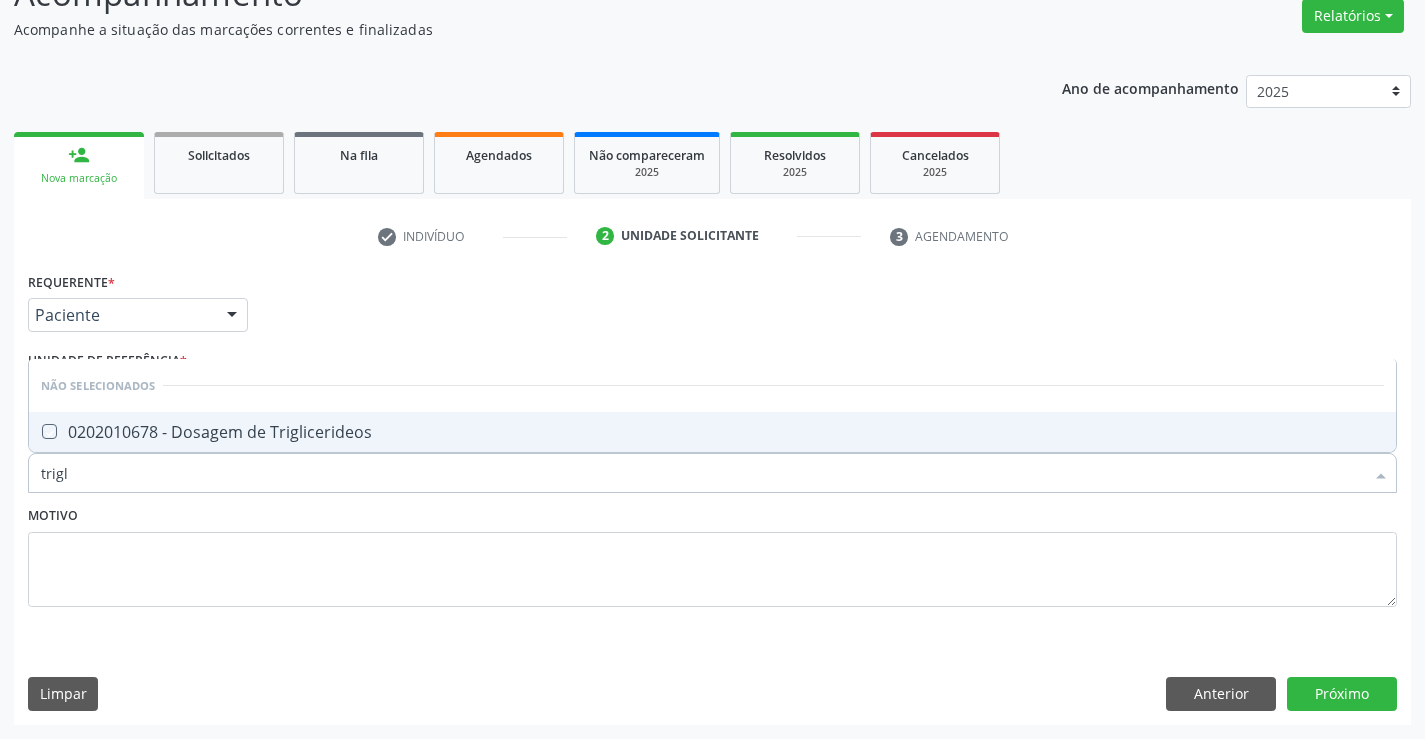 checkbox on "true" 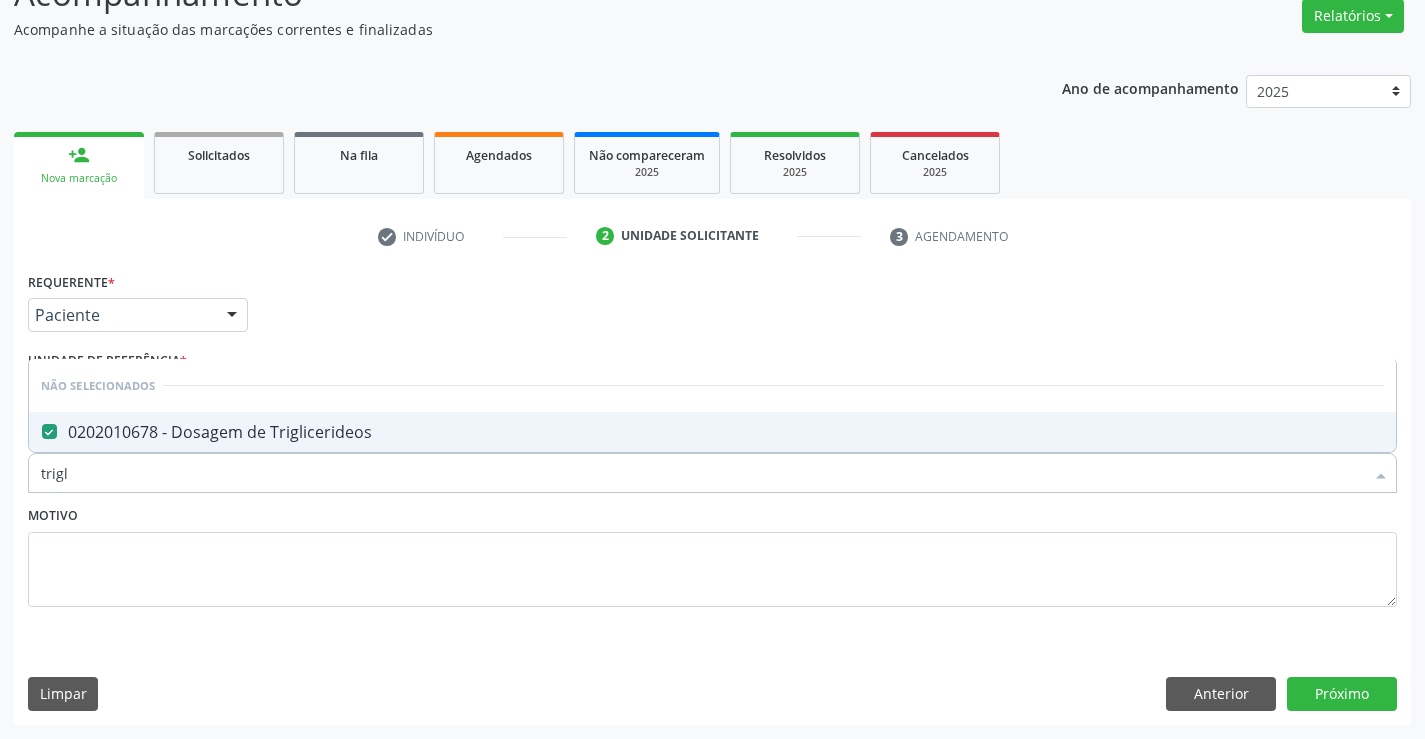 click on "Motivo" at bounding box center (712, 554) 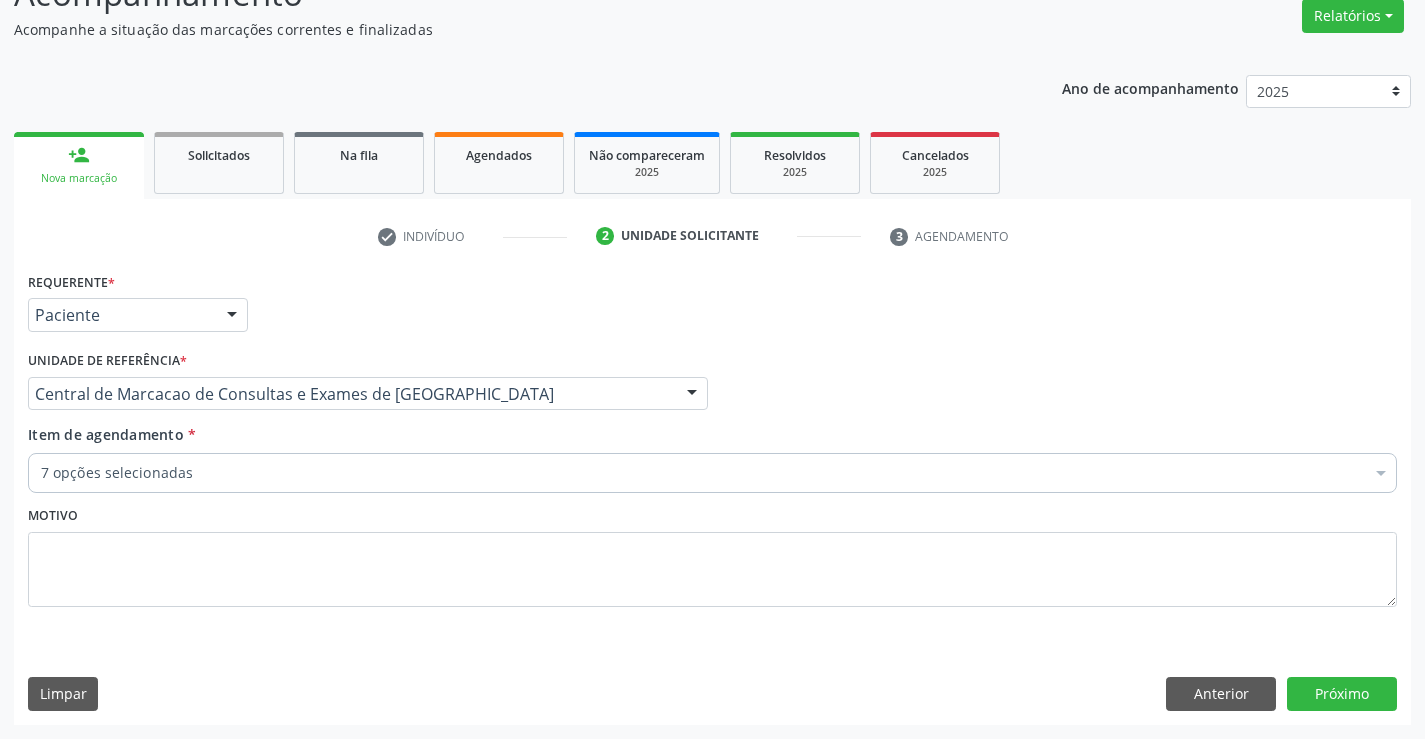 click on "7 opções selecionadas" at bounding box center (712, 473) 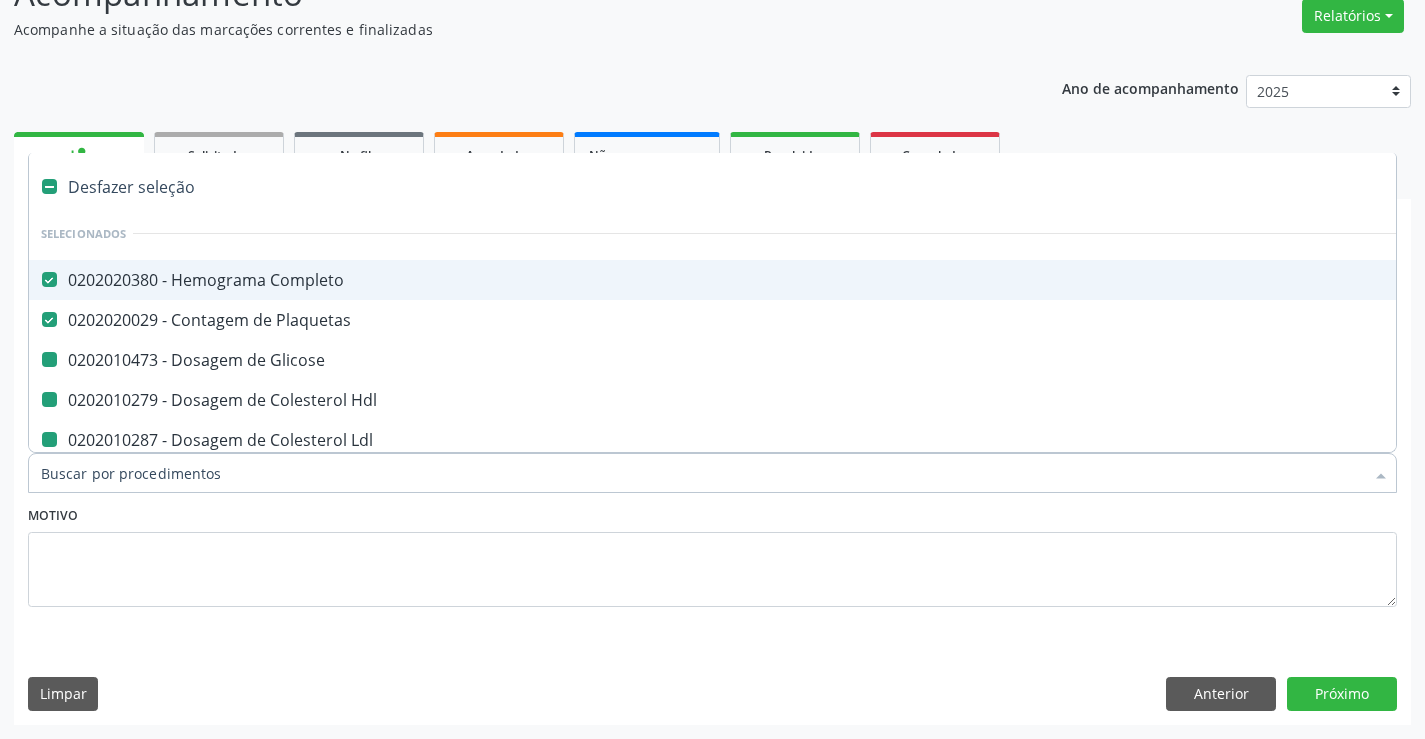 type on "u" 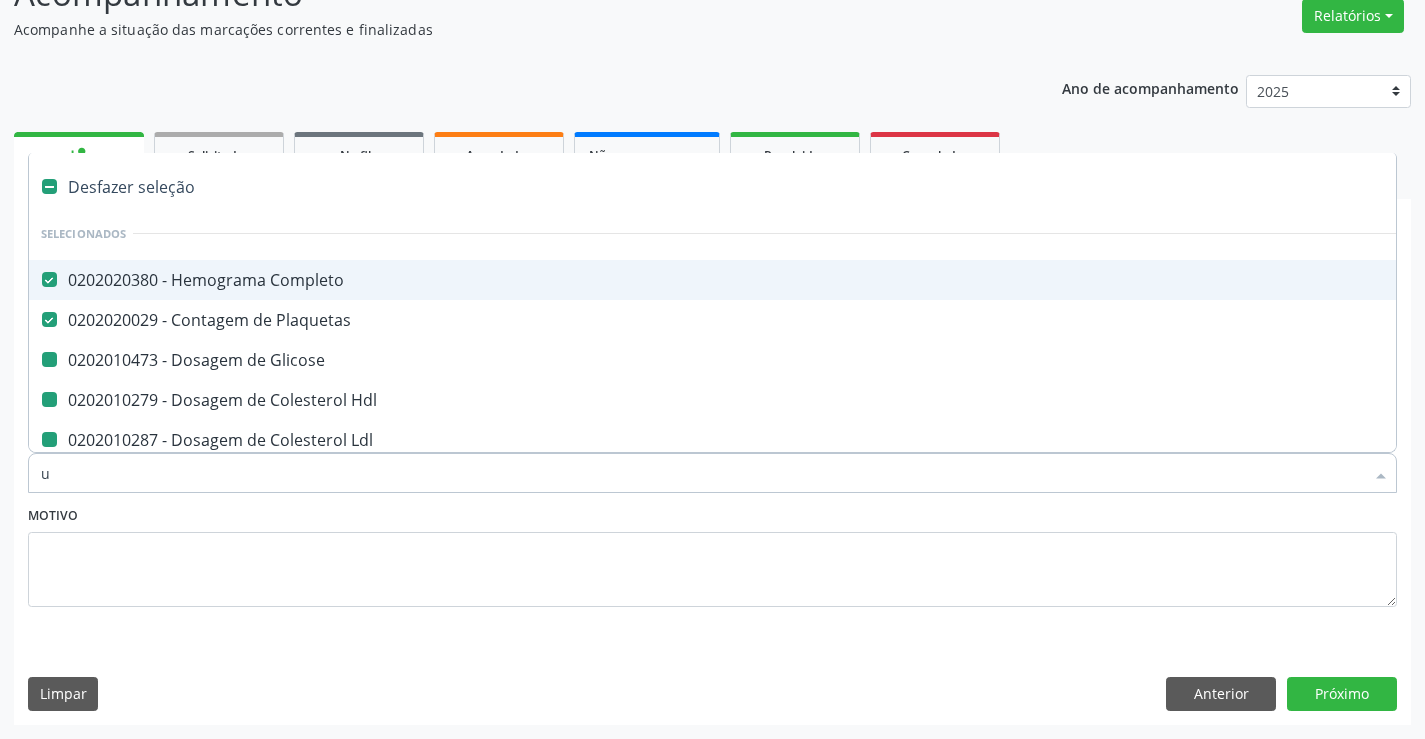 checkbox on "false" 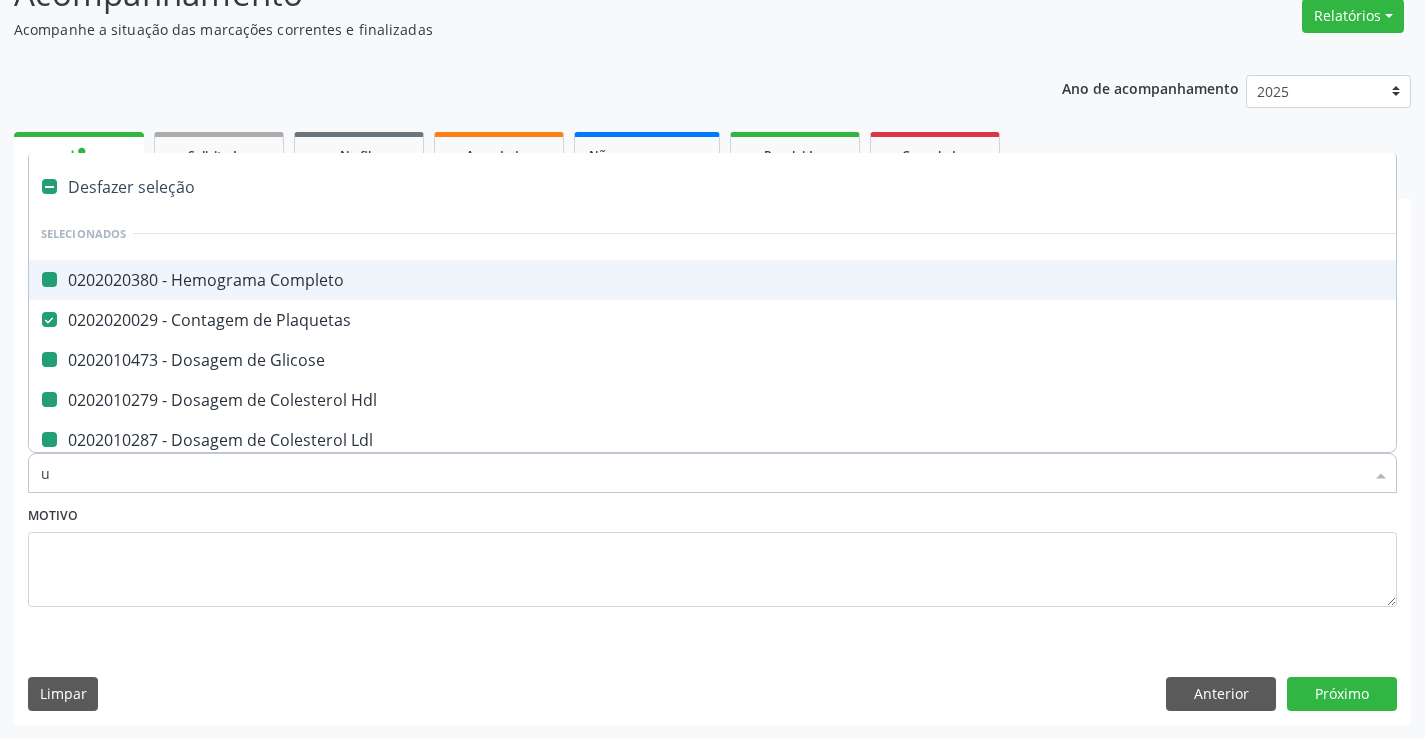 type on "ur" 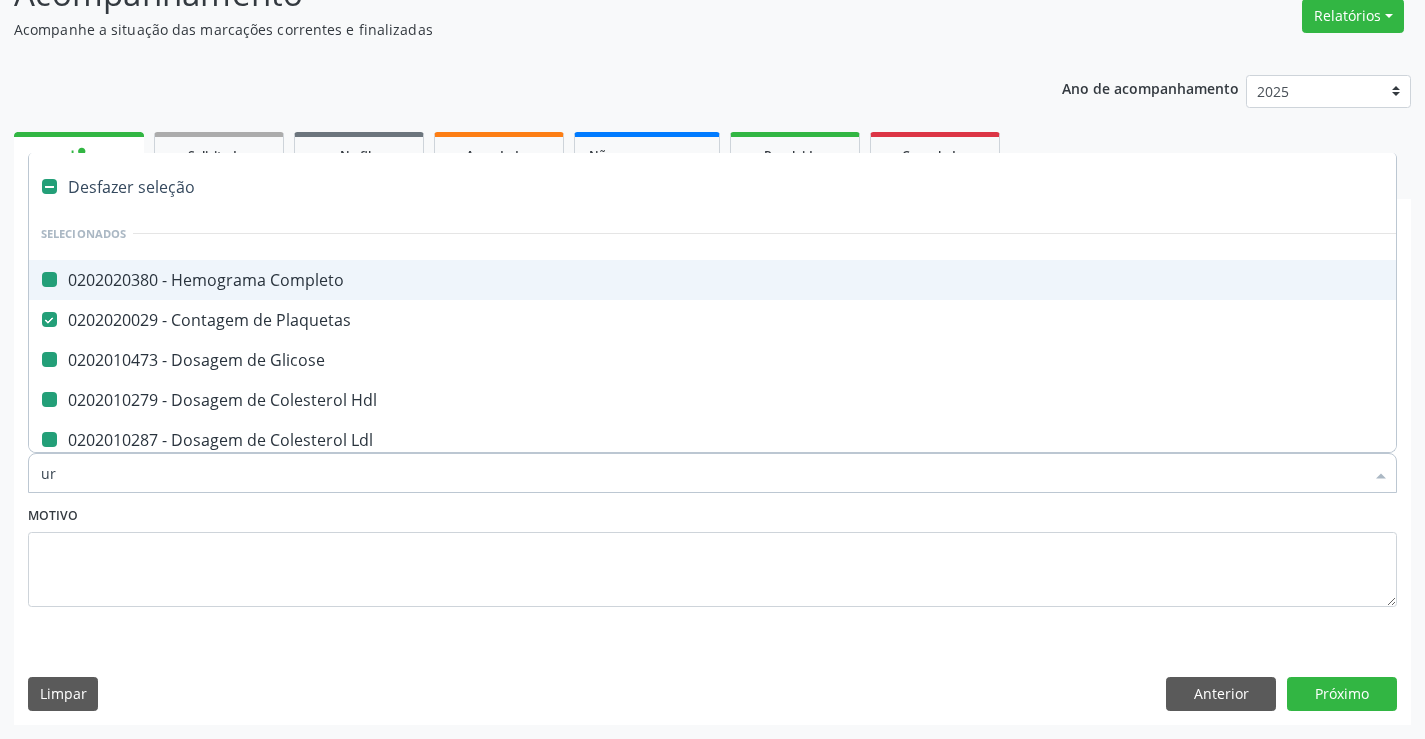 checkbox on "false" 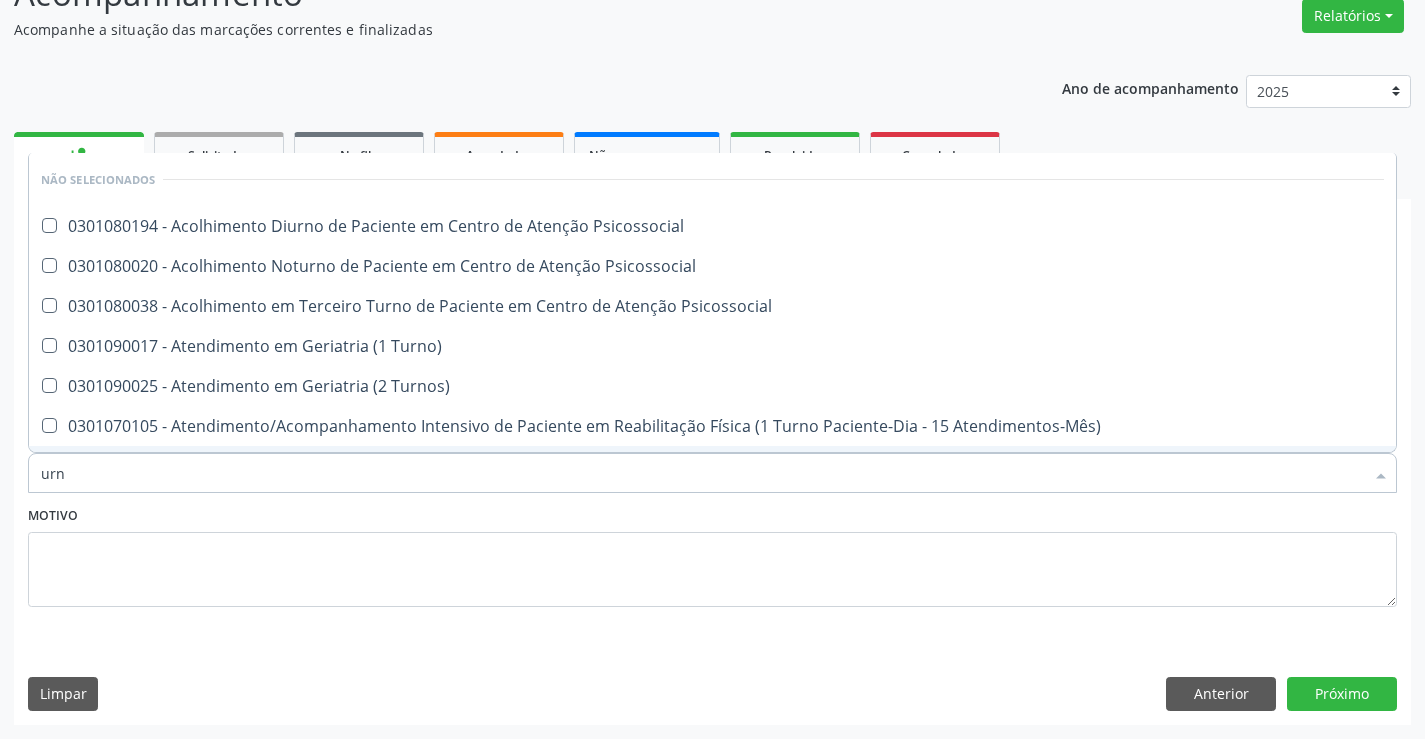 click on "urn" at bounding box center [702, 473] 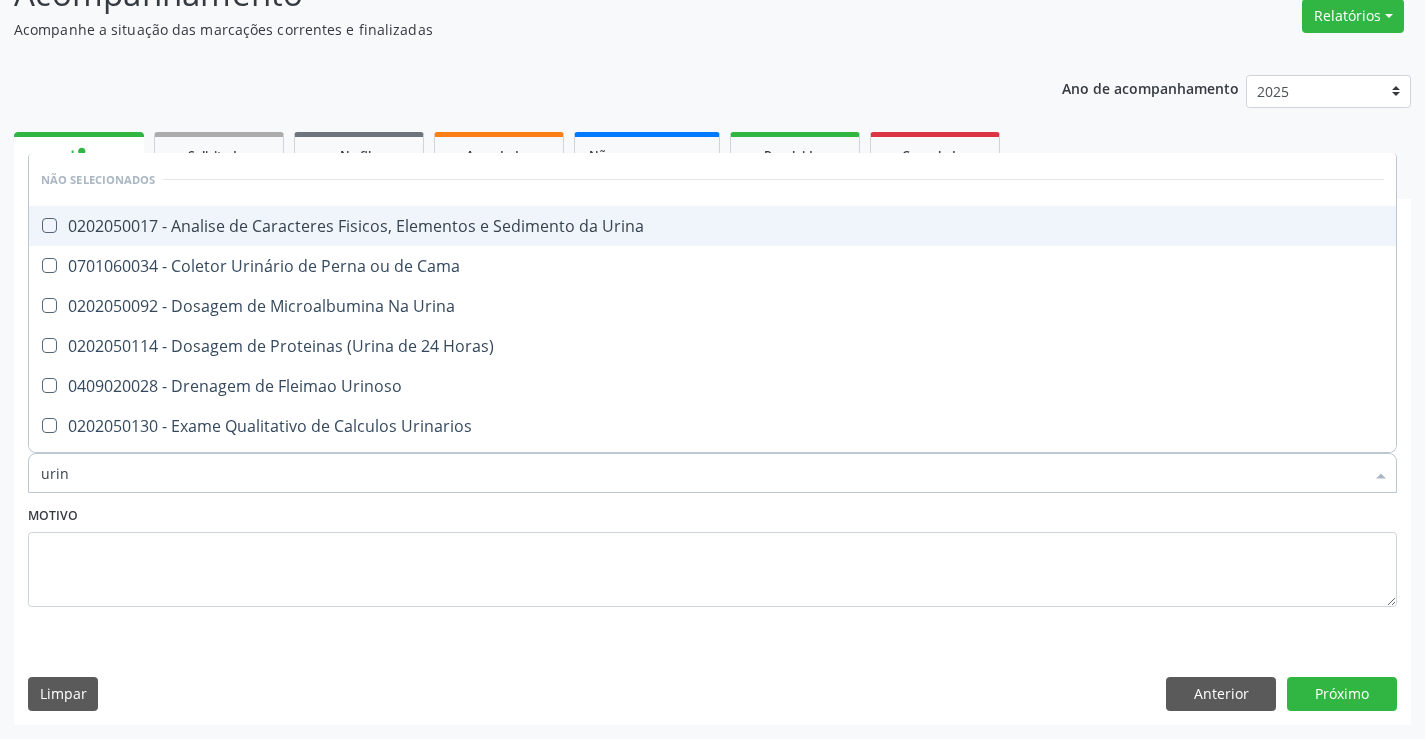 click on "0202050017 - Analise de Caracteres Fisicos, Elementos e Sedimento da Urina" at bounding box center [712, 226] 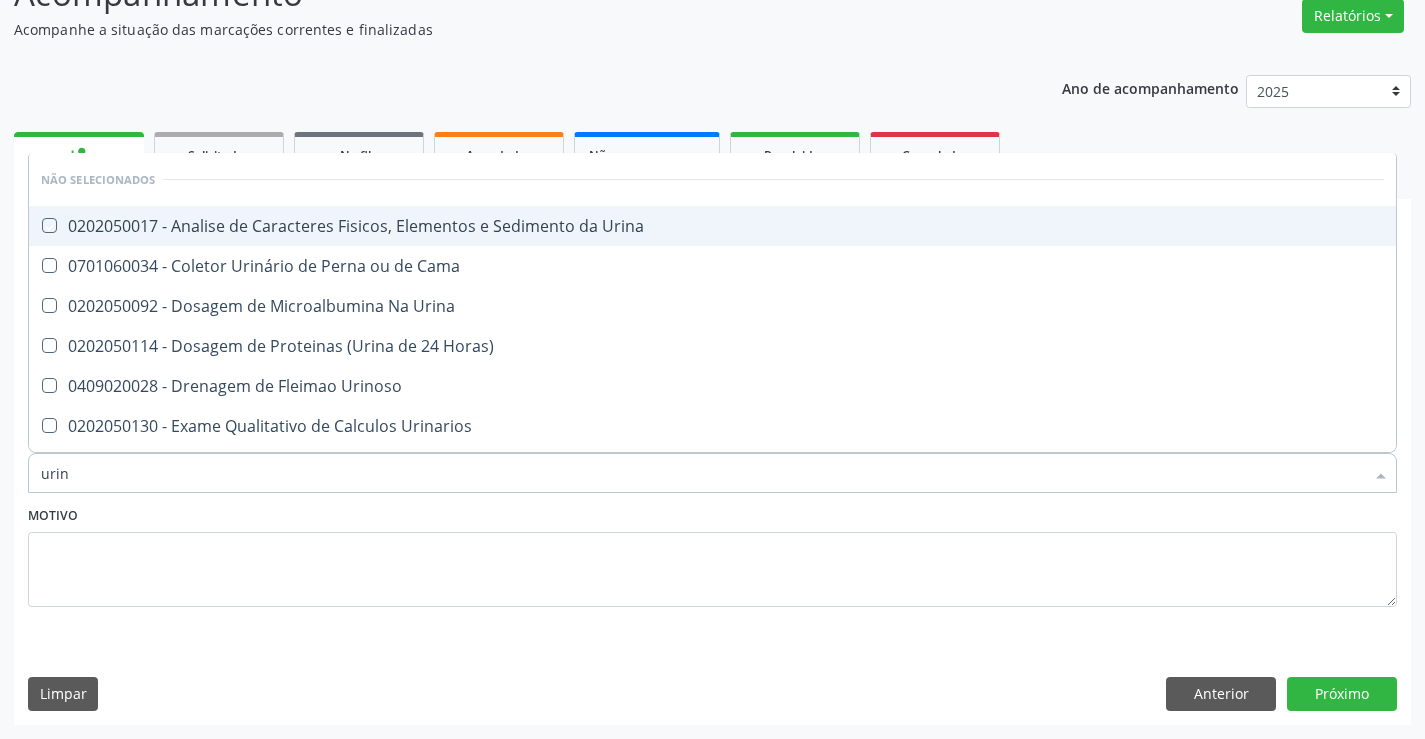checkbox on "true" 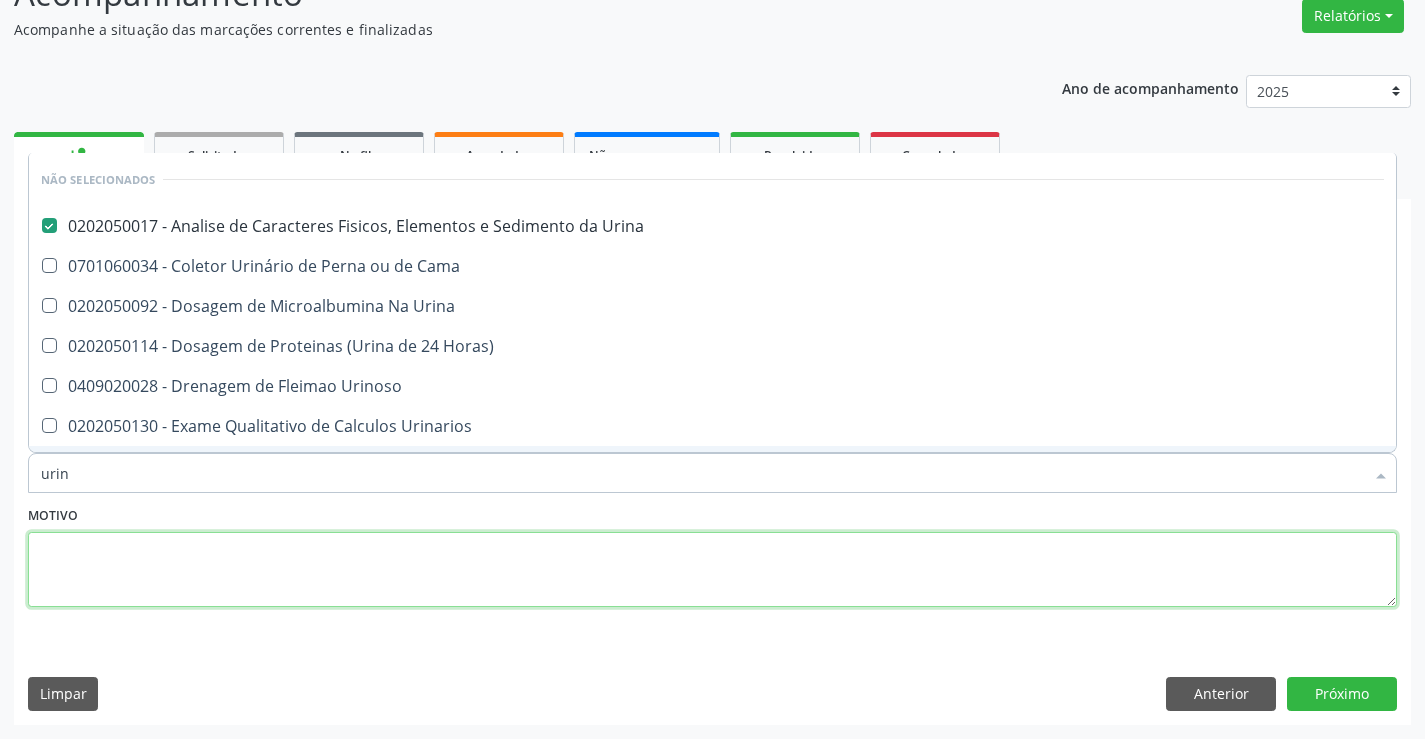 click at bounding box center (712, 570) 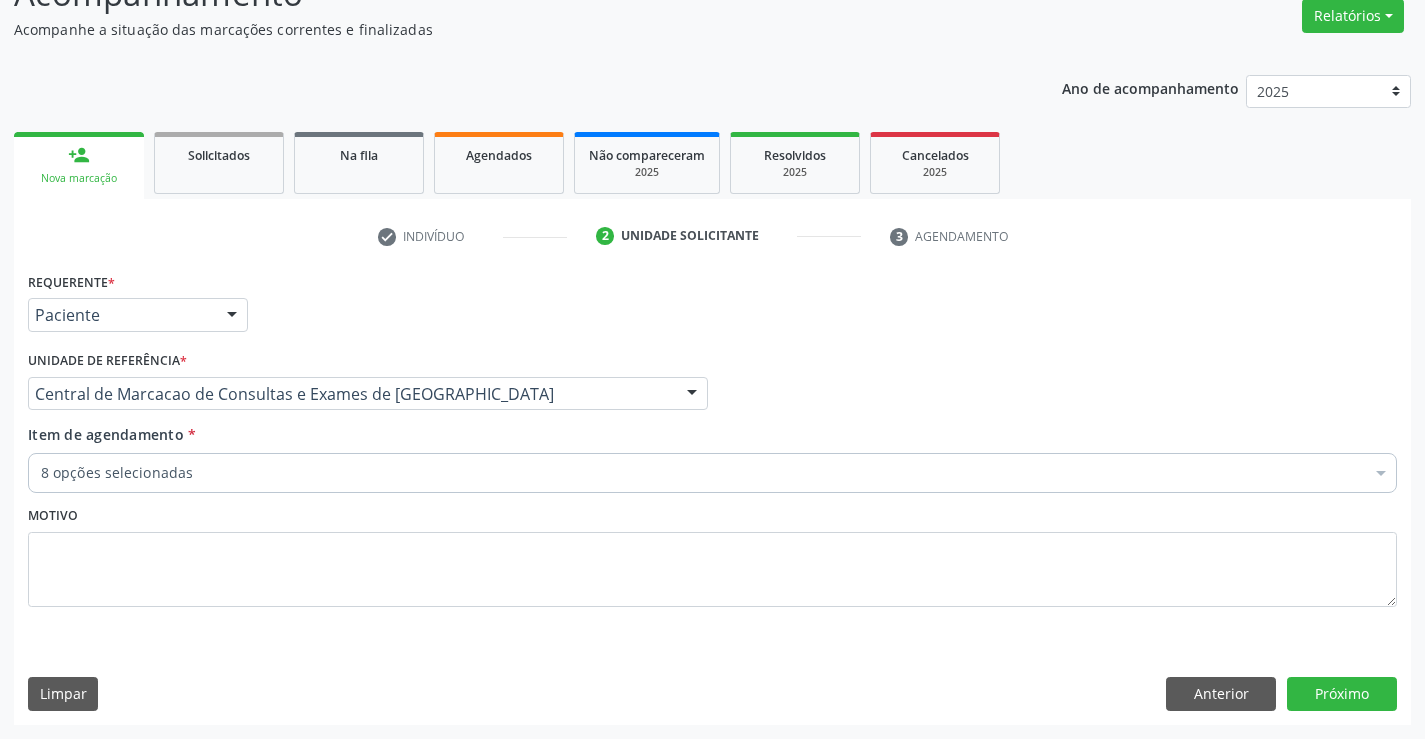 click on "Motivo" at bounding box center [712, 554] 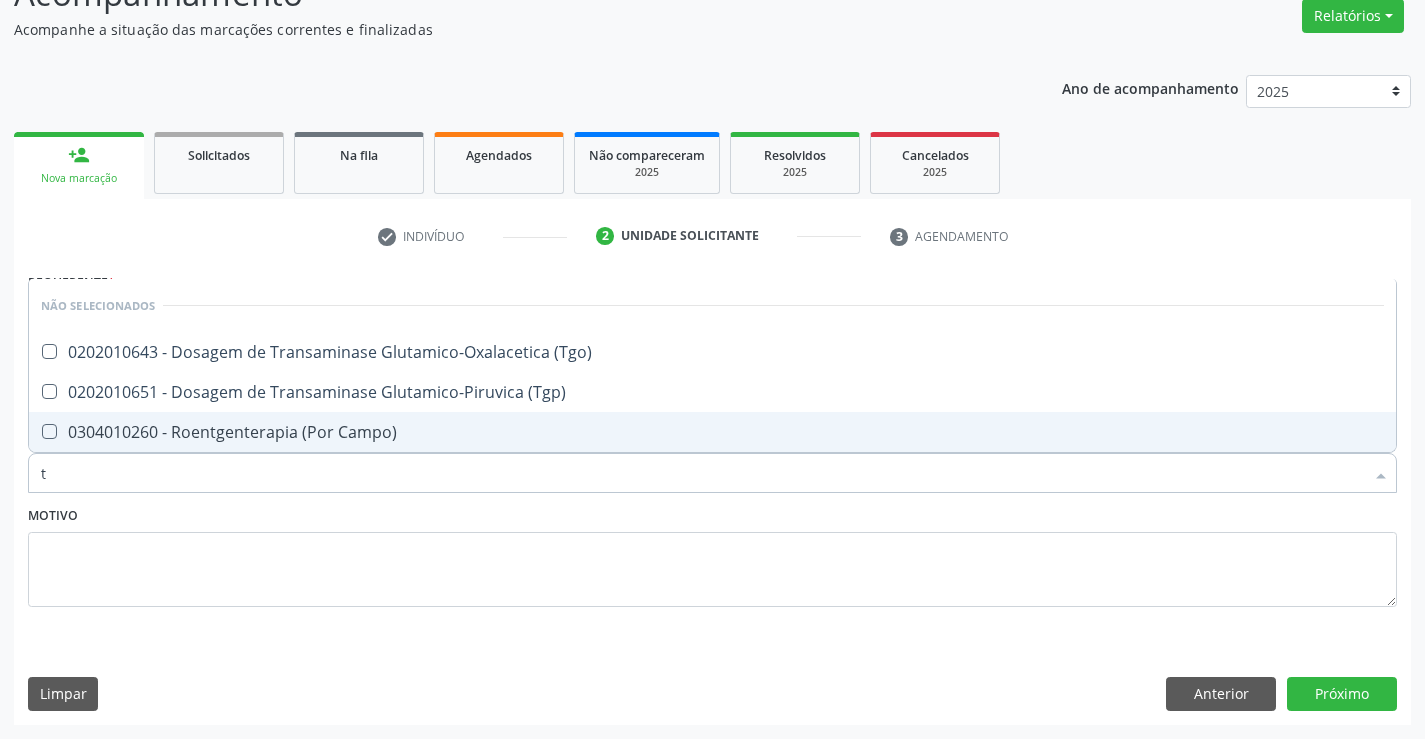 type on "tg" 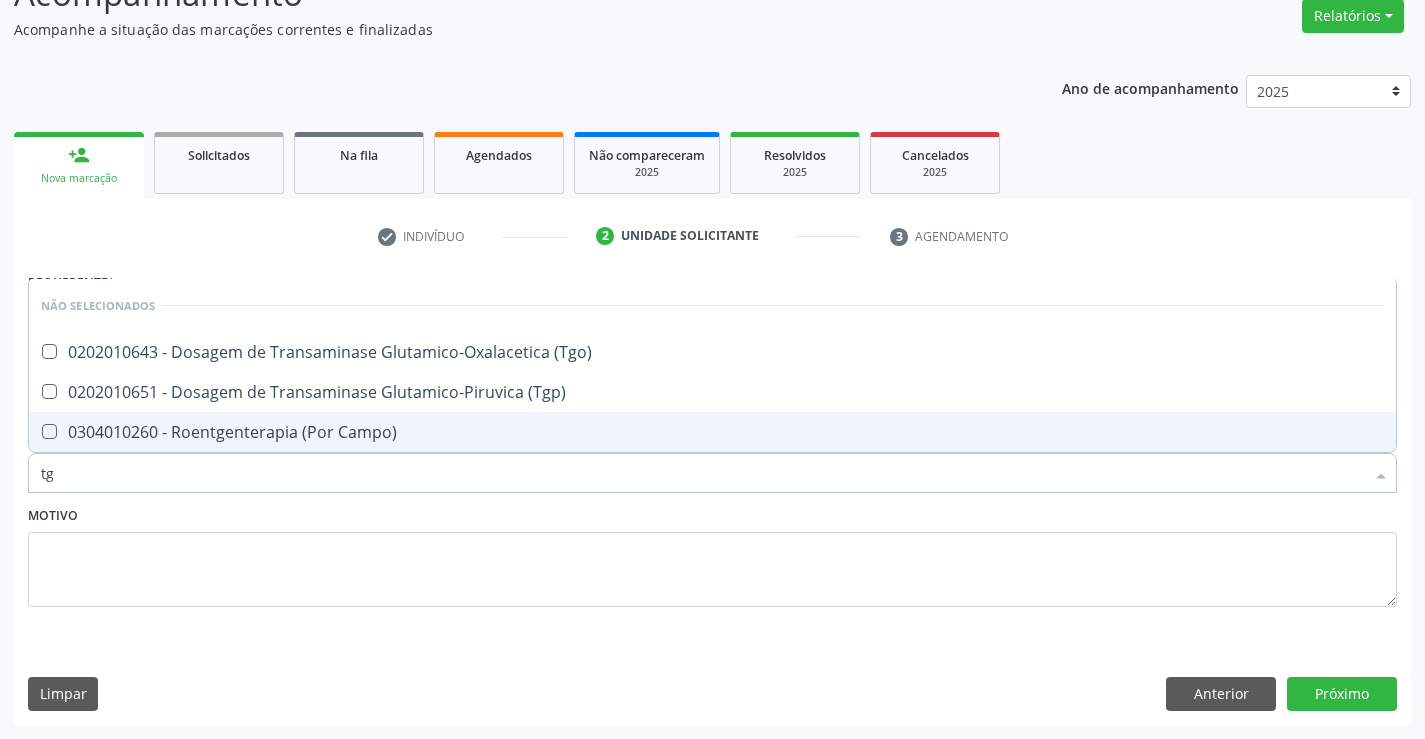 checkbox on "false" 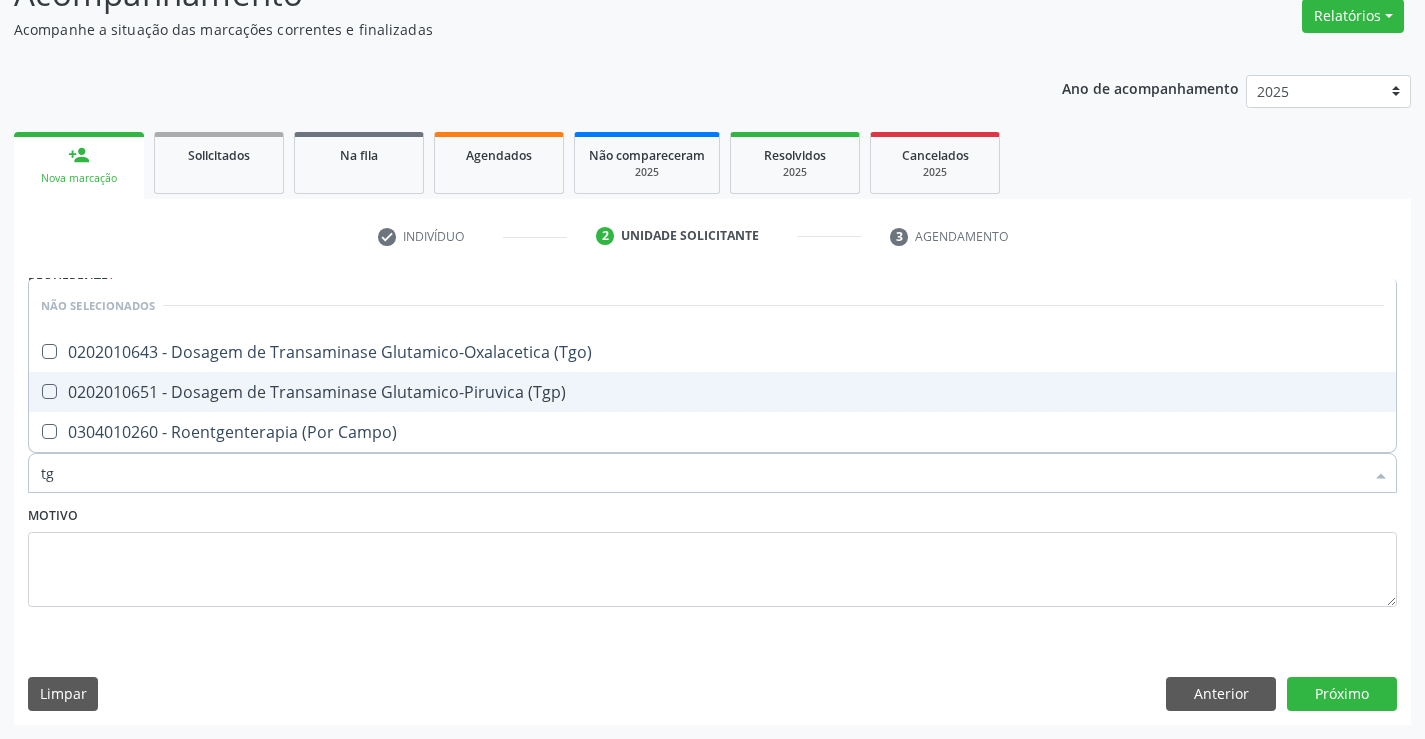 click on "0202010651 - Dosagem de Transaminase Glutamico-Piruvica (Tgp)" at bounding box center [712, 392] 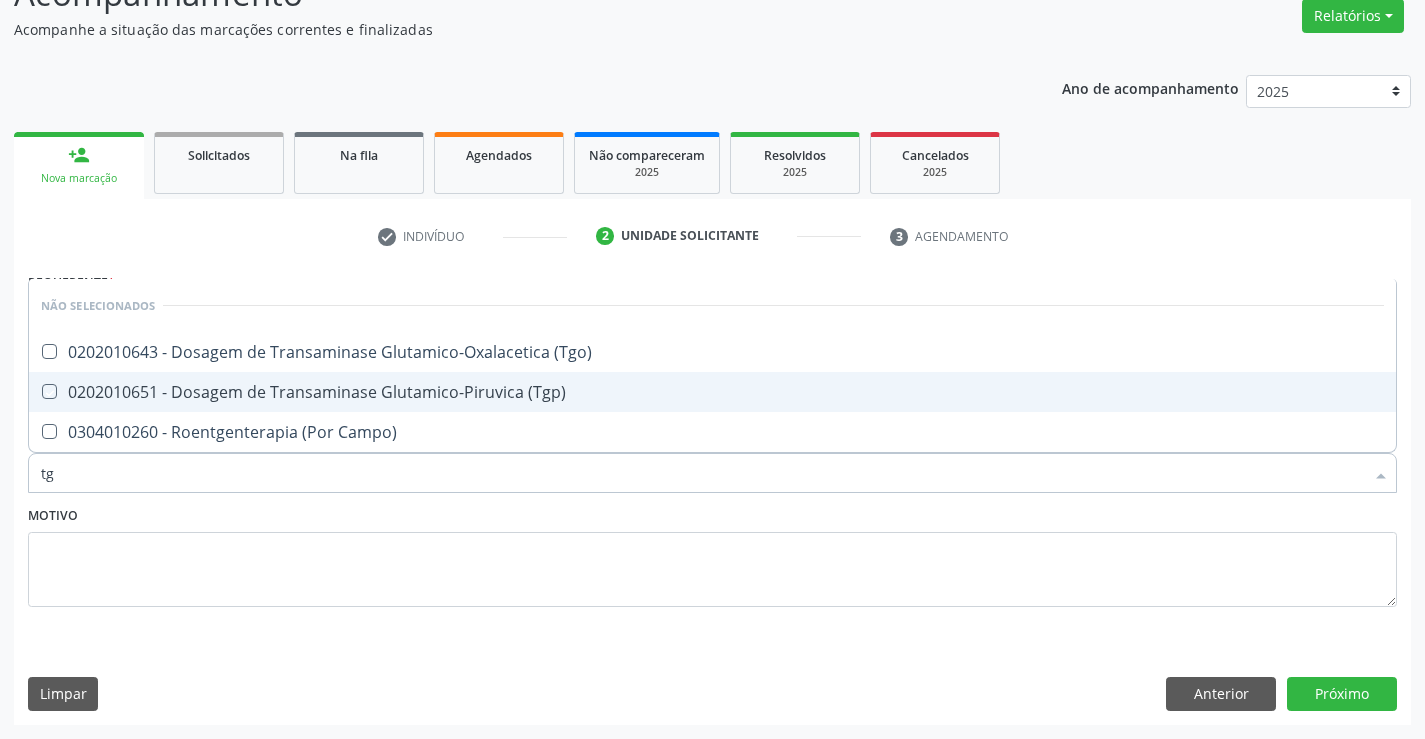 checkbox on "true" 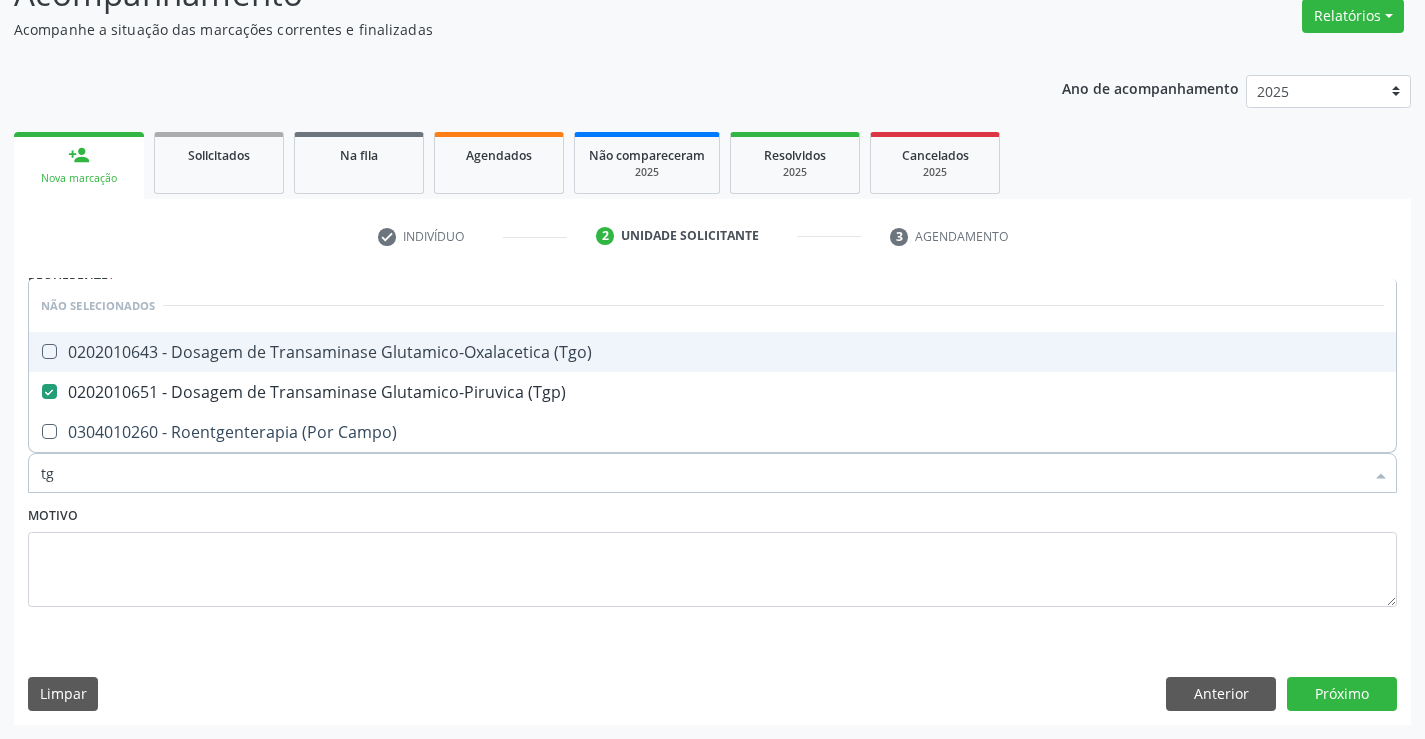 click on "0202010643 - Dosagem de Transaminase Glutamico-Oxalacetica (Tgo)" at bounding box center [712, 352] 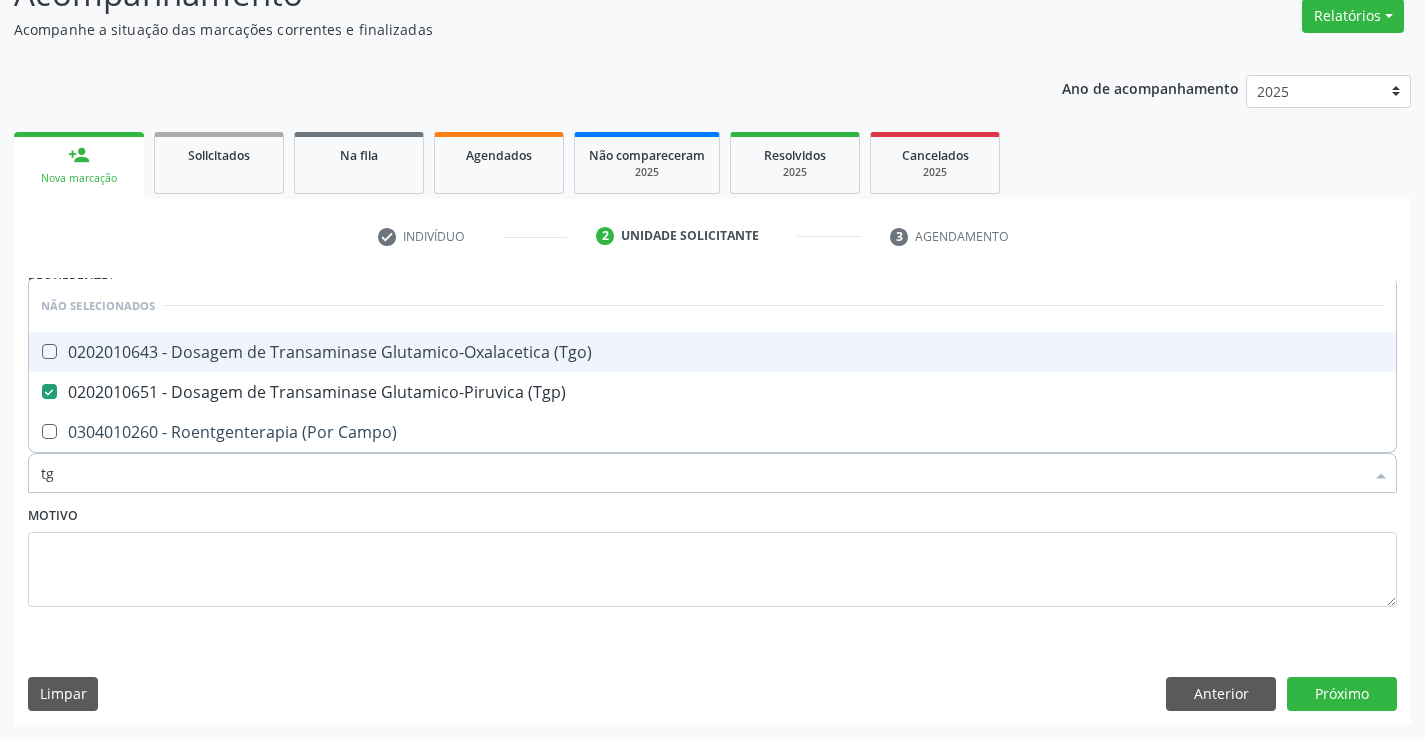 checkbox on "true" 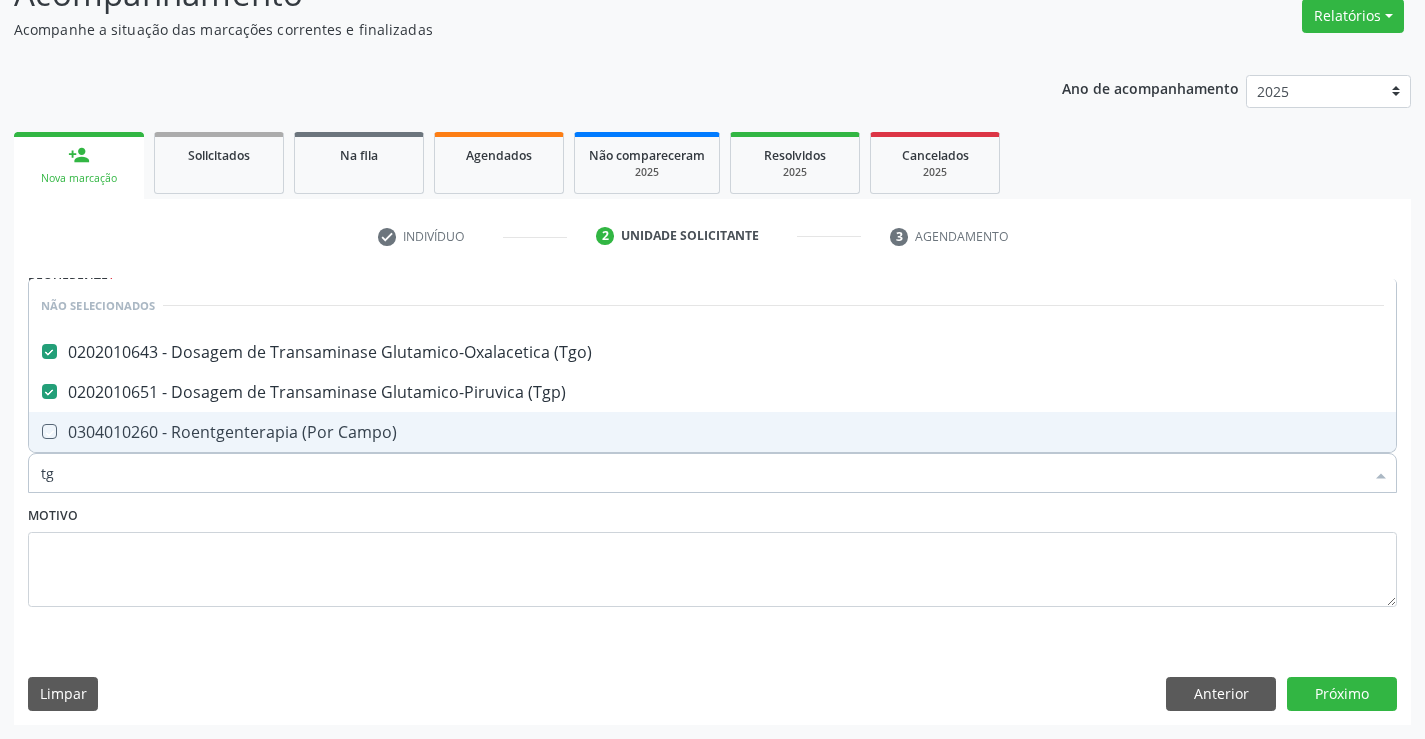 click on "Motivo" at bounding box center [712, 554] 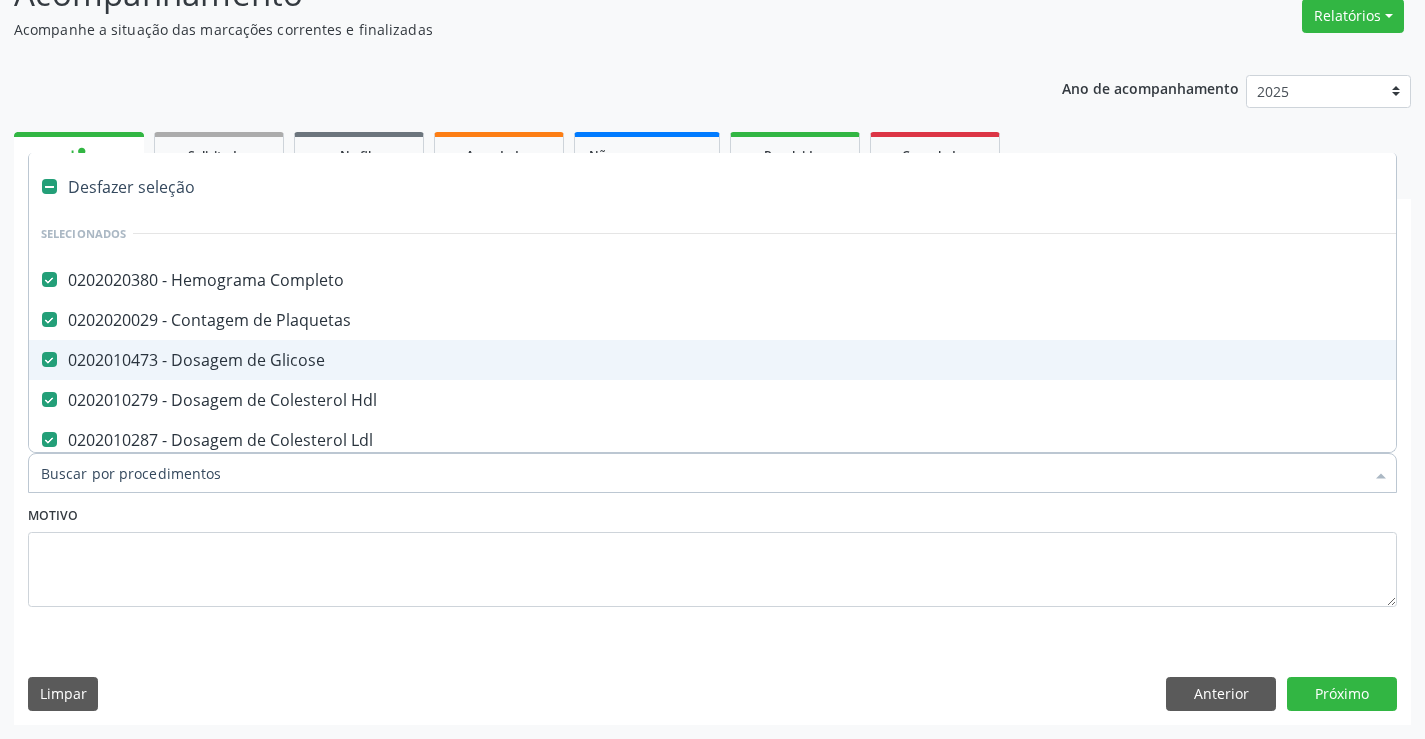 type on "u" 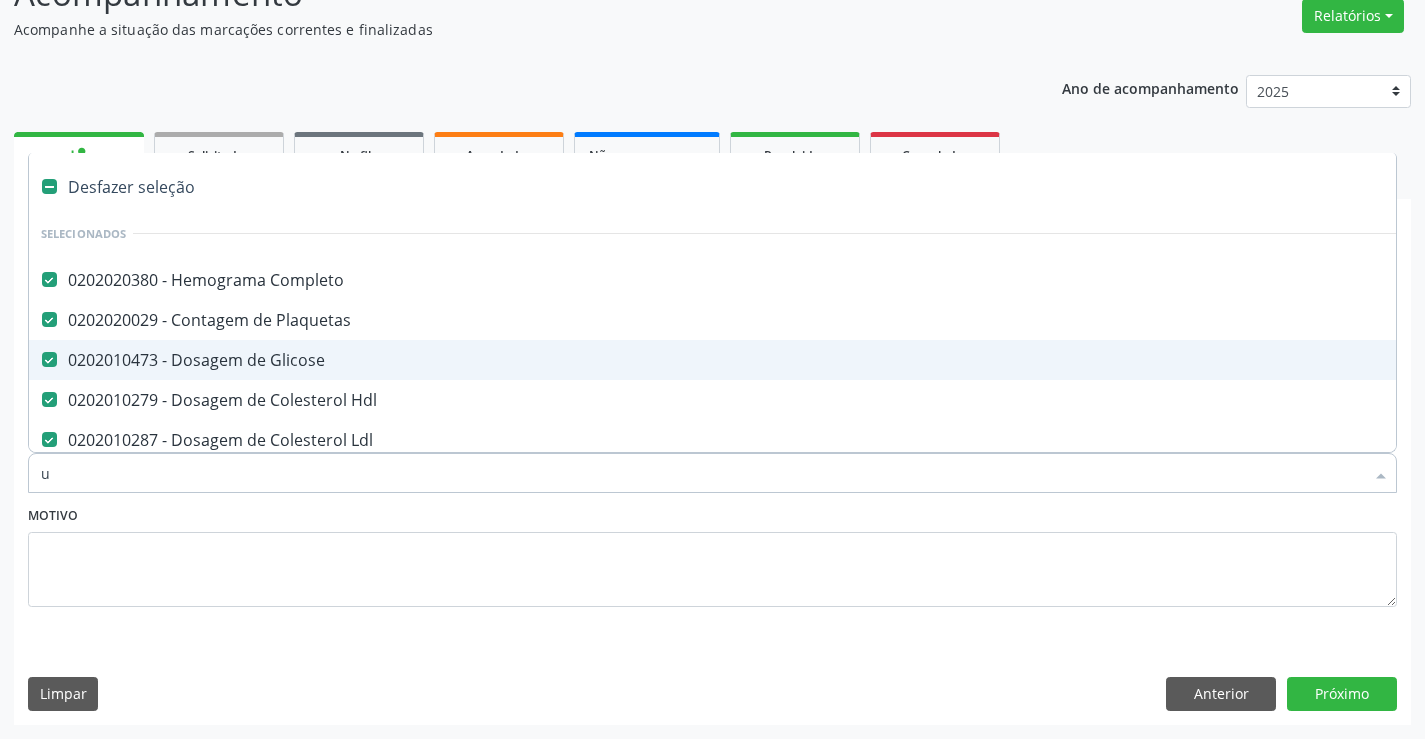 checkbox on "false" 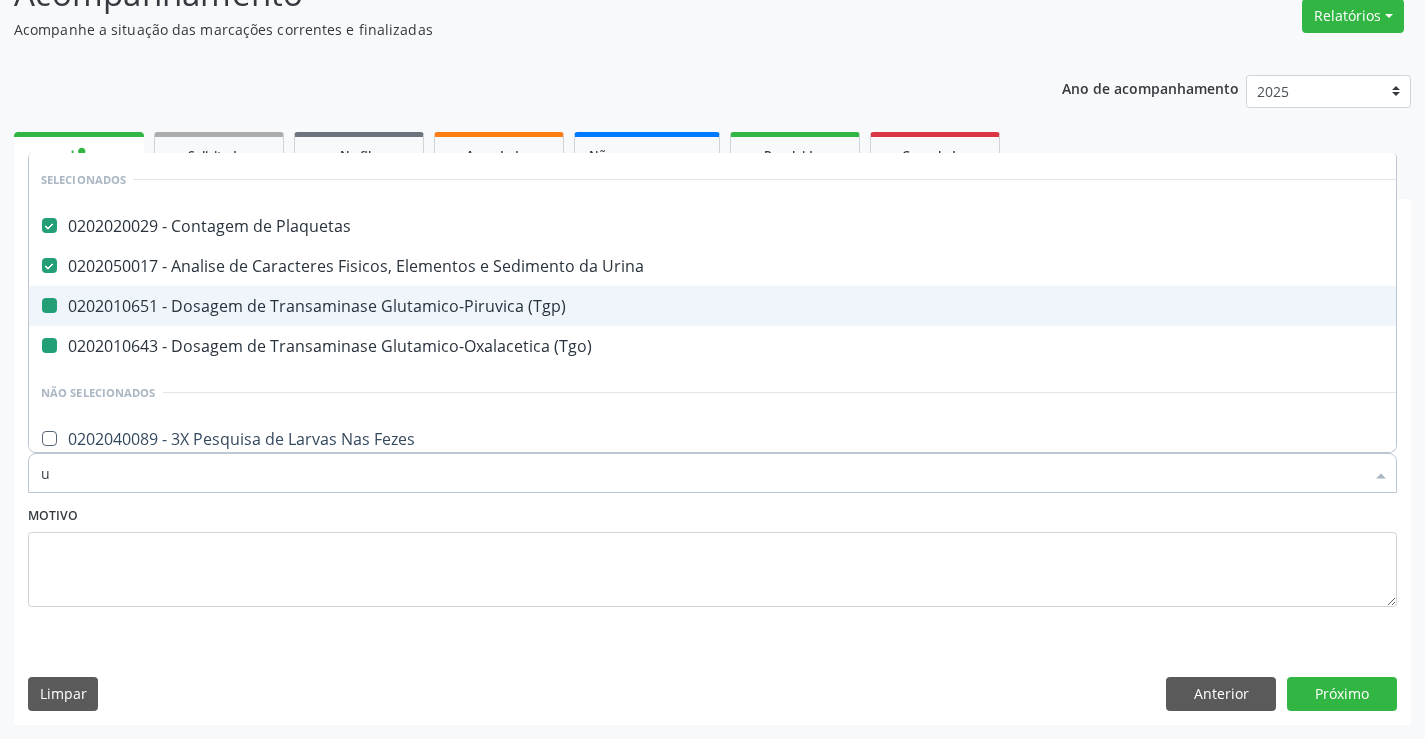 type on "ur" 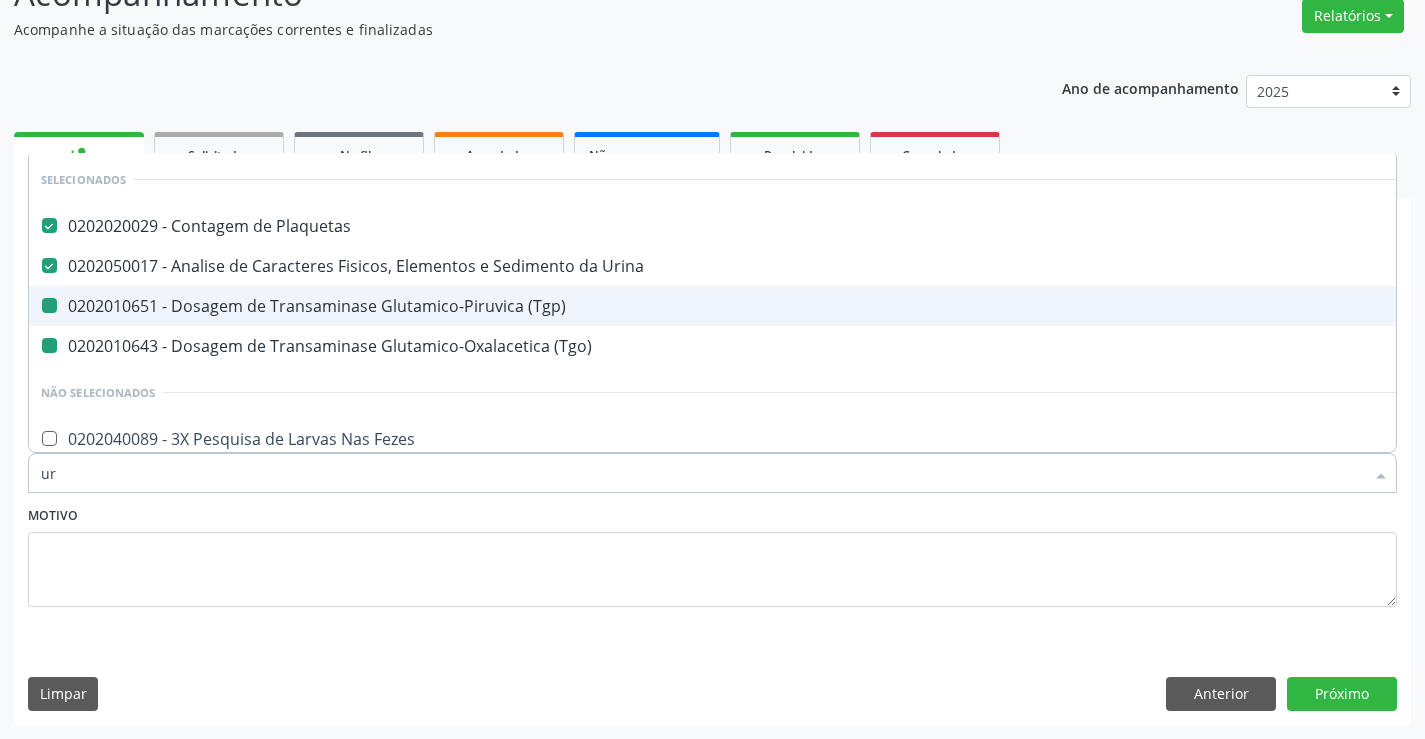 checkbox on "false" 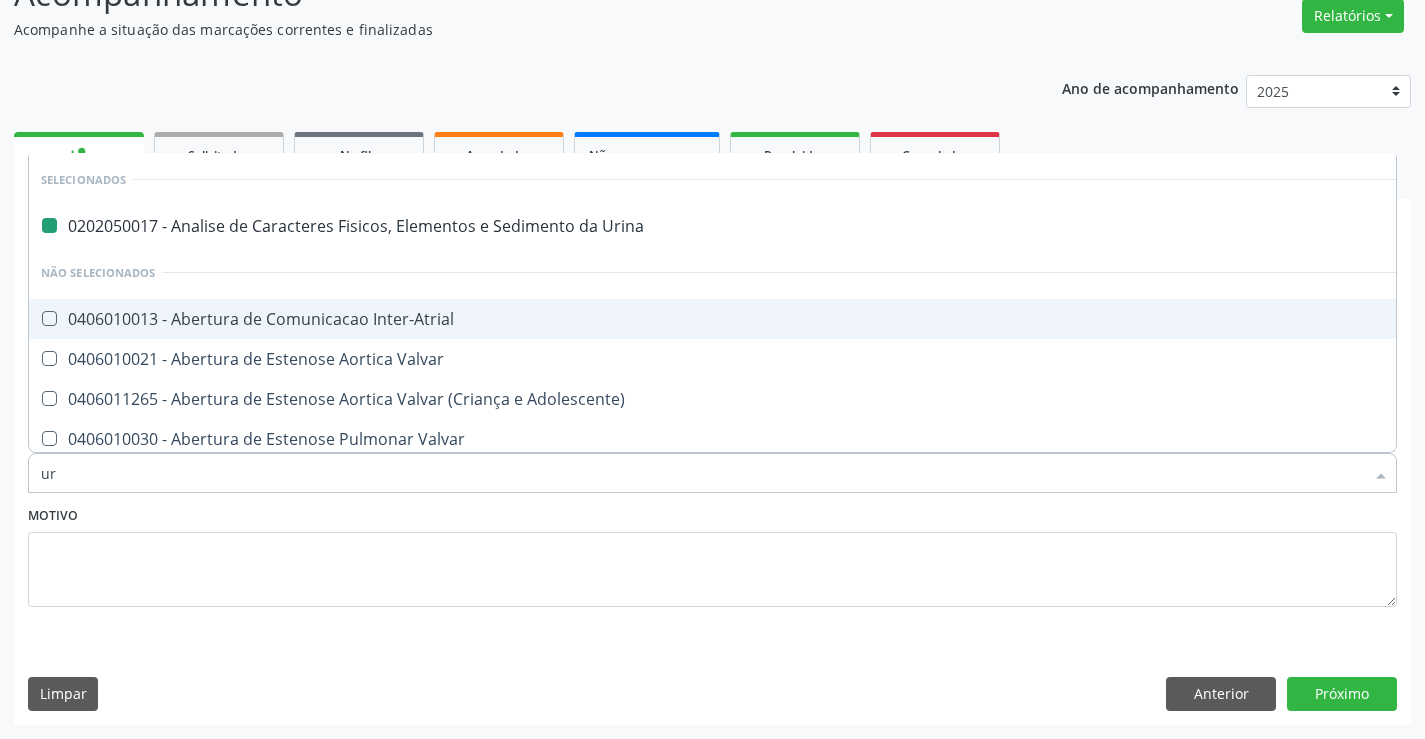 type on "ure" 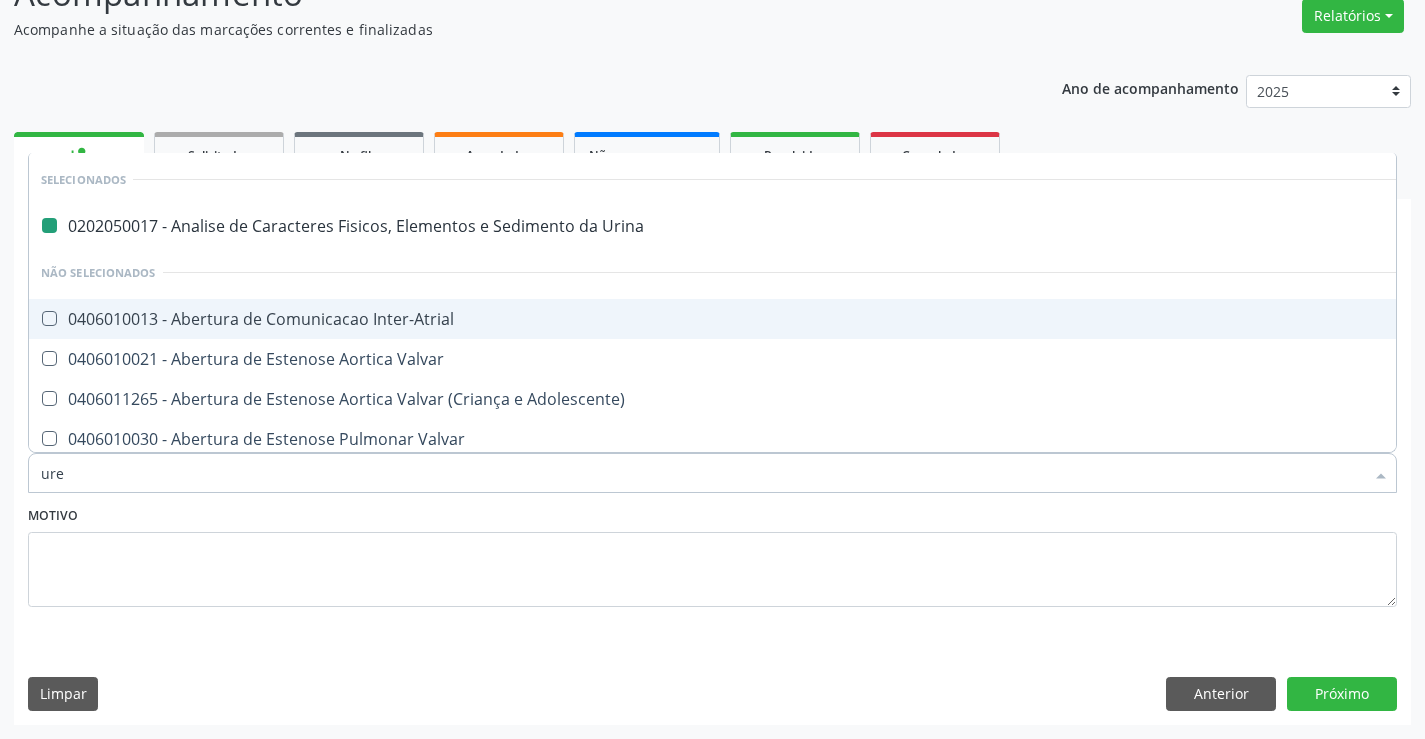 checkbox on "false" 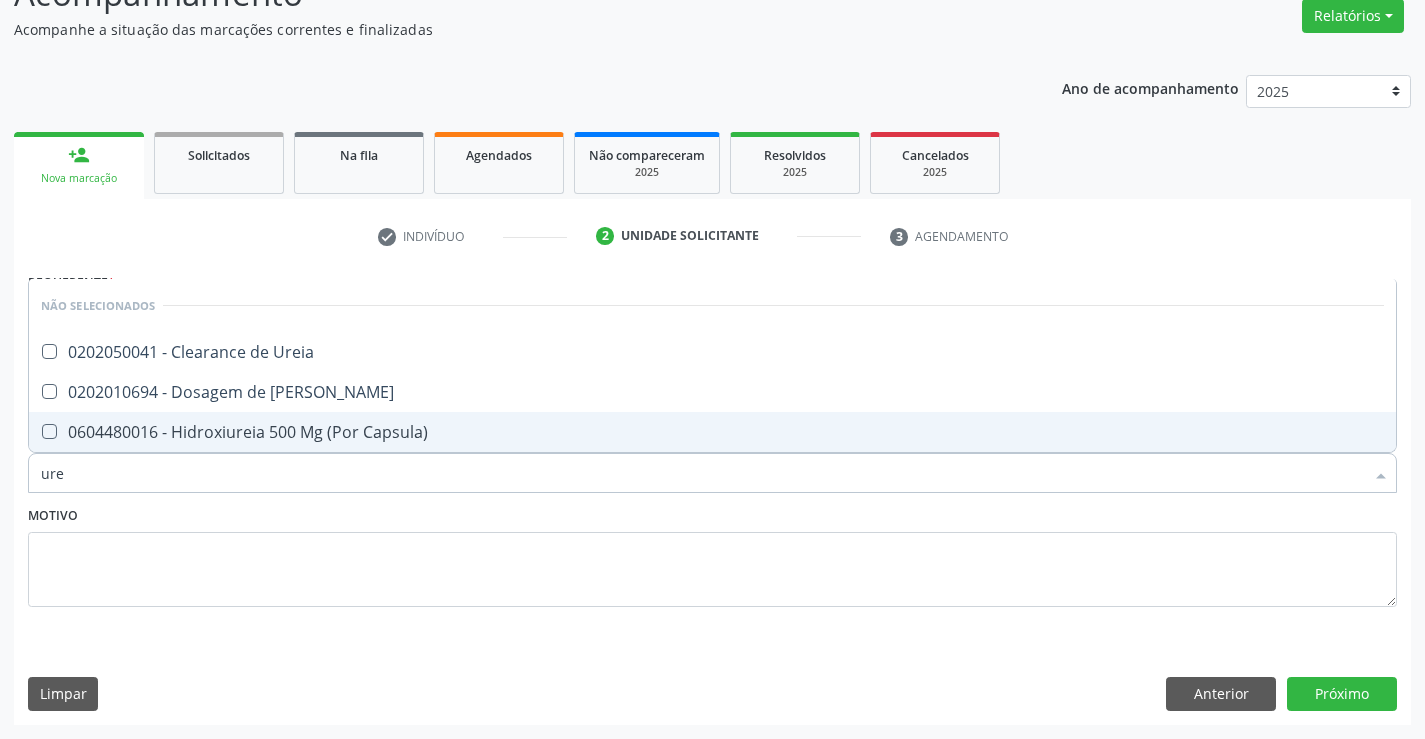 type on "urei" 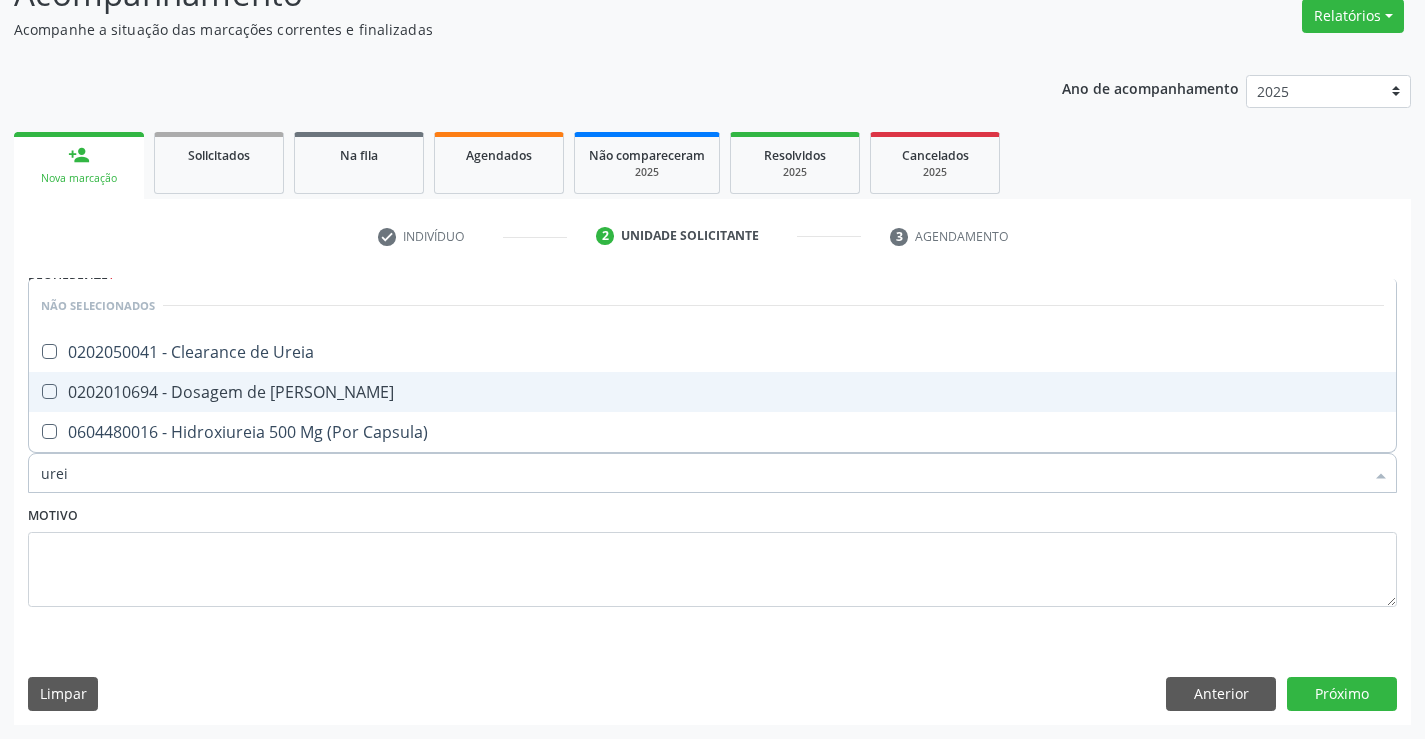 click on "0202010694 - Dosagem de [PERSON_NAME]" at bounding box center [712, 392] 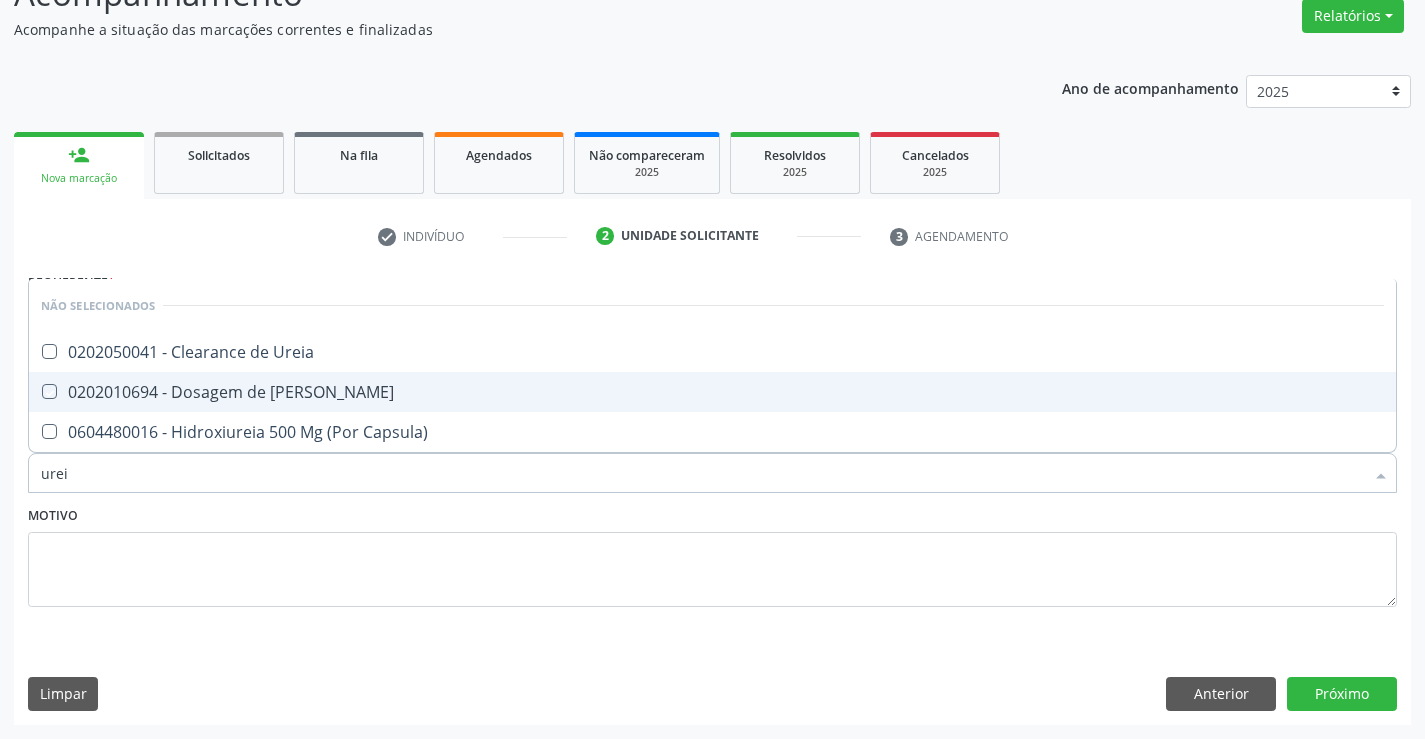 checkbox on "true" 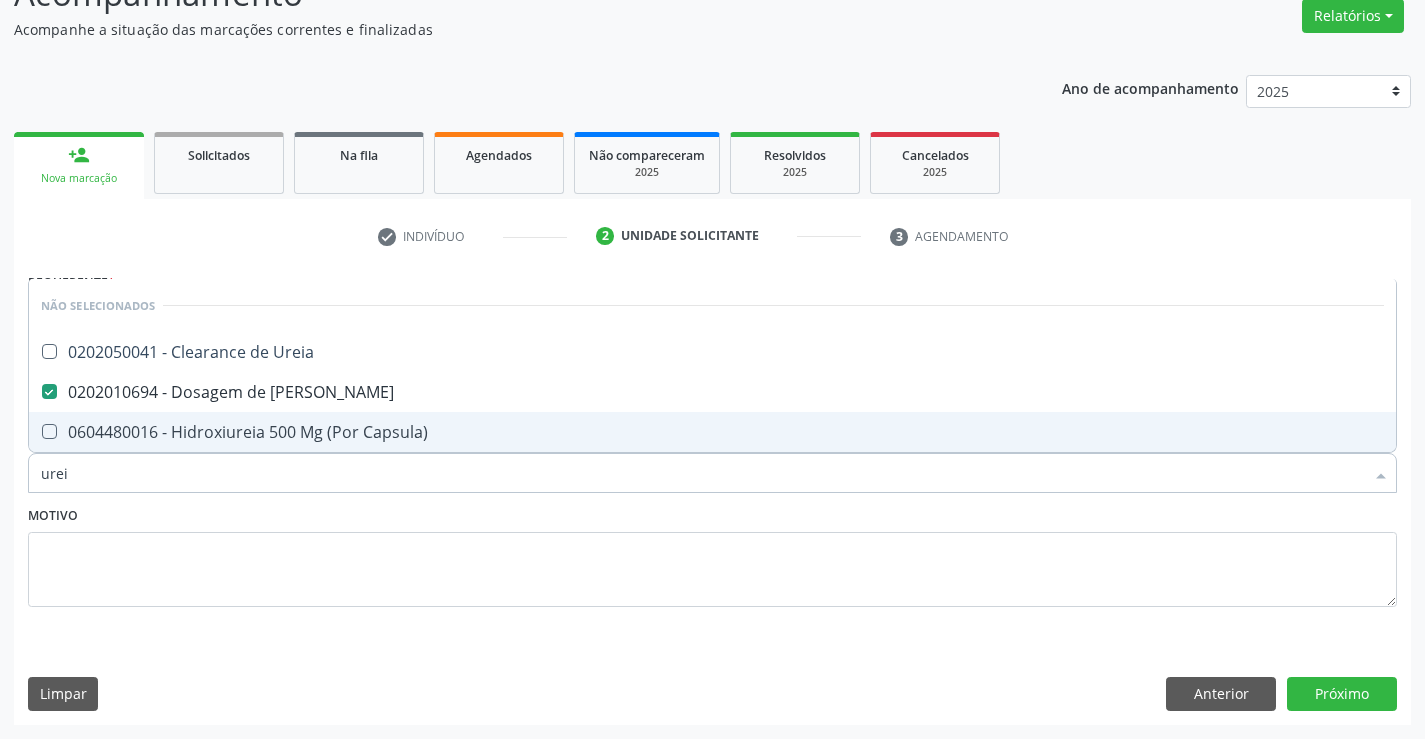 type on "urei" 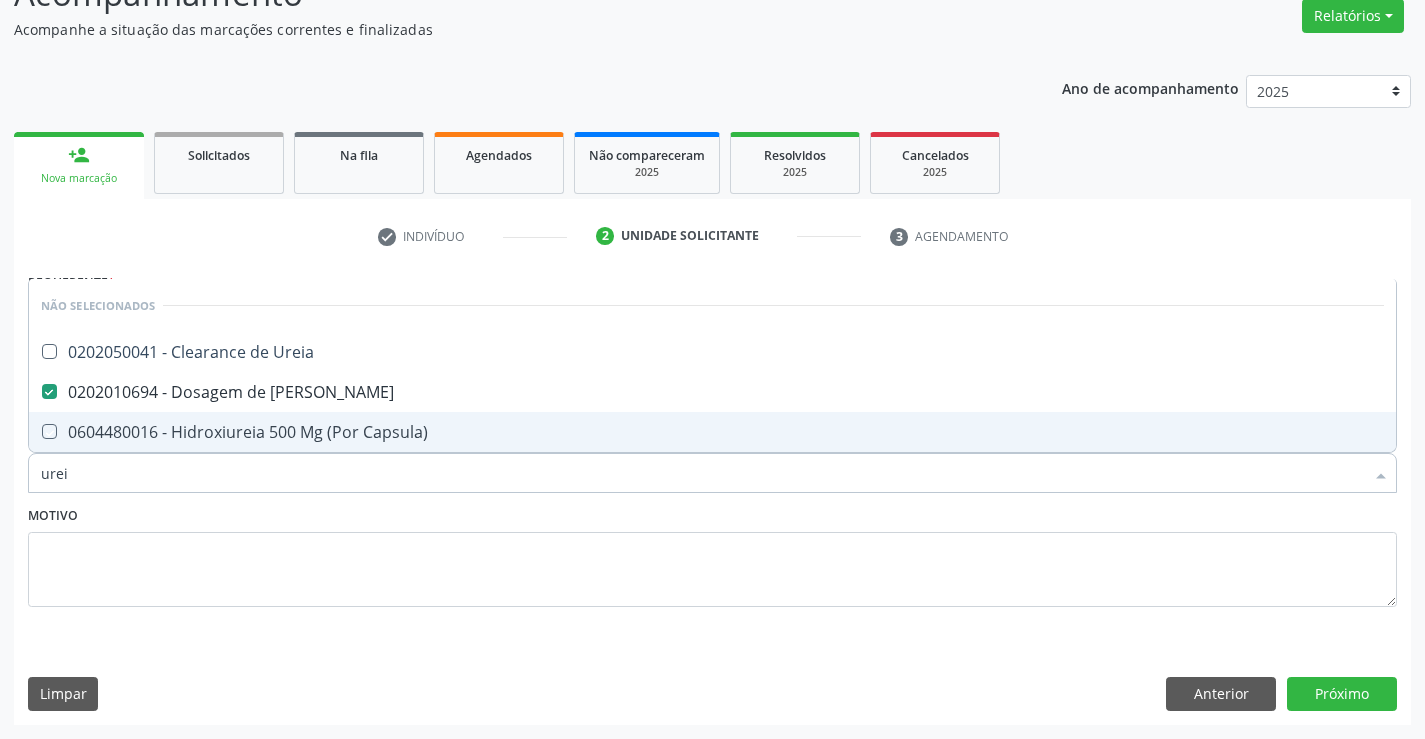click on "Motivo" at bounding box center [712, 554] 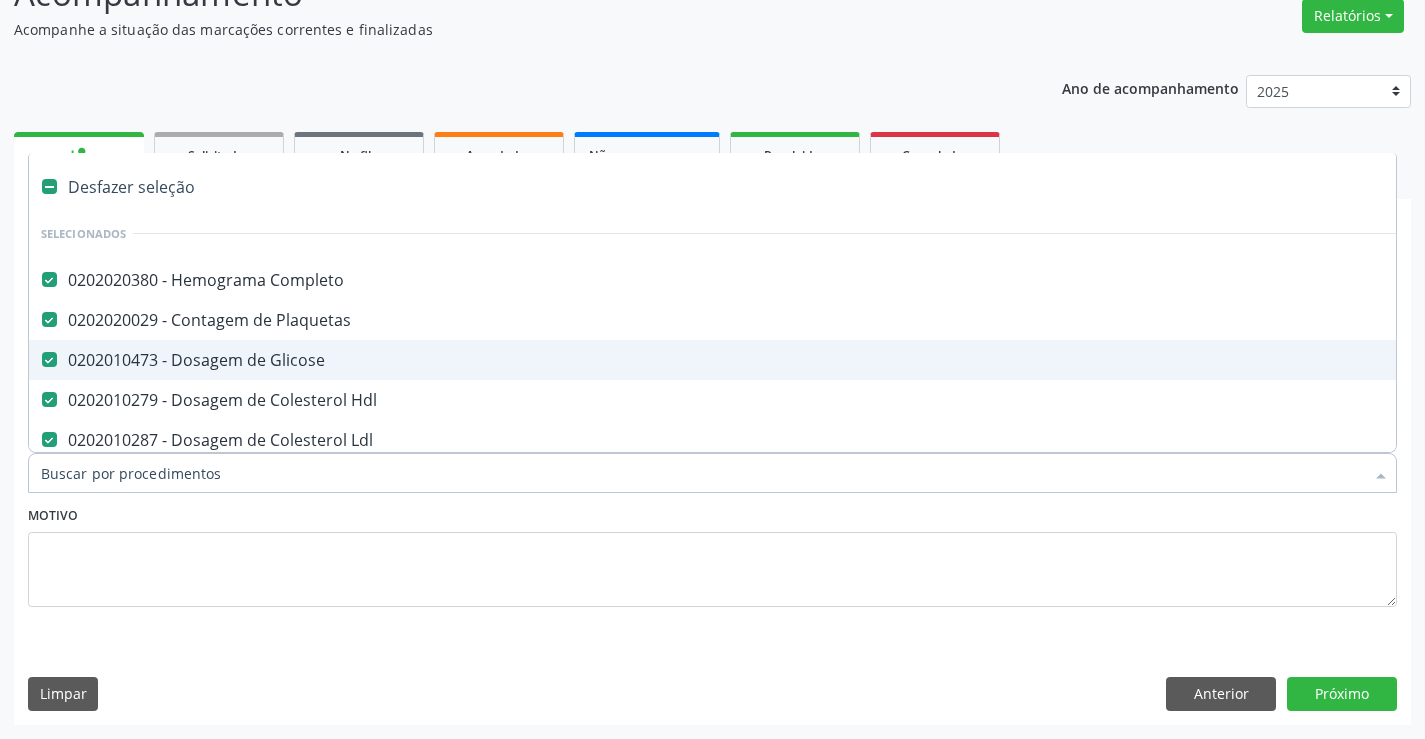 type on "v" 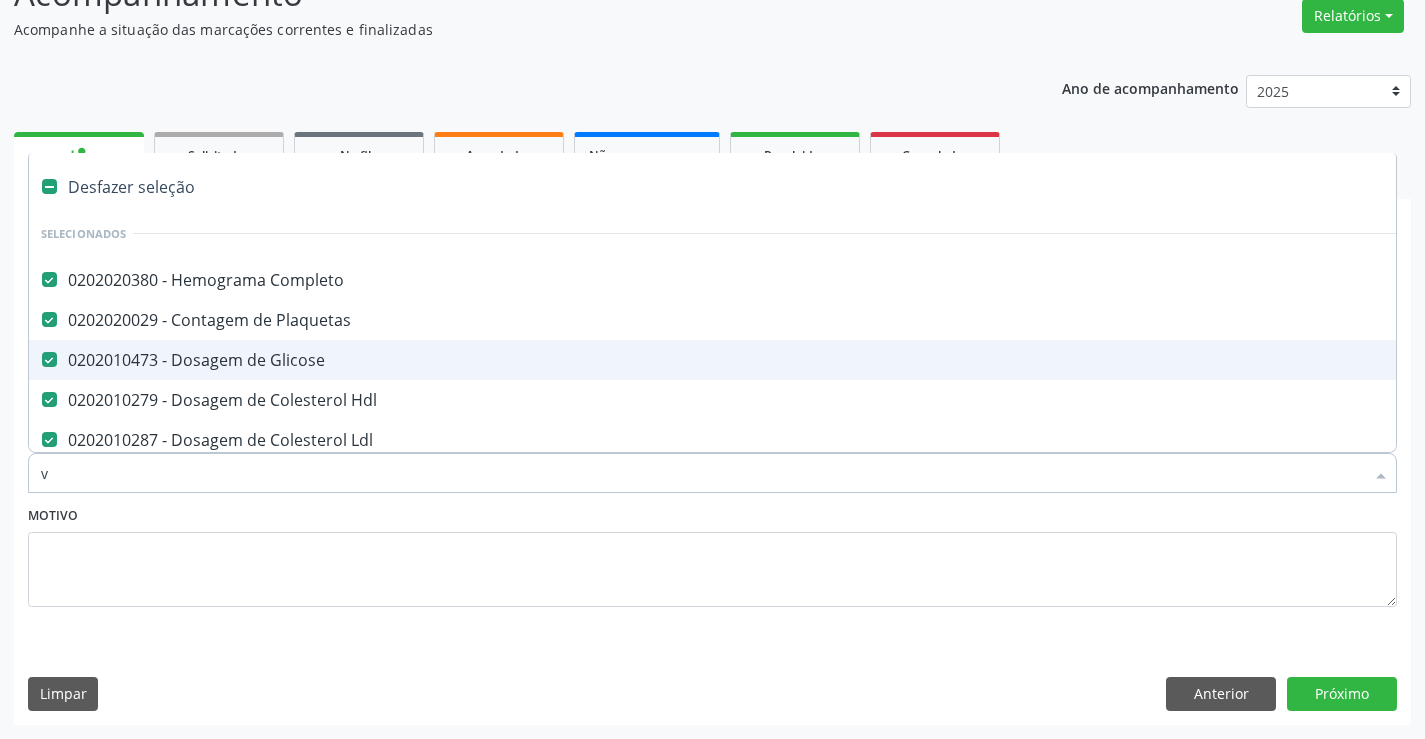 checkbox on "false" 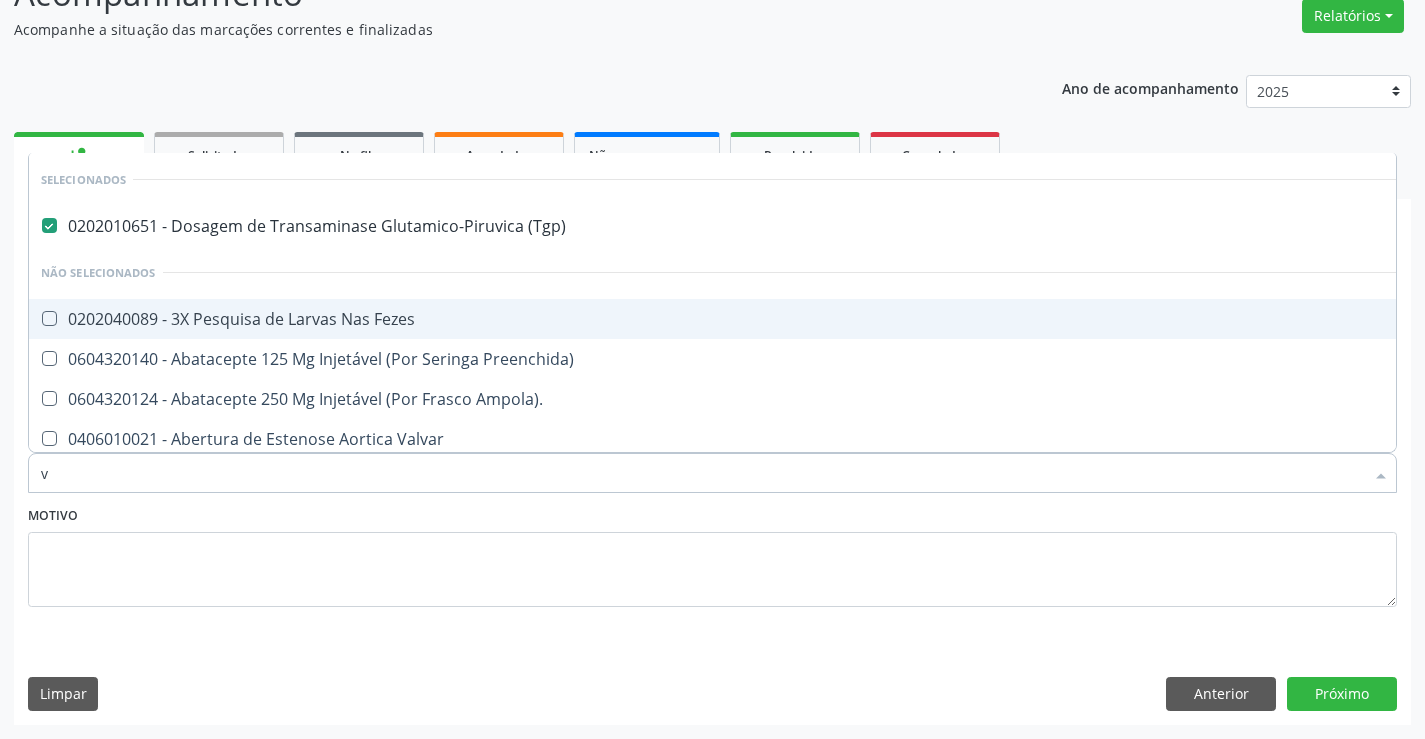 type 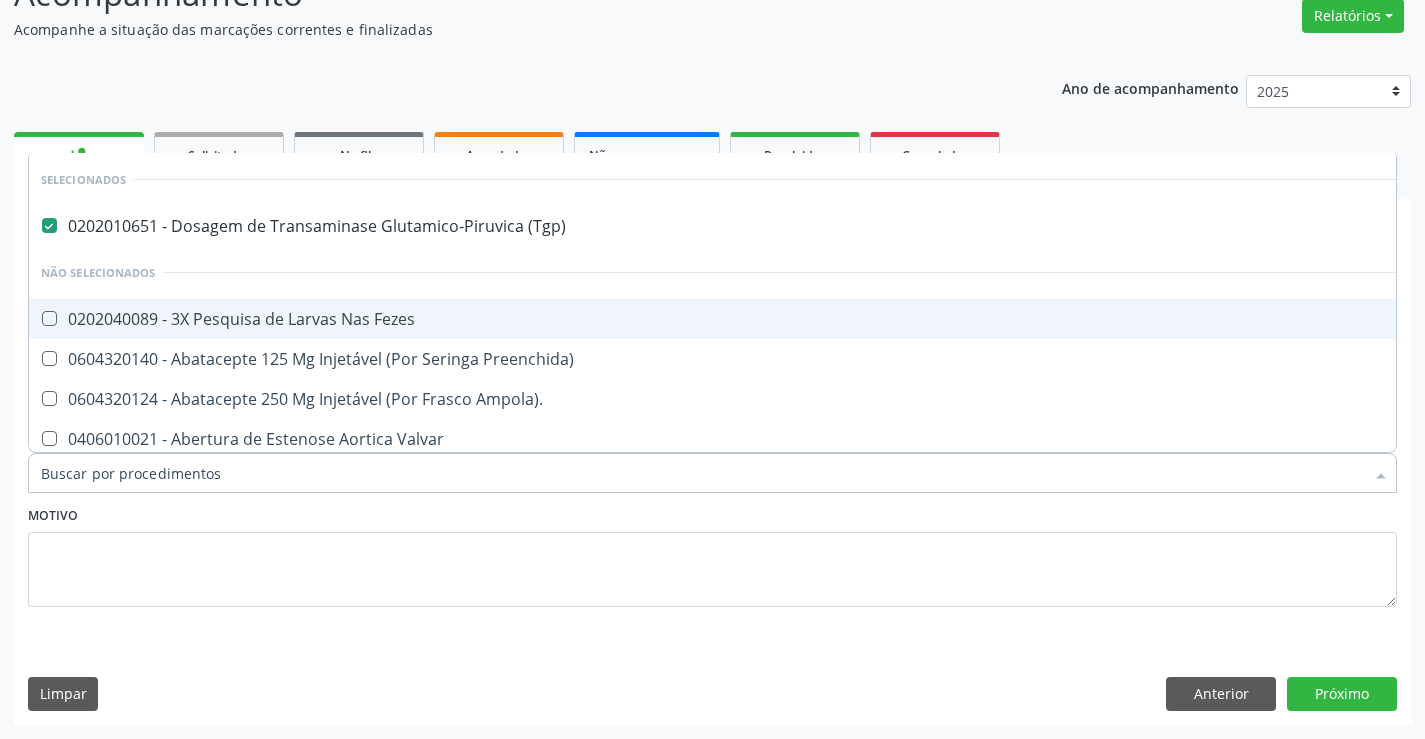 checkbox on "true" 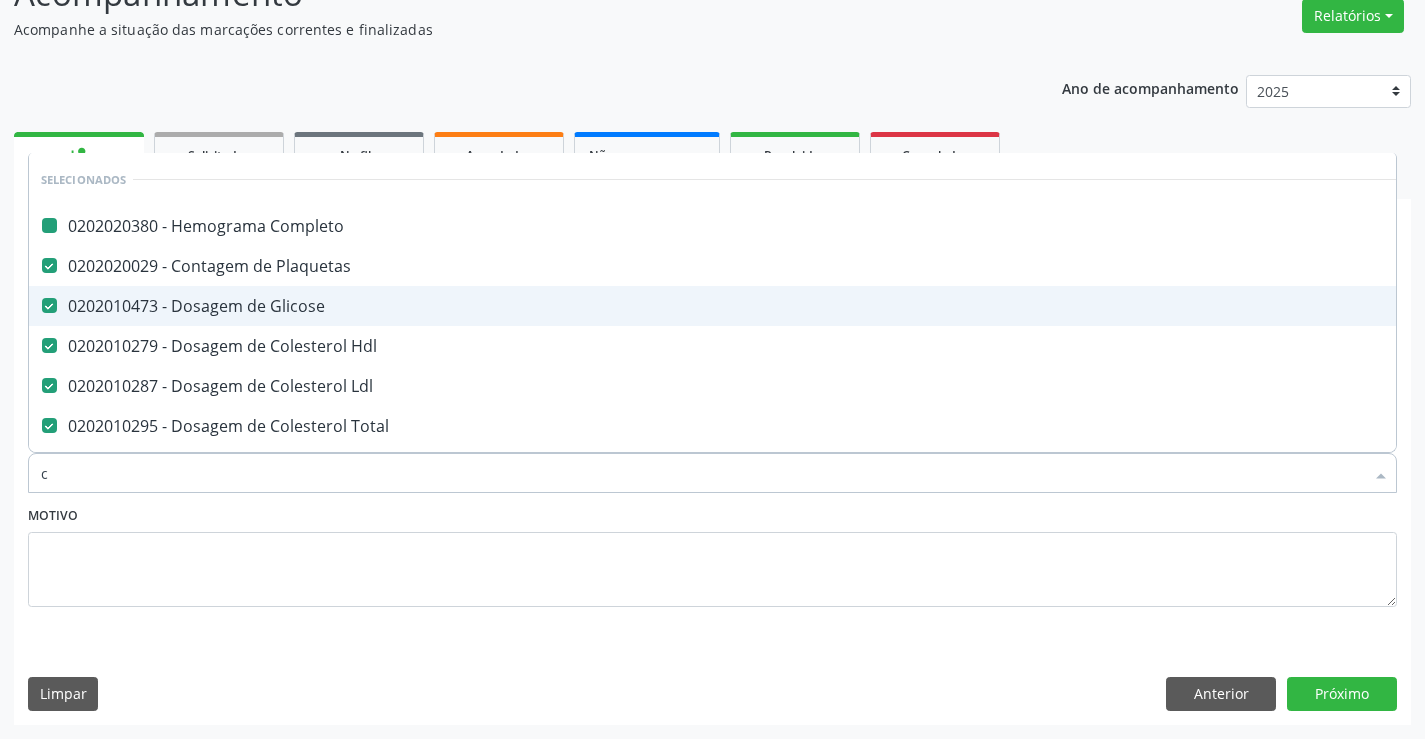 type on "cr" 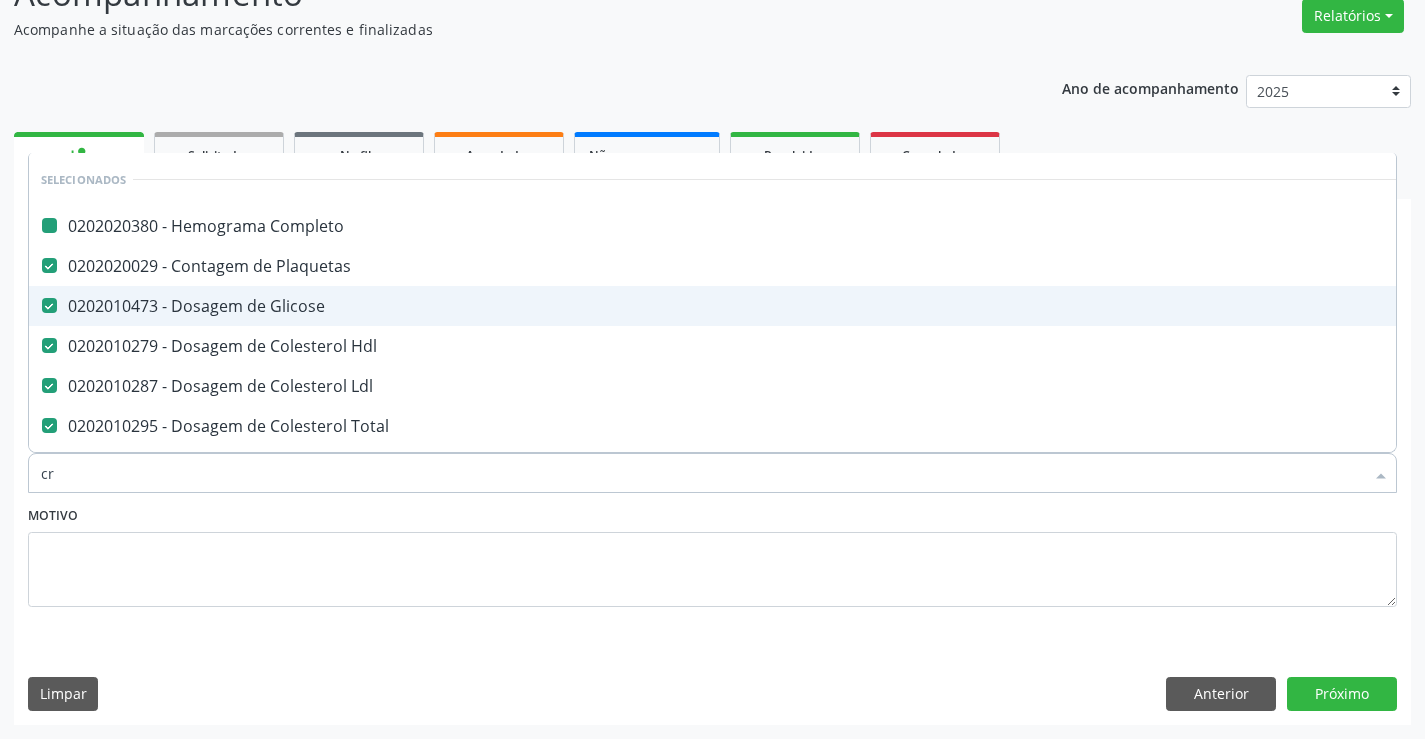 checkbox on "false" 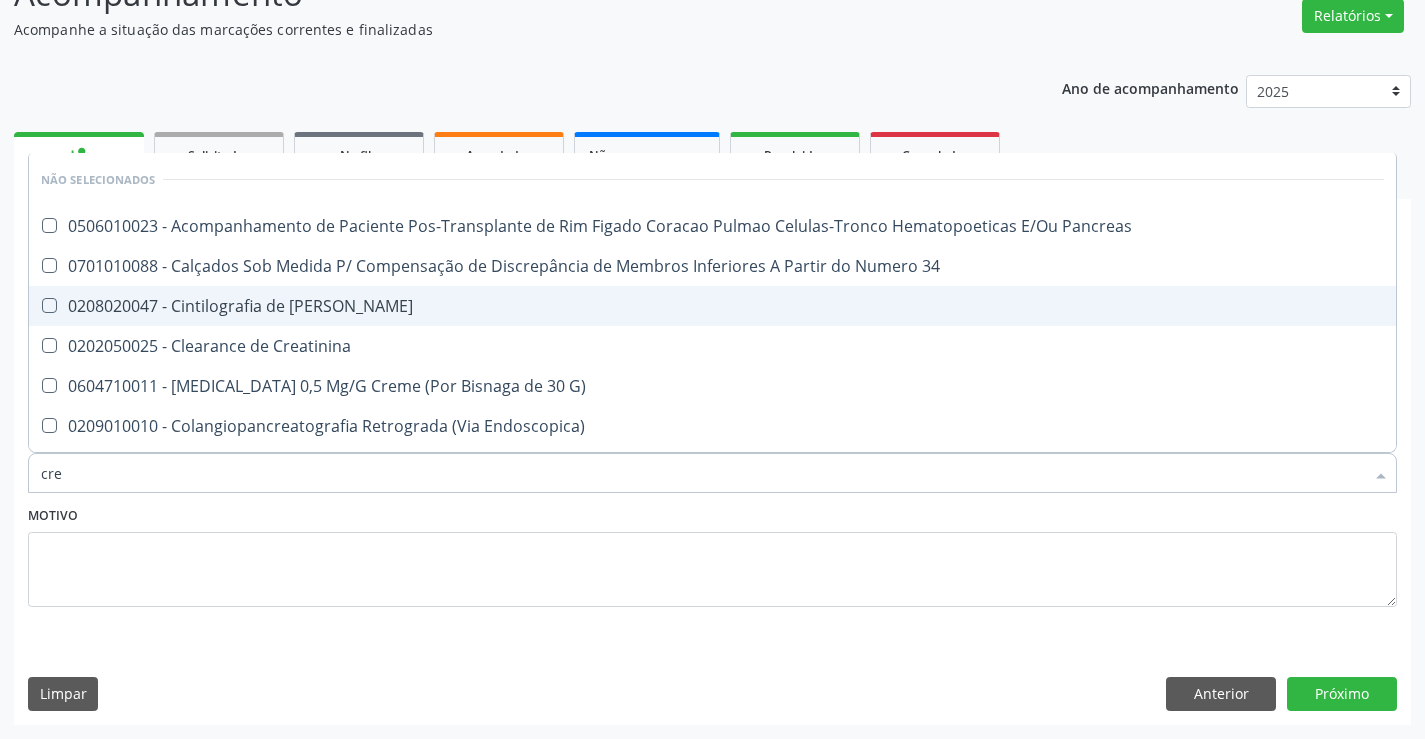 type on "crea" 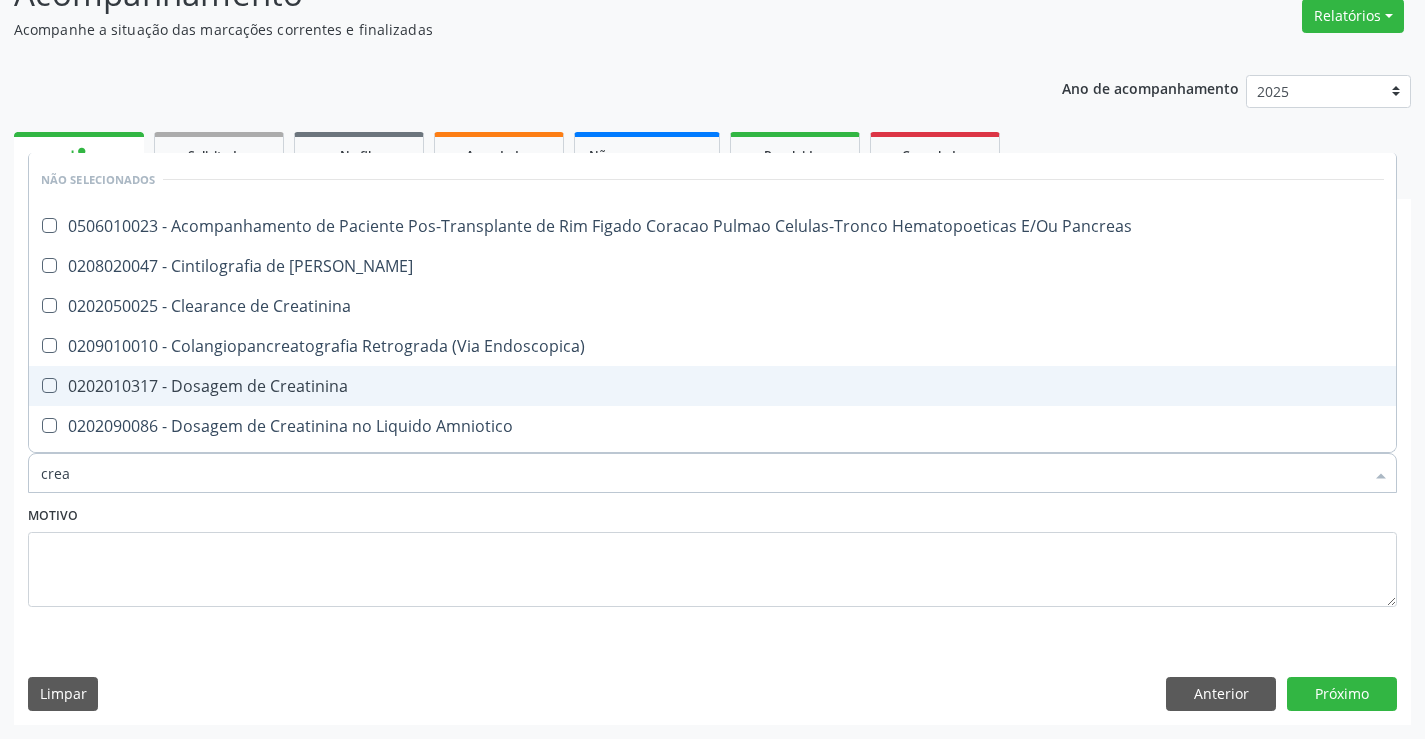 click on "0202010317 - Dosagem de Creatinina" at bounding box center (712, 386) 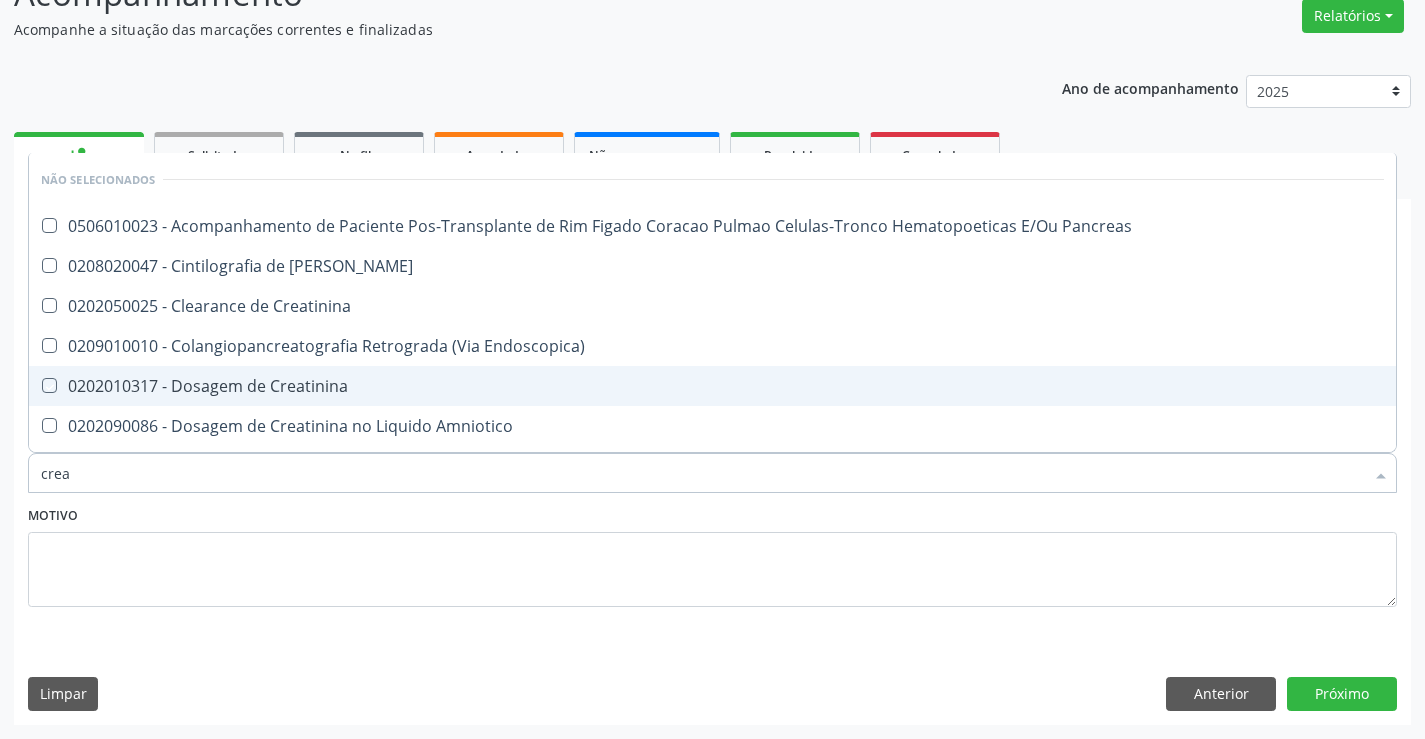 checkbox on "true" 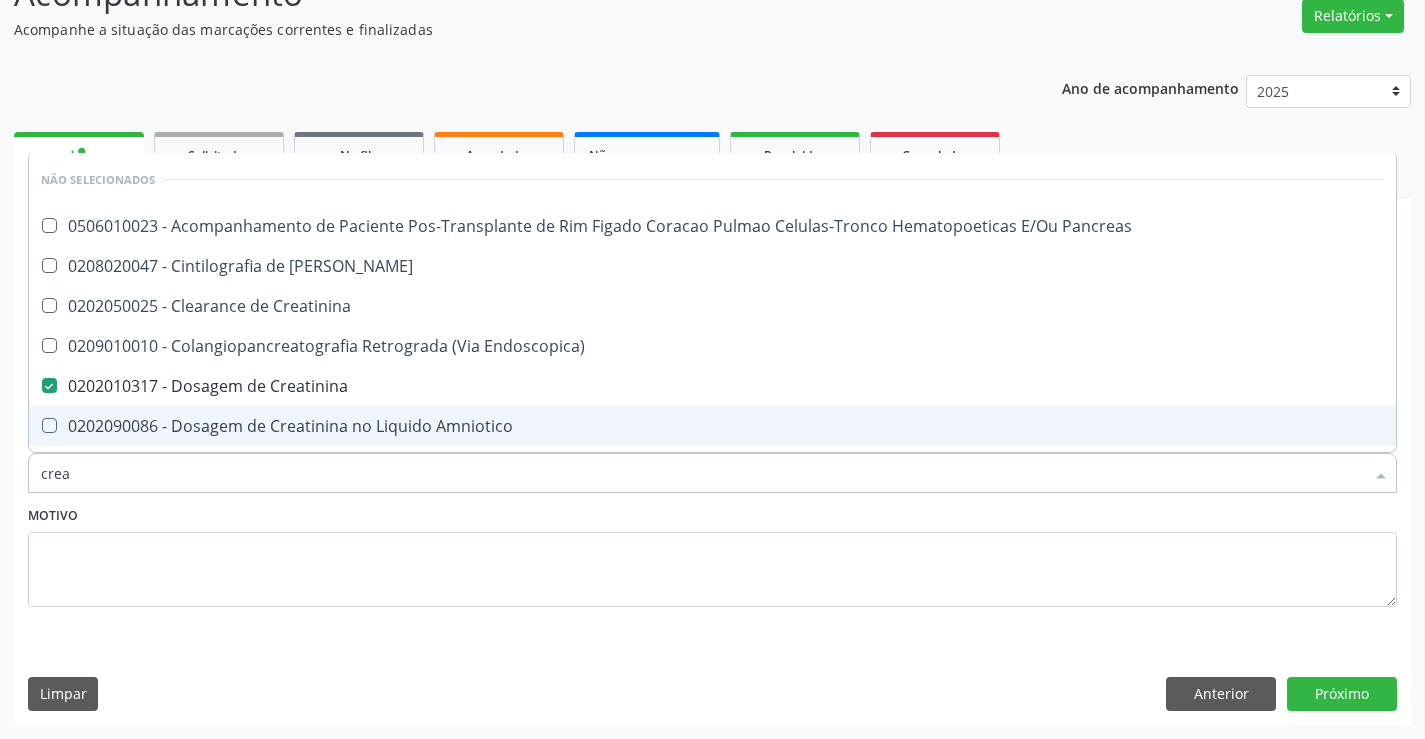 click on "Motivo" at bounding box center [712, 554] 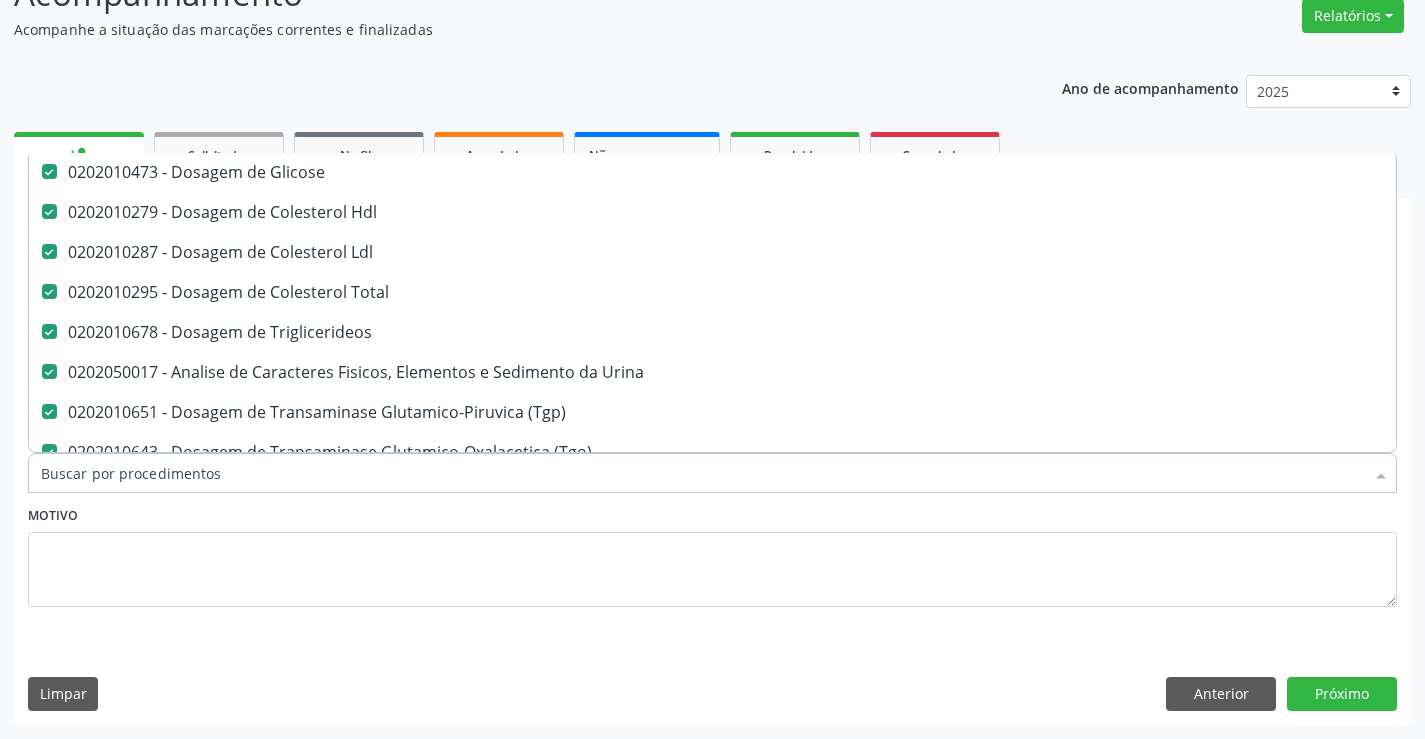 scroll, scrollTop: 200, scrollLeft: 0, axis: vertical 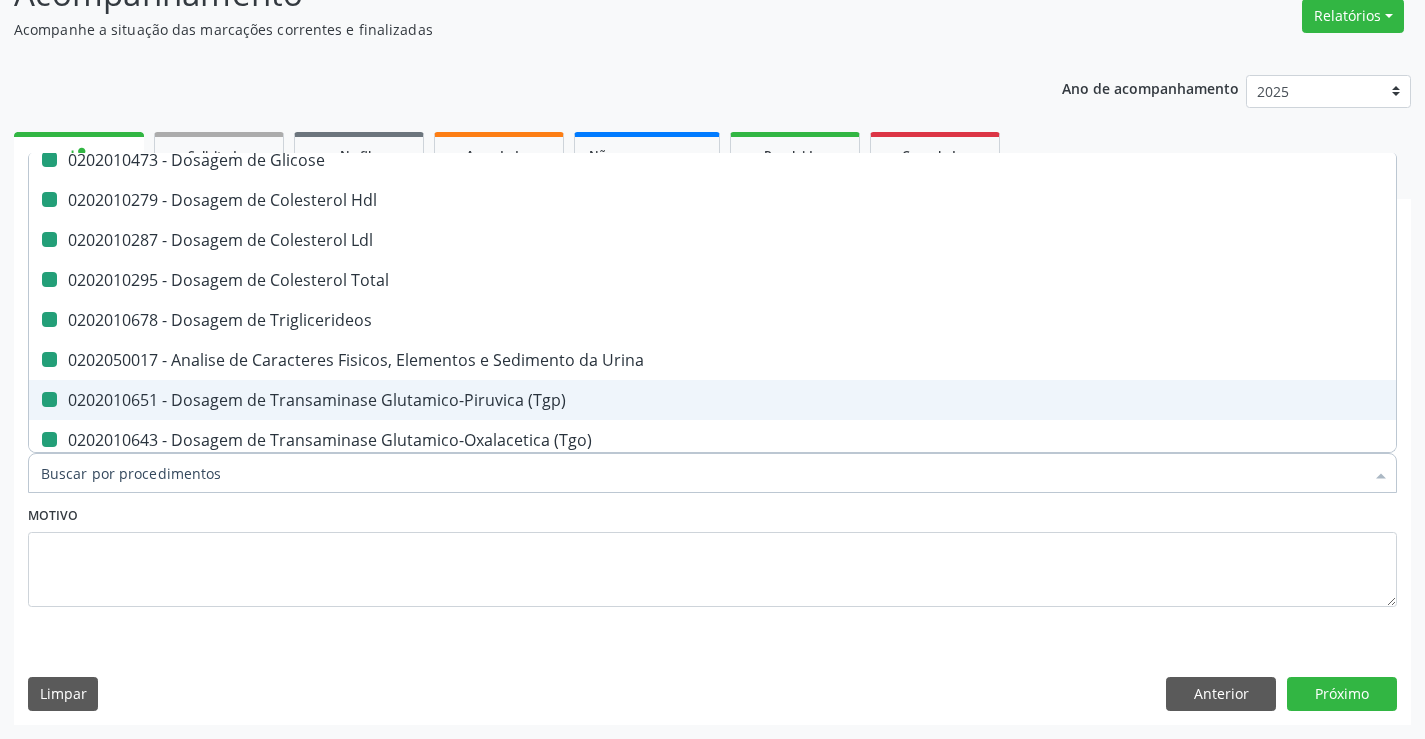 type on "f" 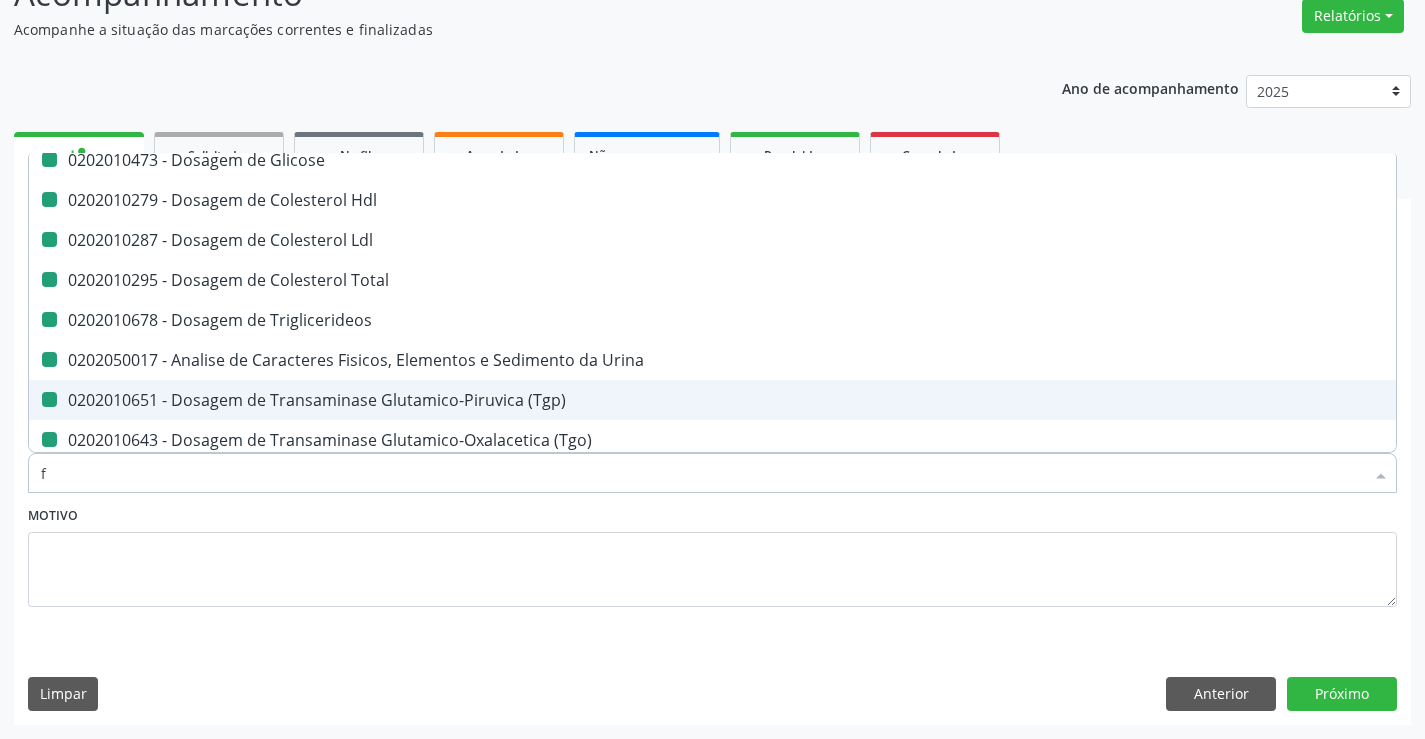 checkbox on "false" 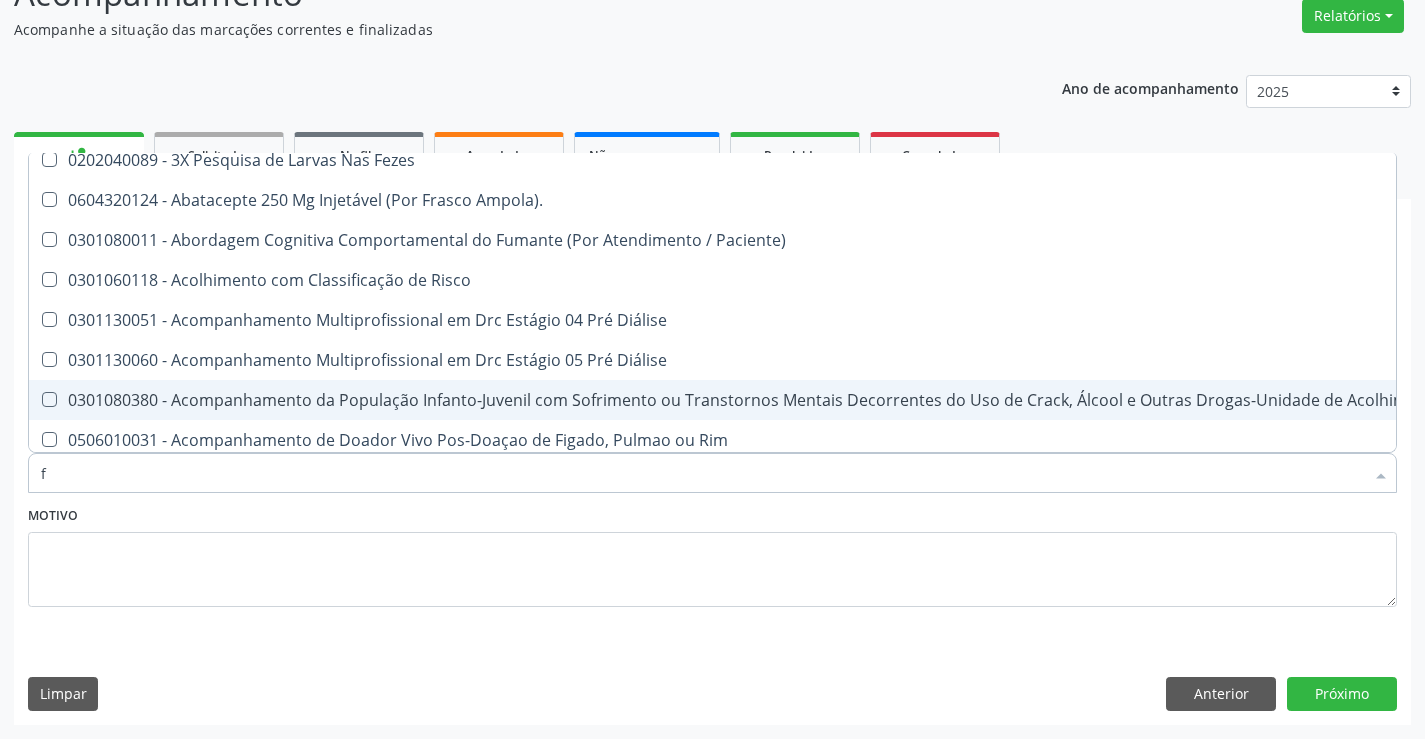 type on "fo" 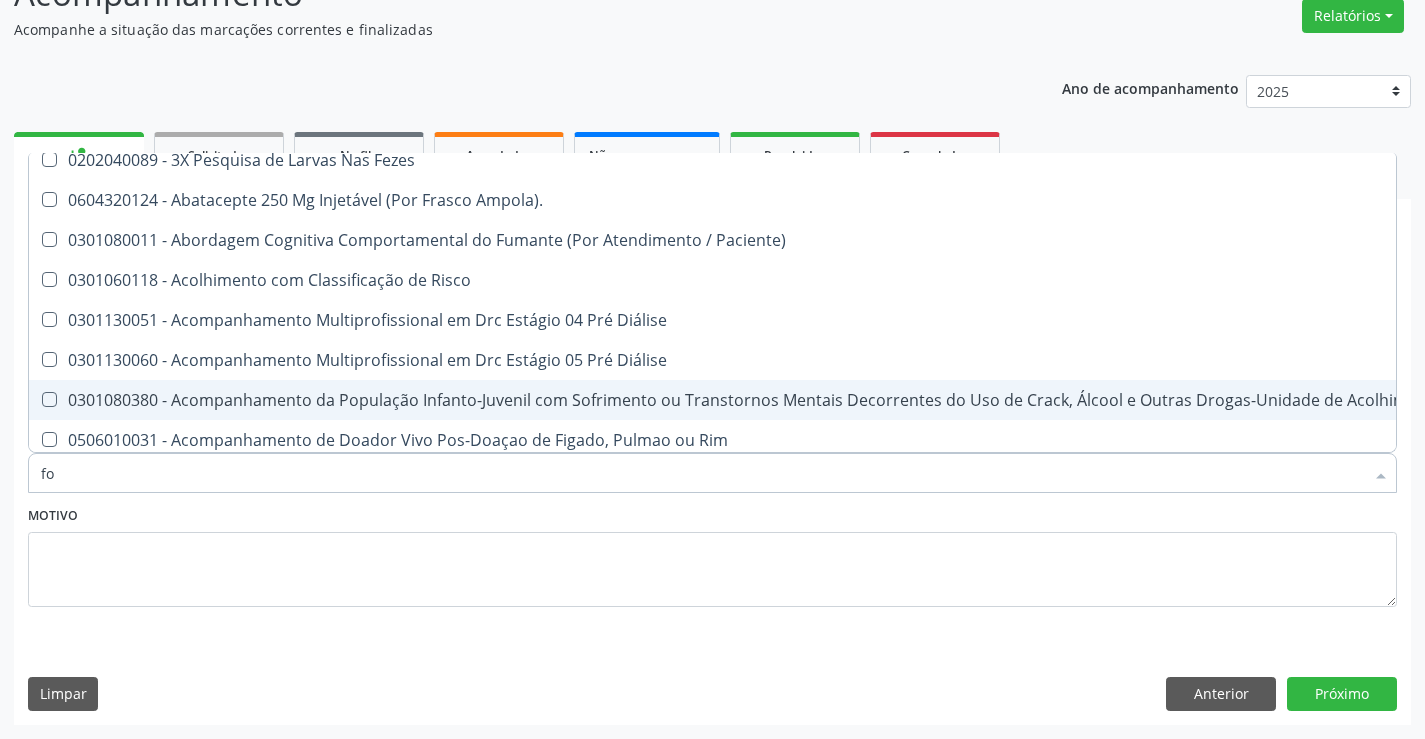 checkbox on "false" 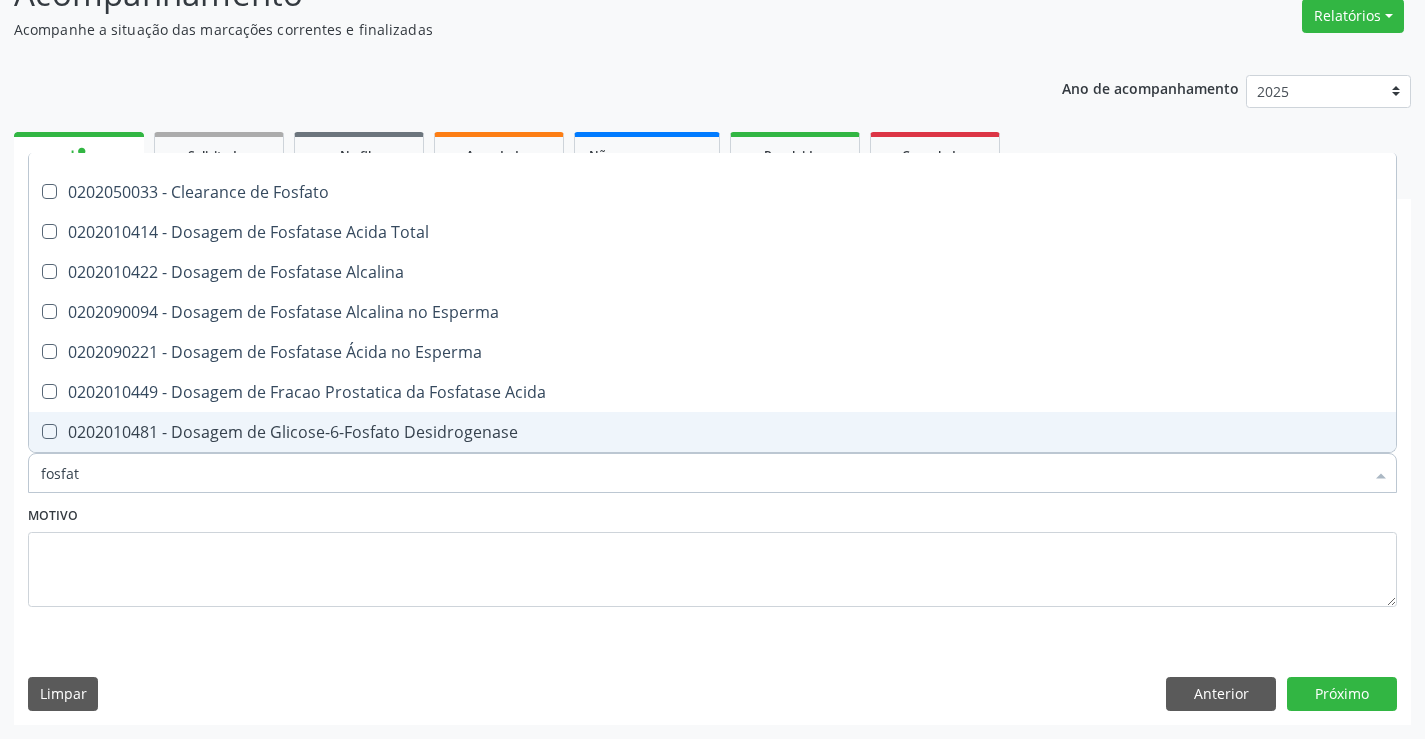 scroll, scrollTop: 34, scrollLeft: 0, axis: vertical 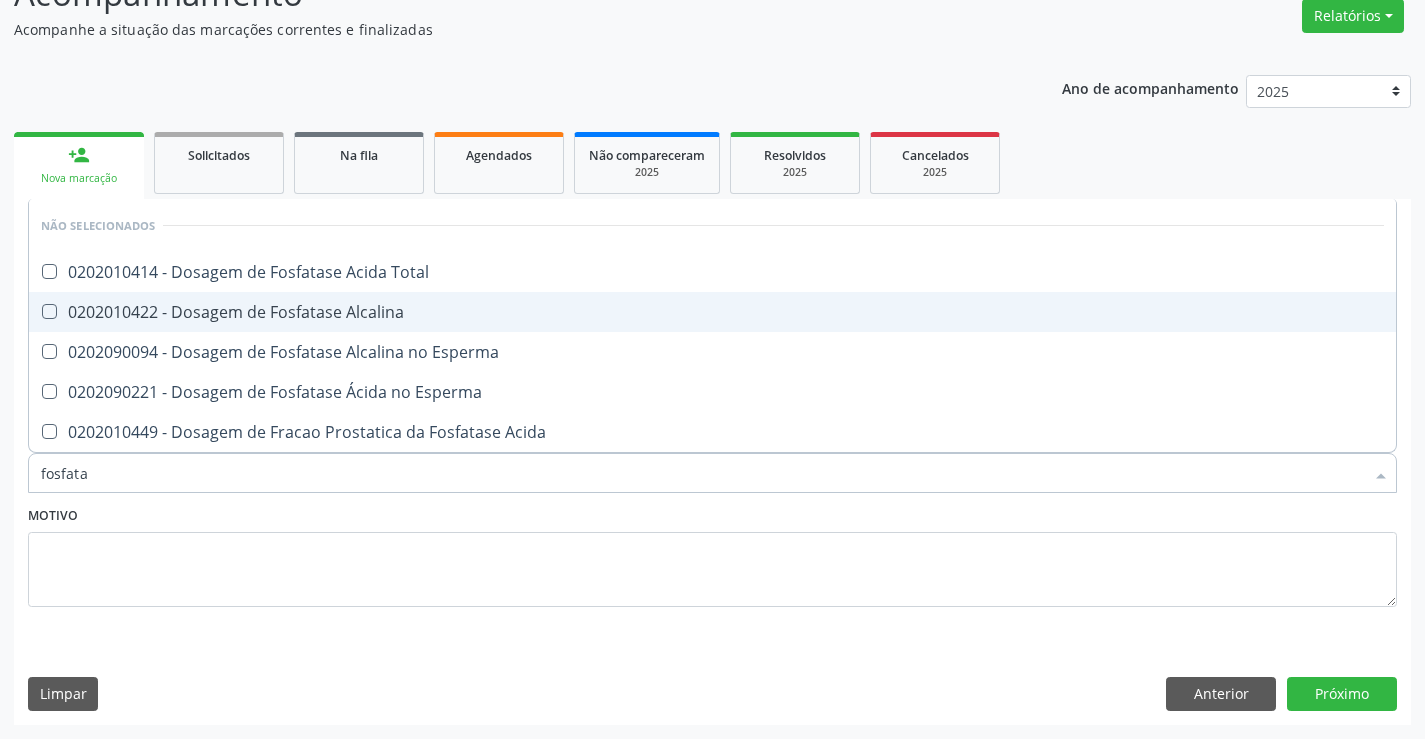 click on "0202010422 - Dosagem de Fosfatase Alcalina" at bounding box center (712, 312) 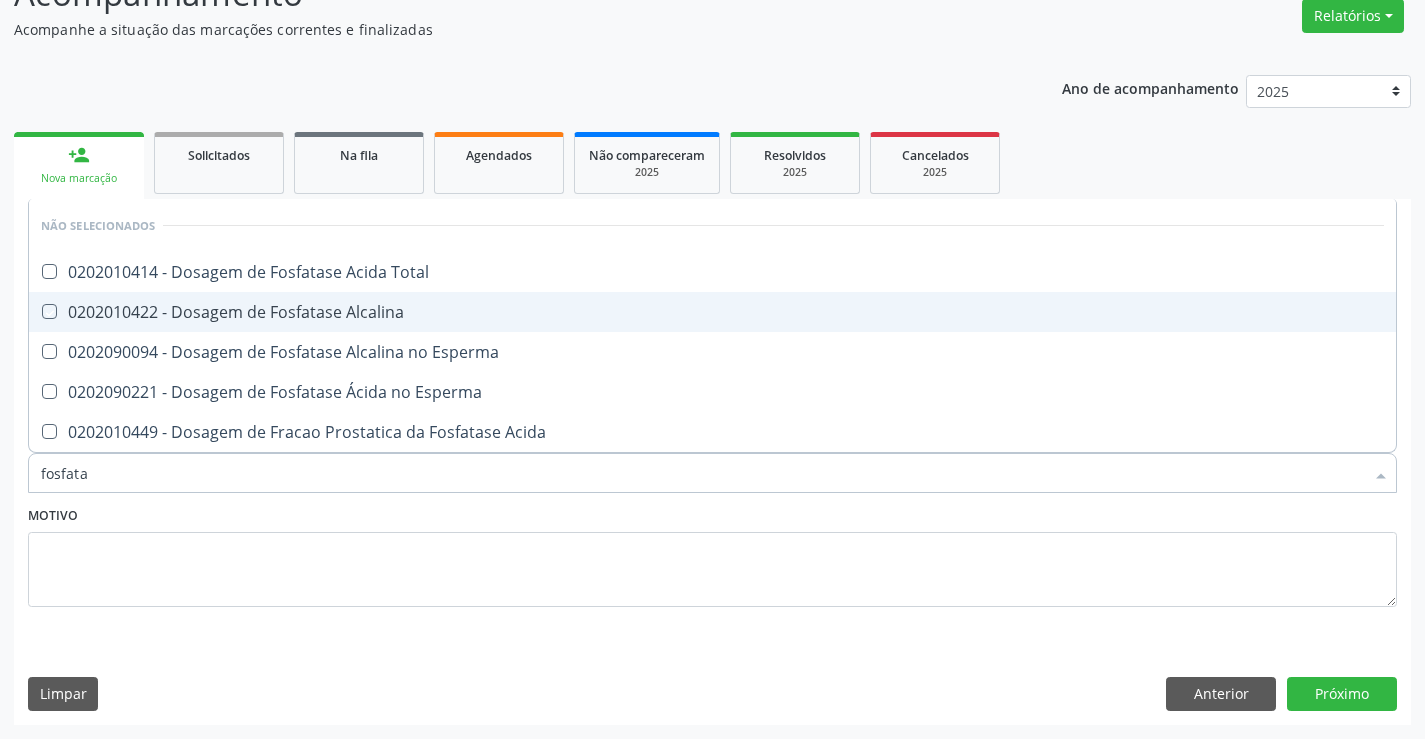 checkbox on "true" 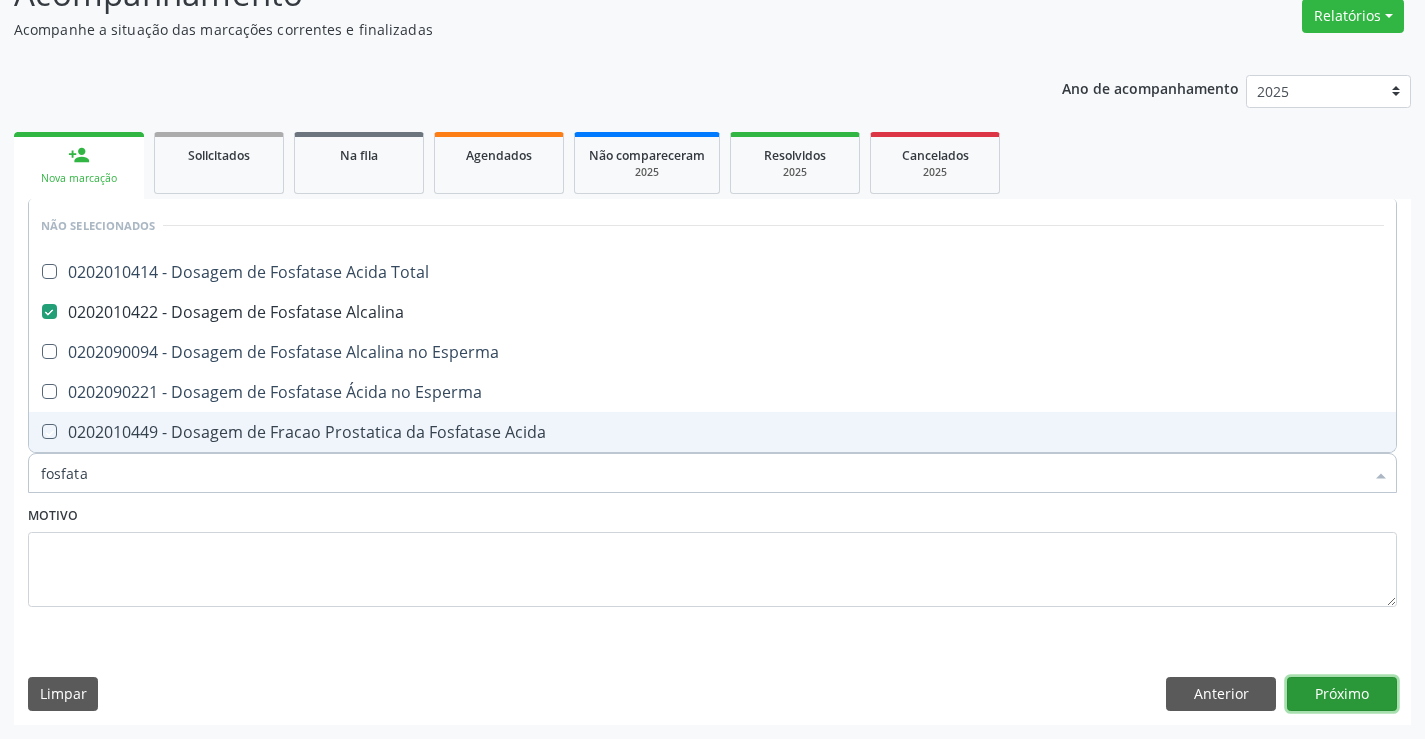 click on "Próximo" at bounding box center (1342, 694) 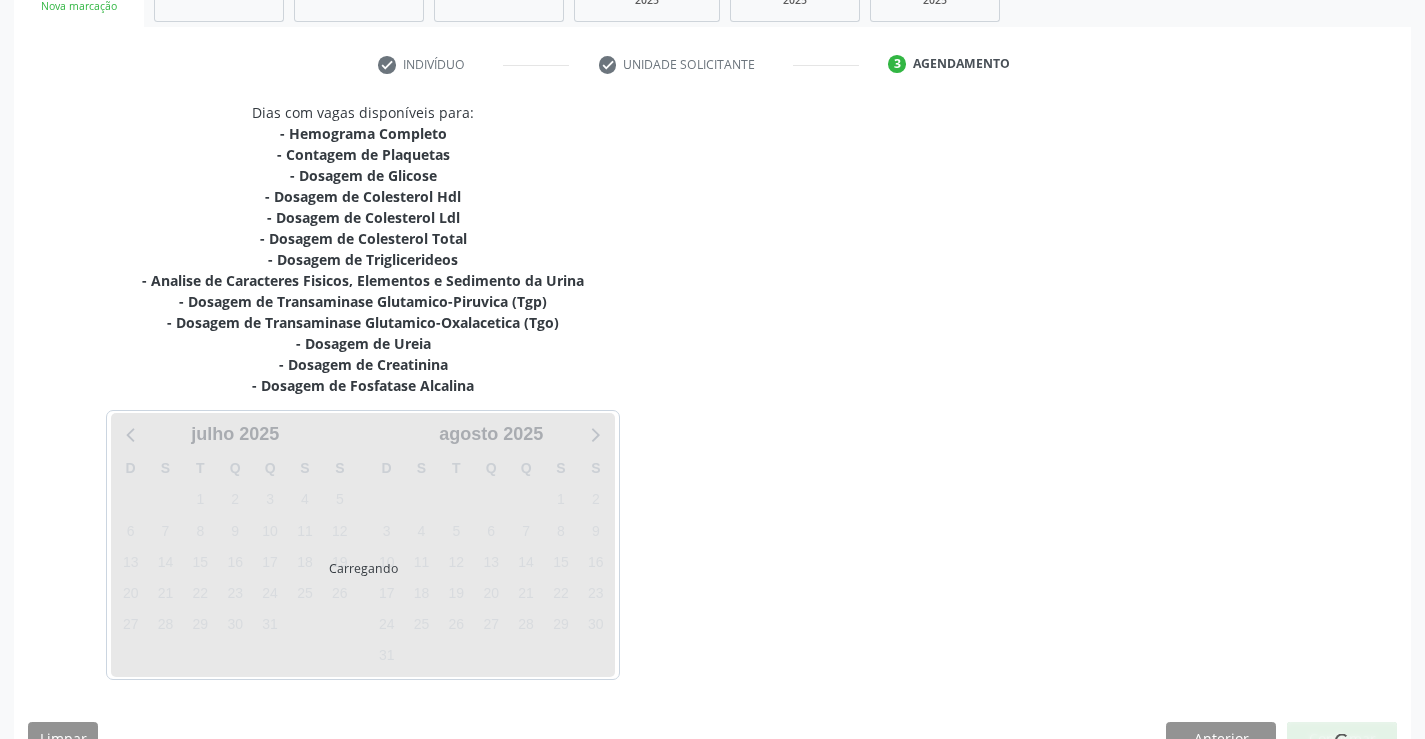 scroll, scrollTop: 383, scrollLeft: 0, axis: vertical 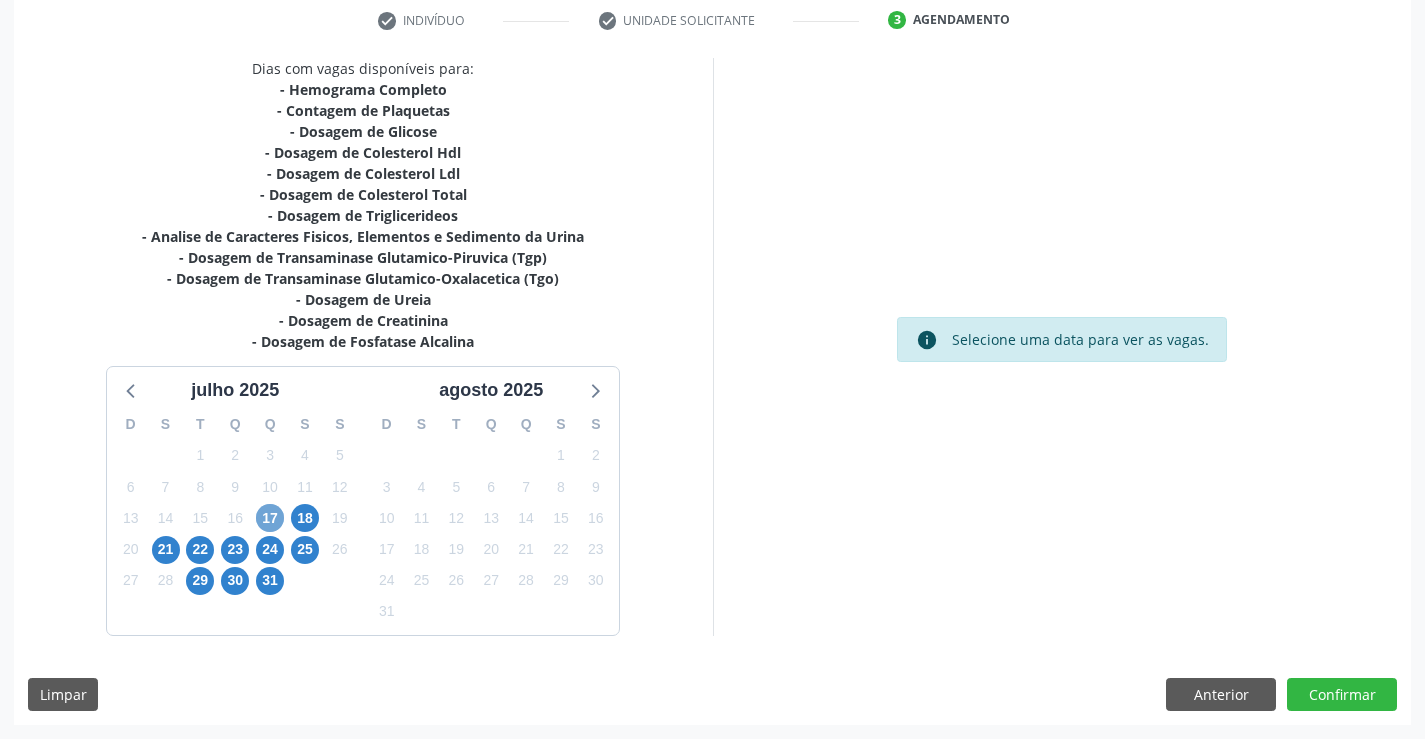click on "17" at bounding box center [270, 518] 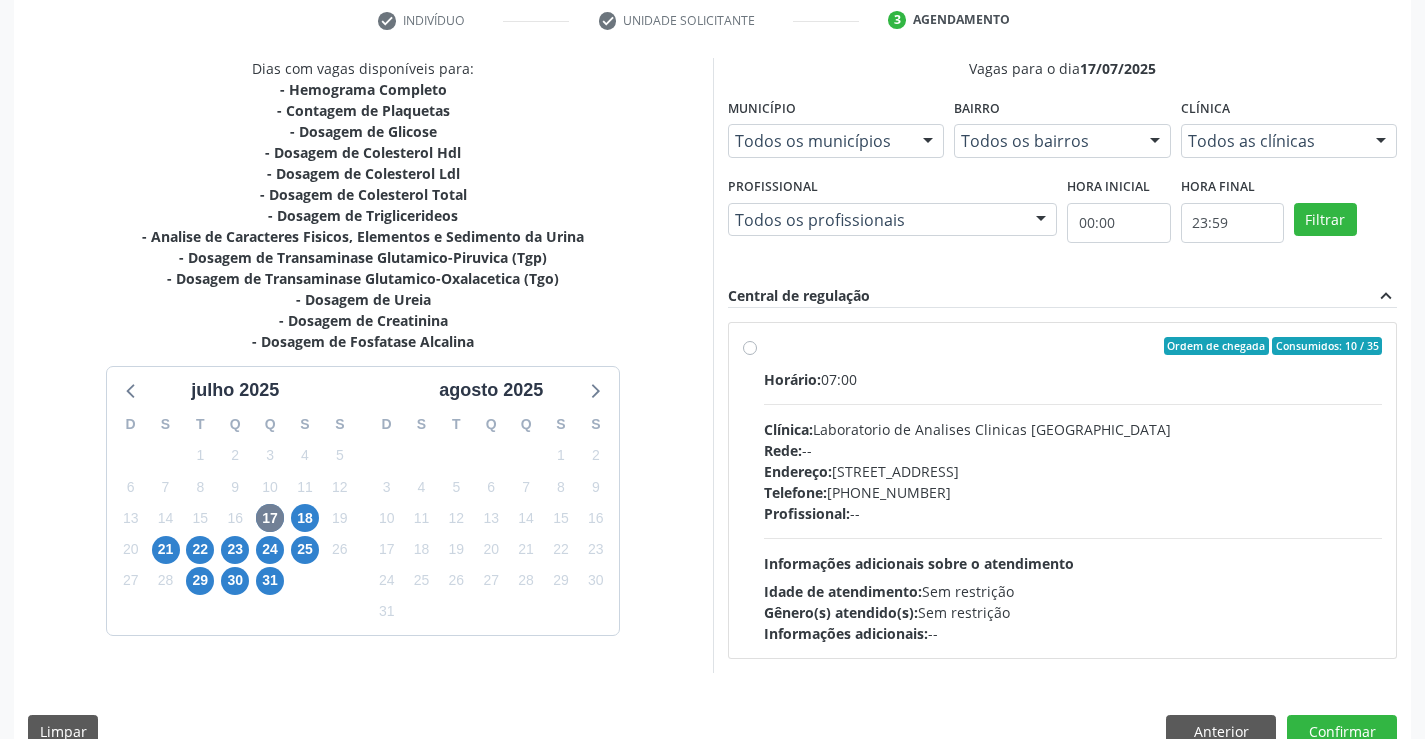 click on "Horário:   07:00
Clínica:  Laboratorio de Analises Clinicas Sao Francisco
Rede:
--
Endereço:   Terreo, nº 258, Centro, Campo Formoso - BA
Telefone:   (74) 36453588
Profissional:
--
Informações adicionais sobre o atendimento
Idade de atendimento:
Sem restrição
Gênero(s) atendido(s):
Sem restrição
Informações adicionais:
--" at bounding box center [1073, 506] 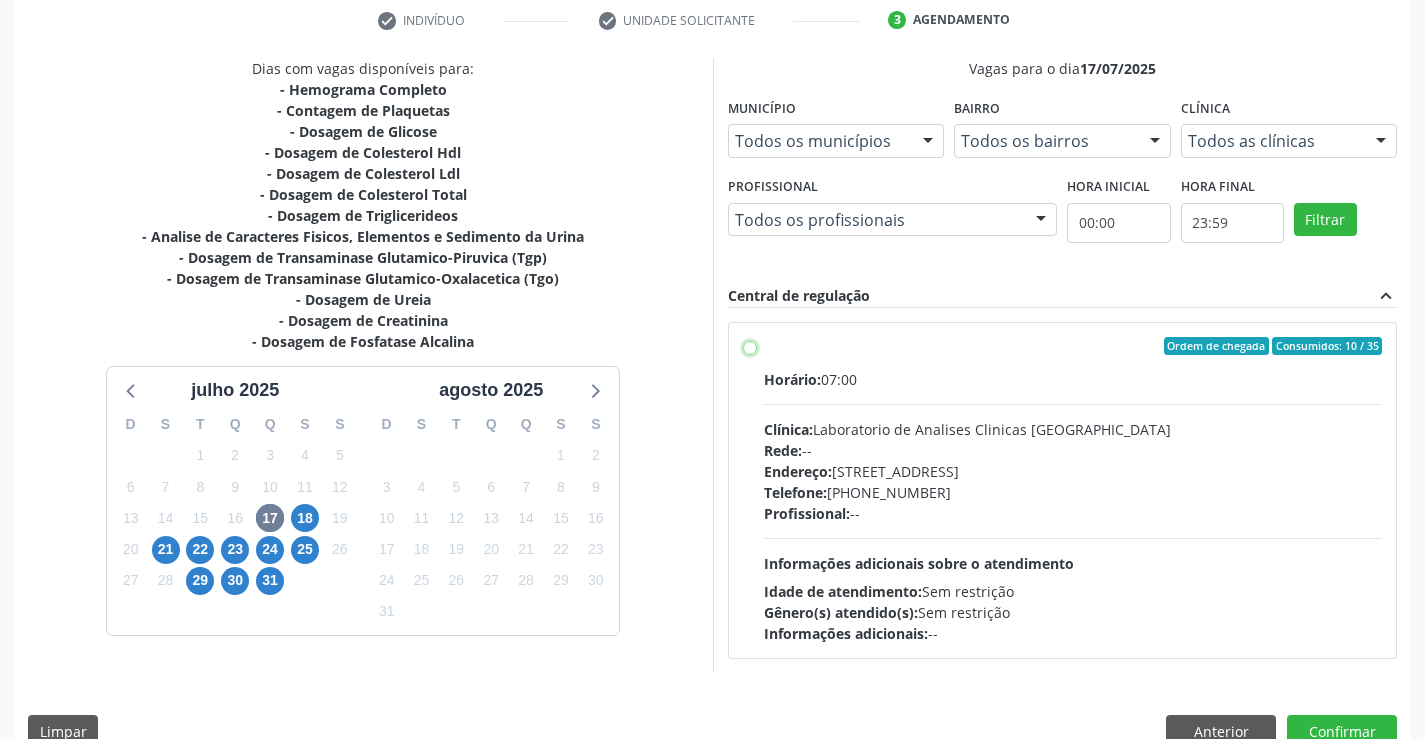 click on "Ordem de chegada
Consumidos: 10 / 35
Horário:   07:00
Clínica:  Laboratorio de Analises Clinicas Sao Francisco
Rede:
--
Endereço:   Terreo, nº 258, Centro, Campo Formoso - BA
Telefone:   (74) 36453588
Profissional:
--
Informações adicionais sobre o atendimento
Idade de atendimento:
Sem restrição
Gênero(s) atendido(s):
Sem restrição
Informações adicionais:
--" at bounding box center (750, 346) 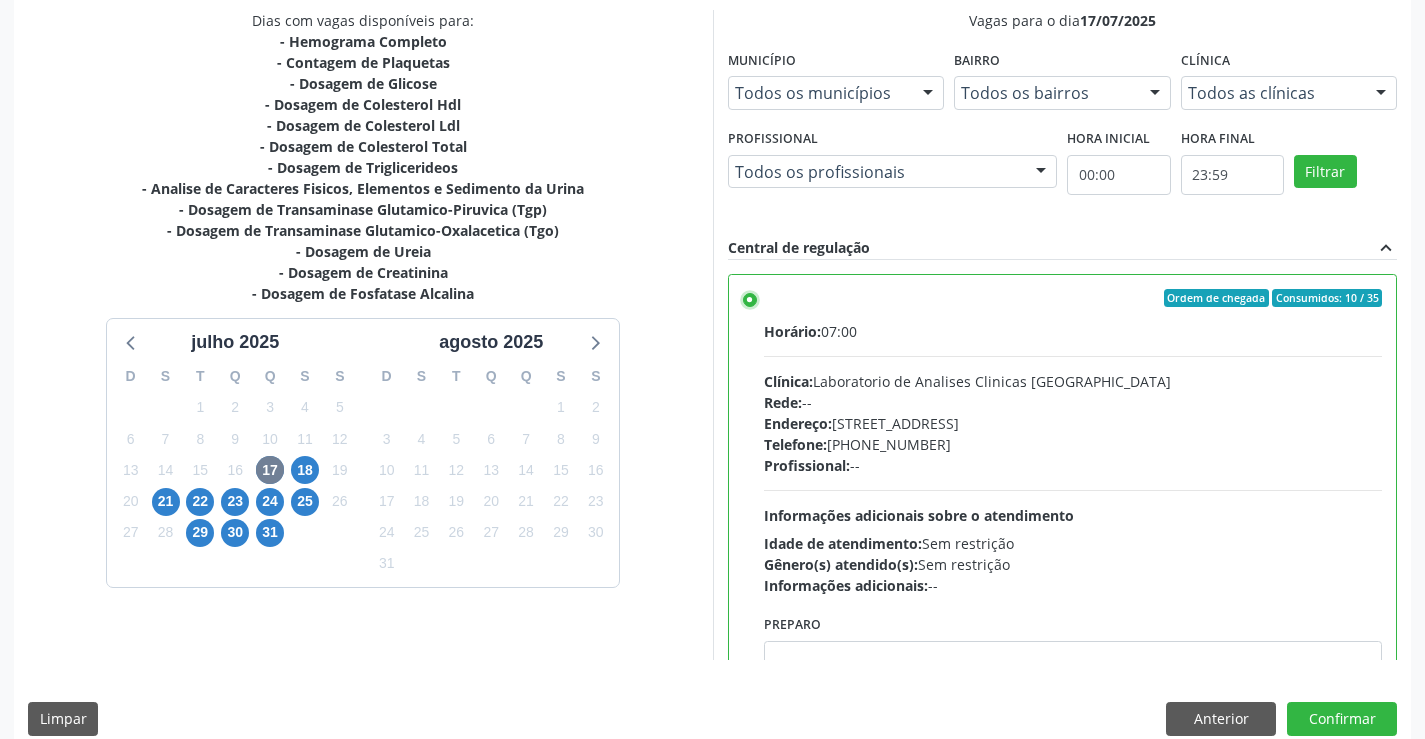 scroll, scrollTop: 456, scrollLeft: 0, axis: vertical 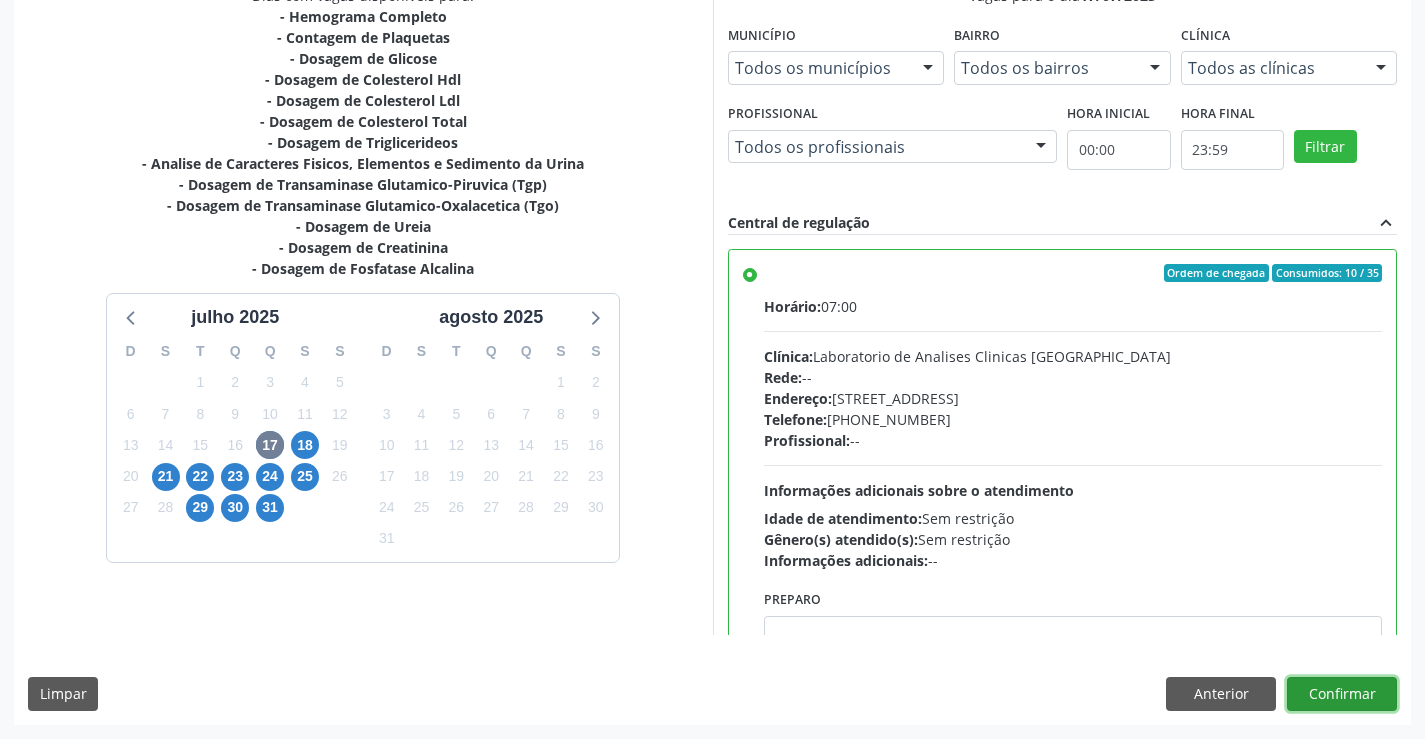 click on "Confirmar" at bounding box center (1342, 694) 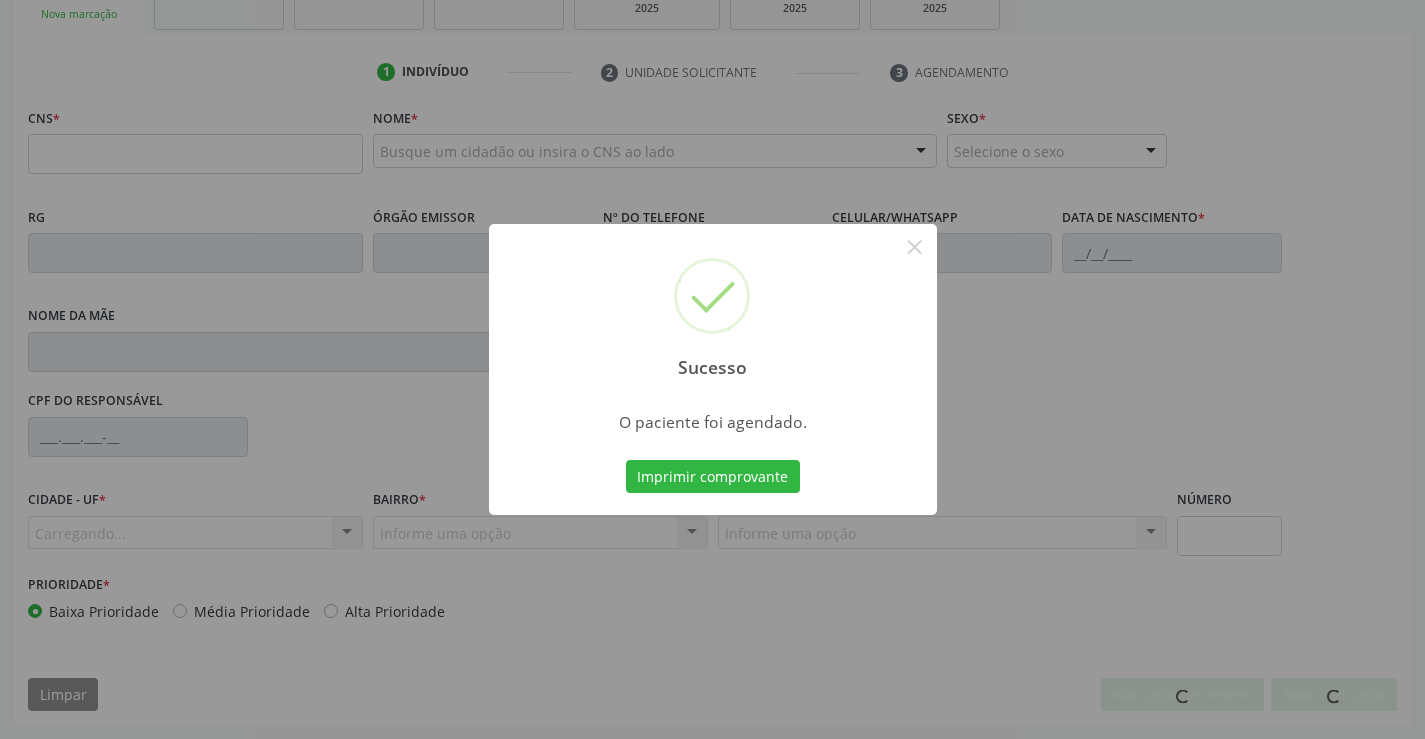 scroll, scrollTop: 331, scrollLeft: 0, axis: vertical 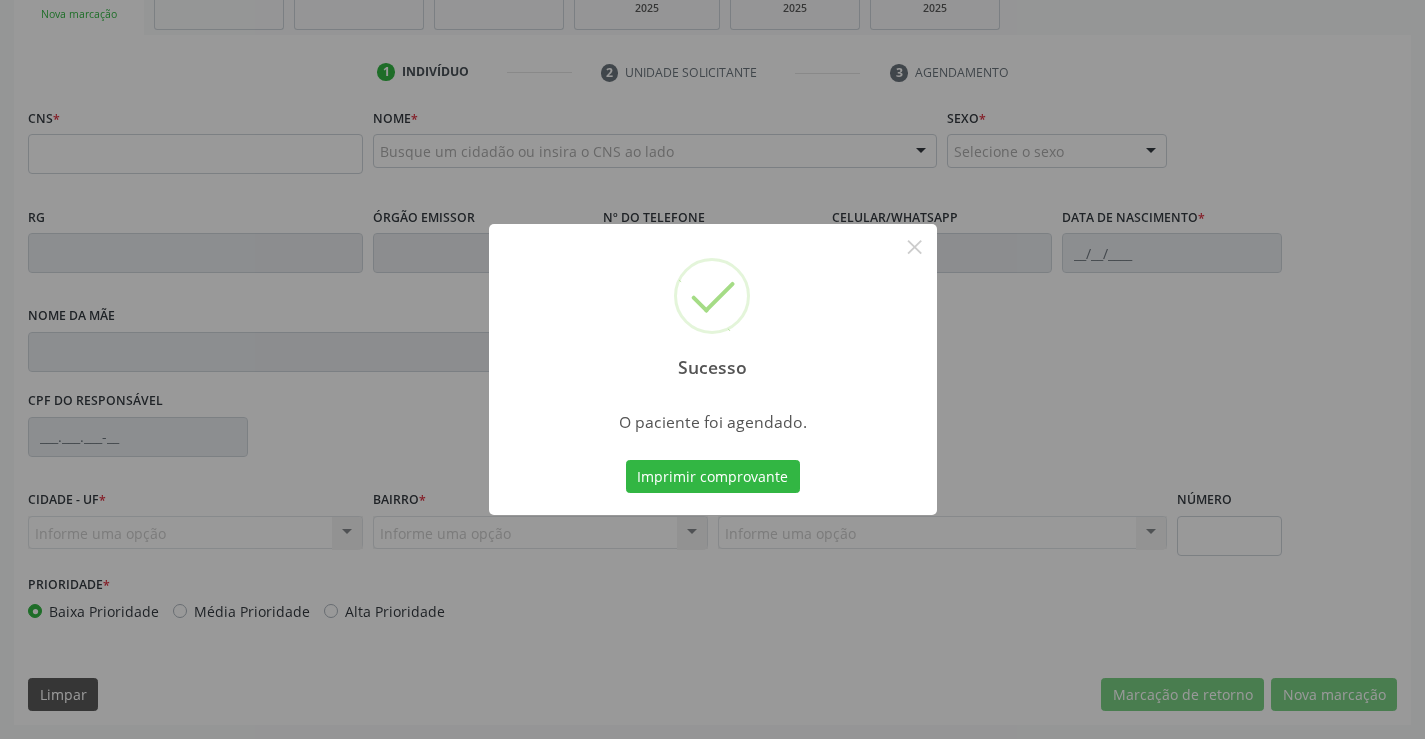 type 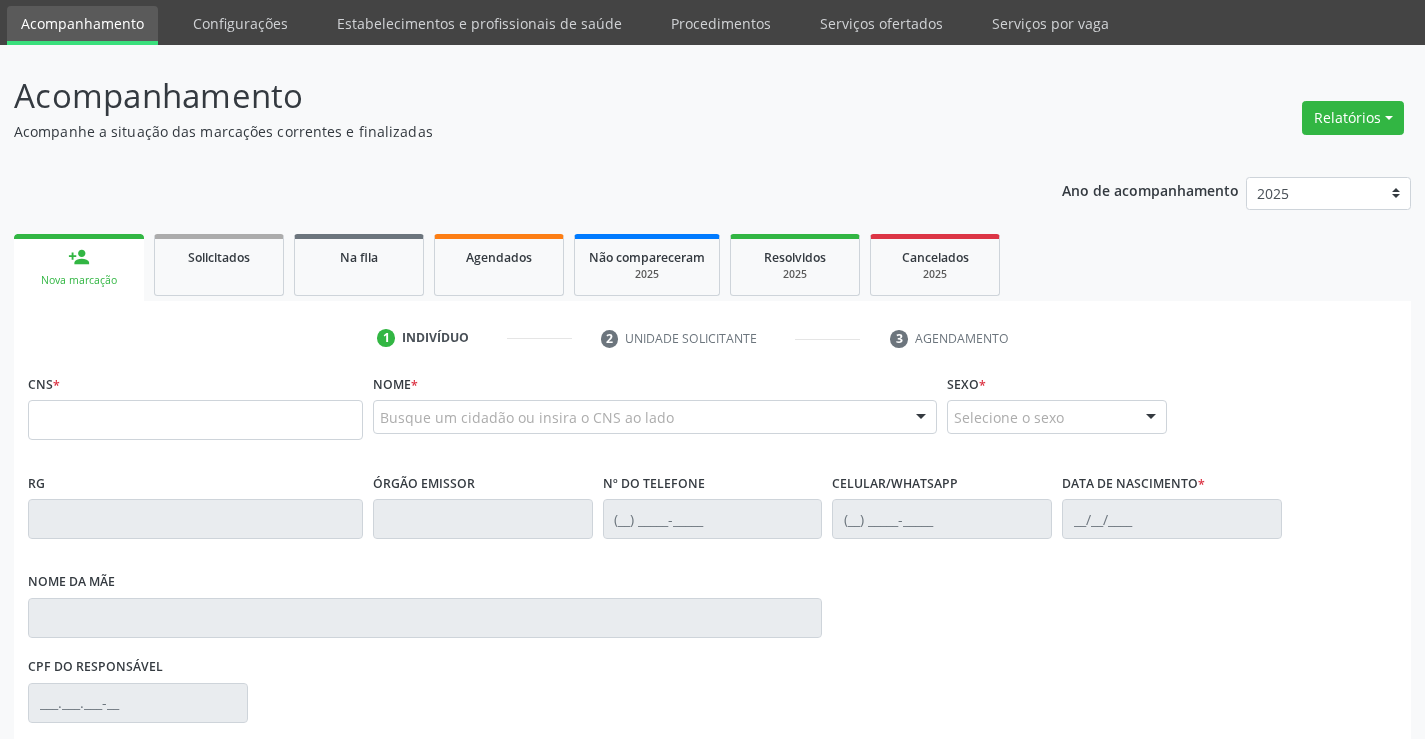 scroll, scrollTop: 0, scrollLeft: 0, axis: both 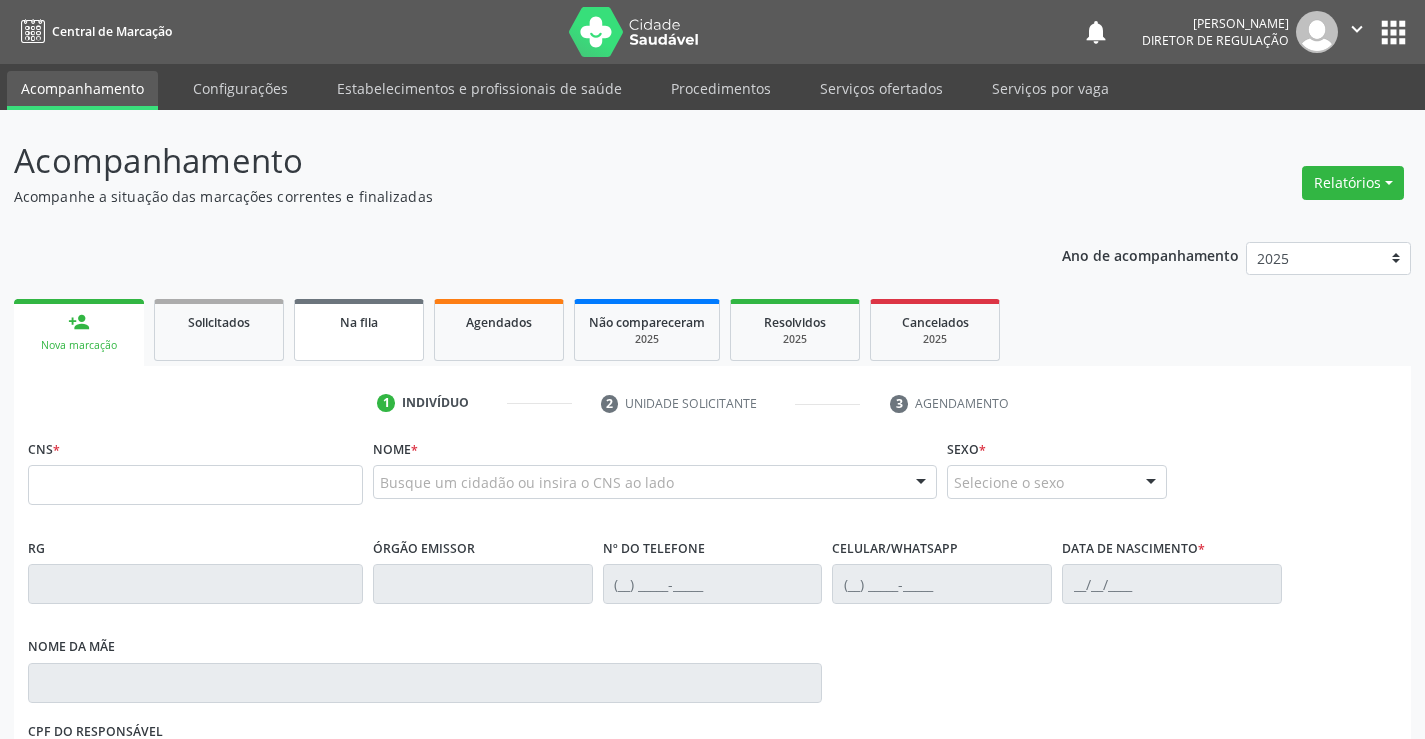 click on "Na fila" at bounding box center (359, 330) 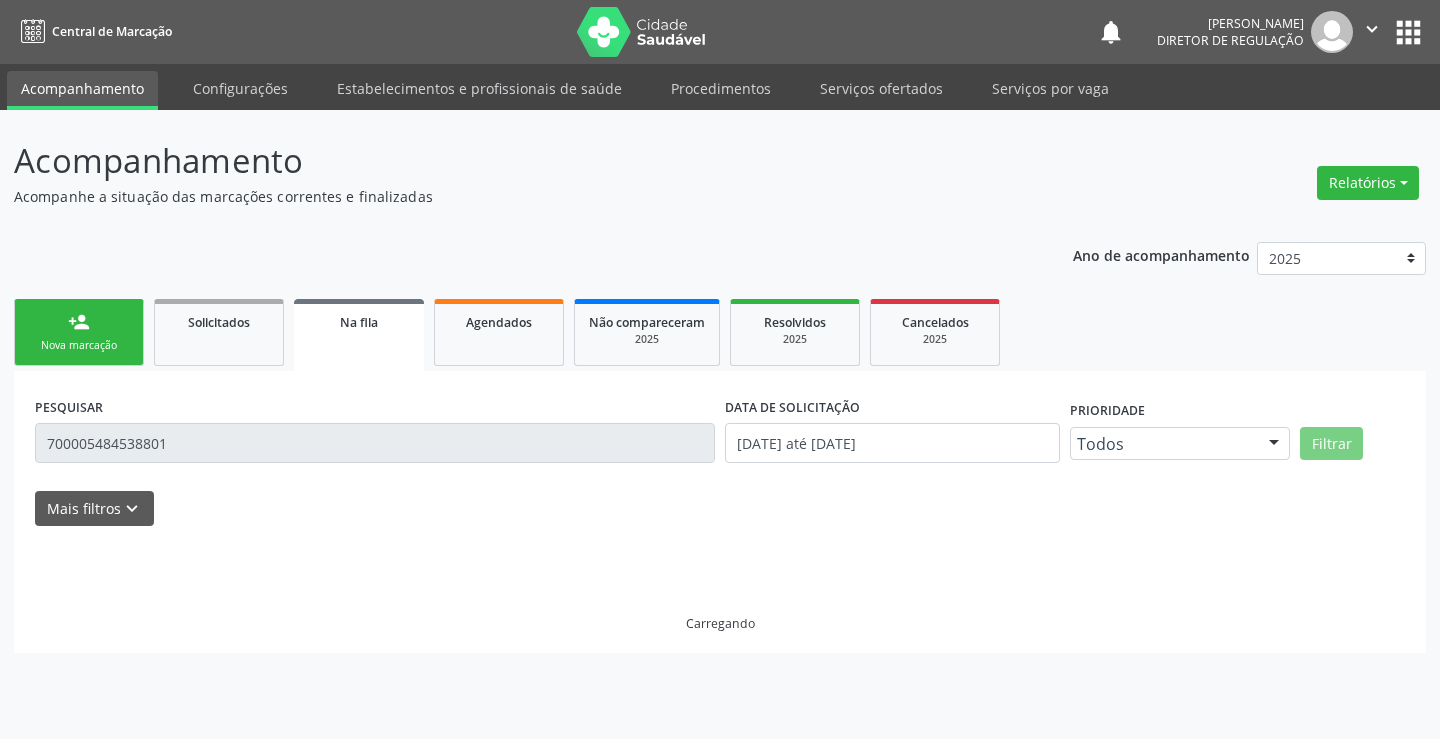 click on "700005484538801" at bounding box center [375, 443] 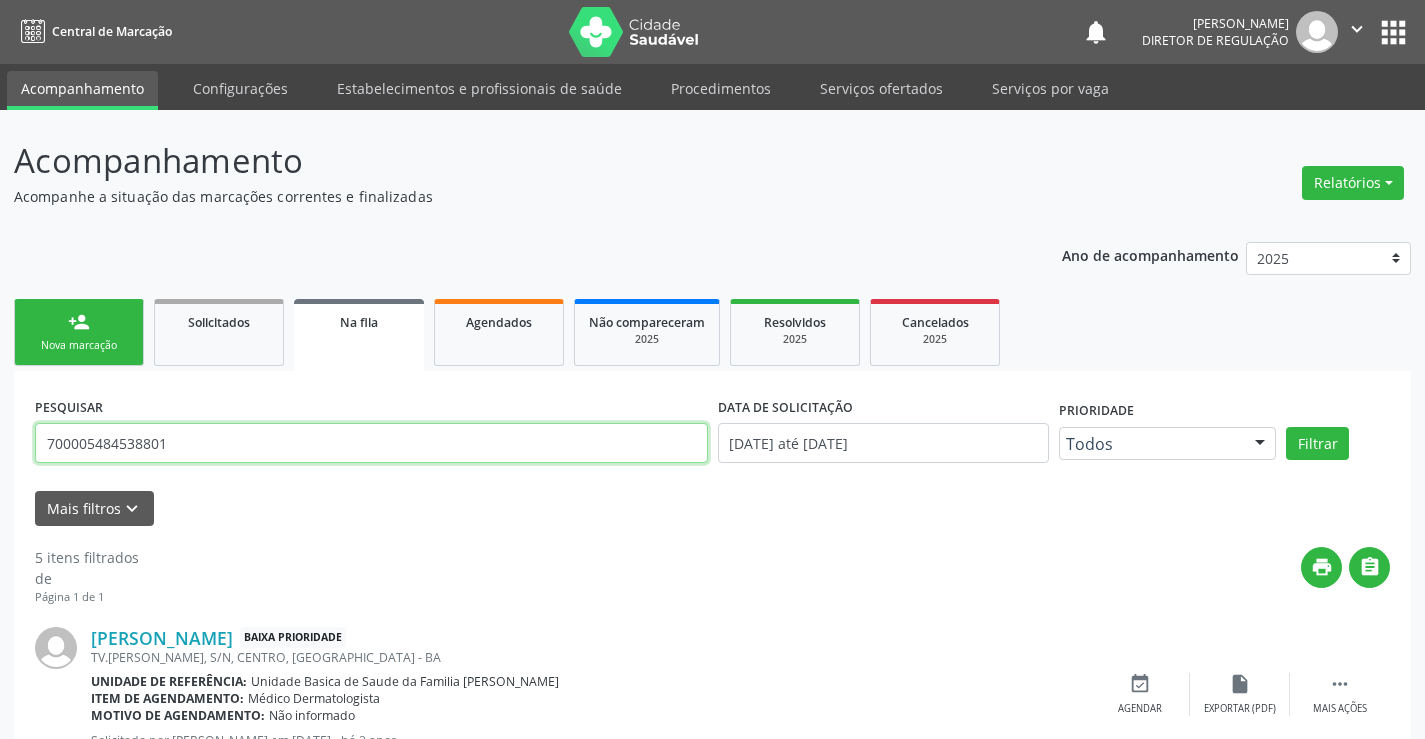 click on "700005484538801" at bounding box center (371, 443) 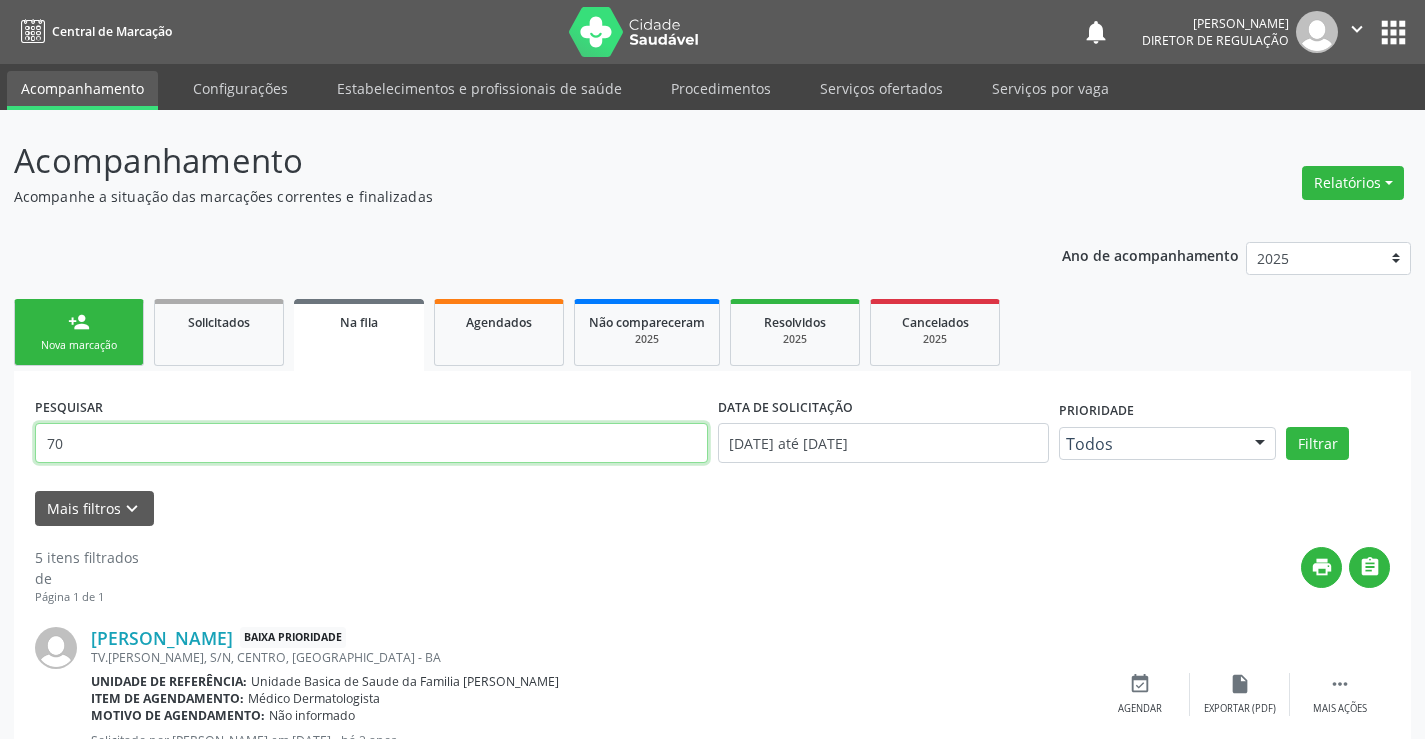 type on "7" 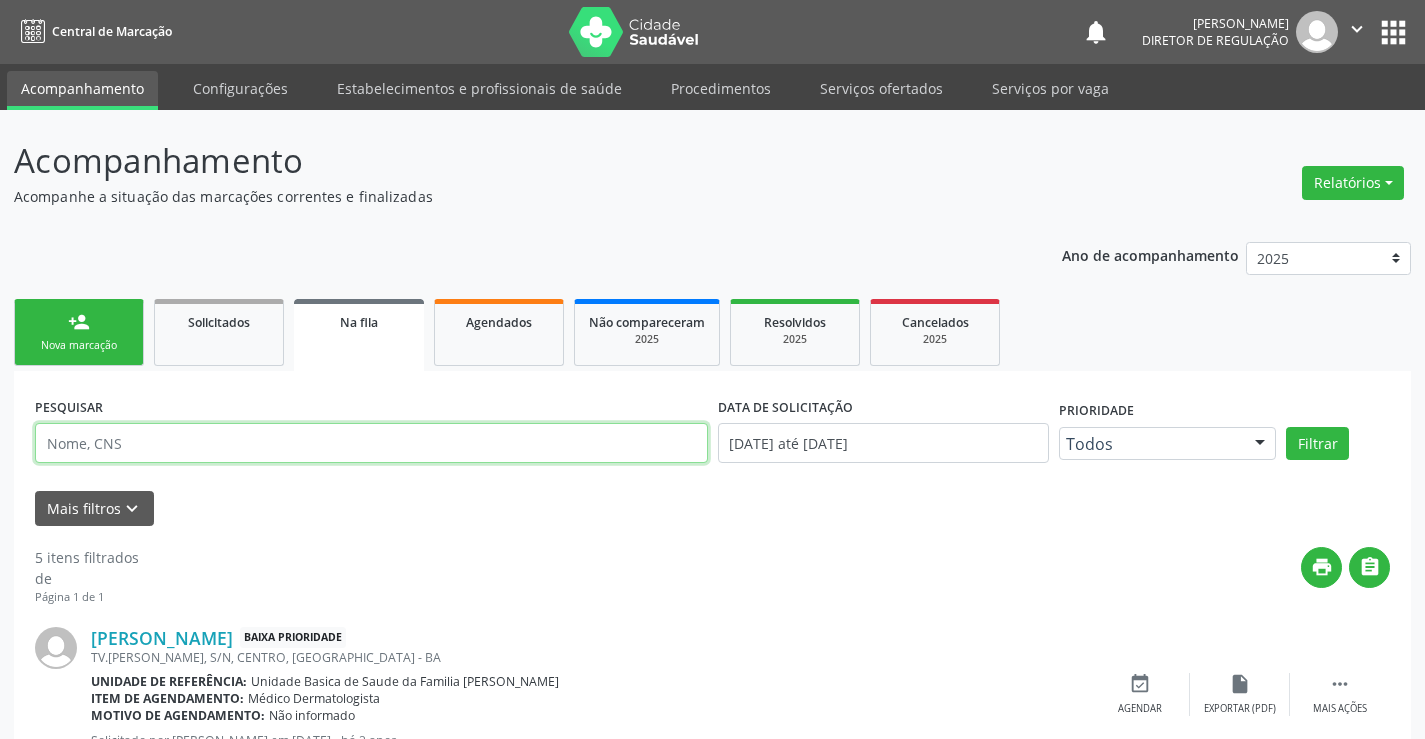paste on "705 2084 1669 8876" 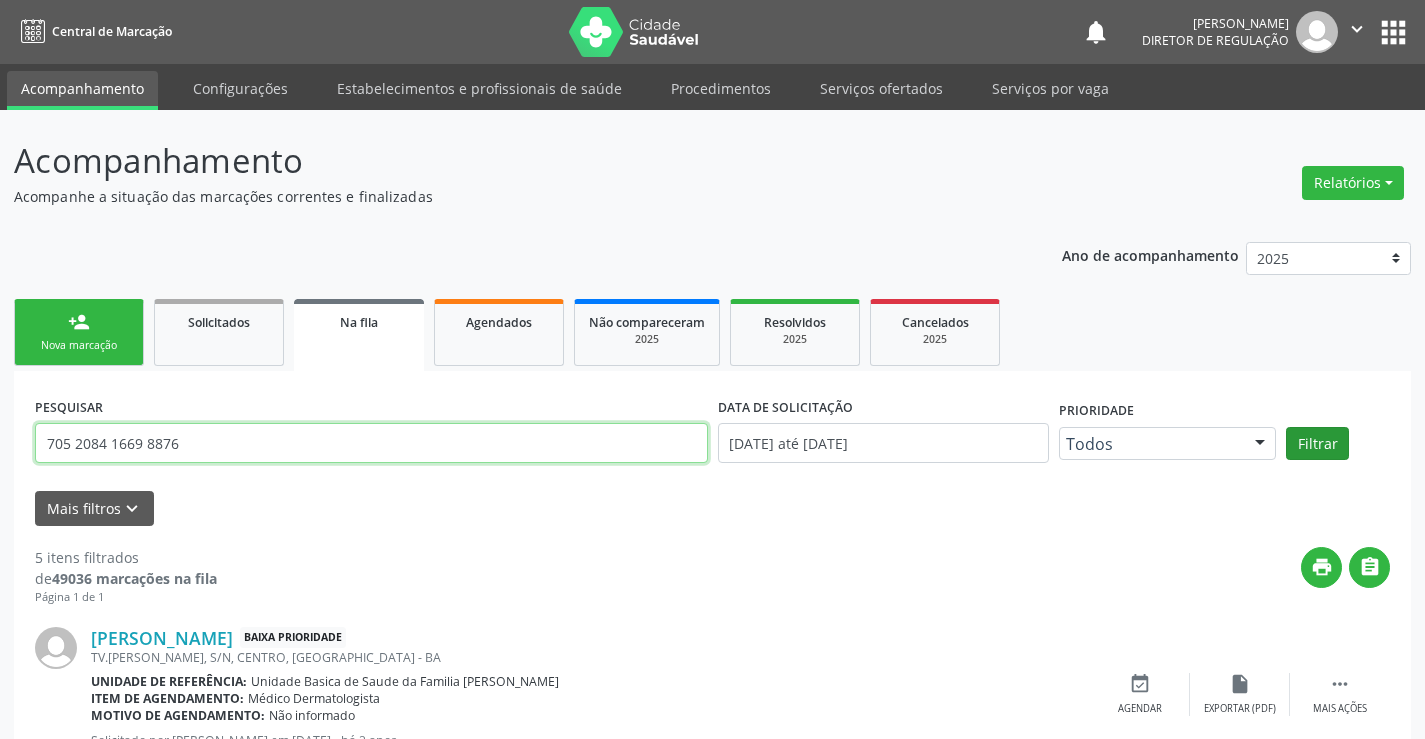 type on "705 2084 1669 8876" 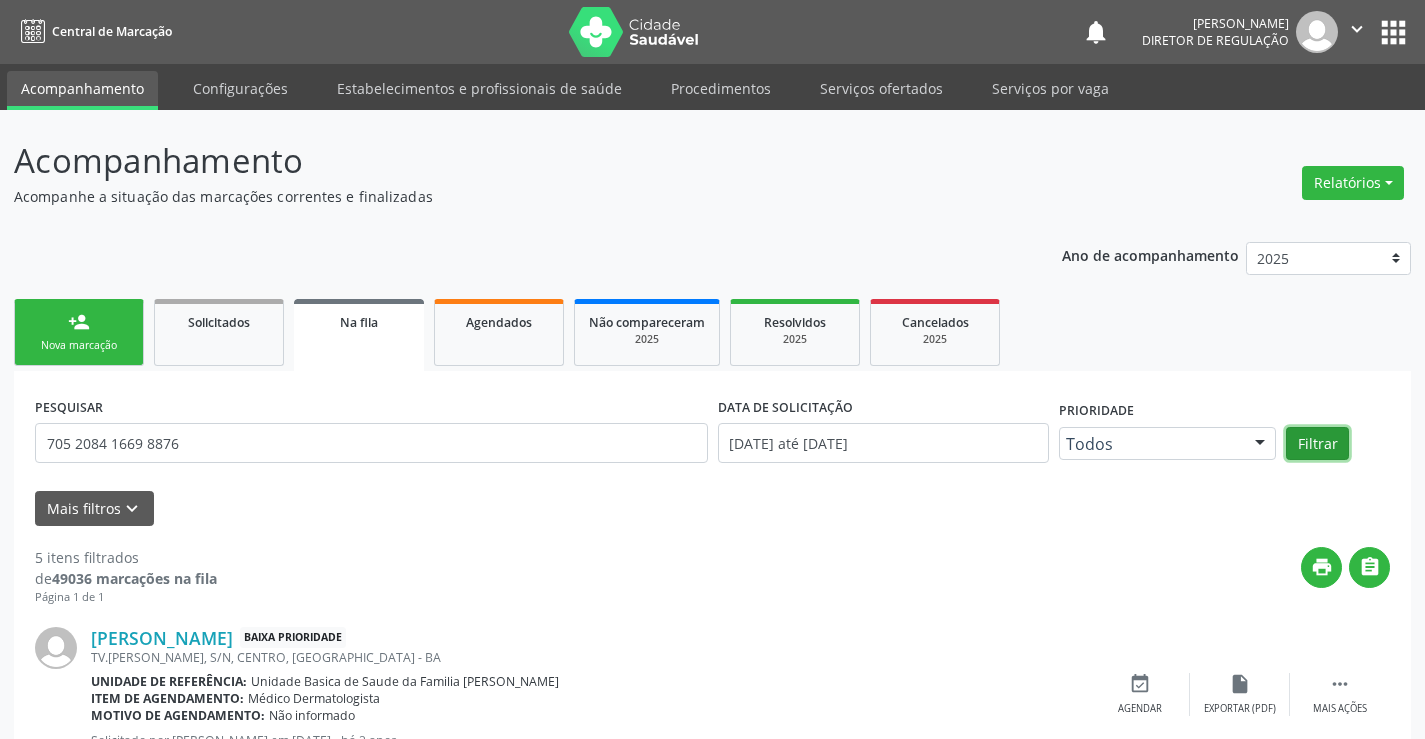 click on "Filtrar" at bounding box center (1317, 444) 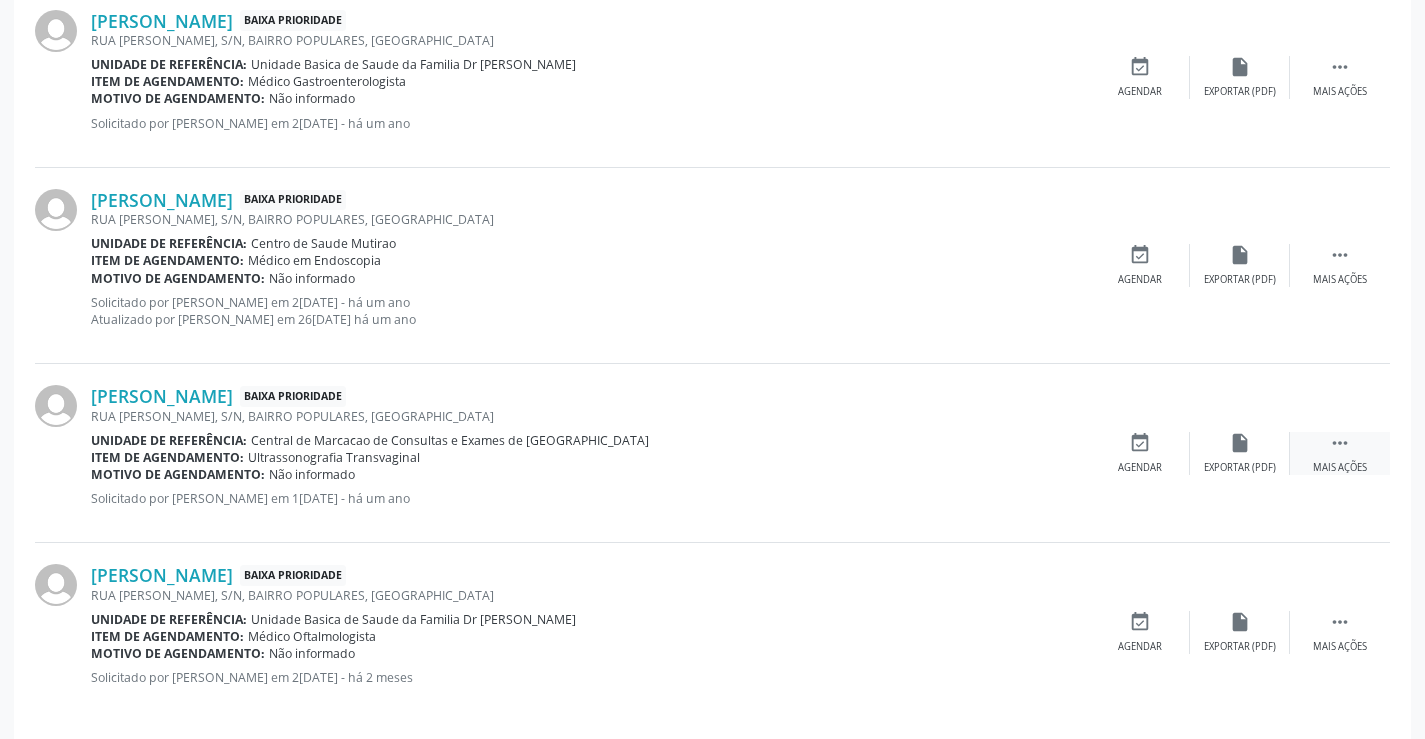 scroll, scrollTop: 634, scrollLeft: 0, axis: vertical 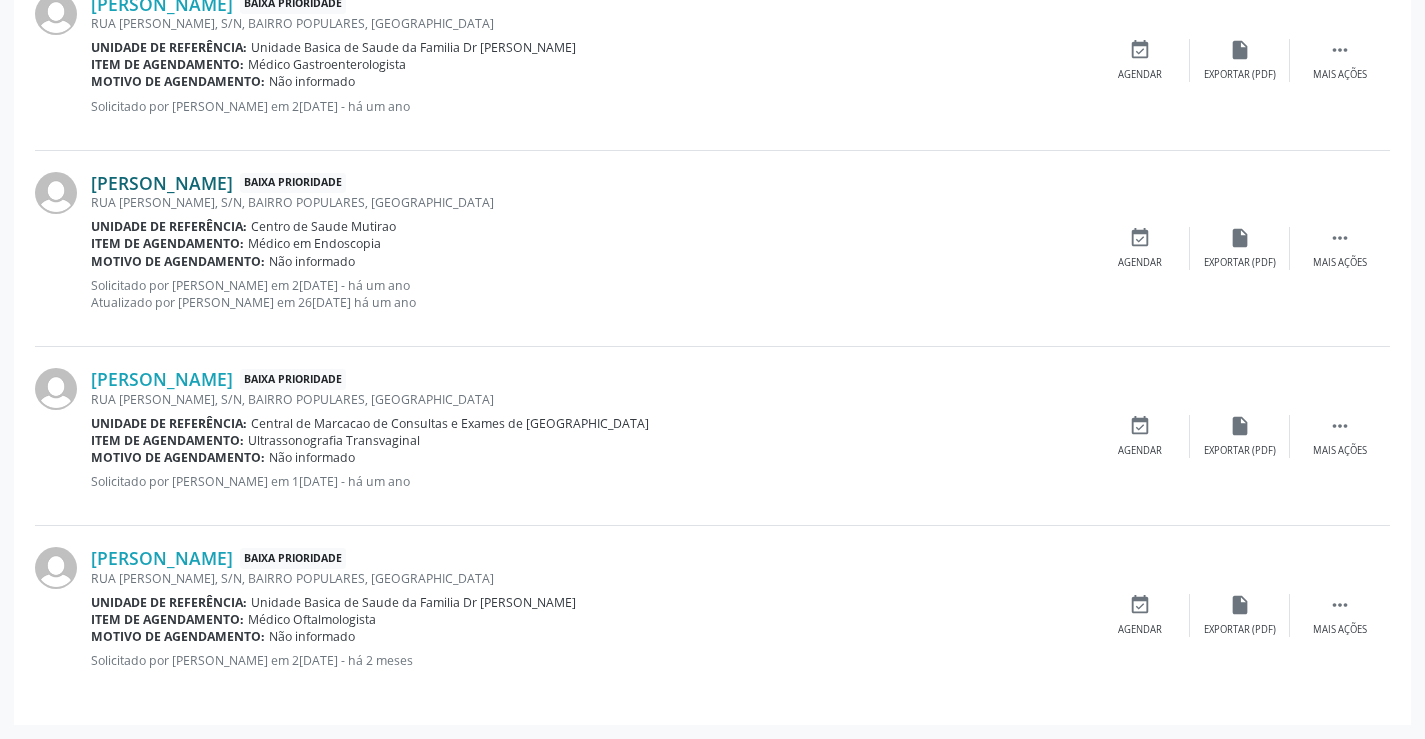 click on "Otacilia Ribeiro" at bounding box center (162, 183) 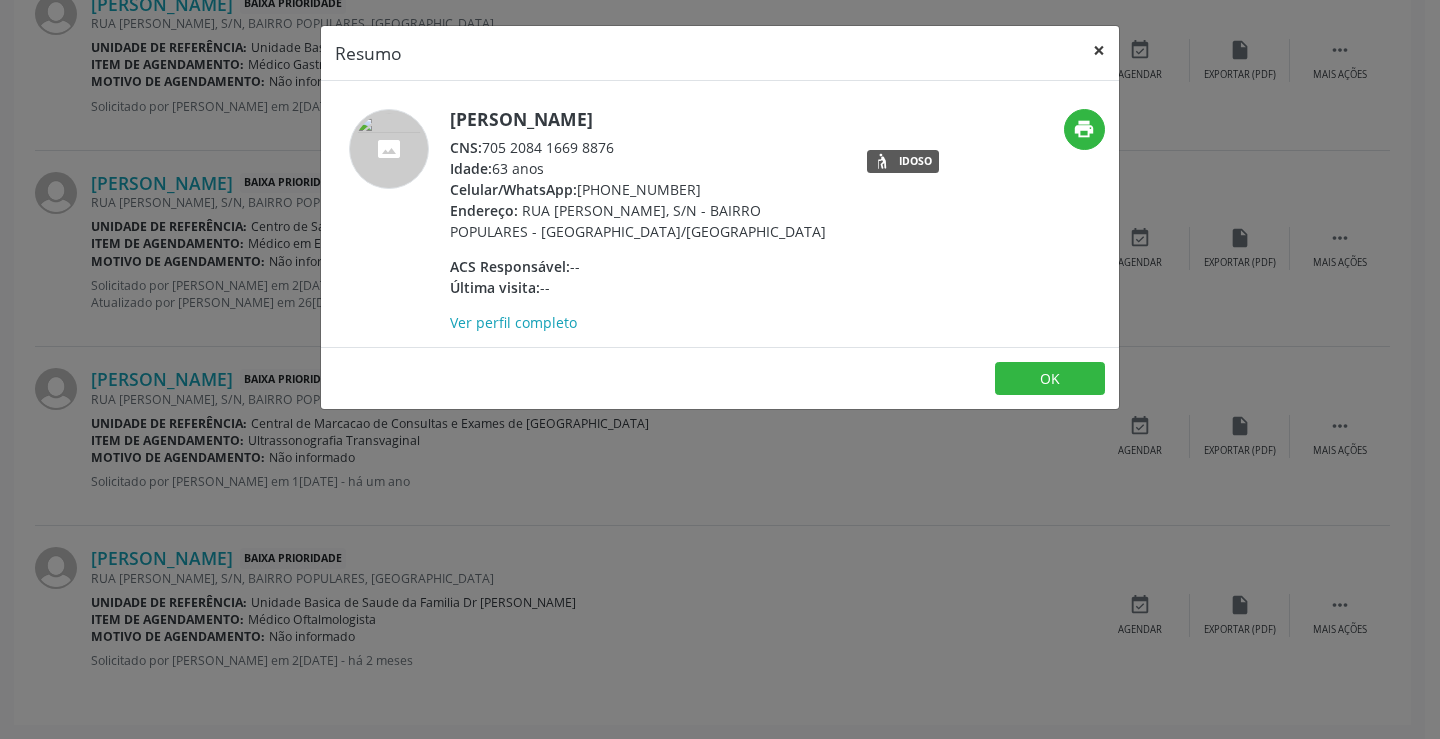 click on "×" at bounding box center (1099, 50) 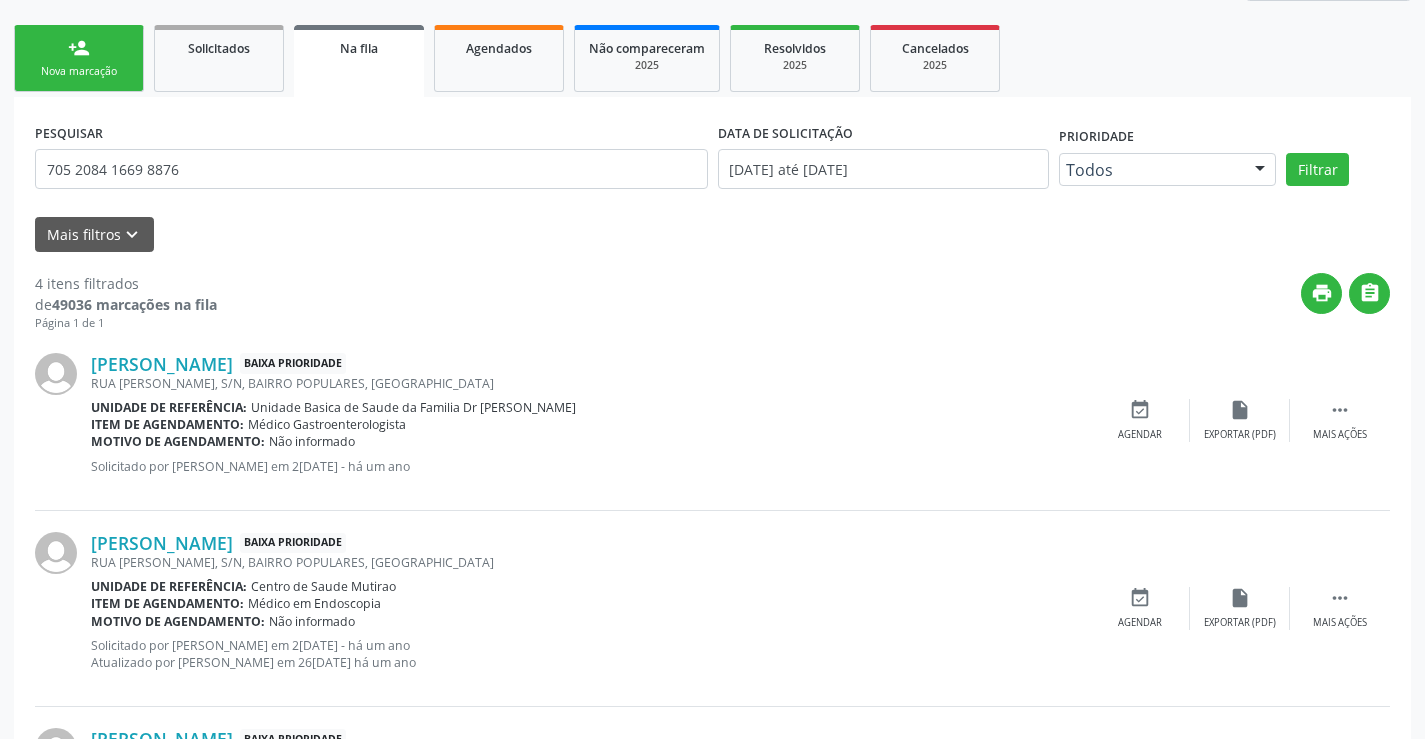 scroll, scrollTop: 34, scrollLeft: 0, axis: vertical 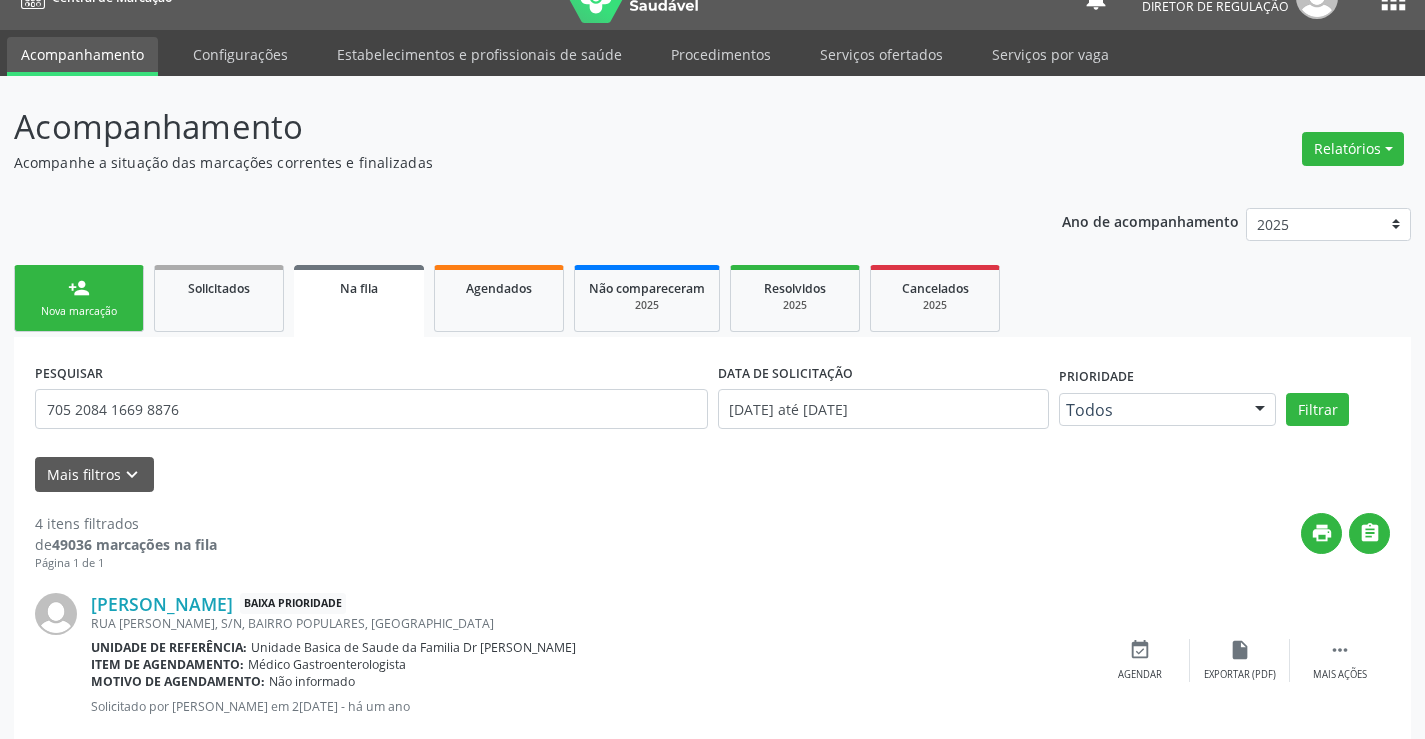 click on "person_add
Nova marcação" at bounding box center (79, 298) 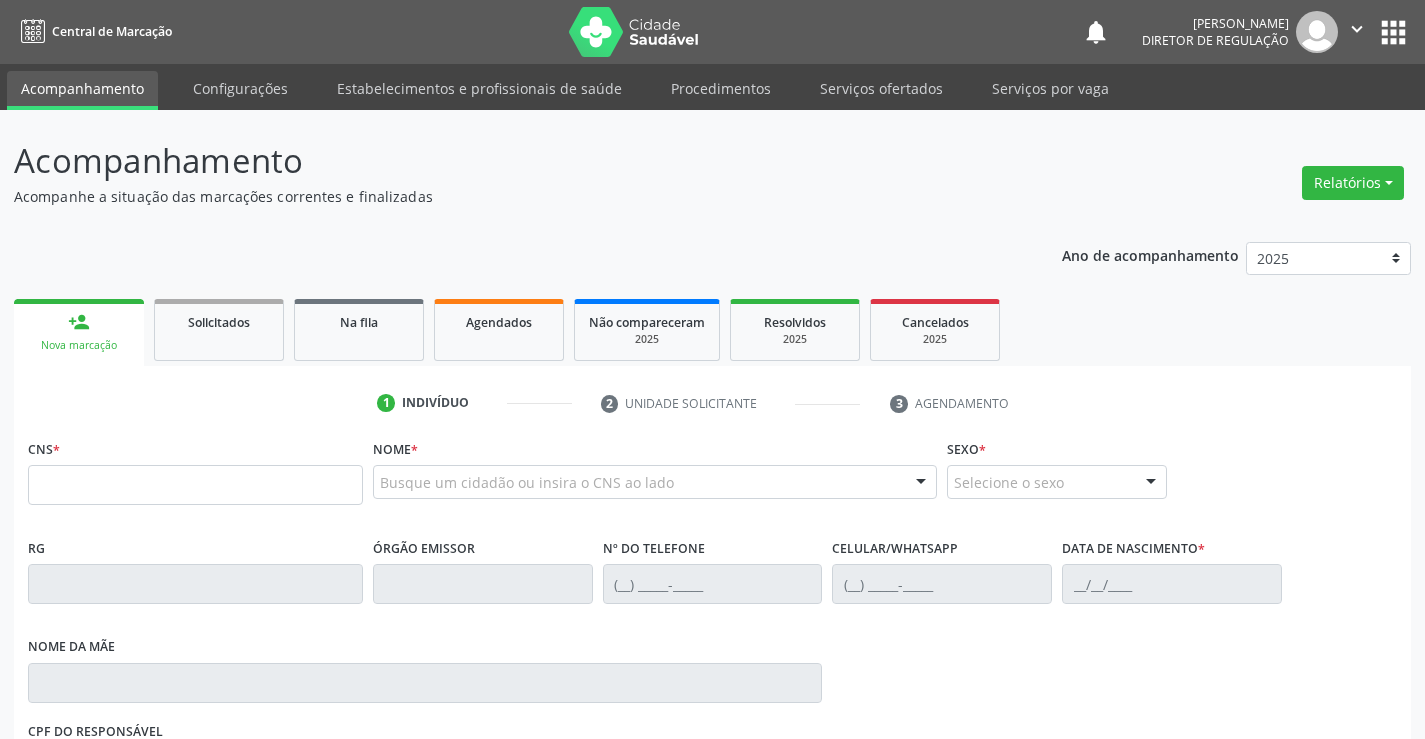 scroll, scrollTop: 34, scrollLeft: 0, axis: vertical 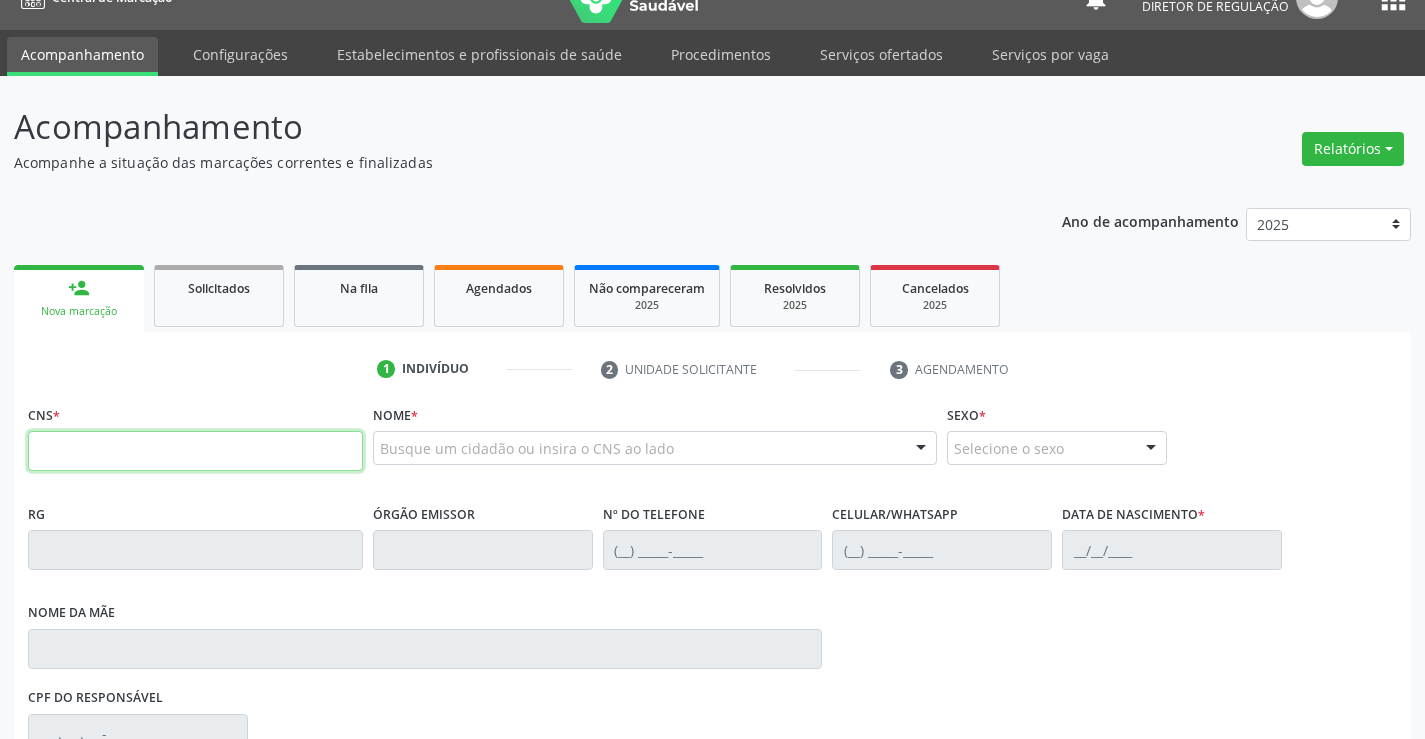click at bounding box center [195, 451] 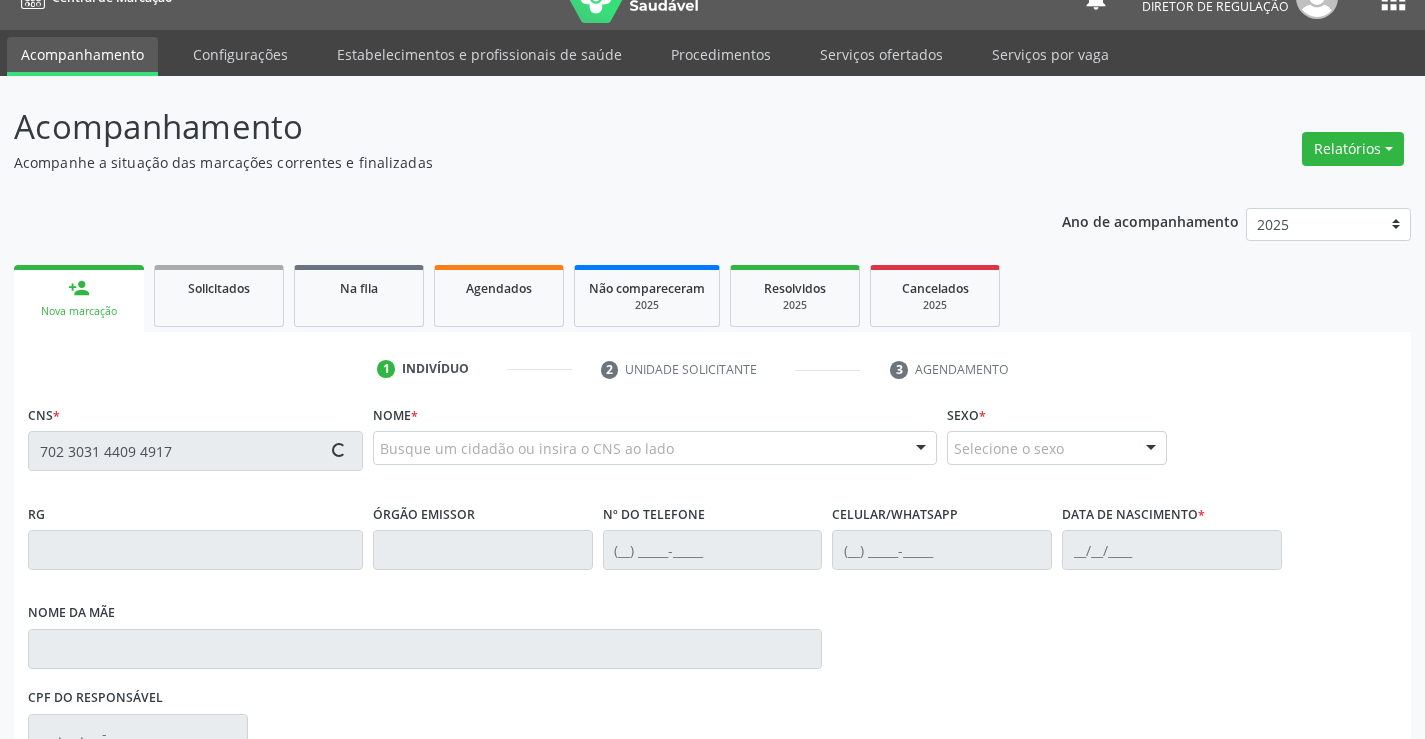 type on "702 3031 4409 4917" 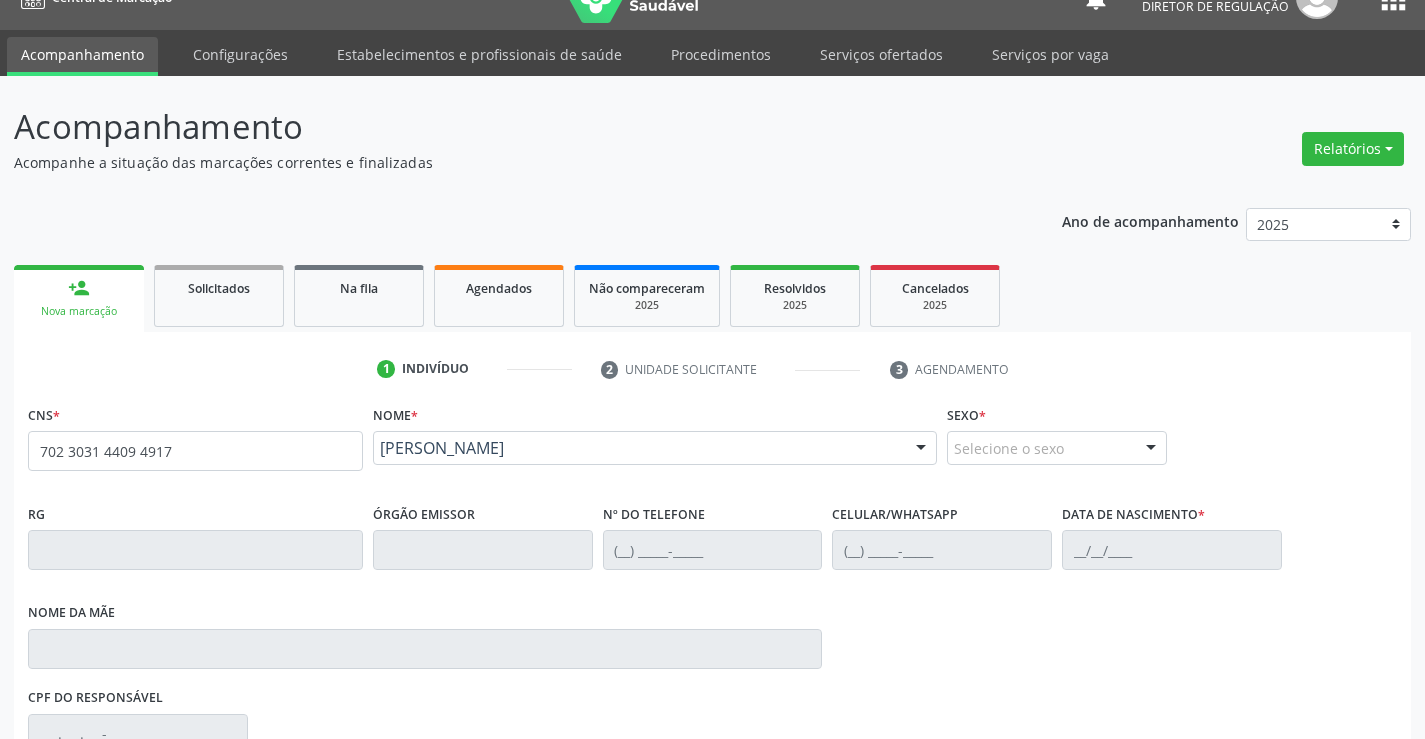 scroll, scrollTop: 331, scrollLeft: 0, axis: vertical 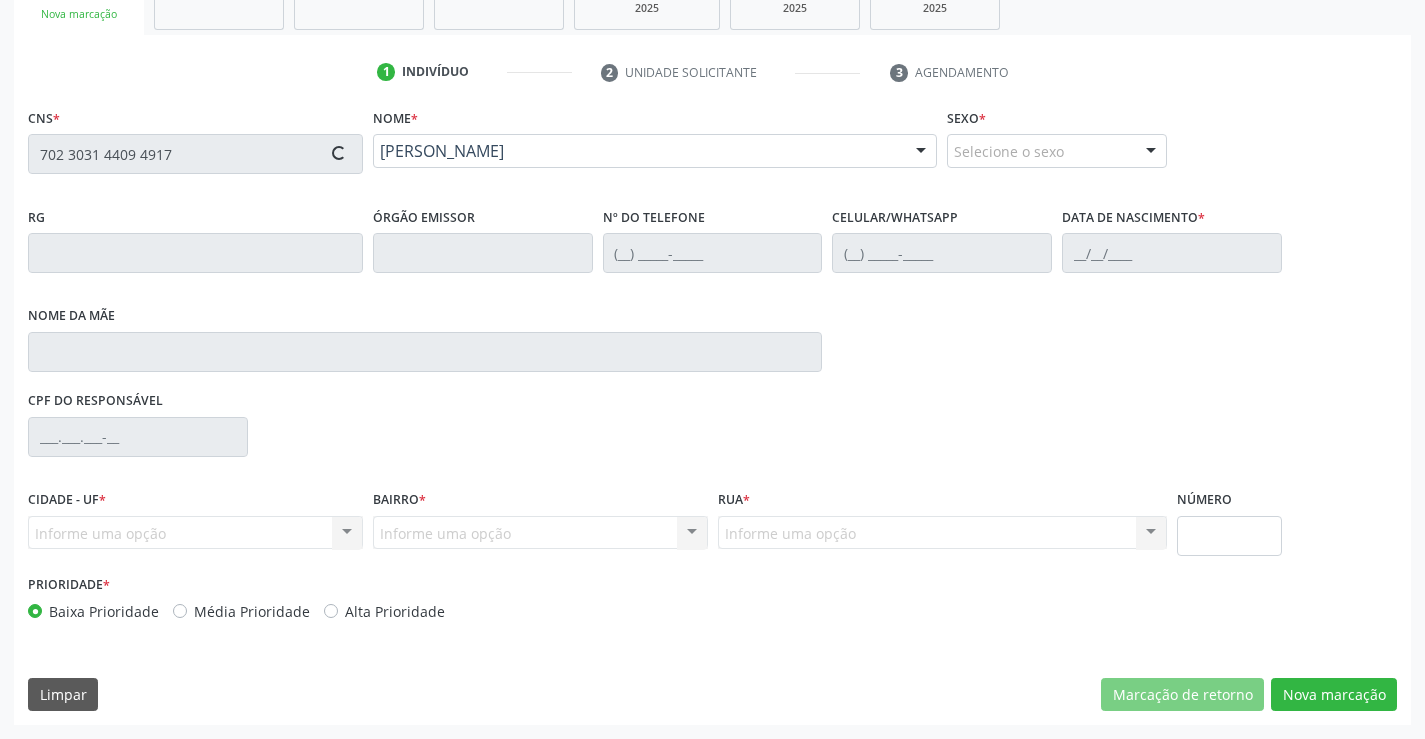 type on "[DATE]" 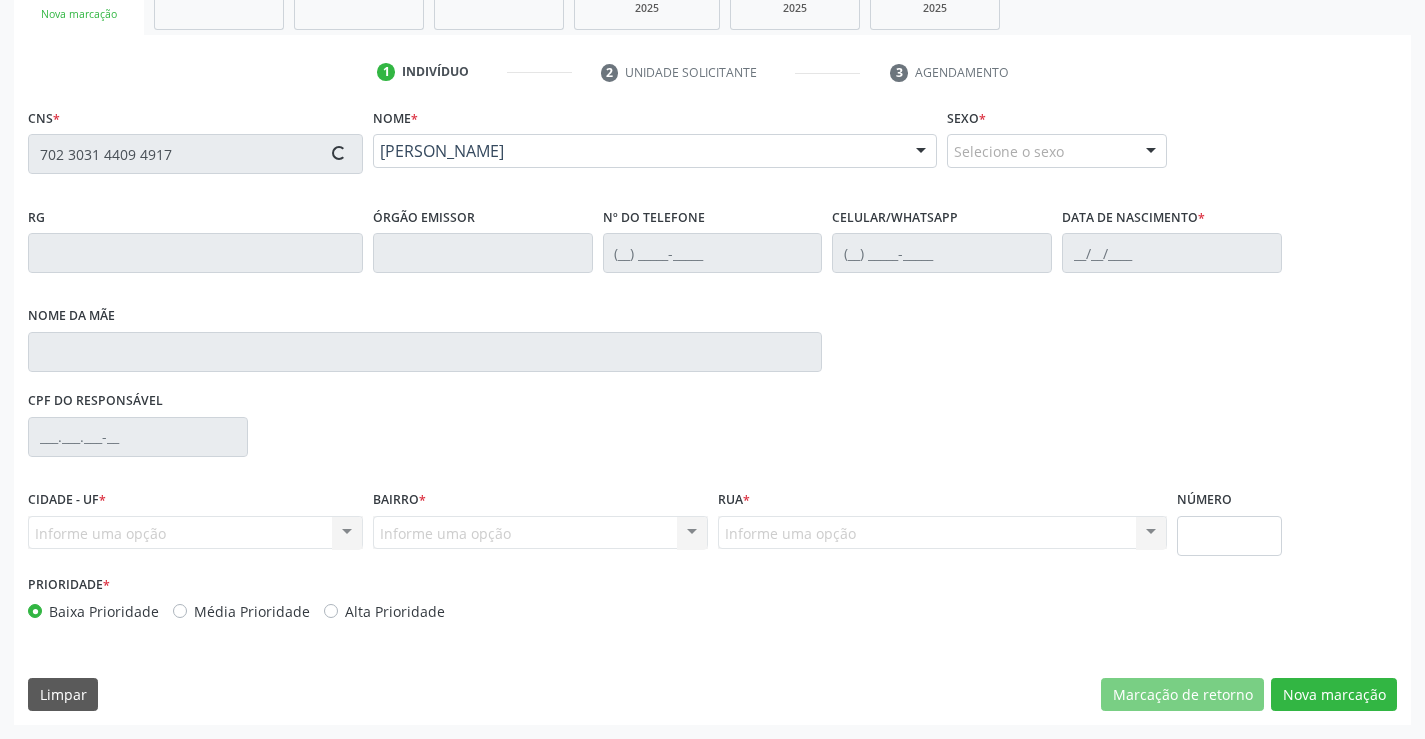 type on "sn" 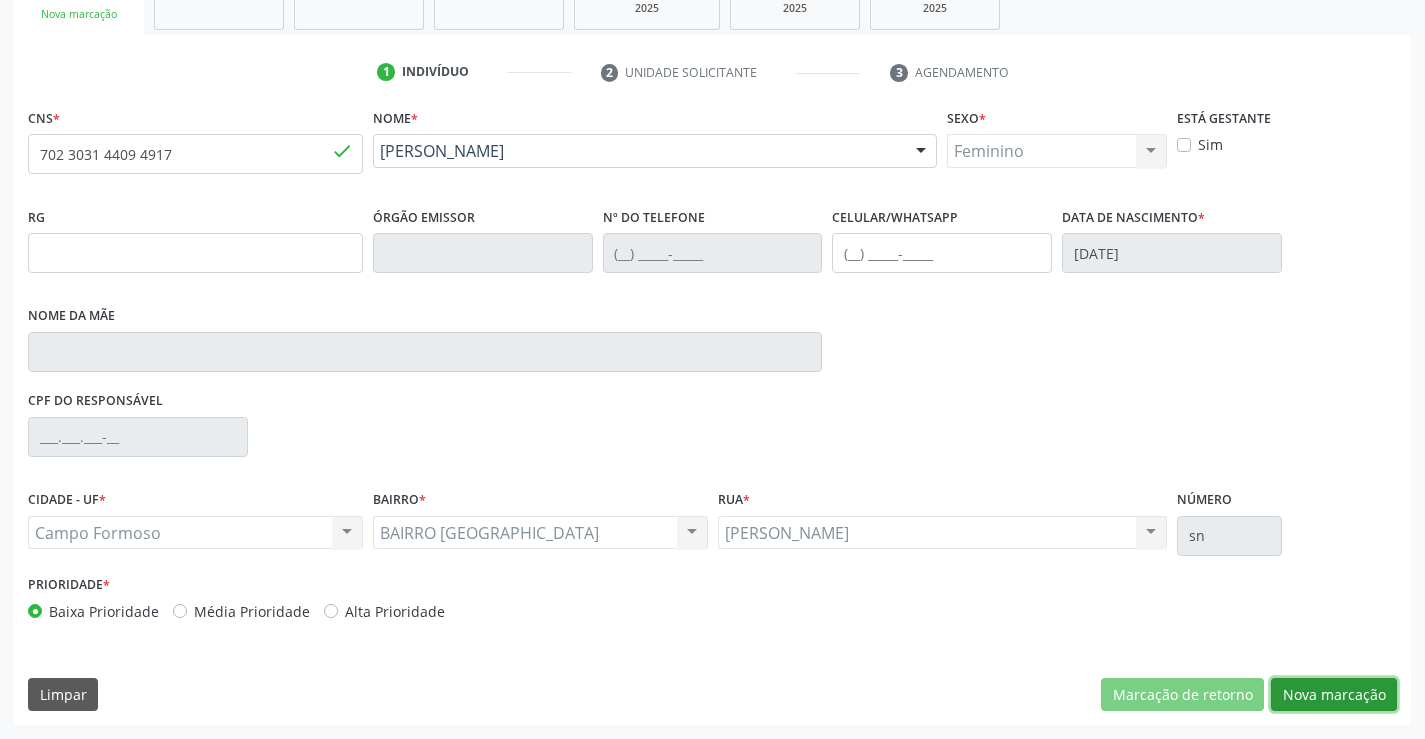click on "Nova marcação" at bounding box center [1334, 695] 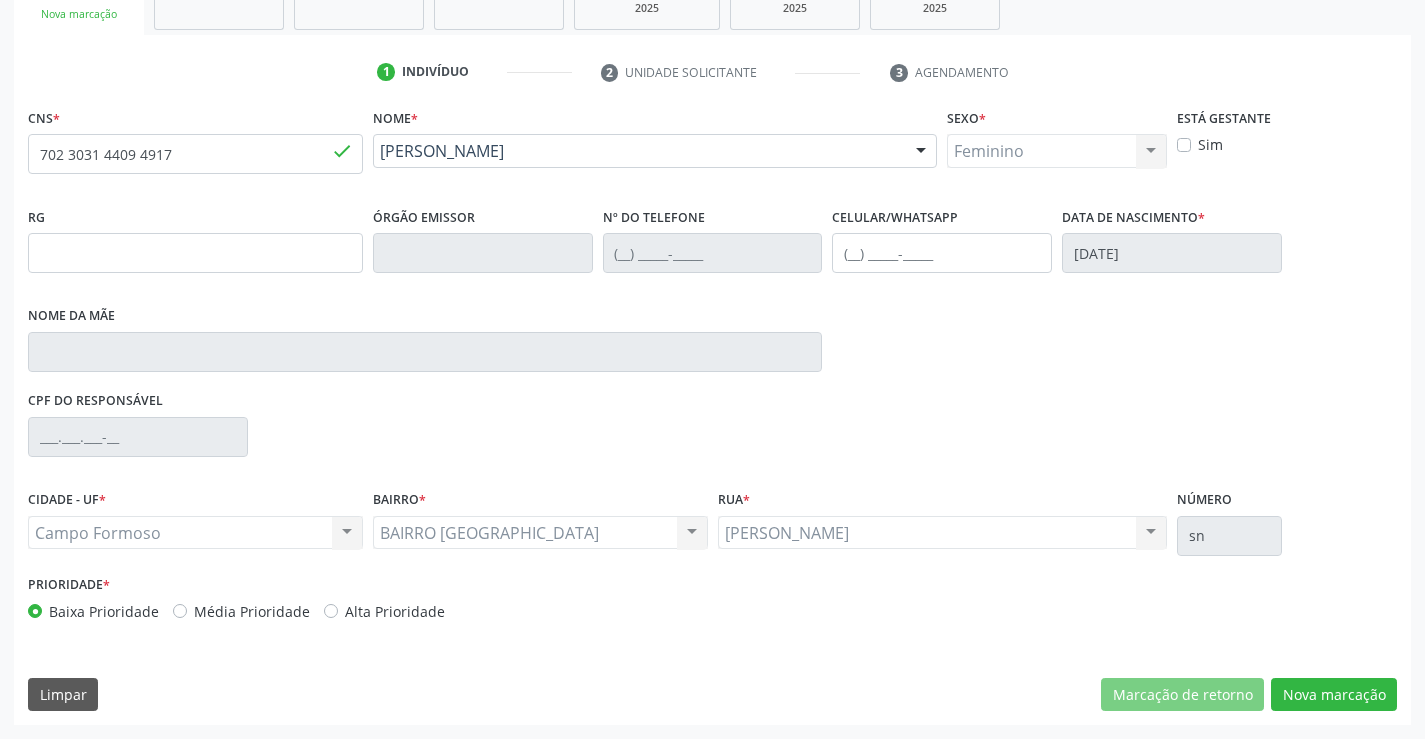 scroll, scrollTop: 167, scrollLeft: 0, axis: vertical 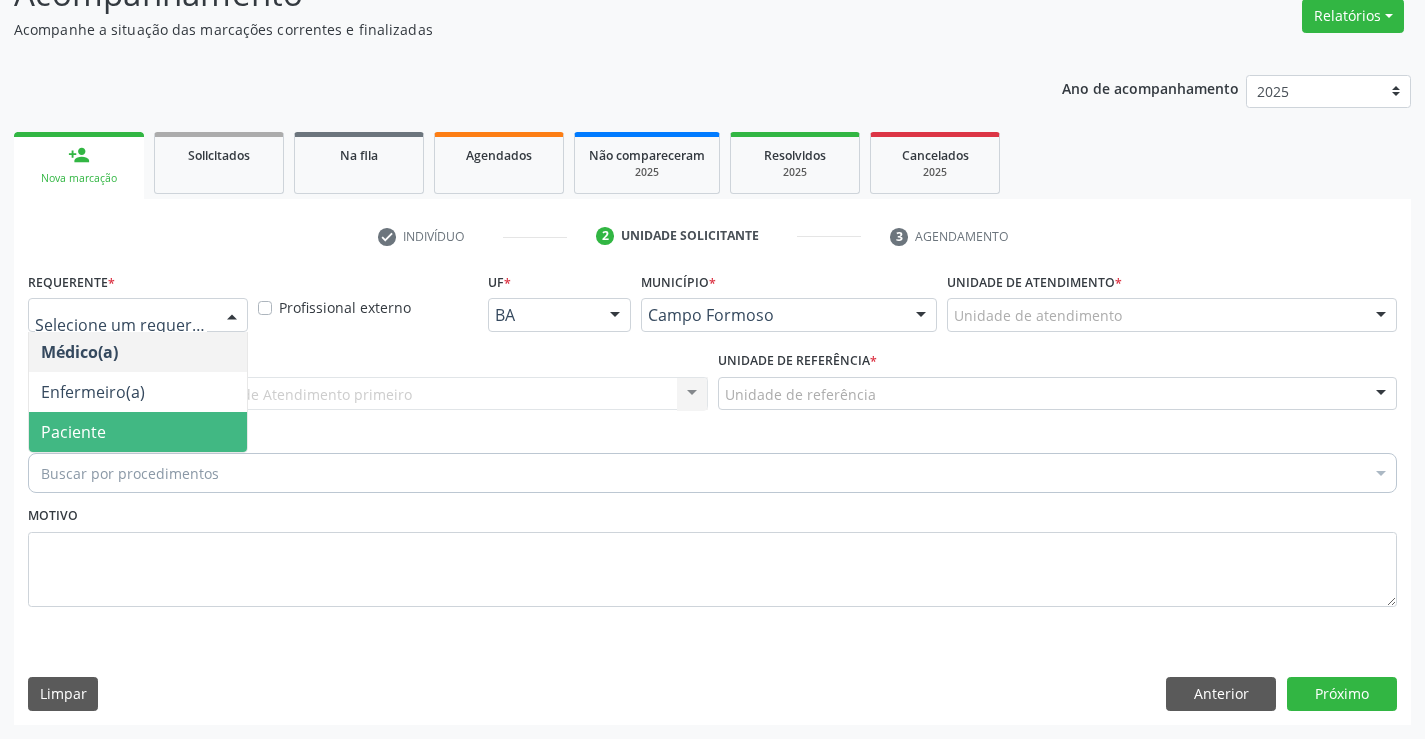 click on "Paciente" at bounding box center [138, 432] 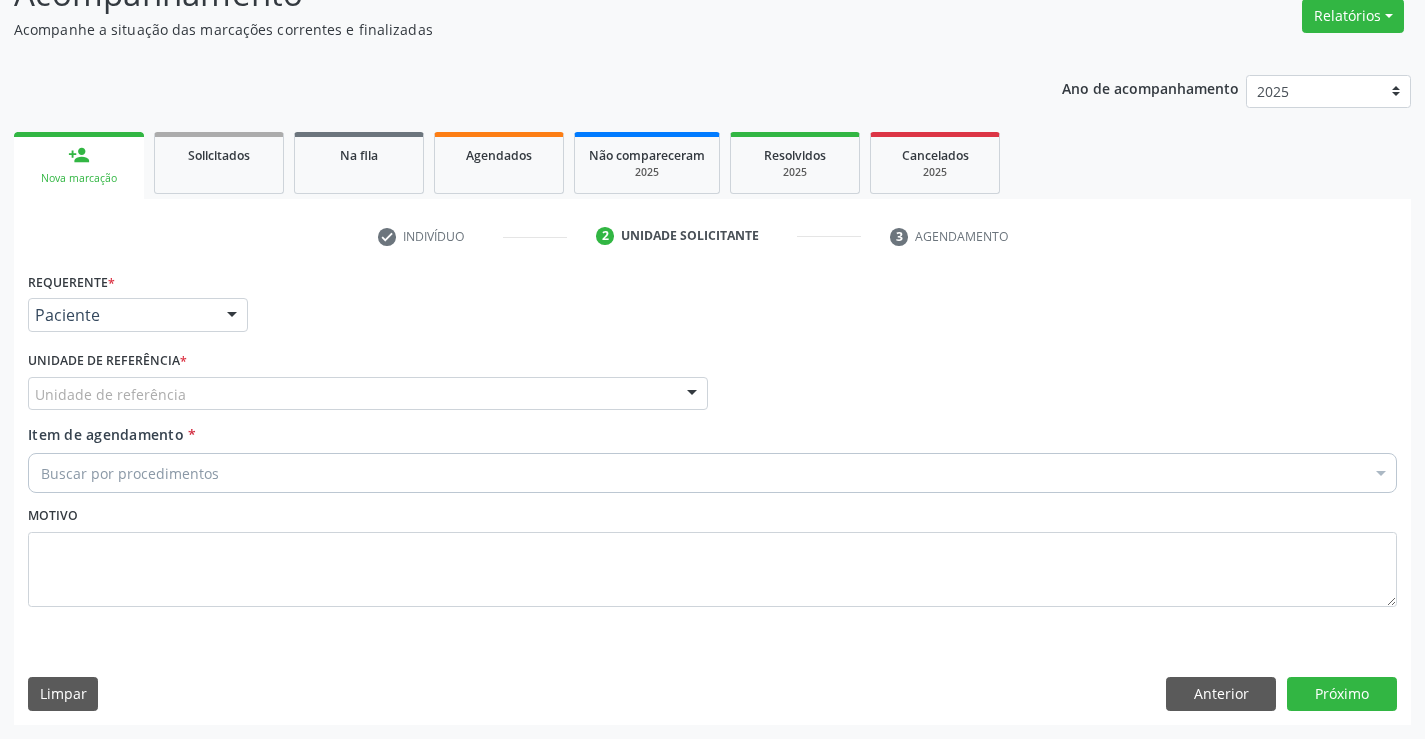 click on "Unidade de referência" at bounding box center (368, 394) 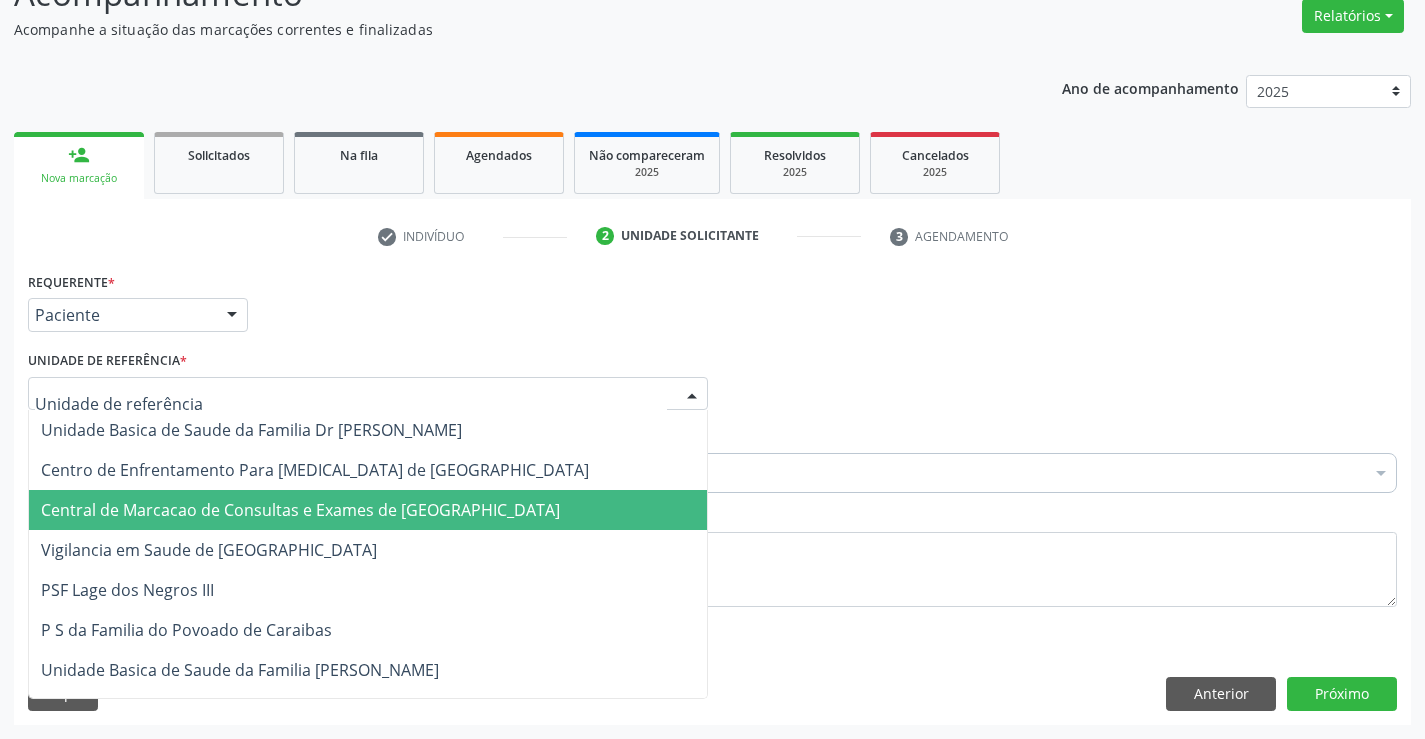 click on "Central de Marcacao de Consultas e Exames de [GEOGRAPHIC_DATA]" at bounding box center (300, 510) 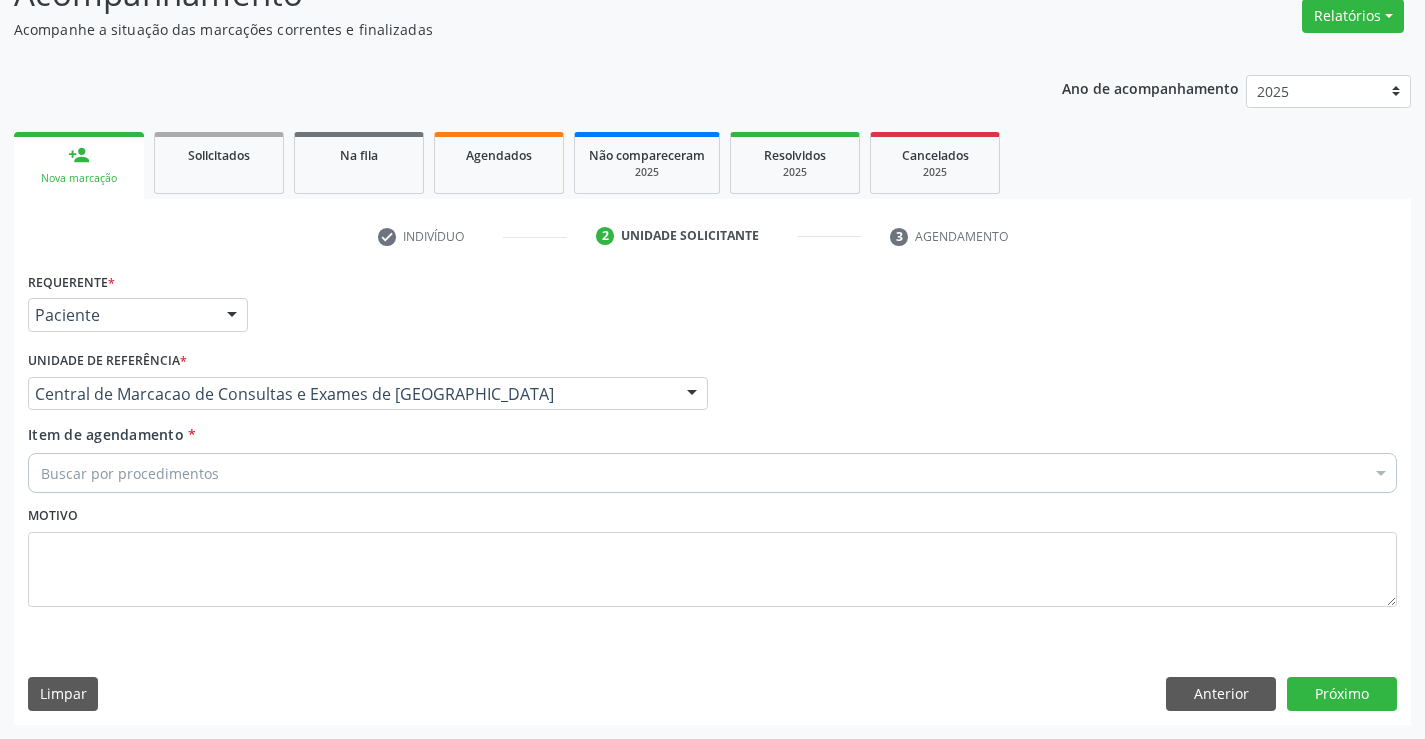 click on "Buscar por procedimentos" at bounding box center [712, 473] 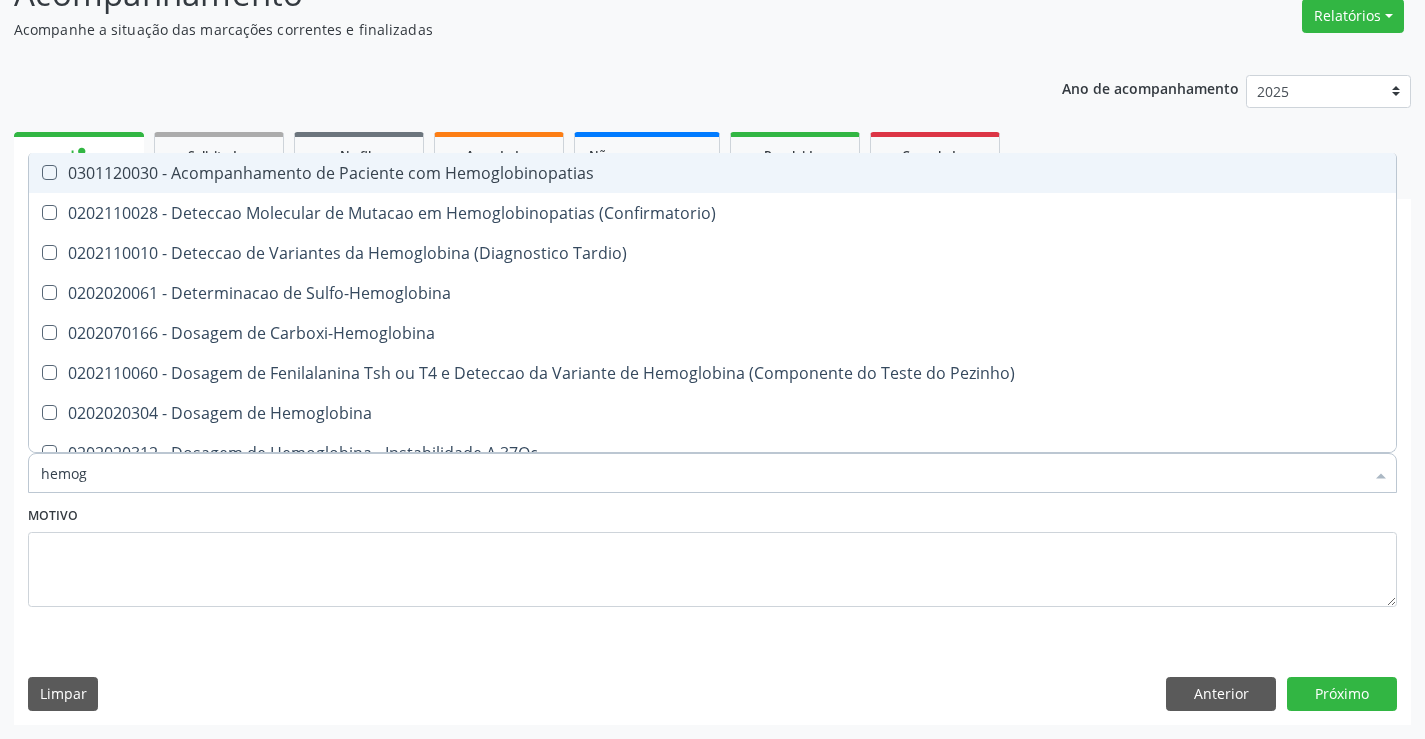 type on "hemogr" 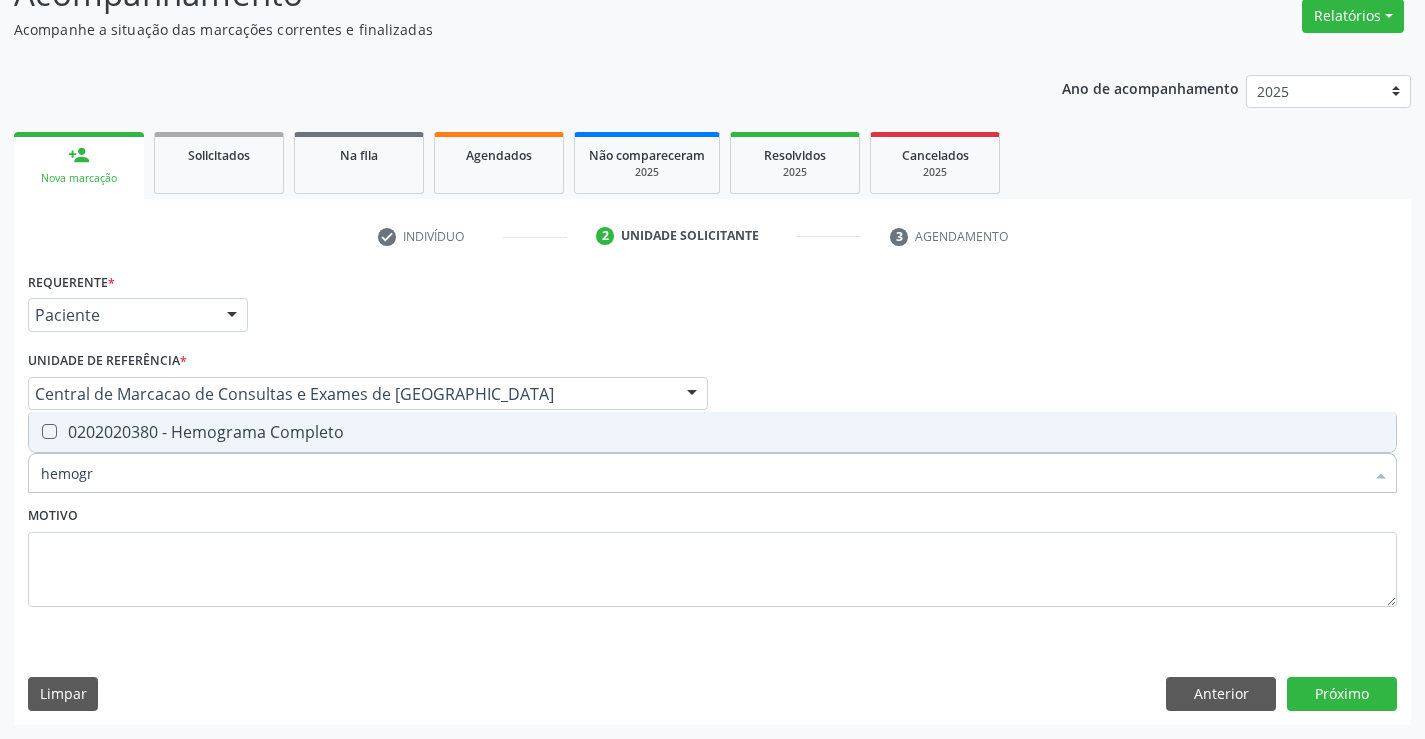 click on "0202020380 - Hemograma Completo" at bounding box center [712, 432] 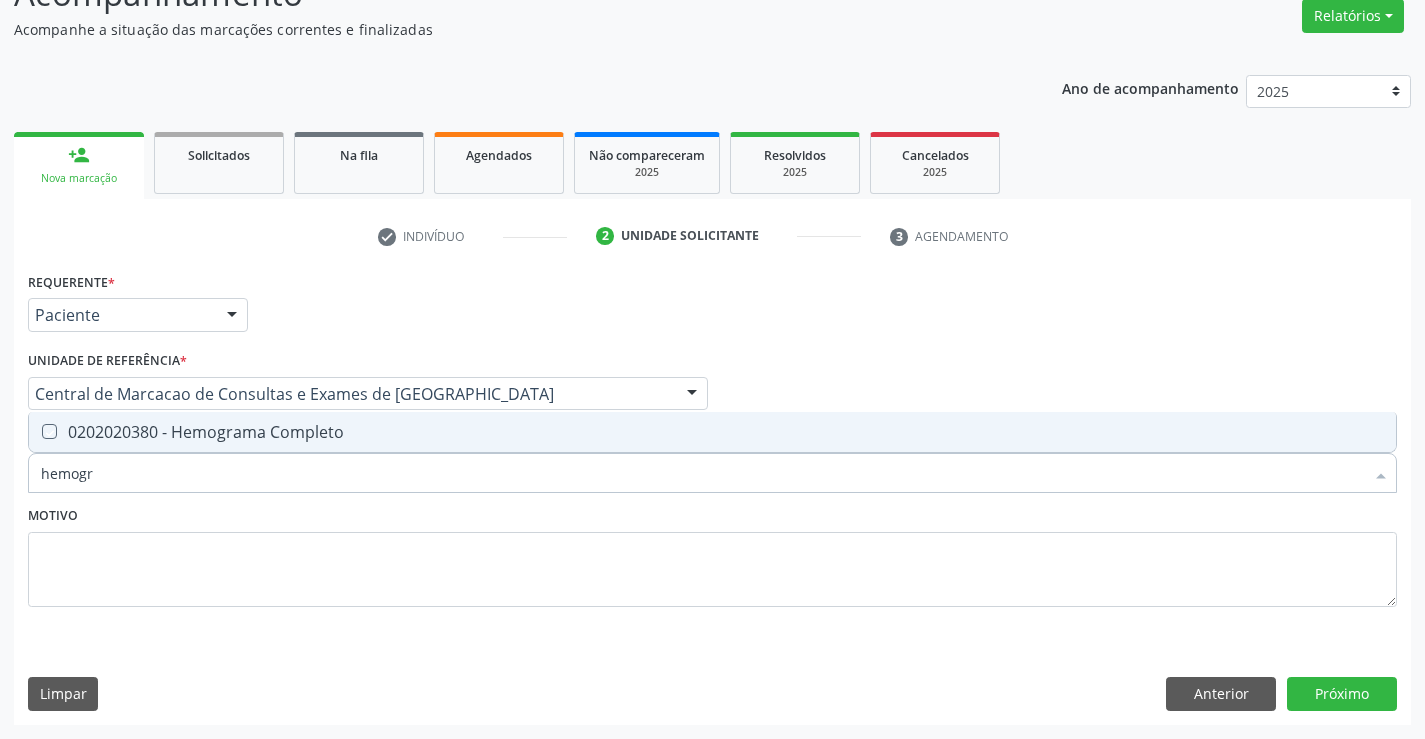 checkbox on "true" 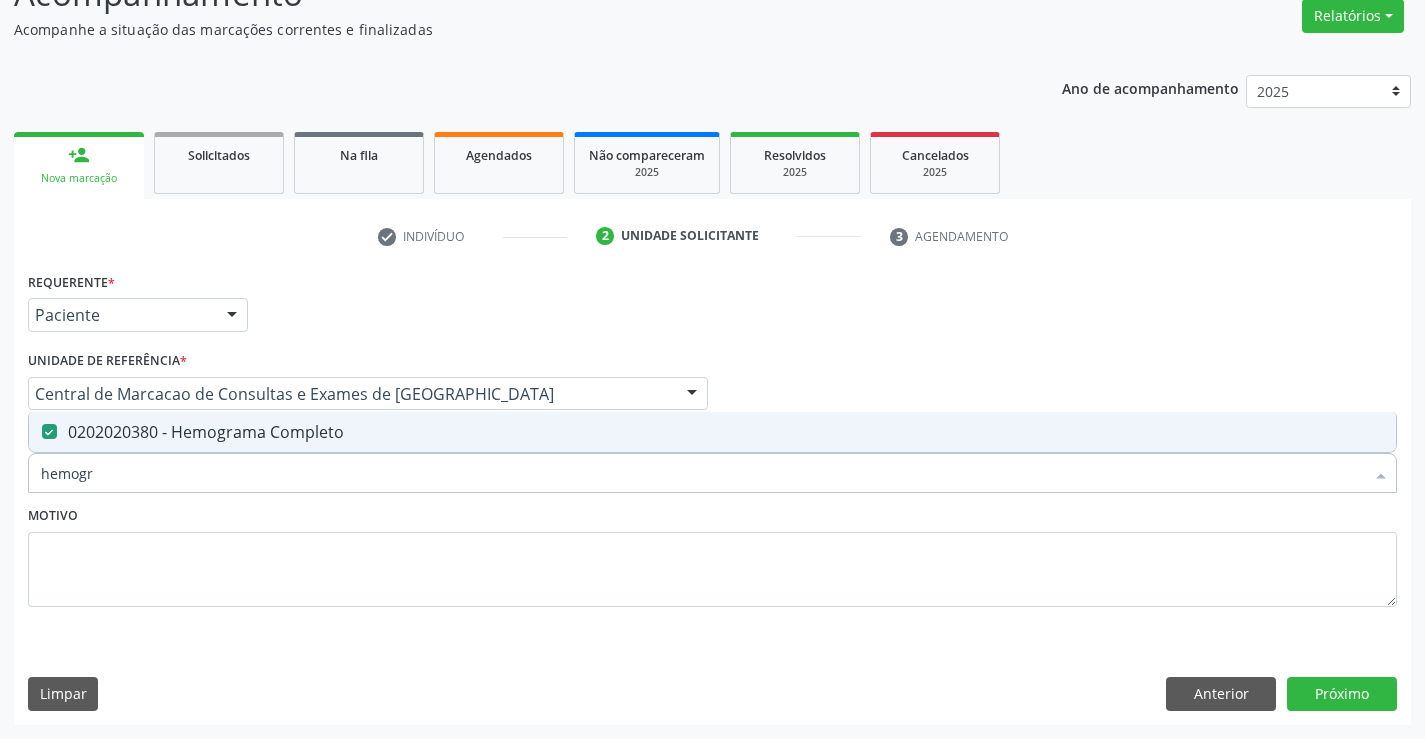 type on "hemogr" 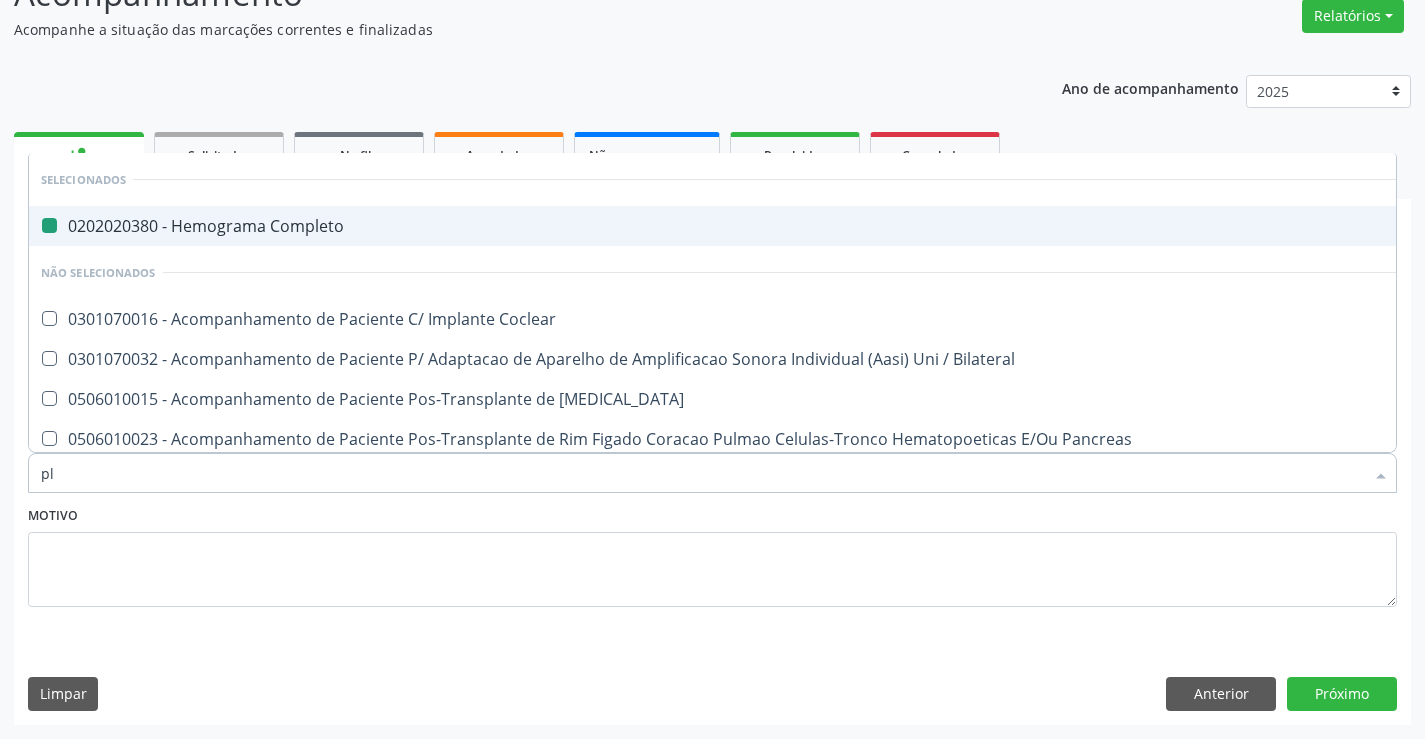 type on "pla" 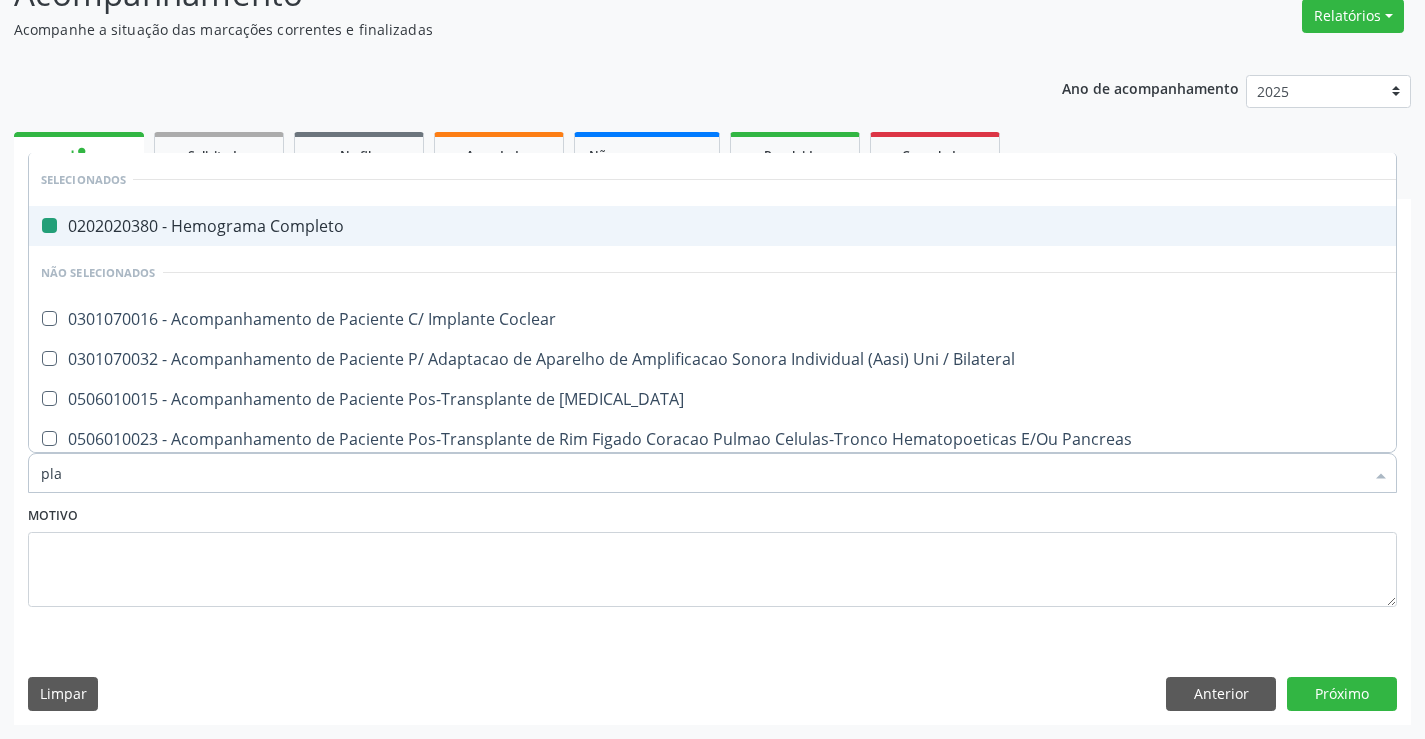 checkbox on "false" 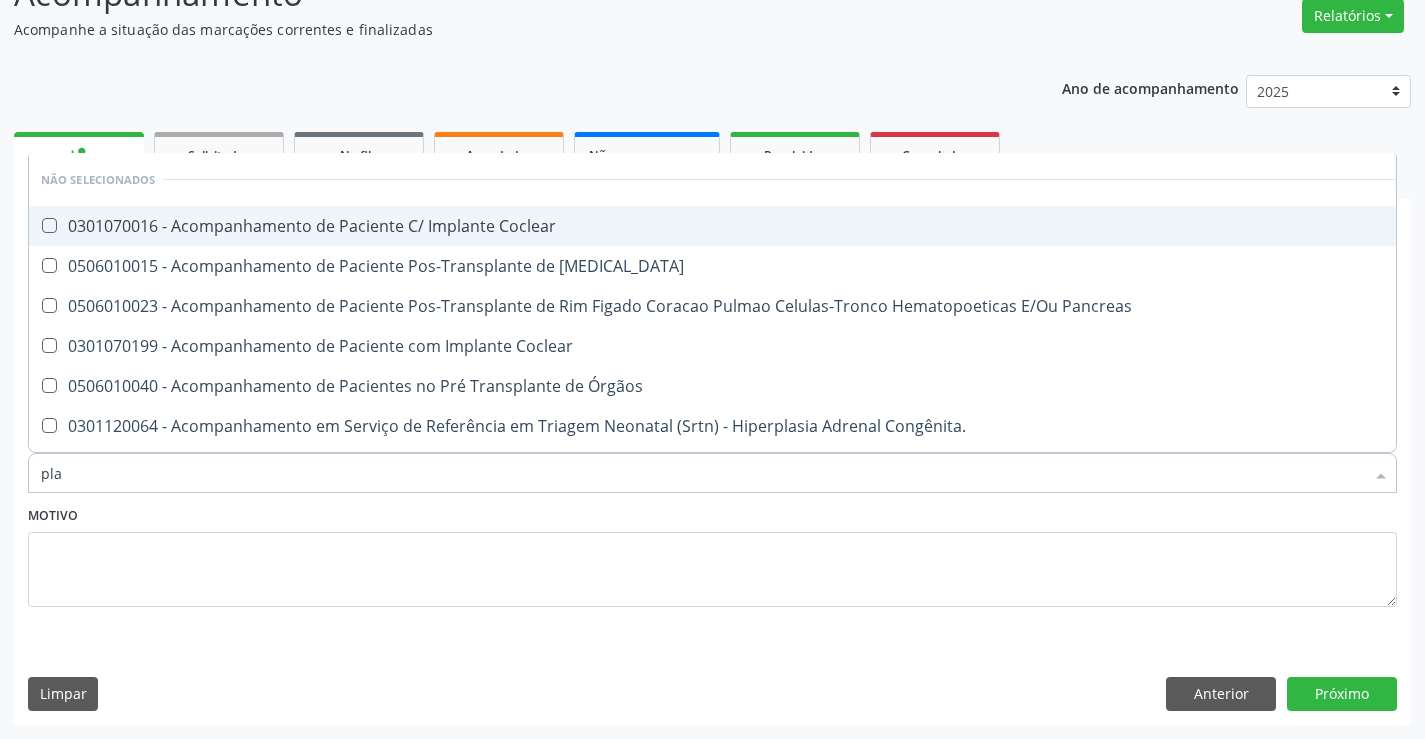 type on "plaq" 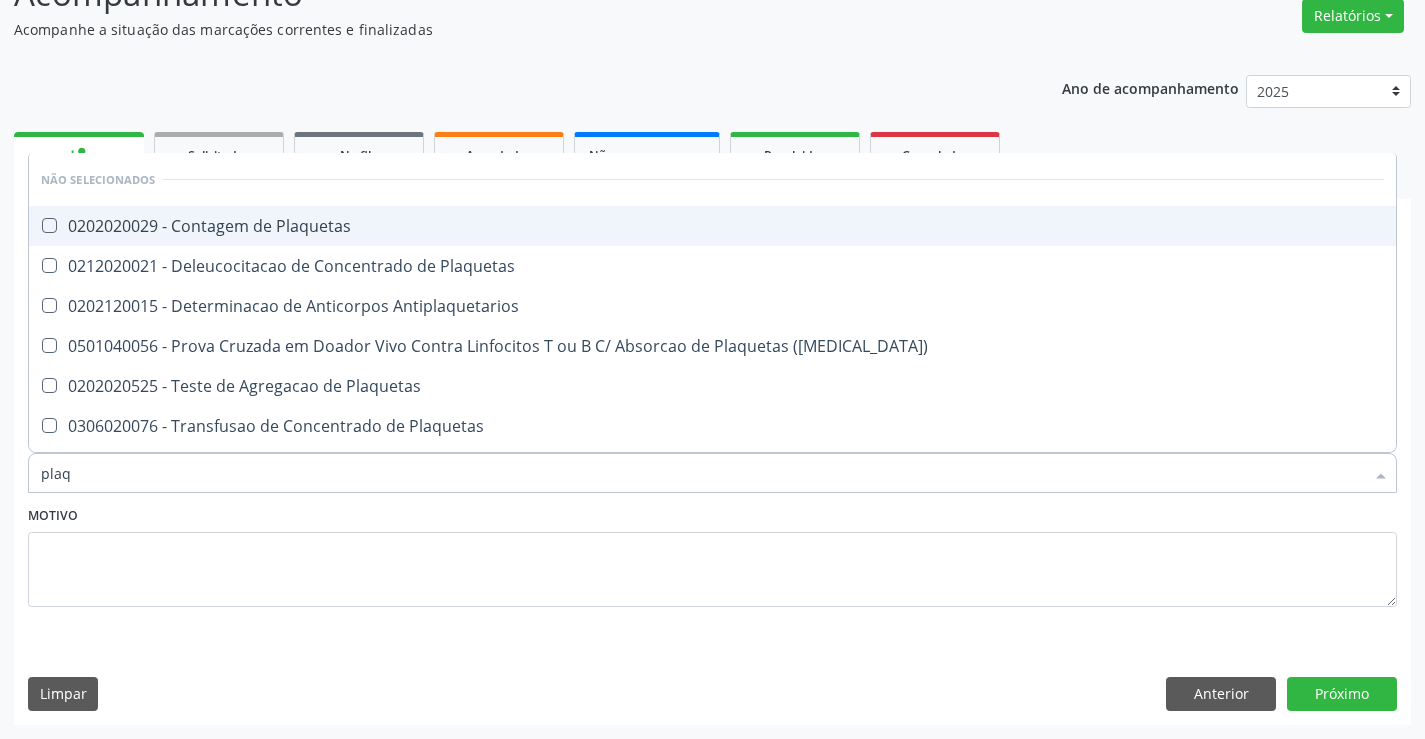 click on "0202020029 - Contagem de Plaquetas" at bounding box center [712, 226] 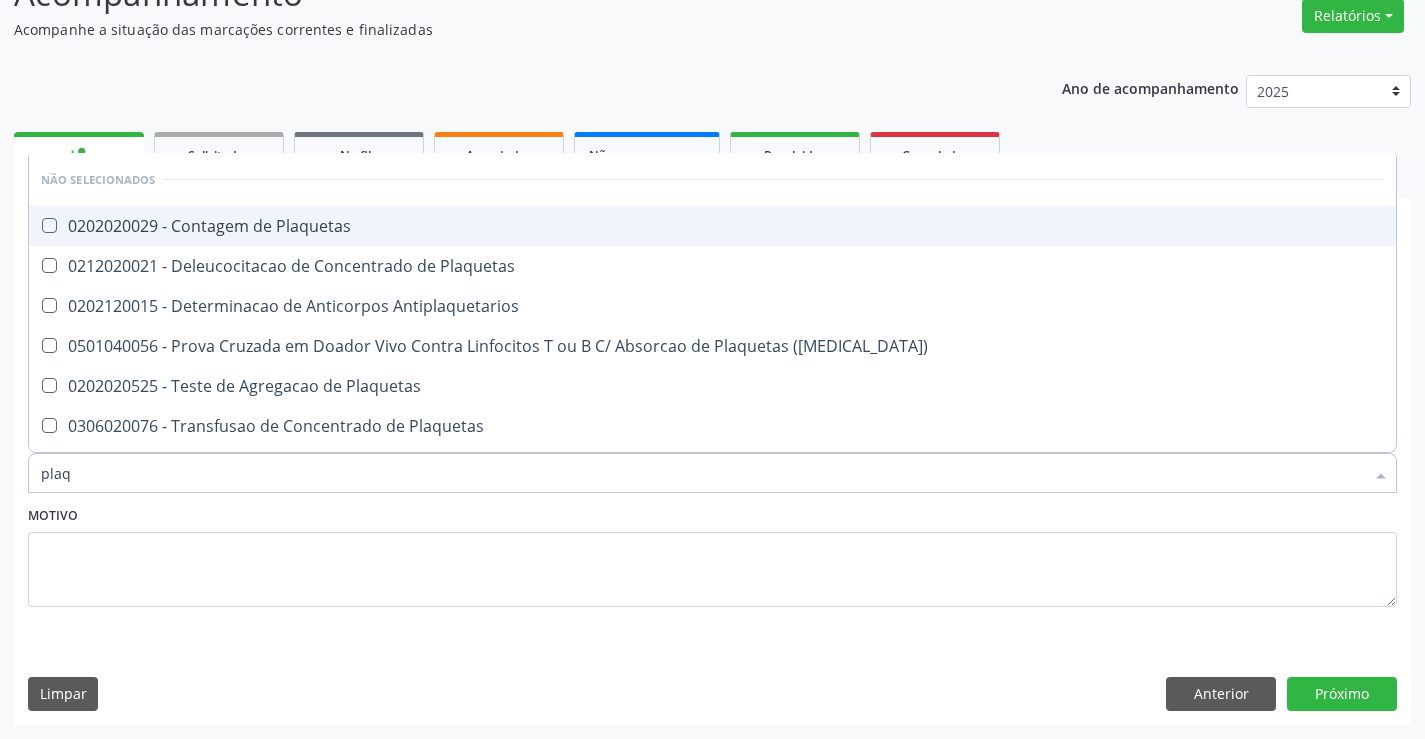 checkbox on "true" 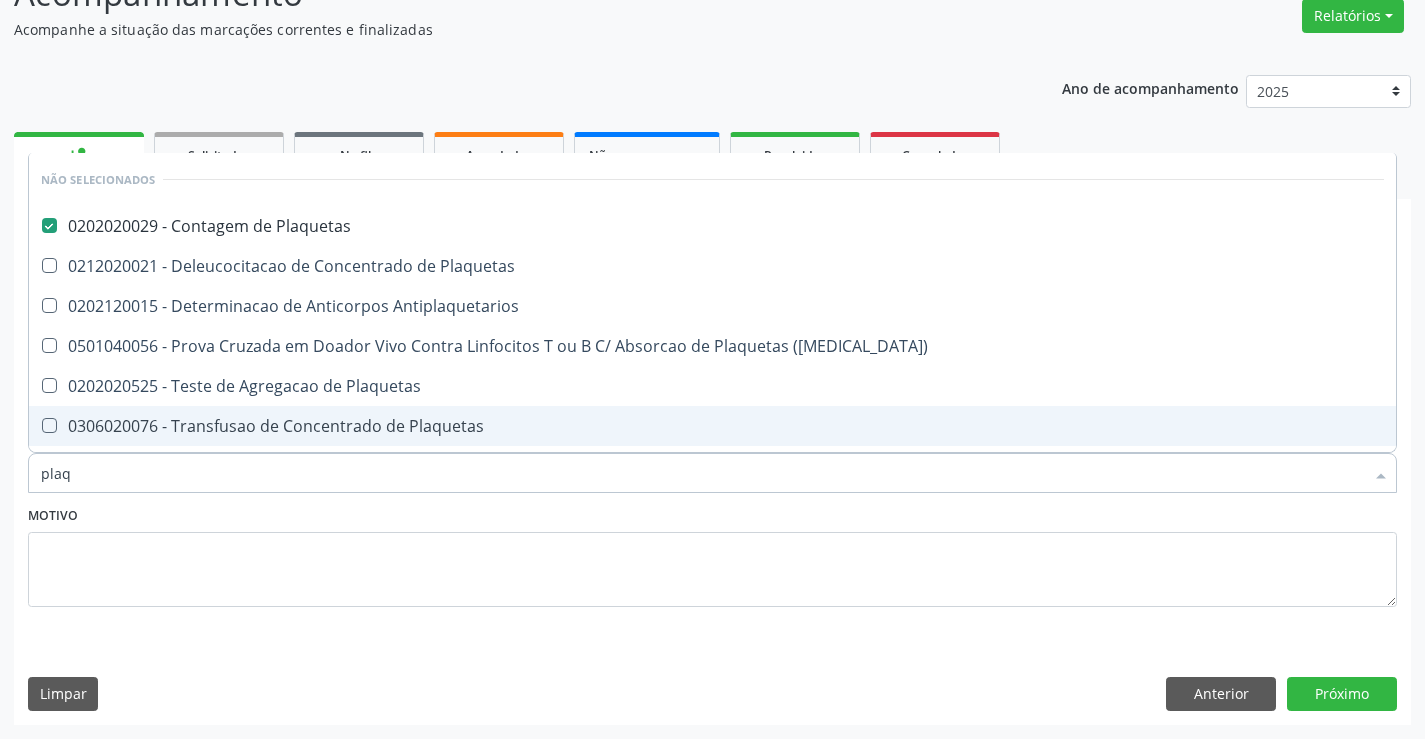 click on "Motivo" at bounding box center (712, 554) 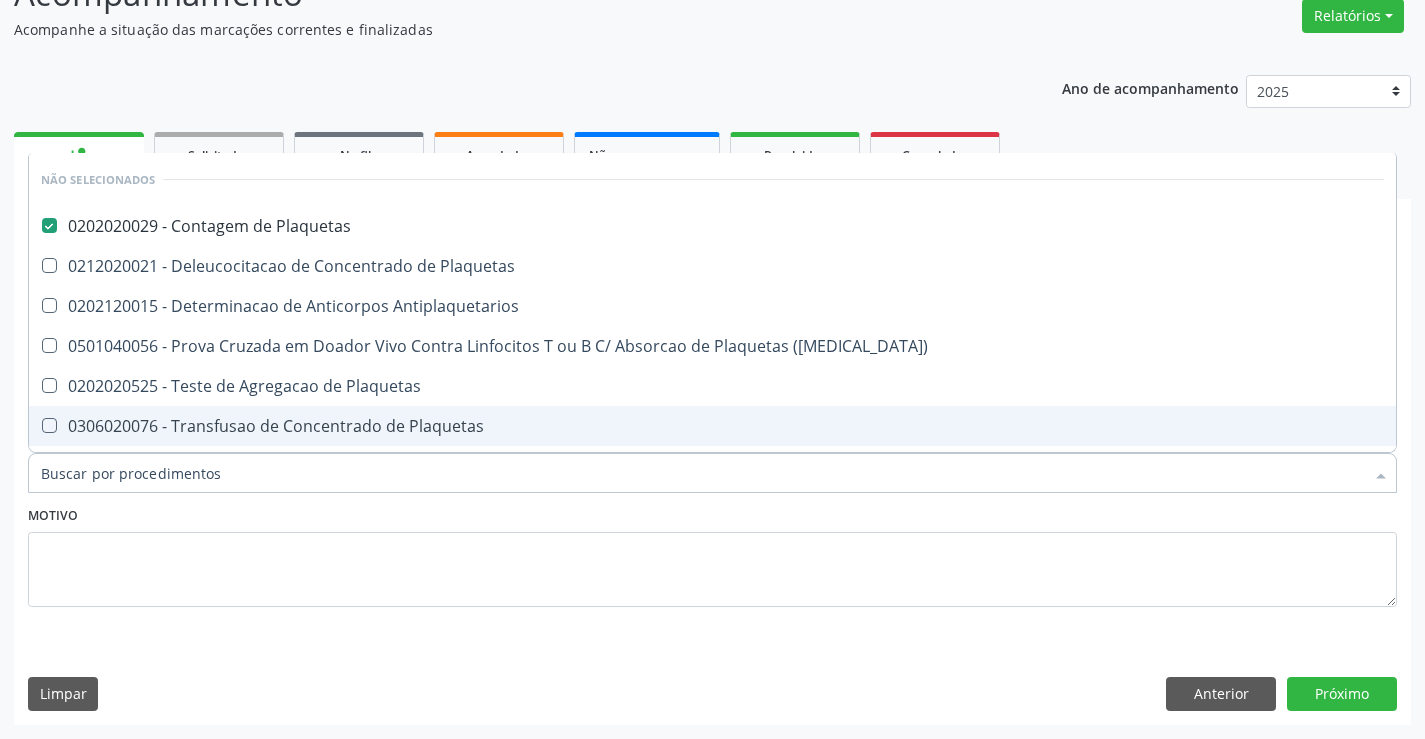 checkbox on "true" 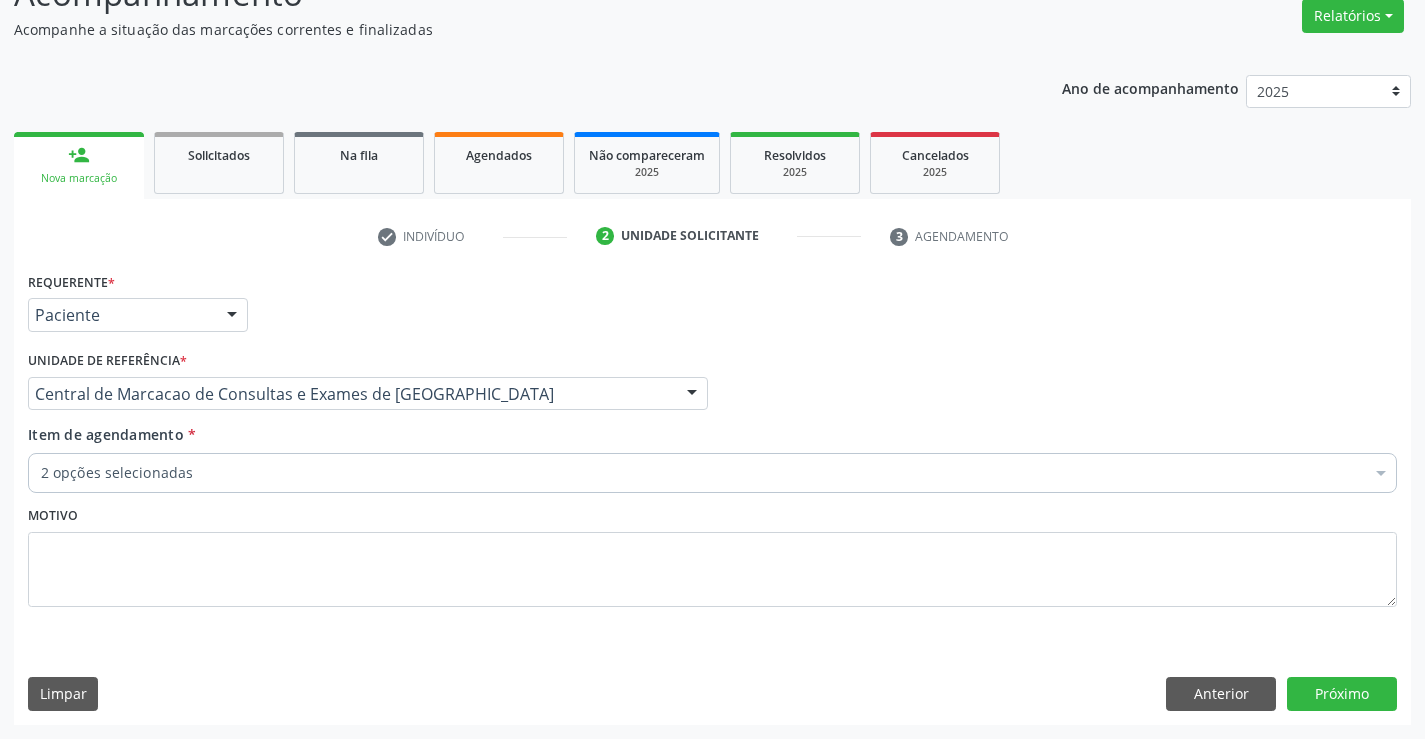 click on "2 opções selecionadas" at bounding box center (712, 473) 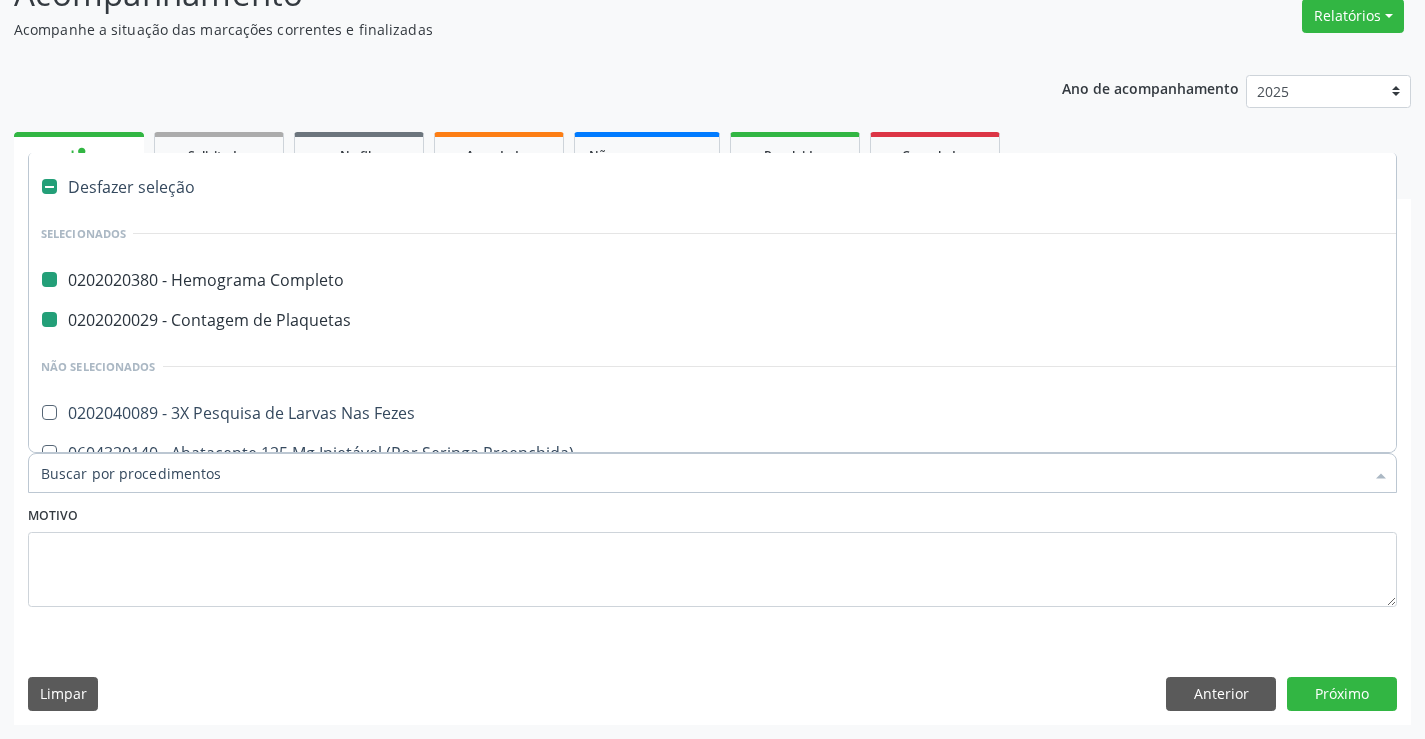 type on "f" 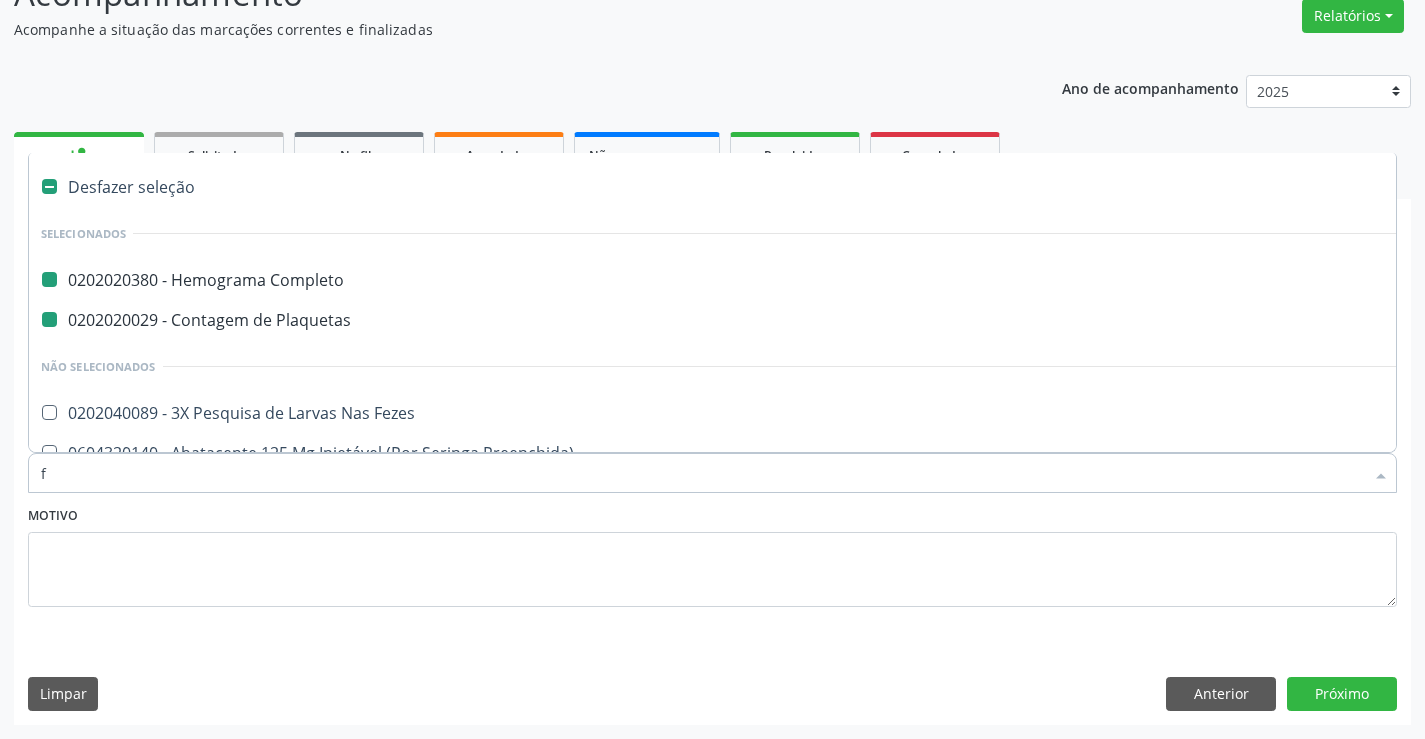 checkbox on "false" 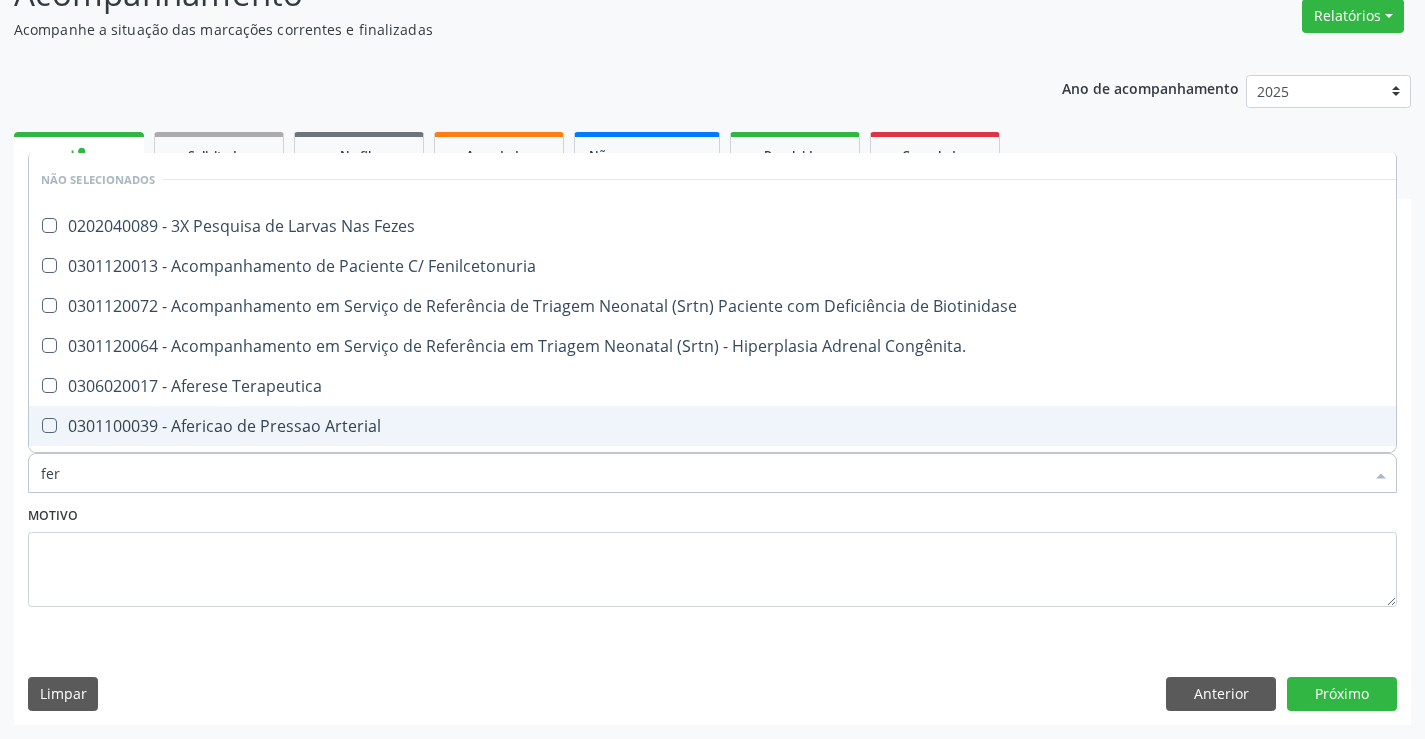 type on "ferr" 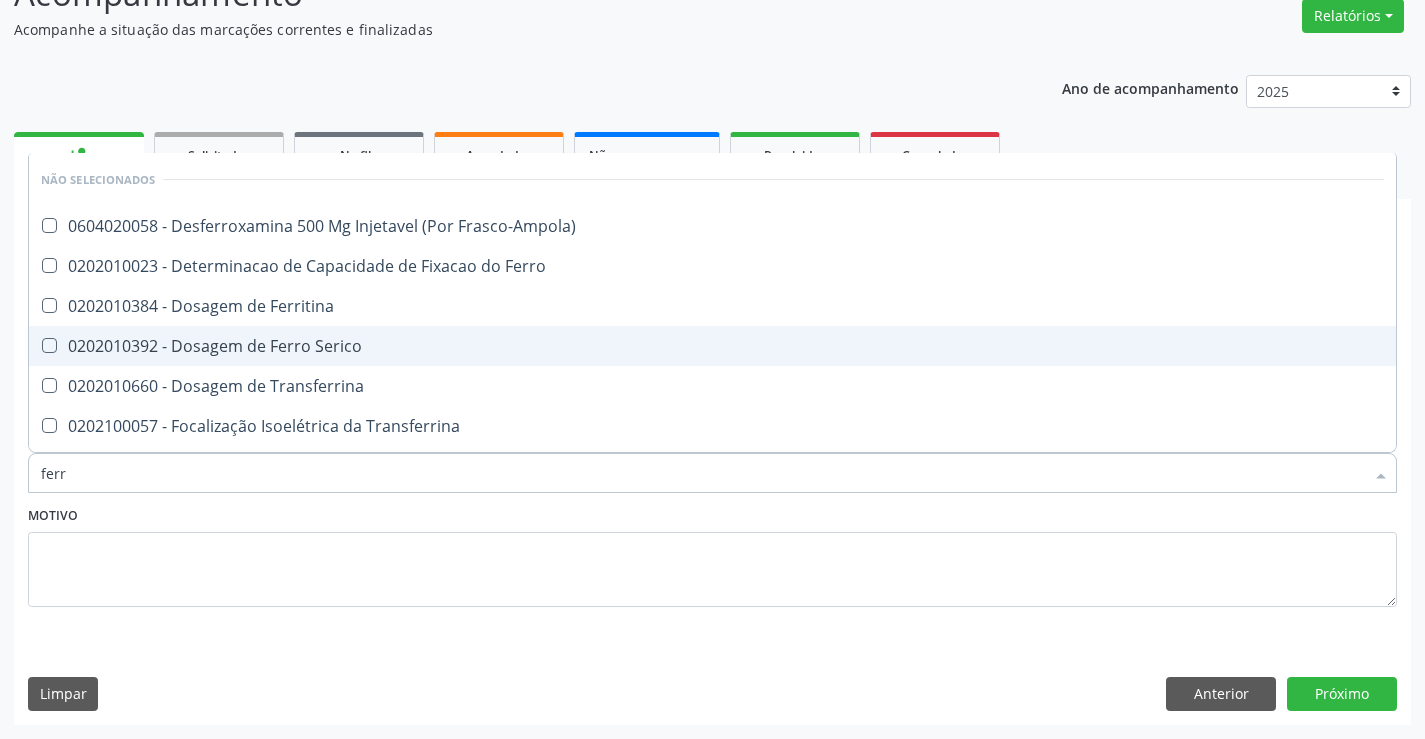 drag, startPoint x: 360, startPoint y: 344, endPoint x: 356, endPoint y: 402, distance: 58.137768 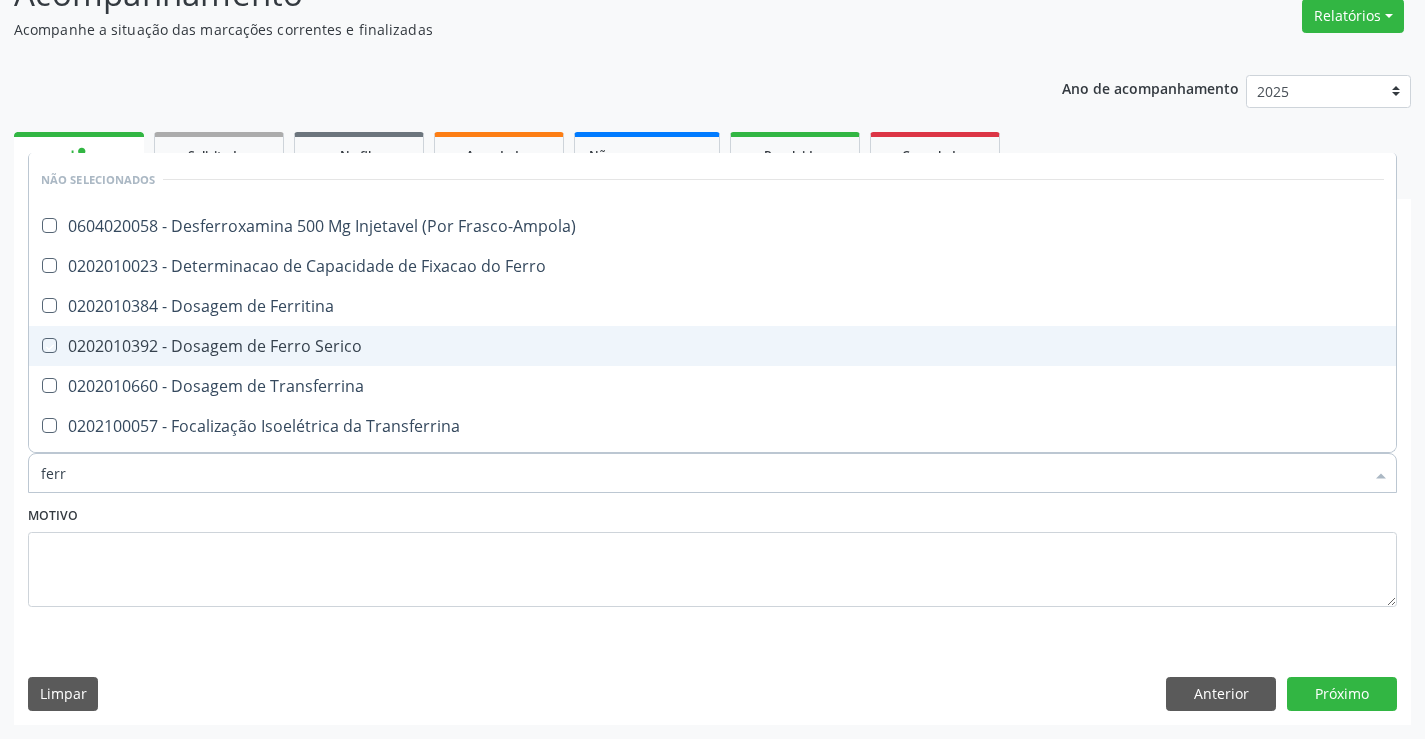 checkbox on "true" 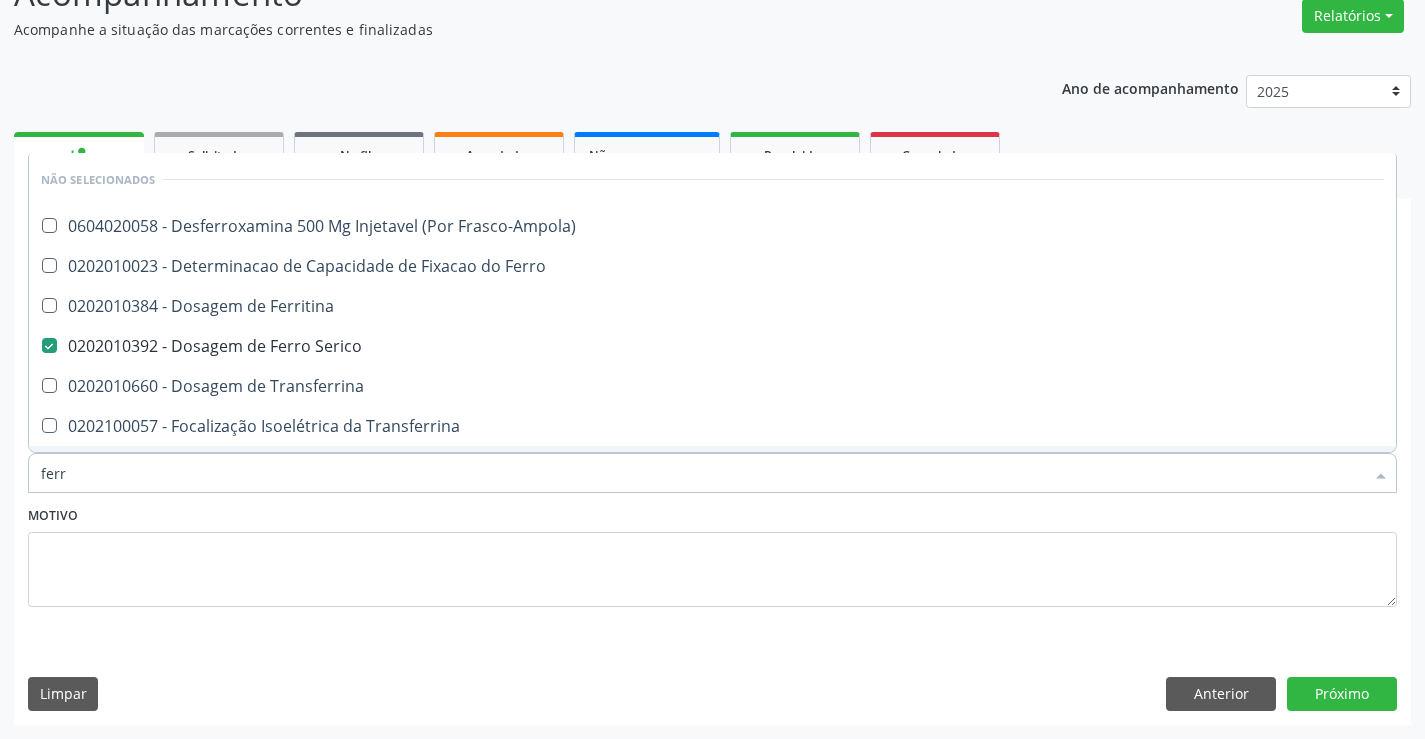 click on "Motivo" at bounding box center (712, 554) 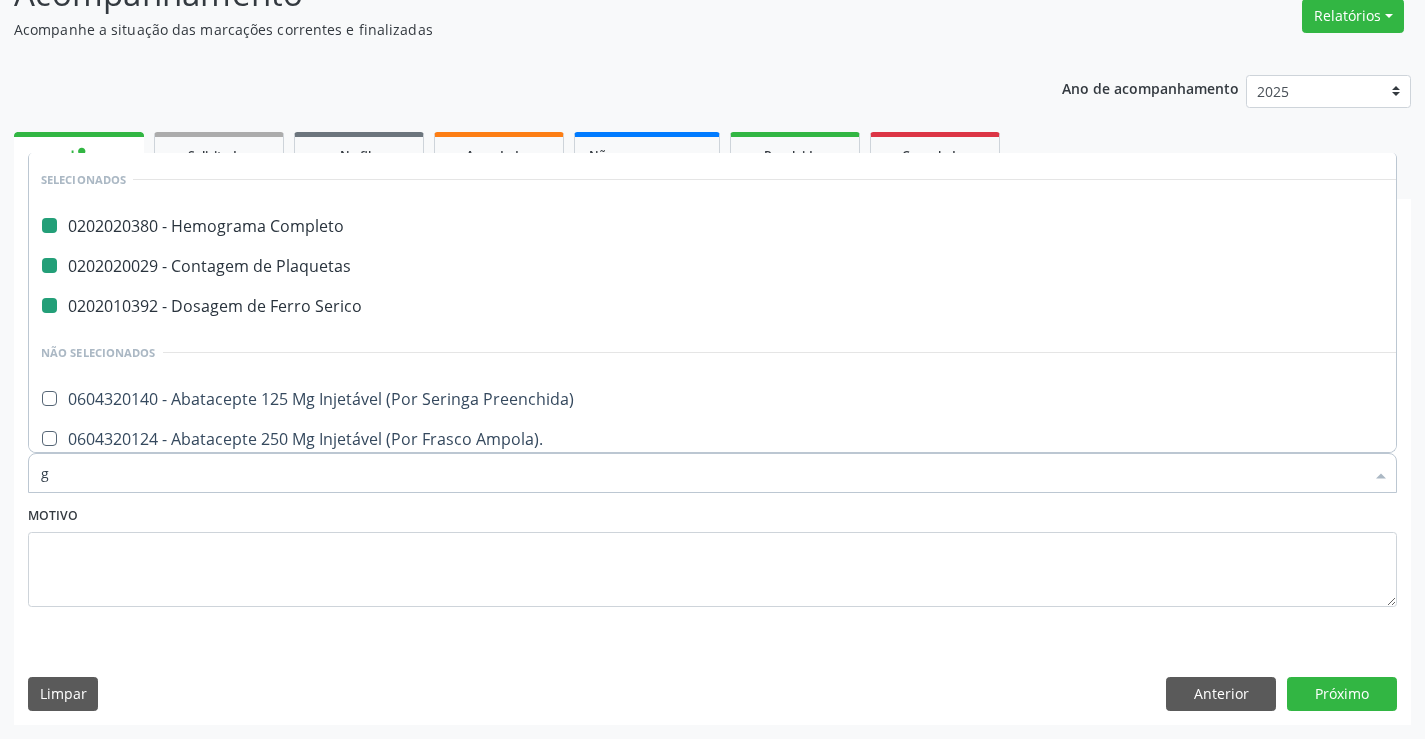 type on "gl" 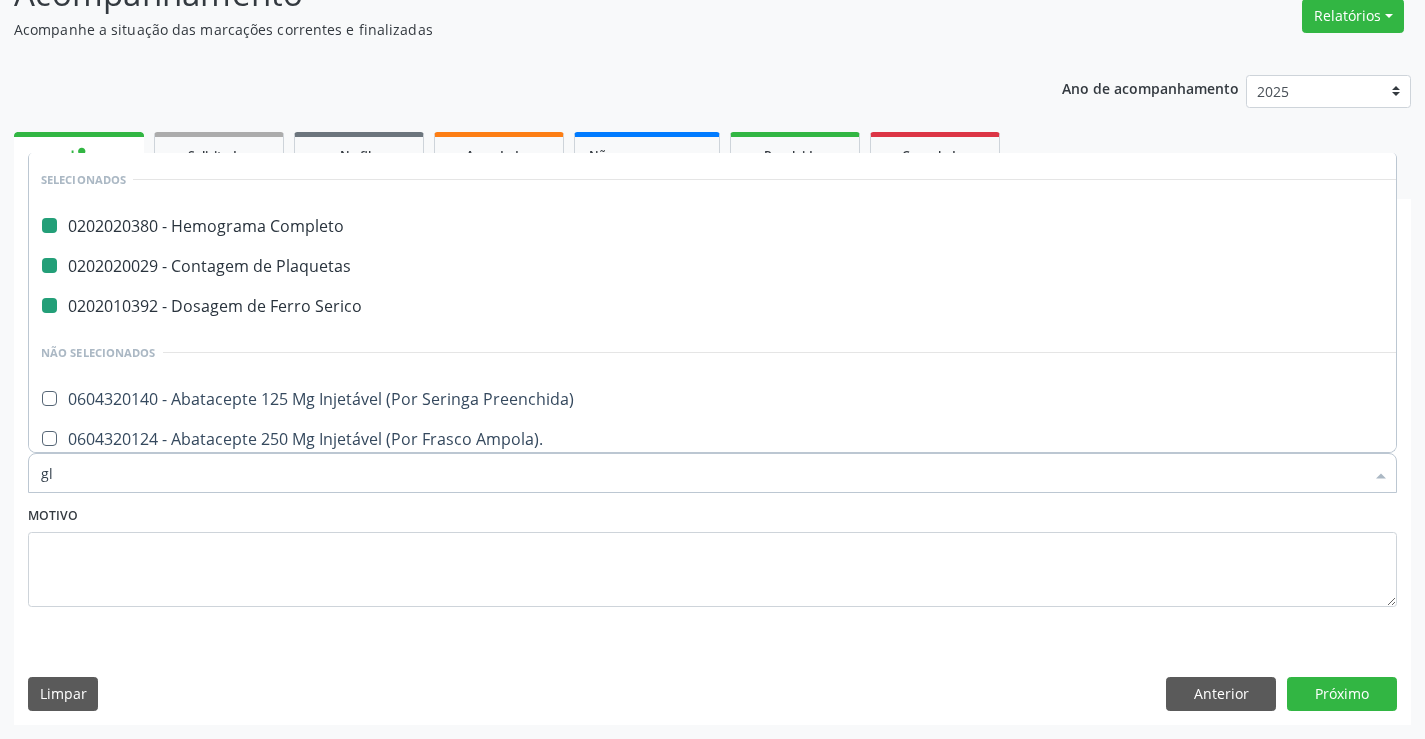 checkbox on "false" 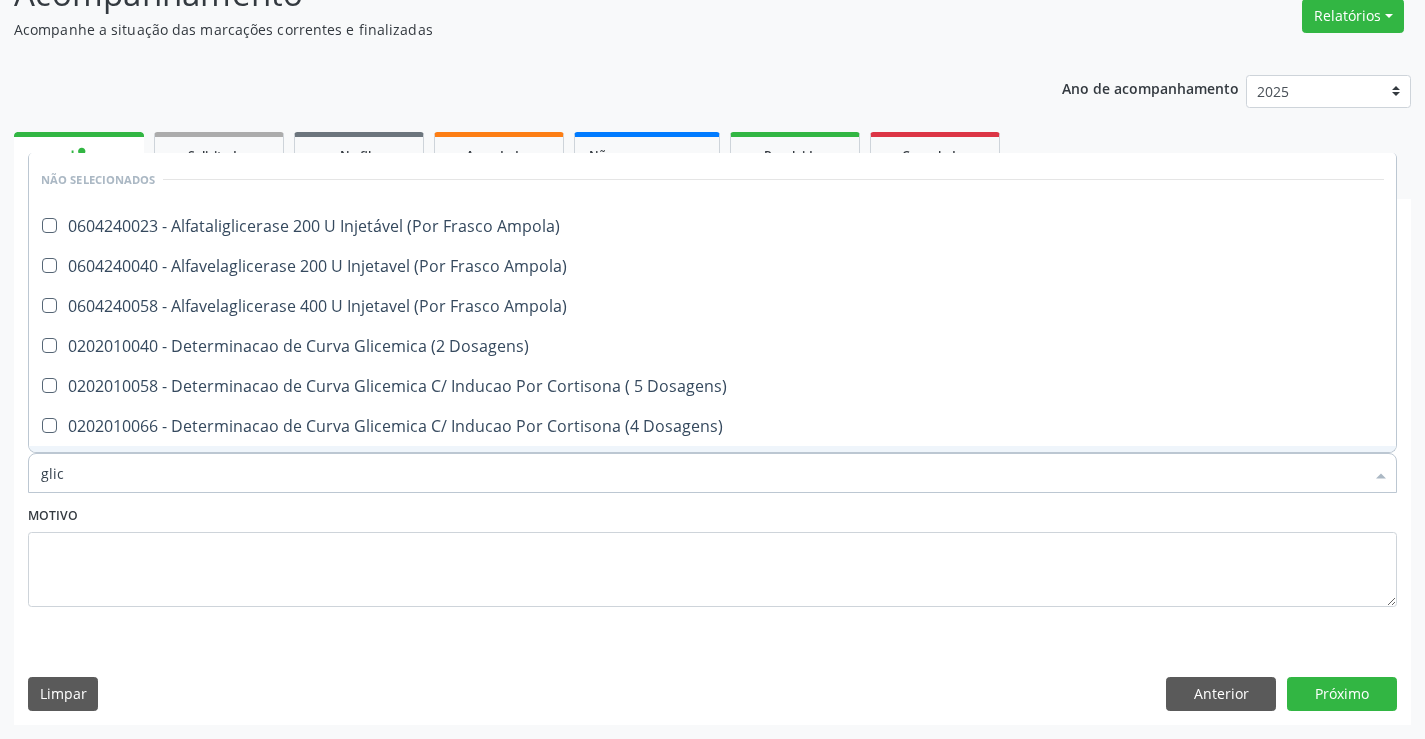 type on "glico" 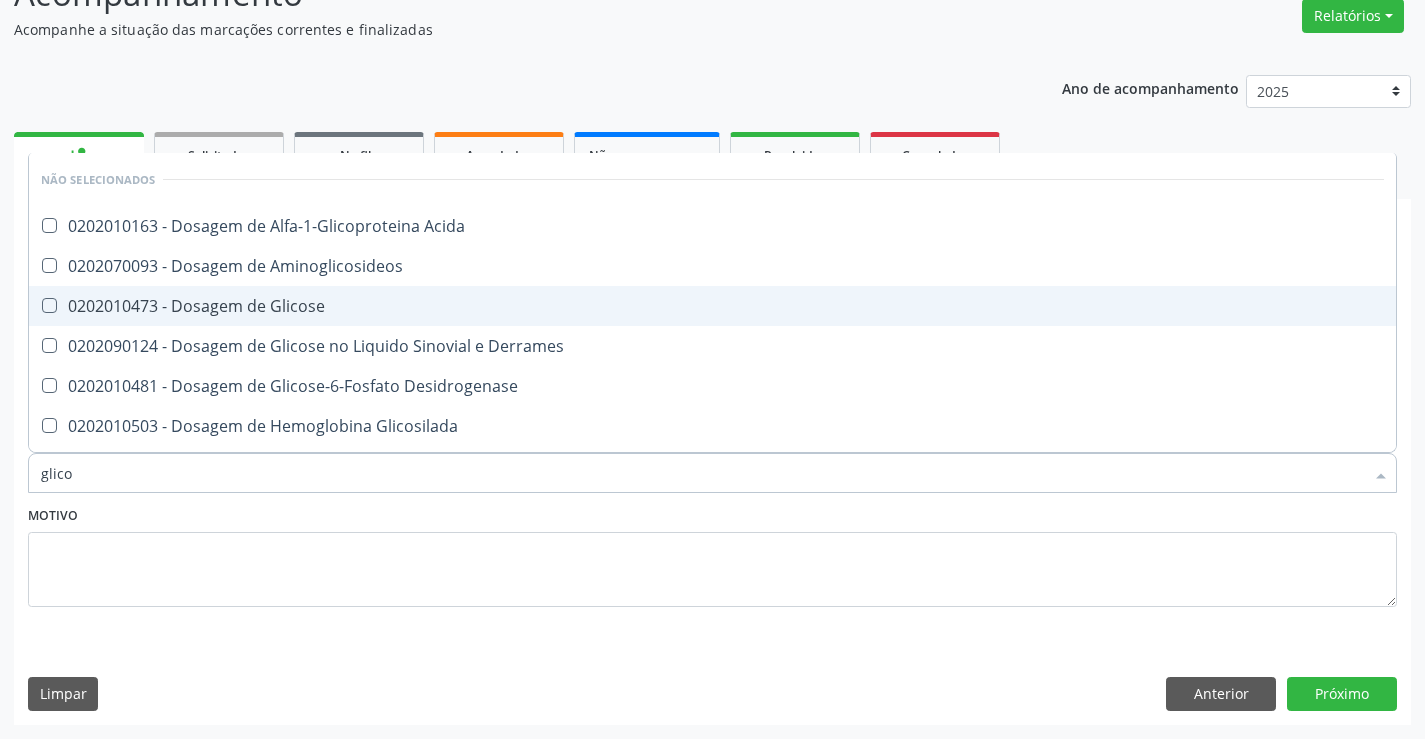 click on "0202010473 - Dosagem de Glicose" at bounding box center [712, 306] 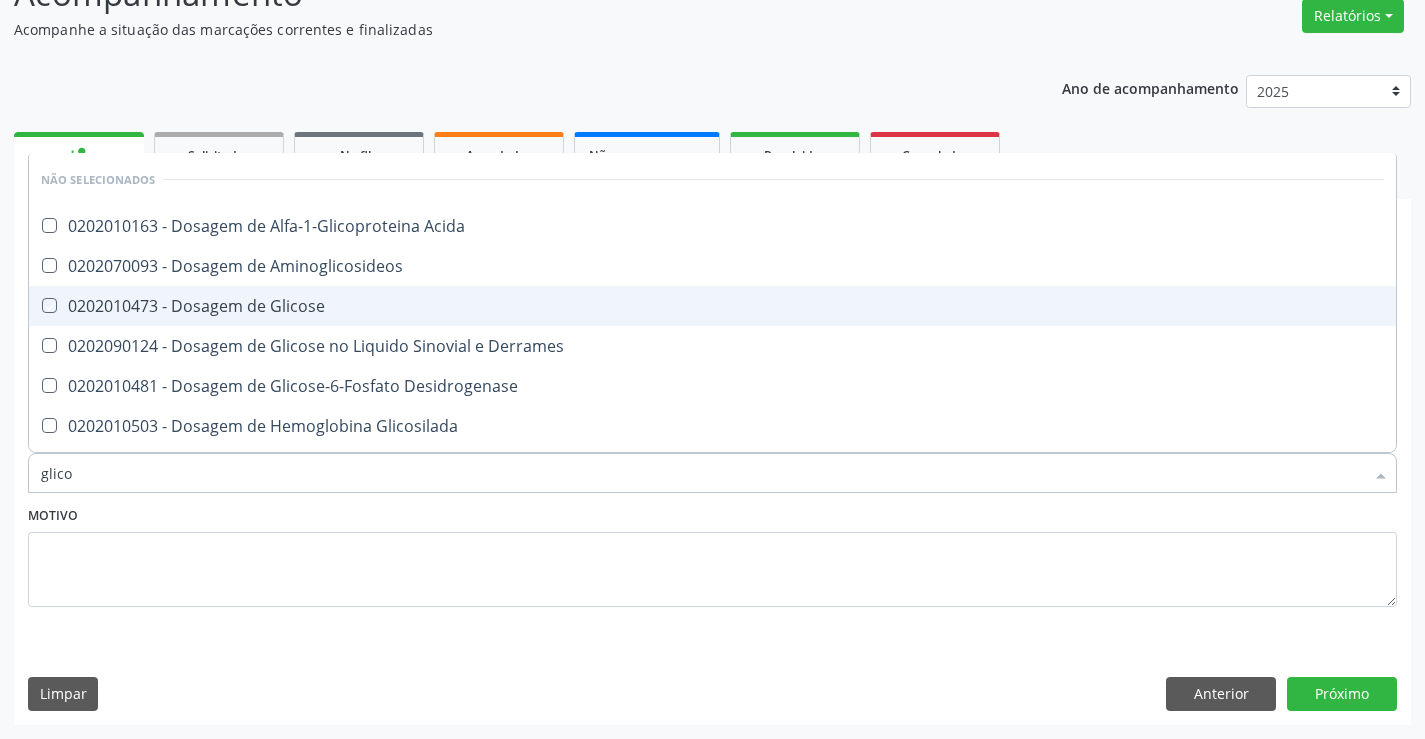 checkbox on "true" 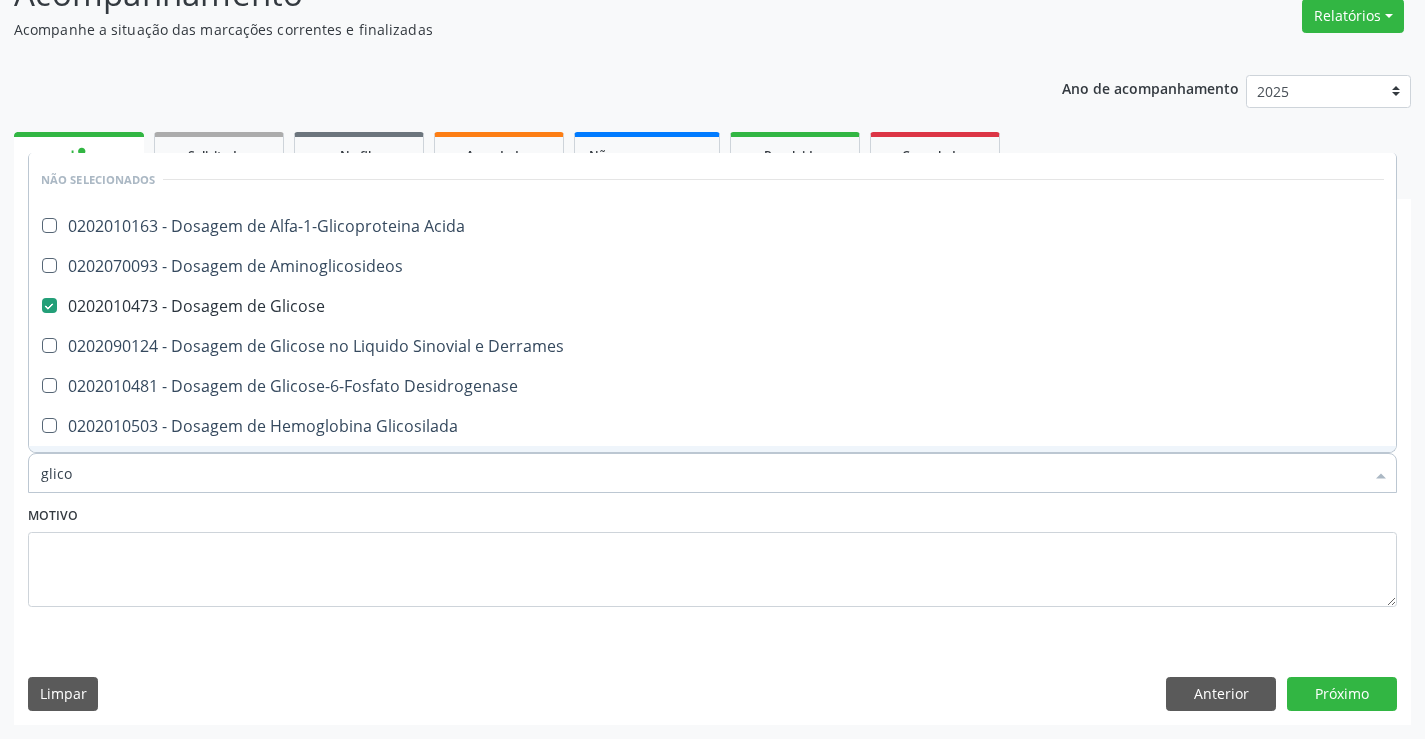 click on "Motivo" at bounding box center (712, 554) 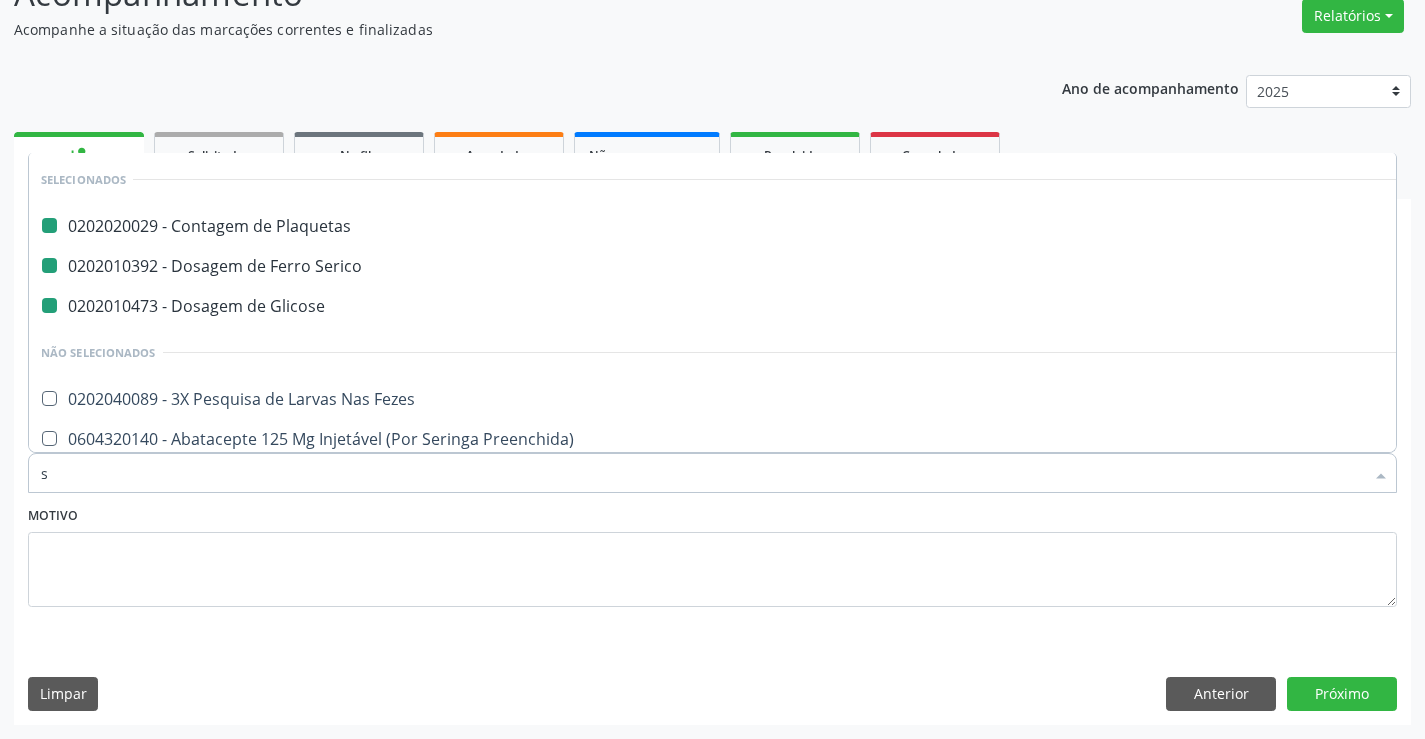 type on "si" 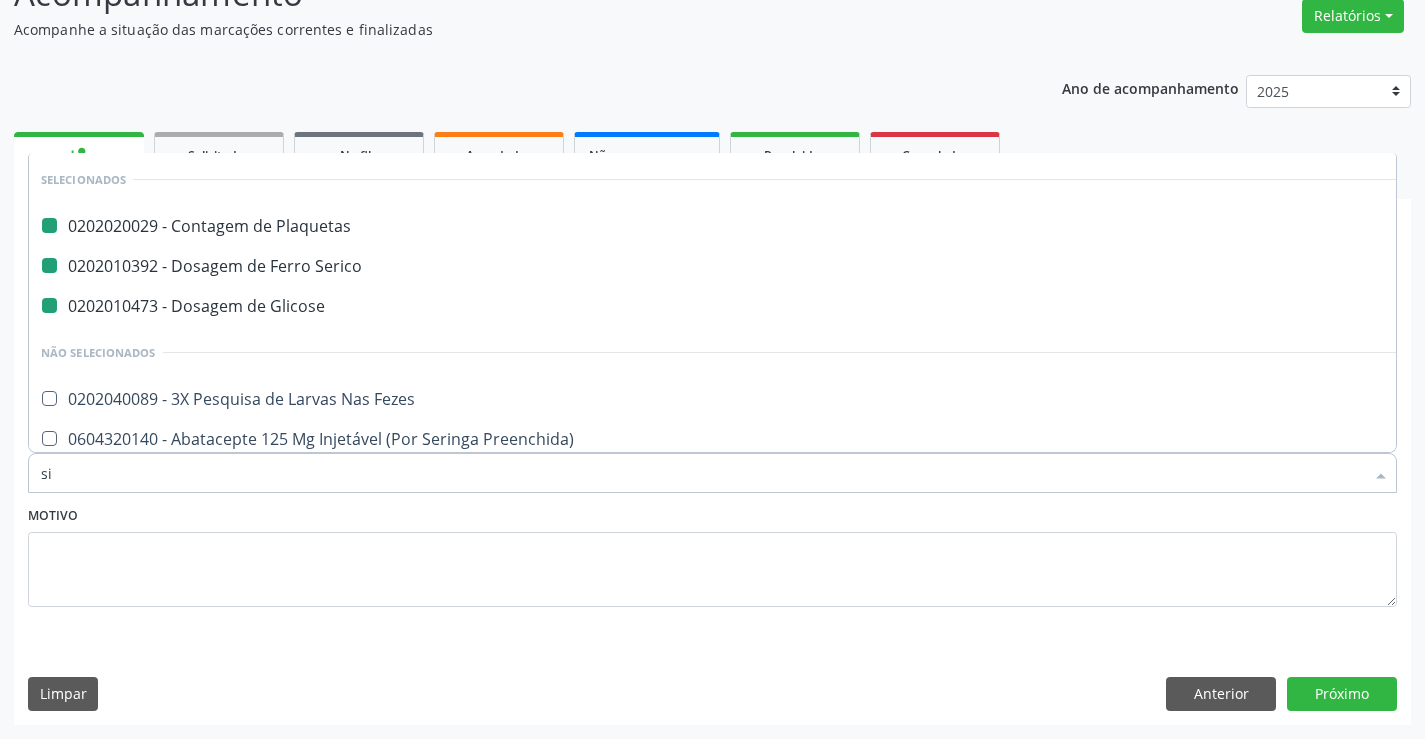 checkbox on "false" 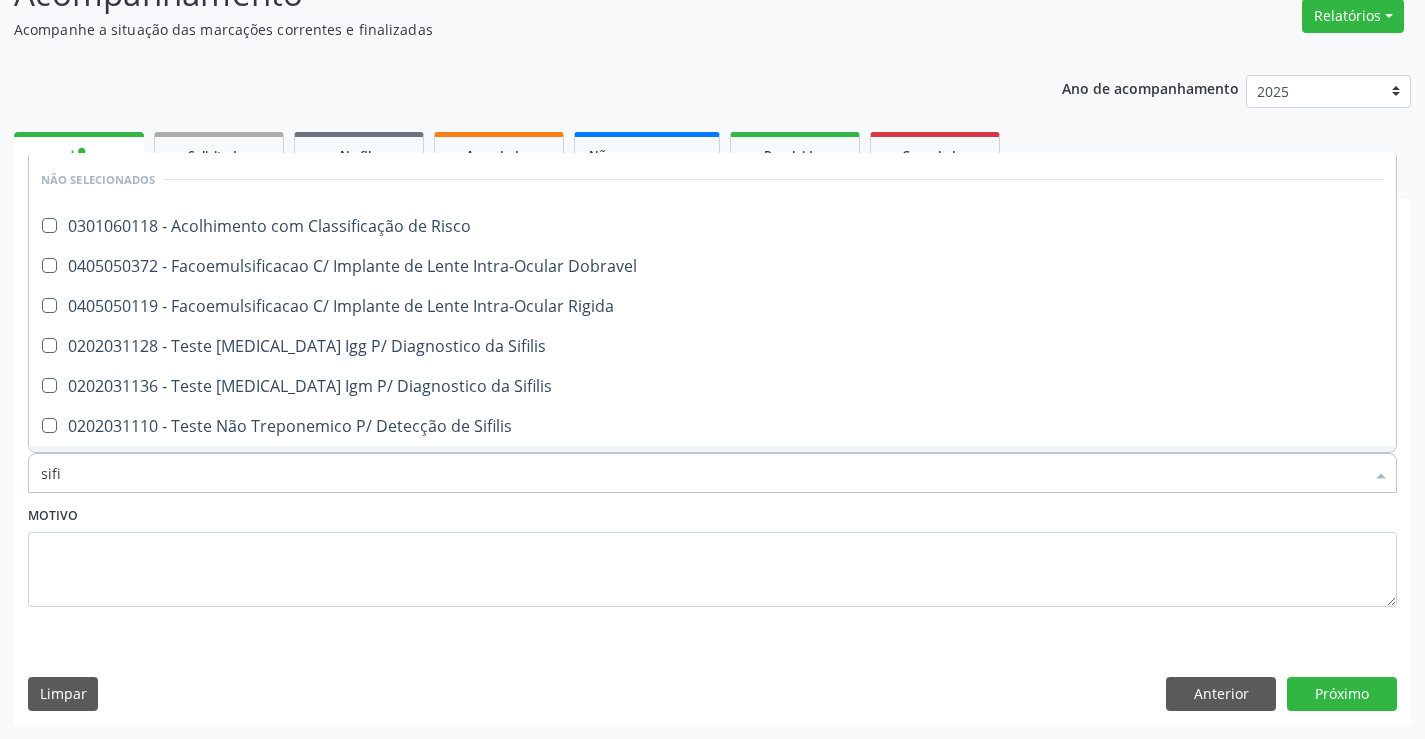 type on "sifil" 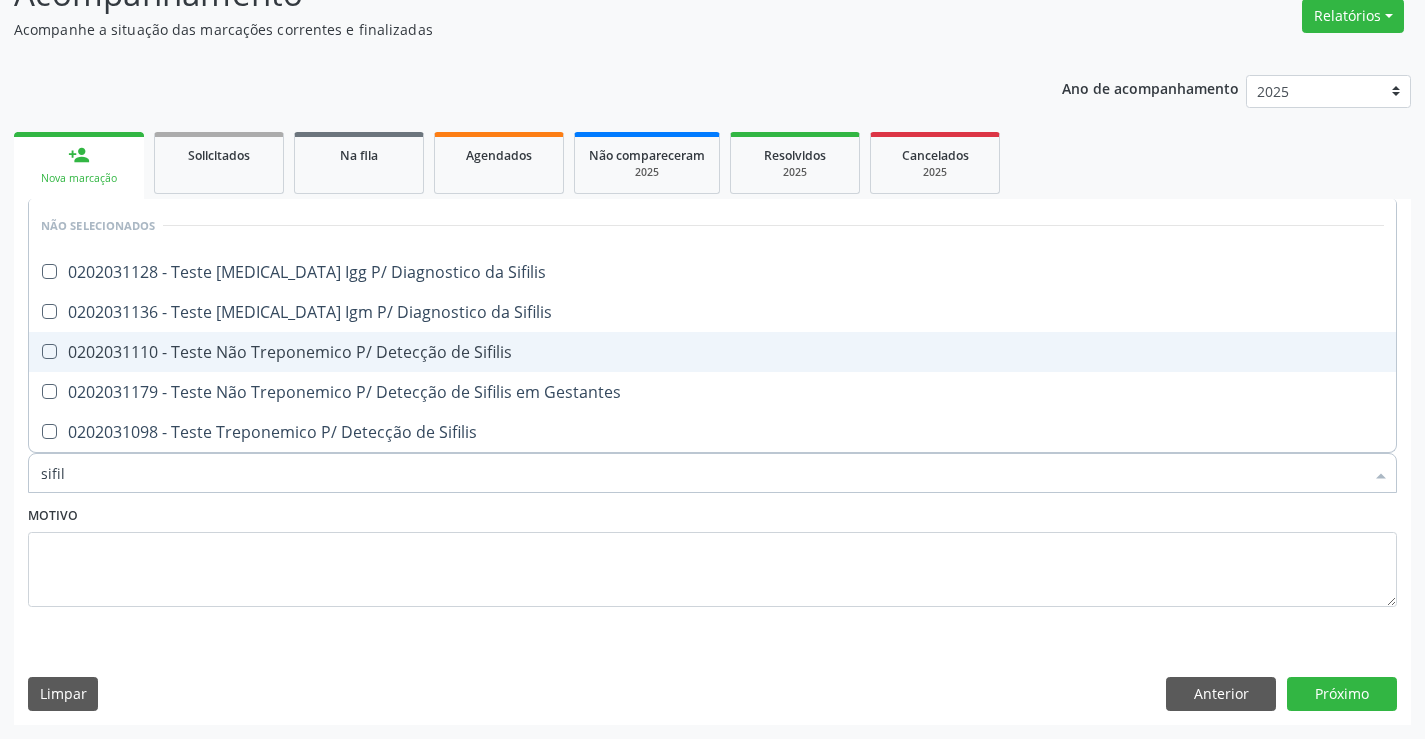 click on "0202031110 - Teste Não Treponemico P/ Detecção de Sifilis" at bounding box center [712, 352] 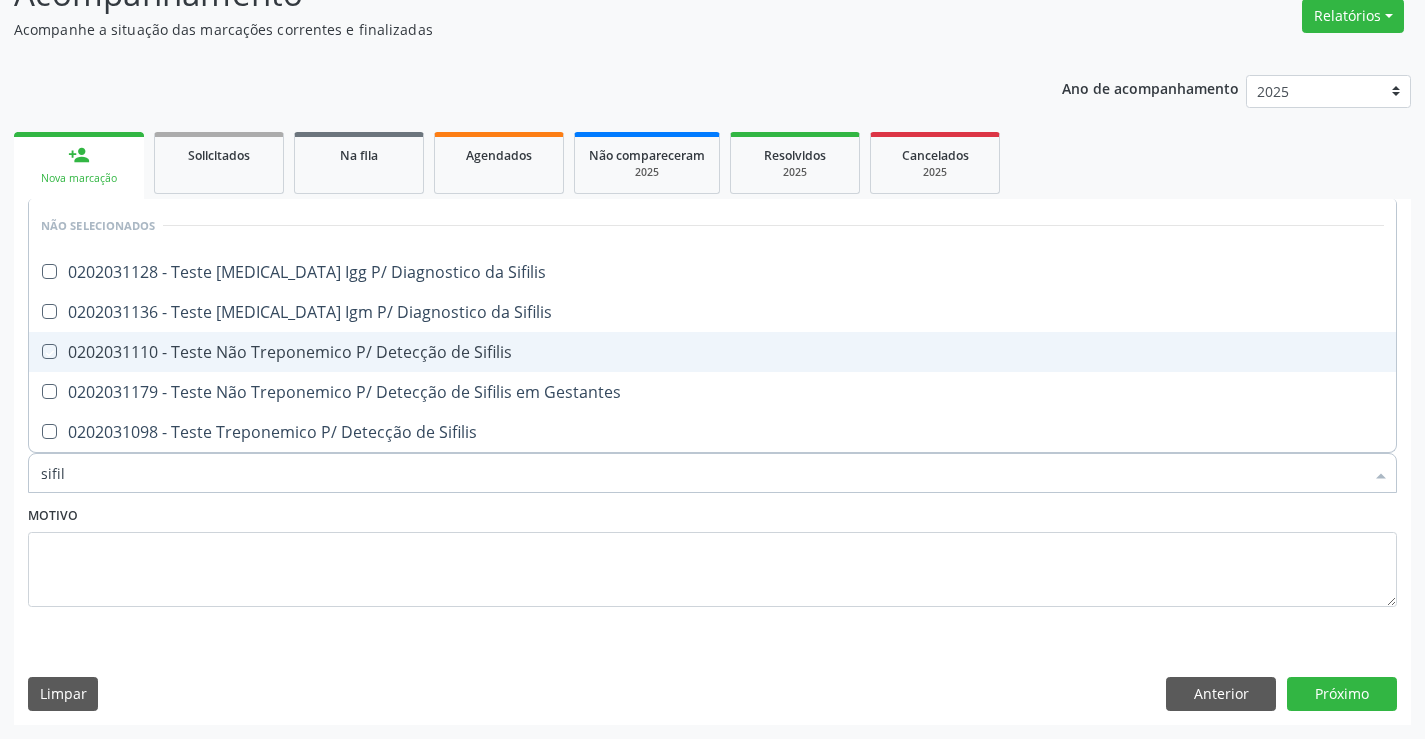 checkbox on "true" 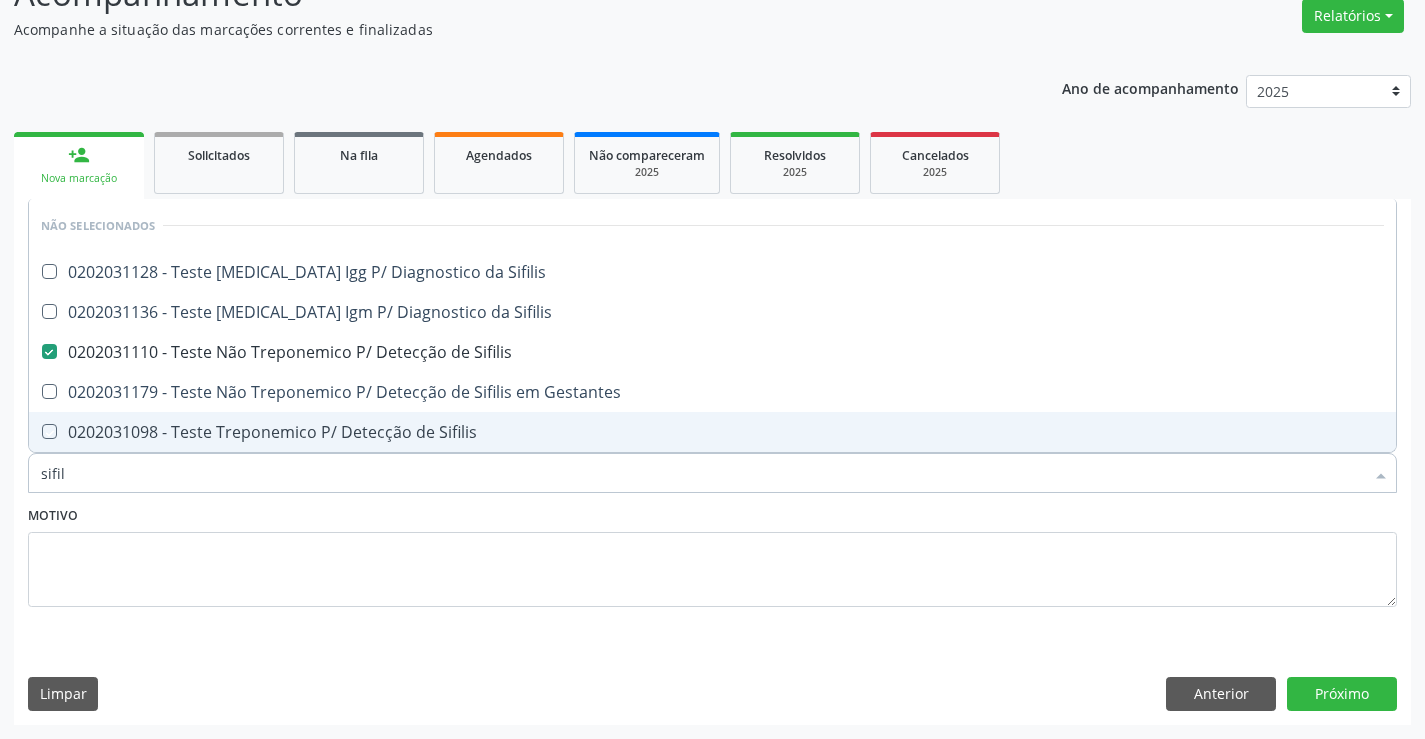 click on "Motivo" at bounding box center (712, 554) 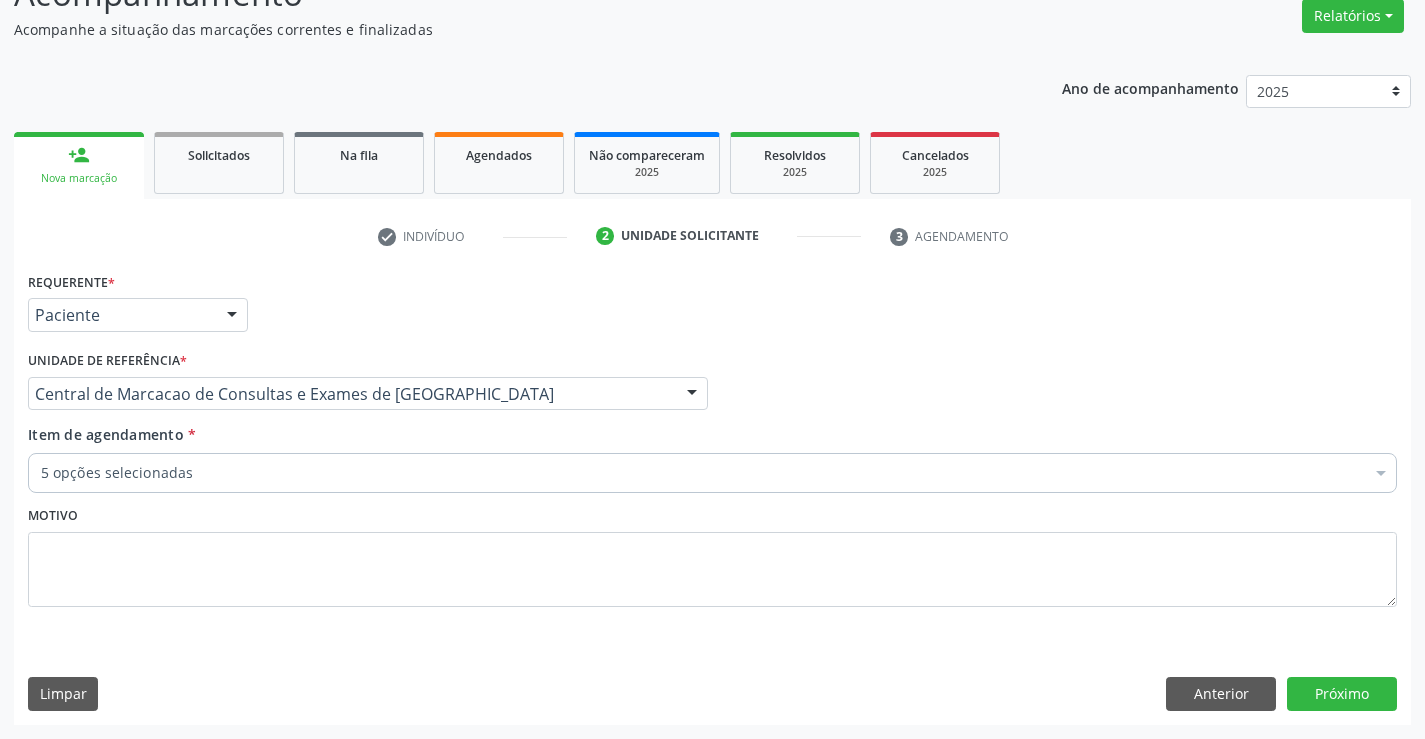 click on "5 opções selecionadas" at bounding box center [712, 473] 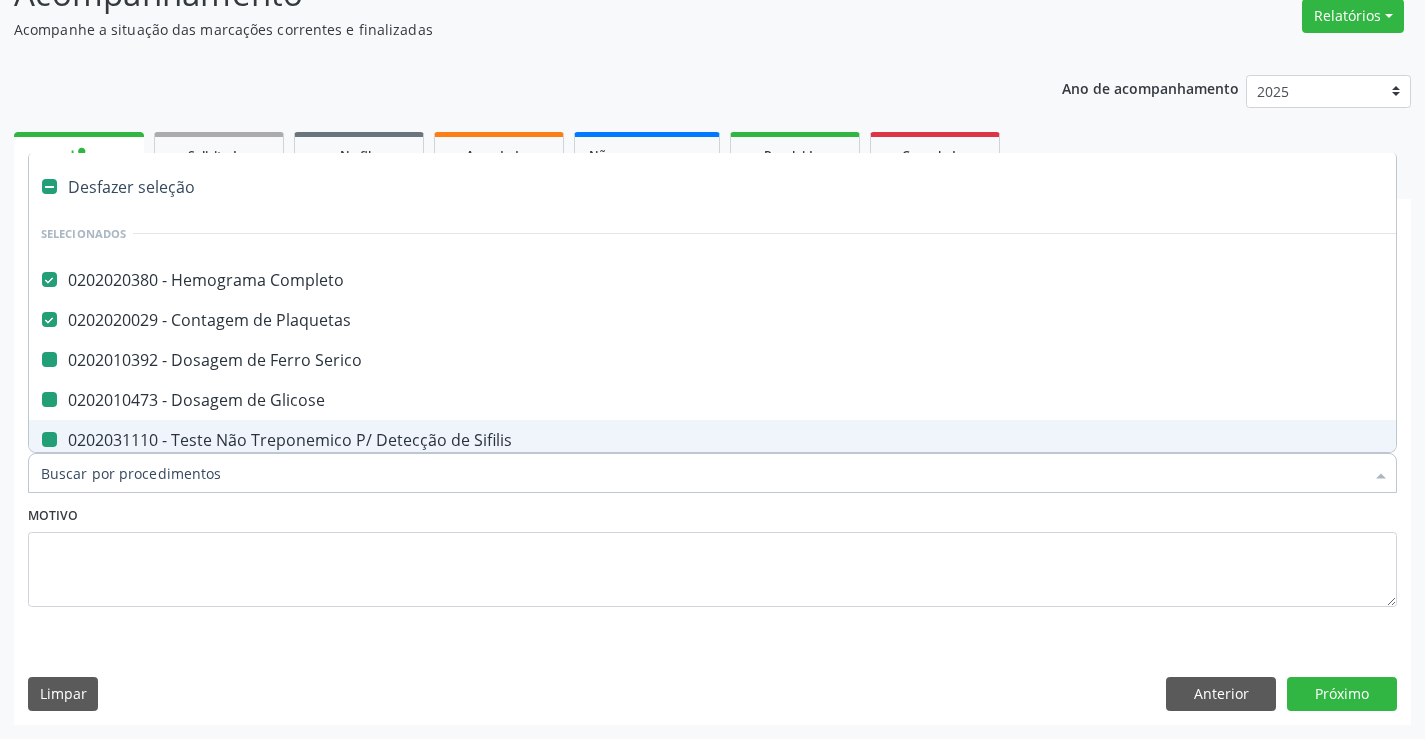 type on "u" 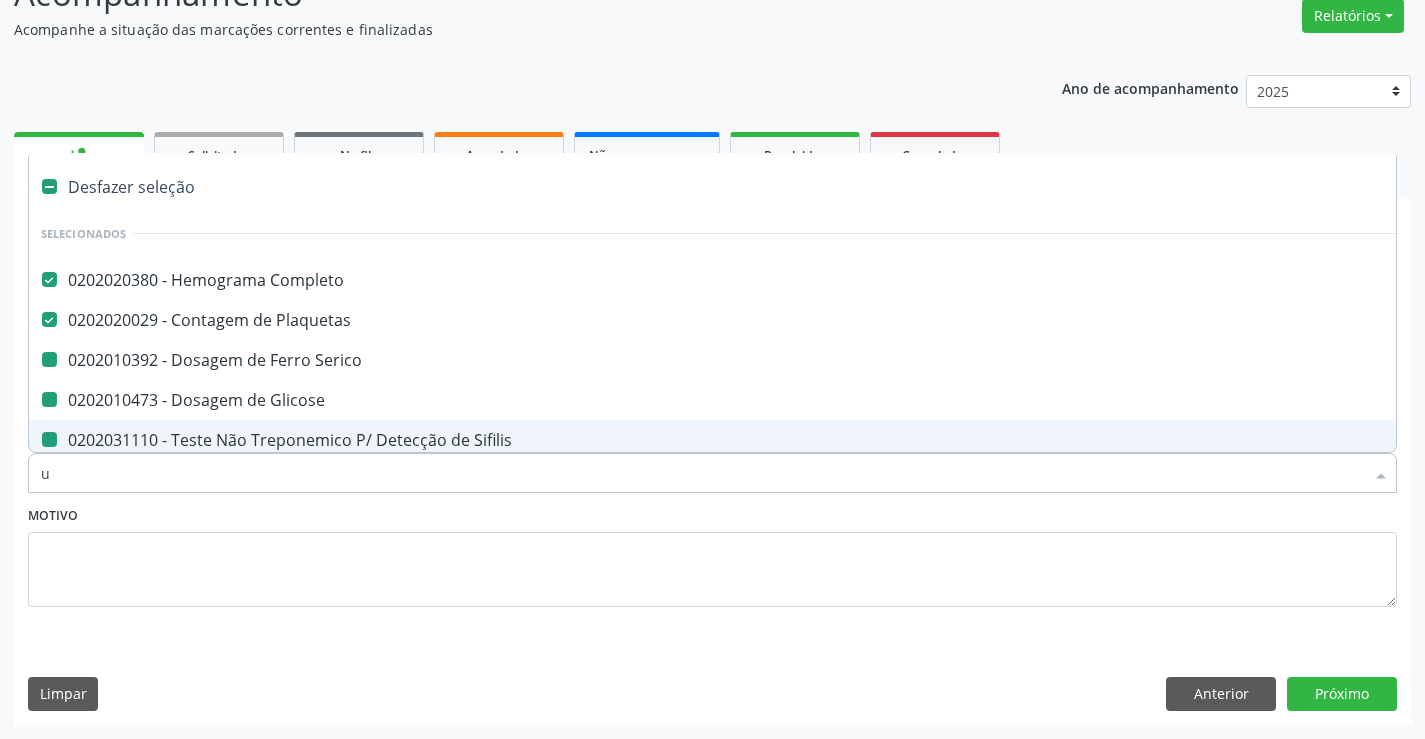 checkbox on "false" 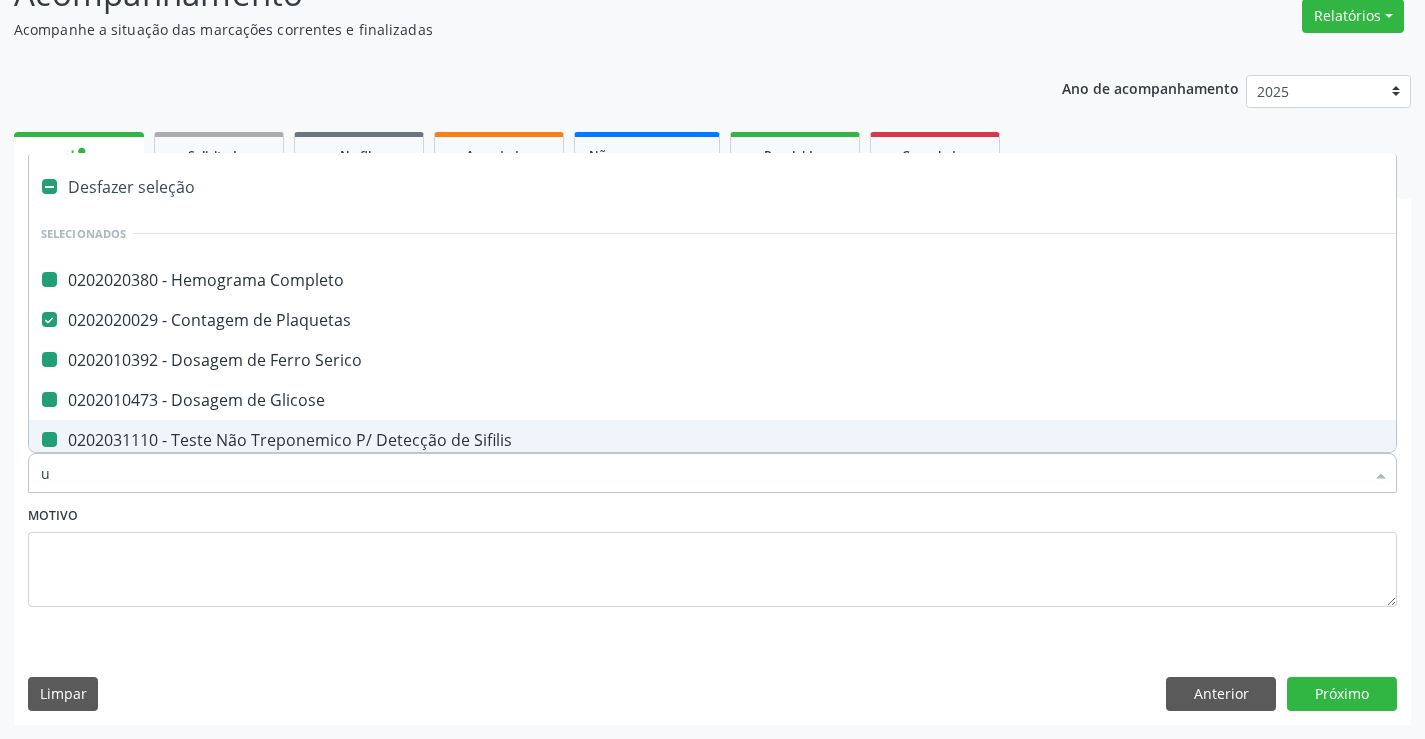 type on "ur" 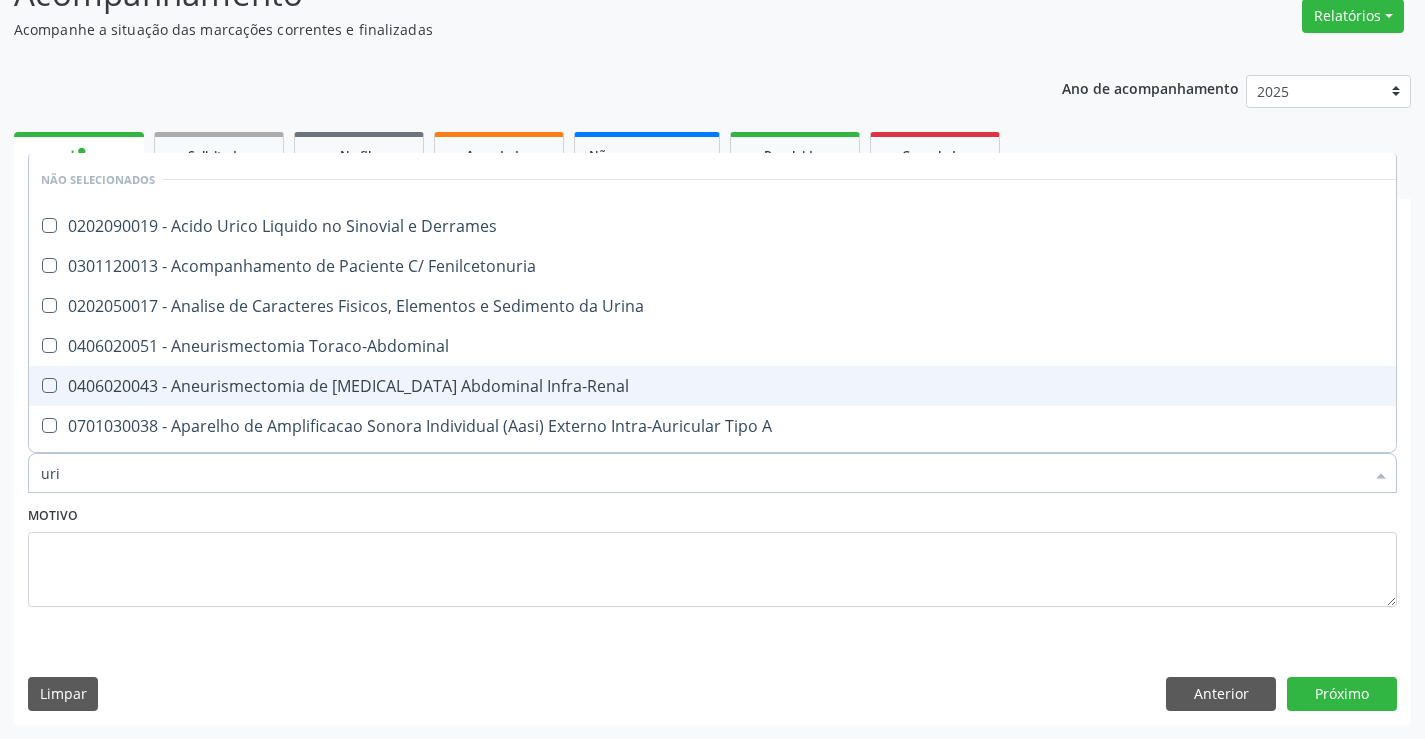 type on "urin" 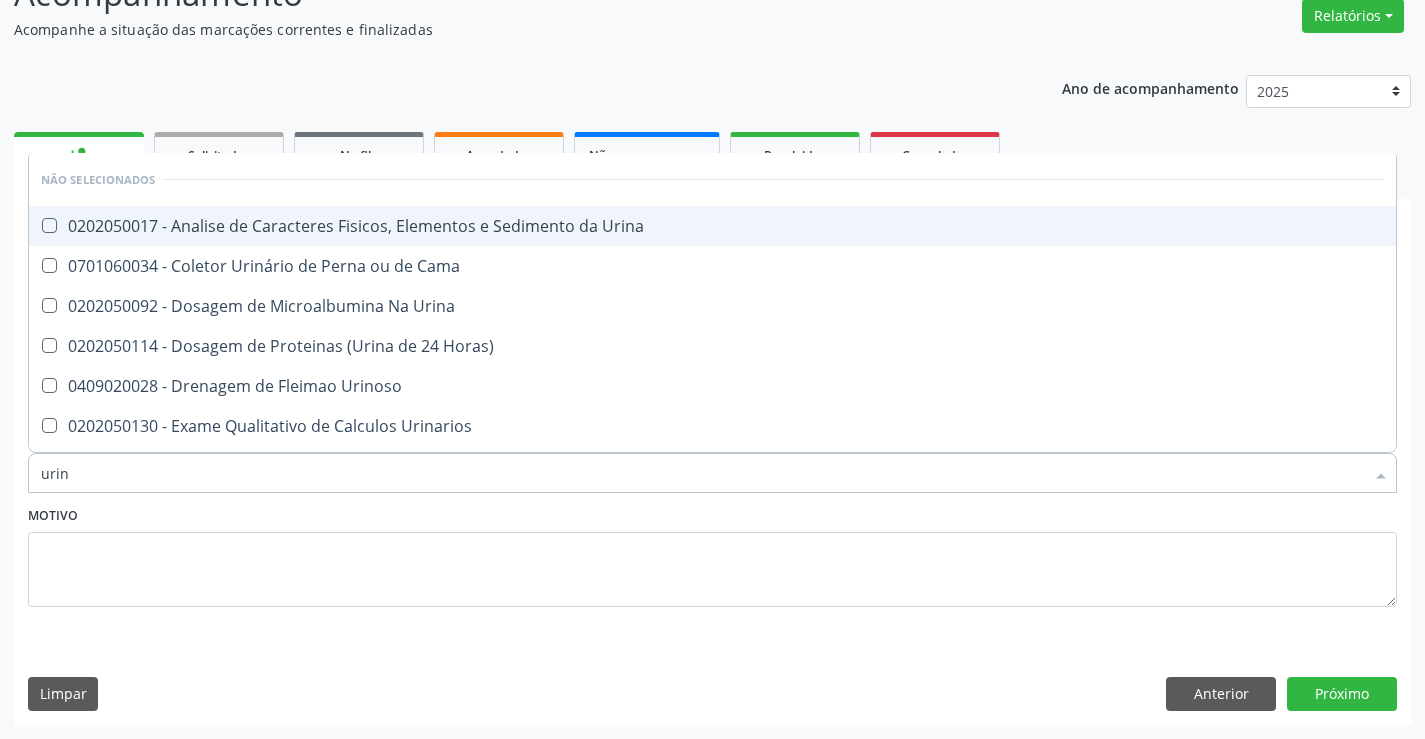 click on "0202050017 - Analise de Caracteres Fisicos, Elementos e Sedimento da Urina" at bounding box center [712, 226] 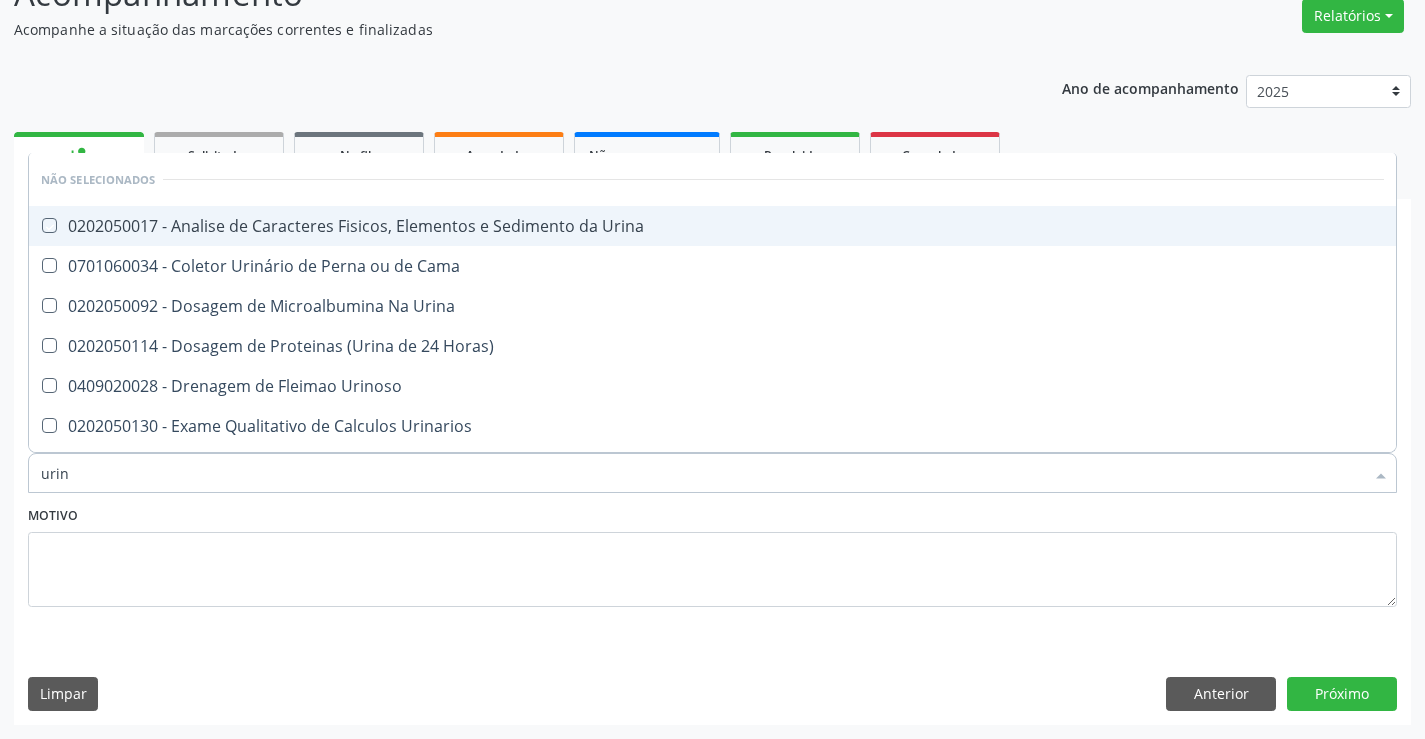 checkbox on "true" 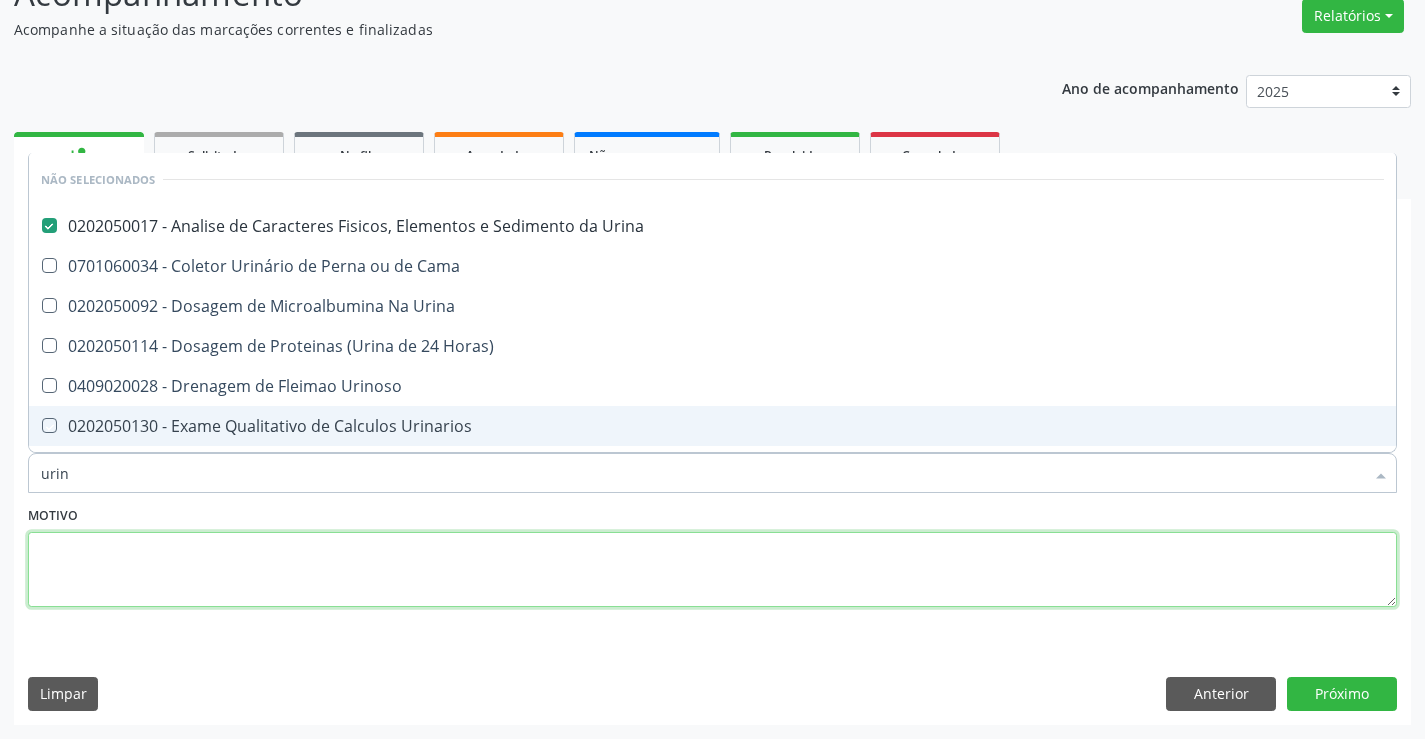 click at bounding box center [712, 570] 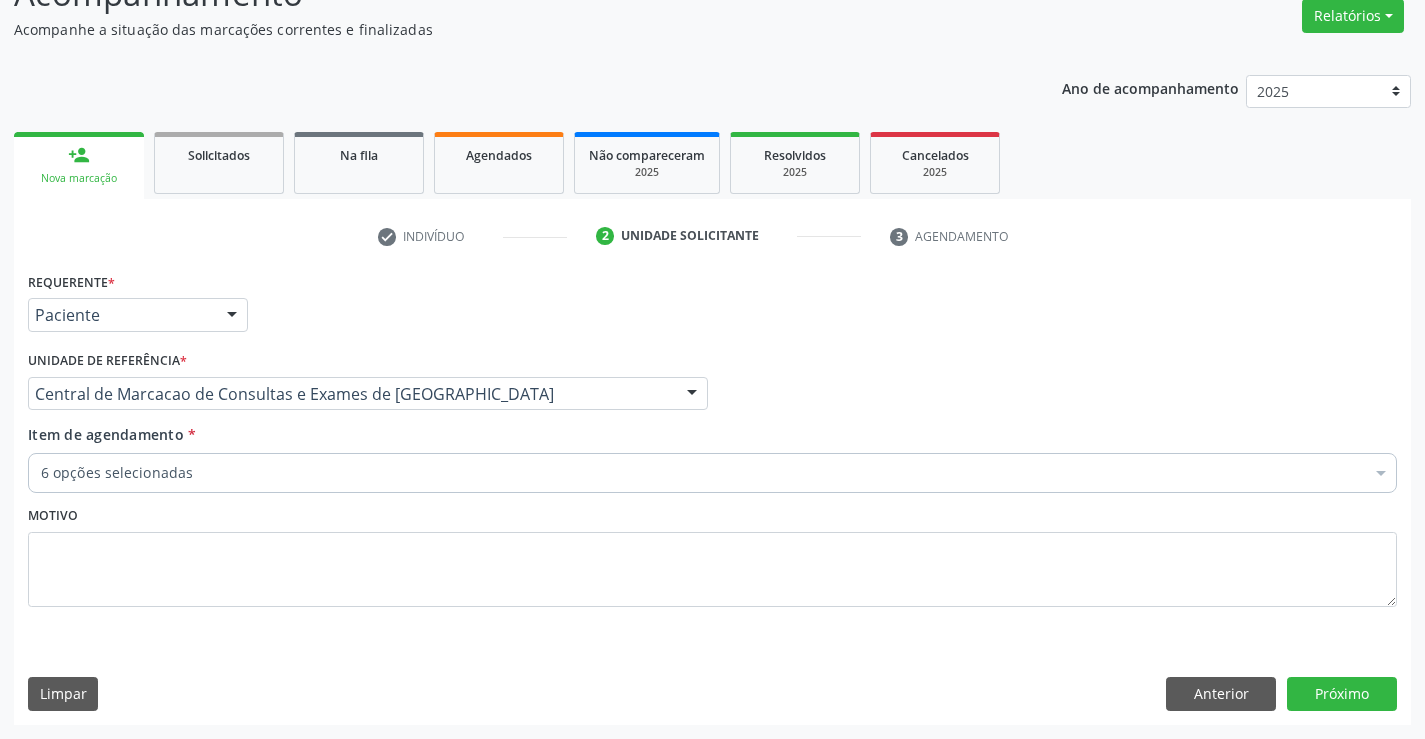 click on "6 opções selecionadas" at bounding box center (712, 473) 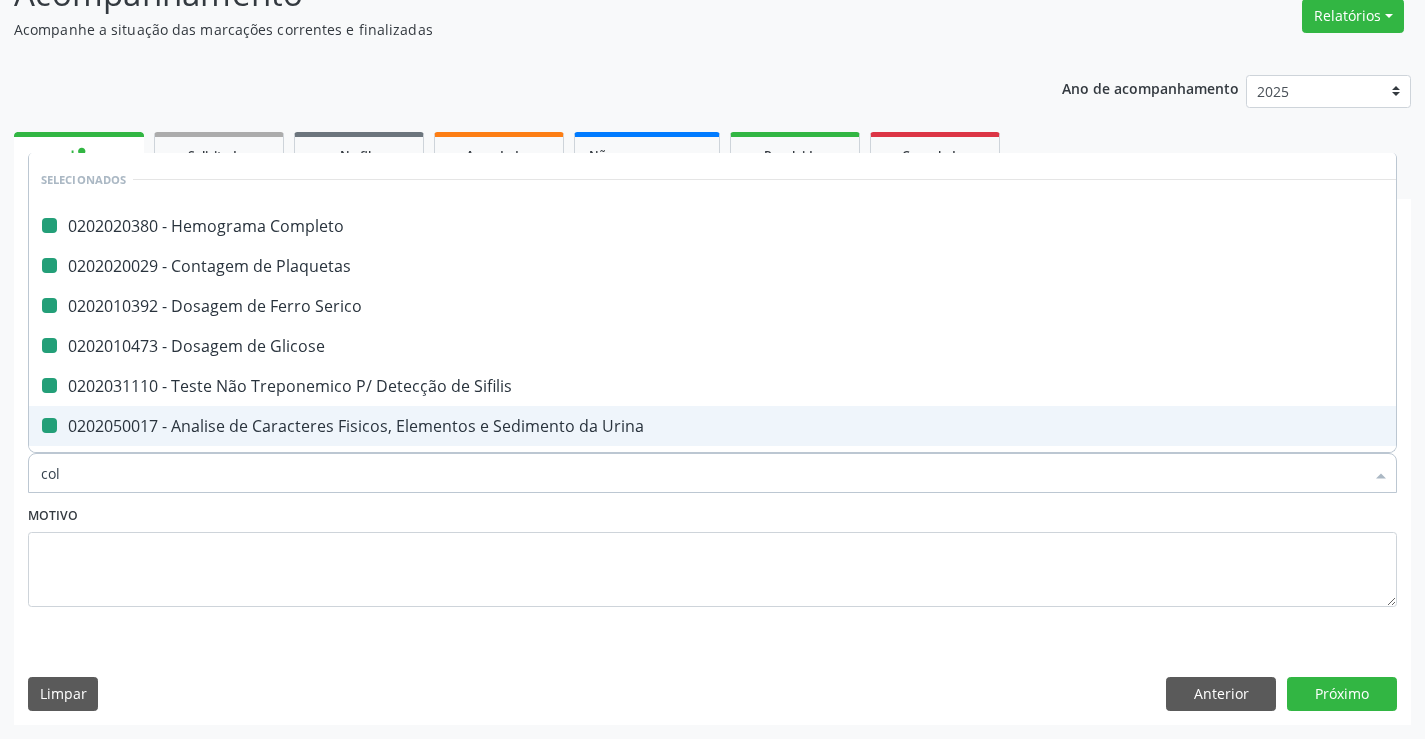 type on "cole" 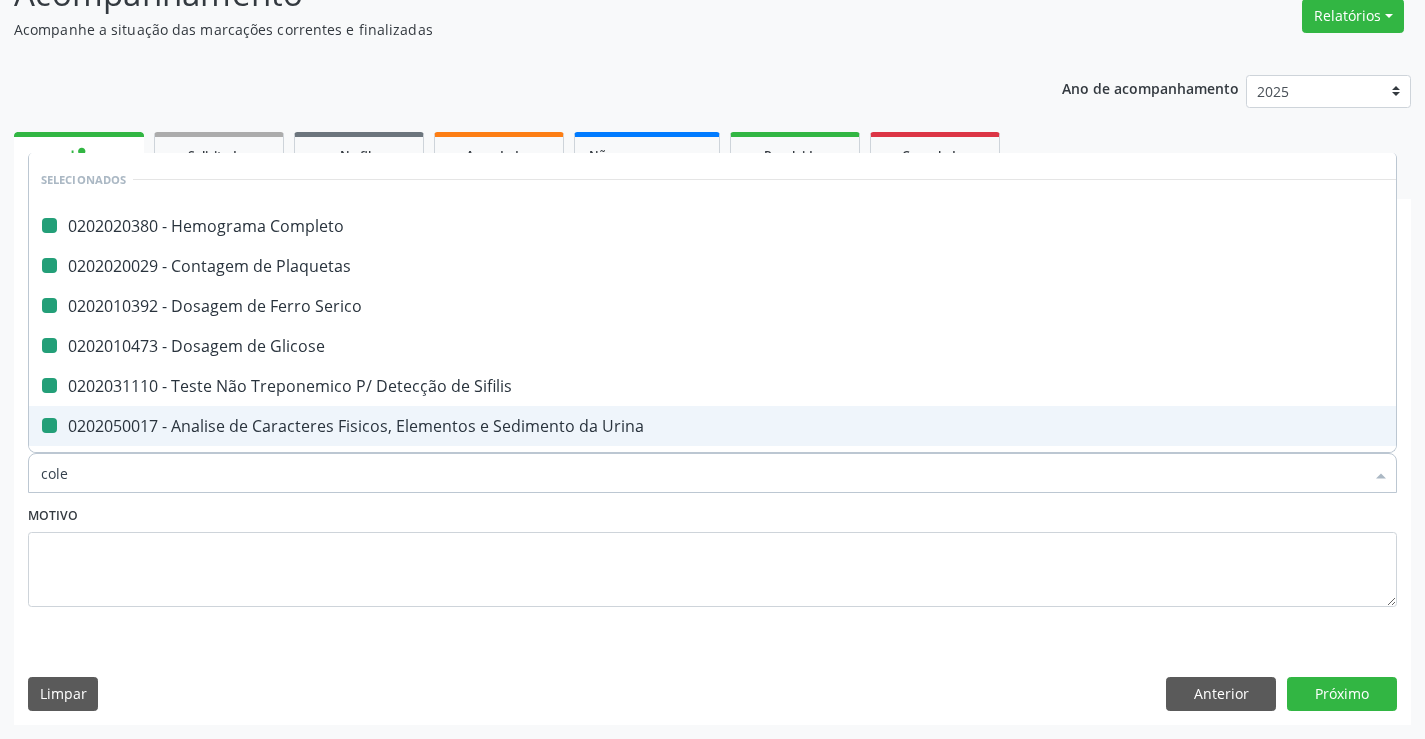 checkbox on "false" 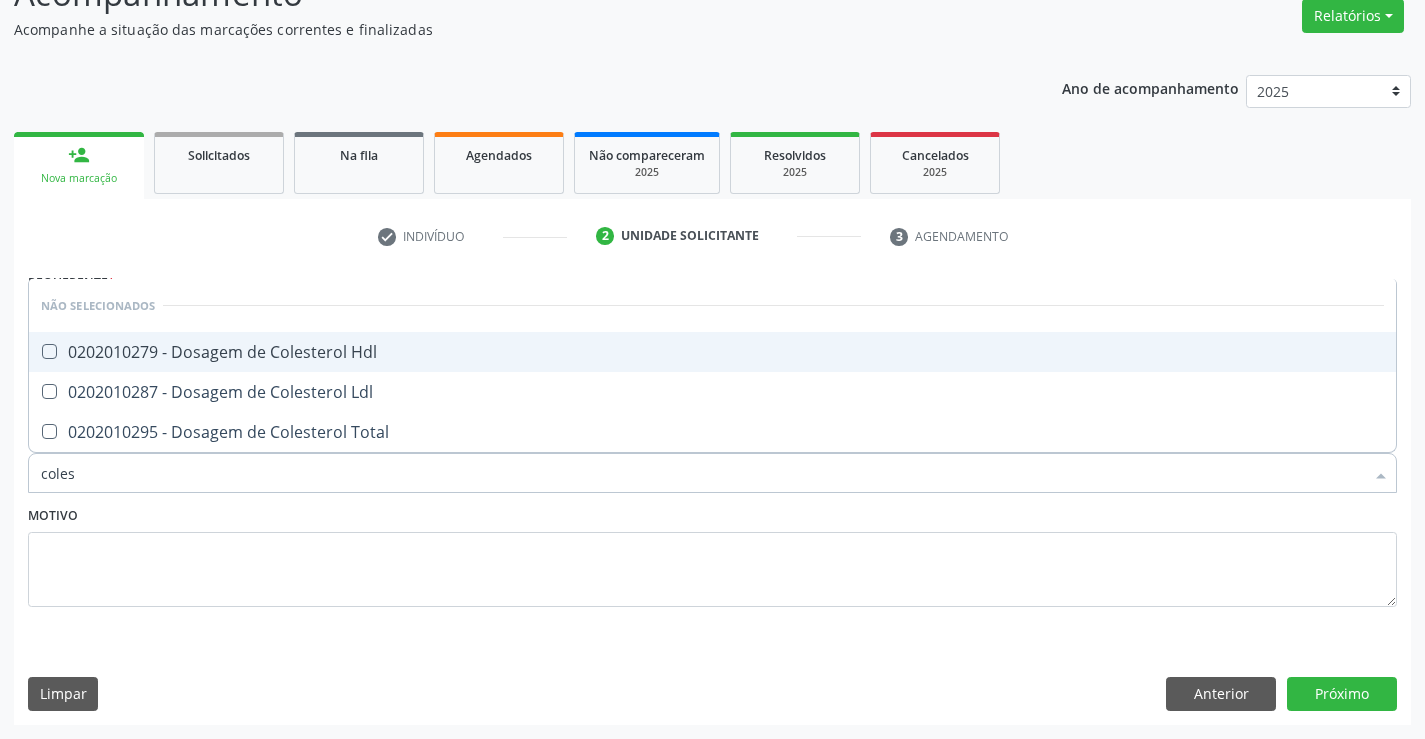click on "0202010279 - Dosagem de Colesterol Hdl" at bounding box center (712, 352) 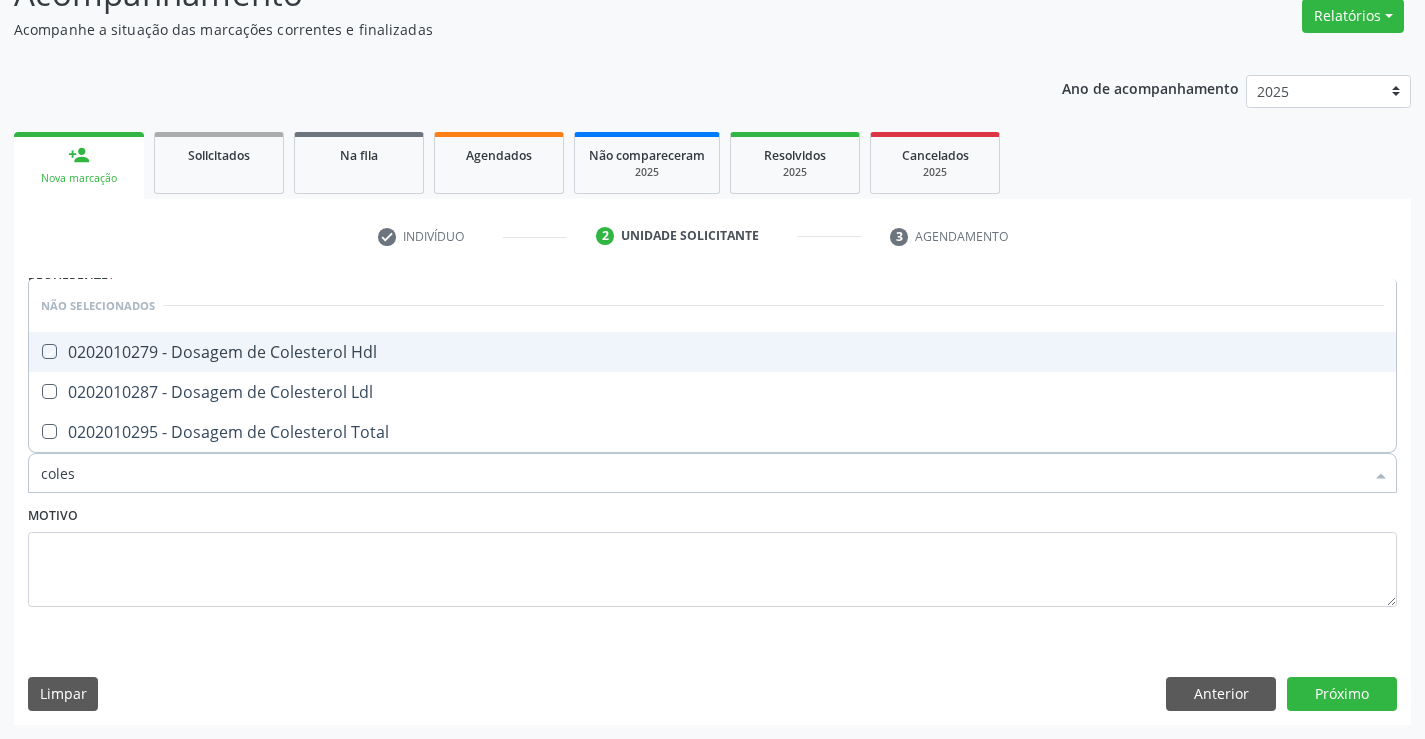checkbox on "true" 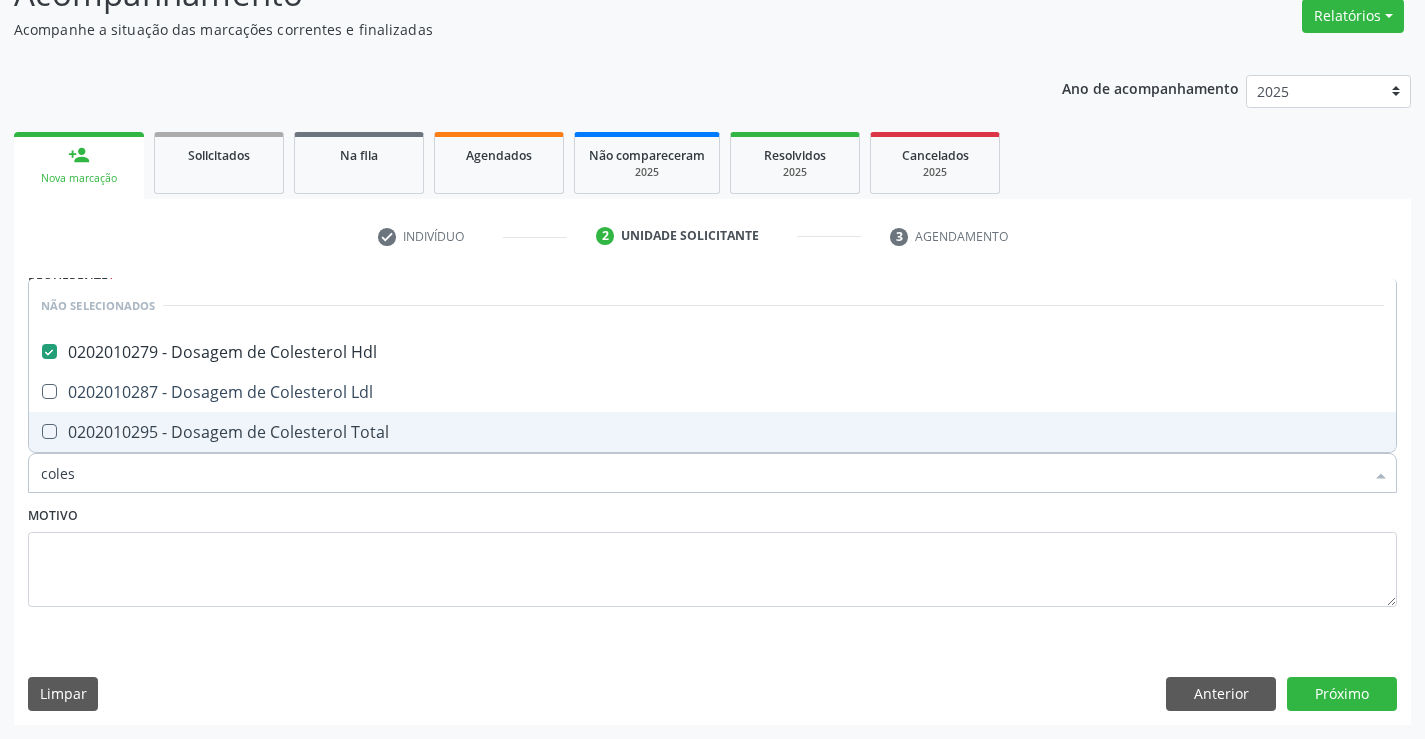 click on "0202010295 - Dosagem de Colesterol Total" at bounding box center (712, 432) 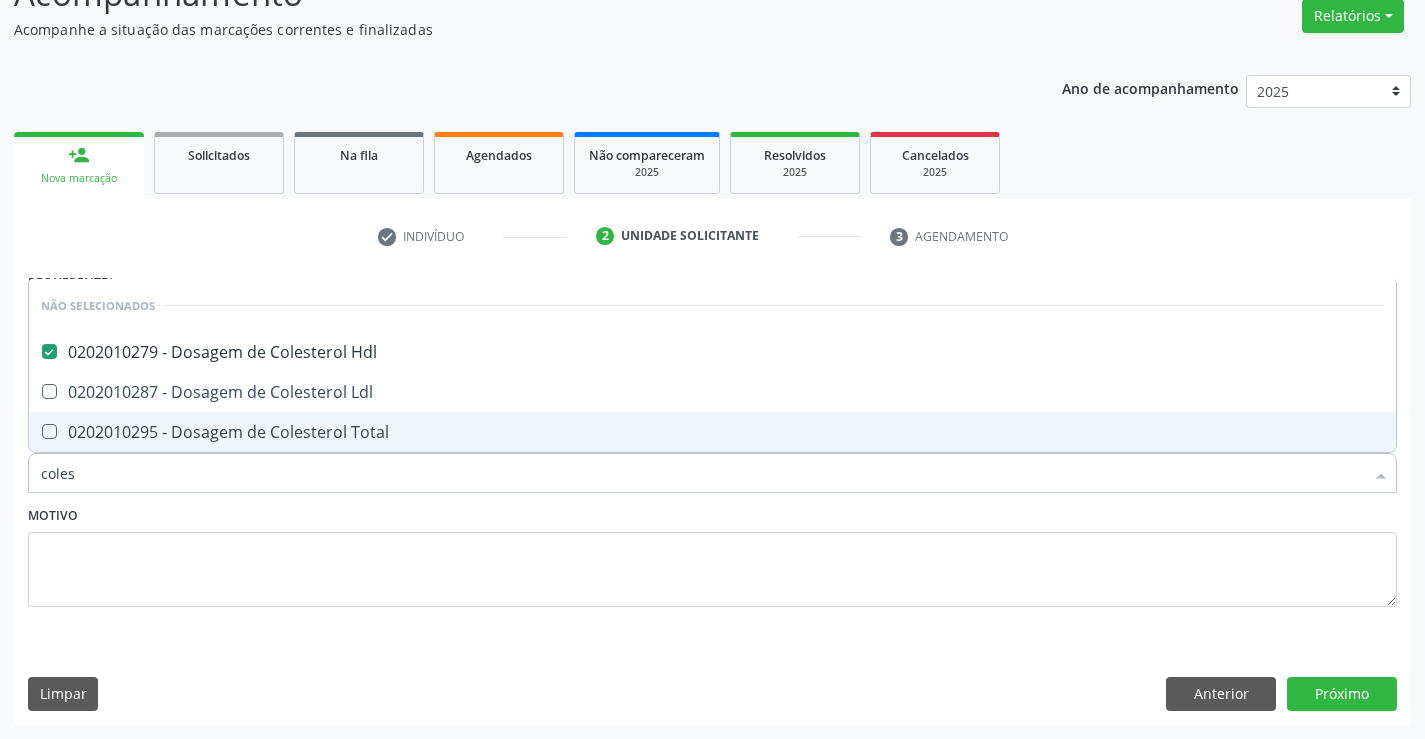 checkbox on "true" 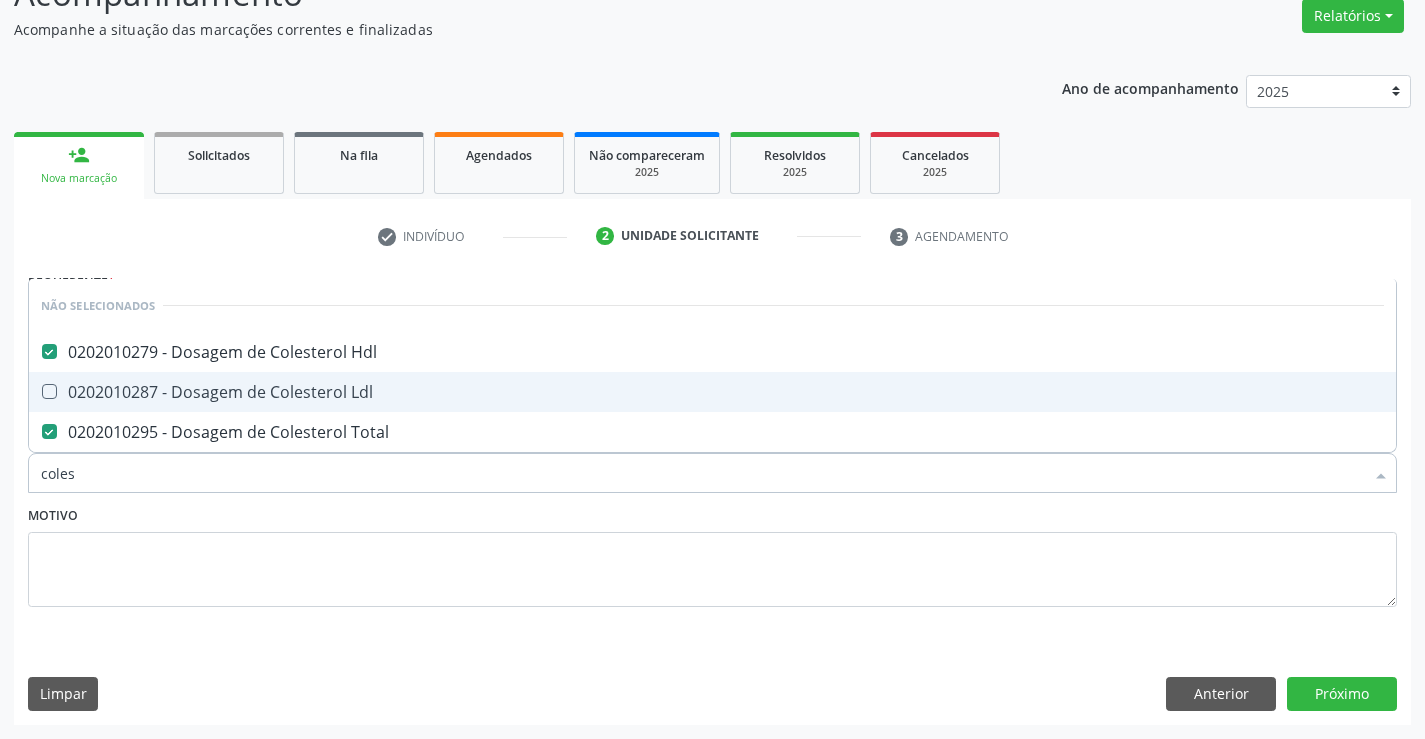 click on "0202010287 - Dosagem de Colesterol Ldl" at bounding box center (712, 392) 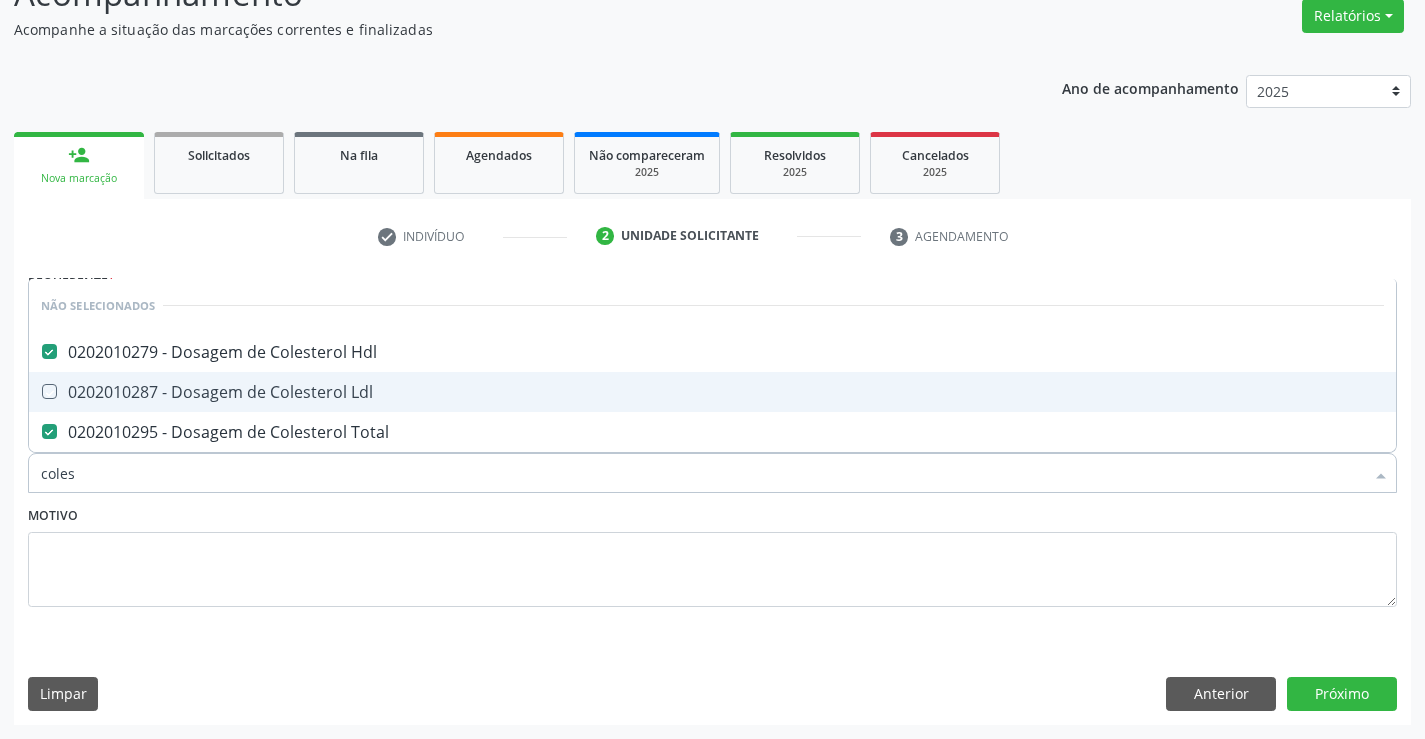 checkbox on "true" 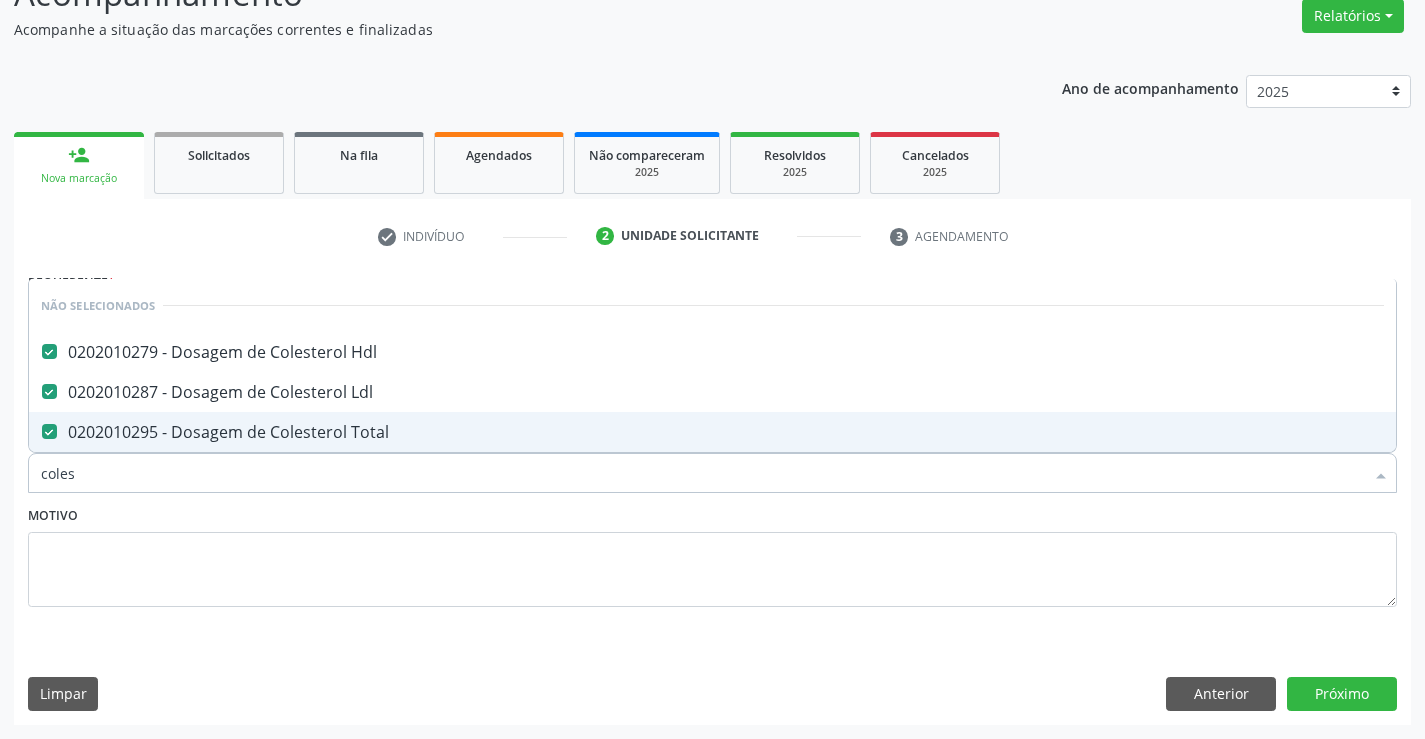 type on "coles" 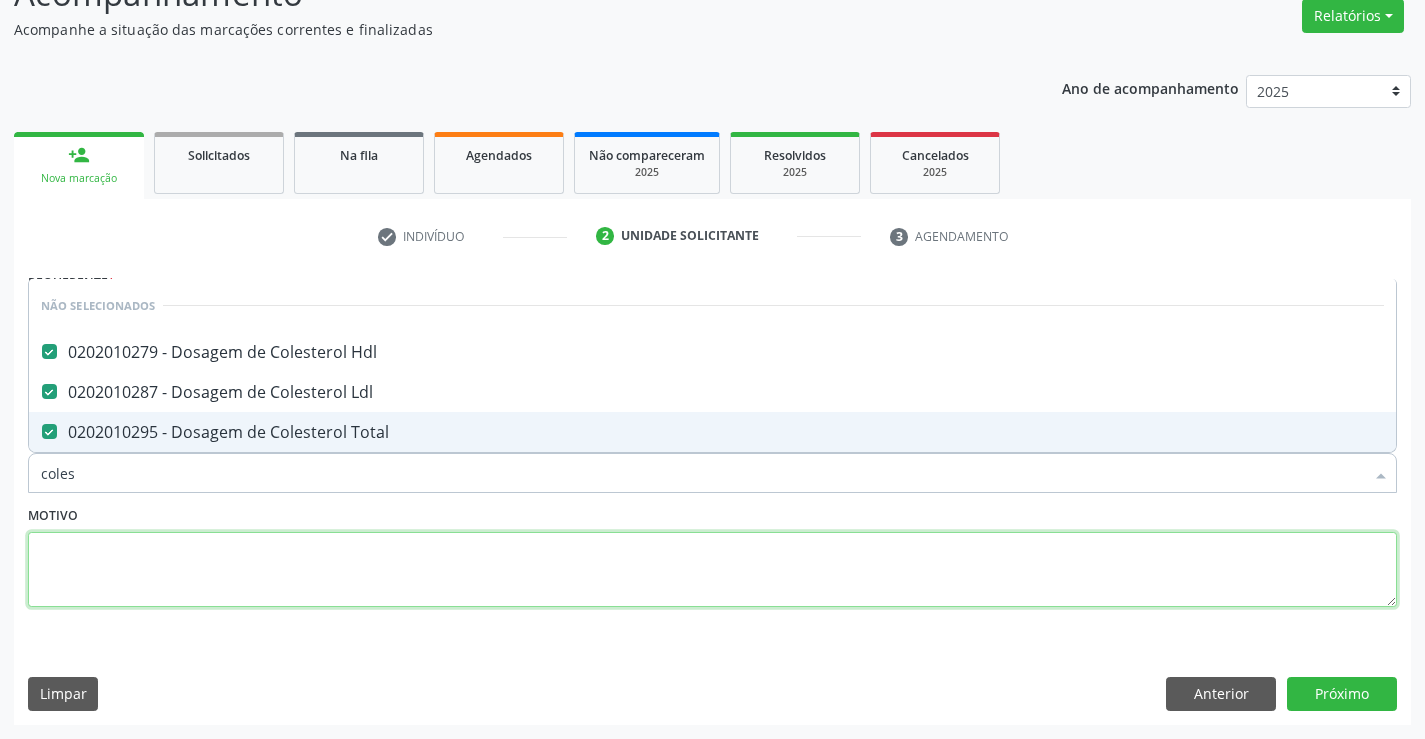click at bounding box center (712, 570) 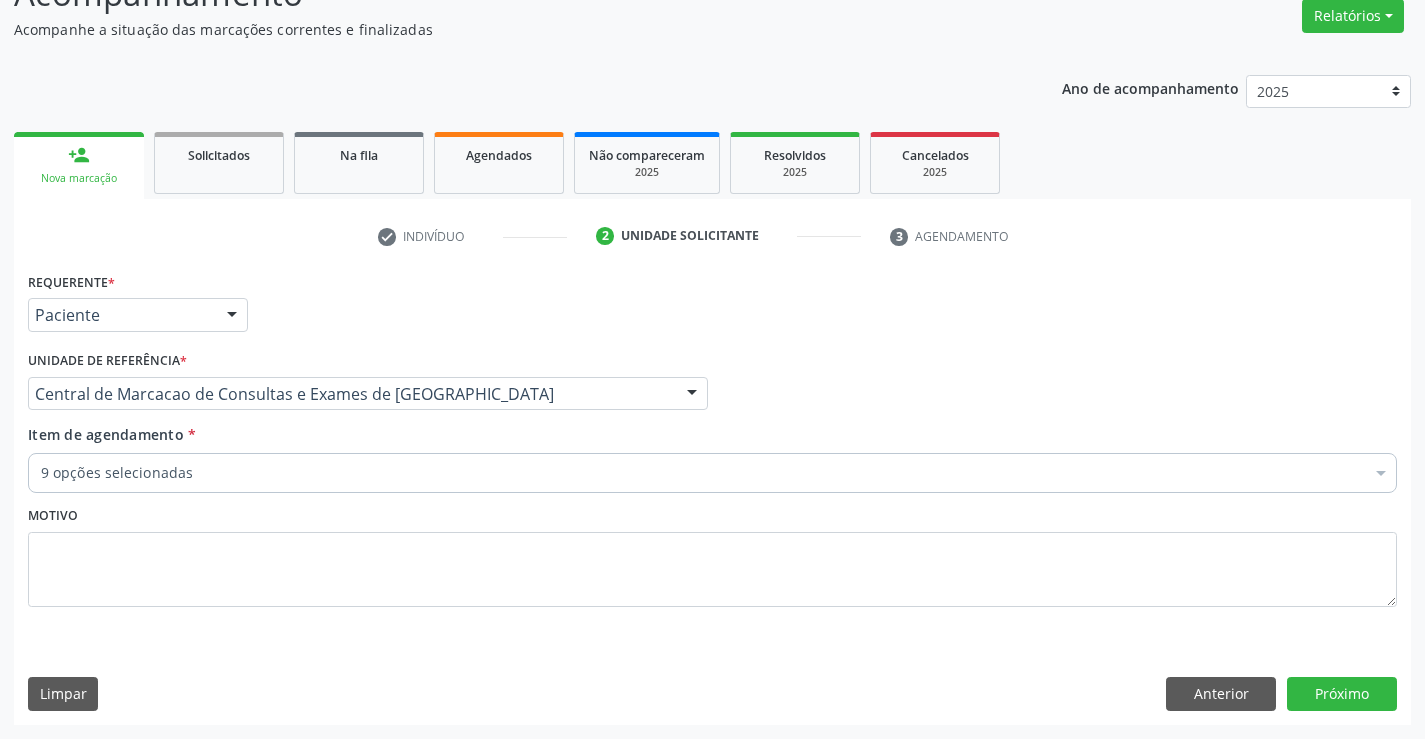 click on "9 opções selecionadas" at bounding box center [712, 473] 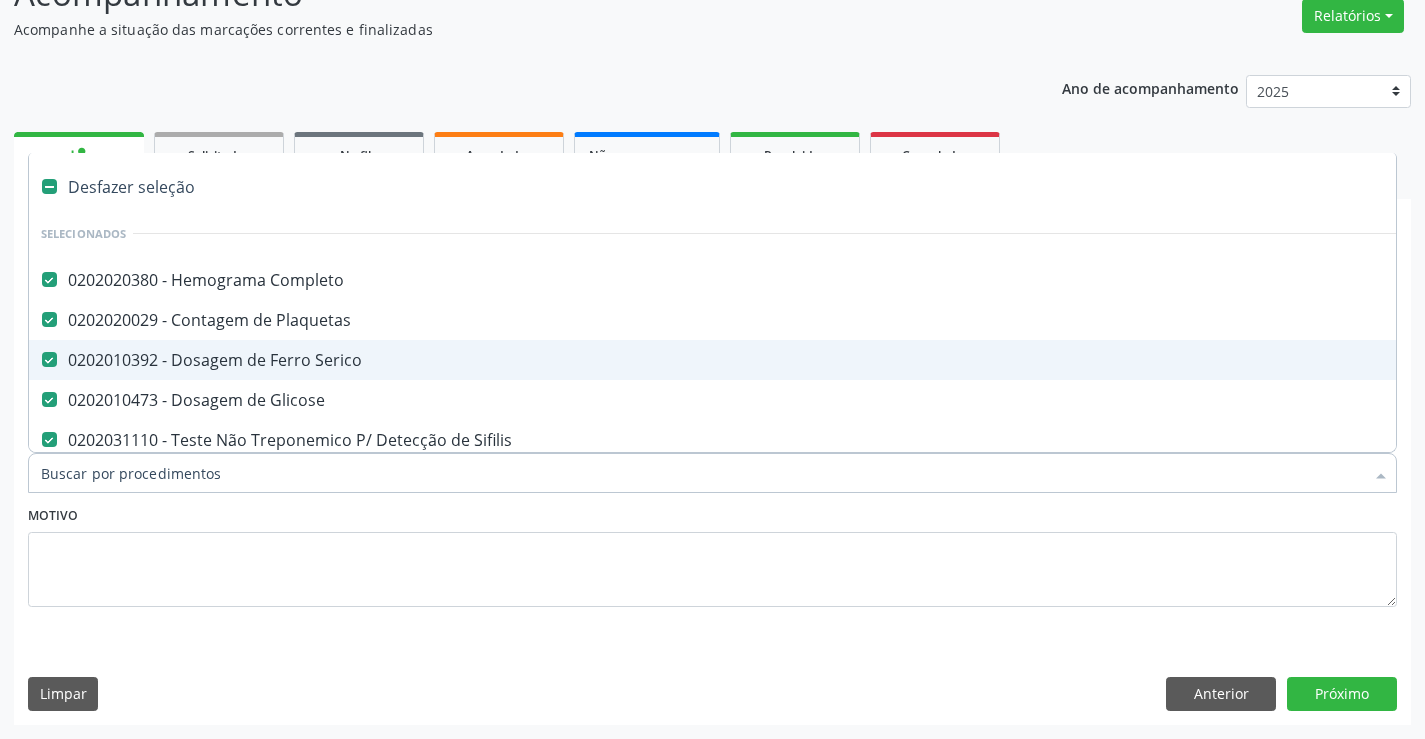 type on "t" 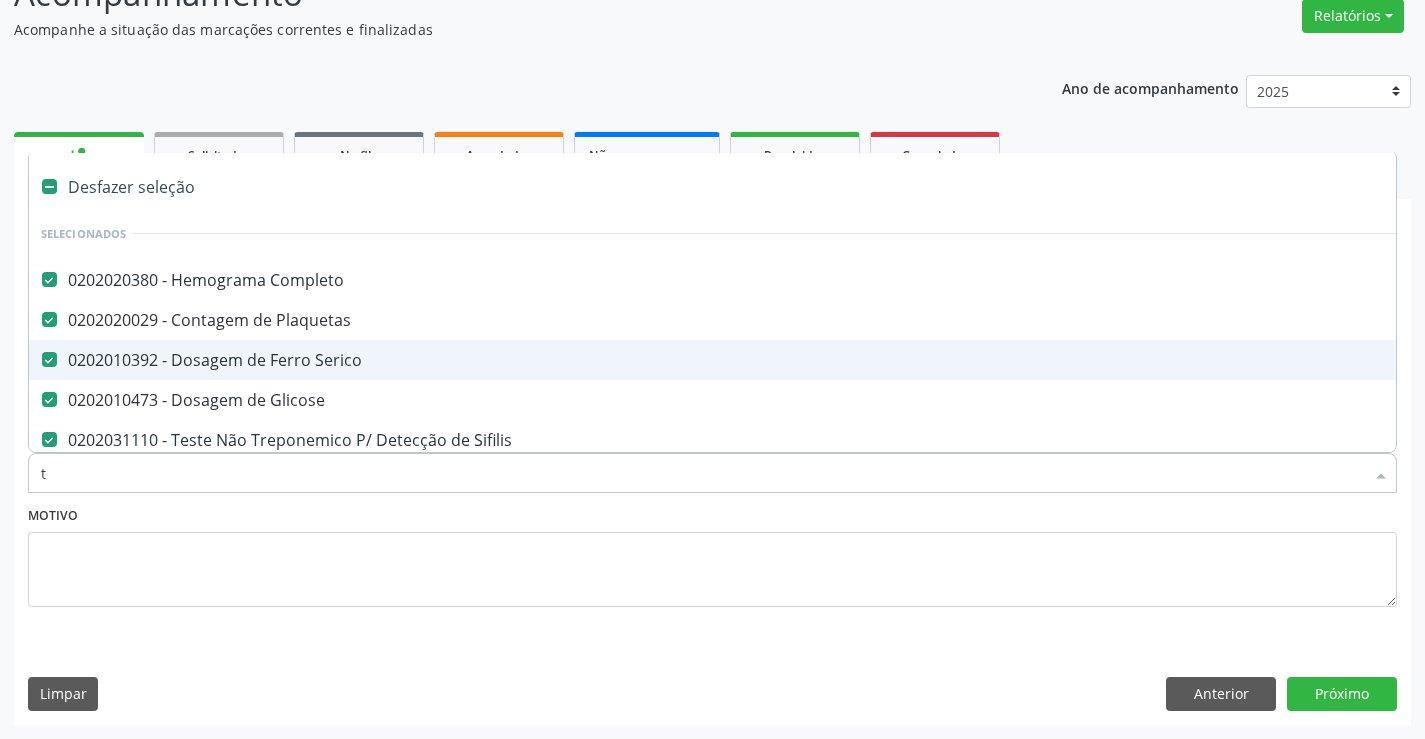 checkbox on "false" 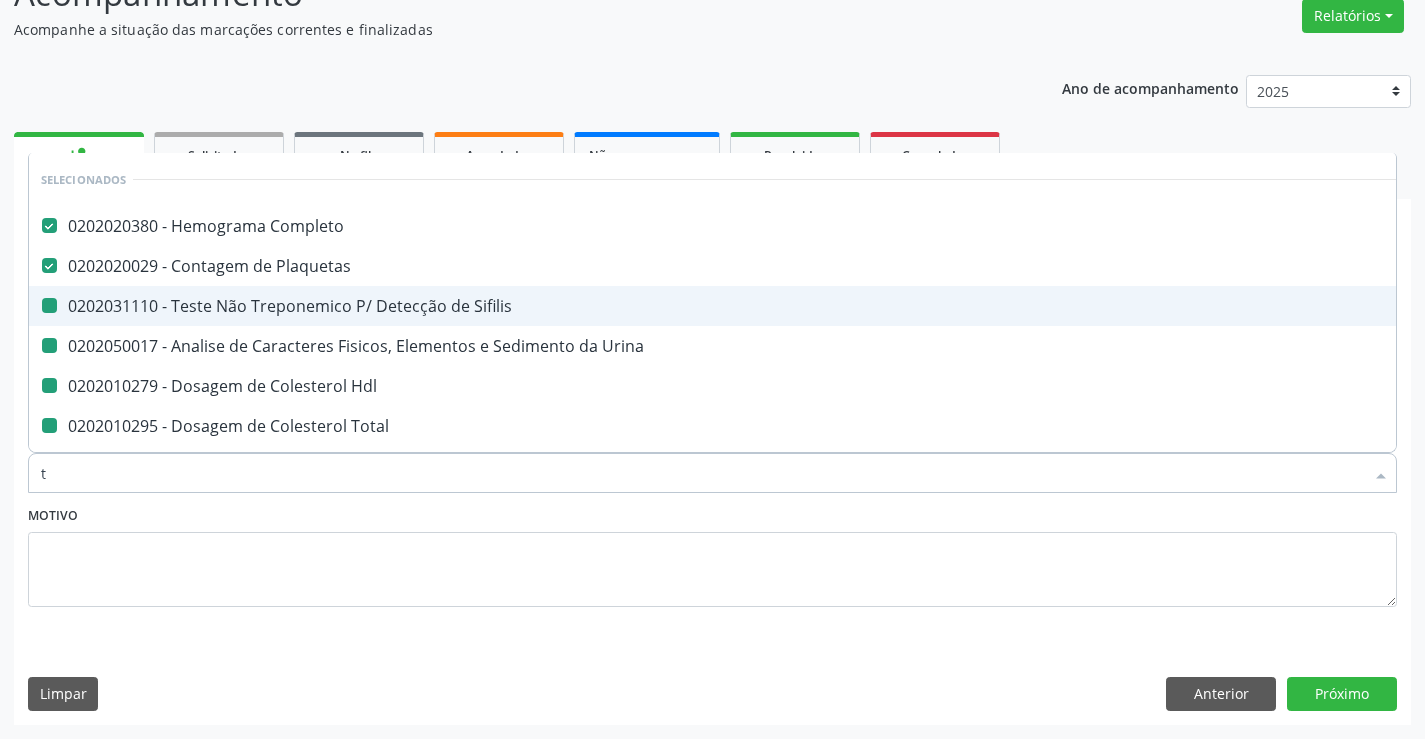 type on "tr" 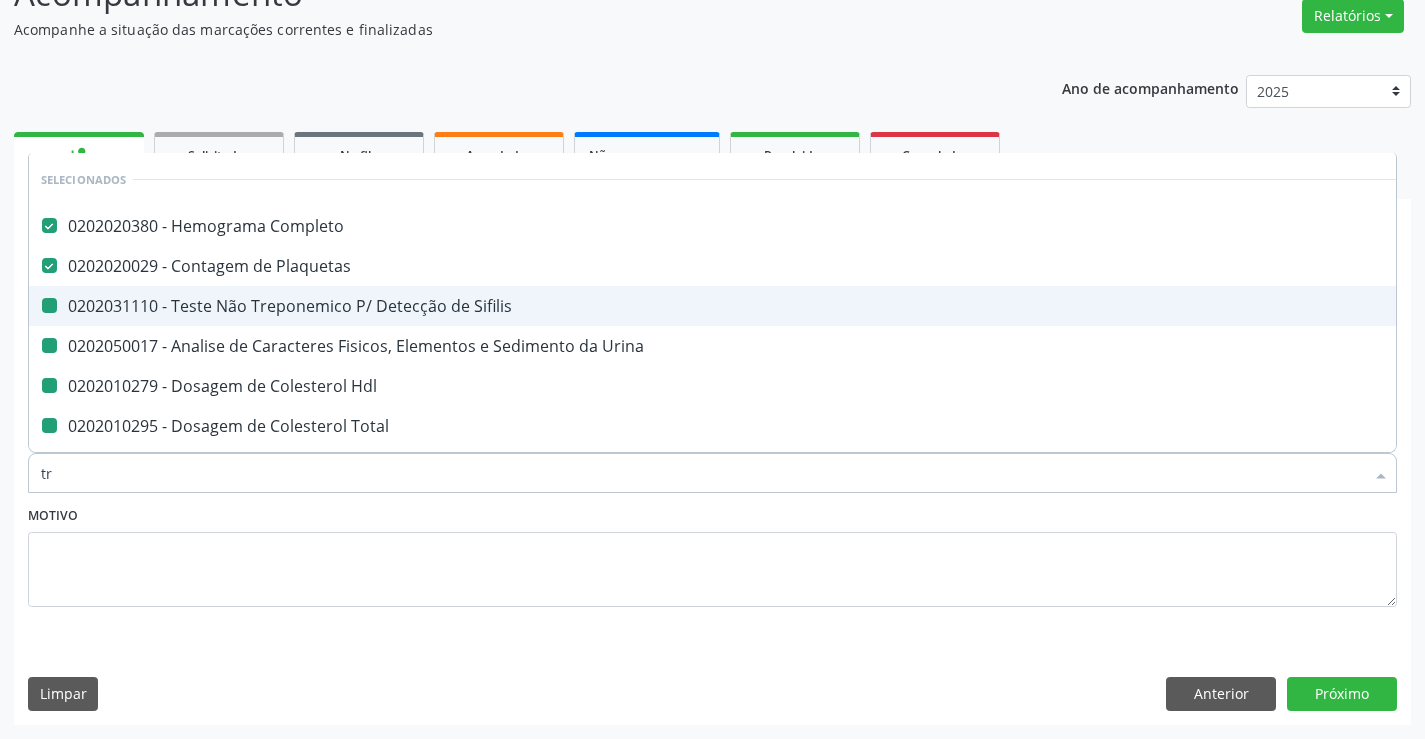 checkbox on "false" 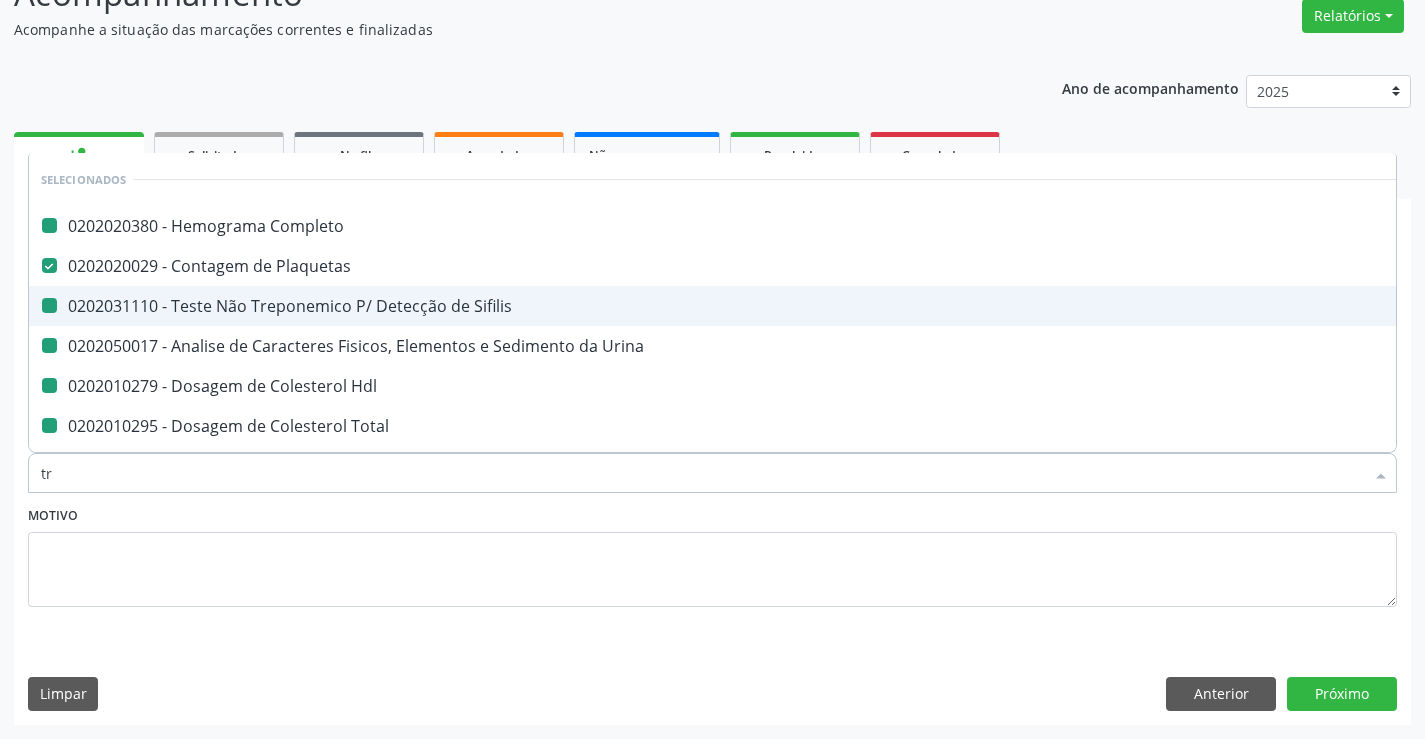 type on "tri" 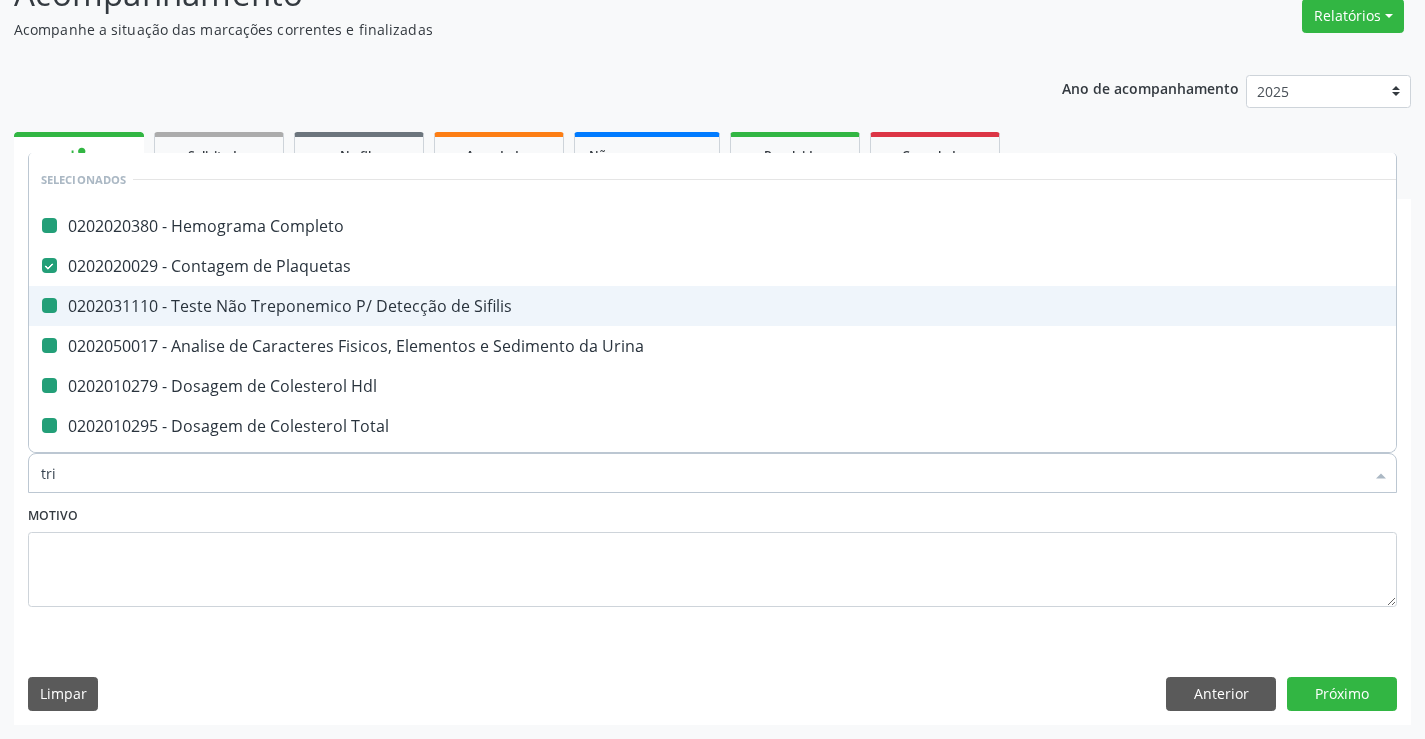 checkbox on "false" 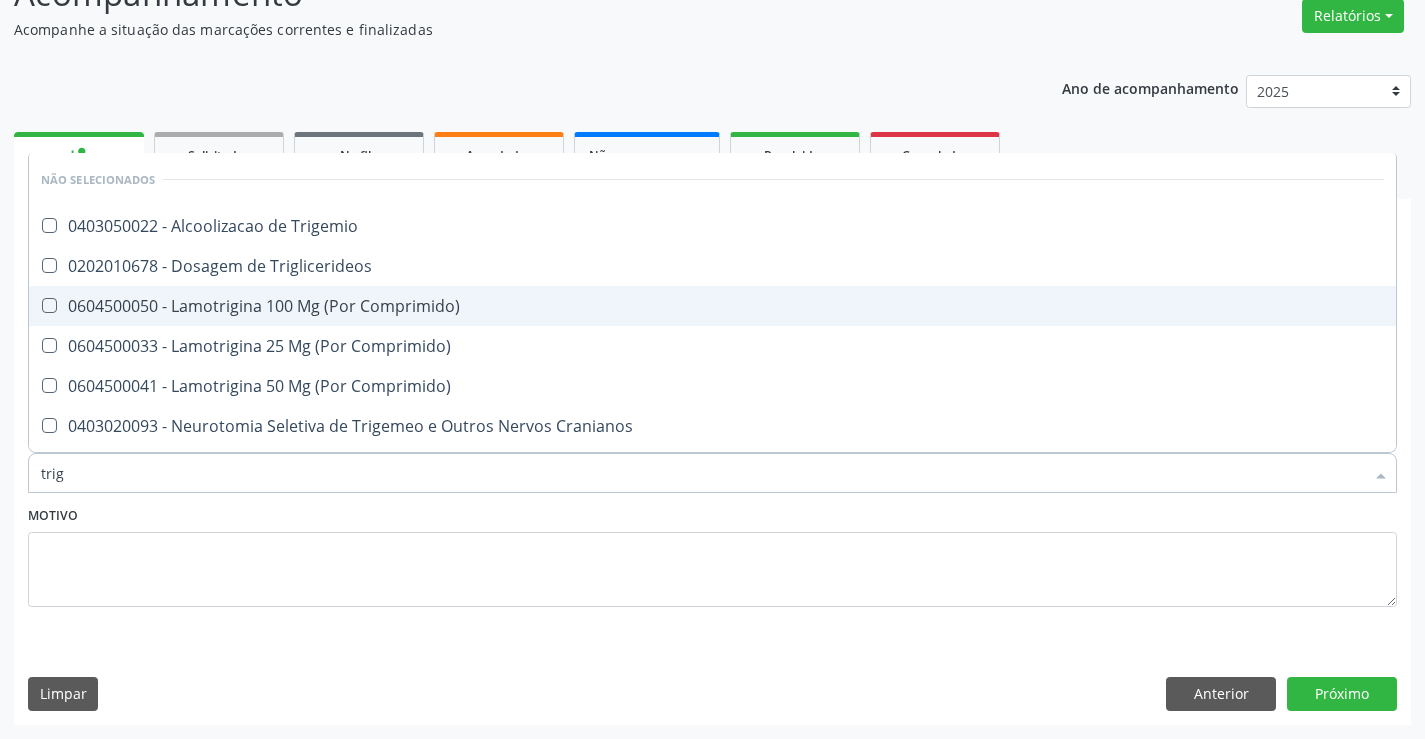 type on "trigl" 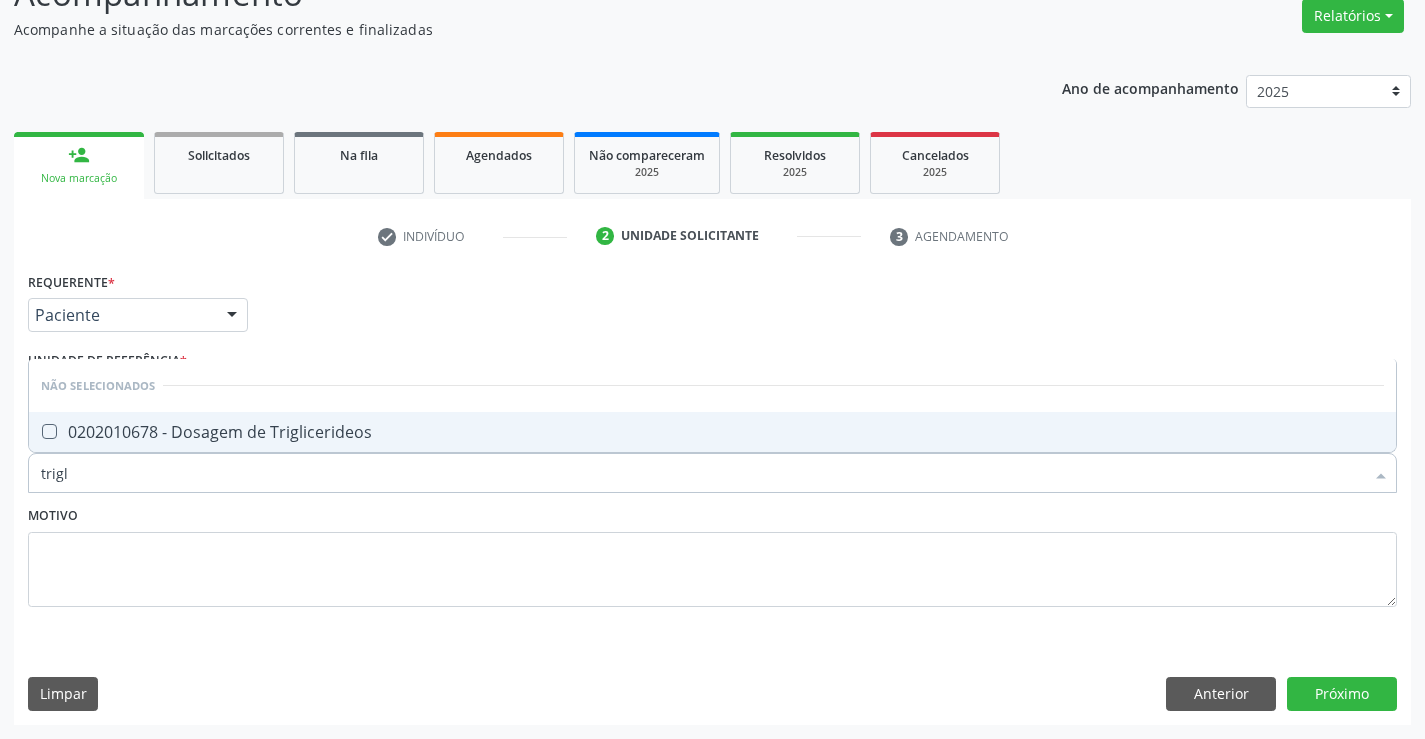 click on "0202010678 - Dosagem de Triglicerideos" at bounding box center (712, 432) 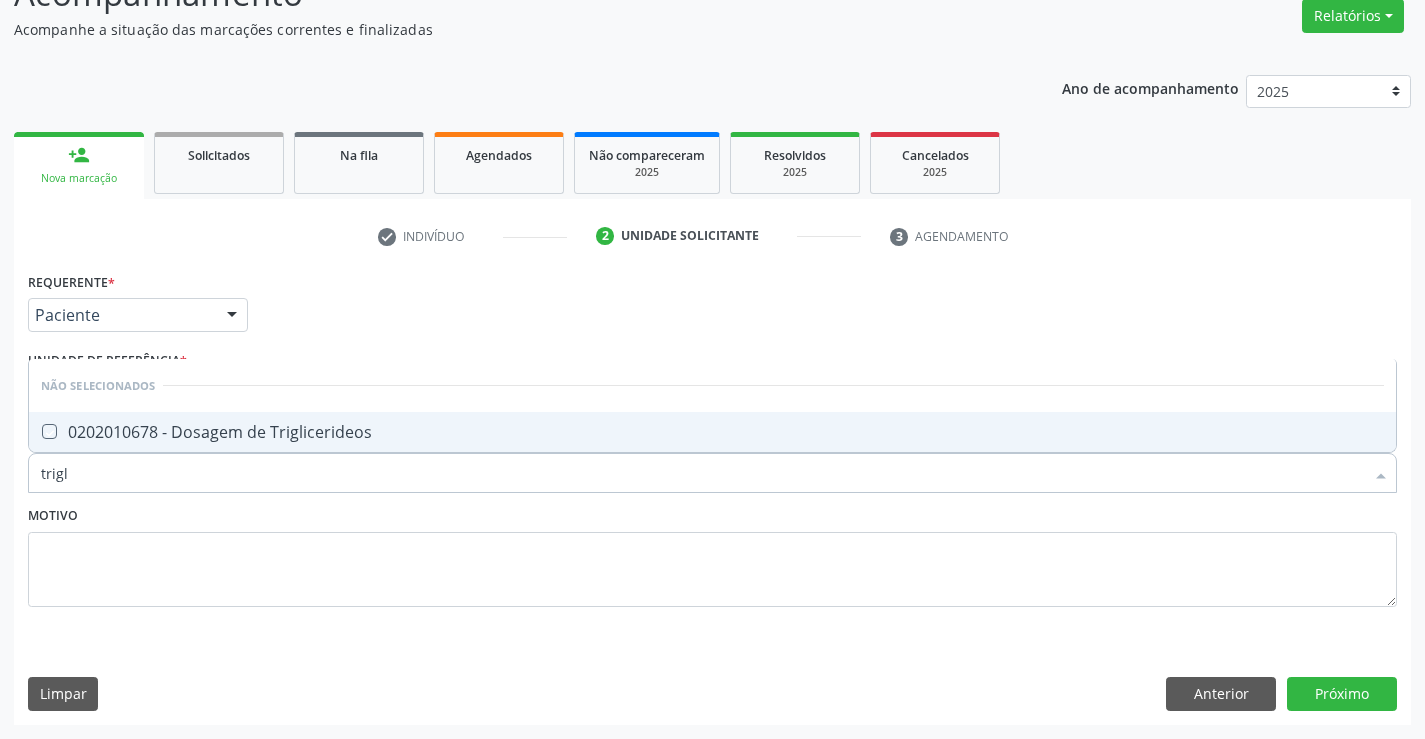 checkbox on "true" 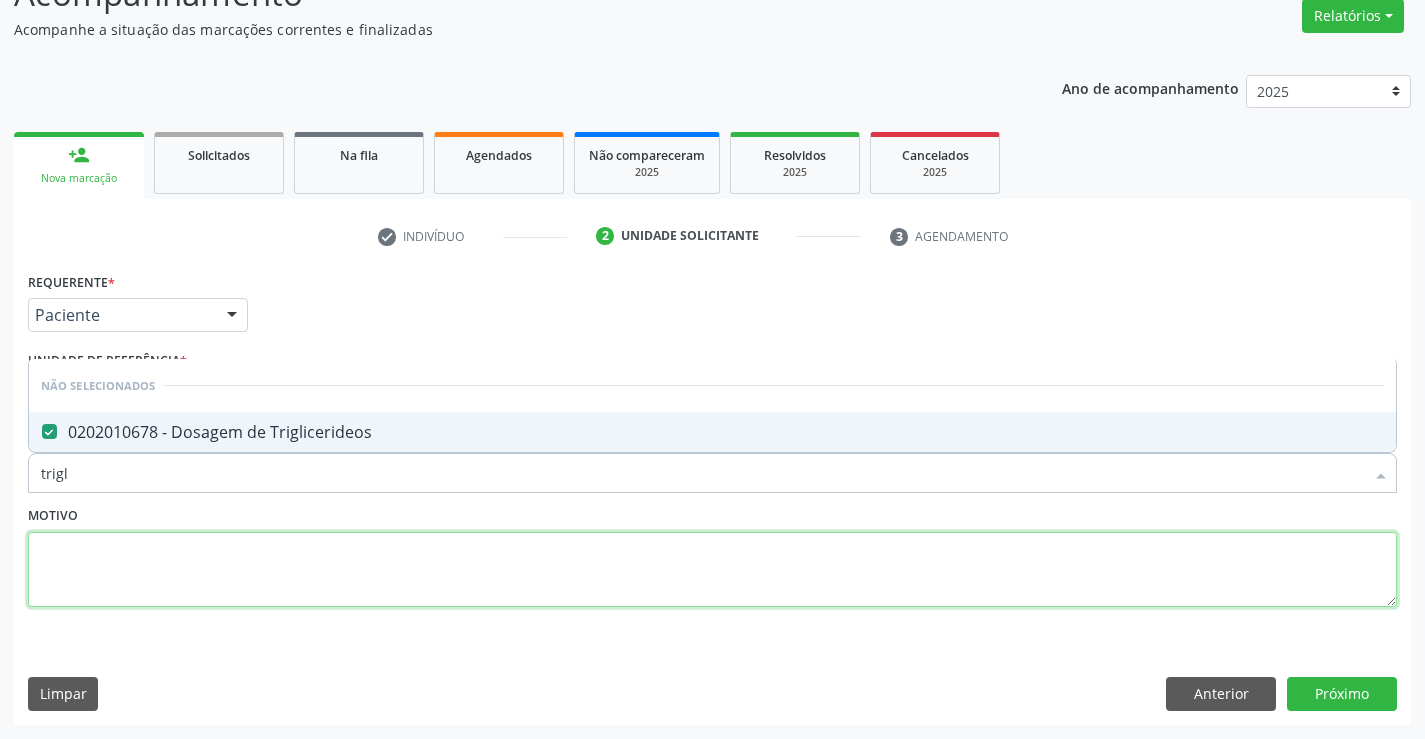 click at bounding box center [712, 570] 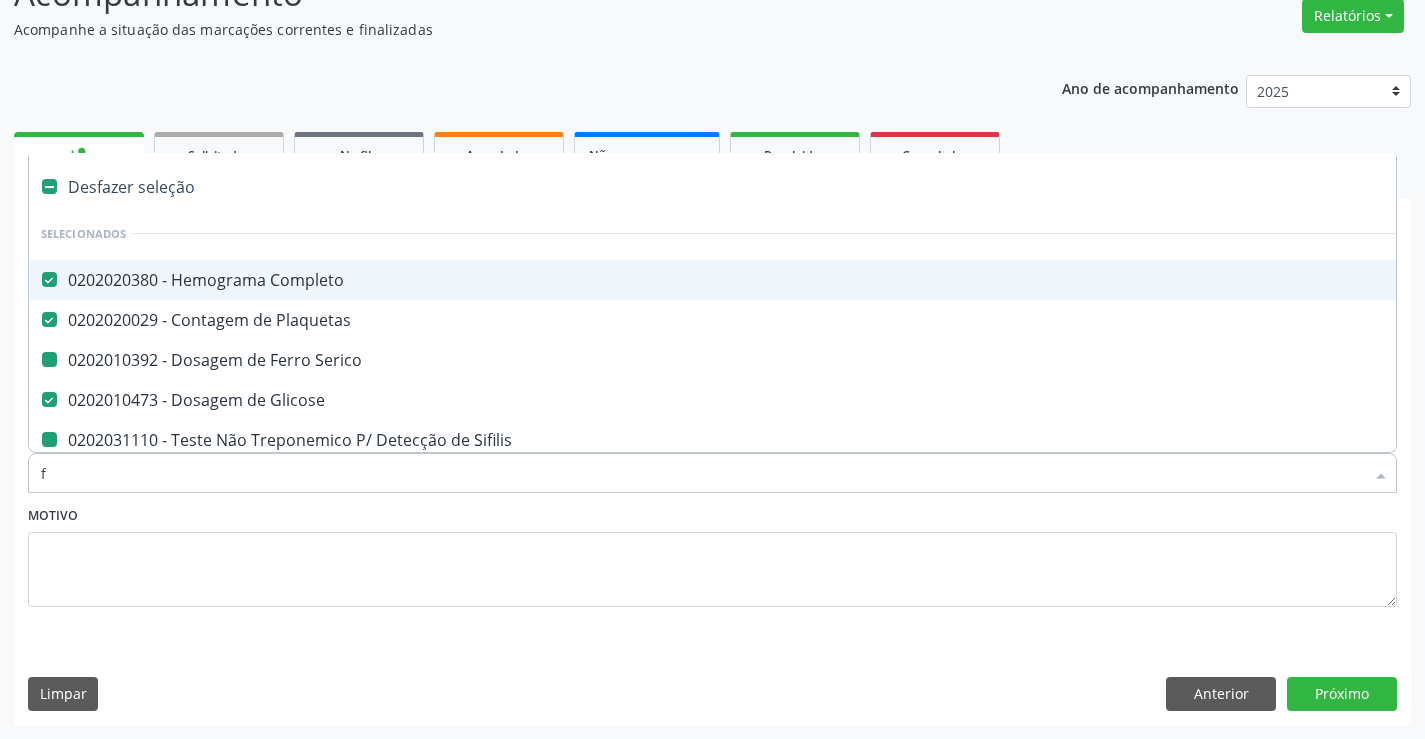 type on "fe" 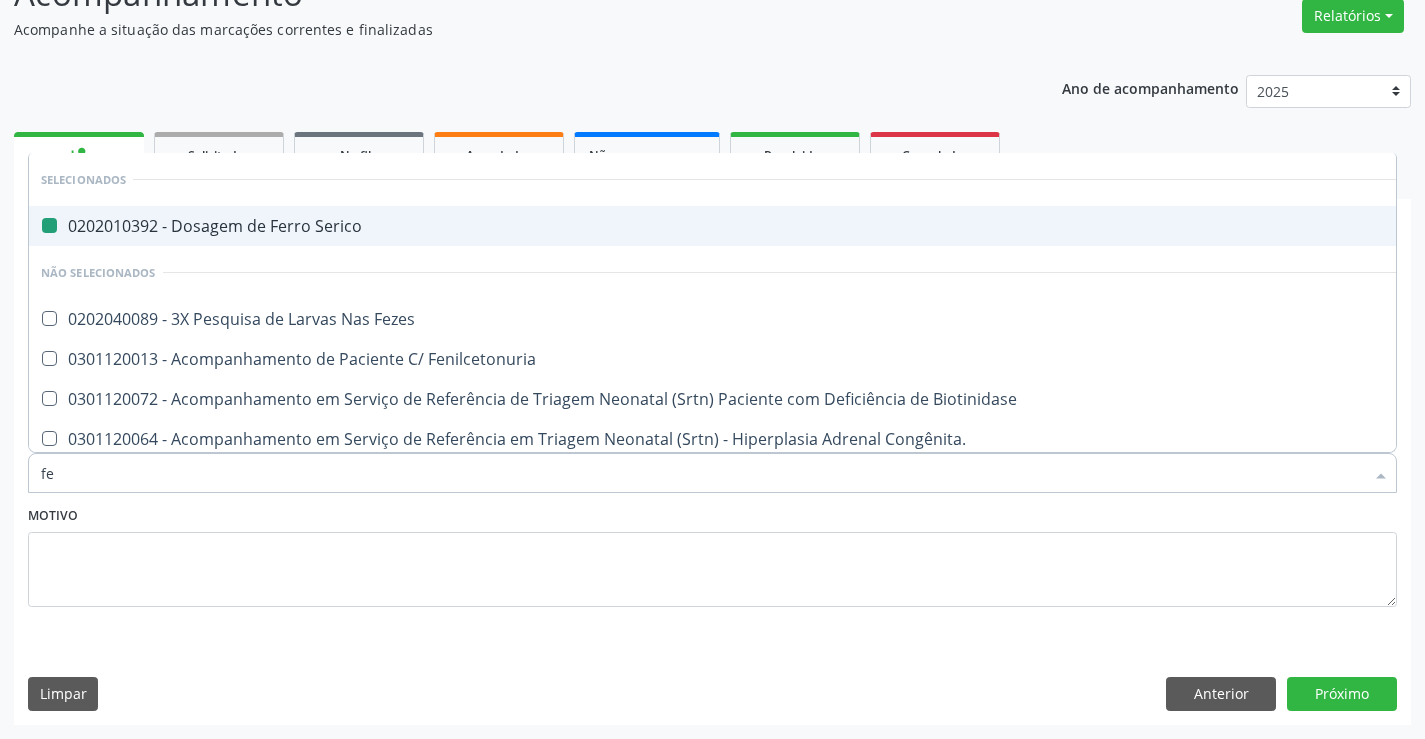 type on "fez" 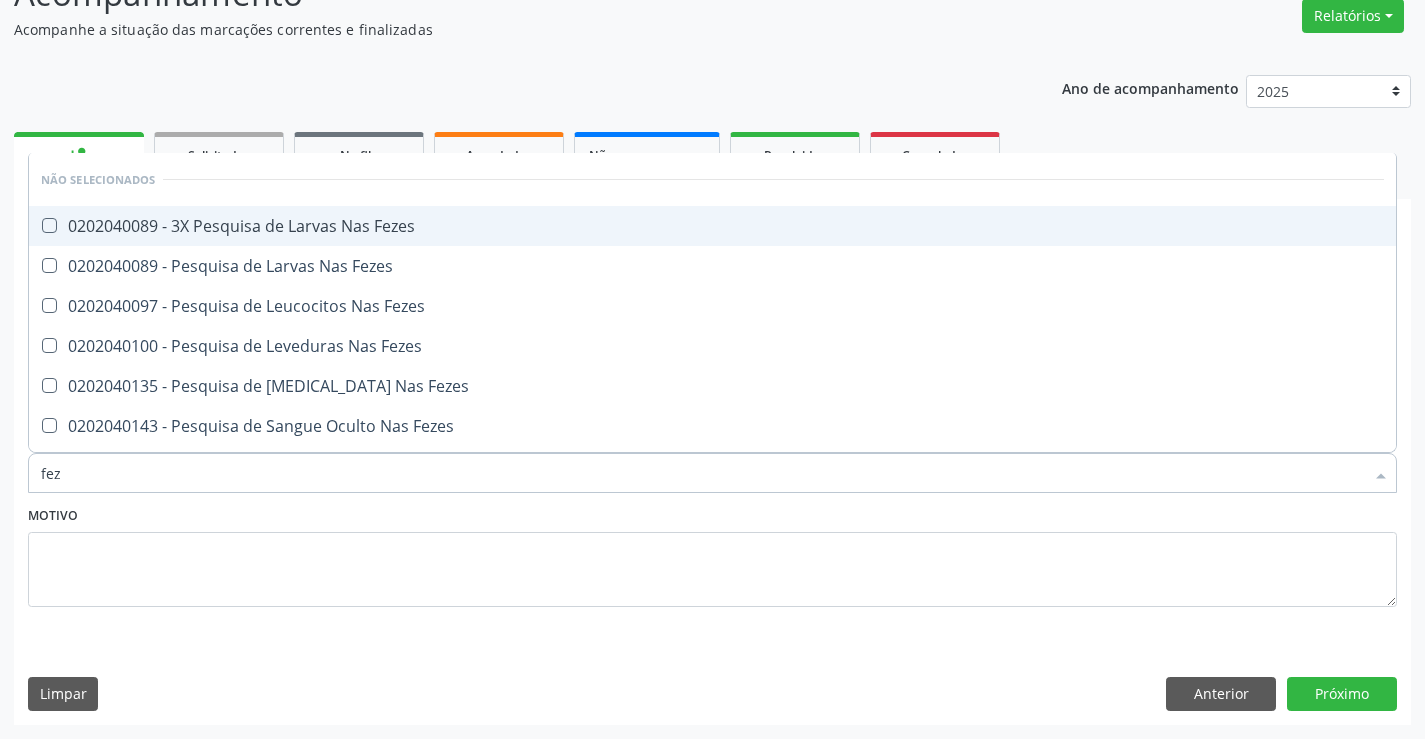click on "Não selecionados" at bounding box center (712, 179) 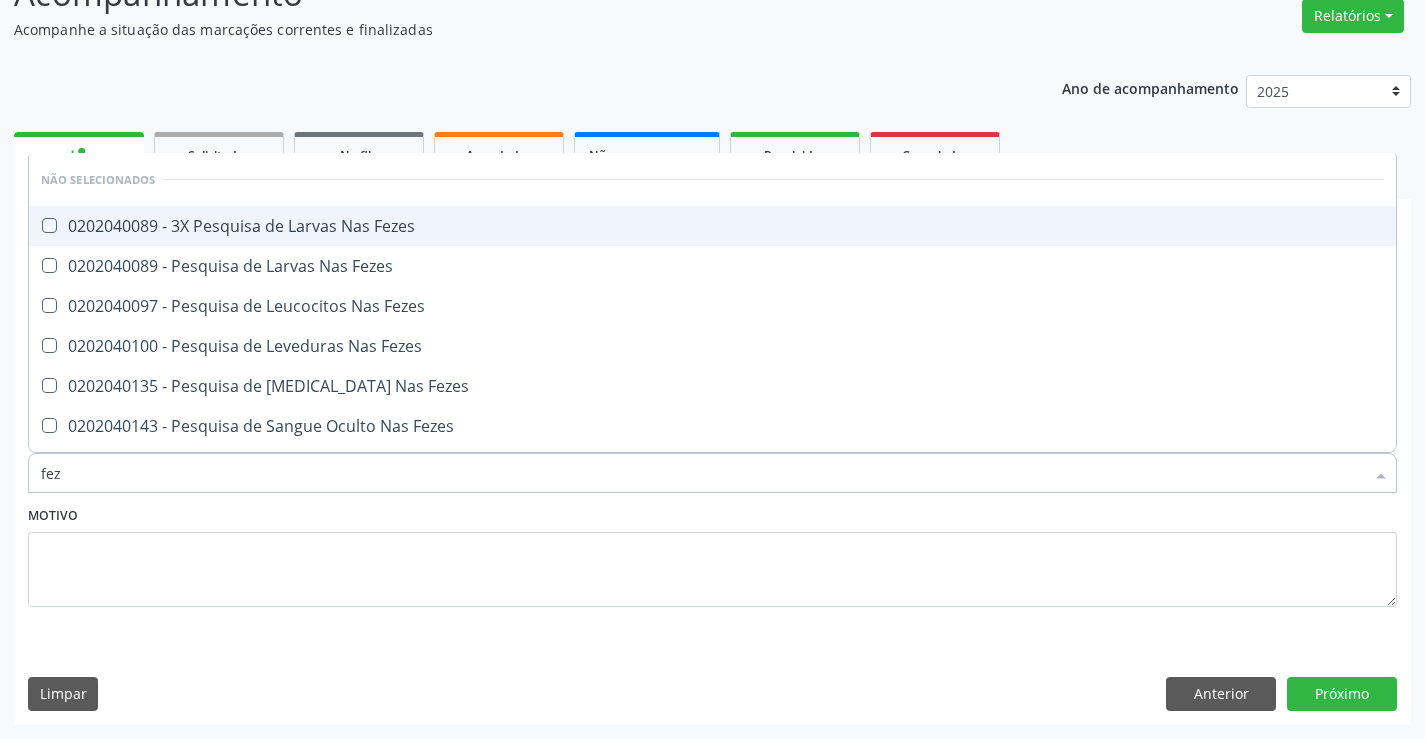 checkbox on "true" 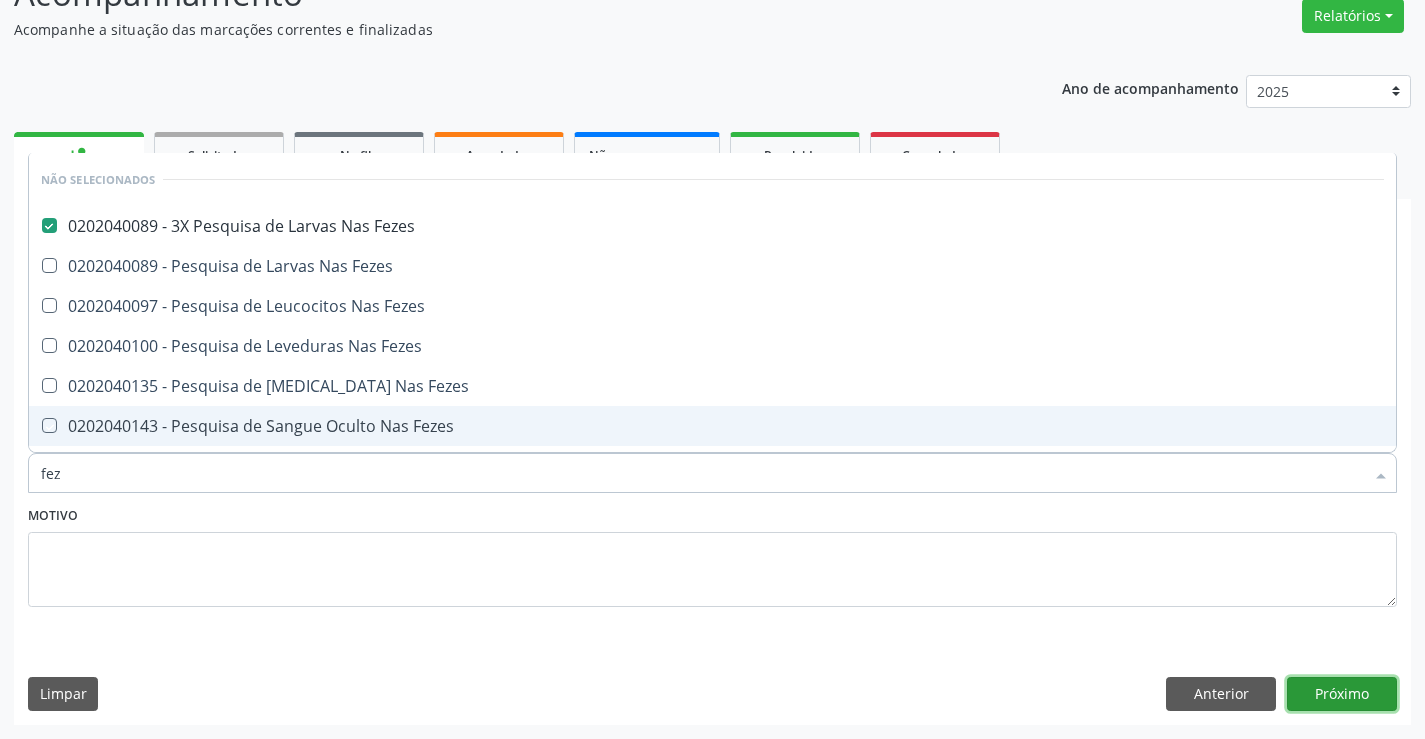 click on "Próximo" at bounding box center [1342, 694] 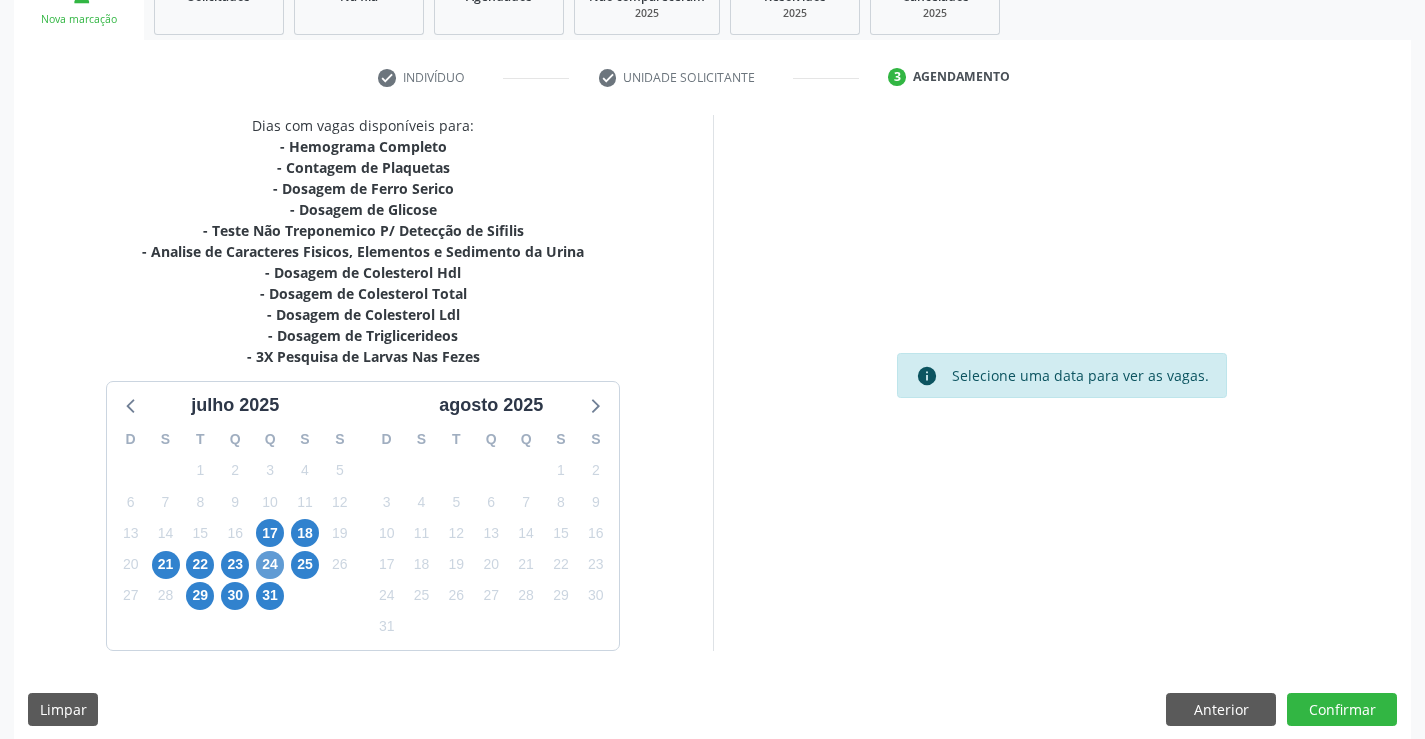 scroll, scrollTop: 341, scrollLeft: 0, axis: vertical 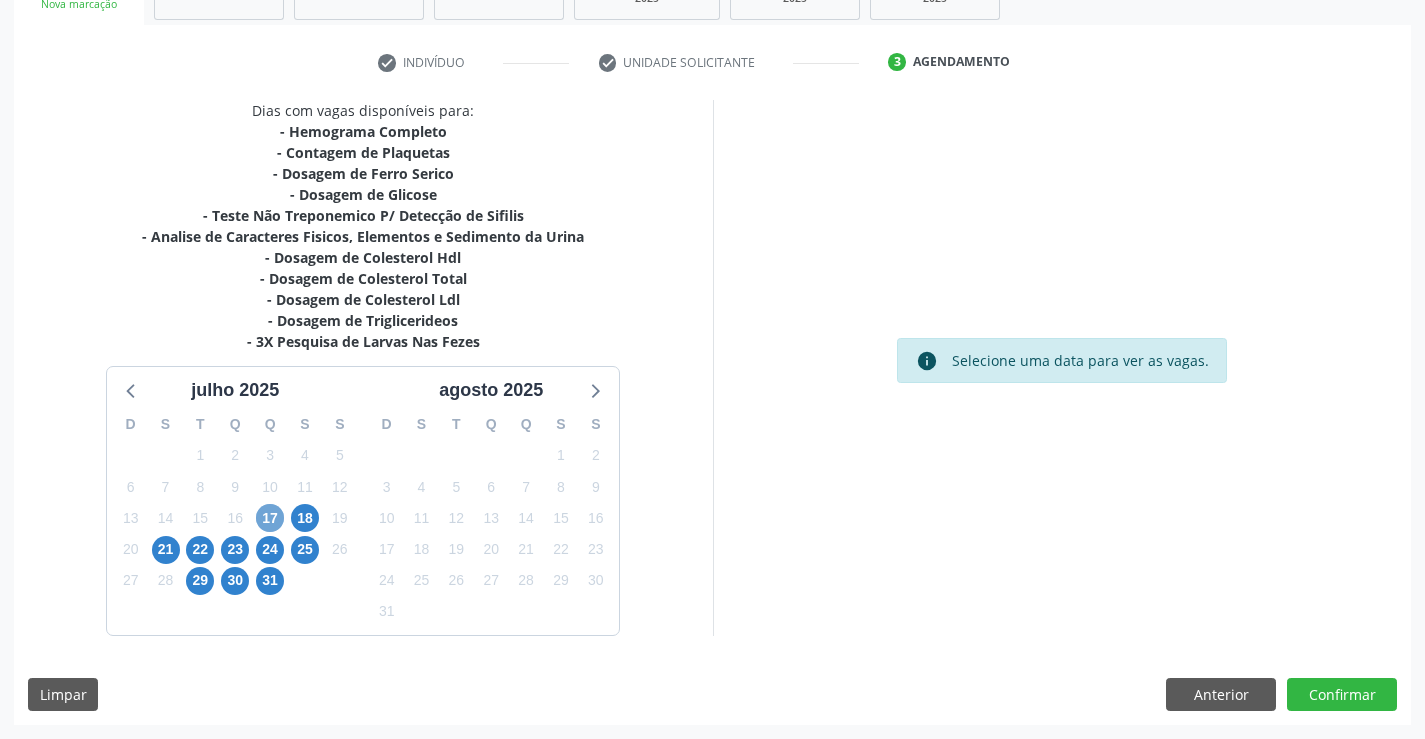 drag, startPoint x: 262, startPoint y: 508, endPoint x: 285, endPoint y: 513, distance: 23.537205 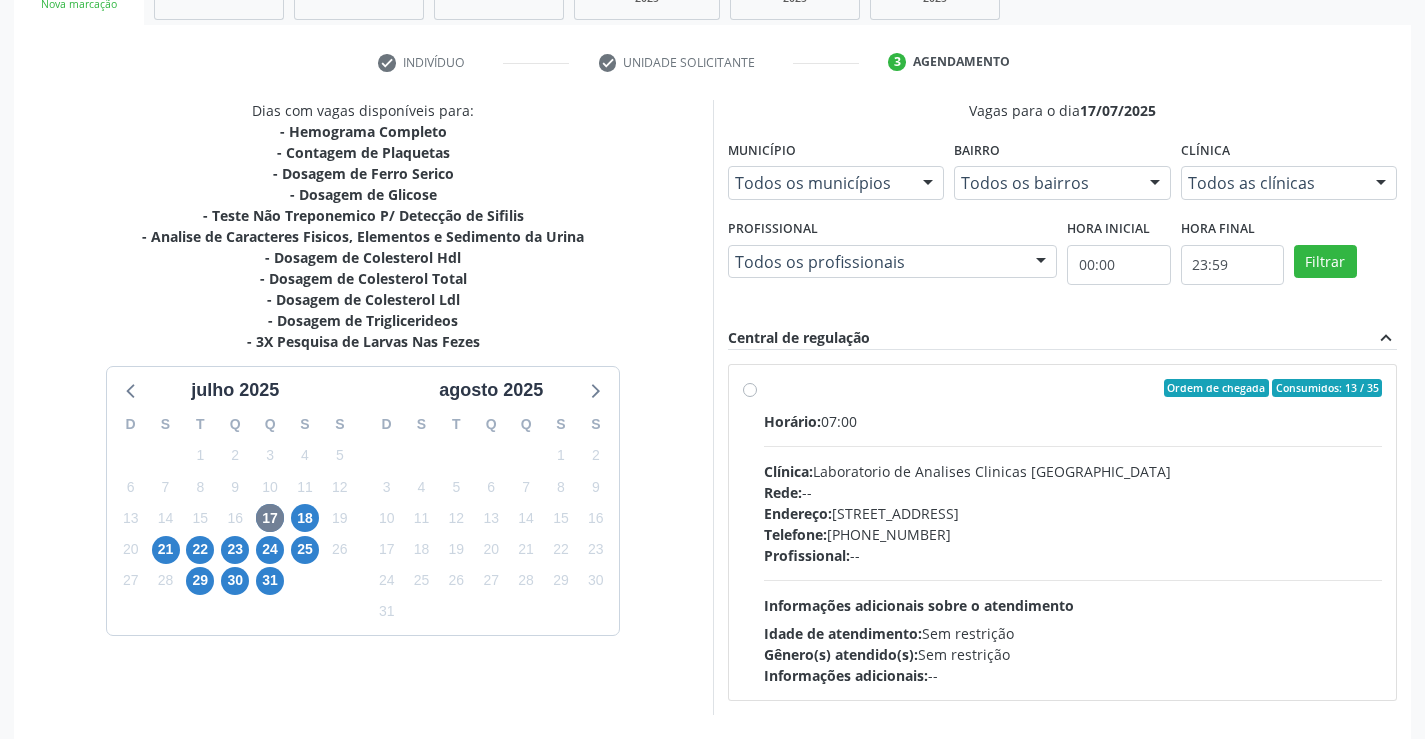 click on "Rede:
--" at bounding box center (1073, 492) 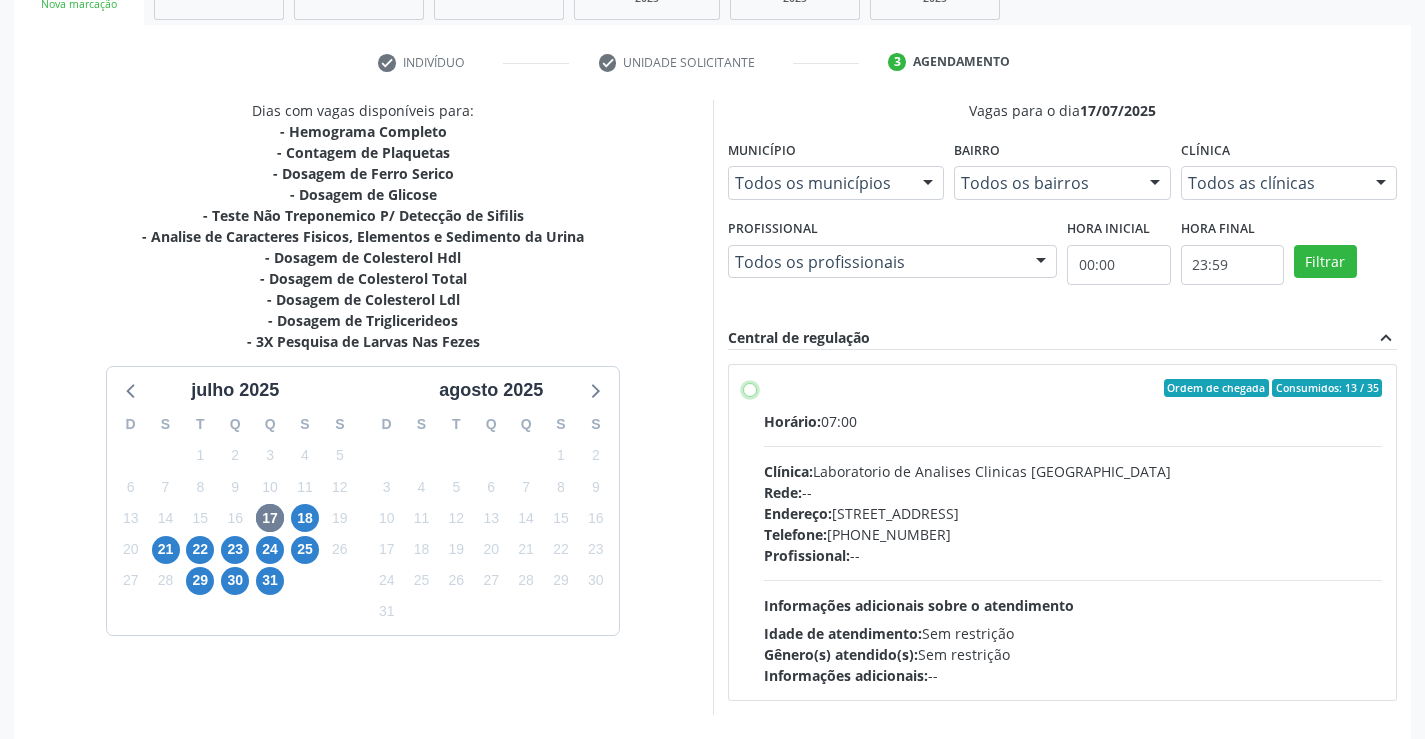 click on "Ordem de chegada
Consumidos: 13 / 35
Horário:   07:00
Clínica:  Laboratorio de Analises Clinicas Sao Francisco
Rede:
--
Endereço:   Terreo, nº 258, Centro, Campo Formoso - BA
Telefone:   (74) 36453588
Profissional:
--
Informações adicionais sobre o atendimento
Idade de atendimento:
Sem restrição
Gênero(s) atendido(s):
Sem restrição
Informações adicionais:
--" at bounding box center [750, 388] 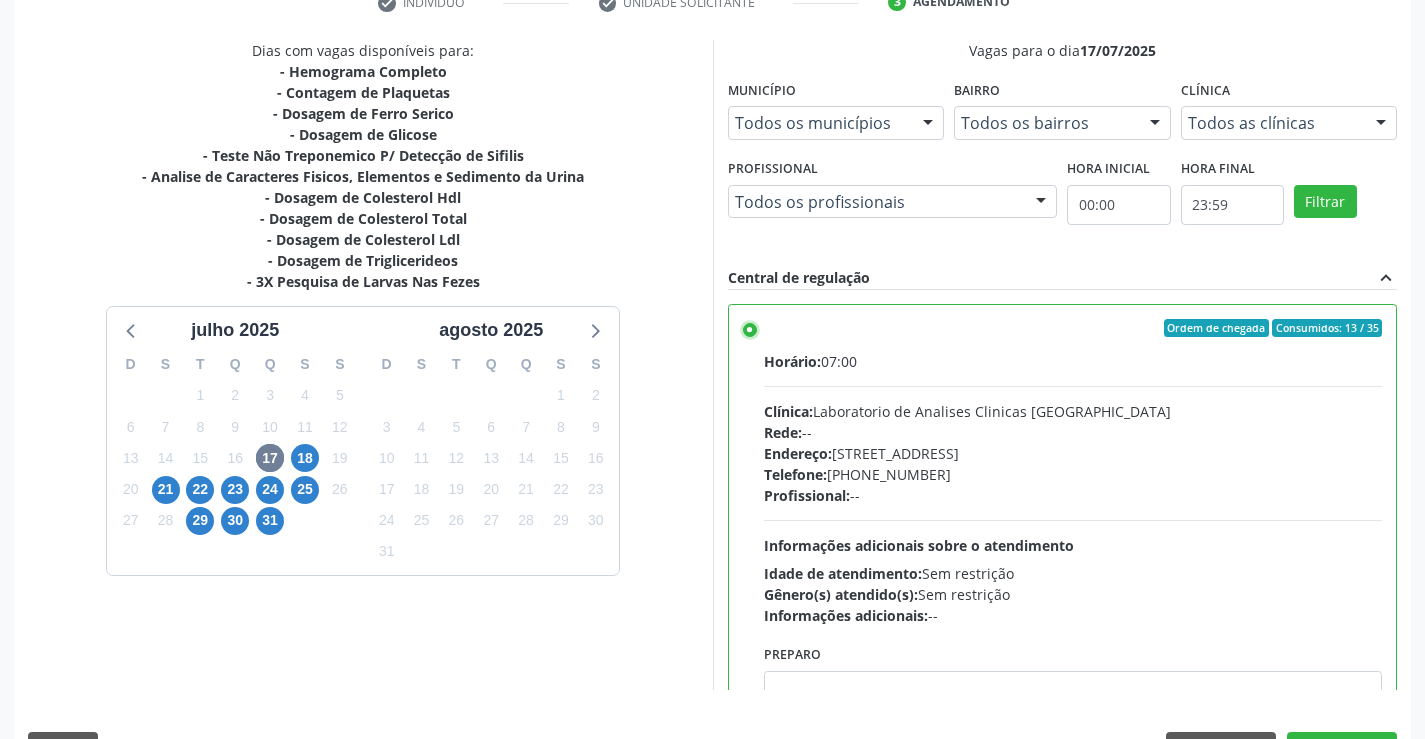 scroll, scrollTop: 456, scrollLeft: 0, axis: vertical 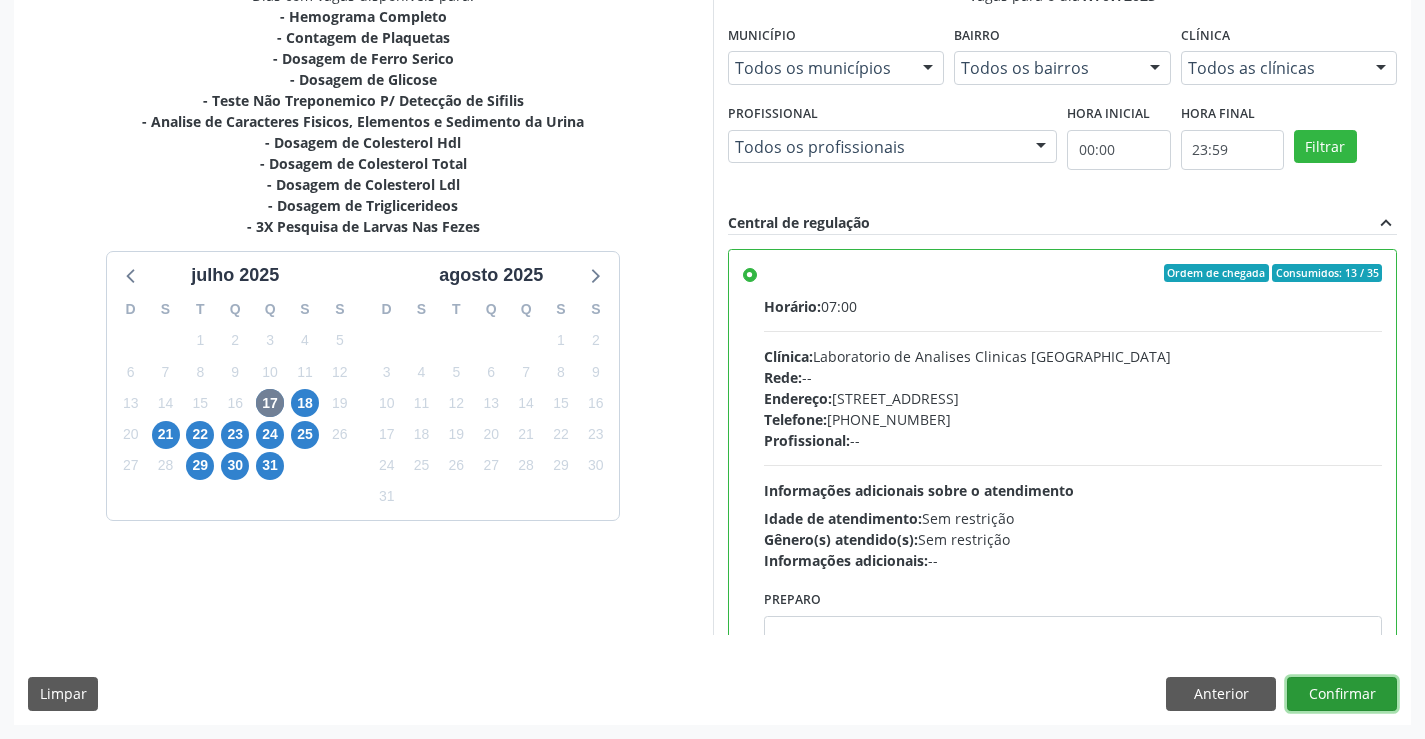 click on "Confirmar" at bounding box center [1342, 694] 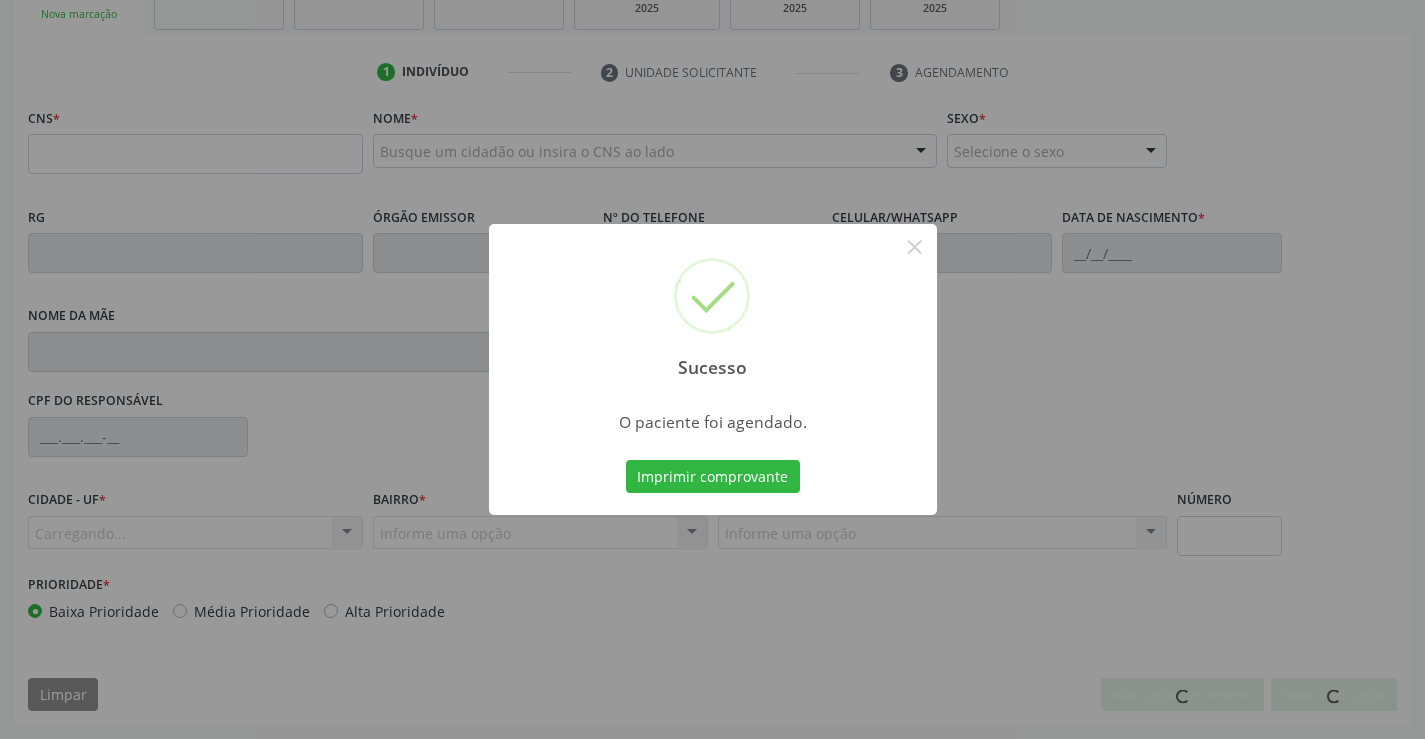 scroll, scrollTop: 331, scrollLeft: 0, axis: vertical 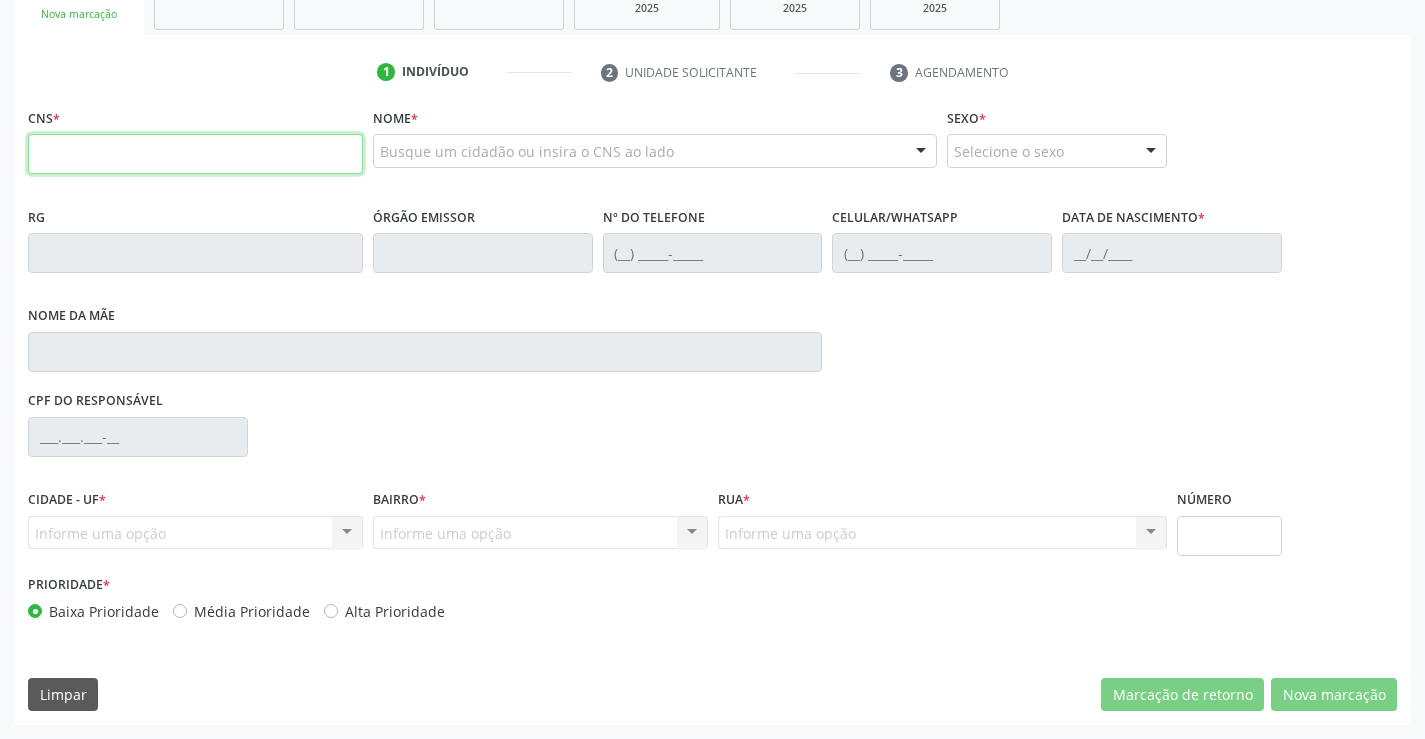 click at bounding box center [195, 154] 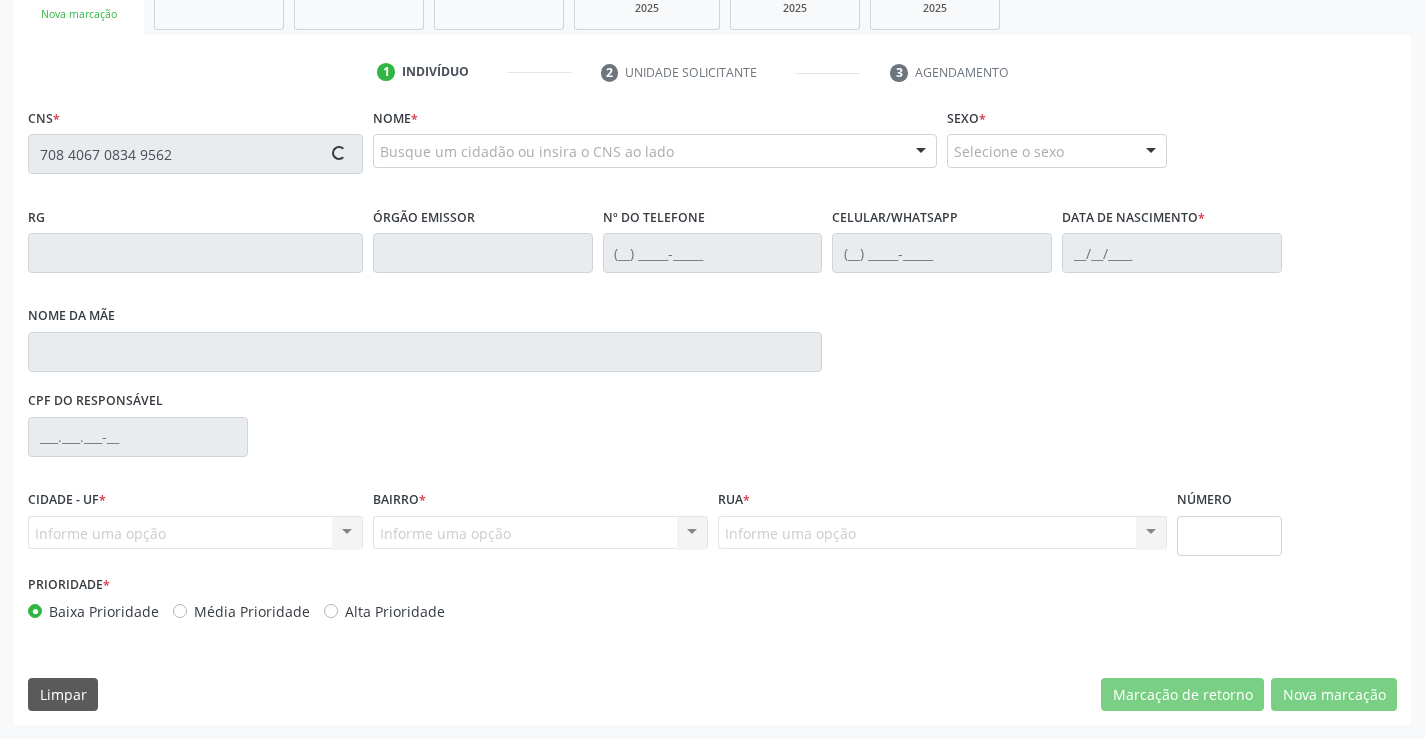 type on "708 4067 0834 9562" 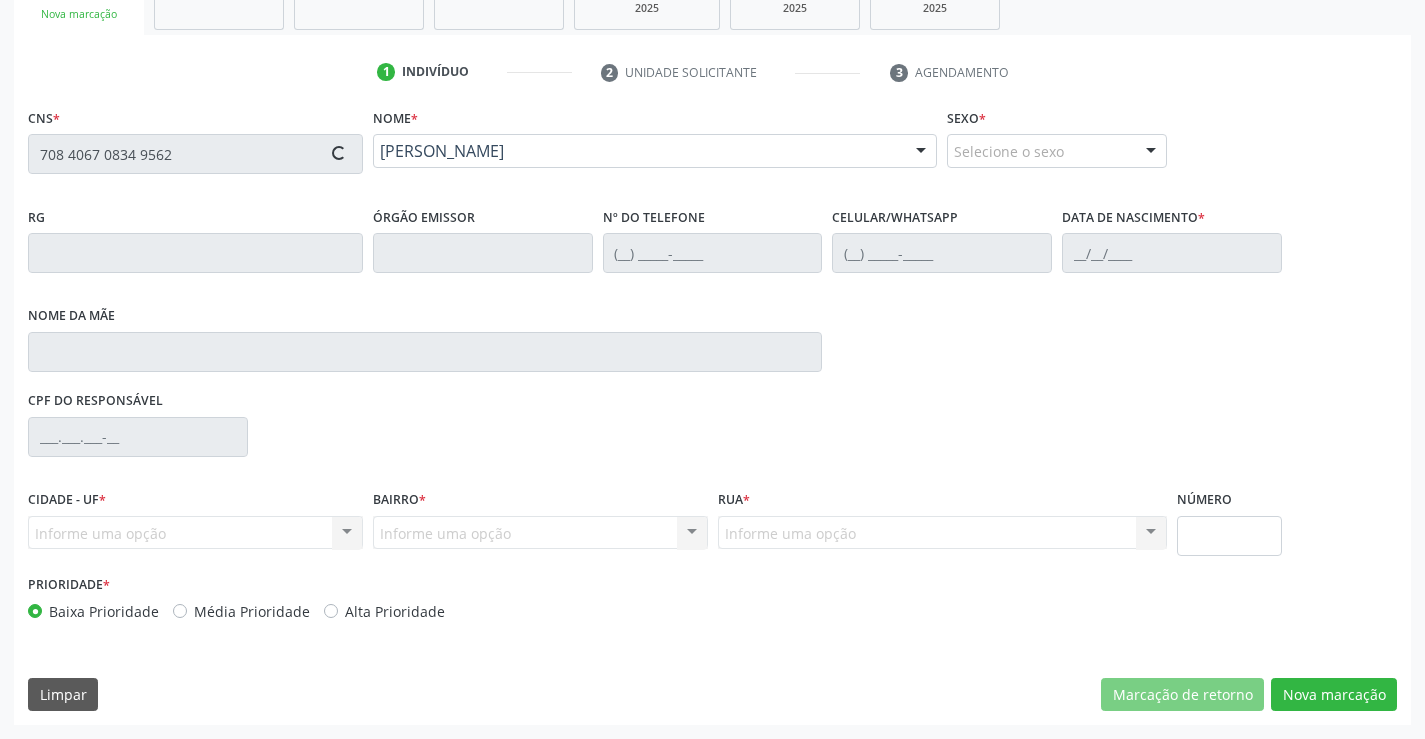type on "007353370" 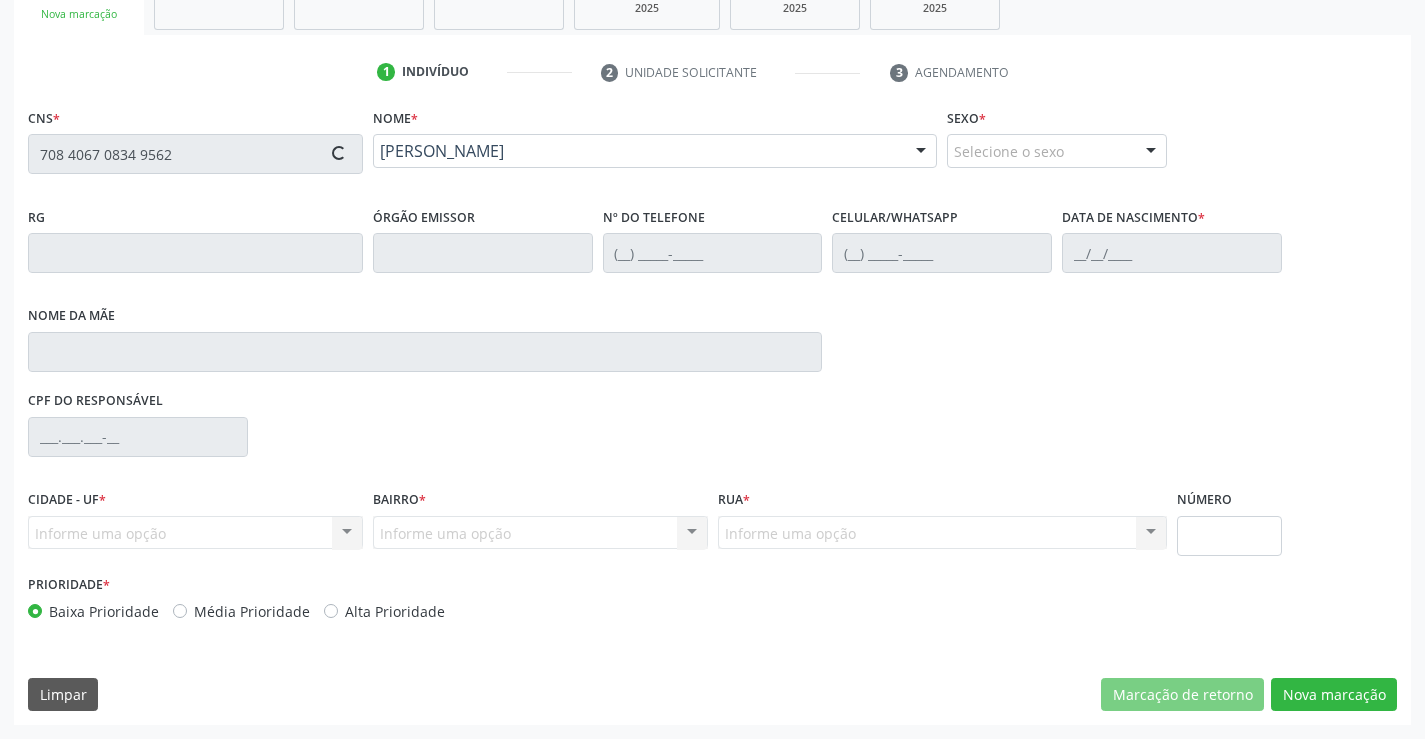 type on "[DATE]" 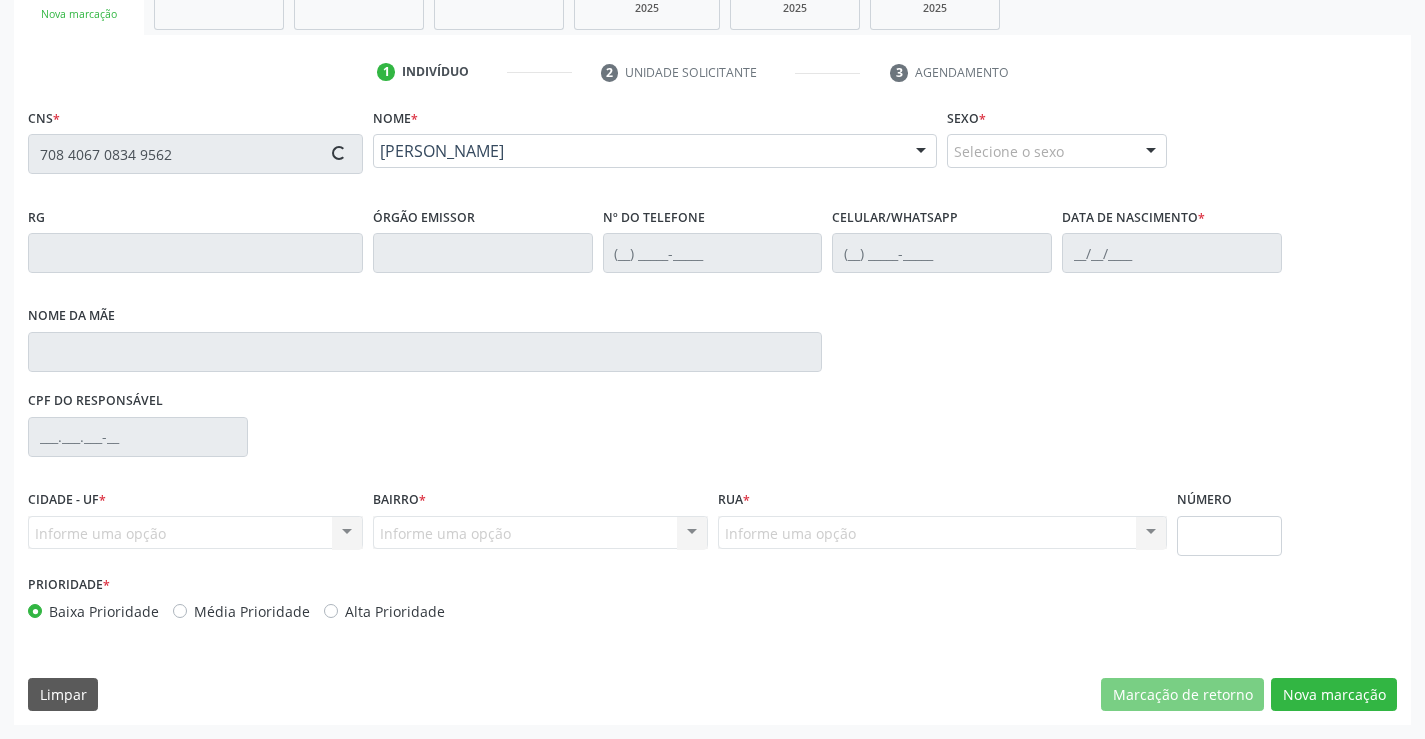 type on "sn" 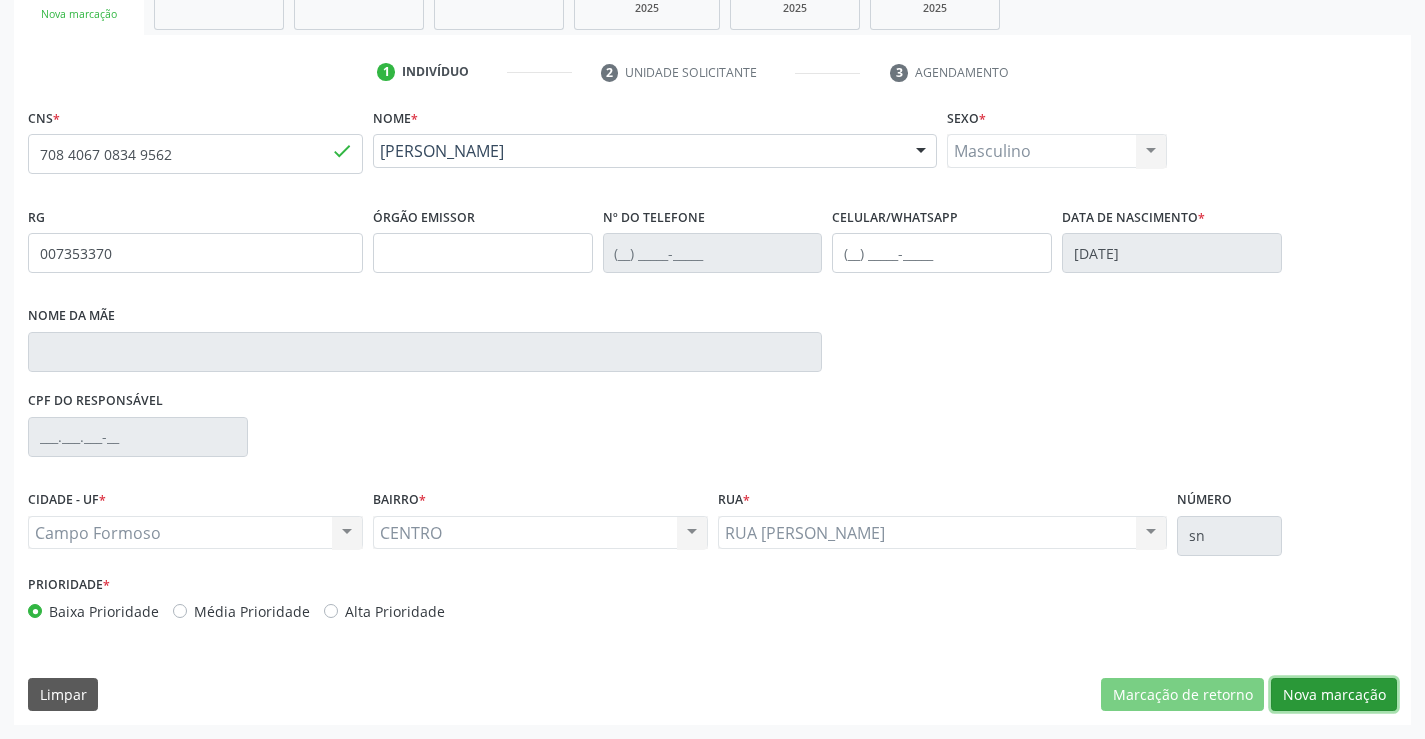 click on "Nova marcação" at bounding box center [1334, 695] 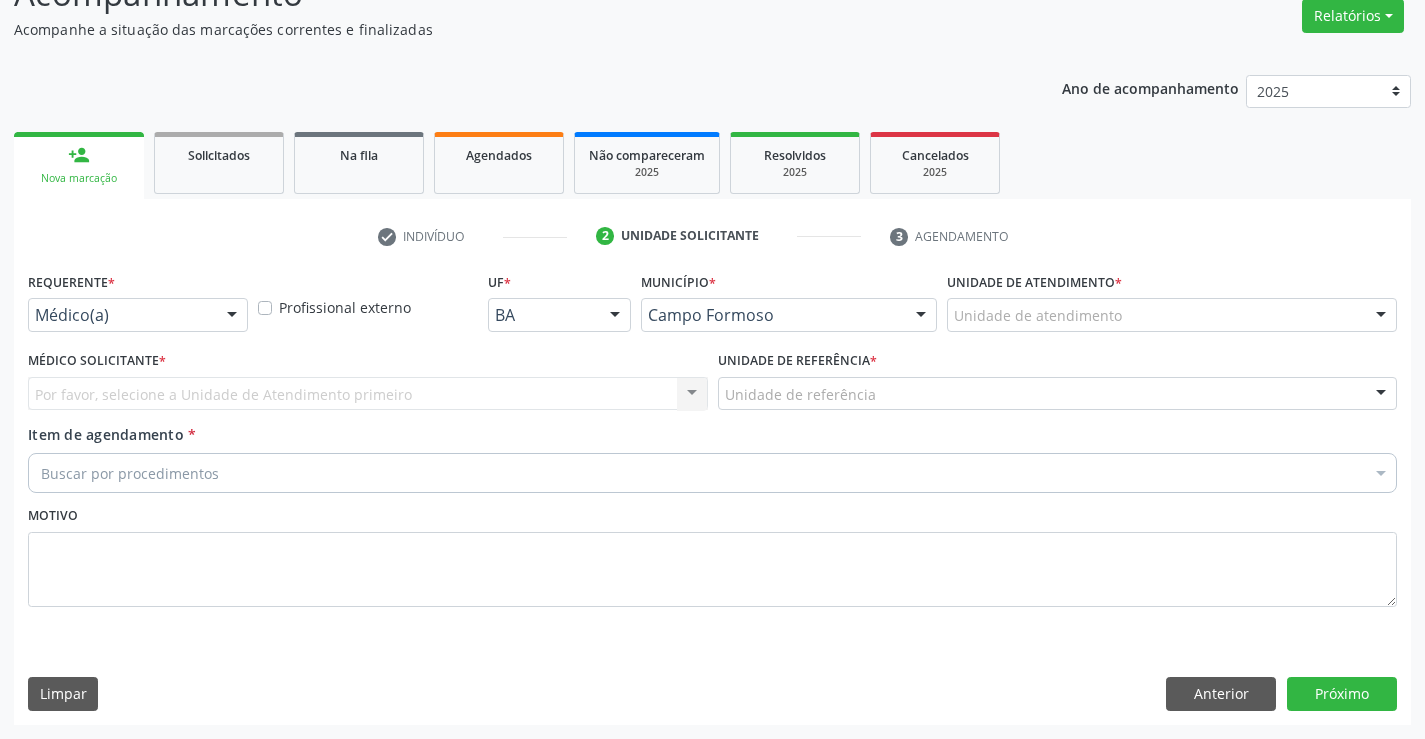 scroll, scrollTop: 167, scrollLeft: 0, axis: vertical 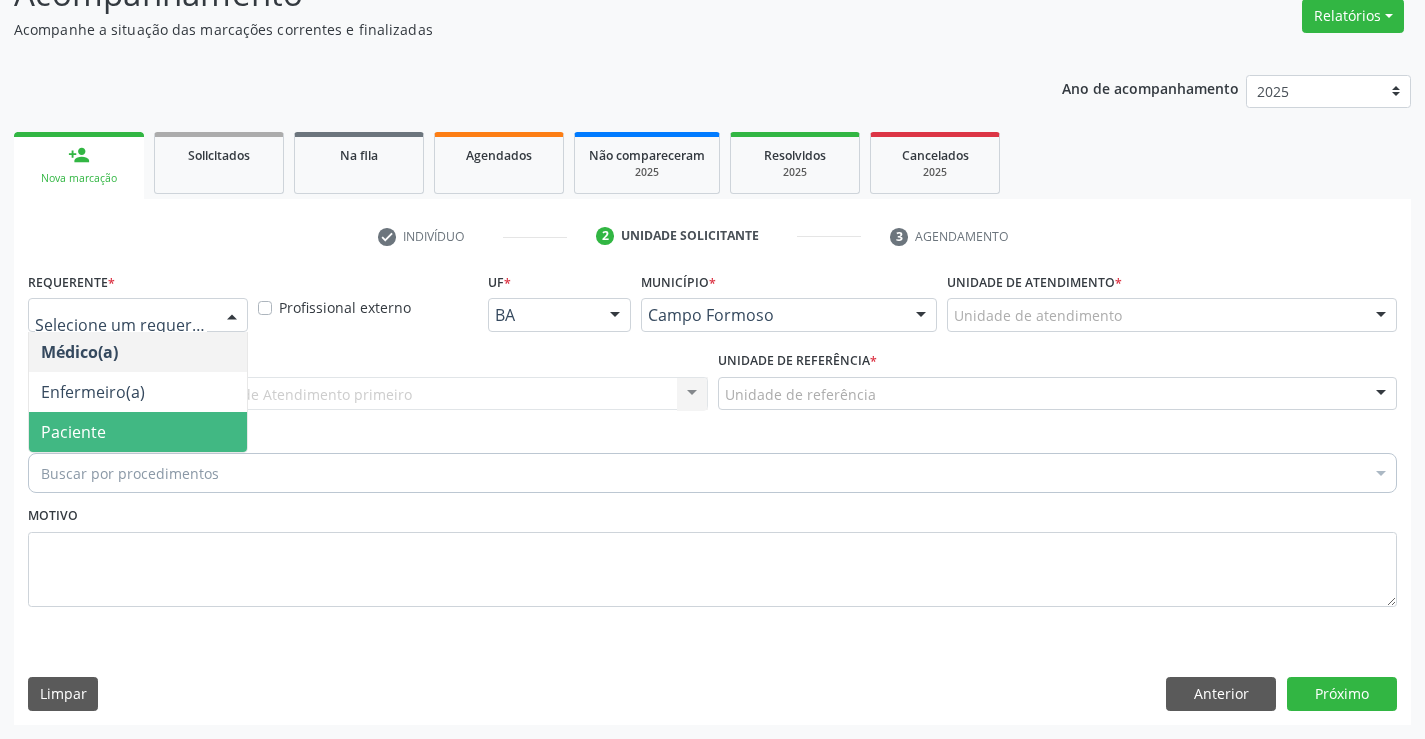 click on "Paciente" at bounding box center (138, 432) 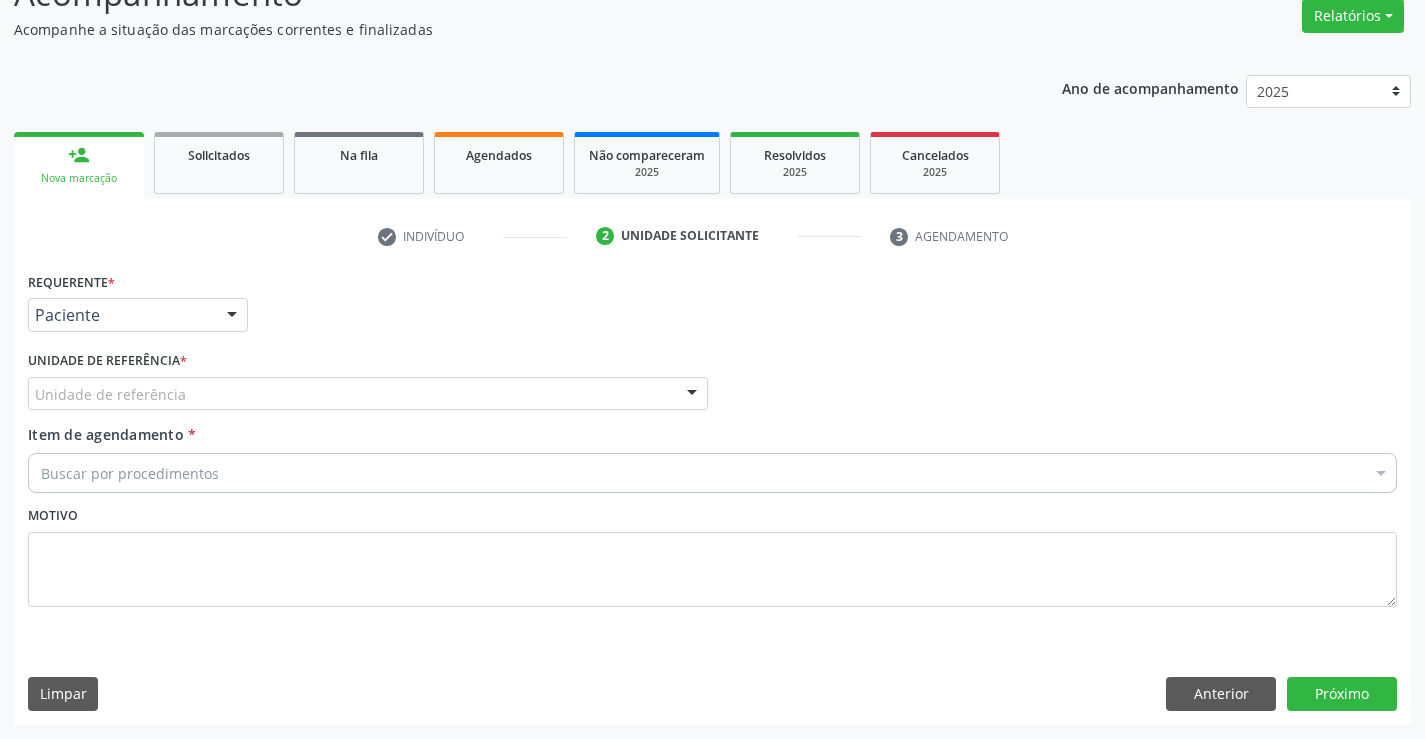 click on "Unidade de referência" at bounding box center (368, 394) 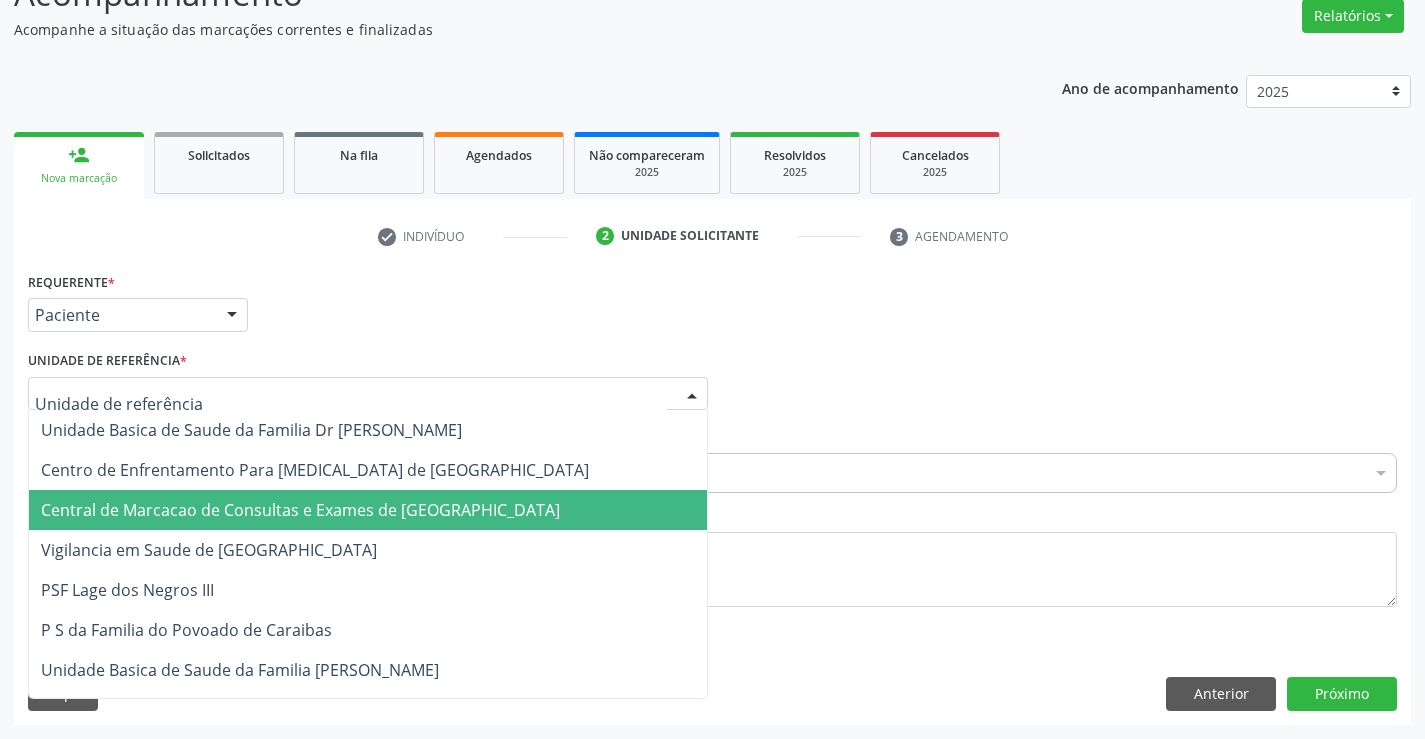click on "Central de Marcacao de Consultas e Exames de [GEOGRAPHIC_DATA]" at bounding box center (300, 510) 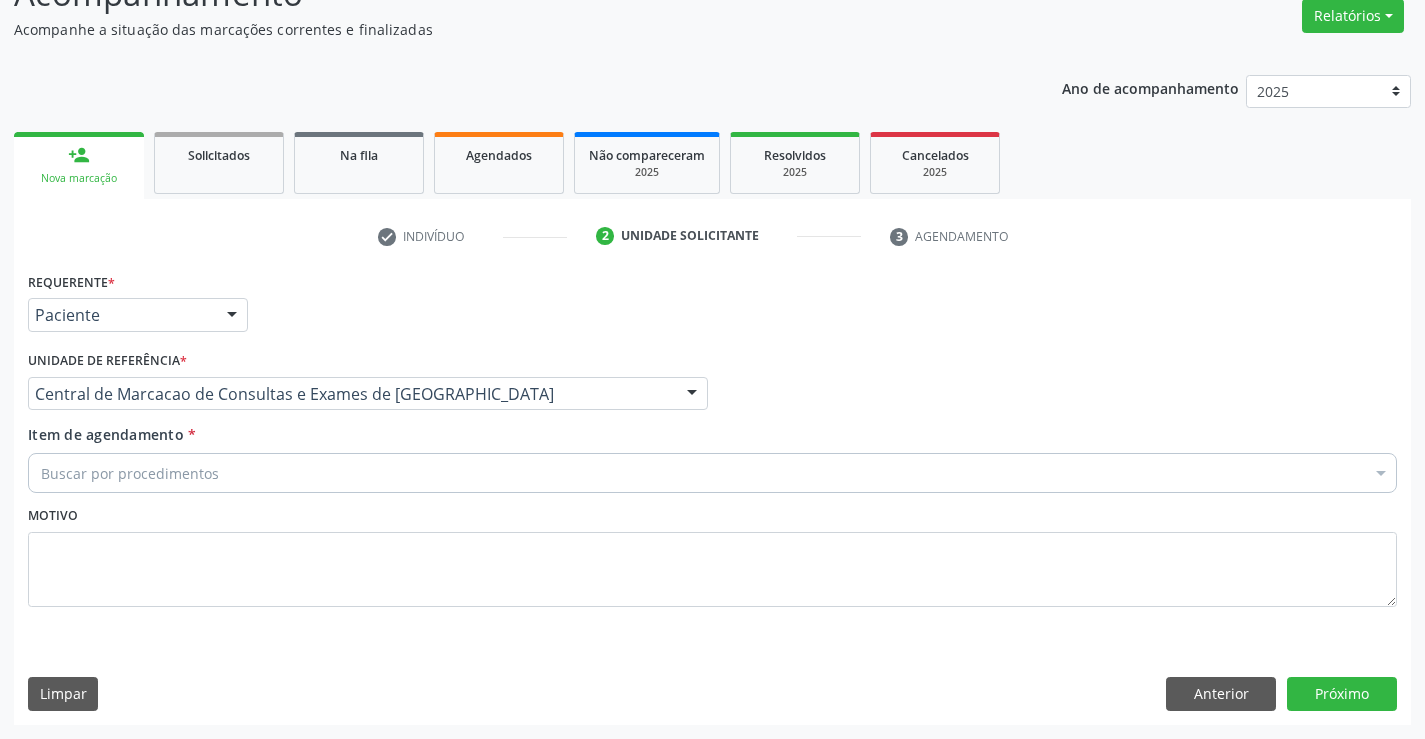 click on "Buscar por procedimentos" at bounding box center (712, 473) 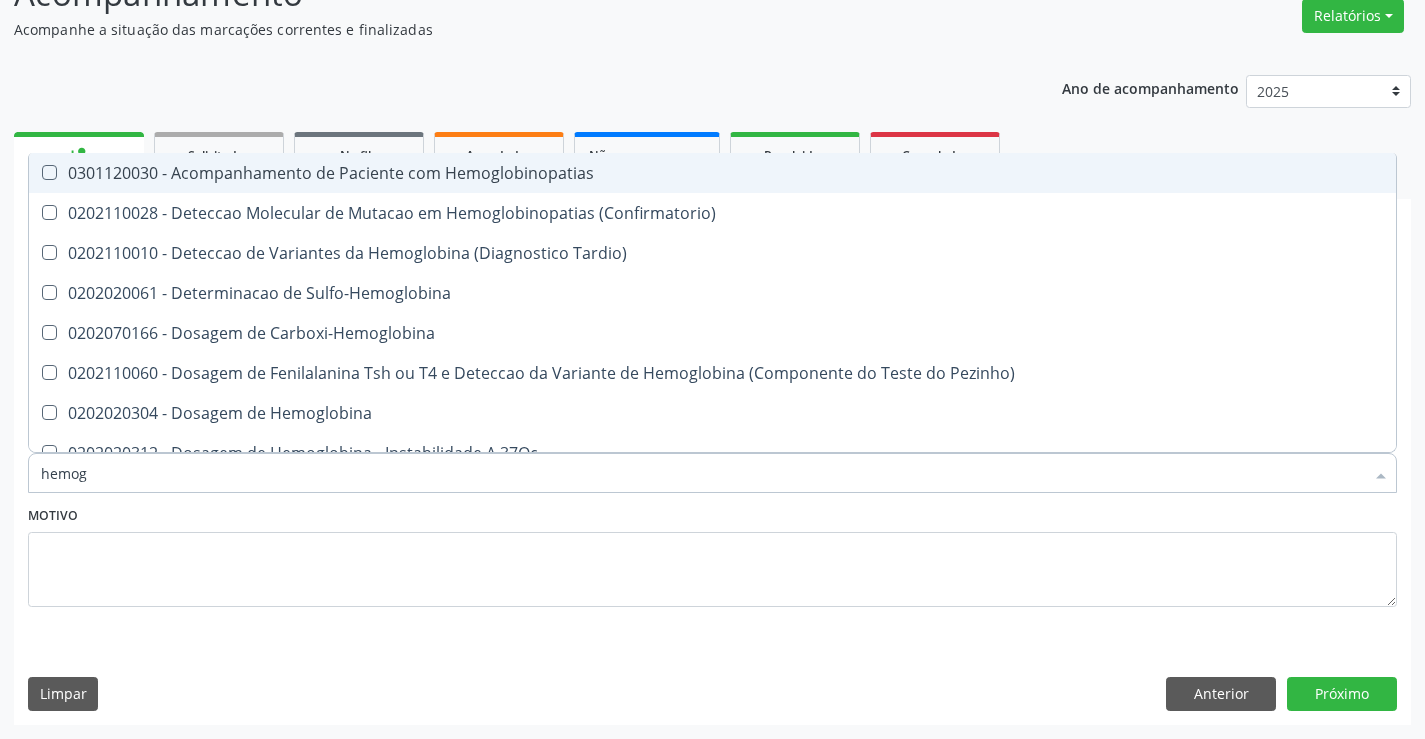 type on "hemogr" 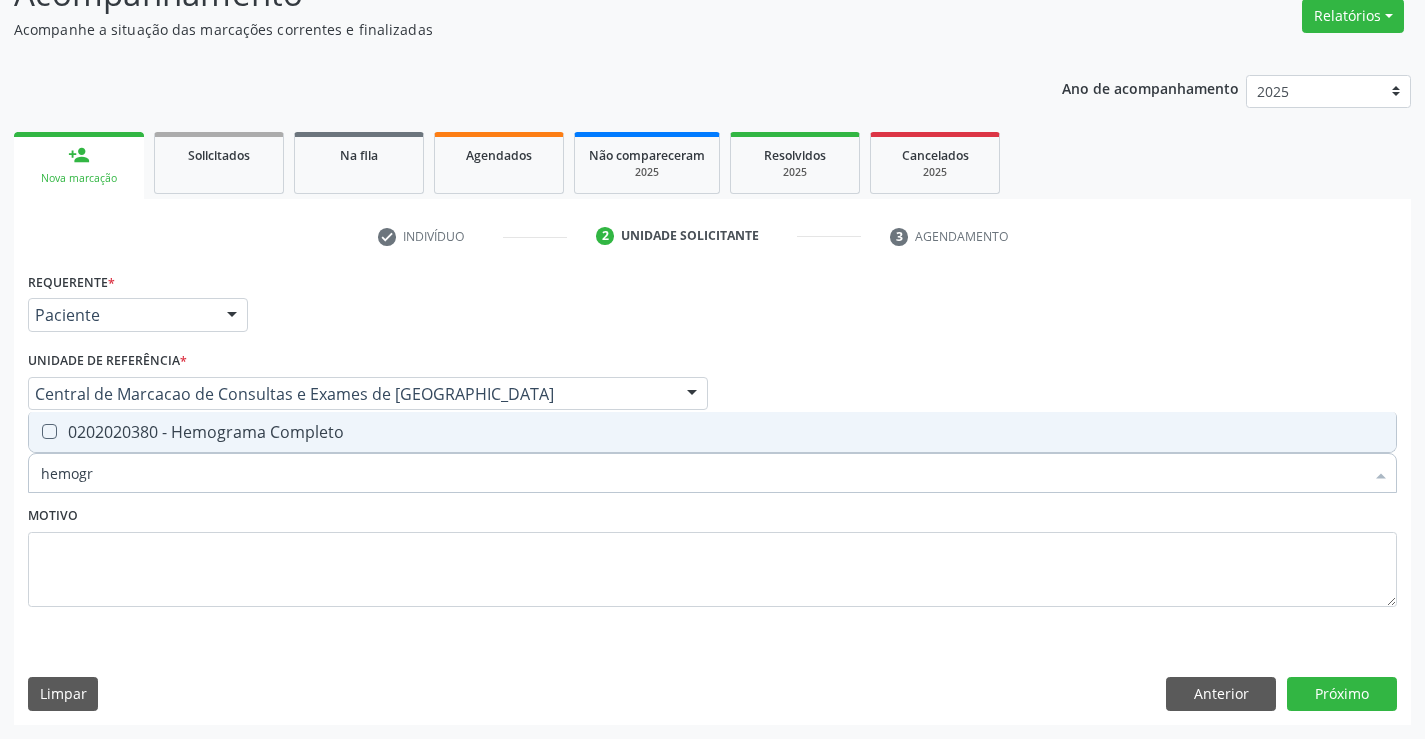 click on "0202020380 - Hemograma Completo" at bounding box center [712, 432] 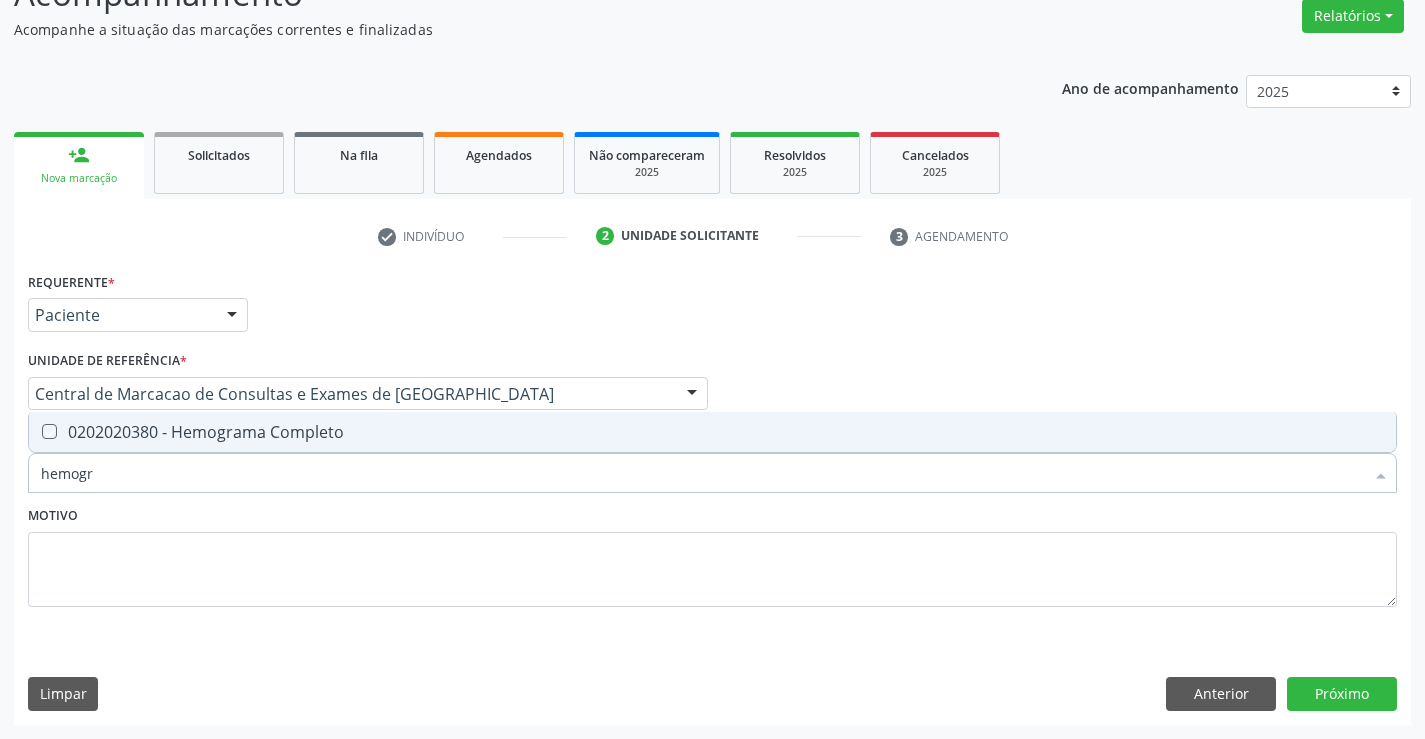 checkbox on "true" 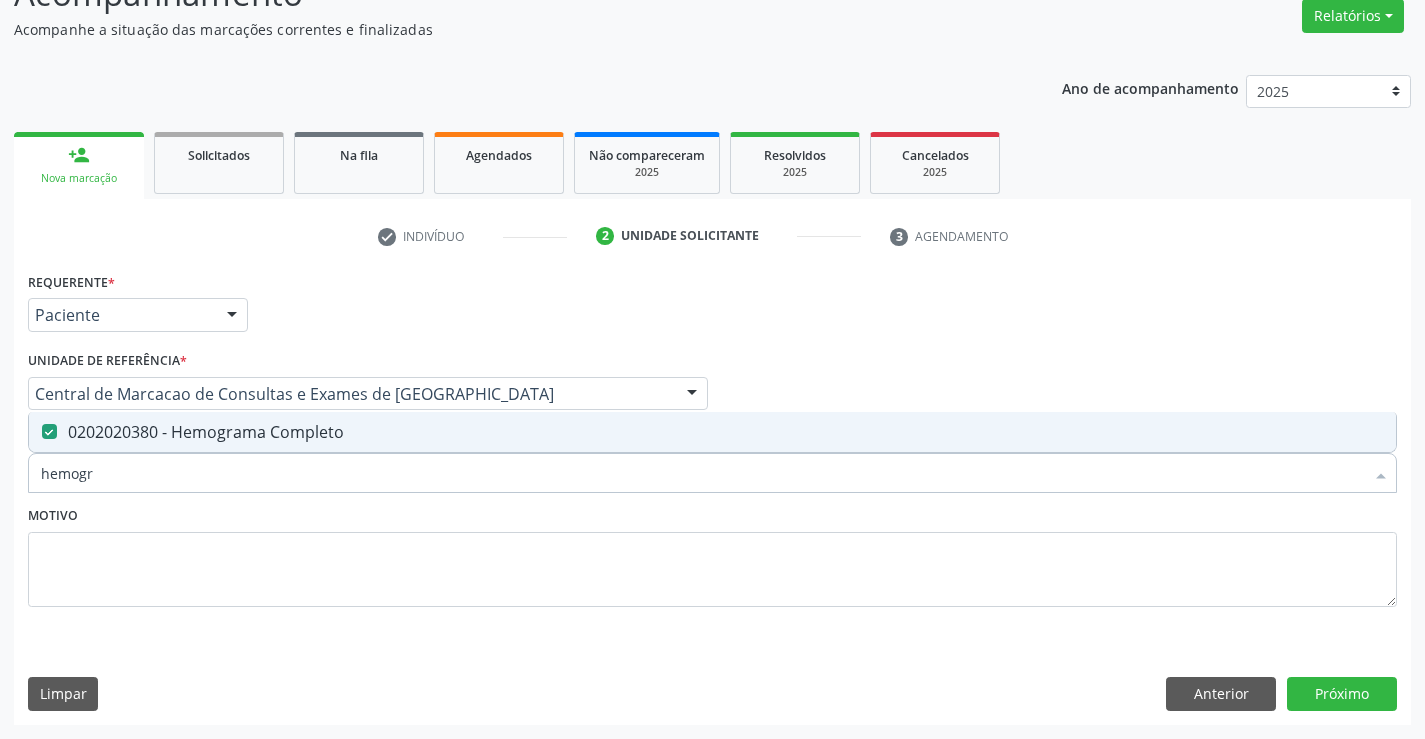 click on "Motivo" at bounding box center (712, 554) 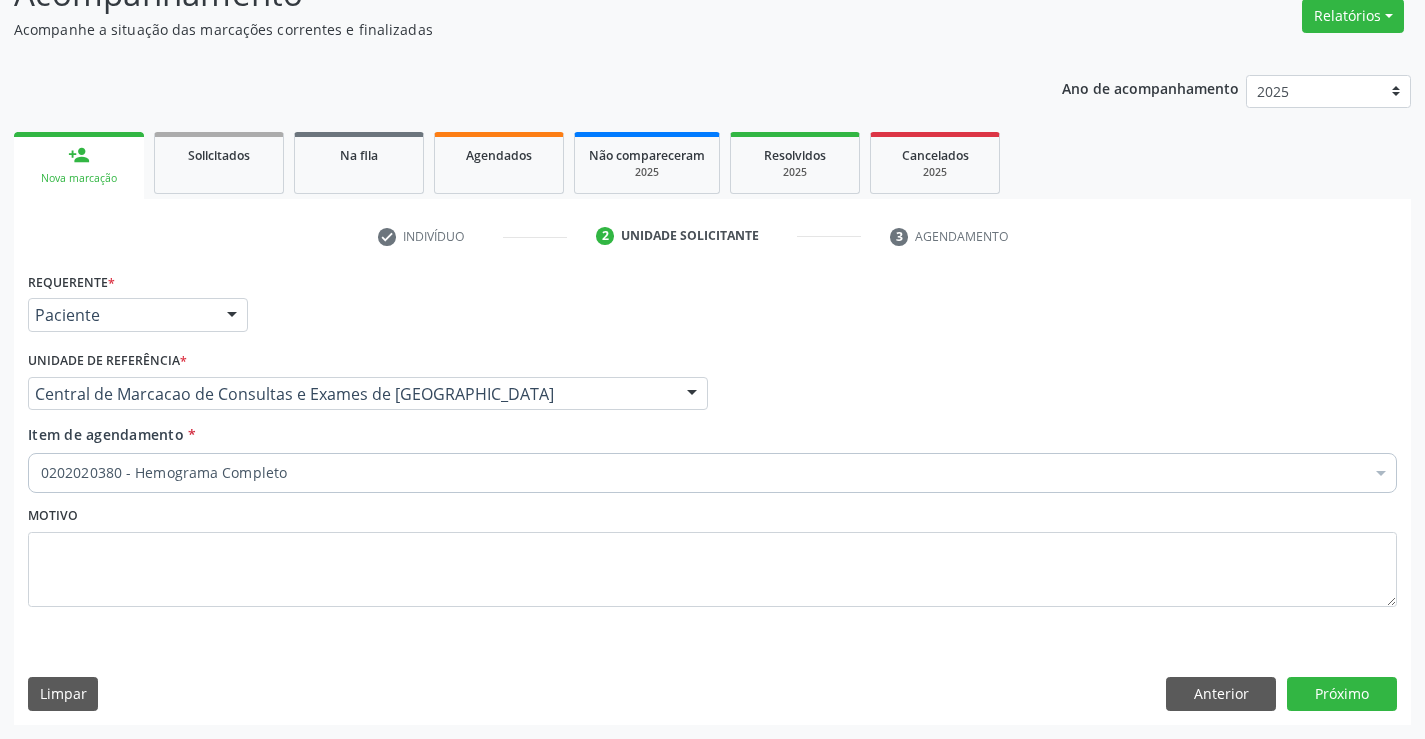 click on "0202020380 - Hemograma Completo" at bounding box center [712, 473] 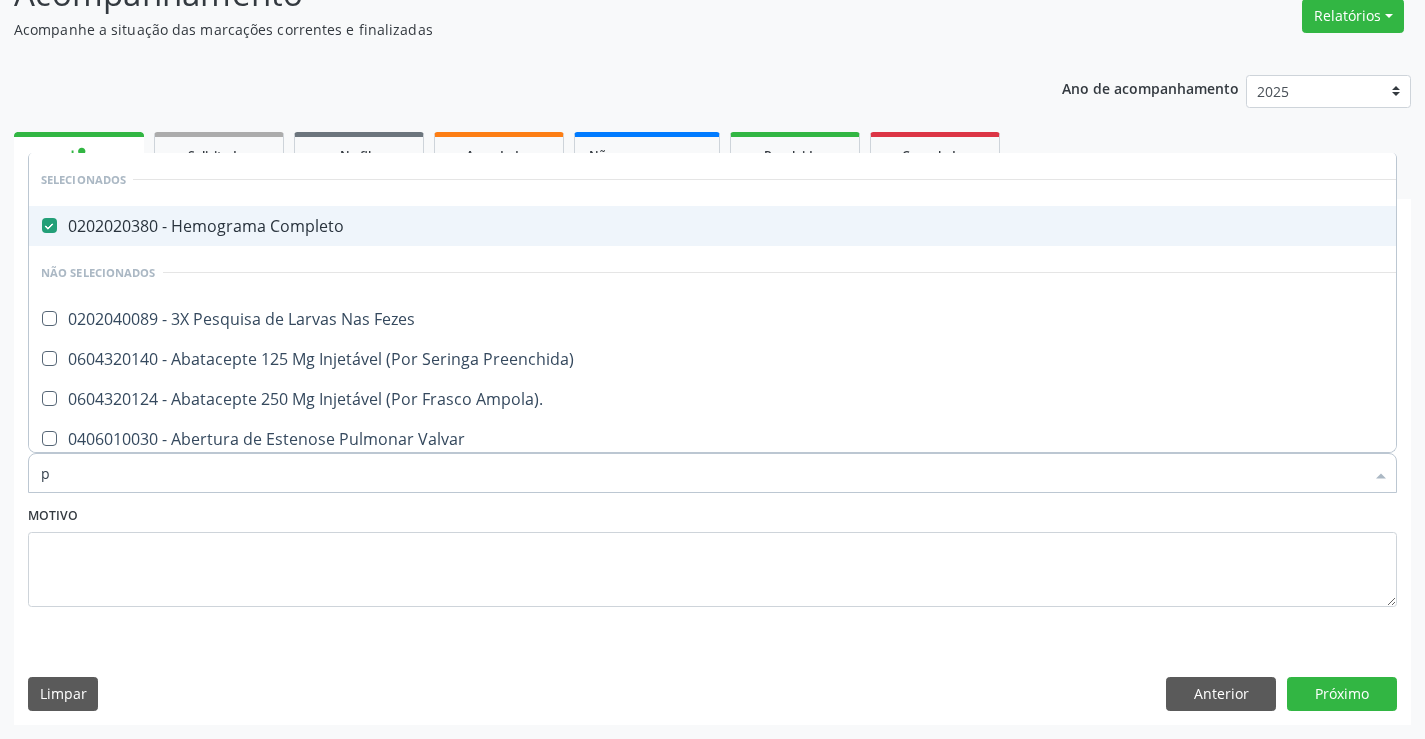 type on "pl" 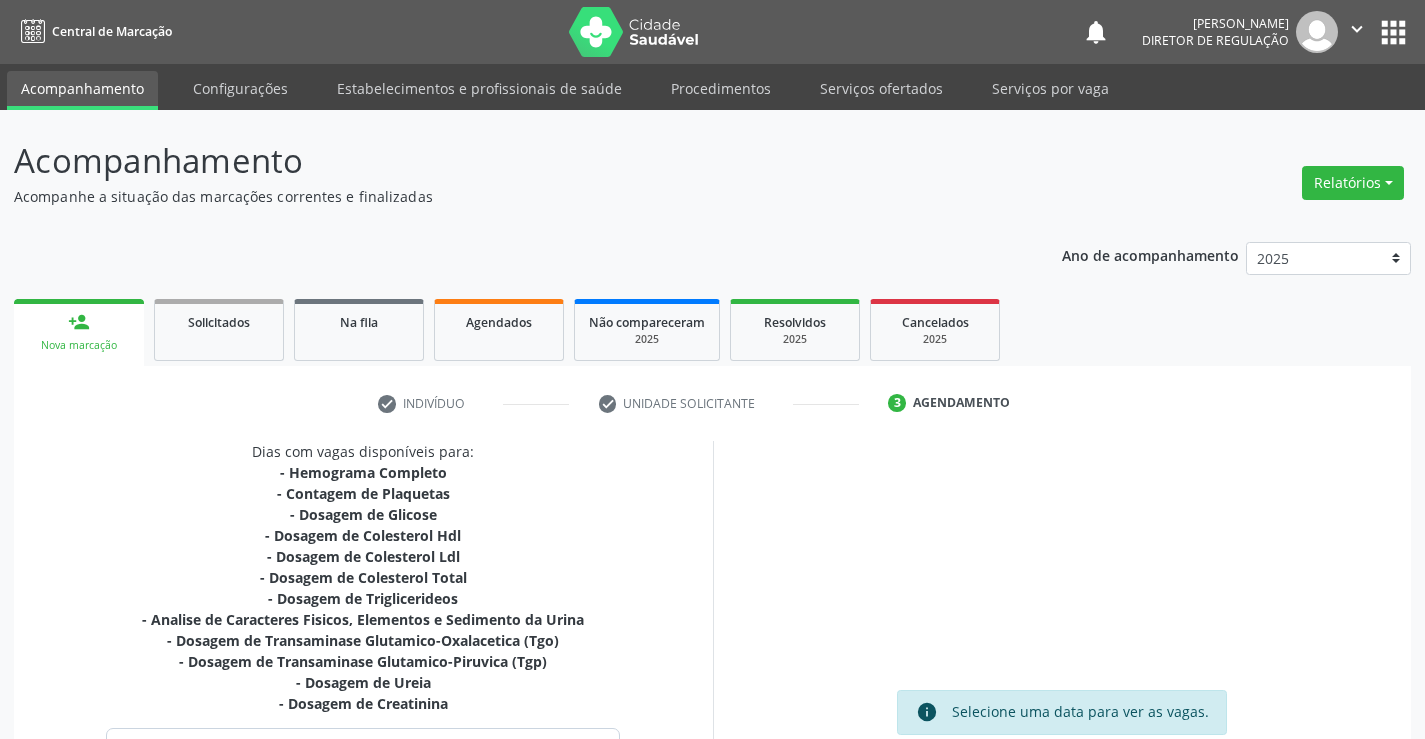 scroll, scrollTop: 362, scrollLeft: 0, axis: vertical 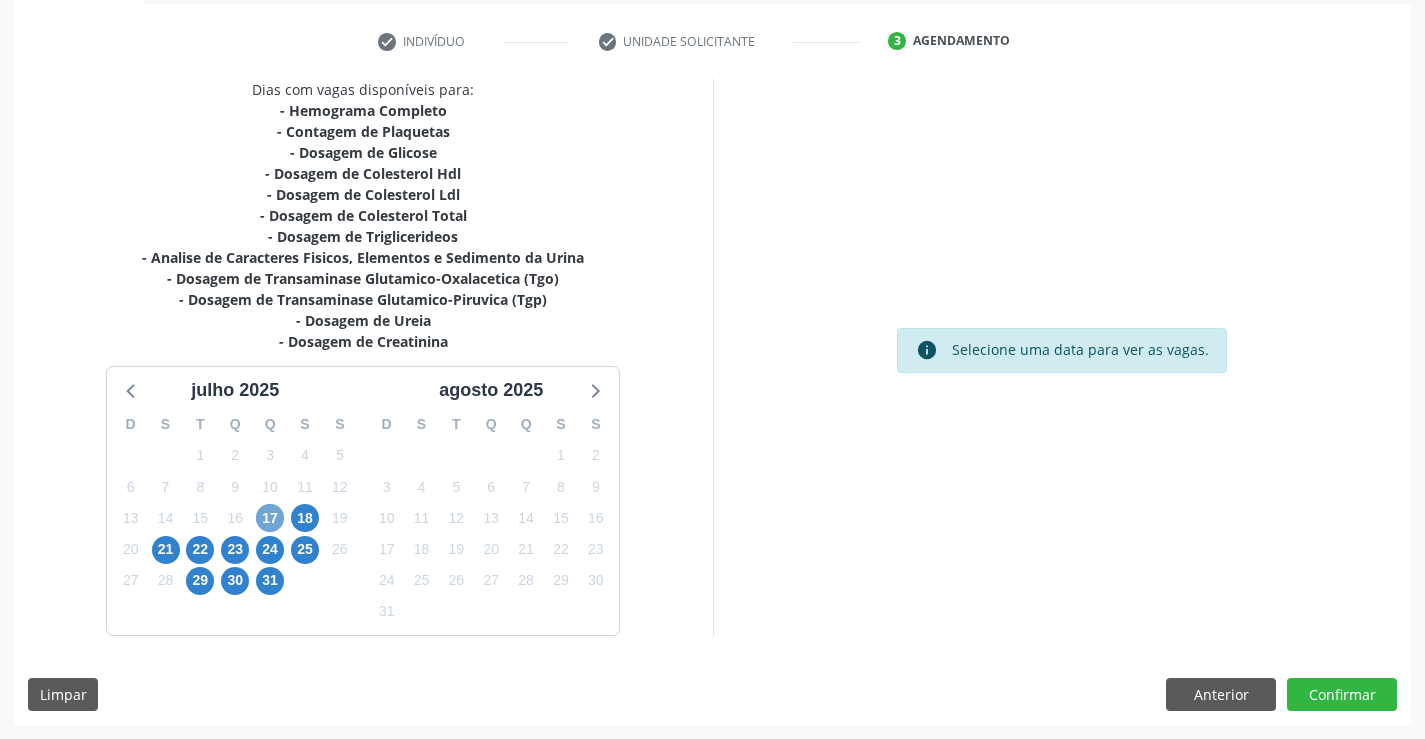 click on "17" at bounding box center [270, 518] 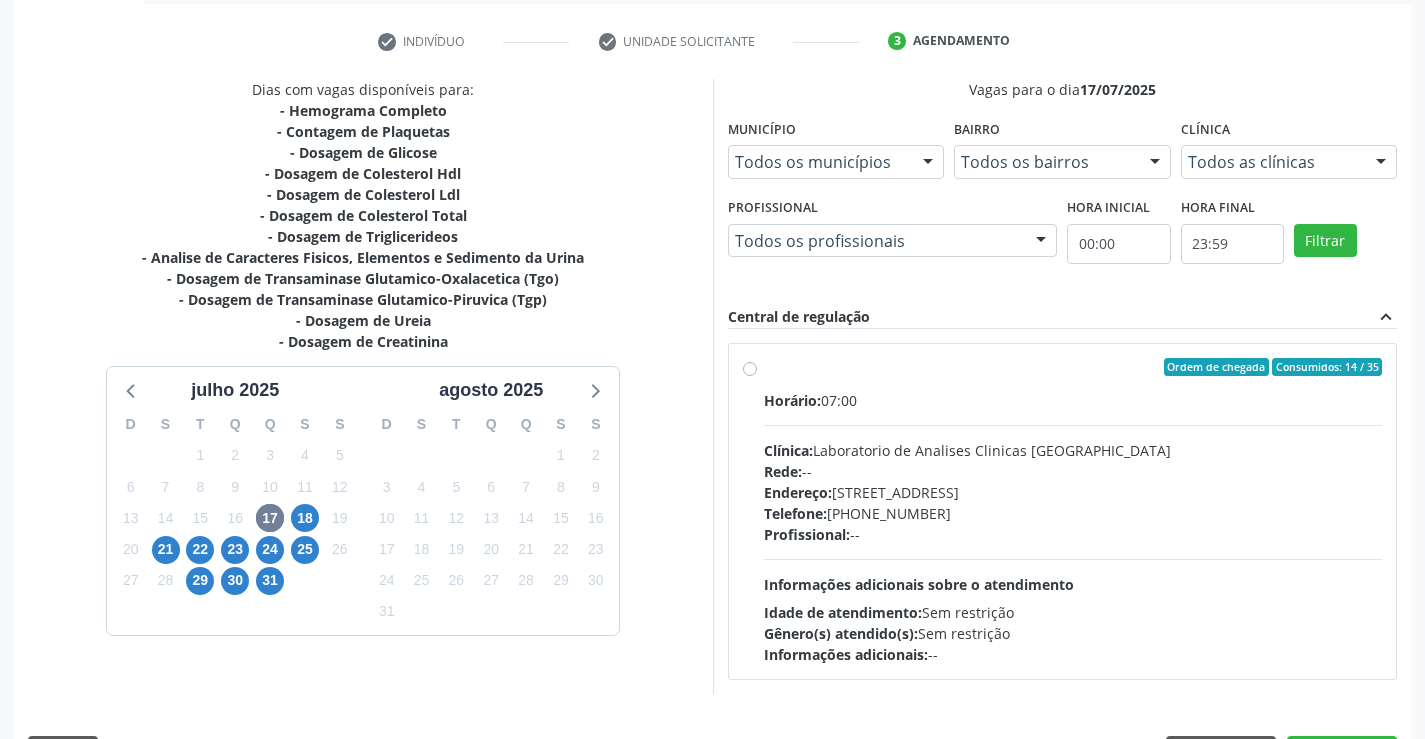 click on "Profissional:
--" at bounding box center [1073, 534] 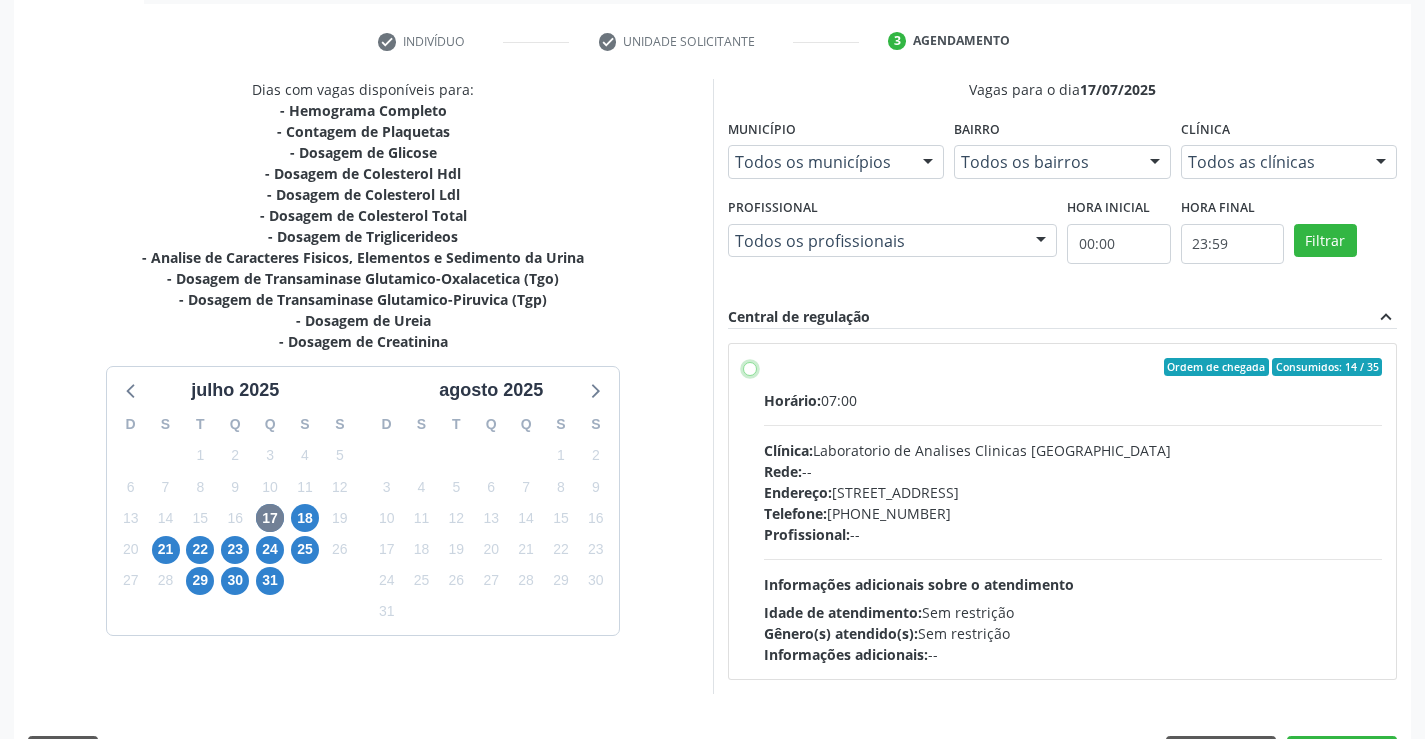 click on "Ordem de chegada
Consumidos: 14 / 35
Horário:   07:00
Clínica:  Laboratorio de Analises Clinicas [GEOGRAPHIC_DATA]
Rede:
--
Endereço:   [STREET_ADDRESS]
Telefone:   [PHONE_NUMBER]
Profissional:
--
Informações adicionais sobre o atendimento
Idade de atendimento:
Sem restrição
Gênero(s) atendido(s):
Sem restrição
Informações adicionais:
--" at bounding box center (750, 367) 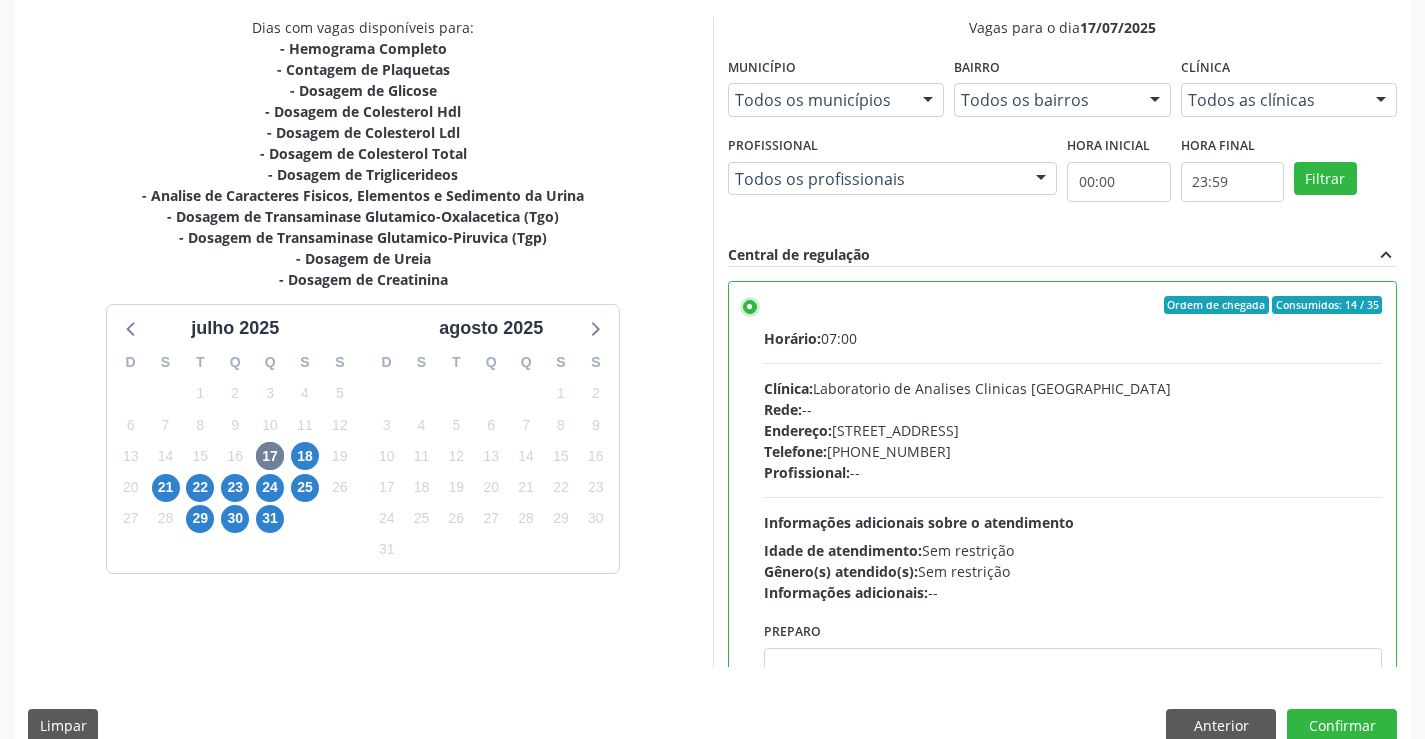 scroll, scrollTop: 456, scrollLeft: 0, axis: vertical 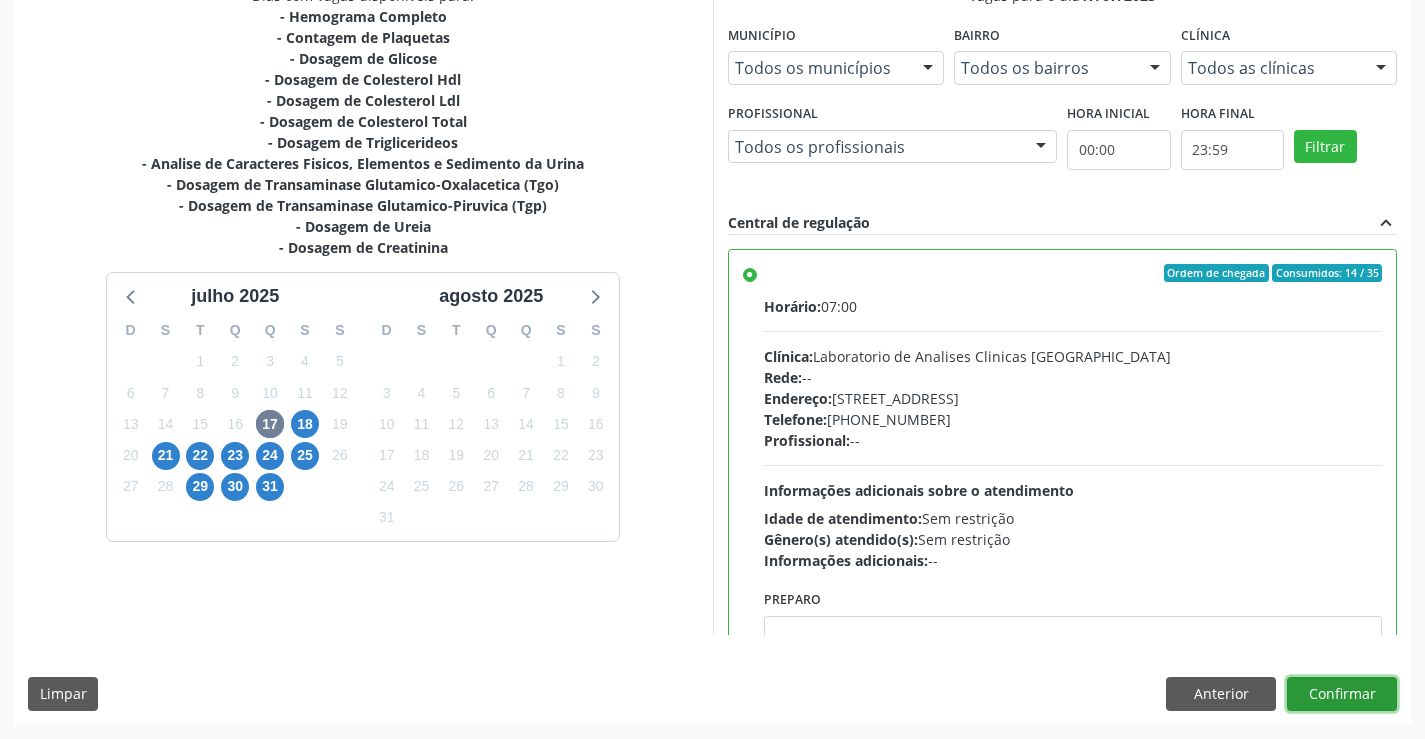click on "Confirmar" at bounding box center (1342, 694) 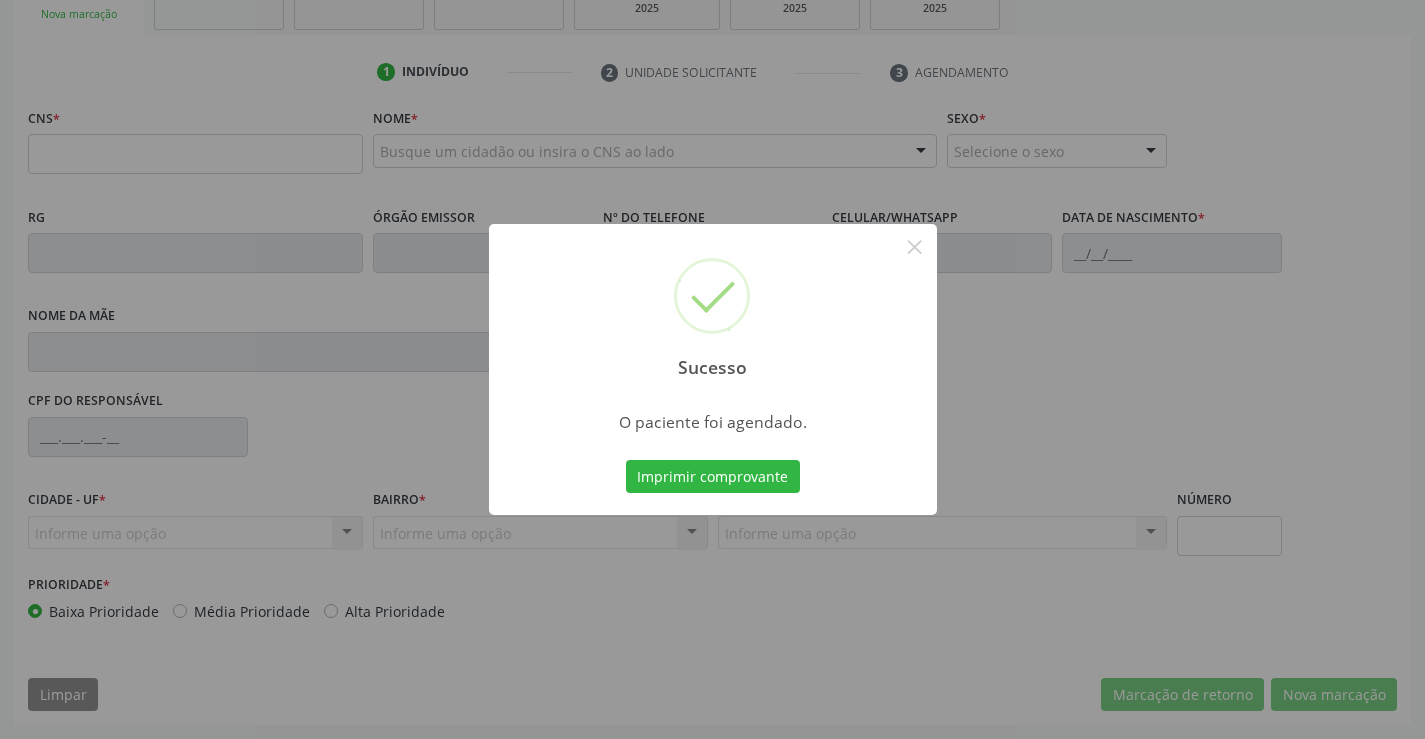 type 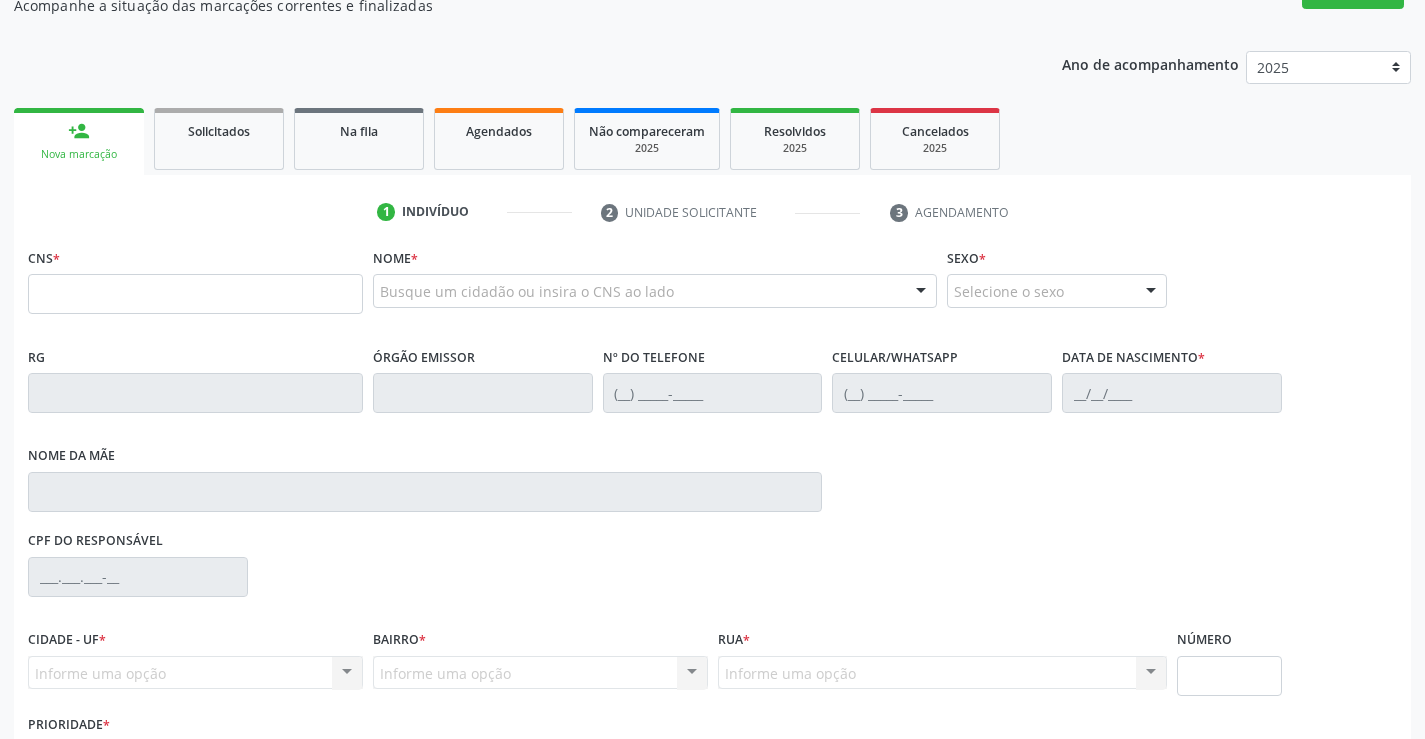 scroll, scrollTop: 0, scrollLeft: 0, axis: both 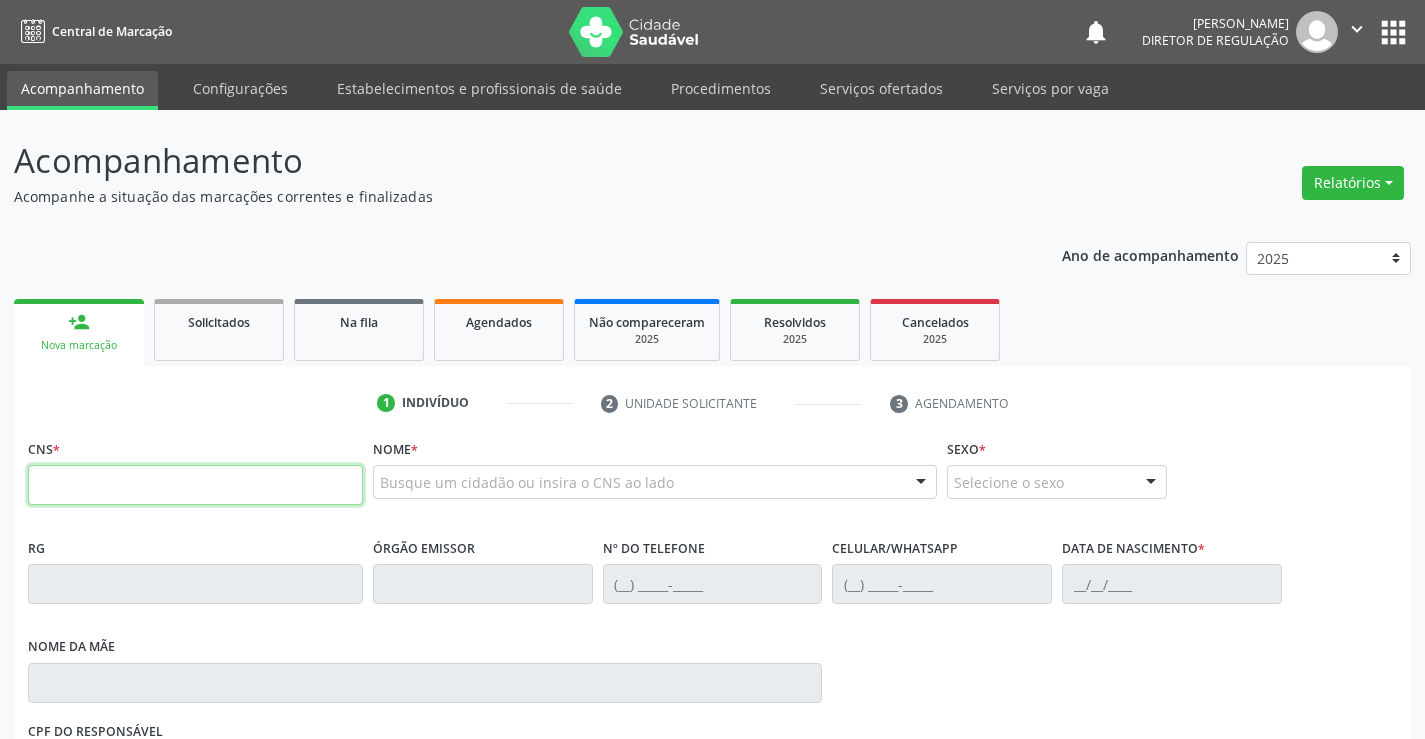 click at bounding box center [195, 485] 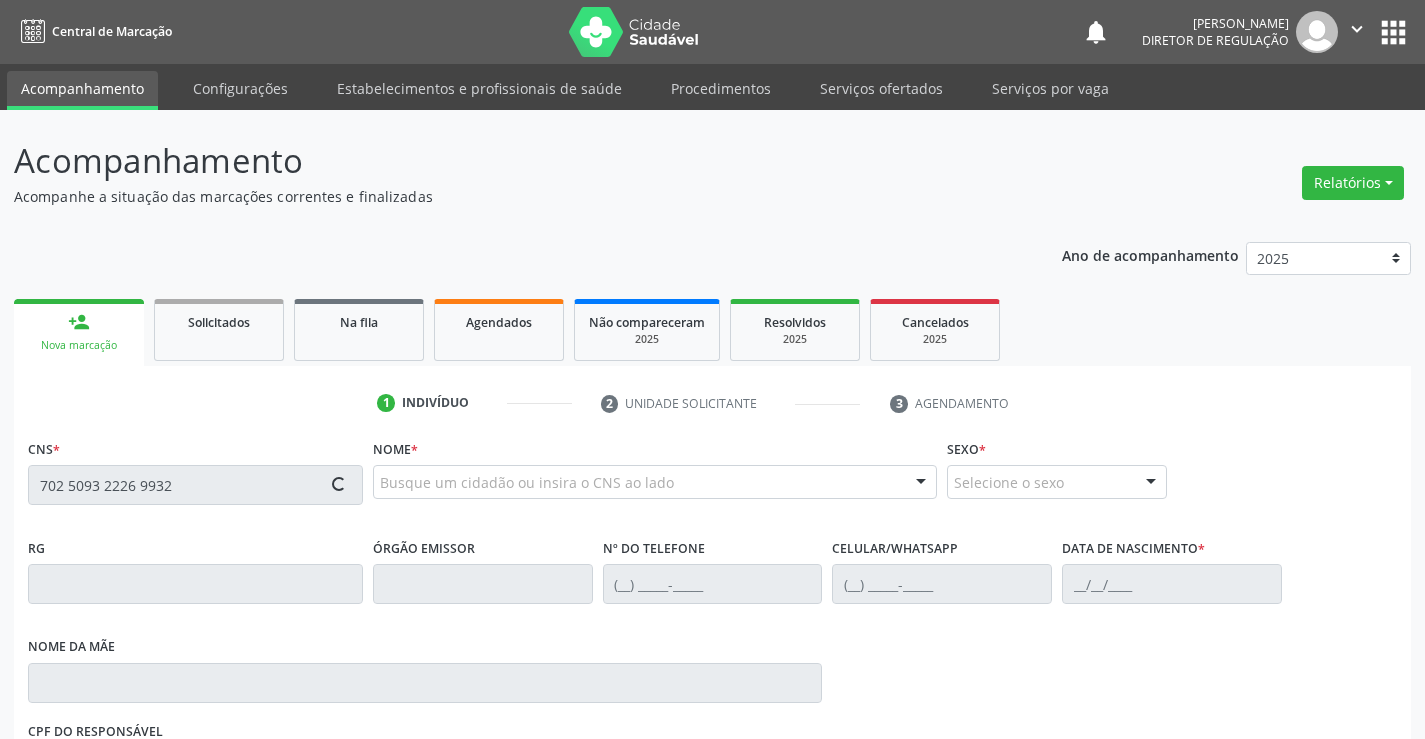 type on "702 5093 2226 9932" 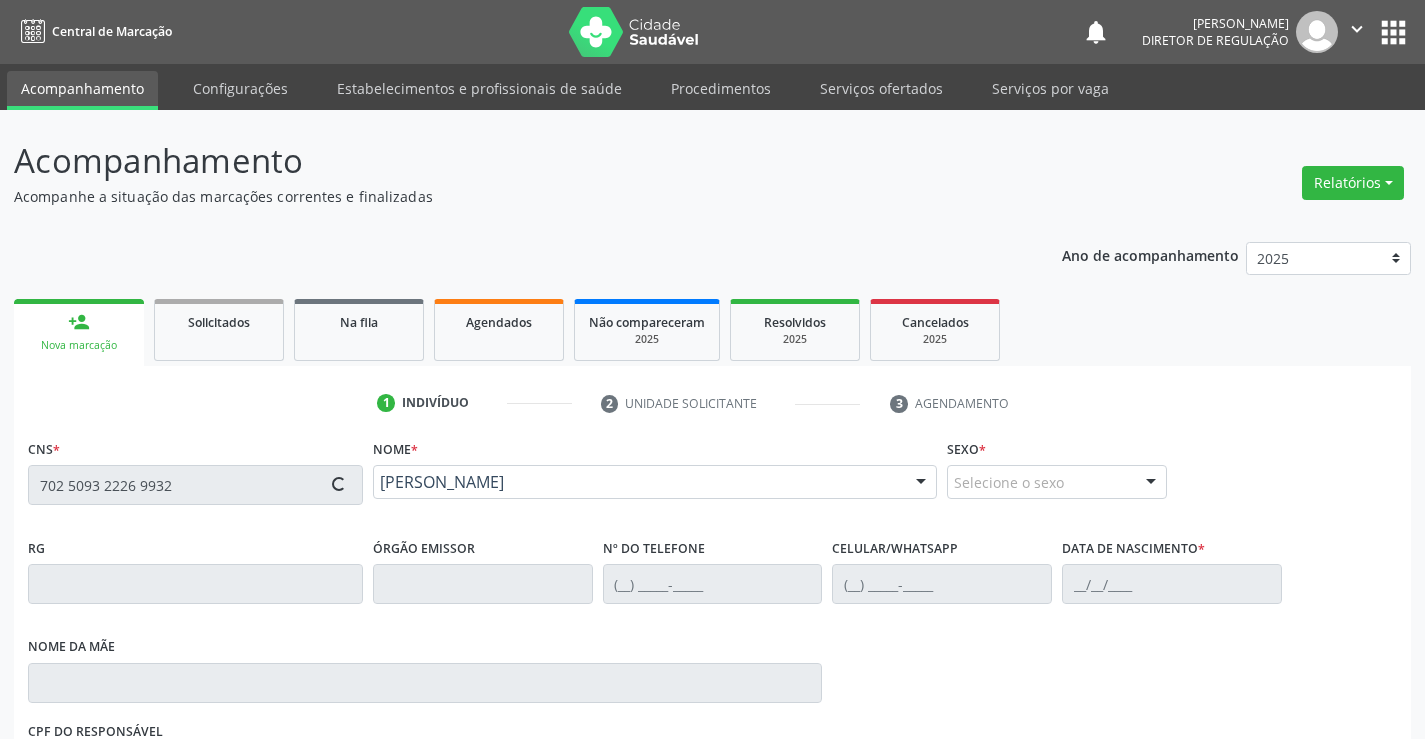 type on "[DATE]" 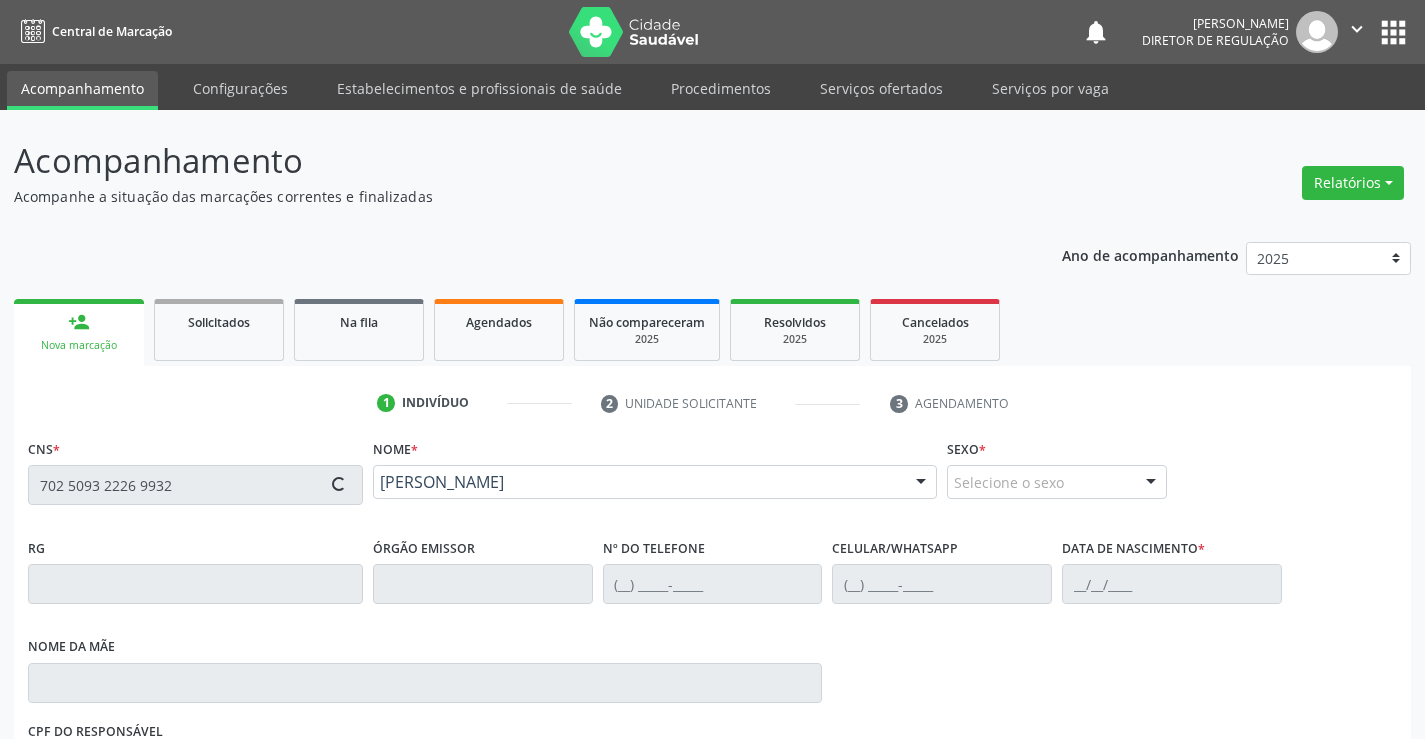 type on "S/N" 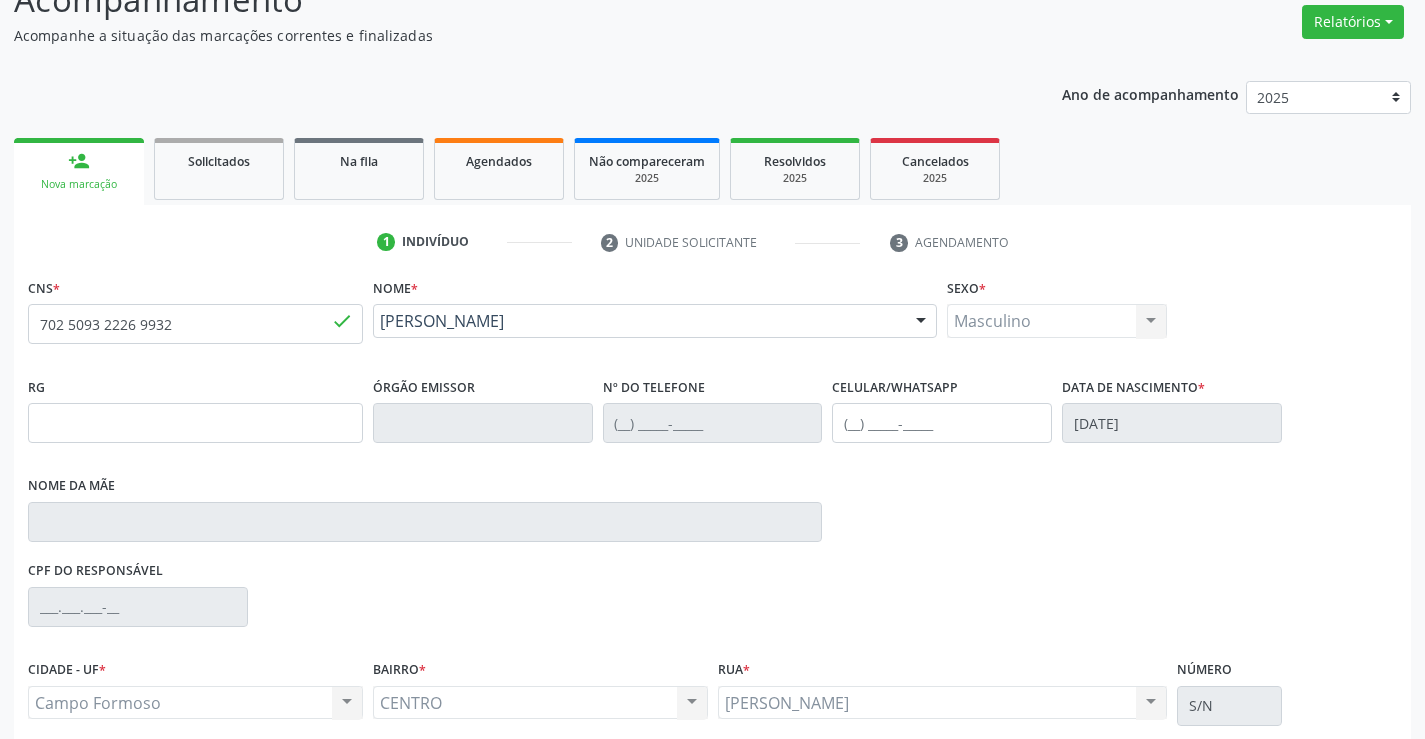 scroll, scrollTop: 331, scrollLeft: 0, axis: vertical 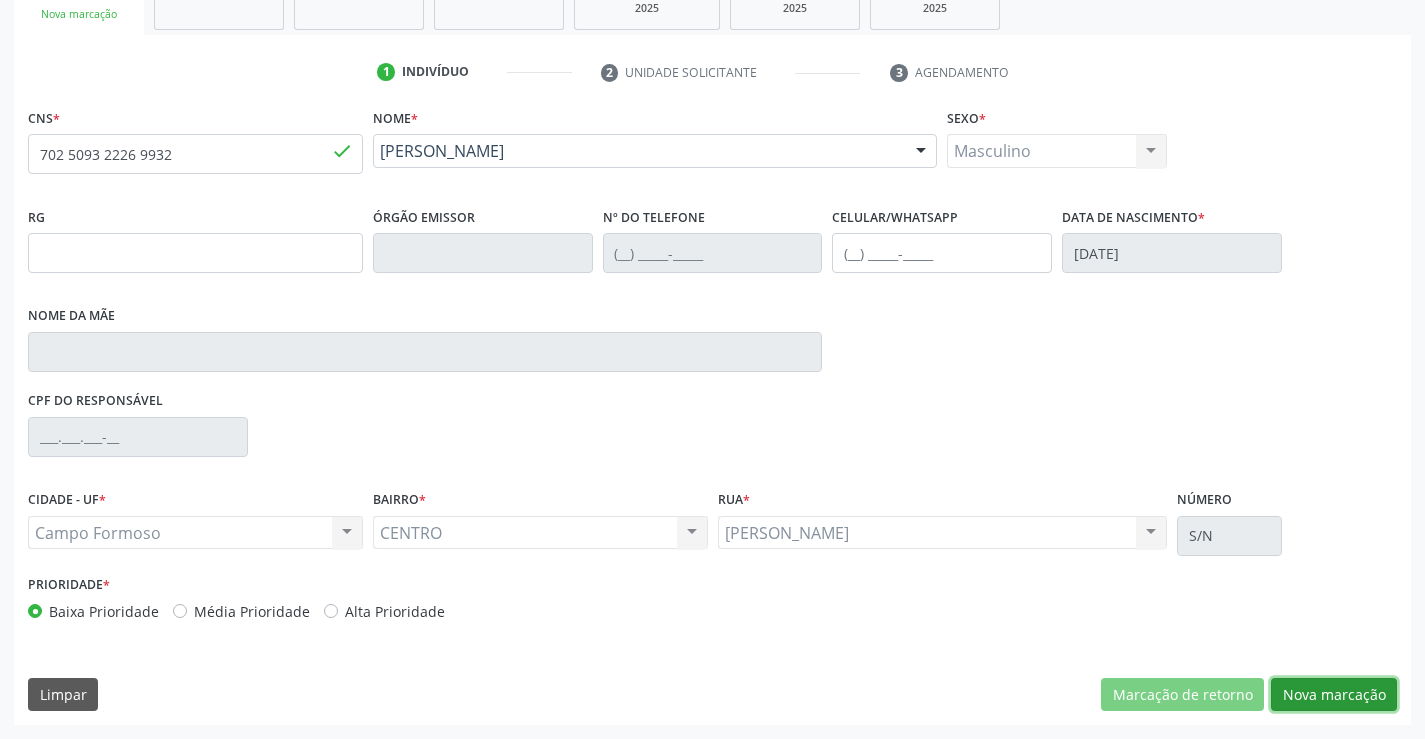 click on "Nova marcação" at bounding box center [1334, 695] 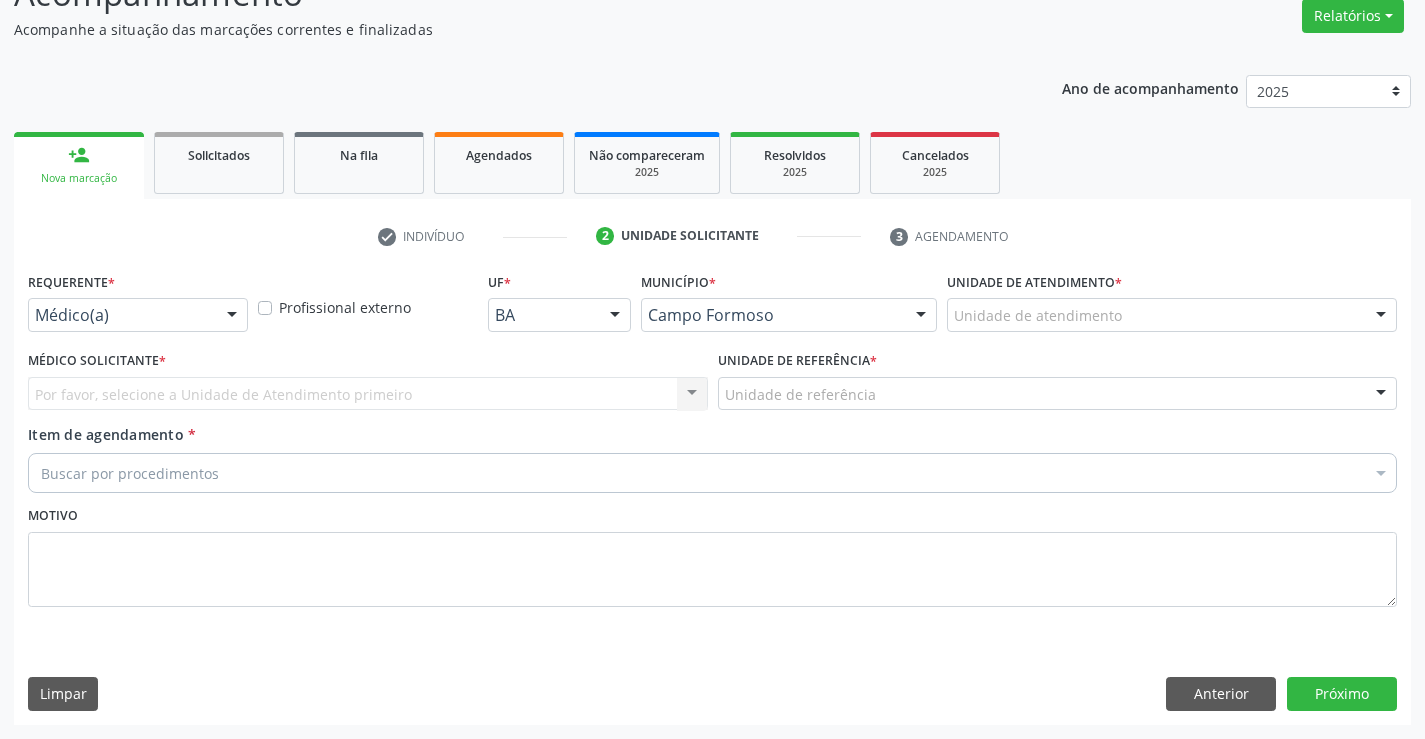 scroll, scrollTop: 167, scrollLeft: 0, axis: vertical 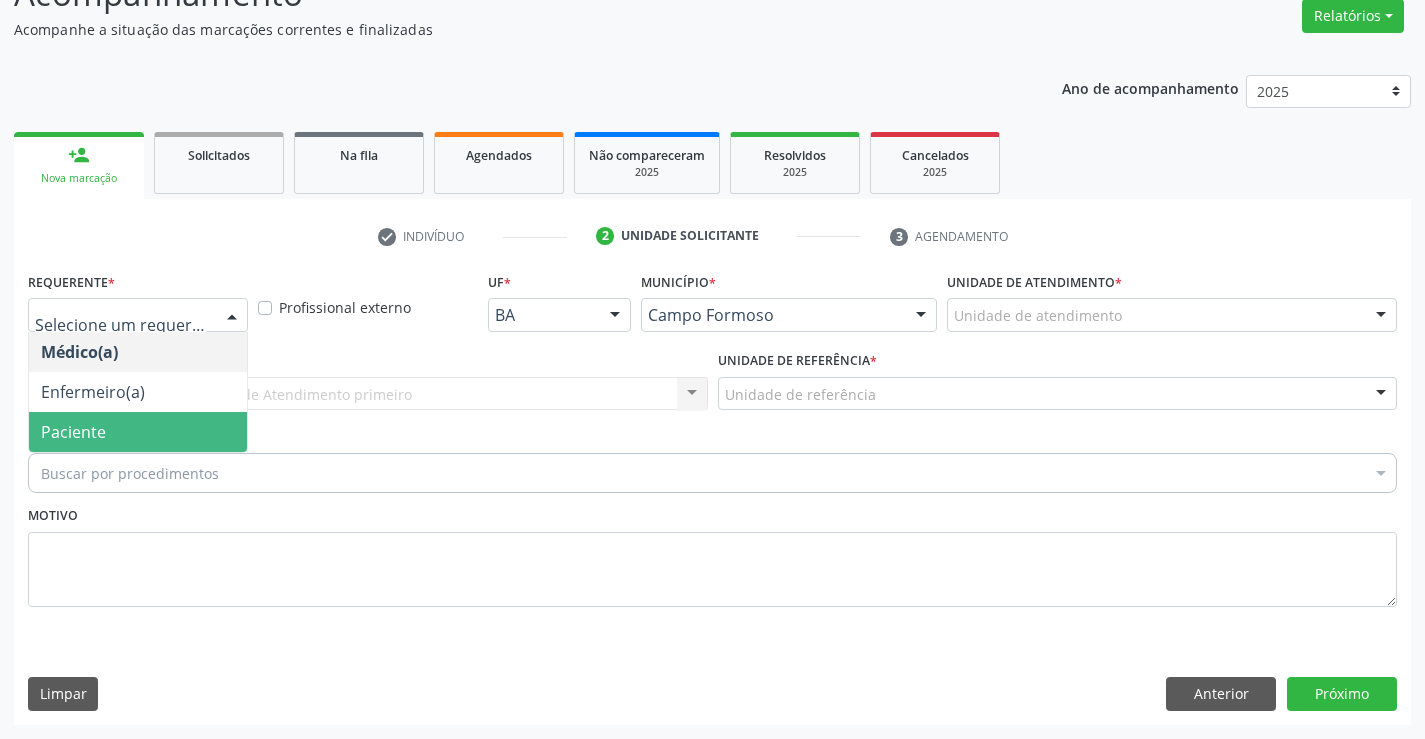 click on "Paciente" at bounding box center [138, 432] 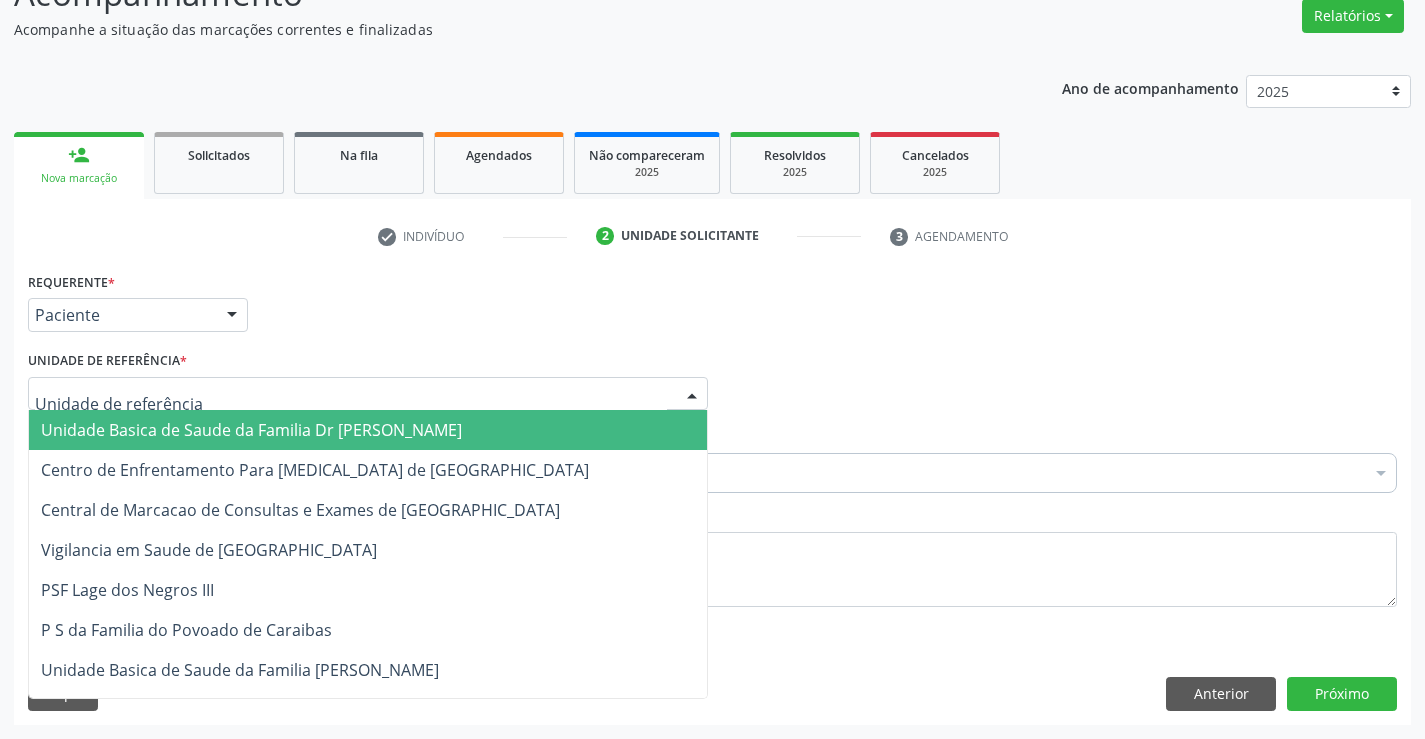 click at bounding box center (368, 394) 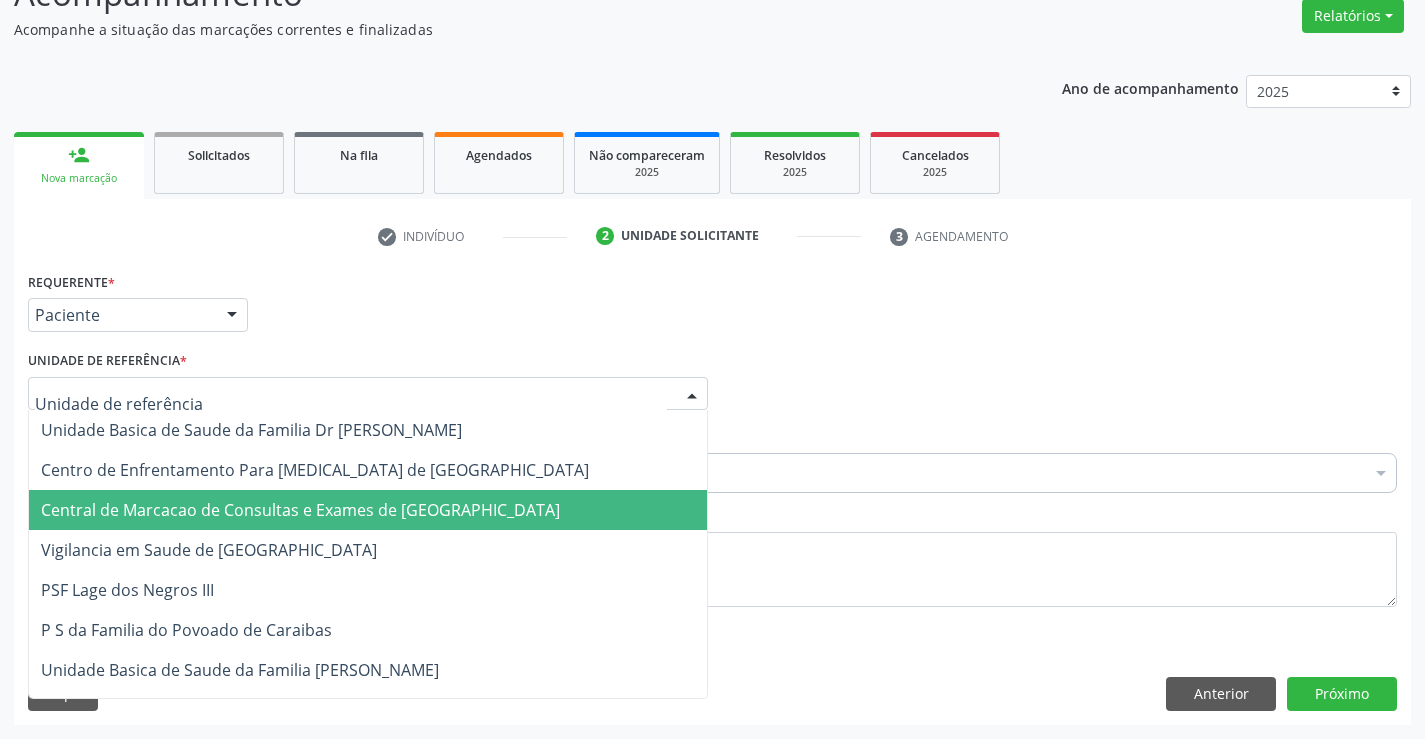 click on "Central de Marcacao de Consultas e Exames de [GEOGRAPHIC_DATA]" at bounding box center (300, 510) 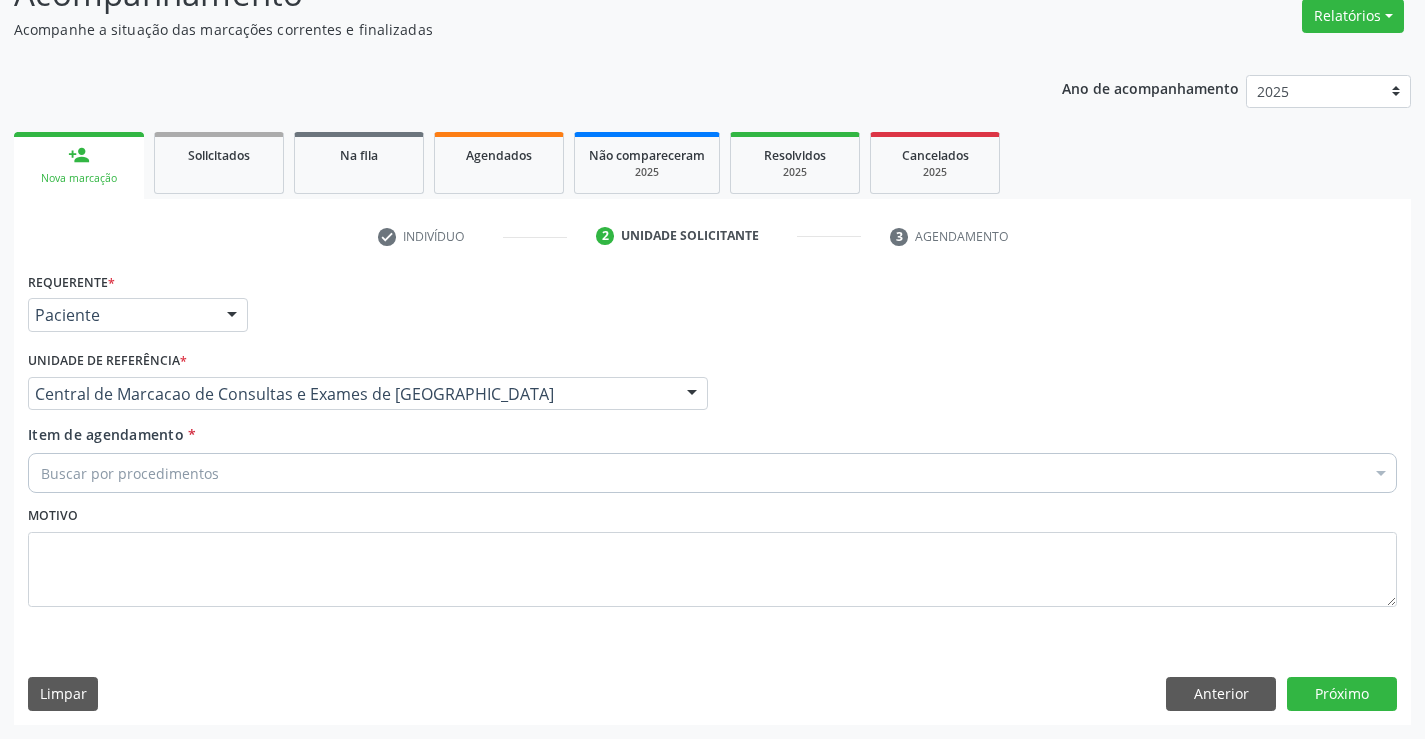 click on "Buscar por procedimentos" at bounding box center [712, 473] 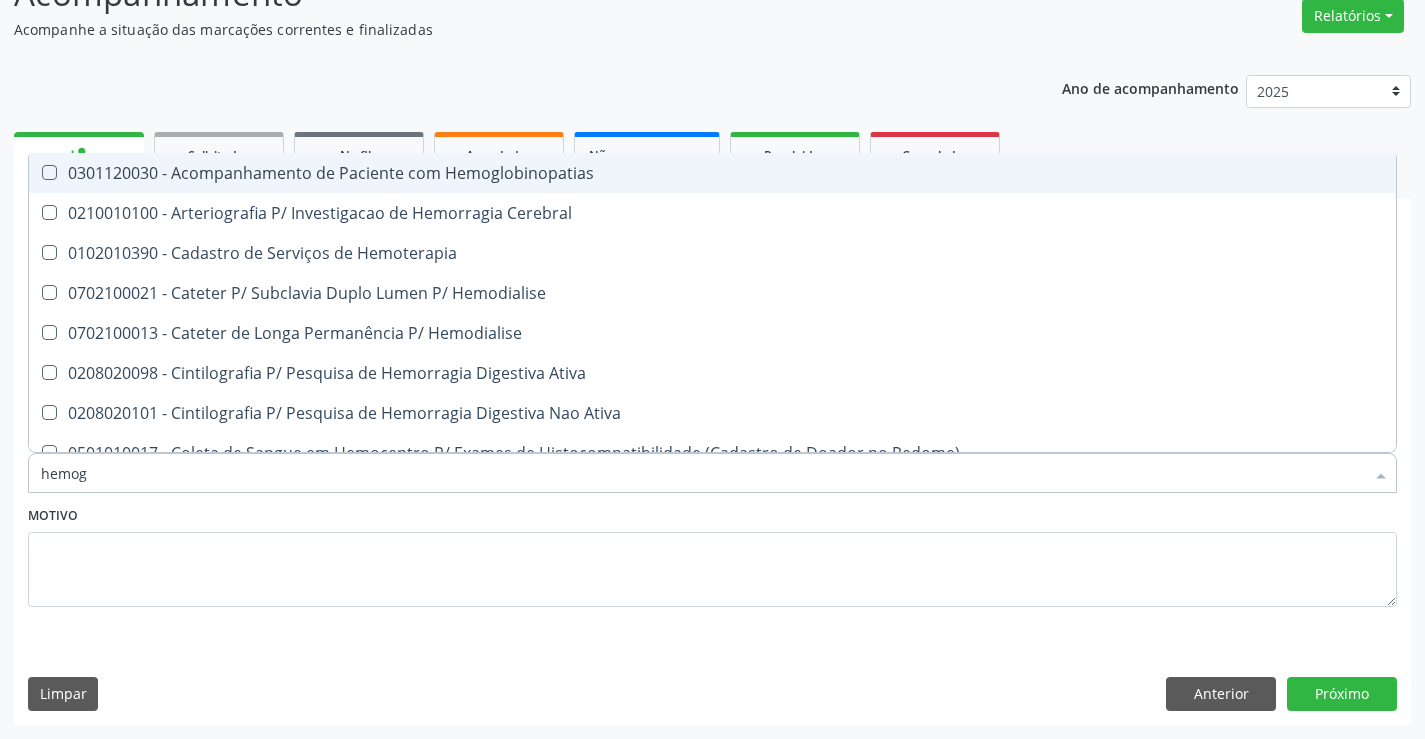 type on "hemogr" 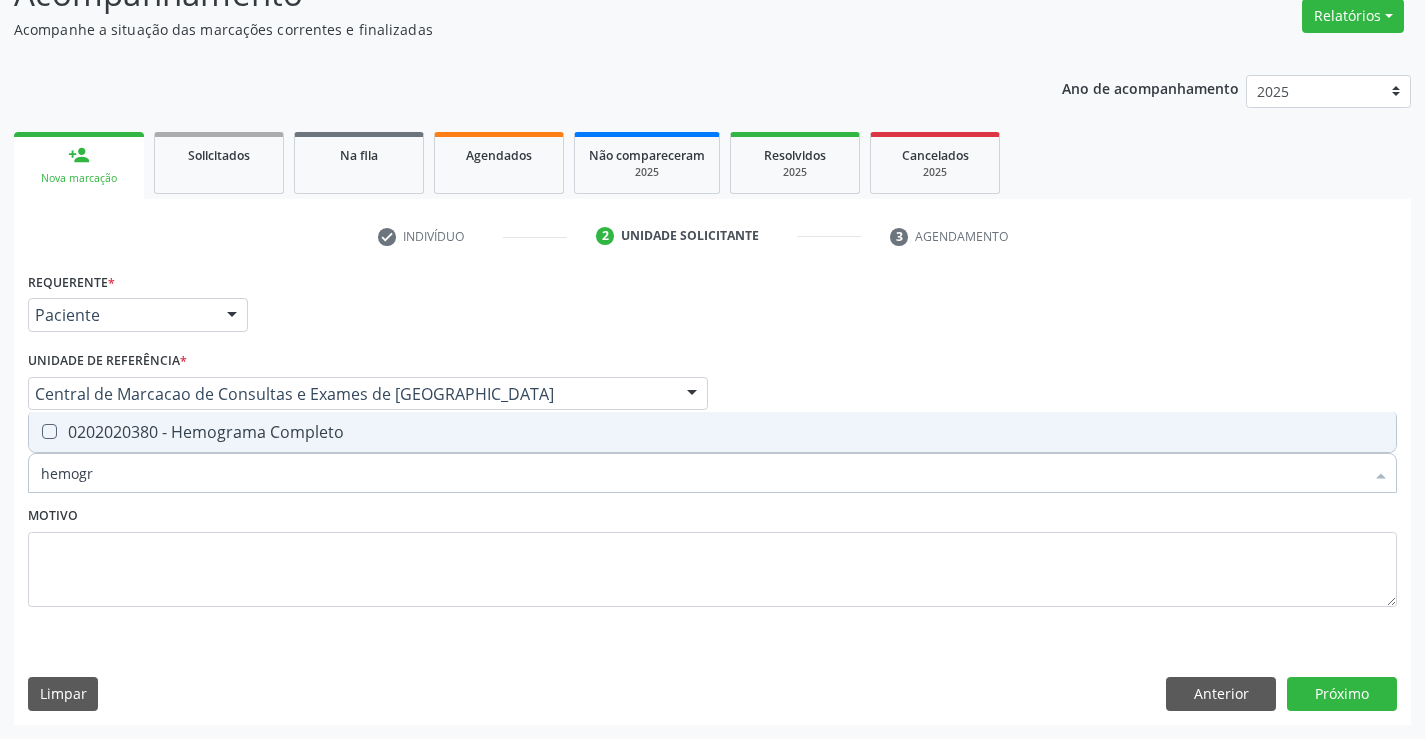 click on "0202020380 - Hemograma Completo" at bounding box center [712, 432] 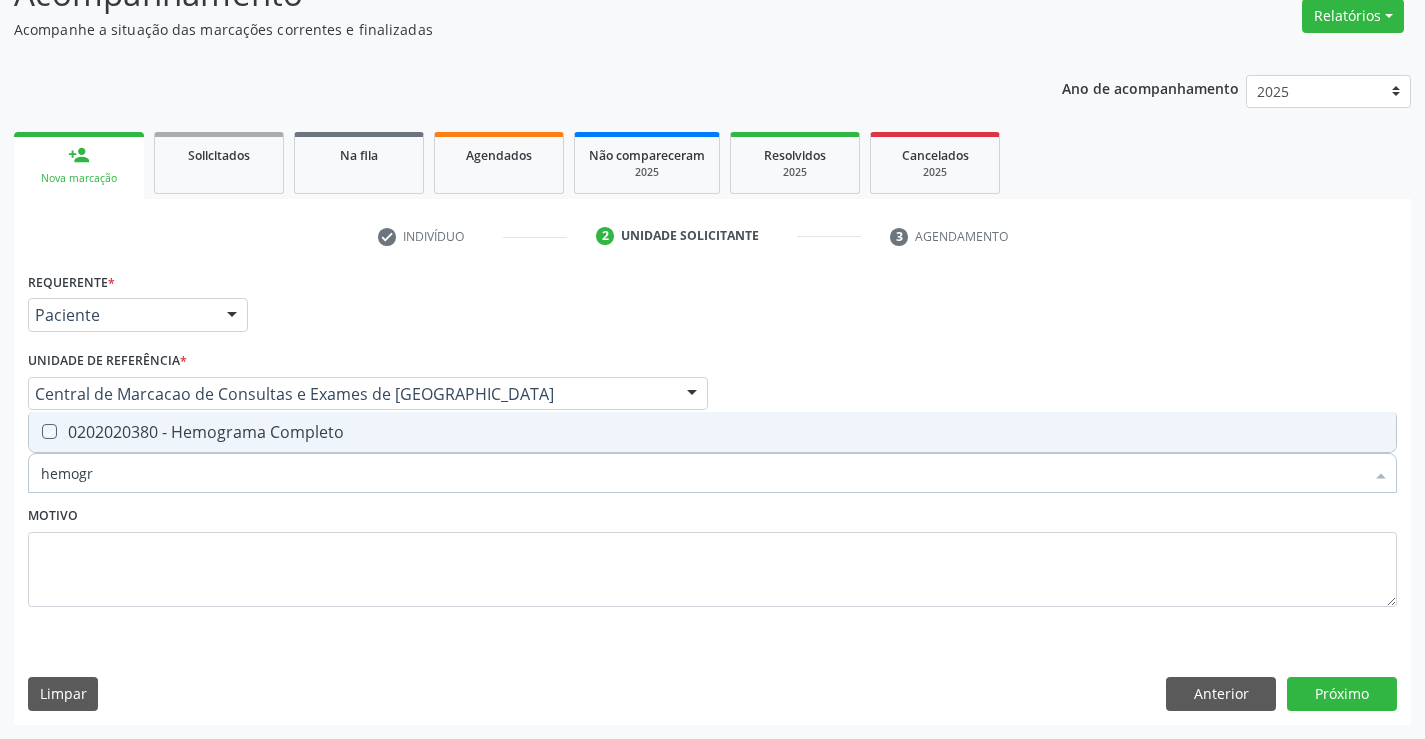 checkbox on "true" 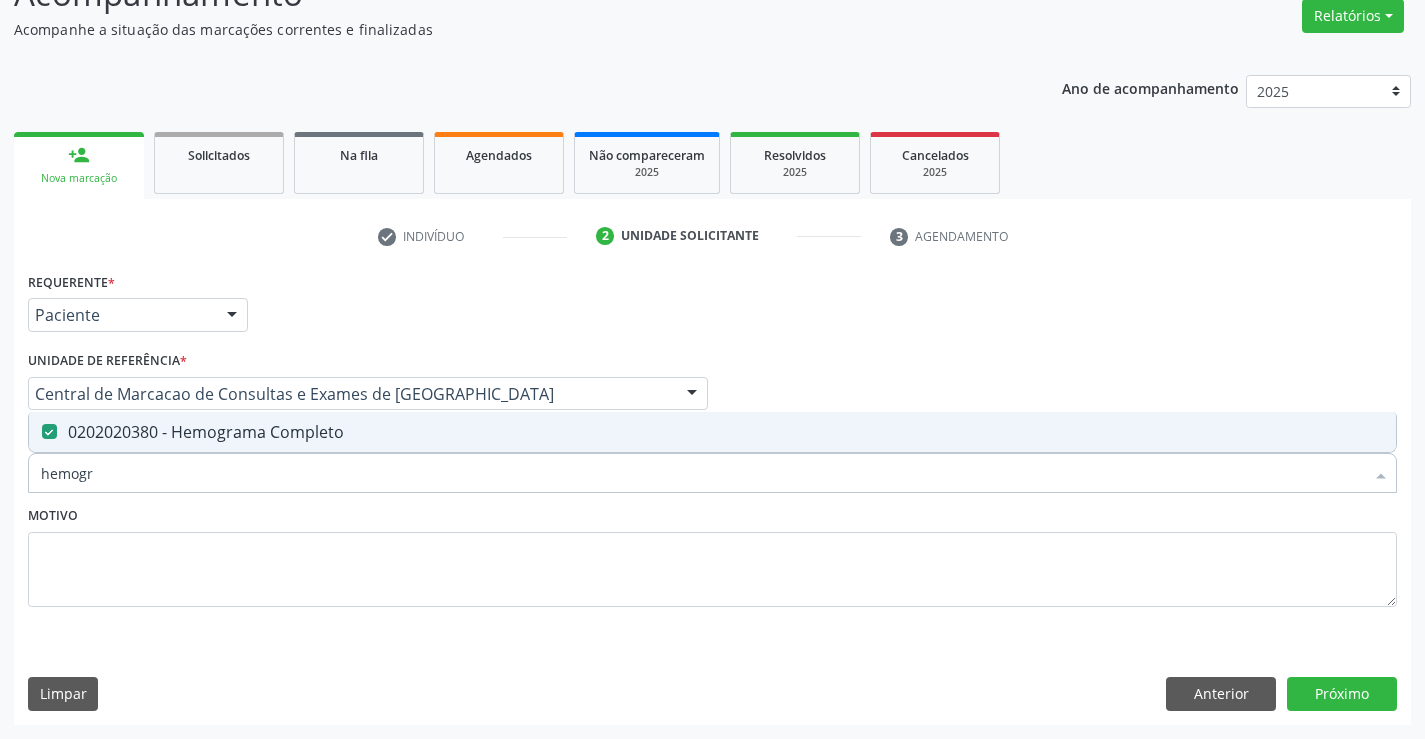 type on "hemogr" 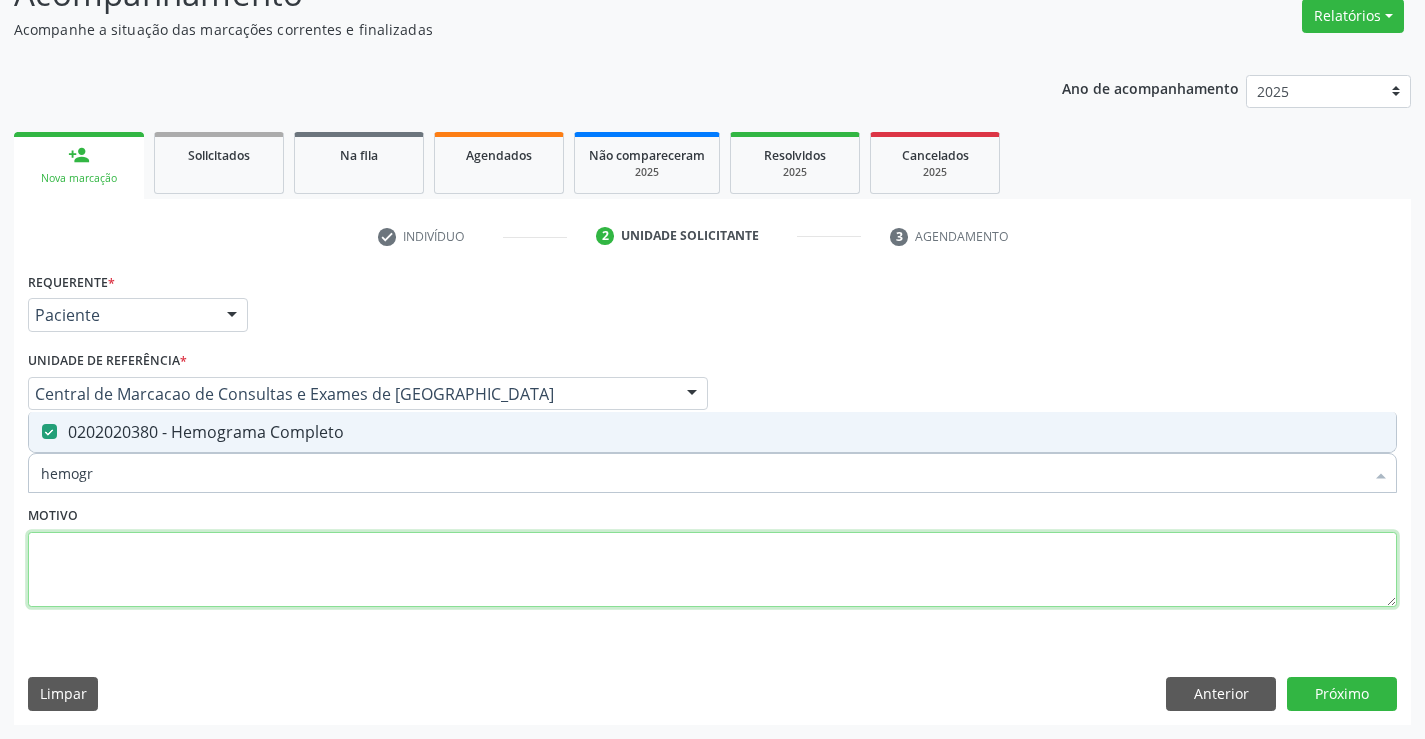 click at bounding box center [712, 570] 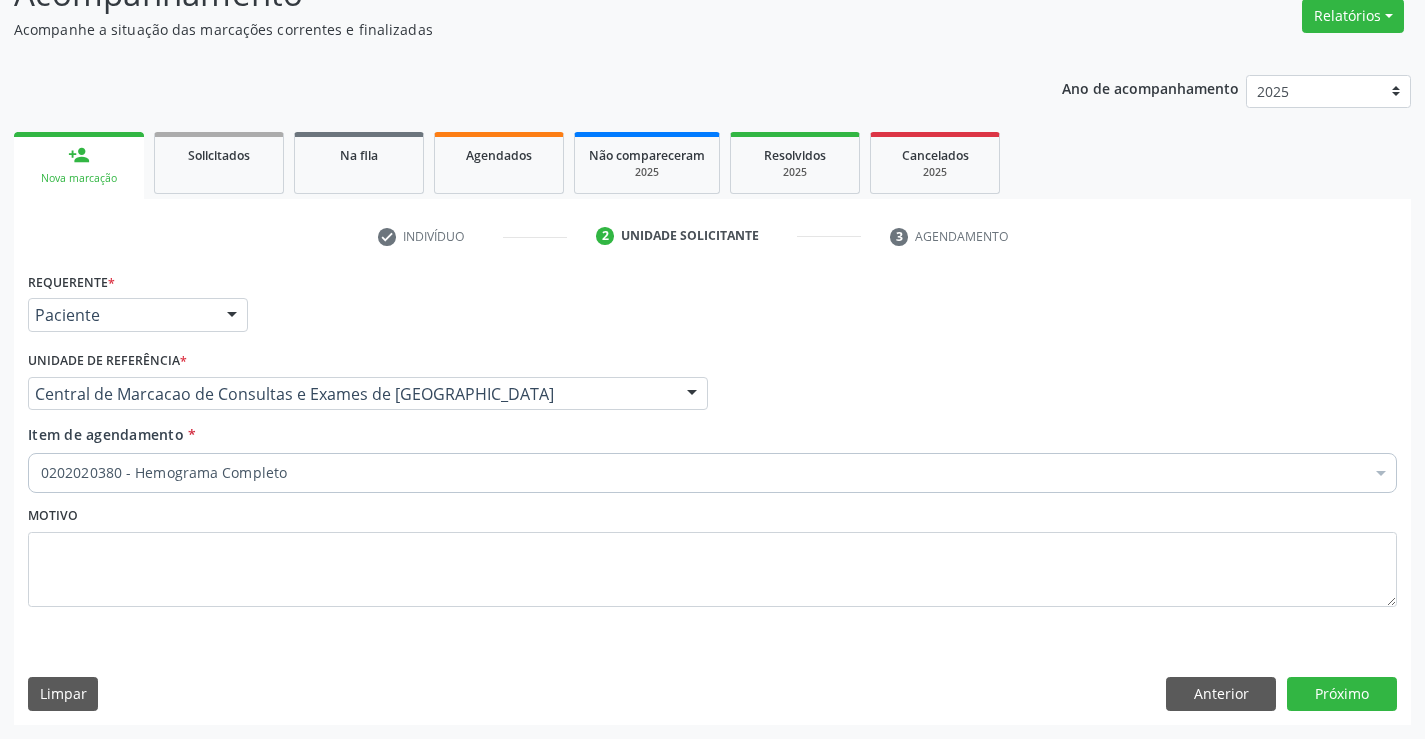 drag, startPoint x: 386, startPoint y: 531, endPoint x: 371, endPoint y: 477, distance: 56.044624 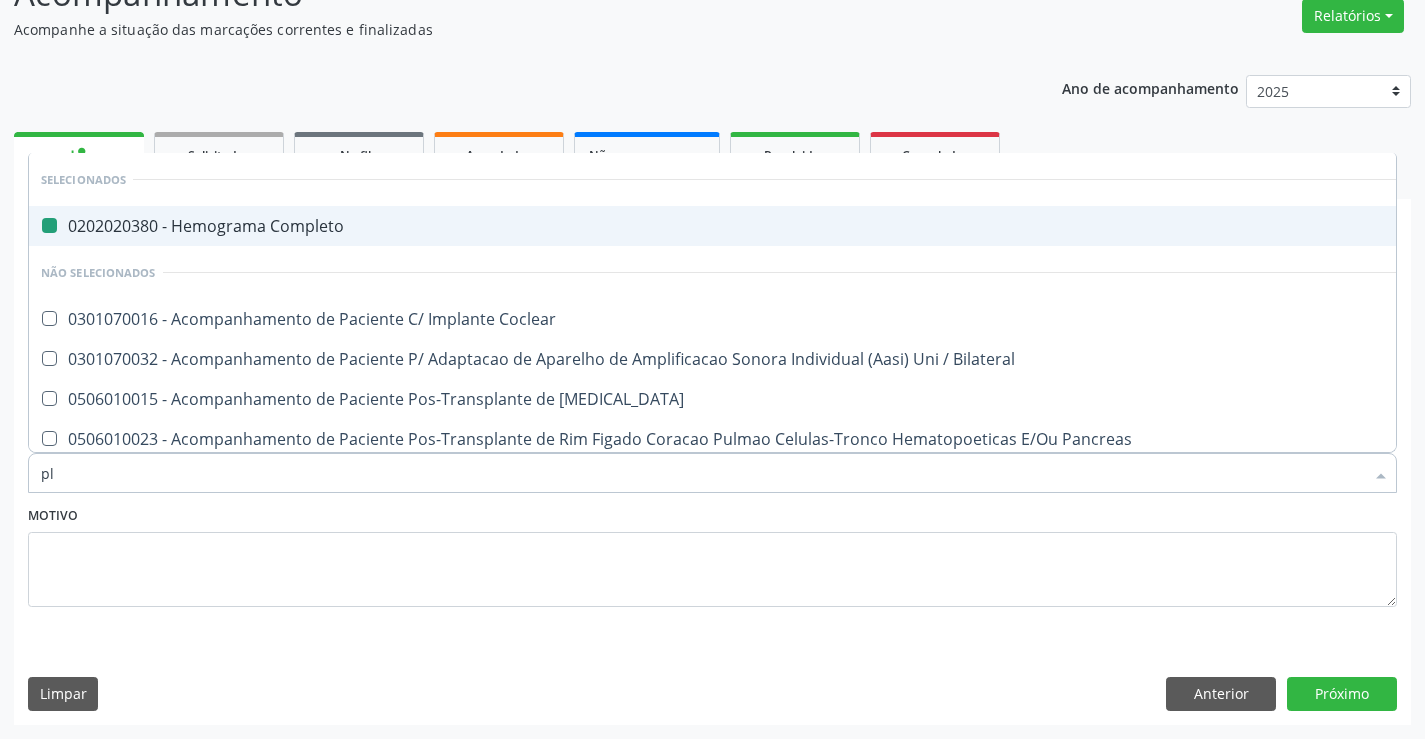 type on "pla" 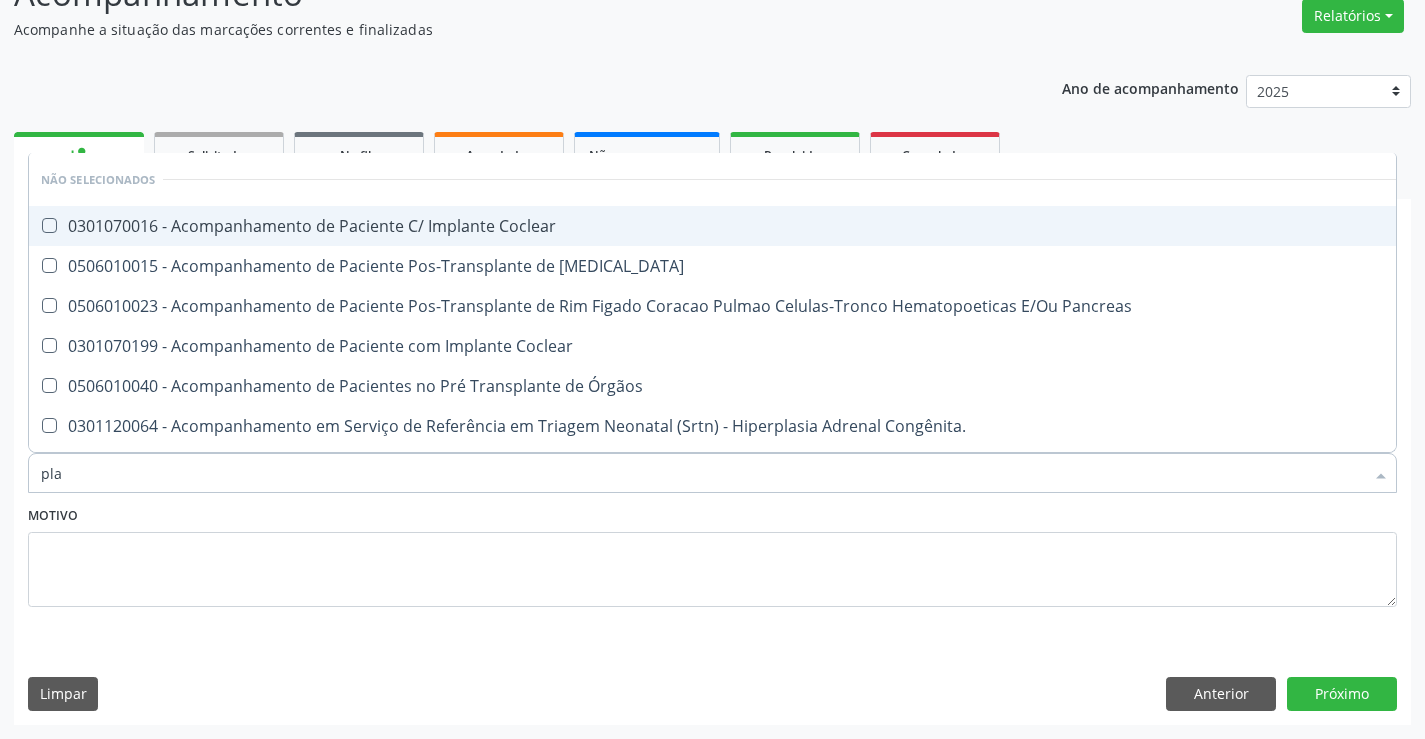 type on "plaq" 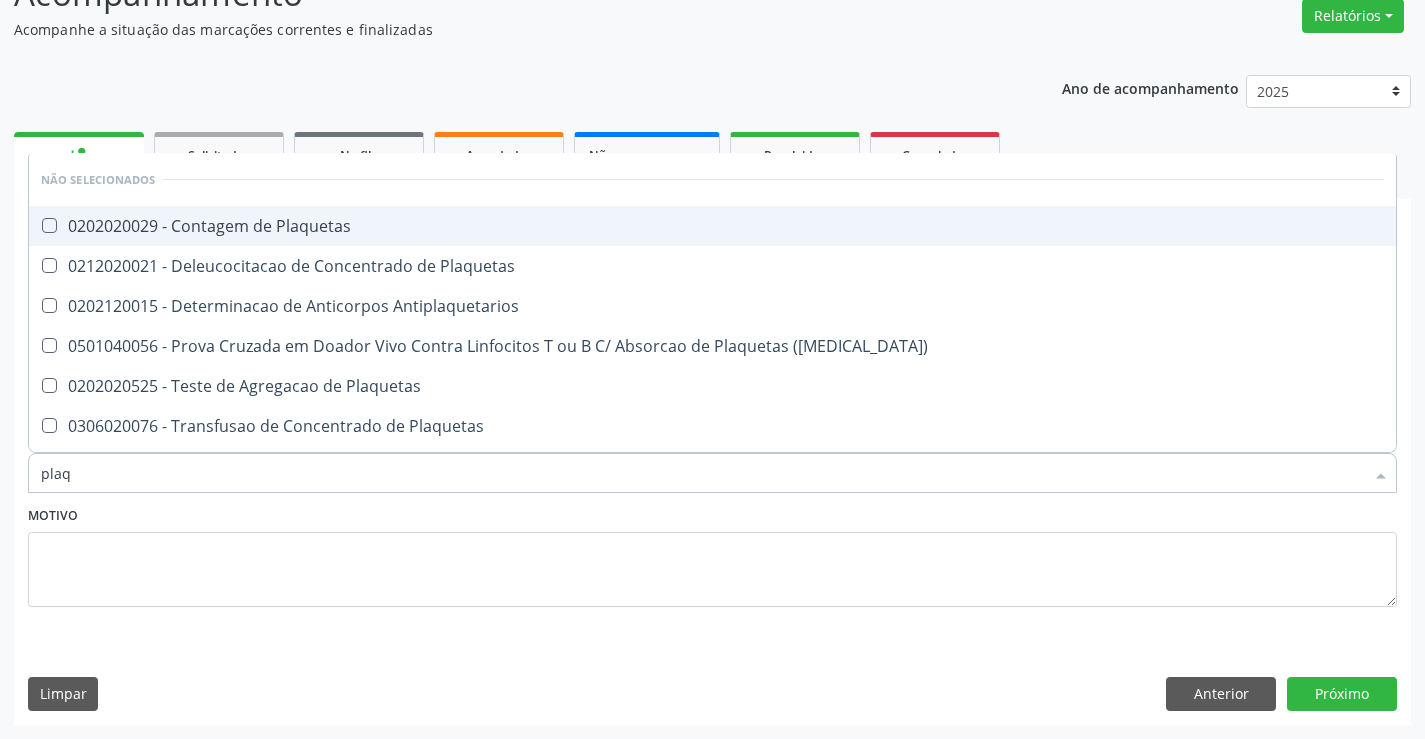 click on "0202020029 - Contagem de Plaquetas" at bounding box center [712, 226] 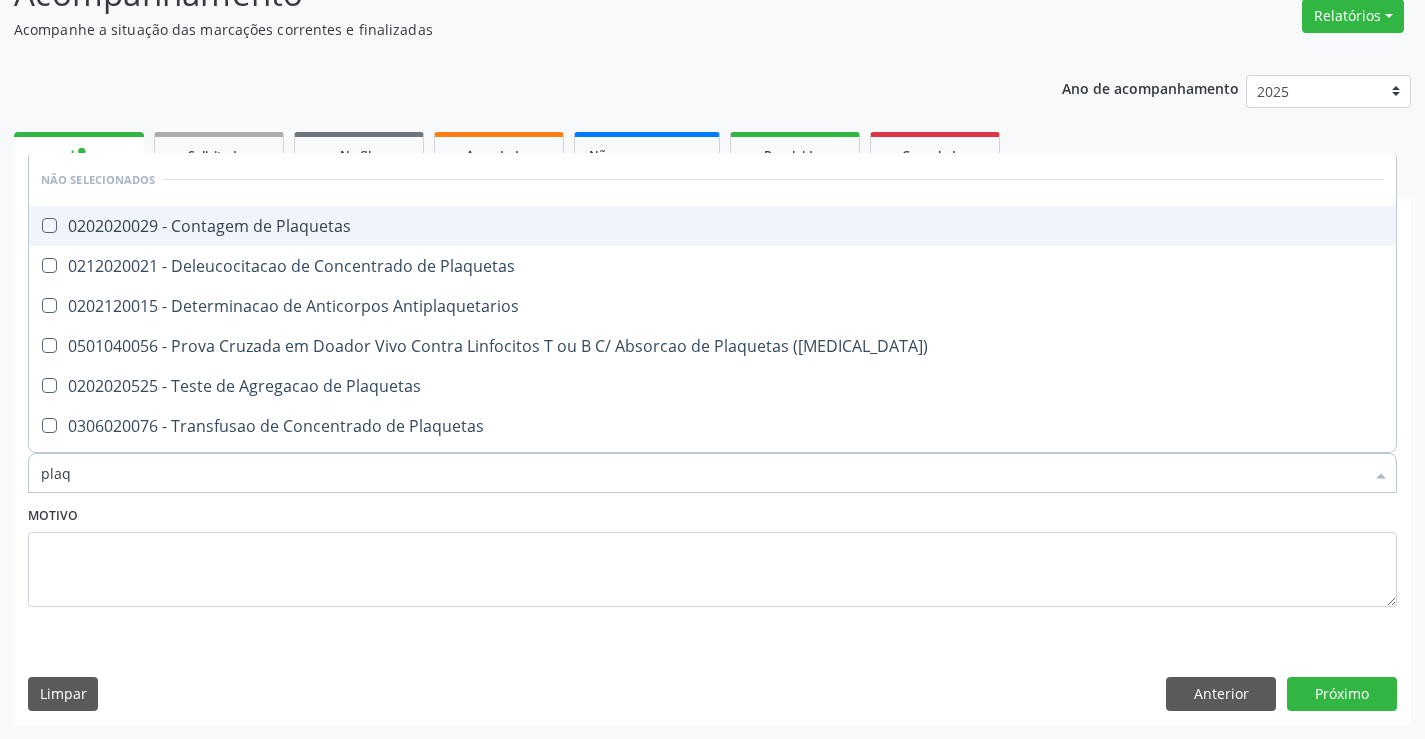 checkbox on "true" 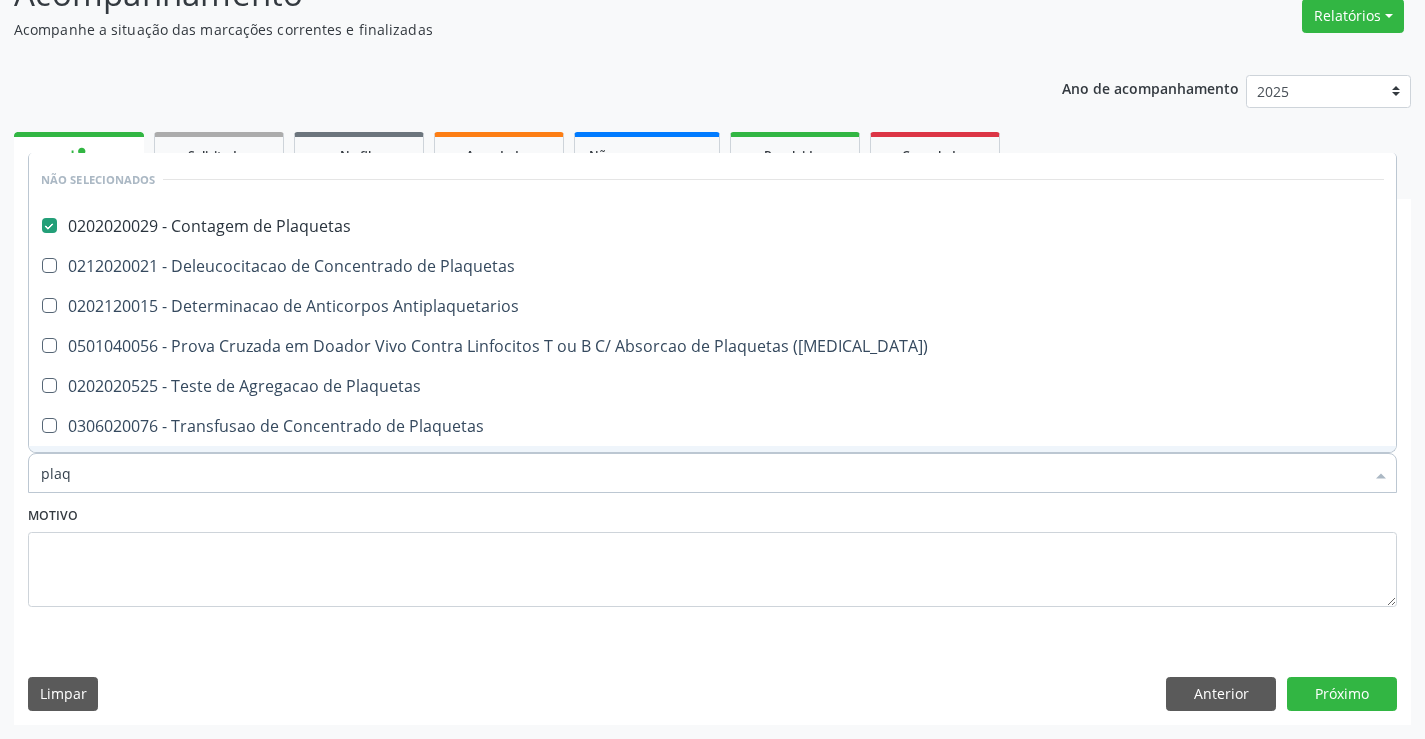 click on "Motivo" at bounding box center (712, 554) 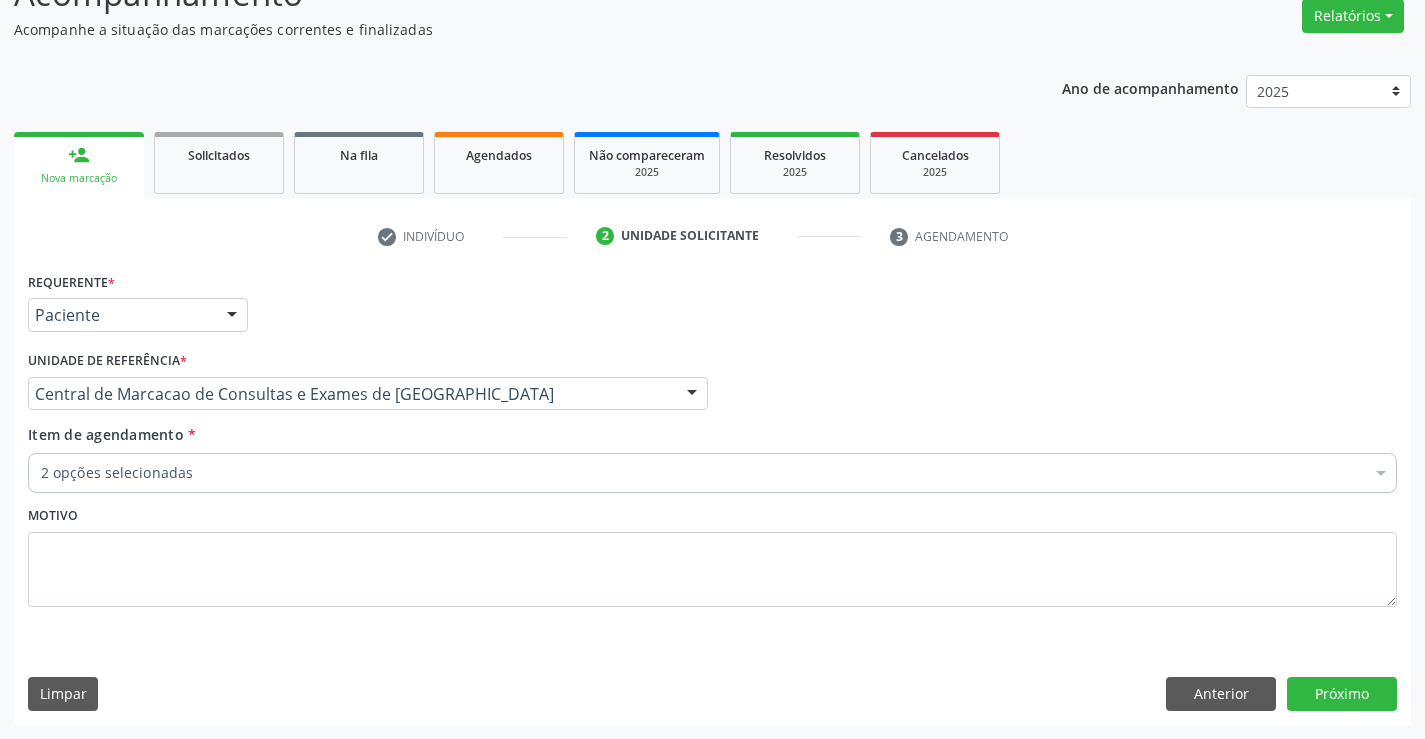 click on "2 opções selecionadas" at bounding box center (712, 473) 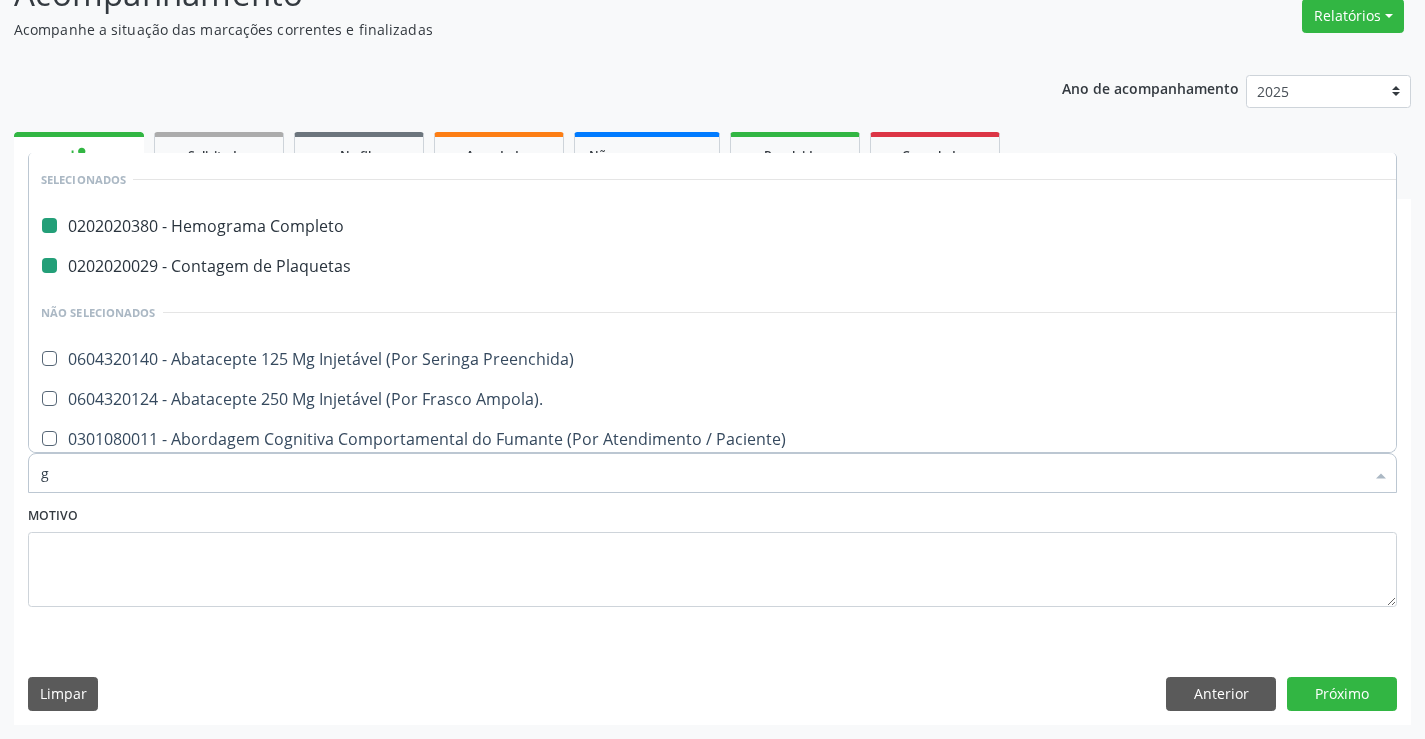 type on "gl" 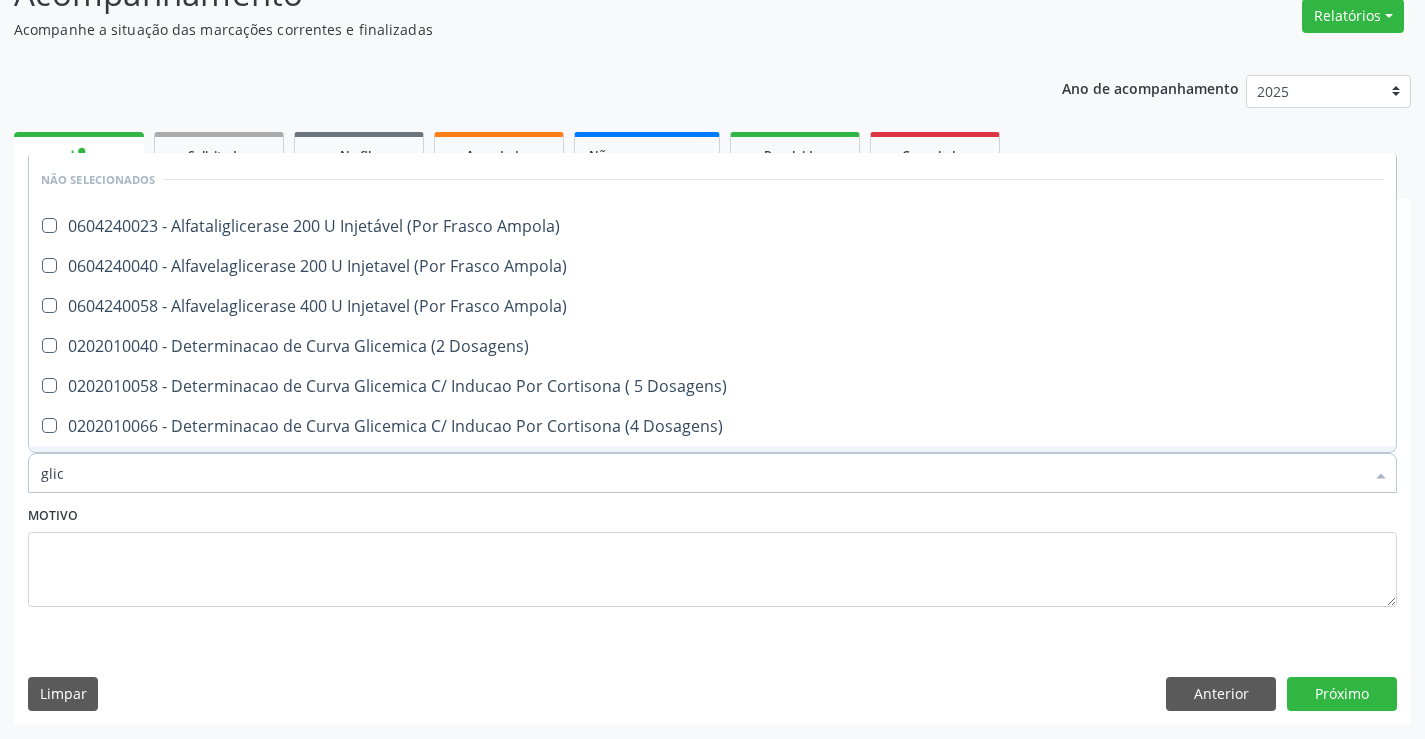 type on "glico" 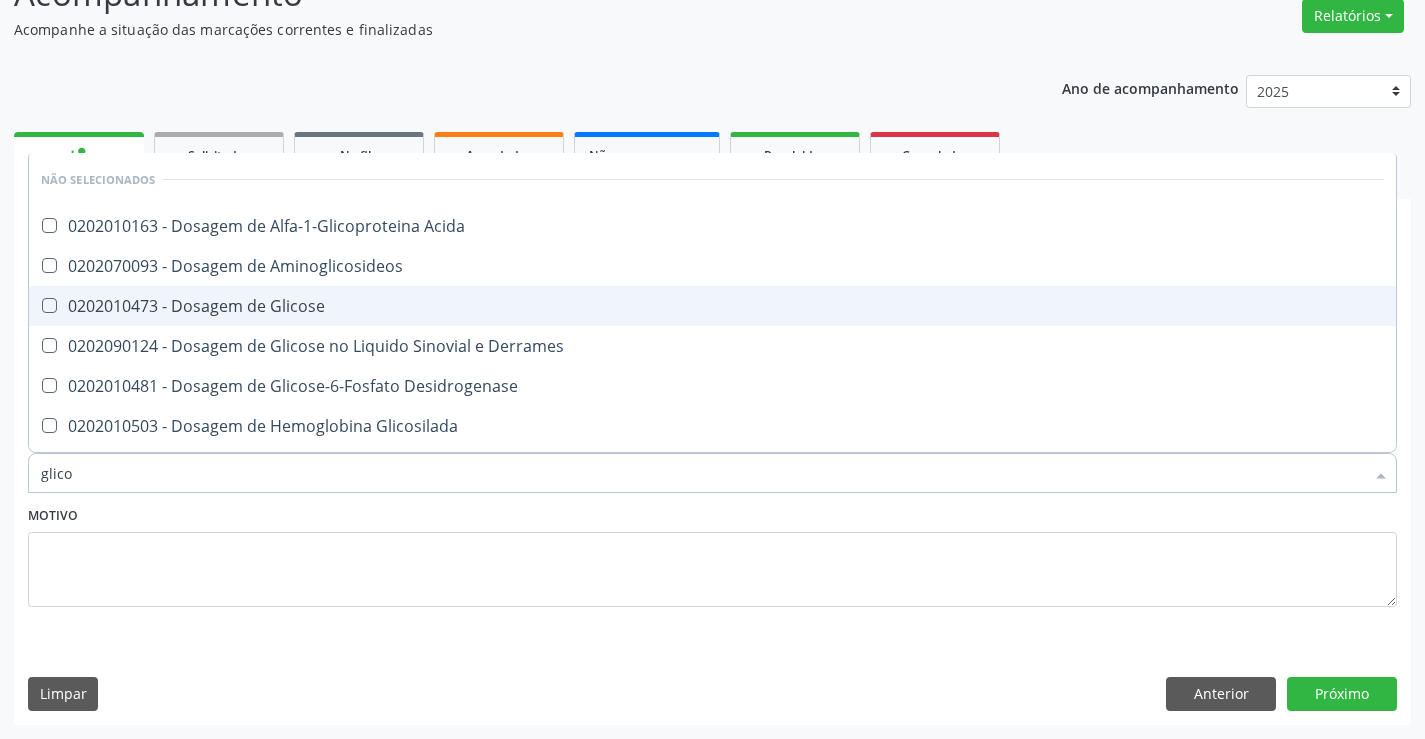 click on "0202010473 - Dosagem de Glicose" at bounding box center [712, 306] 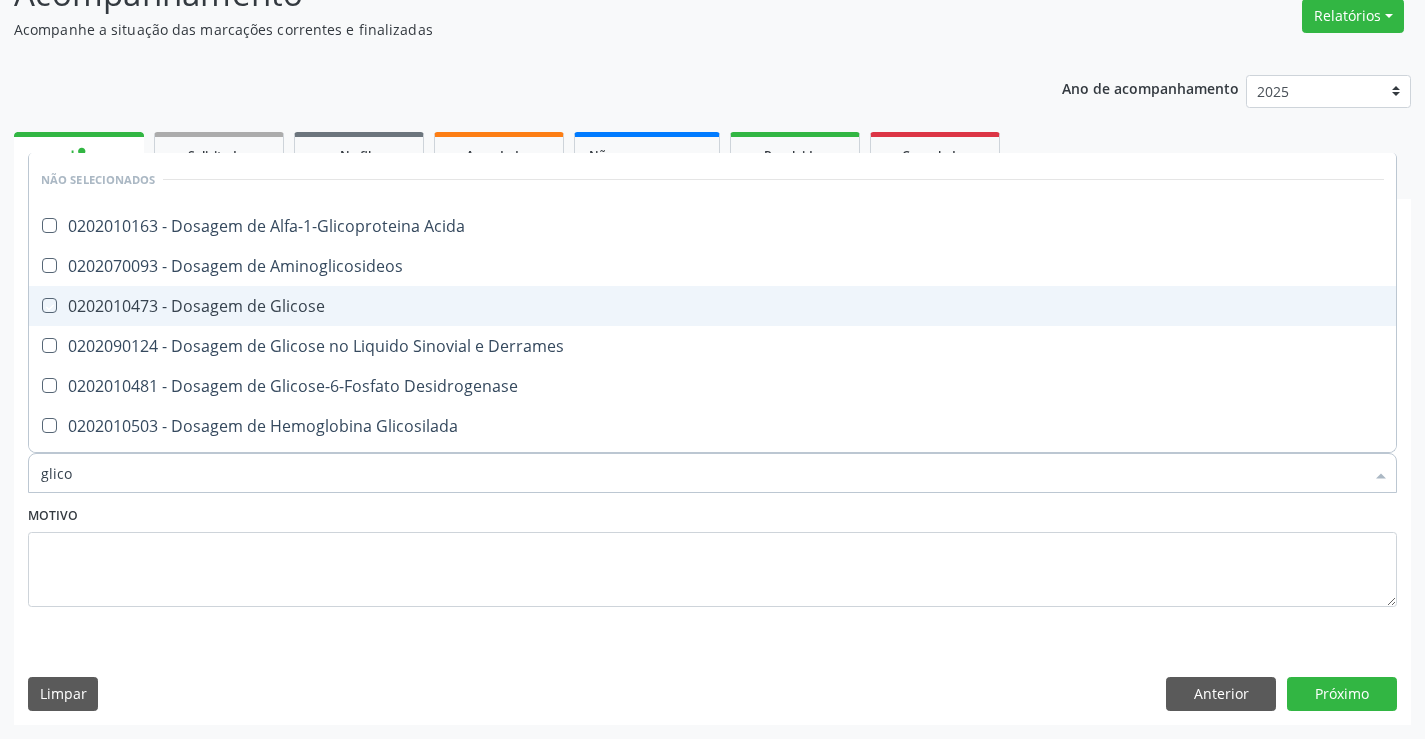 checkbox on "true" 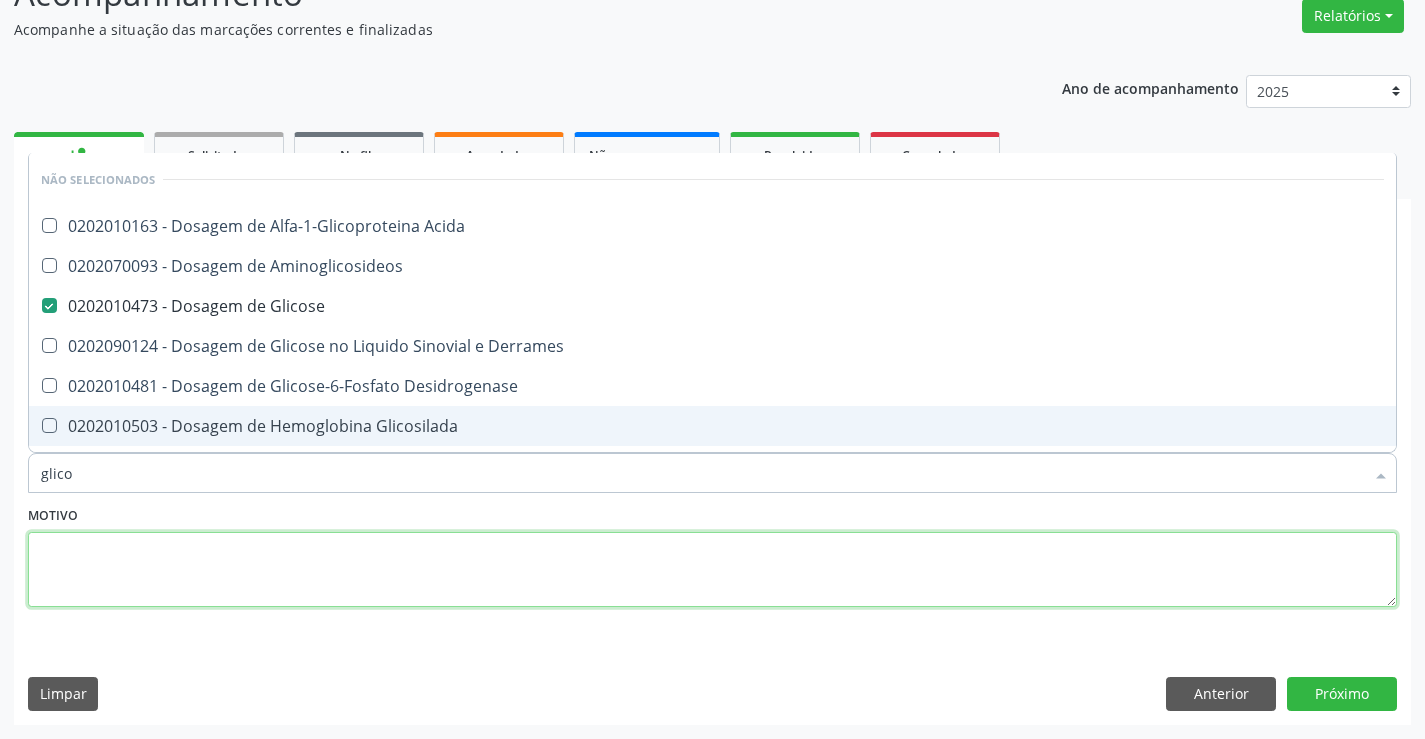 click at bounding box center [712, 570] 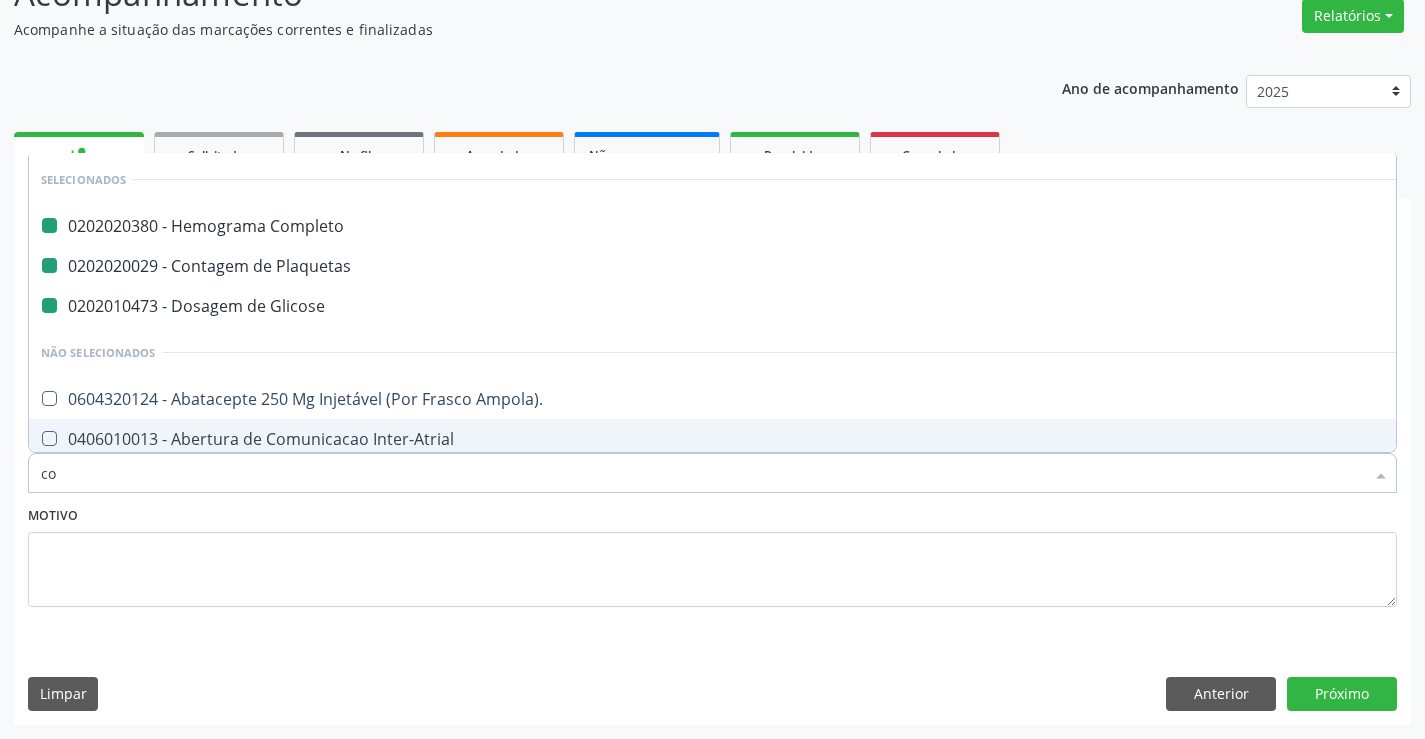 type on "col" 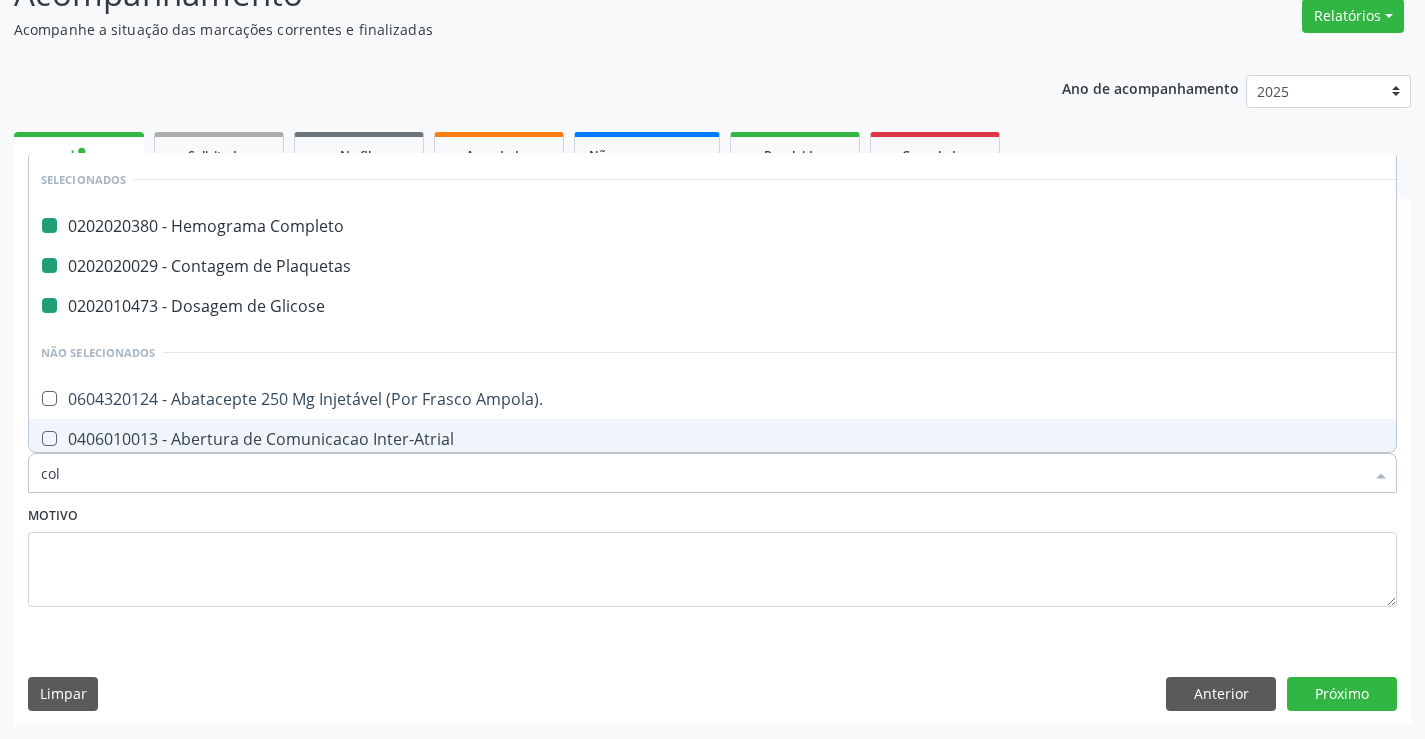checkbox on "false" 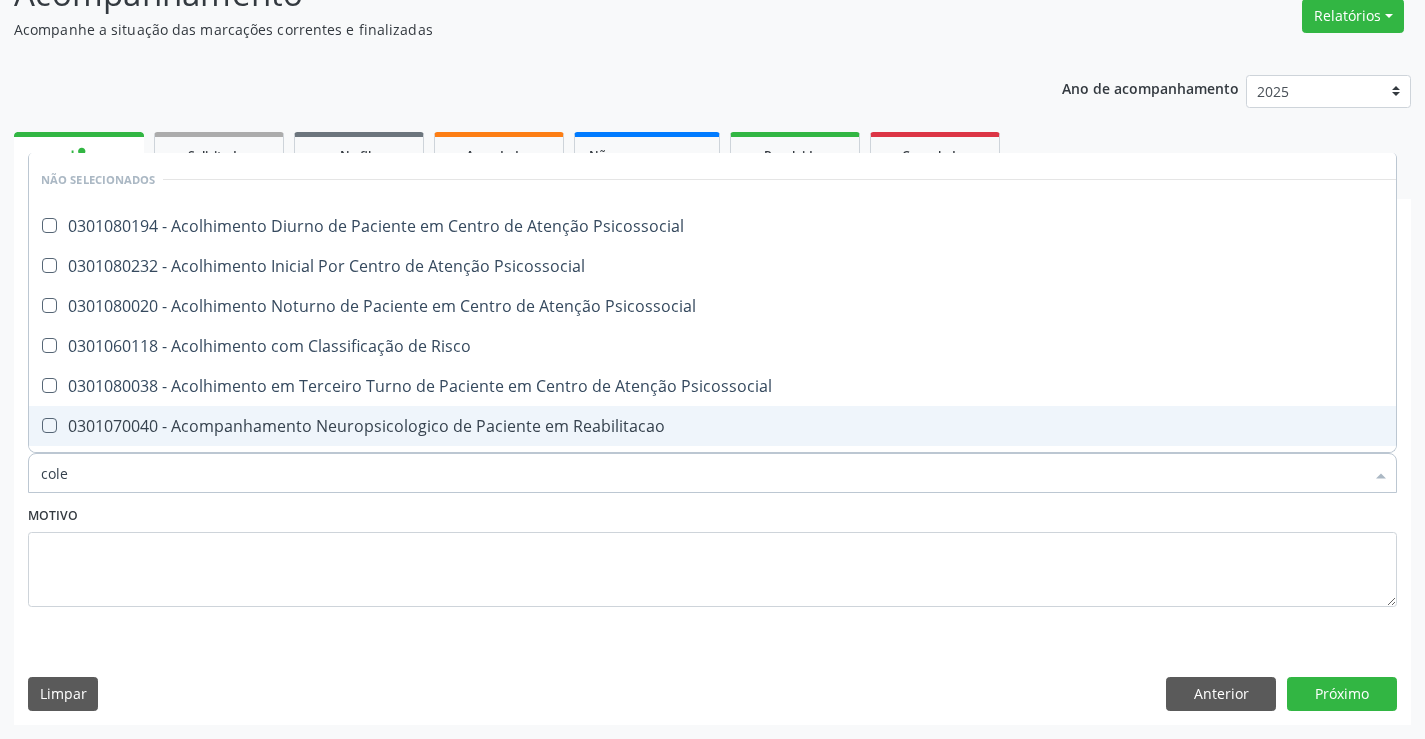type on "coles" 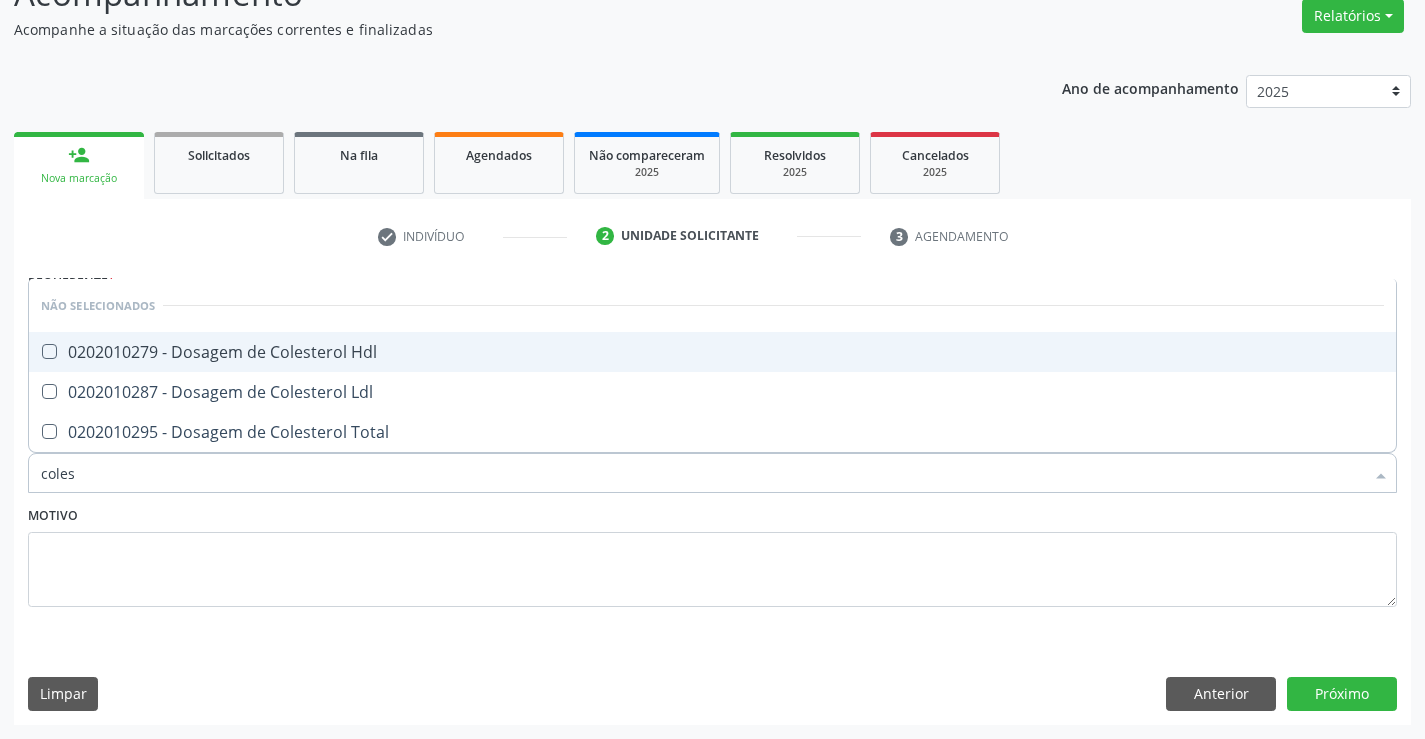 click on "0202010279 - Dosagem de Colesterol Hdl" at bounding box center (712, 352) 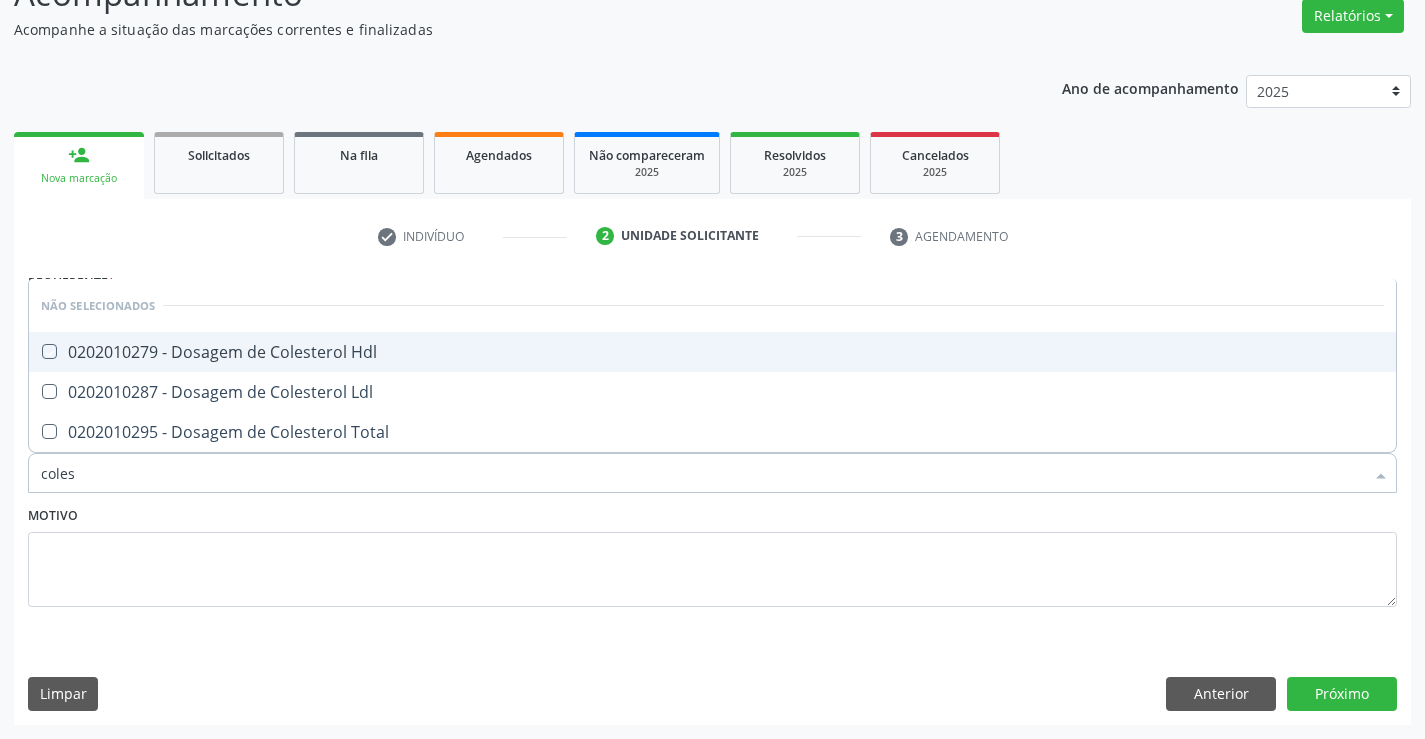 checkbox on "true" 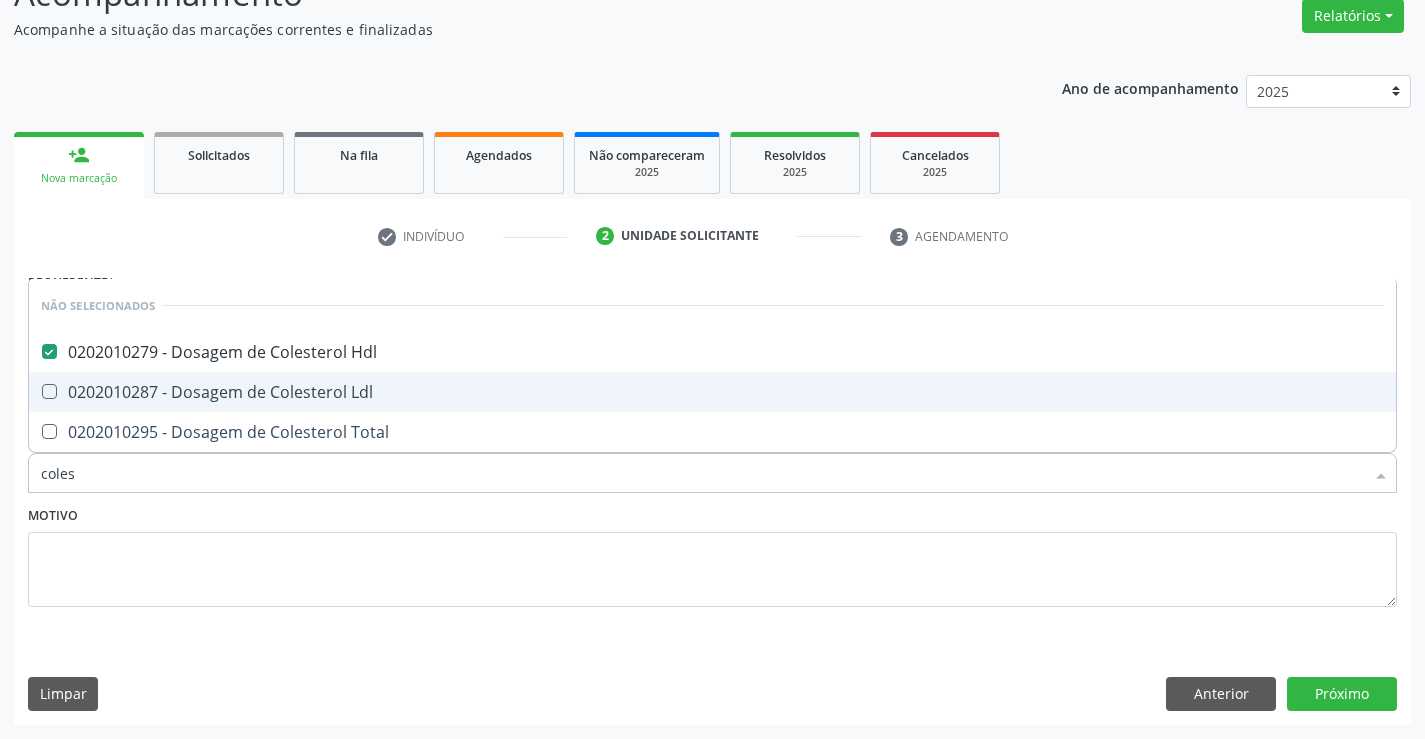 click on "0202010287 - Dosagem de Colesterol Ldl" at bounding box center [712, 392] 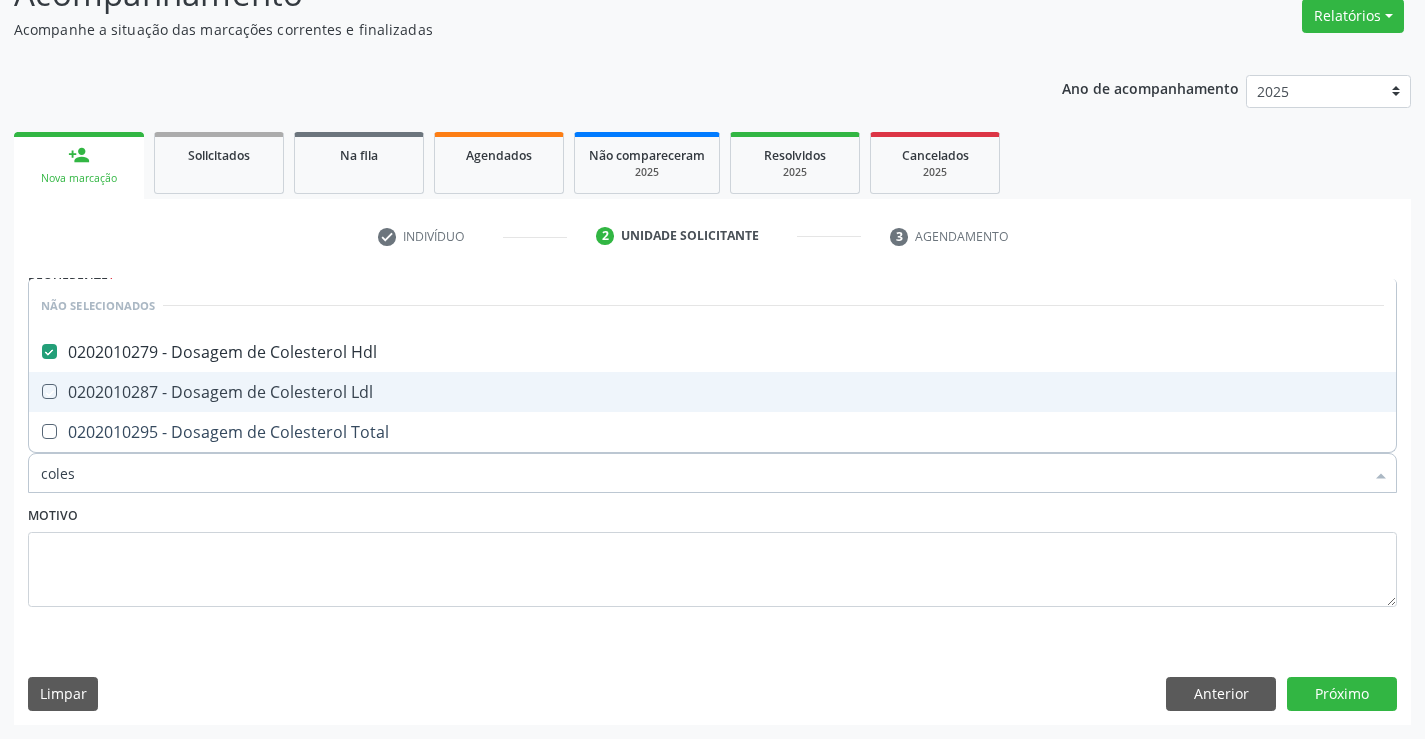 checkbox on "true" 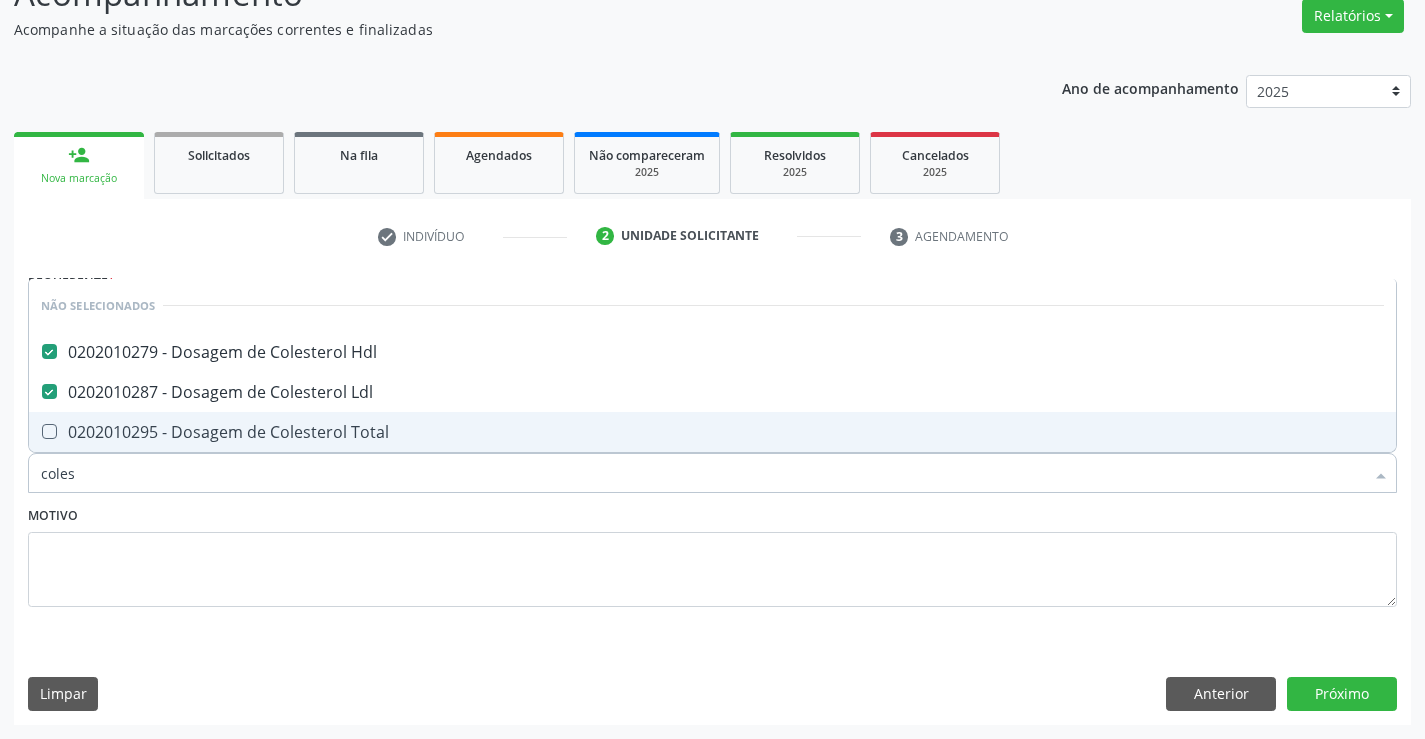 click on "0202010295 - Dosagem de Colesterol Total" at bounding box center [712, 432] 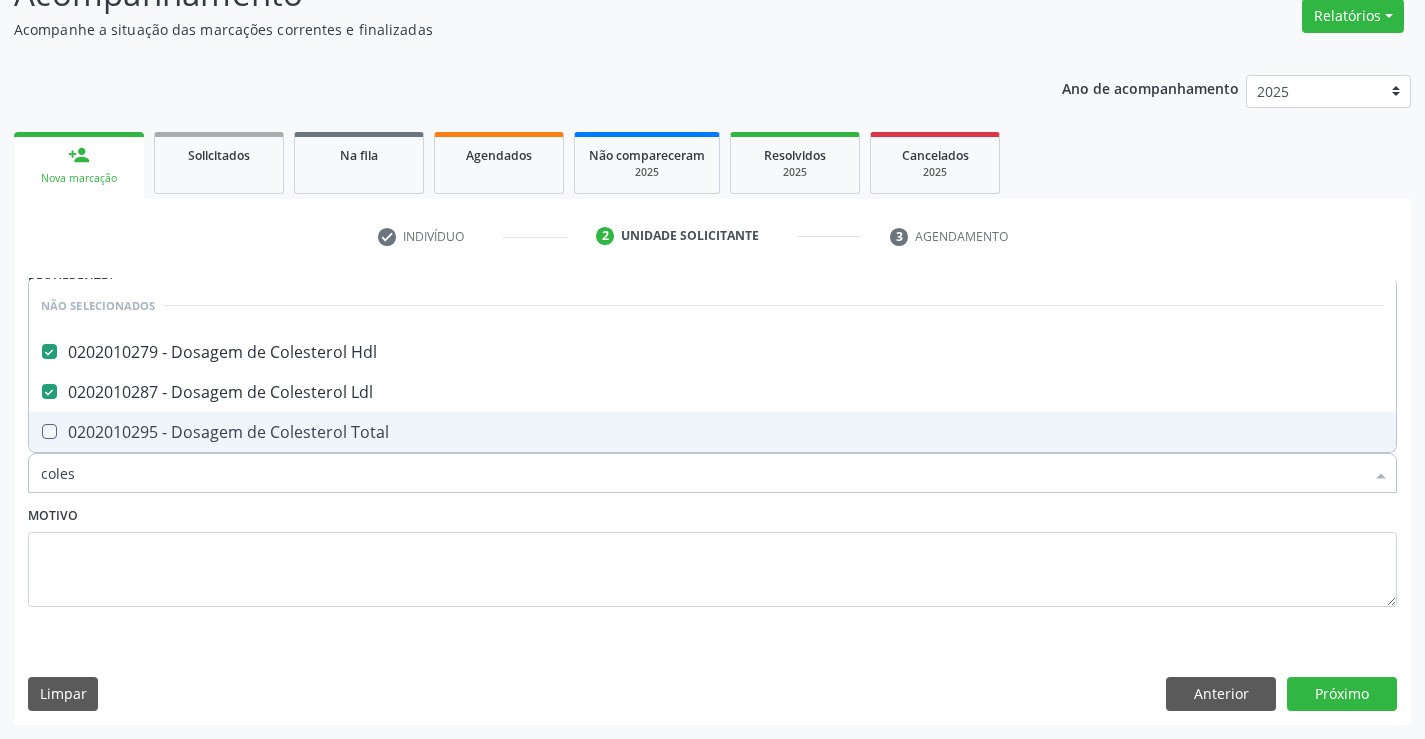 checkbox on "true" 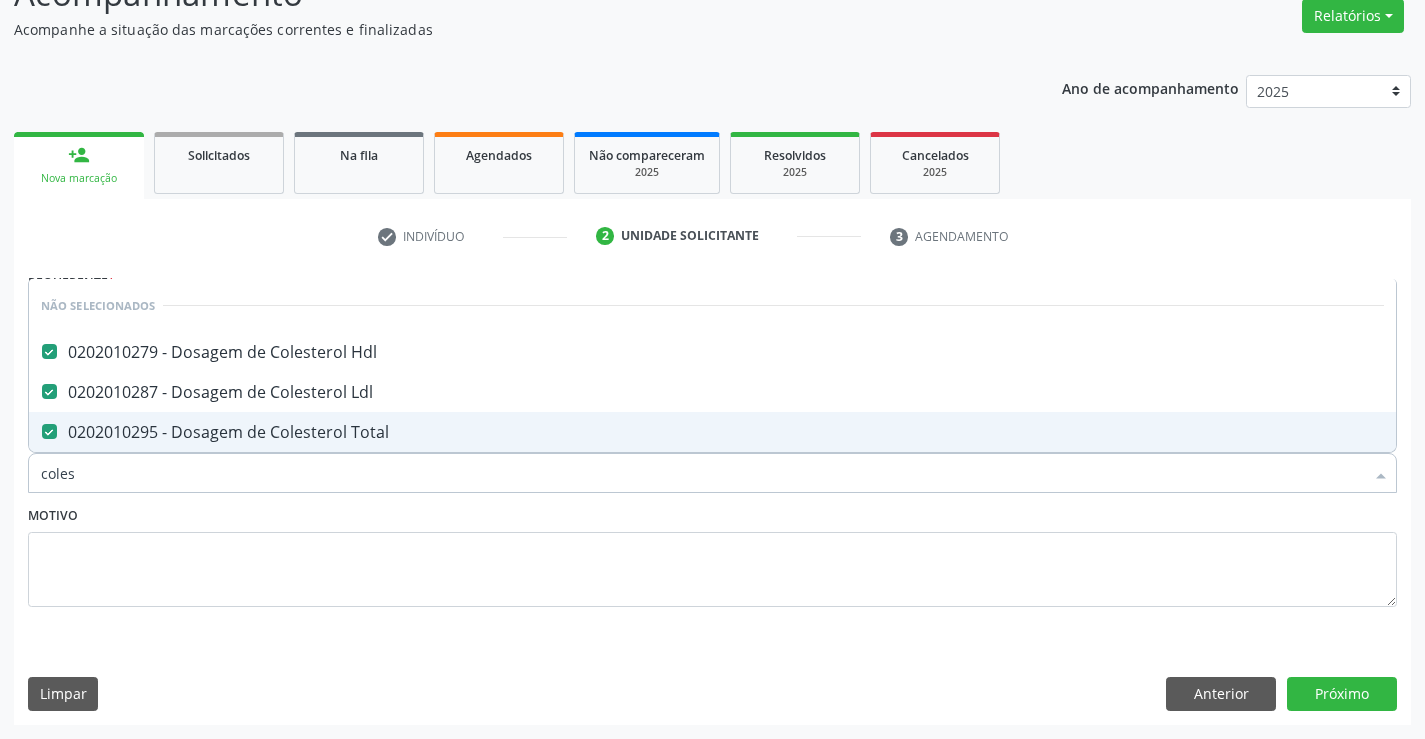 type on "coles" 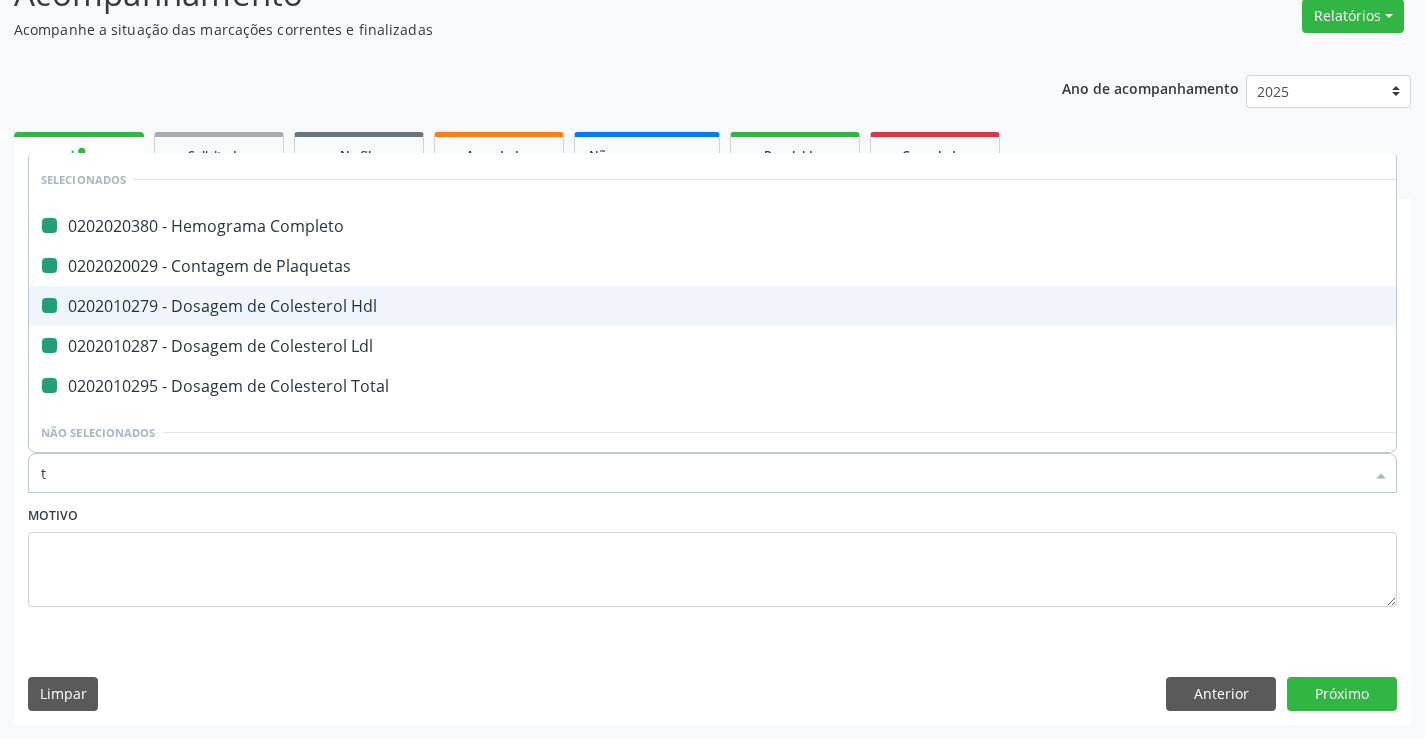 type on "tr" 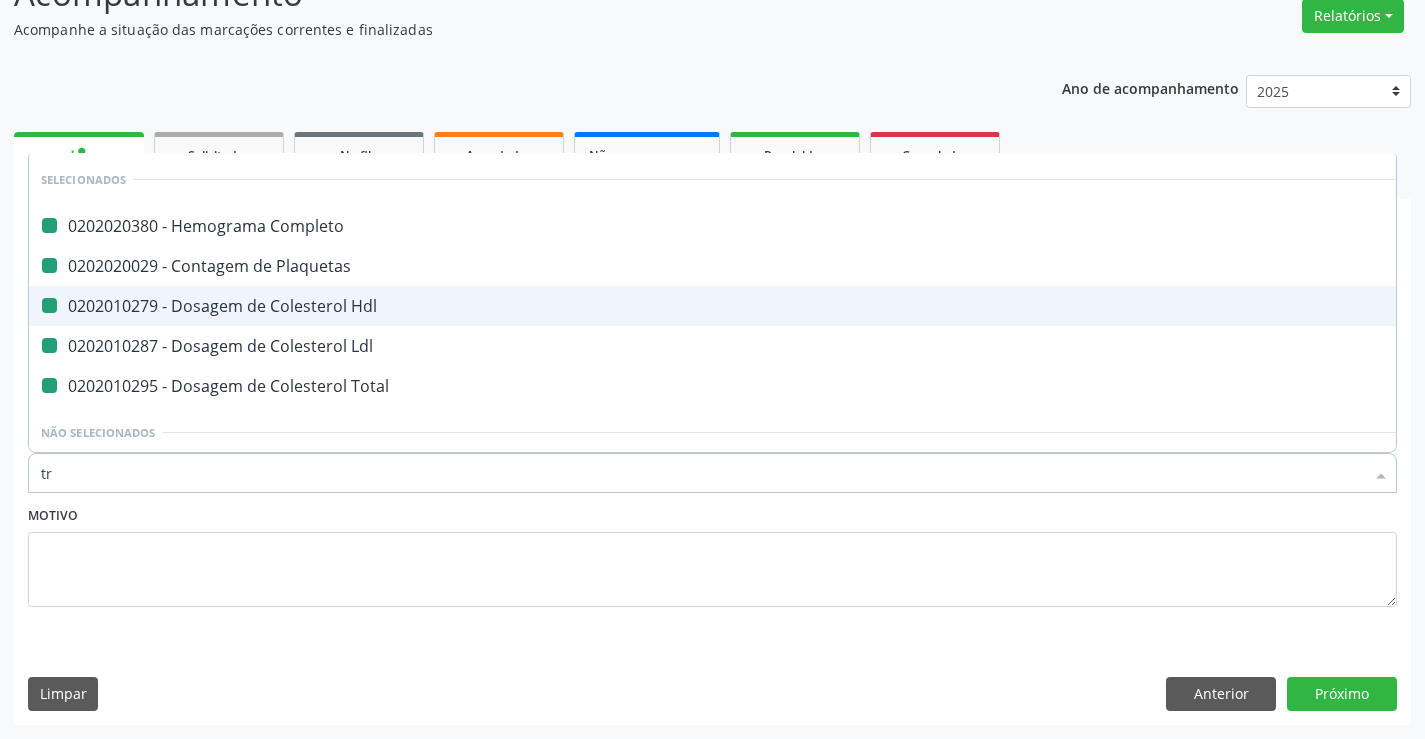 checkbox on "false" 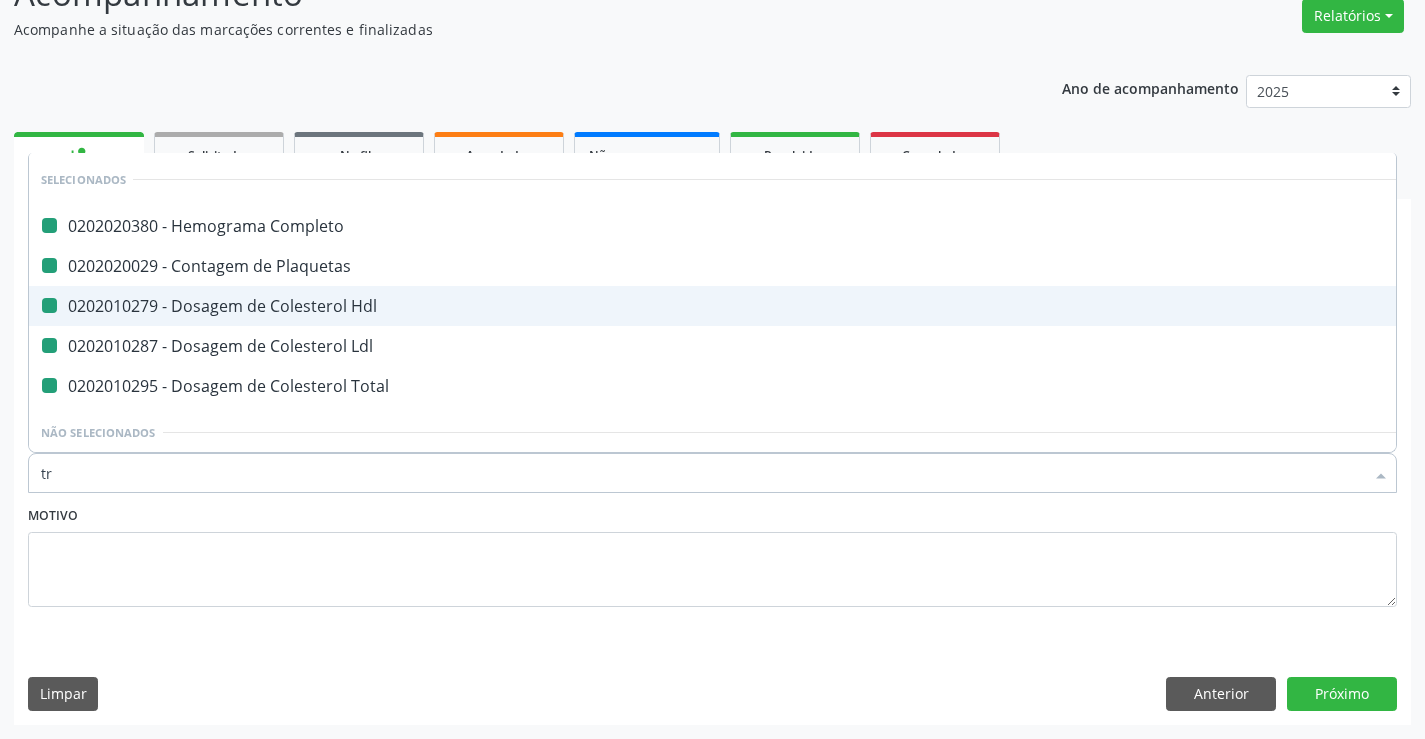 checkbox on "false" 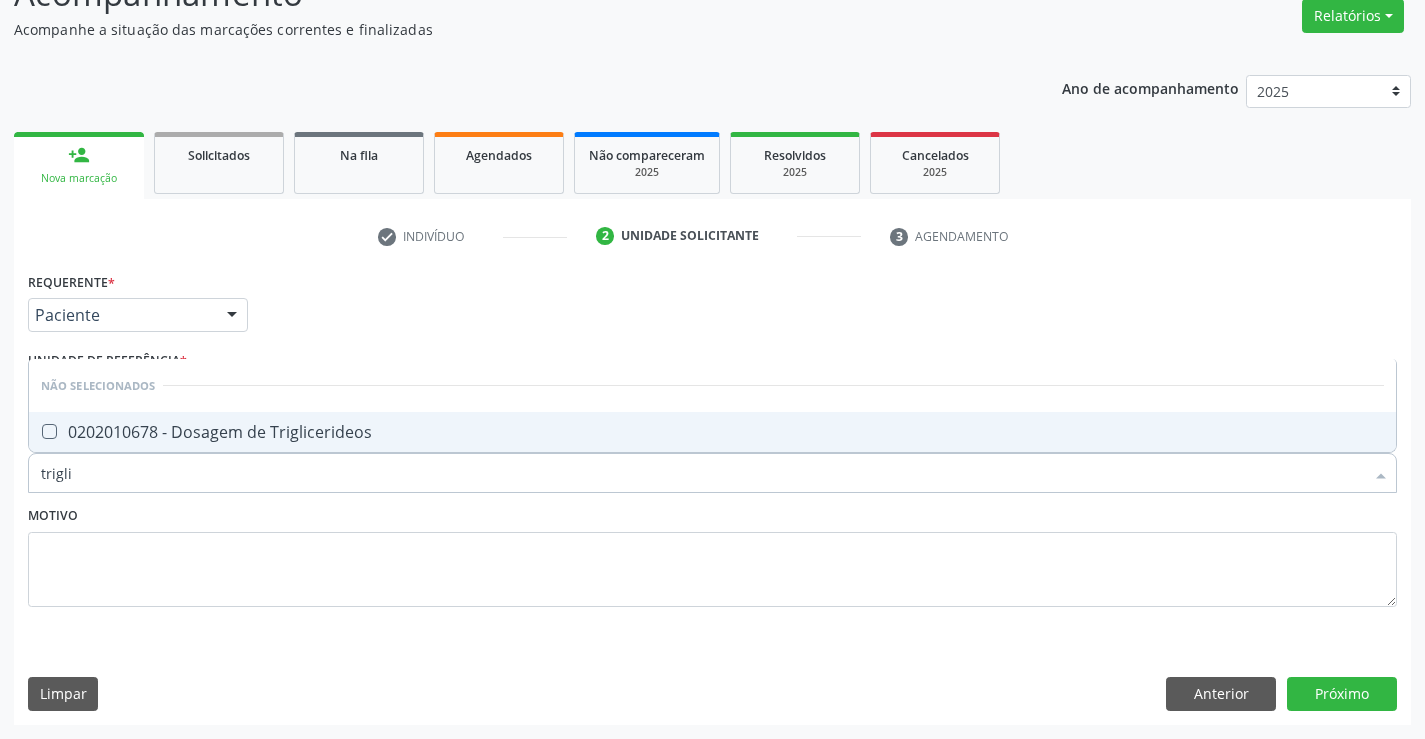 type on "triglic" 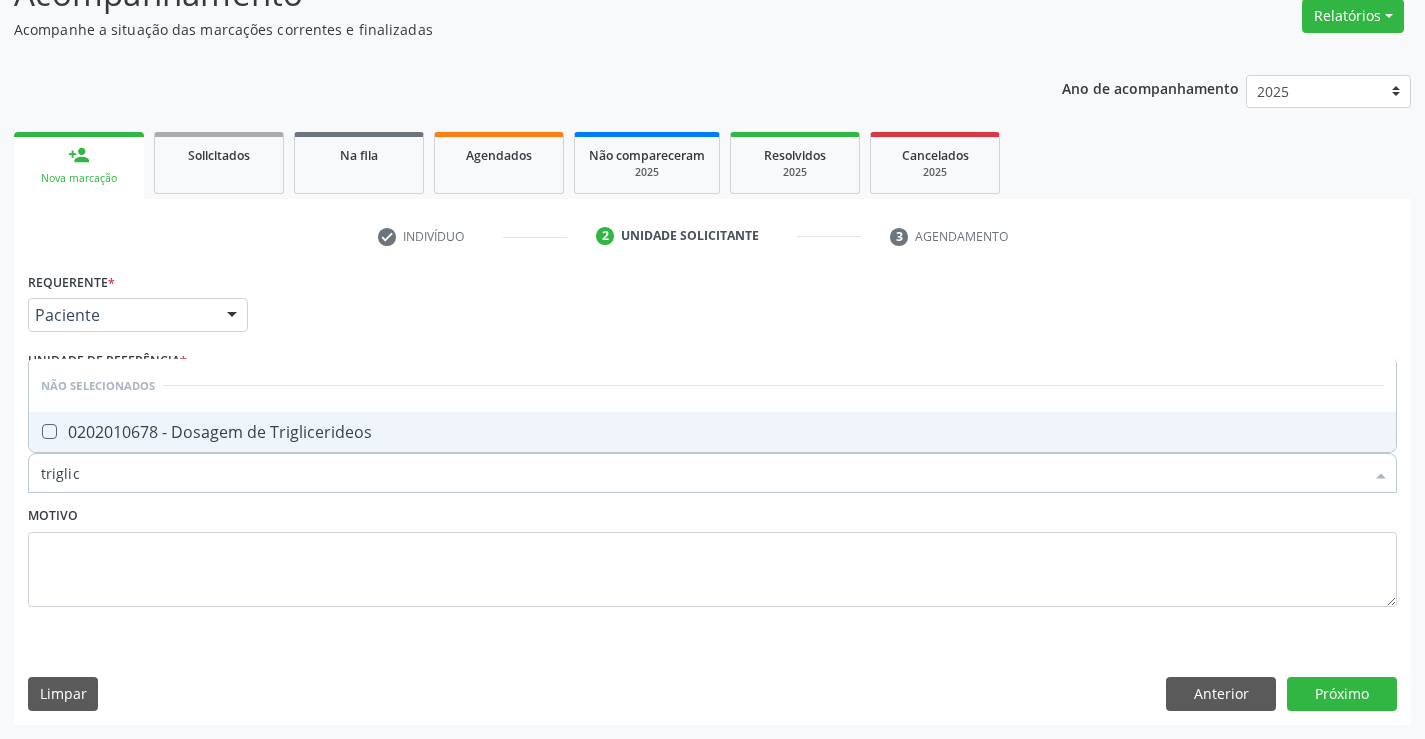 click on "0202010678 - Dosagem de Triglicerideos" at bounding box center [712, 432] 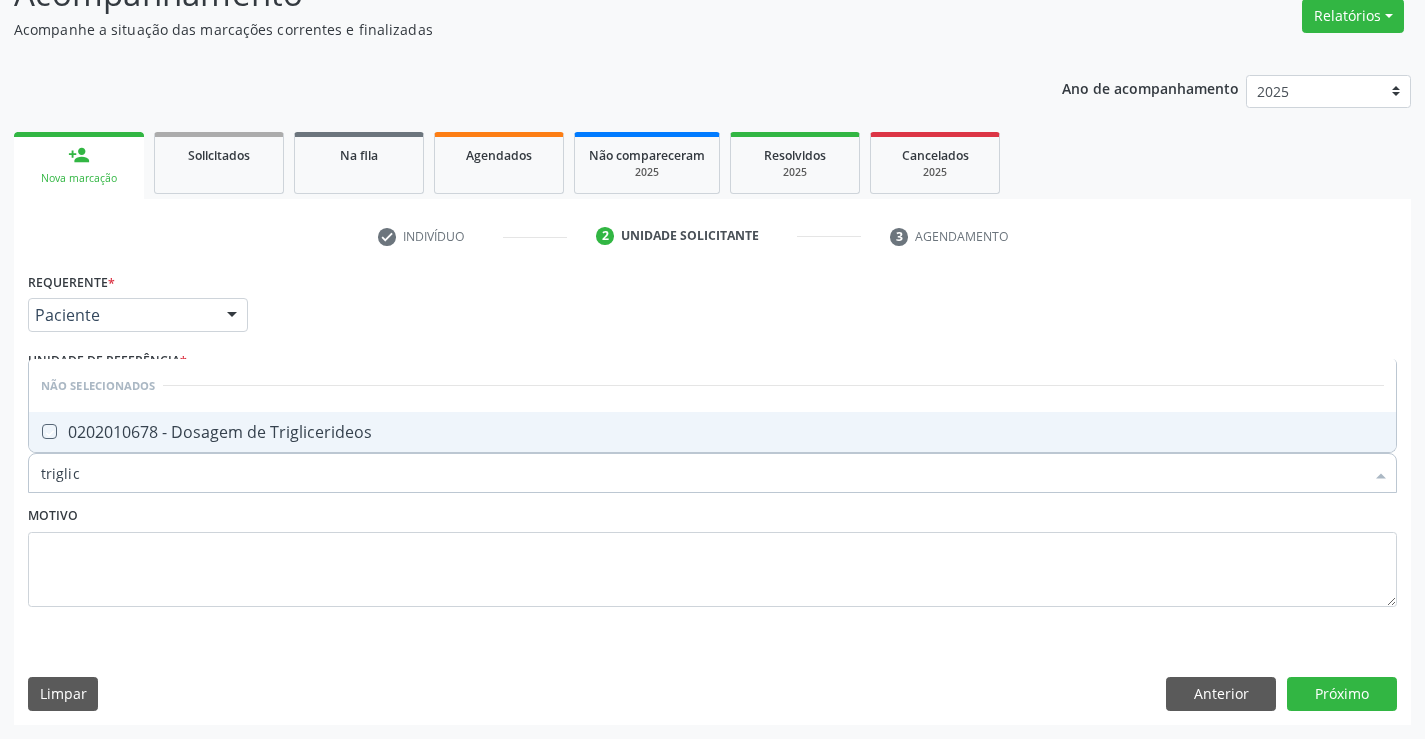 checkbox on "true" 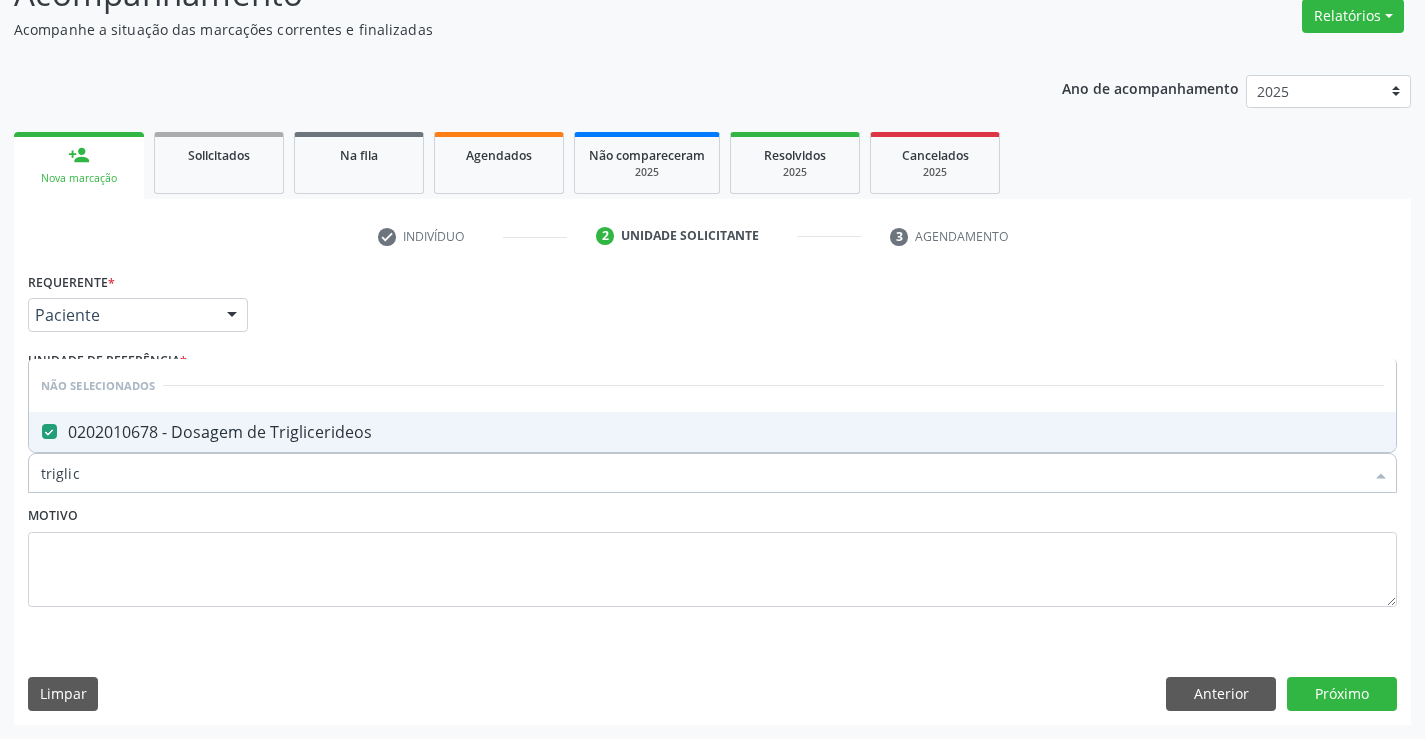 click on "Motivo" at bounding box center (712, 554) 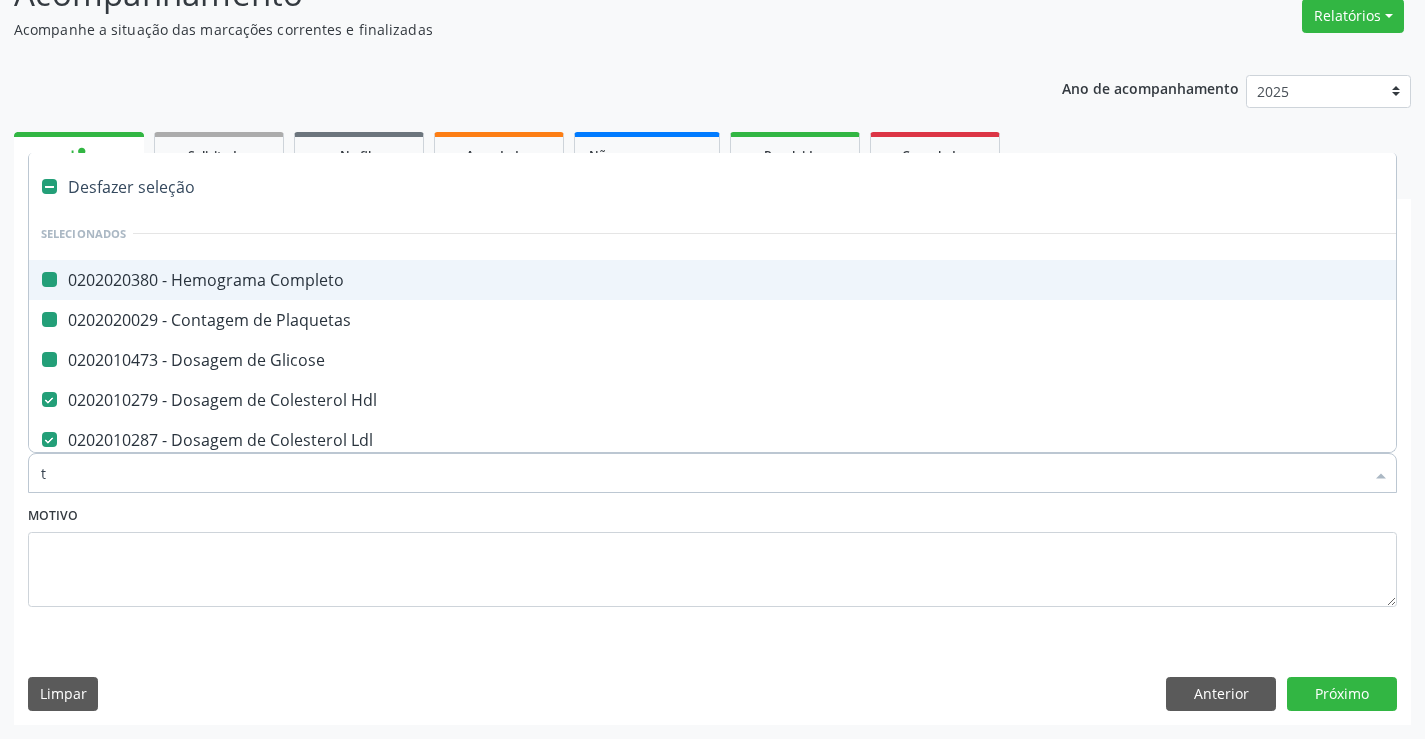 type on "tg" 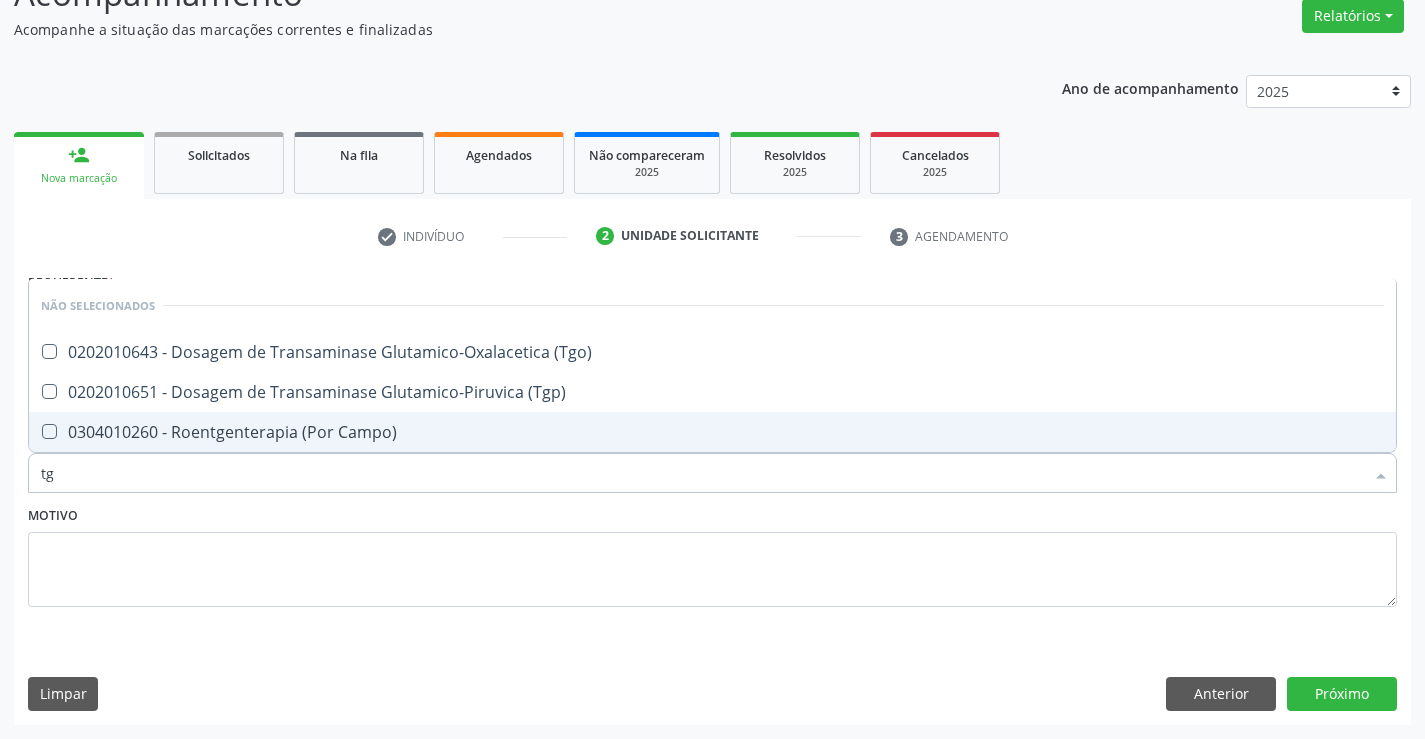 checkbox on "false" 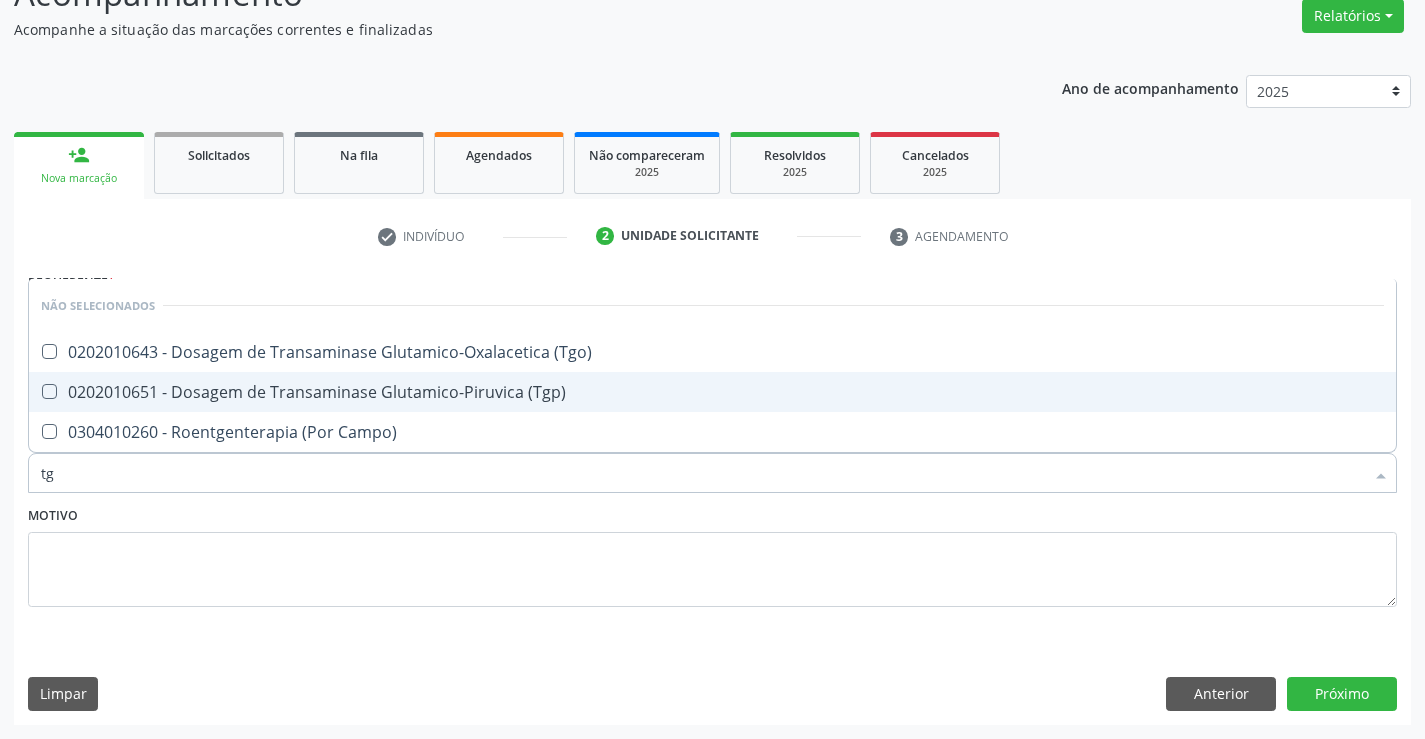 click on "0202010651 - Dosagem de Transaminase Glutamico-Piruvica (Tgp)" at bounding box center (712, 392) 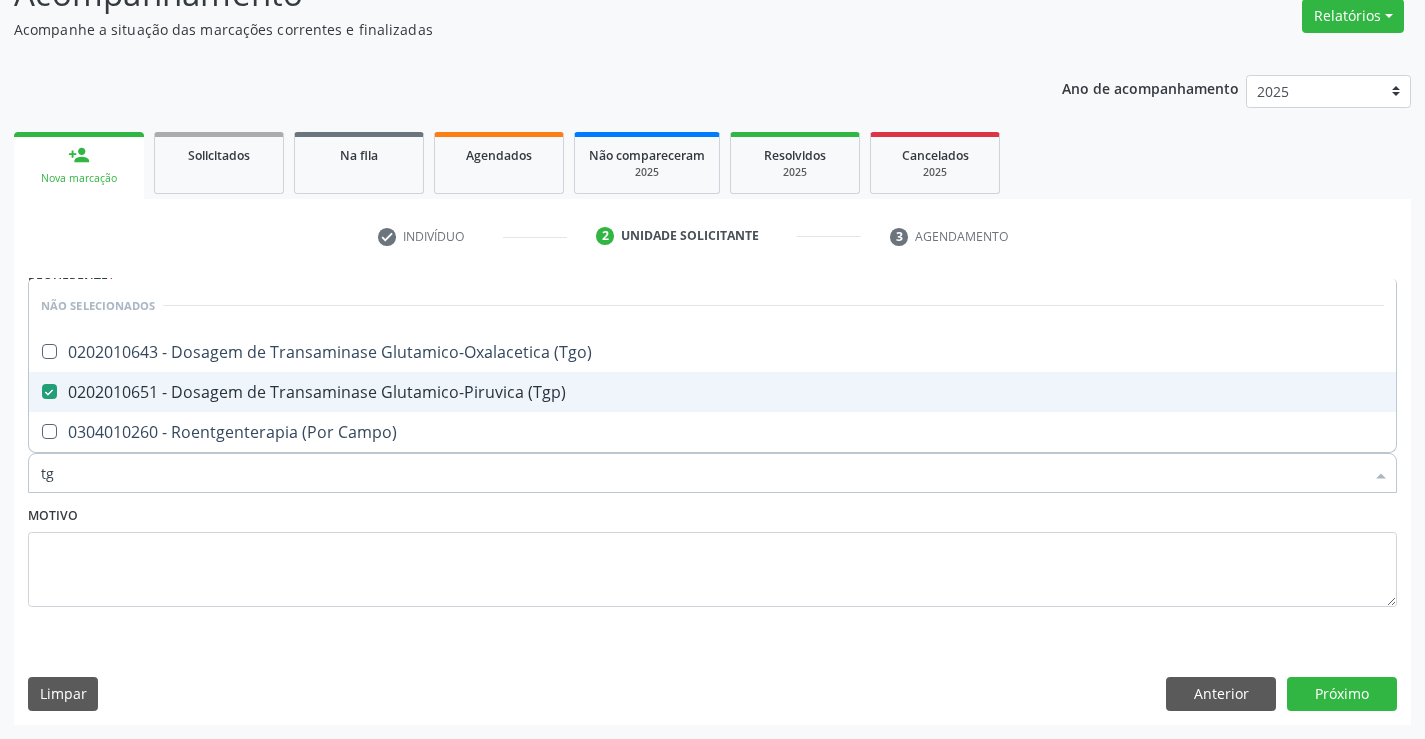 checkbox on "true" 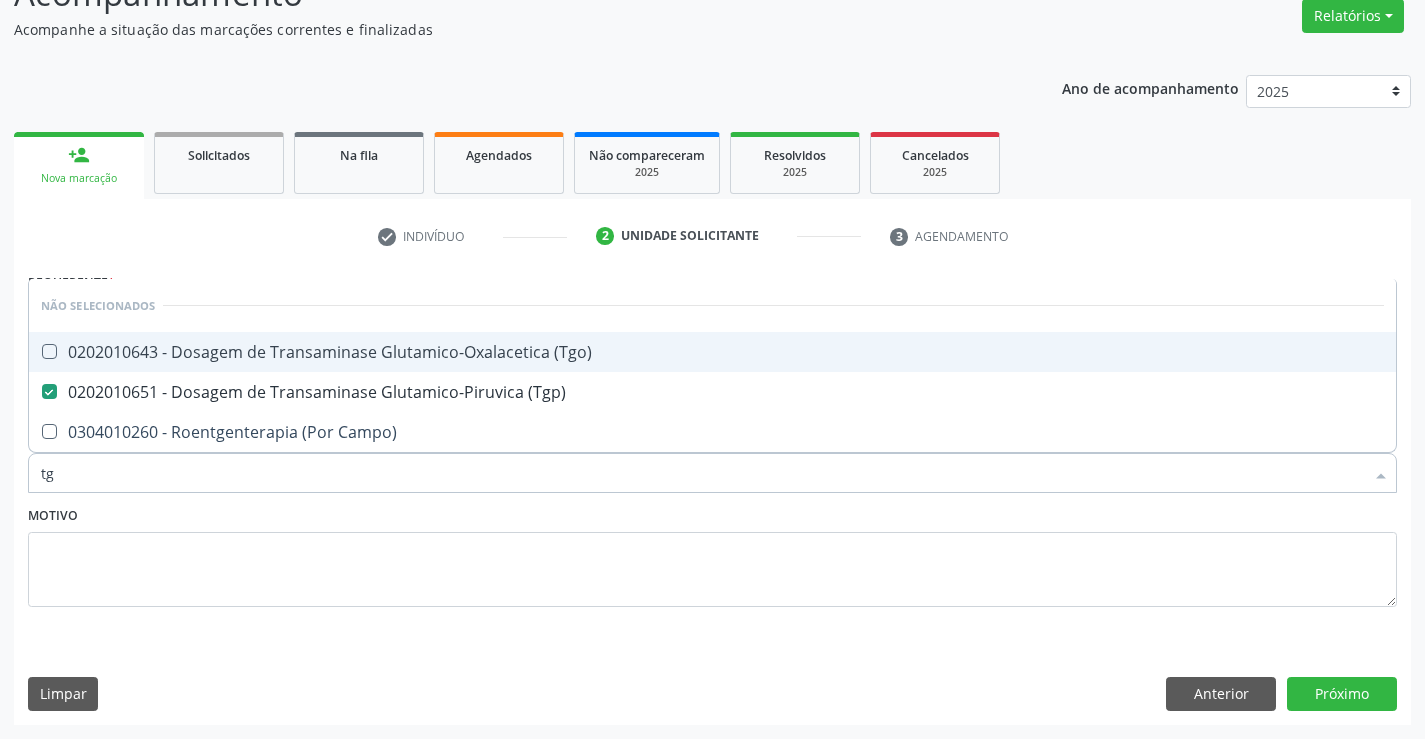click on "0202010643 - Dosagem de Transaminase Glutamico-Oxalacetica (Tgo)" at bounding box center (712, 352) 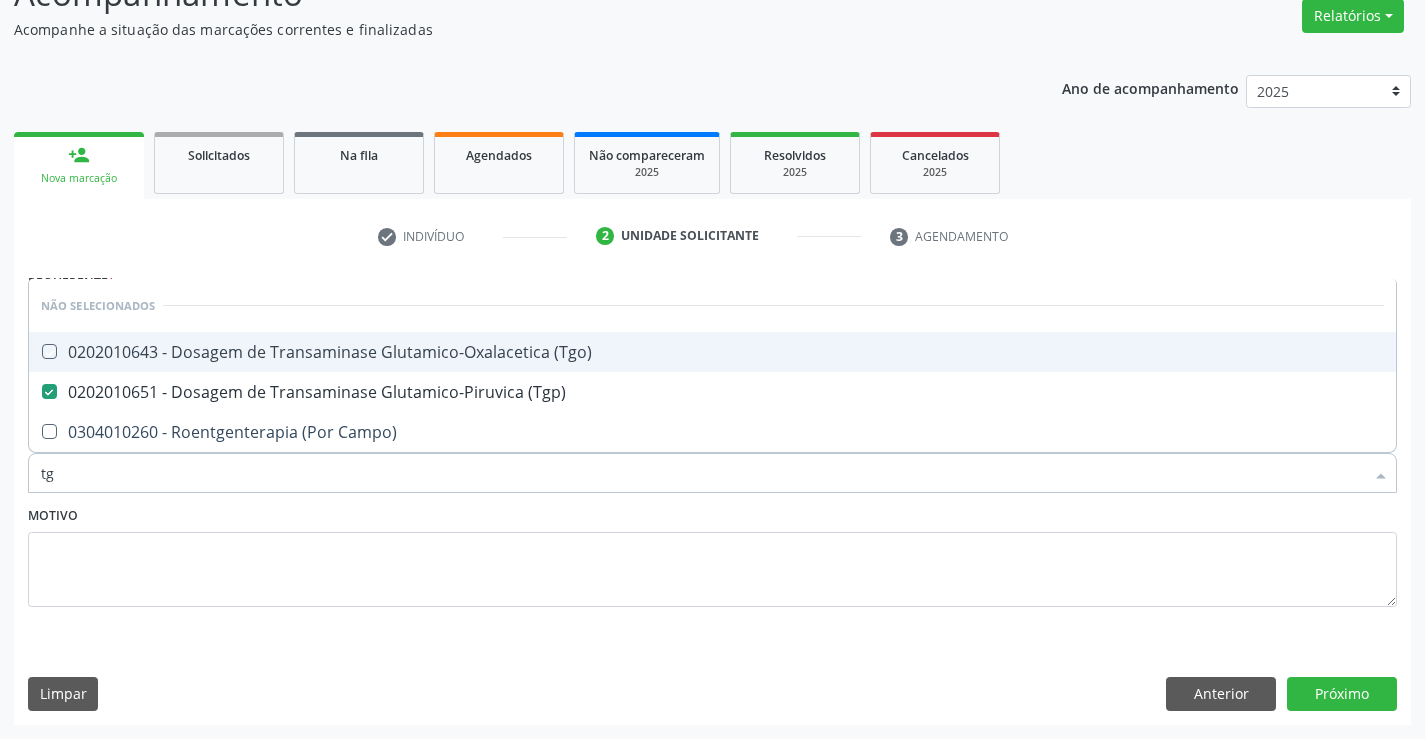 checkbox on "true" 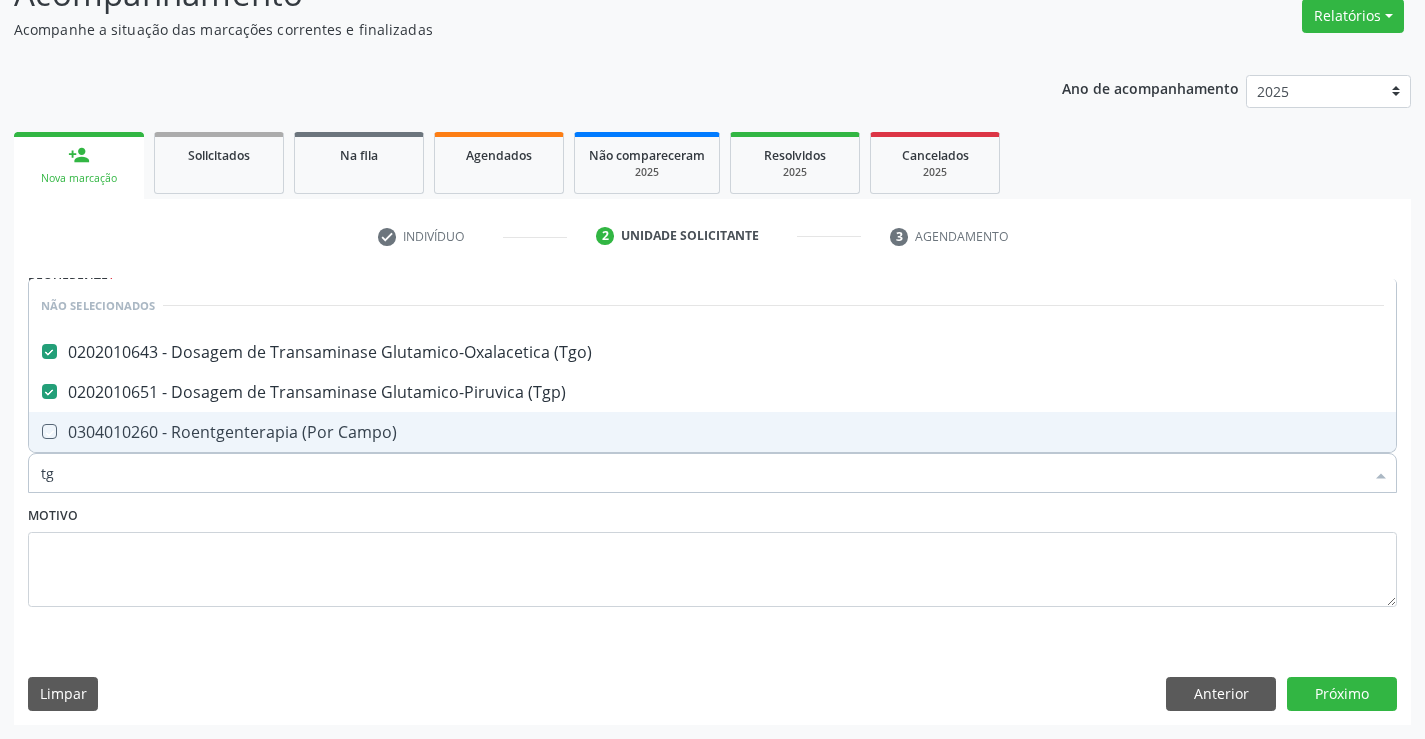 click on "Motivo" at bounding box center (712, 554) 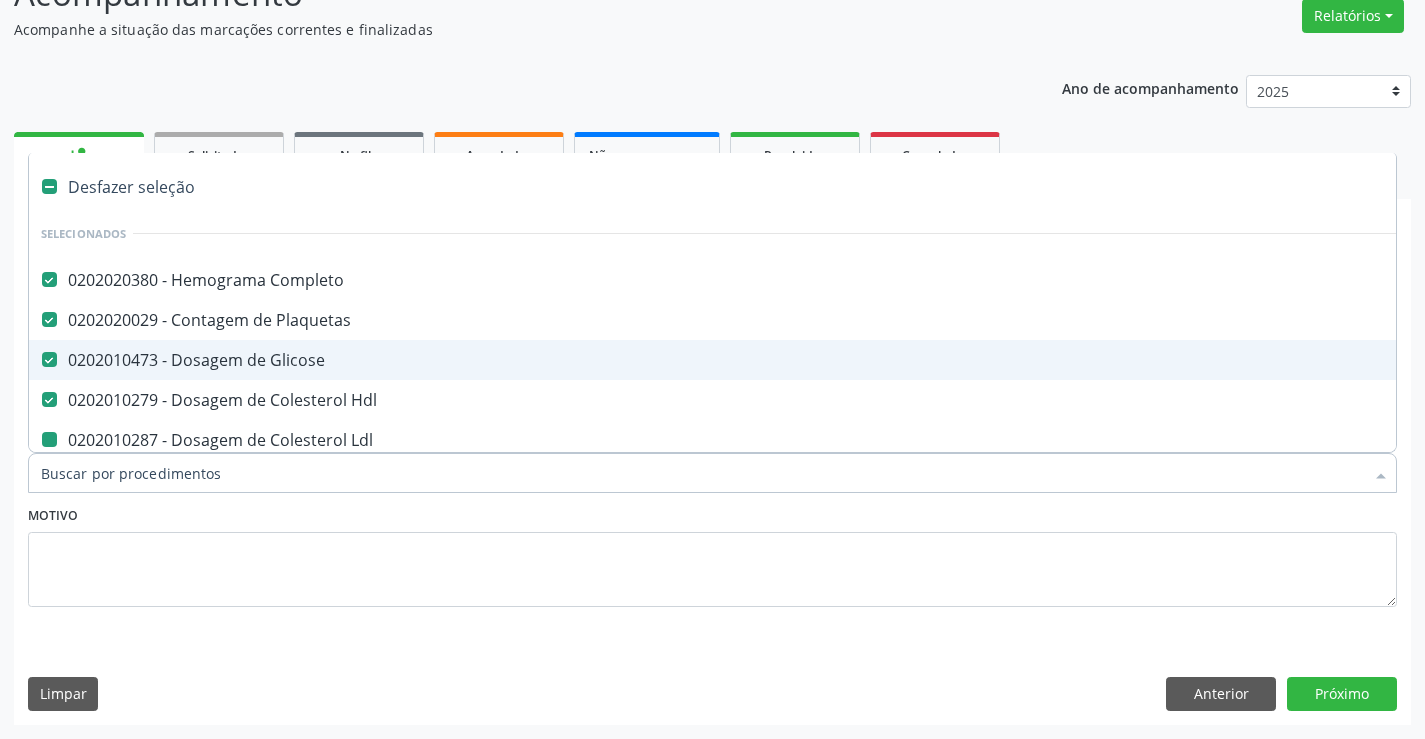 type on "u" 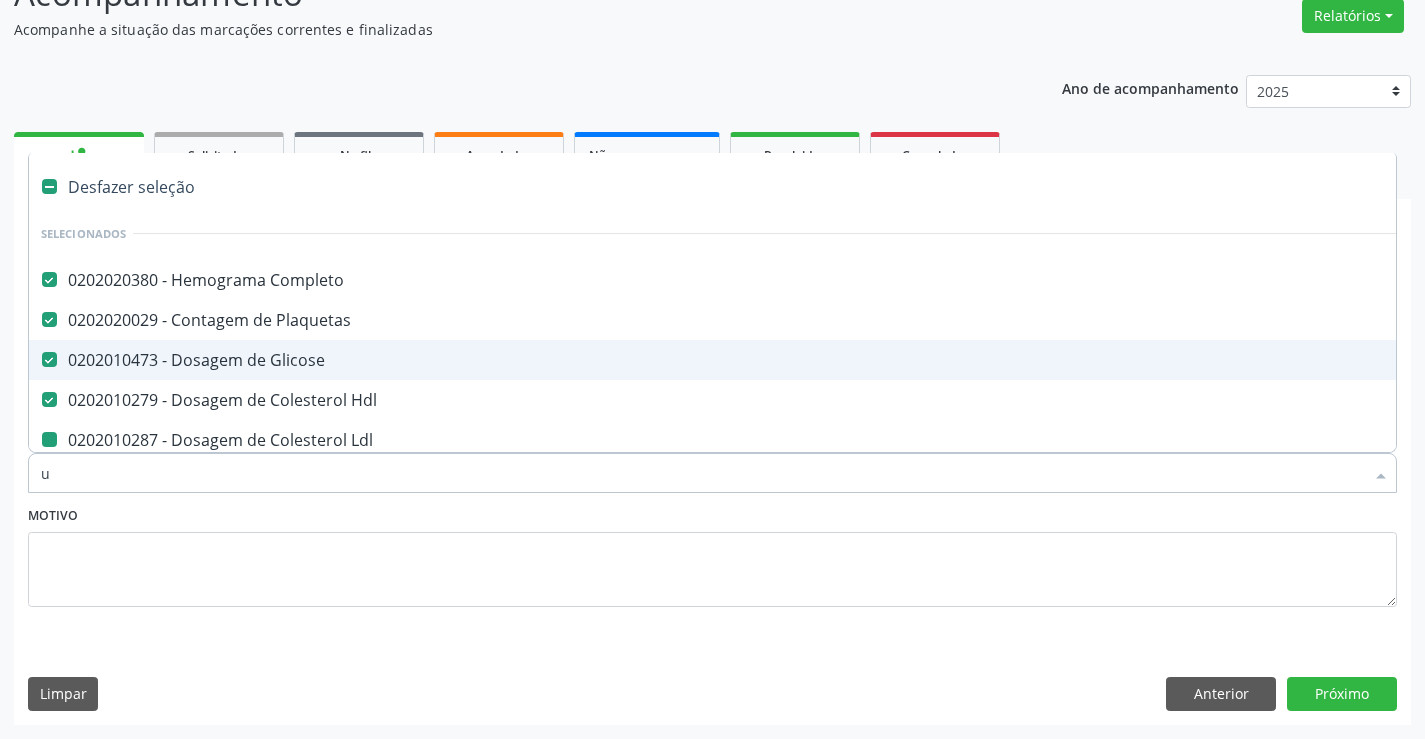 checkbox on "false" 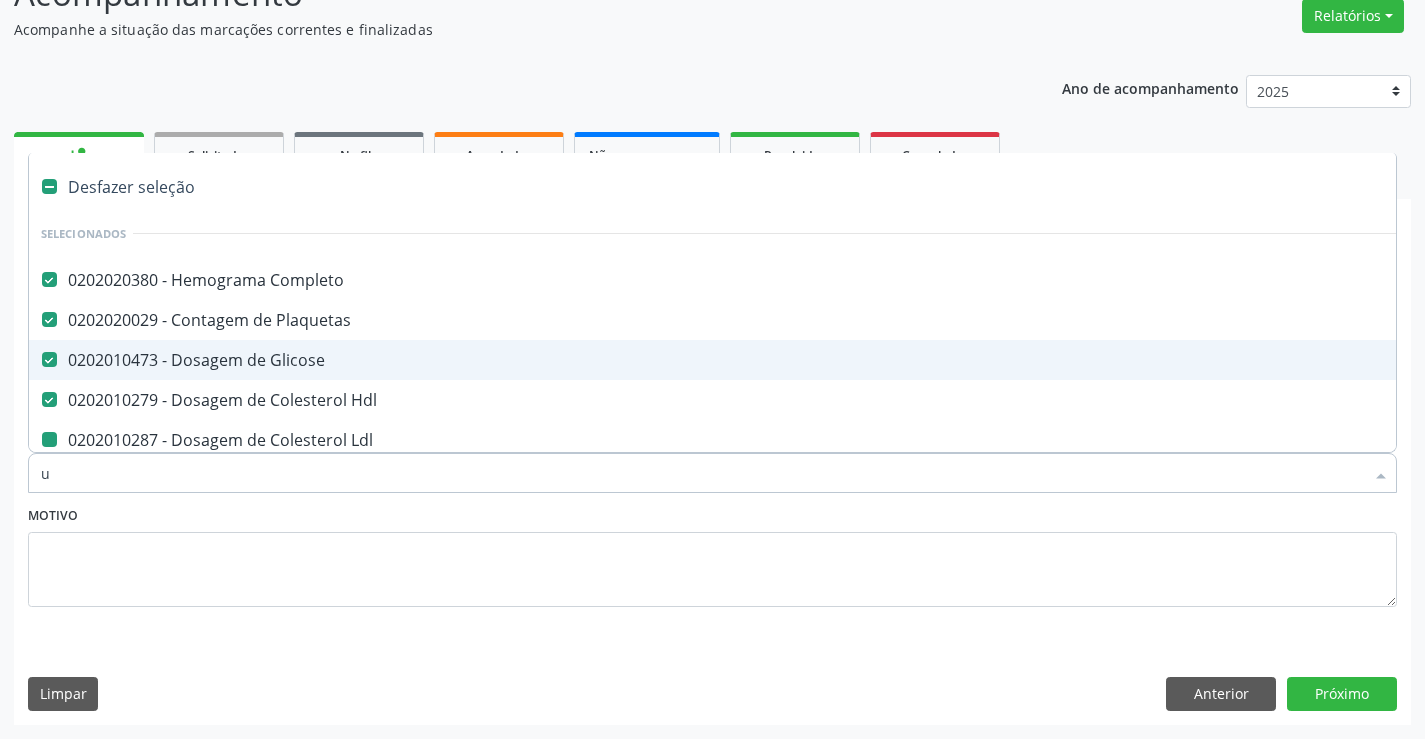 checkbox on "false" 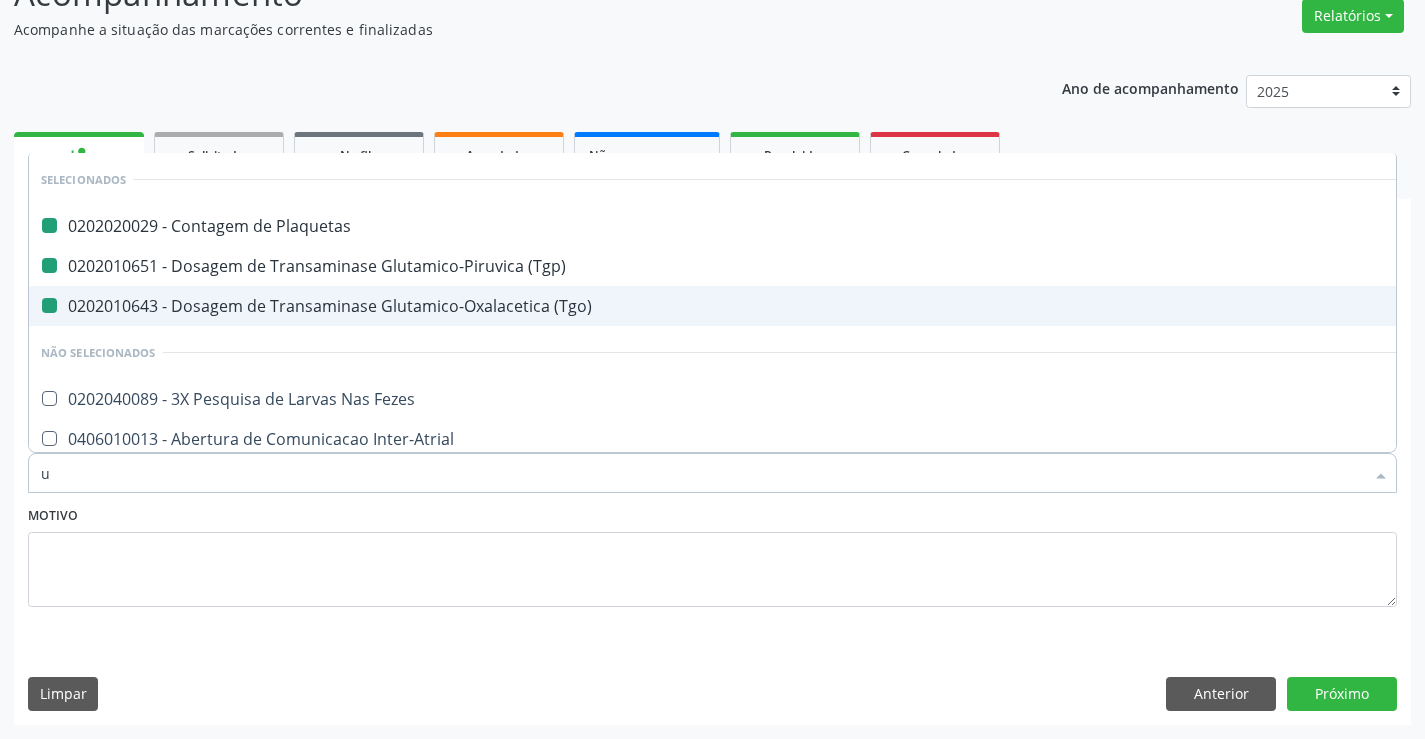 type on "ur" 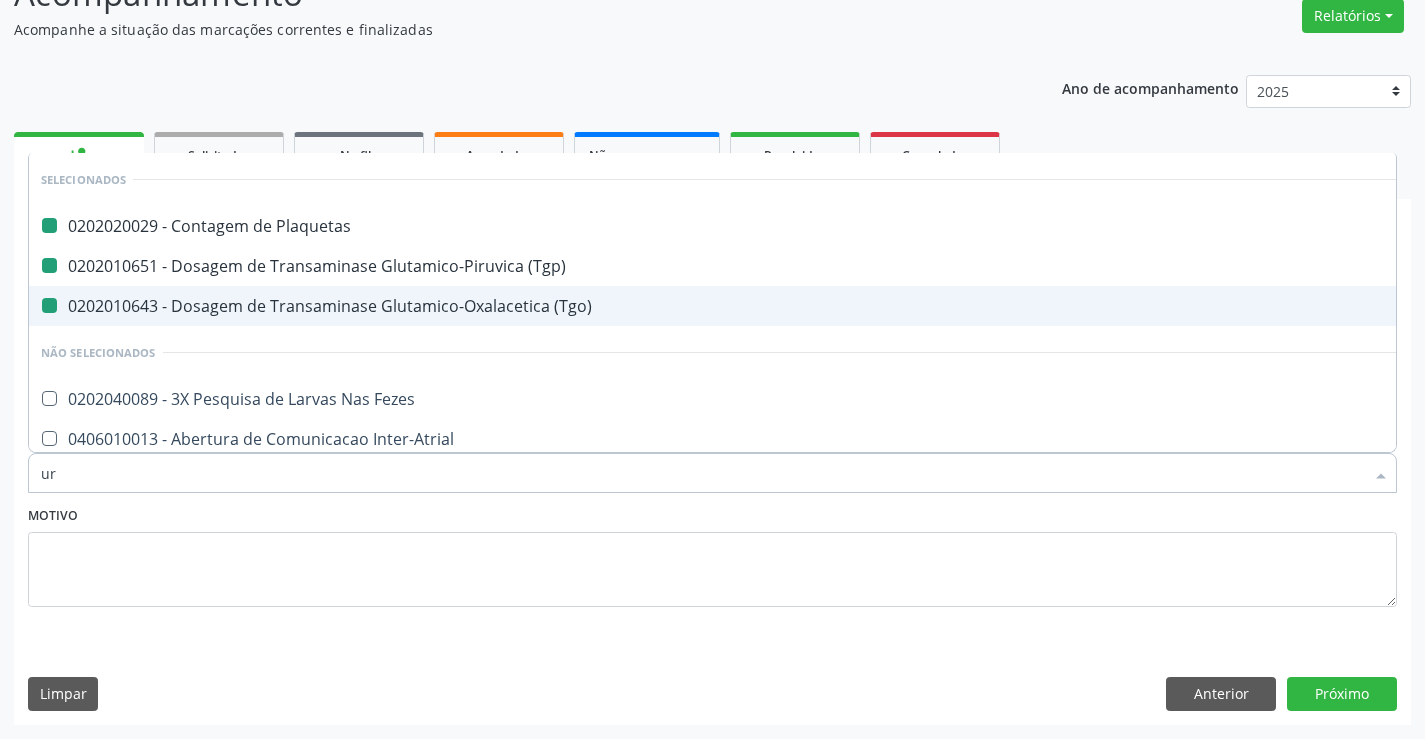 checkbox on "false" 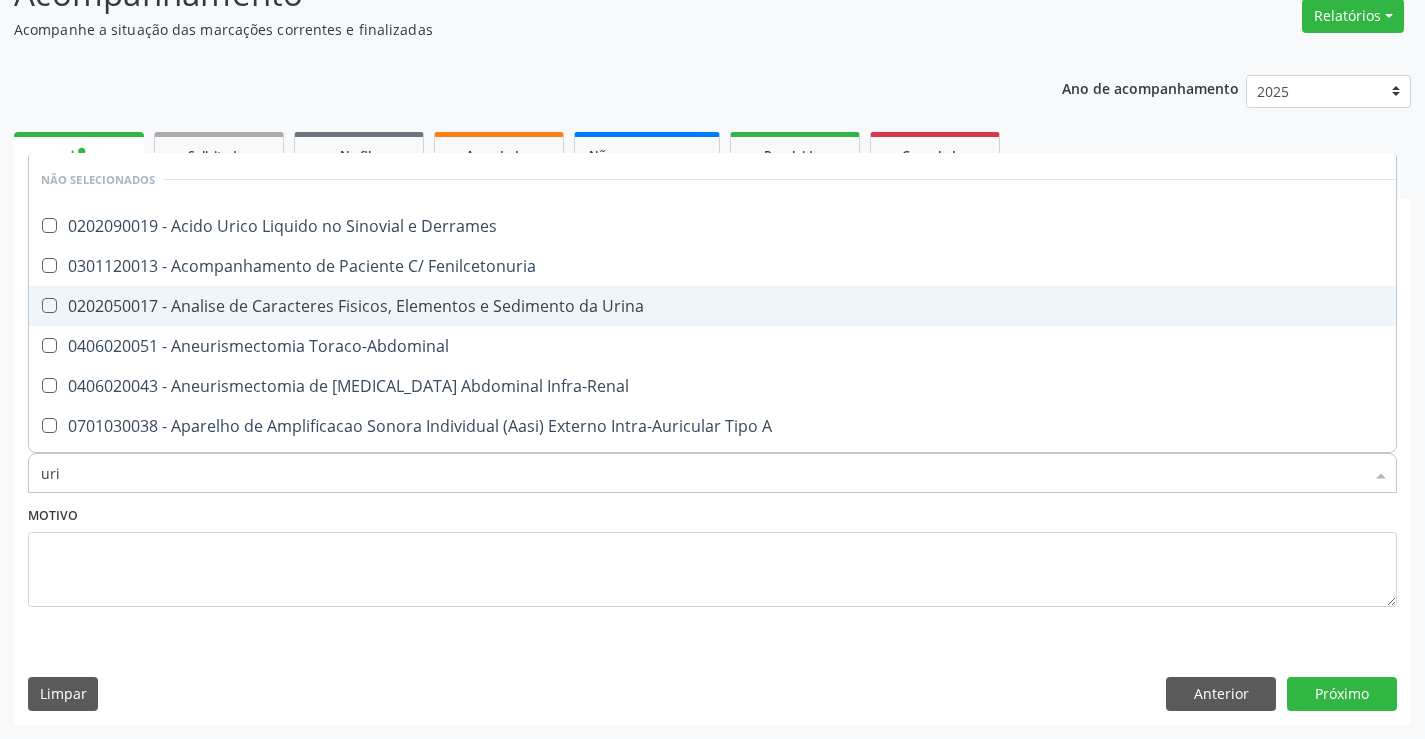 type on "urin" 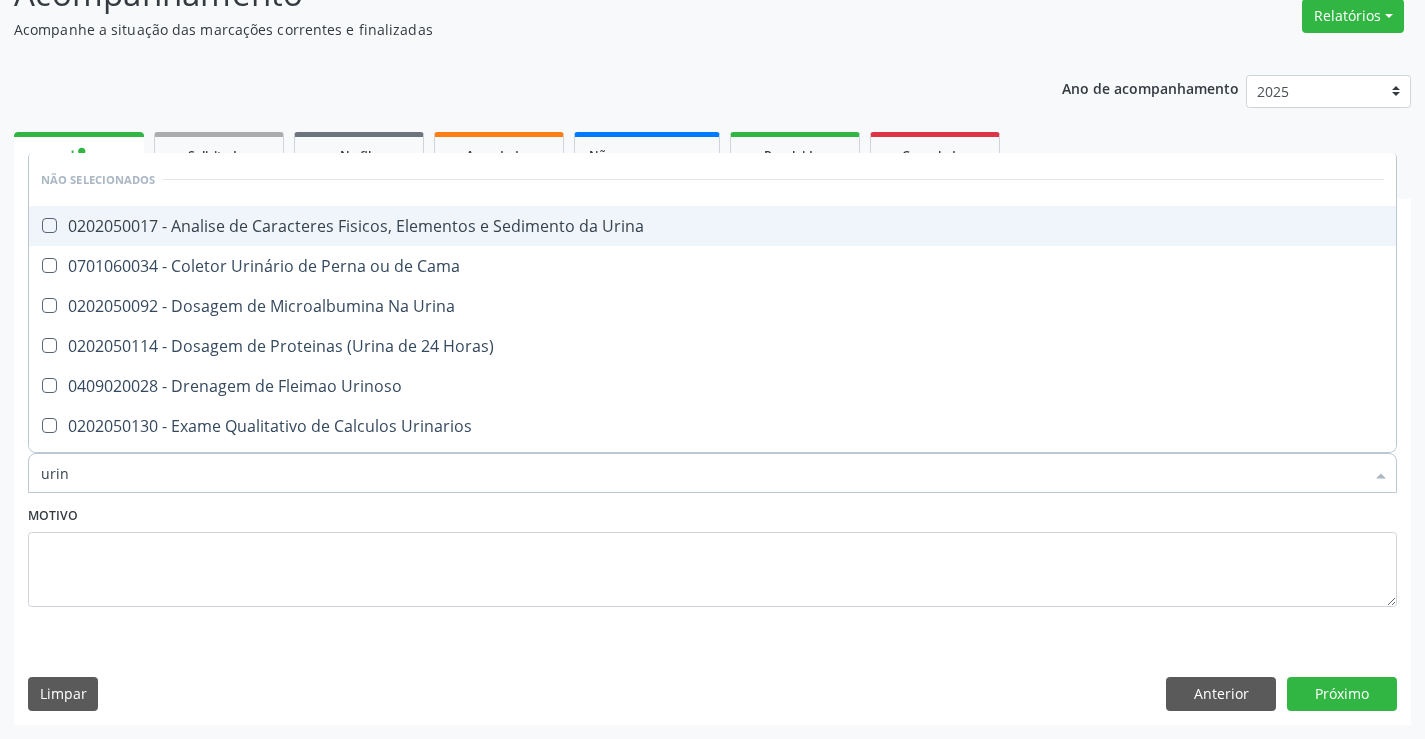 click on "0202050017 - Analise de Caracteres Fisicos, Elementos e Sedimento da Urina" at bounding box center [712, 226] 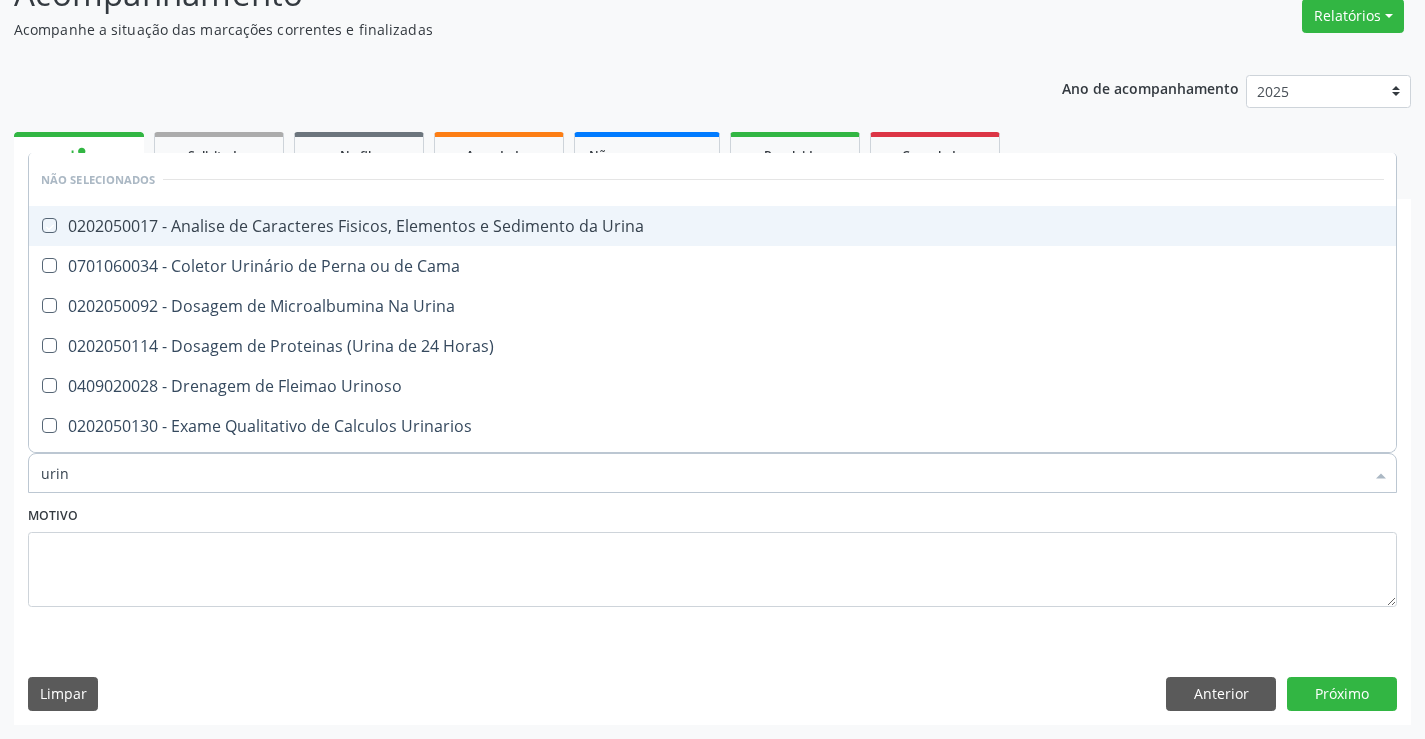 checkbox on "true" 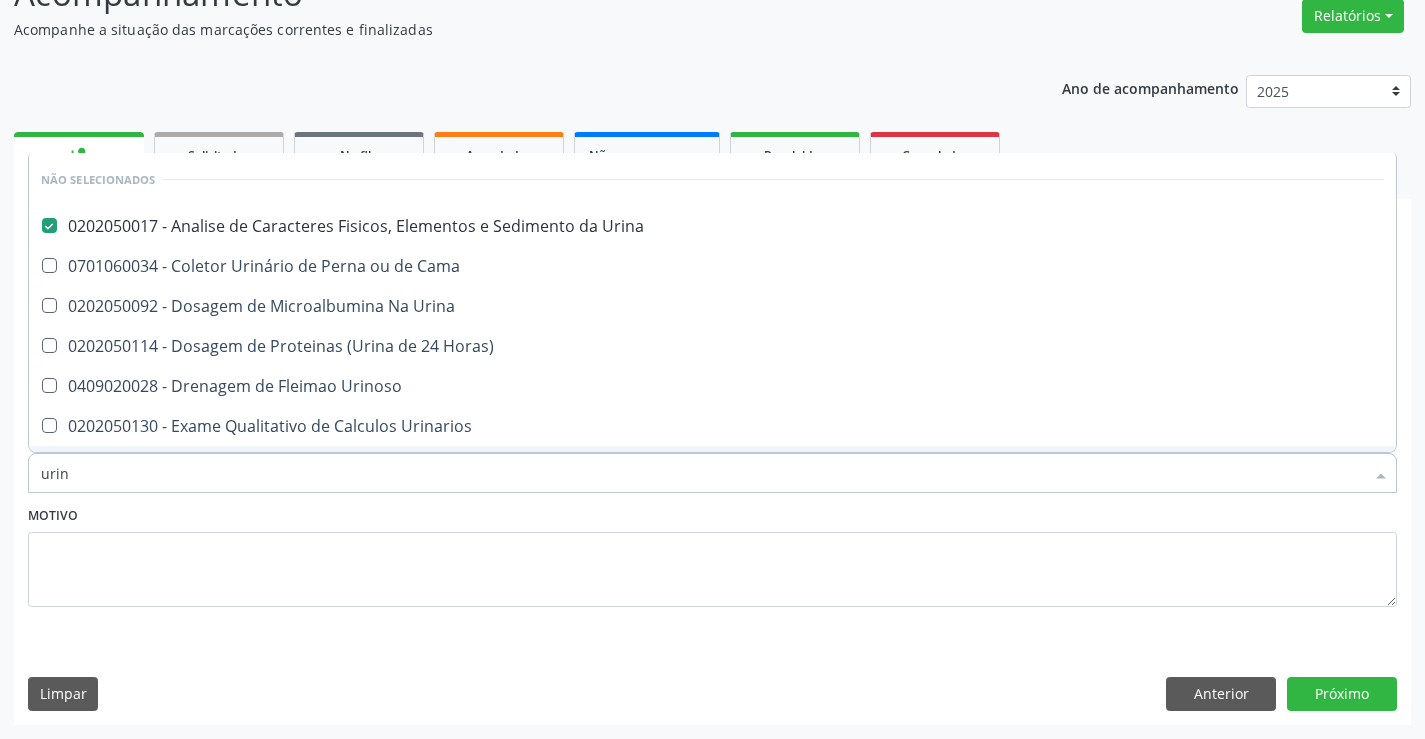 click on "Motivo" at bounding box center (712, 554) 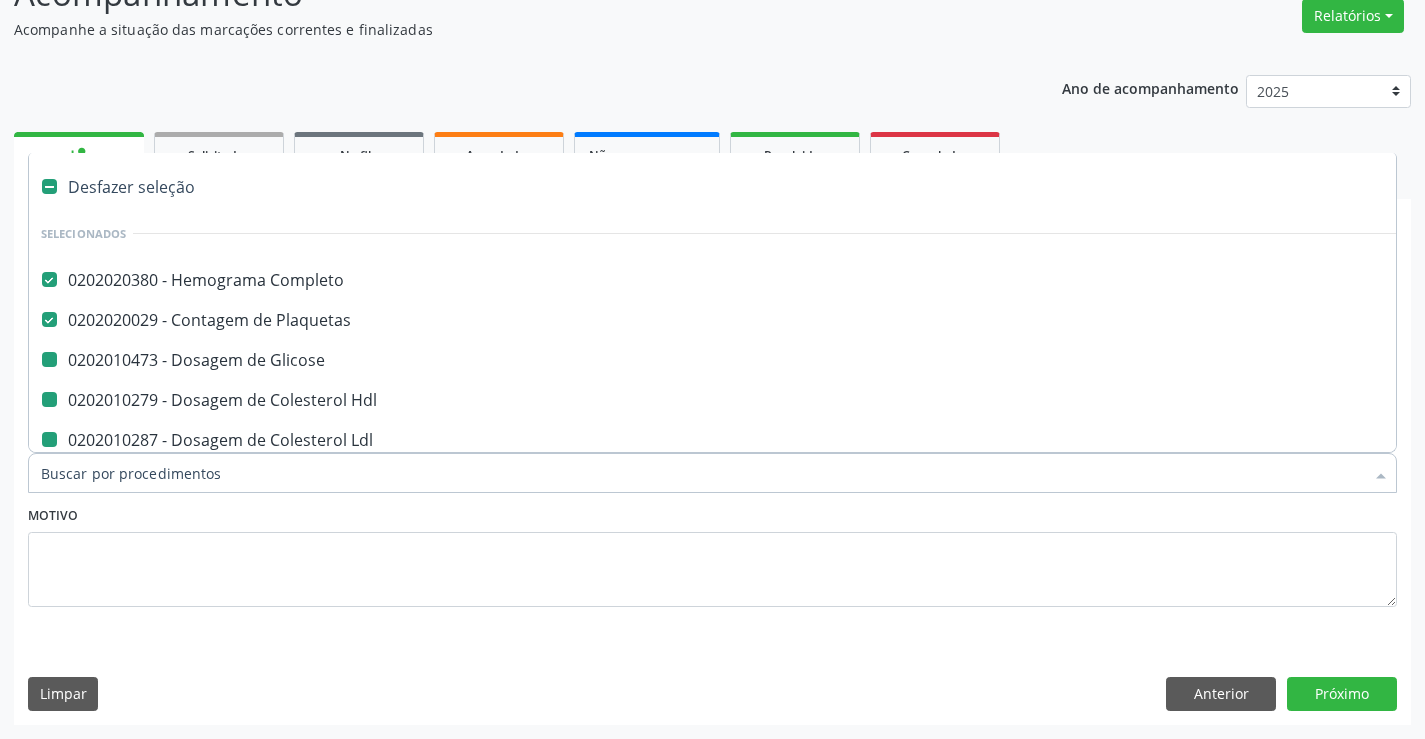 type on "f" 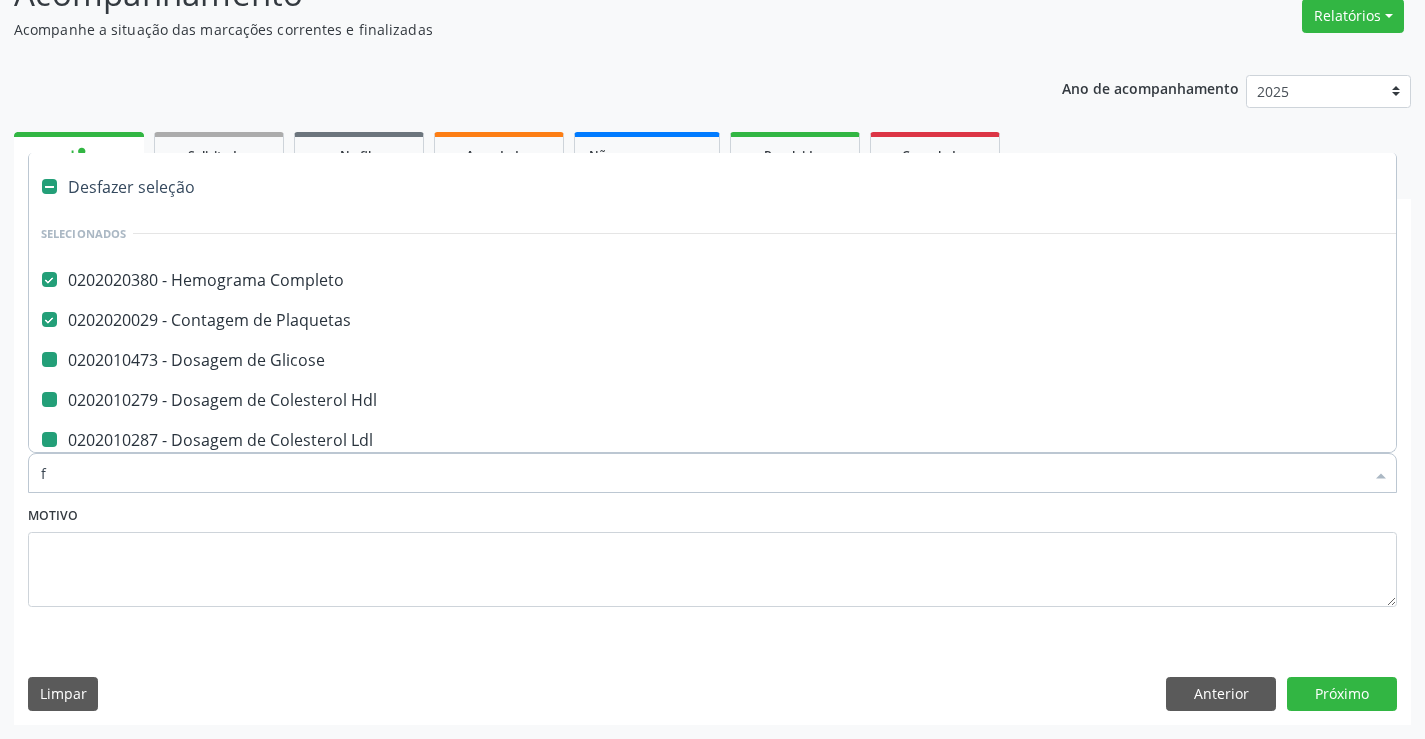checkbox on "false" 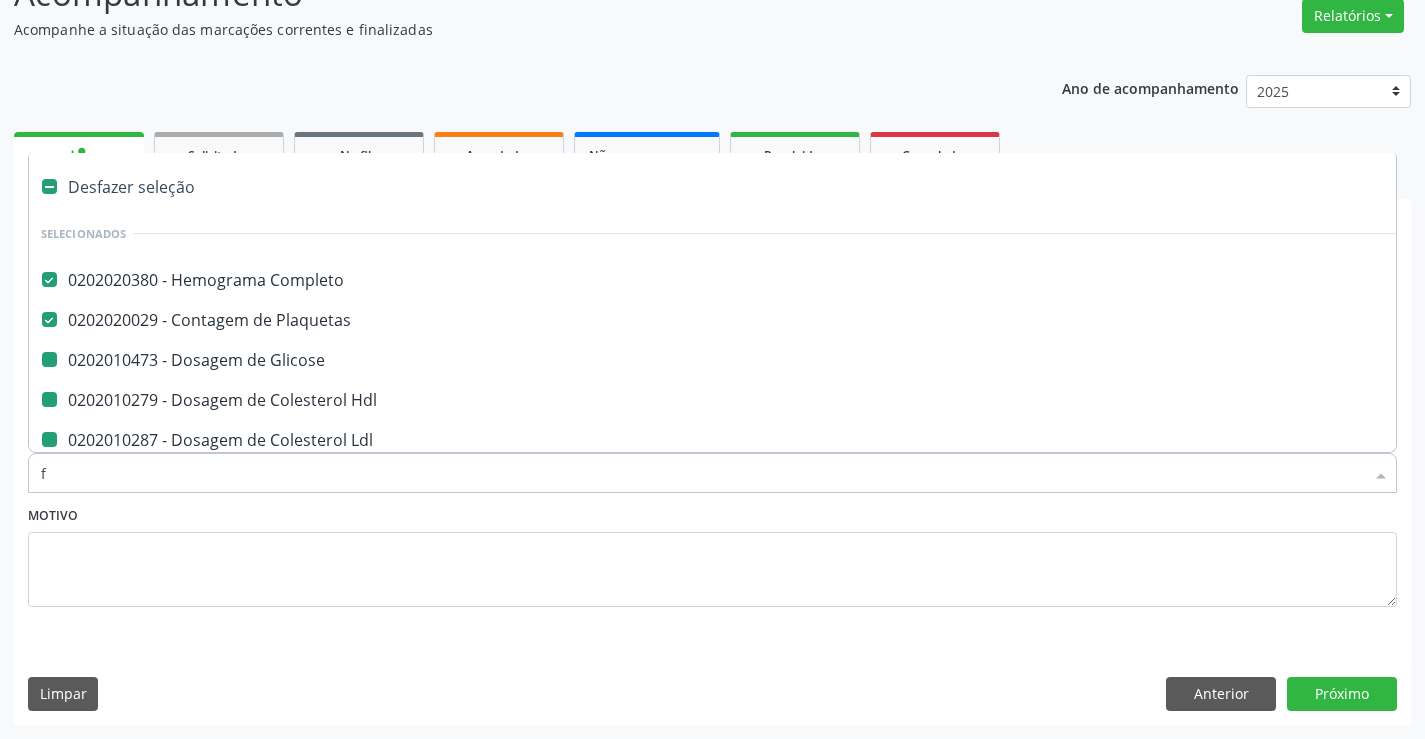 checkbox on "false" 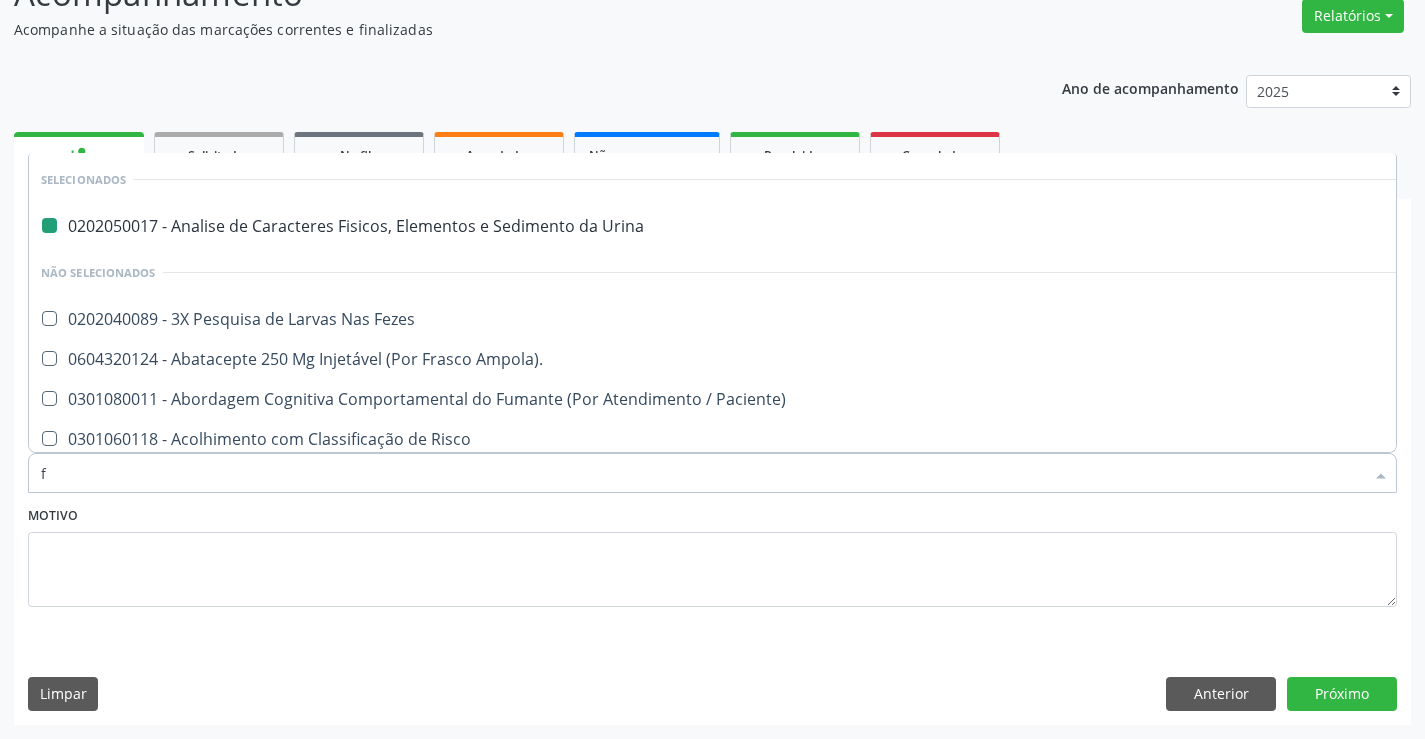 type on "fe" 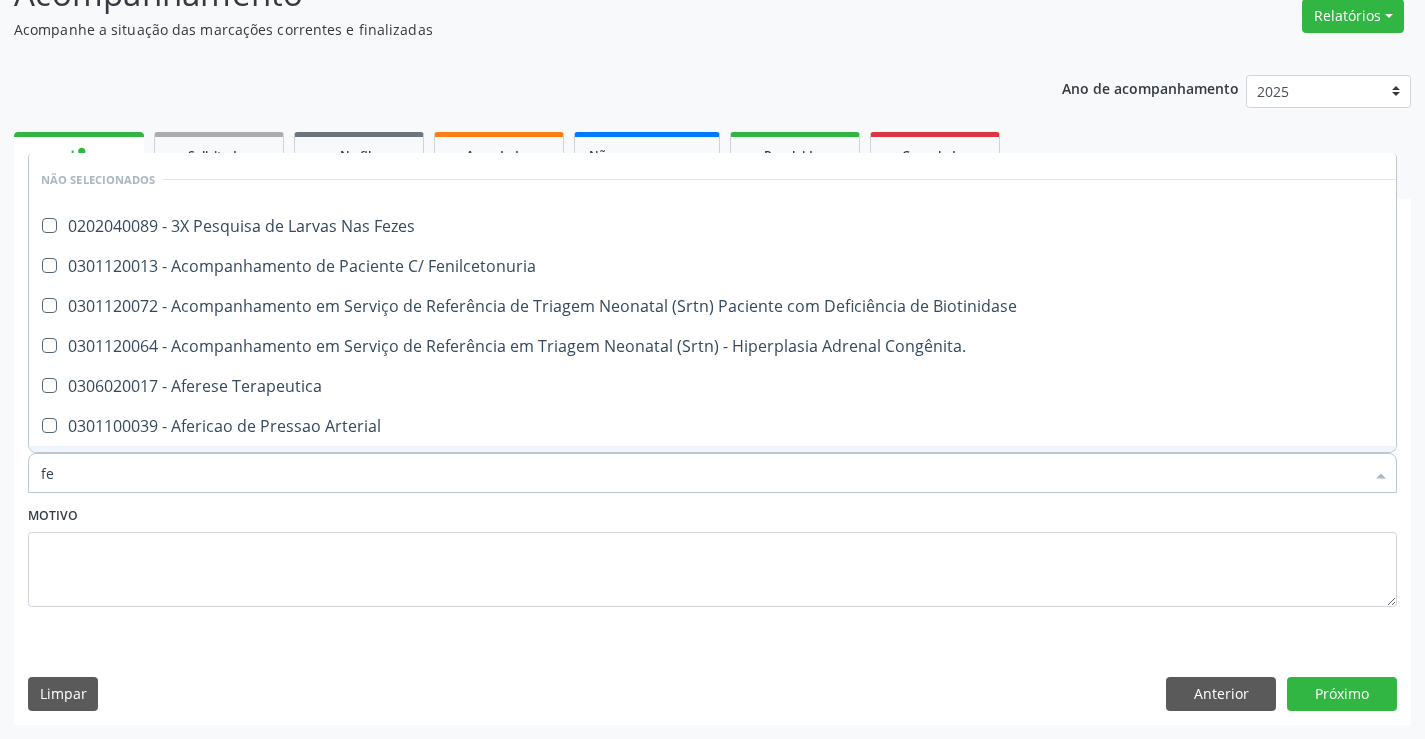 type on "fez" 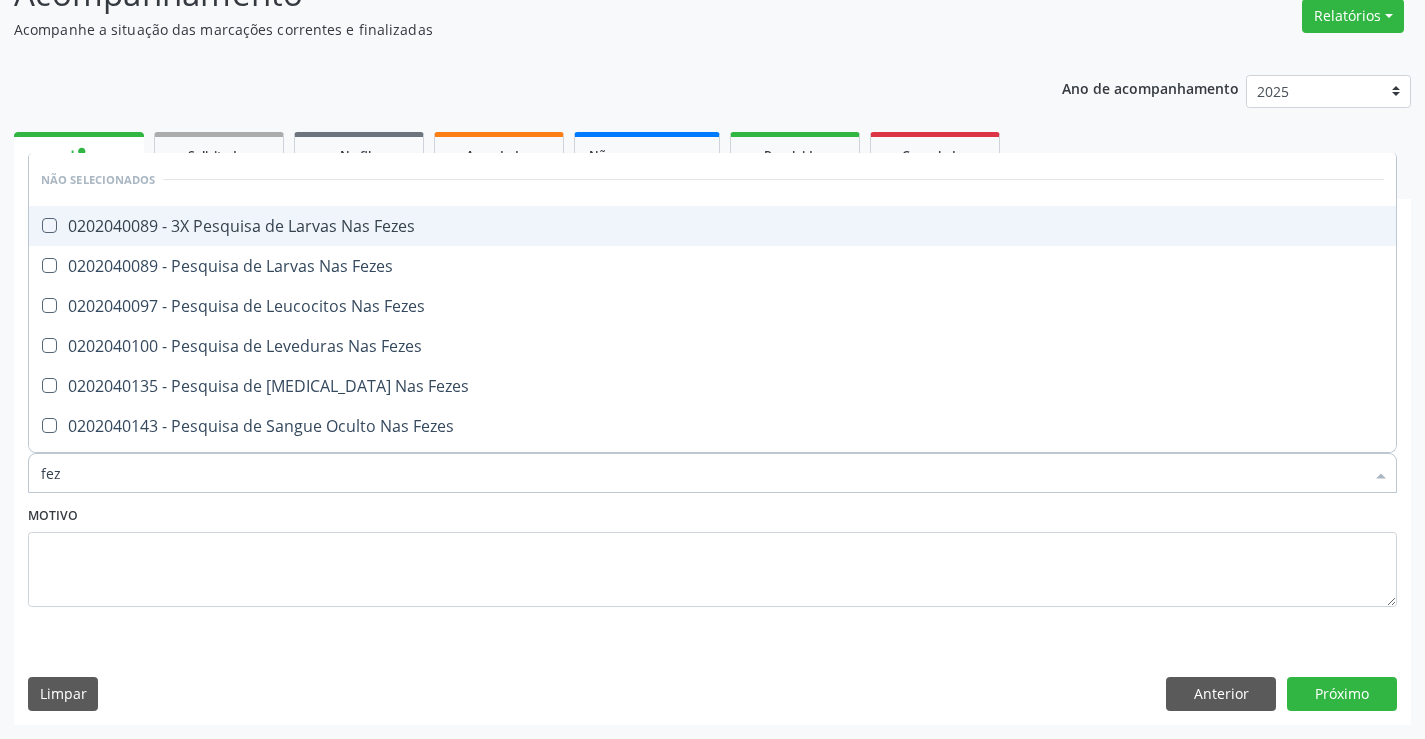 click on "0202040089 - 3X Pesquisa de Larvas Nas Fezes" at bounding box center [712, 226] 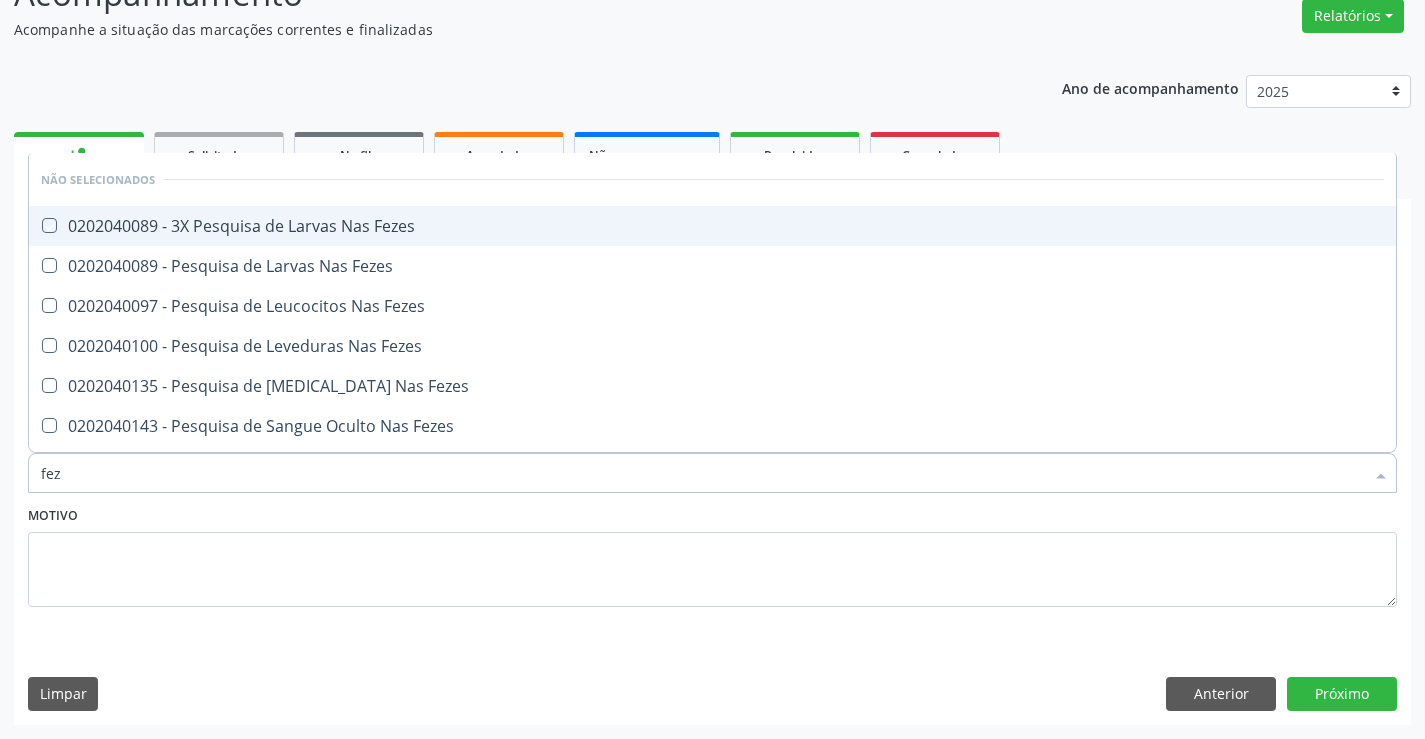 checkbox on "true" 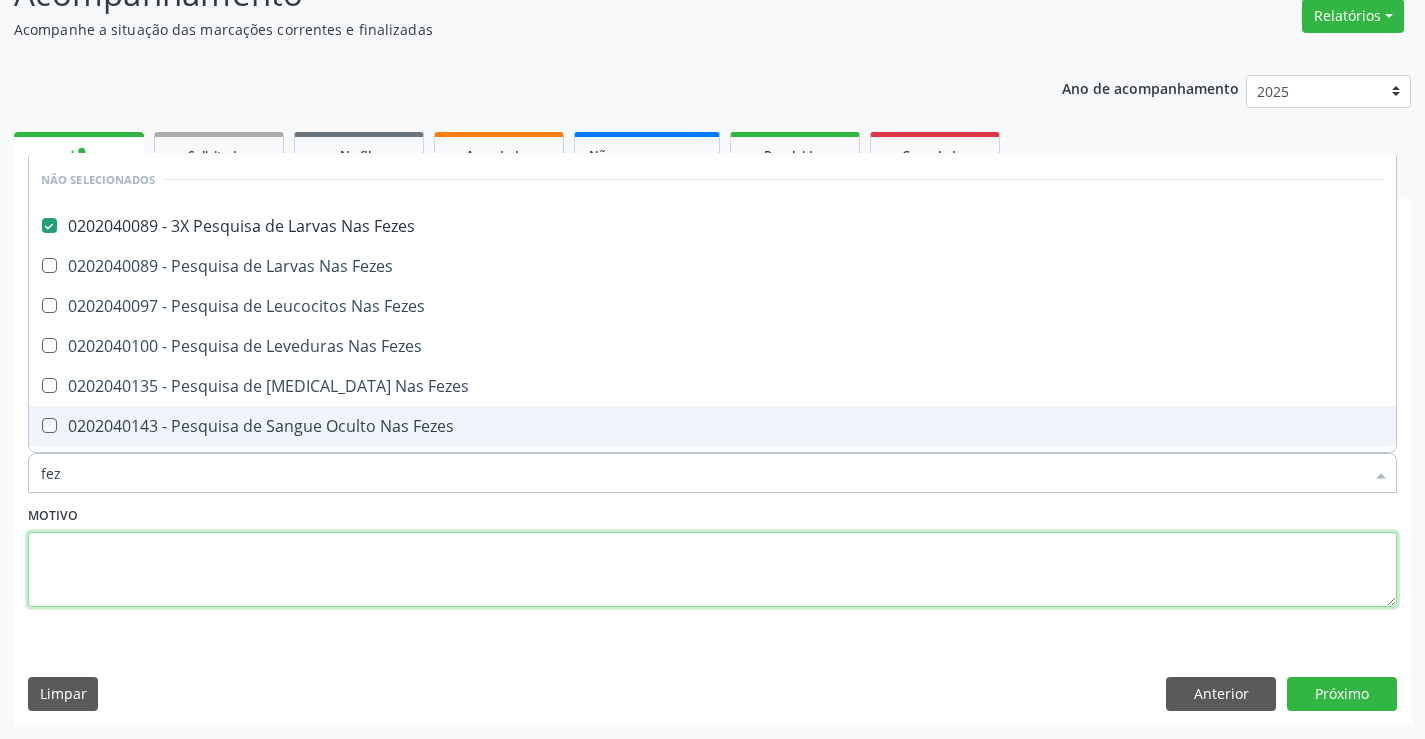 click at bounding box center (712, 570) 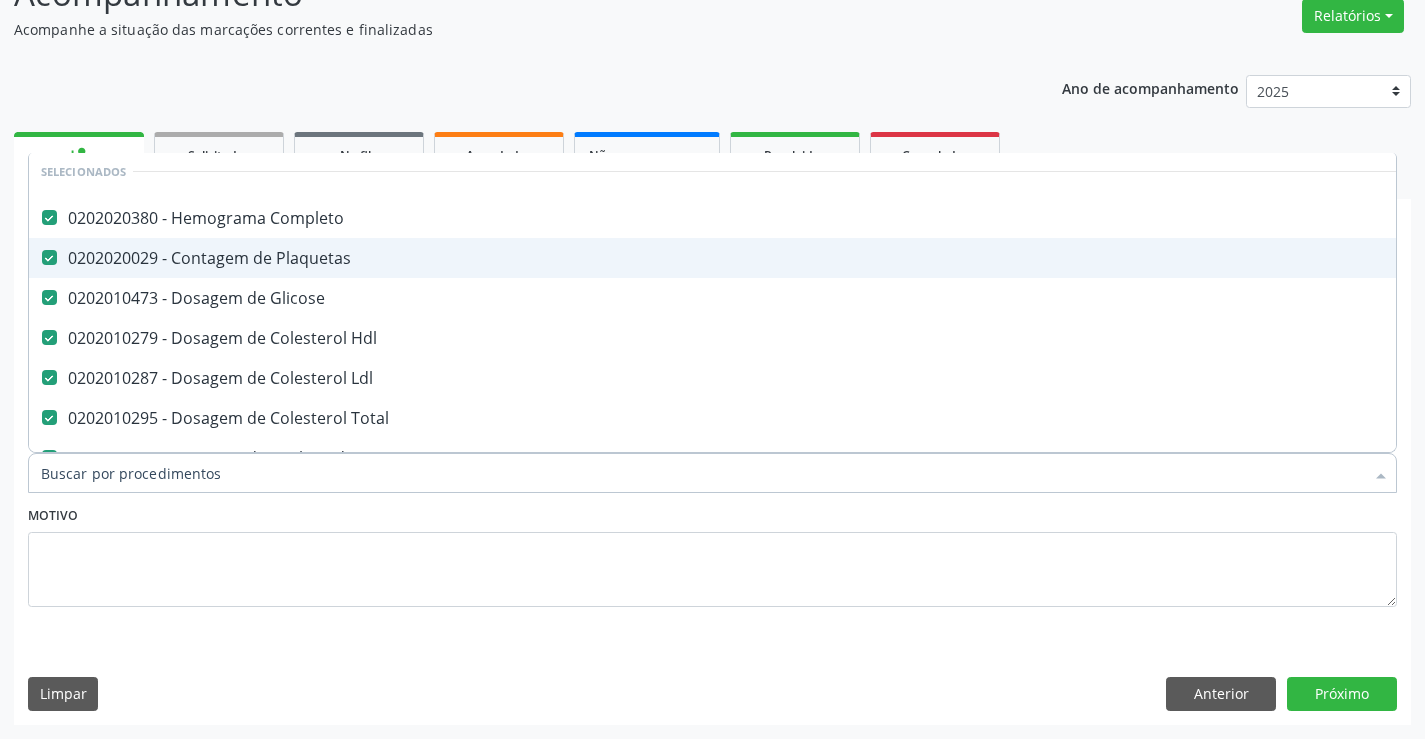 scroll, scrollTop: 300, scrollLeft: 0, axis: vertical 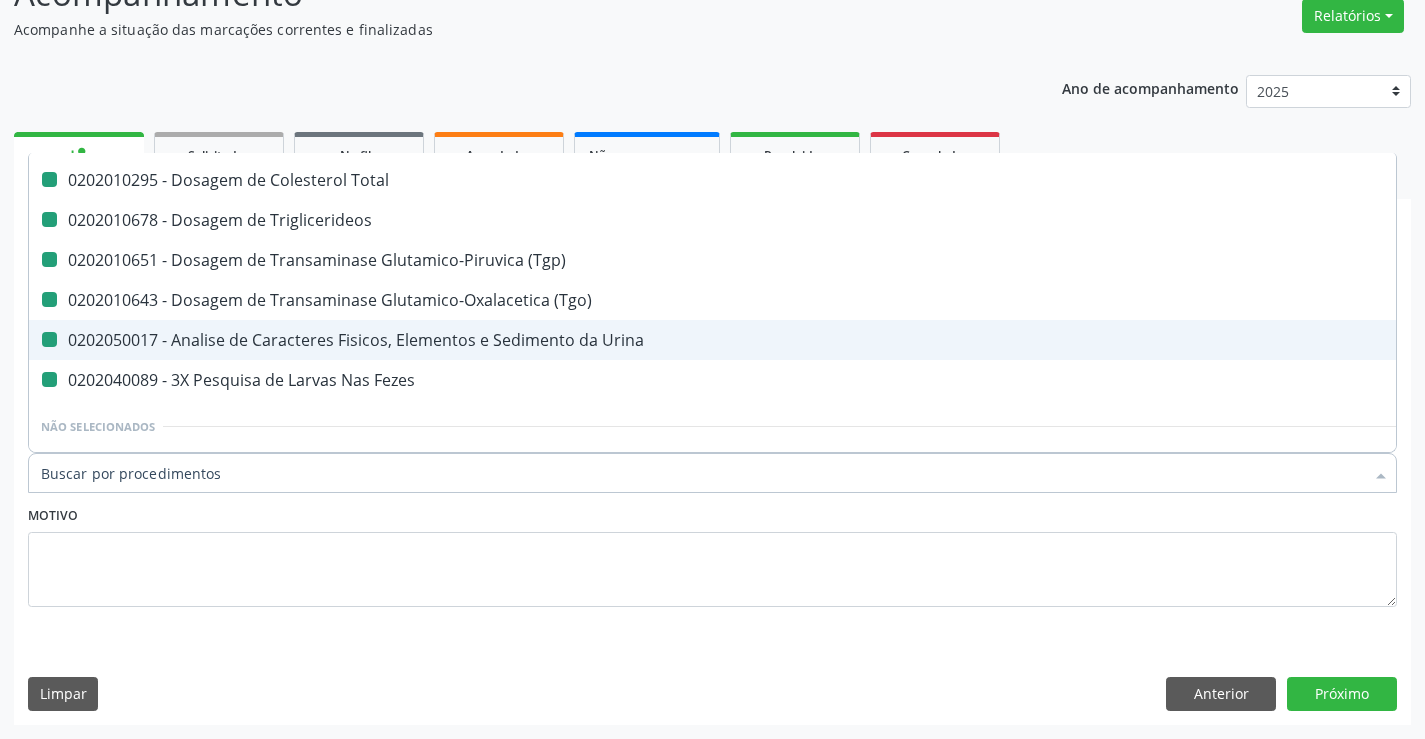 type on "f" 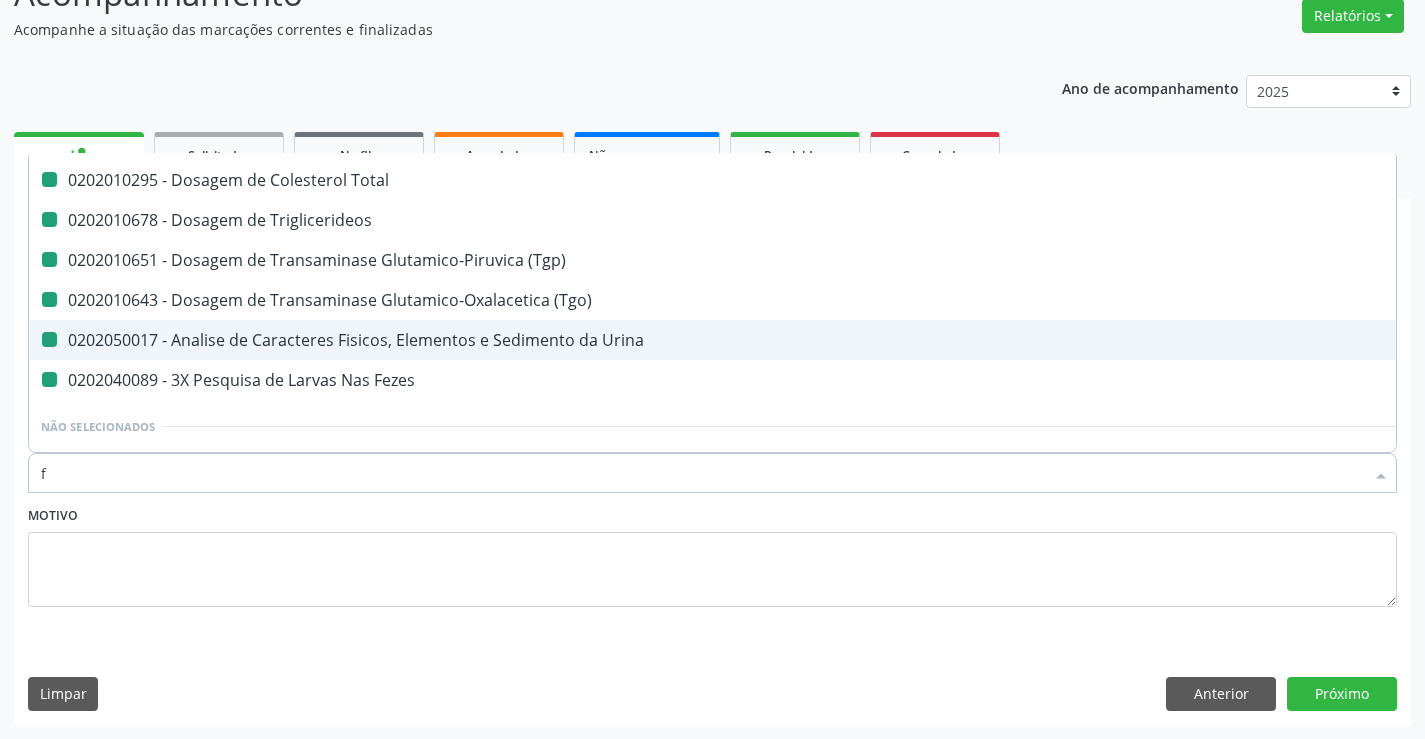 checkbox on "false" 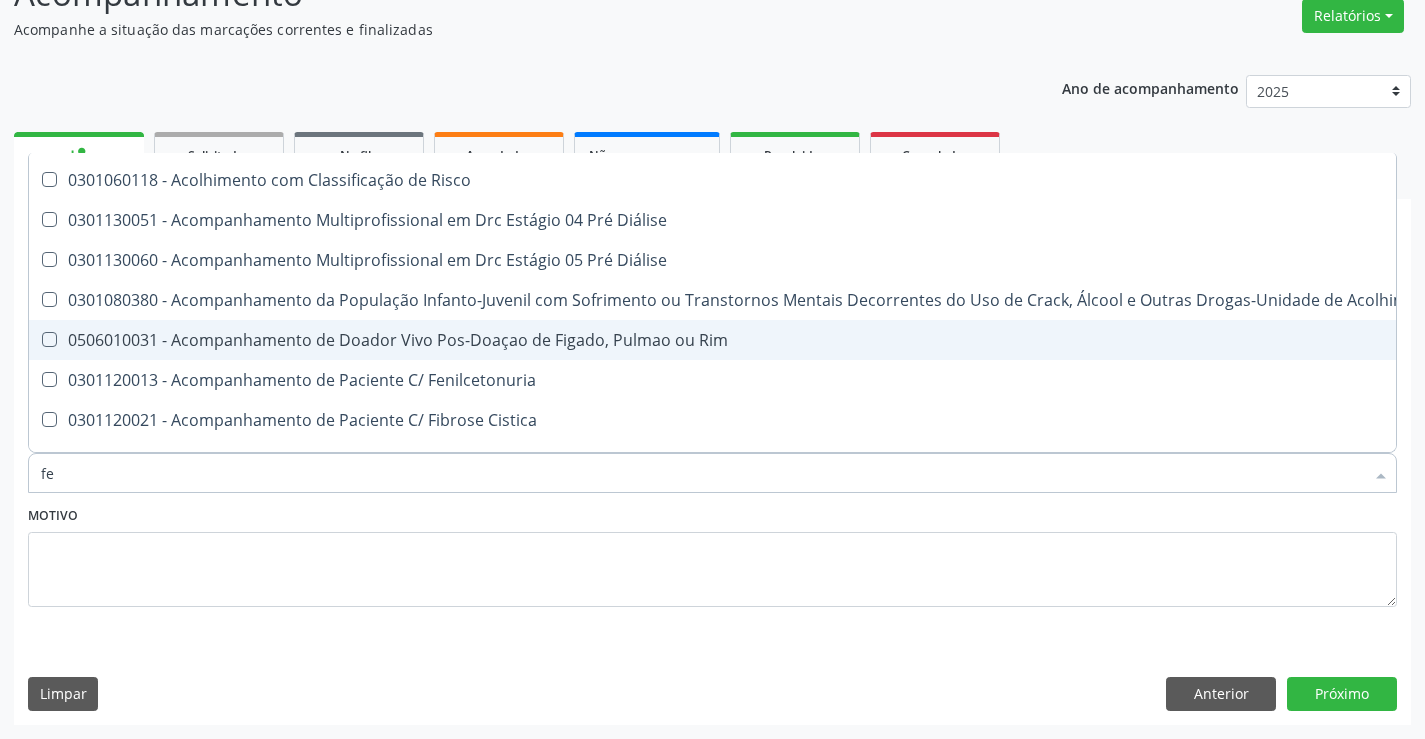 type on "fer" 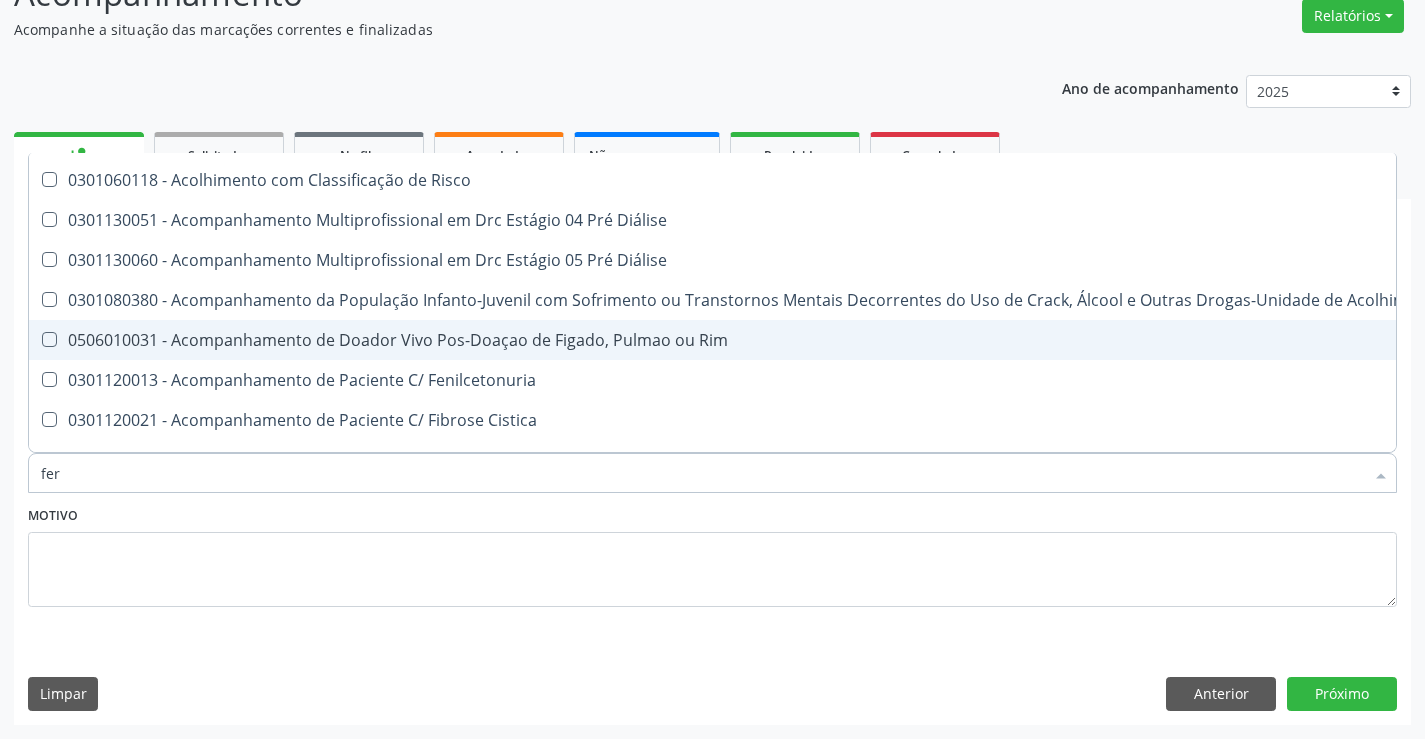 checkbox on "false" 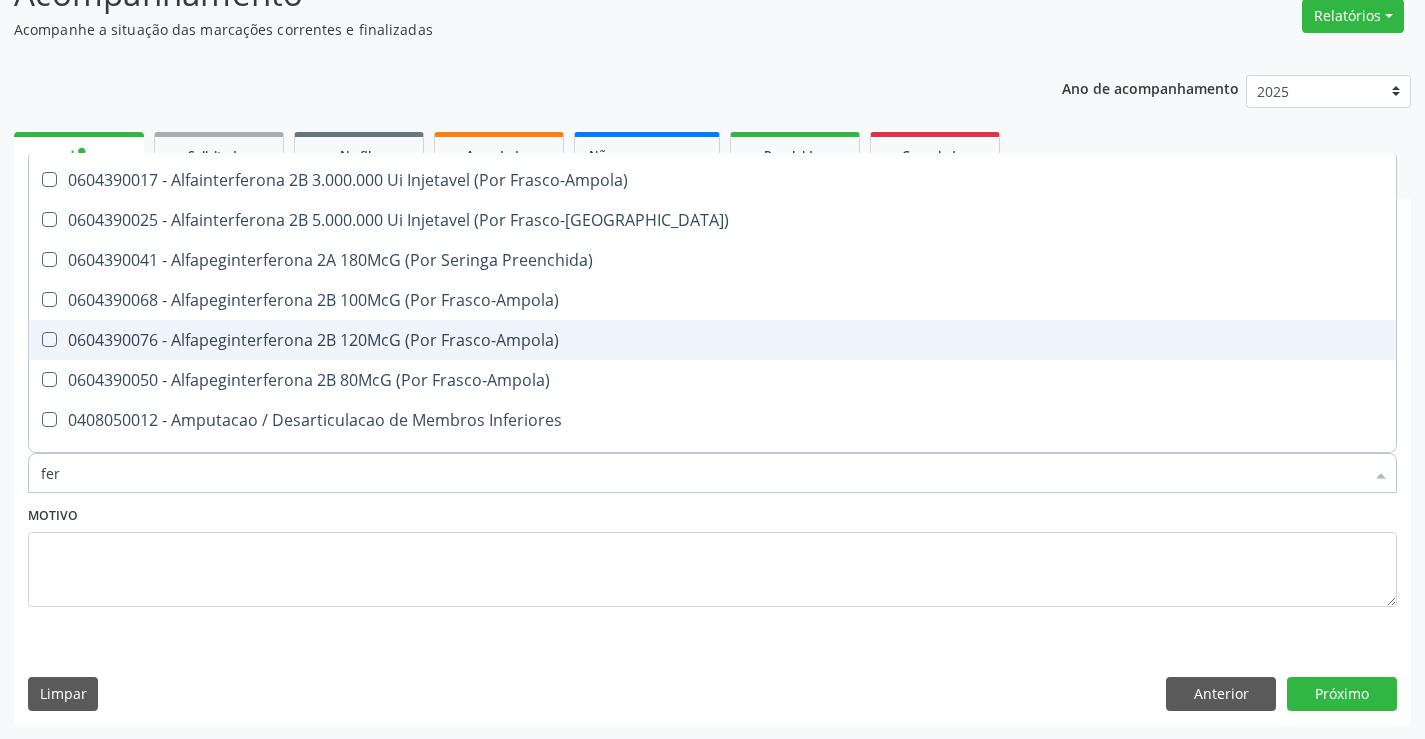 type on "ferr" 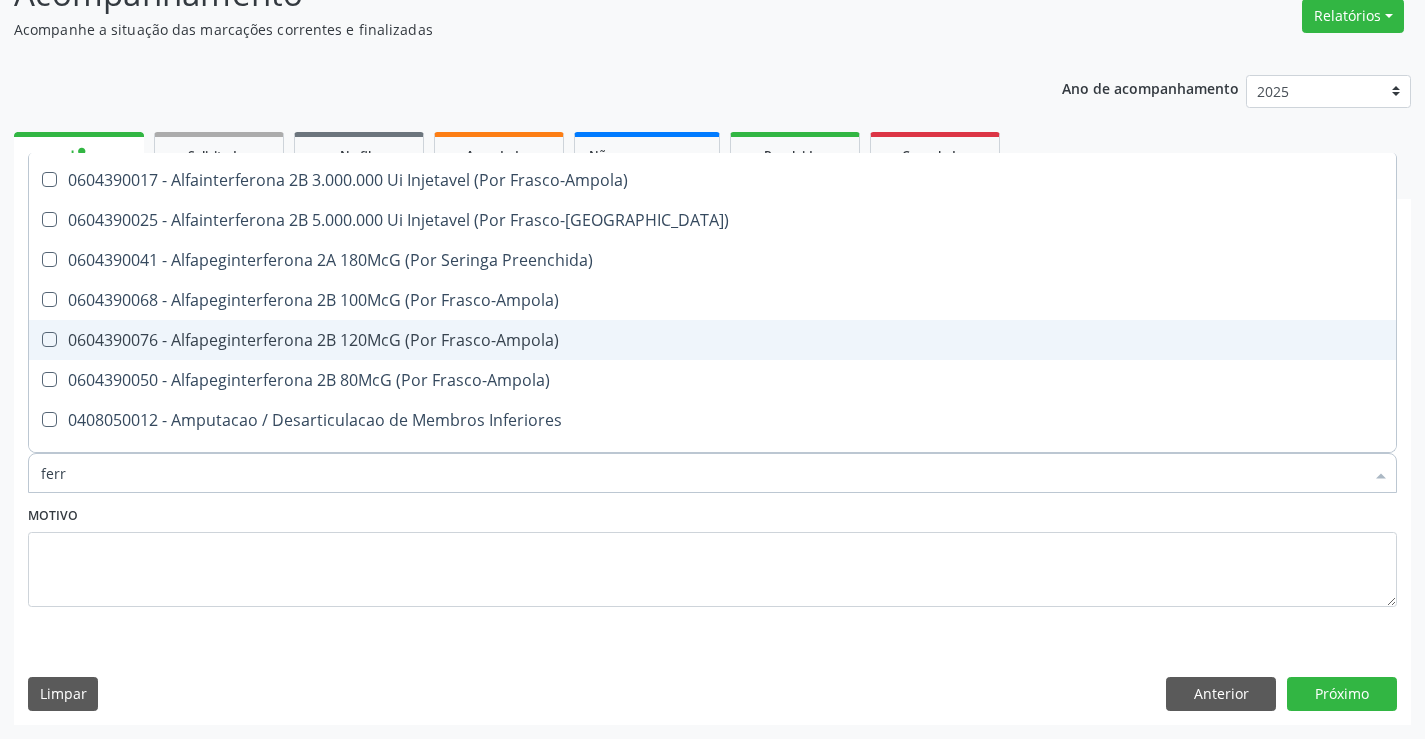 scroll, scrollTop: 74, scrollLeft: 0, axis: vertical 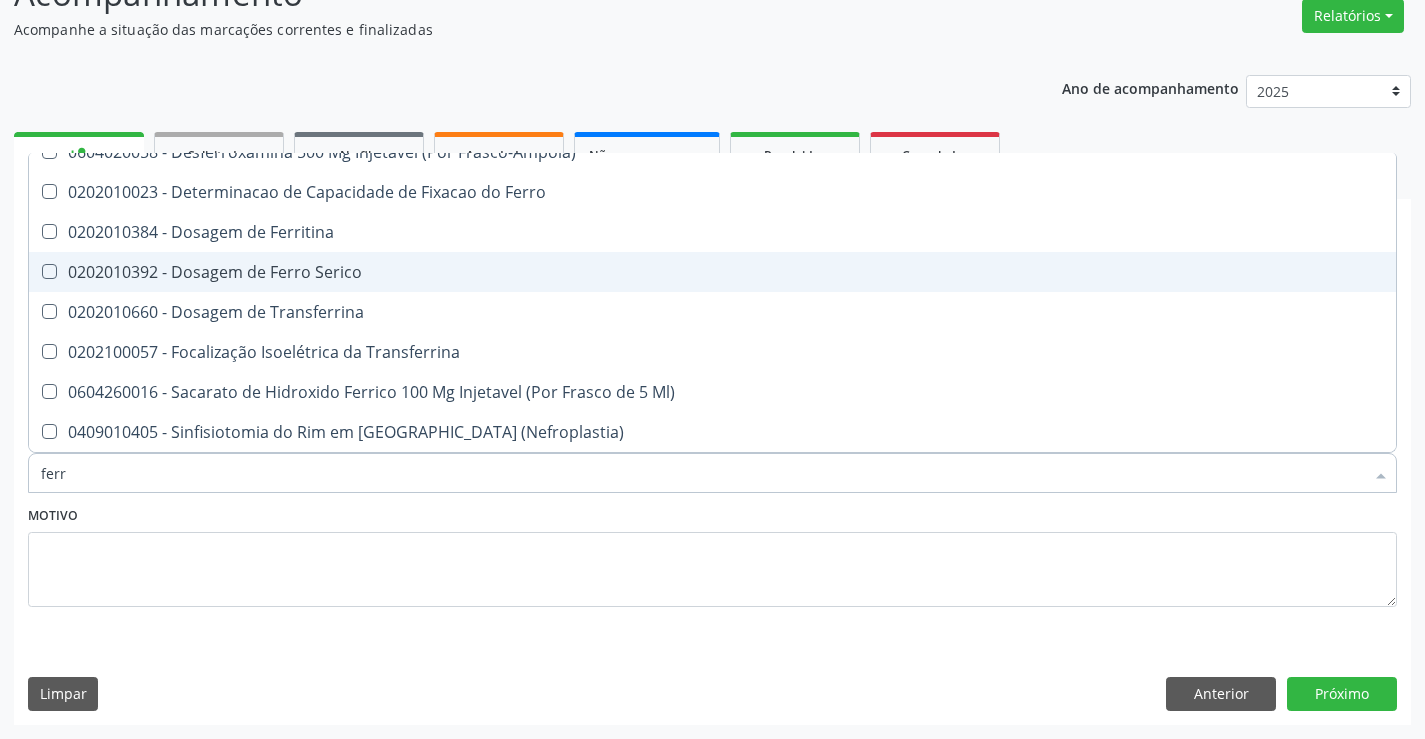 click on "0202010392 - Dosagem de Ferro Serico" at bounding box center (712, 272) 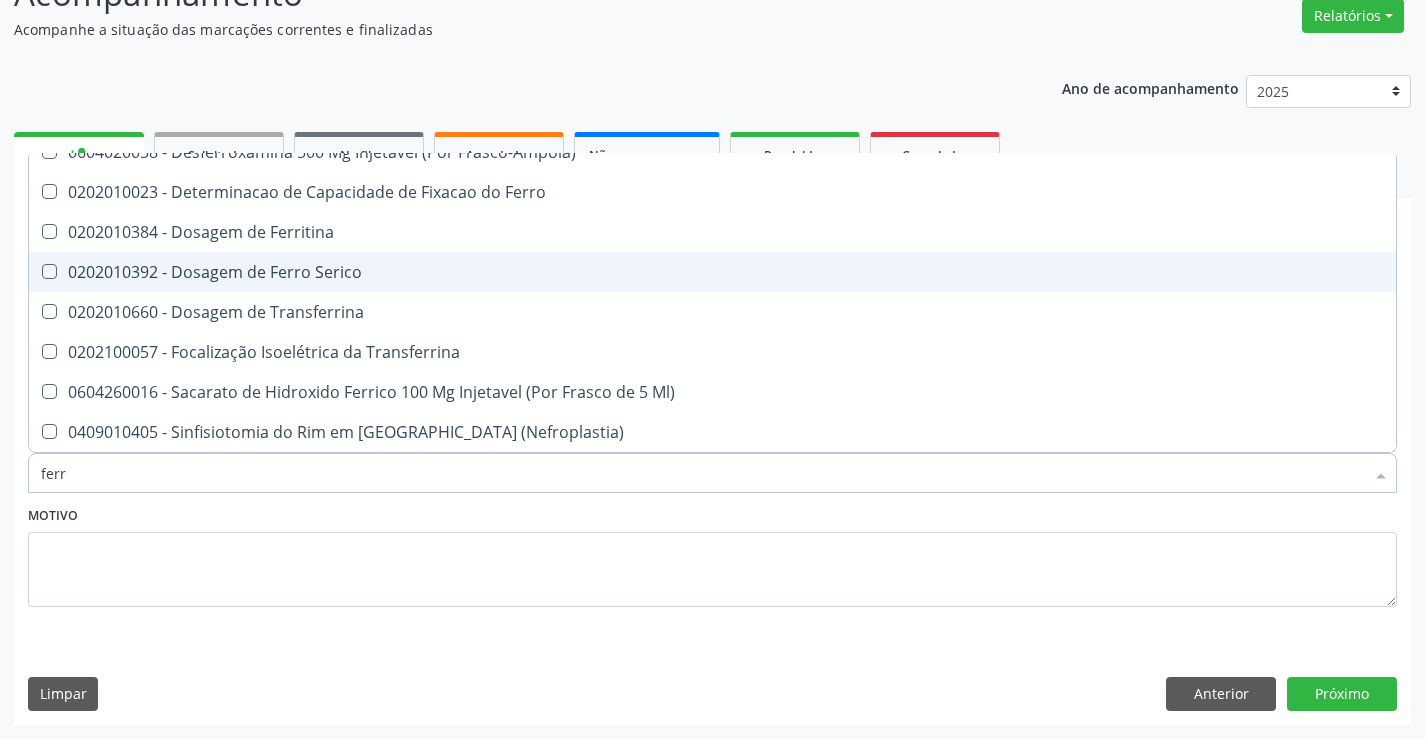 checkbox on "true" 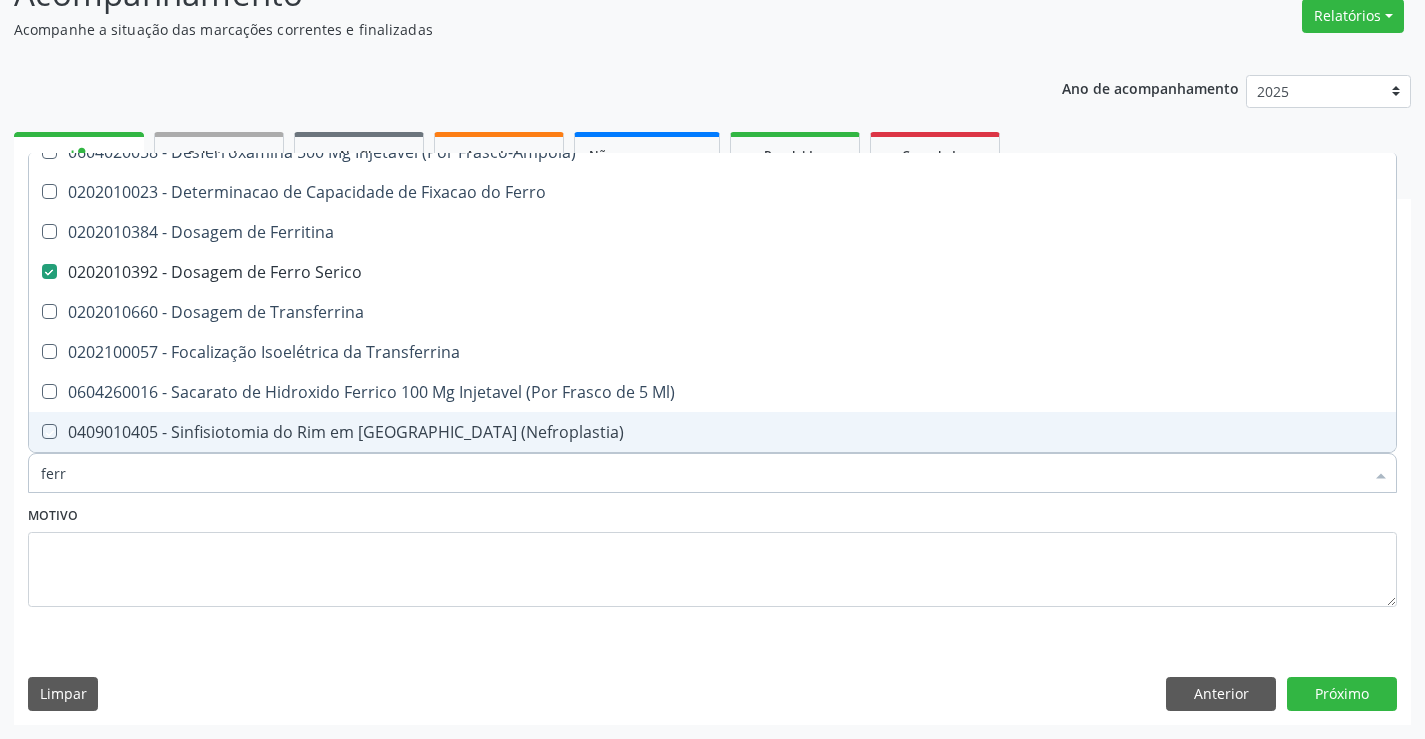 click on "Motivo" at bounding box center [712, 554] 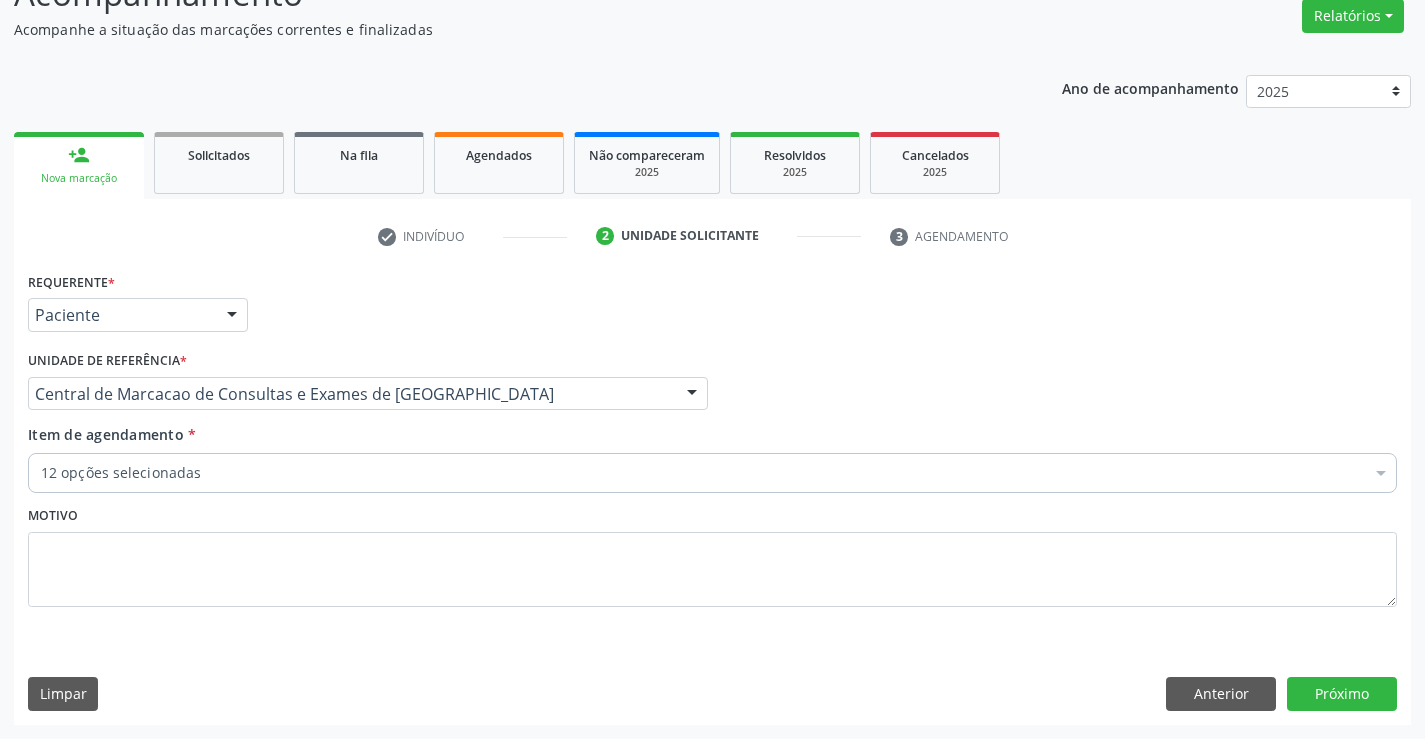 scroll, scrollTop: 0, scrollLeft: 0, axis: both 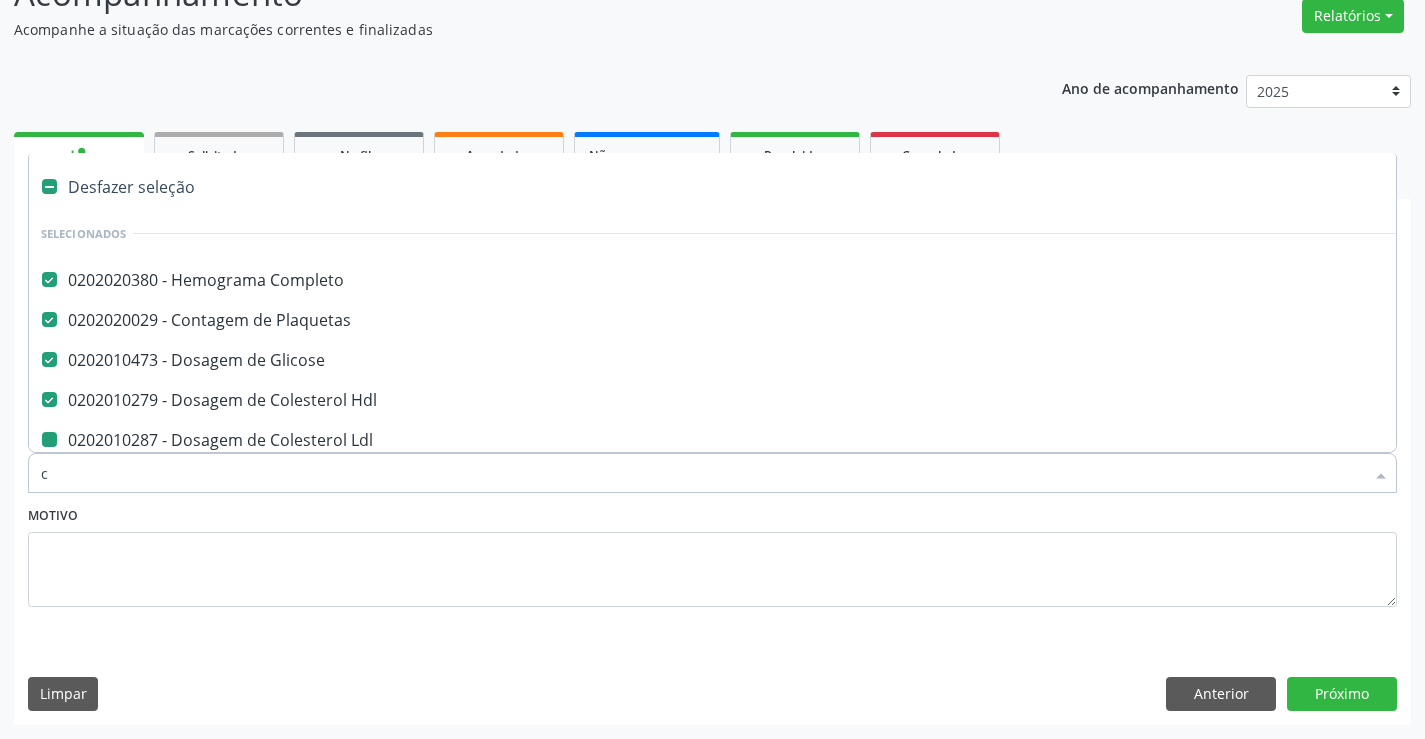 type on "ca" 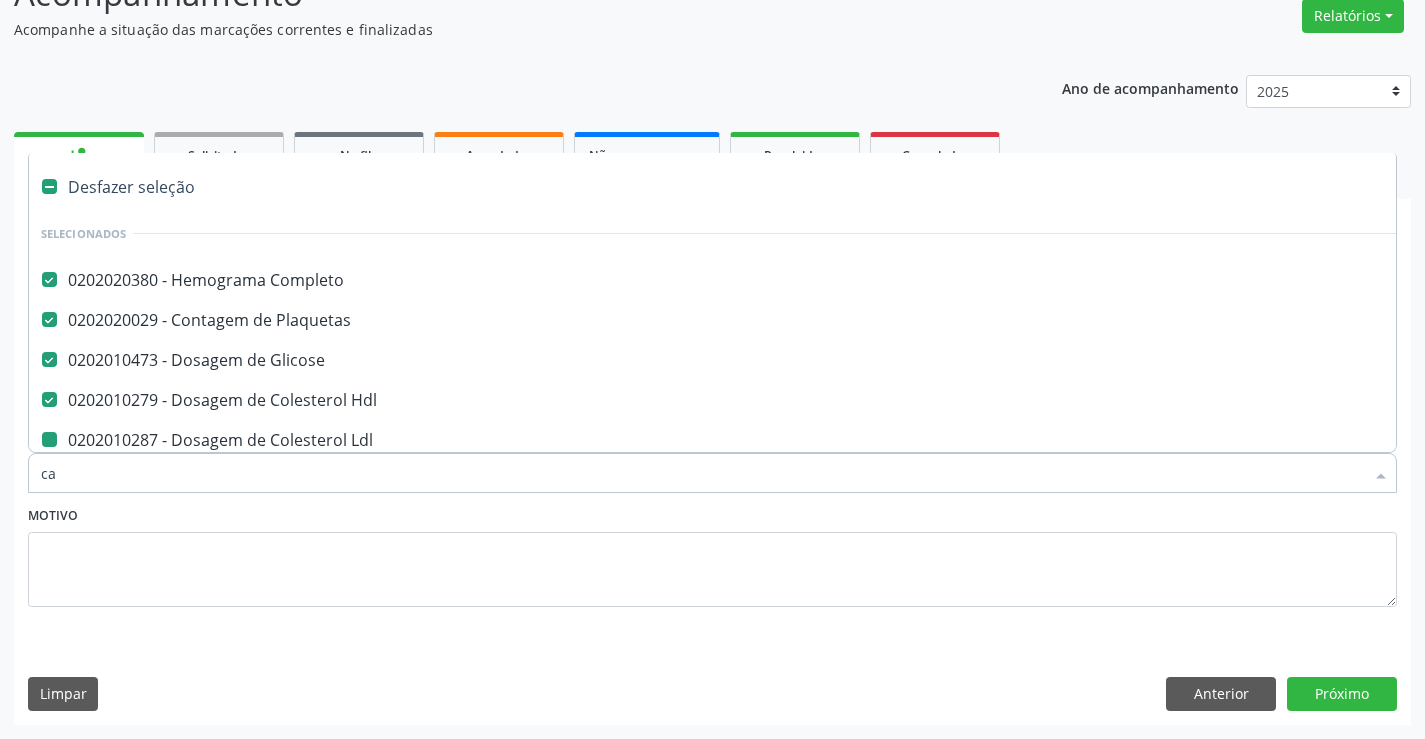 checkbox on "false" 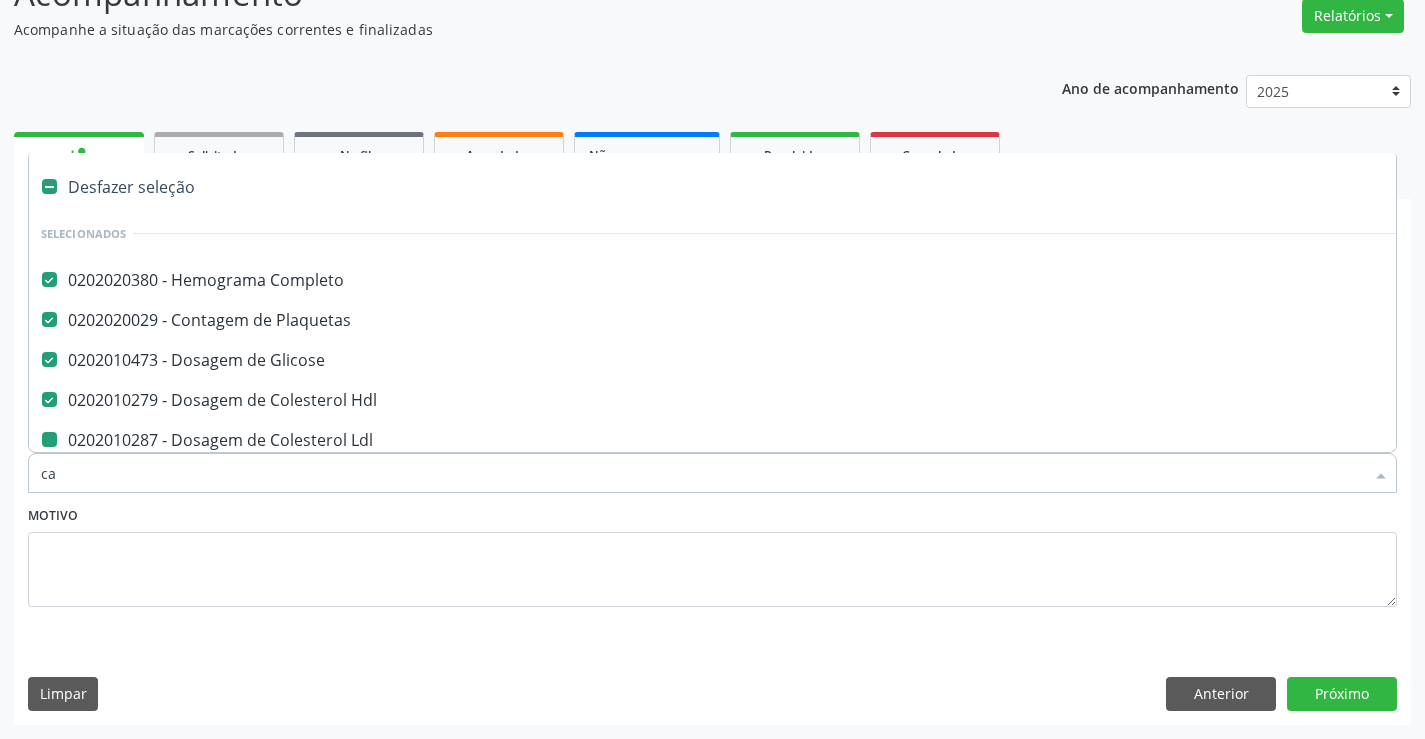 checkbox on "false" 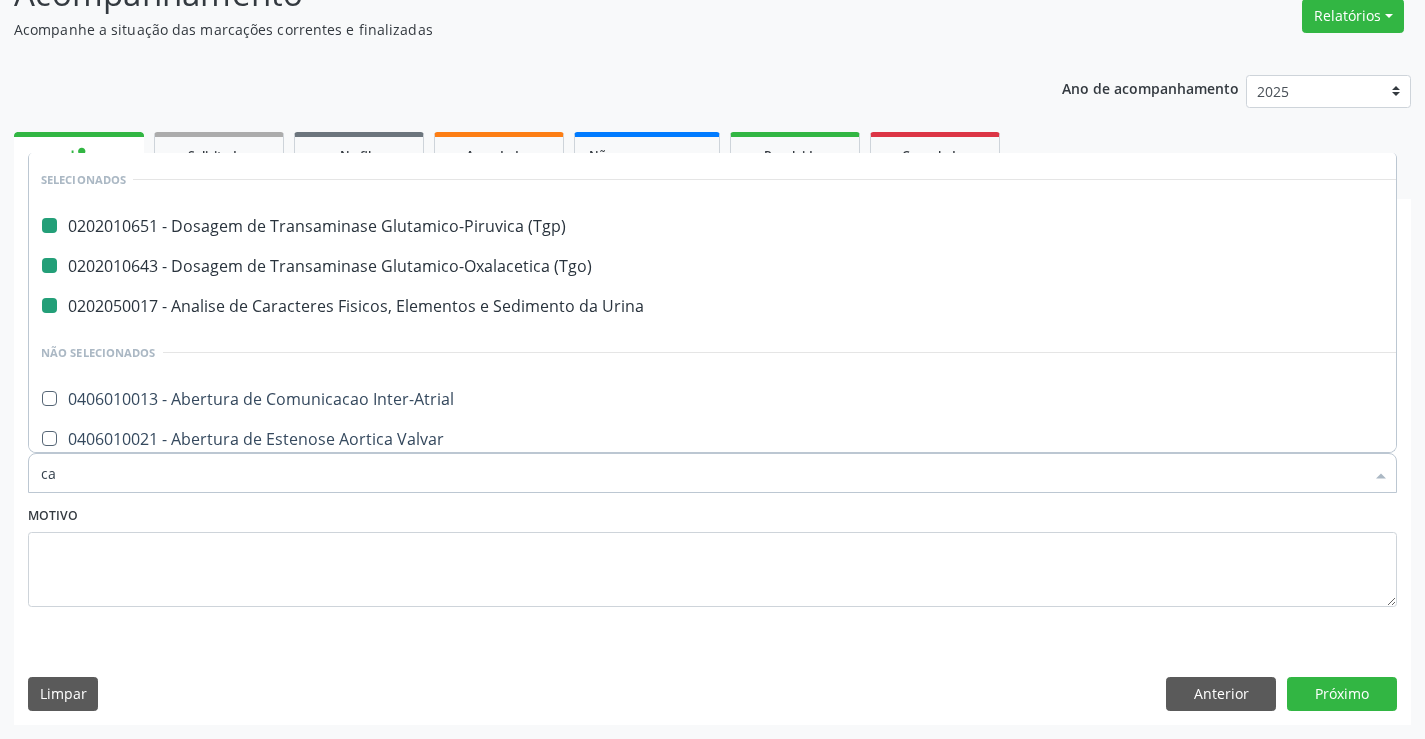 type on "cal" 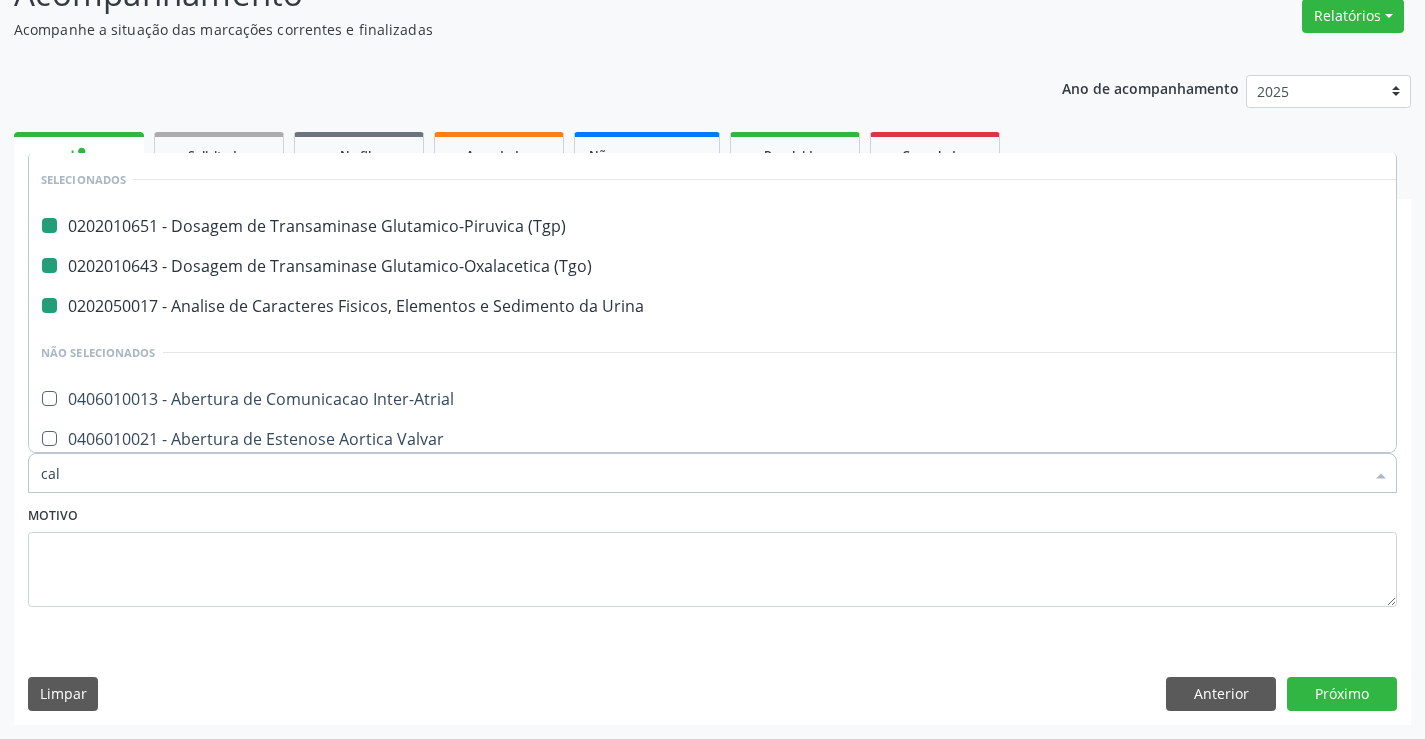 checkbox on "false" 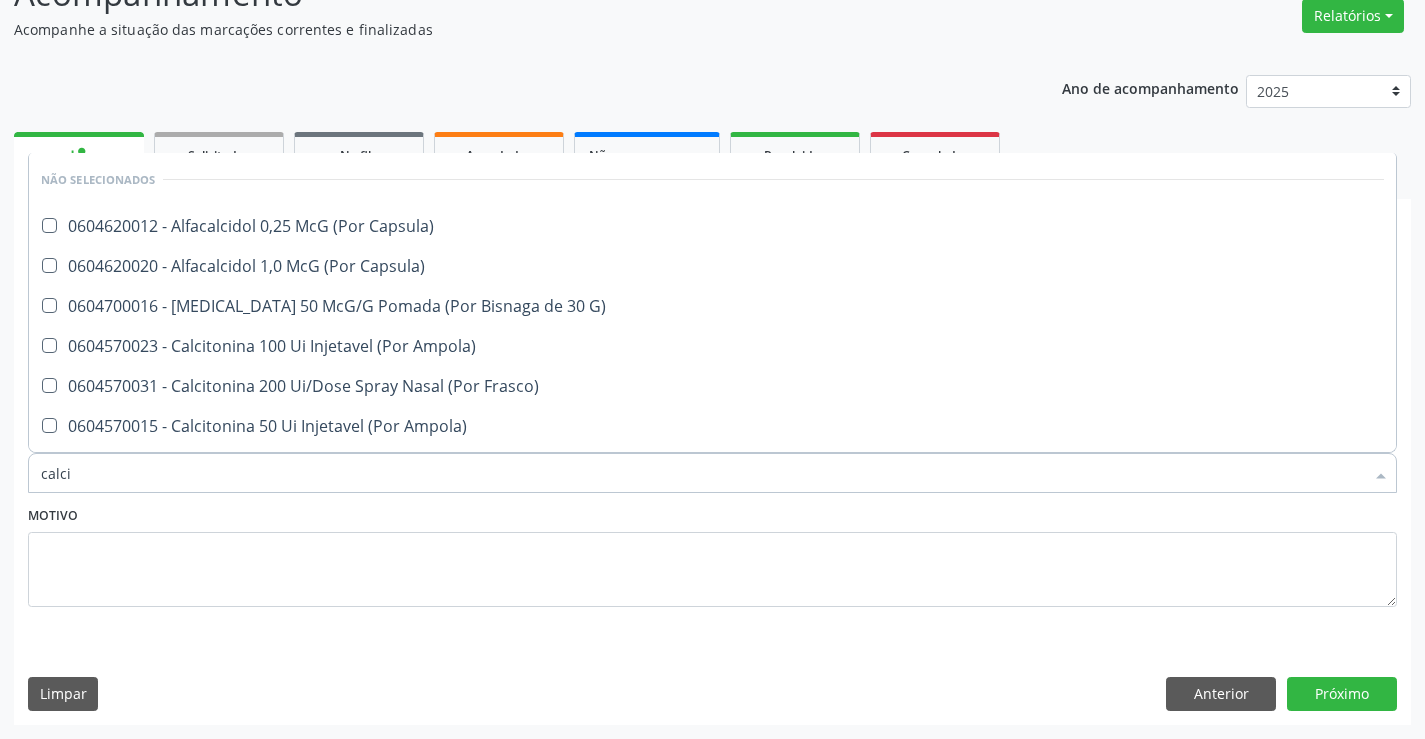 type on "calcio" 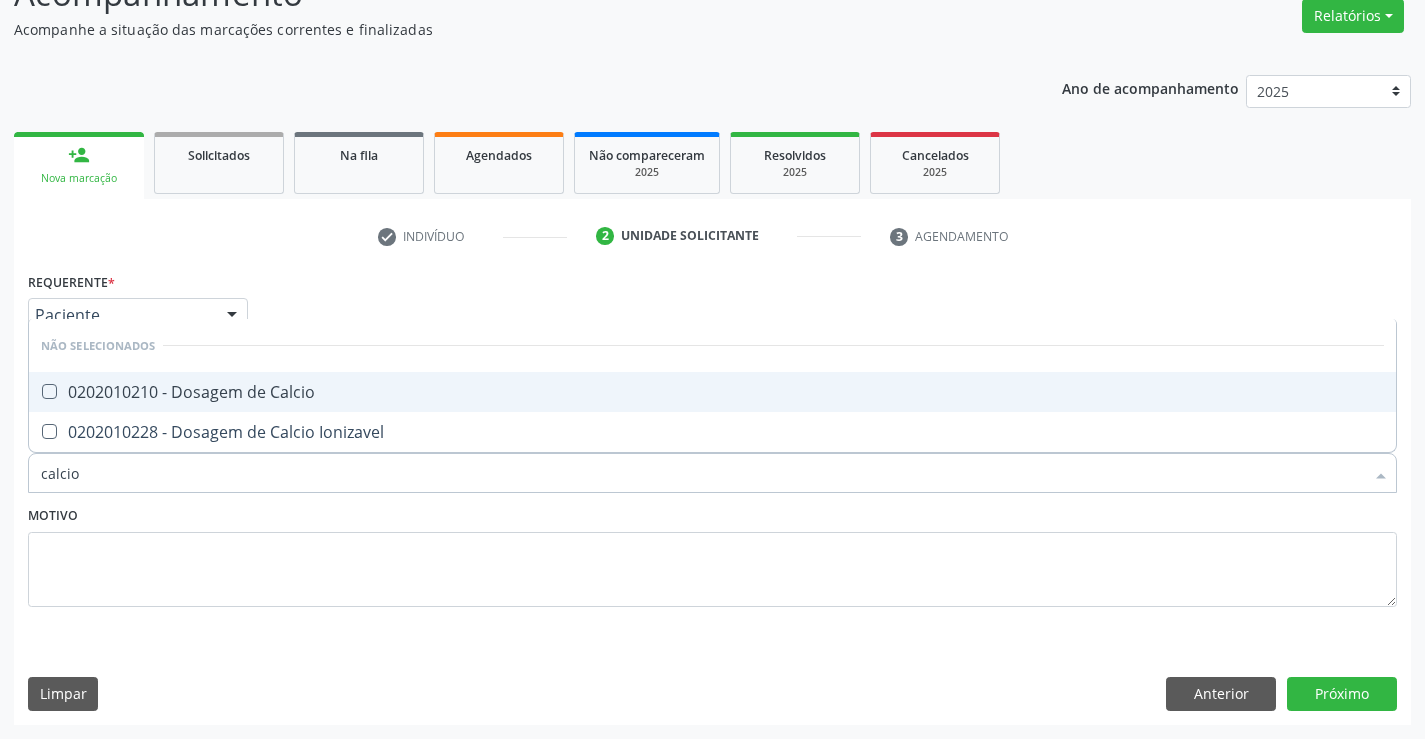 click on "0202010210 - Dosagem de Calcio" at bounding box center [712, 392] 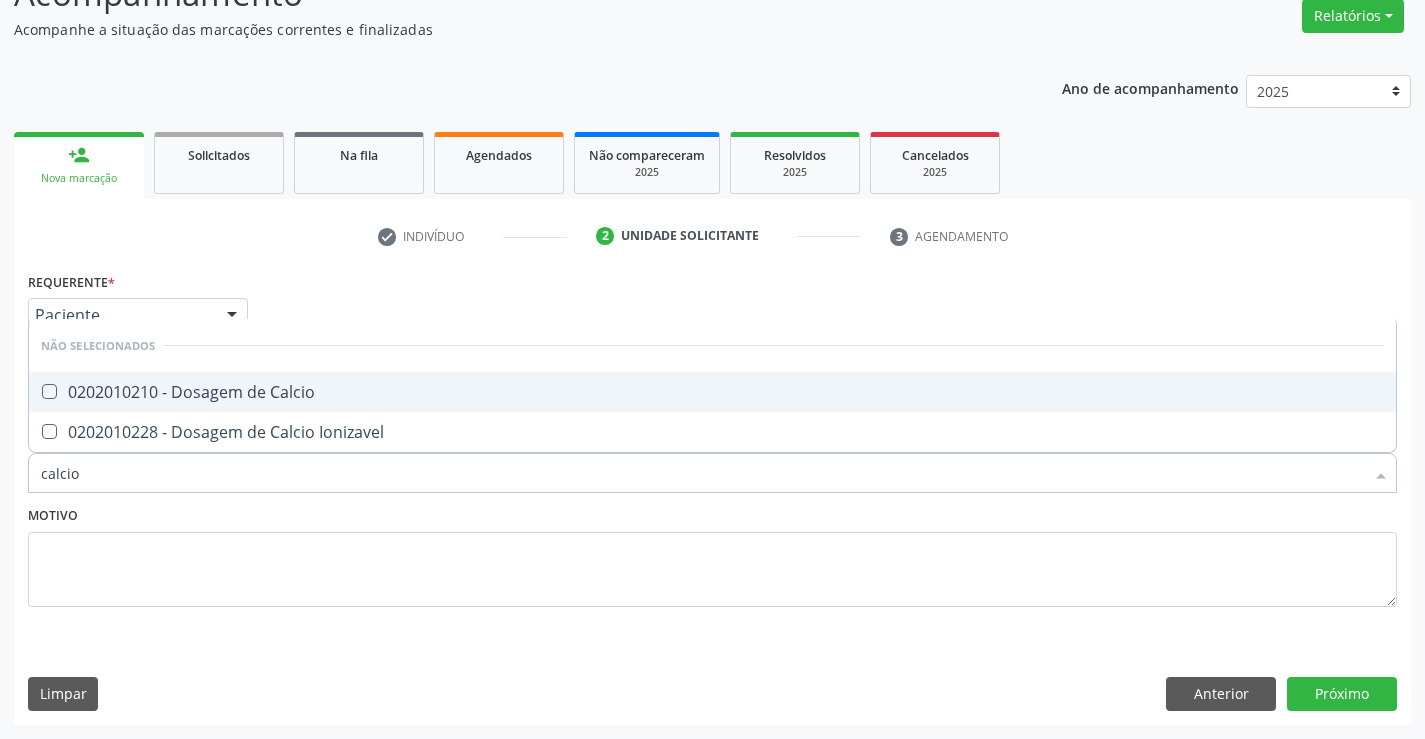 checkbox on "true" 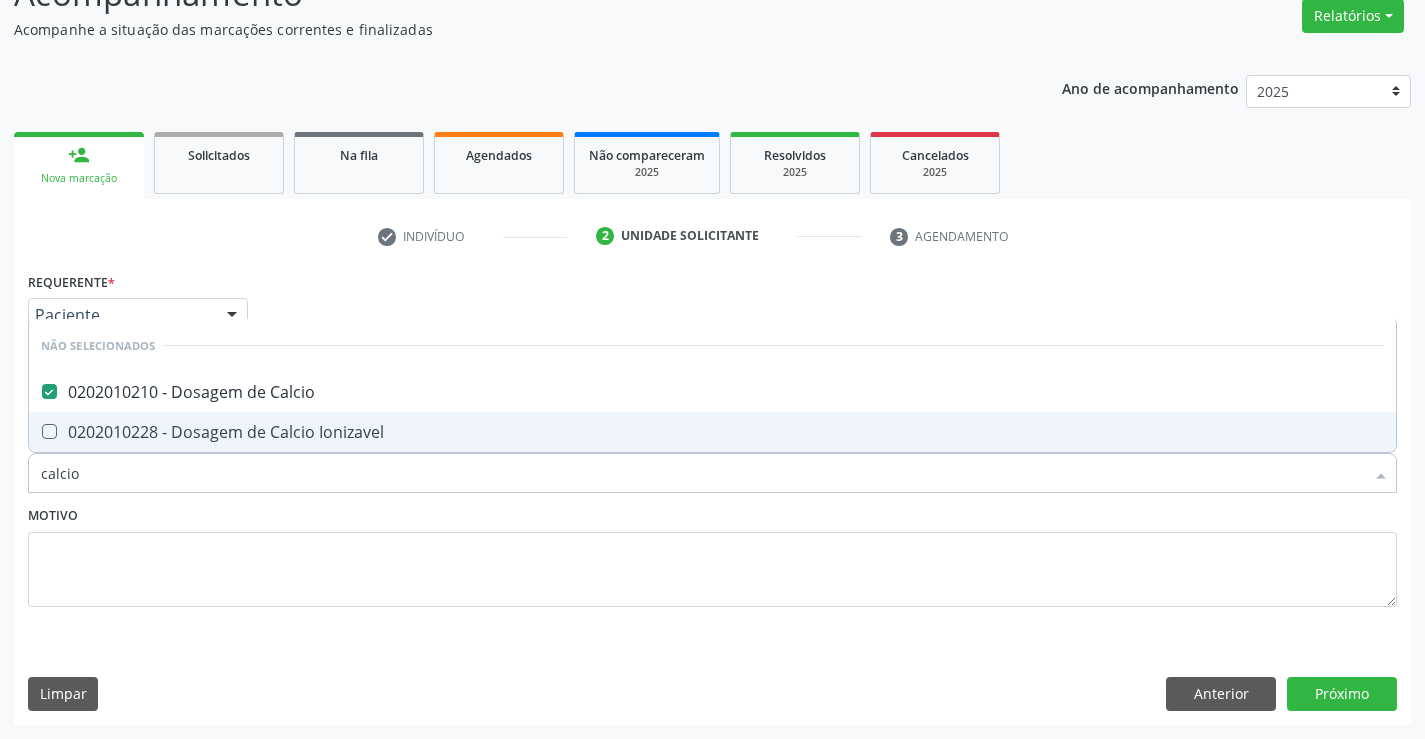 click on "Motivo" at bounding box center [712, 554] 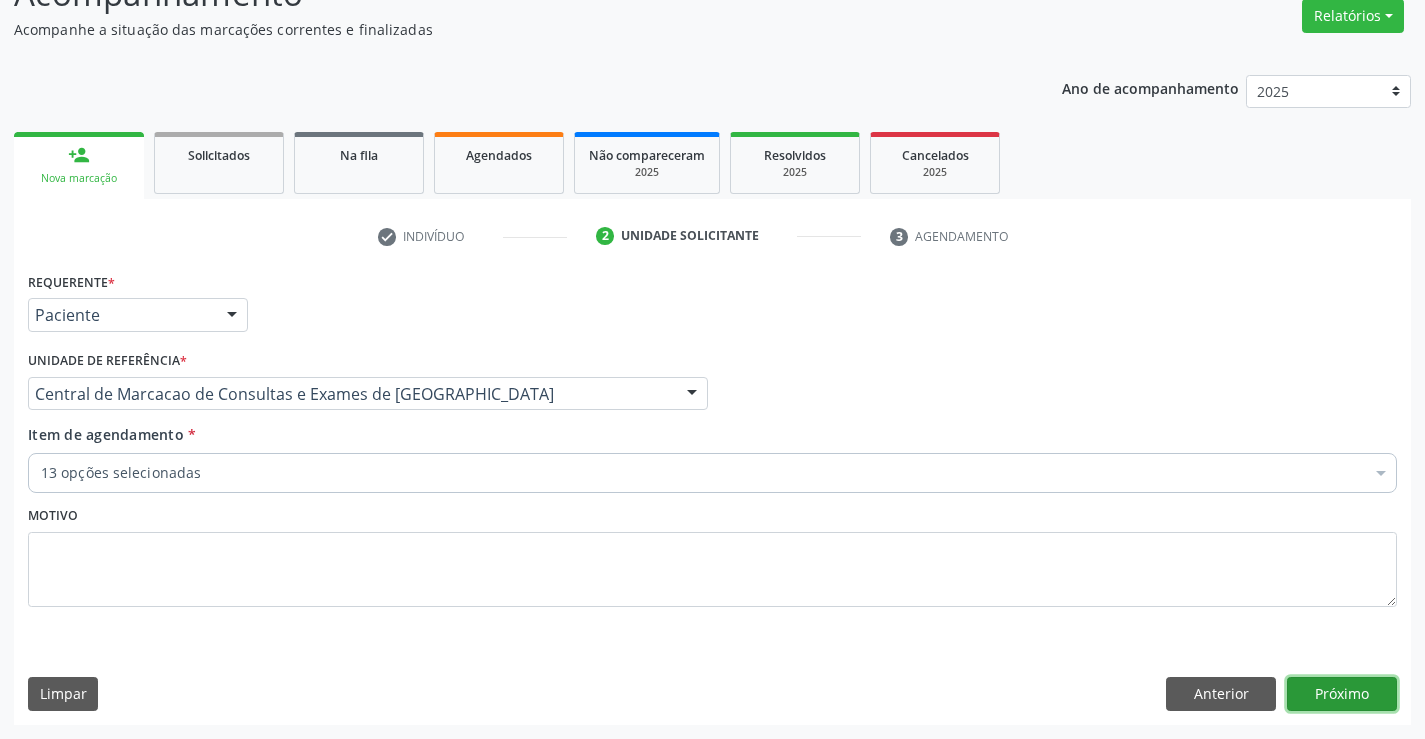 click on "Próximo" at bounding box center [1342, 694] 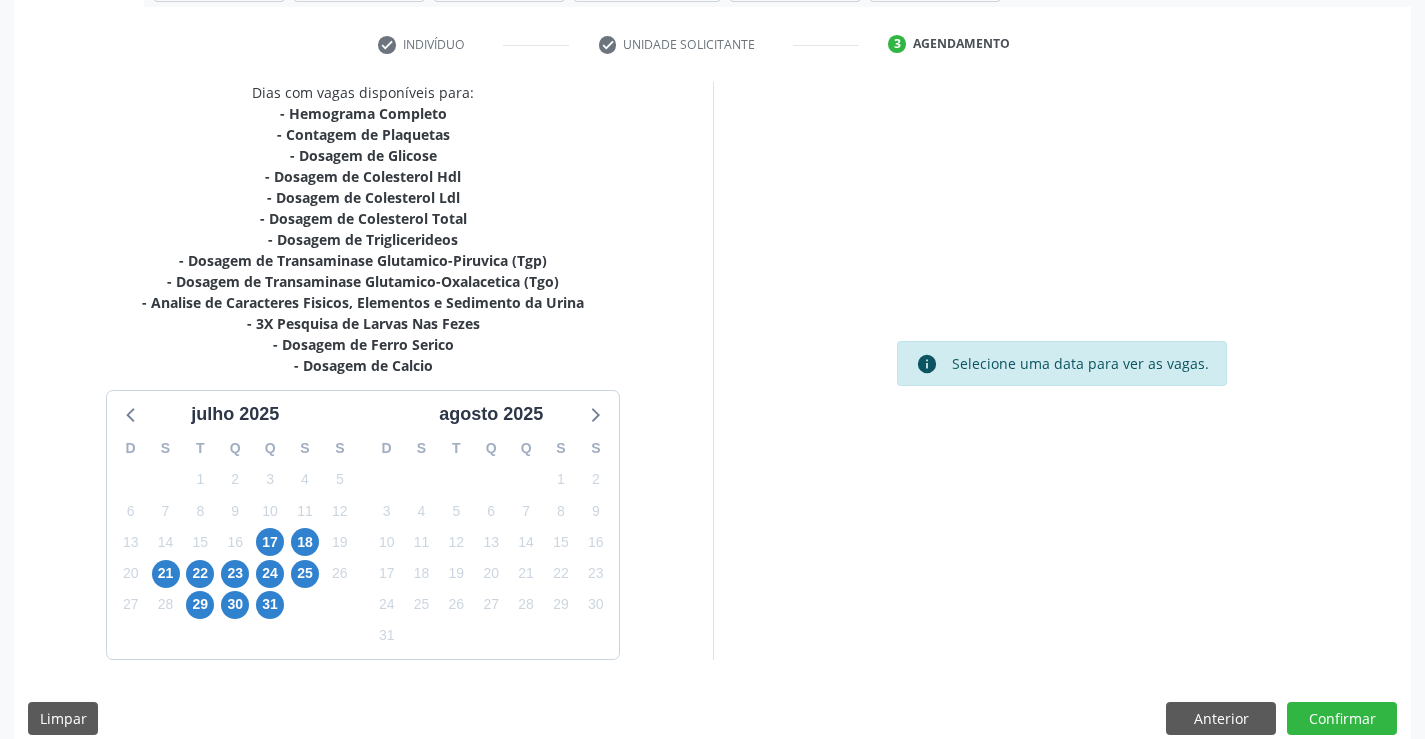 scroll, scrollTop: 367, scrollLeft: 0, axis: vertical 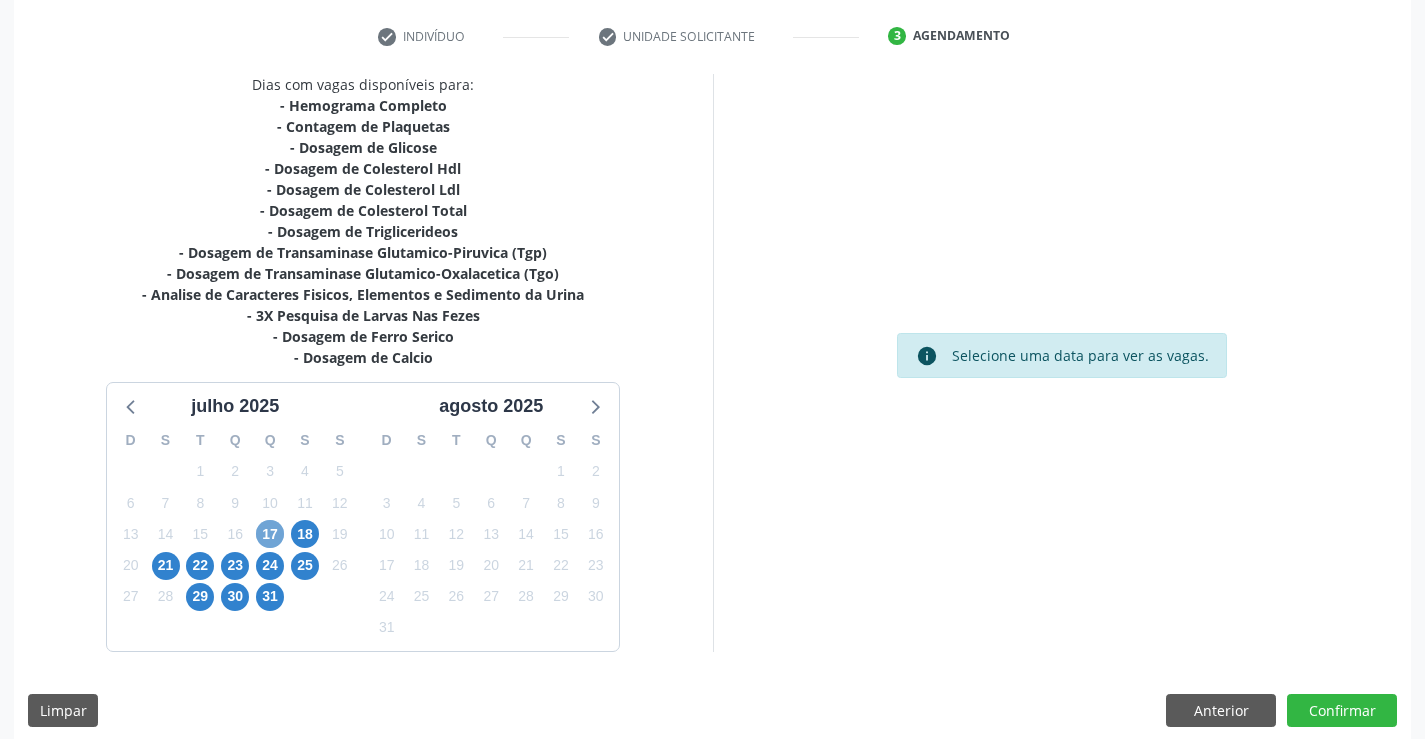 click on "17" at bounding box center [270, 534] 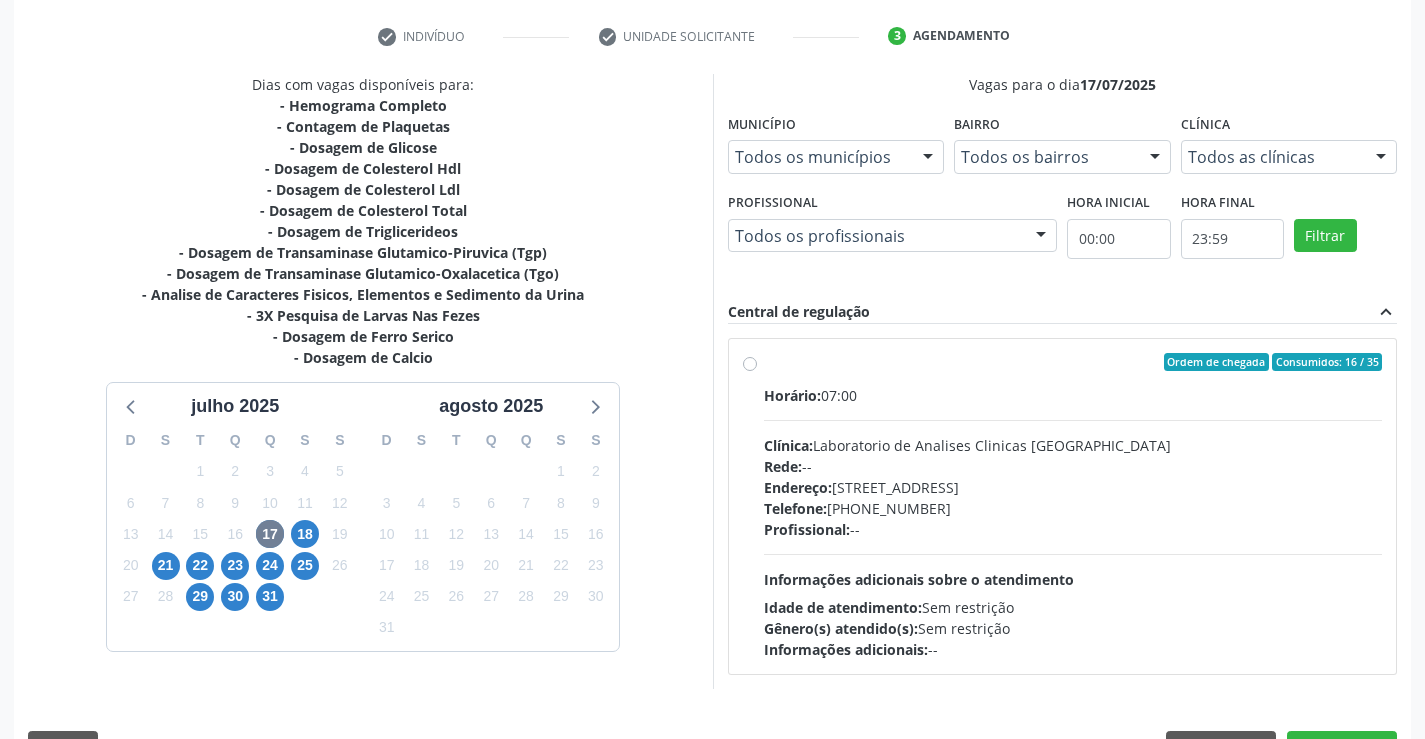 drag, startPoint x: 939, startPoint y: 394, endPoint x: 1439, endPoint y: 414, distance: 500.39984 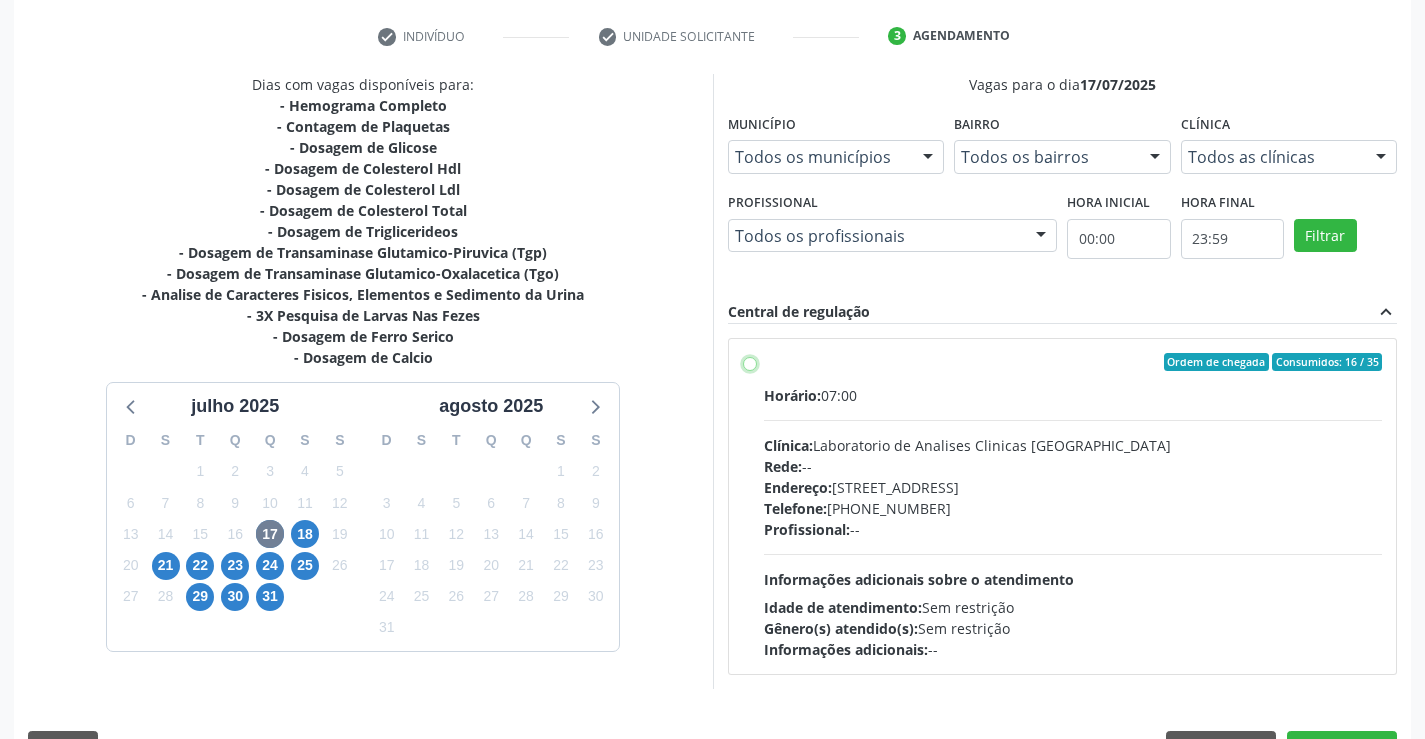 click on "Ordem de chegada
Consumidos: 16 / 35
Horário:   07:00
Clínica:  Laboratorio de Analises Clinicas Sao Francisco
Rede:
--
Endereço:   Terreo, nº 258, Centro, Campo Formoso - BA
Telefone:   (74) 36453588
Profissional:
--
Informações adicionais sobre o atendimento
Idade de atendimento:
Sem restrição
Gênero(s) atendido(s):
Sem restrição
Informações adicionais:
--" at bounding box center [750, 362] 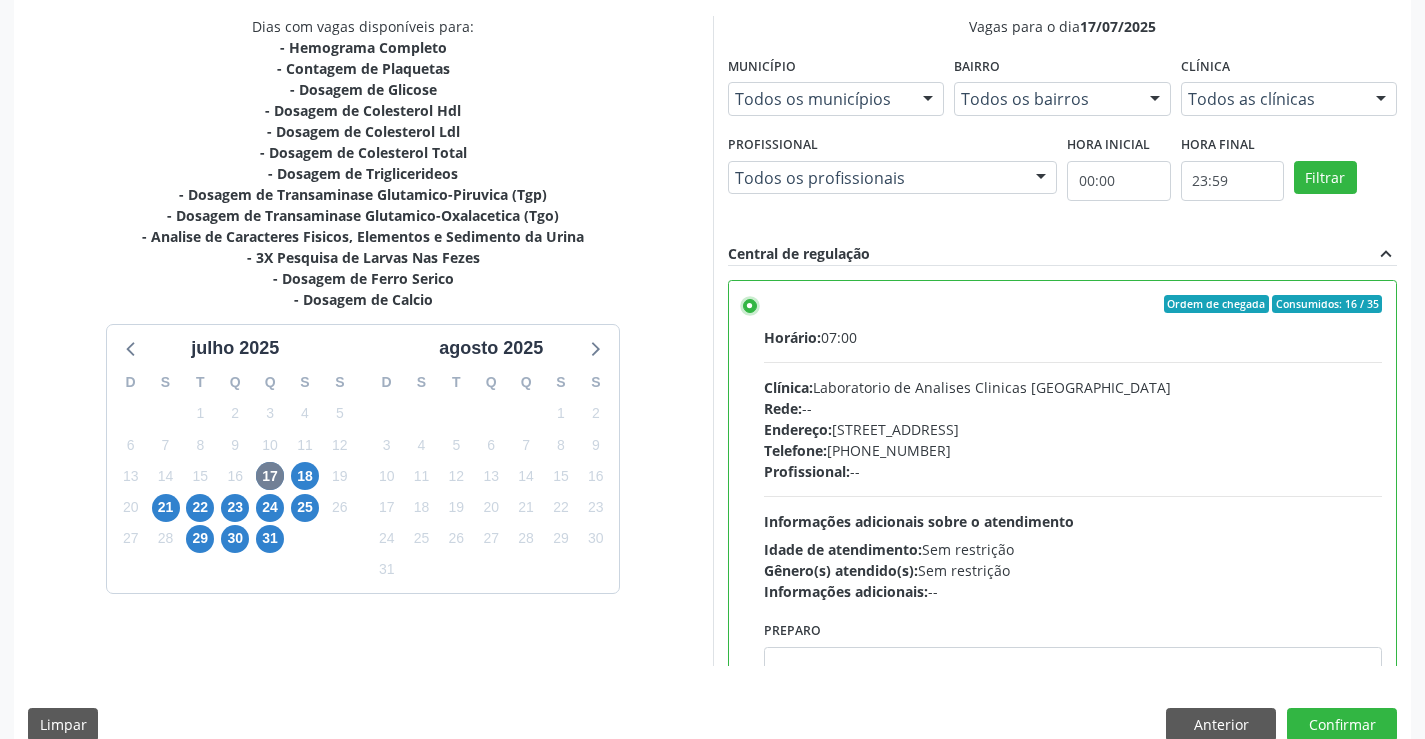 scroll, scrollTop: 456, scrollLeft: 0, axis: vertical 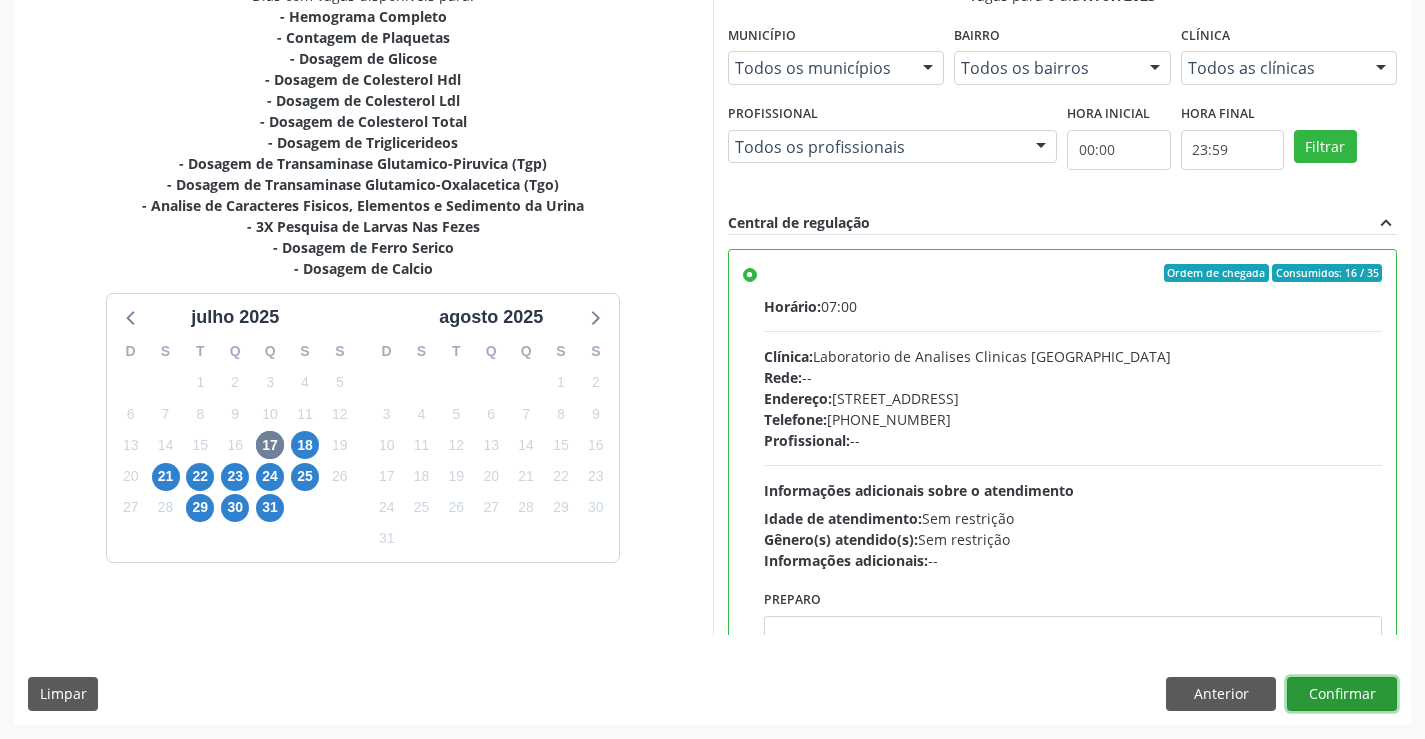 click on "Confirmar" at bounding box center [1342, 694] 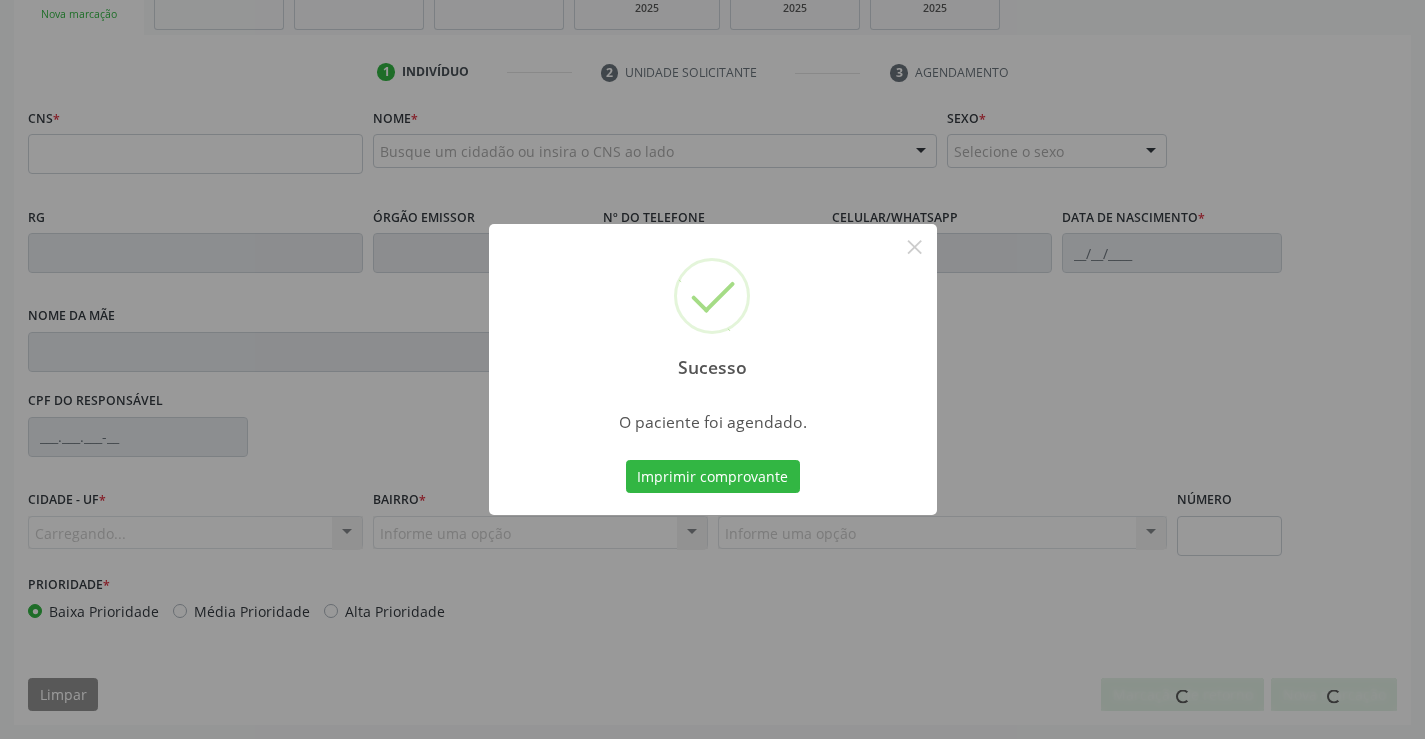 scroll, scrollTop: 331, scrollLeft: 0, axis: vertical 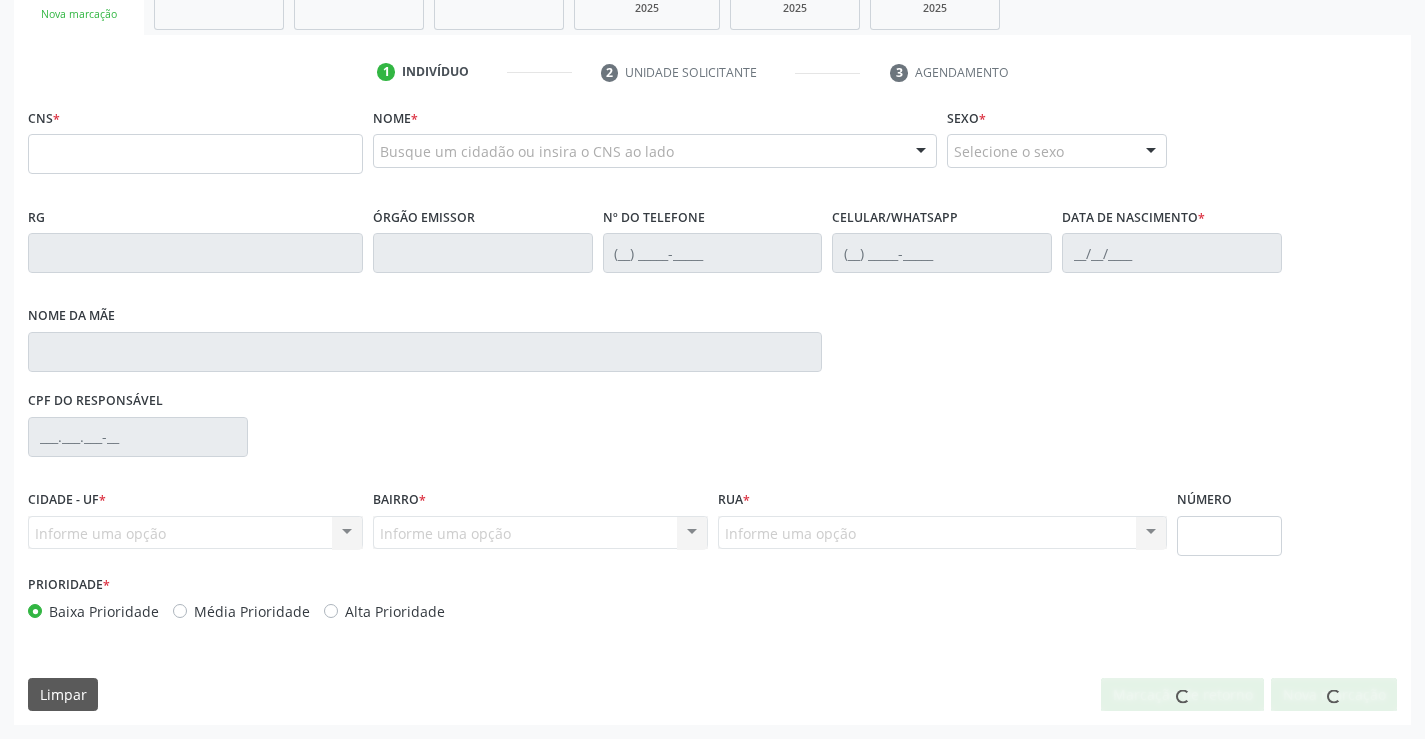 click on "Sucesso × O paciente foi agendado. Imprimir comprovante Cancel" at bounding box center (712, 369) 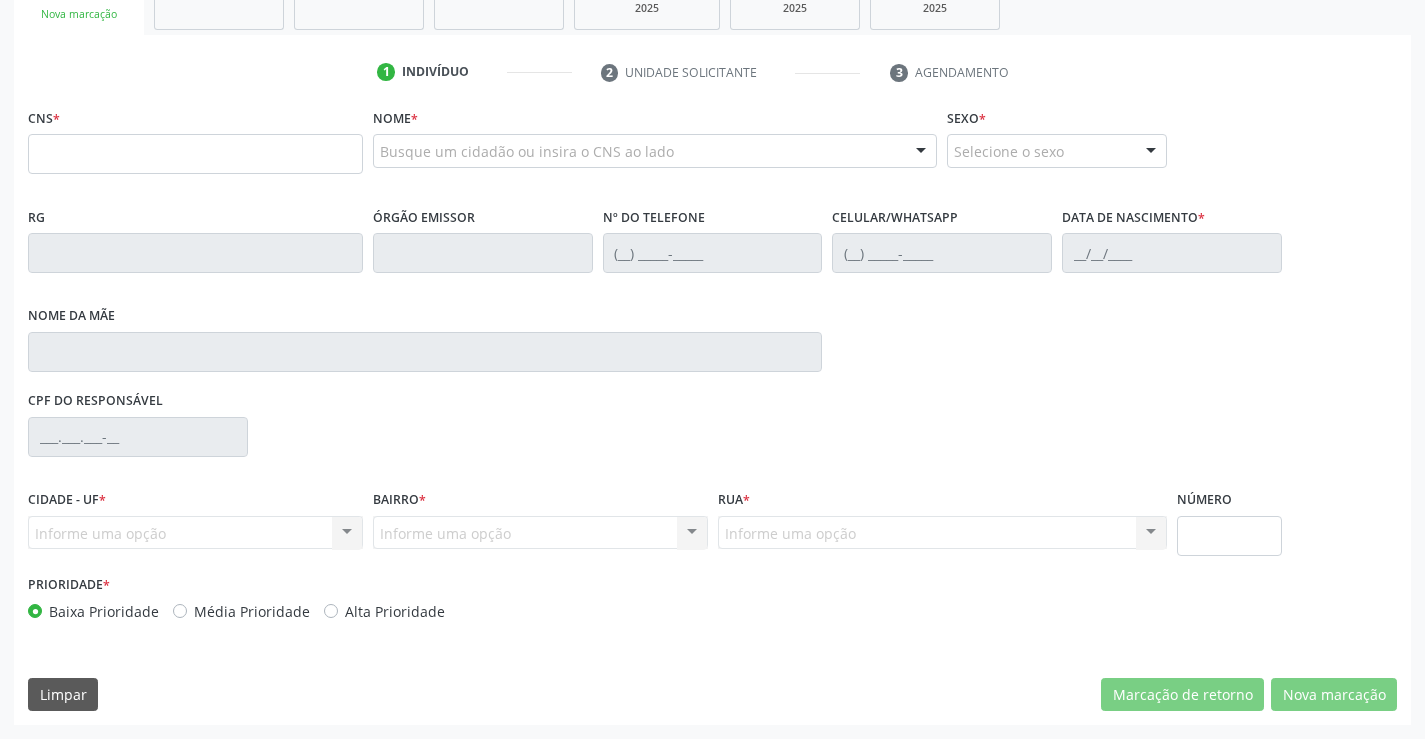 scroll, scrollTop: 331, scrollLeft: 0, axis: vertical 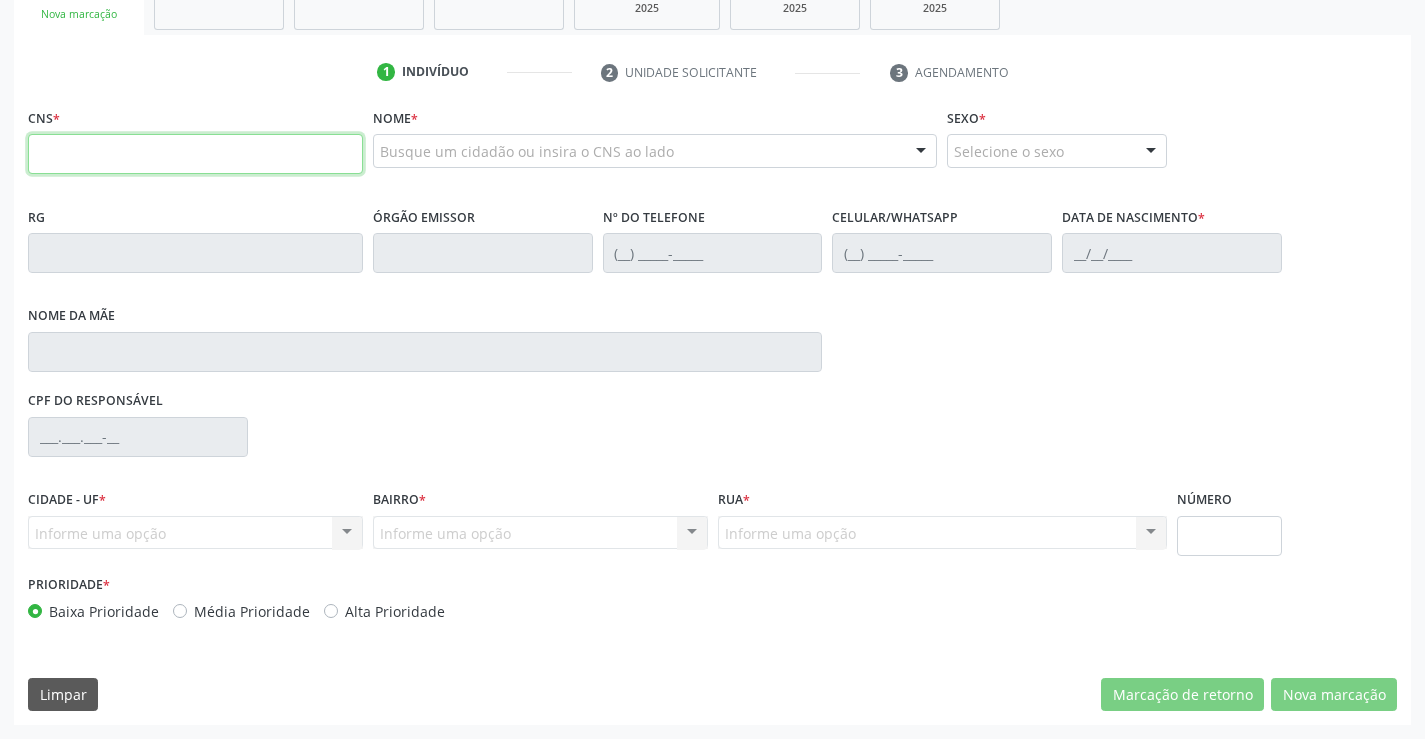 click at bounding box center (195, 154) 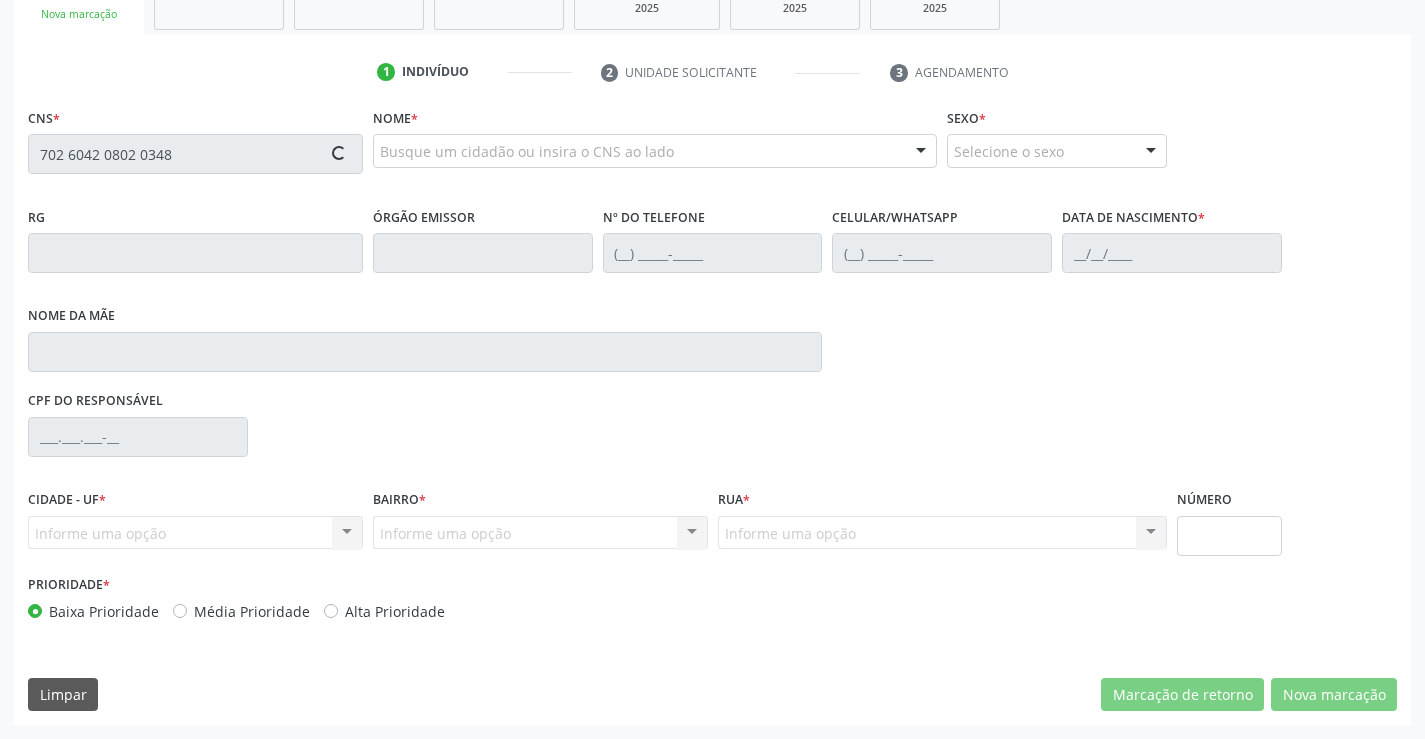 type on "702 6042 0802 0348" 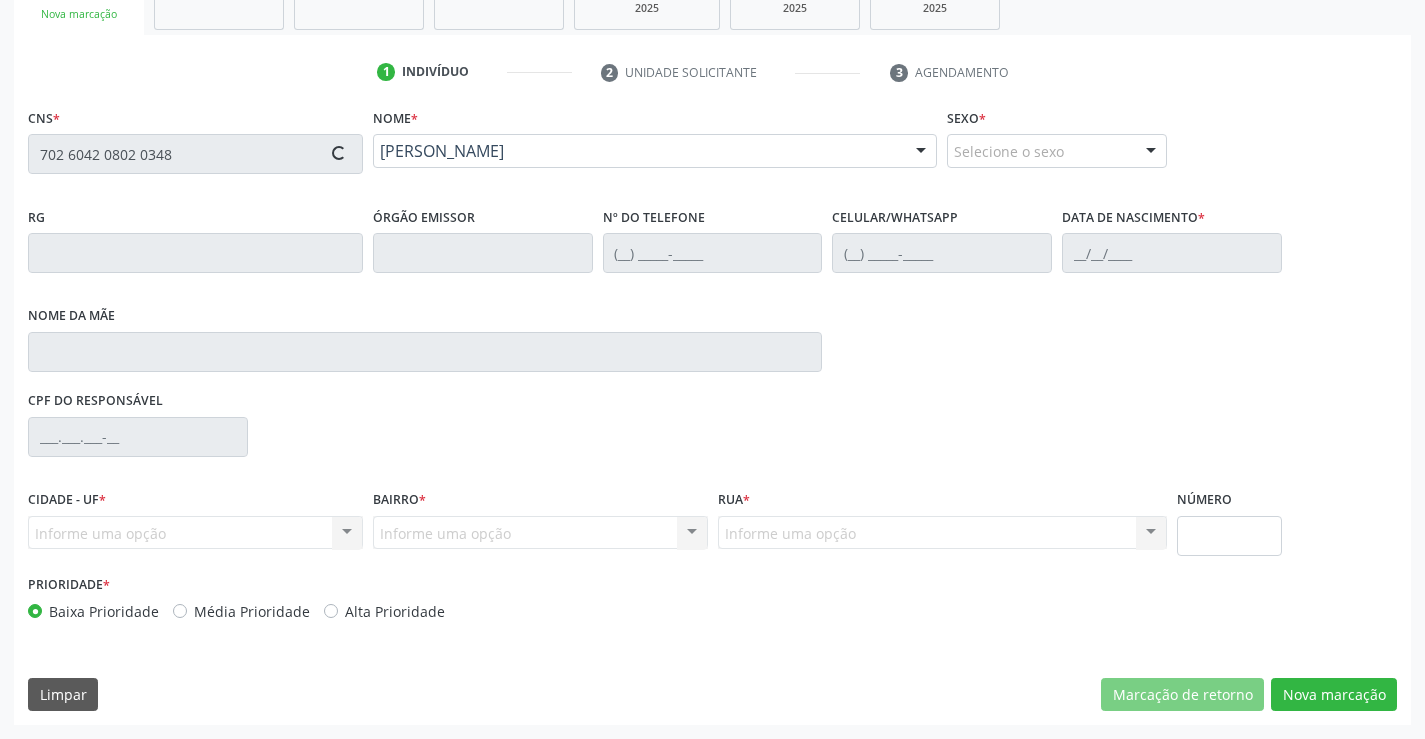 type on "1617035777" 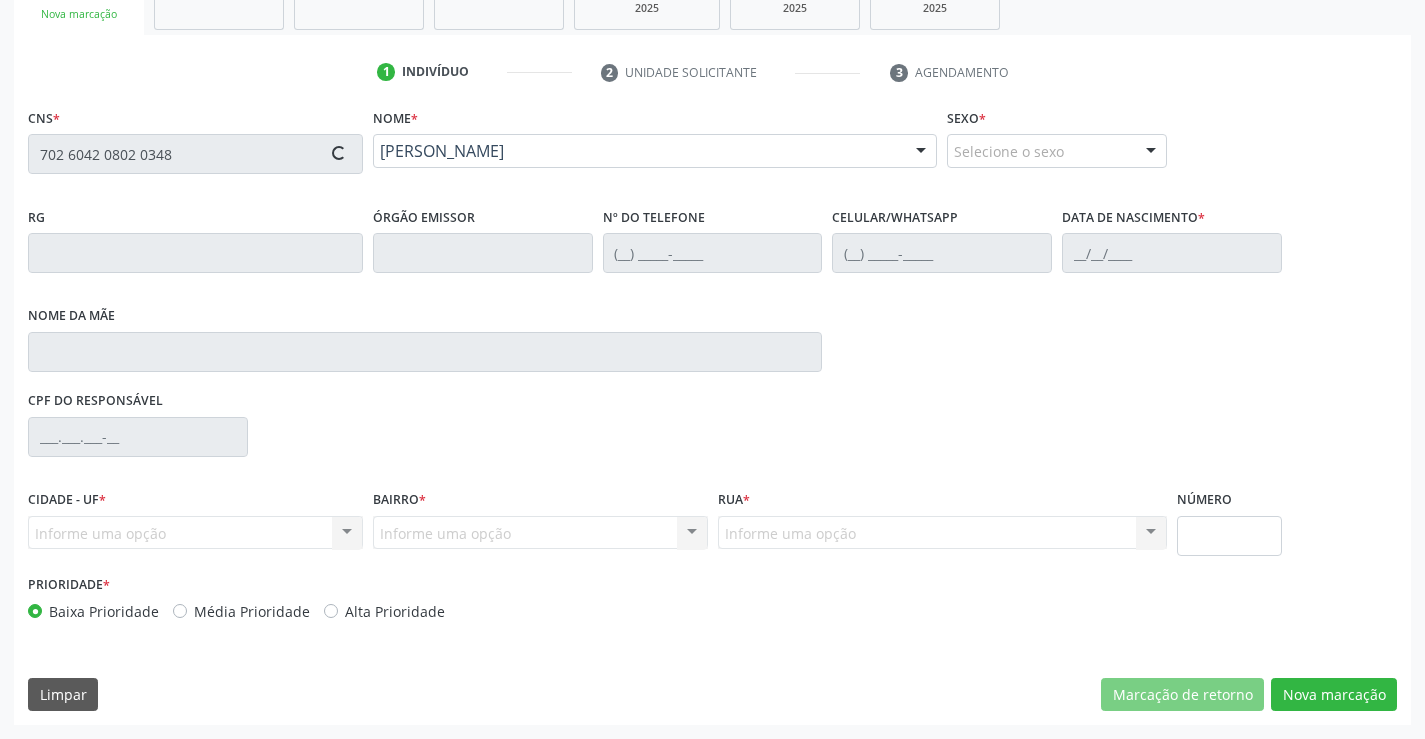 type on "19/07/1992" 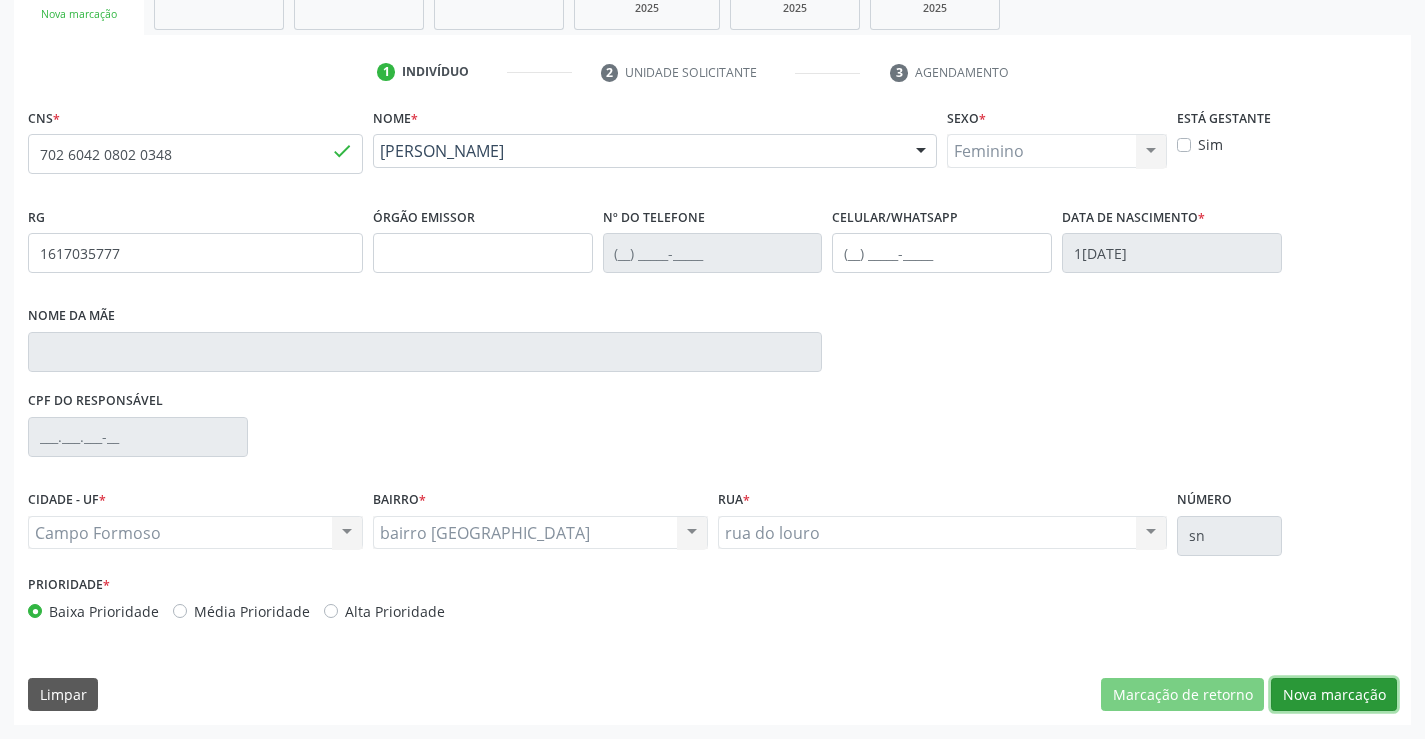 click on "Nova marcação" at bounding box center (1334, 695) 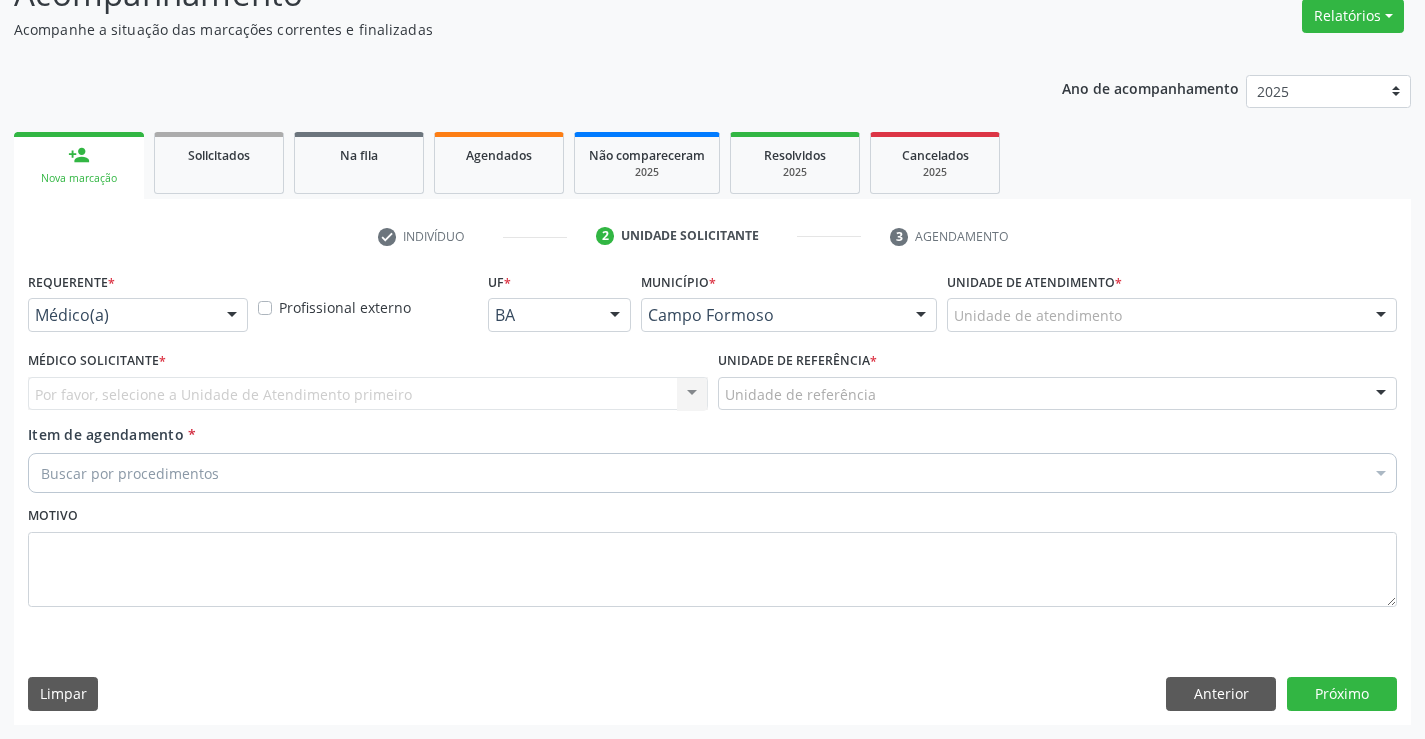 scroll, scrollTop: 167, scrollLeft: 0, axis: vertical 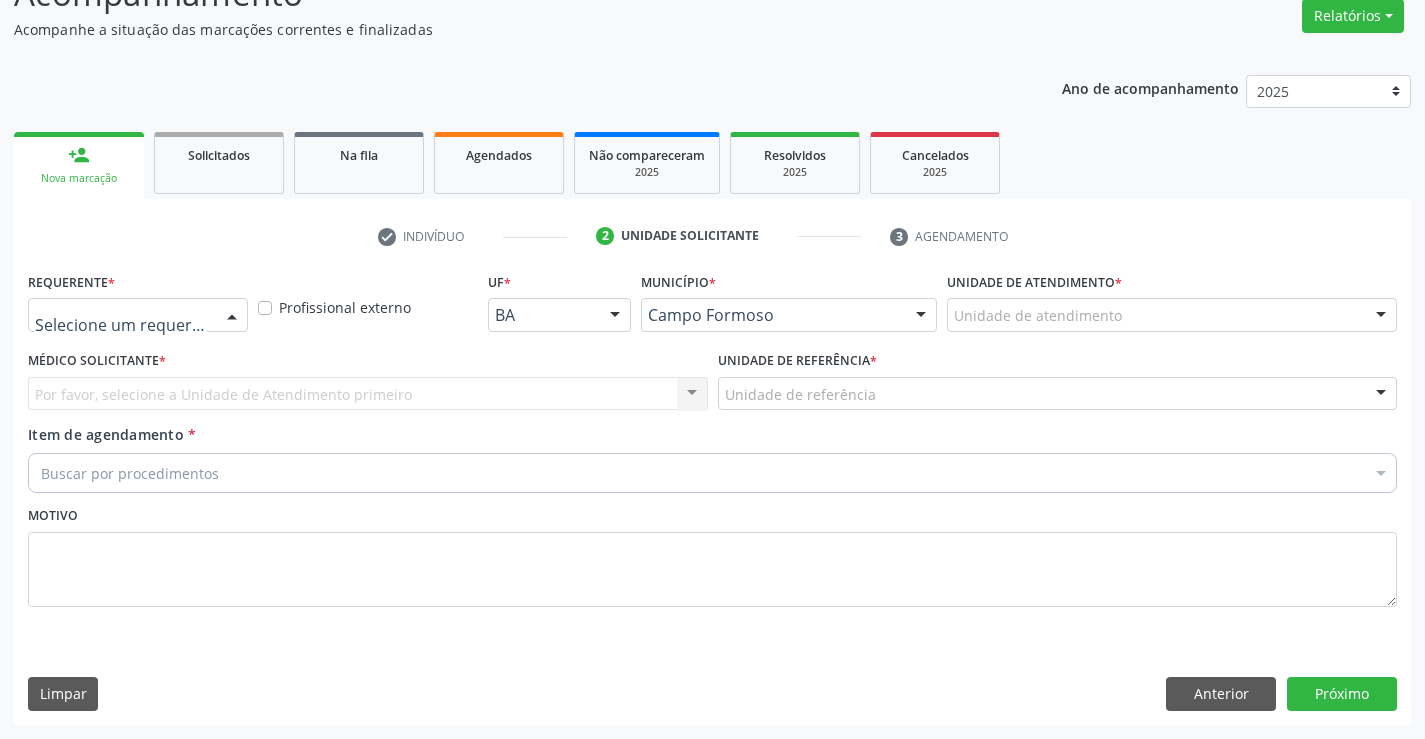 drag, startPoint x: 214, startPoint y: 314, endPoint x: 161, endPoint y: 422, distance: 120.30378 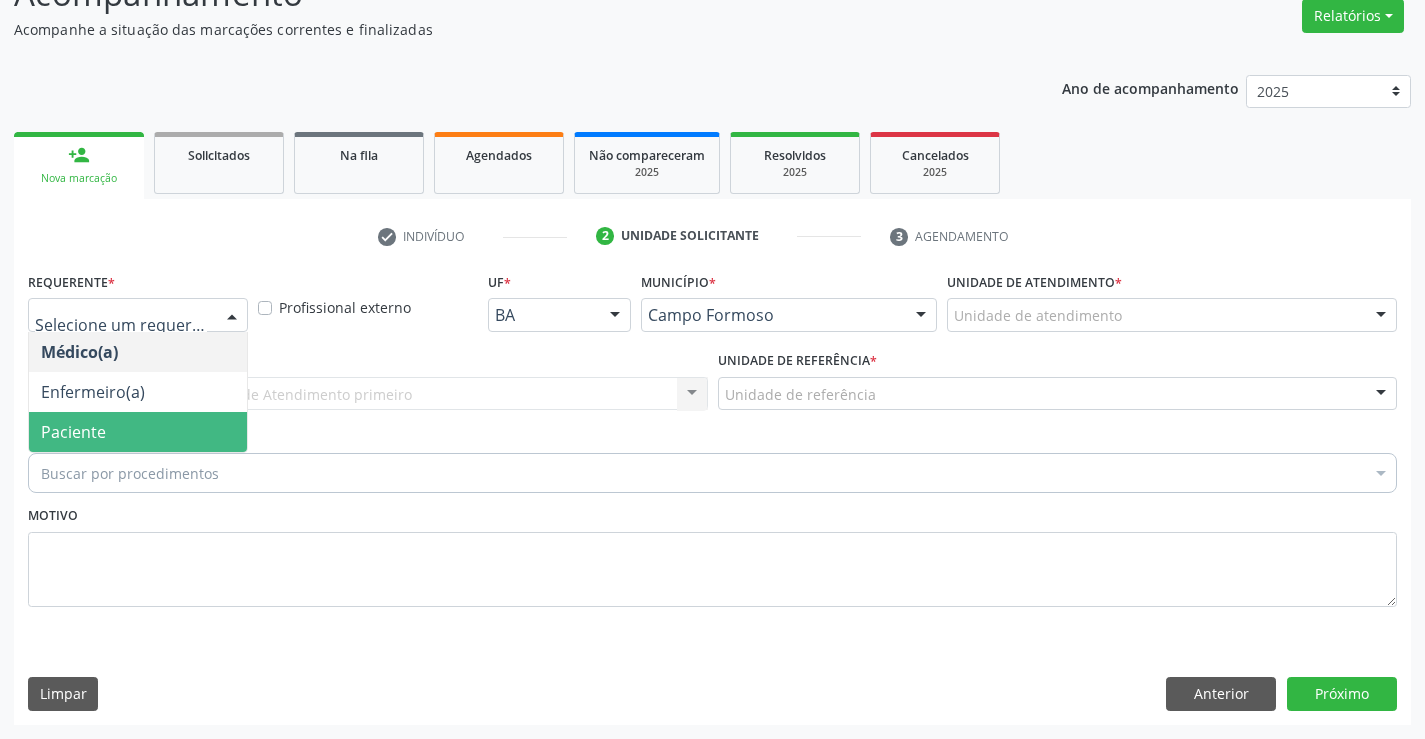 click on "Paciente" at bounding box center [138, 432] 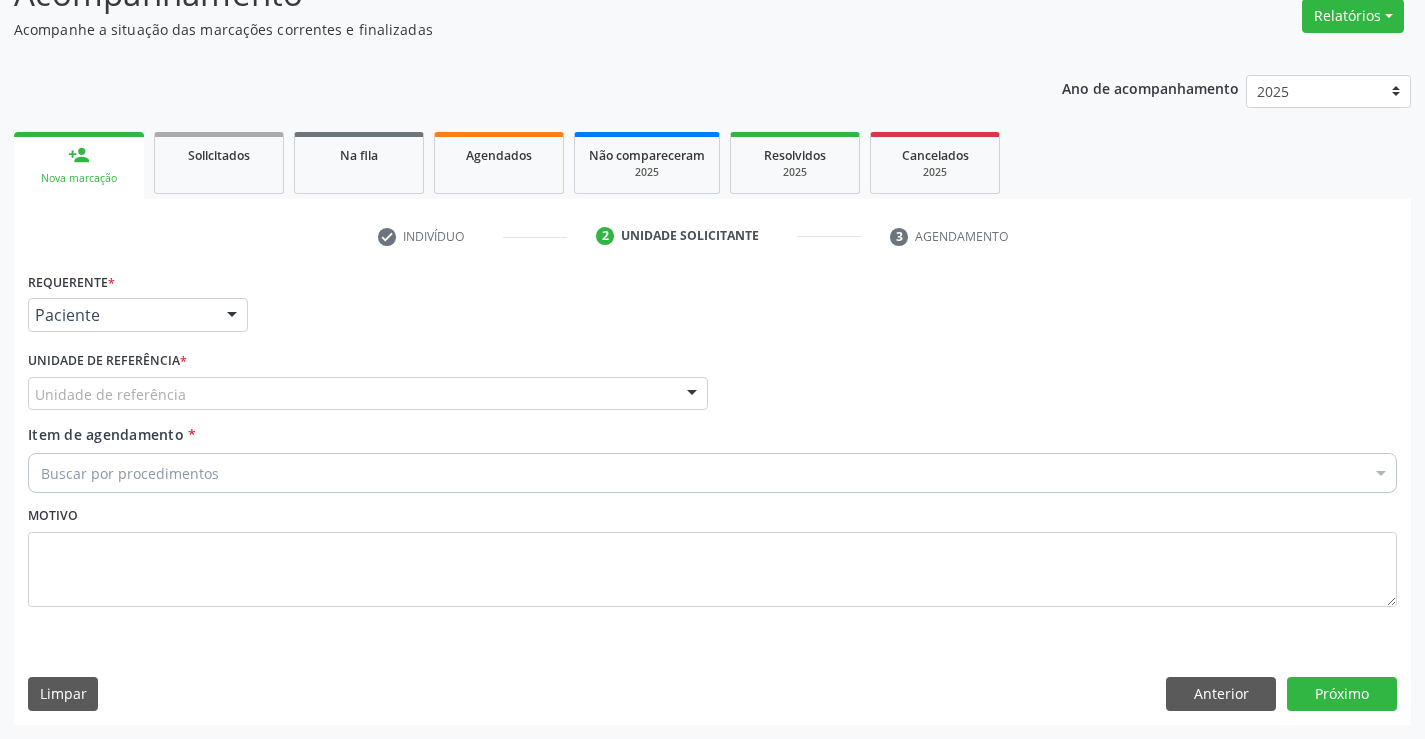 drag, startPoint x: 436, startPoint y: 365, endPoint x: 407, endPoint y: 483, distance: 121.511314 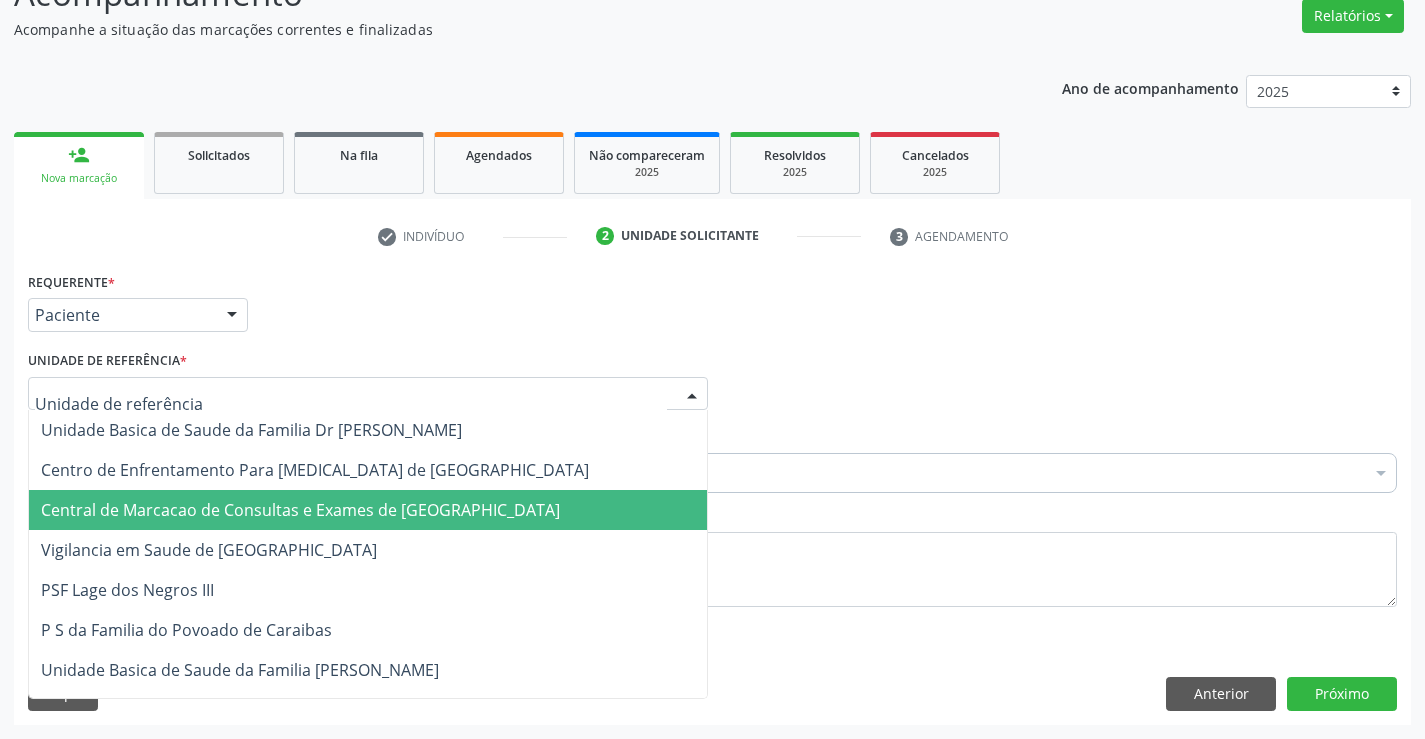 click on "Central de Marcacao de Consultas e Exames de [GEOGRAPHIC_DATA]" at bounding box center (300, 510) 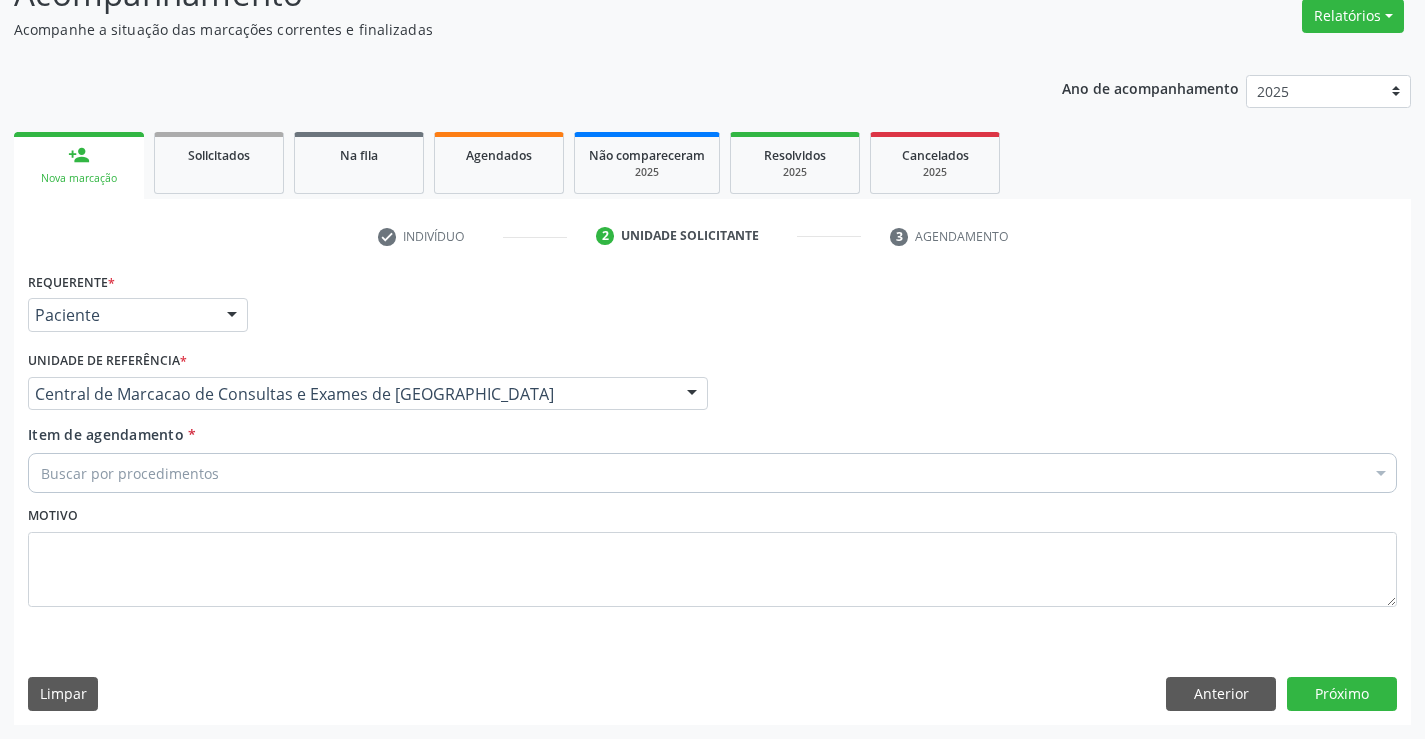click on "Buscar por procedimentos" at bounding box center (712, 473) 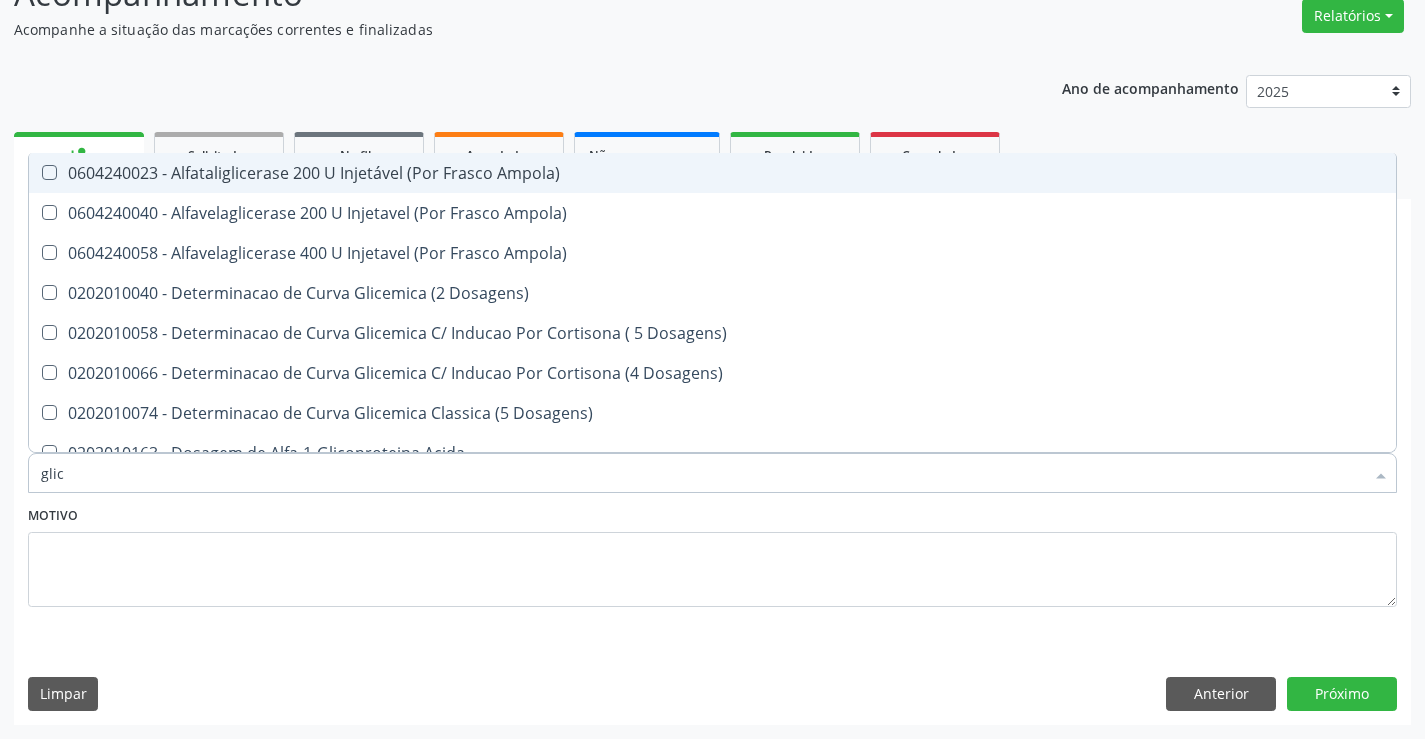 type on "glico" 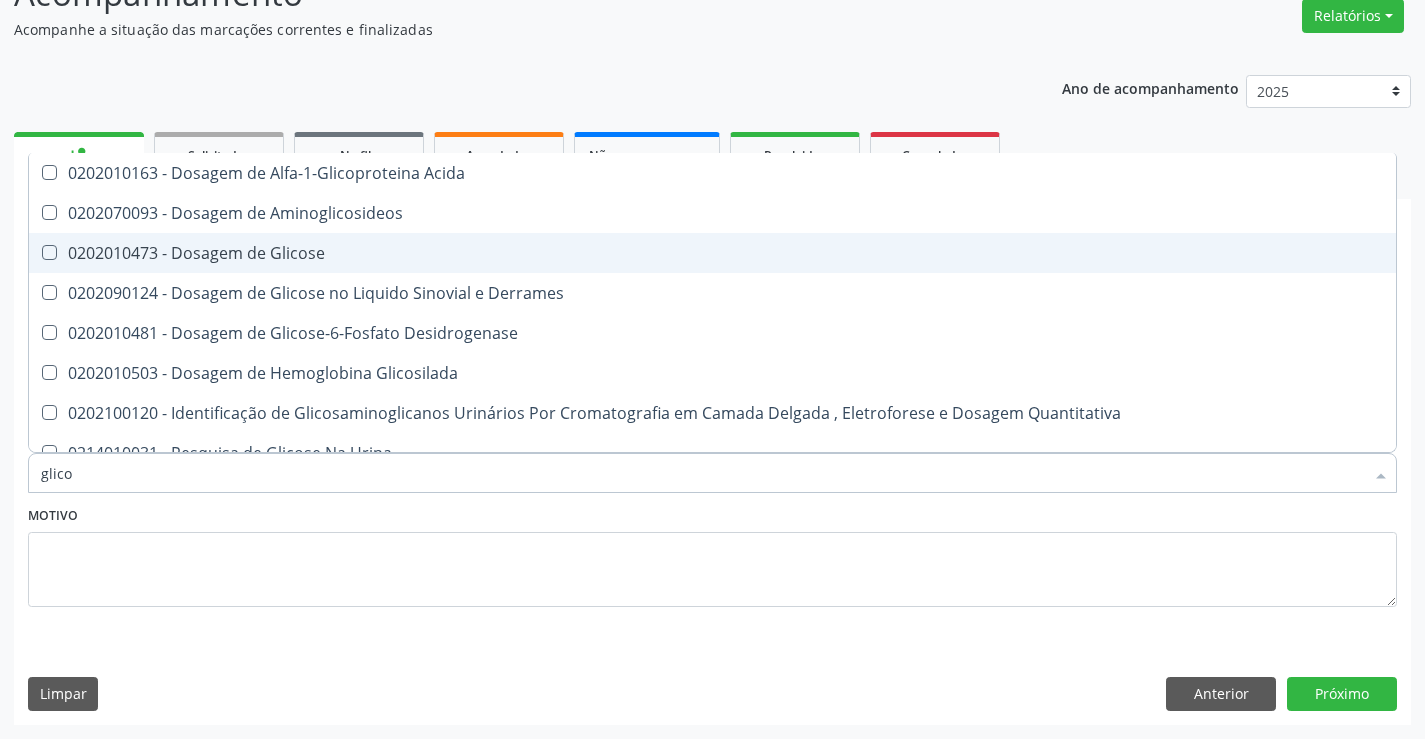 click on "0202010473 - Dosagem de Glicose" at bounding box center [712, 253] 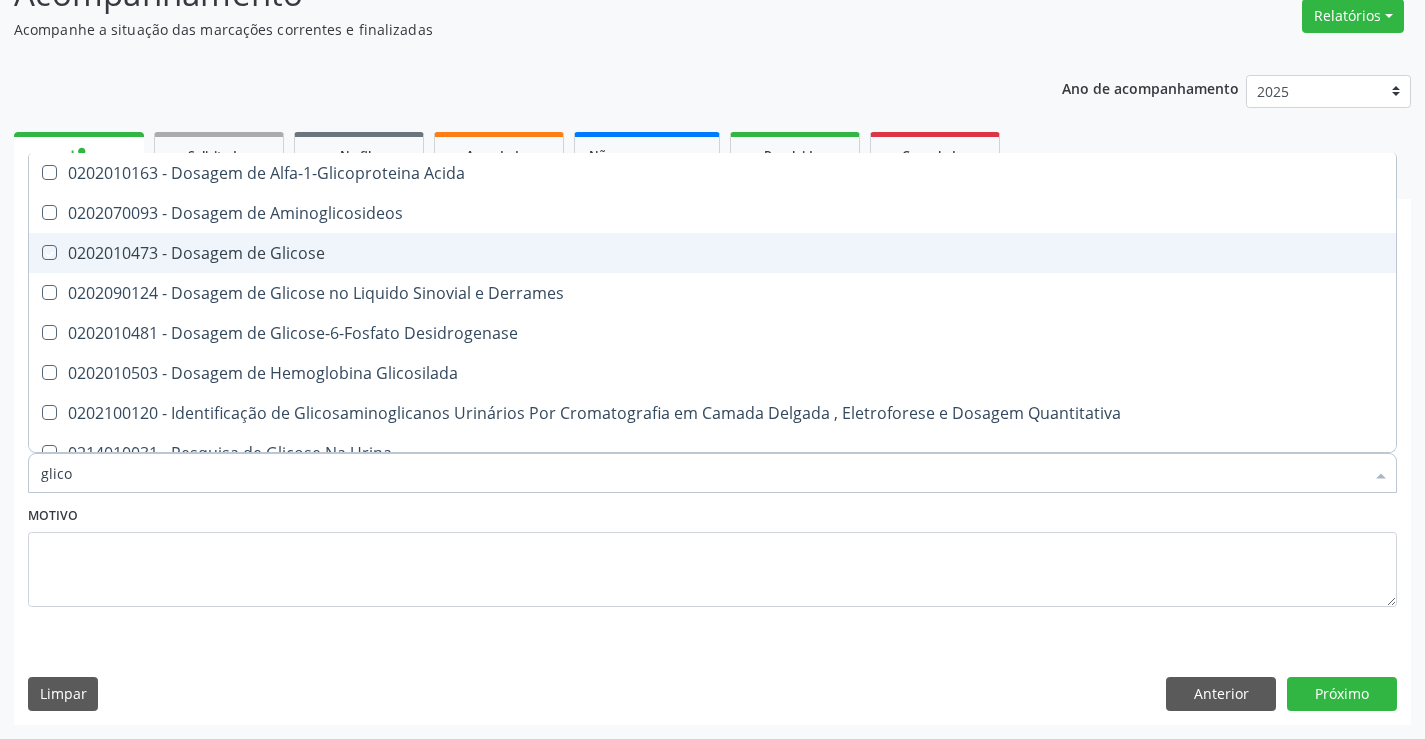 checkbox on "true" 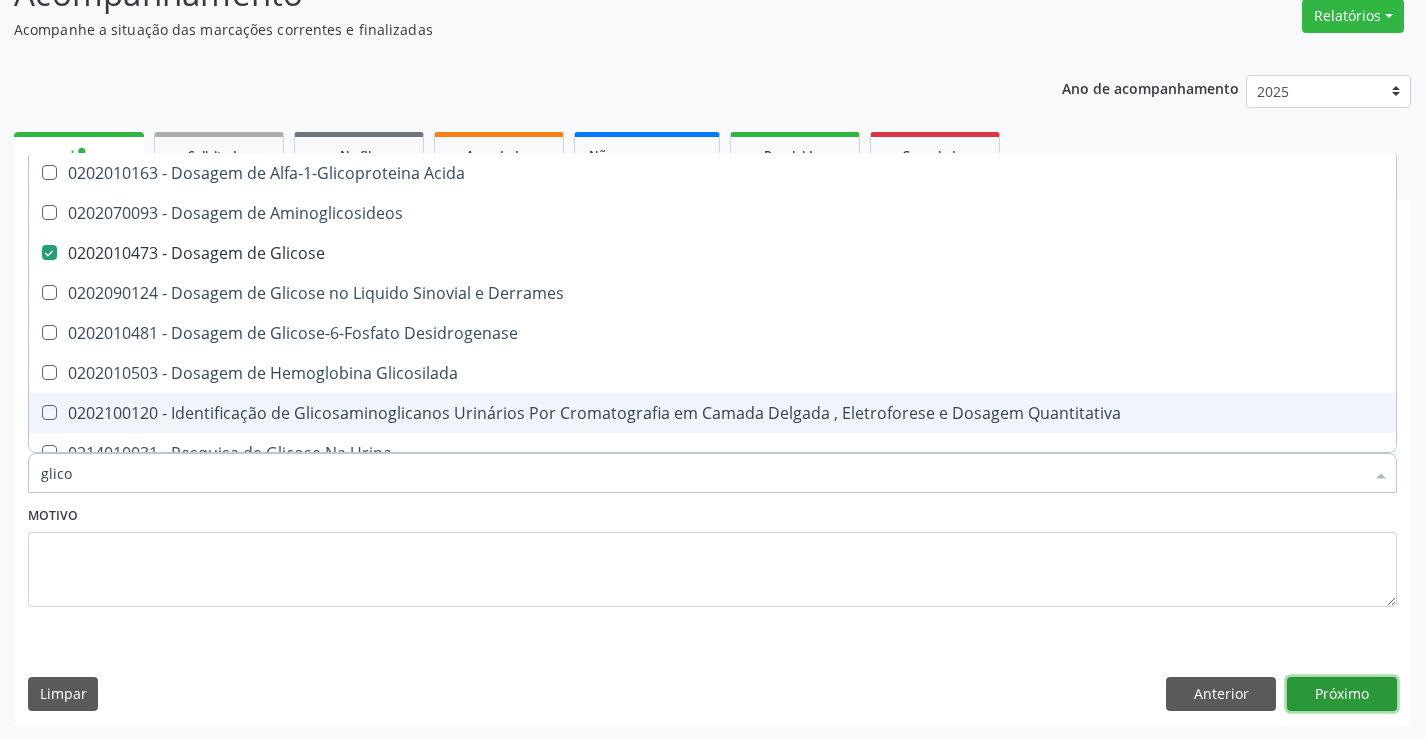 click on "Próximo" at bounding box center (1342, 694) 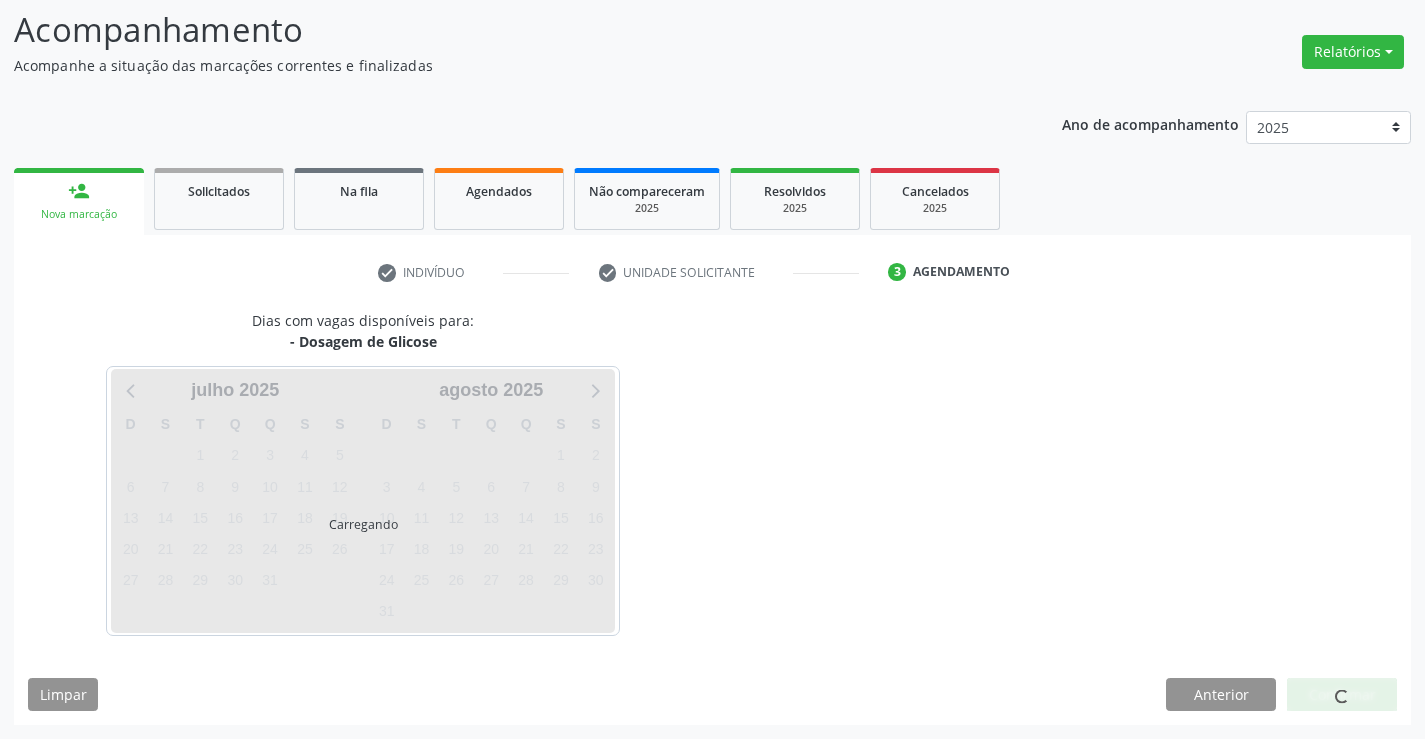 scroll, scrollTop: 131, scrollLeft: 0, axis: vertical 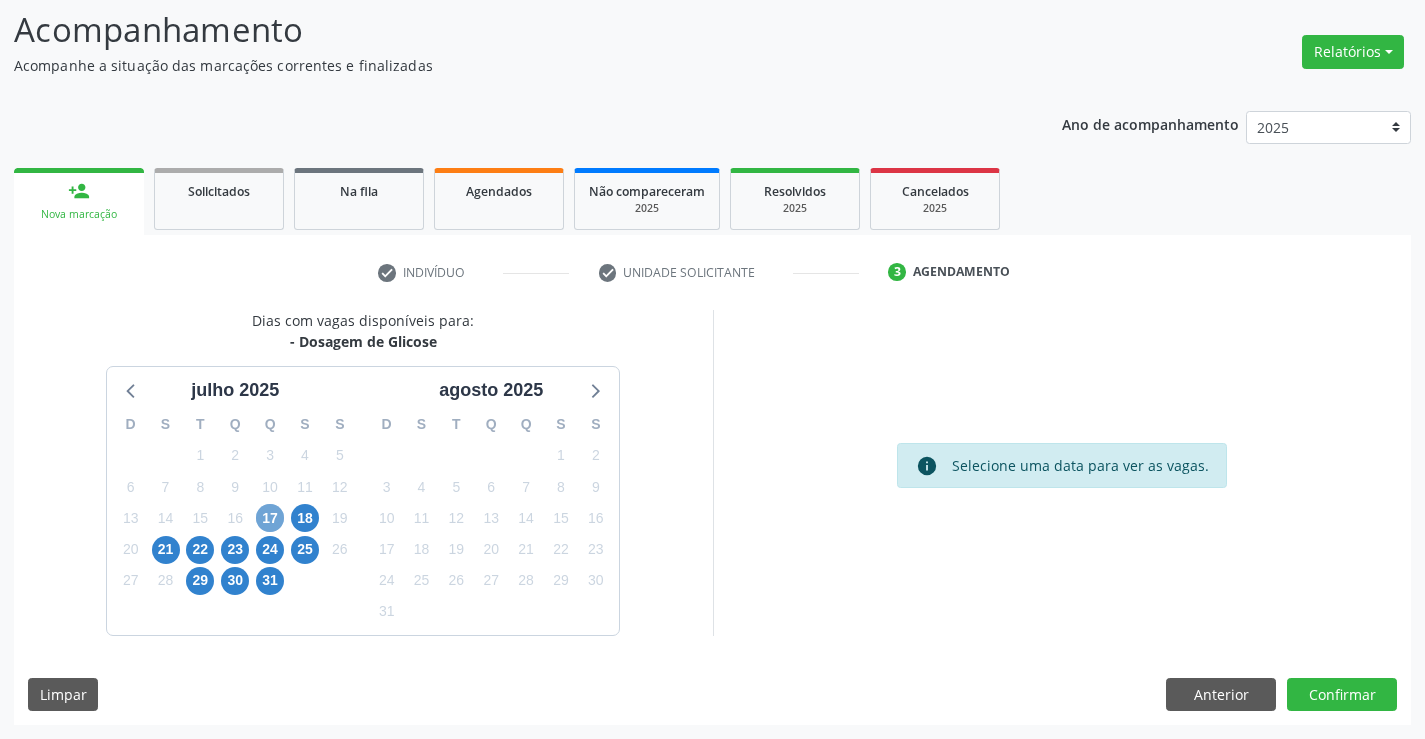 click on "17" at bounding box center (270, 518) 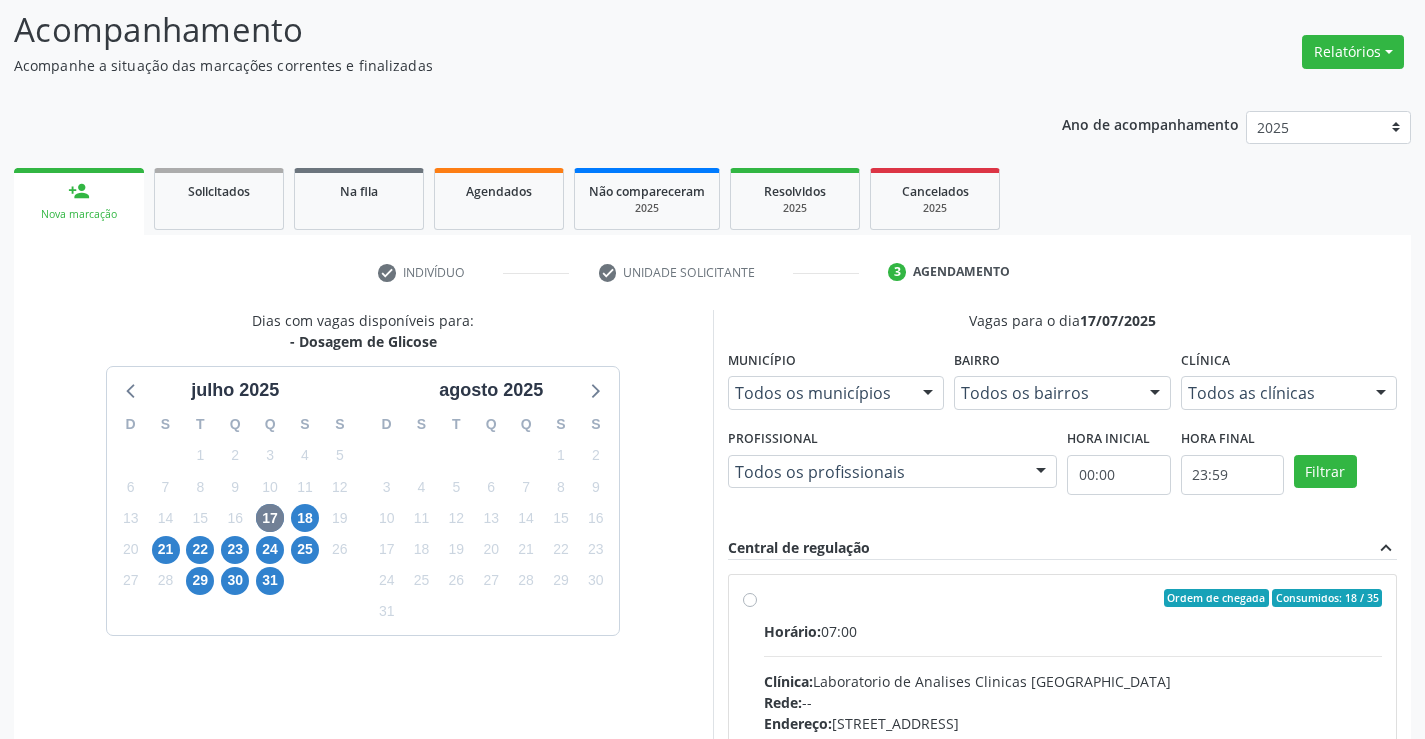 click on "Ordem de chegada
Consumidos: 18 / 35
Horário:   07:00
Clínica:  Laboratorio de Analises Clinicas Sao Francisco
Rede:
--
Endereço:   Terreo, nº 258, Centro, Campo Formoso - BA
Telefone:   (74) 36453588
Profissional:
--
Informações adicionais sobre o atendimento
Idade de atendimento:
Sem restrição
Gênero(s) atendido(s):
Sem restrição
Informações adicionais:
--" at bounding box center (1073, 742) 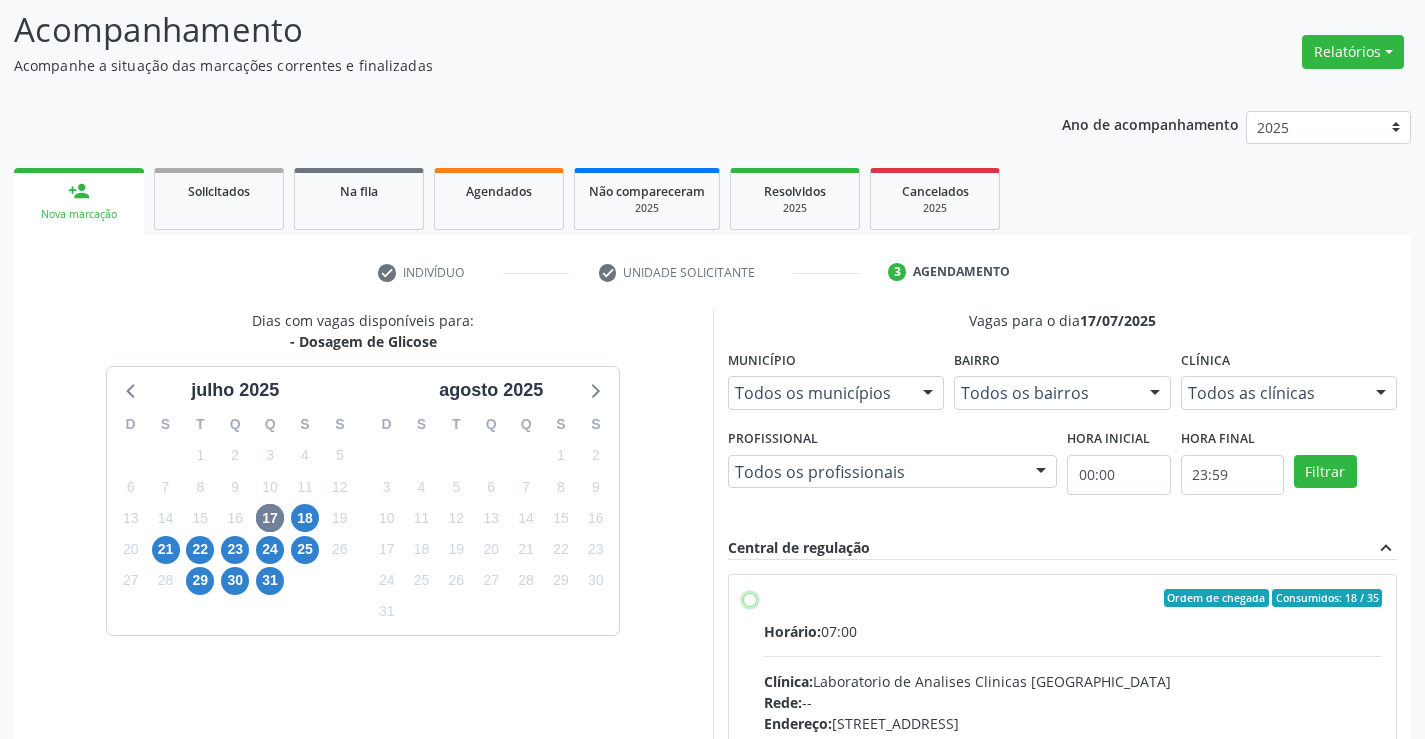 click on "Ordem de chegada
Consumidos: 18 / 35
Horário:   07:00
Clínica:  Laboratorio de Analises Clinicas Sao Francisco
Rede:
--
Endereço:   Terreo, nº 258, Centro, Campo Formoso - BA
Telefone:   (74) 36453588
Profissional:
--
Informações adicionais sobre o atendimento
Idade de atendimento:
Sem restrição
Gênero(s) atendido(s):
Sem restrição
Informações adicionais:
--" at bounding box center (750, 598) 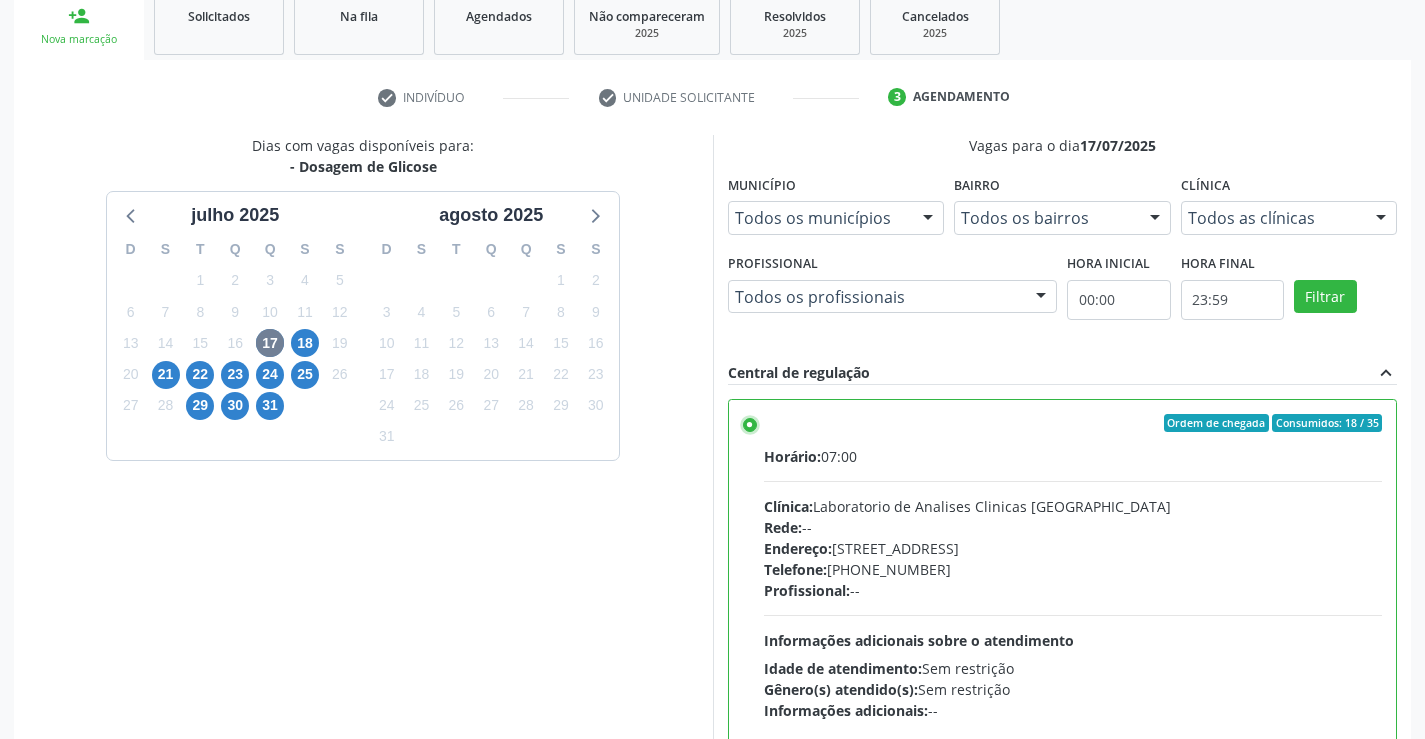 scroll, scrollTop: 456, scrollLeft: 0, axis: vertical 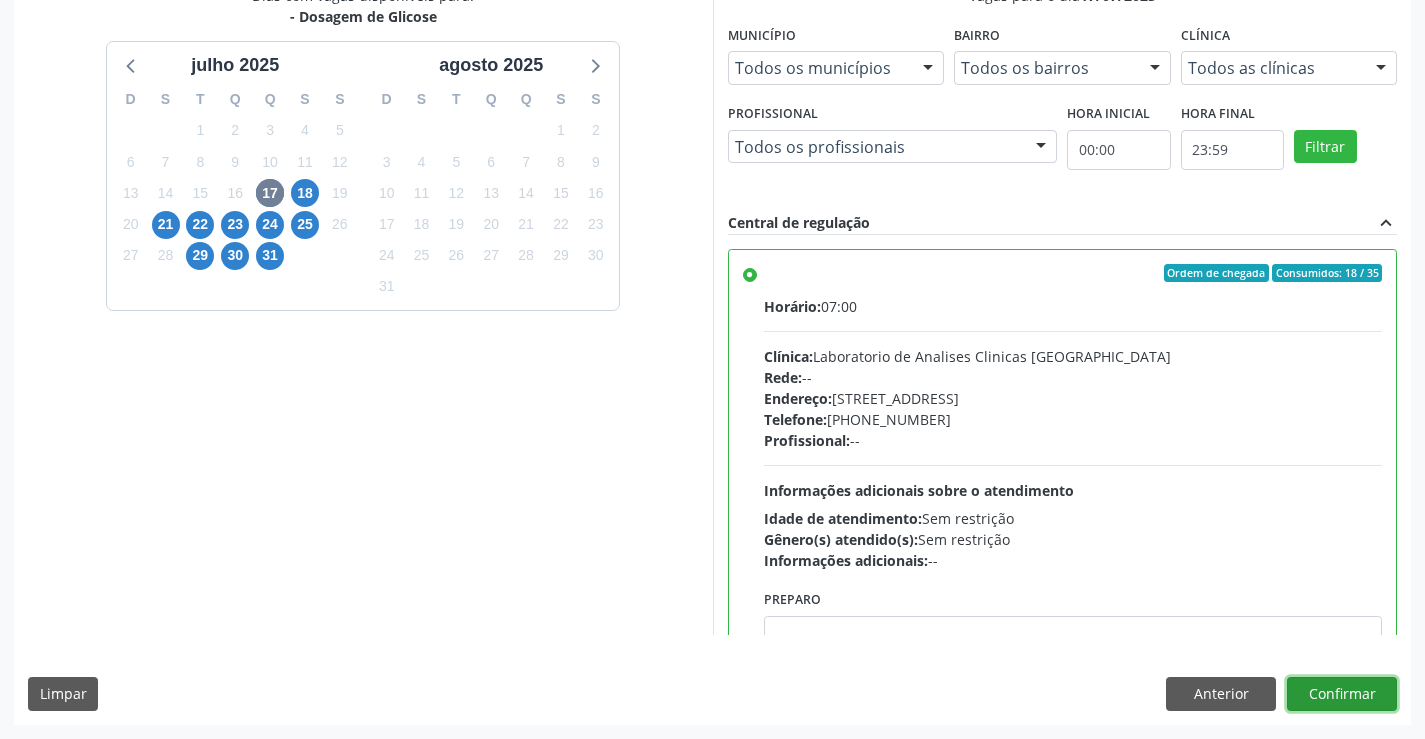 click on "Confirmar" at bounding box center (1342, 694) 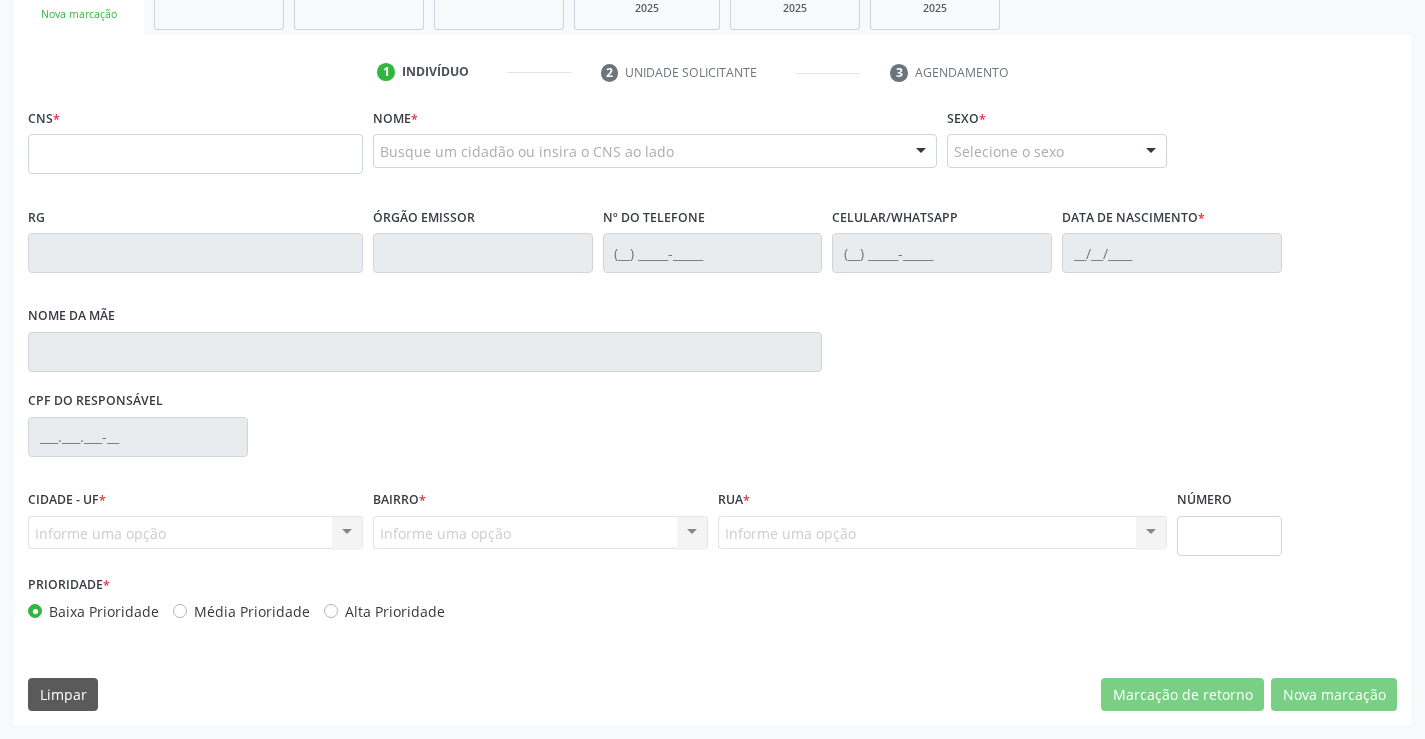 scroll, scrollTop: 31, scrollLeft: 0, axis: vertical 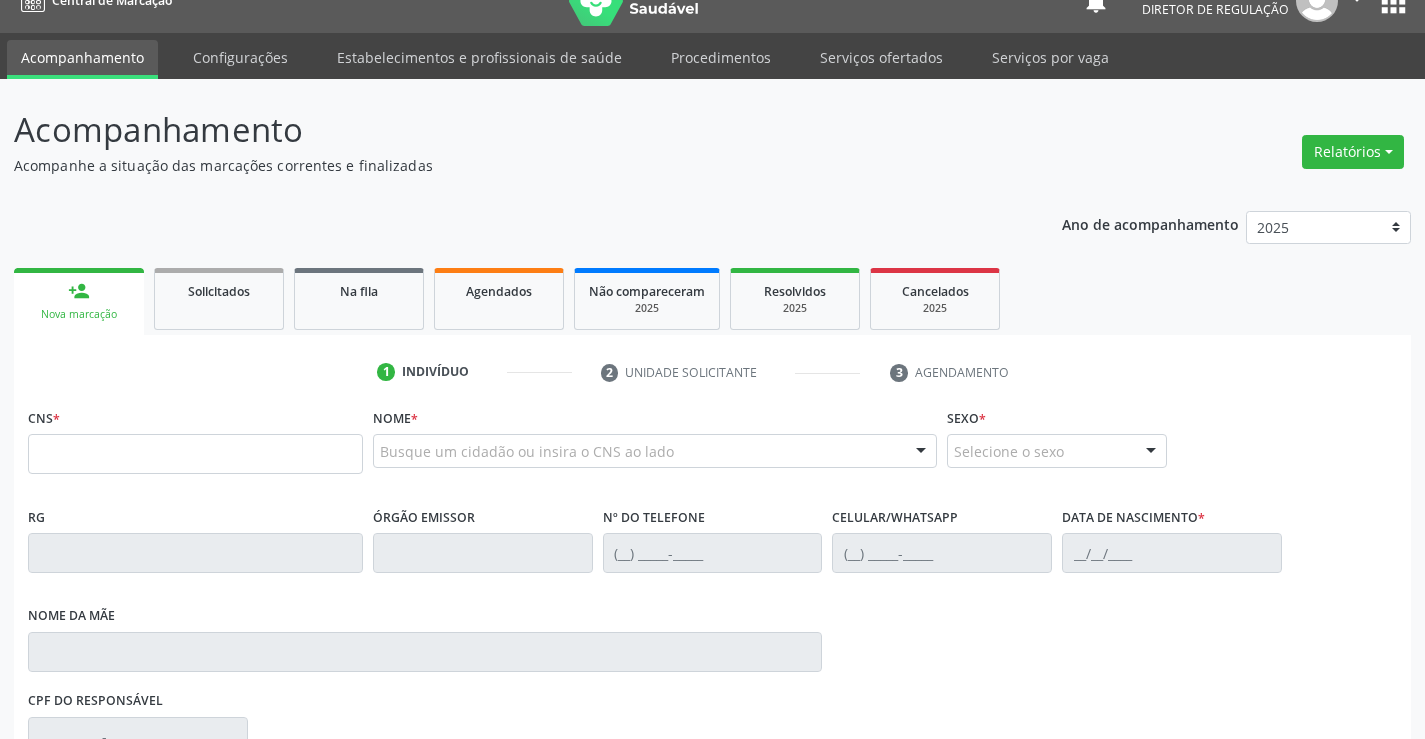 click on "RG" at bounding box center (195, 537) 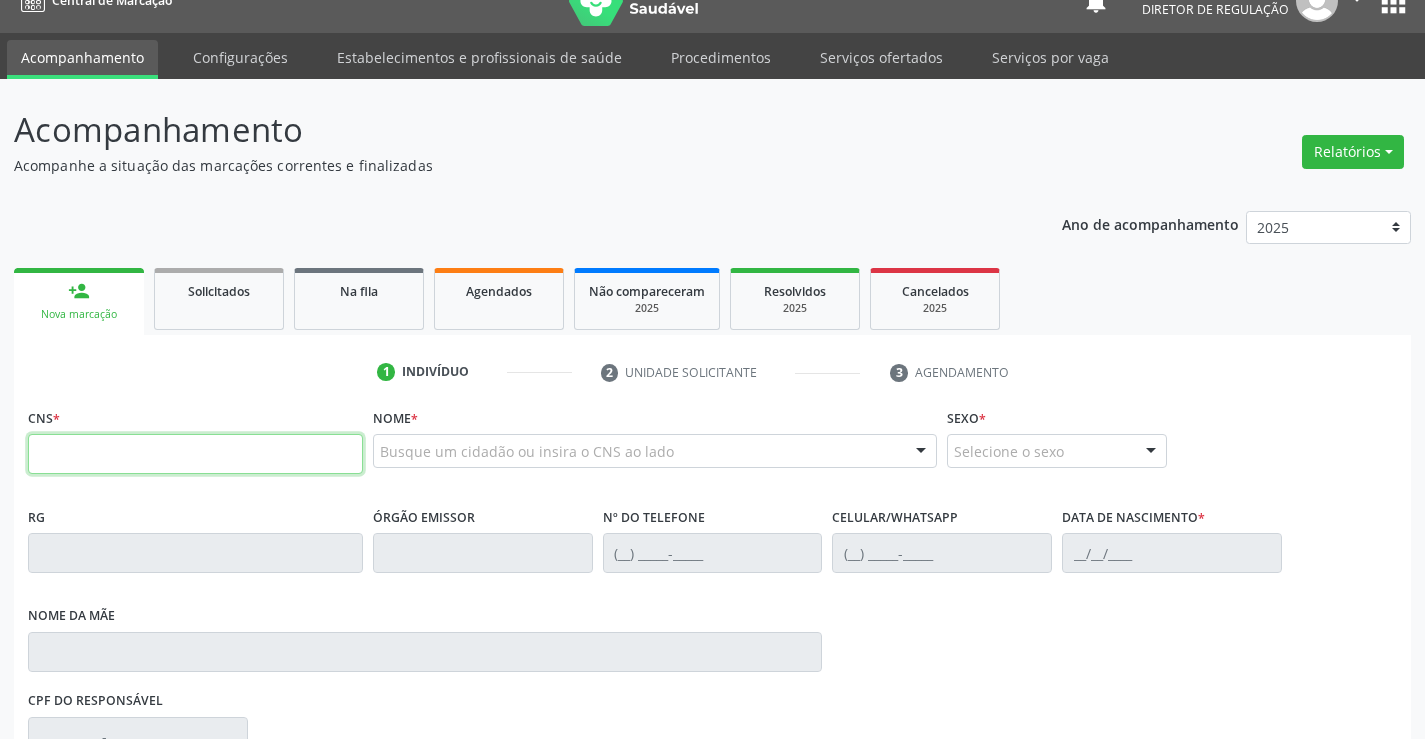 click at bounding box center (195, 454) 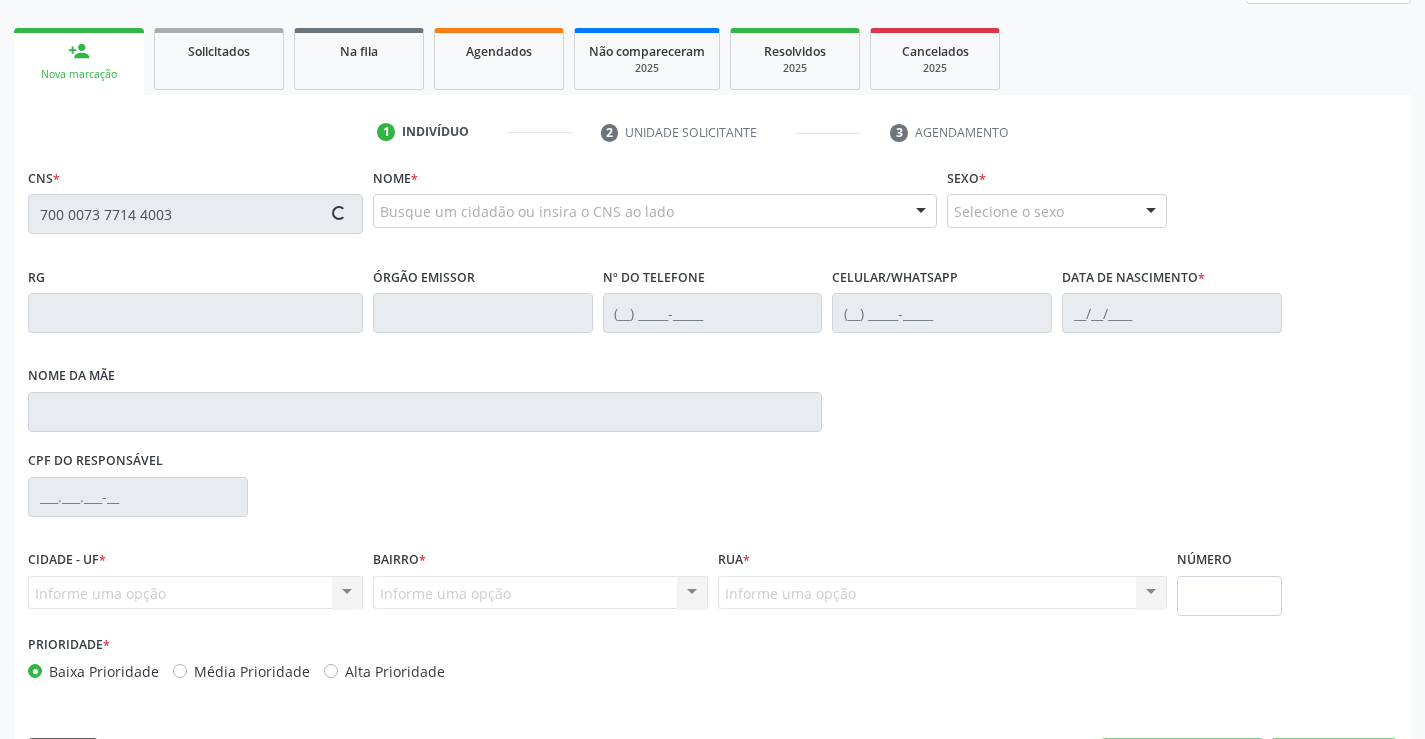 scroll, scrollTop: 331, scrollLeft: 0, axis: vertical 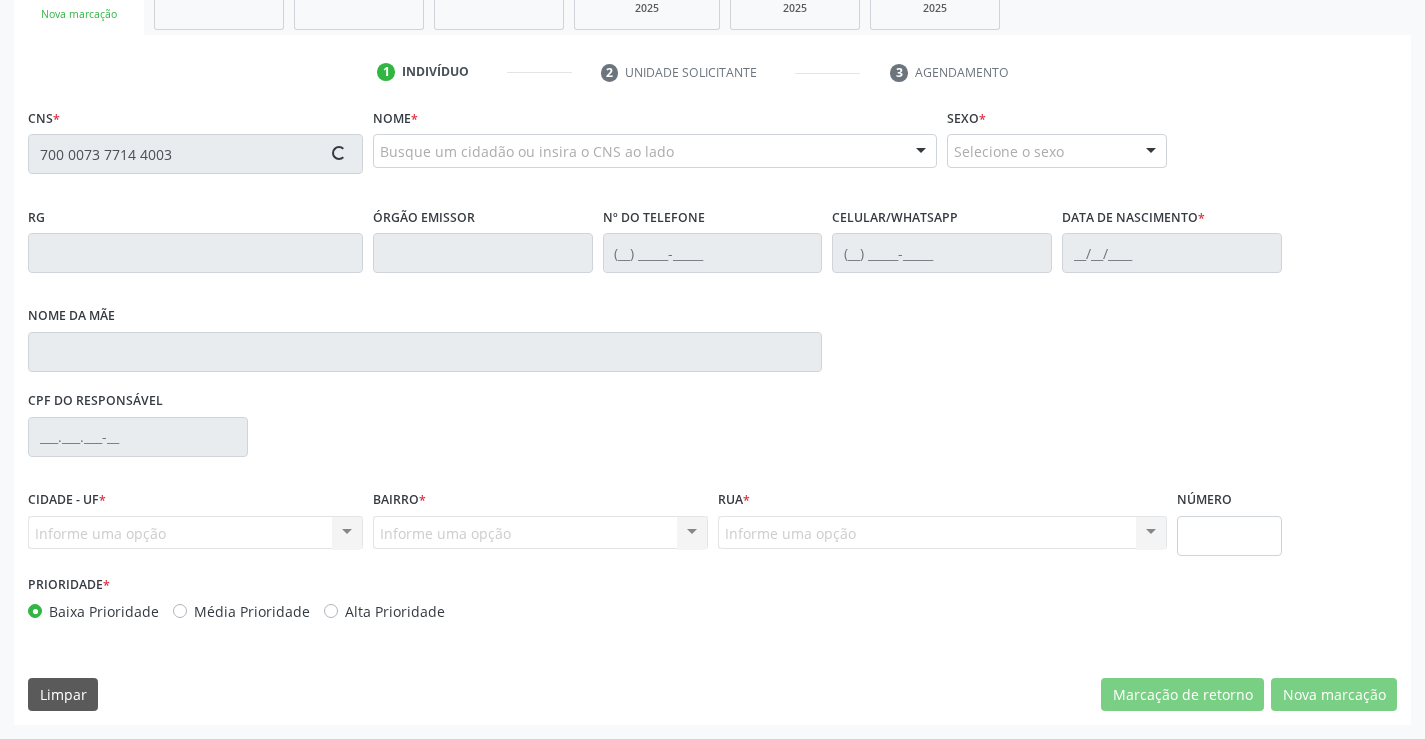 type on "700 0073 7714 4003" 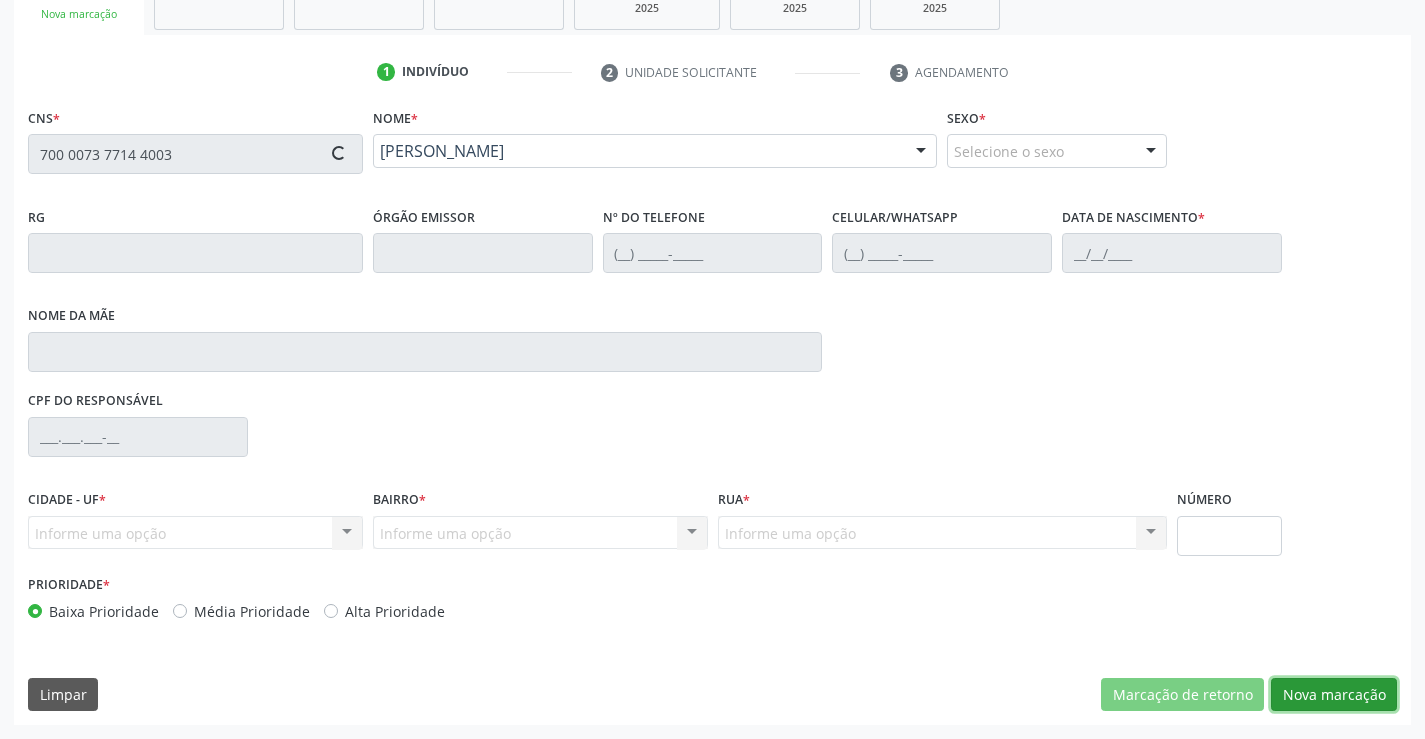 click on "Nova marcação" at bounding box center [1334, 695] 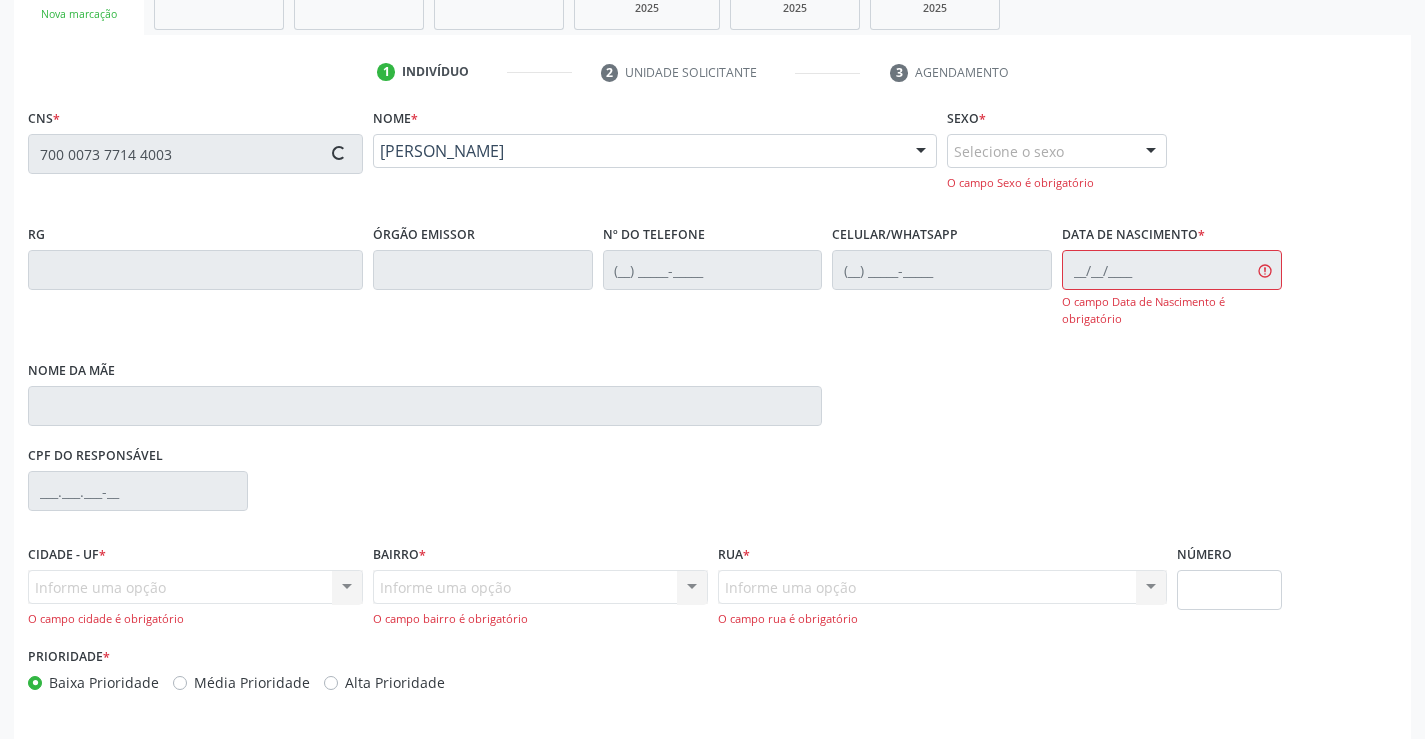 type on "0293263035" 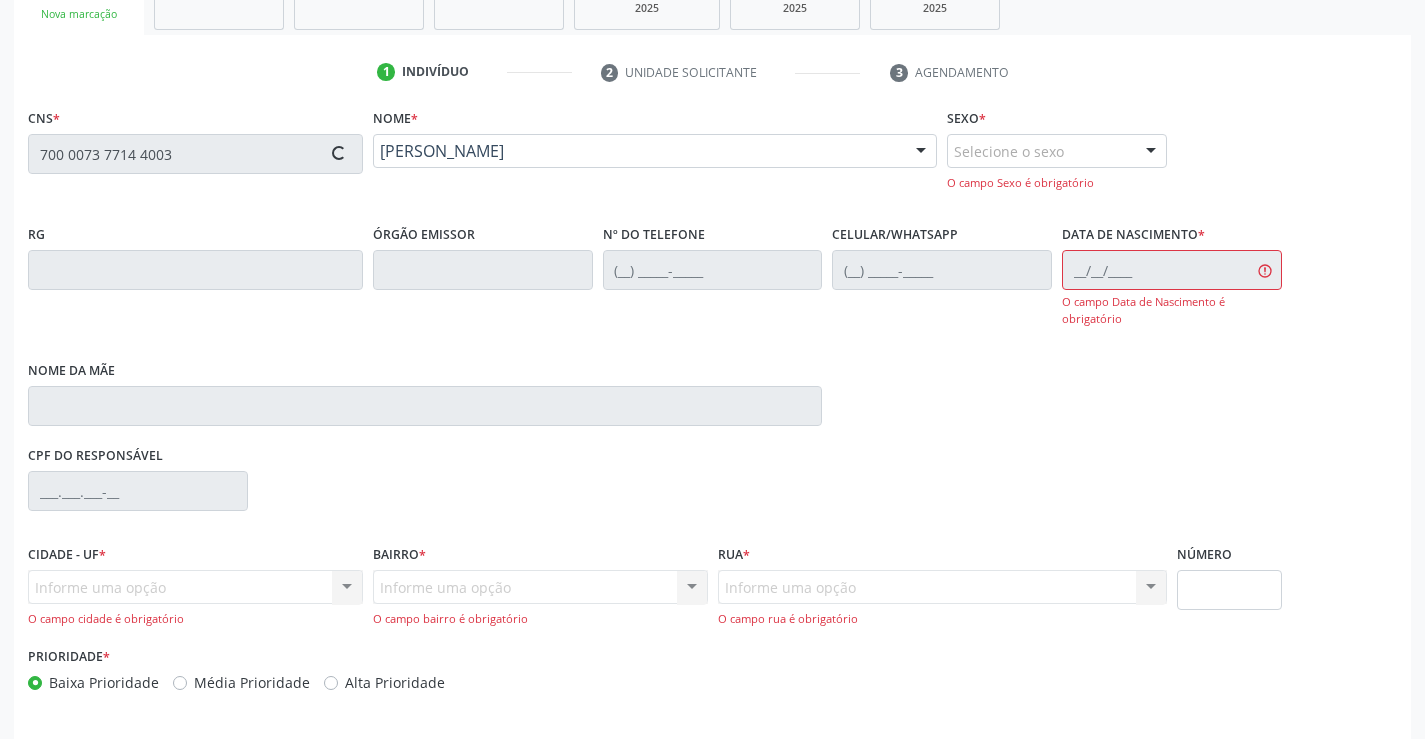 type on "(74) 99987-9938" 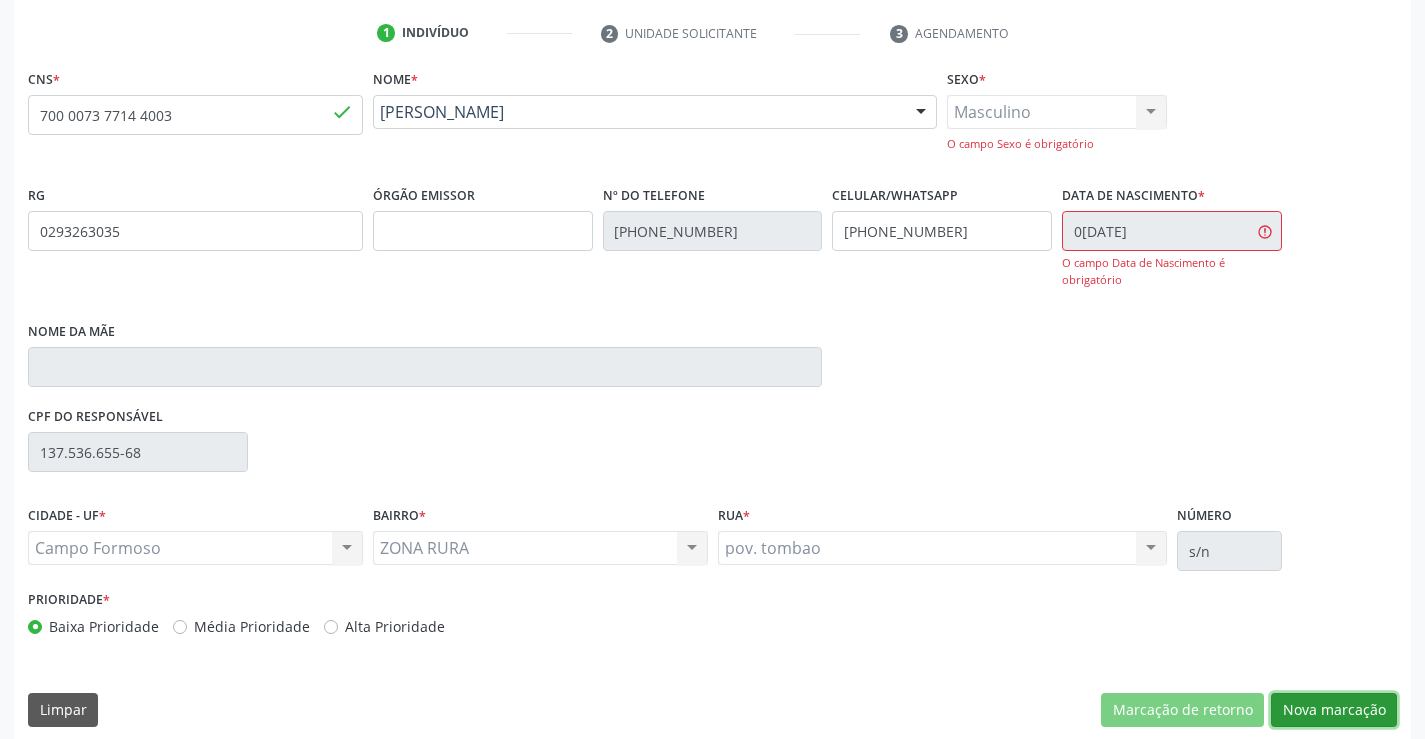 scroll, scrollTop: 386, scrollLeft: 0, axis: vertical 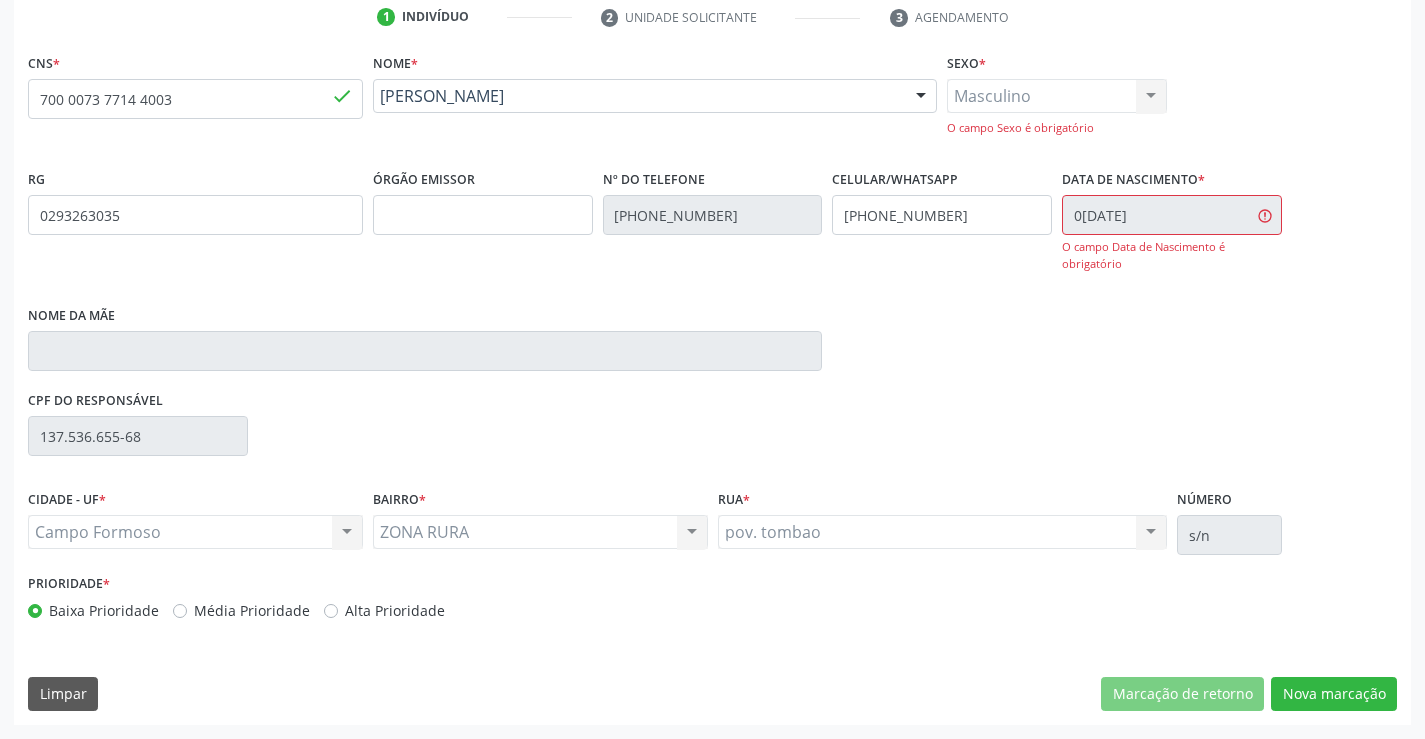 click on "CNS
*
700 0073 7714 4003       done
Nome
*
Renato Laurindo da Silva
Renato Laurindo da Silva
CNS:
700 0073 7714 4003
CPF:    --   Nascimento:
07/09/1938
Nenhum resultado encontrado para: "   "
Digite o nome ou CNS para buscar um indivíduo
Sexo
*
Masculino         Masculino   Feminino
Nenhum resultado encontrado para: "   "
Não há nenhuma opção para ser exibida.
O campo Sexo é obrigatório
RG
0293263035
Órgão emissor
Nº do Telefone
(74) 99987-9938
Celular/WhatsApp
(74) 99987-9938
Data de nascimento
*
07/09/1938
O campo Data de Nascimento é obrigatório
Nome da mãe
CPF do responsável
137.536.655-68
CIDADE - UF
*" at bounding box center [712, 386] 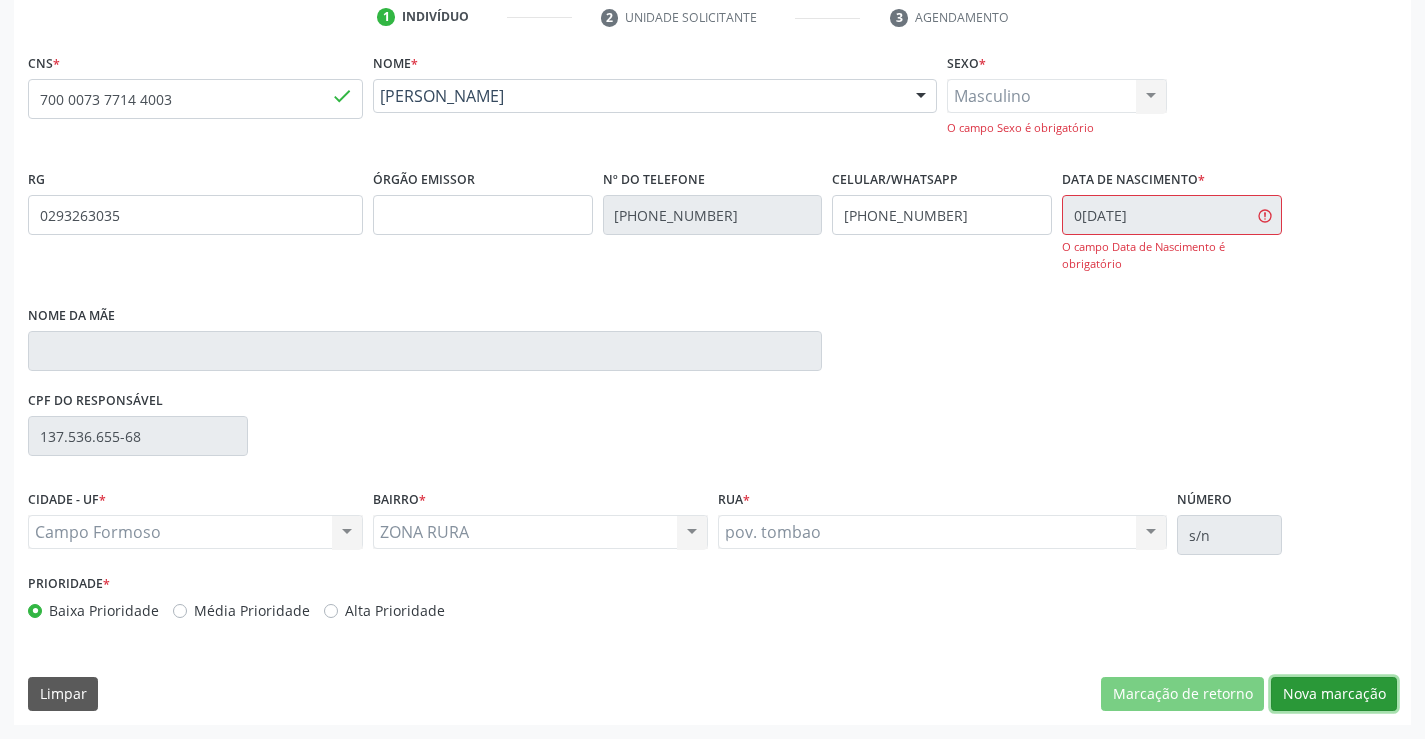 click on "Nova marcação" at bounding box center (1334, 694) 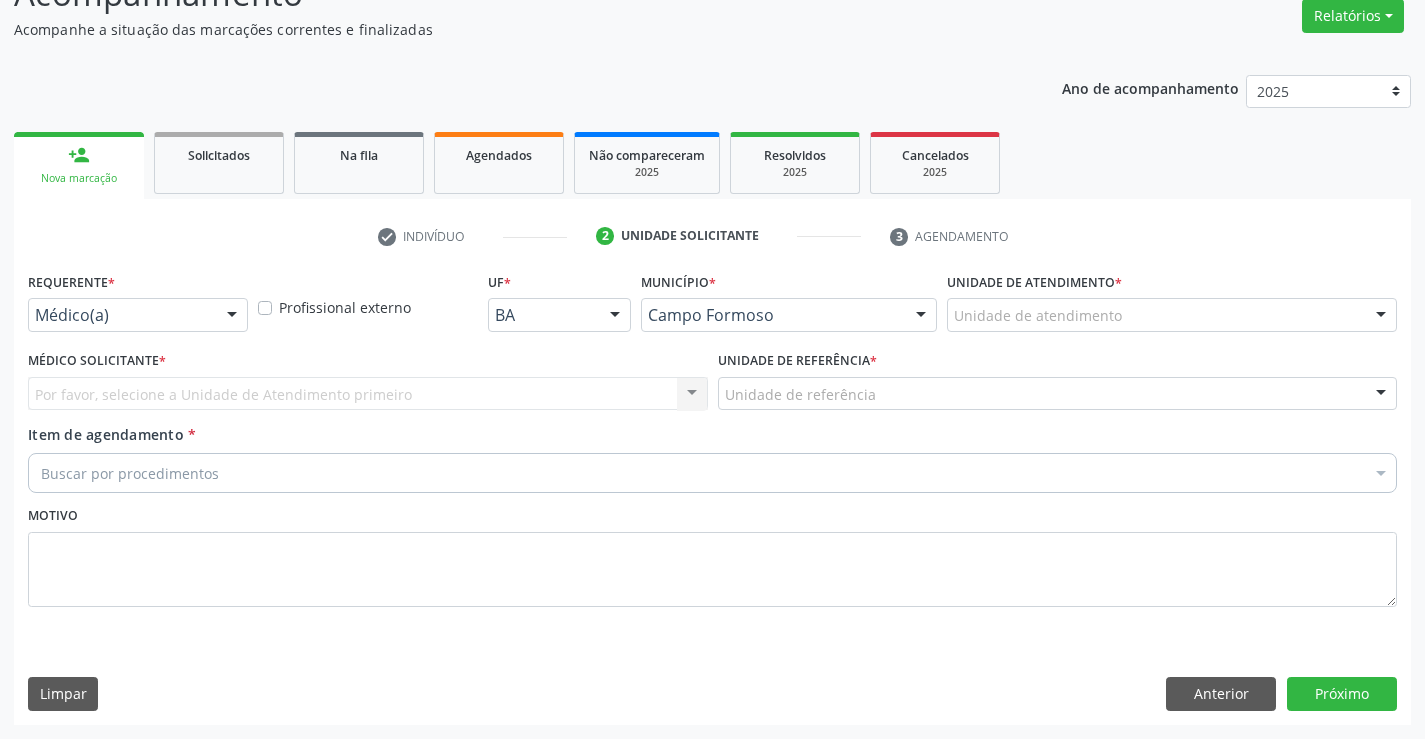 scroll, scrollTop: 167, scrollLeft: 0, axis: vertical 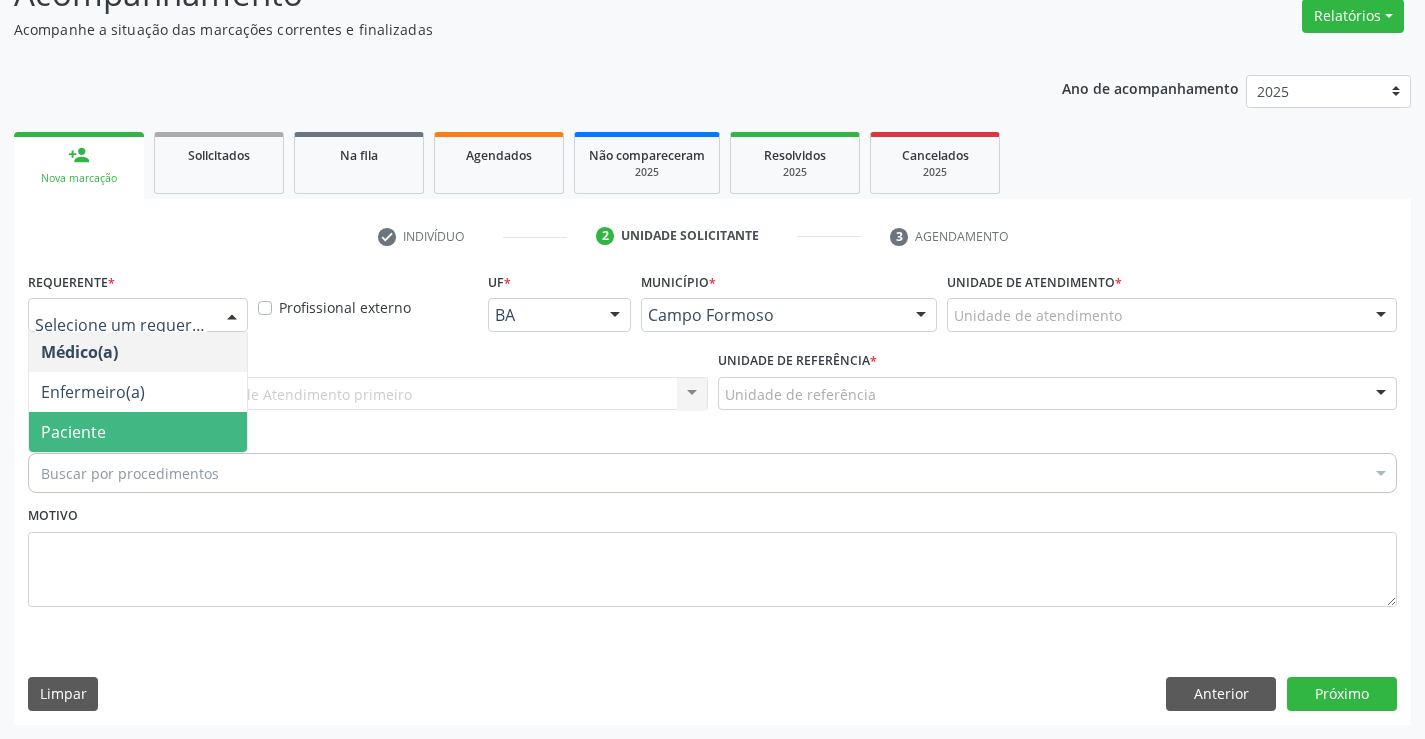 click on "Buscar por procedimentos
Selecionar todos
0202040089 - 3X Pesquisa de Larvas Nas Fezes
0604320140 - Abatacepte 125 Mg Injetável (Por Seringa Preenchida)
0604320124 - Abatacepte 250 Mg Injetável (Por Frasco Ampola).
0603050018 - Abciximabe
0406010013 - Abertura de Comunicacao Inter-Atrial
0406010021 - Abertura de Estenose Aortica Valvar
0406011265 - Abertura de Estenose Aortica Valvar (Criança e Adolescente)
0406010030 - Abertura de Estenose Pulmonar Valvar
0406011273 - Abertura de Estenose Pulmonar Valvar (Criança e Adolescente)
0301080011 - Abordagem Cognitiva Comportamental do Fumante (Por Atendimento / Paciente)
0307020010 - Acesso A Polpa Dentaria e Medicacao (Por Dente)
0604660030 - Acetazolamida 250 Mg (Por Comprimido)
0202010783 - Acidez Titulável no Leite Humano (Dornic)" at bounding box center (712, 470) 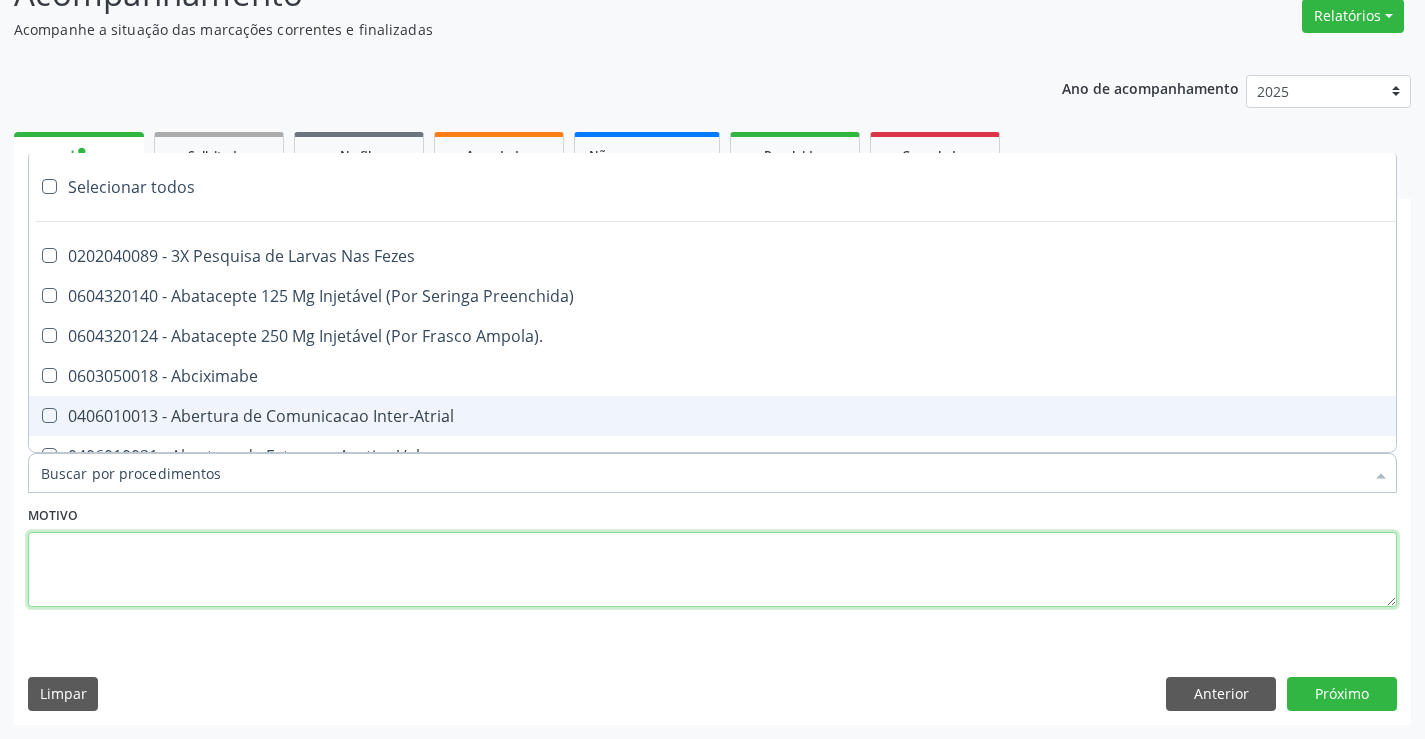 click at bounding box center [712, 570] 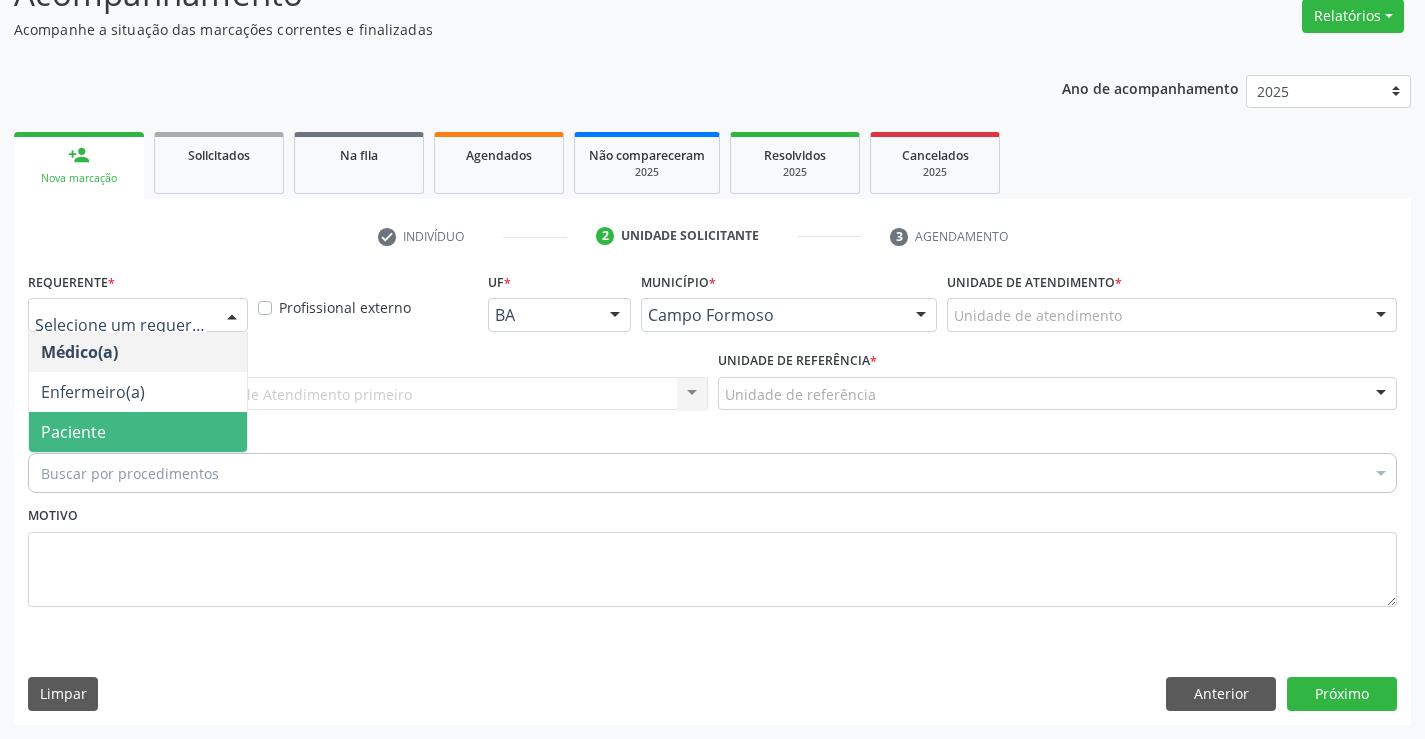 click on "Paciente" at bounding box center (138, 432) 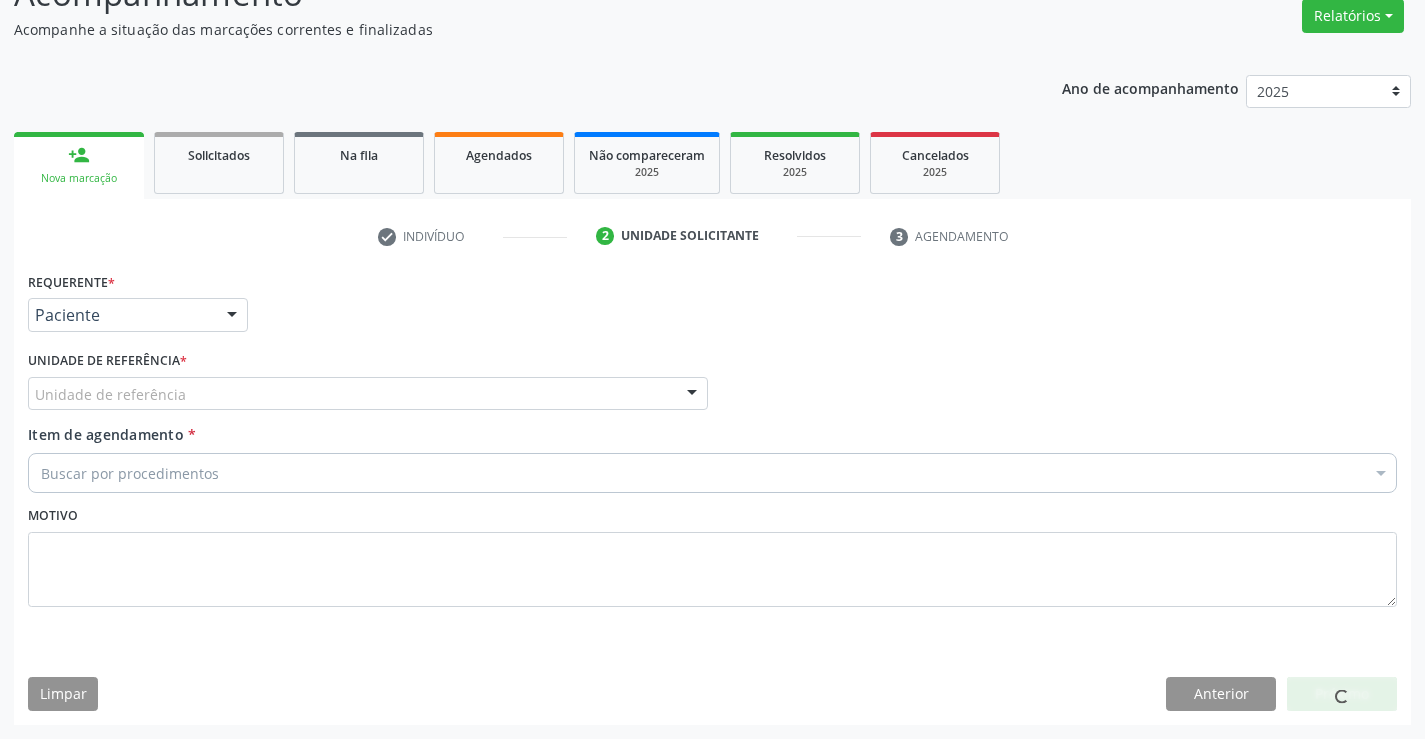 click on "Unidade de referência" at bounding box center (368, 394) 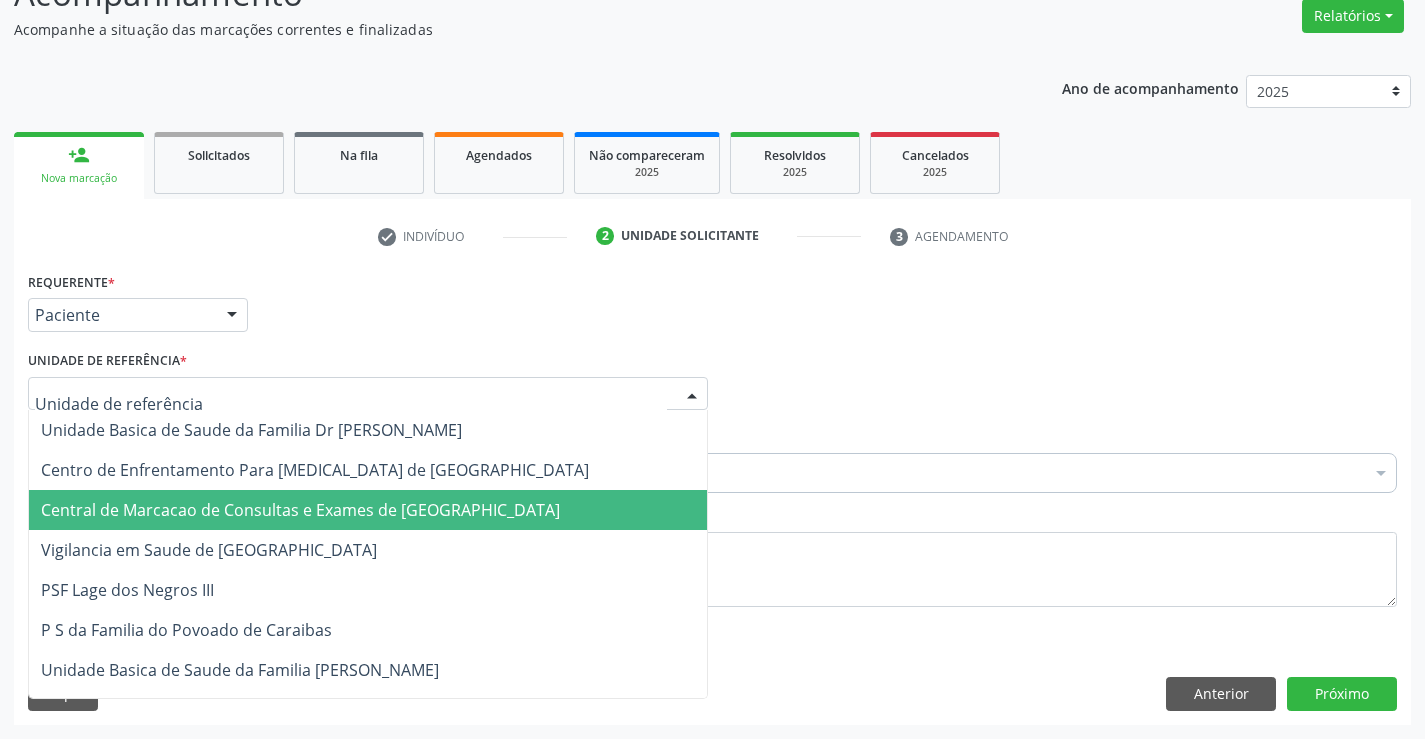 click on "Central de Marcacao de Consultas e Exames de [GEOGRAPHIC_DATA]" at bounding box center (300, 510) 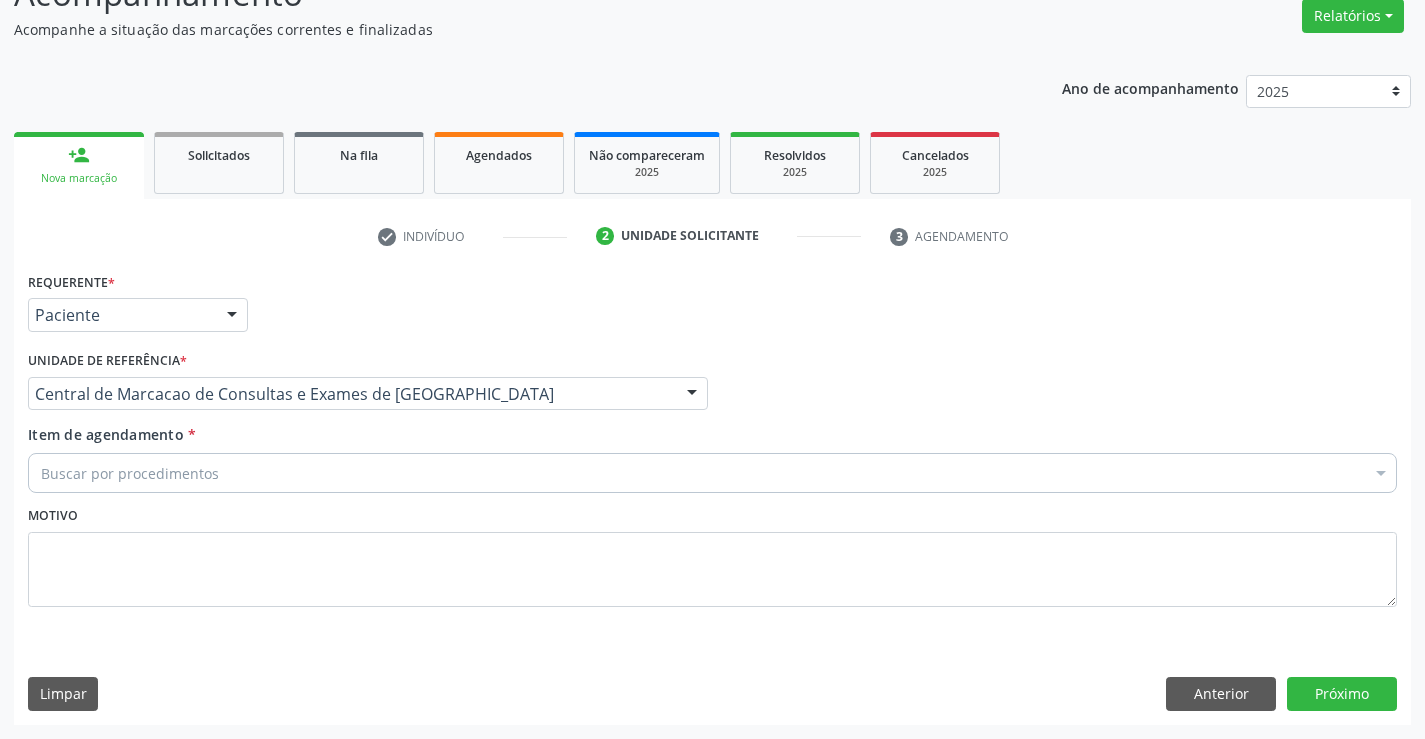 click on "Buscar por procedimentos" at bounding box center [712, 473] 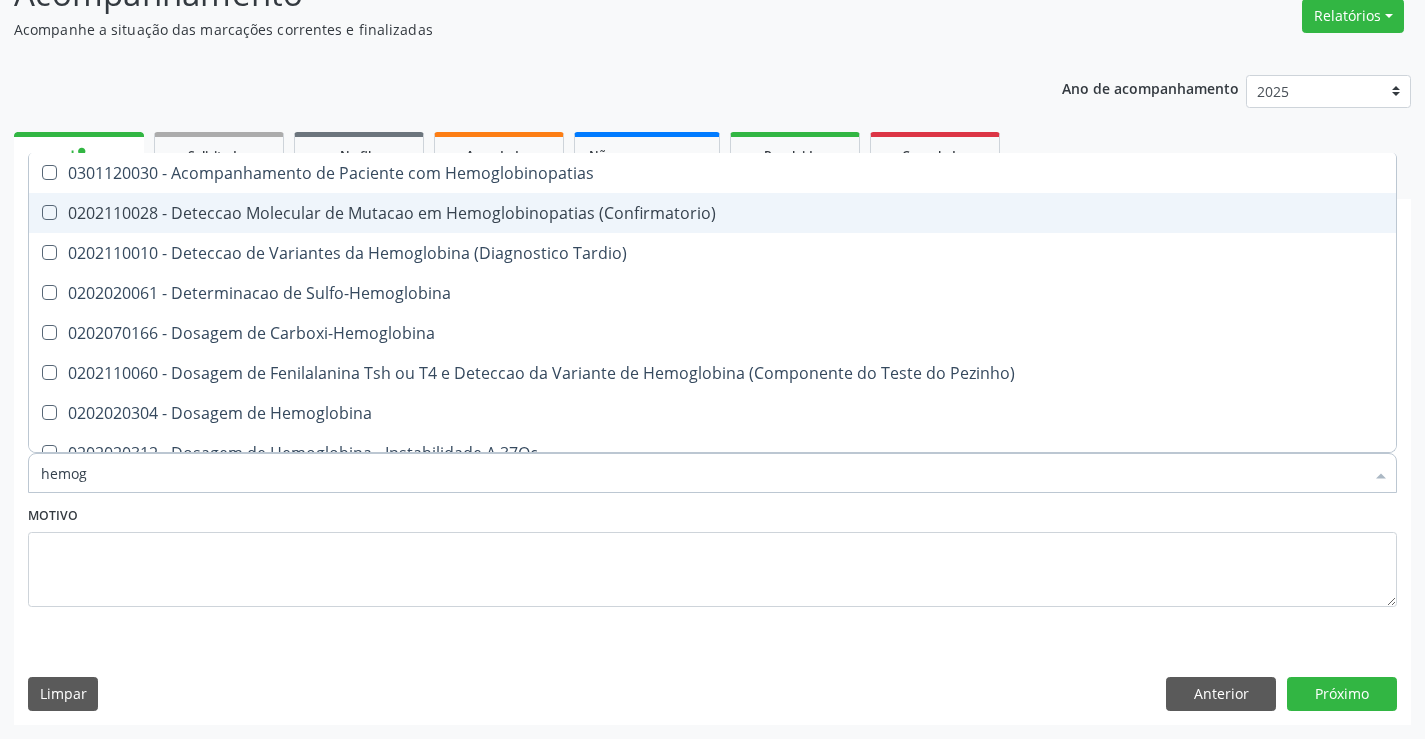 type on "hemogr" 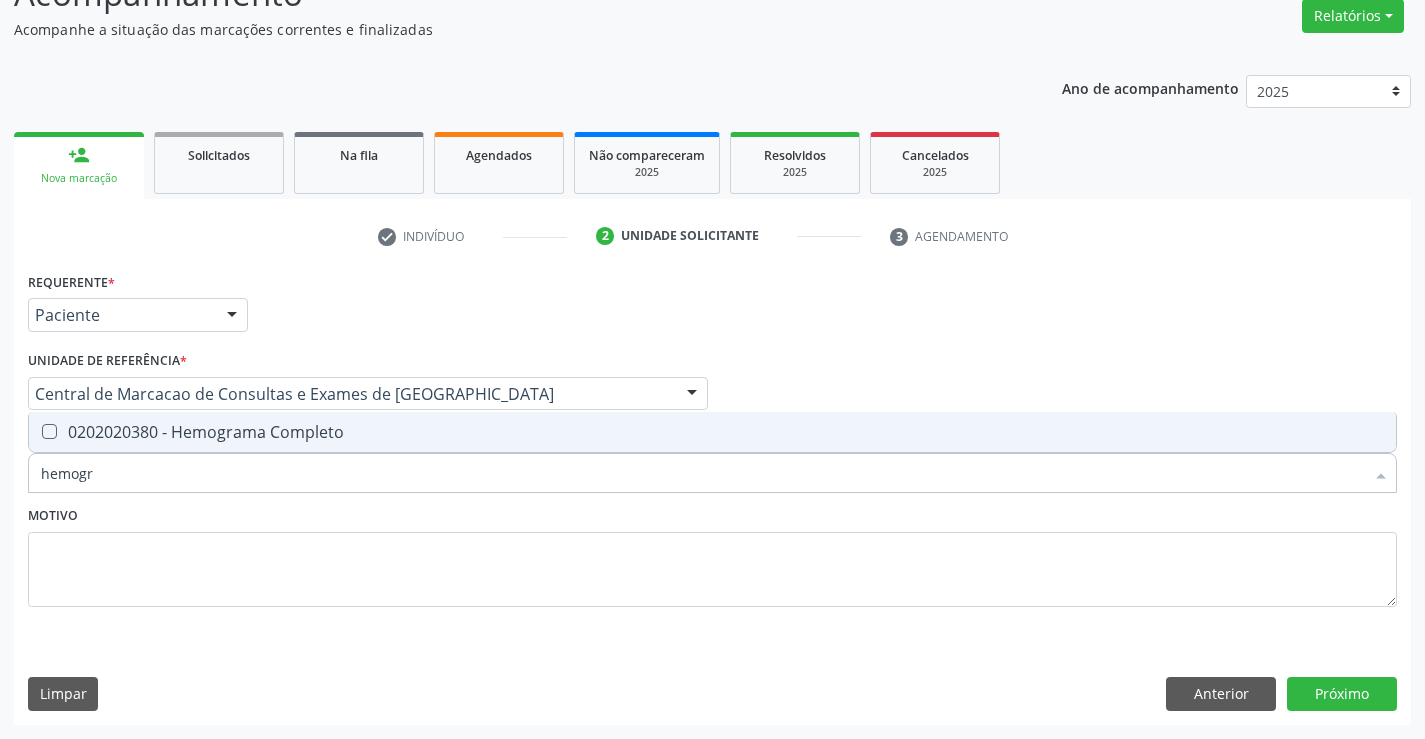 click on "0202020380 - Hemograma Completo" at bounding box center [712, 432] 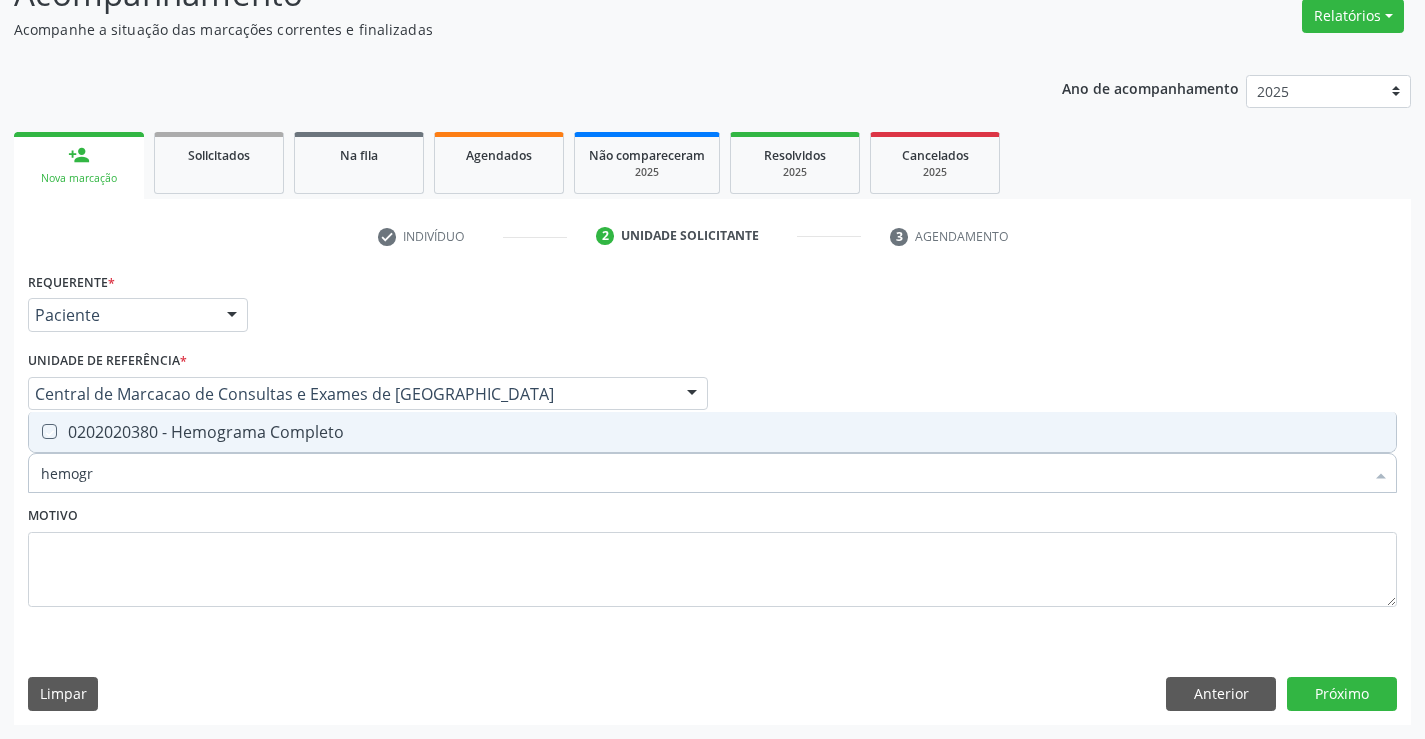 checkbox on "true" 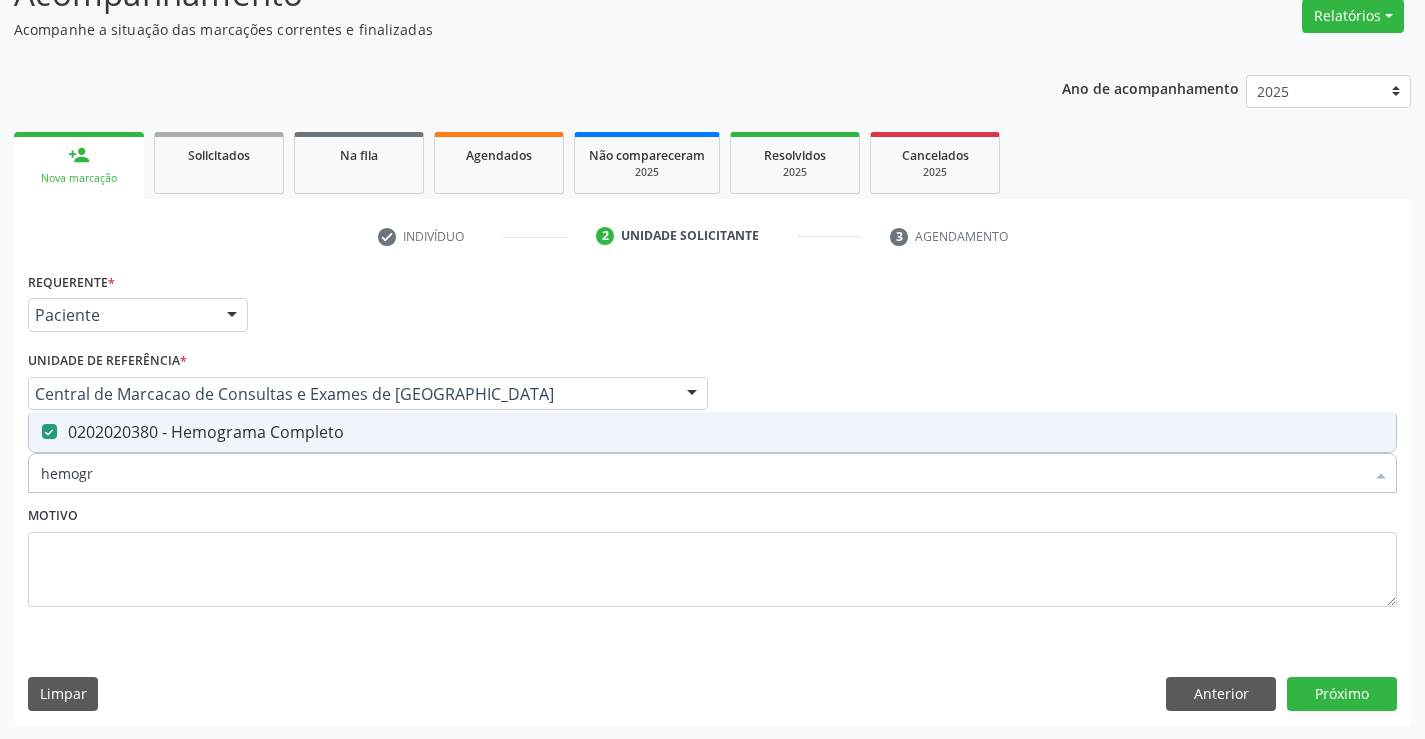 type on "hemogr" 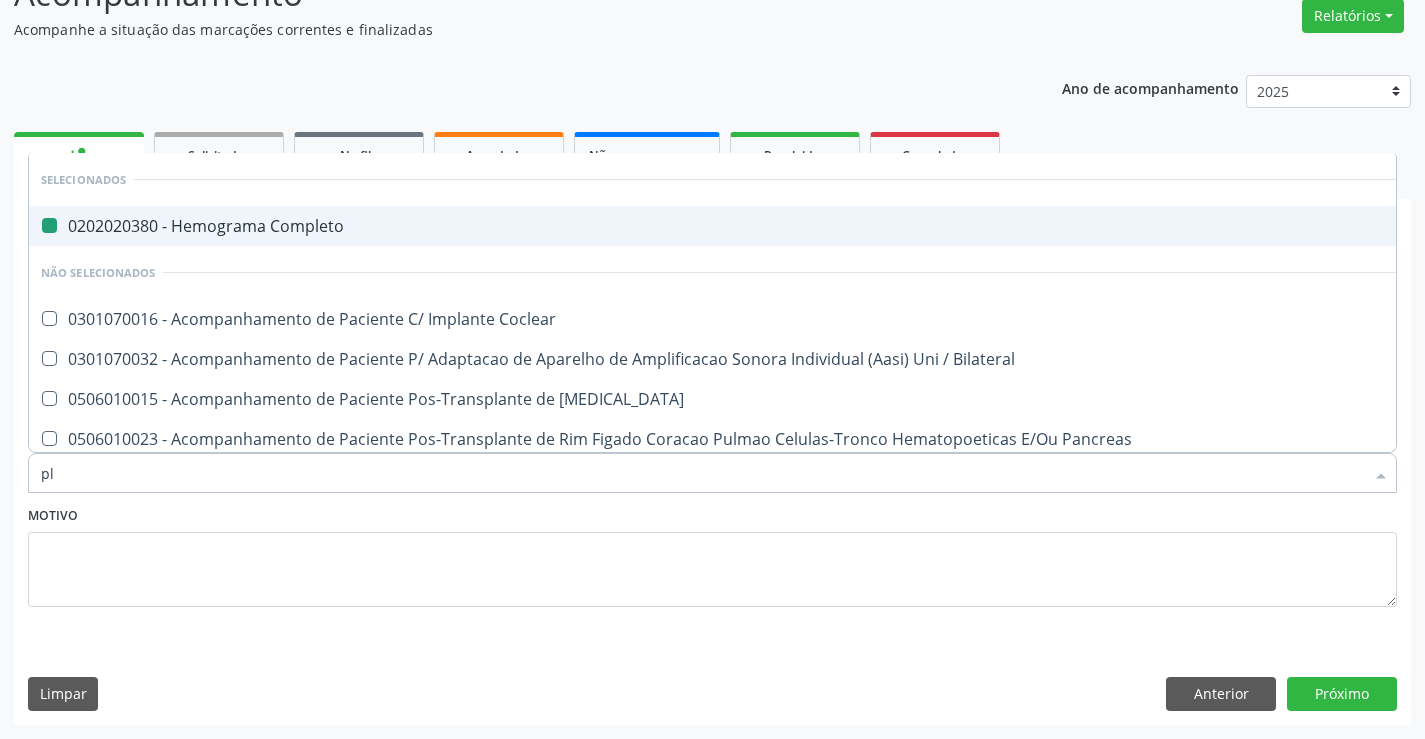 type on "pla" 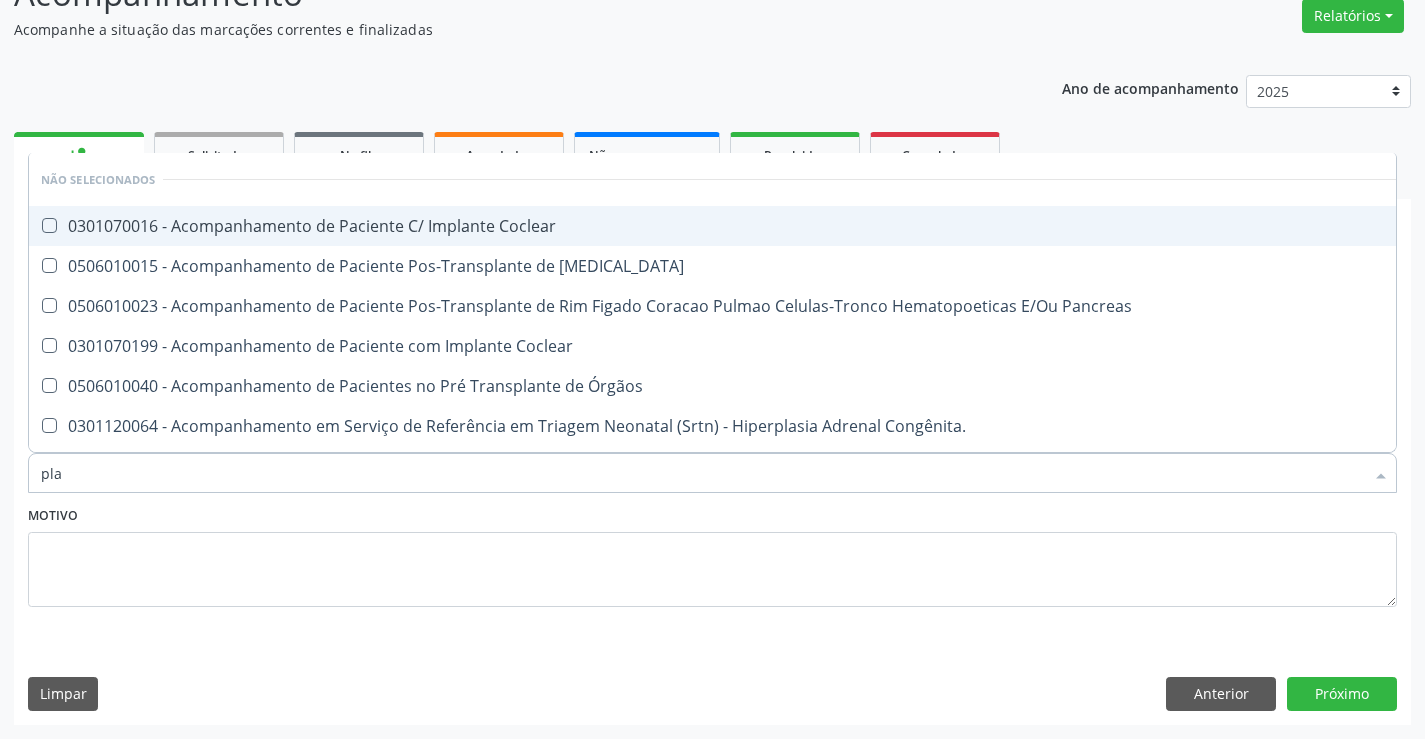 type on "plaq" 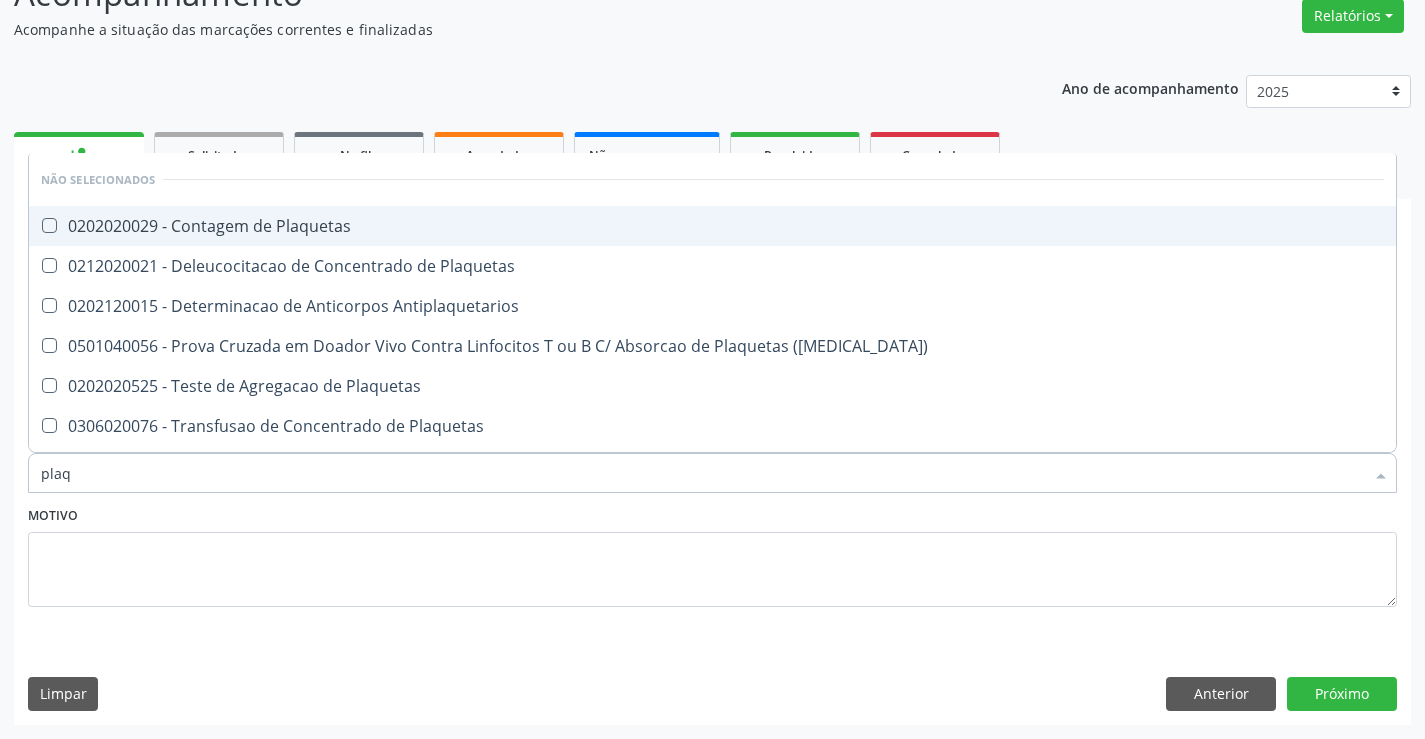 click on "0202020029 - Contagem de Plaquetas" at bounding box center (712, 226) 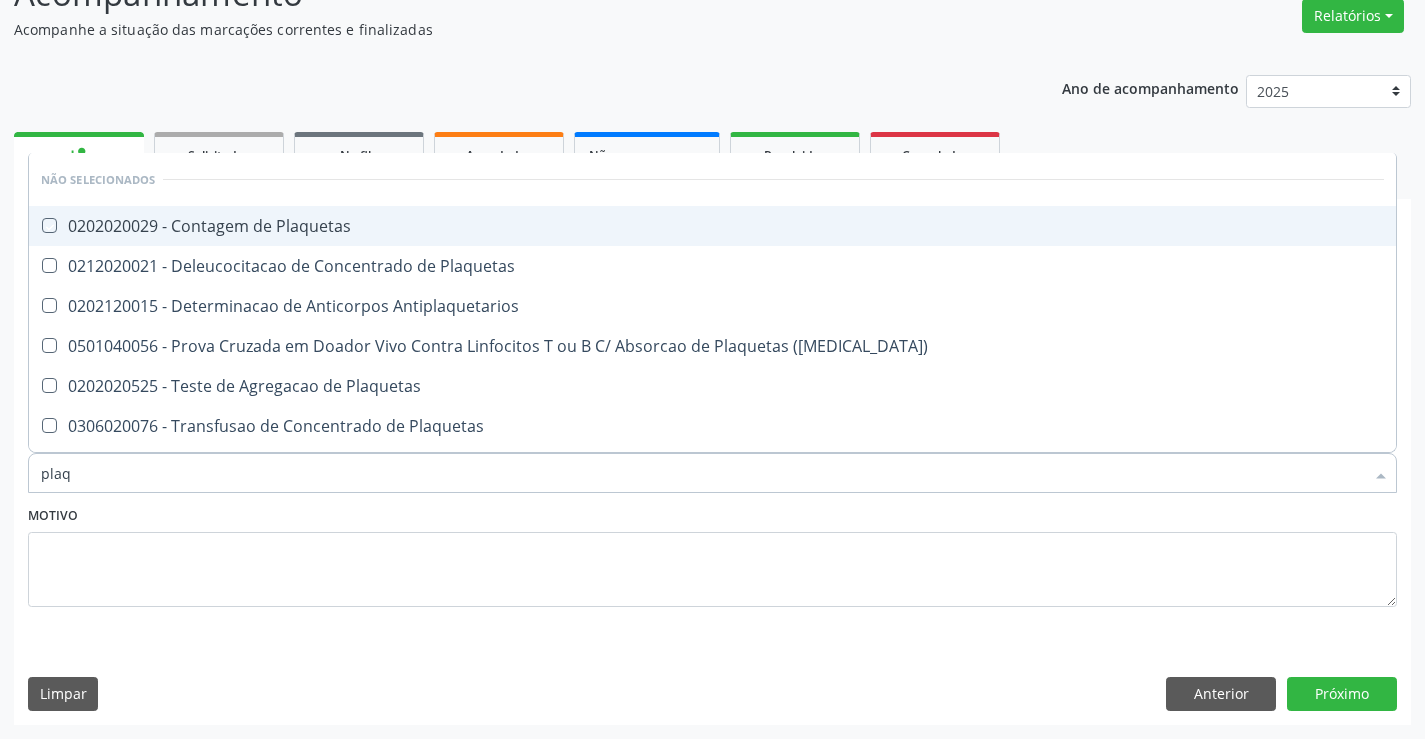 checkbox on "true" 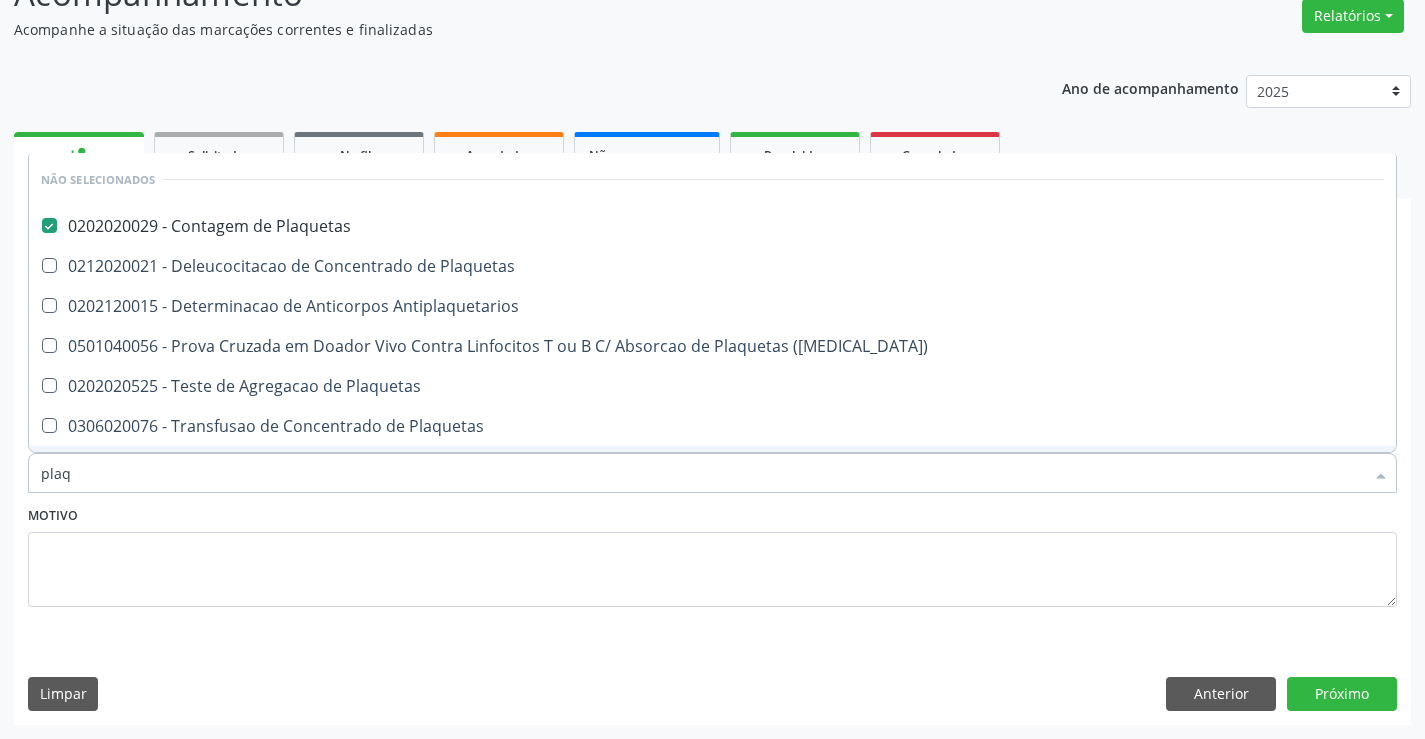 click on "Motivo" at bounding box center [712, 554] 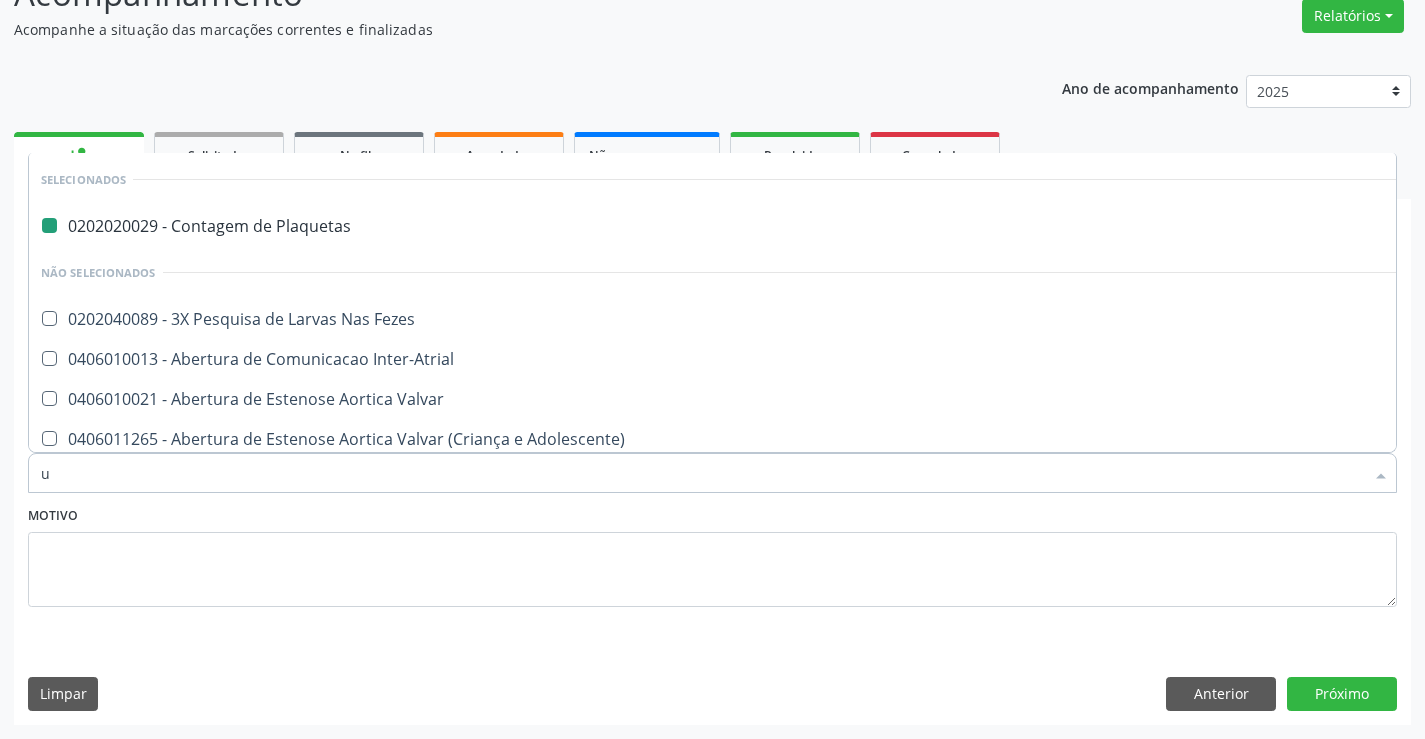 type on "ur" 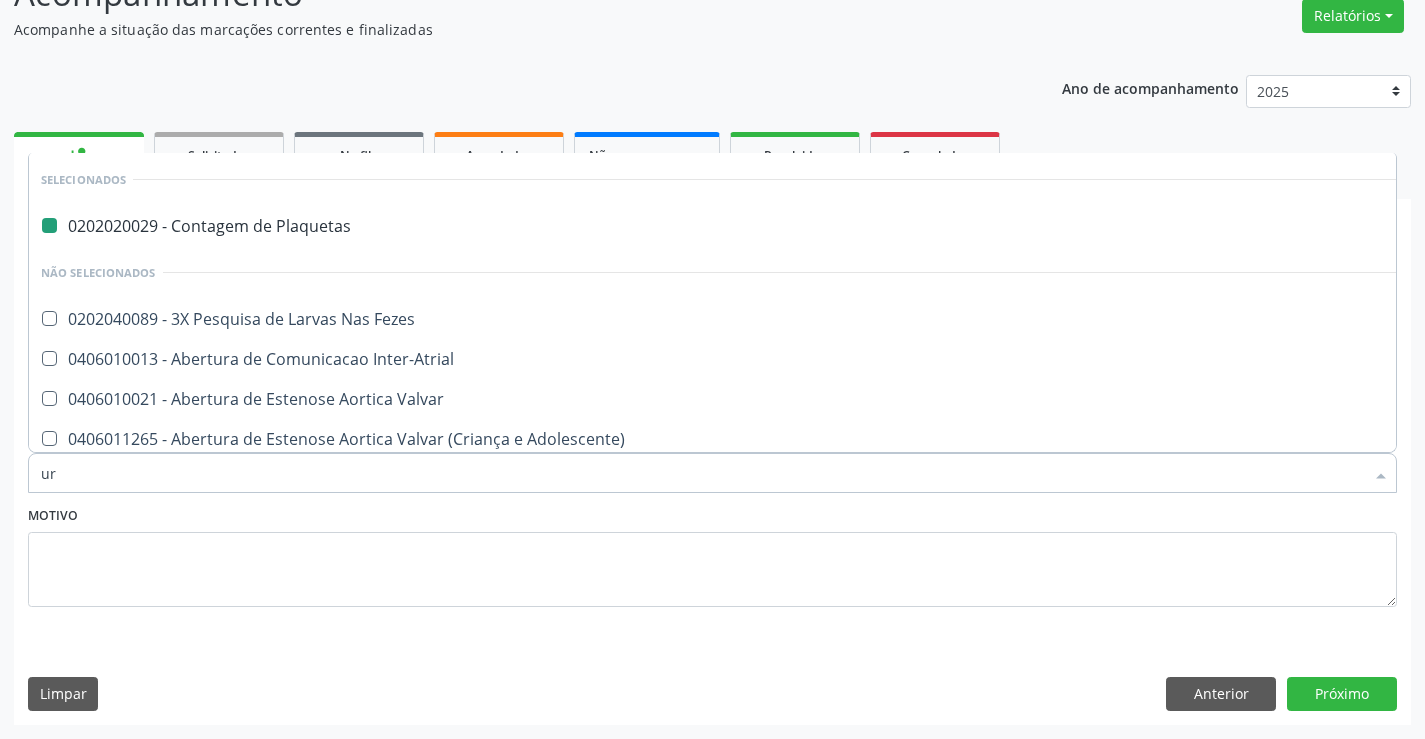 checkbox on "false" 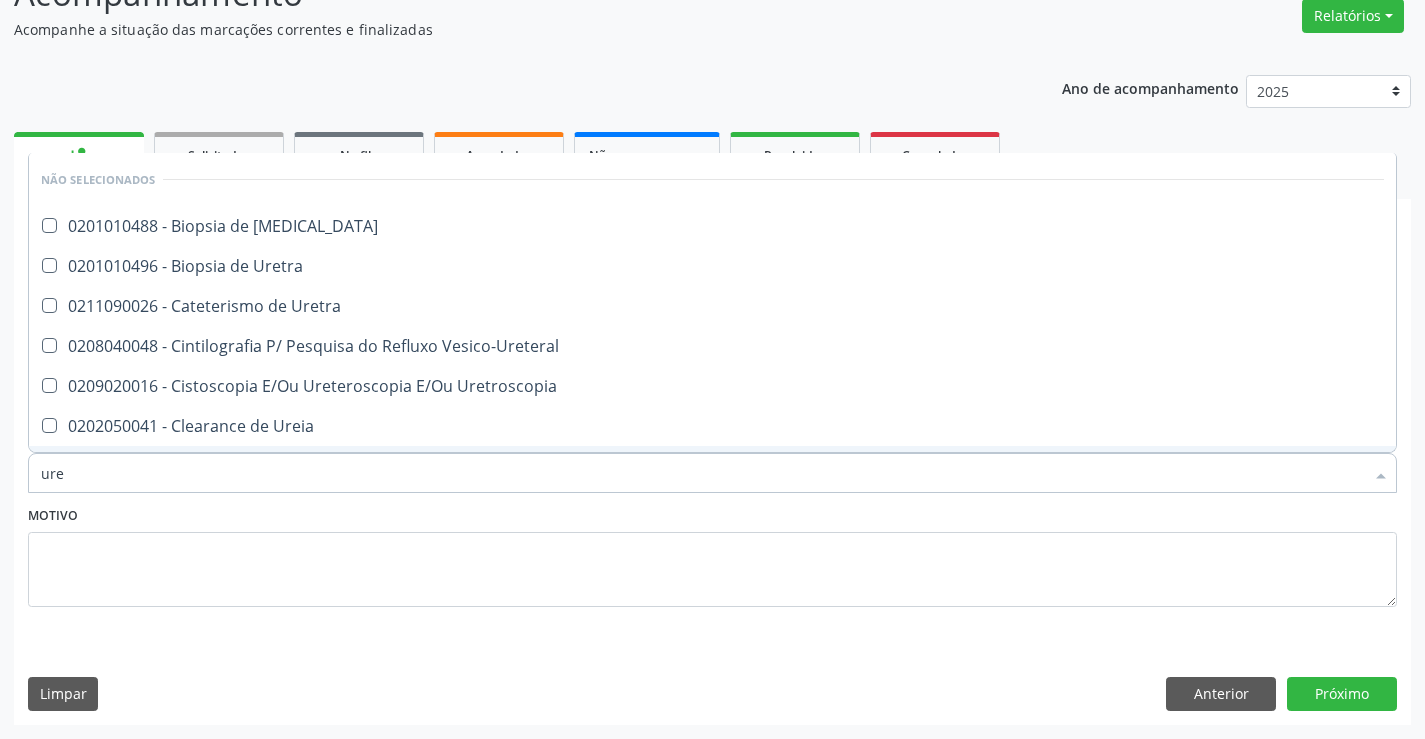 type on "urei" 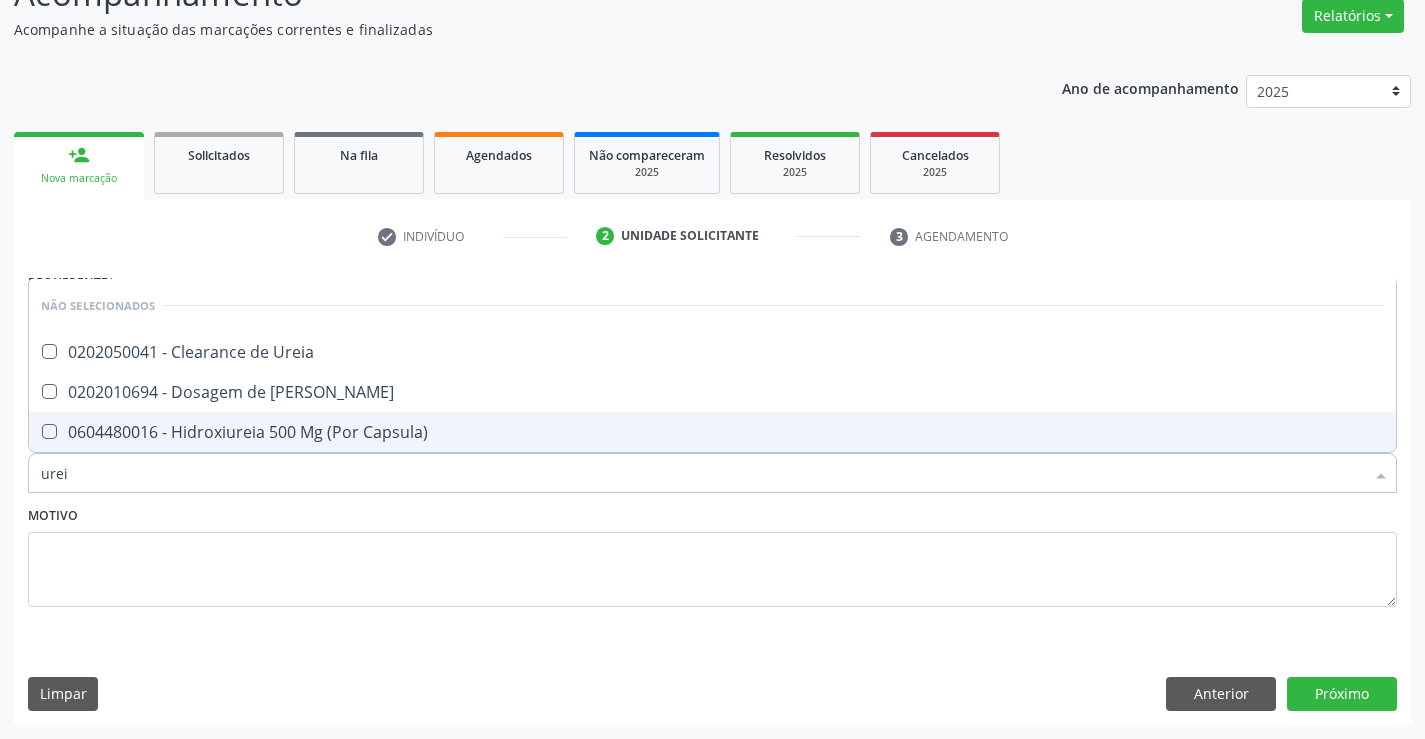 click on "0202010694 - Dosagem de [PERSON_NAME]" at bounding box center [712, 392] 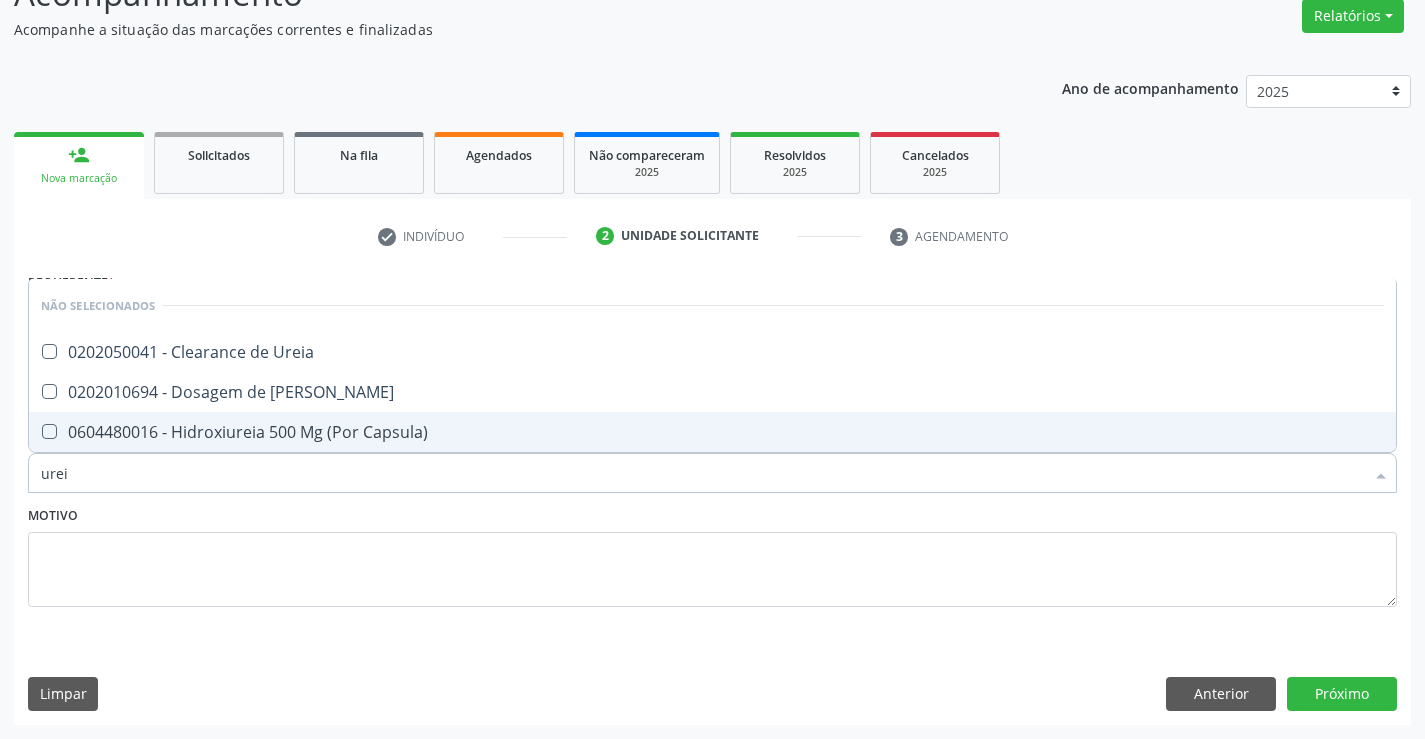 checkbox on "true" 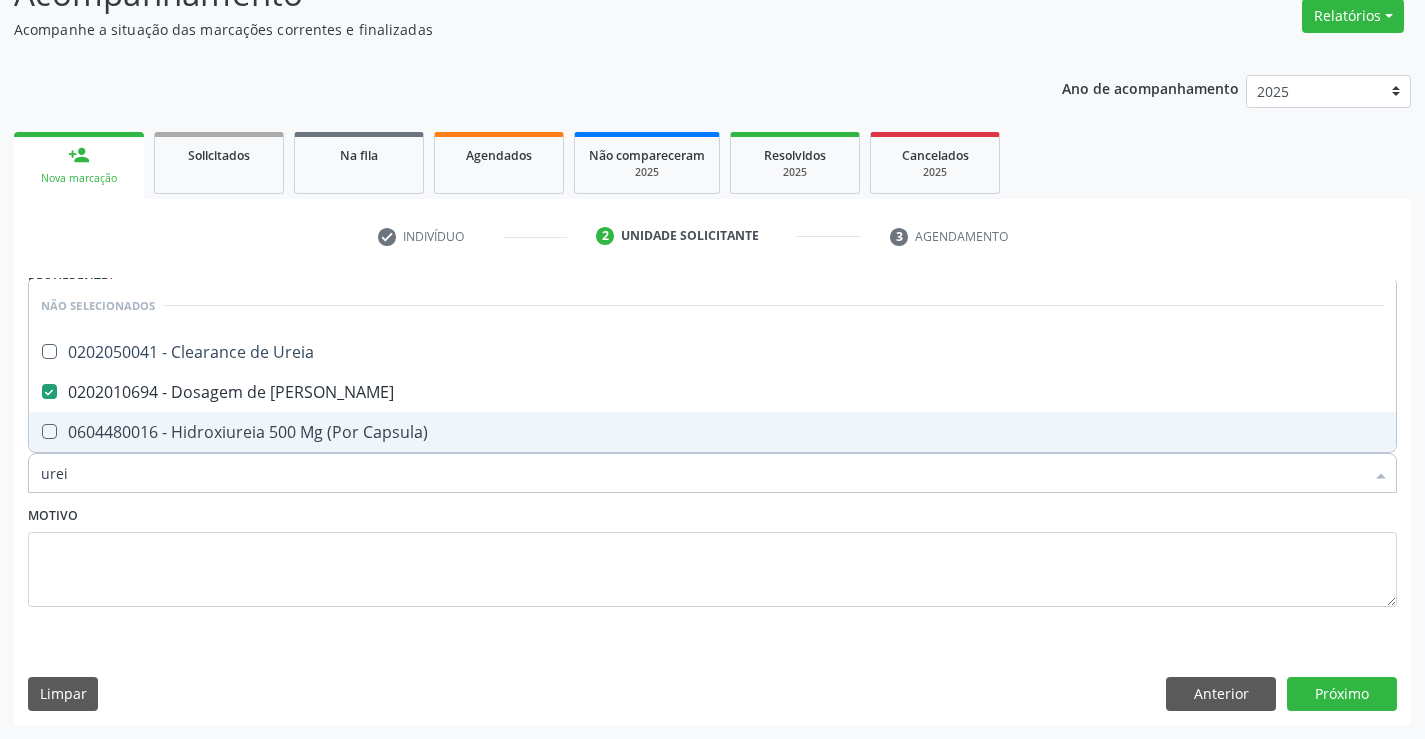 type on "urei" 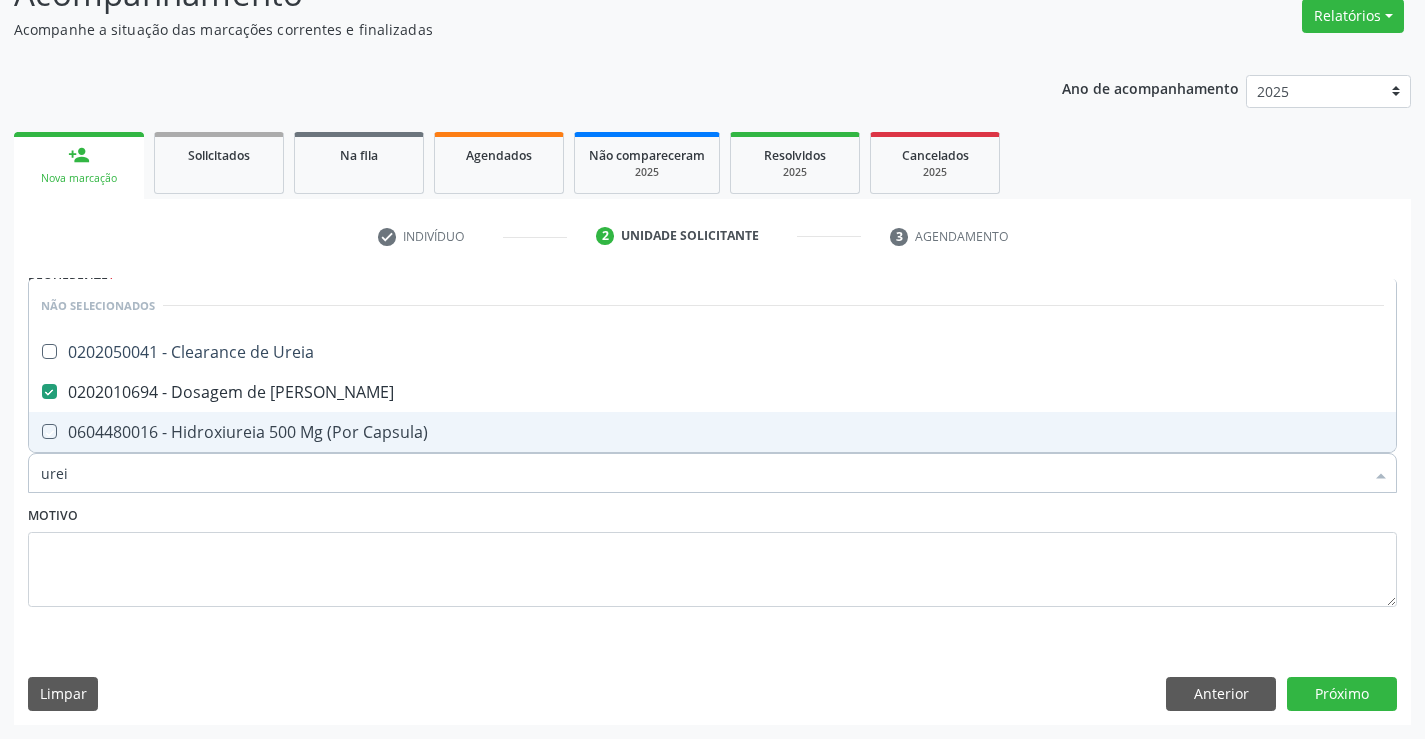 click on "Motivo" at bounding box center [712, 554] 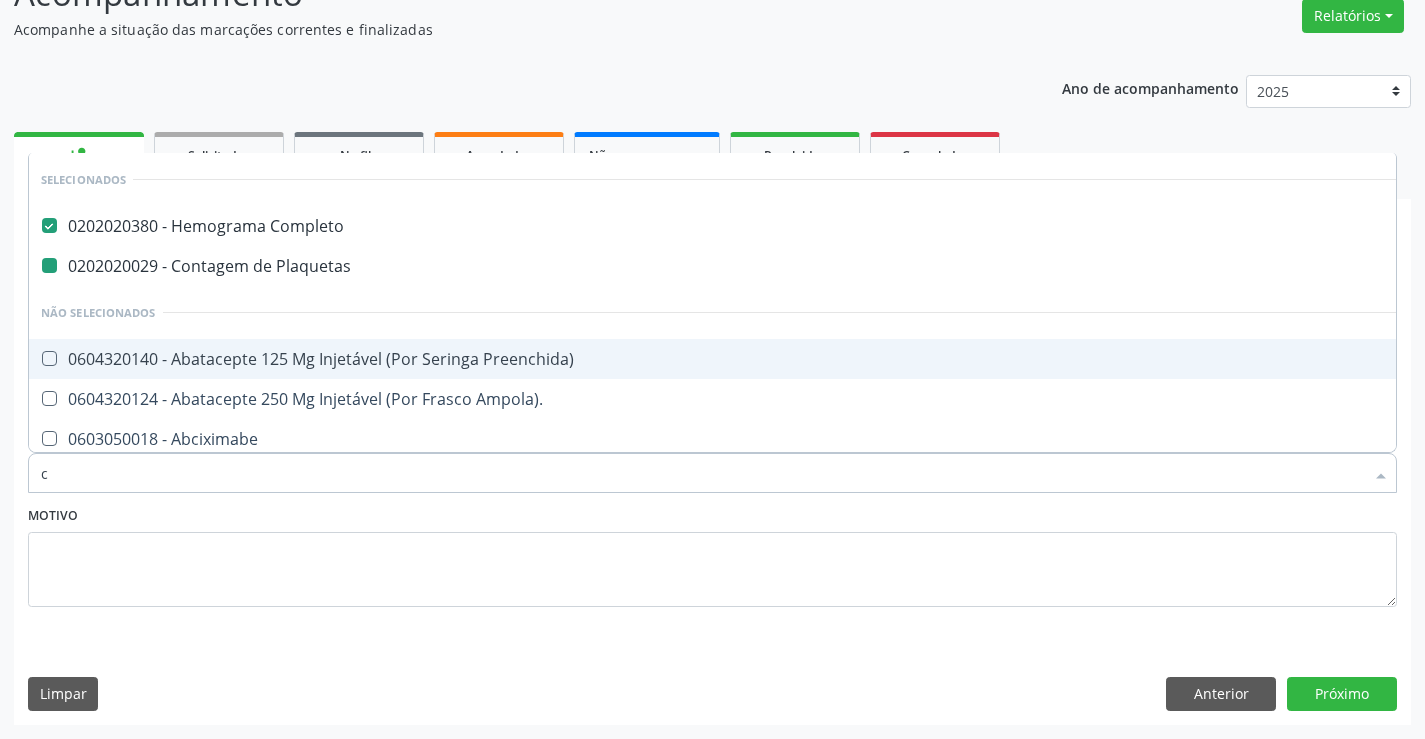 type on "cr" 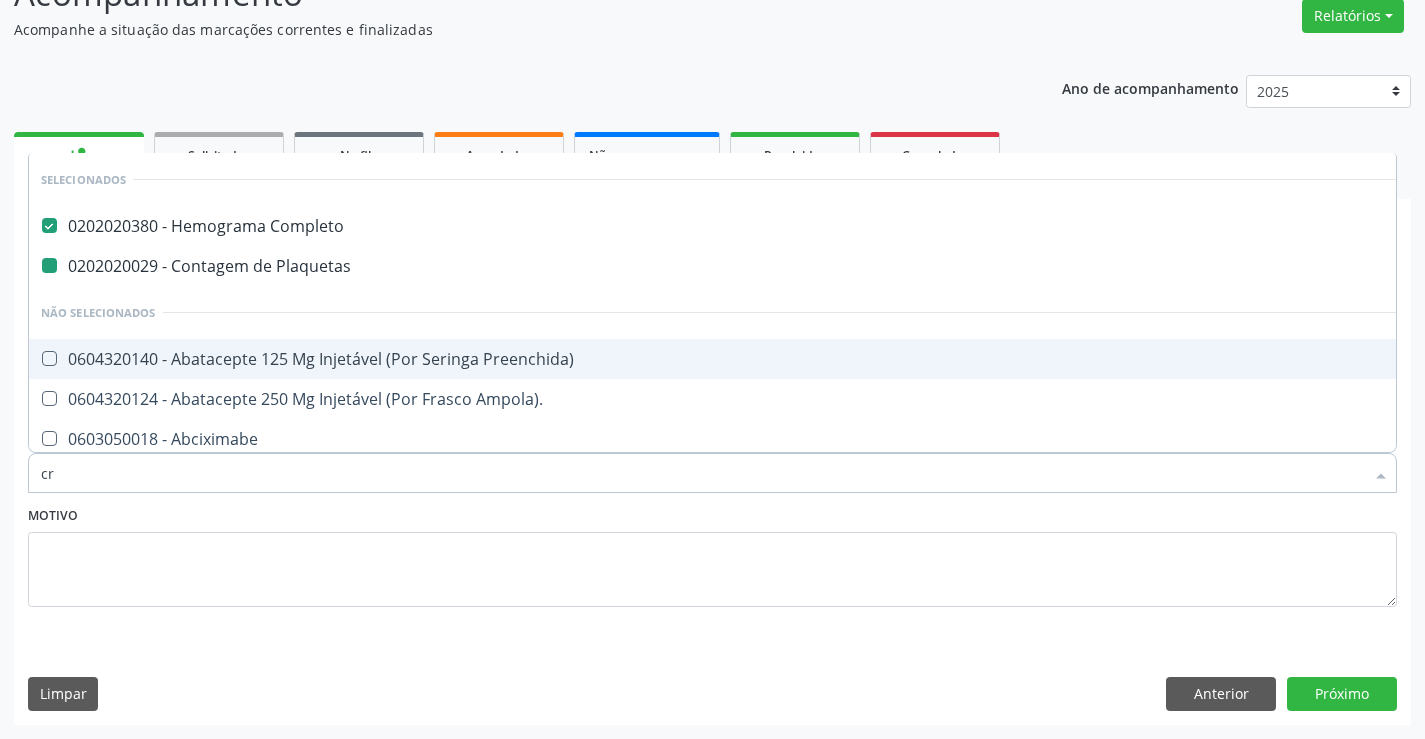 checkbox on "false" 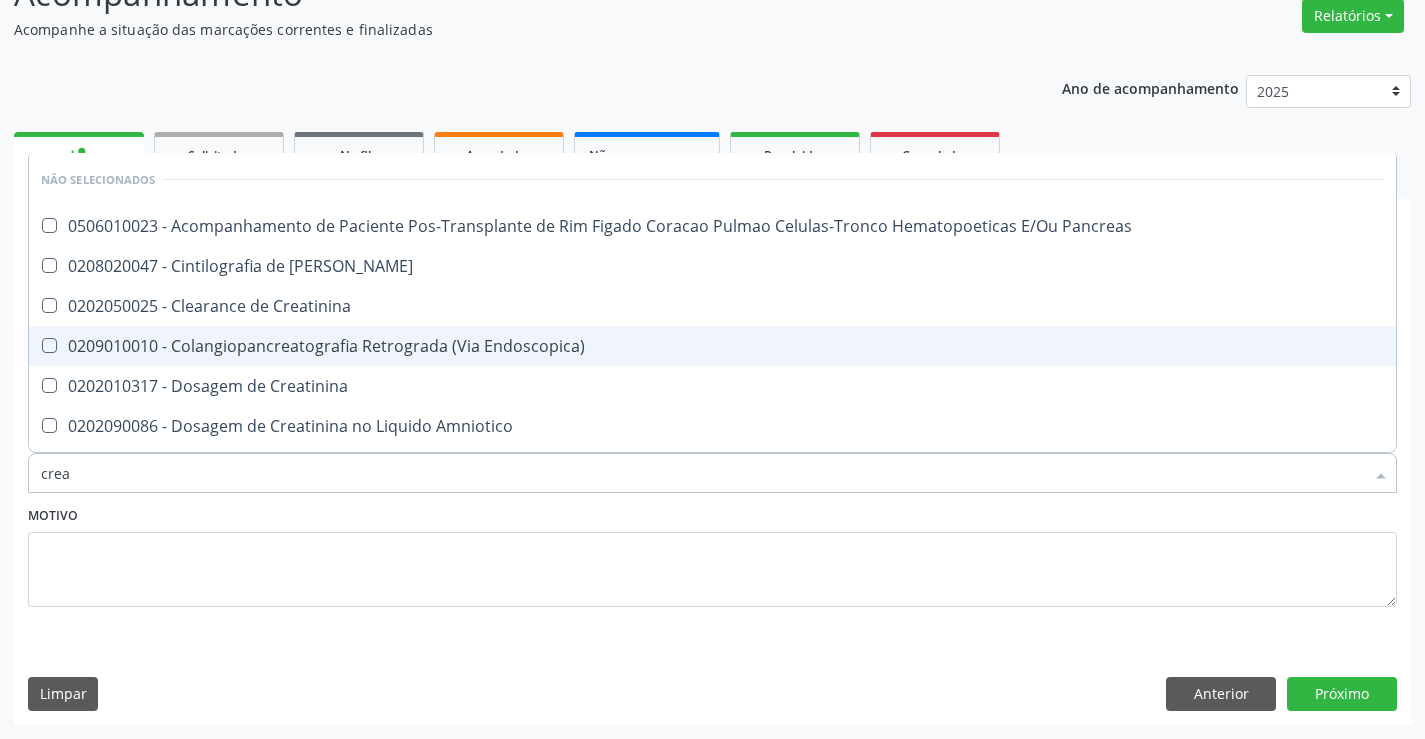 type on "creat" 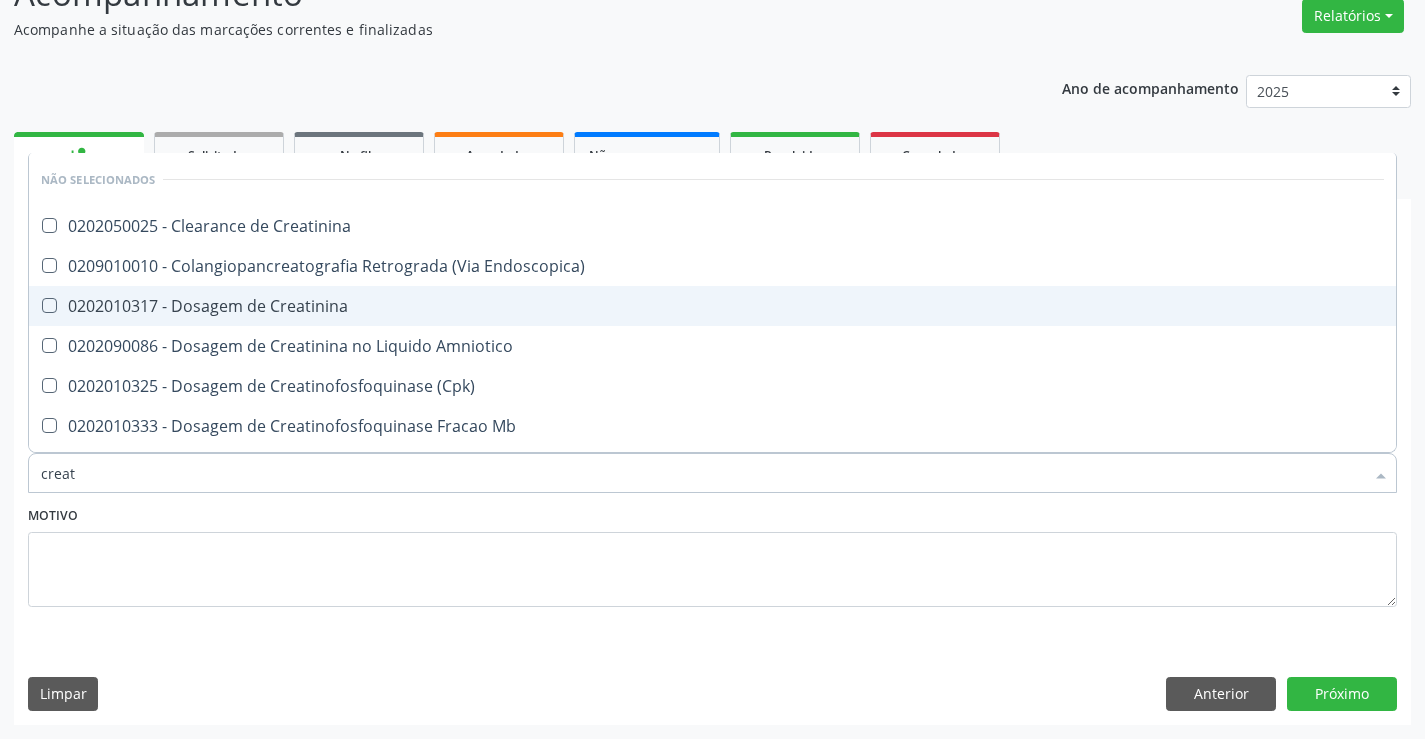 click on "0202010317 - Dosagem de Creatinina" at bounding box center [712, 306] 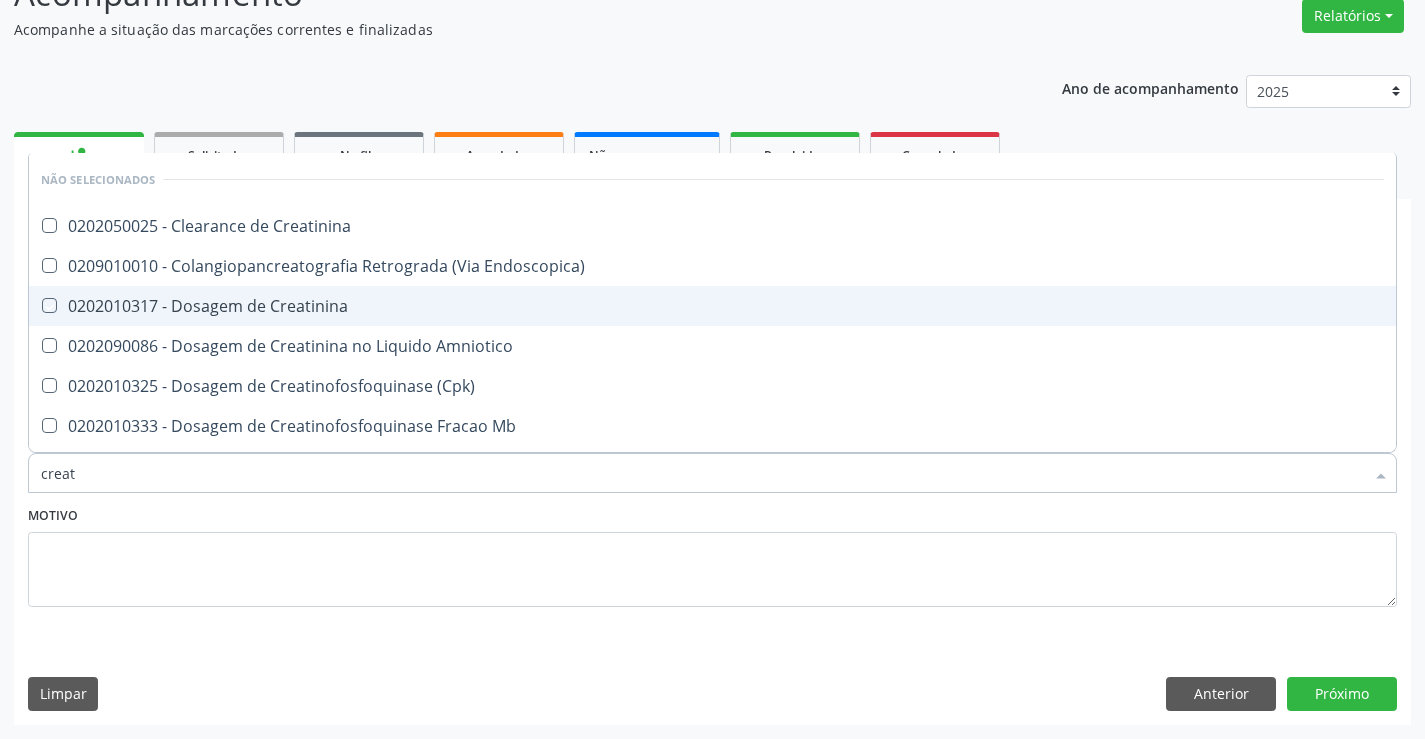 checkbox on "true" 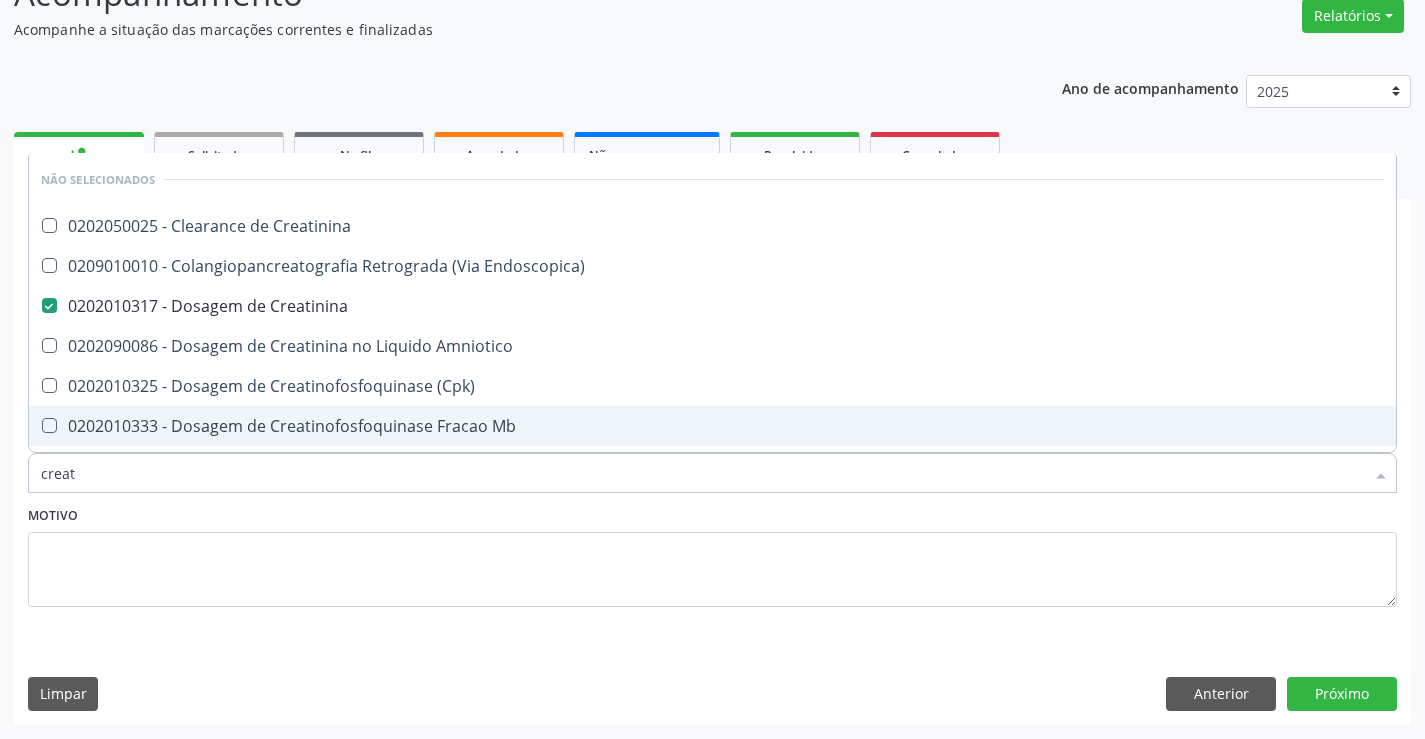 click on "Motivo" at bounding box center [712, 554] 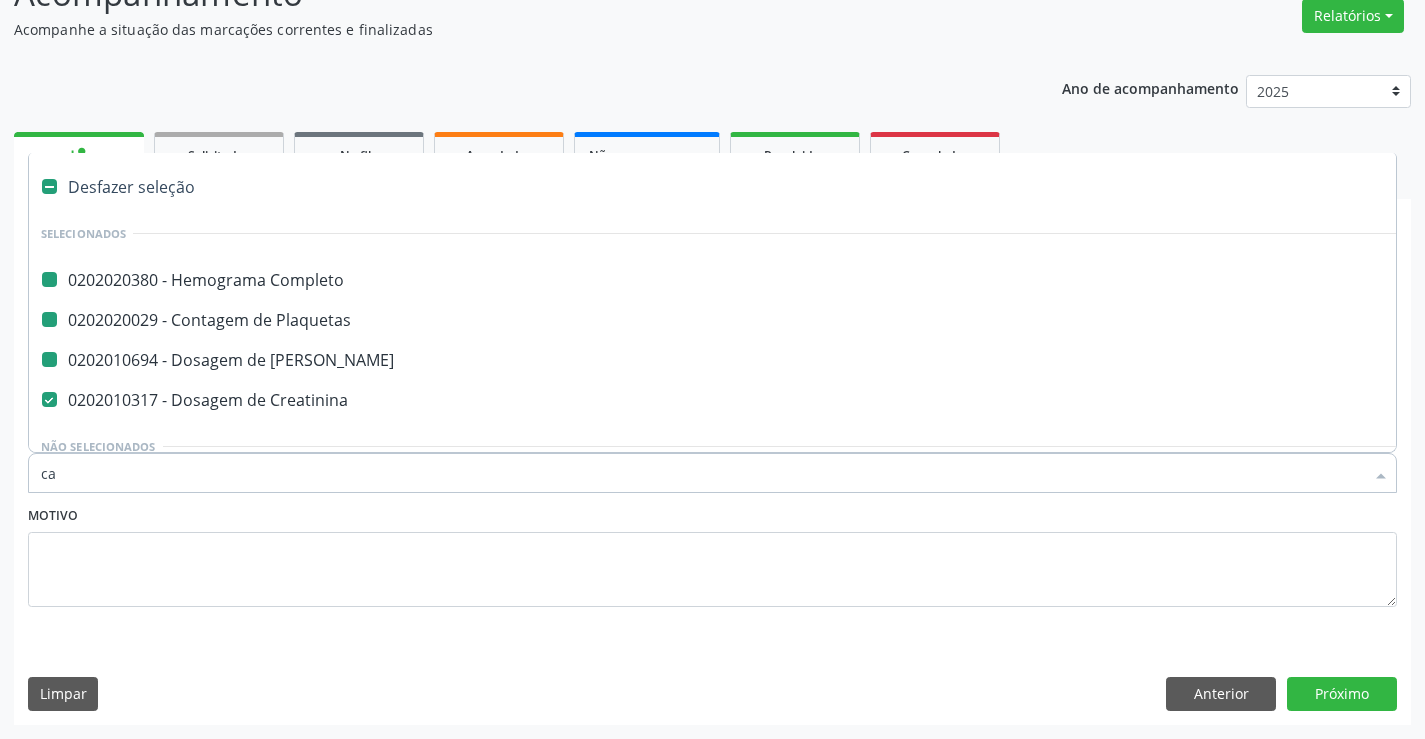 type on "cal" 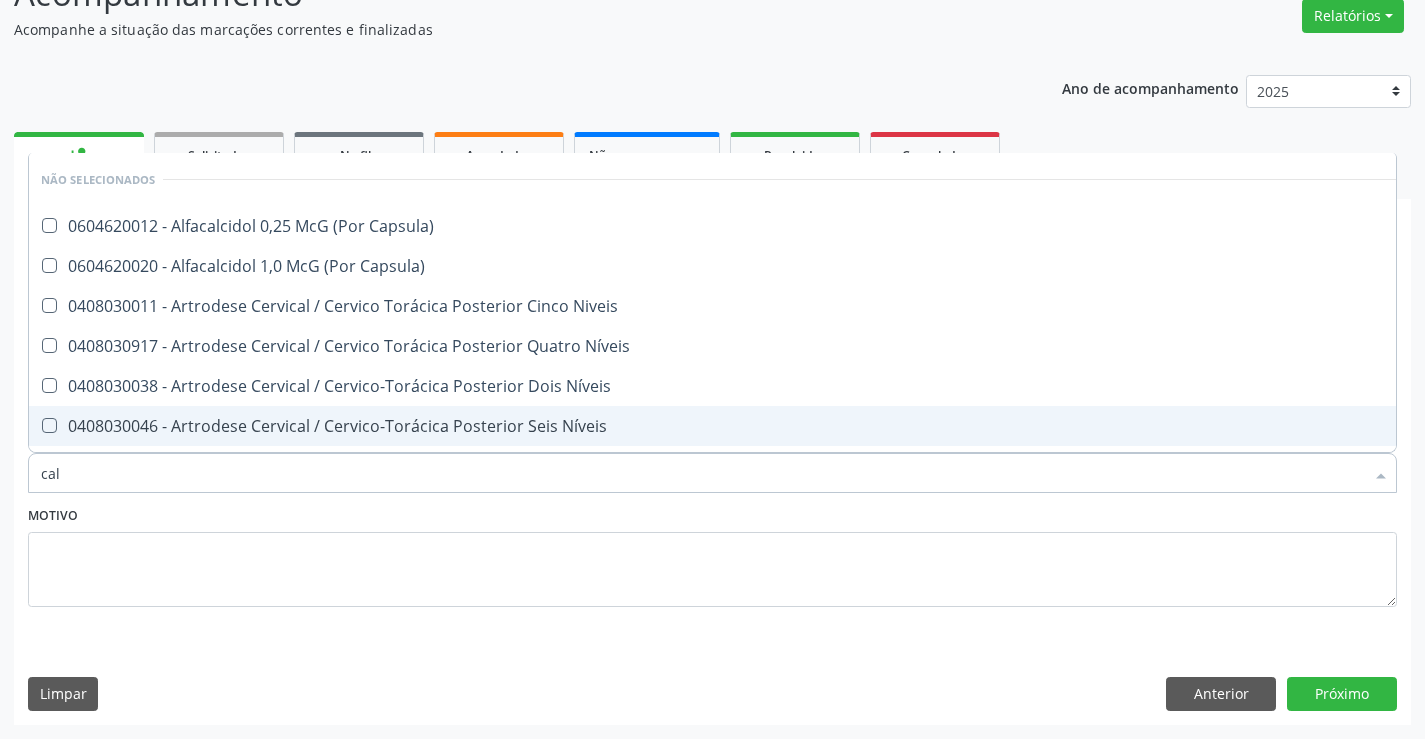 checkbox on "false" 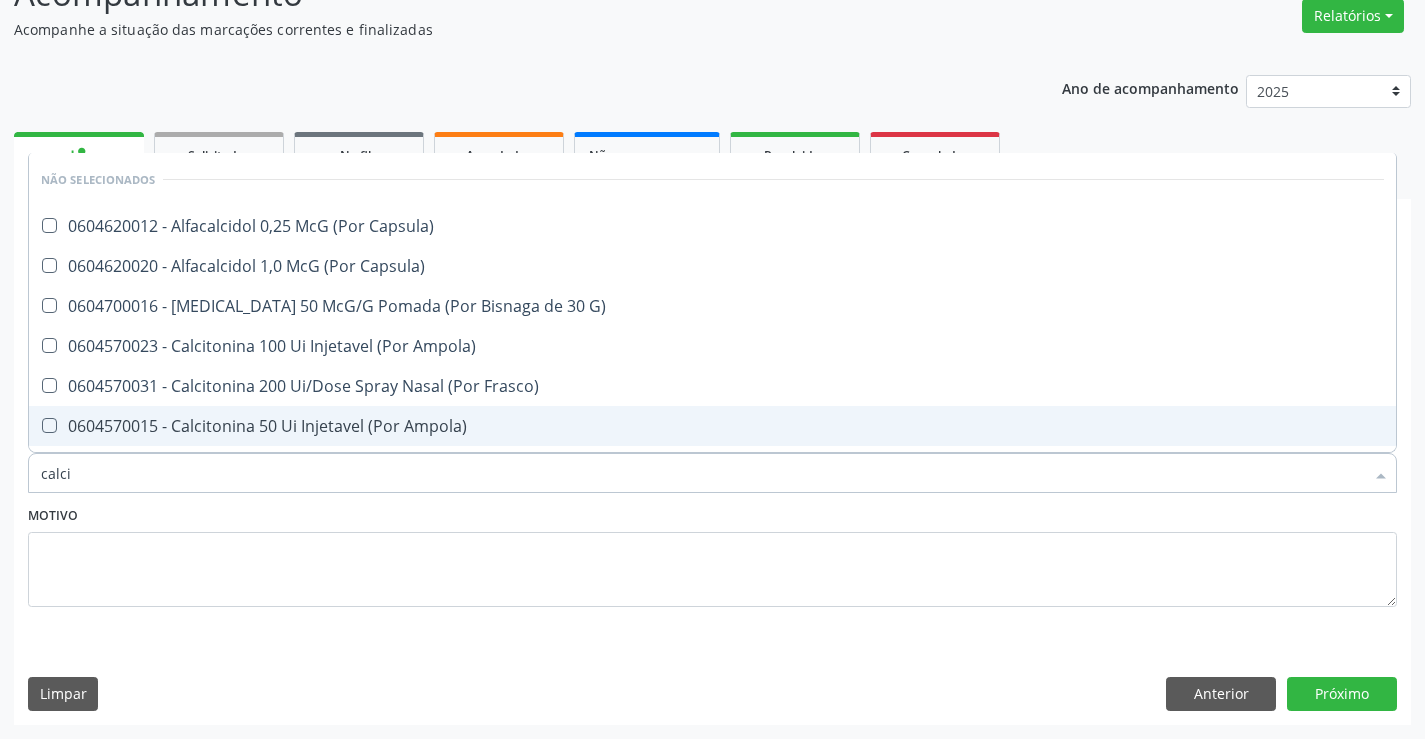 type on "calcio" 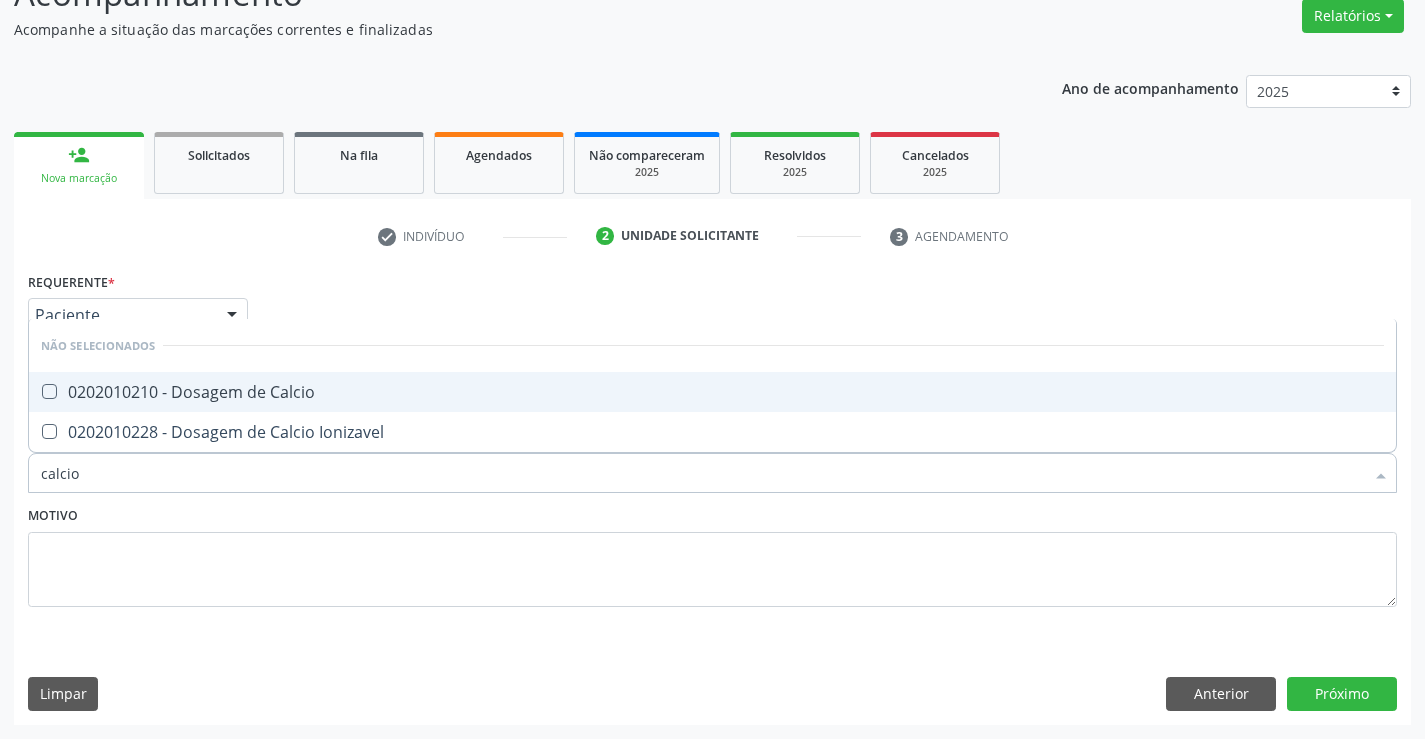 click on "0202010210 - Dosagem de Calcio" at bounding box center (712, 392) 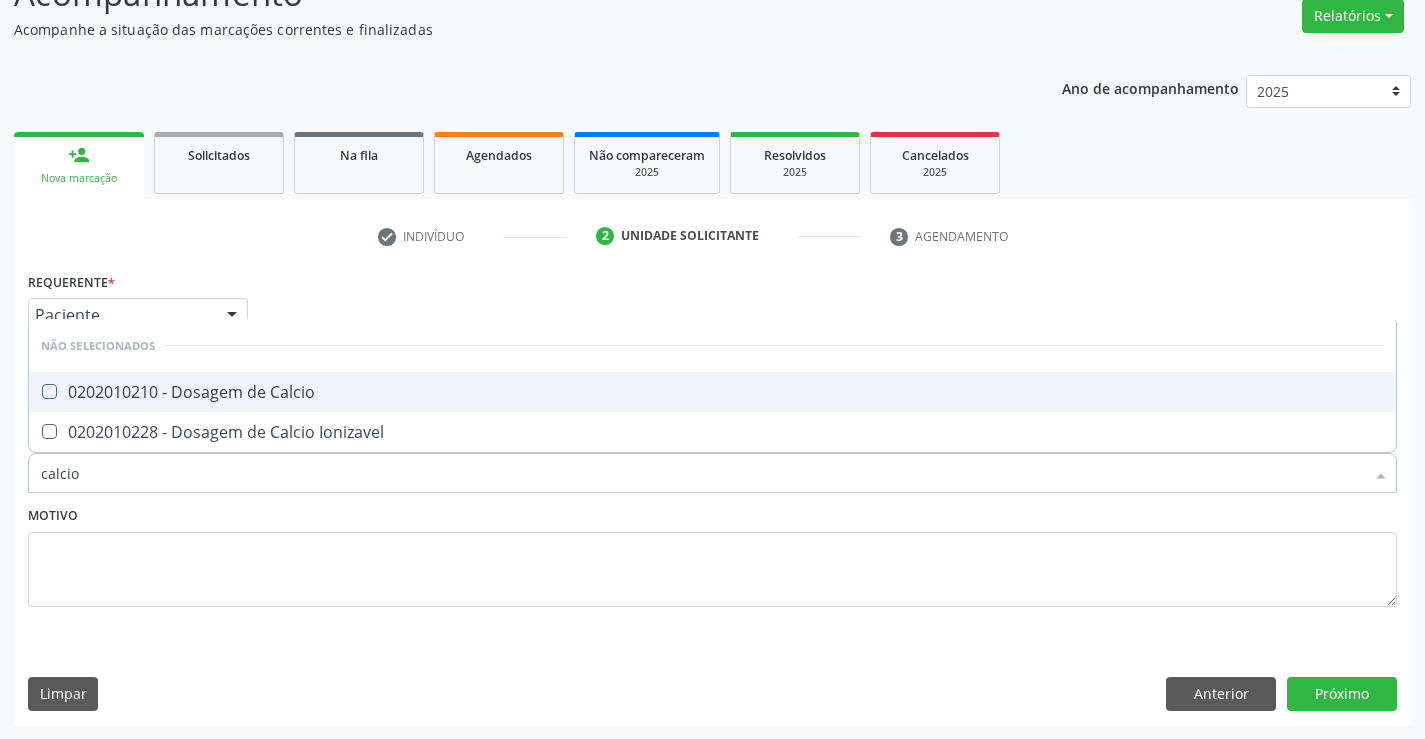 checkbox on "true" 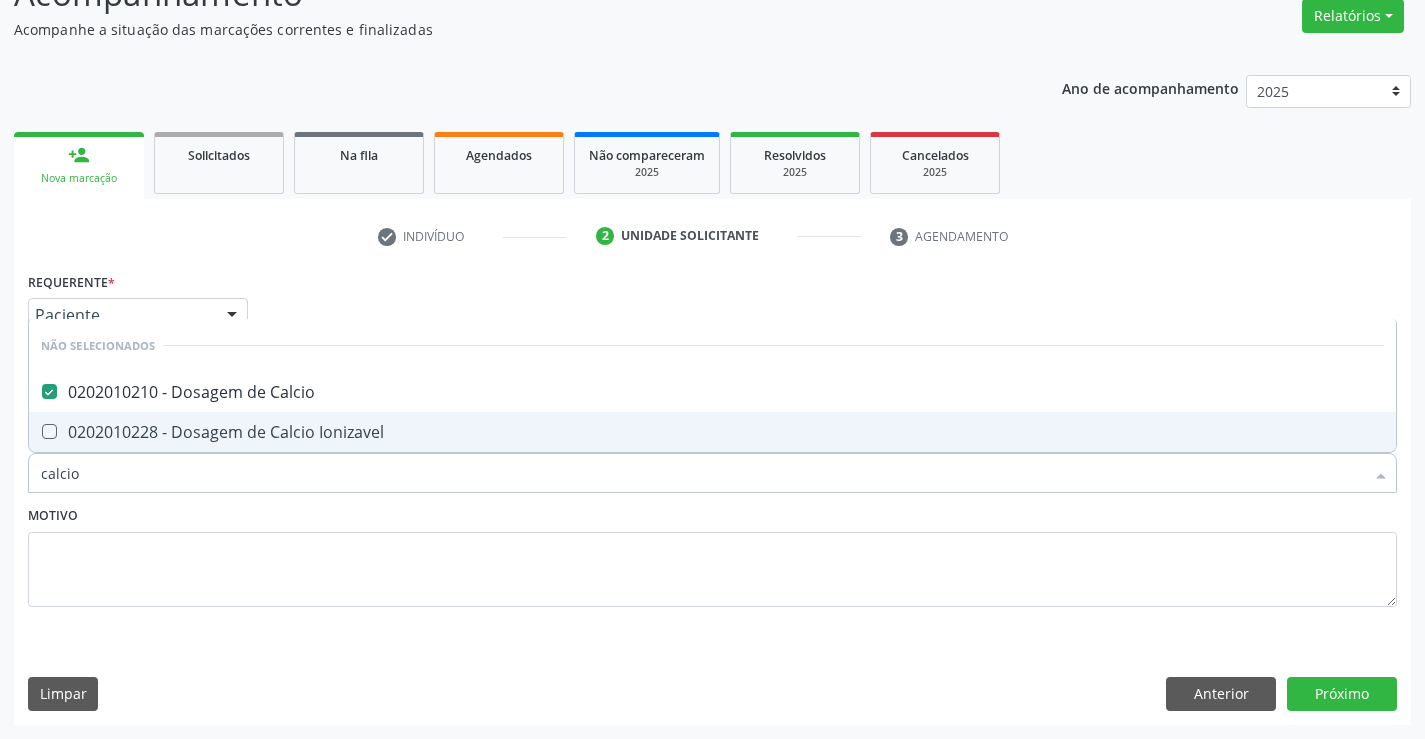 click on "Motivo" at bounding box center (712, 554) 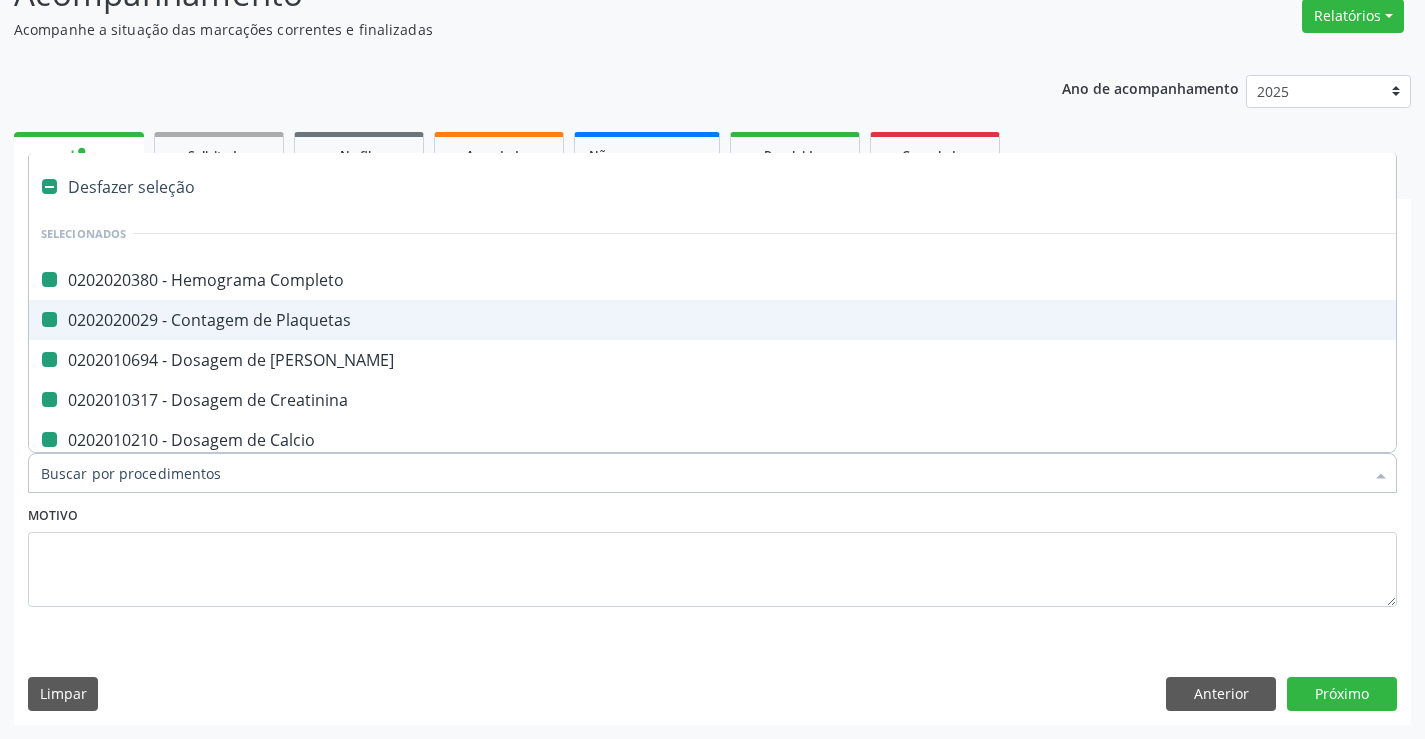 type on "f" 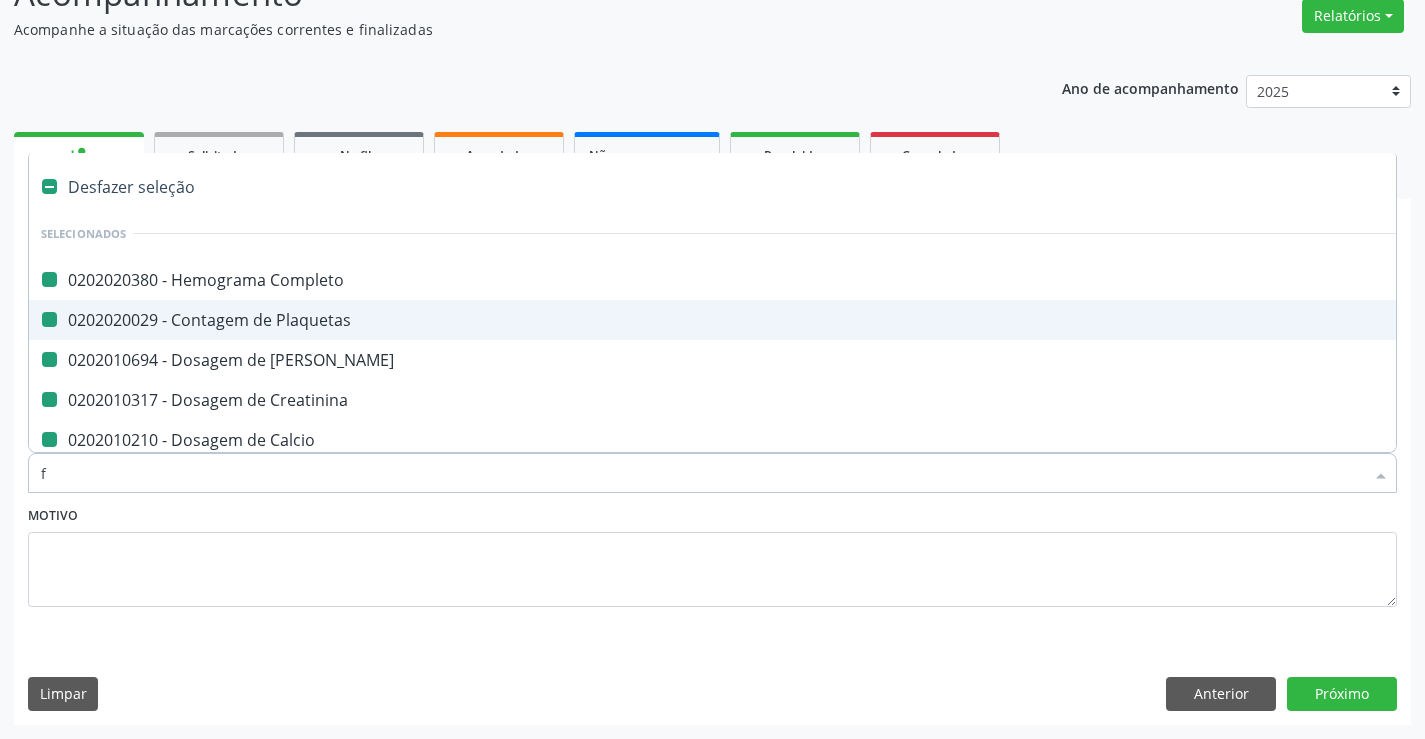 checkbox on "false" 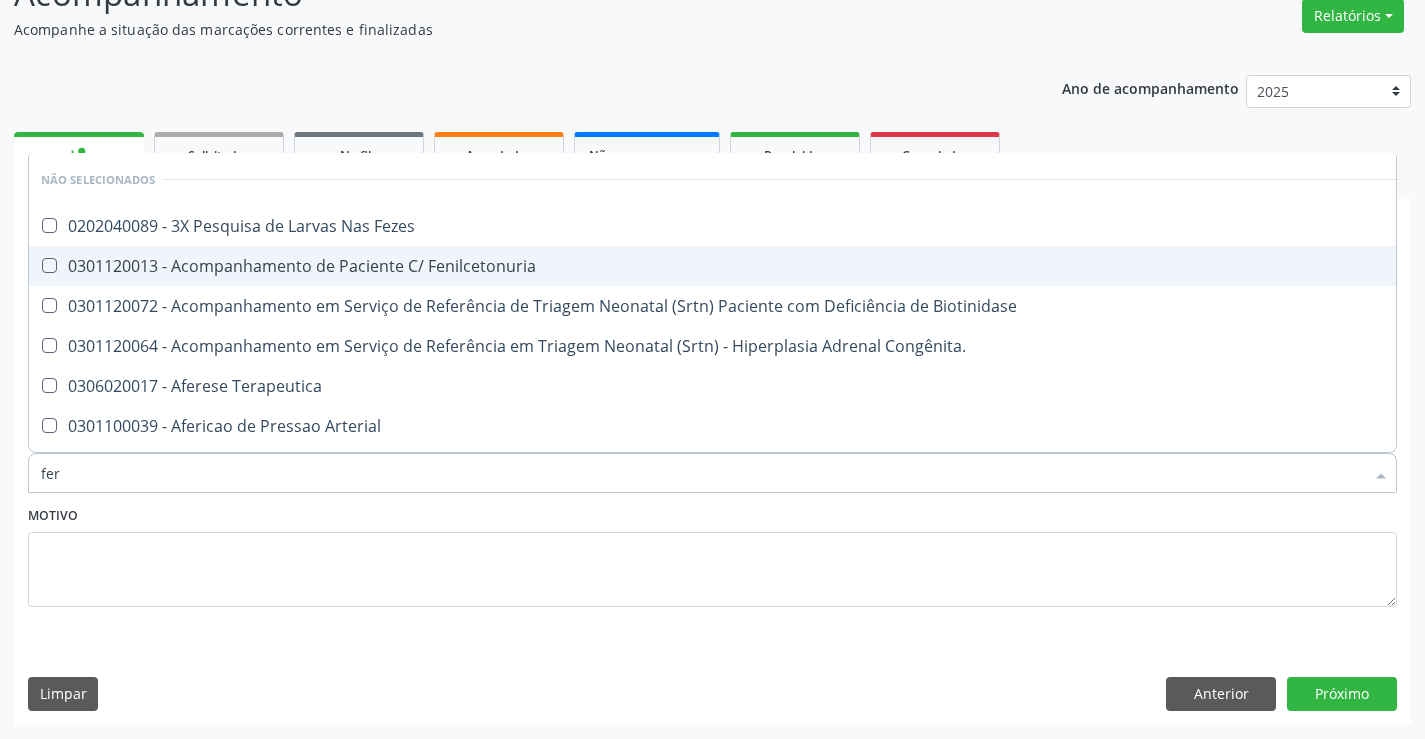 type on "ferr" 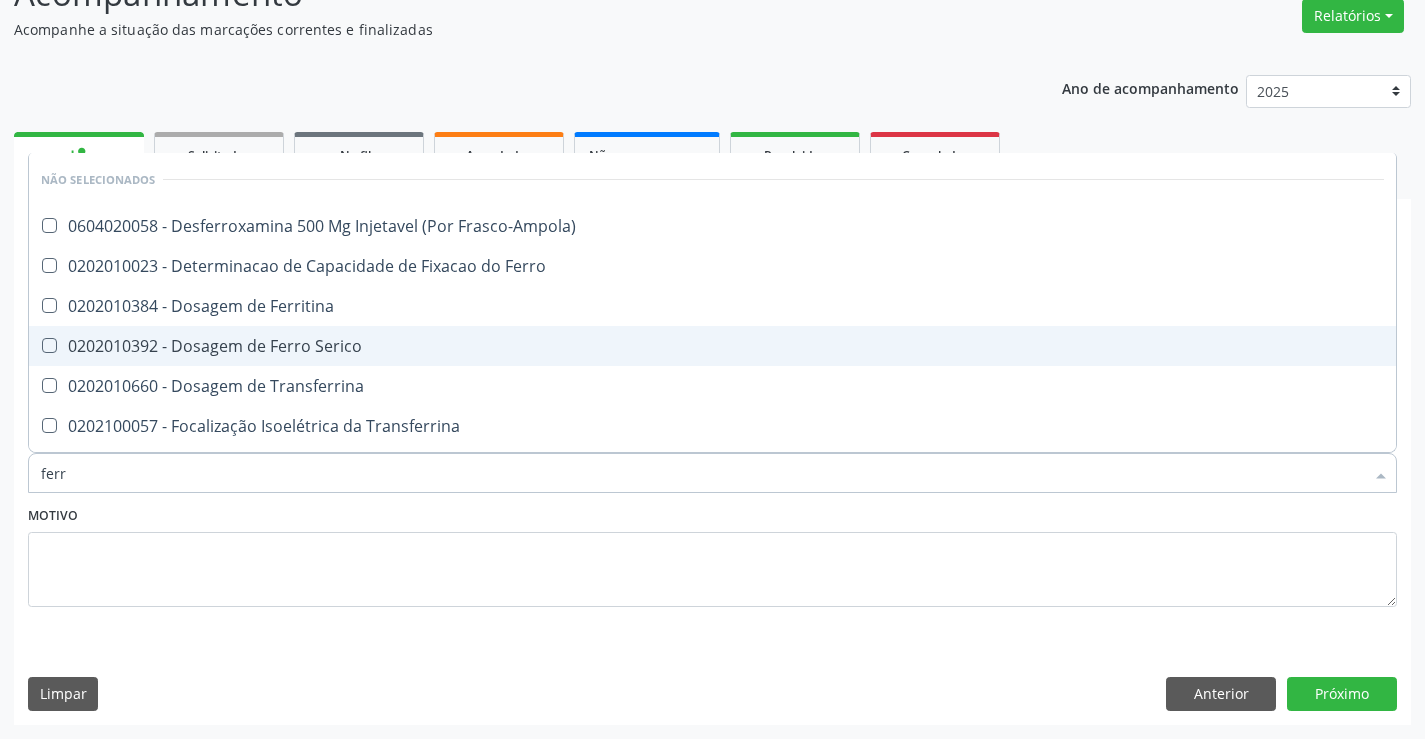 click on "0202010392 - Dosagem de Ferro Serico" at bounding box center (712, 346) 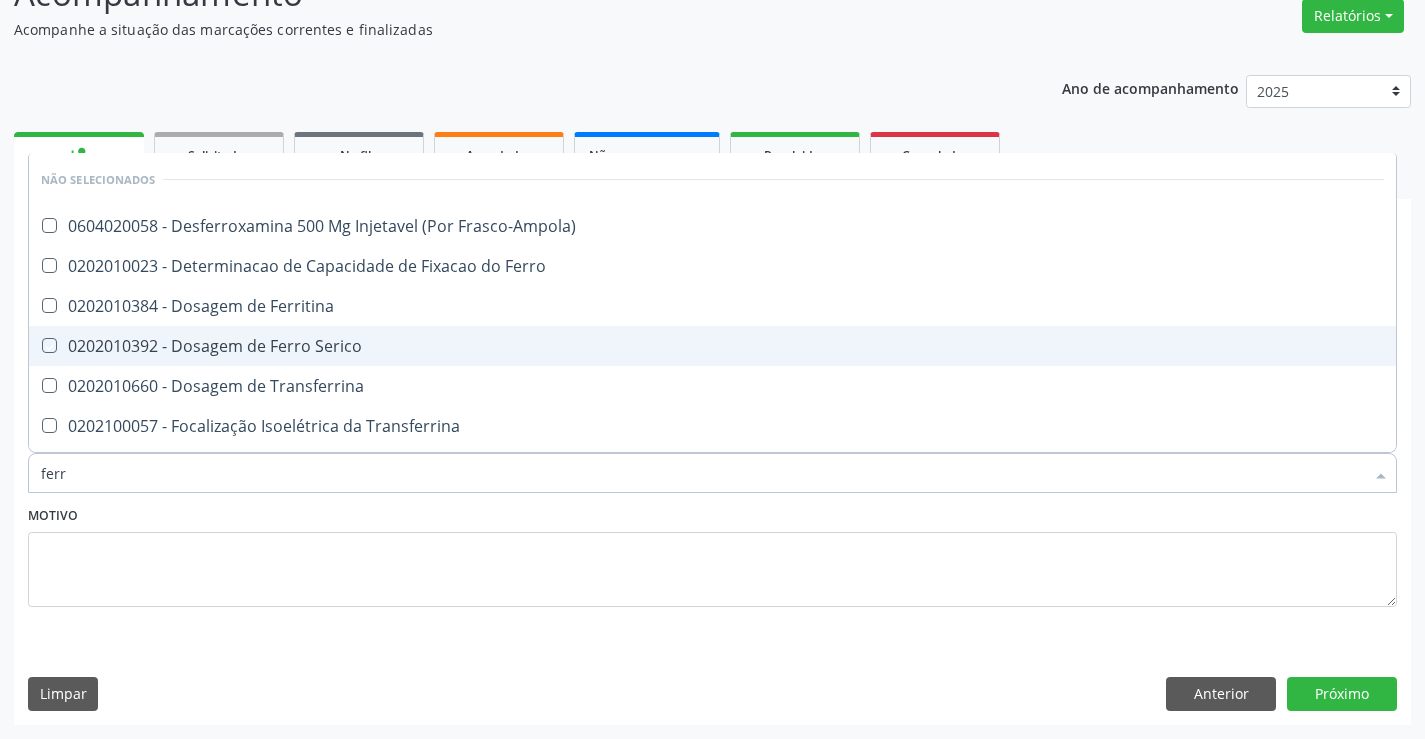 checkbox on "true" 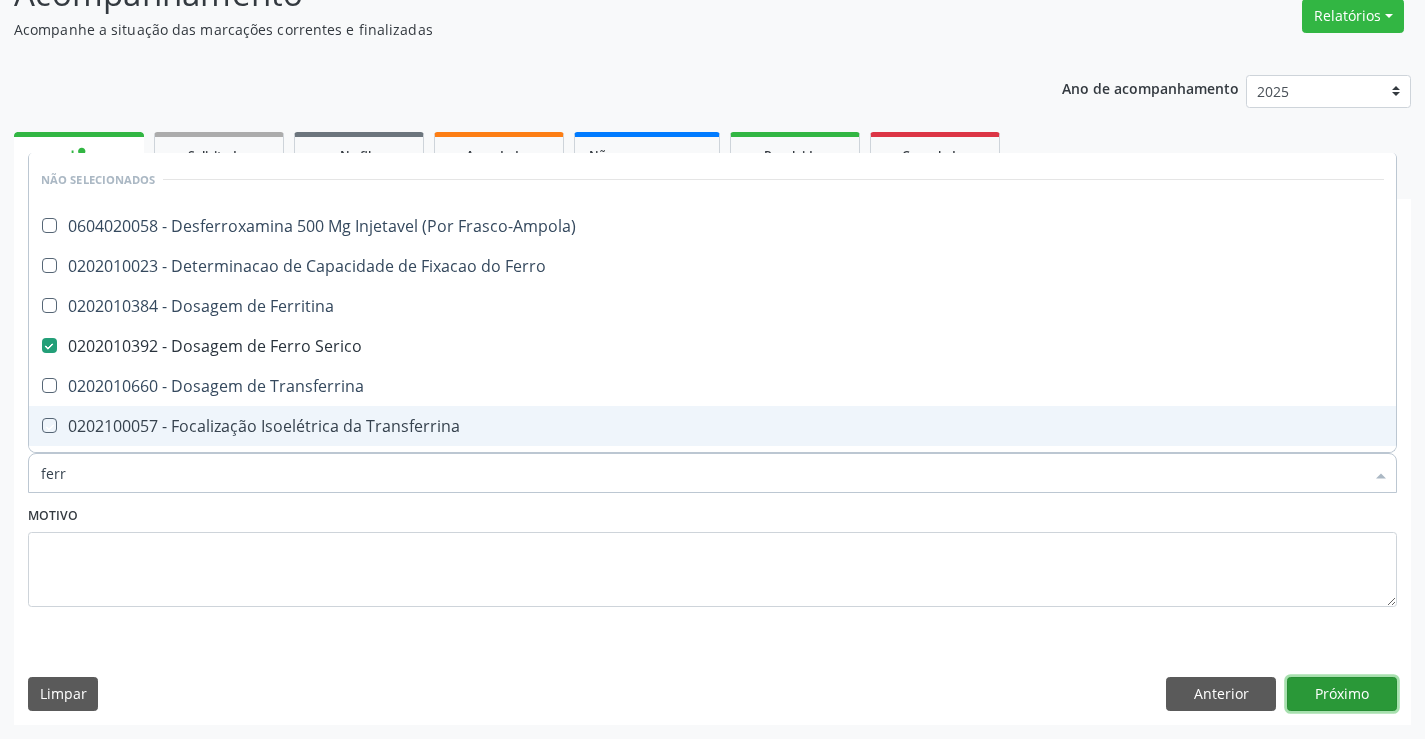 click on "Próximo" at bounding box center [1342, 694] 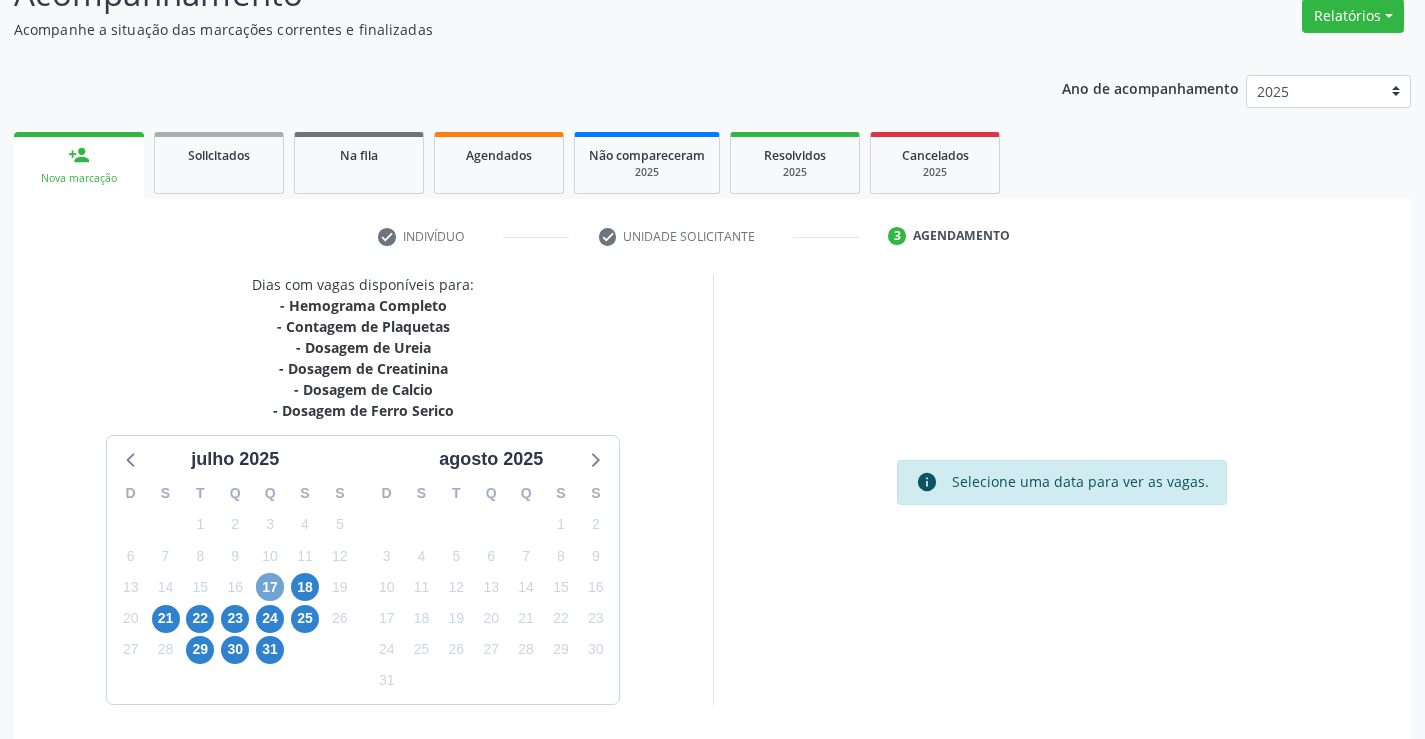 click on "17" at bounding box center [270, 587] 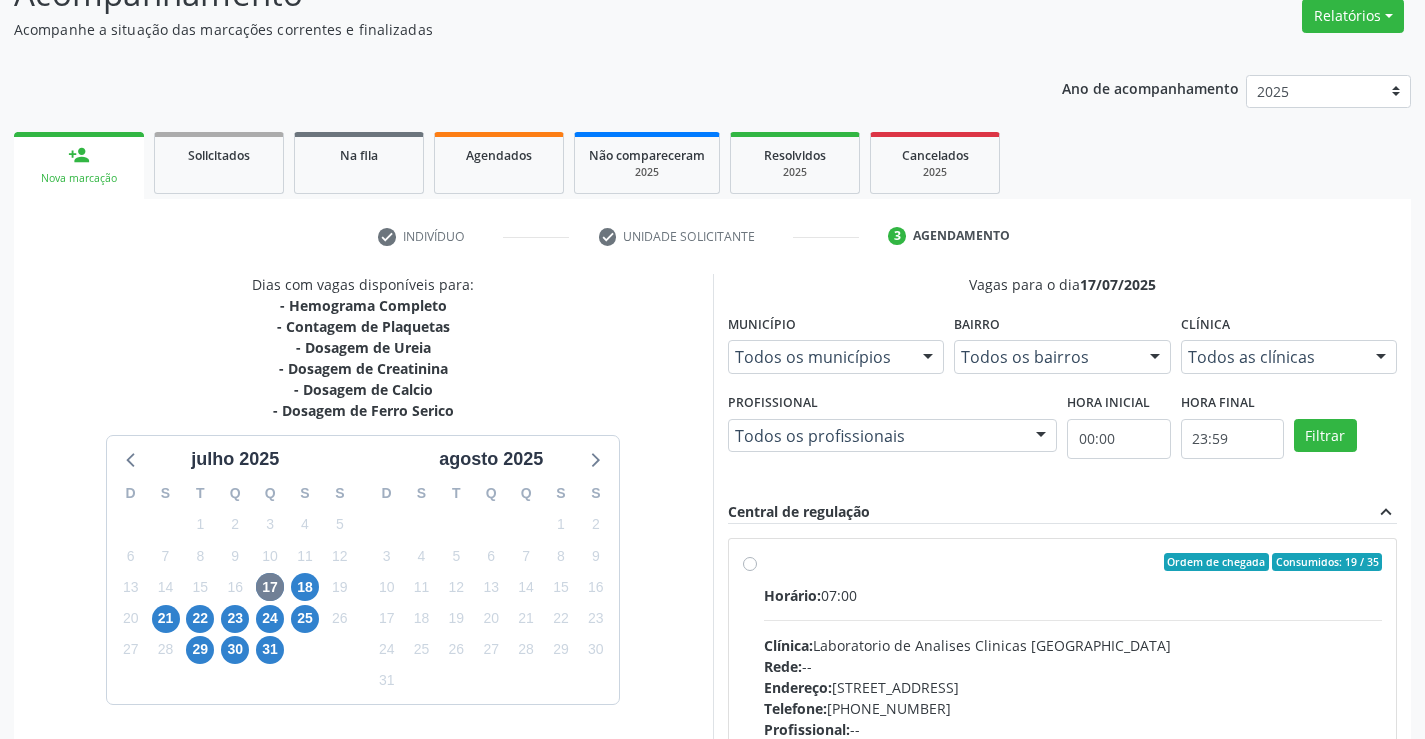 click on "Horário:   07:00" at bounding box center [1073, 595] 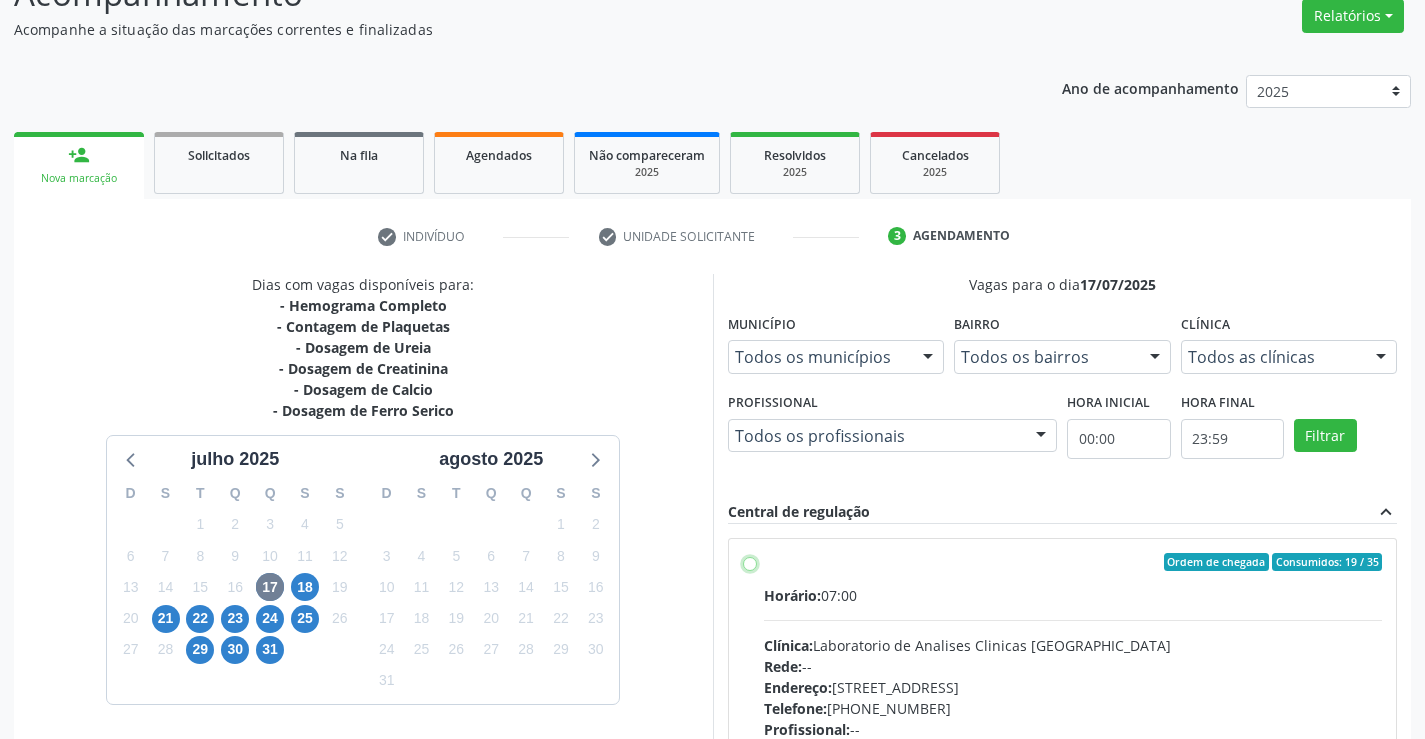 click on "Ordem de chegada
Consumidos: 19 / 35
Horário:   07:00
Clínica:  Laboratorio de Analises Clinicas Sao Francisco
Rede:
--
Endereço:   Terreo, nº 258, Centro, Campo Formoso - BA
Telefone:   (74) 36453588
Profissional:
--
Informações adicionais sobre o atendimento
Idade de atendimento:
Sem restrição
Gênero(s) atendido(s):
Sem restrição
Informações adicionais:
--" at bounding box center [750, 562] 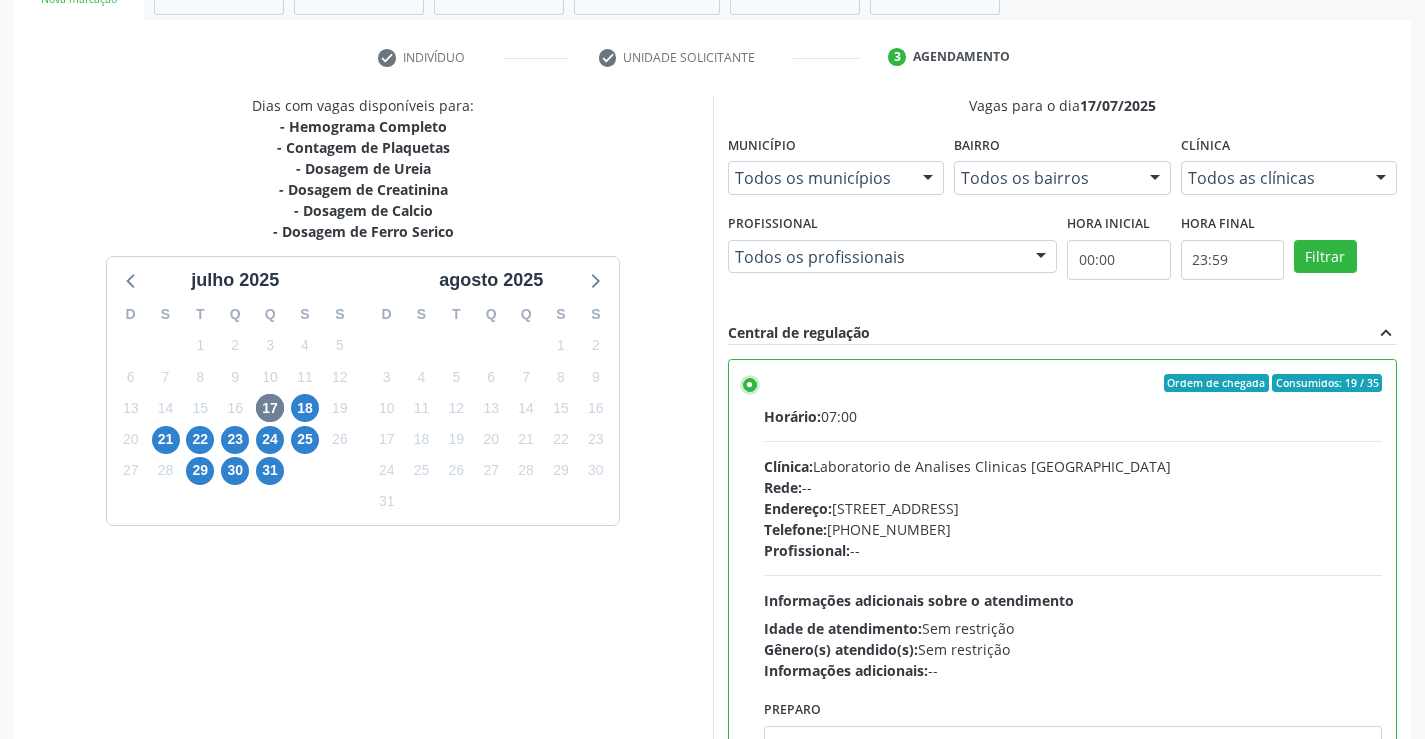 scroll, scrollTop: 456, scrollLeft: 0, axis: vertical 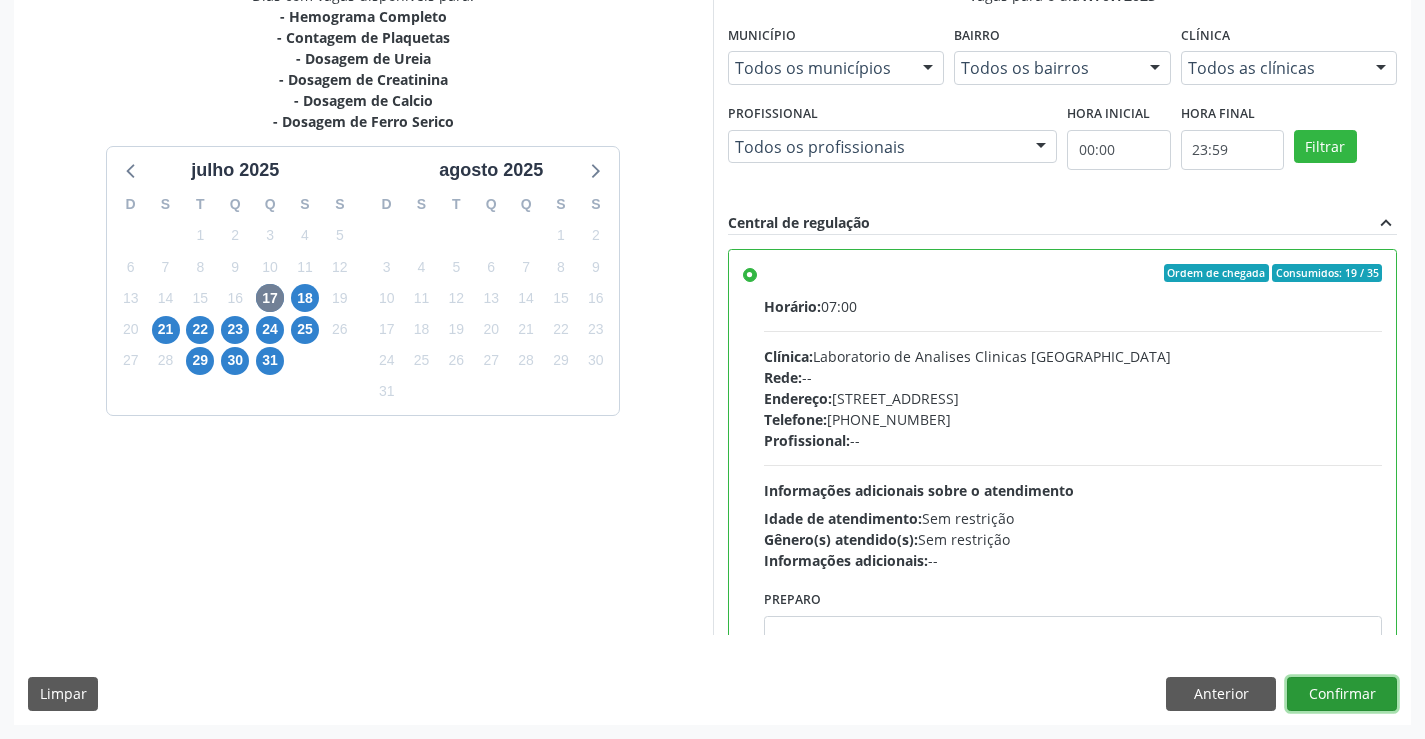 click on "Confirmar" at bounding box center [1342, 694] 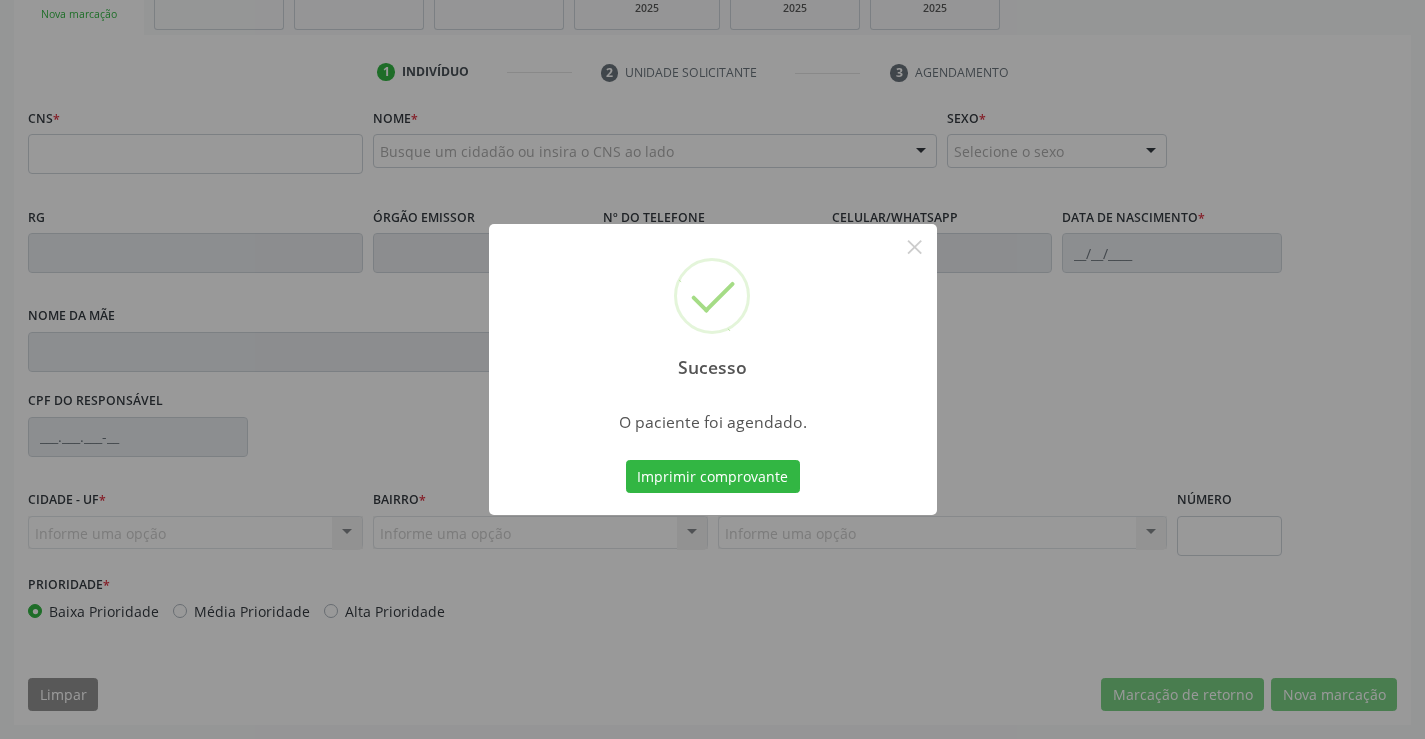 scroll, scrollTop: 331, scrollLeft: 0, axis: vertical 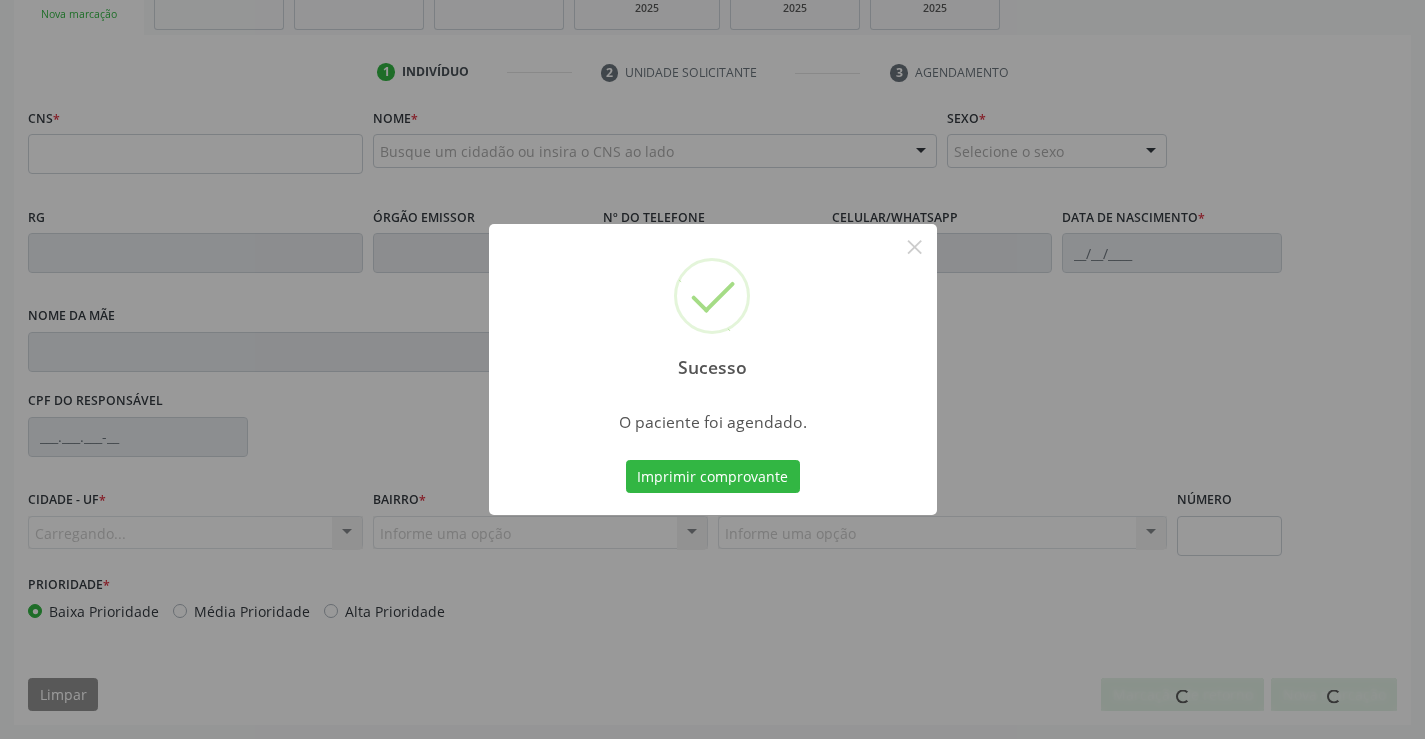 type 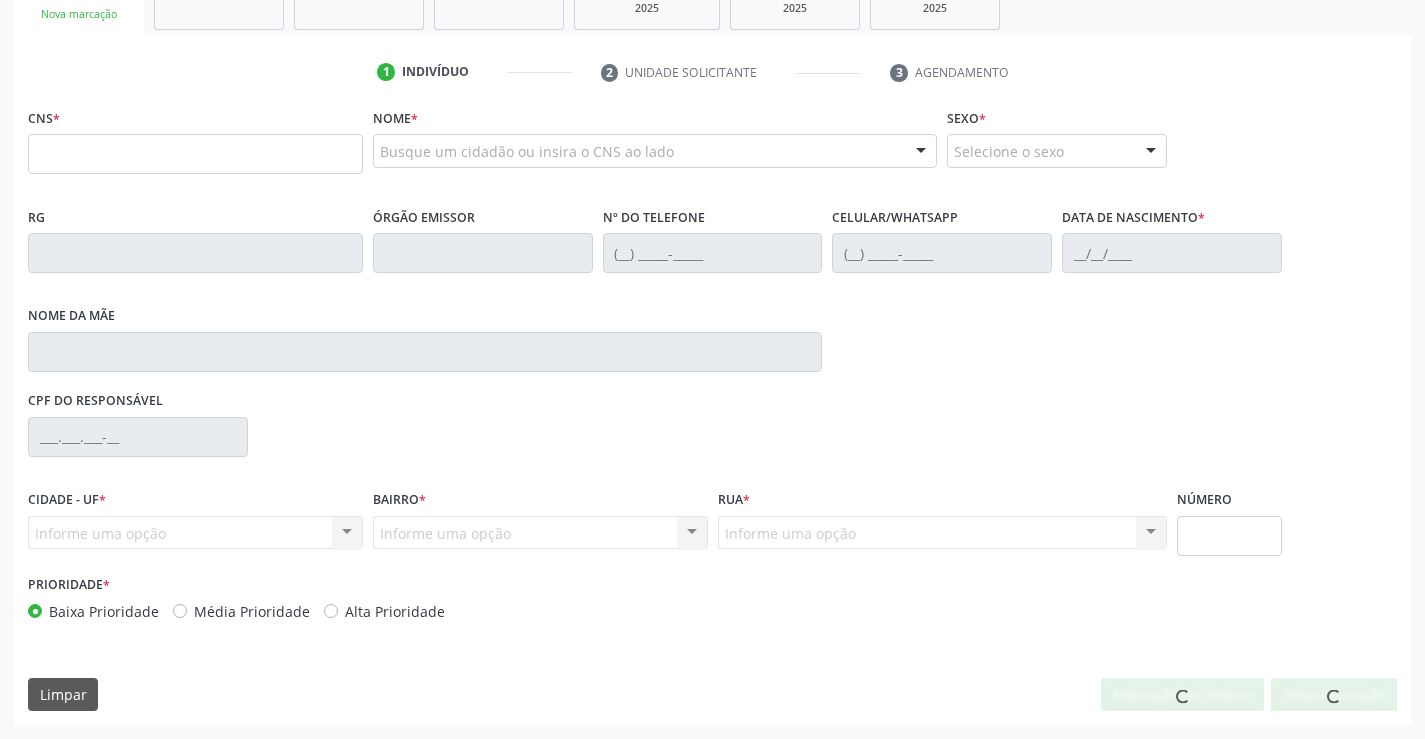 click on "Sucesso × O paciente foi agendado. Imprimir comprovante Cancel" at bounding box center (712, 369) 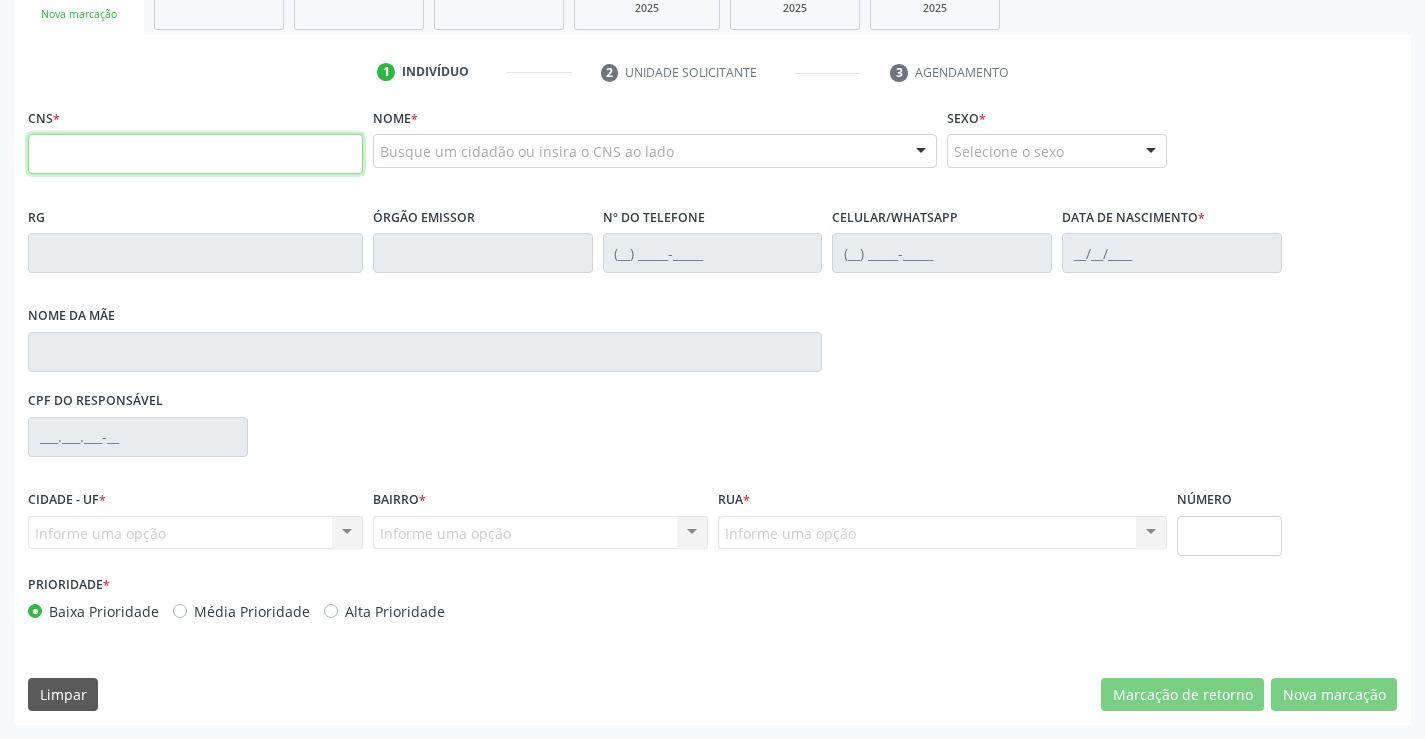 click at bounding box center (195, 154) 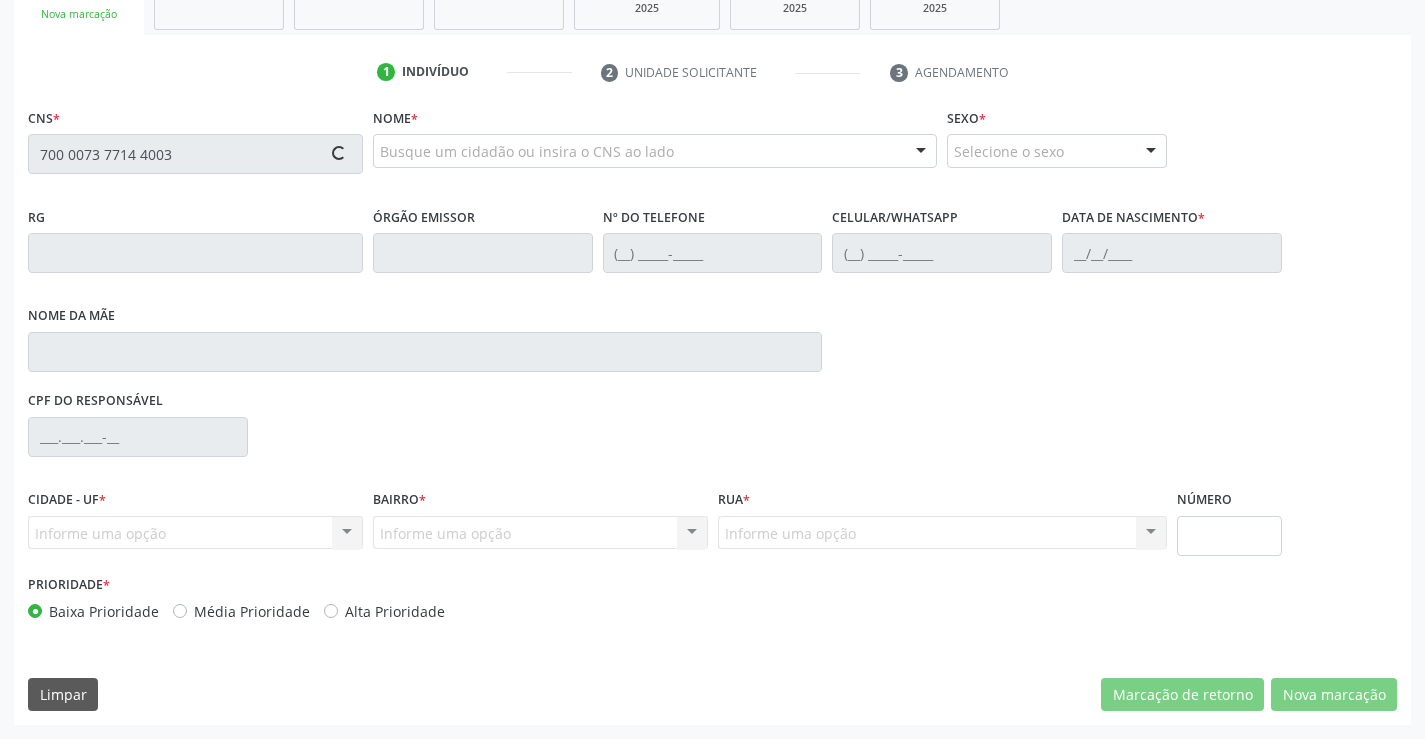 type on "700 0073 7714 4003" 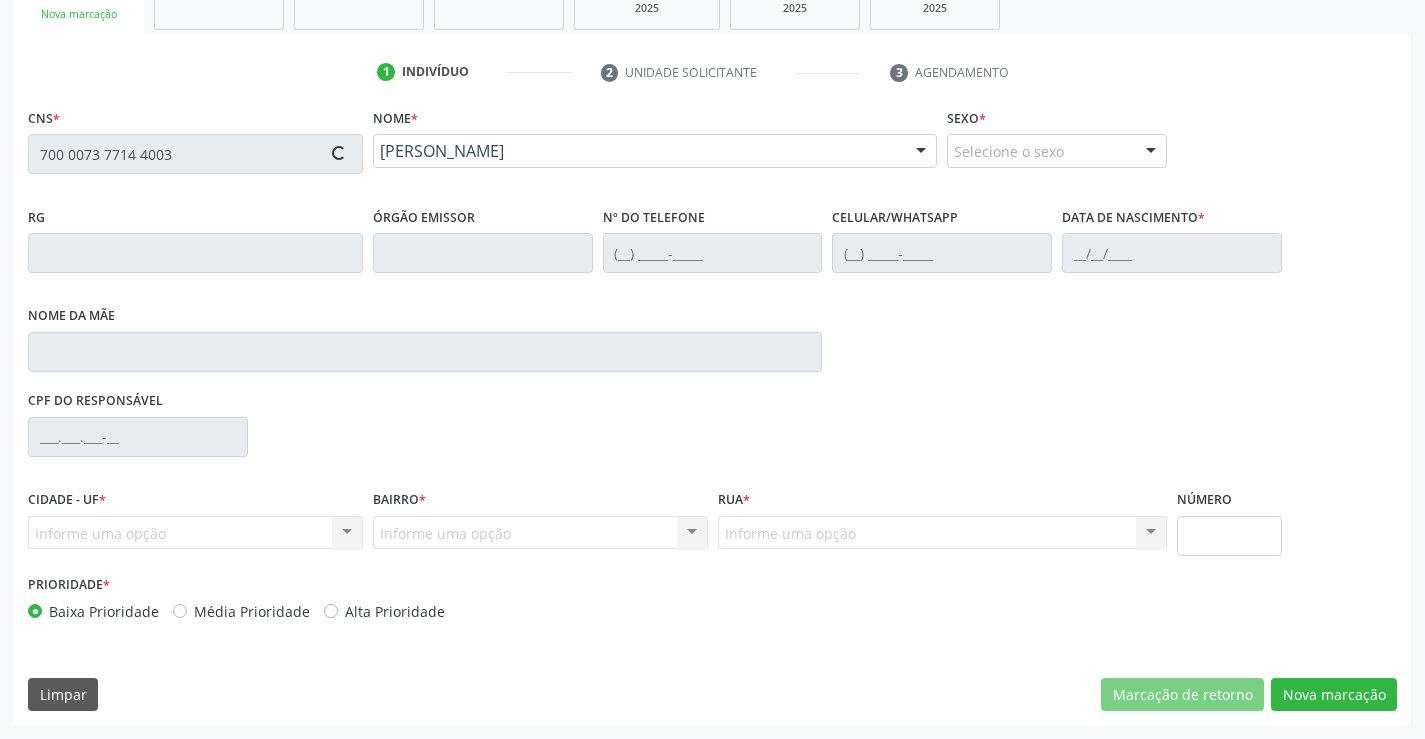 type on "0293263035" 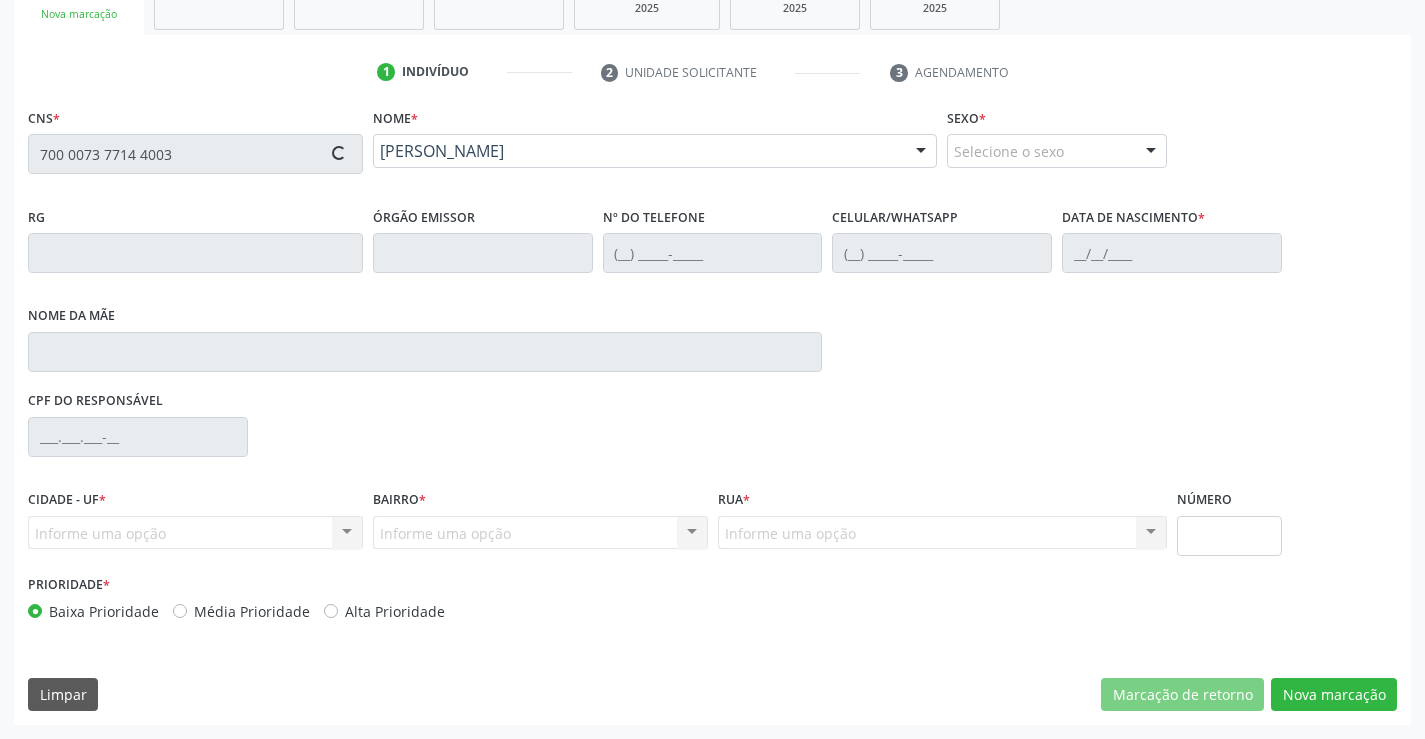 type on "(74) 99987-9938" 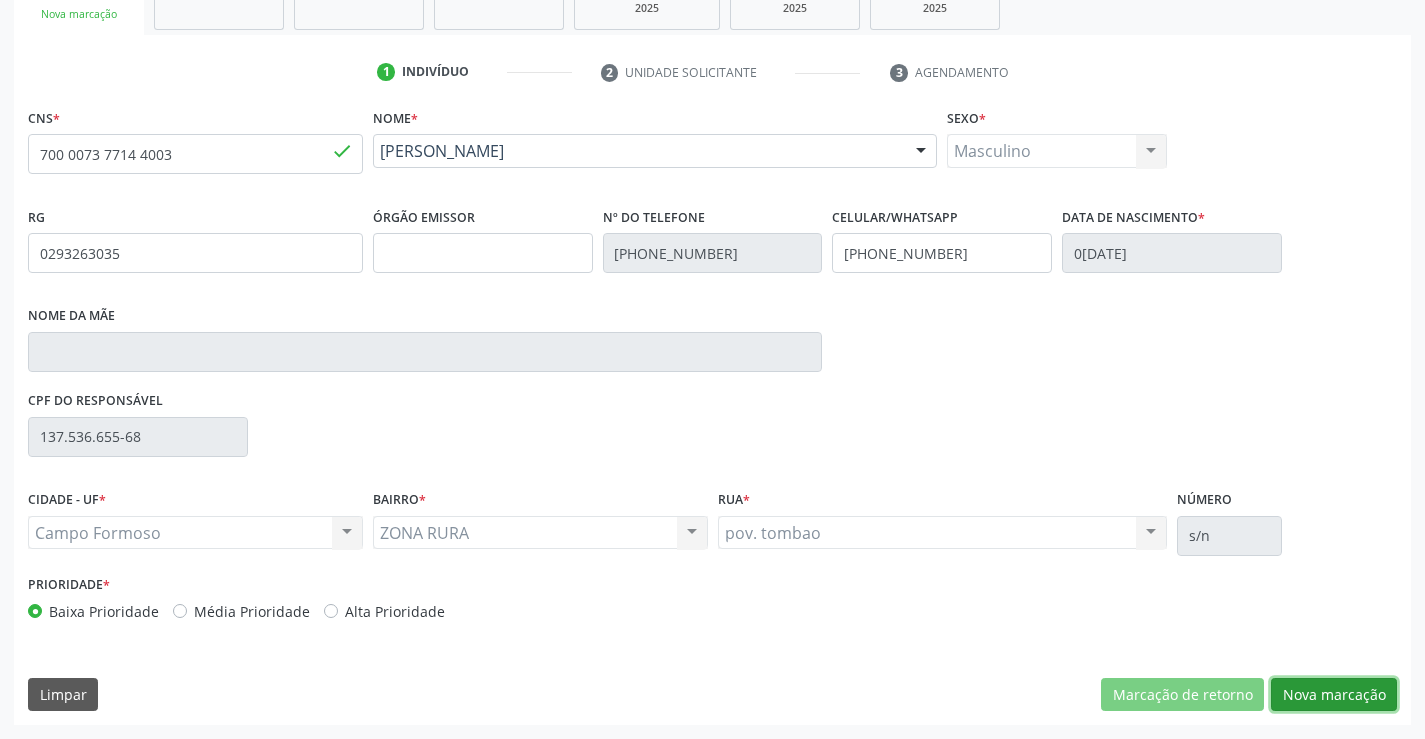 click on "Nova marcação" at bounding box center (1334, 695) 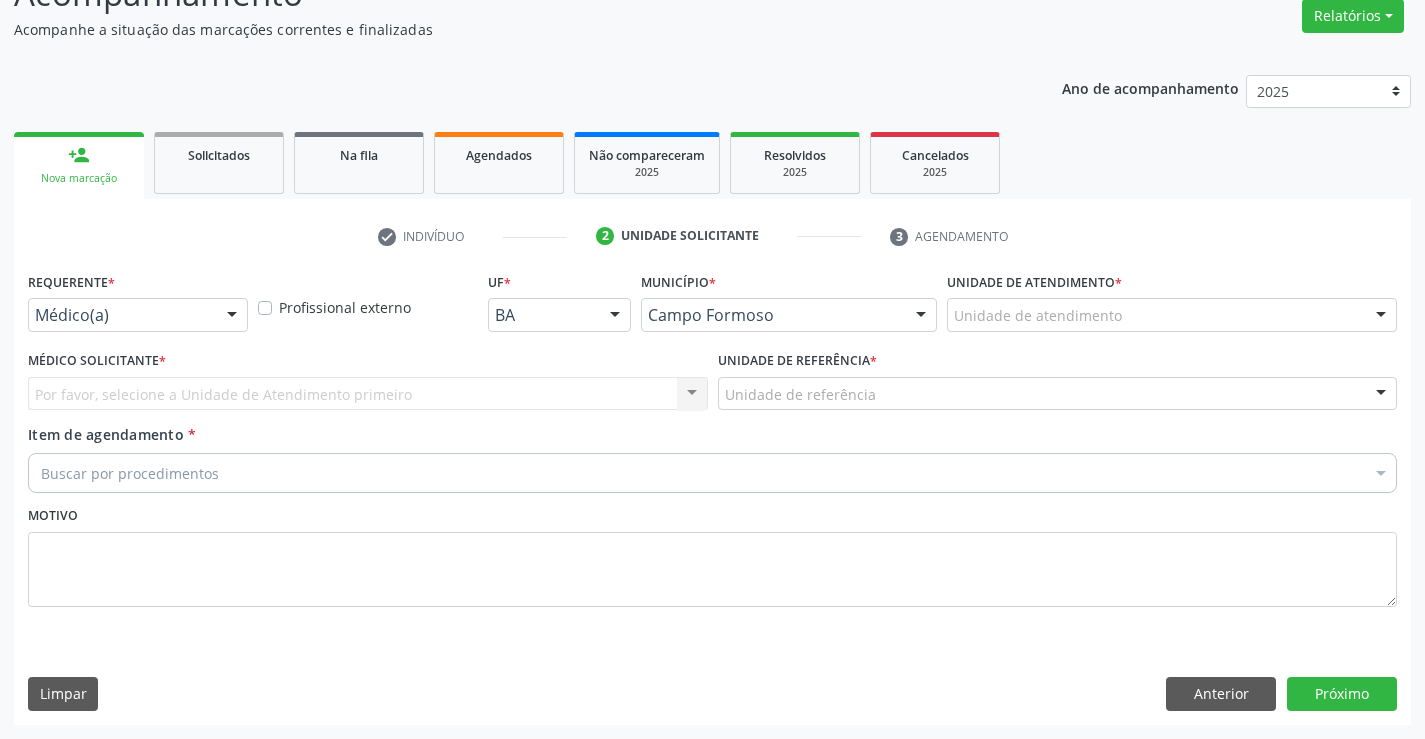 scroll, scrollTop: 167, scrollLeft: 0, axis: vertical 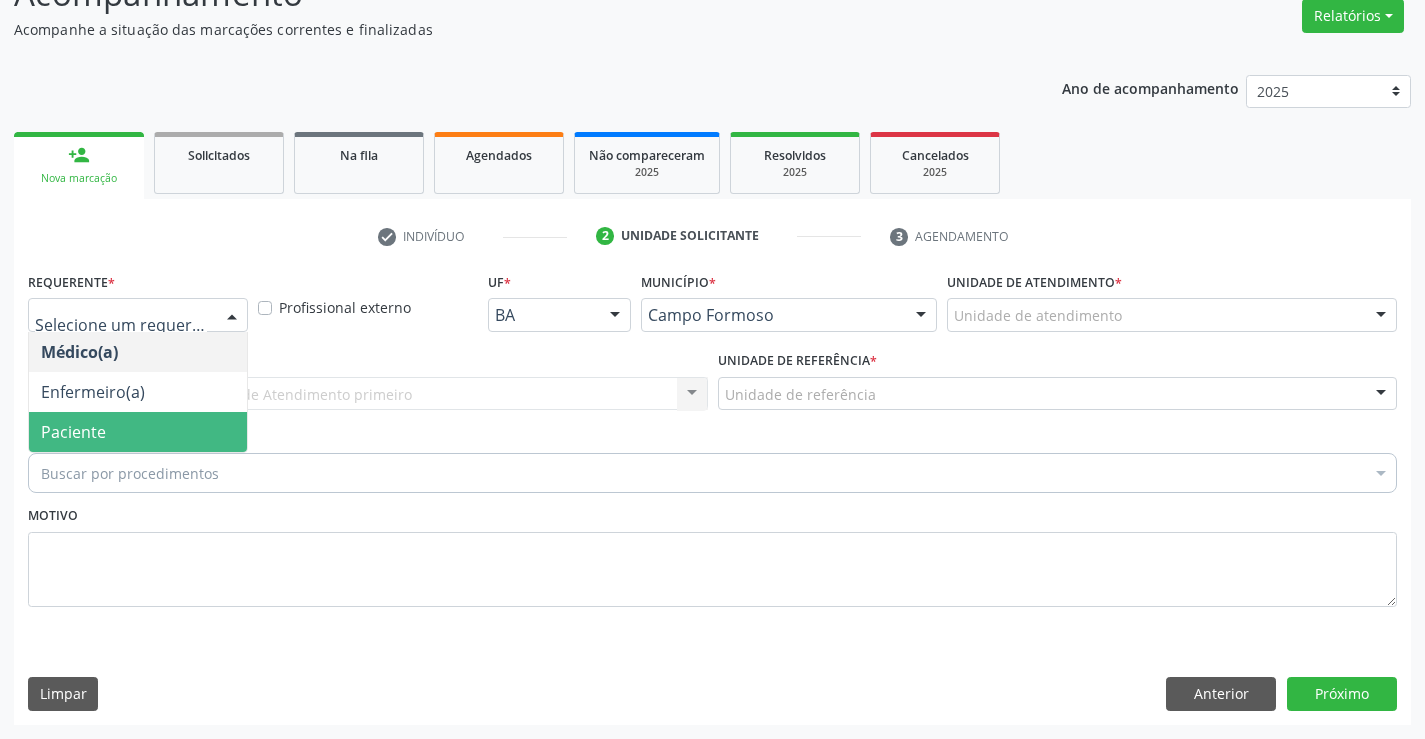 click on "Paciente" at bounding box center [138, 432] 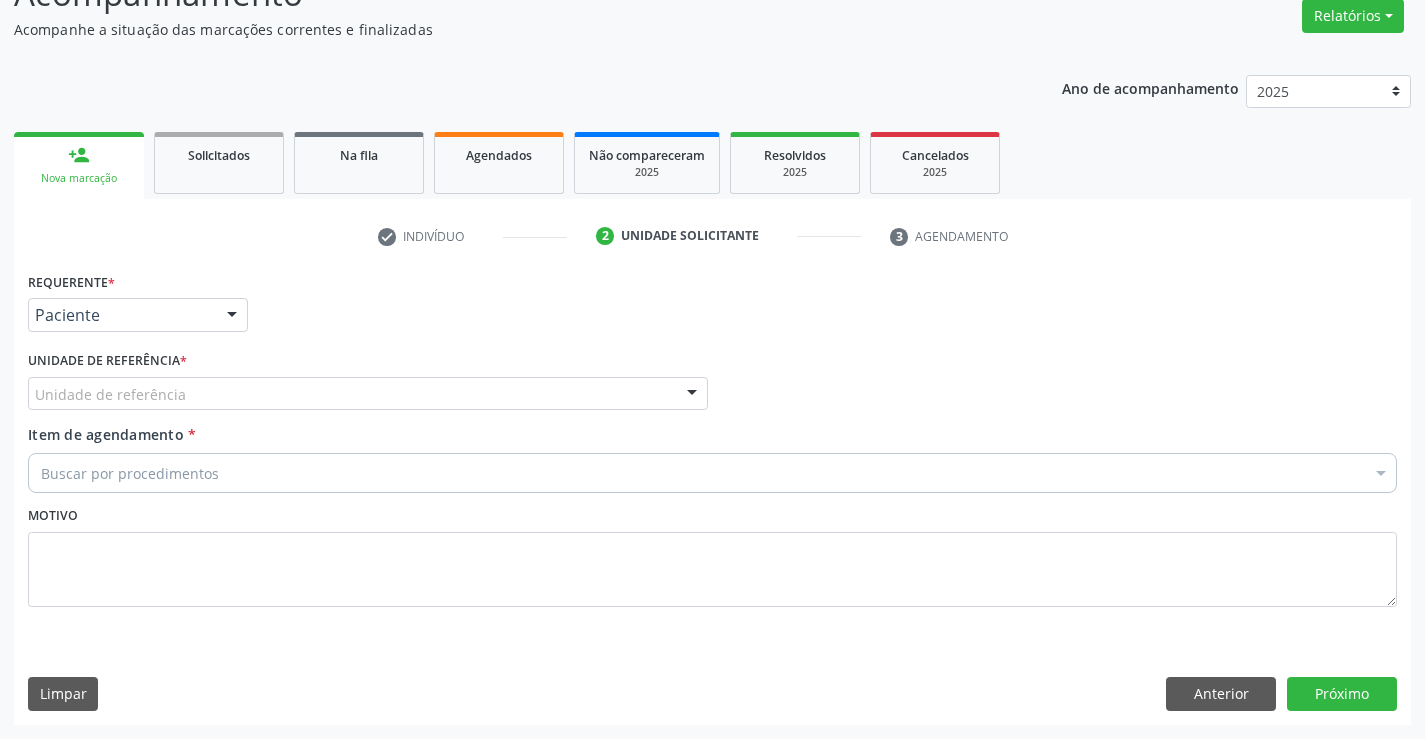 drag, startPoint x: 499, startPoint y: 367, endPoint x: 458, endPoint y: 505, distance: 143.9618 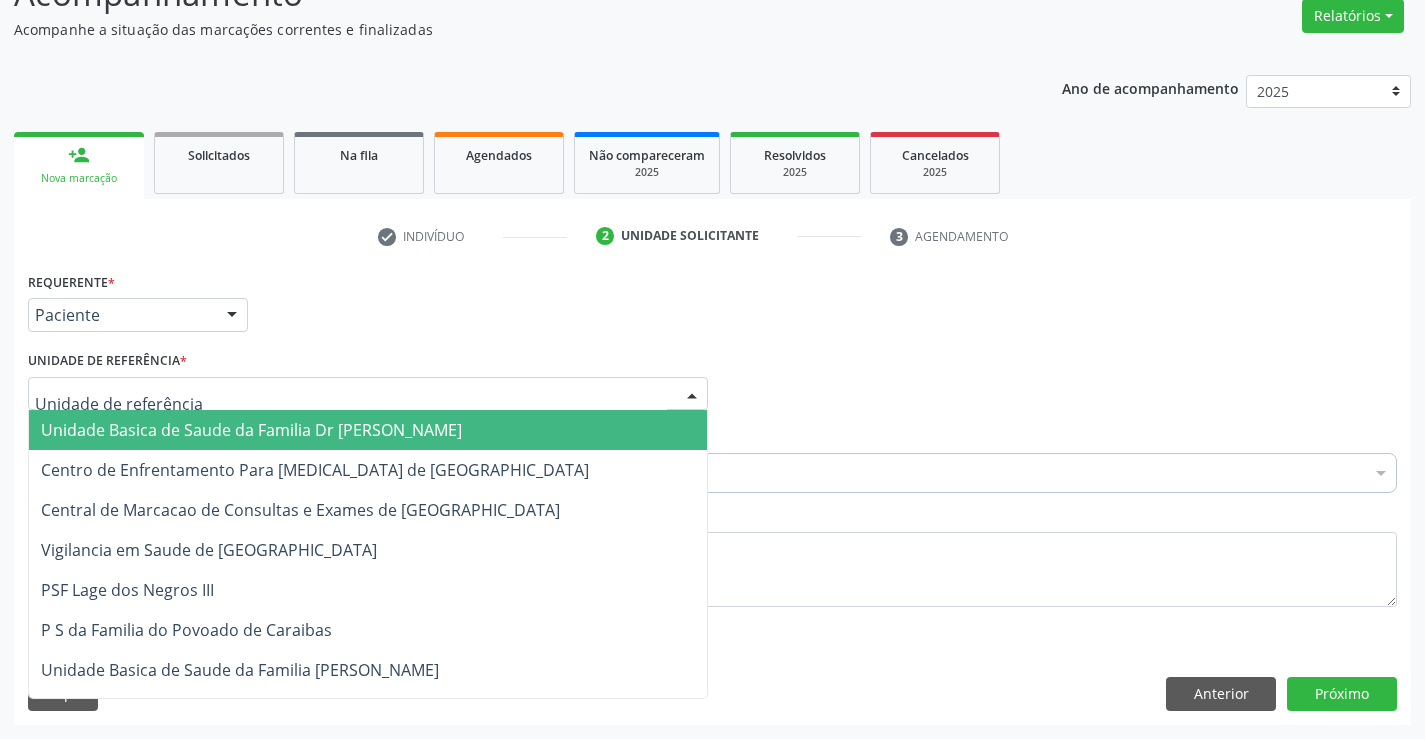 click at bounding box center (368, 394) 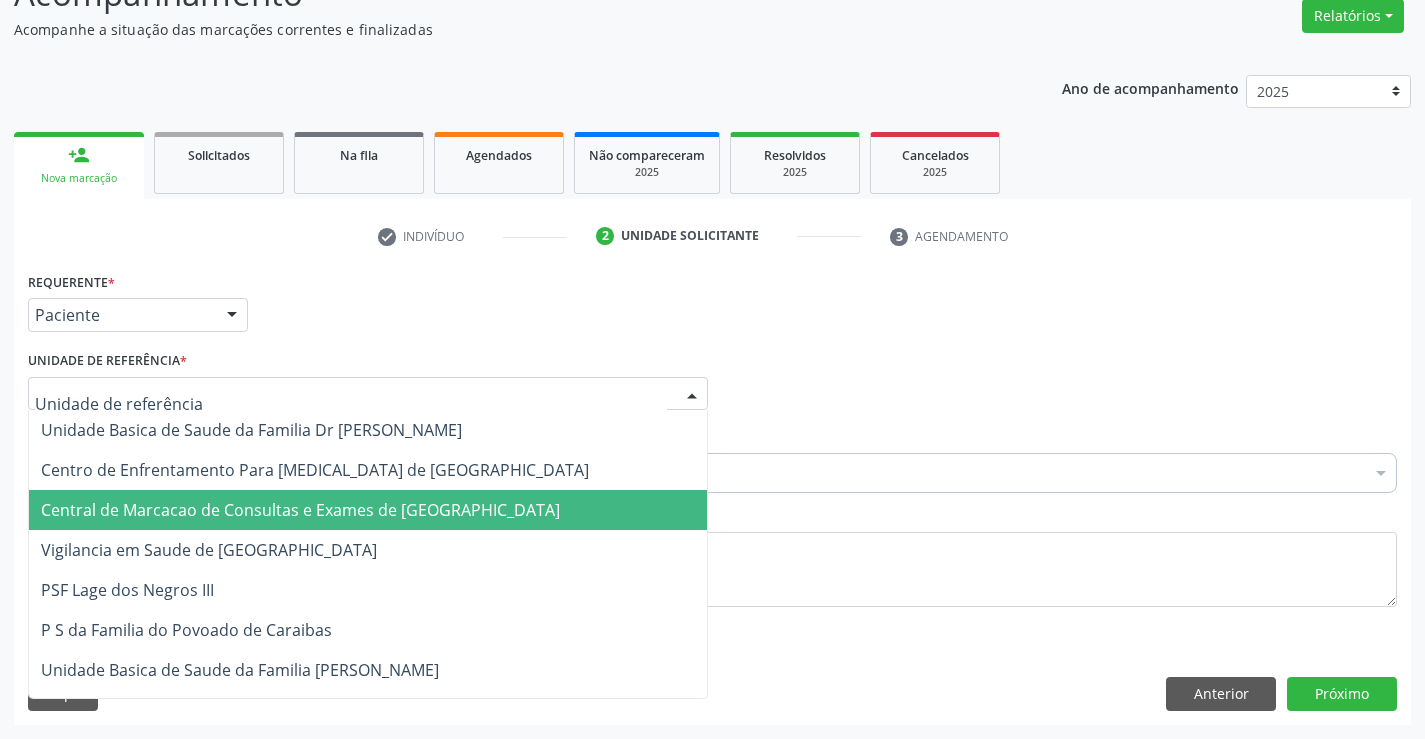 click on "Central de Marcacao de Consultas e Exames de [GEOGRAPHIC_DATA]" at bounding box center [368, 510] 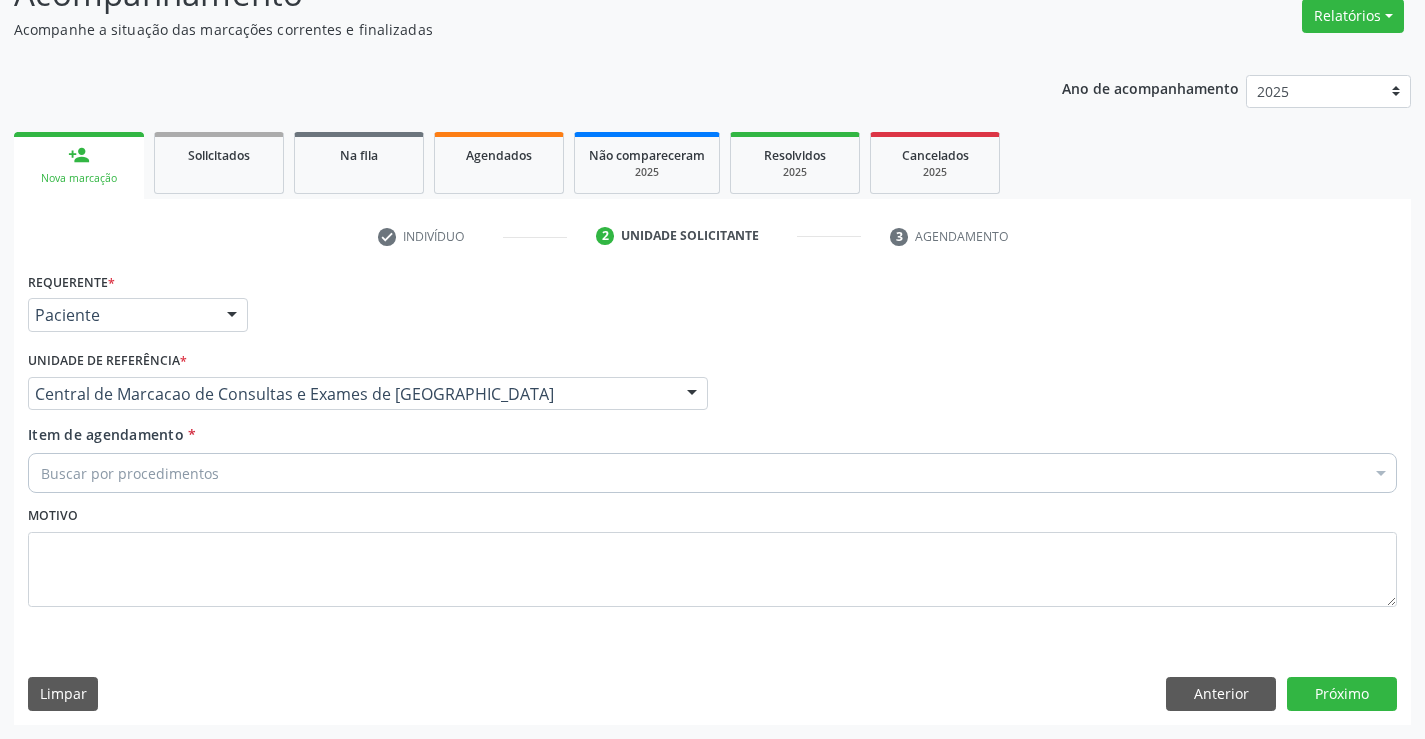 click on "Buscar por procedimentos" at bounding box center [712, 473] 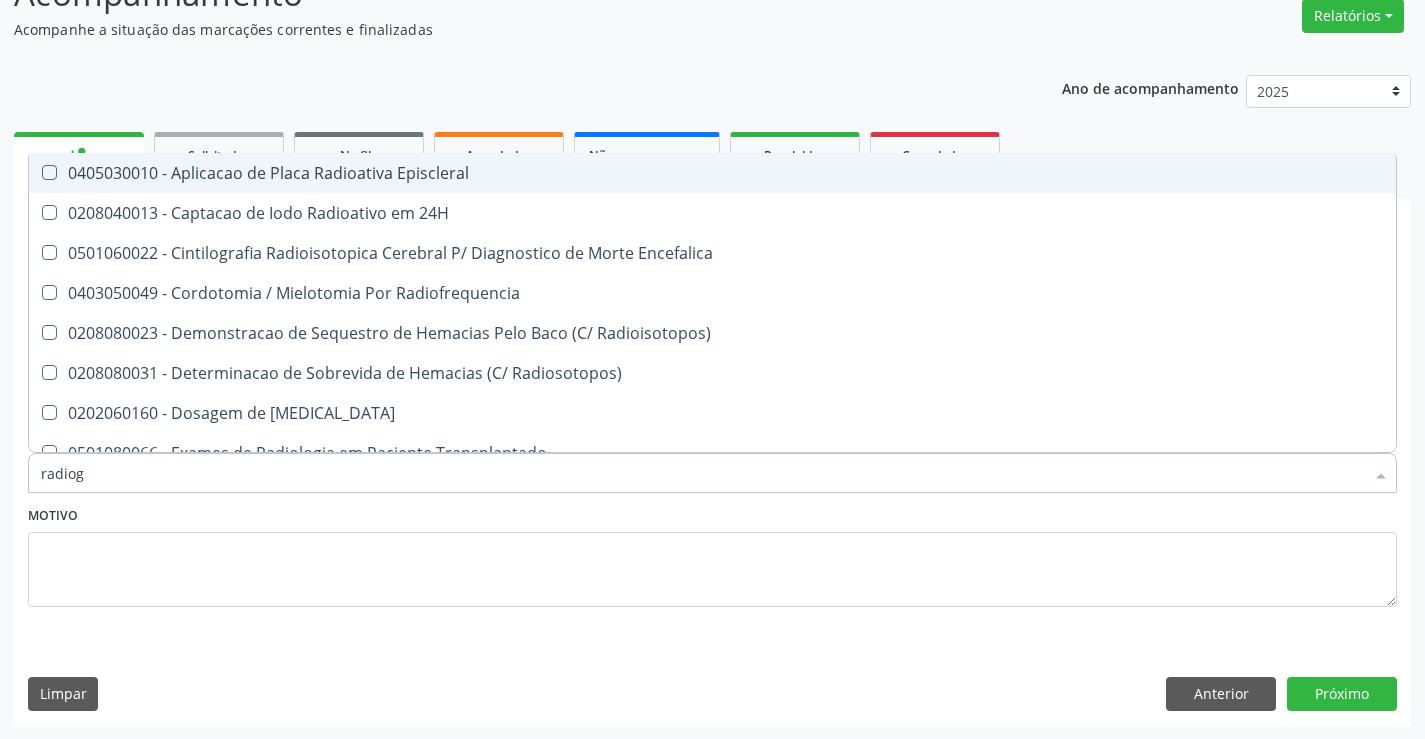 type on "radiogr" 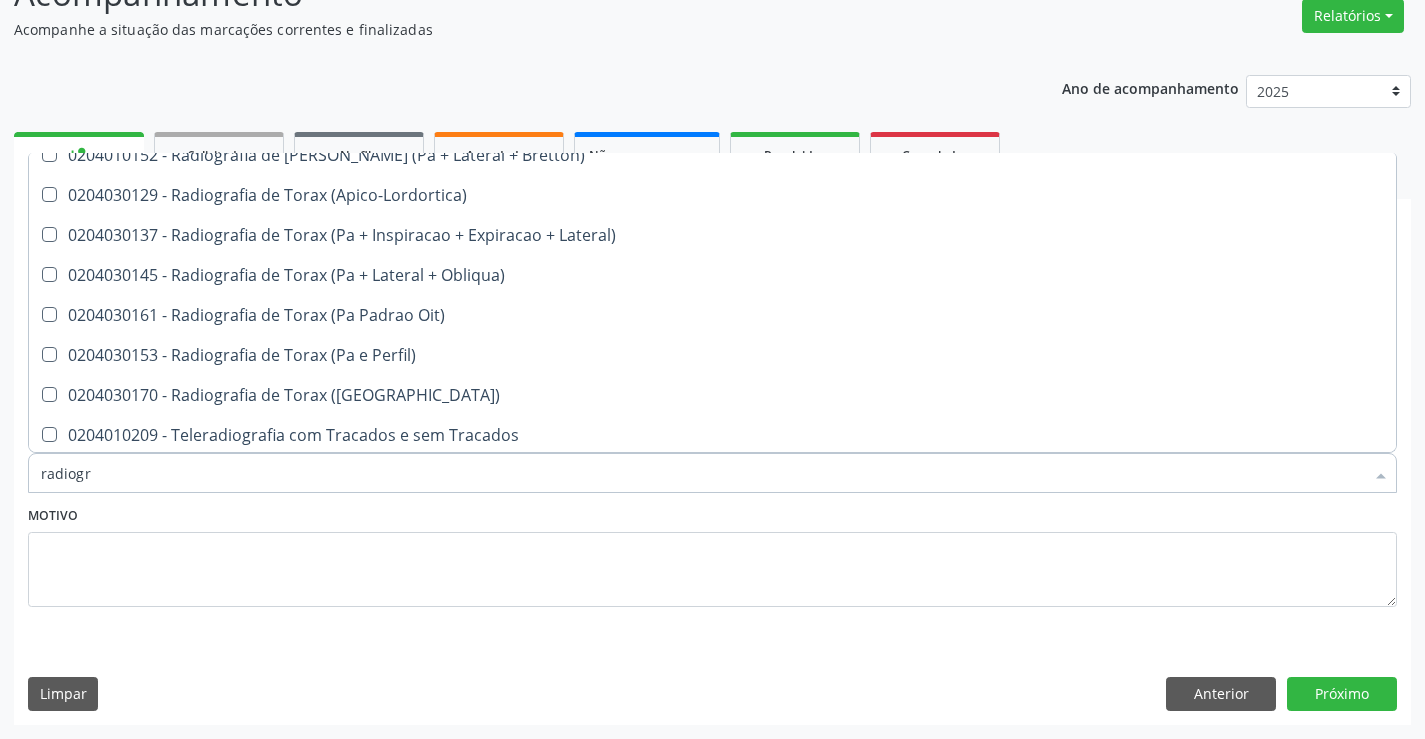 scroll, scrollTop: 2541, scrollLeft: 0, axis: vertical 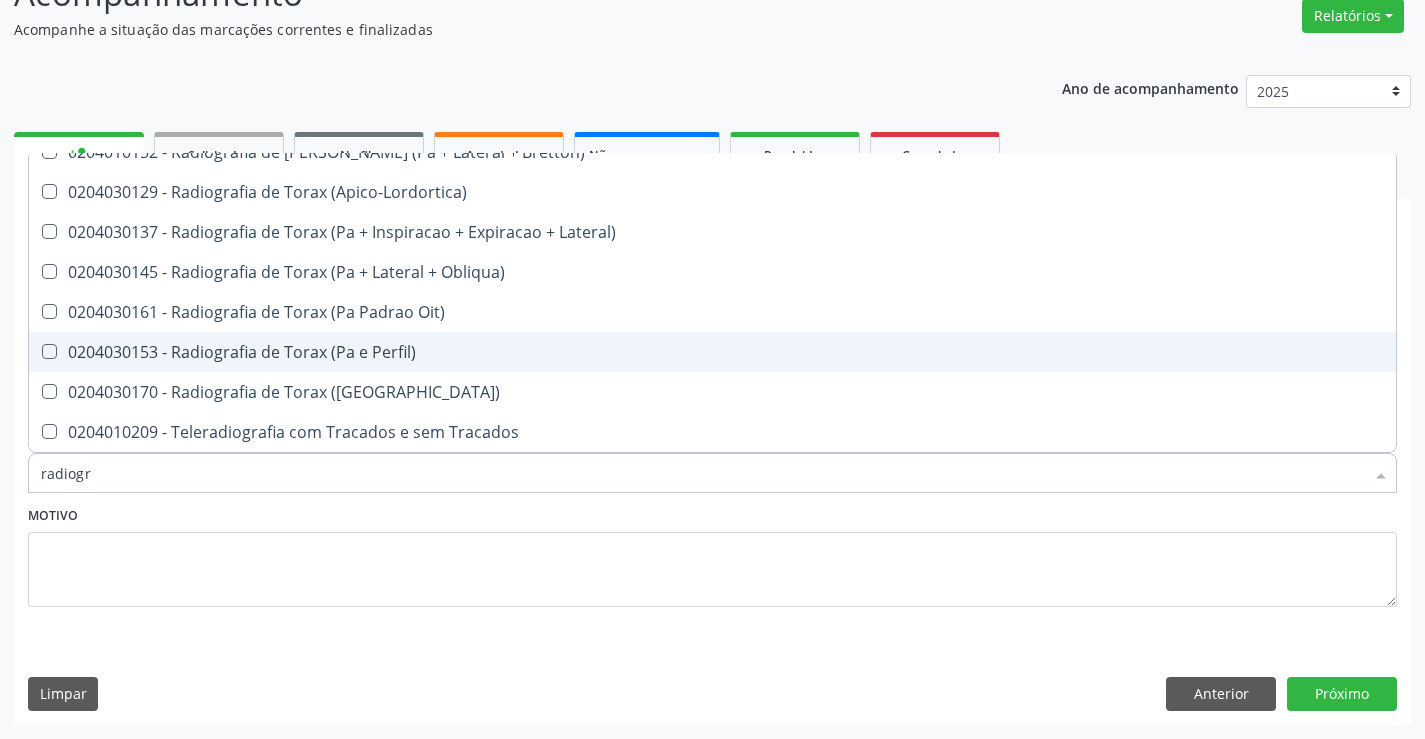 click on "0204030153 - Radiografia de Torax (Pa e Perfil)" at bounding box center (712, 352) 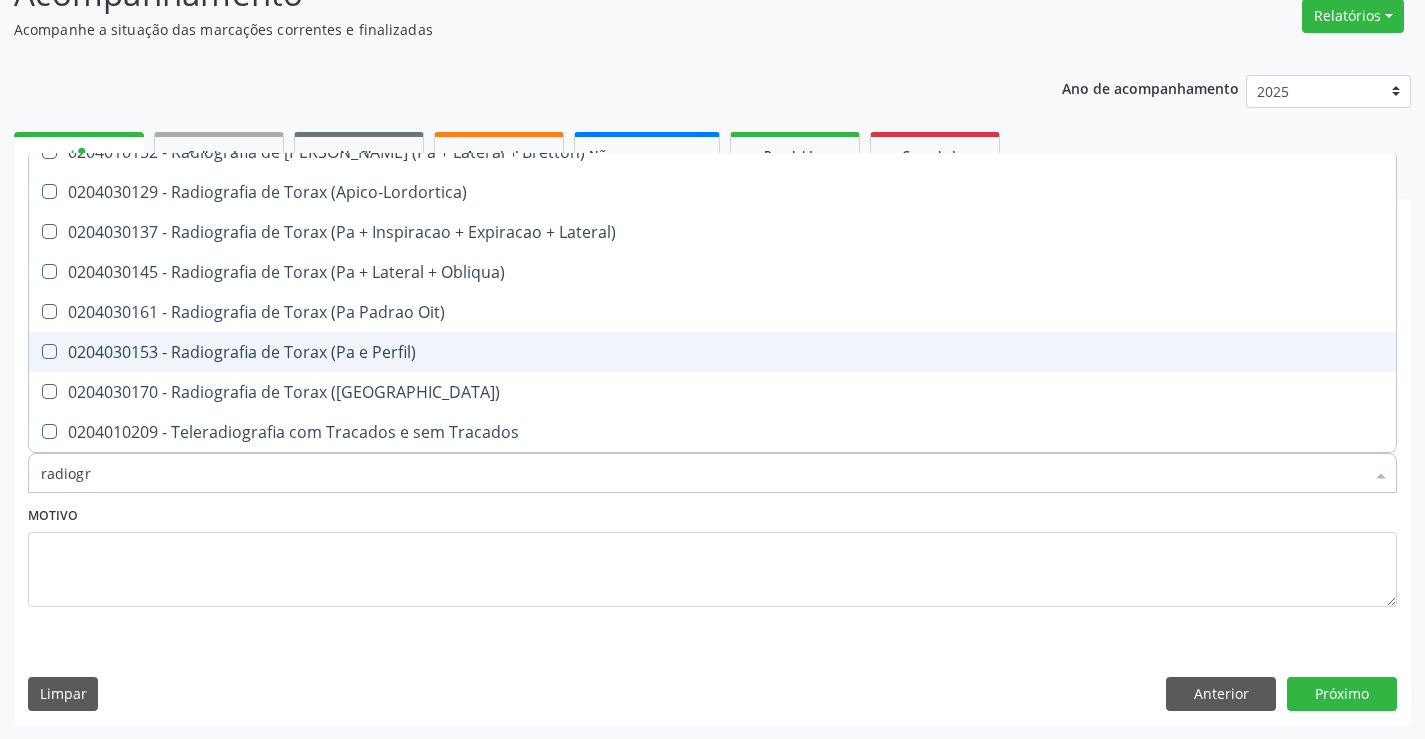 checkbox on "true" 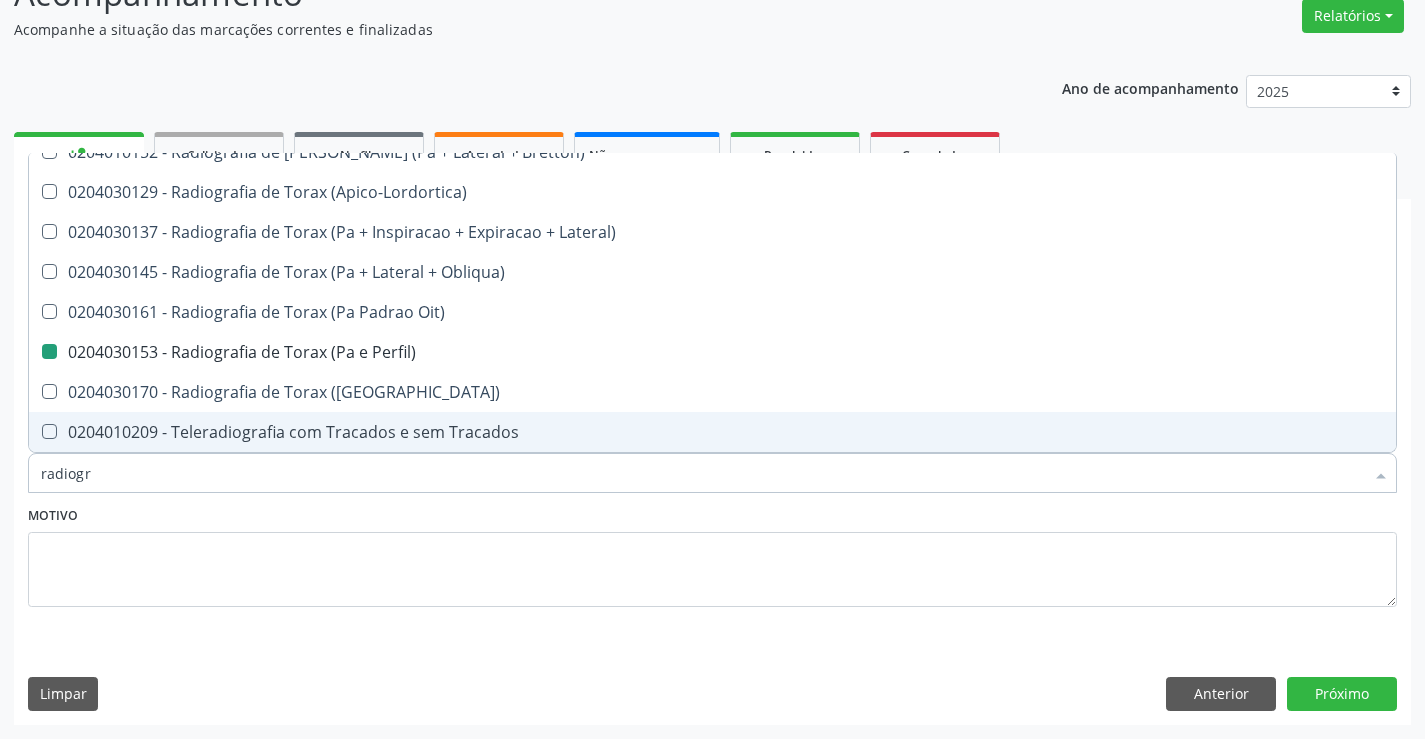 click on "Requerente
*
Paciente         Médico(a)   Enfermeiro(a)   Paciente
Nenhum resultado encontrado para: "   "
Não há nenhuma opção para ser exibida.
UF
BA         BA
Nenhum resultado encontrado para: "   "
Não há nenhuma opção para ser exibida.
Município
Campo Formoso         Campo Formoso
Nenhum resultado encontrado para: "   "
Não há nenhuma opção para ser exibida.
Médico Solicitante
Por favor, selecione a Unidade de Atendimento primeiro
Nenhum resultado encontrado para: "   "
Não há nenhuma opção para ser exibida.
Unidade de referência
*
Central de Marcacao de Consultas e Exames de Campo Formoso         Unidade Basica de Saude da Familia Dr Paulo Sudre   Centro de Enfrentamento Para Covid 19 de Campo Formoso" at bounding box center [712, 495] 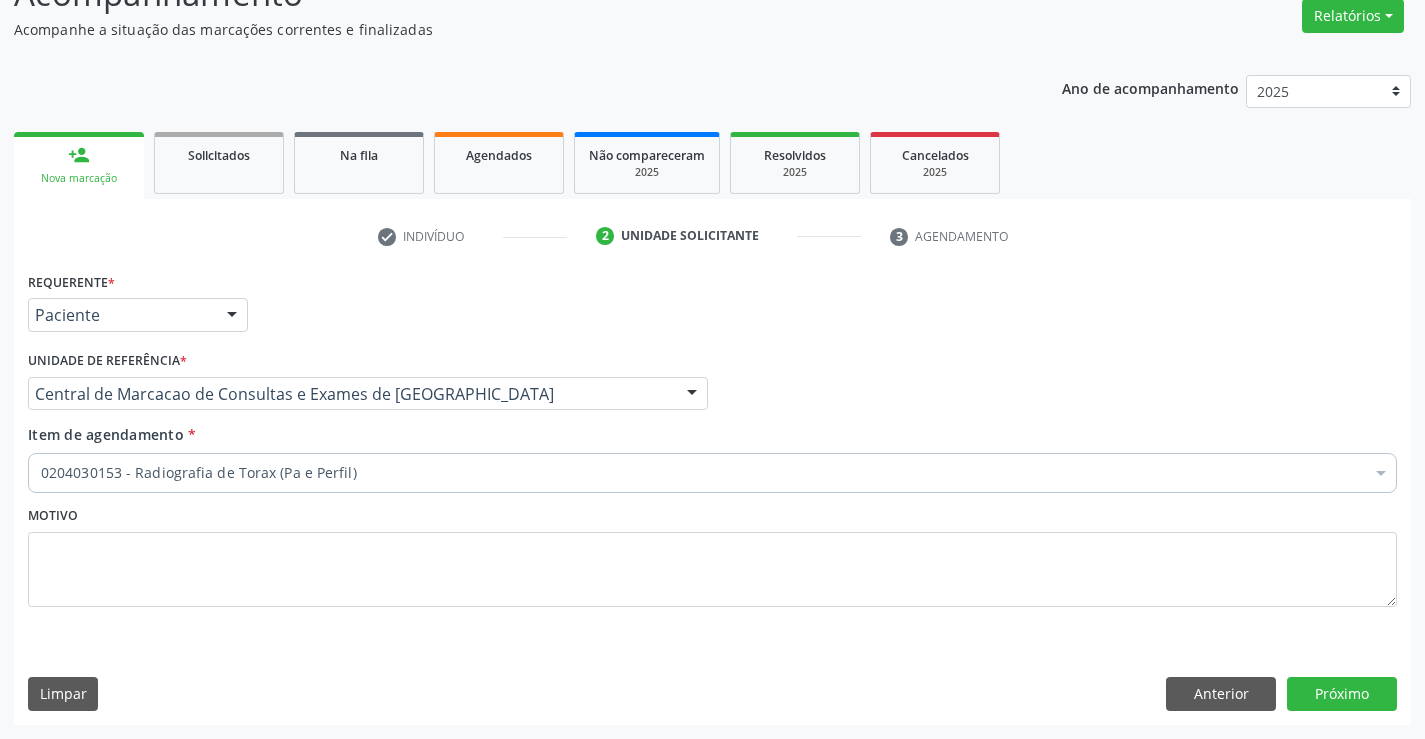 scroll, scrollTop: 0, scrollLeft: 0, axis: both 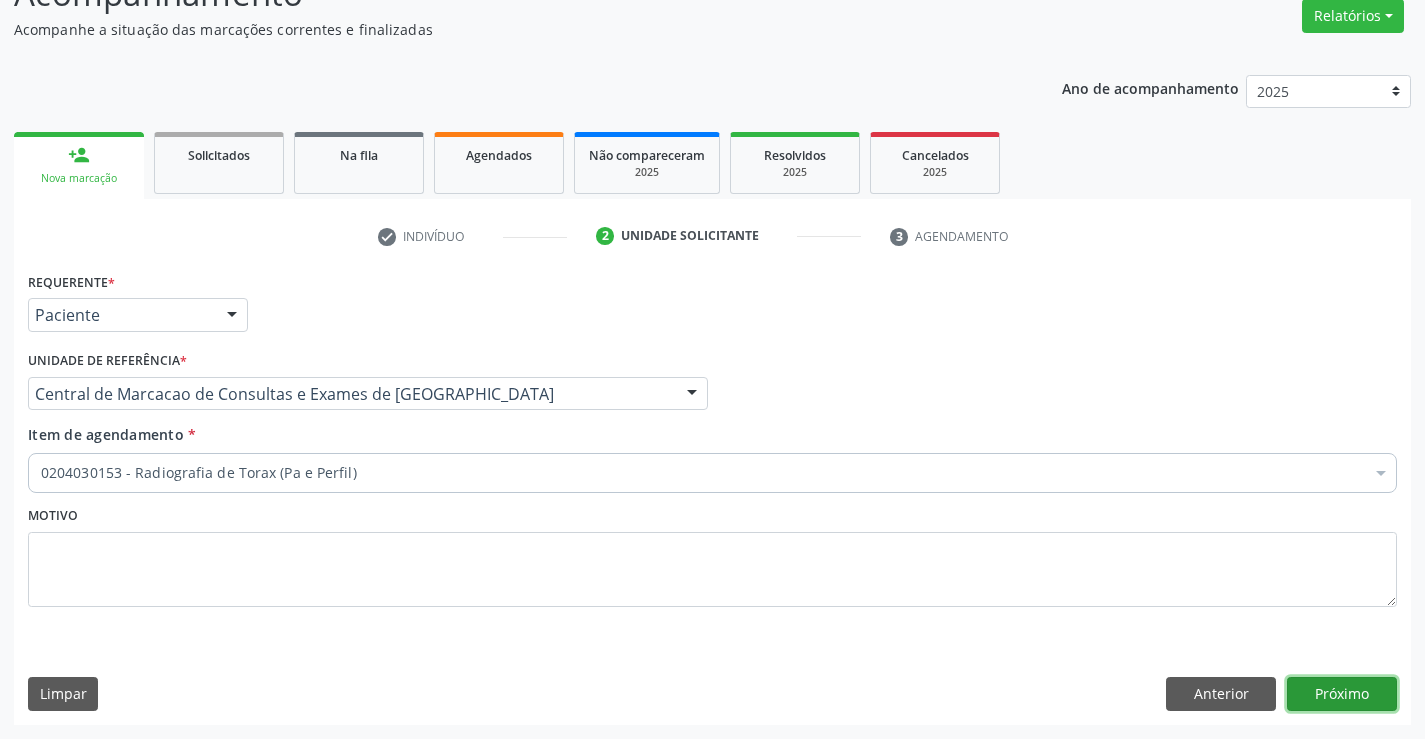 click on "Próximo" at bounding box center [1342, 694] 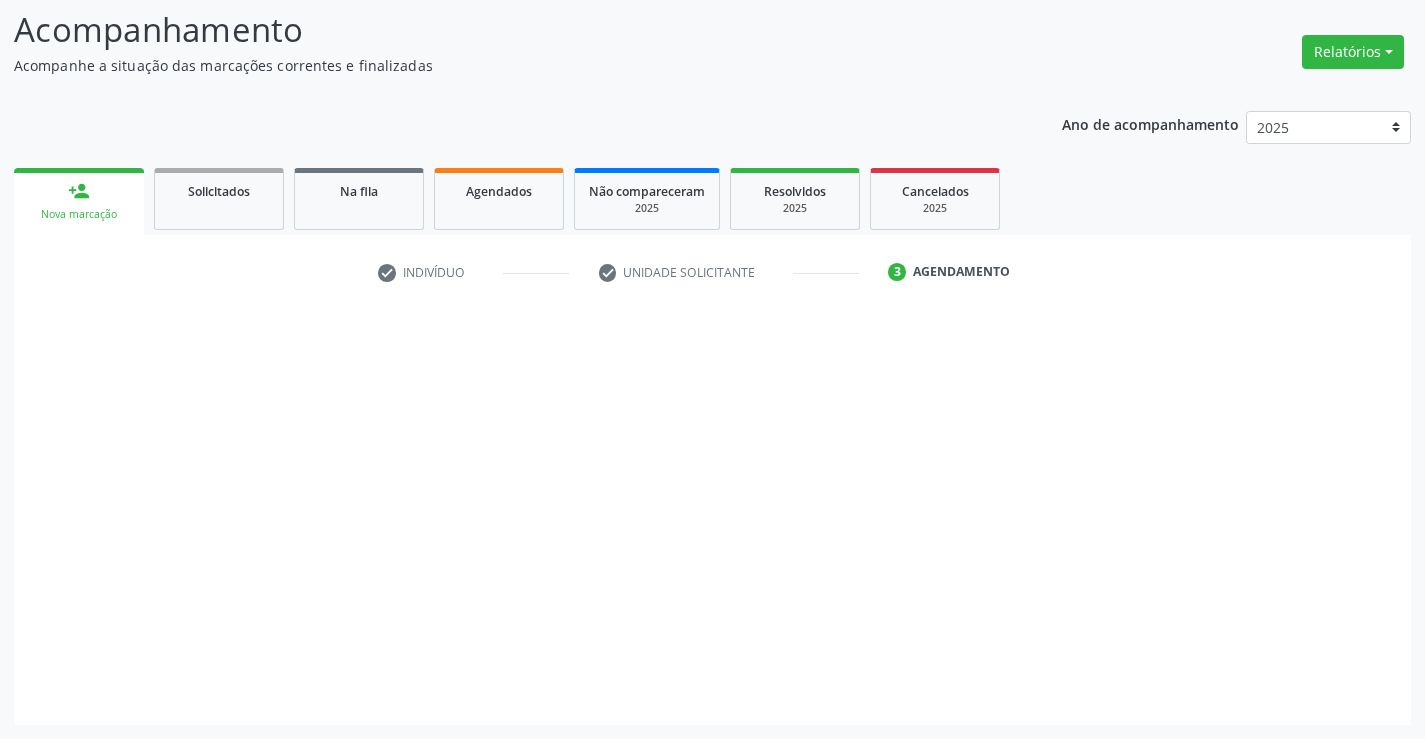 scroll, scrollTop: 131, scrollLeft: 0, axis: vertical 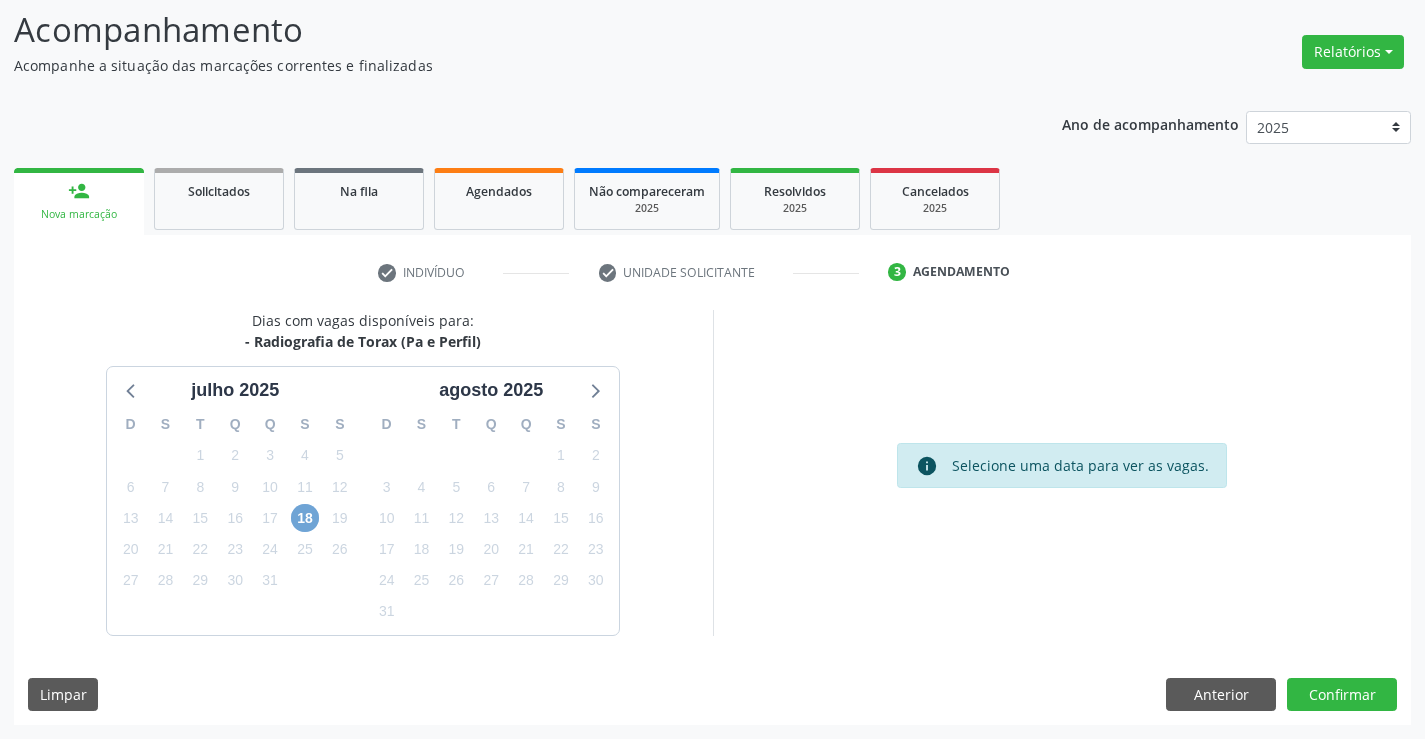 click on "18" at bounding box center (305, 518) 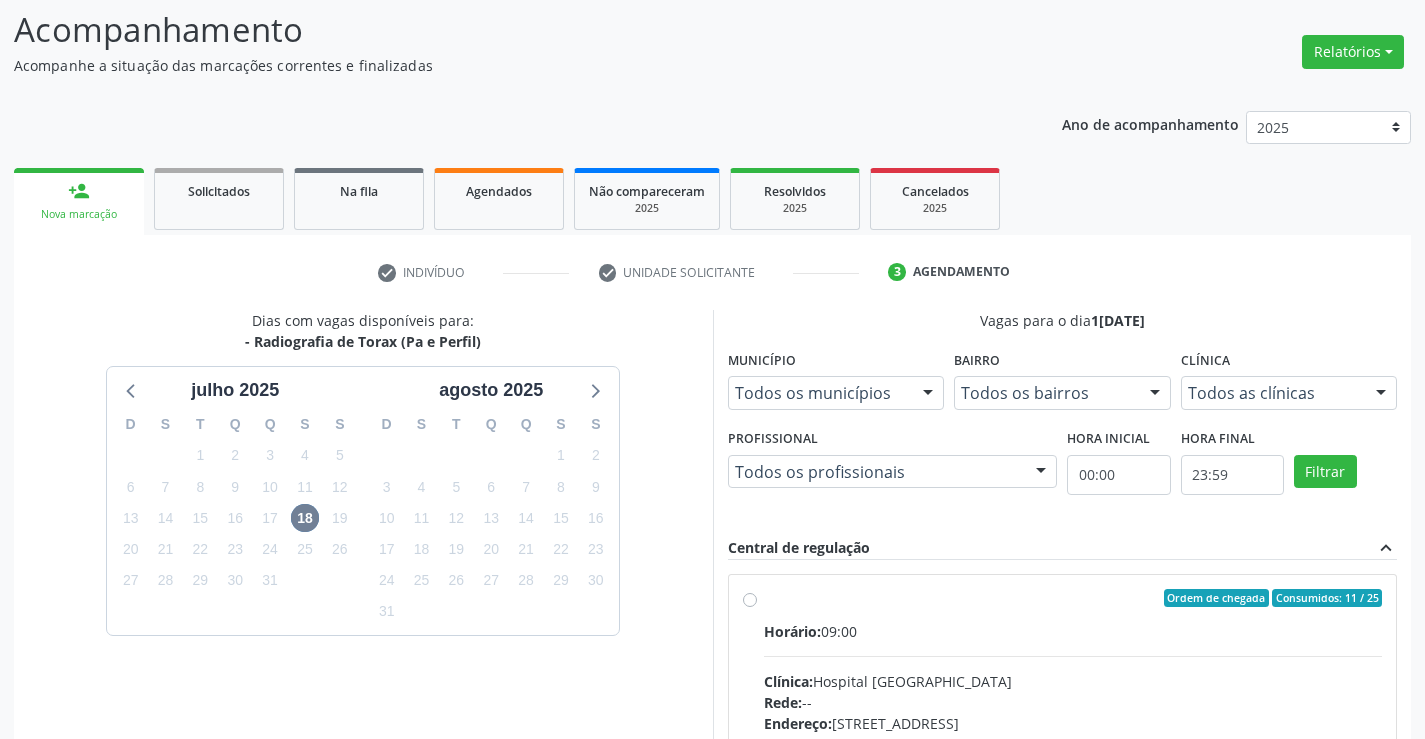 click on "Horário:   09:00" at bounding box center [1073, 631] 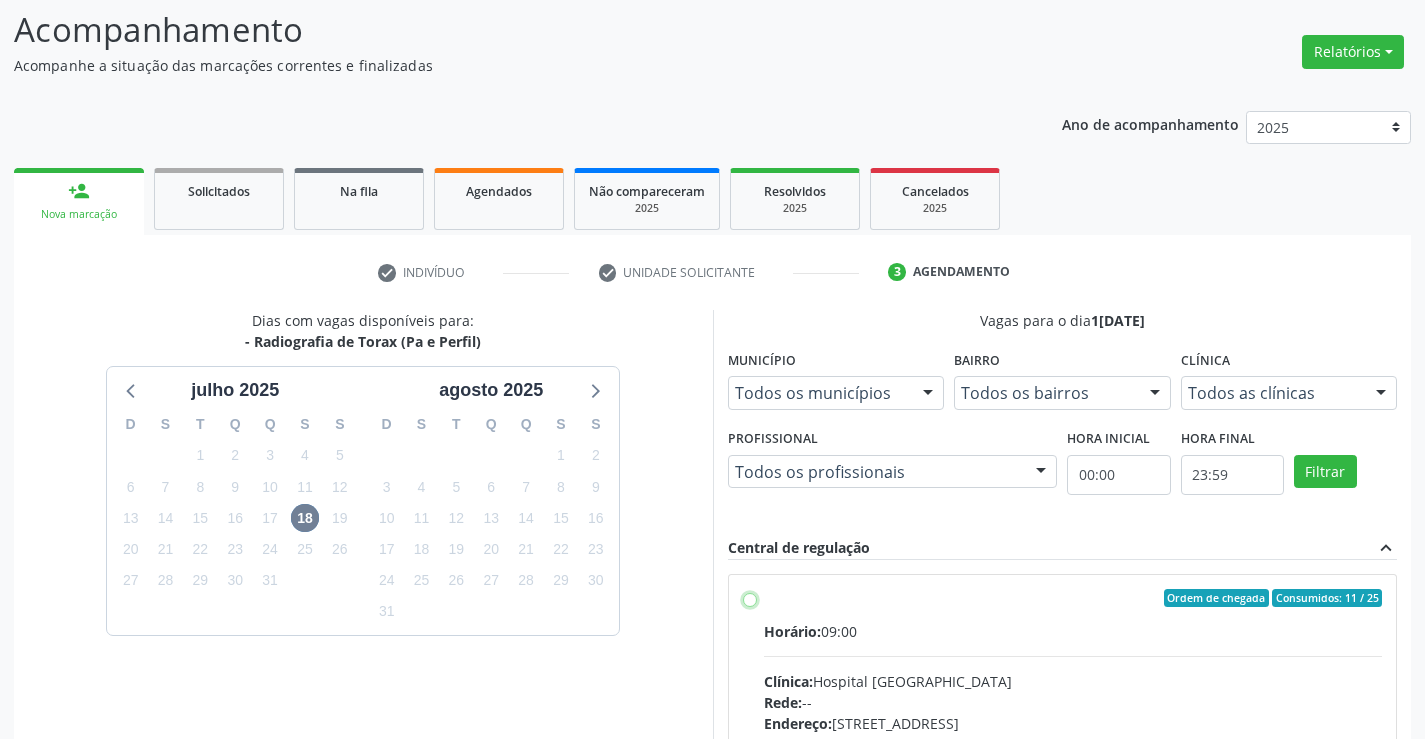 click on "Ordem de chegada
Consumidos: 11 / 25
Horário:   09:00
Clínica:  Hospital Sao Francisco
Rede:
--
Endereço:   Blocos, nº 258, Centro, Campo Formoso - BA
Telefone:   (74) 36451217
Profissional:
Joel da Rocha Almeida
Informações adicionais sobre o atendimento
Idade de atendimento:
de 0 a 120 anos
Gênero(s) atendido(s):
Masculino e Feminino
Informações adicionais:
--" at bounding box center (750, 598) 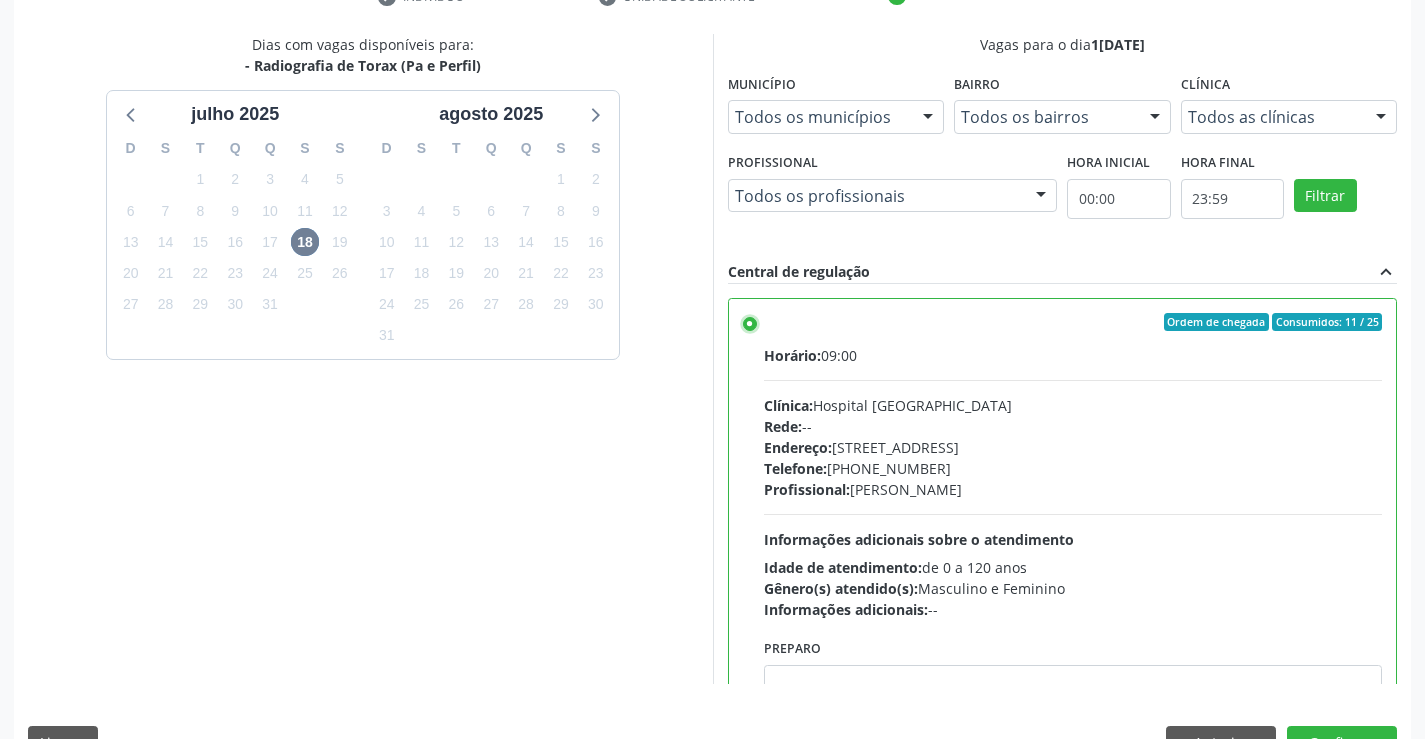 scroll, scrollTop: 456, scrollLeft: 0, axis: vertical 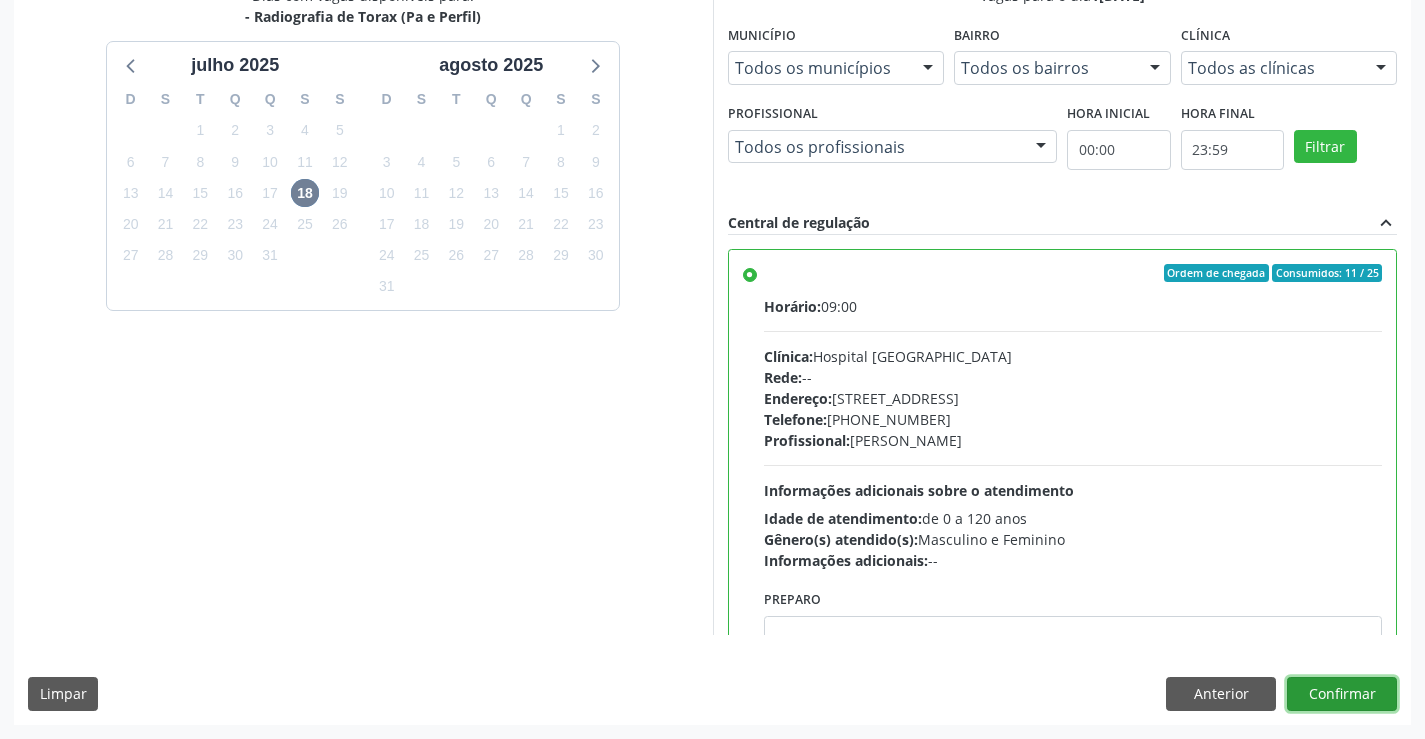 click on "Confirmar" at bounding box center (1342, 694) 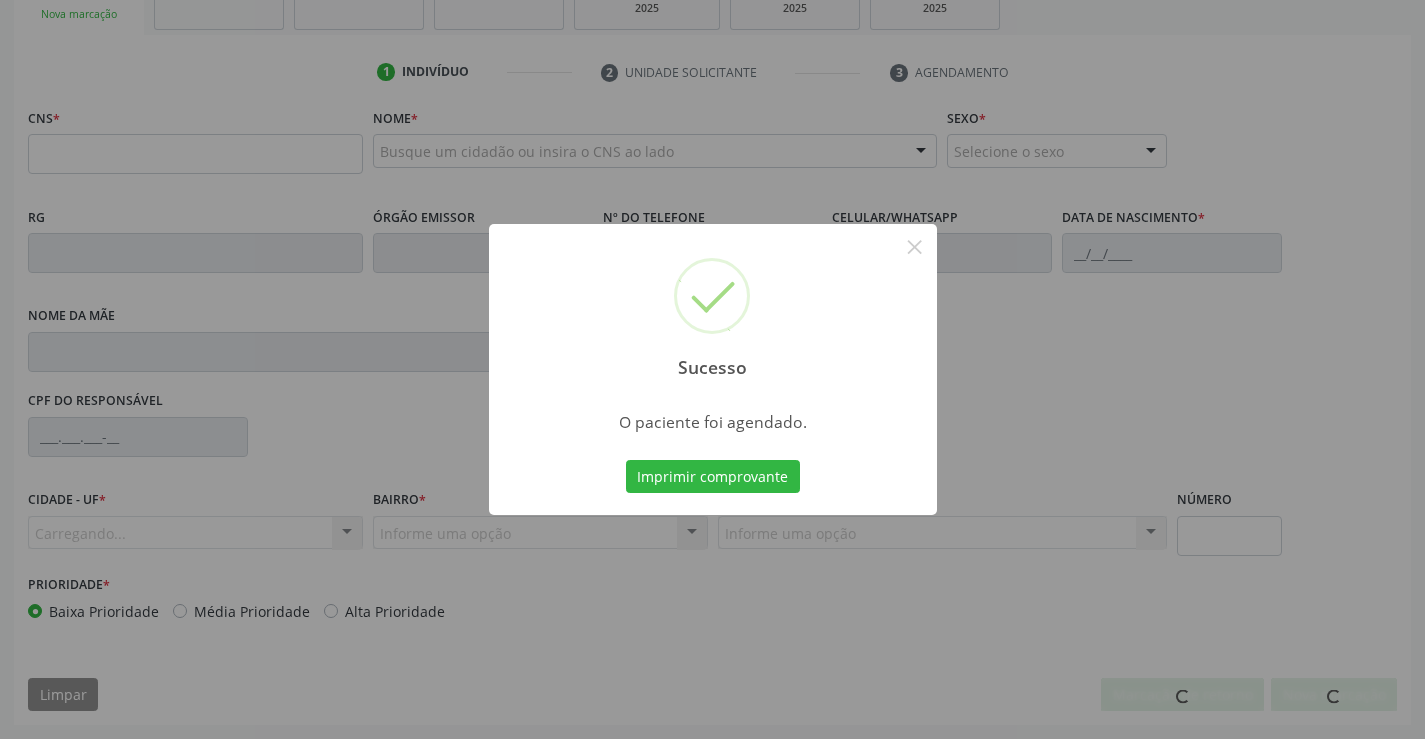 scroll, scrollTop: 331, scrollLeft: 0, axis: vertical 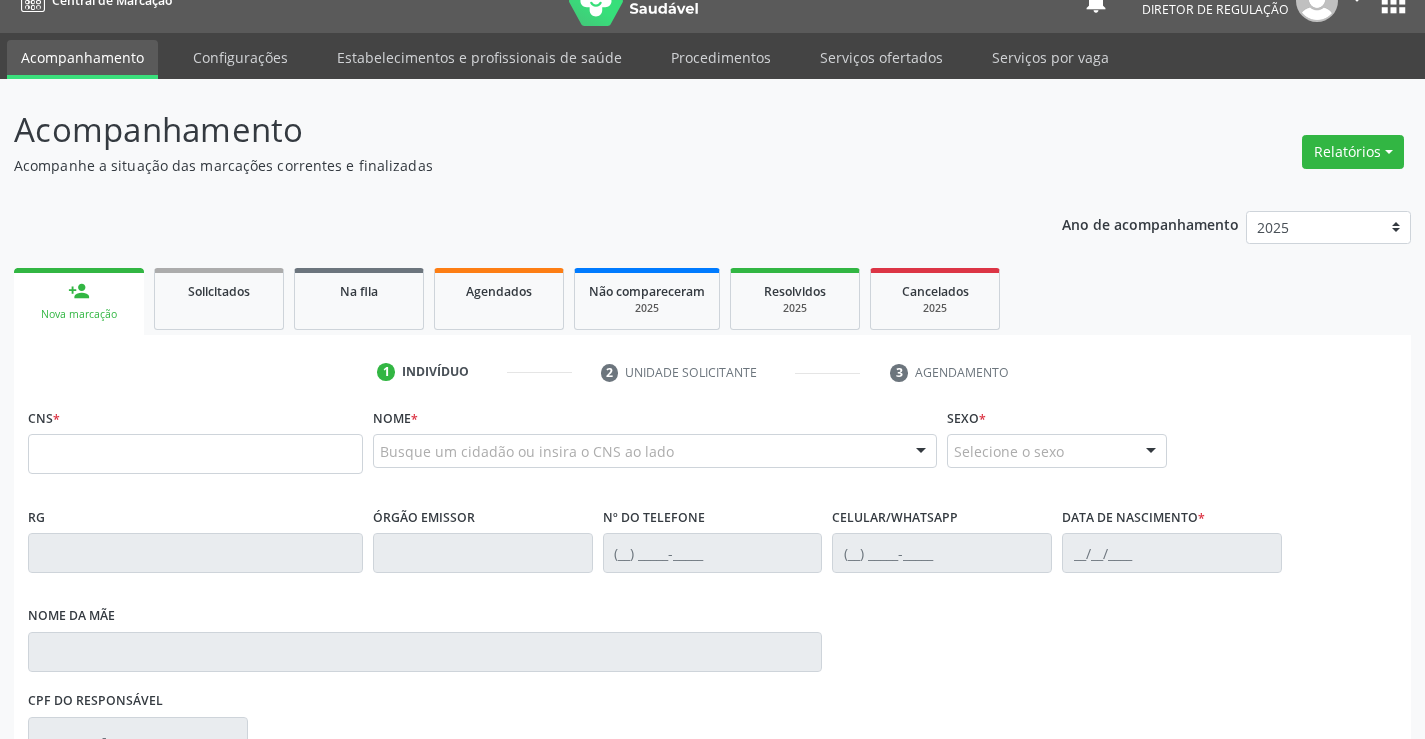 click on "Sucesso × O paciente foi agendado. Imprimir comprovante Cancel" at bounding box center [712, 369] 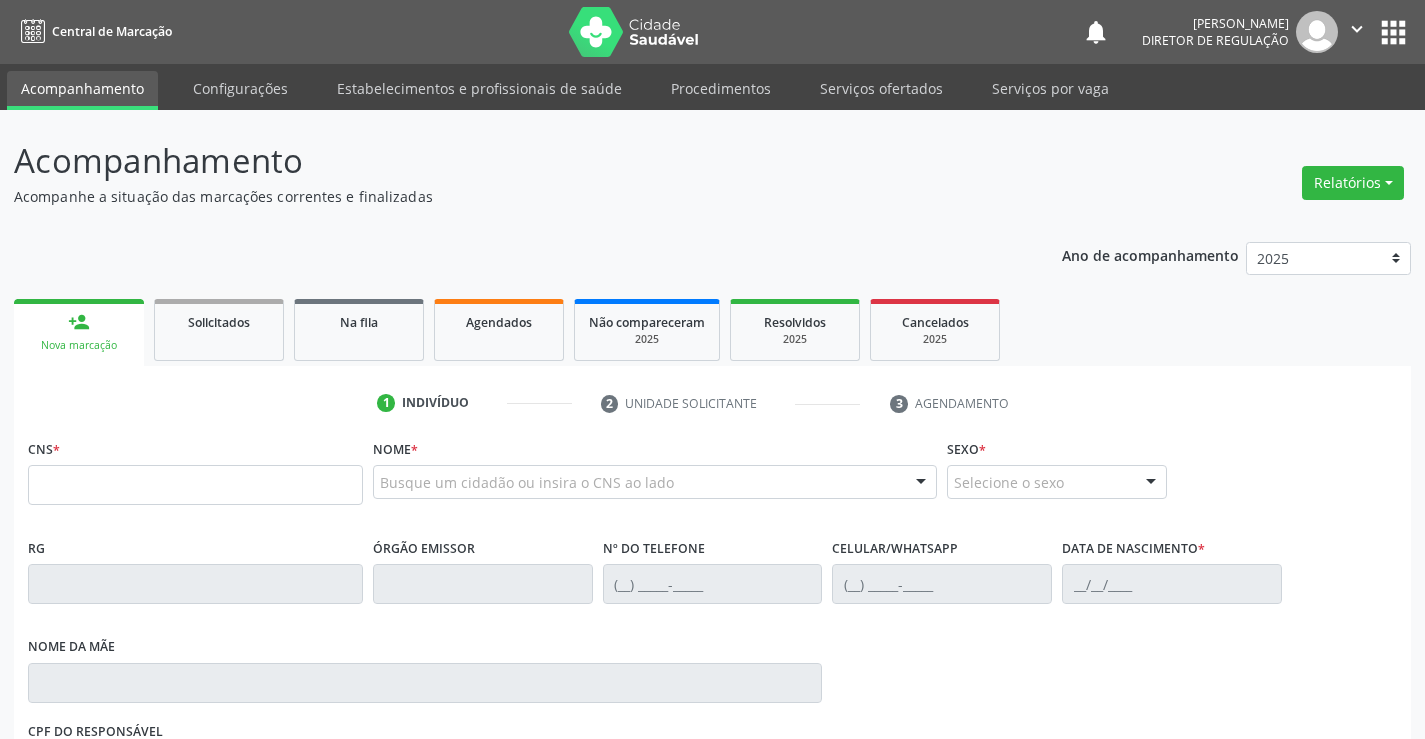 scroll, scrollTop: 31, scrollLeft: 0, axis: vertical 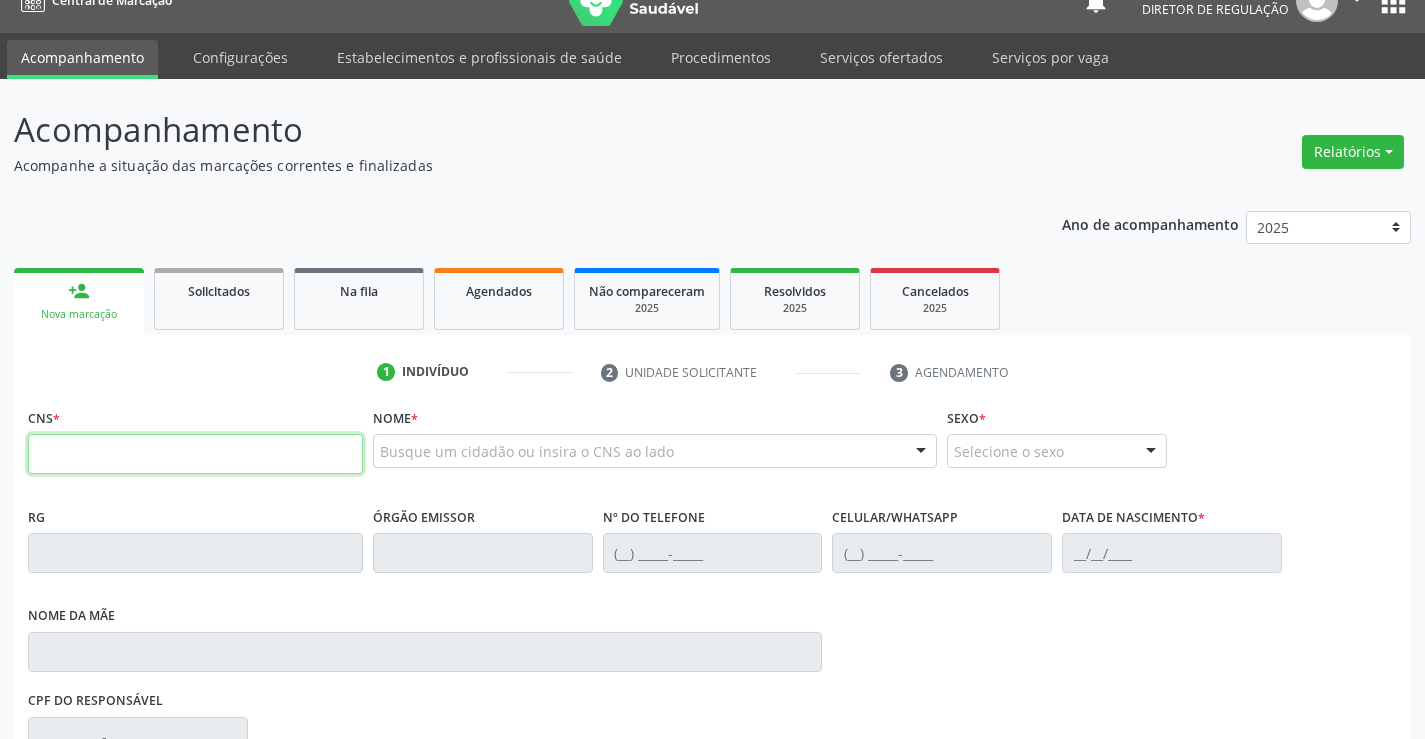drag, startPoint x: 134, startPoint y: 437, endPoint x: 146, endPoint y: 433, distance: 12.649111 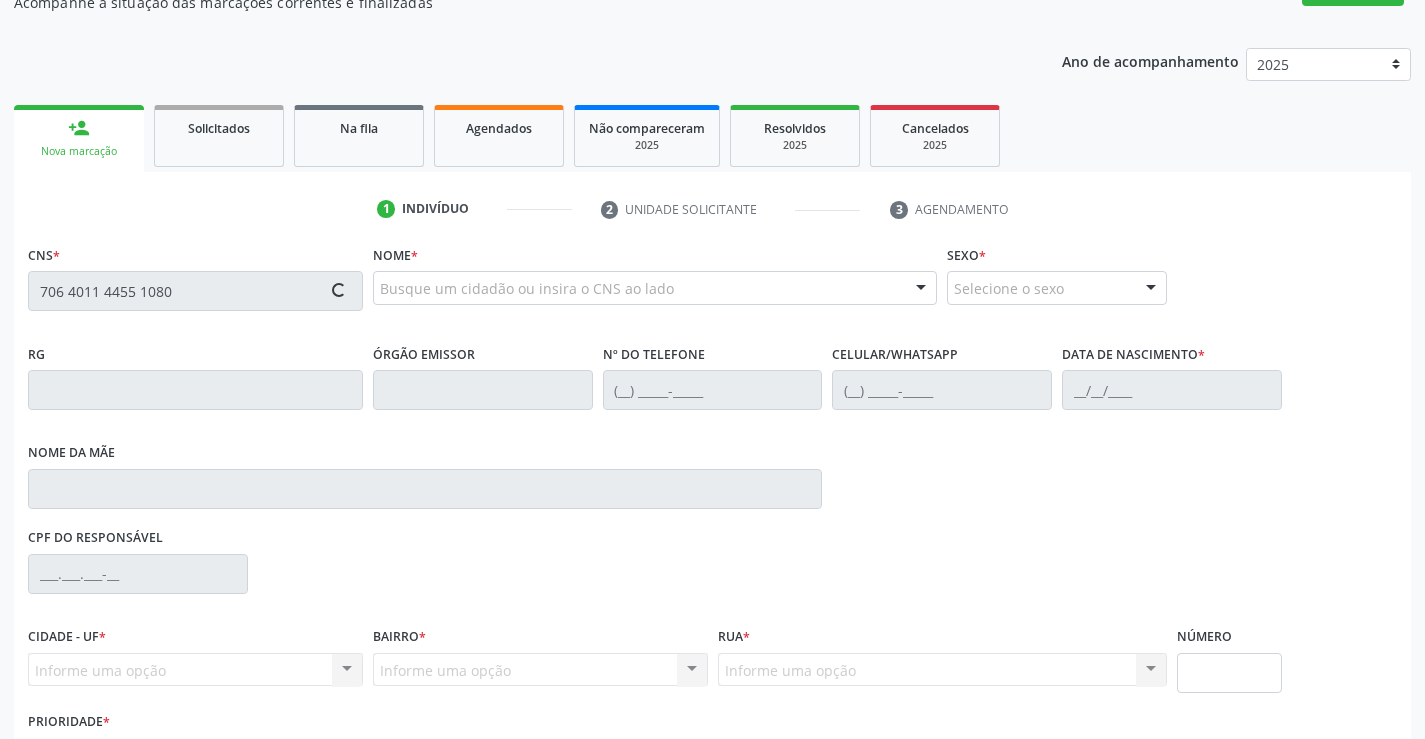 type on "706 4011 4455 1080" 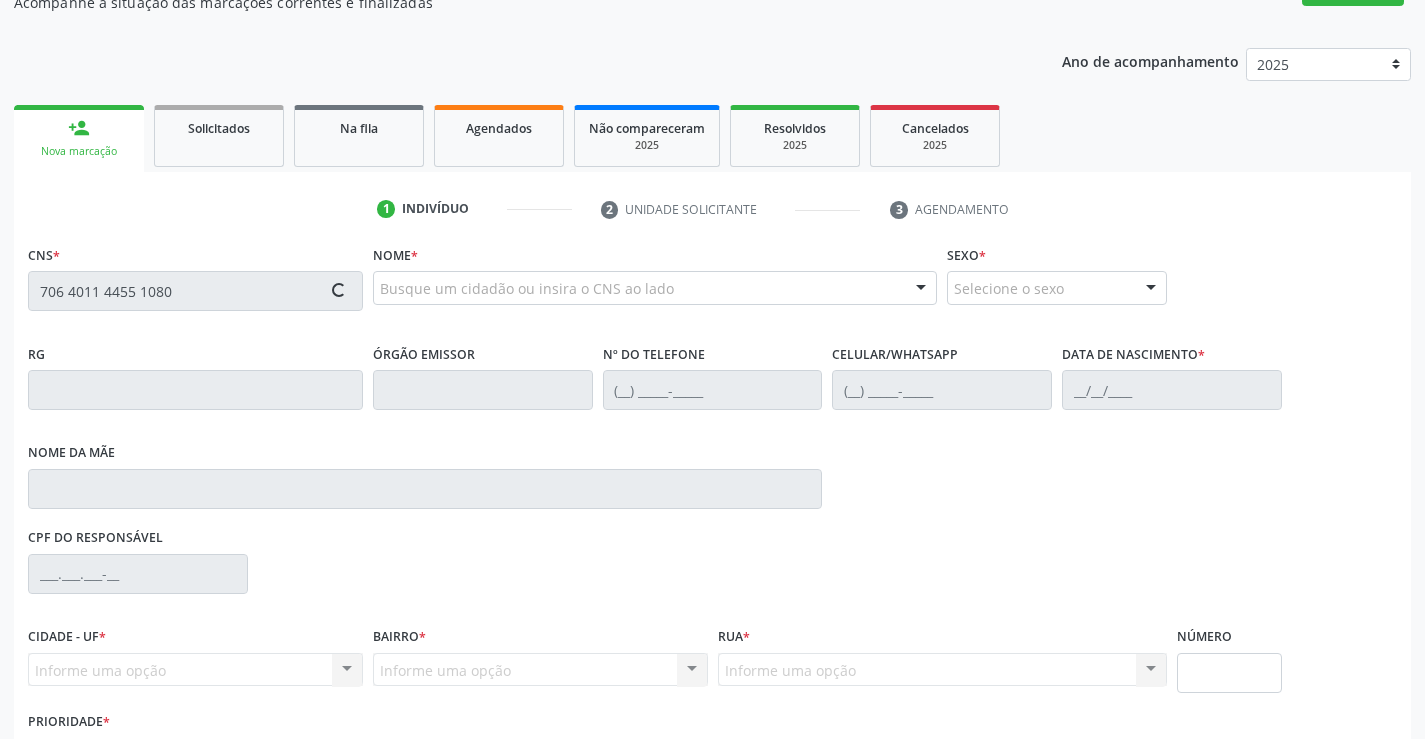 type 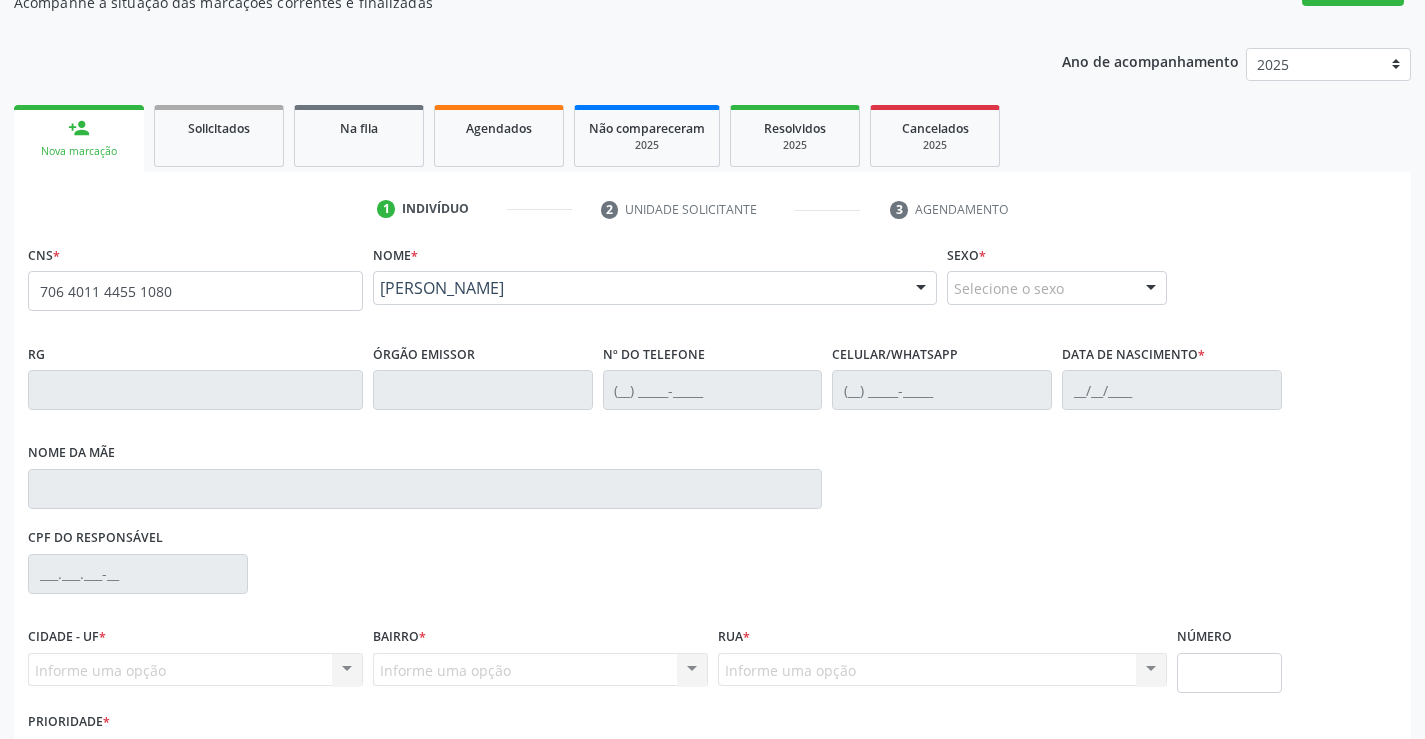 scroll, scrollTop: 331, scrollLeft: 0, axis: vertical 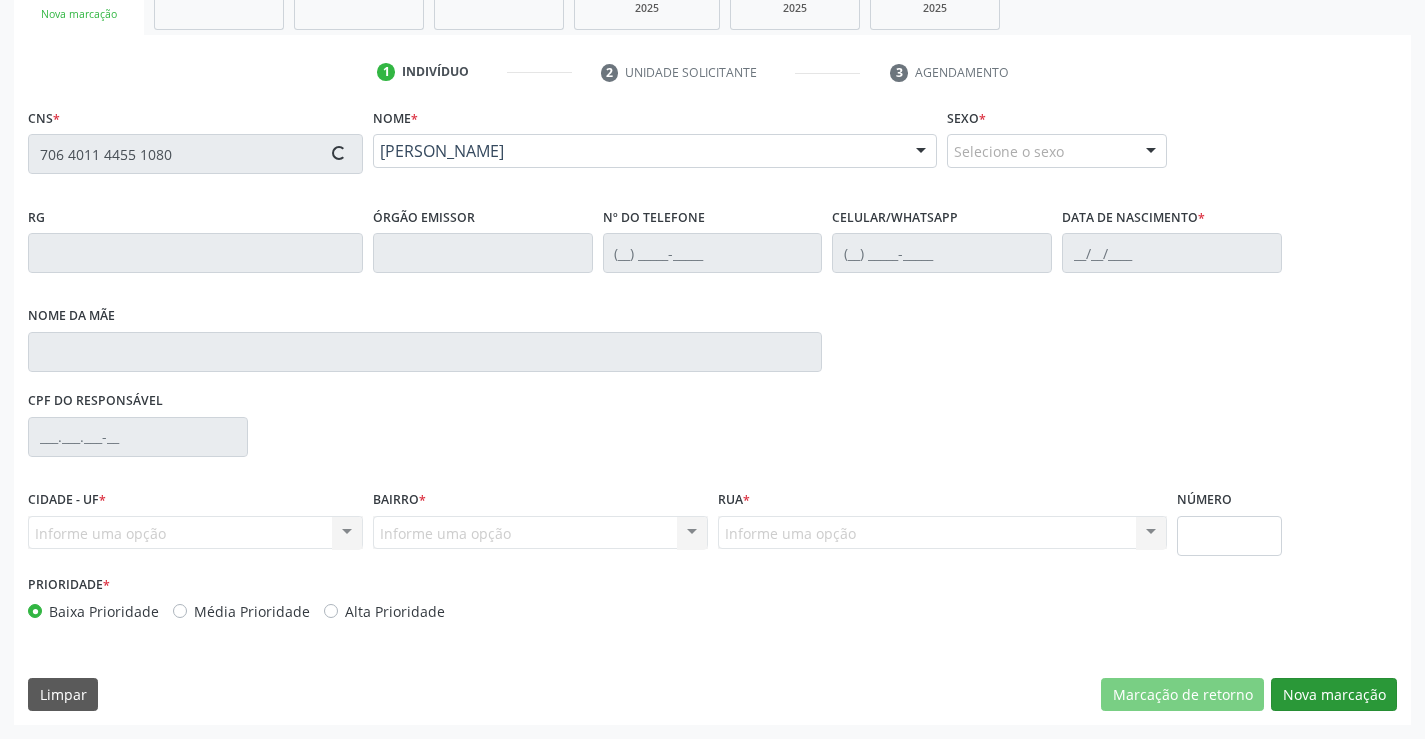 type on "1[DATE]" 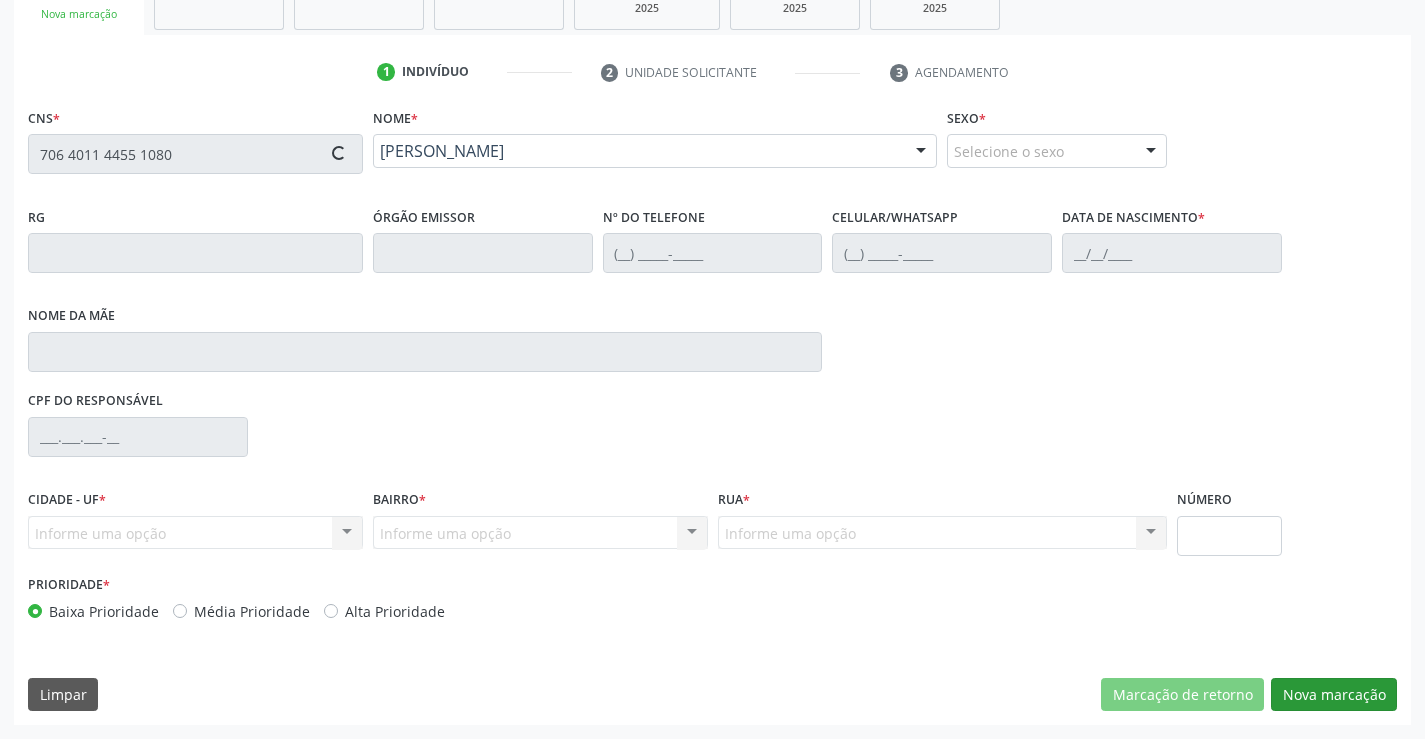type on "SN" 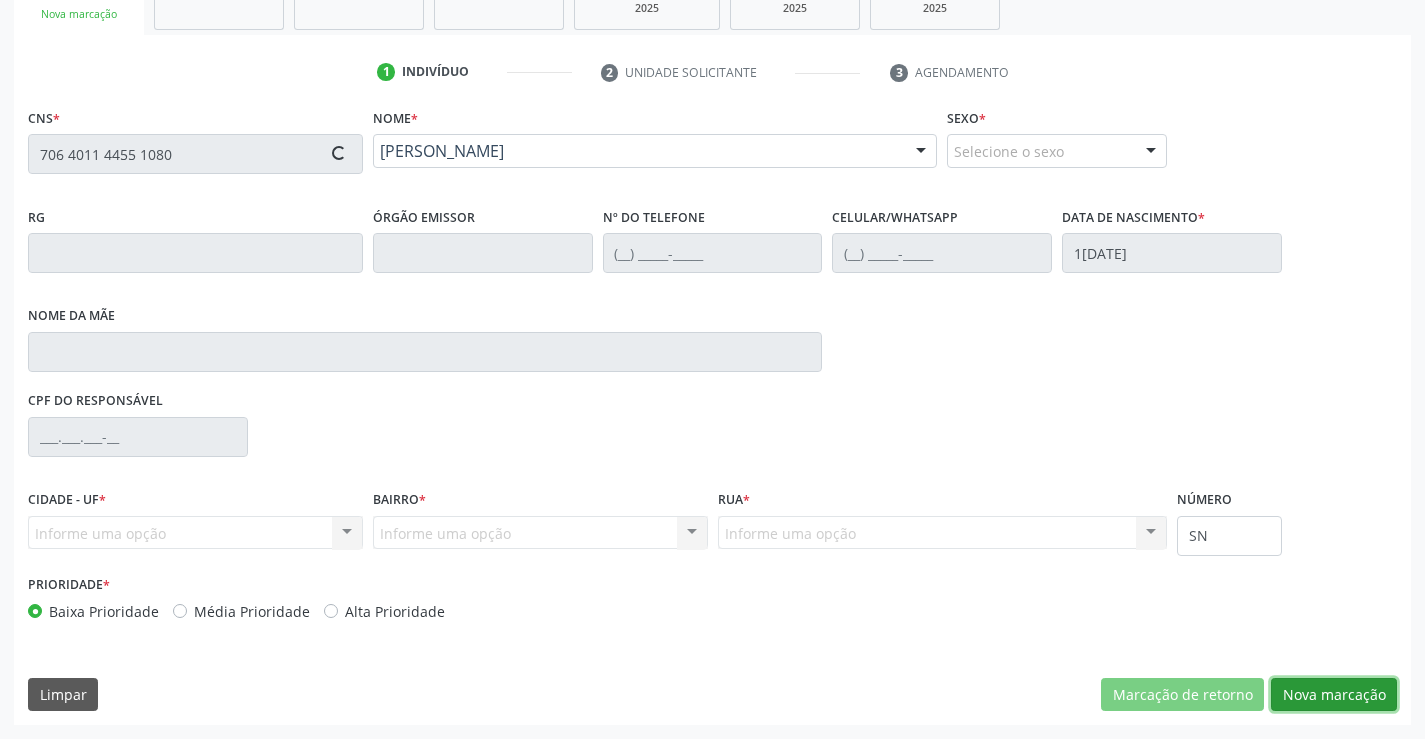 drag, startPoint x: 1314, startPoint y: 692, endPoint x: 694, endPoint y: 449, distance: 665.9197 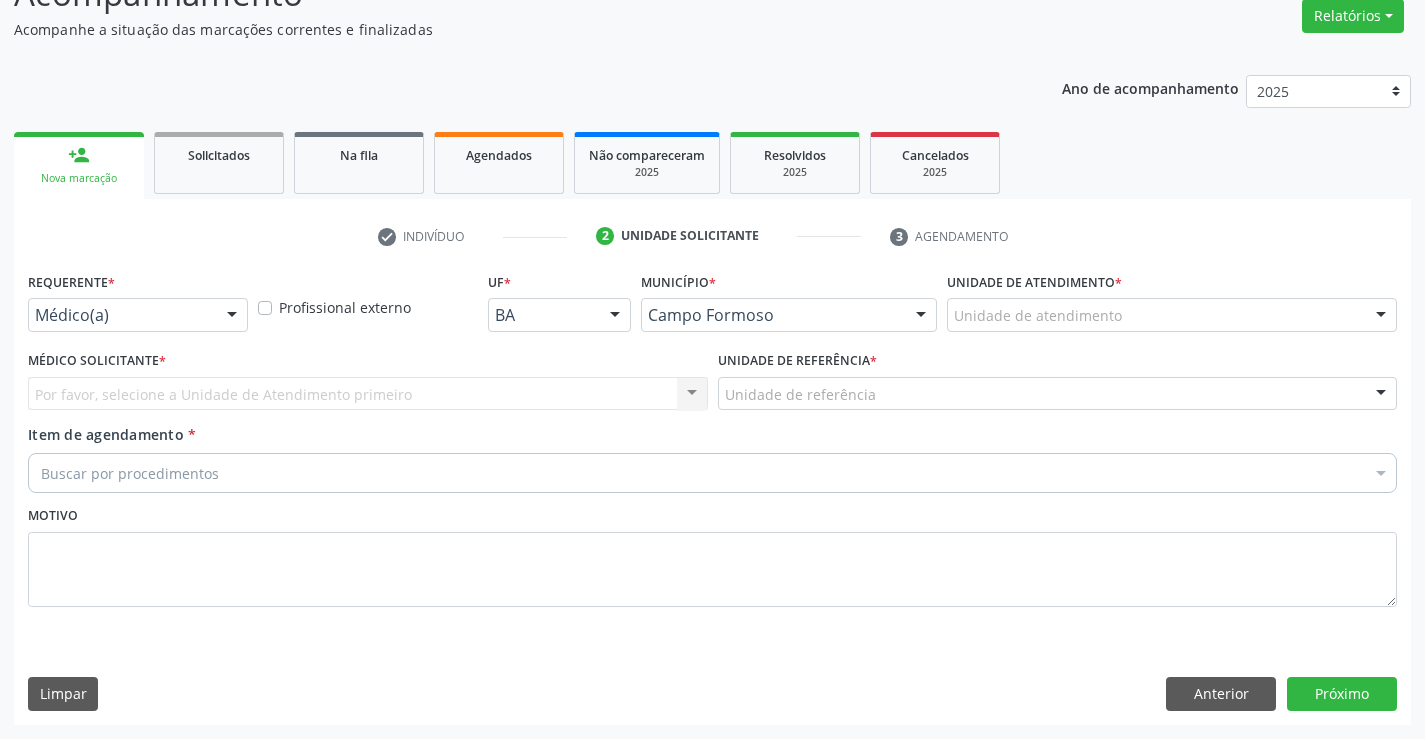 scroll, scrollTop: 167, scrollLeft: 0, axis: vertical 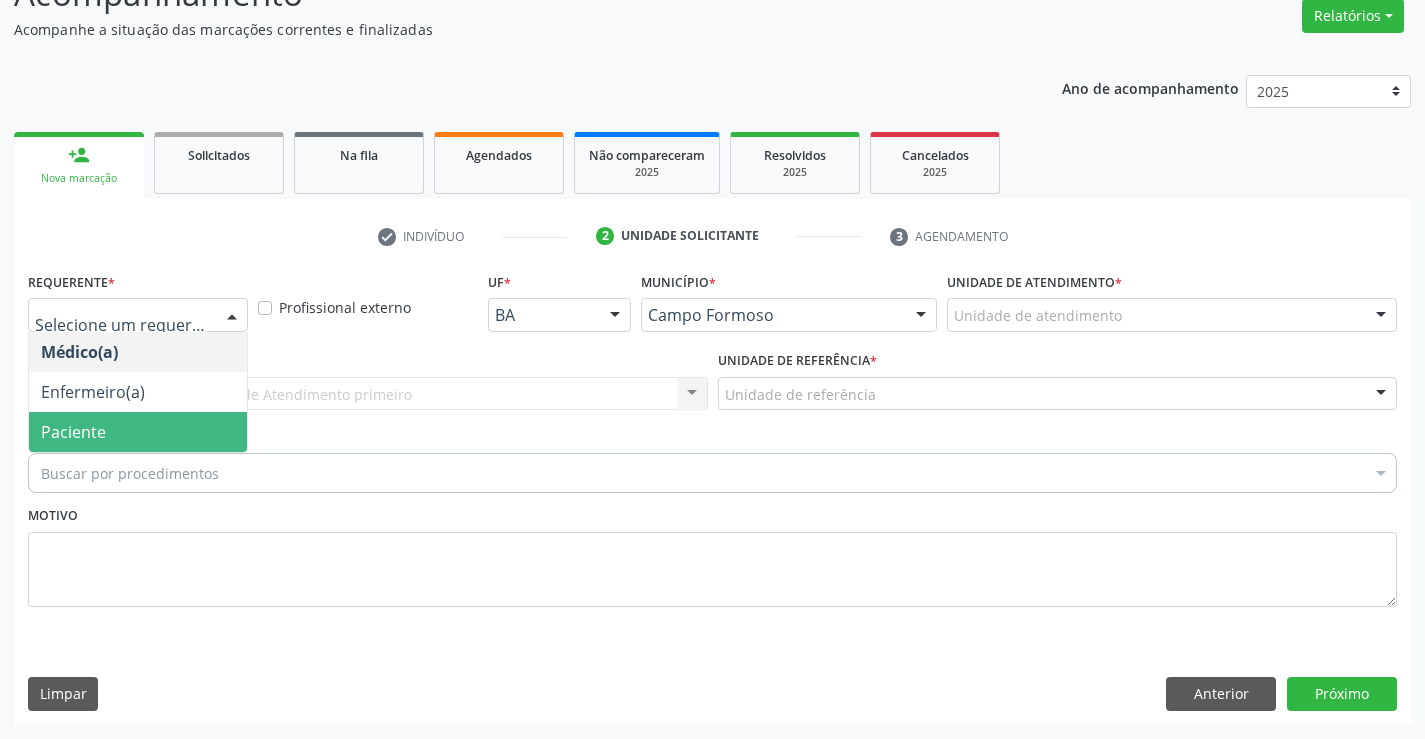 click on "Paciente" at bounding box center [138, 432] 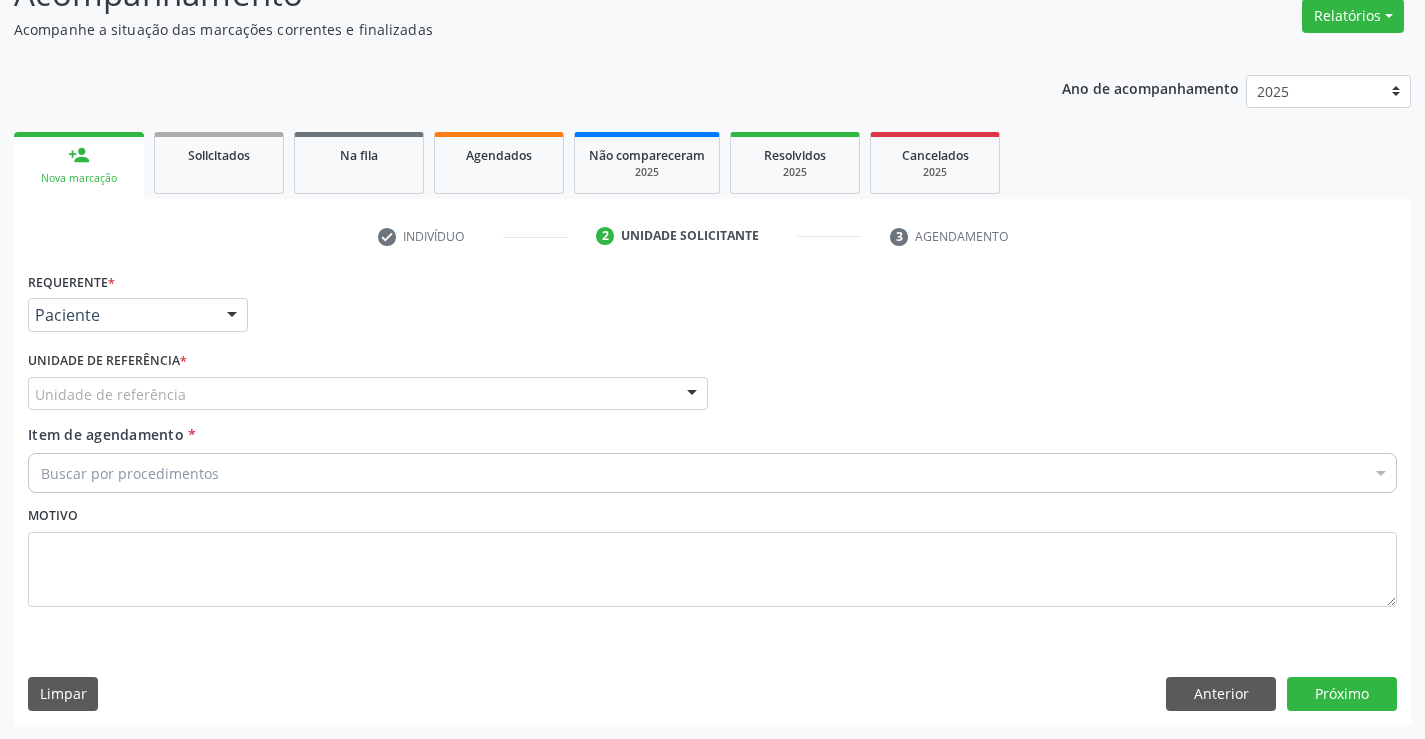 drag, startPoint x: 376, startPoint y: 406, endPoint x: 383, endPoint y: 468, distance: 62.39391 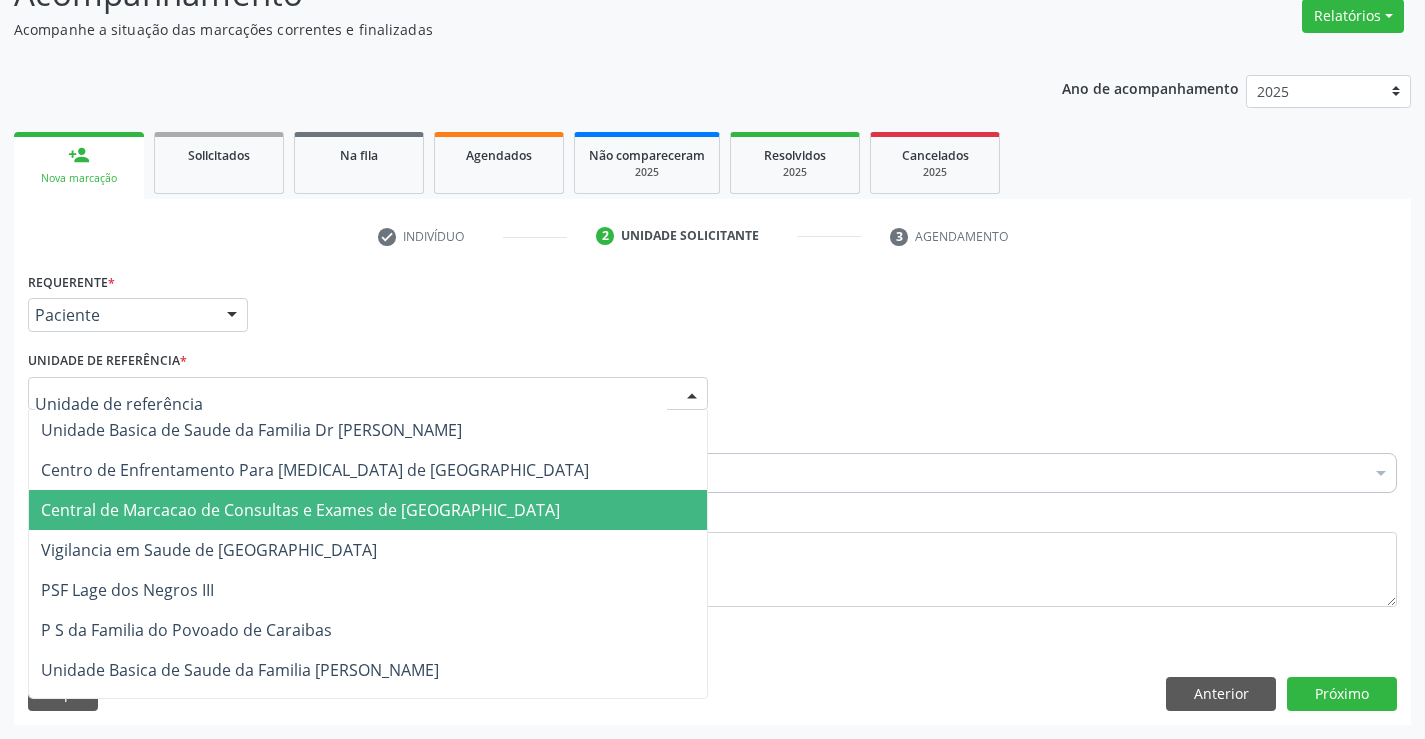 drag, startPoint x: 384, startPoint y: 520, endPoint x: 491, endPoint y: 480, distance: 114.232216 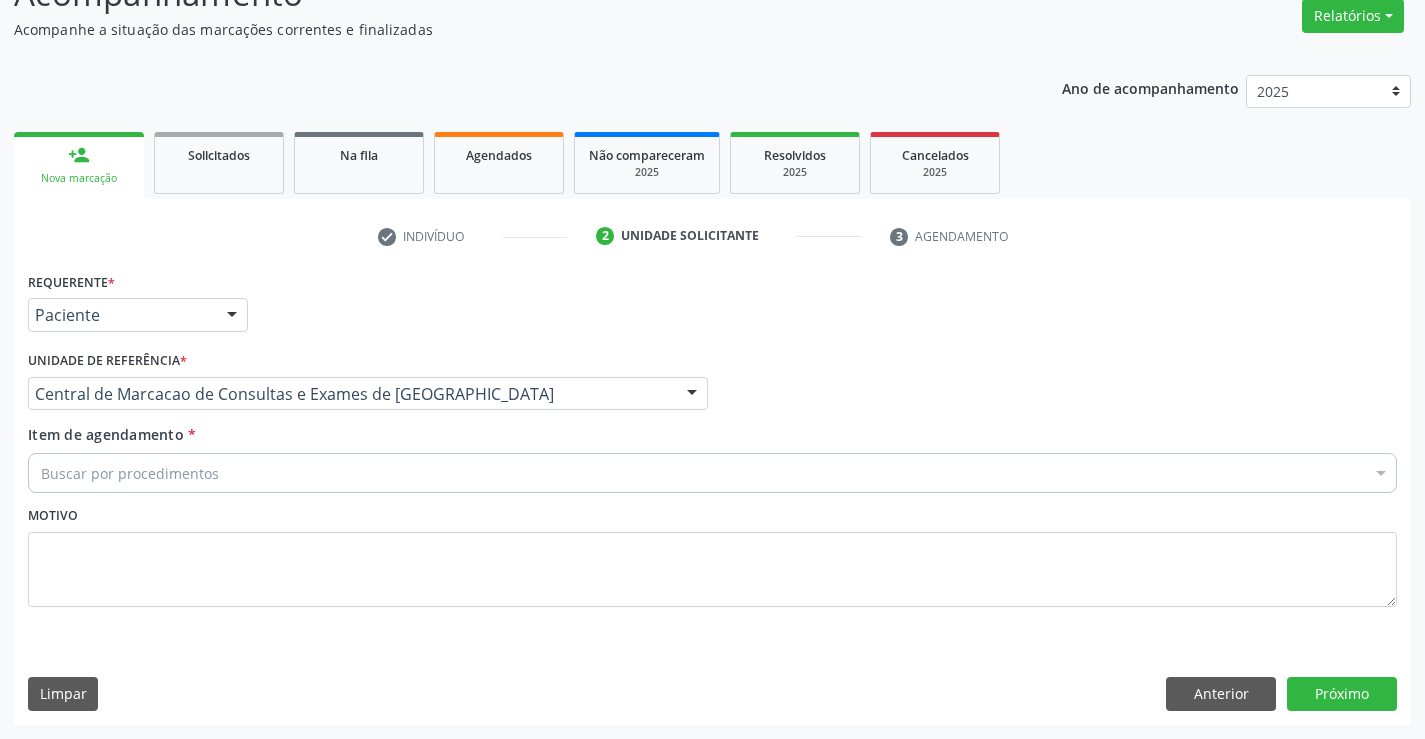 click on "Buscar por procedimentos" at bounding box center (712, 473) 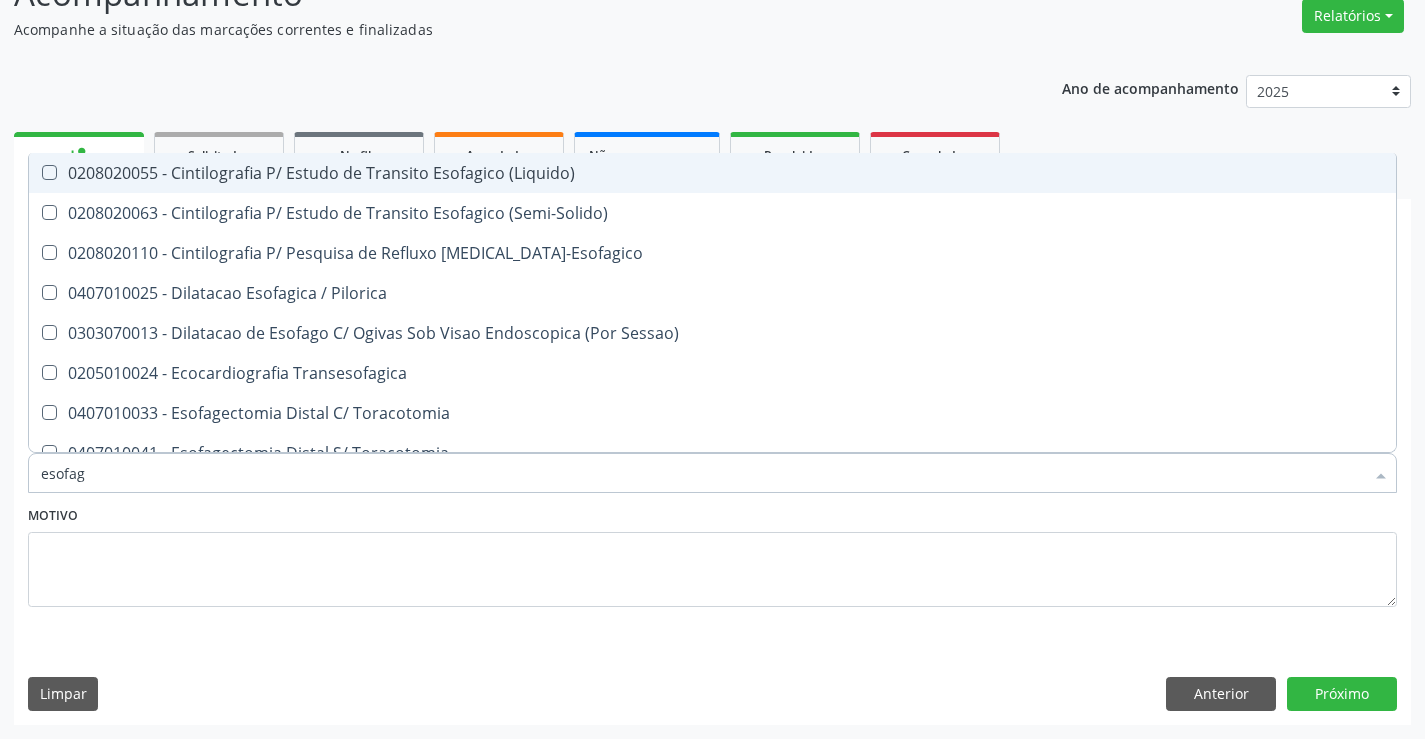type on "esofago" 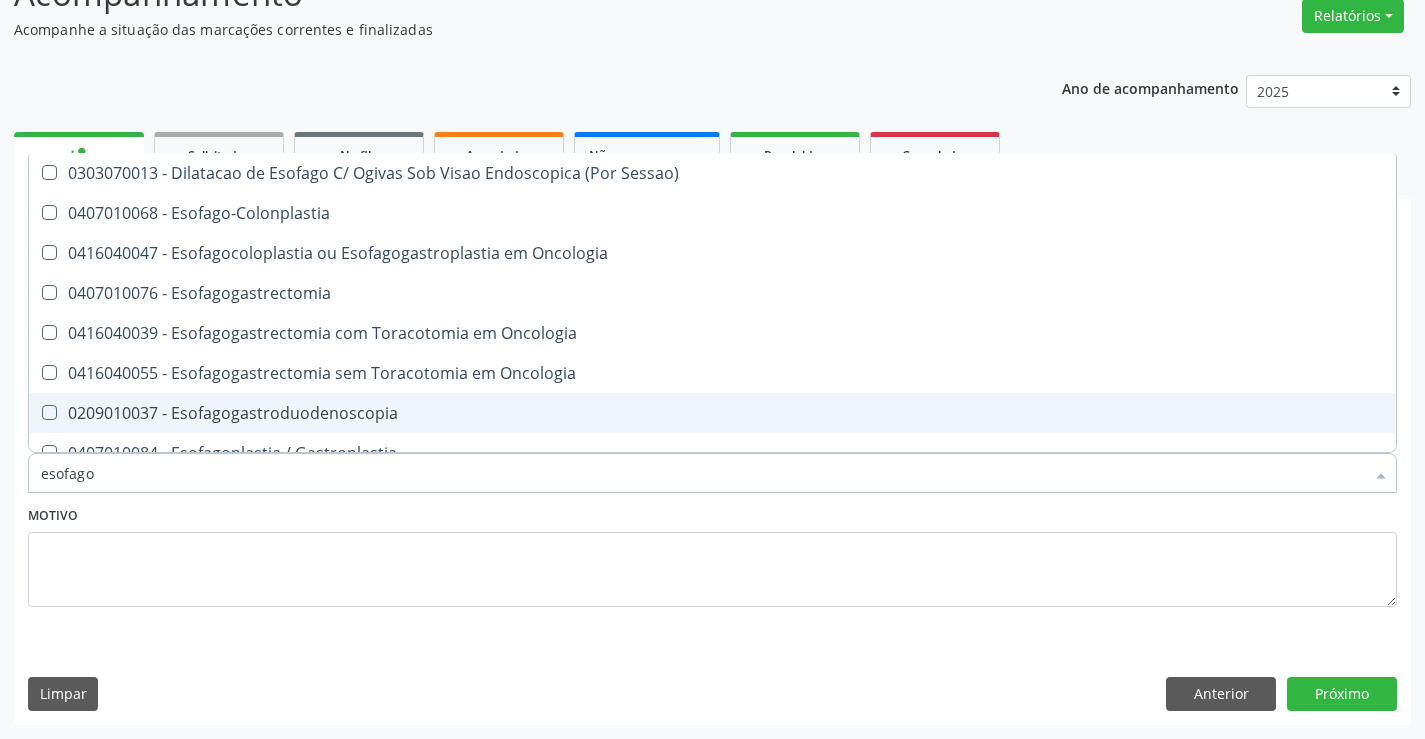 click on "0209010037 - Esofagogastroduodenoscopia" at bounding box center [712, 413] 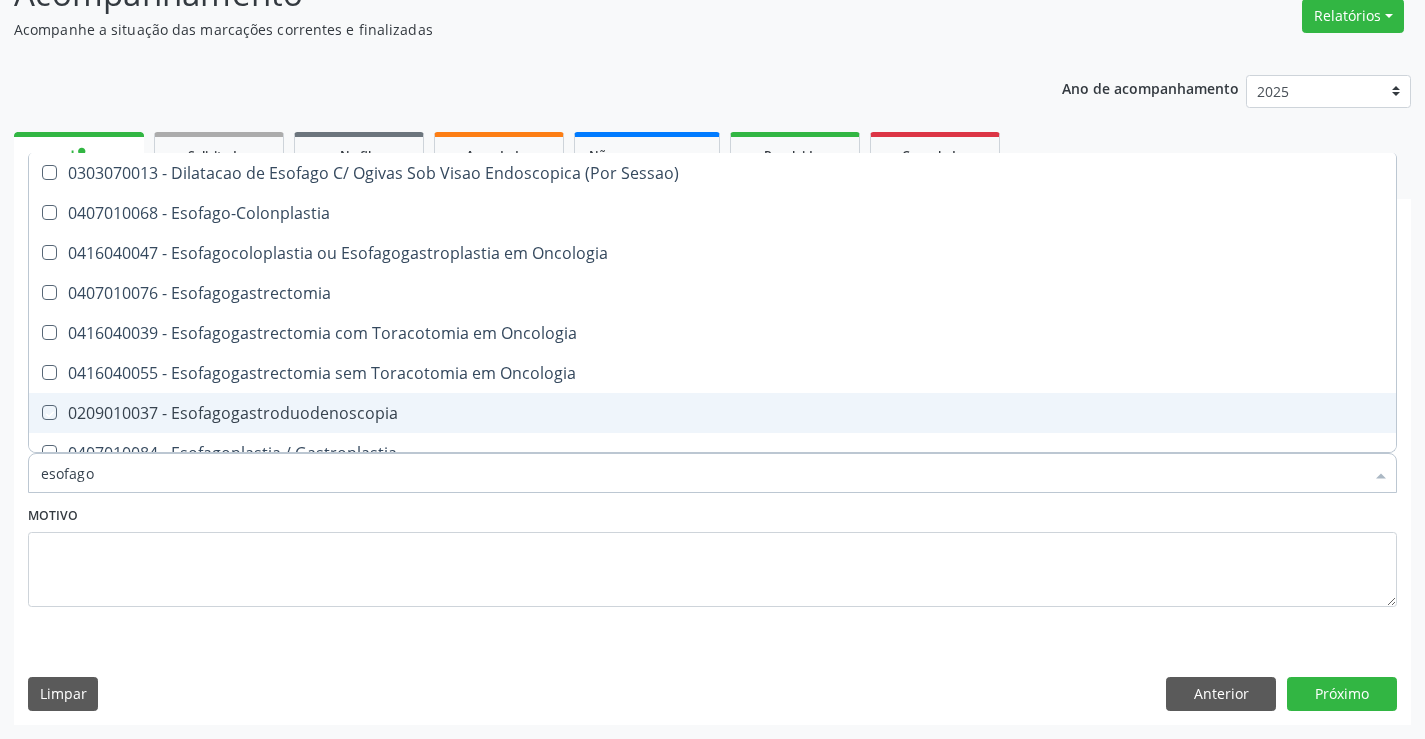 checkbox on "true" 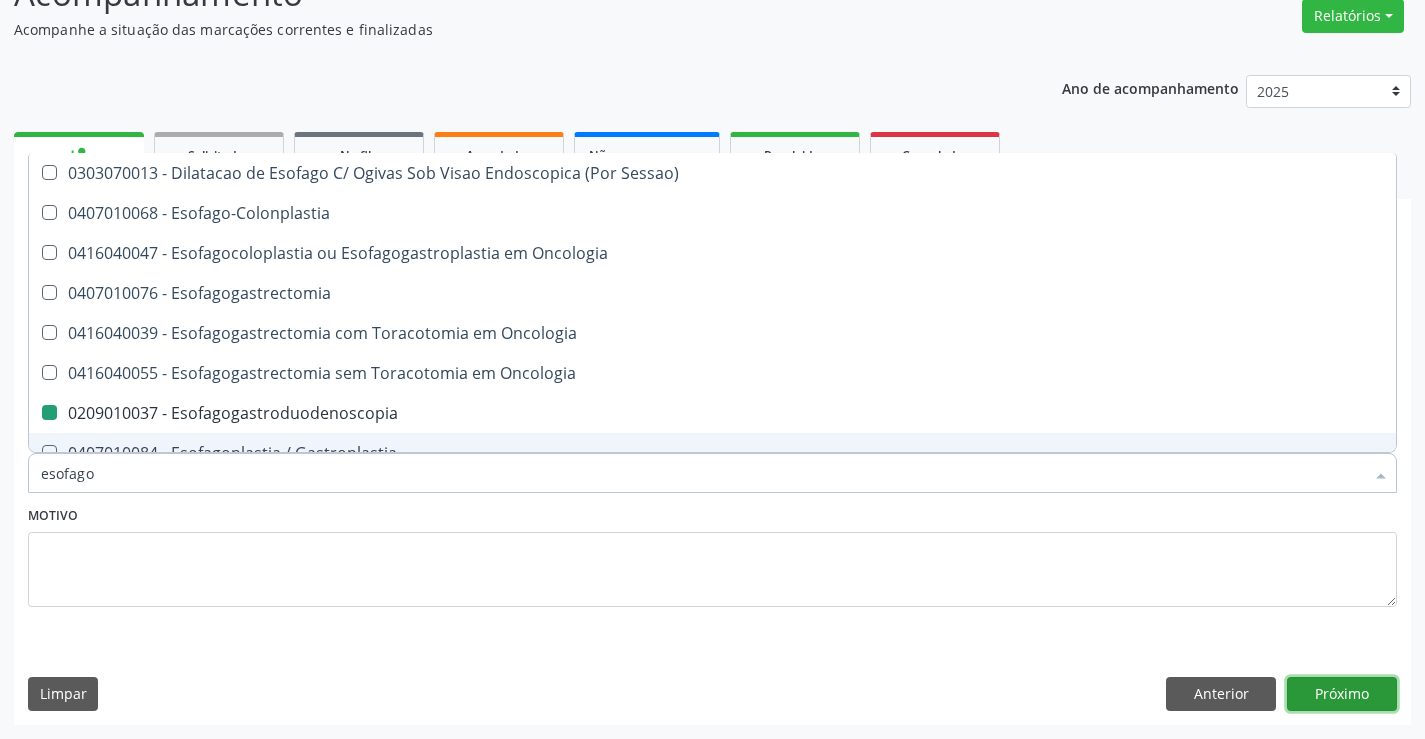 click on "Próximo" at bounding box center (1342, 694) 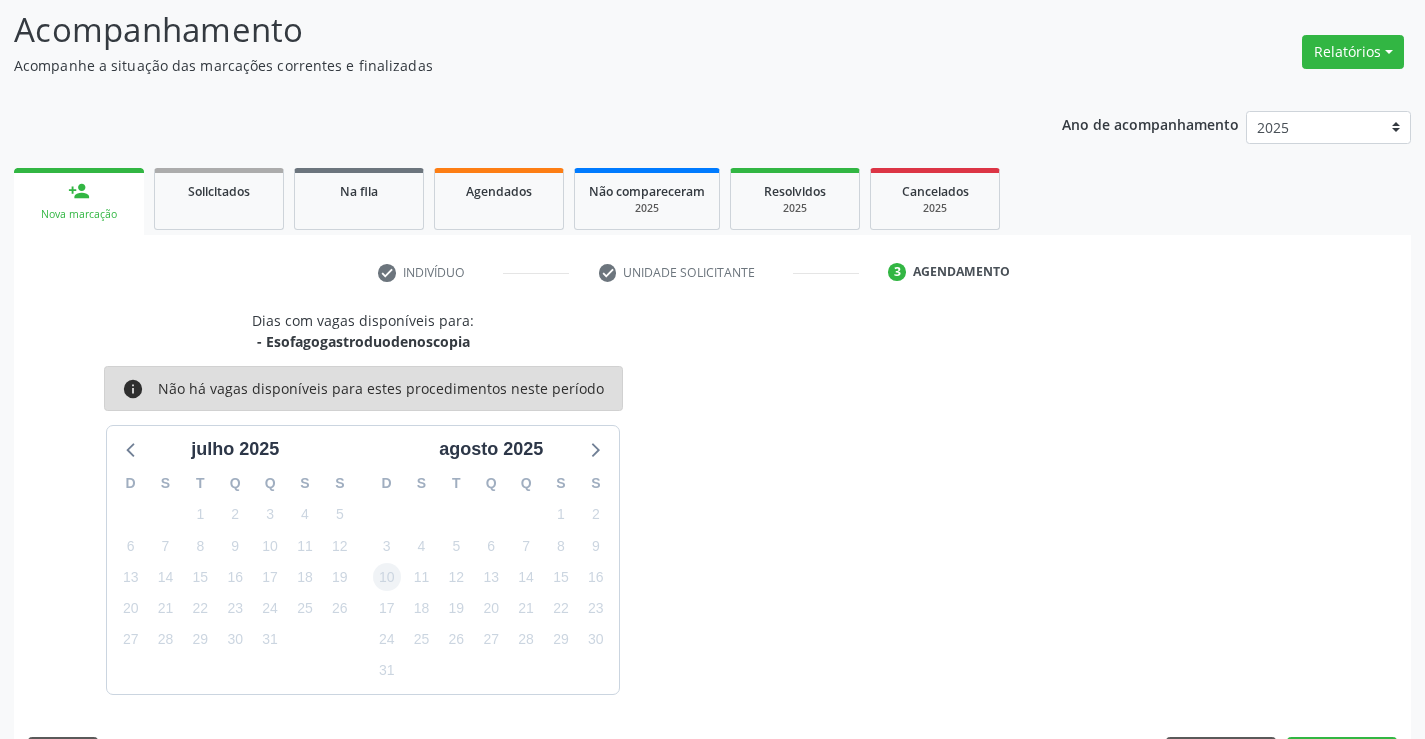 scroll, scrollTop: 167, scrollLeft: 0, axis: vertical 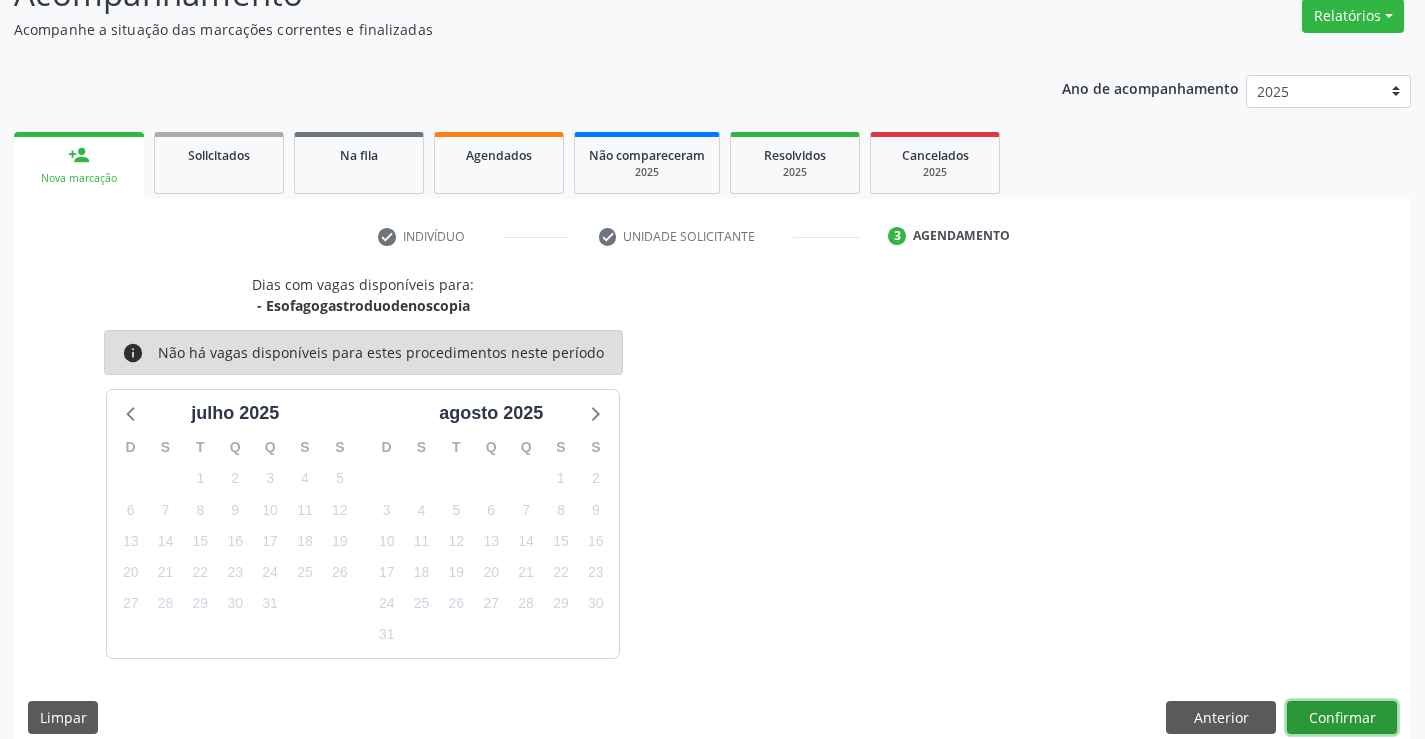 click on "Confirmar" at bounding box center (1342, 718) 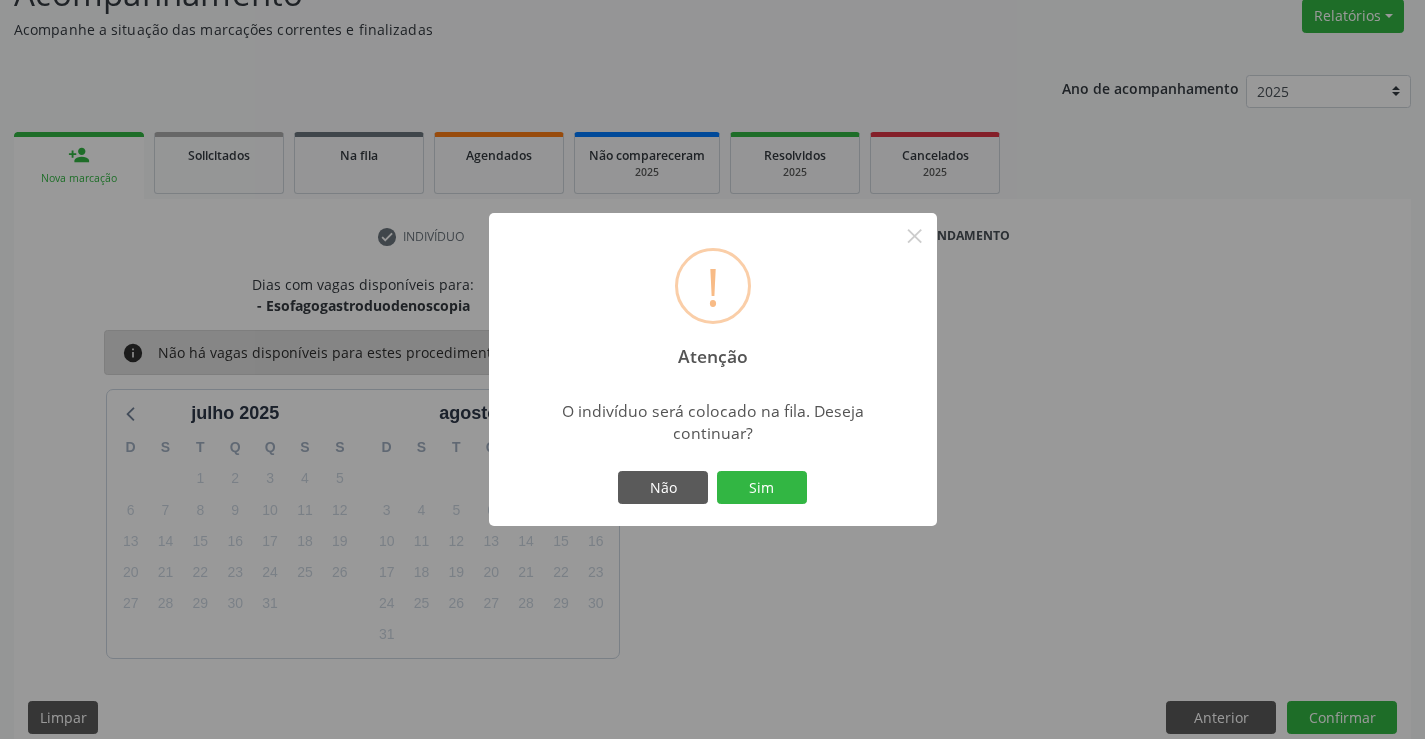type 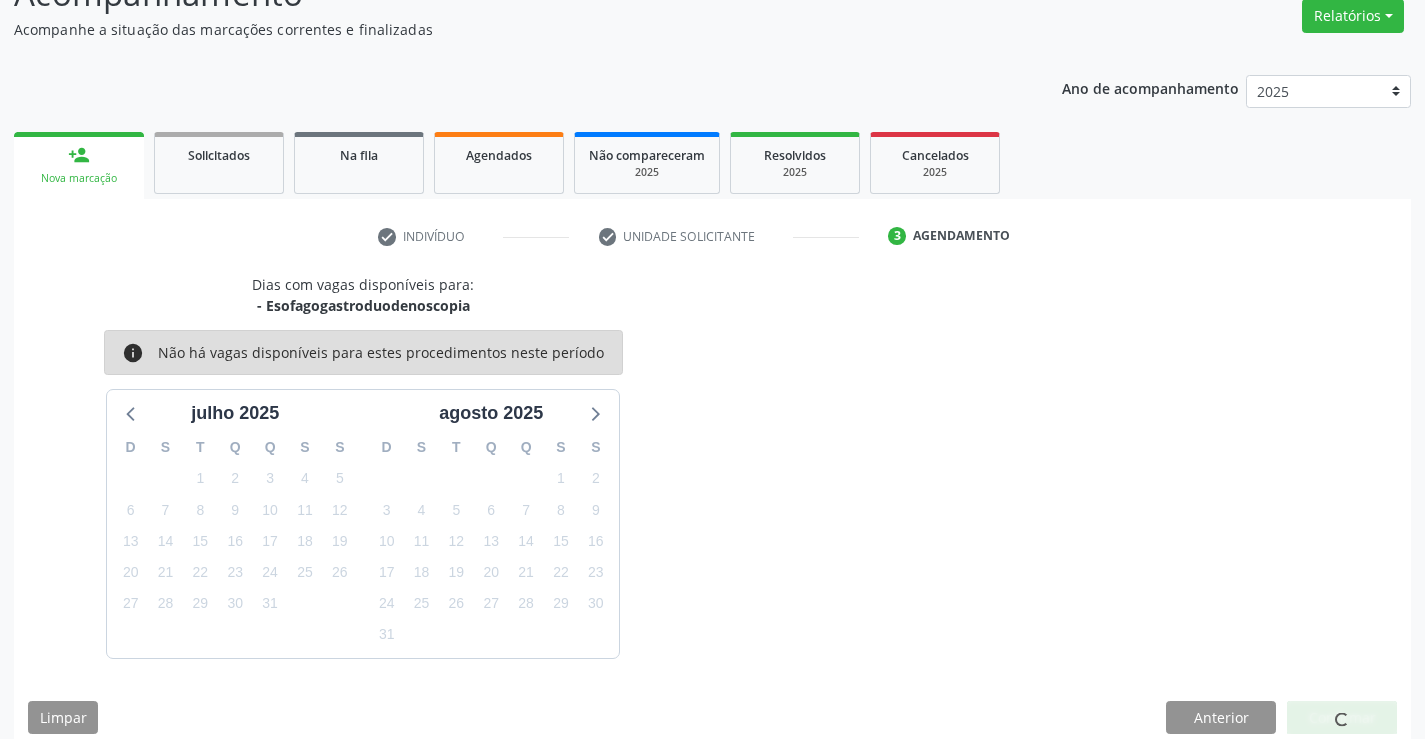 scroll, scrollTop: 0, scrollLeft: 0, axis: both 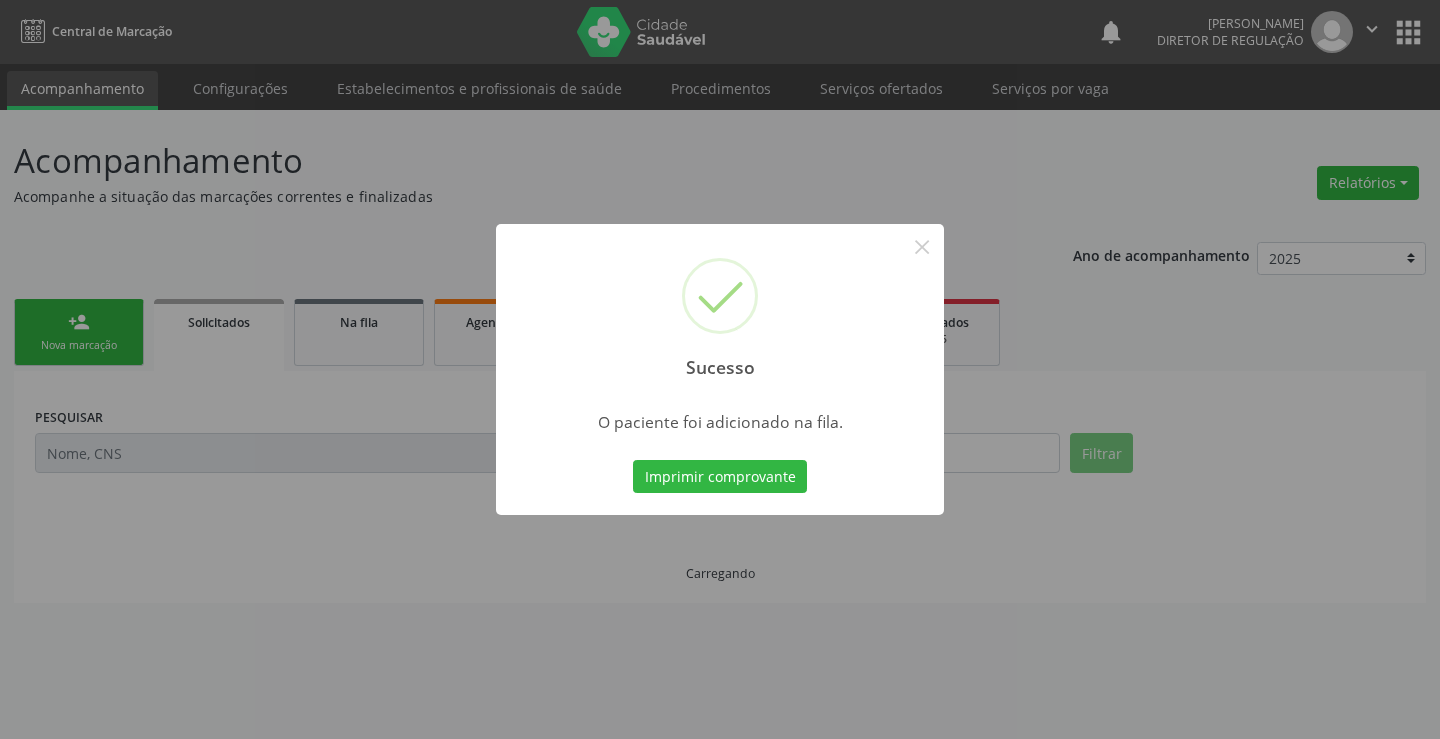 type 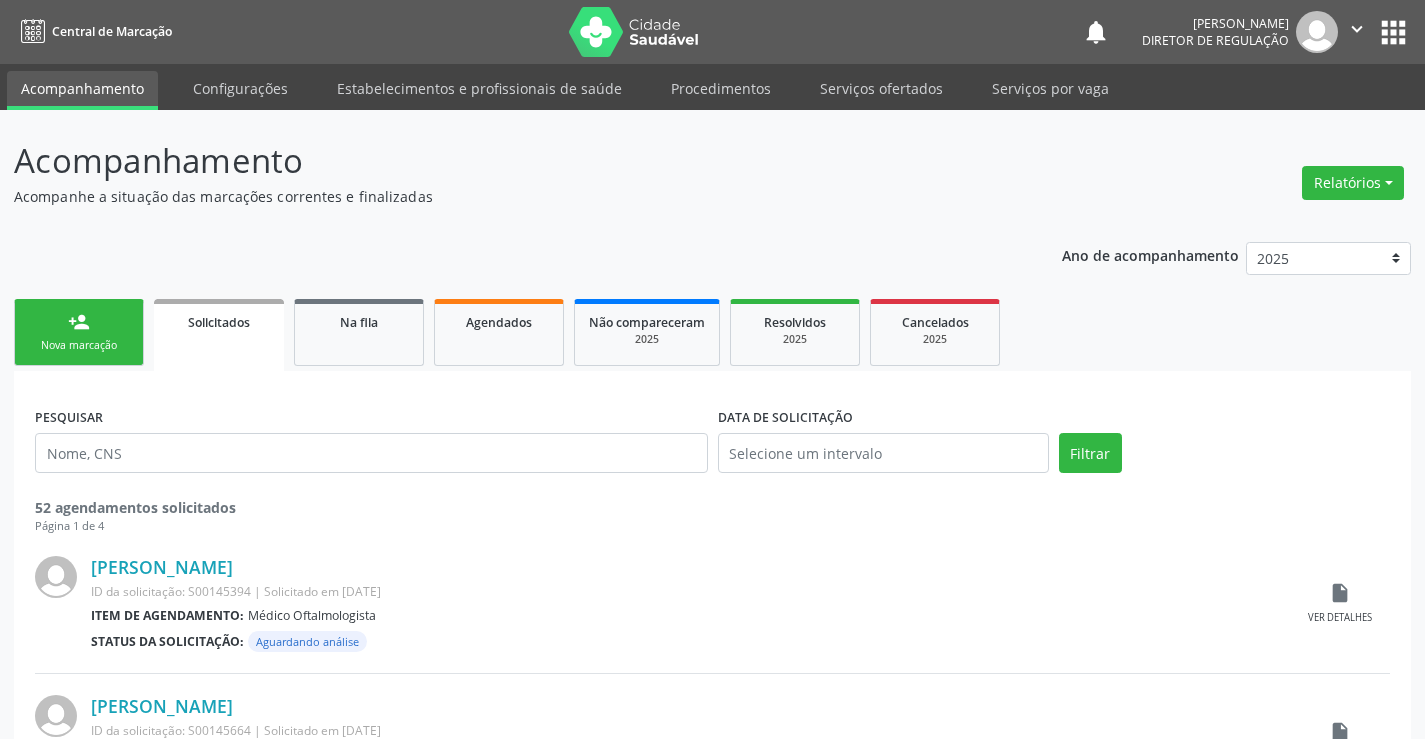click on "" at bounding box center (1357, 29) 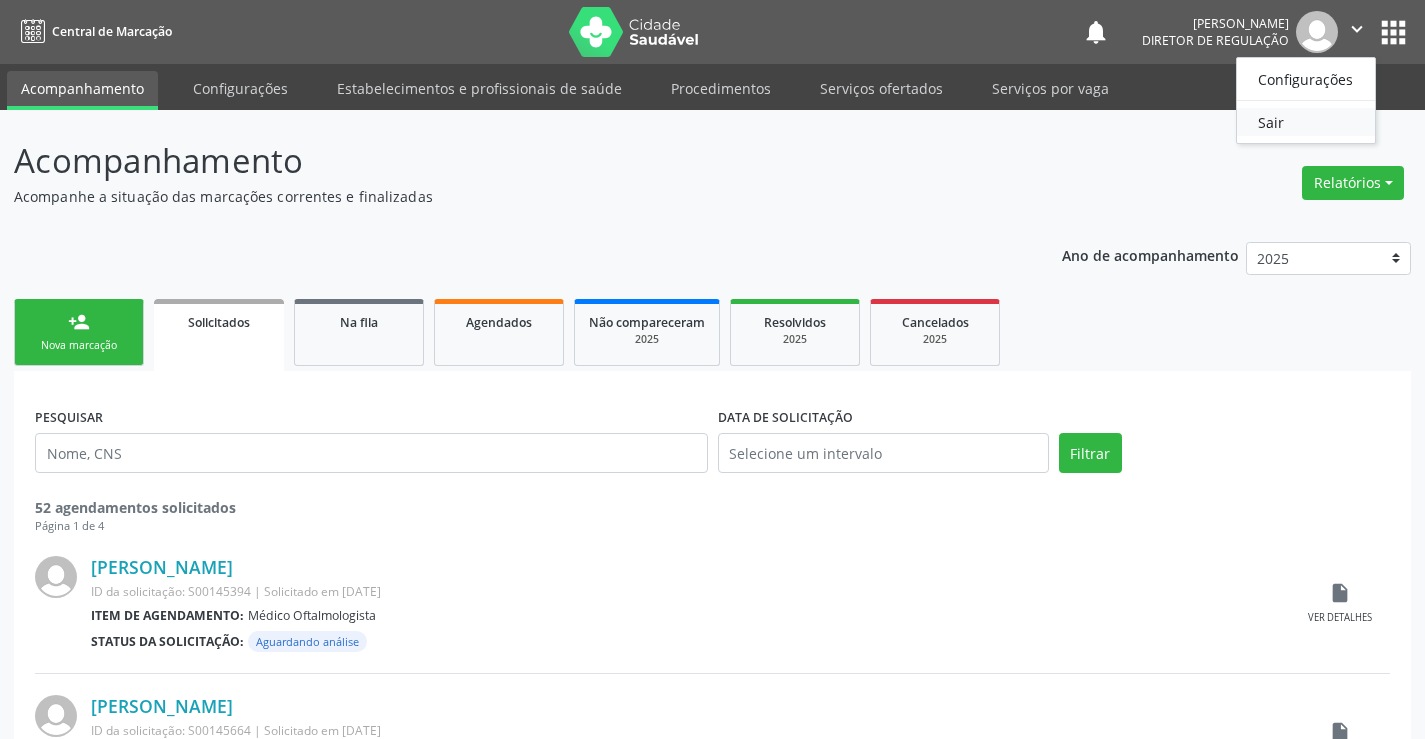 click on "Sair" at bounding box center (1306, 122) 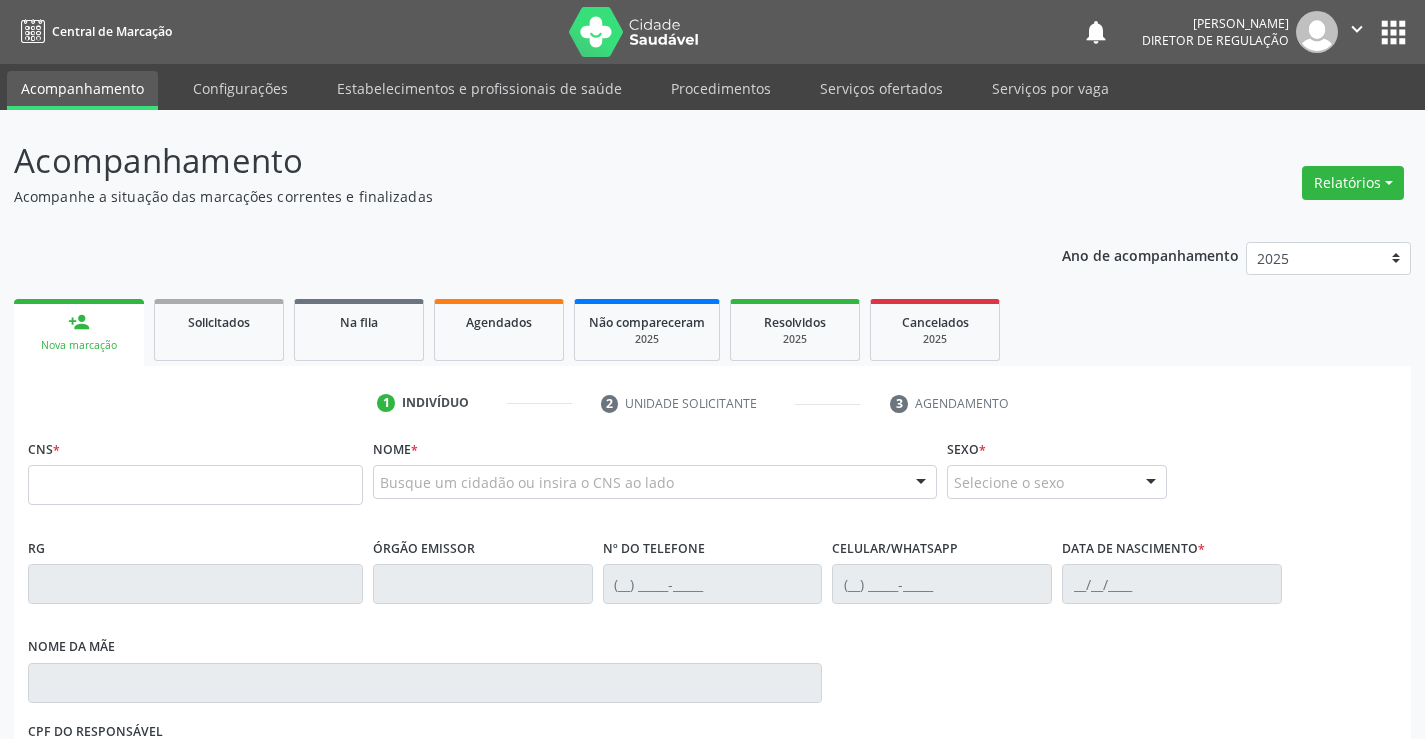 scroll, scrollTop: 0, scrollLeft: 0, axis: both 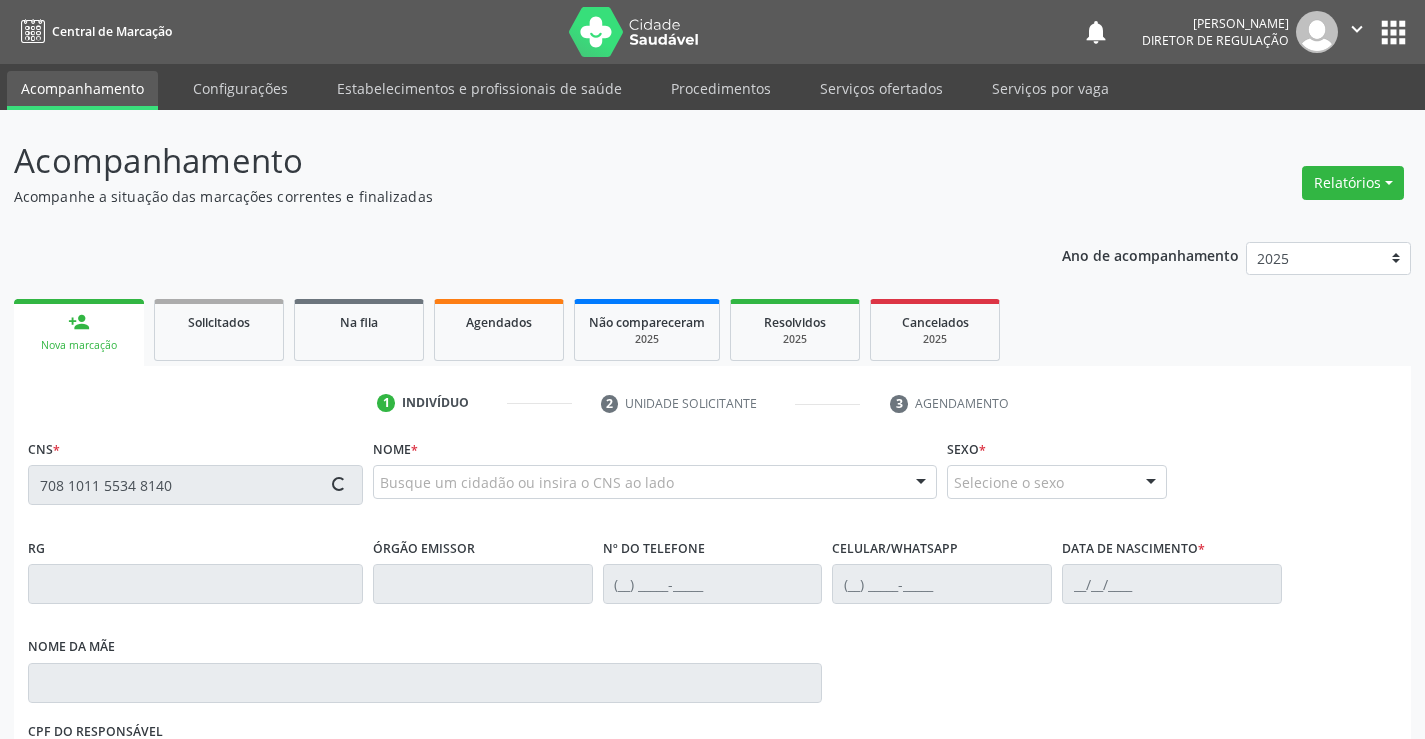 type on "708 1011 5534 8140" 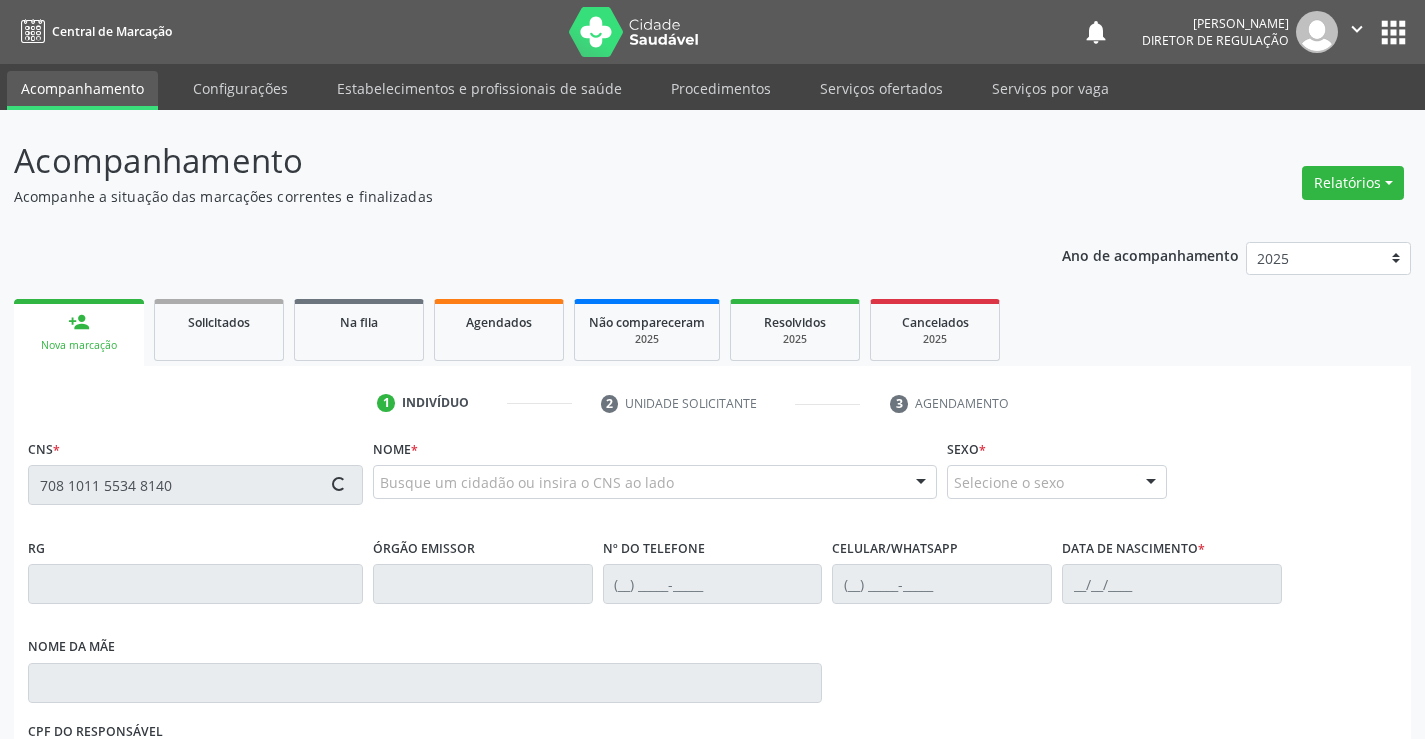 type 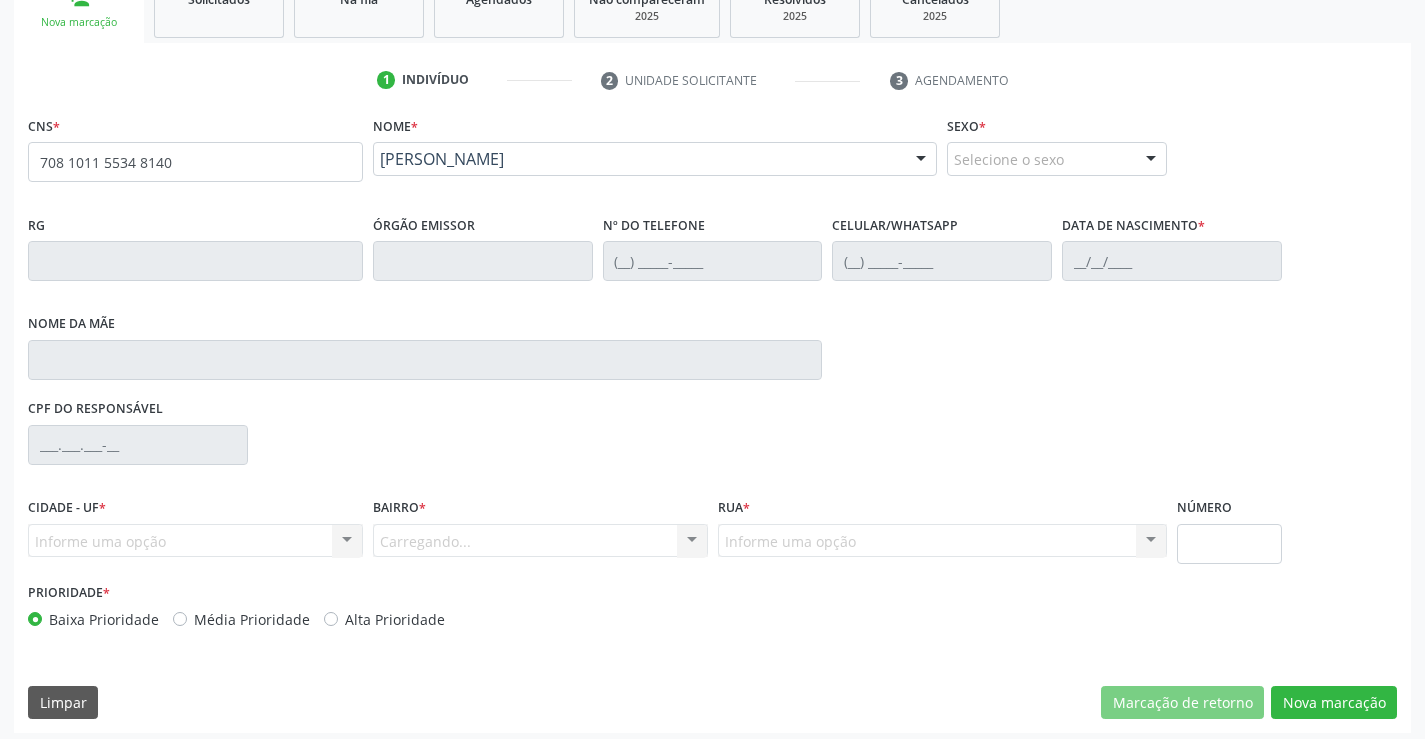 scroll, scrollTop: 331, scrollLeft: 0, axis: vertical 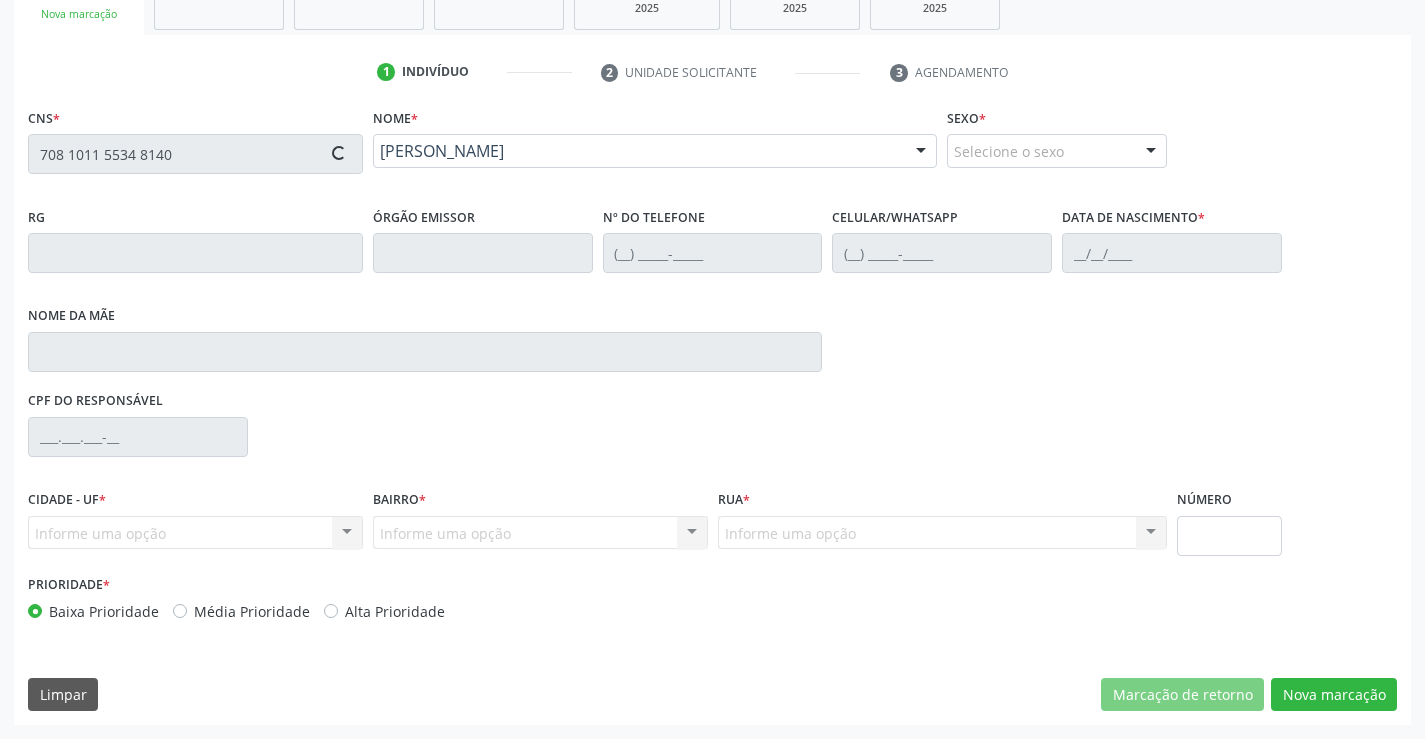 type on "0244275866" 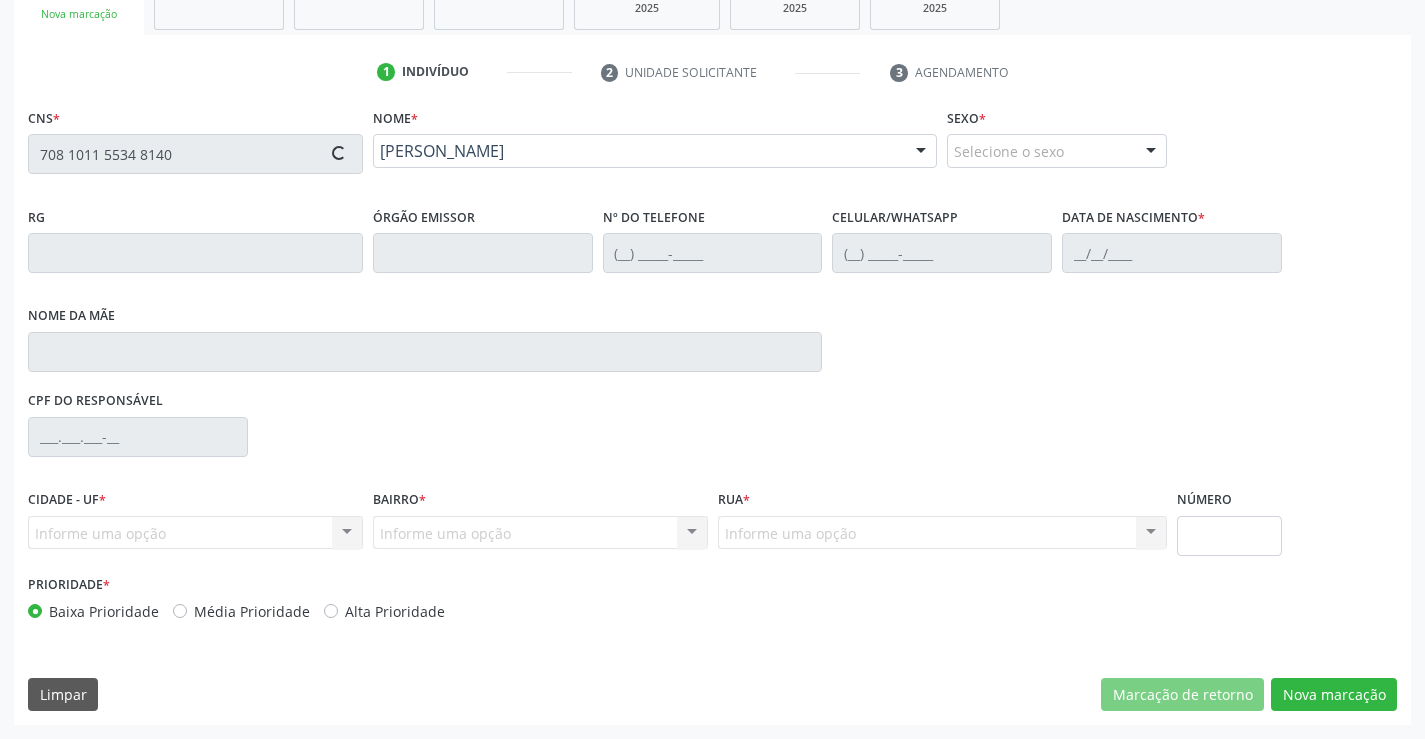 type on "[PHONE_NUMBER]" 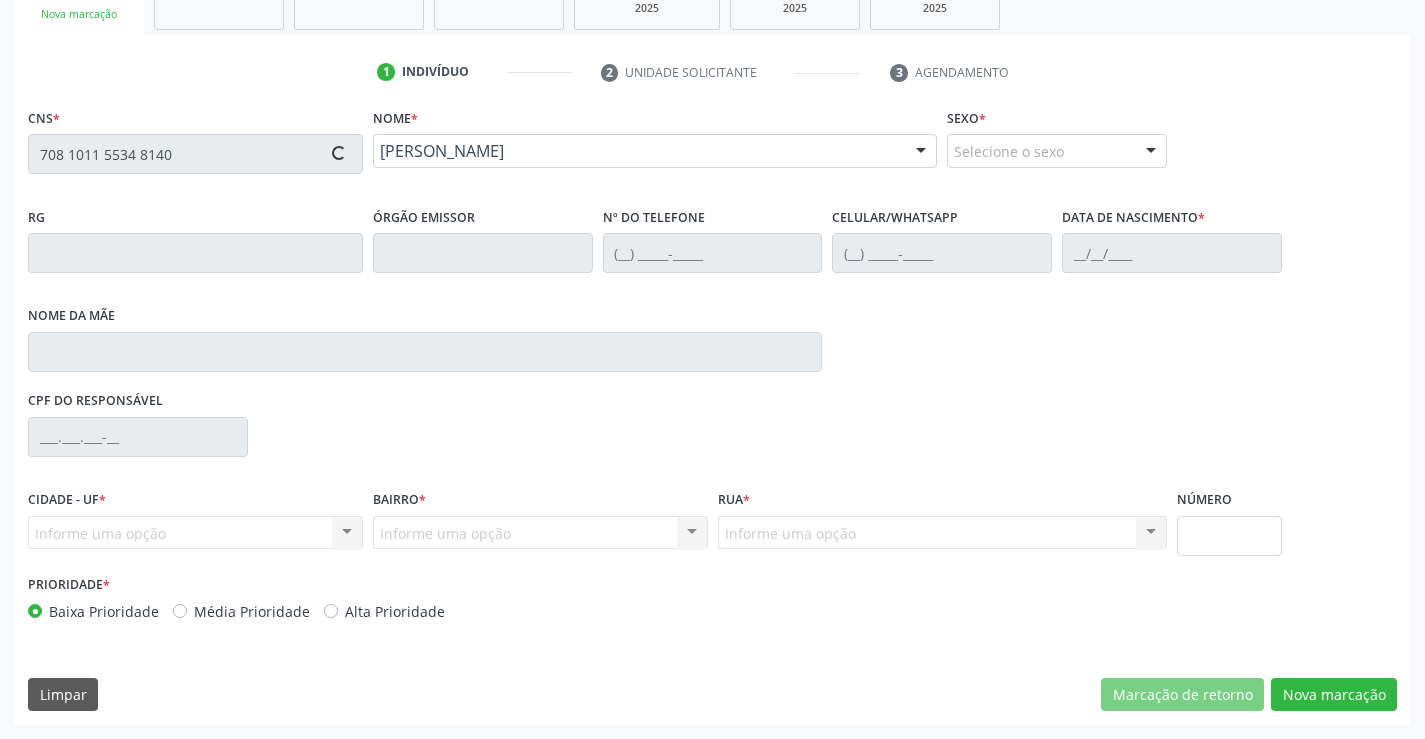type on "[PHONE_NUMBER]" 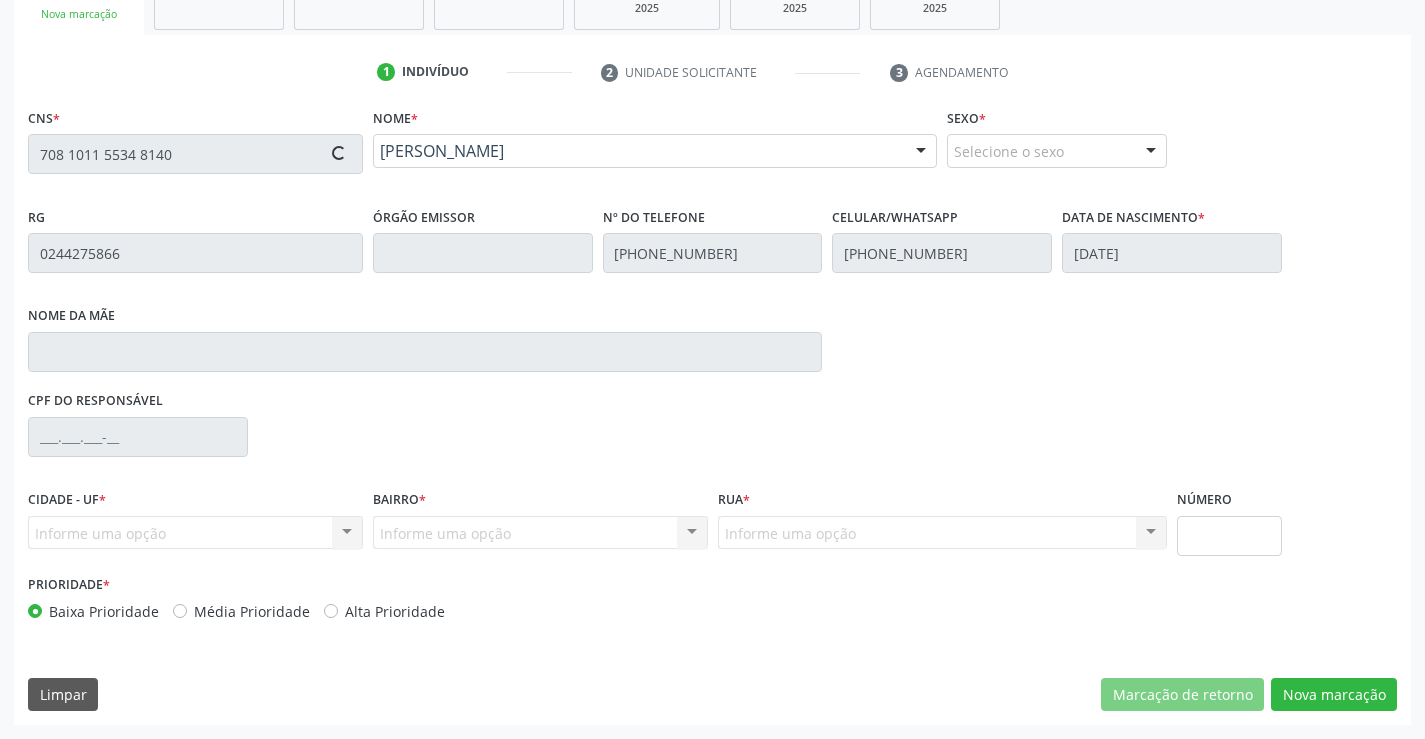 type on "26" 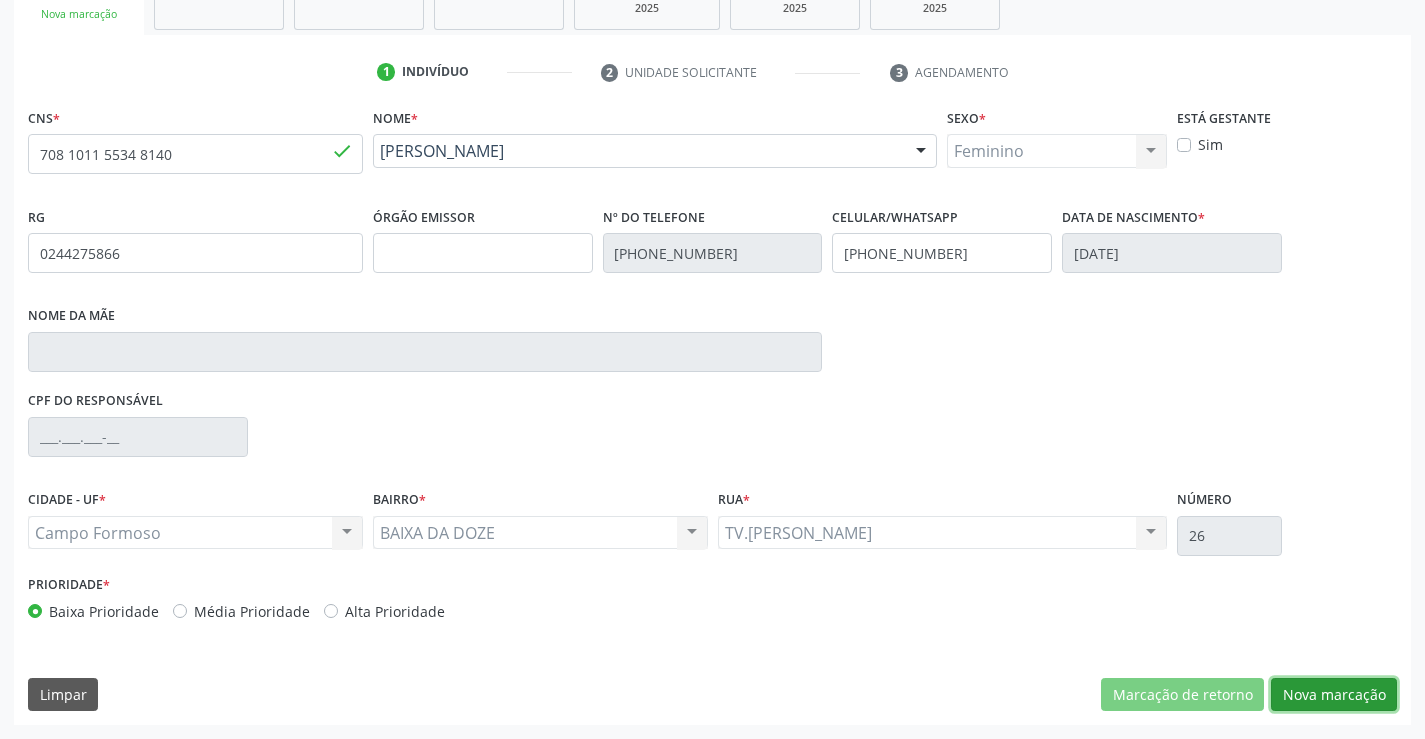 drag, startPoint x: 1338, startPoint y: 705, endPoint x: 586, endPoint y: 520, distance: 774.4217 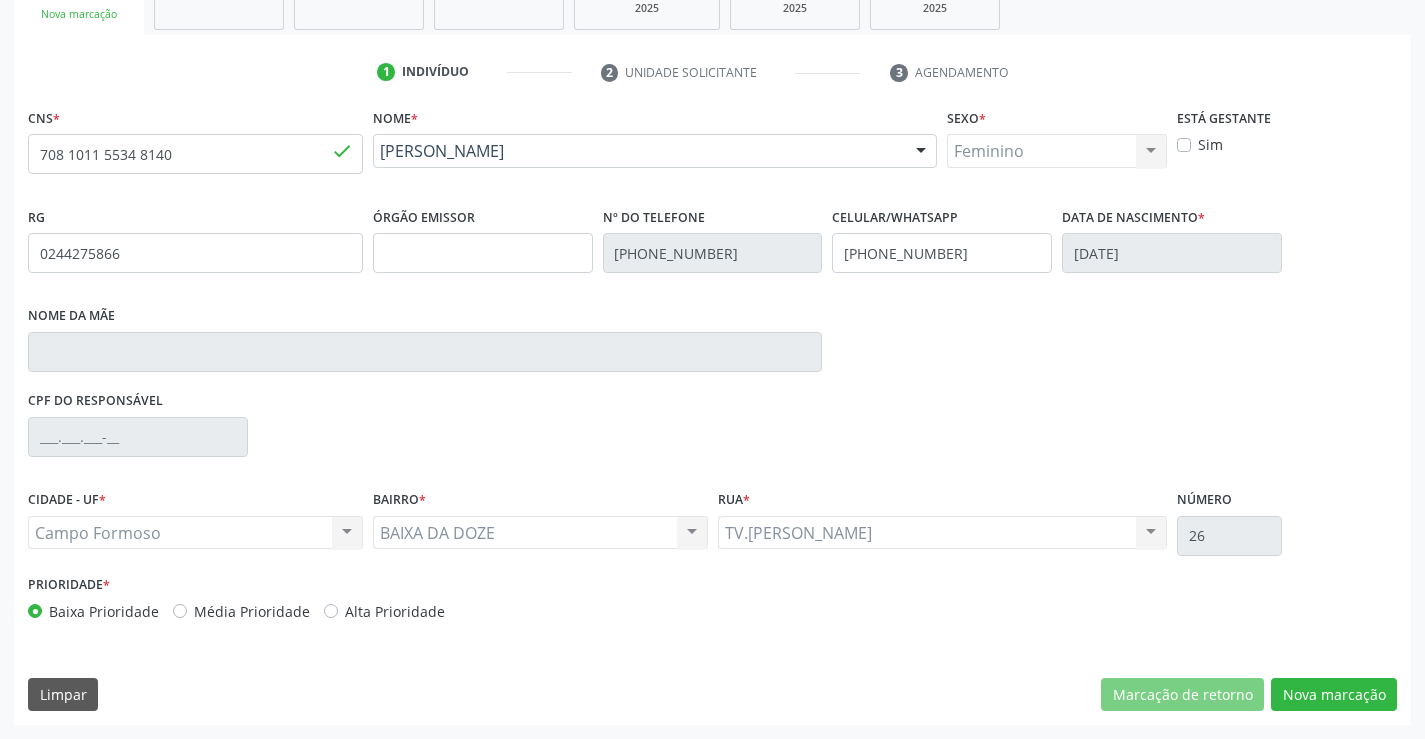 scroll, scrollTop: 167, scrollLeft: 0, axis: vertical 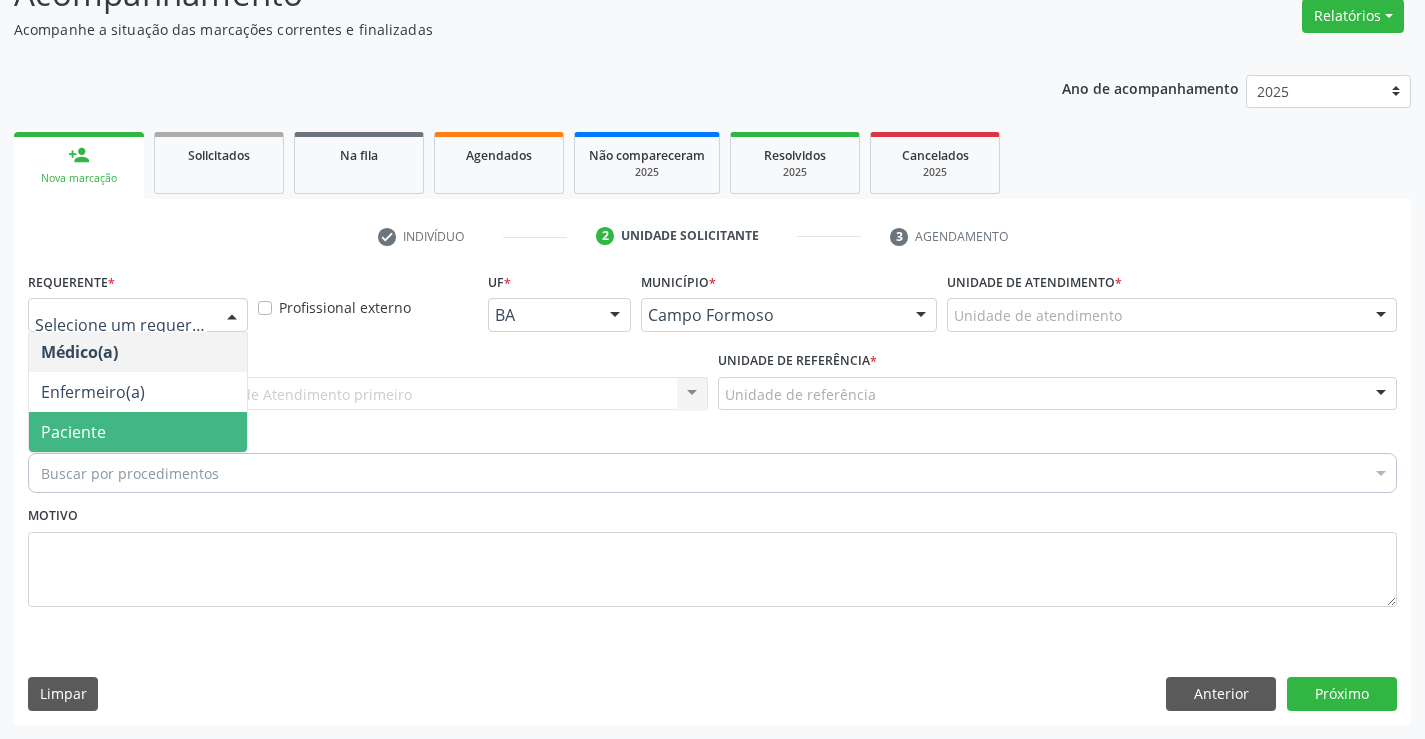 drag, startPoint x: 165, startPoint y: 410, endPoint x: 172, endPoint y: 427, distance: 18.384777 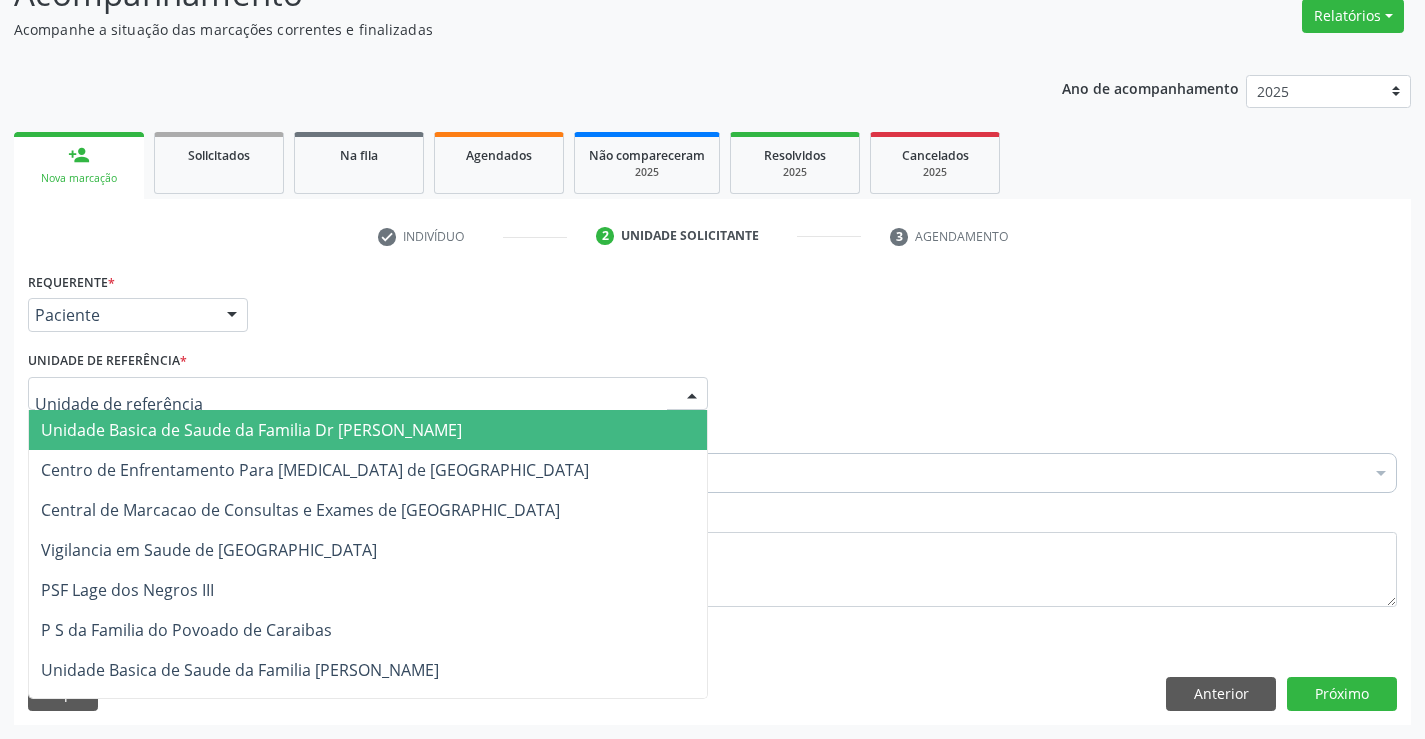 drag, startPoint x: 456, startPoint y: 385, endPoint x: 449, endPoint y: 454, distance: 69.354164 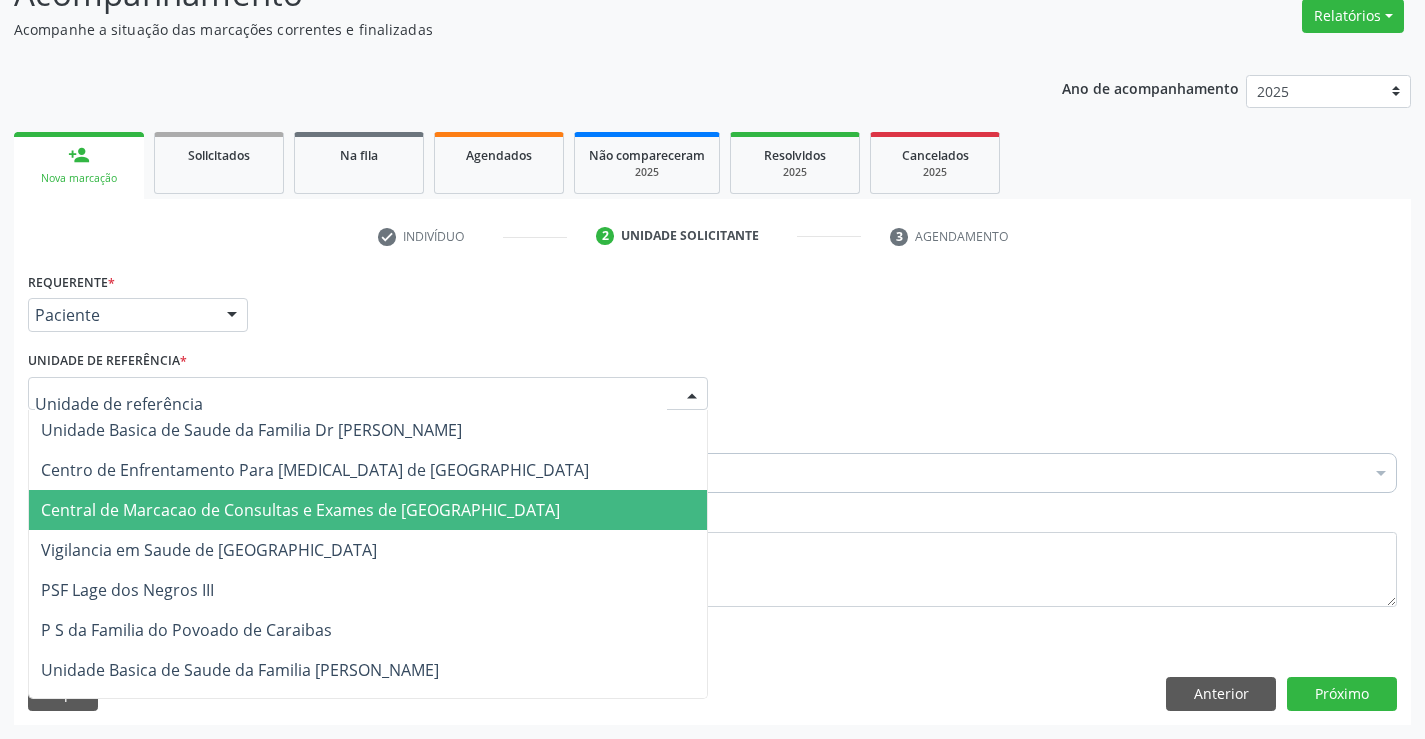 click on "Central de Marcacao de Consultas e Exames de [GEOGRAPHIC_DATA]" at bounding box center [368, 510] 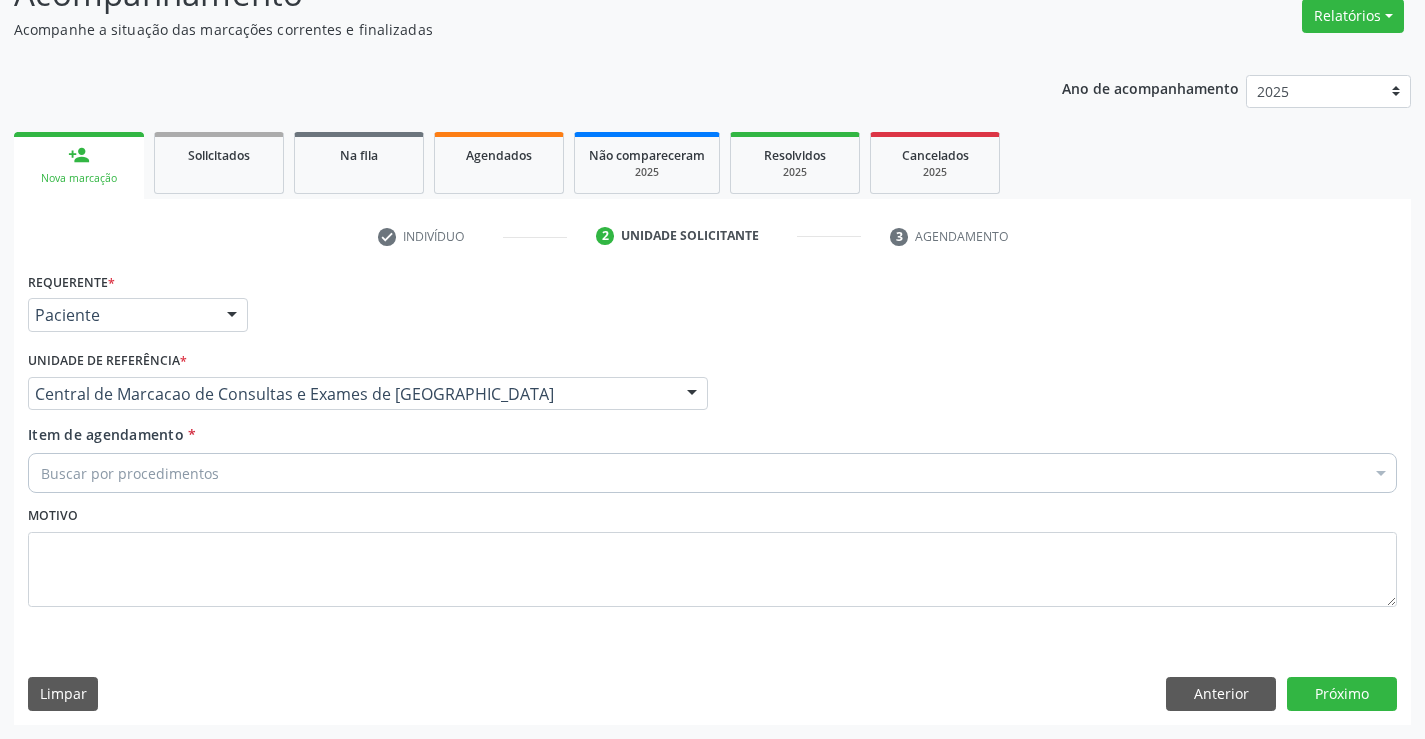 click on "Buscar por procedimentos" at bounding box center [712, 473] 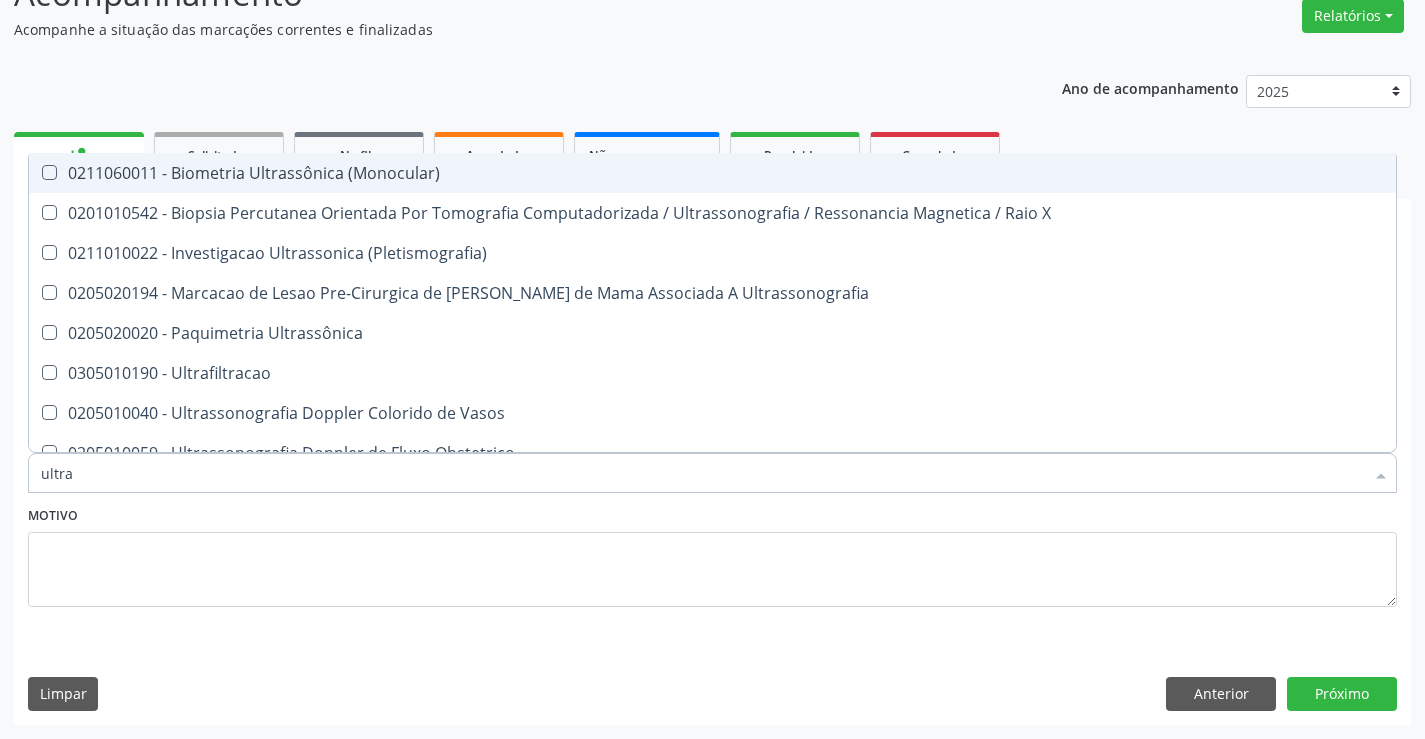 type on "ultras" 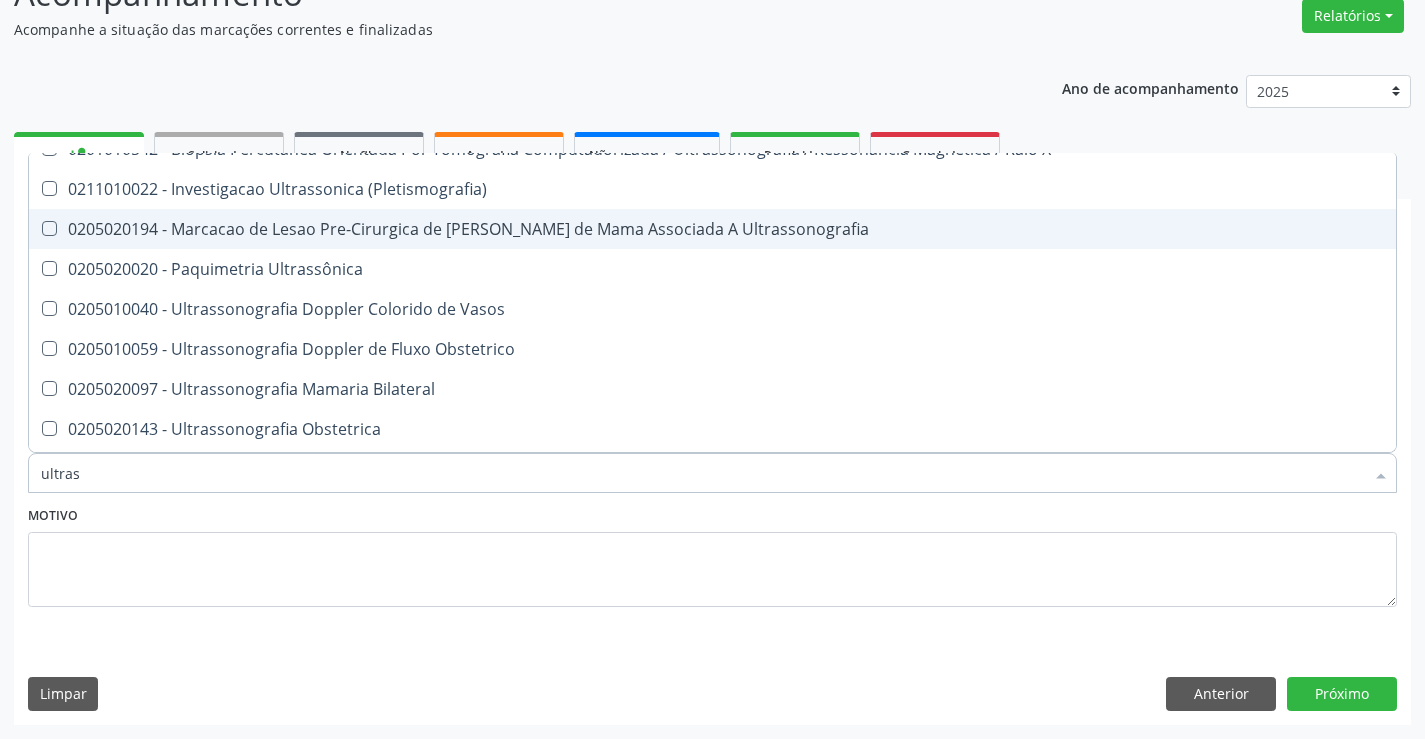 scroll, scrollTop: 200, scrollLeft: 0, axis: vertical 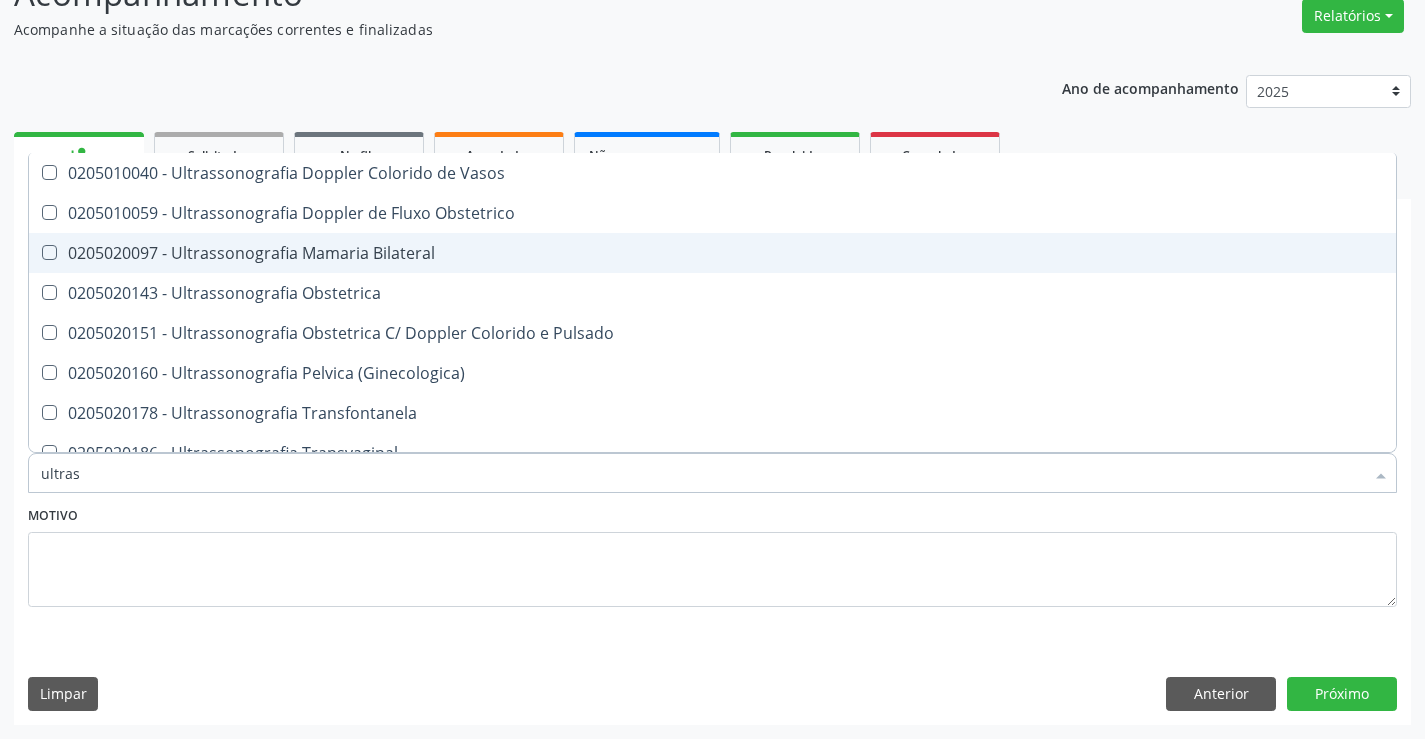 click on "0205020097 - Ultrassonografia Mamaria Bilateral" at bounding box center [712, 253] 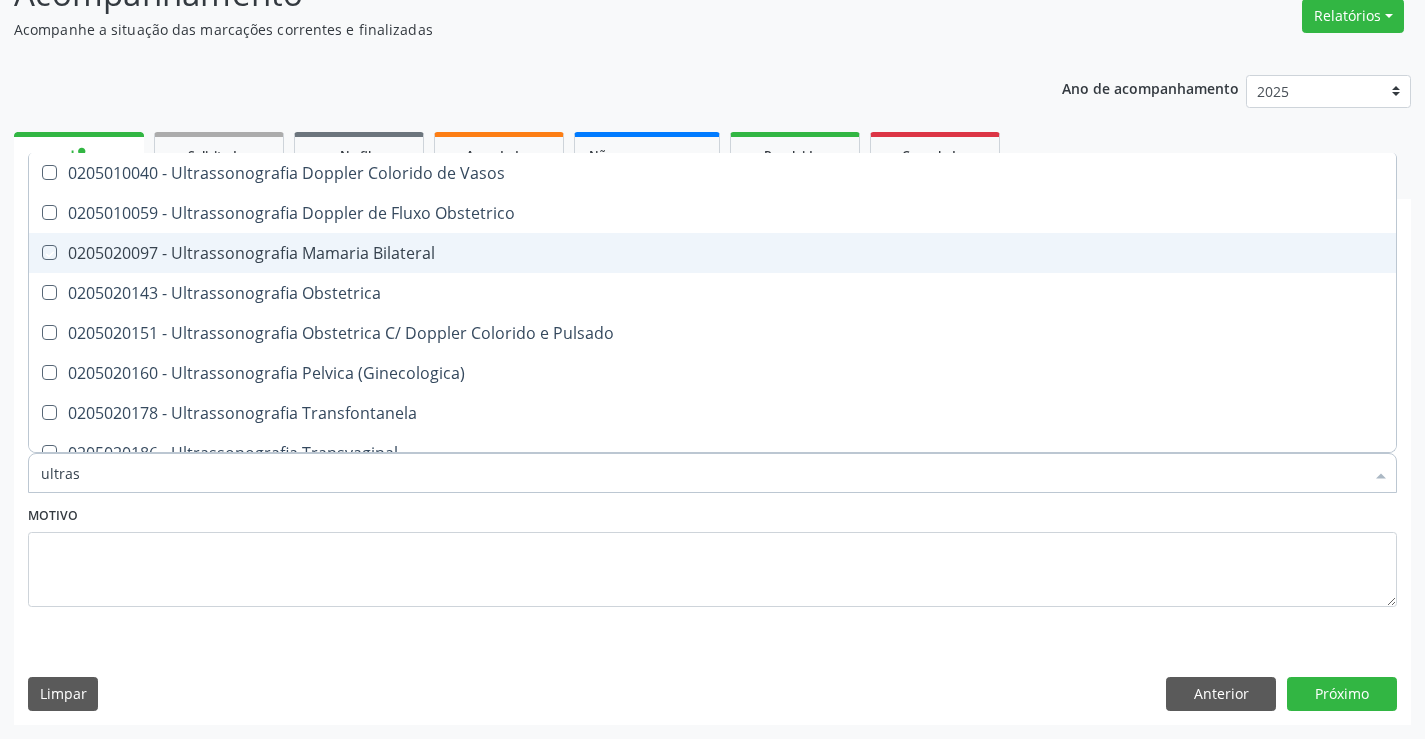 checkbox on "true" 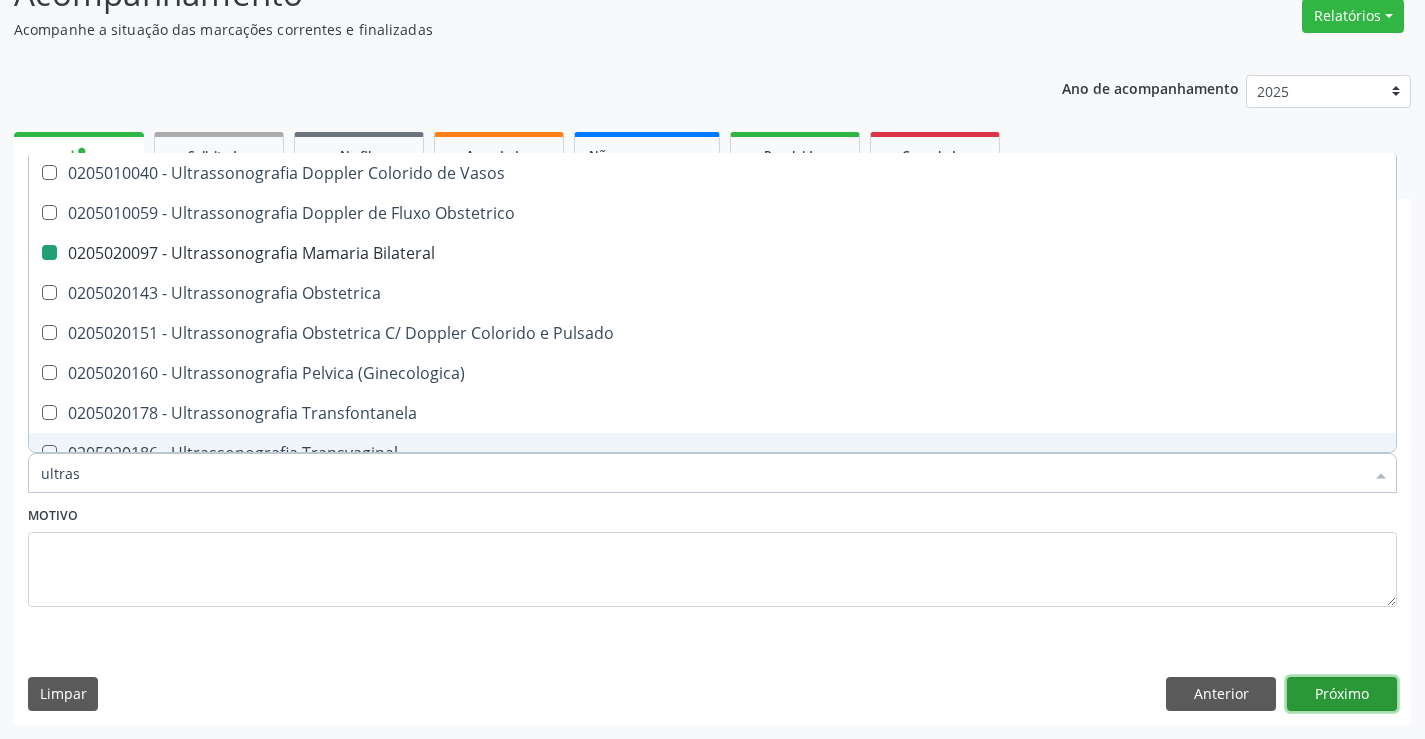 click on "Próximo" at bounding box center [1342, 694] 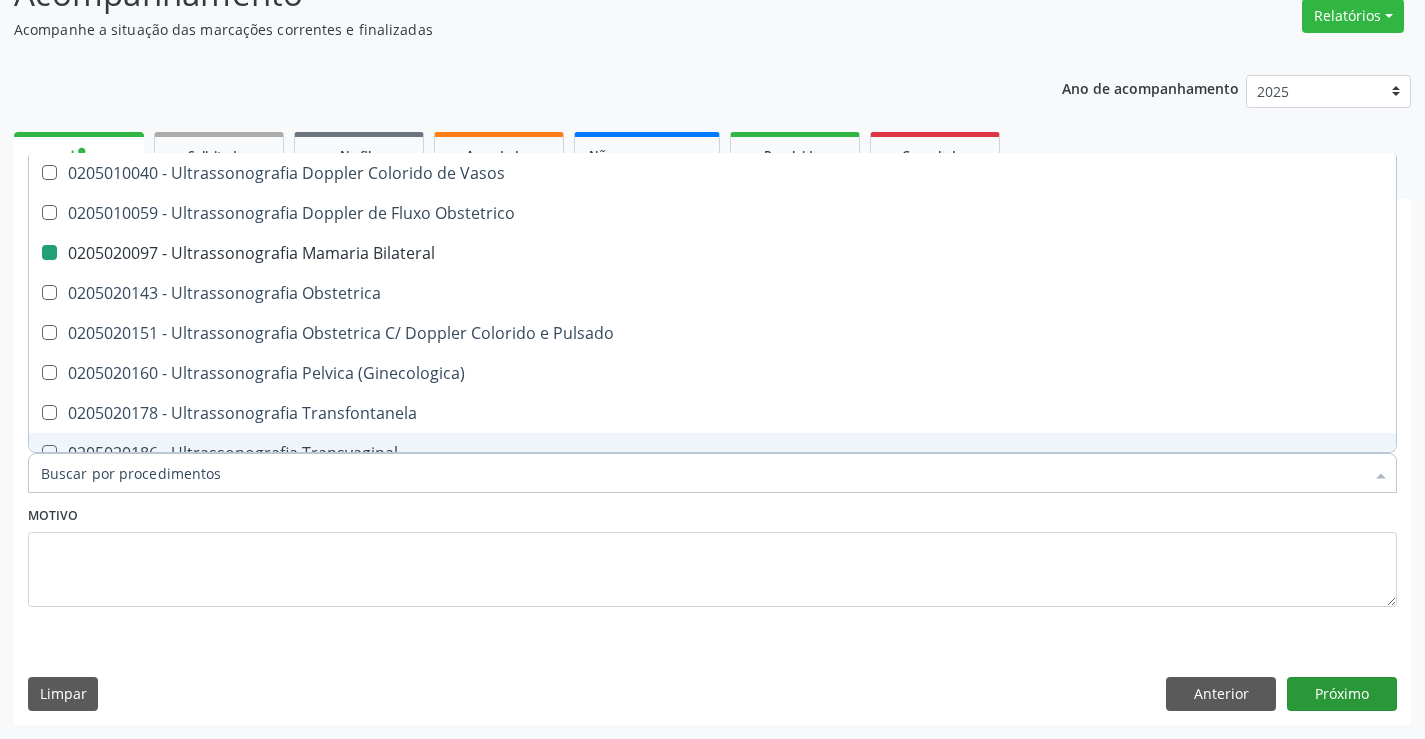 scroll, scrollTop: 131, scrollLeft: 0, axis: vertical 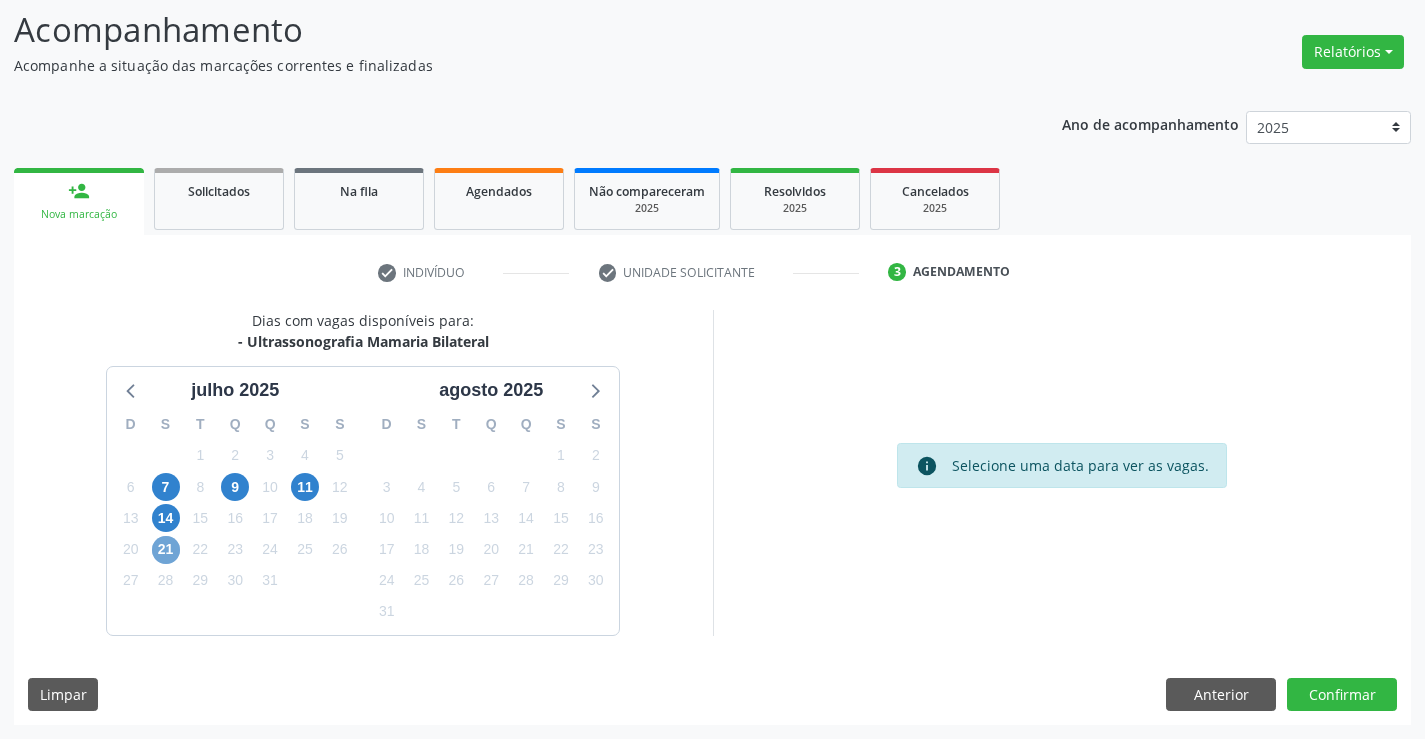 click on "21" at bounding box center [166, 550] 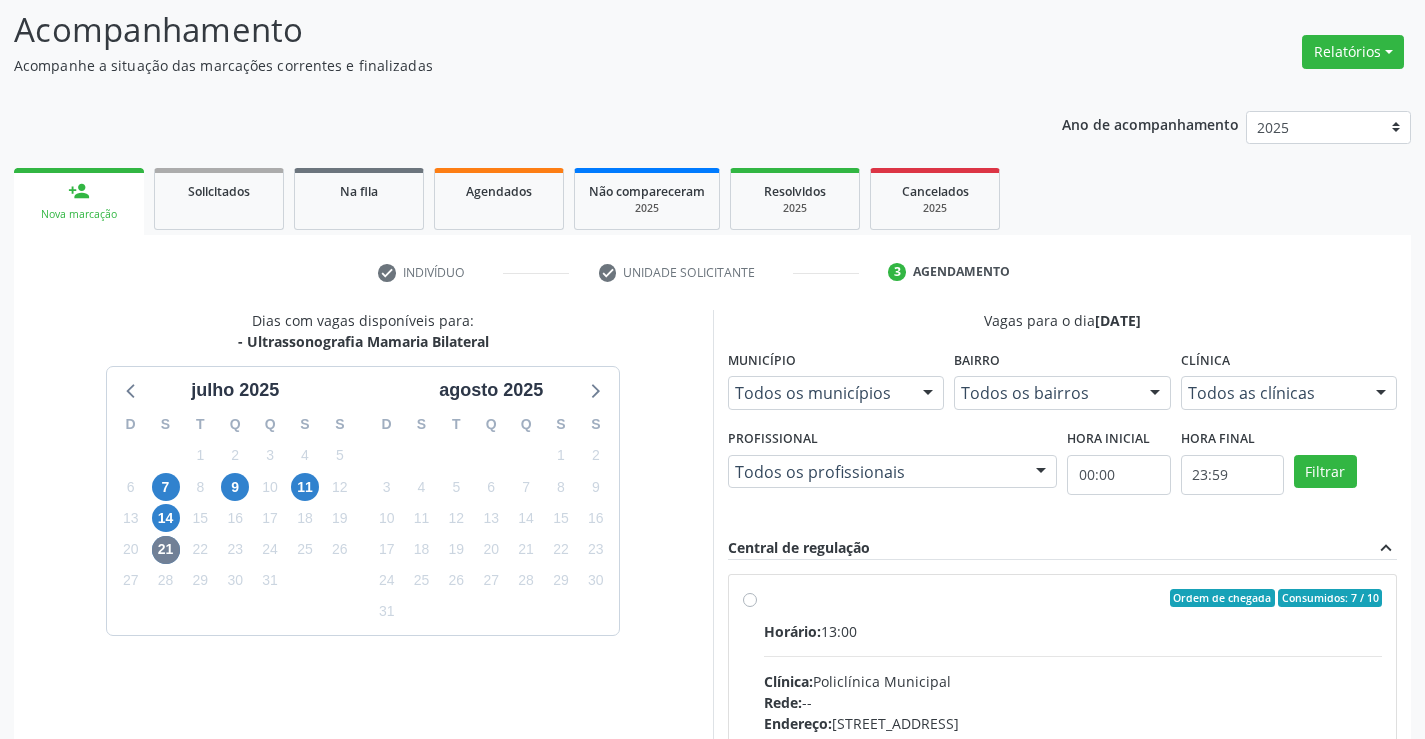 click on "Horário:   13:00
Clínica:  Policlínica Municipal
Rede:
--
[GEOGRAPHIC_DATA]:   [STREET_ADDRESS]
Telefone:   [PHONE_NUMBER]
Profissional:
[PERSON_NAME]
Informações adicionais sobre o atendimento
Idade de atendimento:
de 0 a 120 anos
Gênero(s) atendido(s):
Masculino e Feminino
Informações adicionais:
--" at bounding box center (1073, 758) 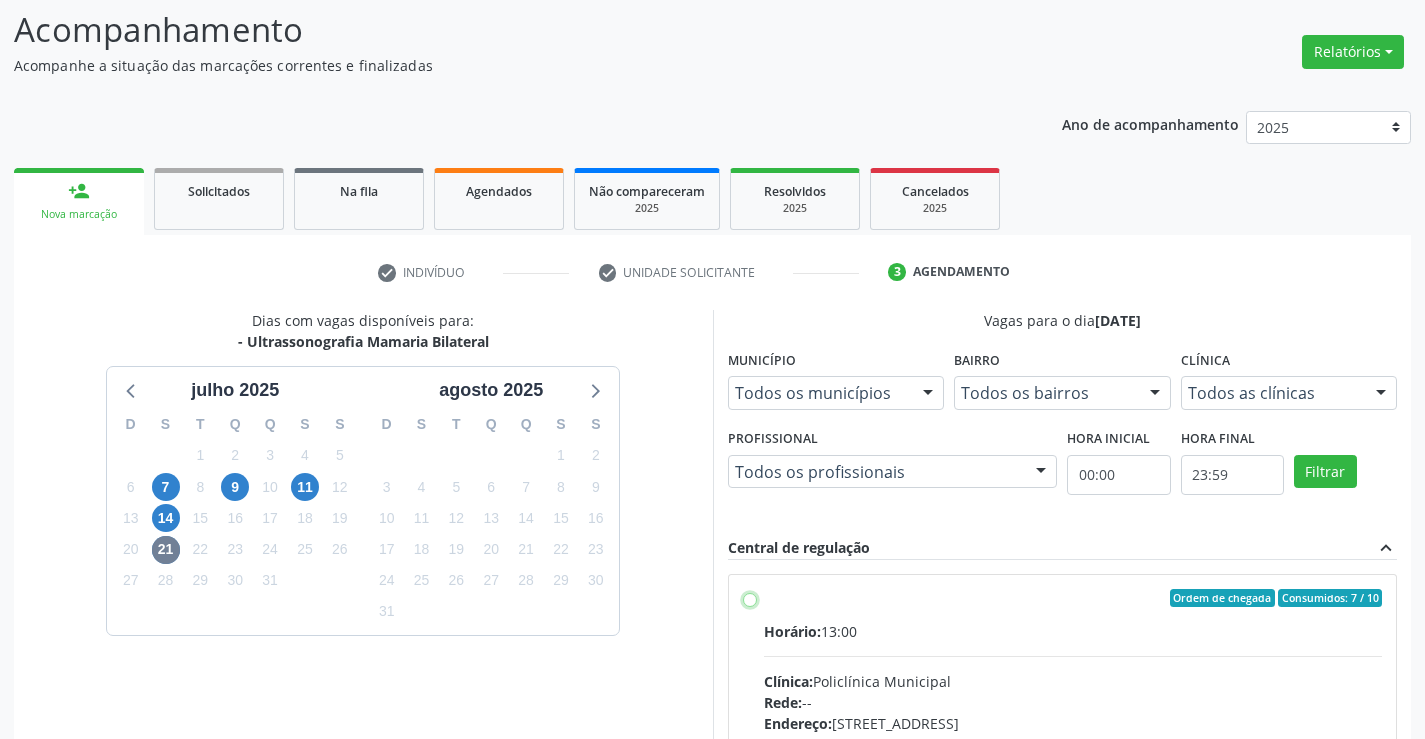 click on "Ordem de chegada
Consumidos: 7 / 10
Horário:   13:00
Clínica:  Policlínica Municipal
Rede:
--
[GEOGRAPHIC_DATA]:   [STREET_ADDRESS]
Telefone:   [PHONE_NUMBER]
Profissional:
[PERSON_NAME]
Informações adicionais sobre o atendimento
Idade de atendimento:
de 0 a 120 anos
Gênero(s) atendido(s):
Masculino e Feminino
Informações adicionais:
--" at bounding box center [750, 598] 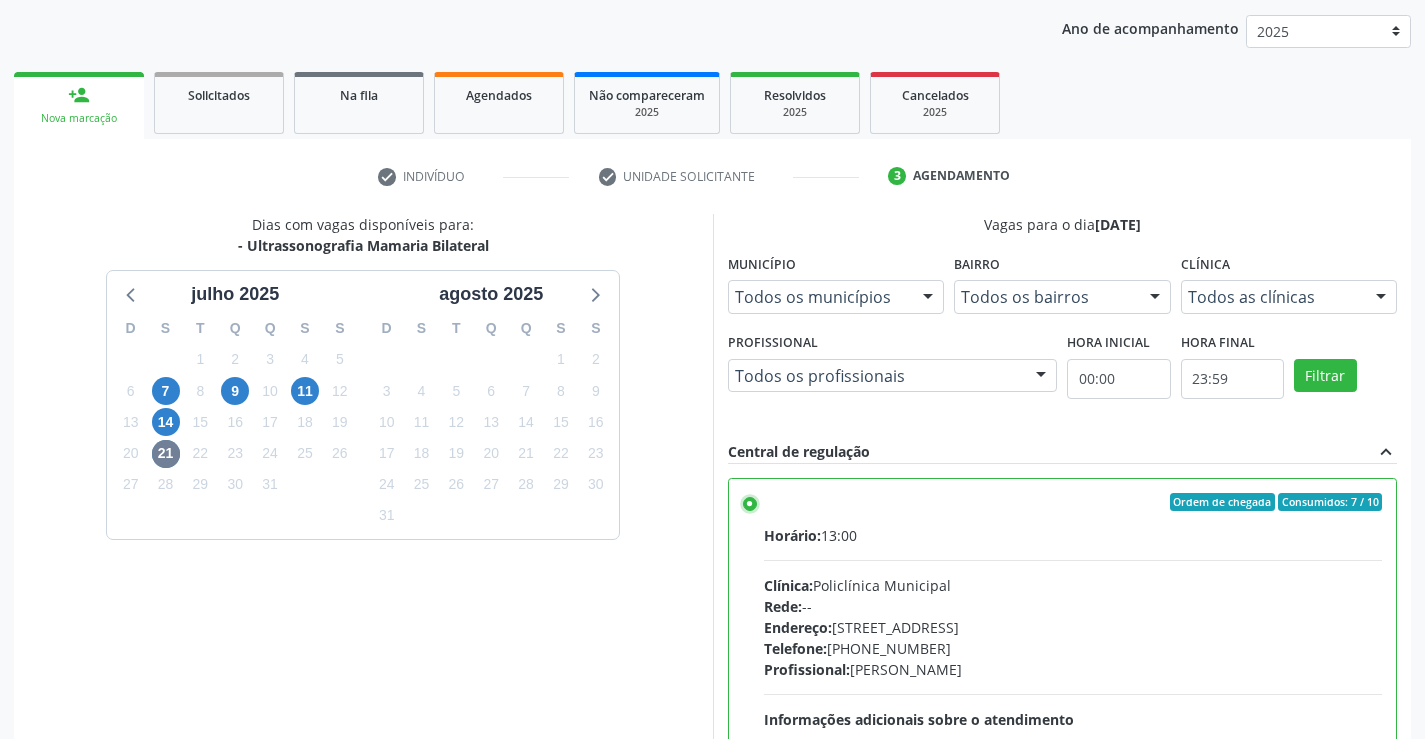 scroll, scrollTop: 456, scrollLeft: 0, axis: vertical 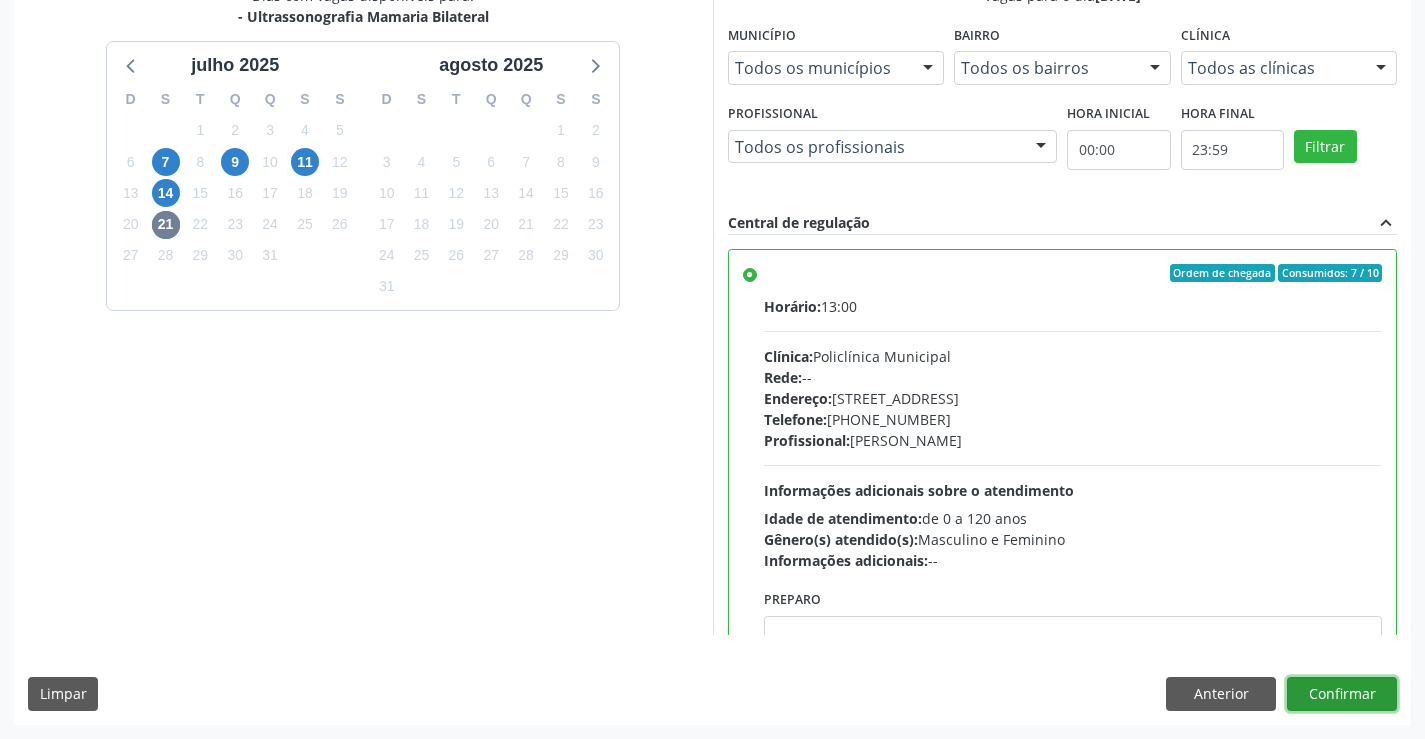 click on "Confirmar" at bounding box center [1342, 694] 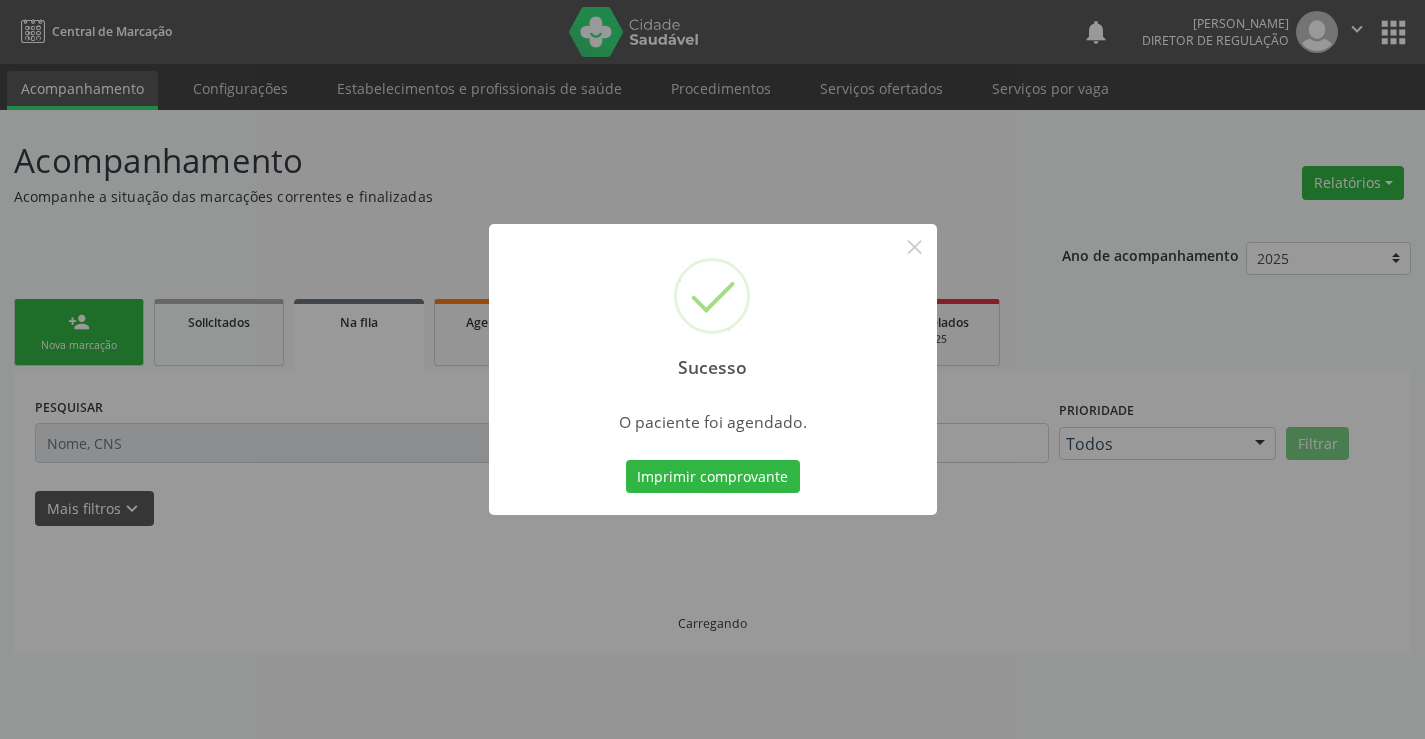 scroll, scrollTop: 0, scrollLeft: 0, axis: both 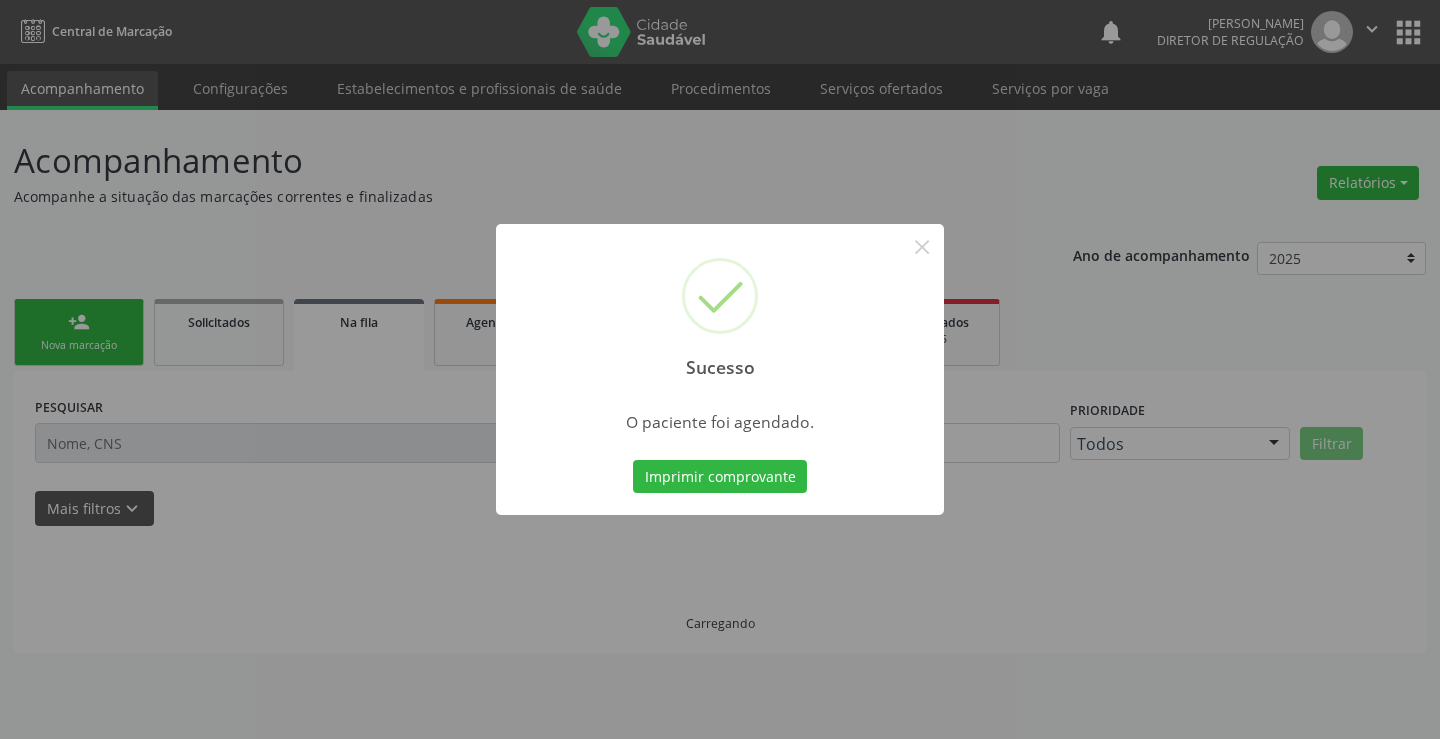 type 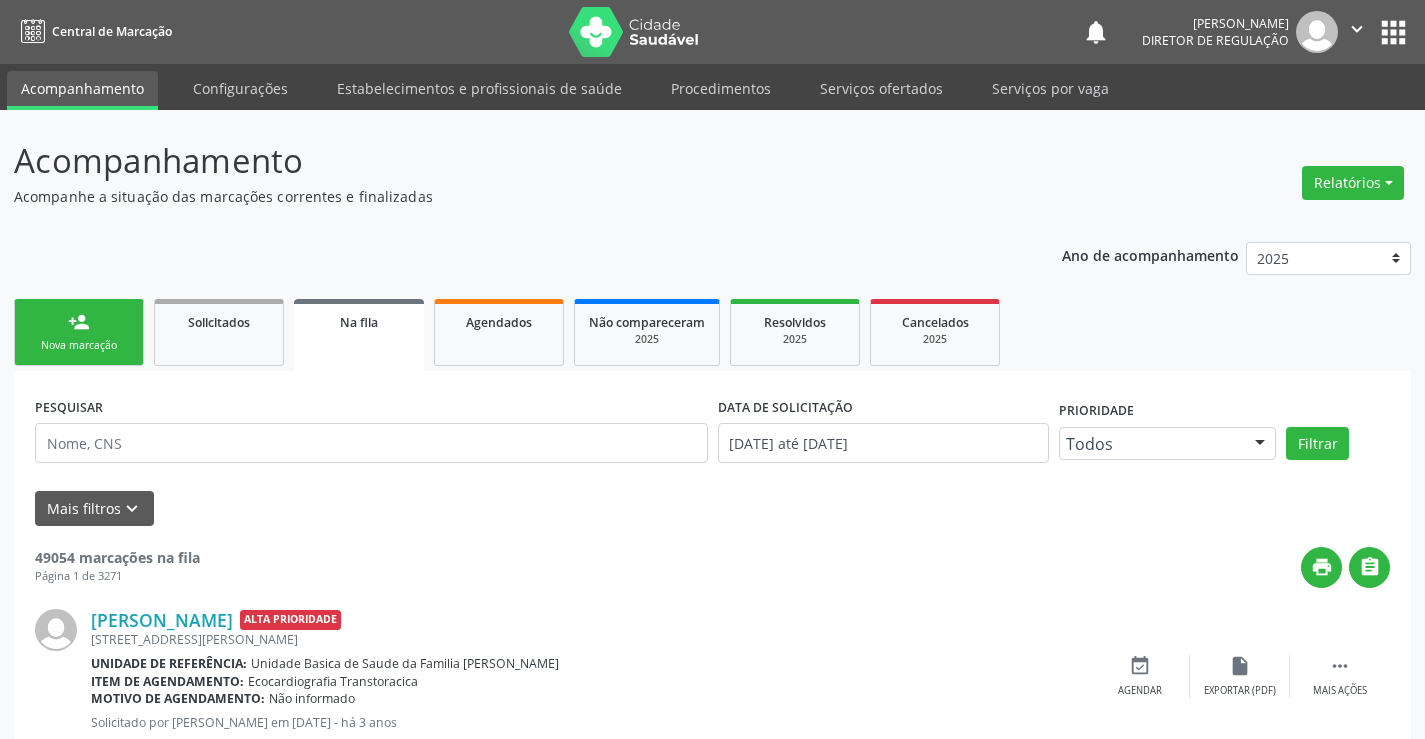 drag, startPoint x: 1354, startPoint y: 32, endPoint x: 1289, endPoint y: 99, distance: 93.34881 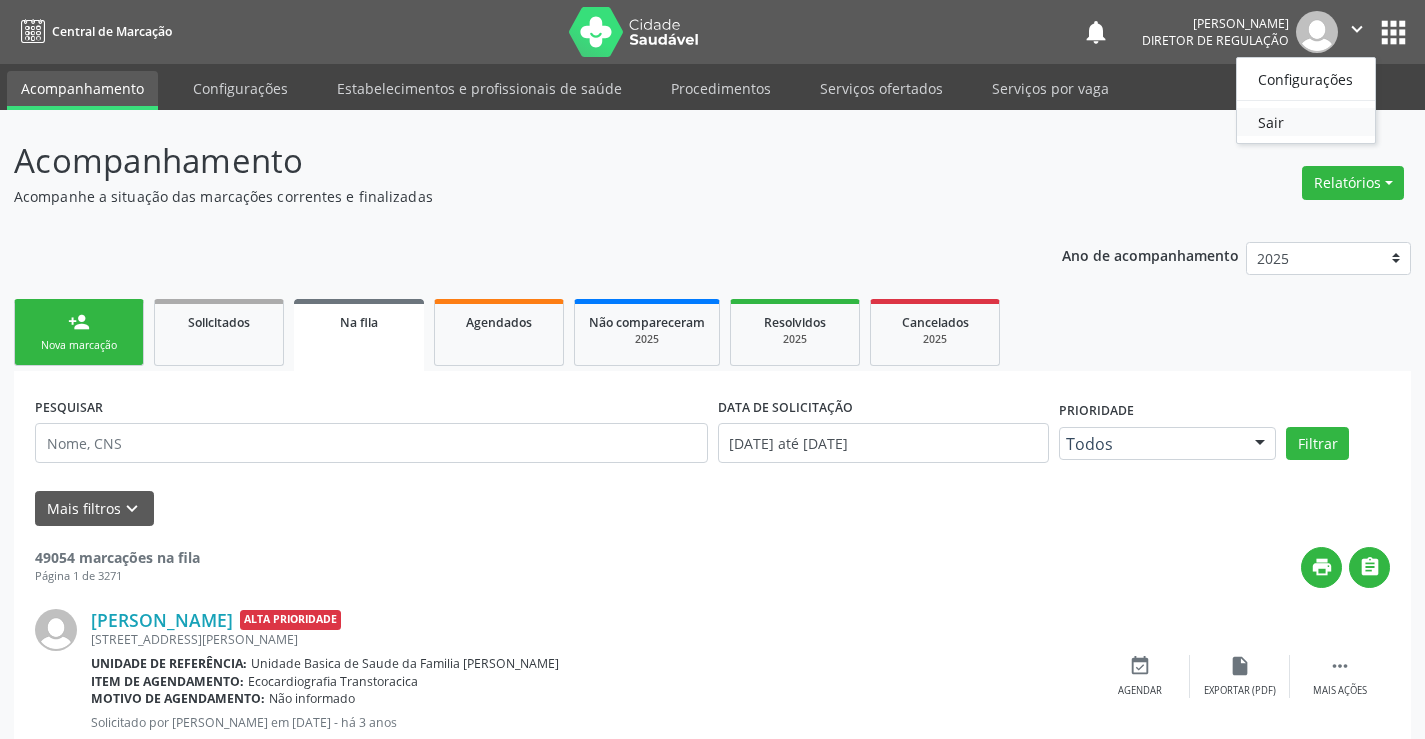 click on "Sair" at bounding box center (1306, 122) 